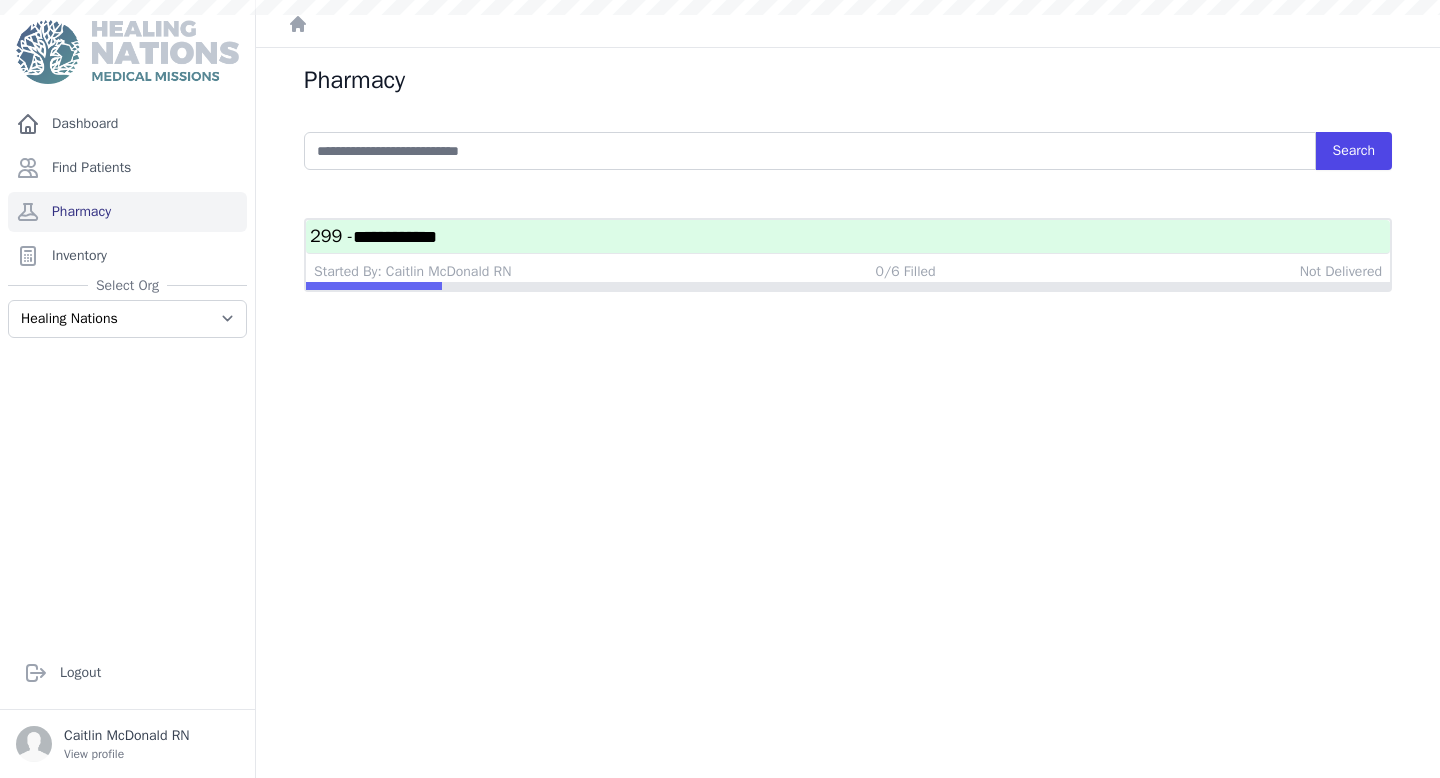 scroll, scrollTop: 0, scrollLeft: 0, axis: both 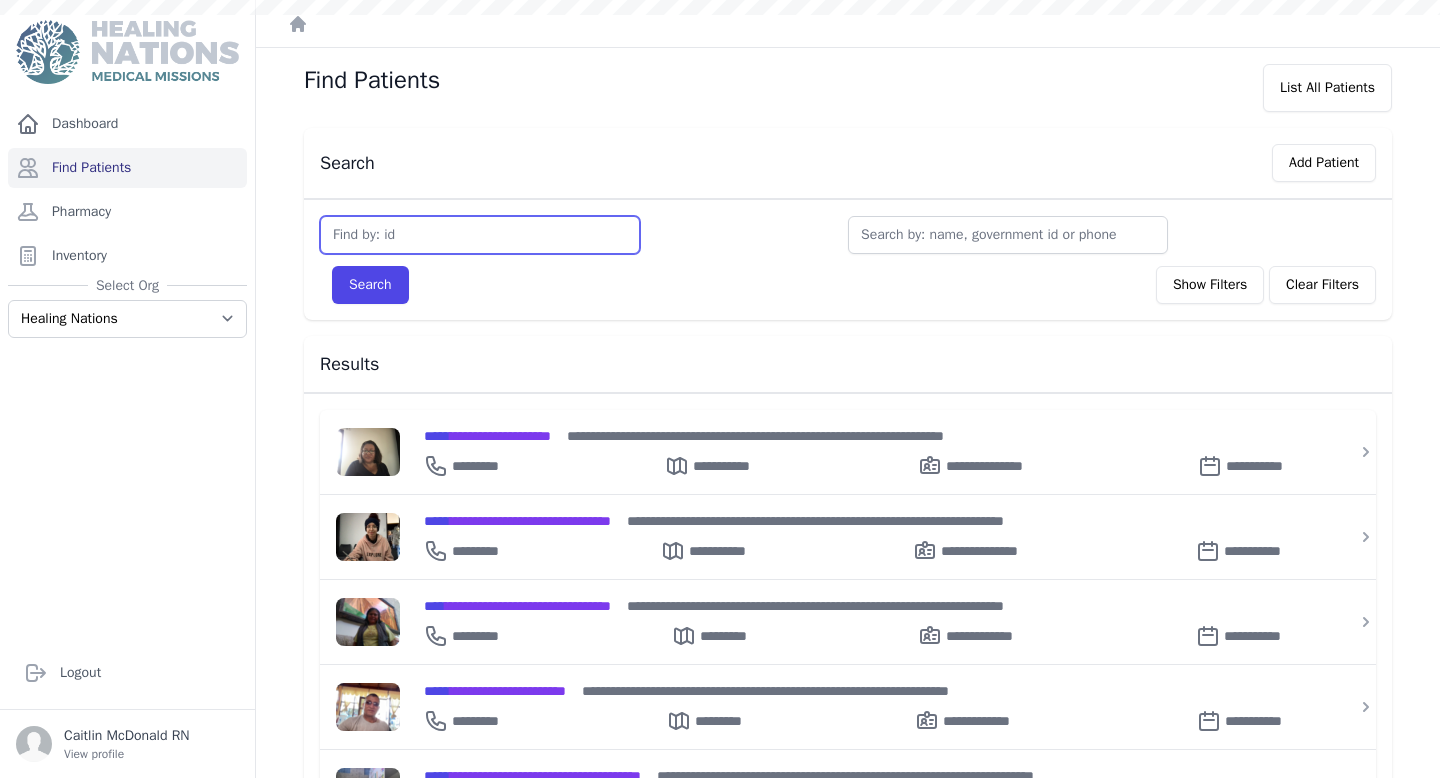 click at bounding box center [480, 235] 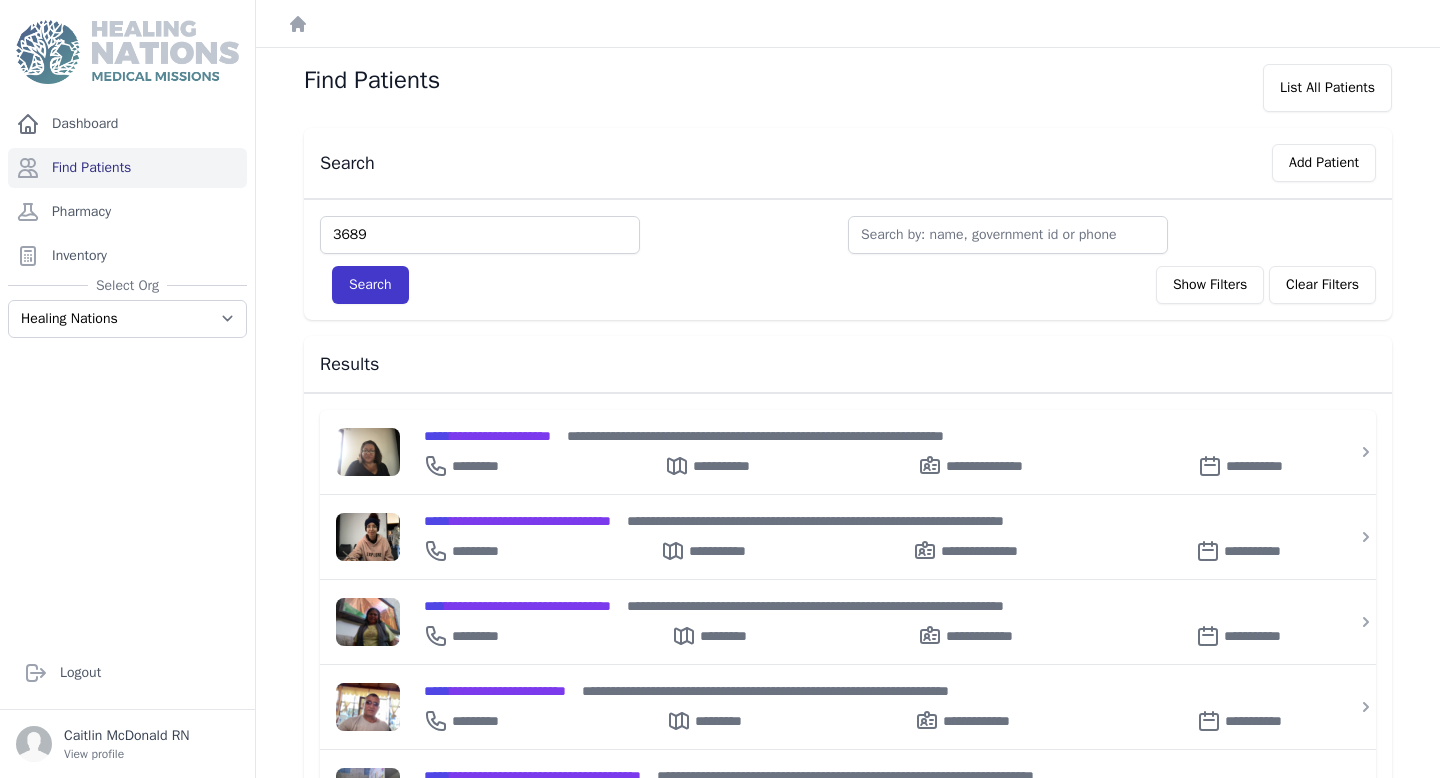 type on "3689" 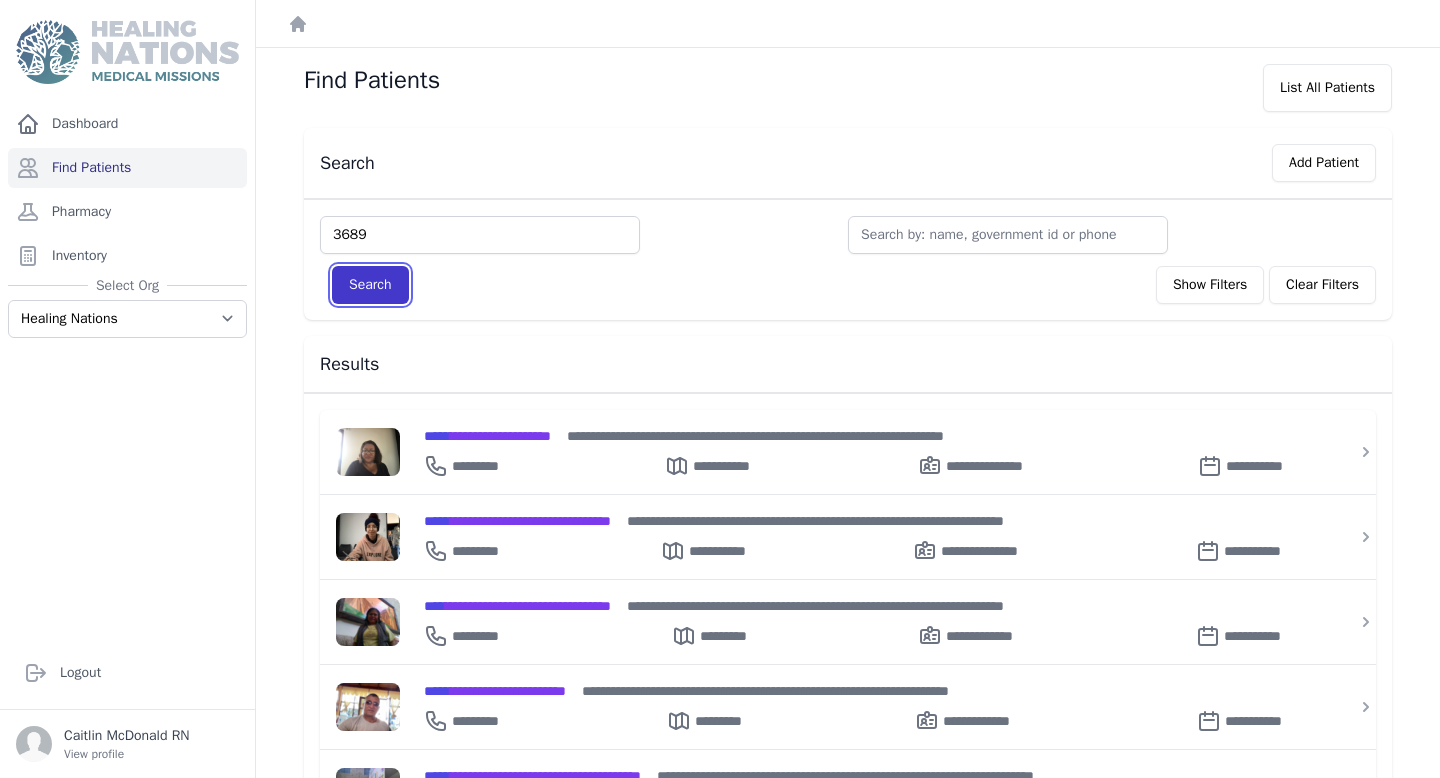 click on "Search" at bounding box center [370, 285] 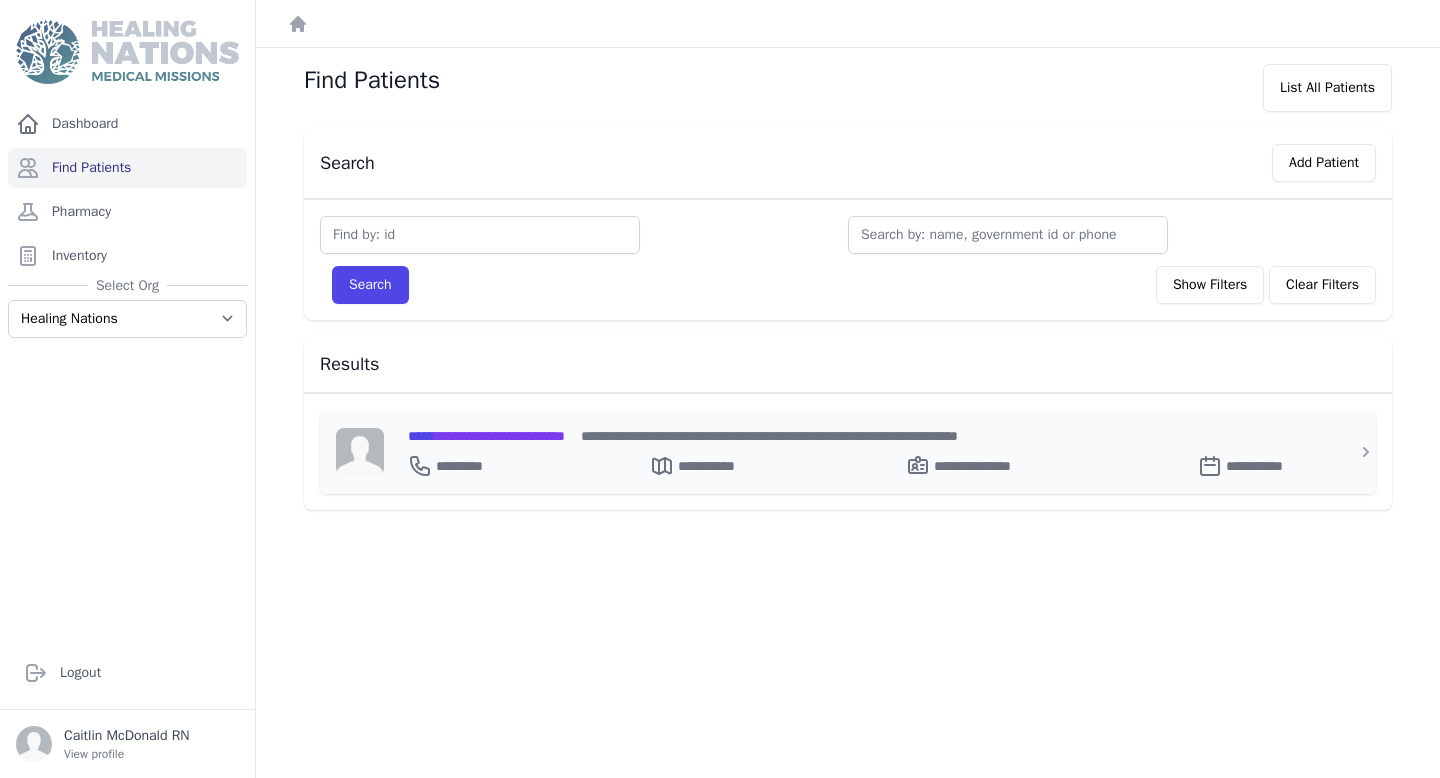click on "**********" at bounding box center (486, 436) 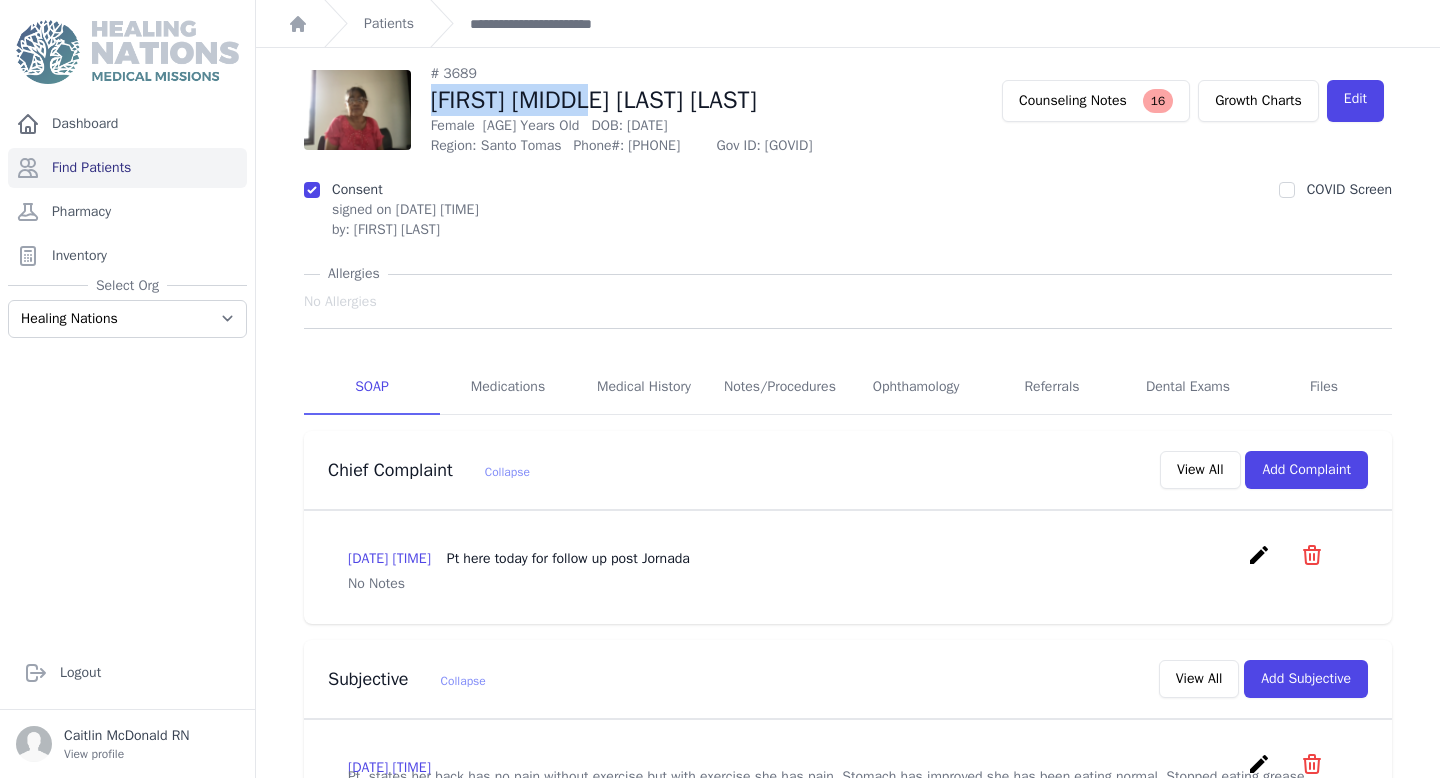drag, startPoint x: 580, startPoint y: 104, endPoint x: 431, endPoint y: 99, distance: 149.08386 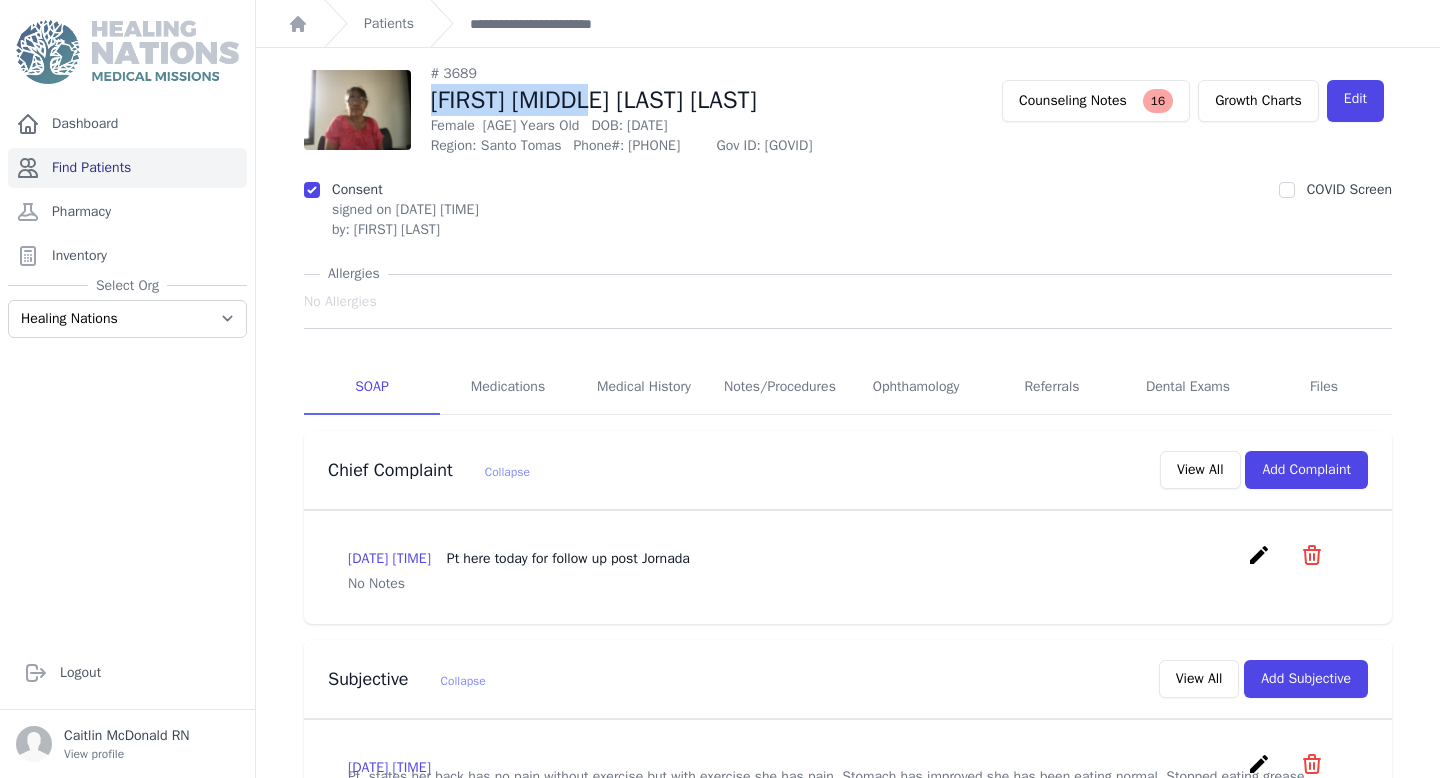 click on "Find Patients" at bounding box center [127, 168] 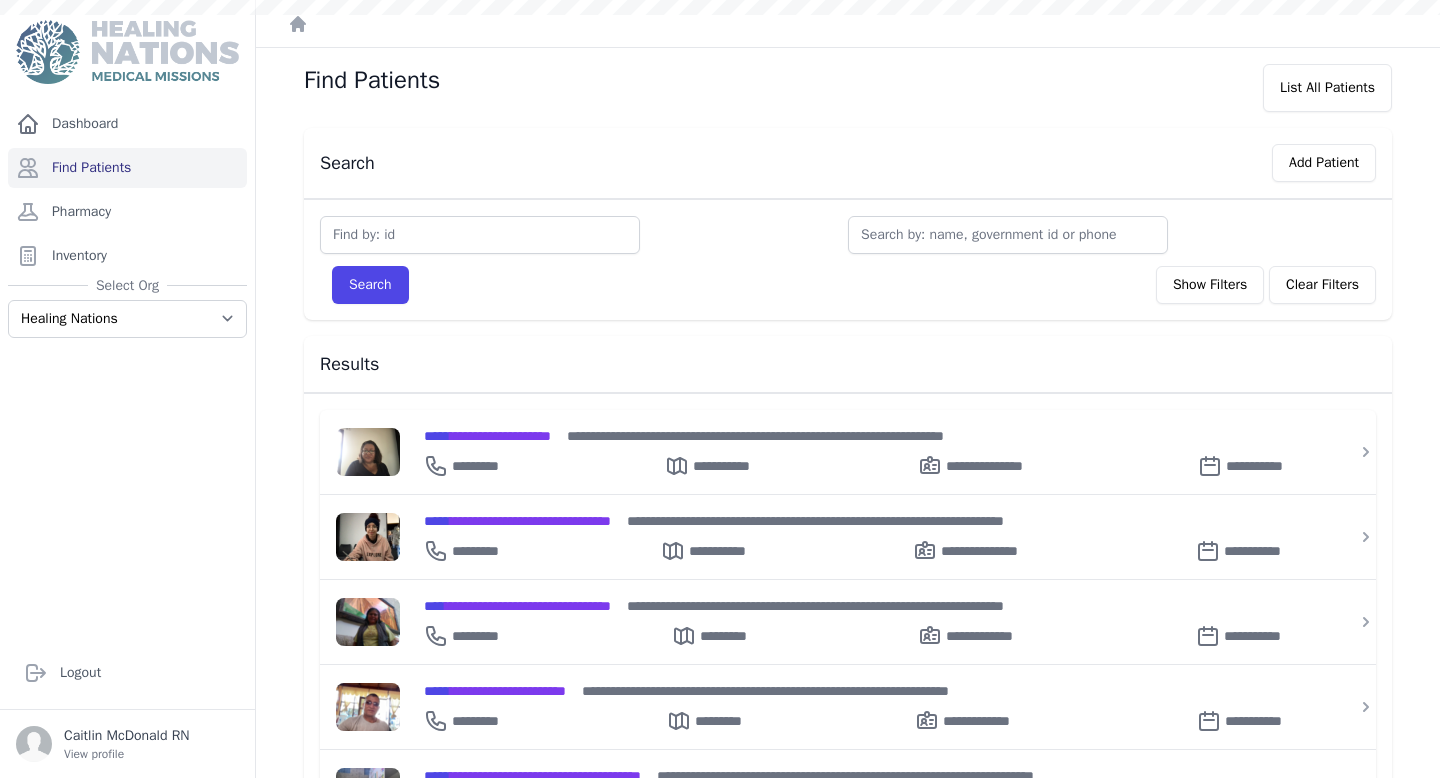 scroll, scrollTop: 0, scrollLeft: 0, axis: both 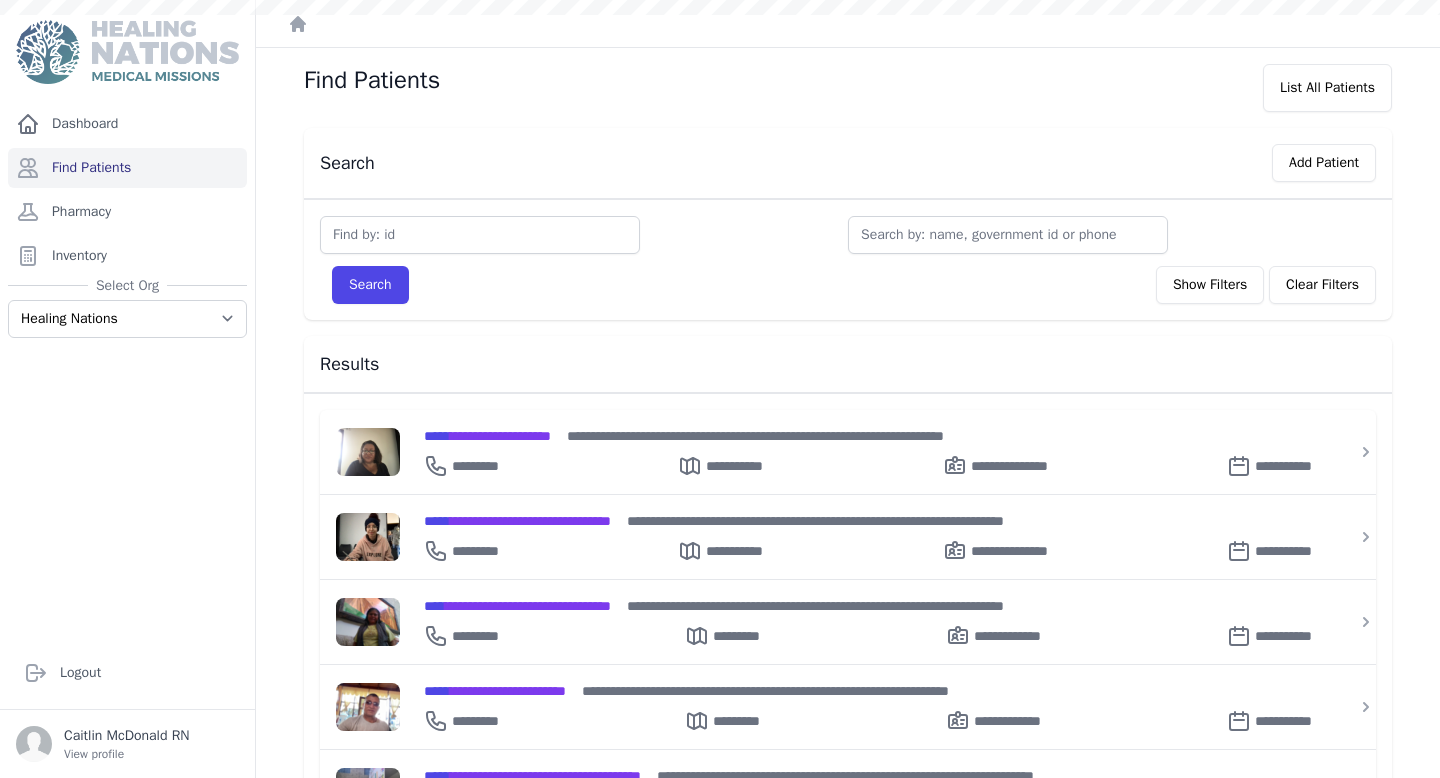 click at bounding box center [480, 235] 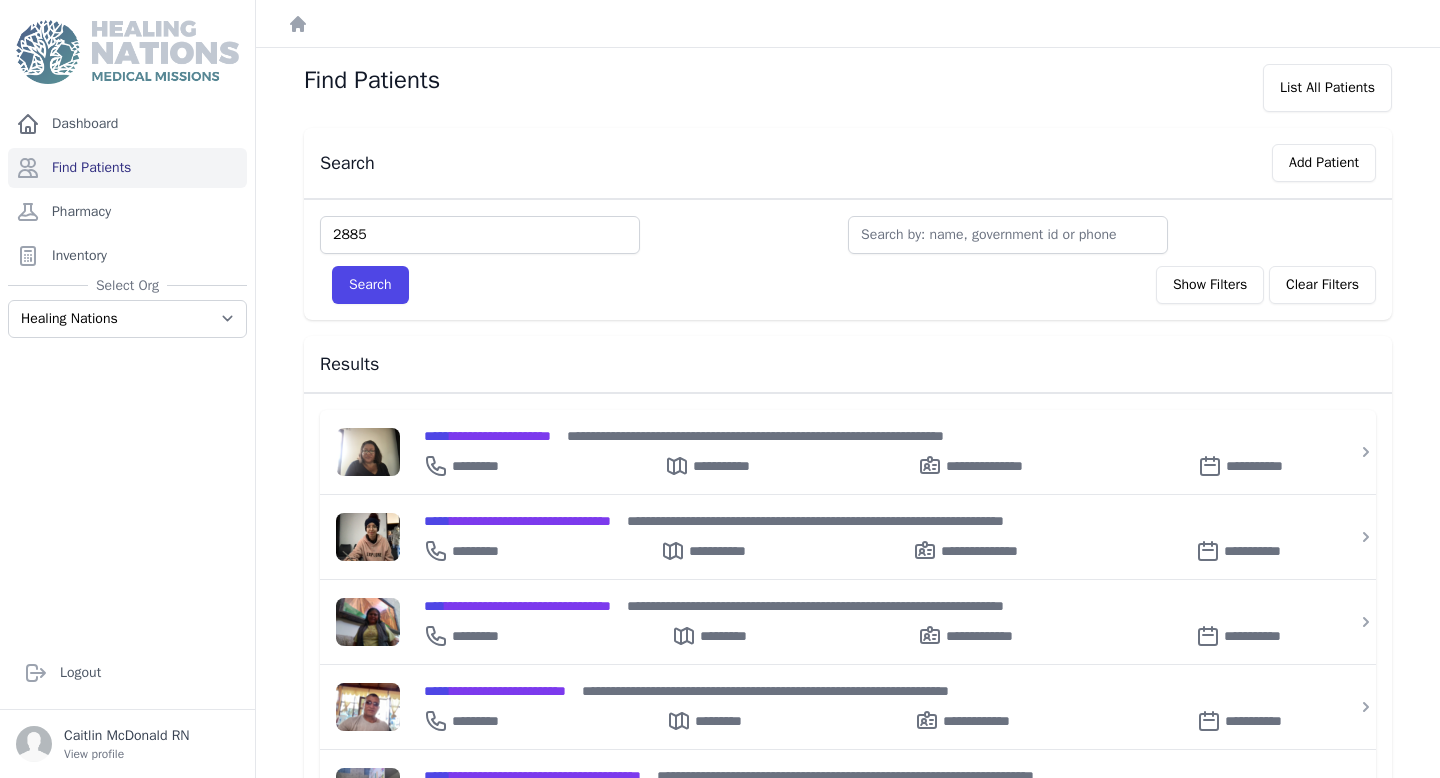 type on "2885" 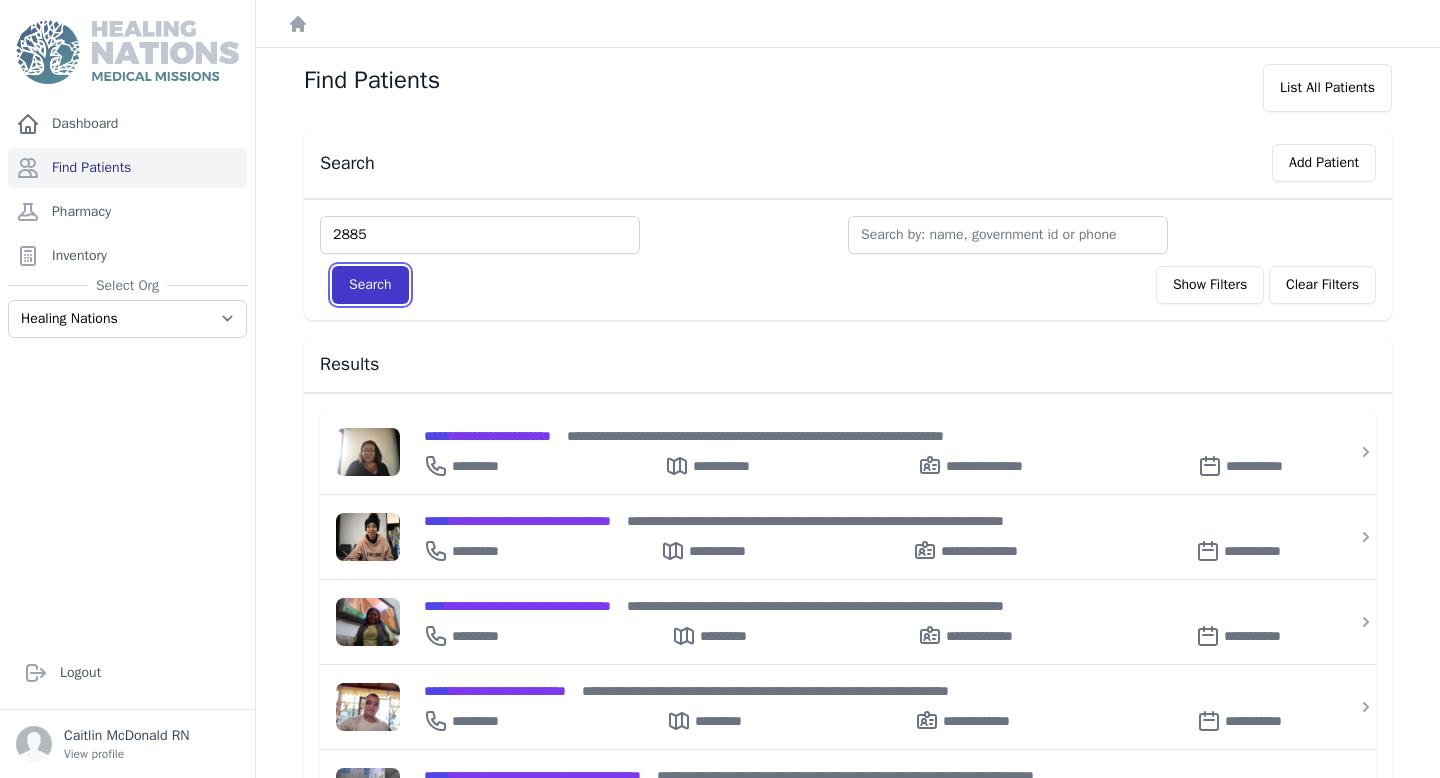 click on "Search" at bounding box center (370, 285) 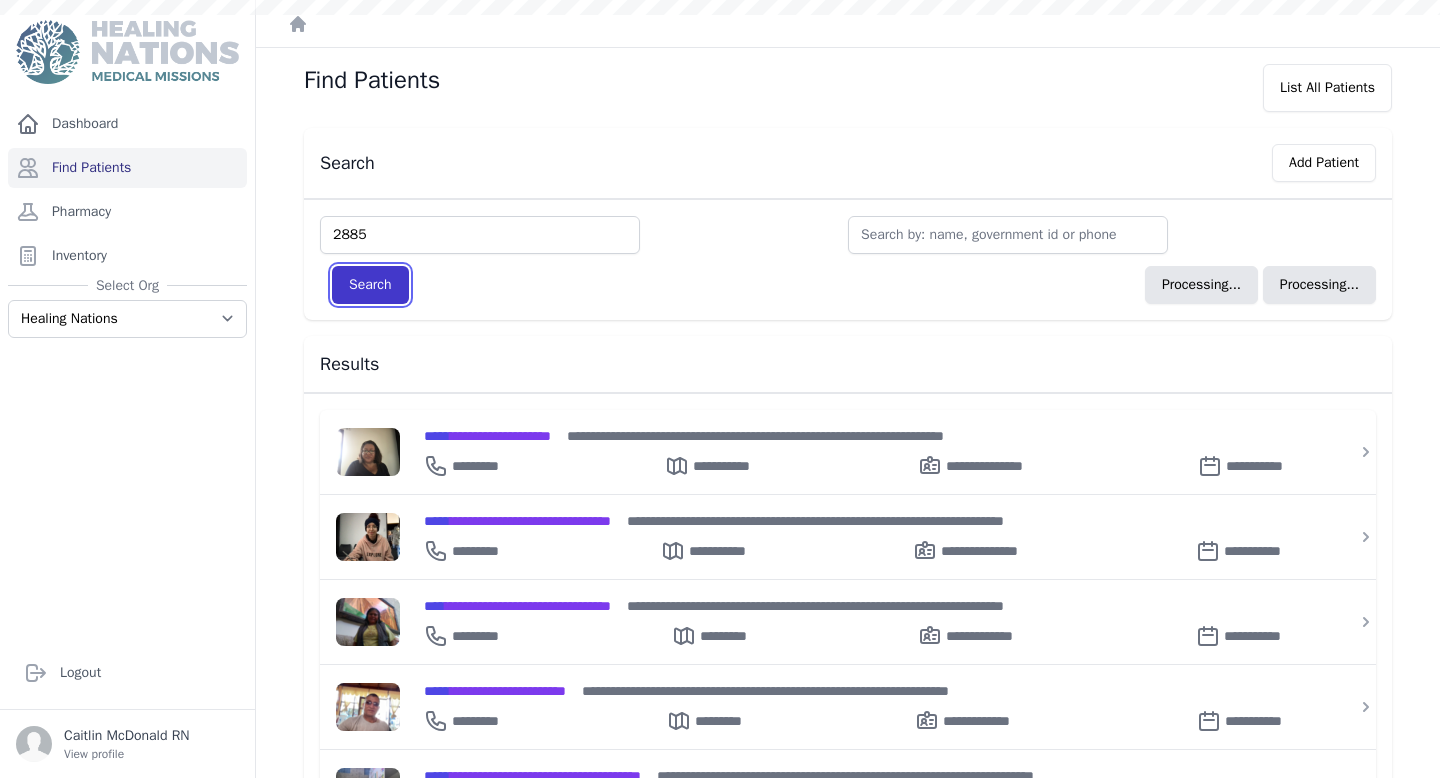 type 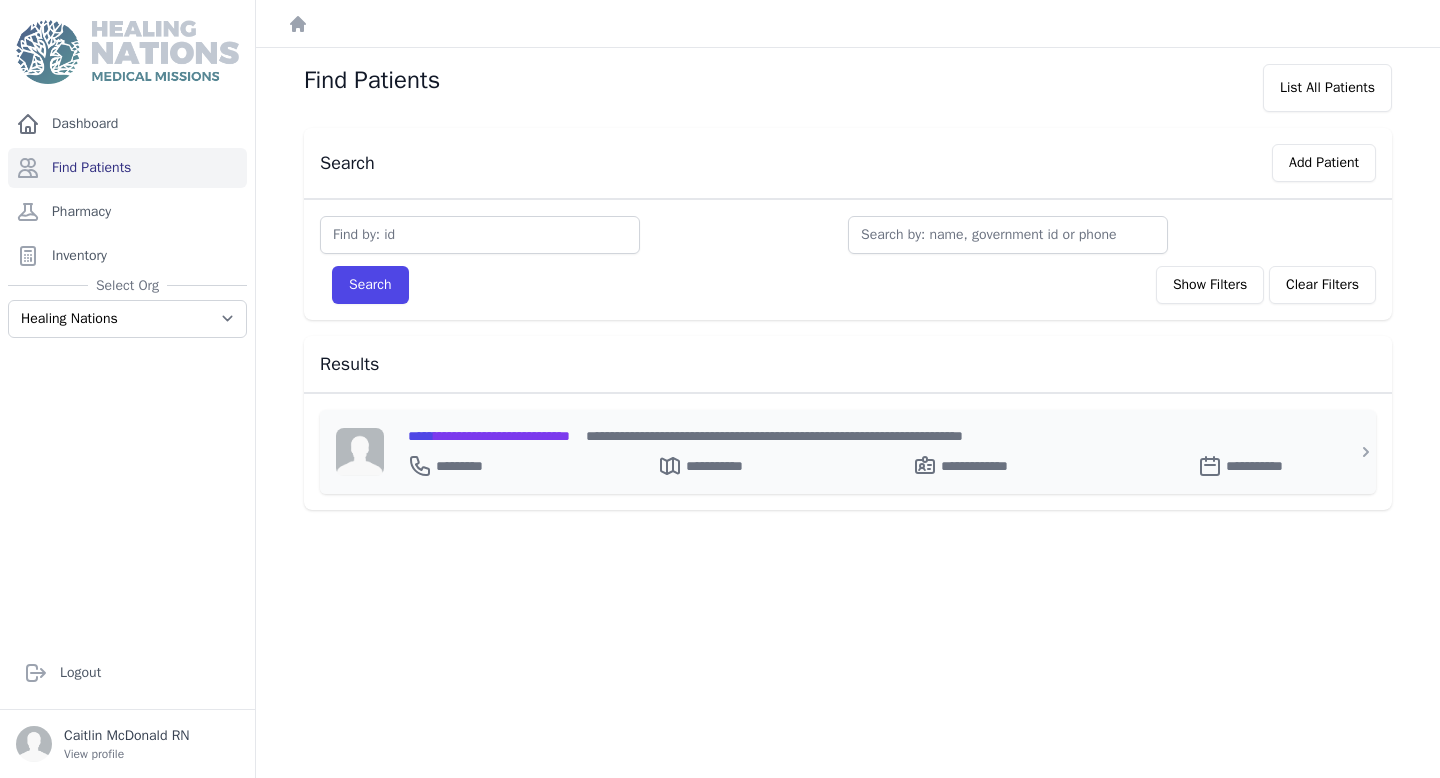 click on "**********" at bounding box center (489, 436) 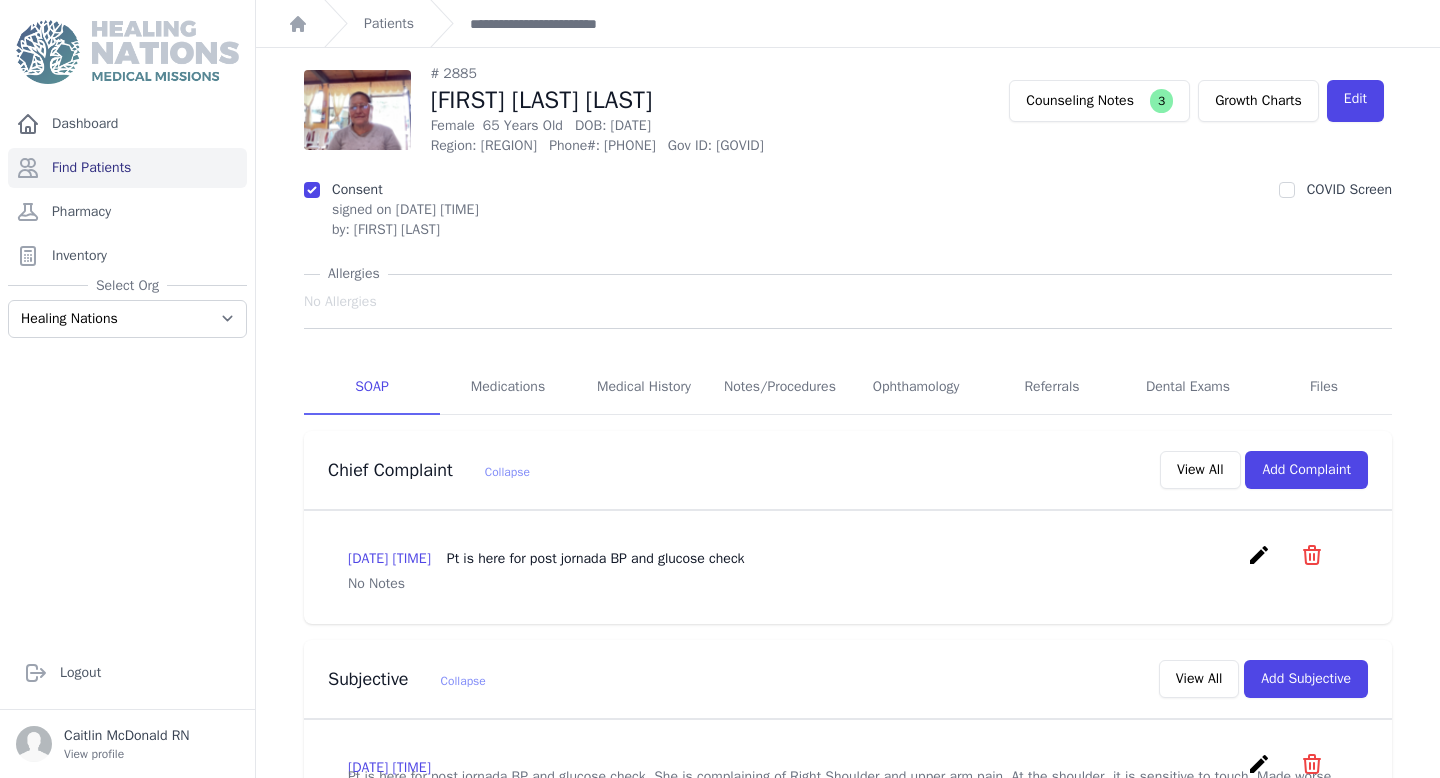 drag, startPoint x: 726, startPoint y: 108, endPoint x: 437, endPoint y: 104, distance: 289.02768 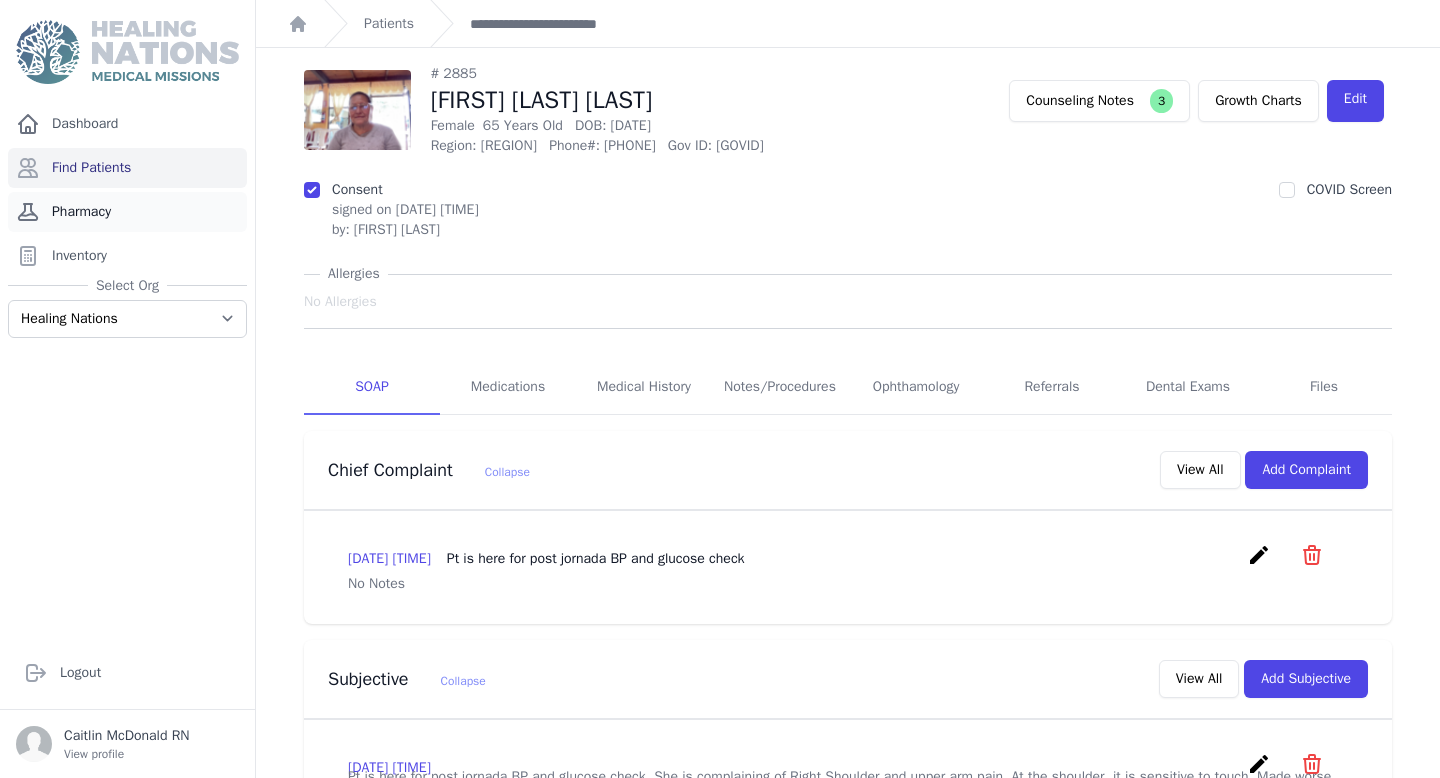 click on "Pharmacy" at bounding box center [127, 212] 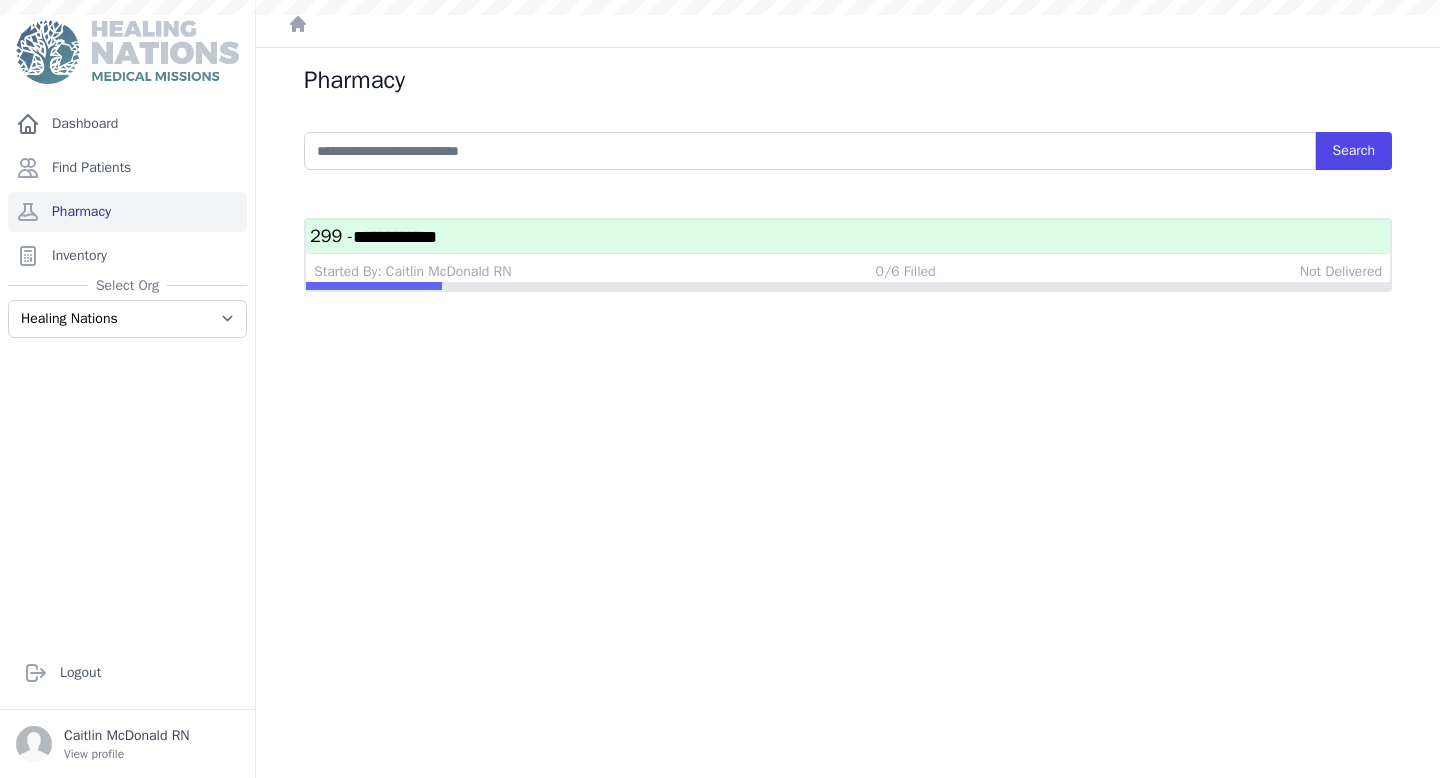 scroll, scrollTop: 0, scrollLeft: 0, axis: both 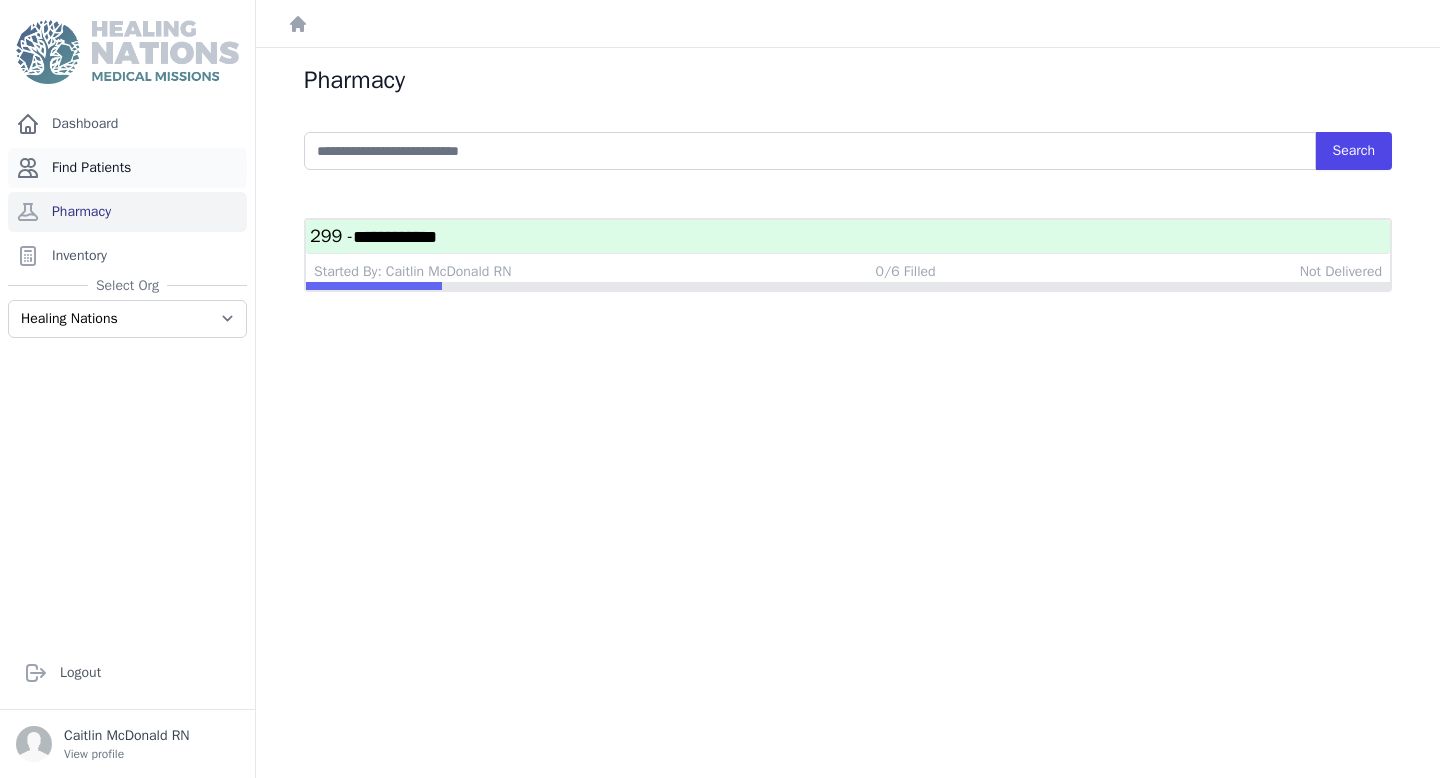 click on "Find Patients" at bounding box center [127, 168] 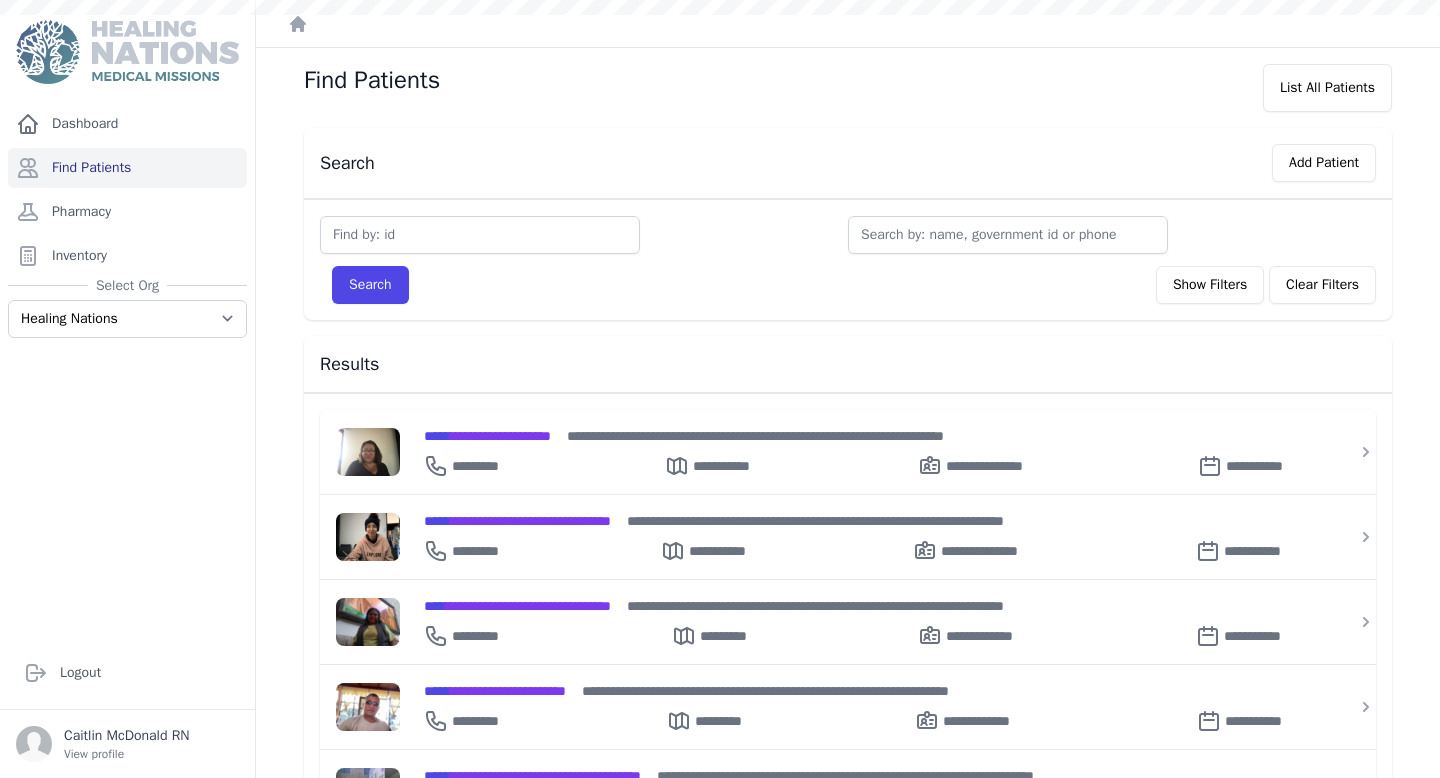 scroll, scrollTop: 0, scrollLeft: 0, axis: both 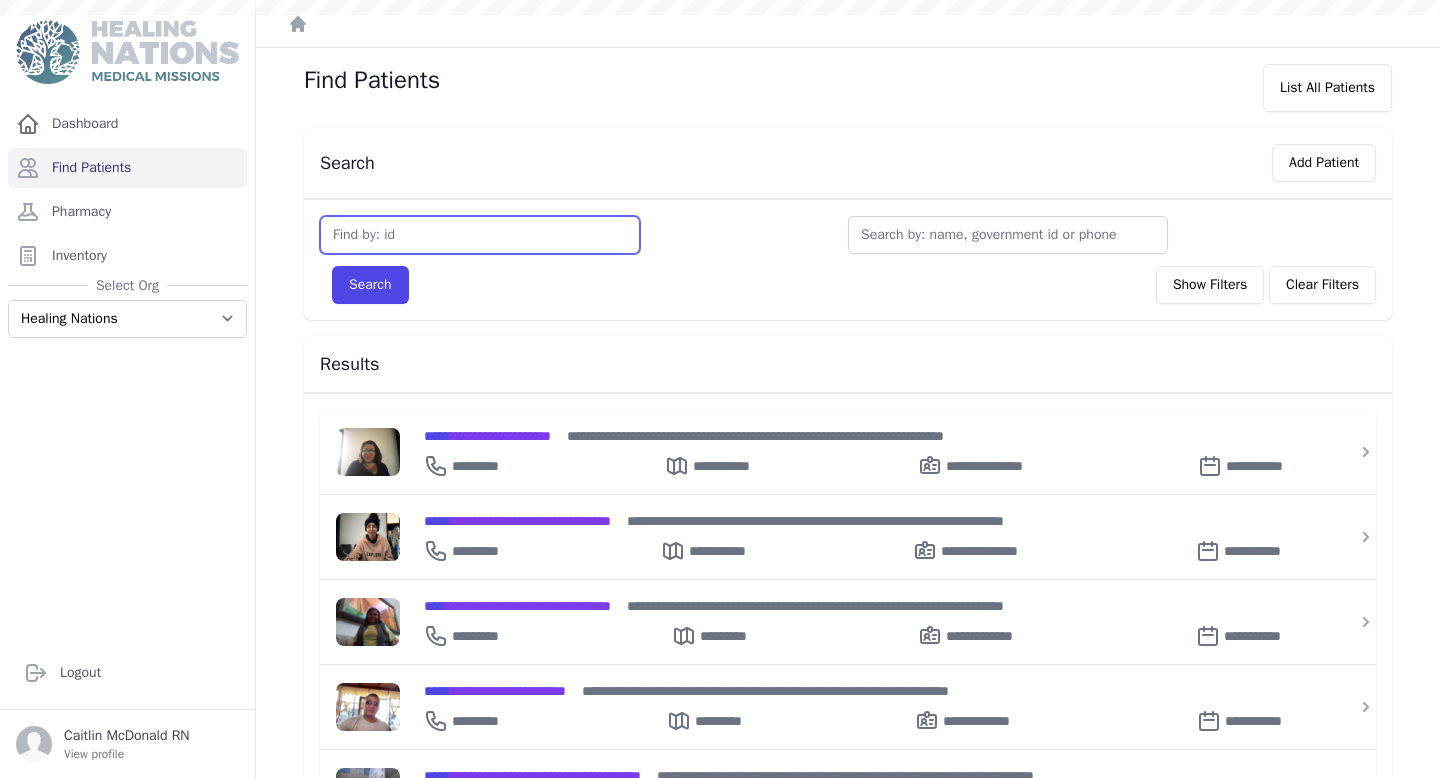 click at bounding box center [480, 235] 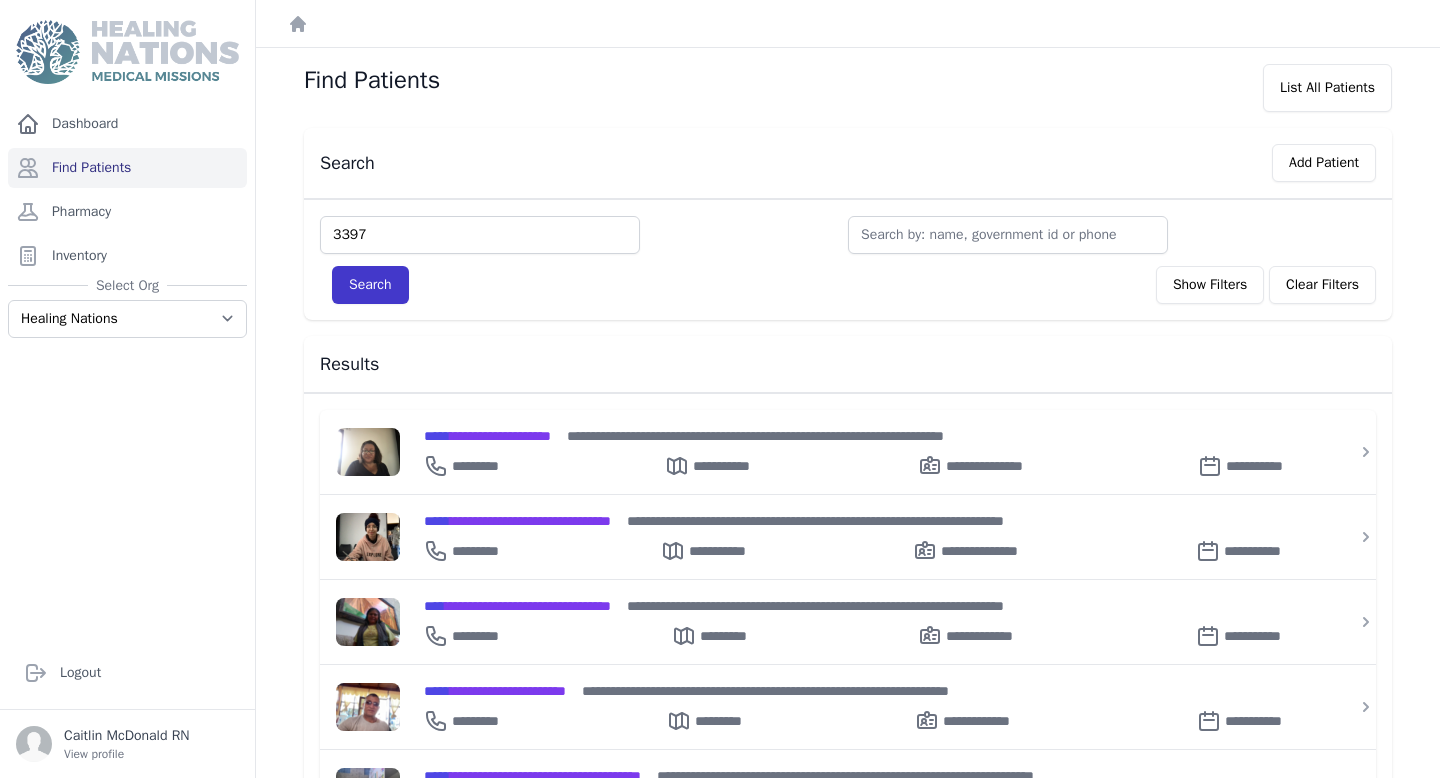 type on "3397" 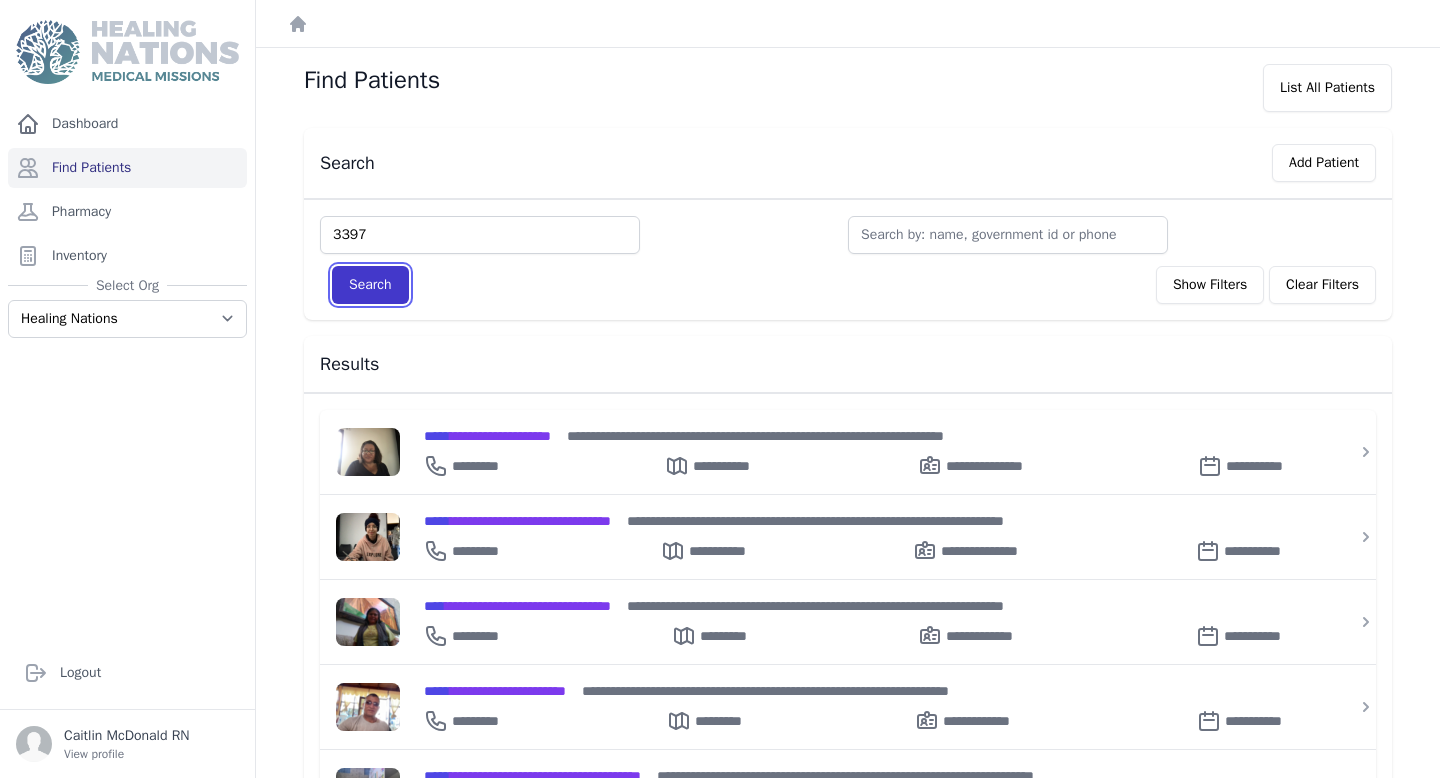 click on "Search" at bounding box center (370, 285) 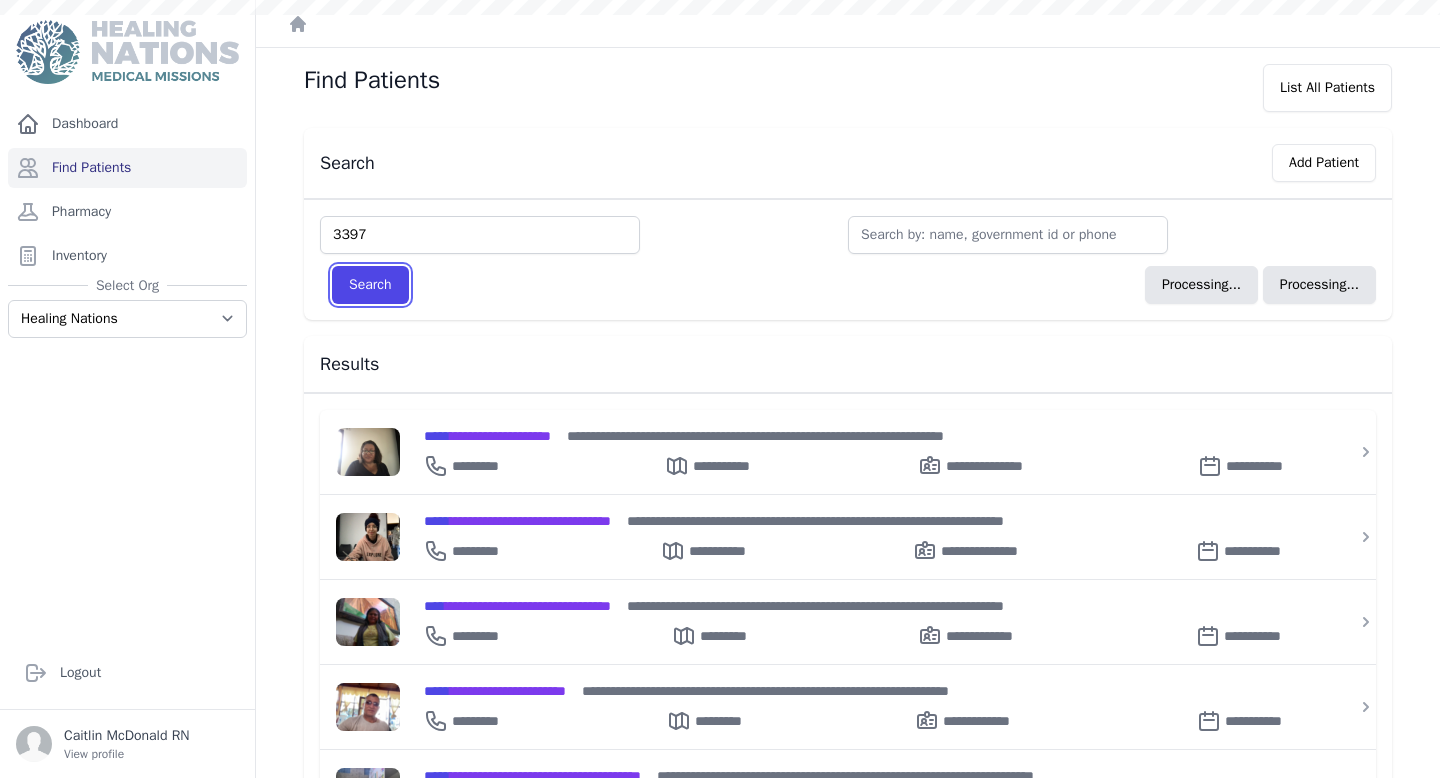 type 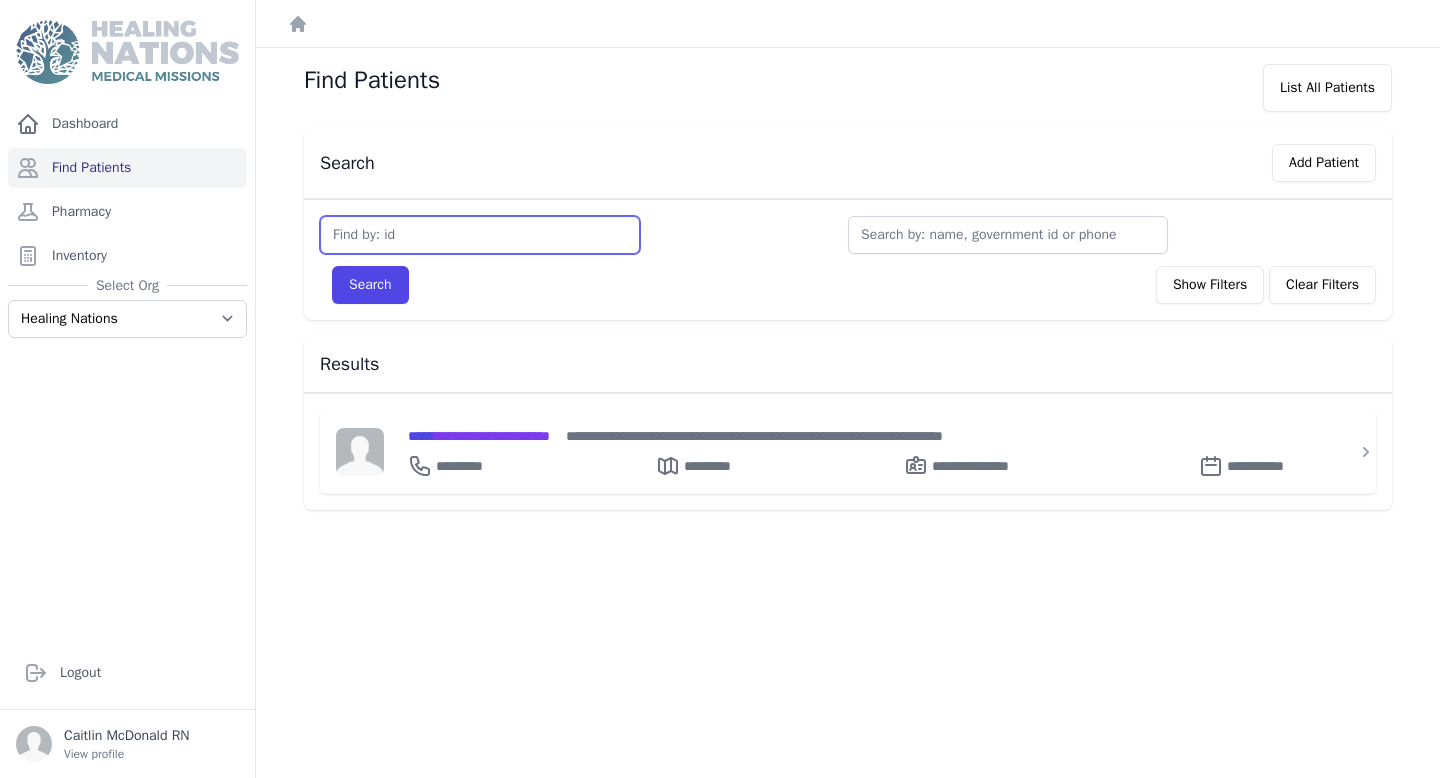 click at bounding box center (480, 235) 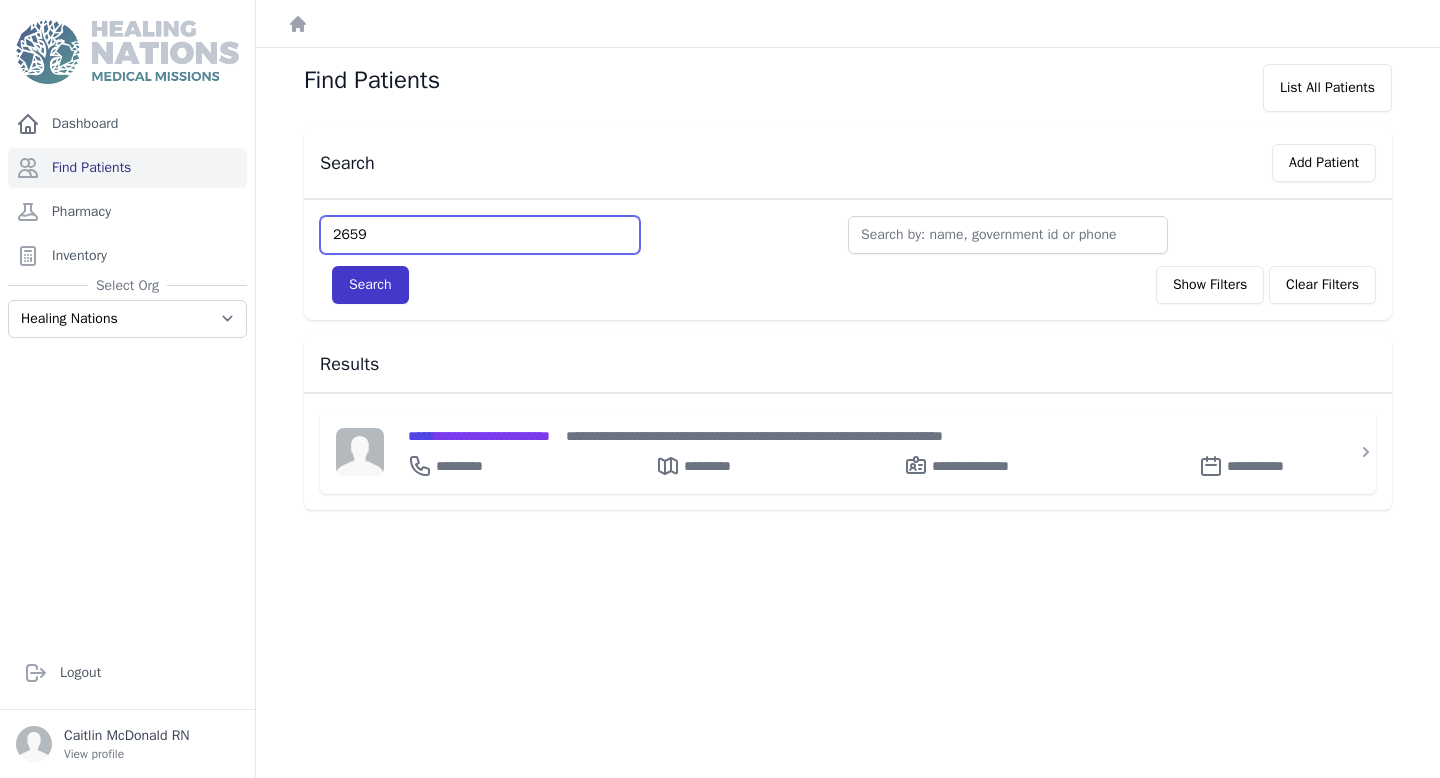 type on "2659" 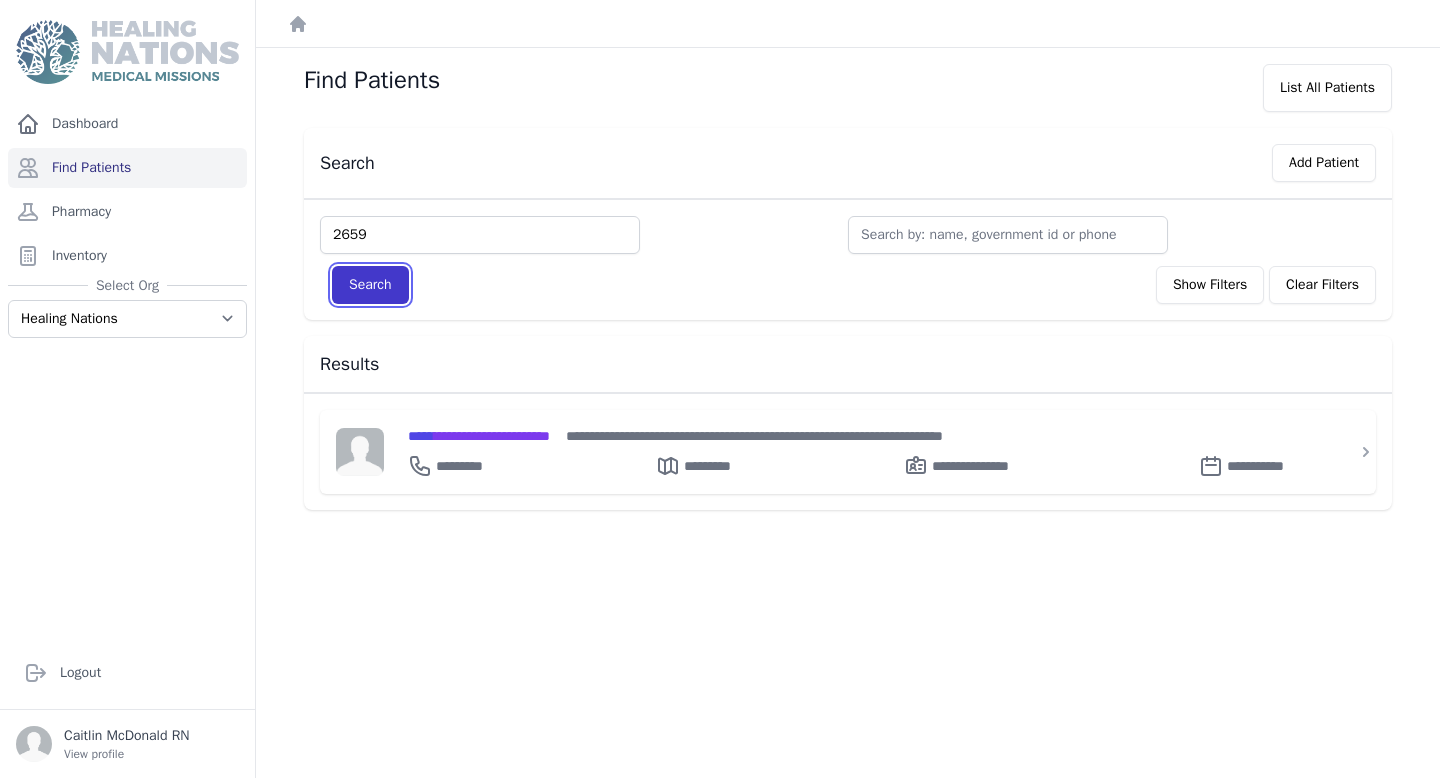click on "Search" at bounding box center [370, 285] 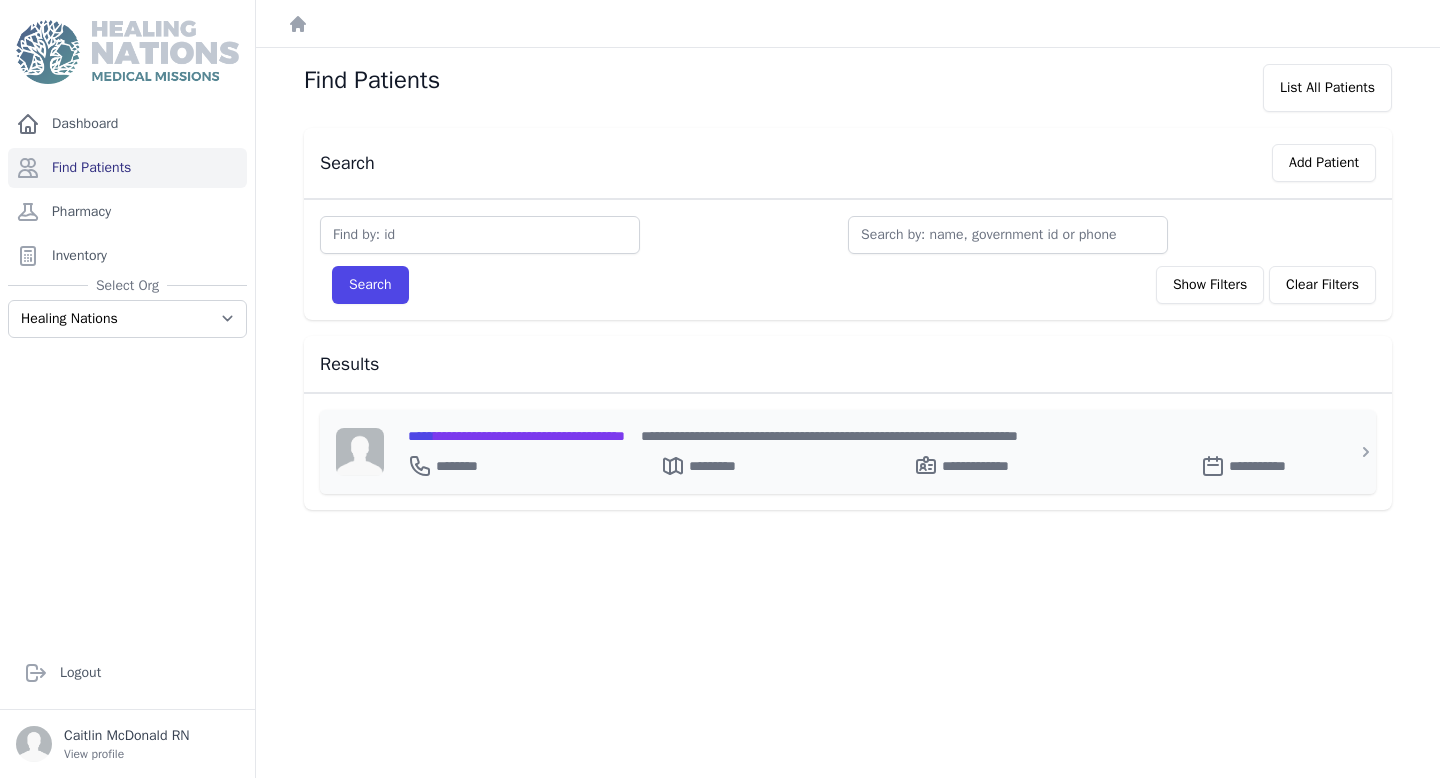 click on "**********" at bounding box center (516, 436) 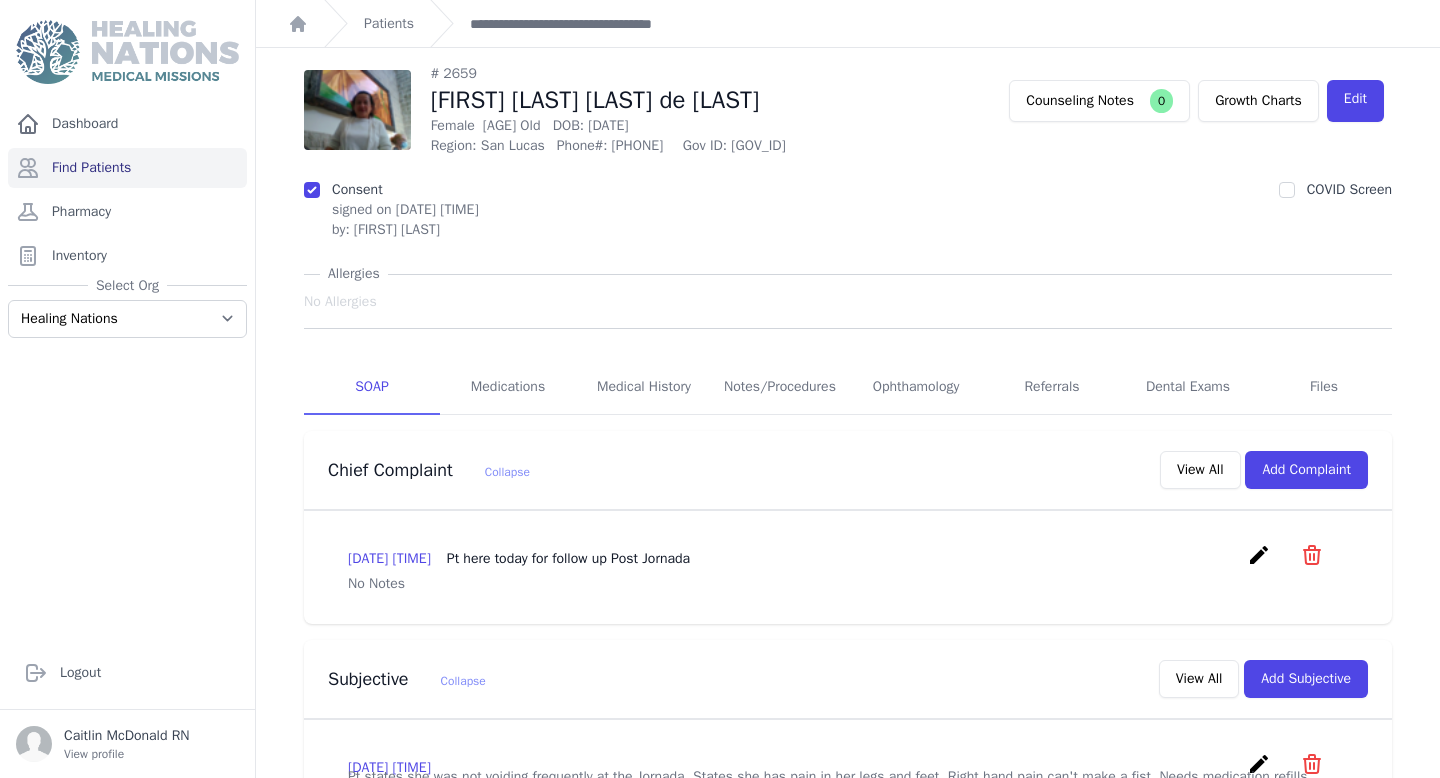 drag, startPoint x: 836, startPoint y: 98, endPoint x: 493, endPoint y: 96, distance: 343.00583 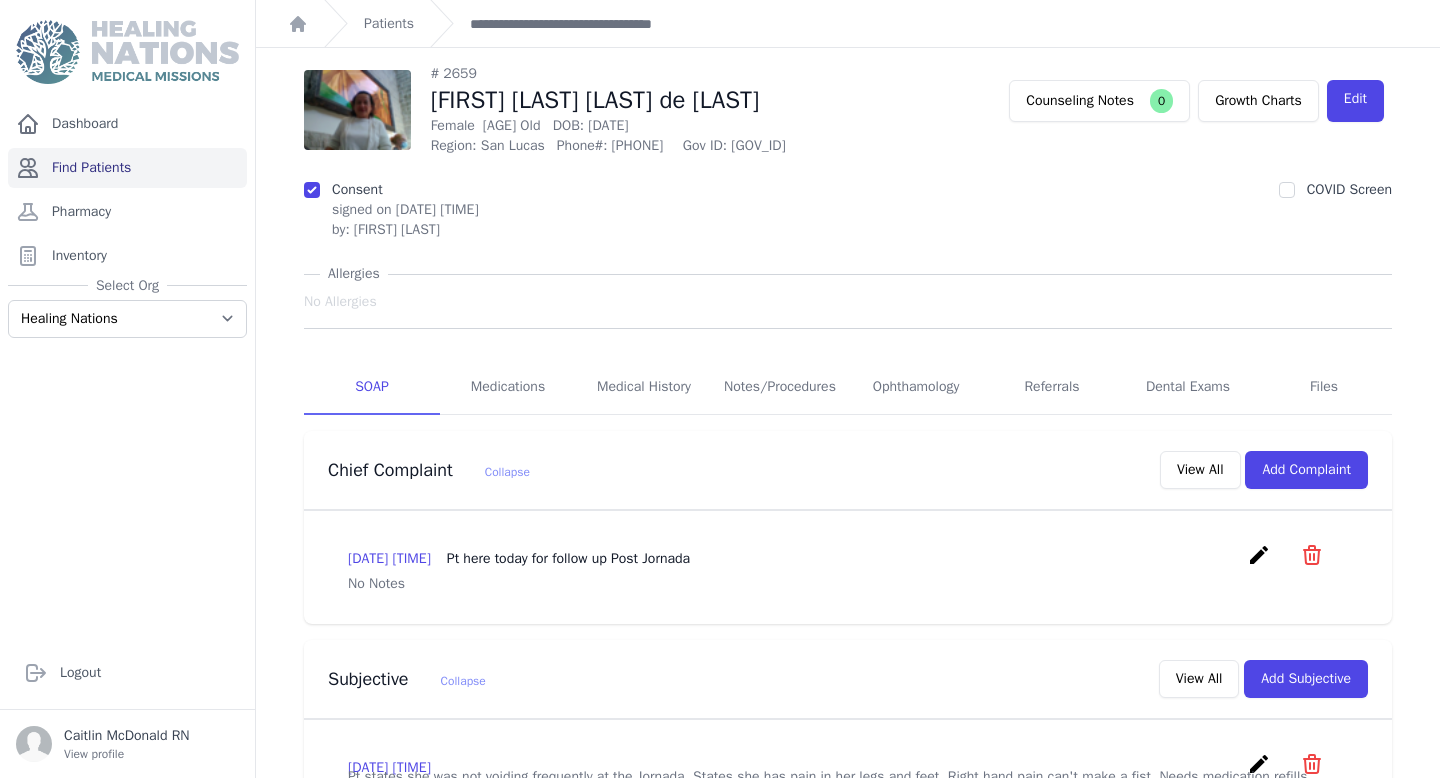 click on "Find Patients" at bounding box center [127, 168] 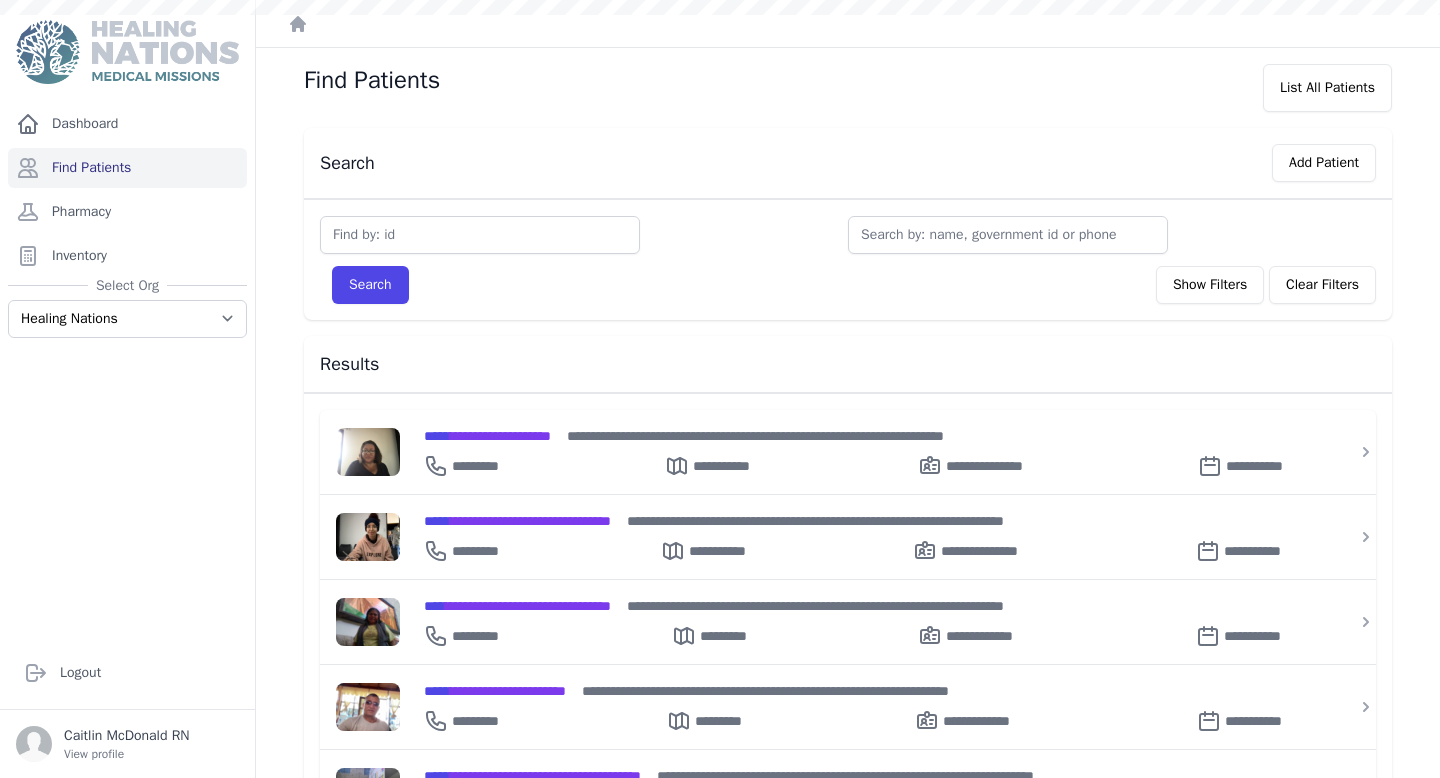 scroll, scrollTop: 0, scrollLeft: 0, axis: both 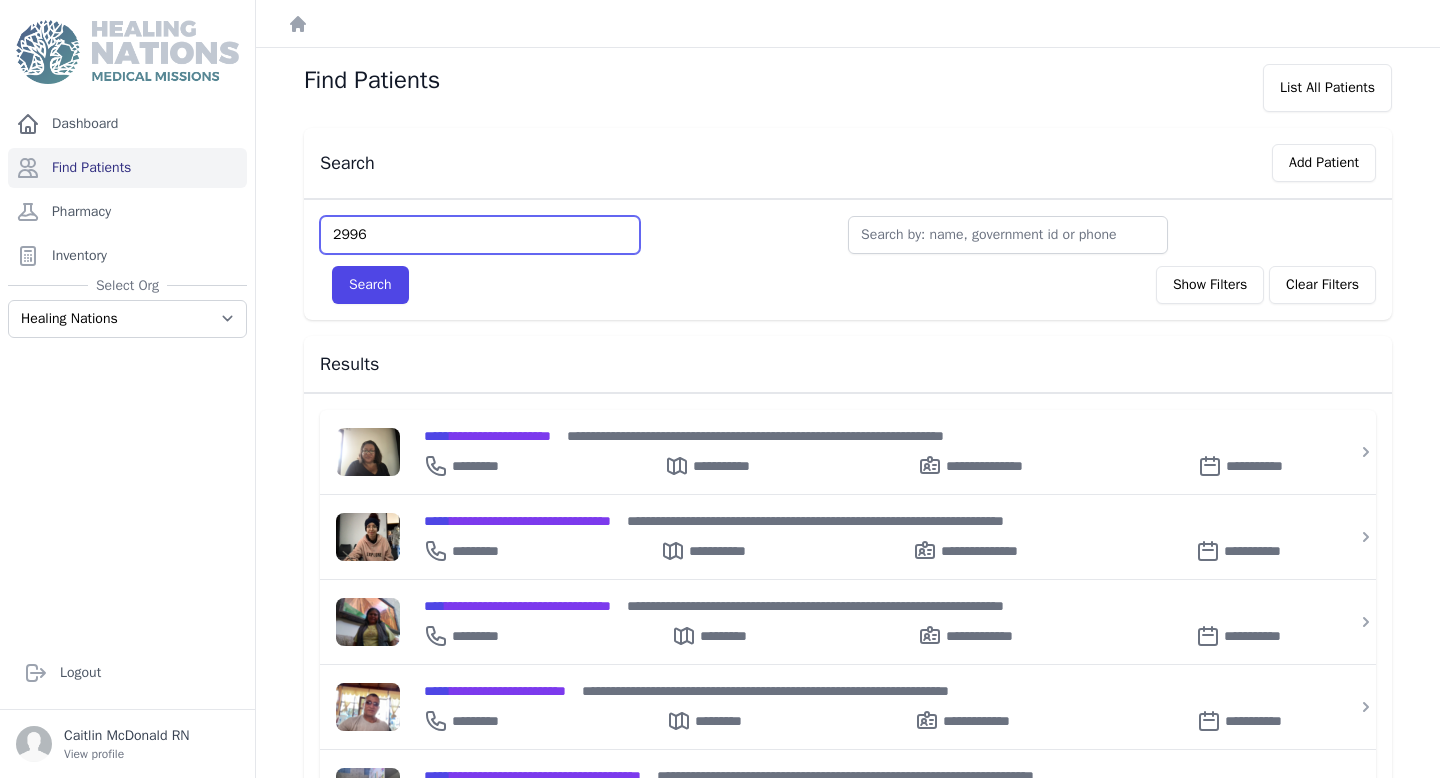 type on "2996" 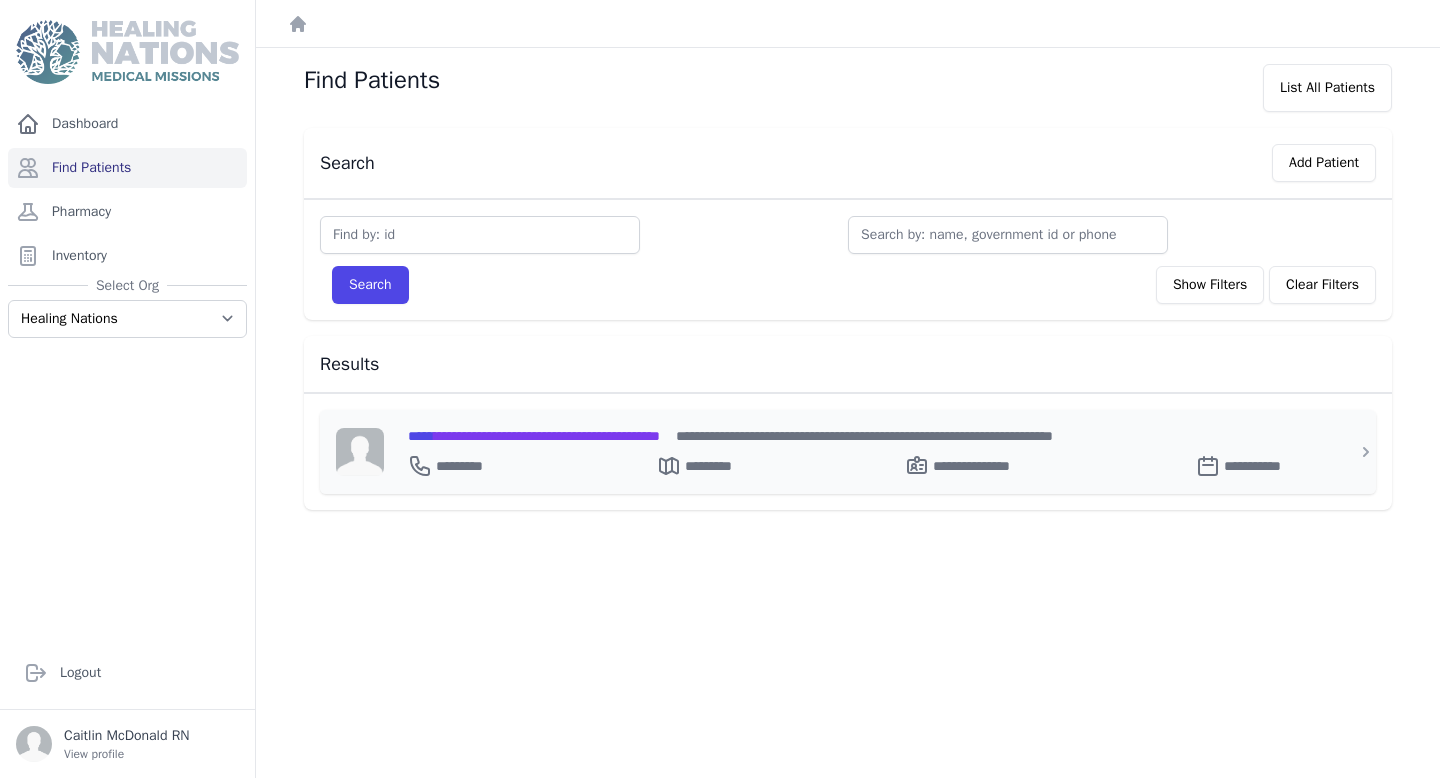 click on "**********" at bounding box center (534, 436) 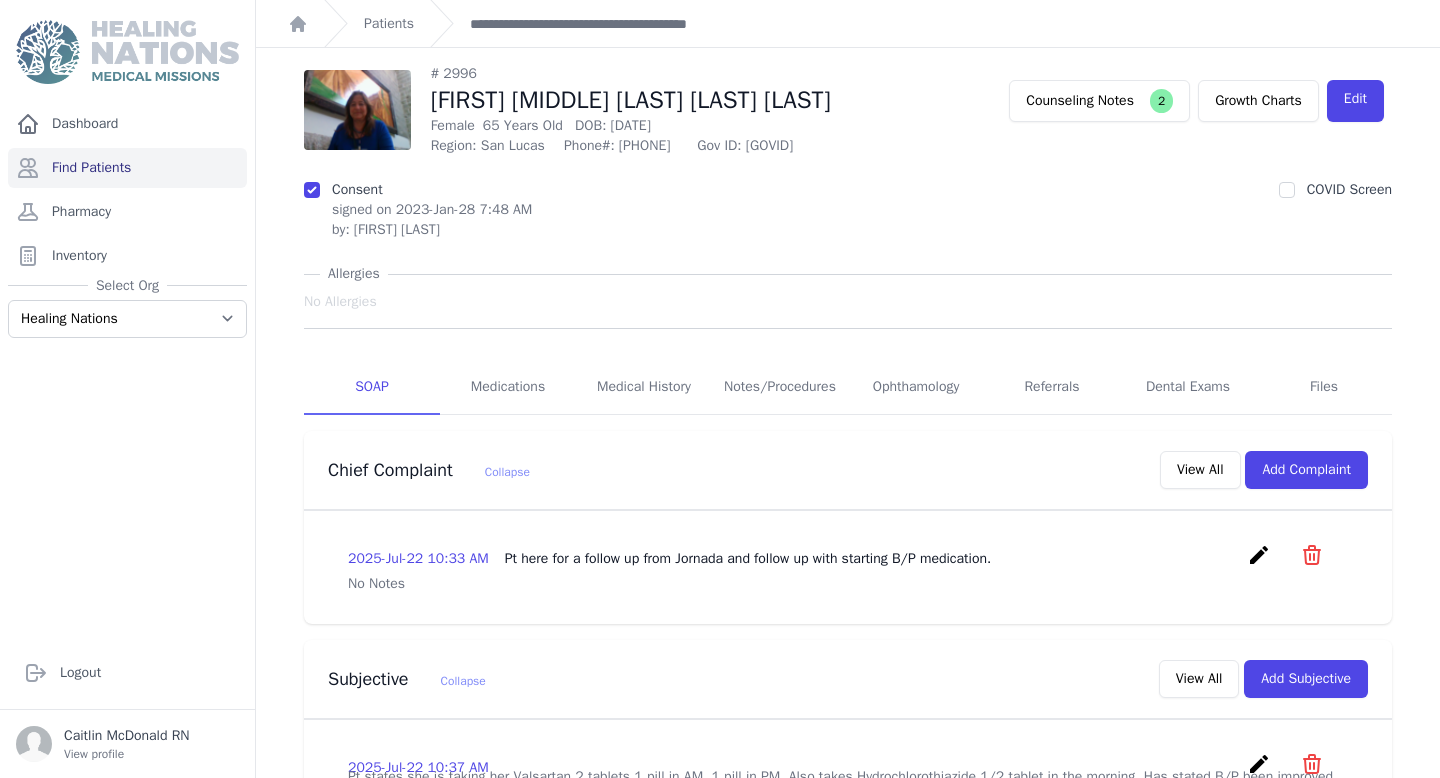 drag, startPoint x: 937, startPoint y: 99, endPoint x: 430, endPoint y: 94, distance: 507.02466 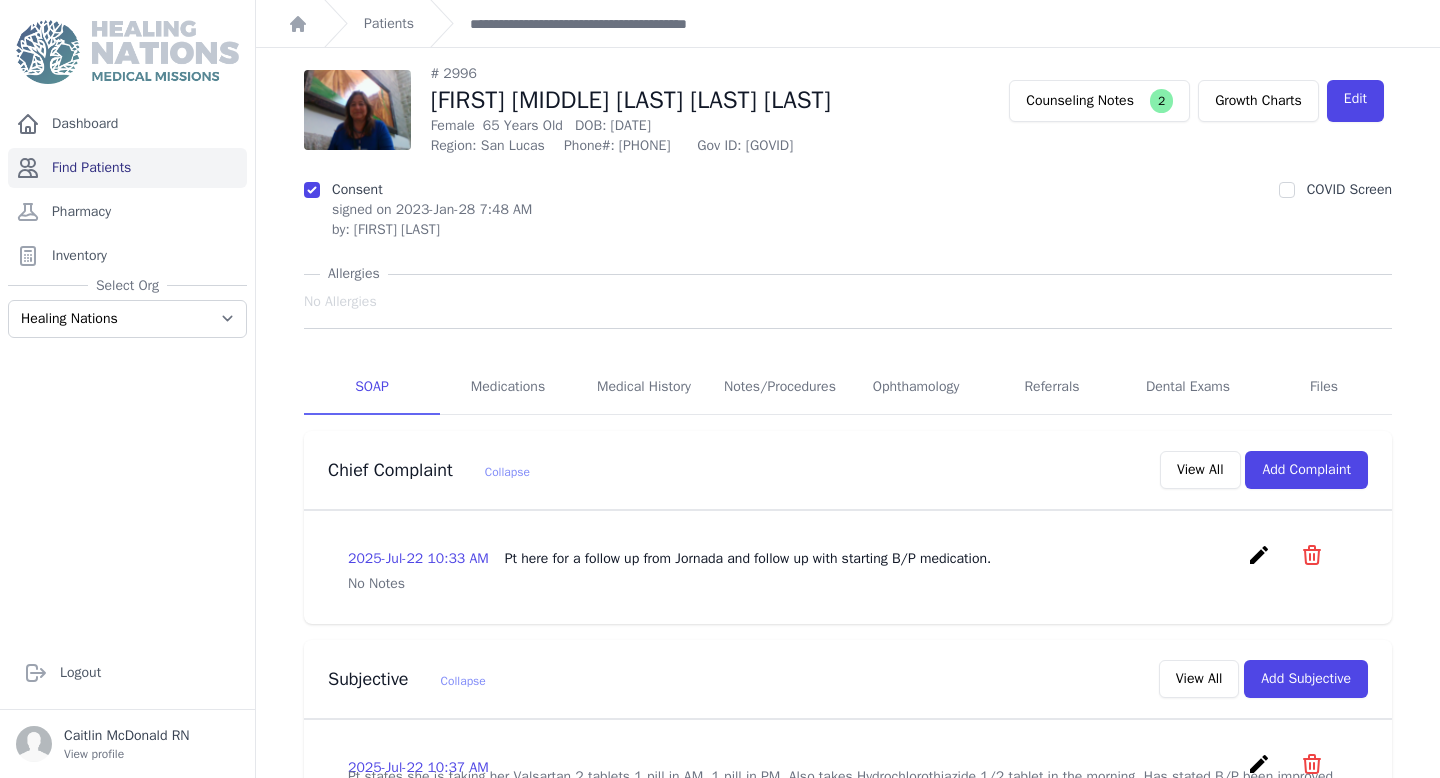 click on "Find Patients" at bounding box center (127, 168) 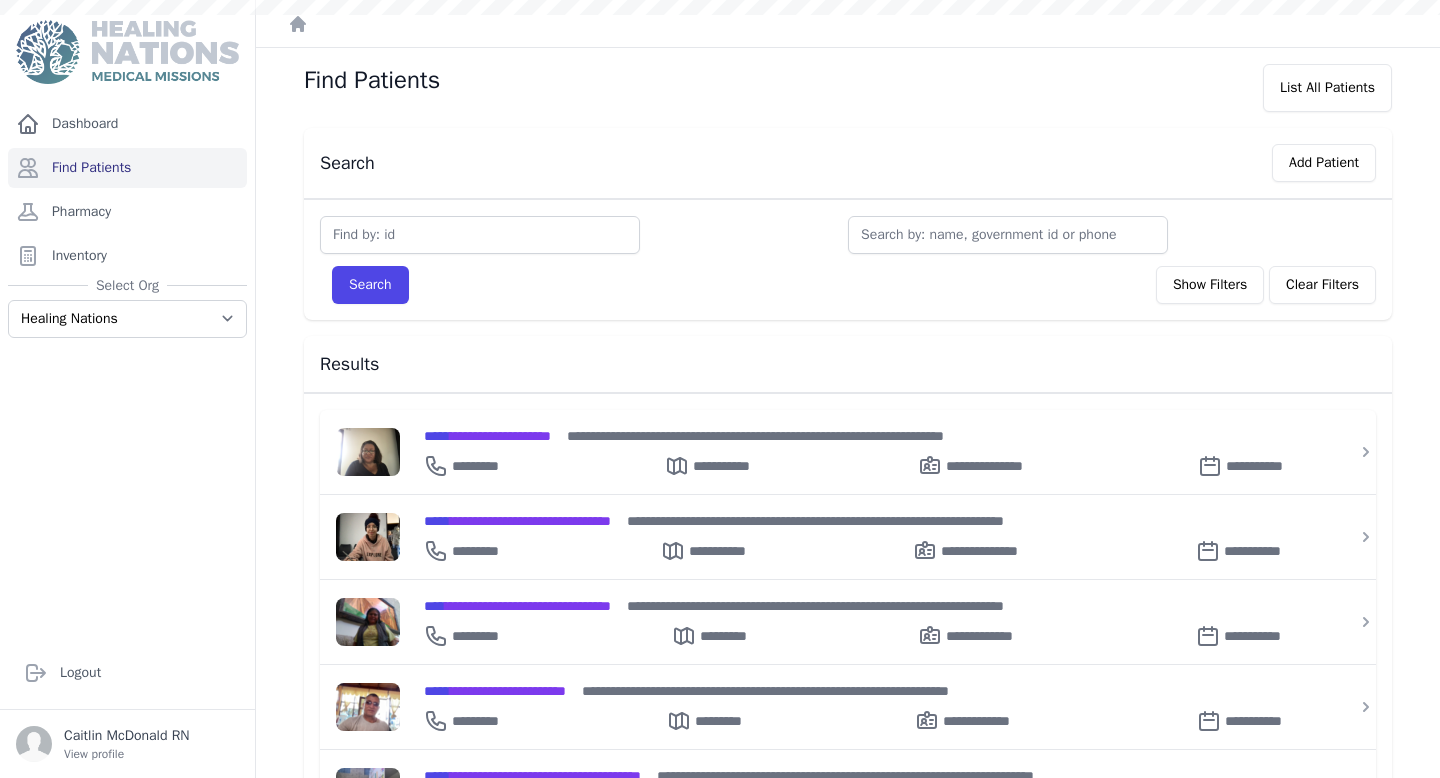 scroll, scrollTop: 0, scrollLeft: 0, axis: both 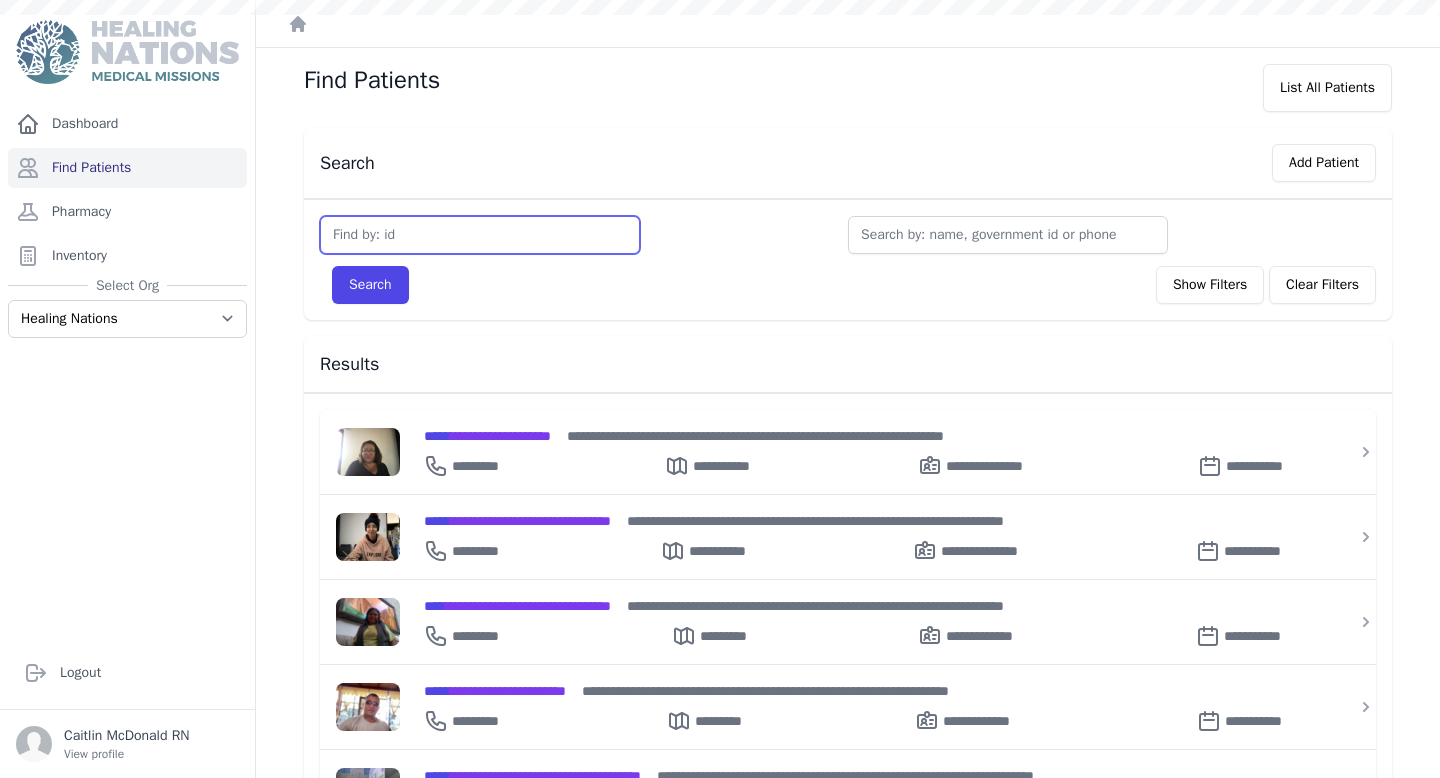 click at bounding box center (480, 235) 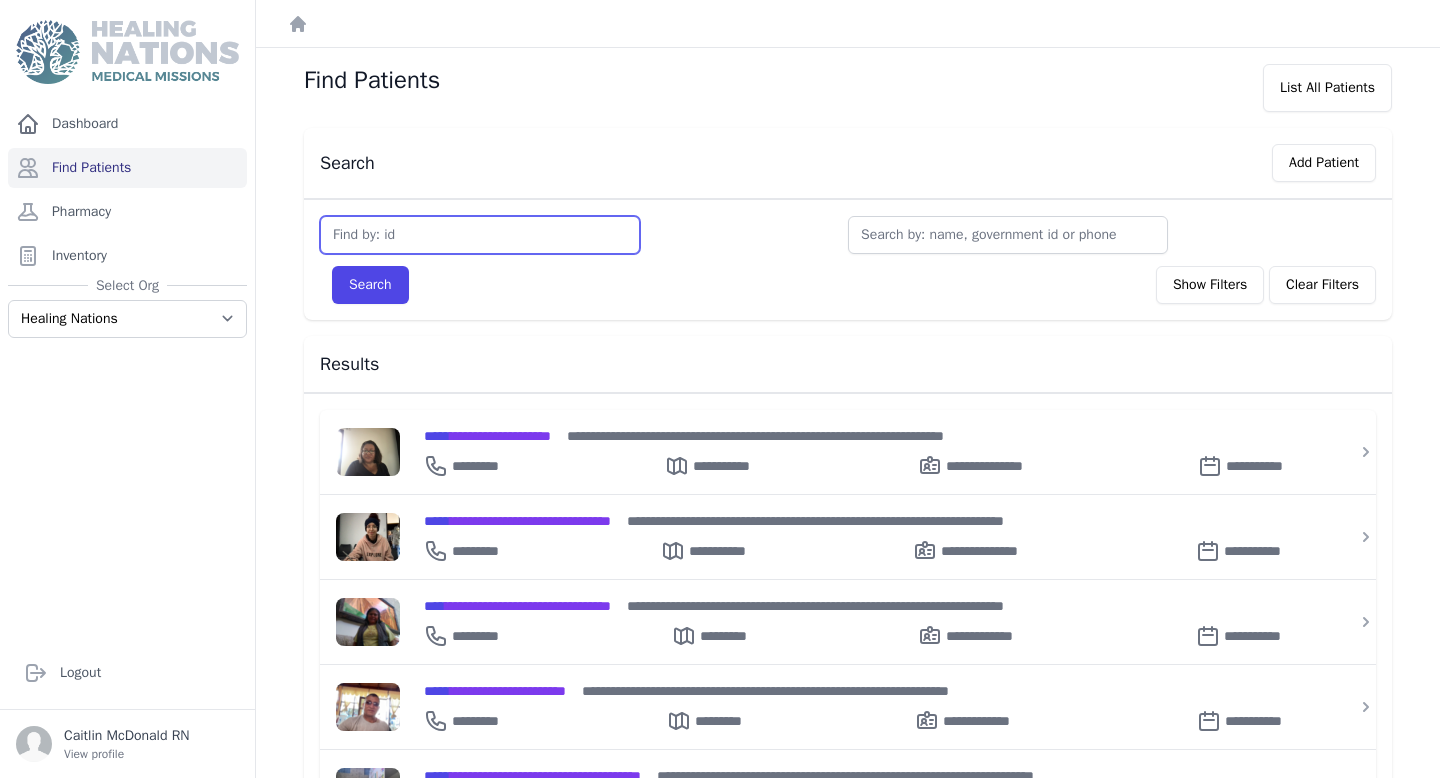 type on "2" 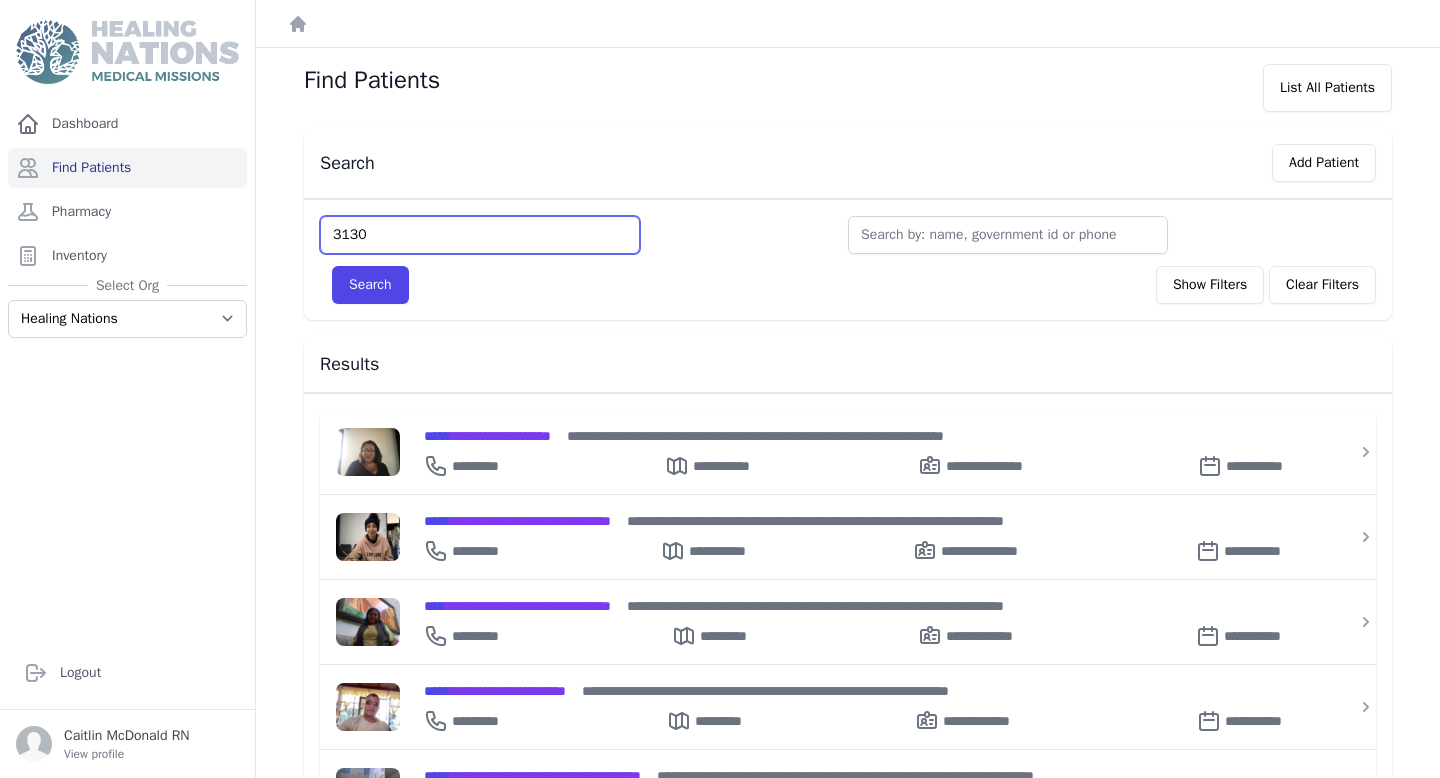 type on "3130" 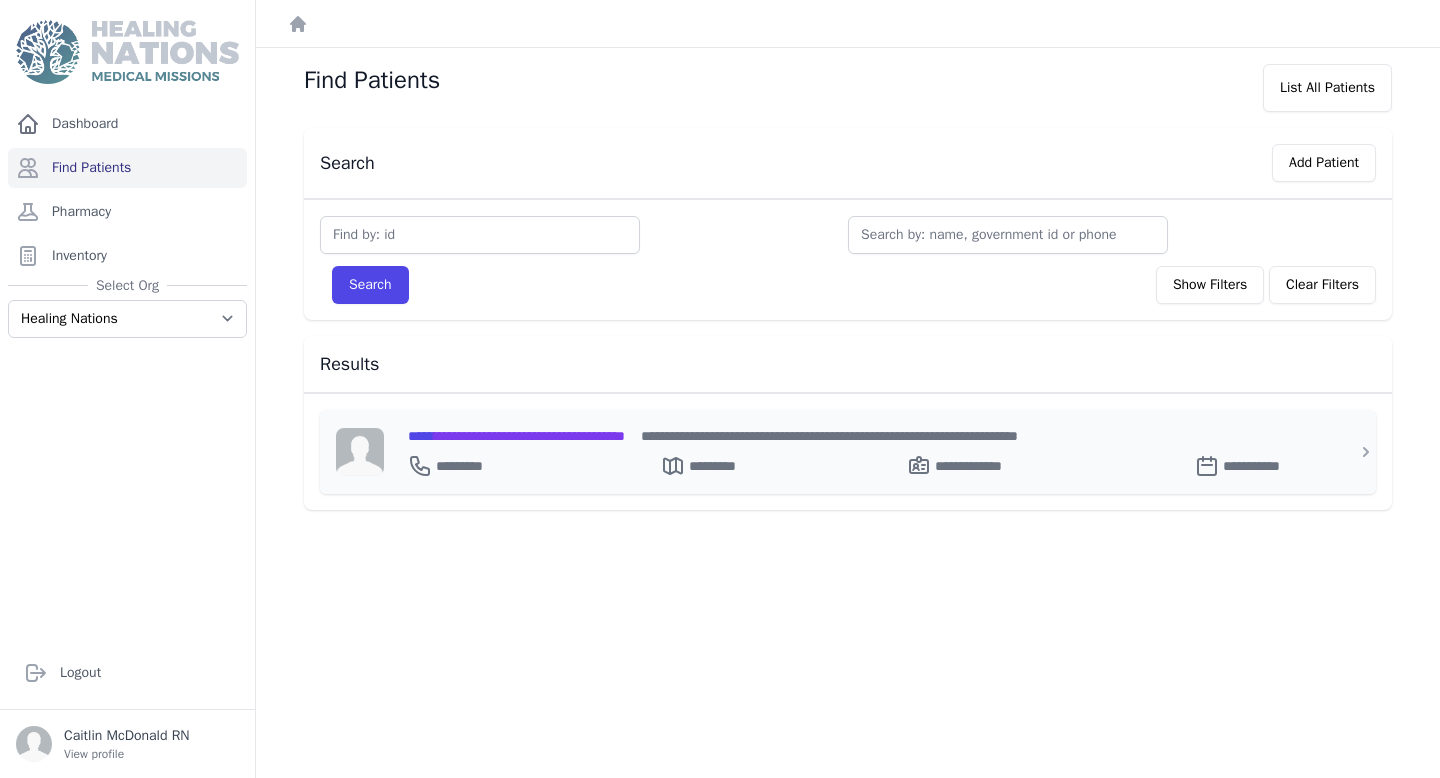 click on "**********" at bounding box center [516, 436] 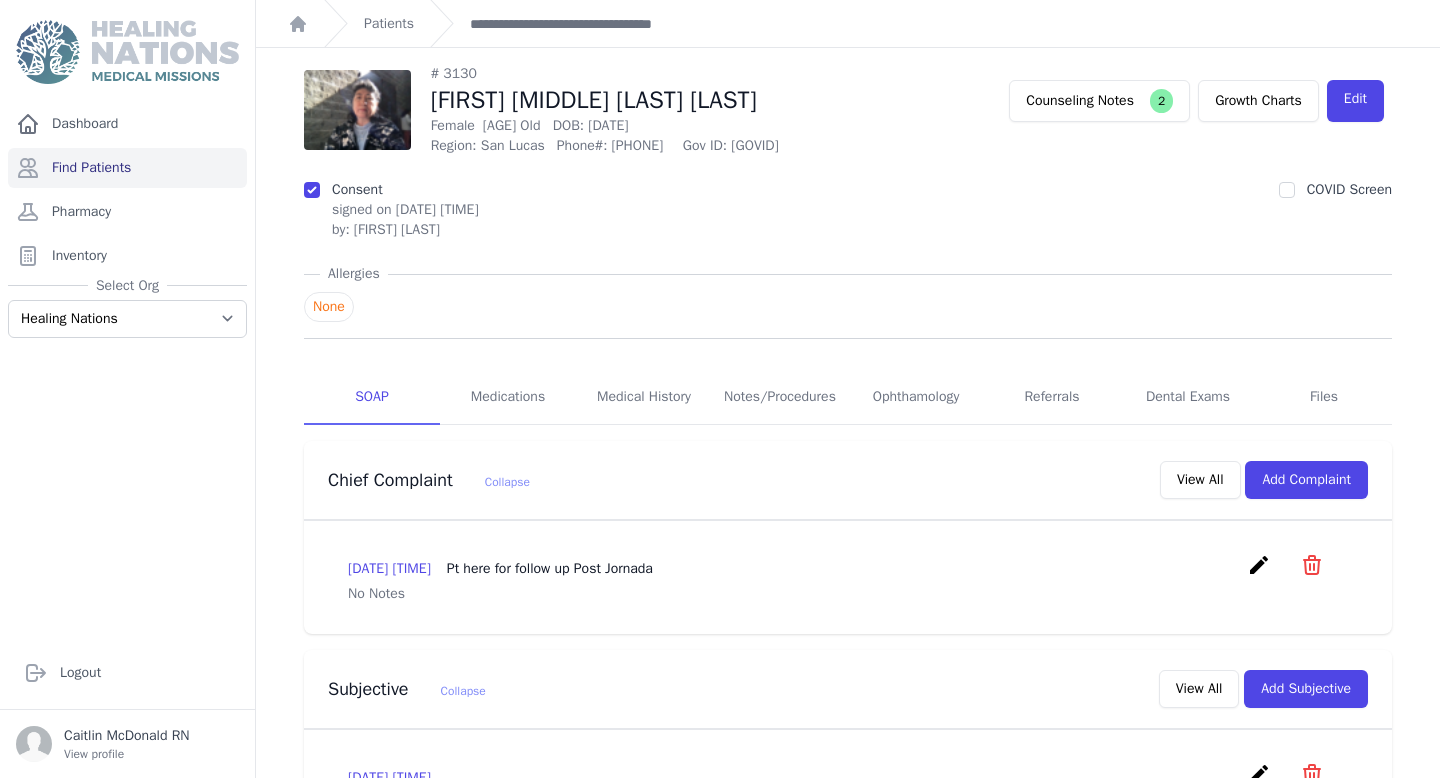 drag, startPoint x: 846, startPoint y: 100, endPoint x: 430, endPoint y: 99, distance: 416.0012 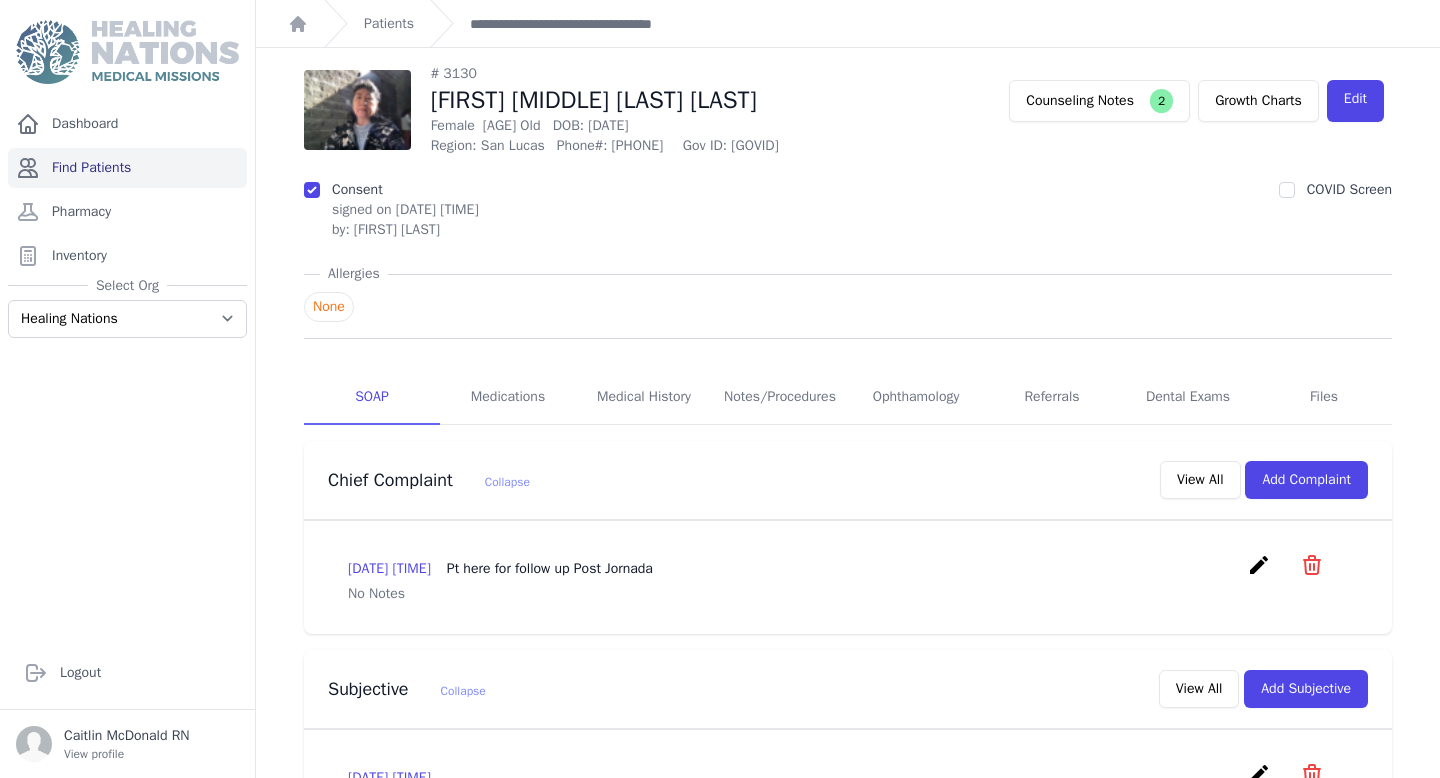 click on "Find Patients" at bounding box center (127, 168) 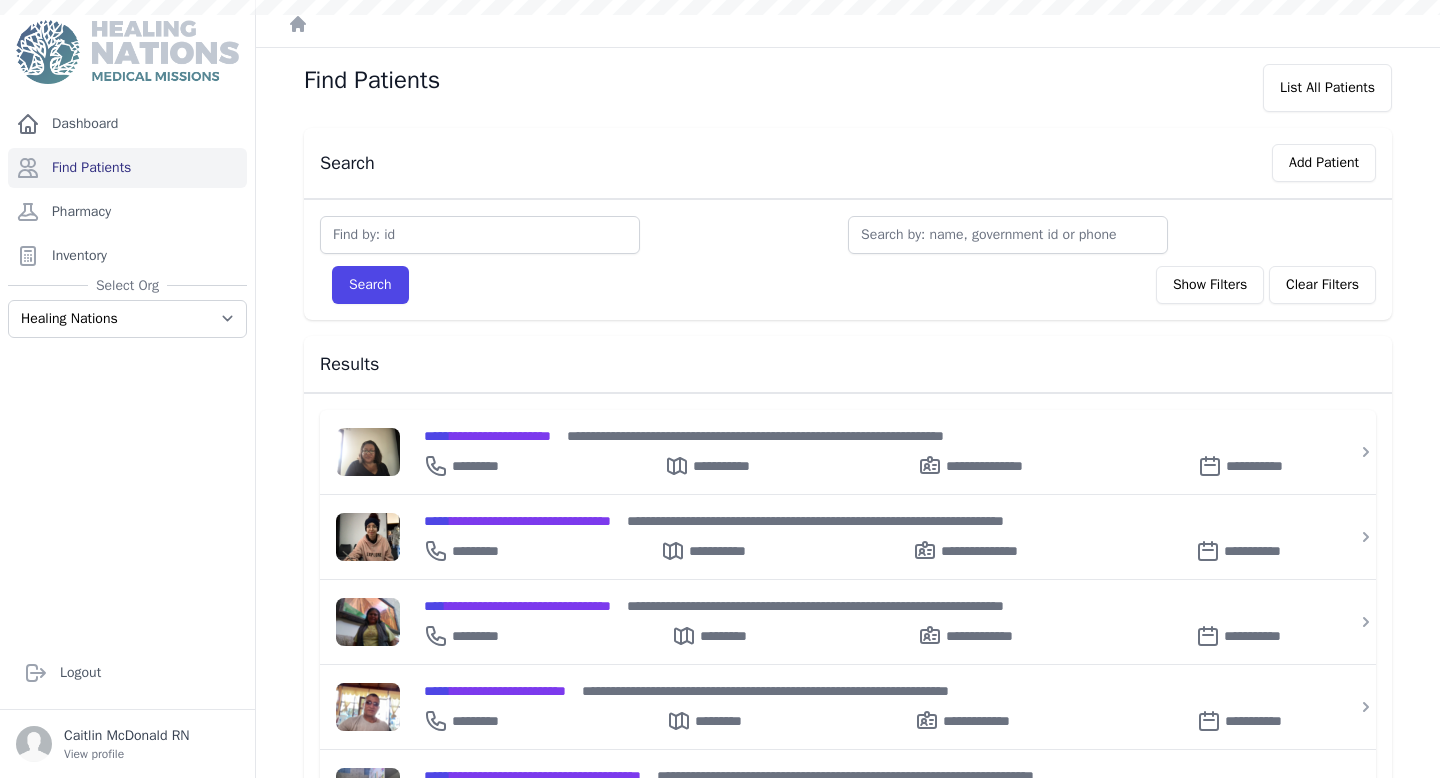 scroll, scrollTop: 0, scrollLeft: 0, axis: both 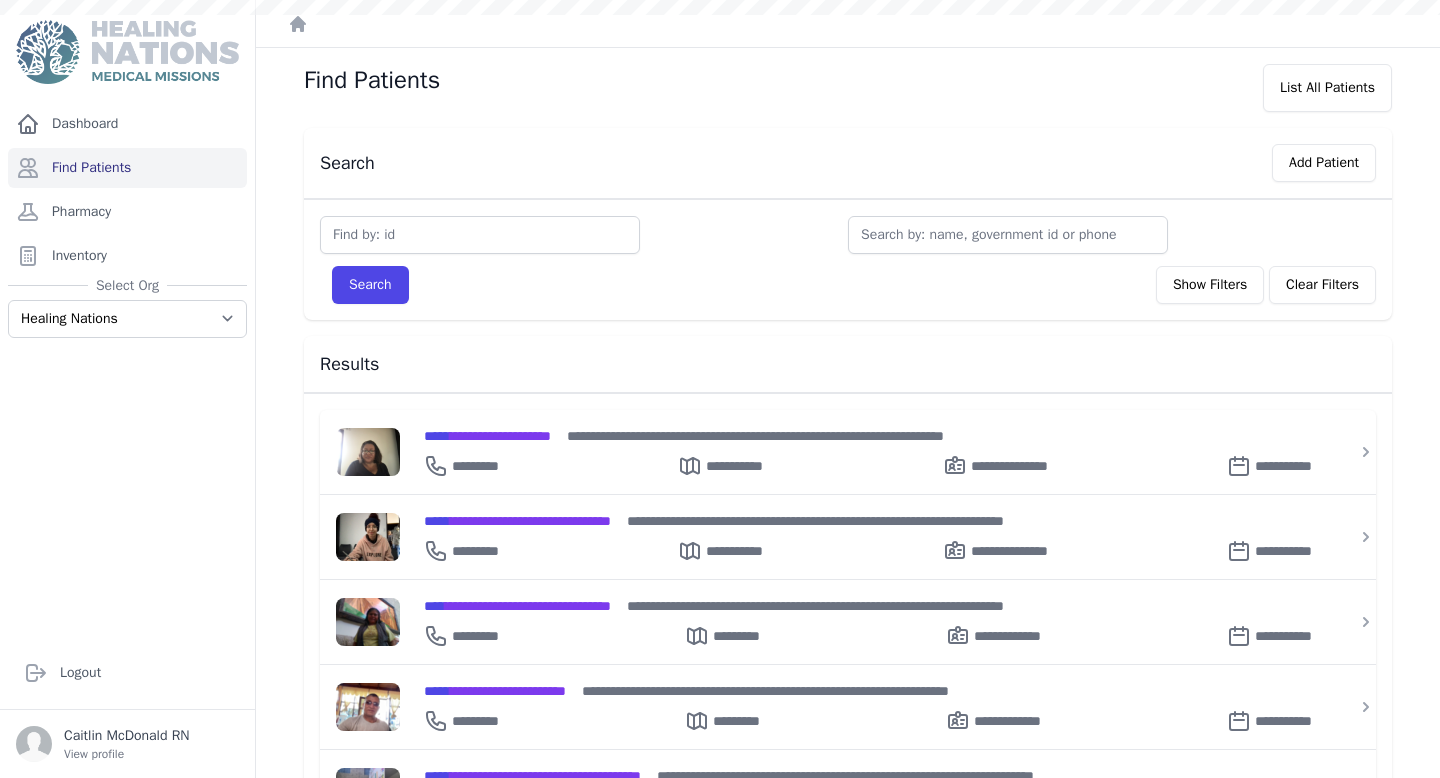 click at bounding box center [480, 235] 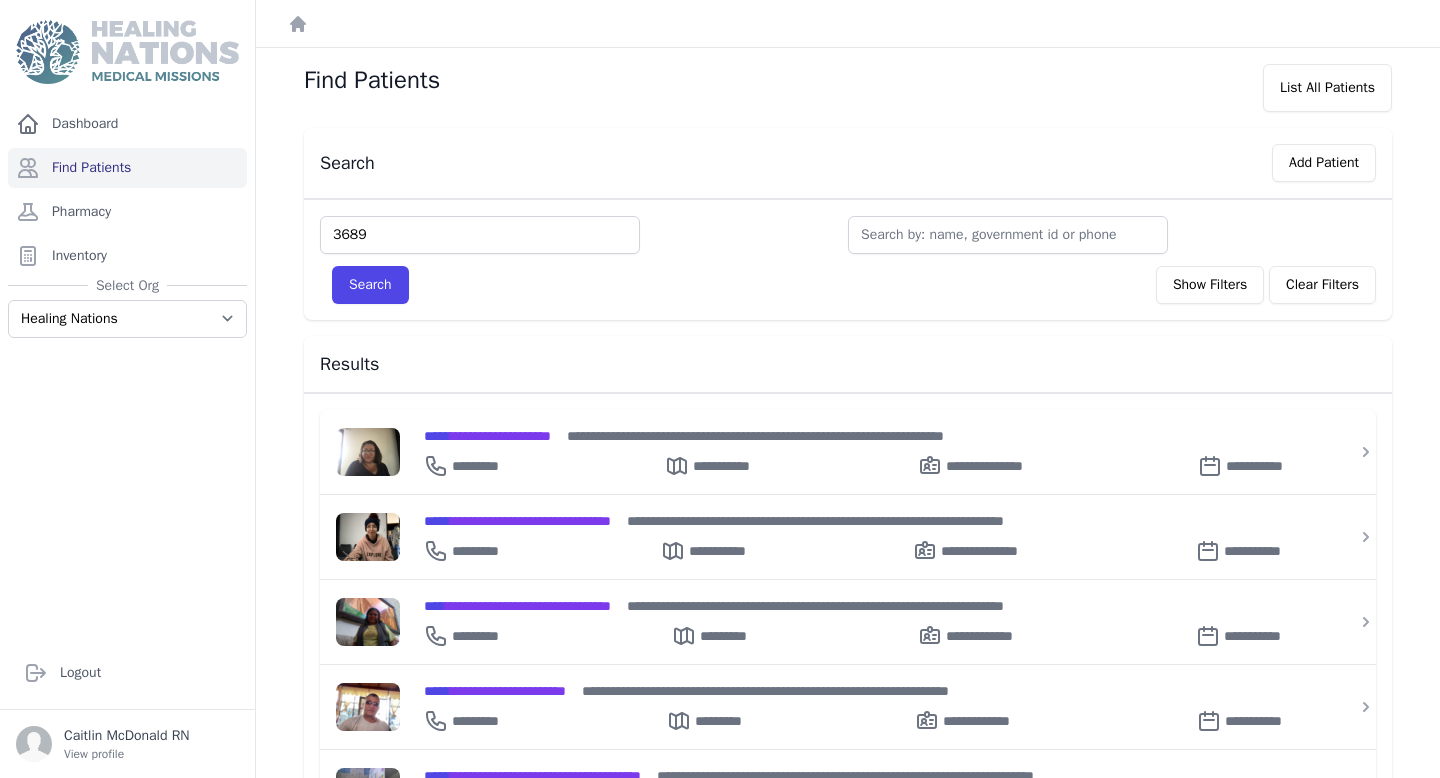 type on "3689" 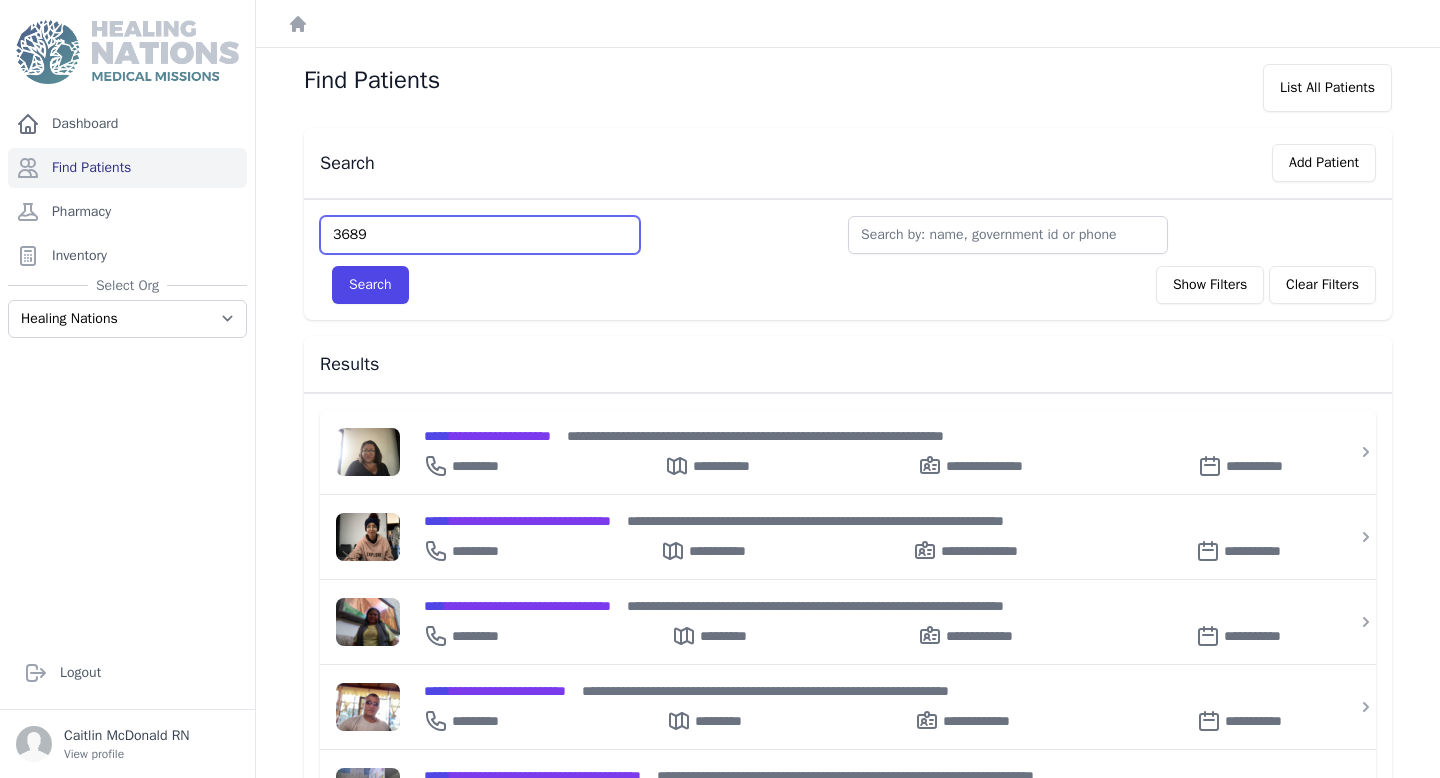 type 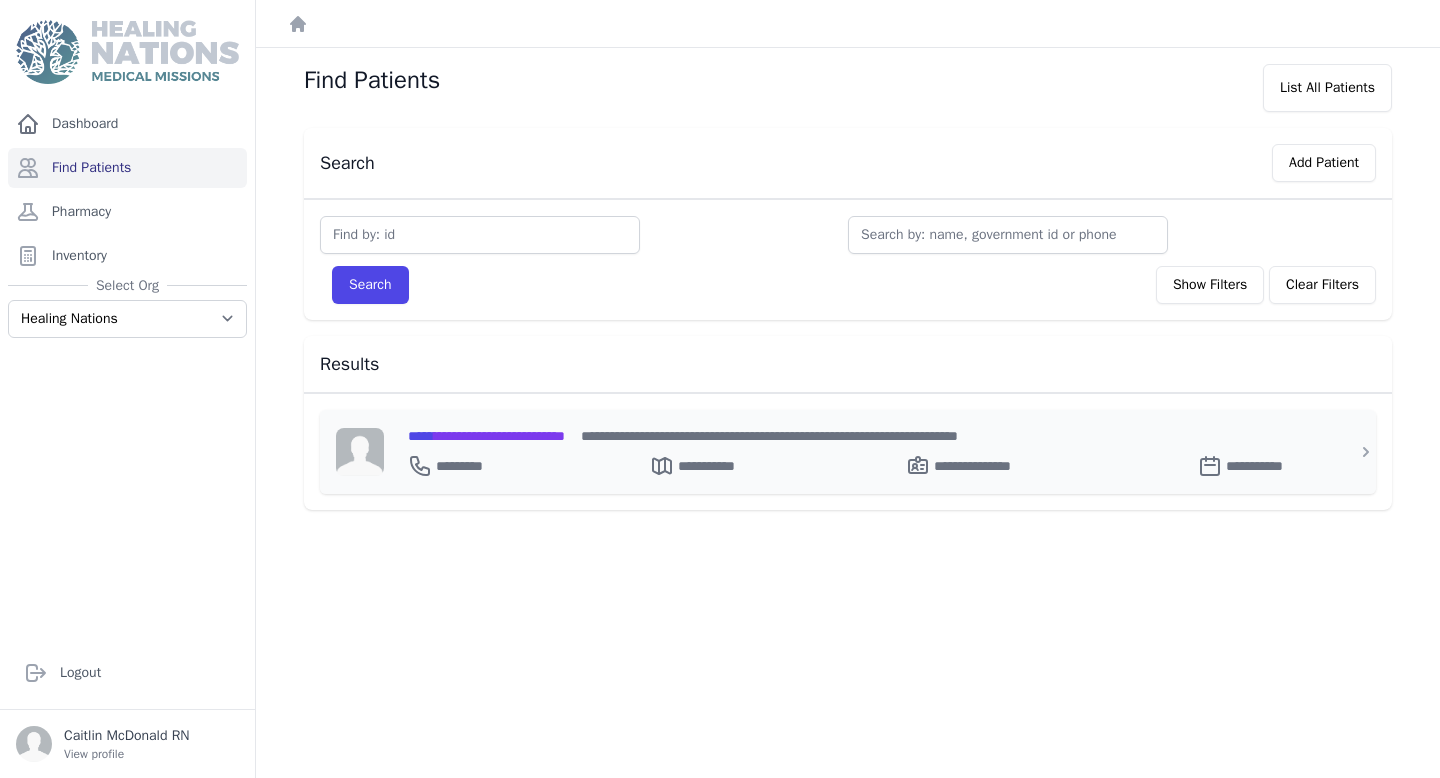 click on "**********" at bounding box center [486, 436] 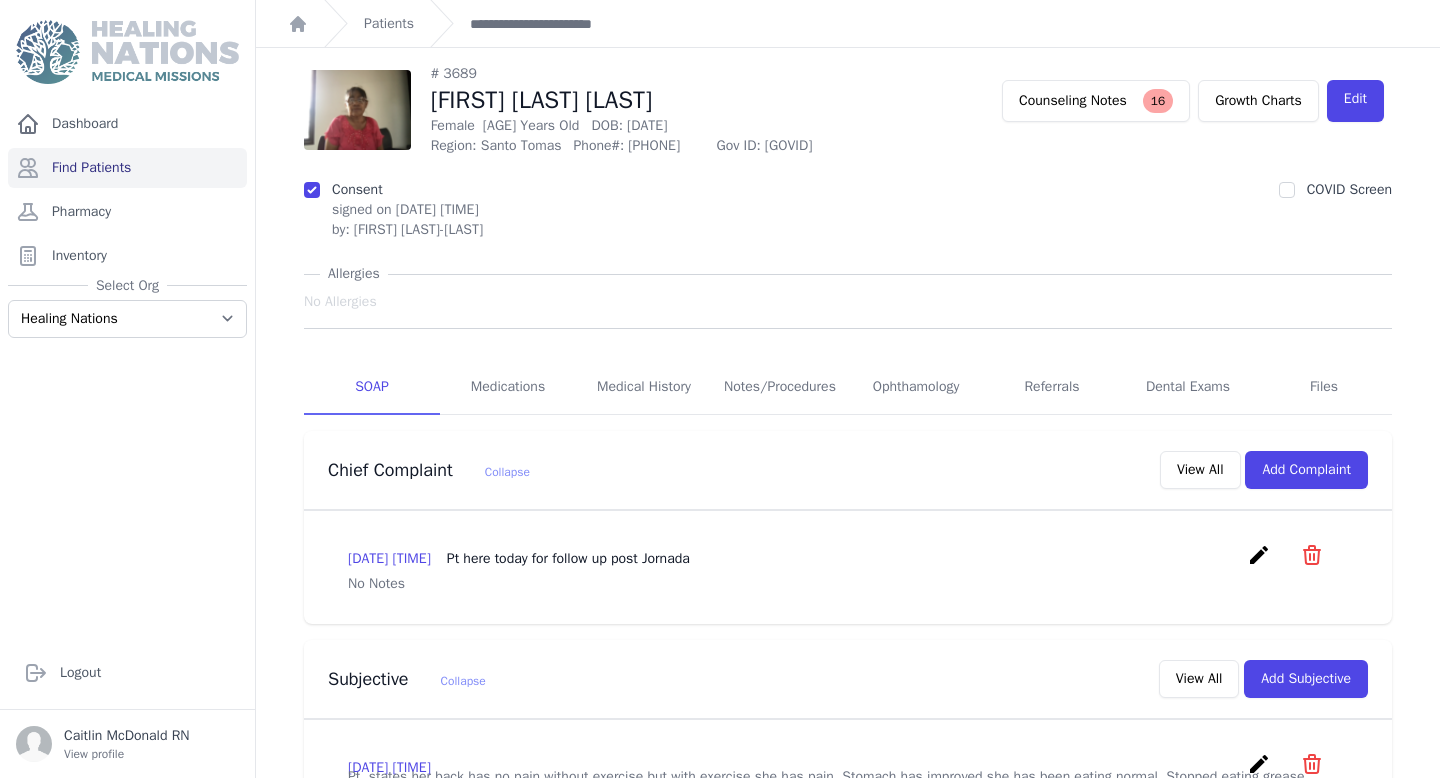 drag, startPoint x: 712, startPoint y: 100, endPoint x: 574, endPoint y: 100, distance: 138 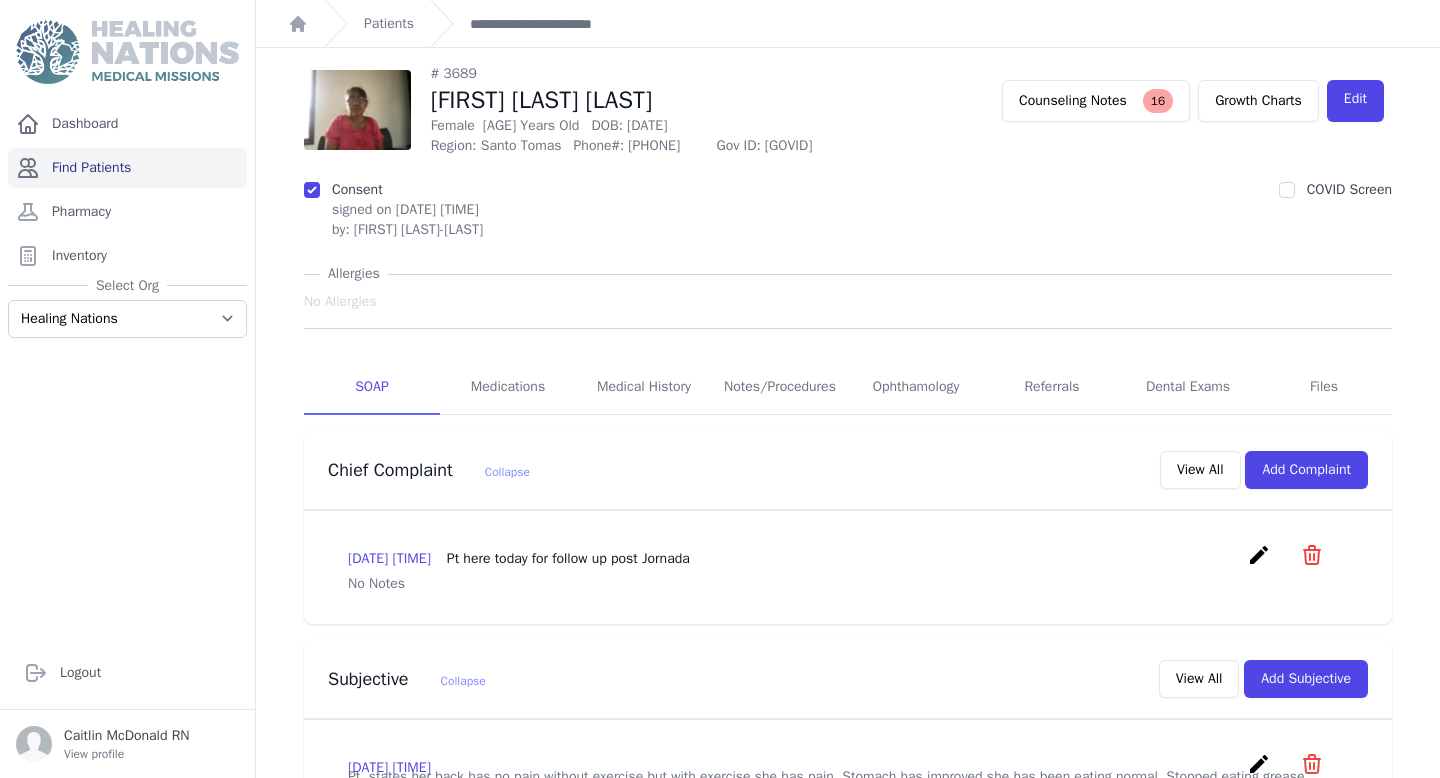 click on "Find Patients" at bounding box center [127, 168] 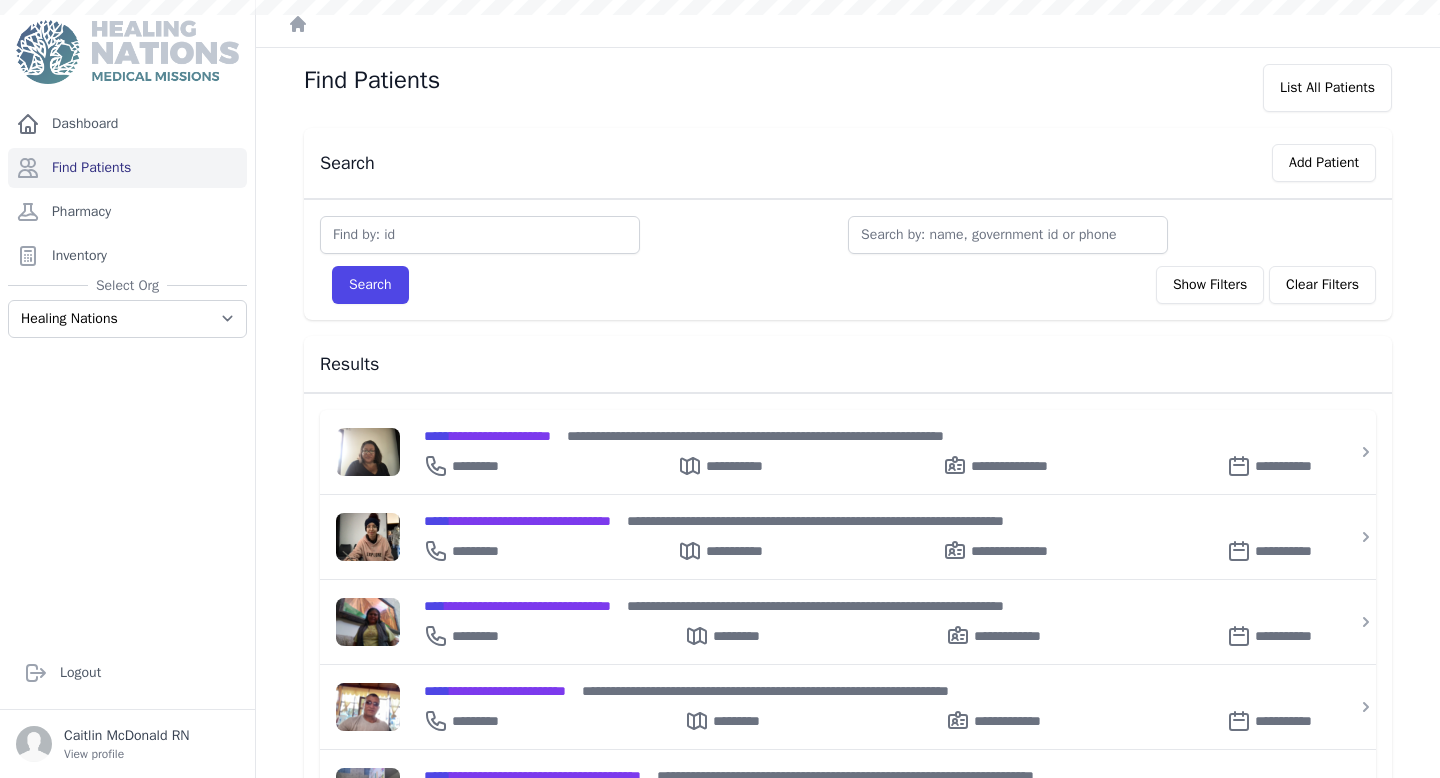 scroll, scrollTop: 0, scrollLeft: 0, axis: both 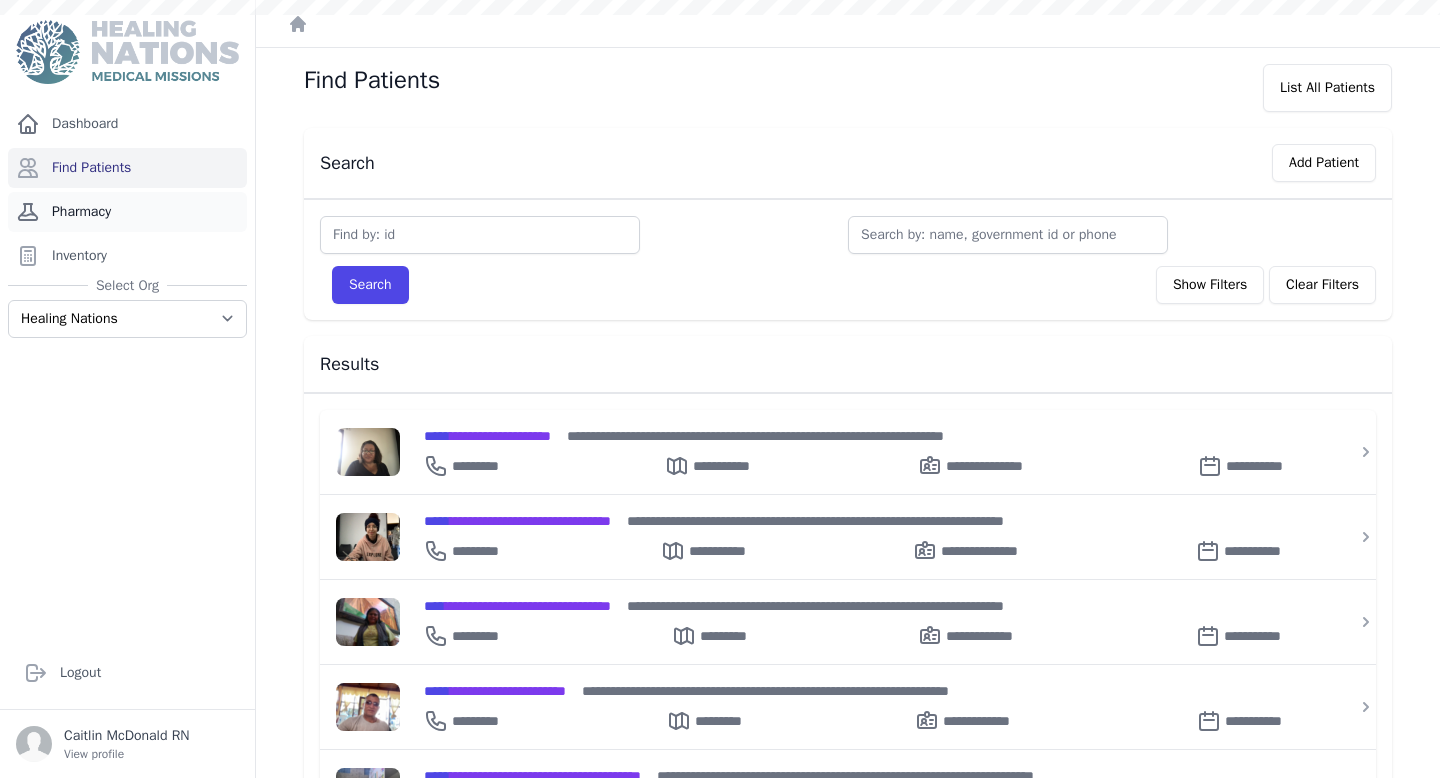 click on "Pharmacy" at bounding box center [127, 212] 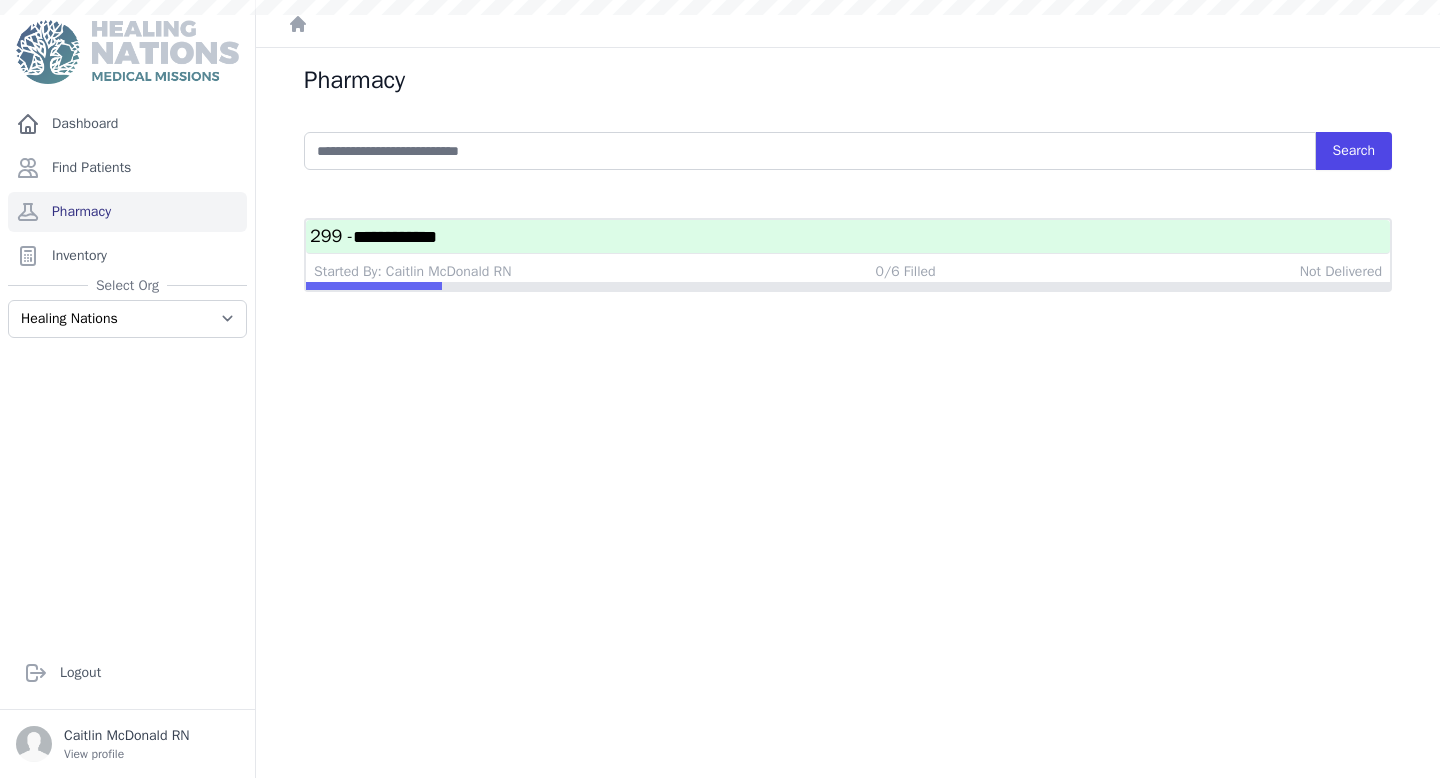scroll, scrollTop: 0, scrollLeft: 0, axis: both 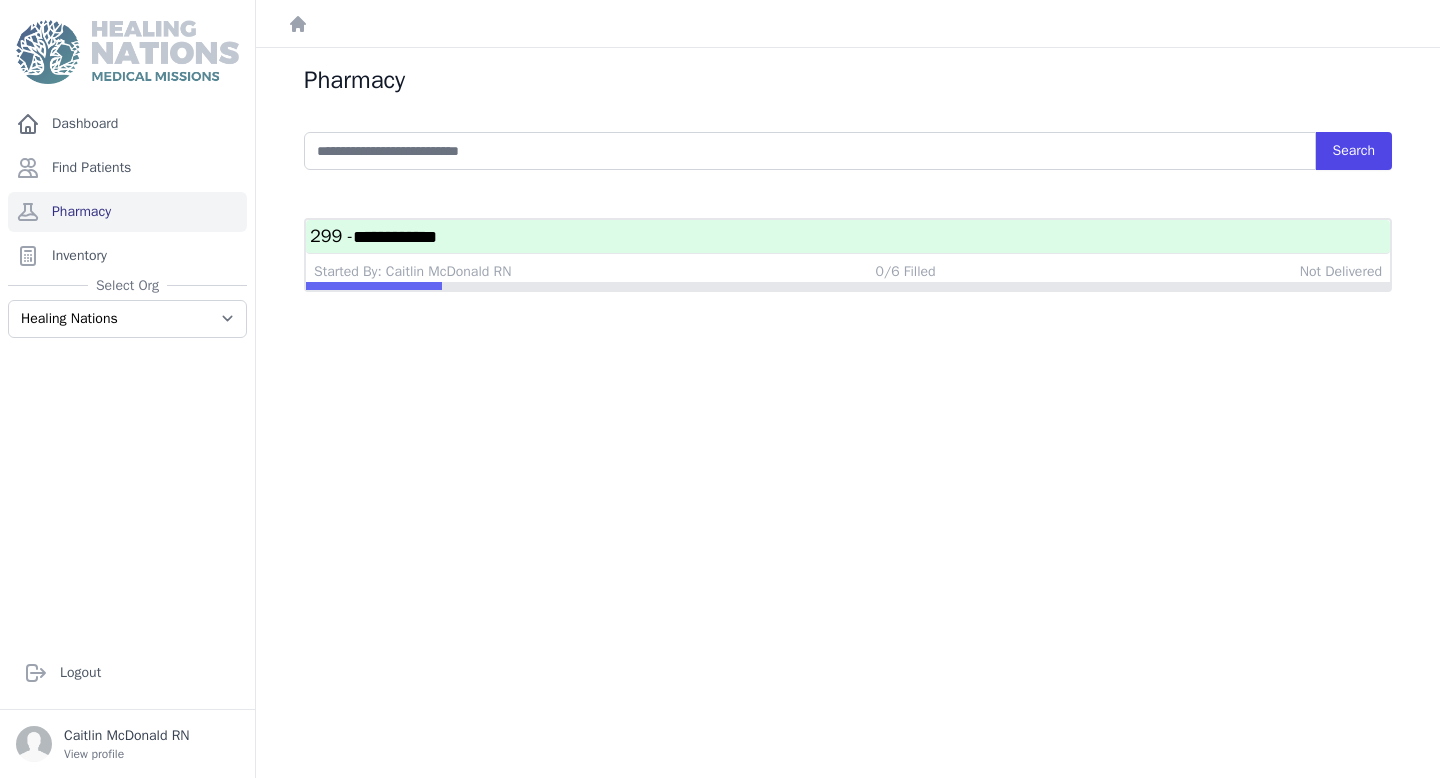 click on "**********" at bounding box center (848, 236) 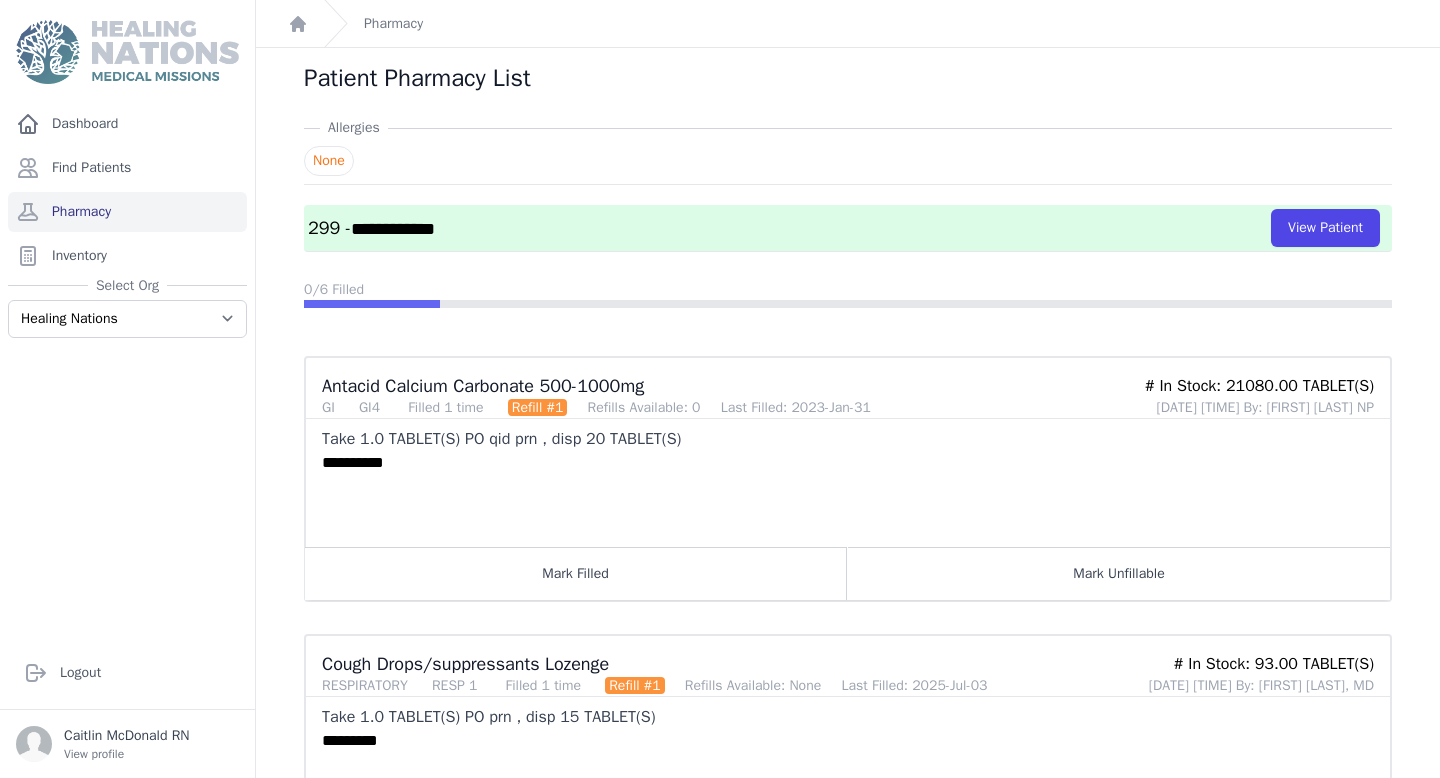 scroll, scrollTop: 0, scrollLeft: 0, axis: both 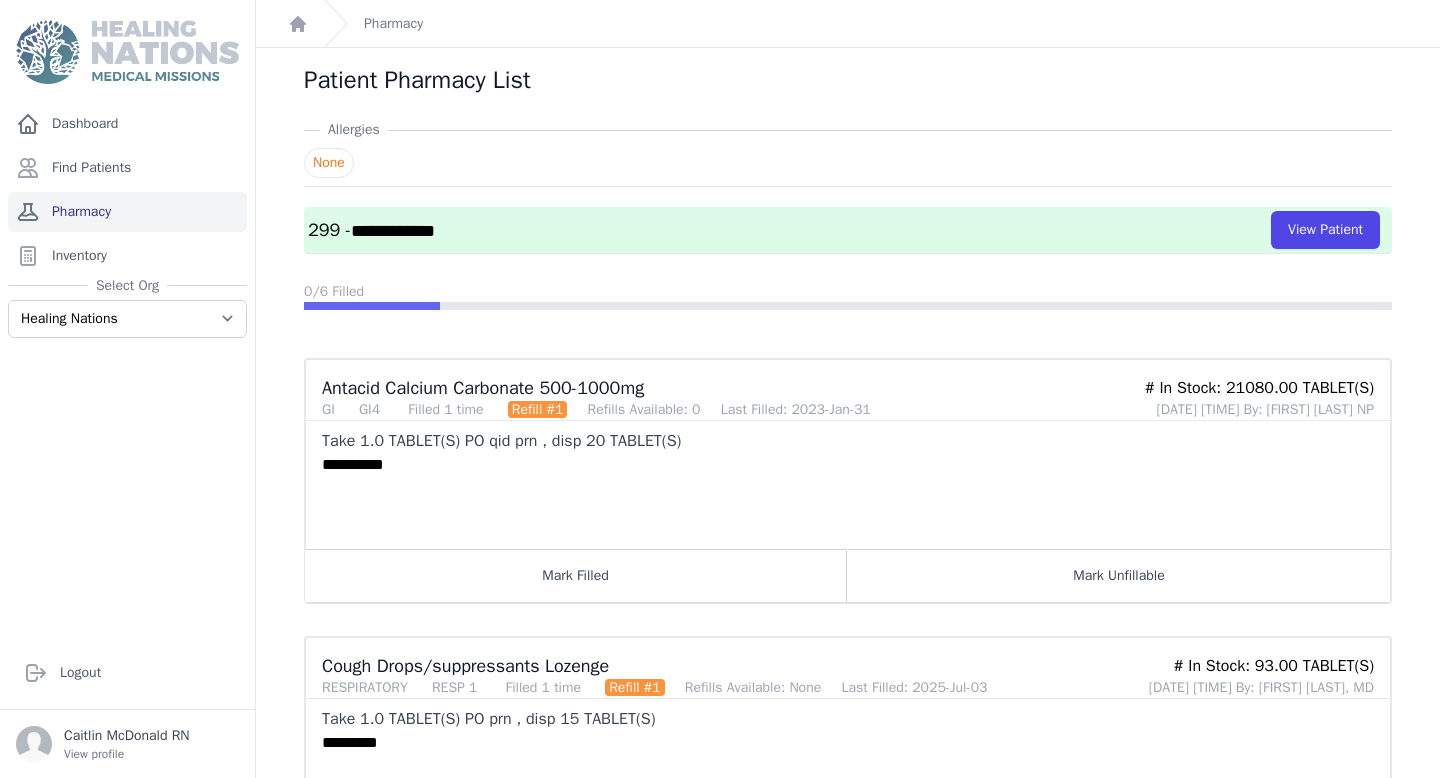 click on "Pharmacy" at bounding box center [127, 212] 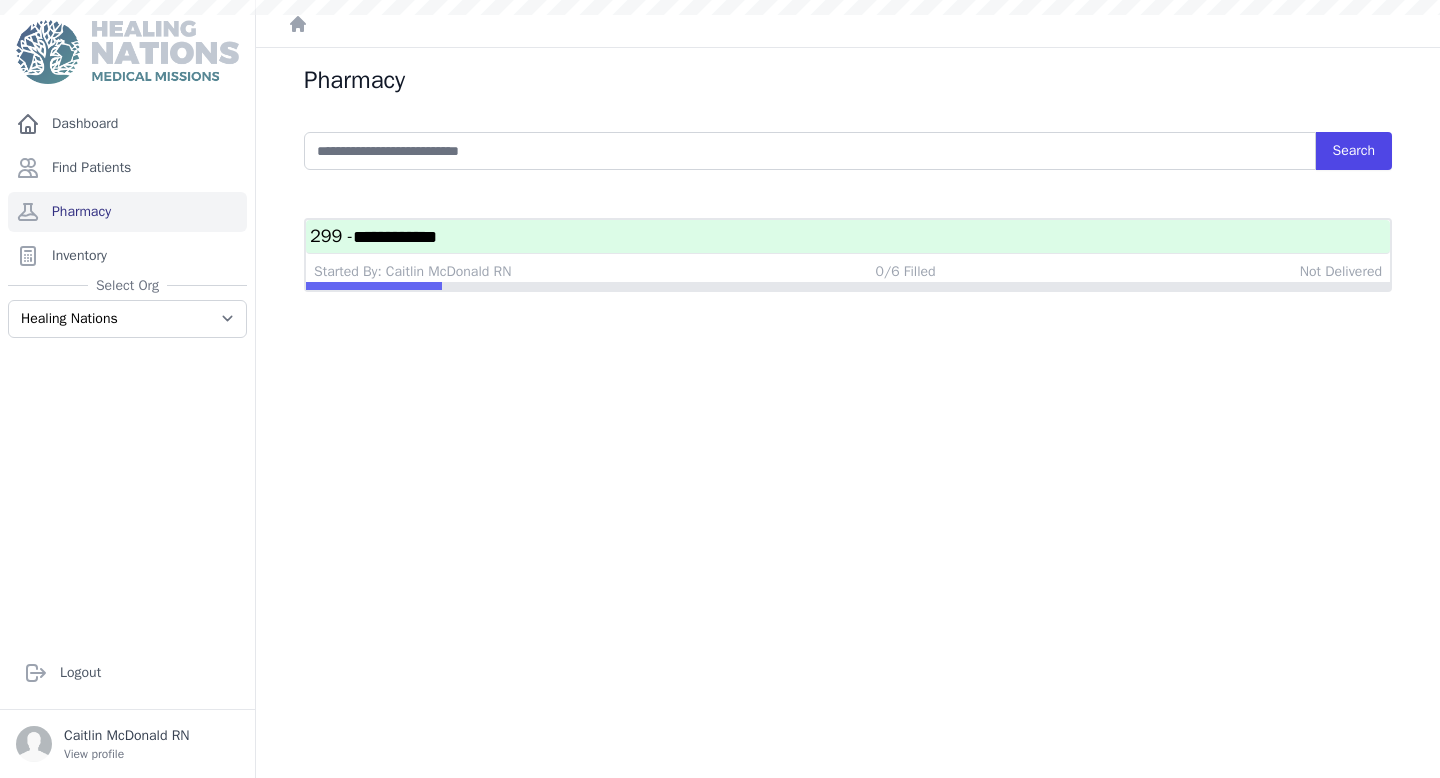 scroll, scrollTop: 0, scrollLeft: 0, axis: both 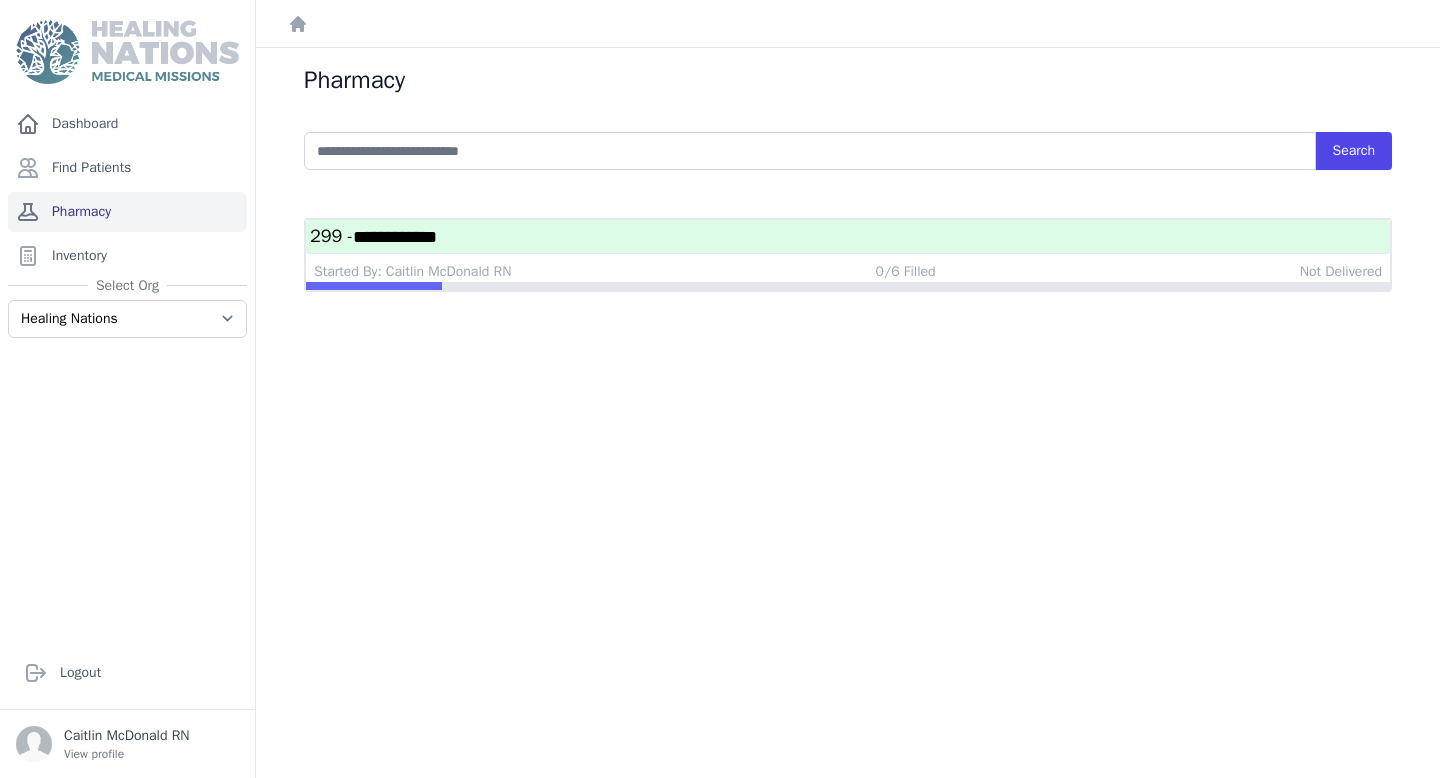 click on "Pharmacy" at bounding box center (127, 212) 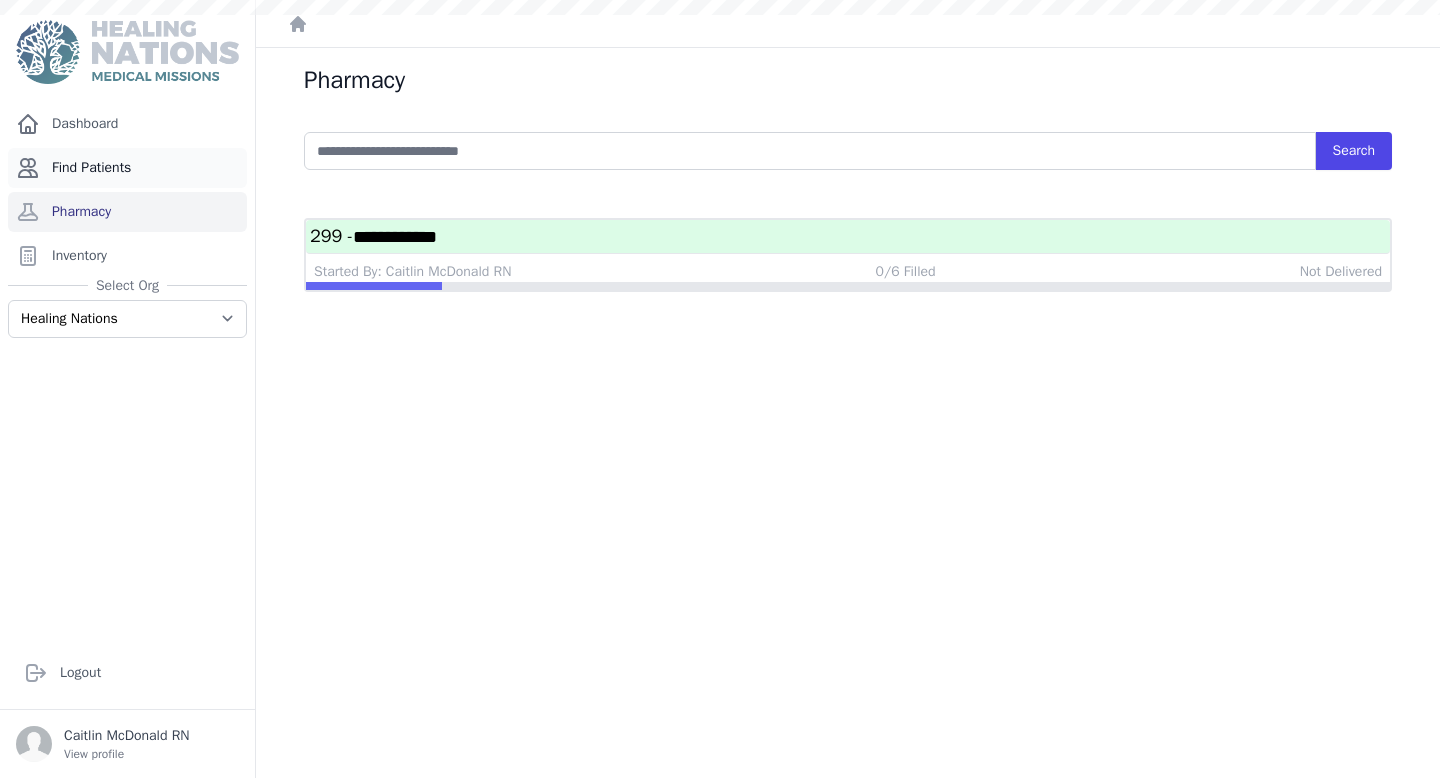 scroll, scrollTop: 0, scrollLeft: 0, axis: both 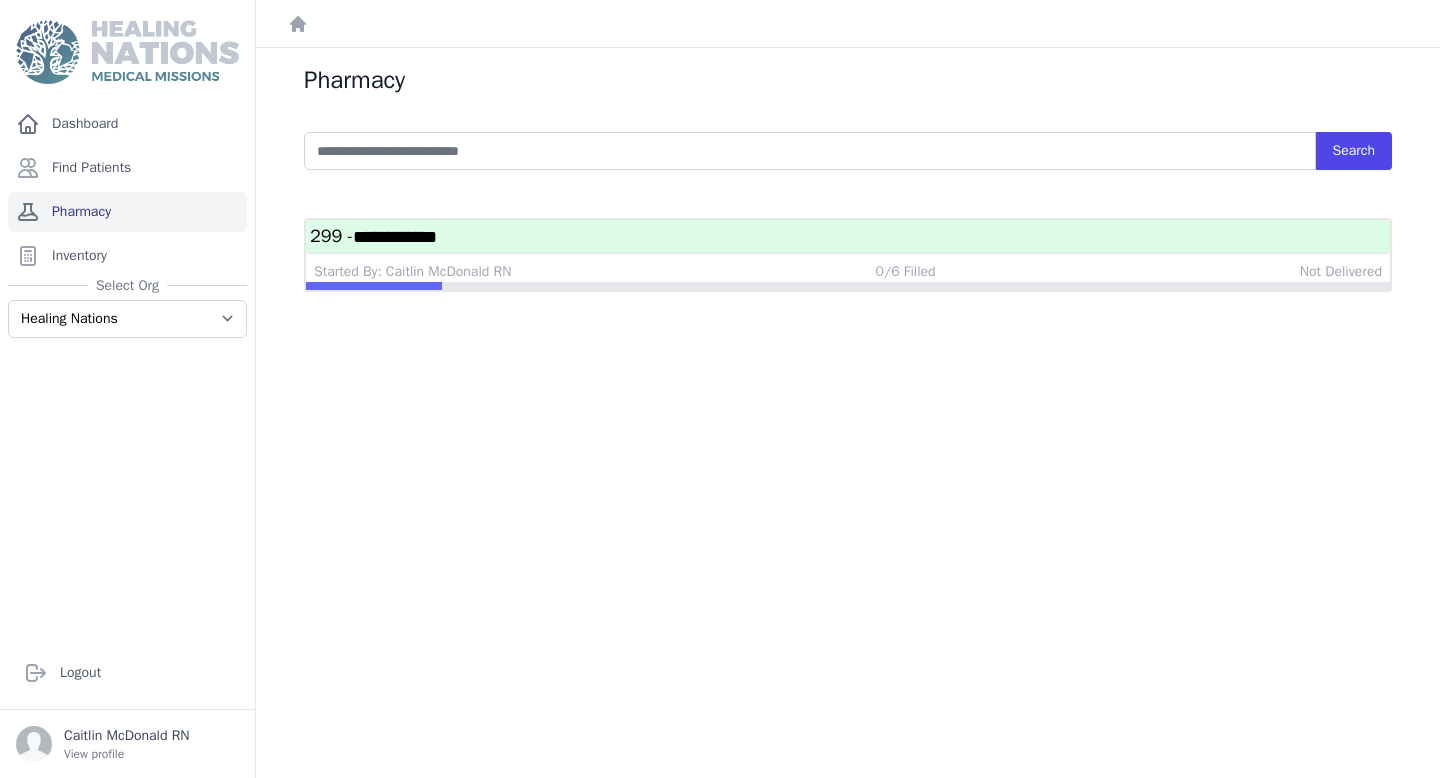 click on "Pharmacy" at bounding box center (127, 212) 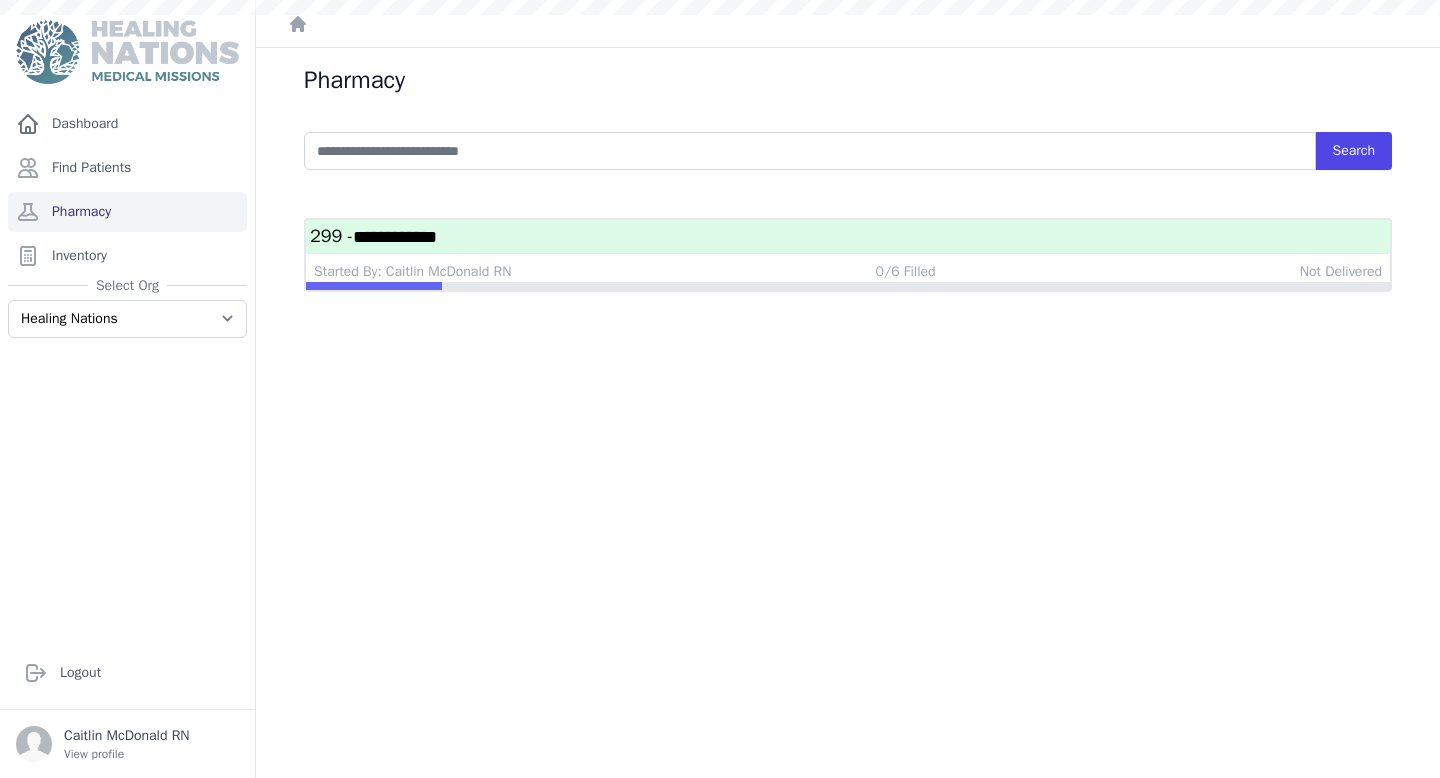 scroll, scrollTop: 0, scrollLeft: 0, axis: both 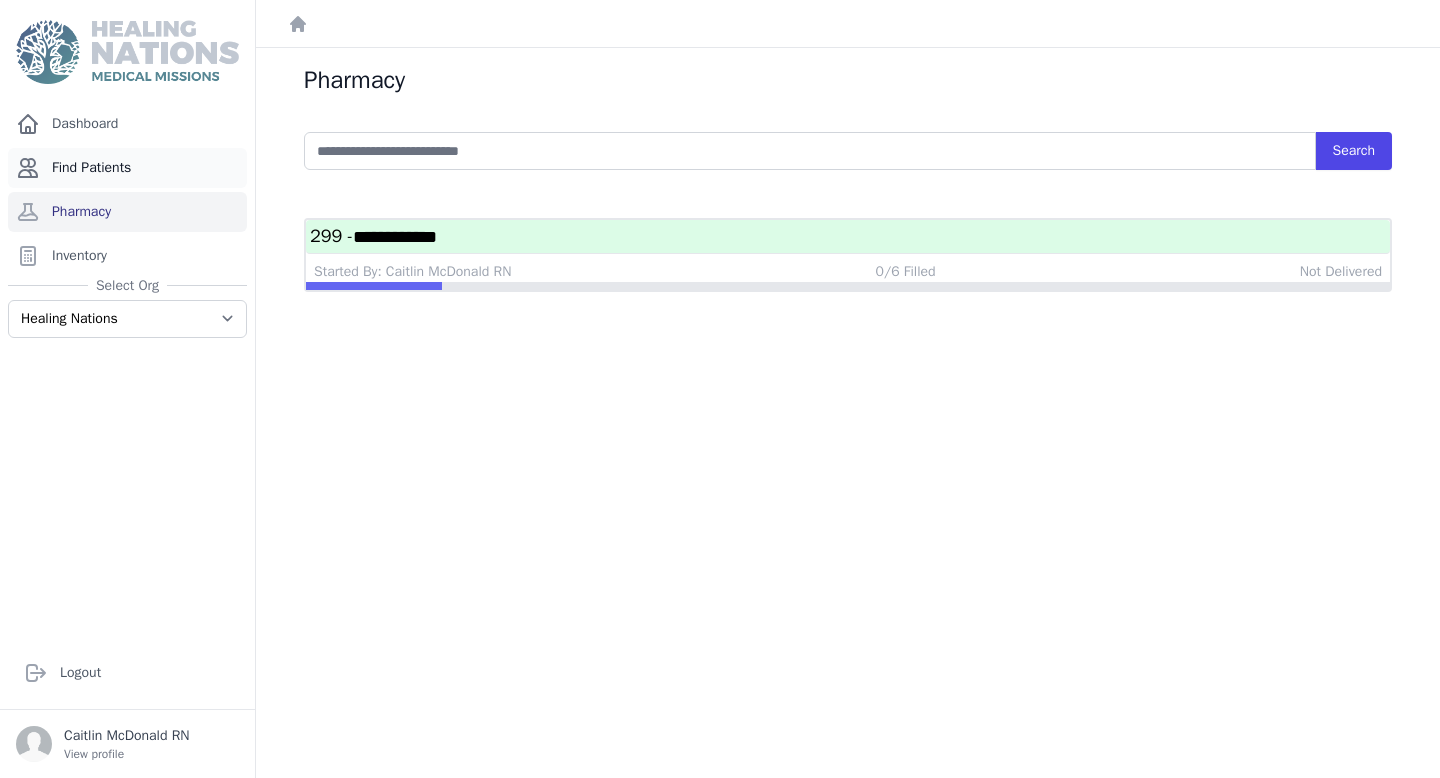 click on "Find Patients" at bounding box center (127, 168) 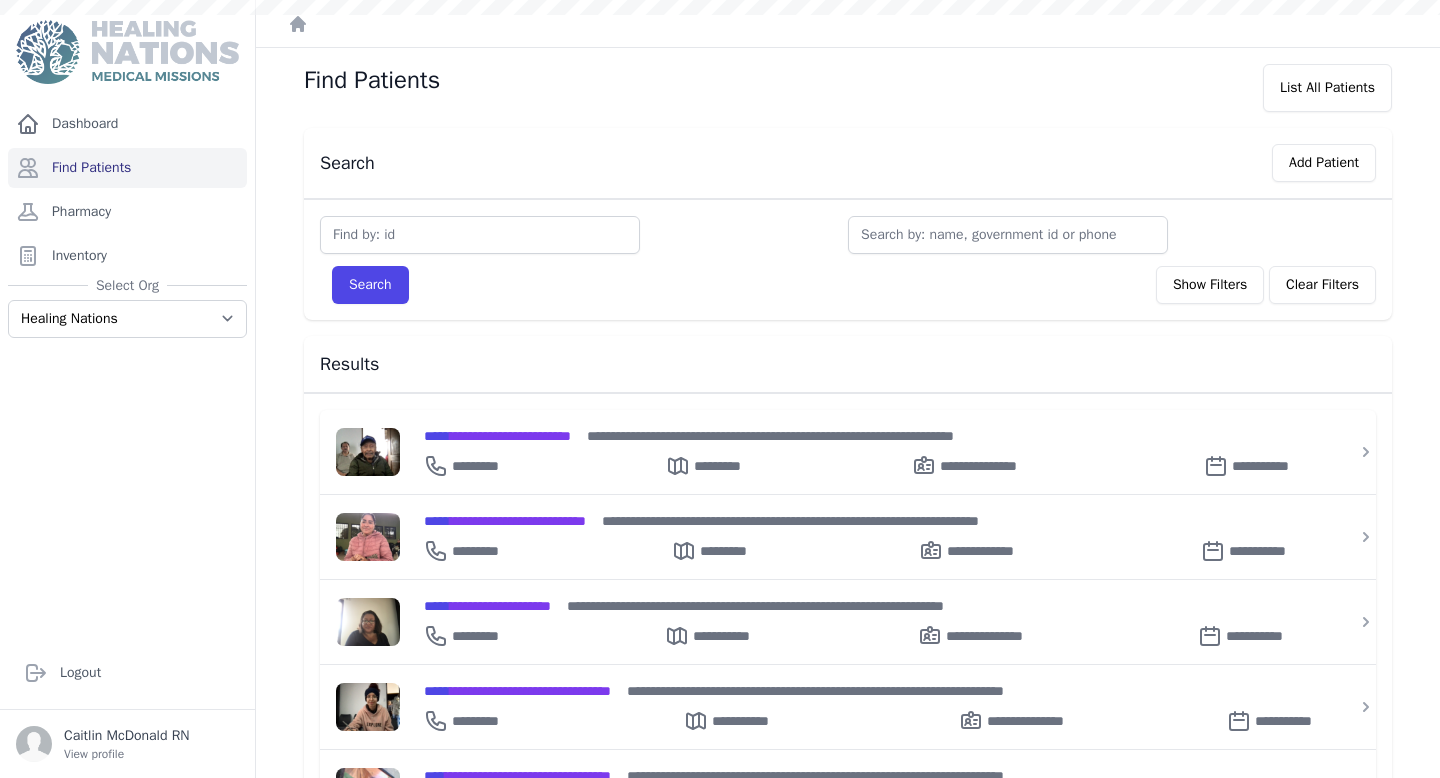 scroll, scrollTop: 0, scrollLeft: 0, axis: both 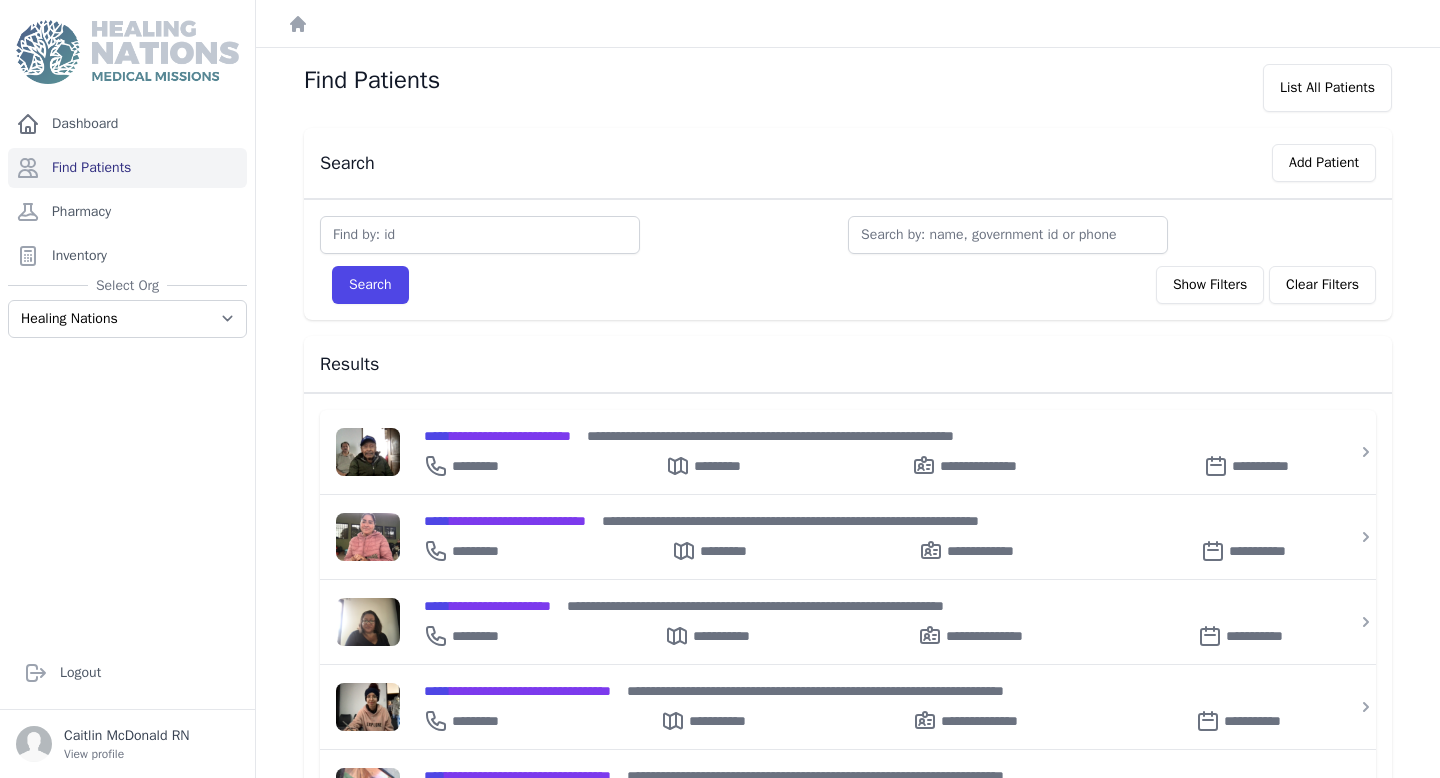 click on "Dashboard
Find Patients
Pharmacy
Inventory
Select Org
Healing Nations Training Healing Nations" at bounding box center [127, 362] 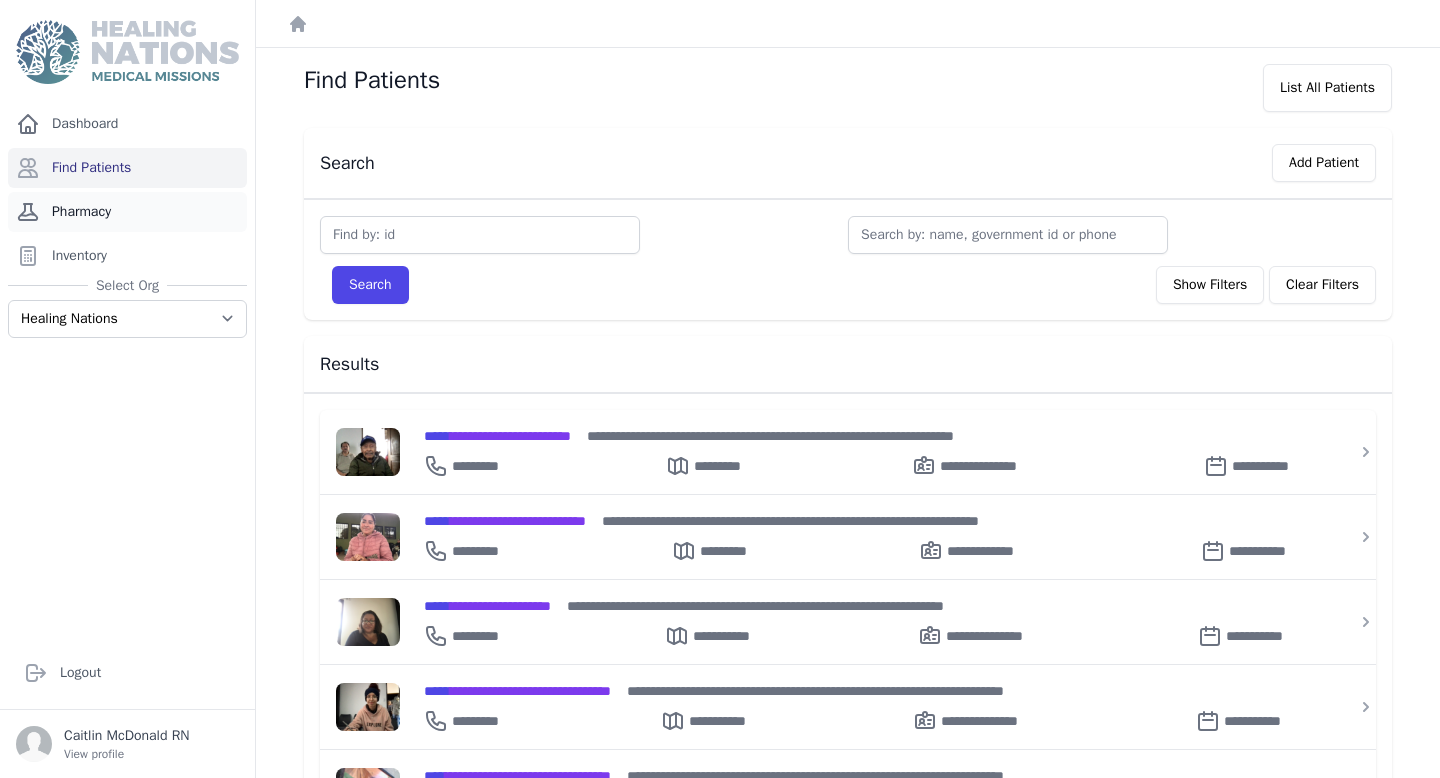 click on "Pharmacy" at bounding box center [127, 212] 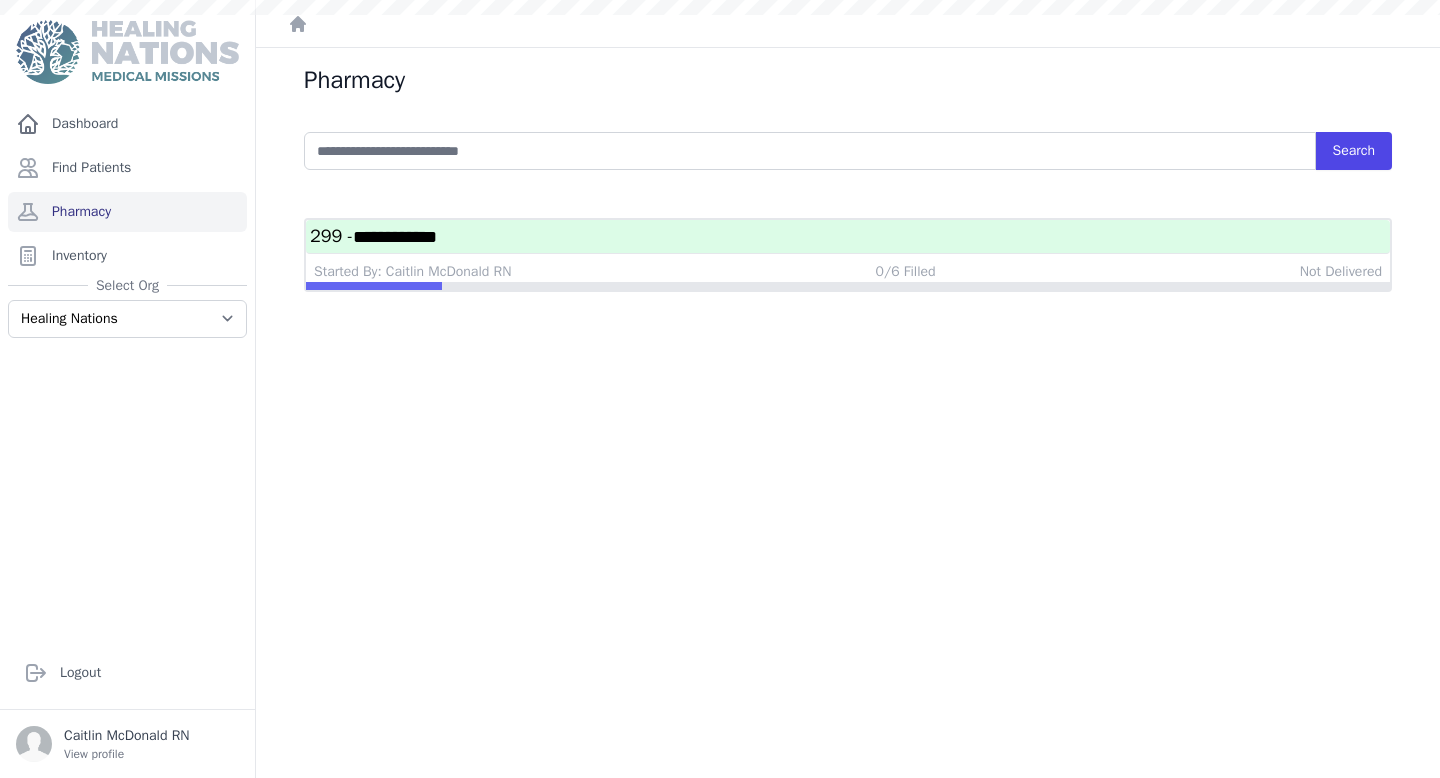 scroll, scrollTop: 0, scrollLeft: 0, axis: both 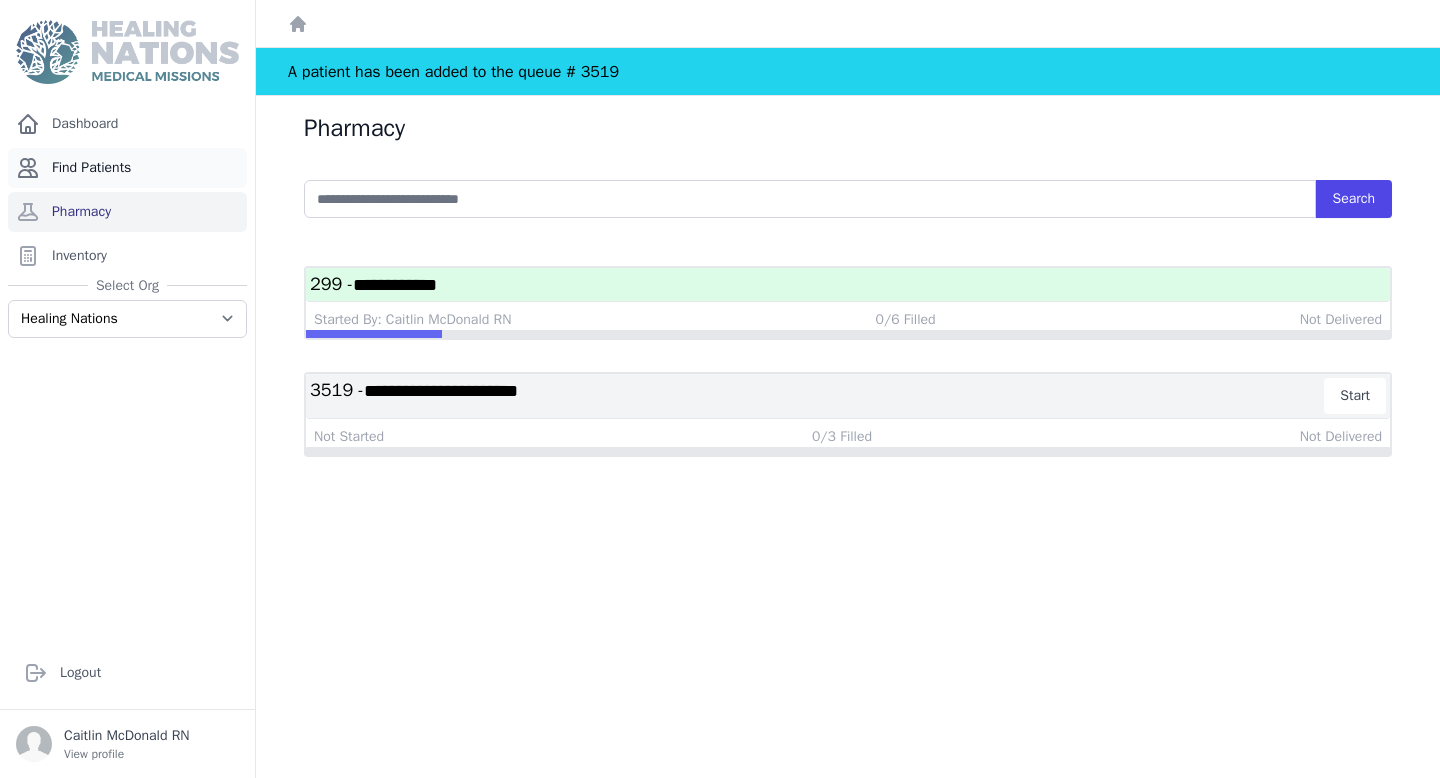 click on "Find Patients" at bounding box center (127, 168) 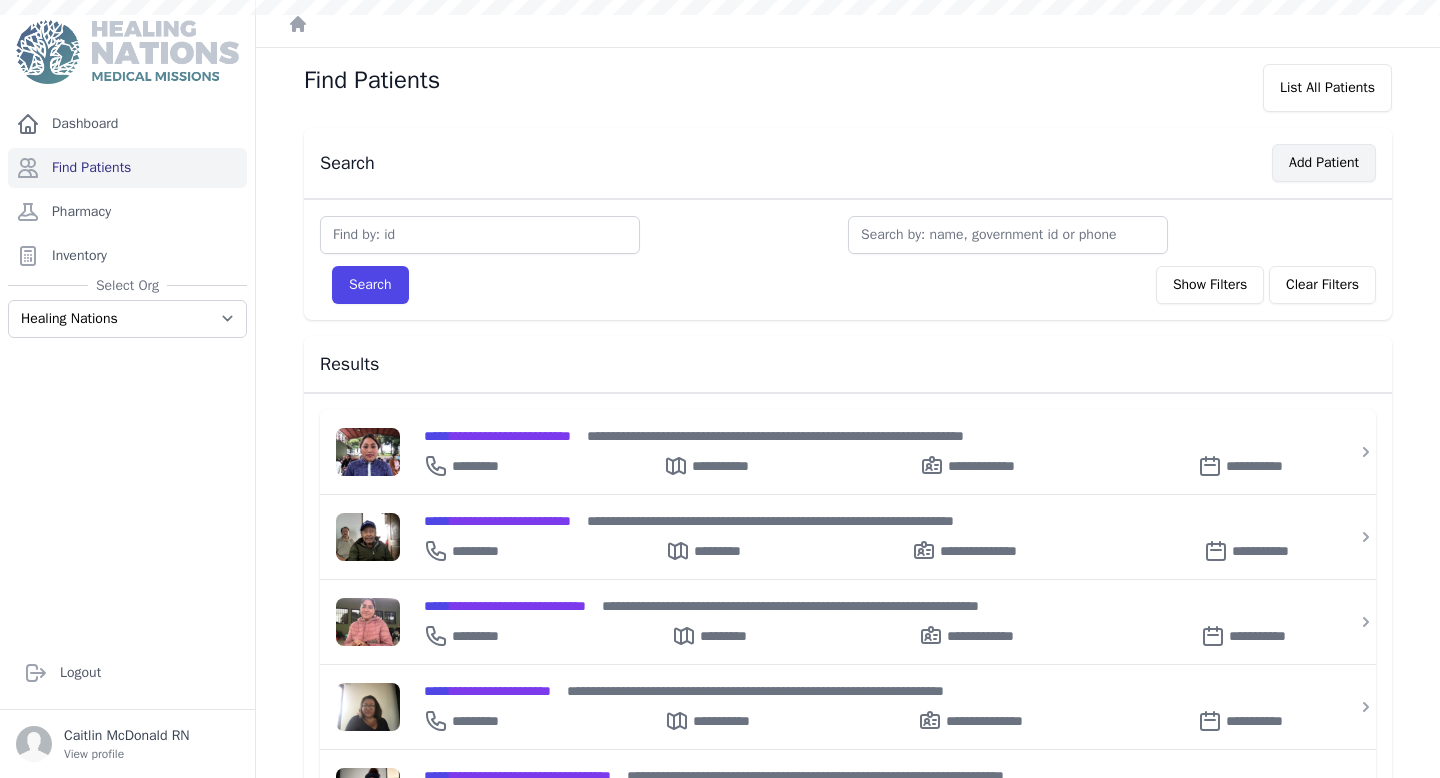 scroll, scrollTop: 0, scrollLeft: 0, axis: both 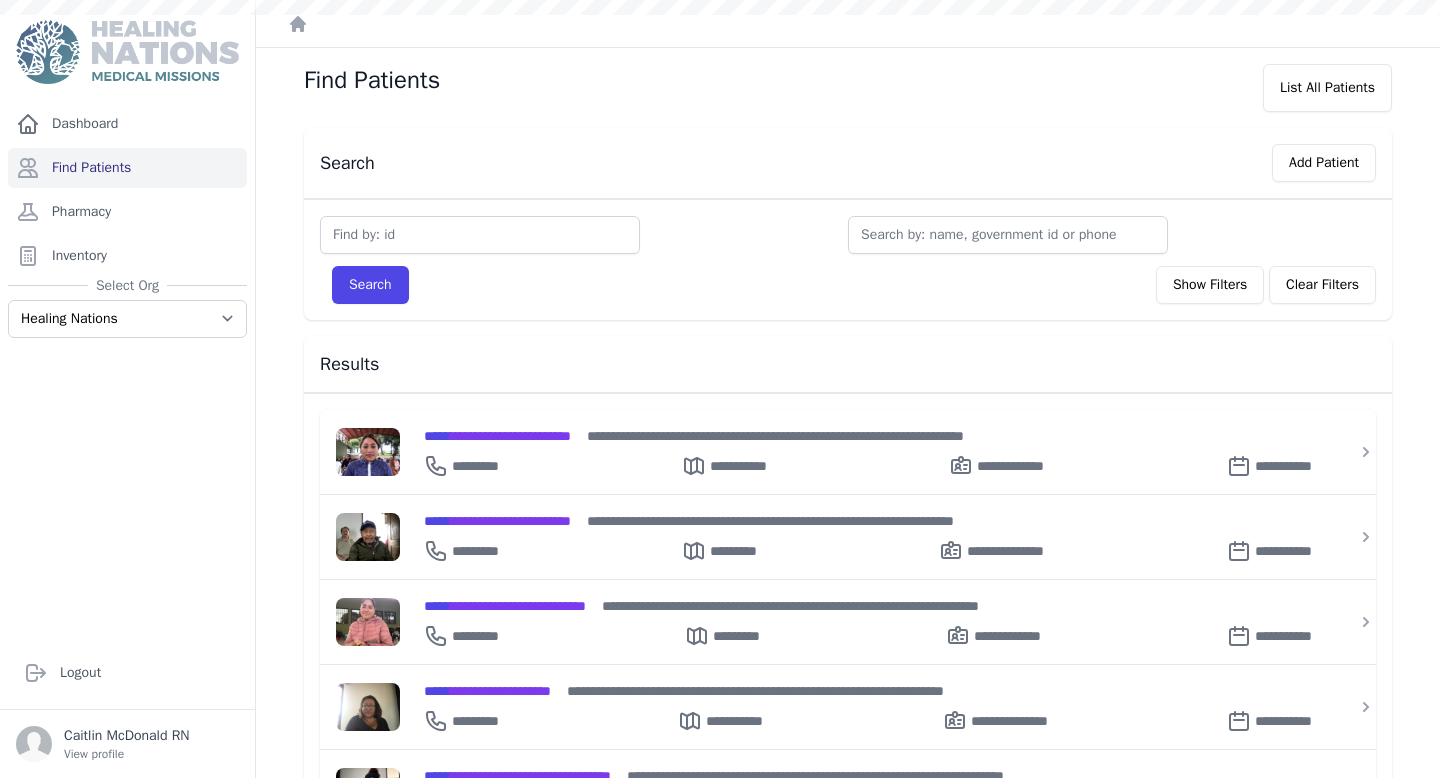 click on "Add Patient" at bounding box center (1324, 163) 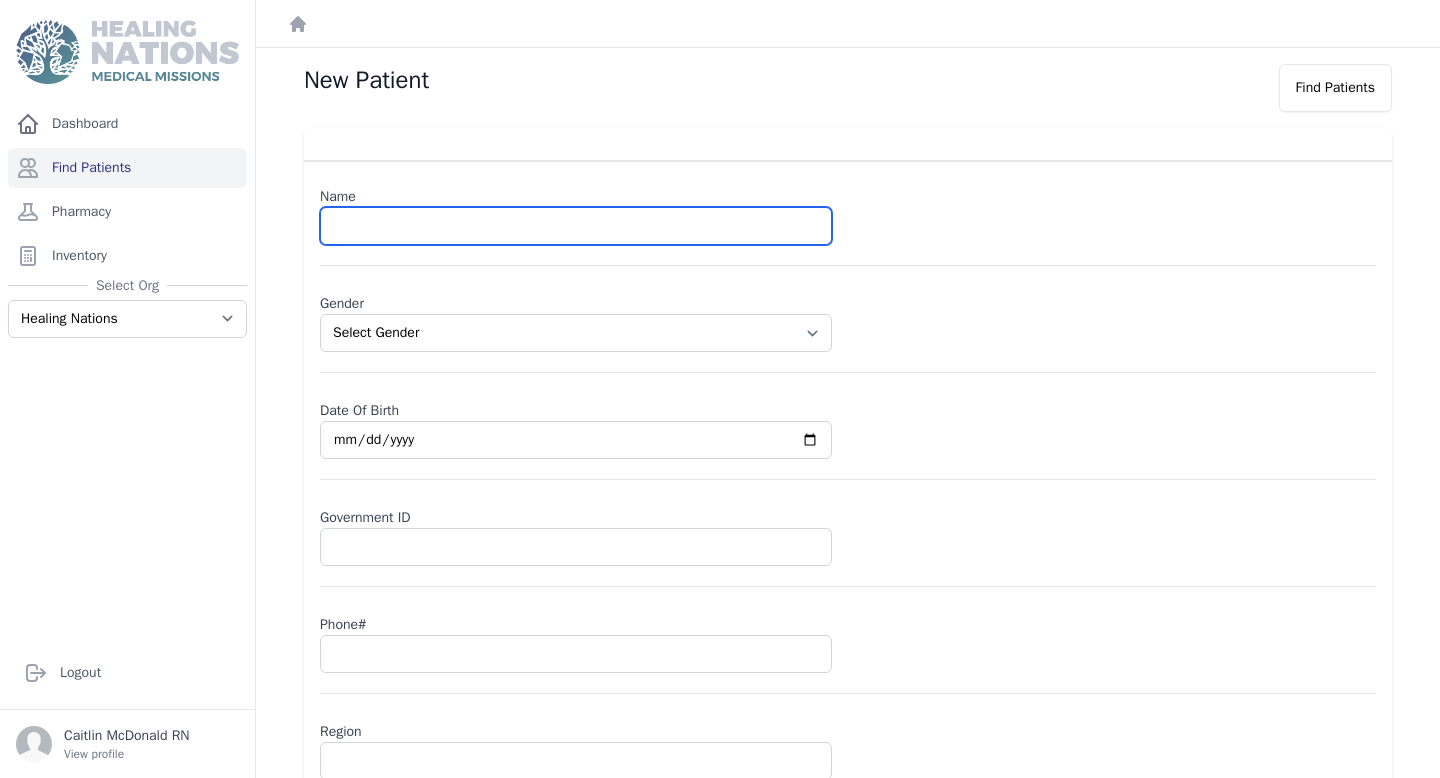 click at bounding box center [576, 226] 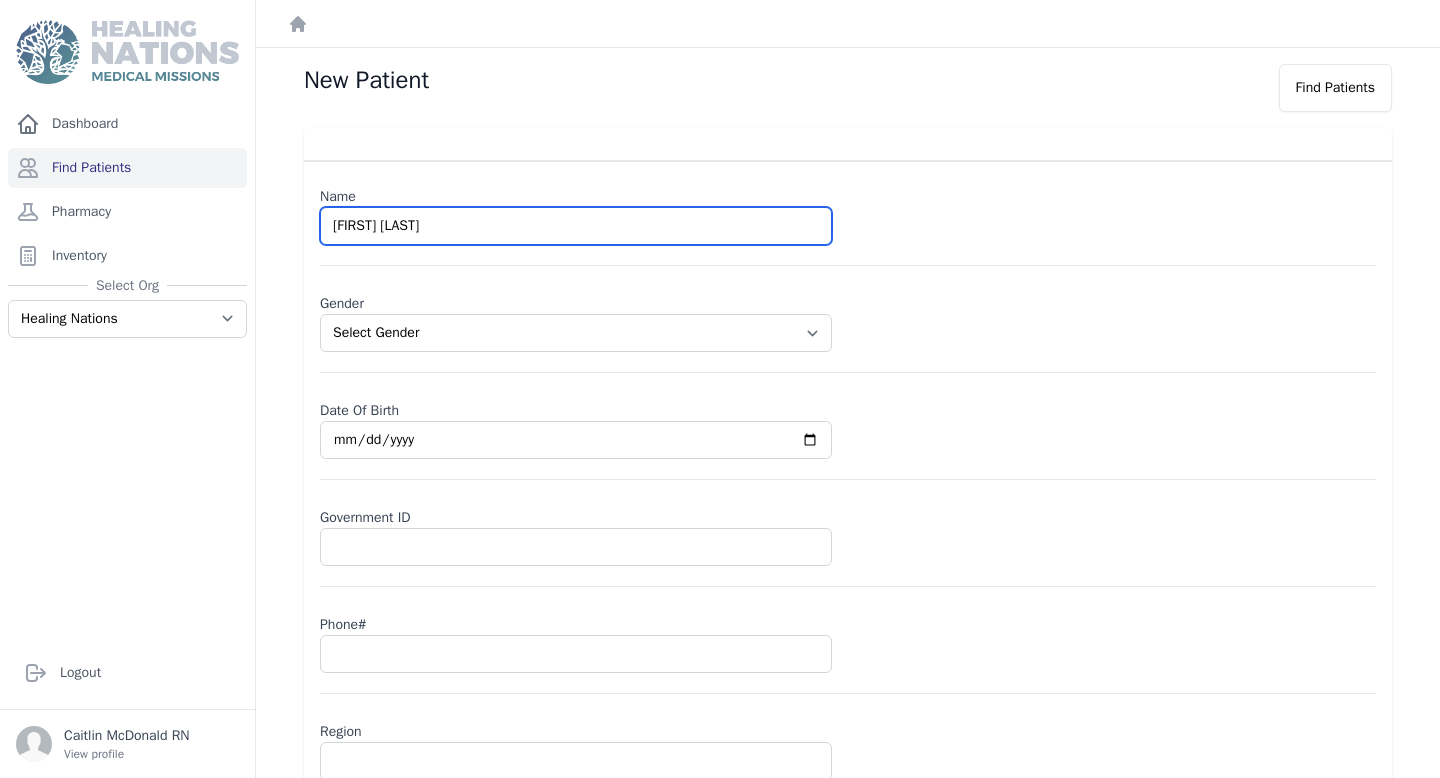 type on "Jorge Garcia" 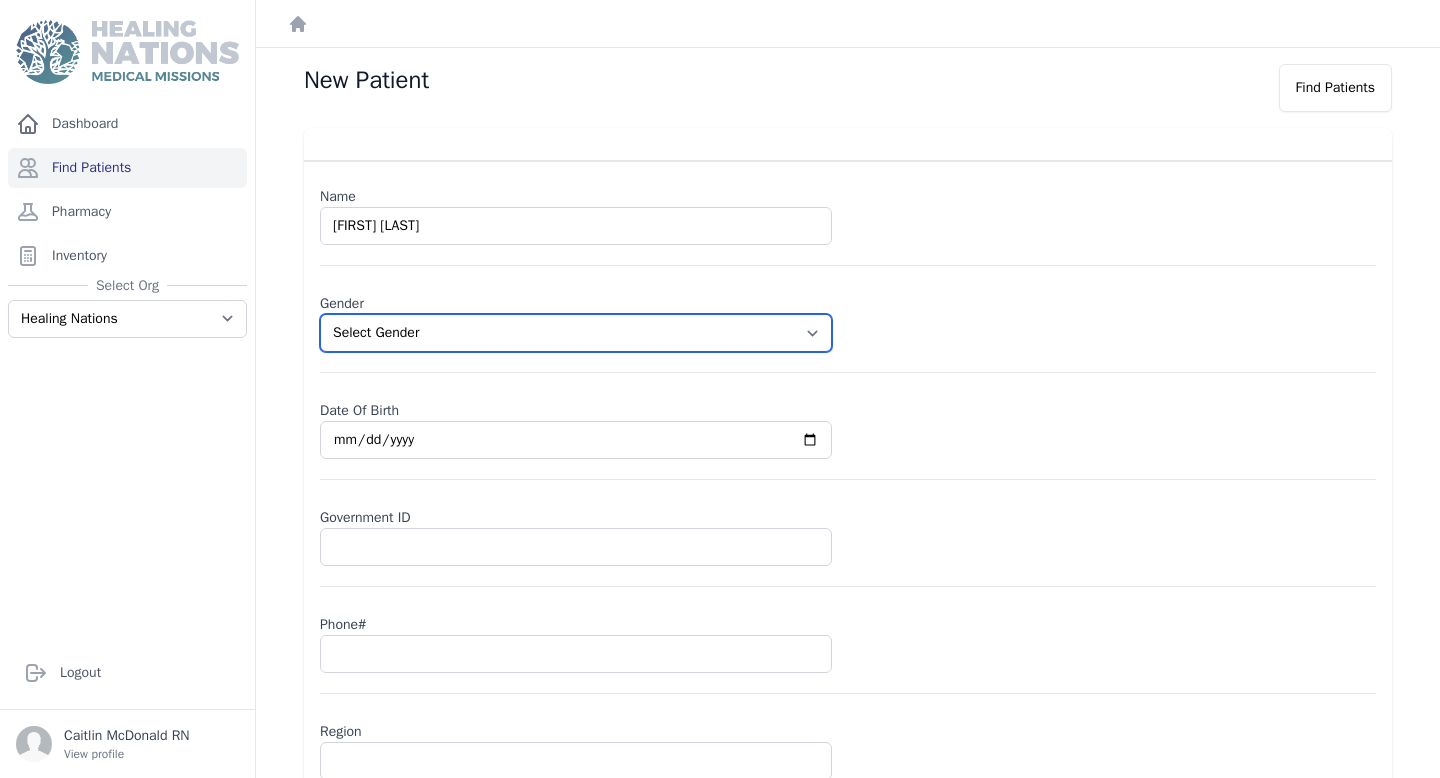 click on "Select Gender Male Female" at bounding box center [576, 333] 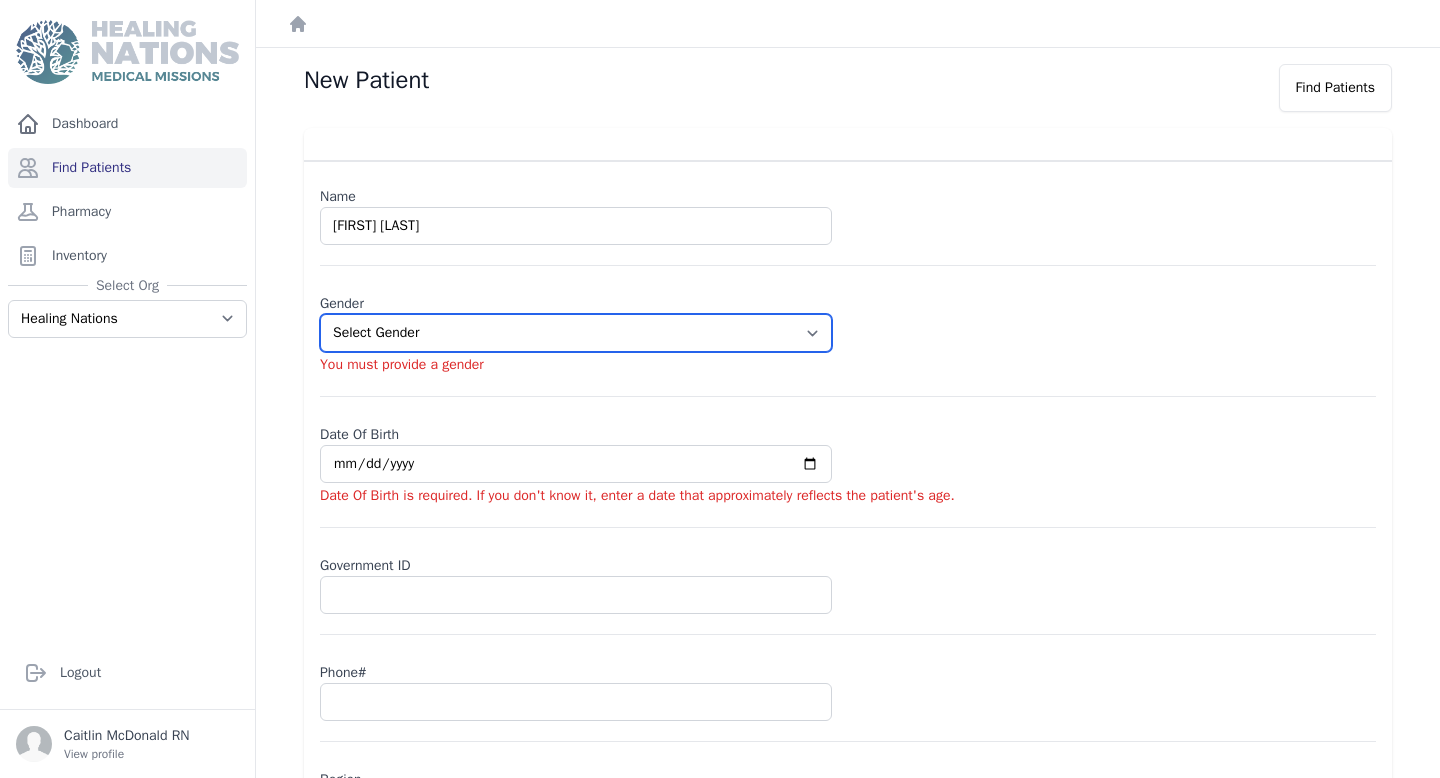 select on "male" 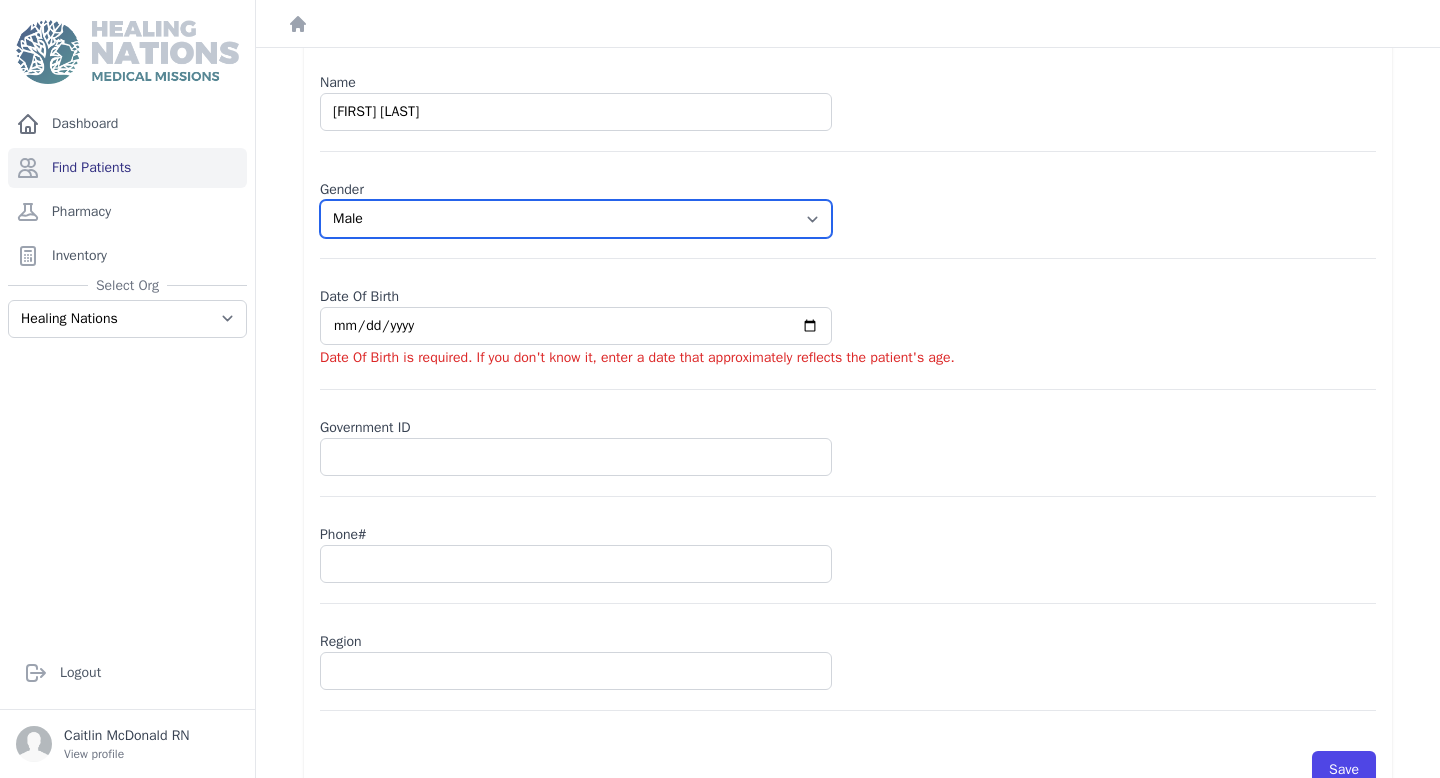 scroll, scrollTop: 157, scrollLeft: 0, axis: vertical 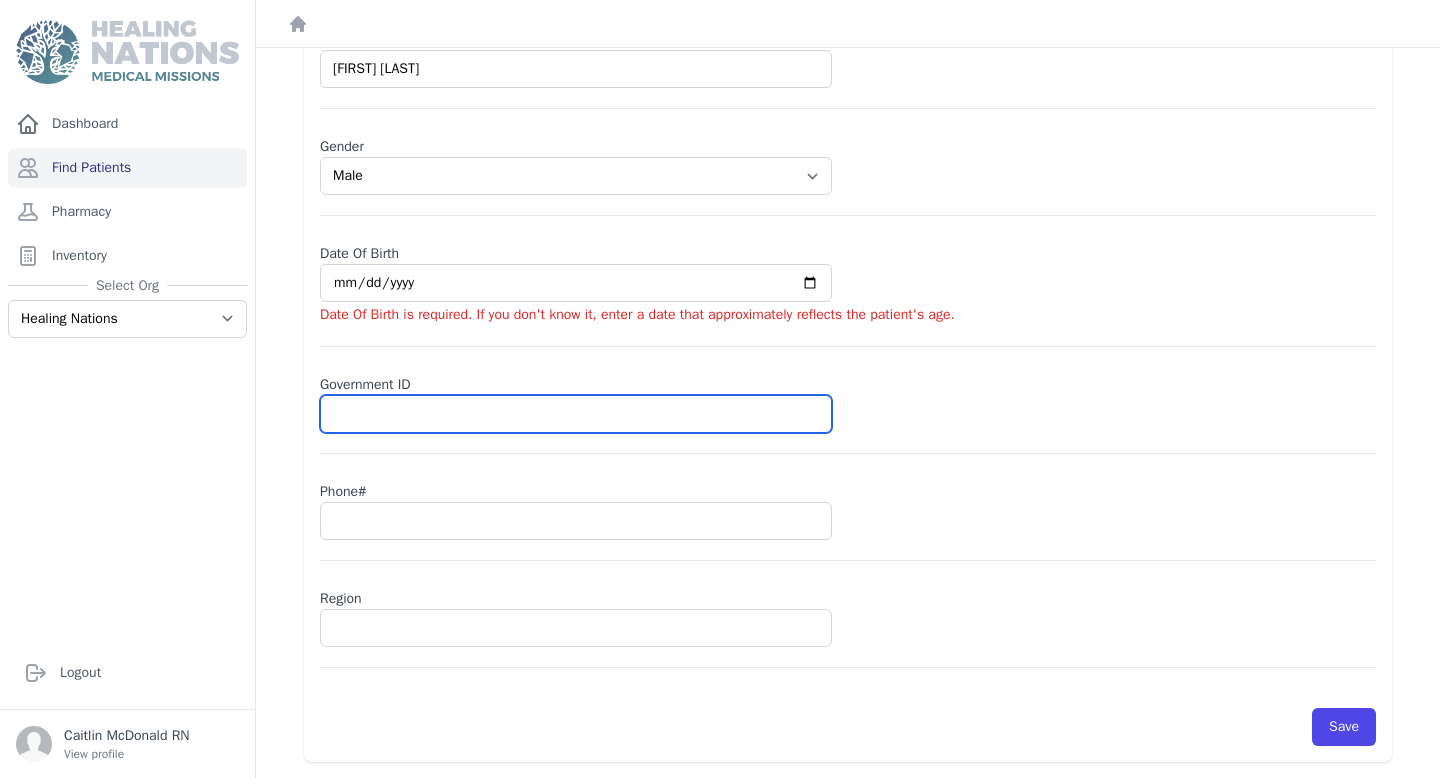 click at bounding box center (576, 414) 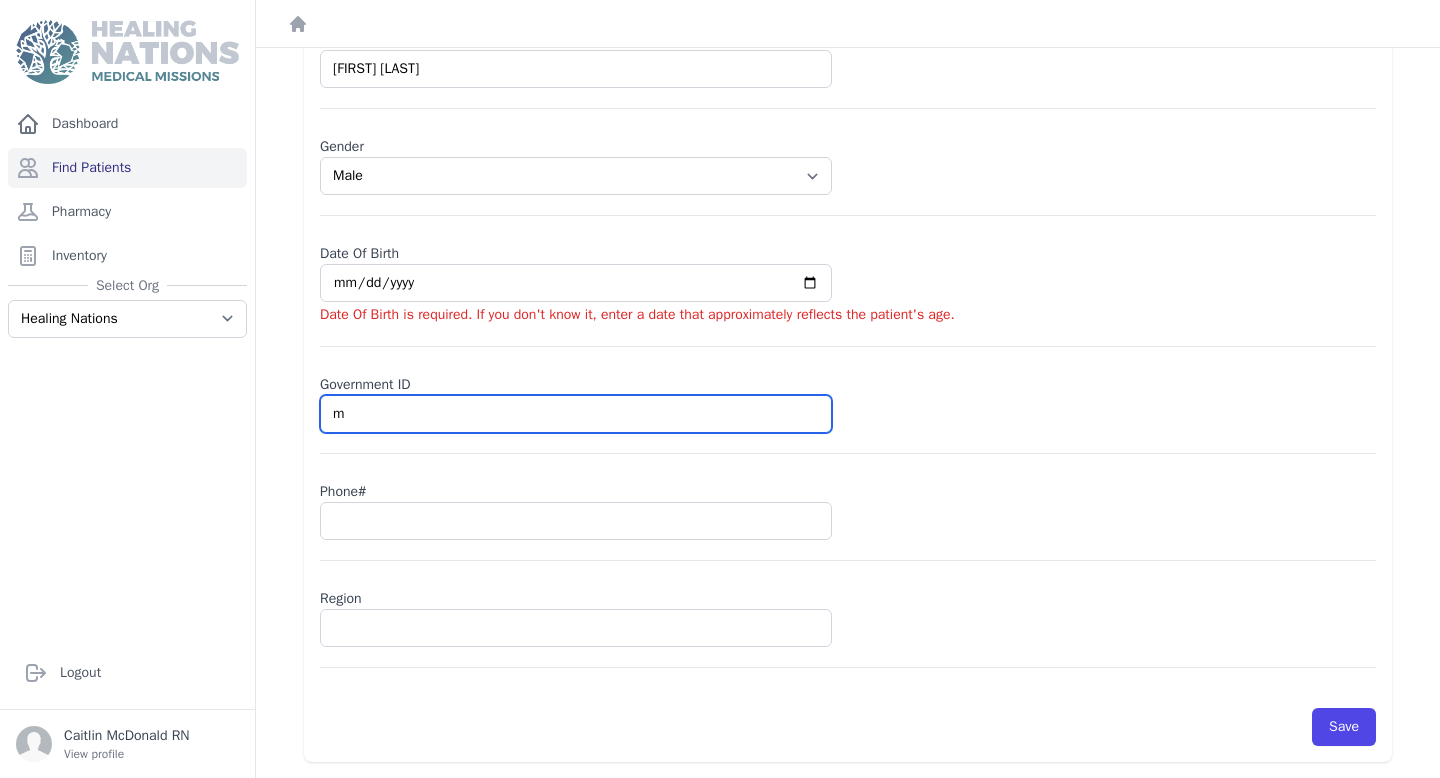 select on "male" 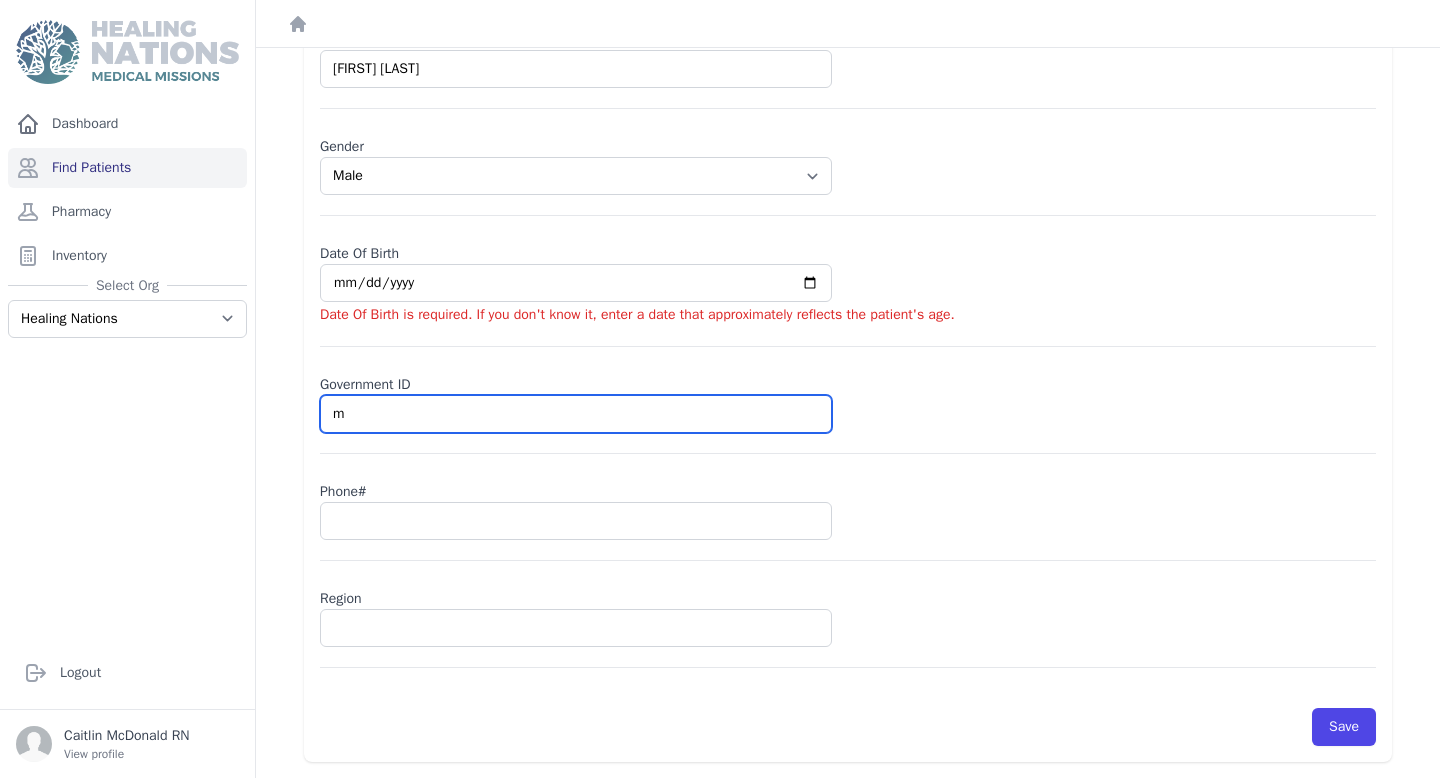 type on "mi" 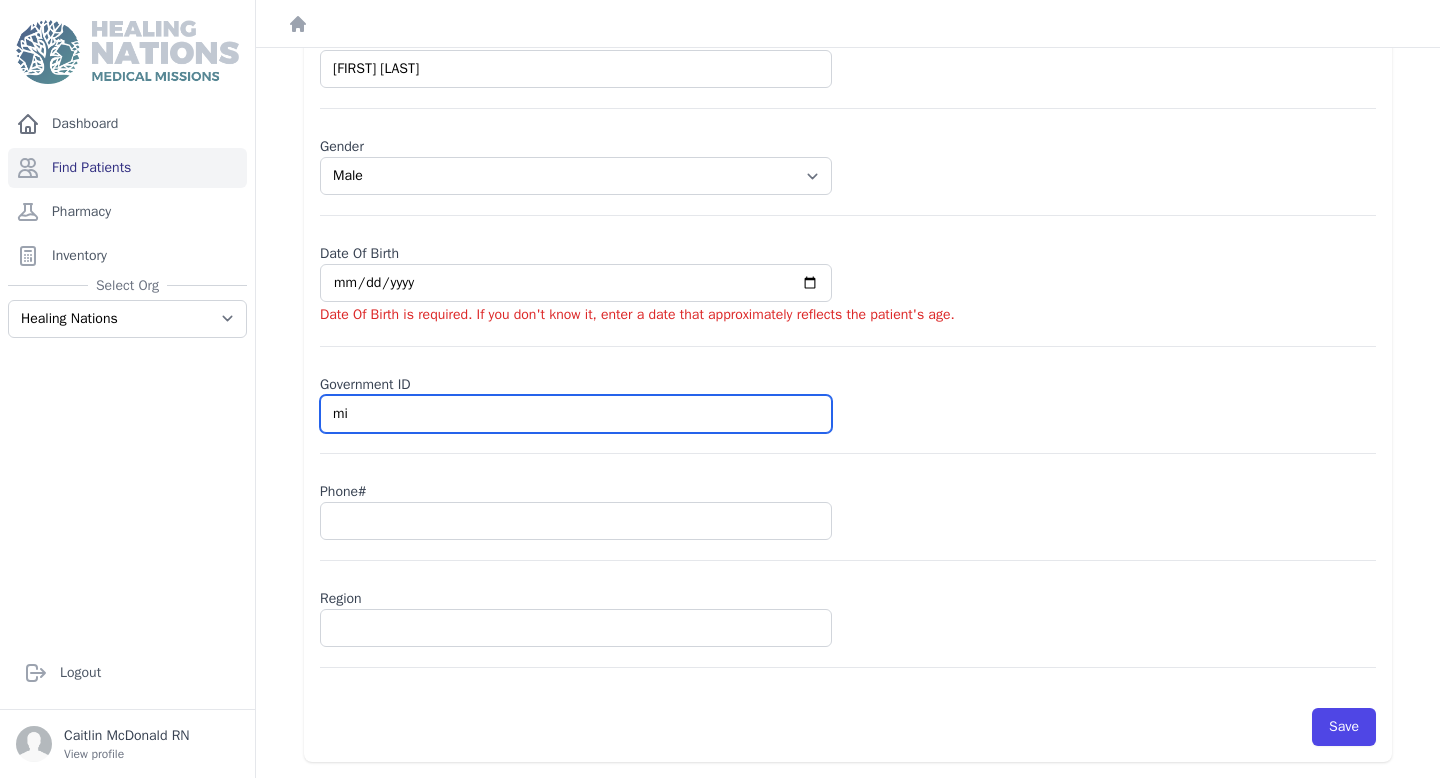 select on "male" 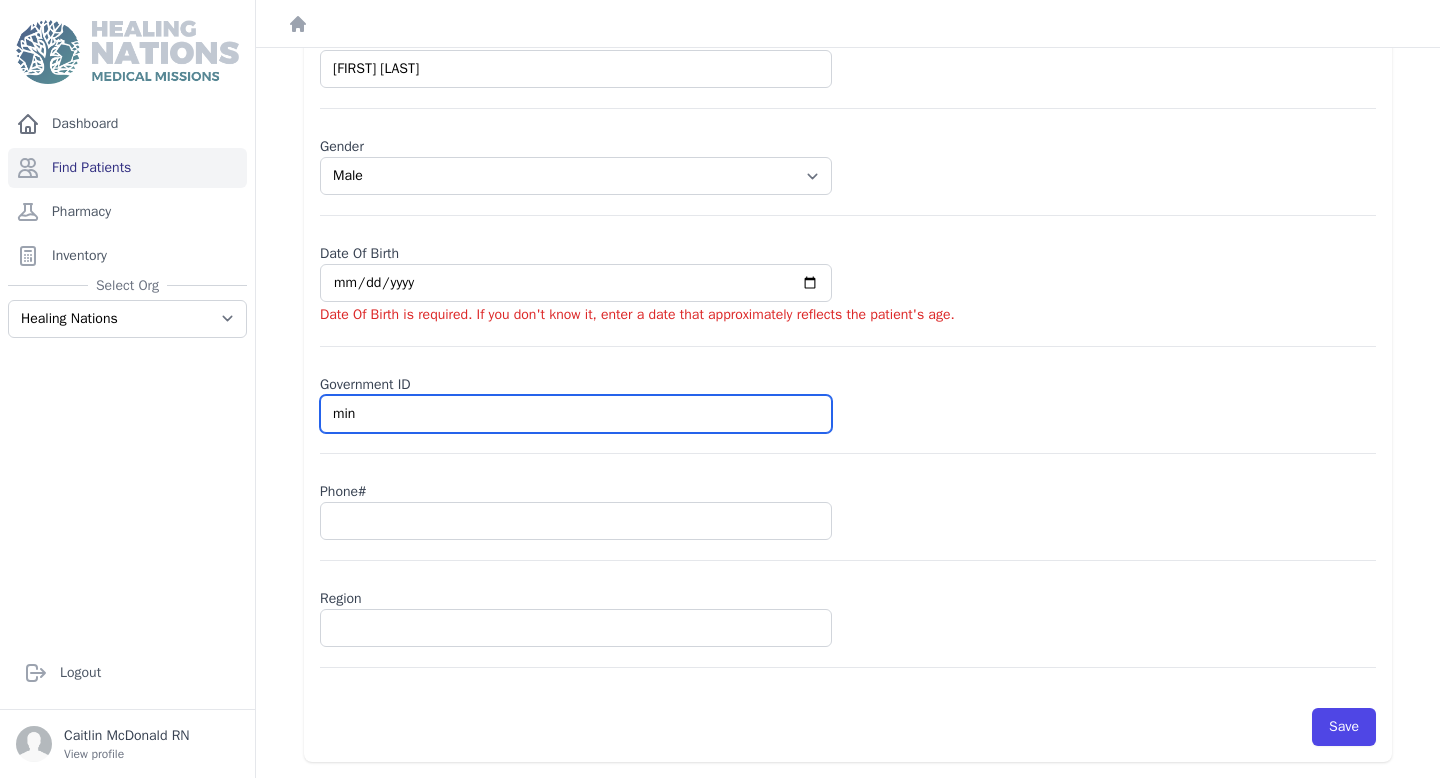 select on "male" 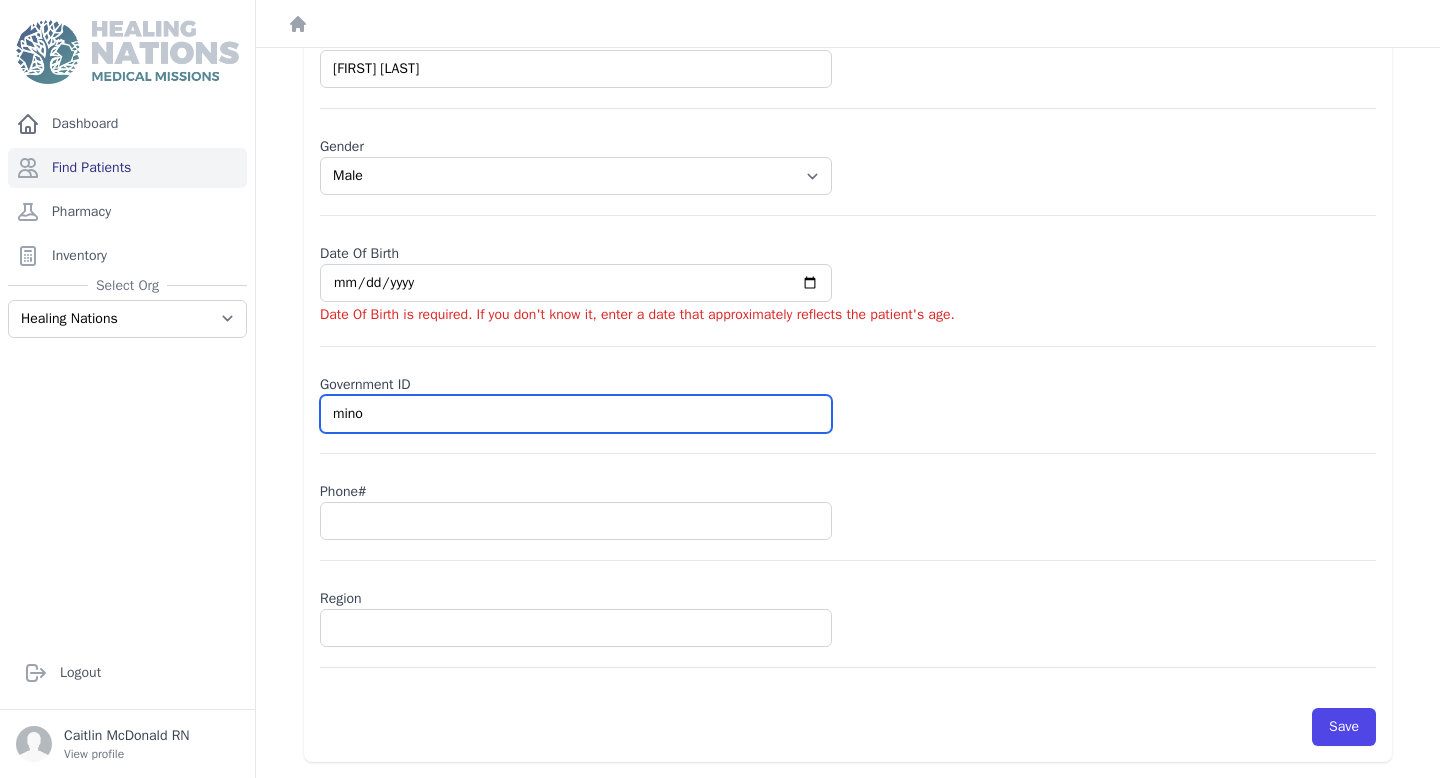 select on "male" 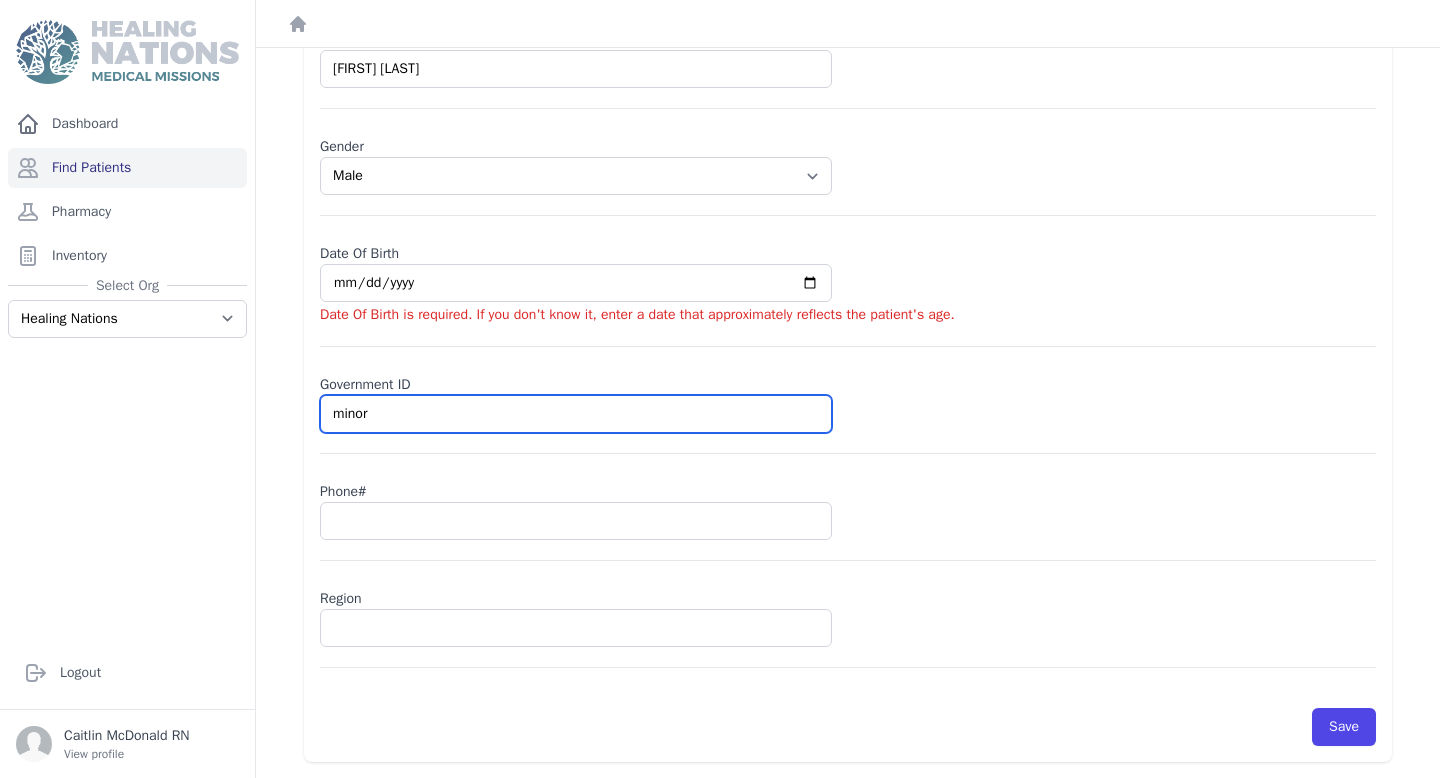 select on "male" 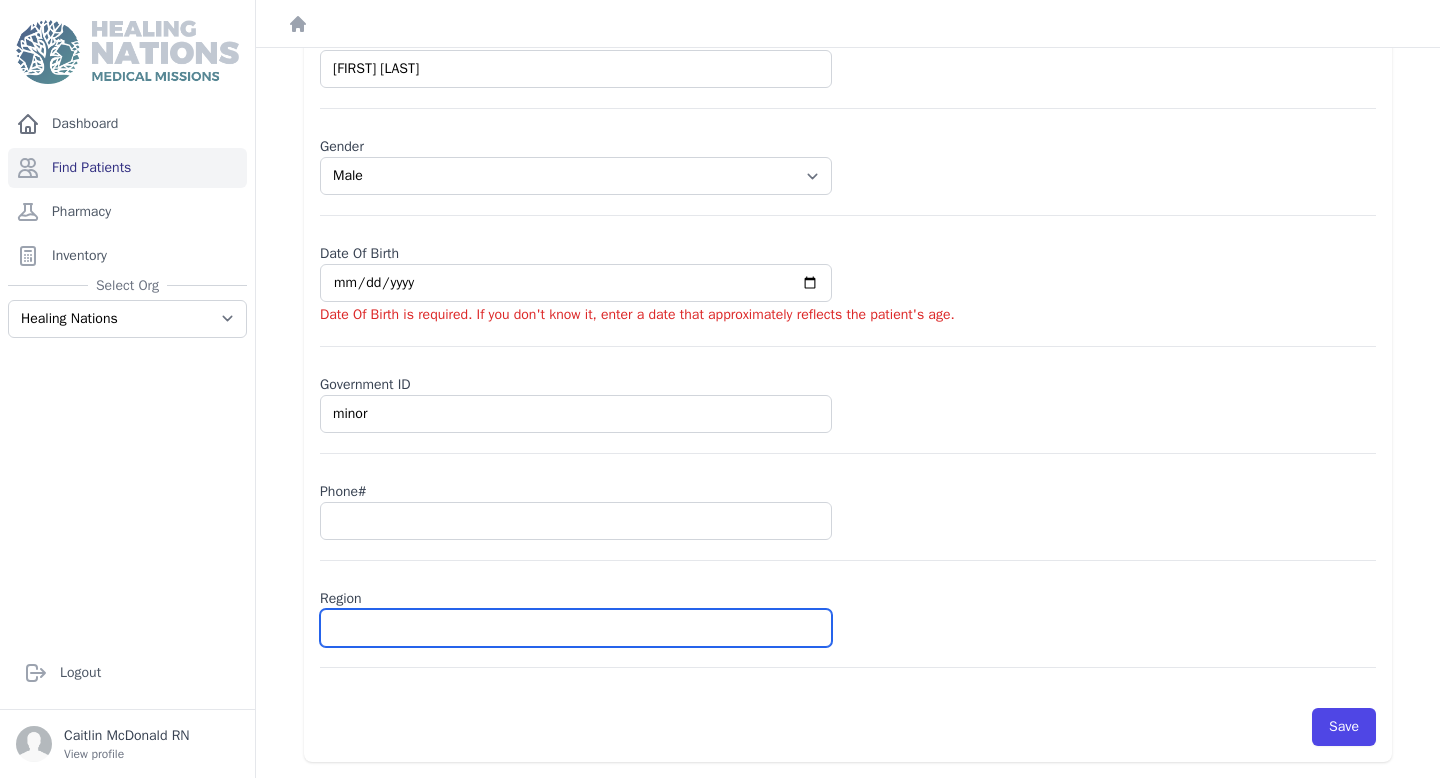 click at bounding box center (576, 628) 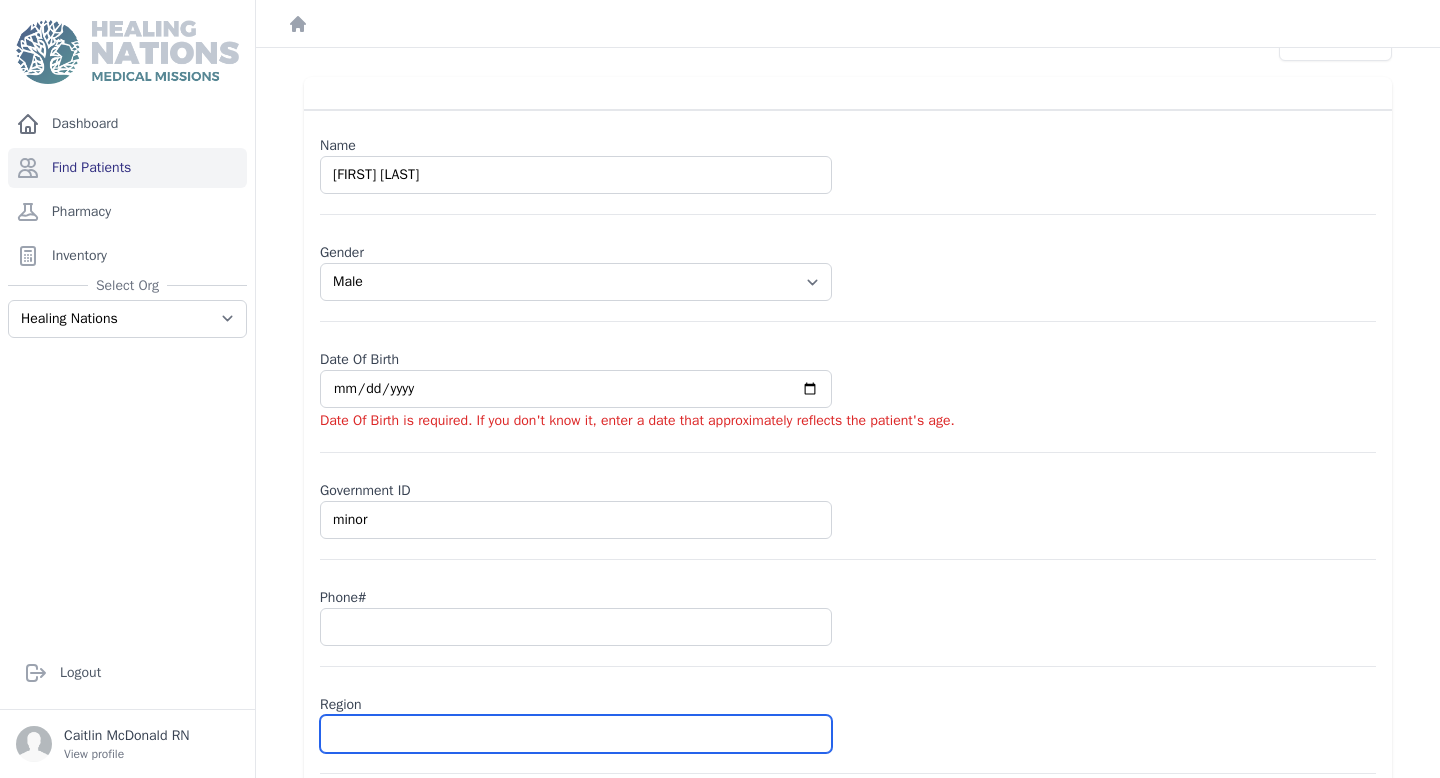 scroll, scrollTop: 0, scrollLeft: 0, axis: both 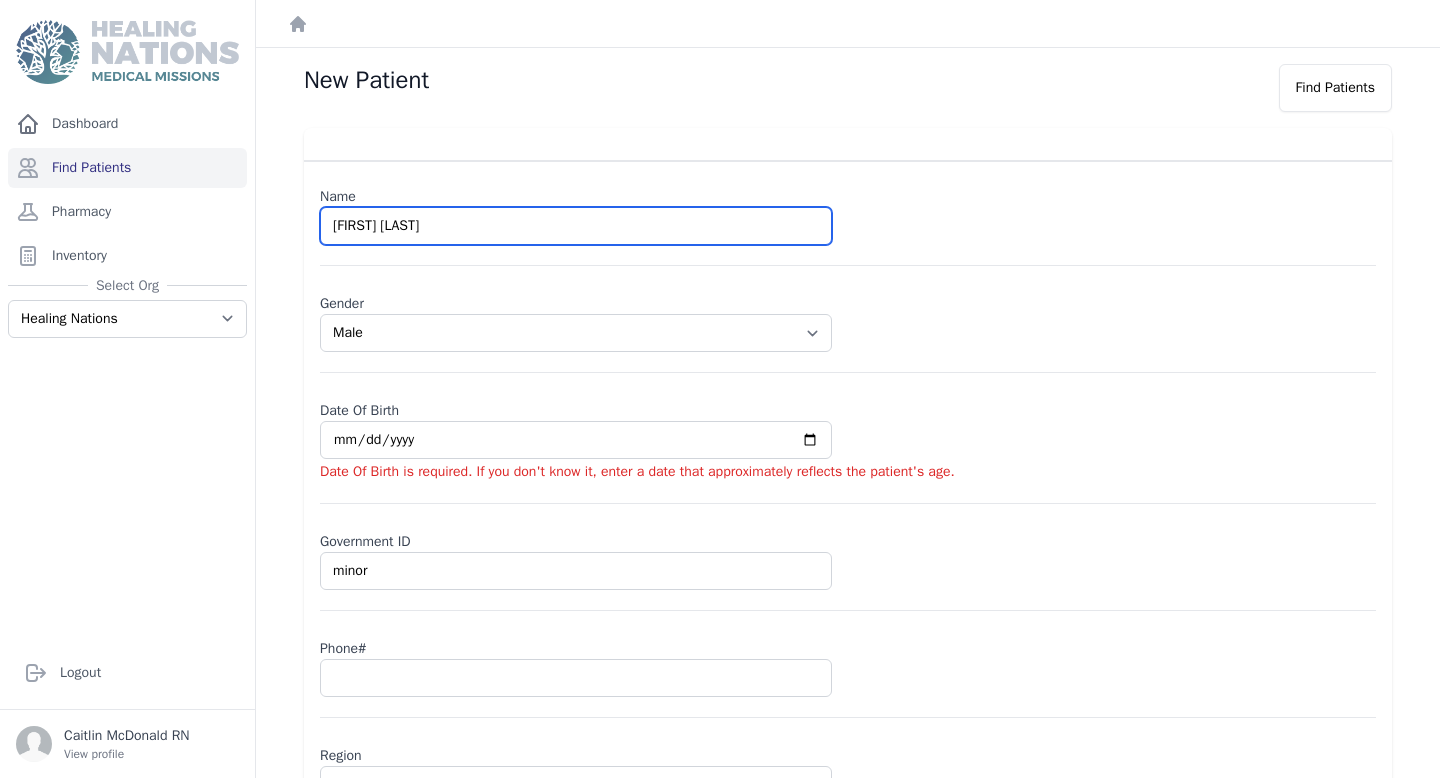 click on "Jorge Garcia" at bounding box center (576, 226) 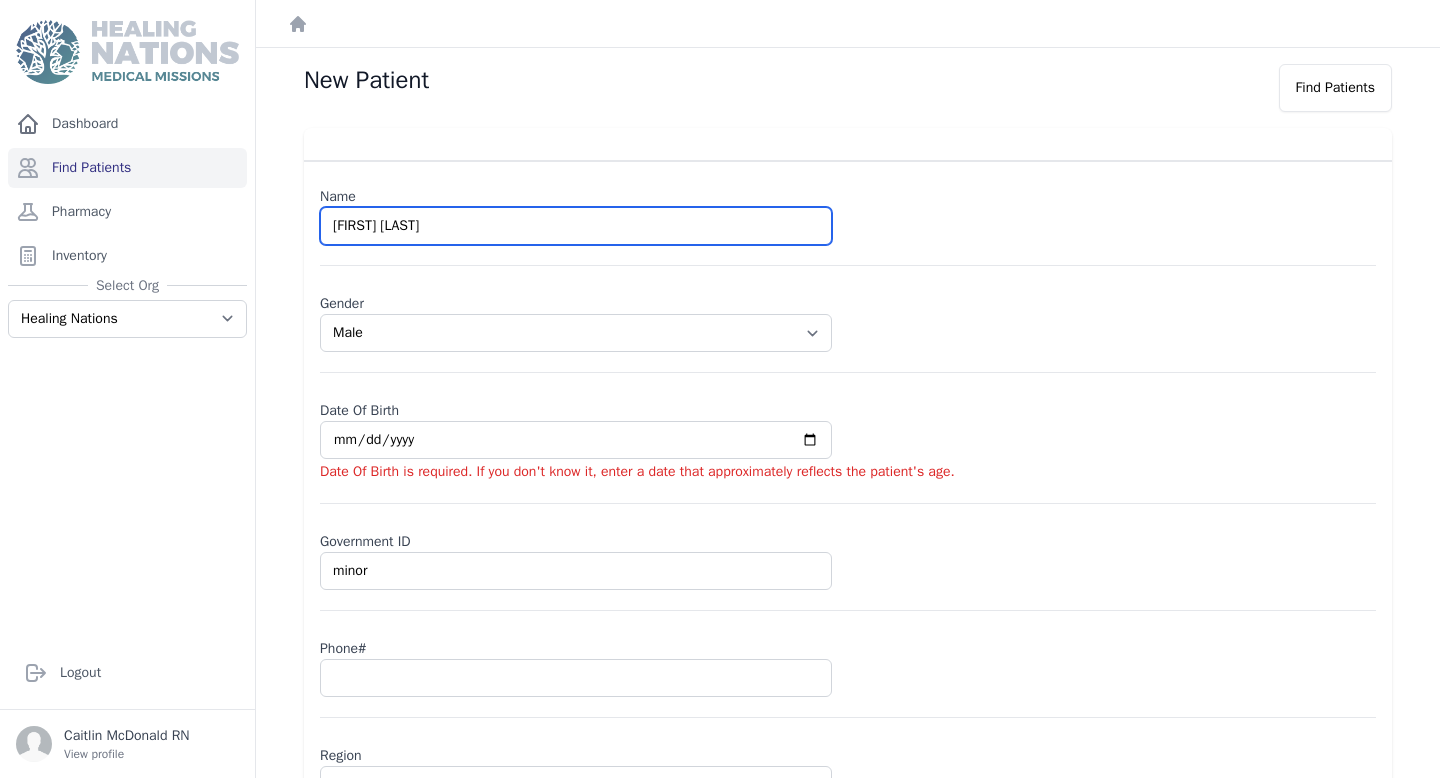 scroll, scrollTop: 157, scrollLeft: 0, axis: vertical 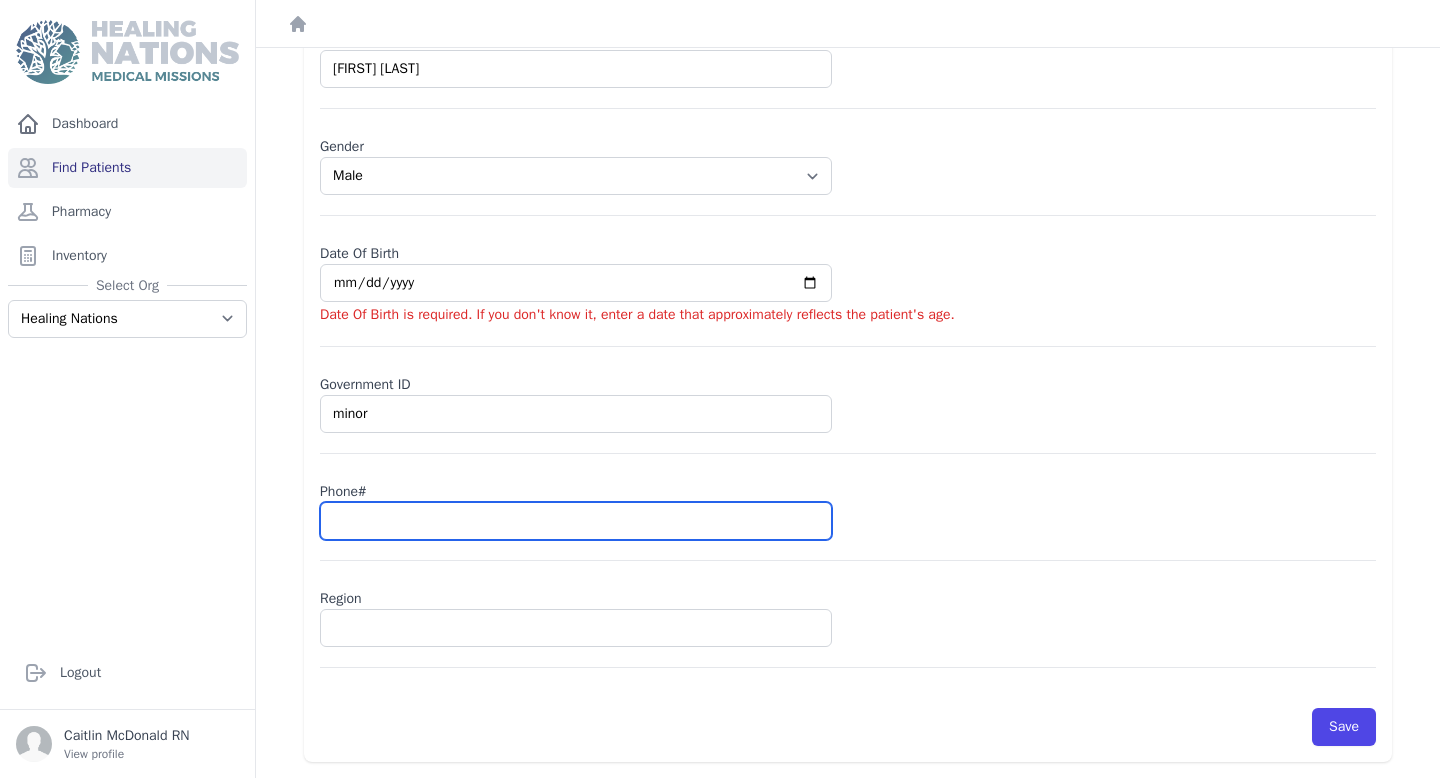 click at bounding box center [576, 521] 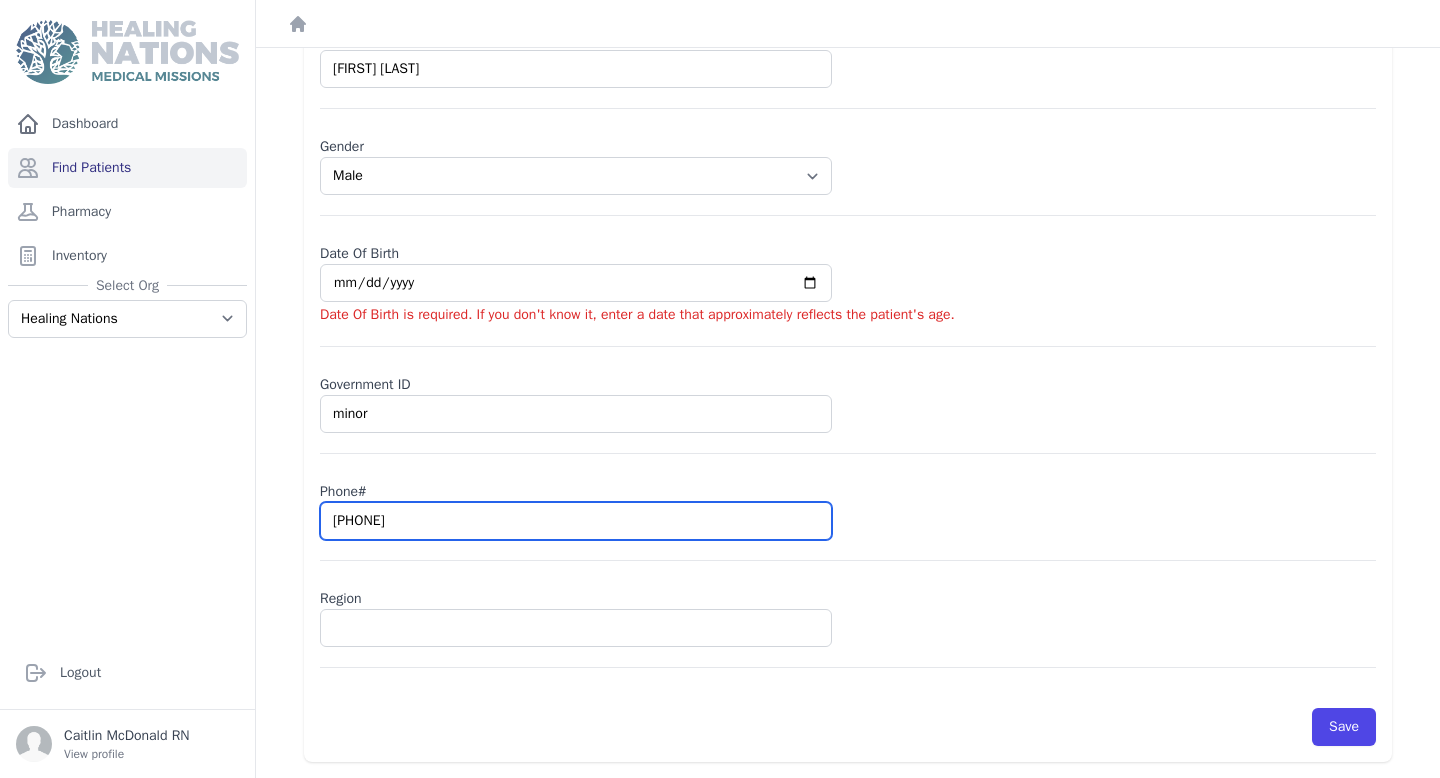 select on "male" 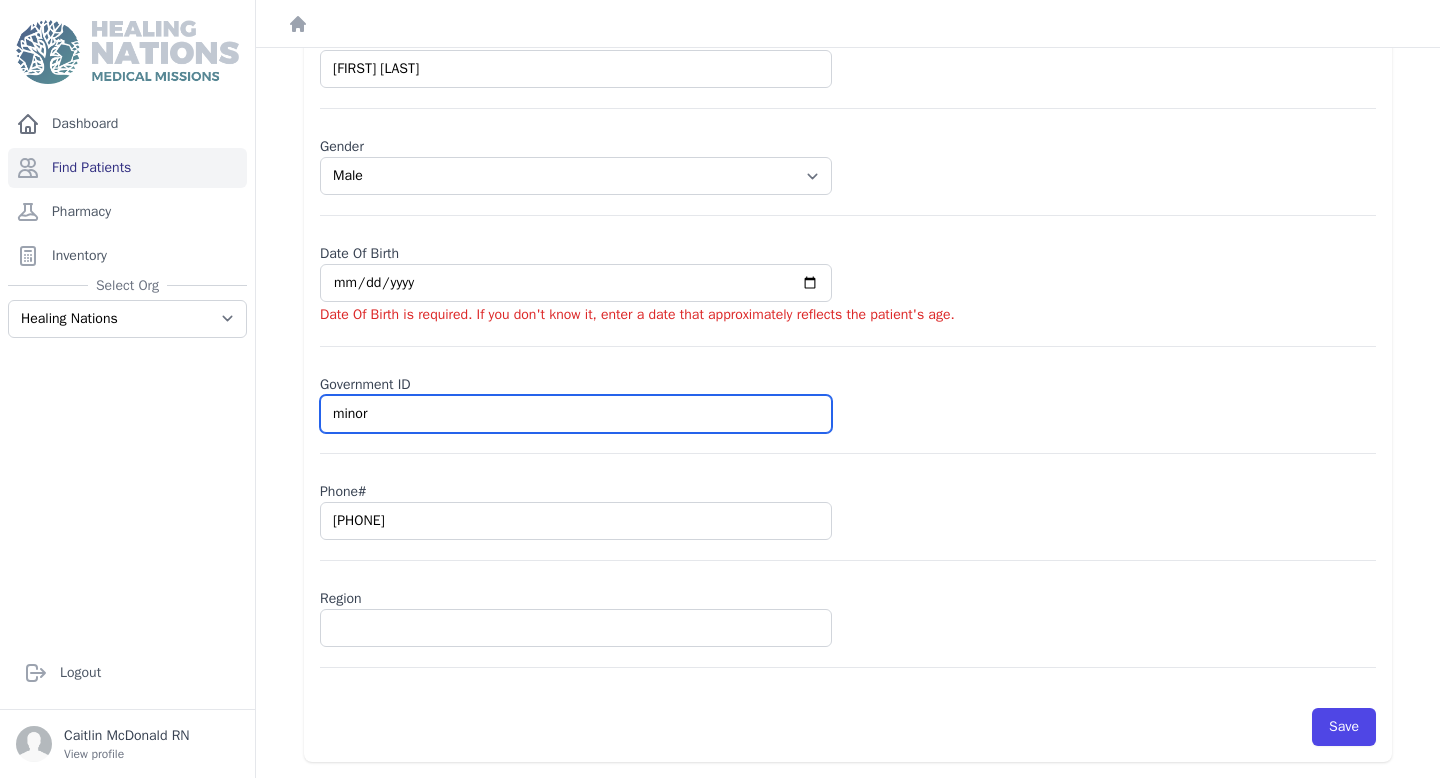 drag, startPoint x: 388, startPoint y: 412, endPoint x: 299, endPoint y: 409, distance: 89.050545 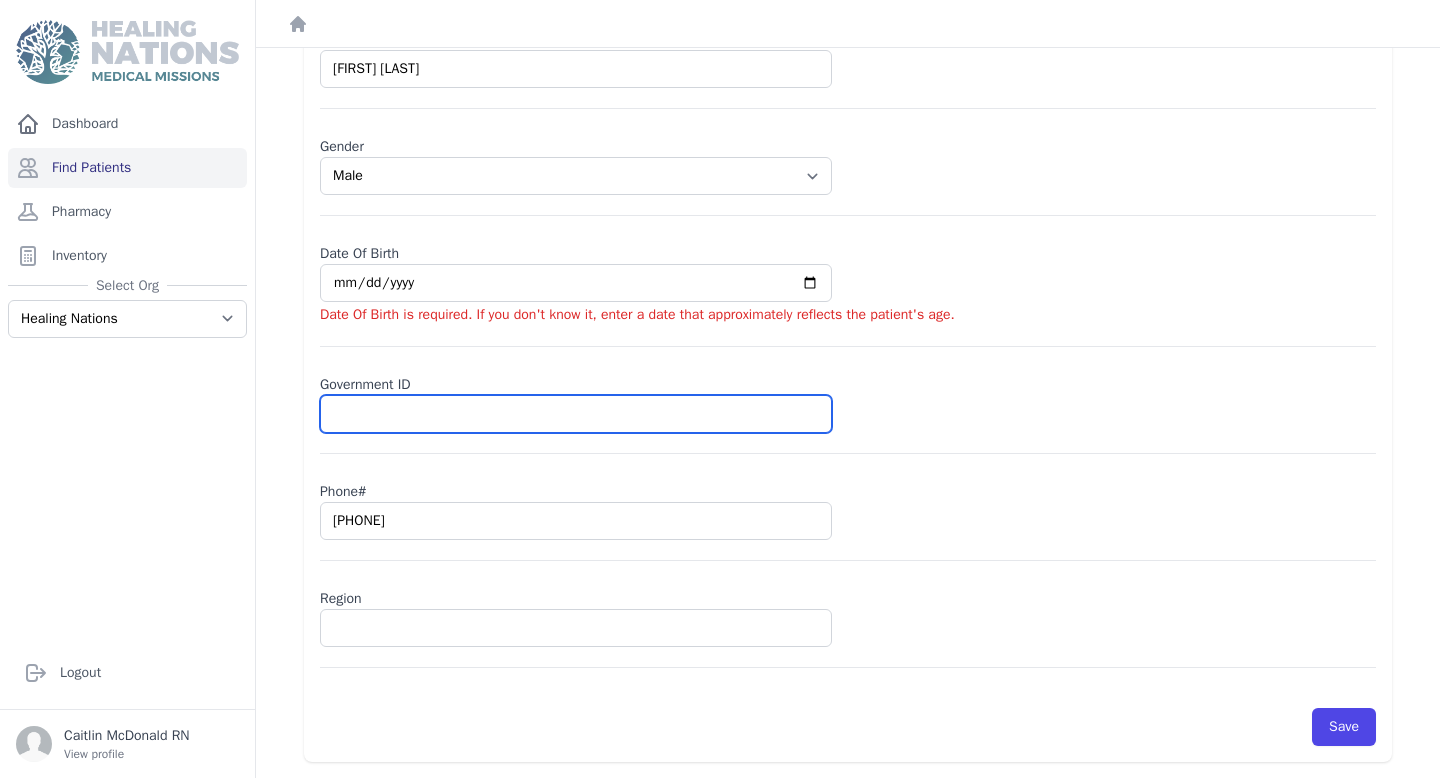 select on "male" 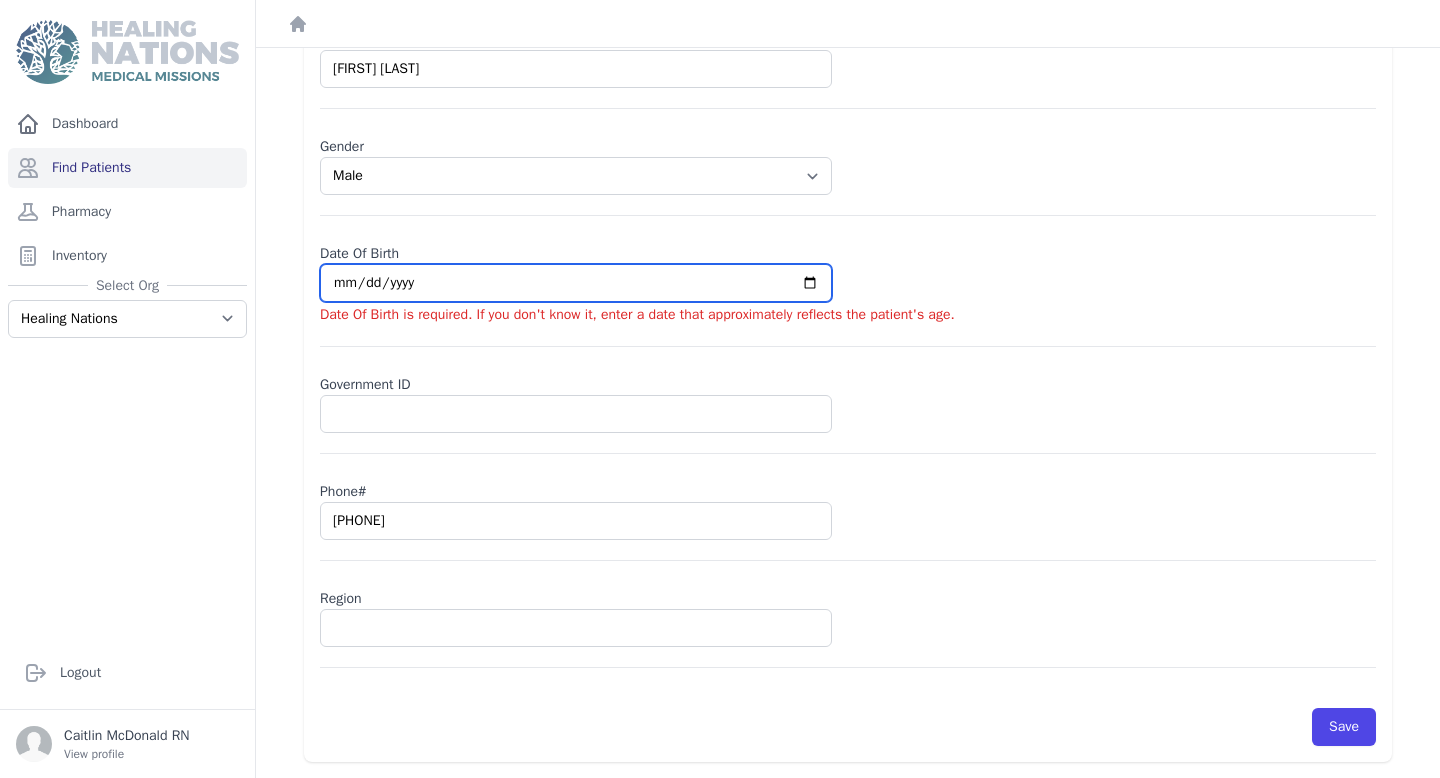 click at bounding box center [576, 283] 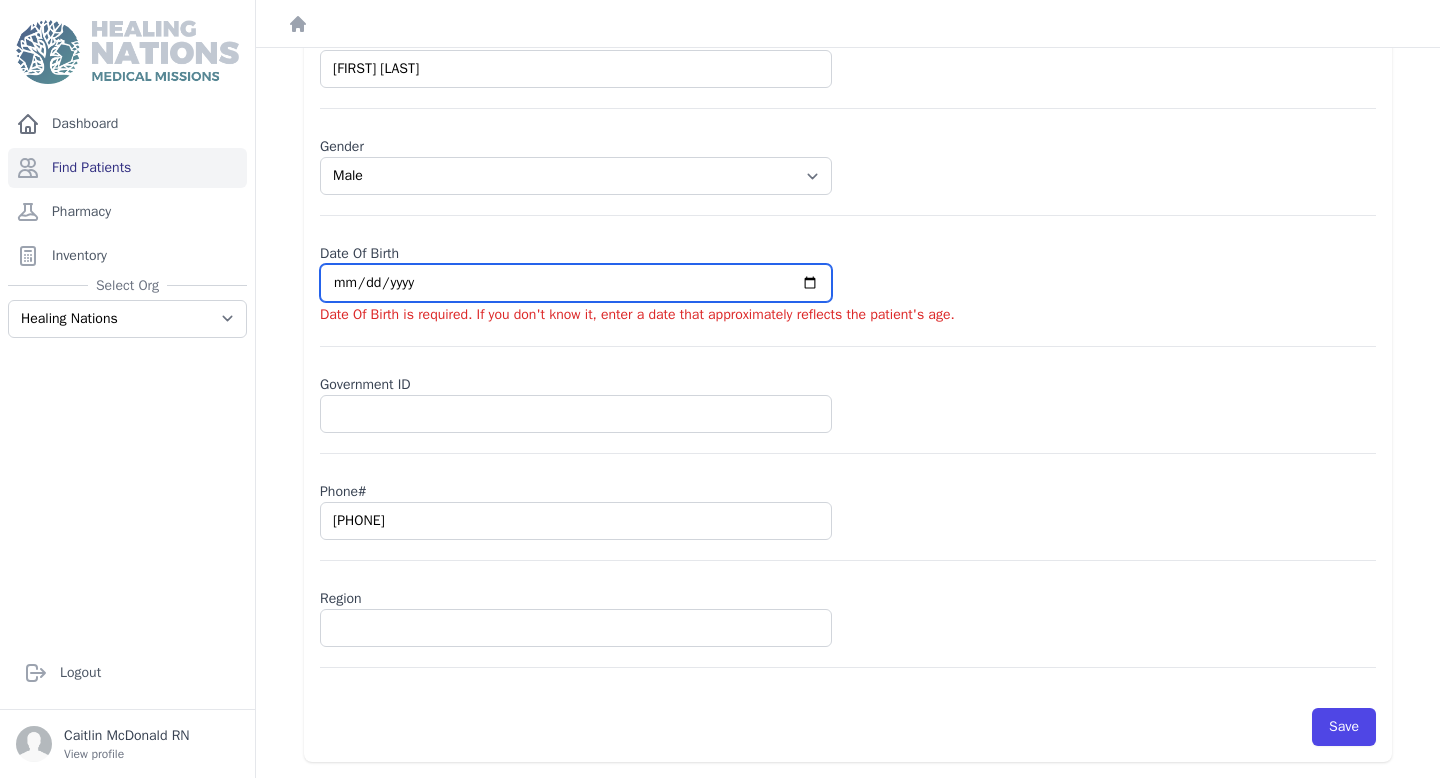type on "0002-07-30" 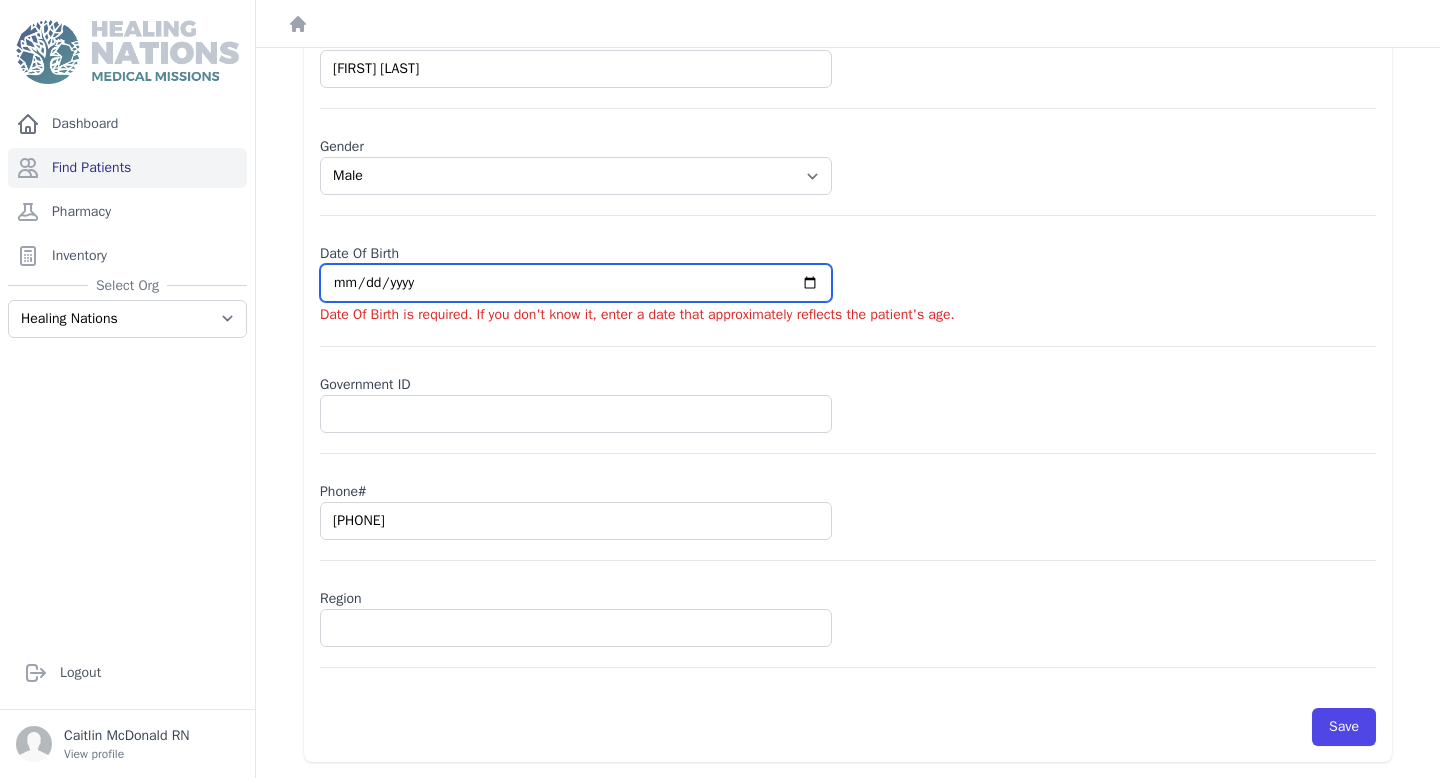 select on "male" 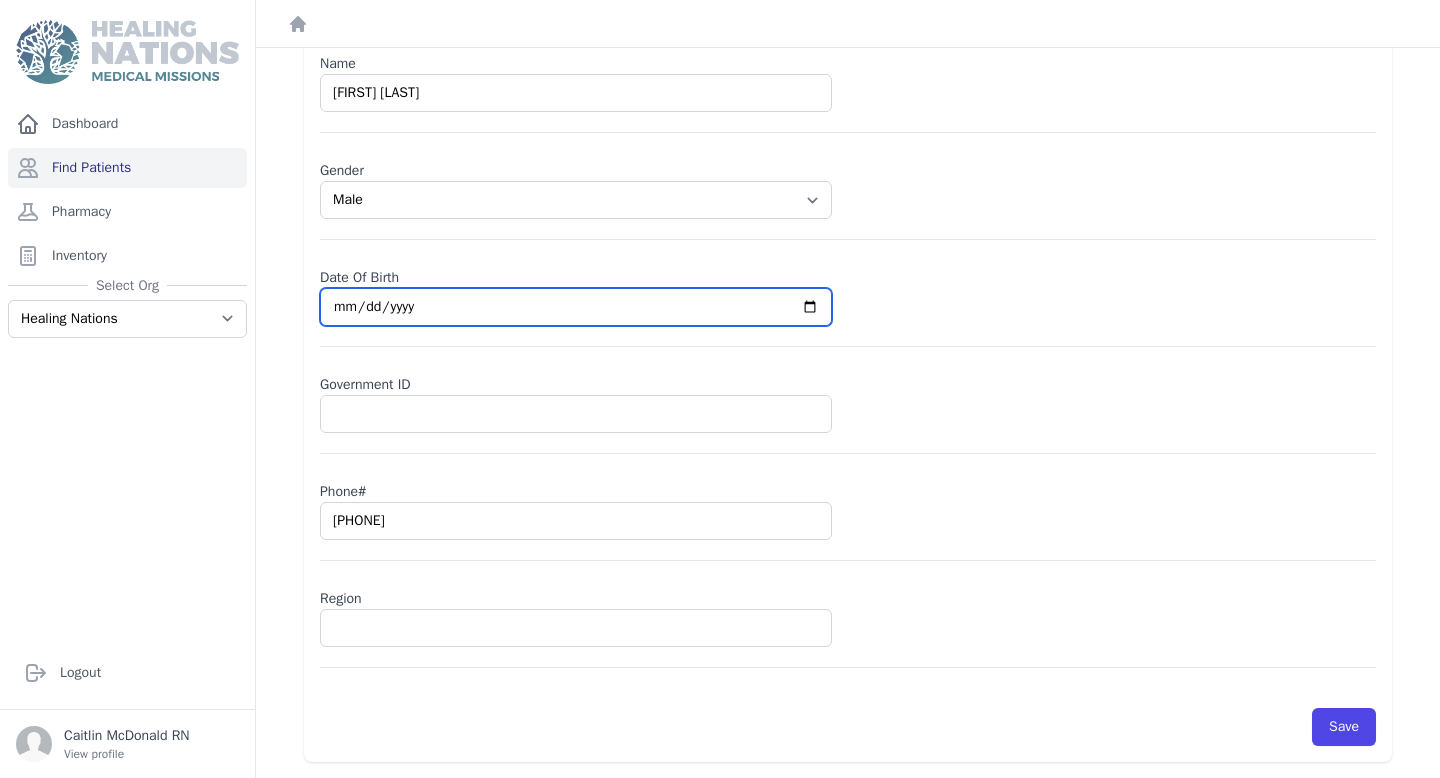type 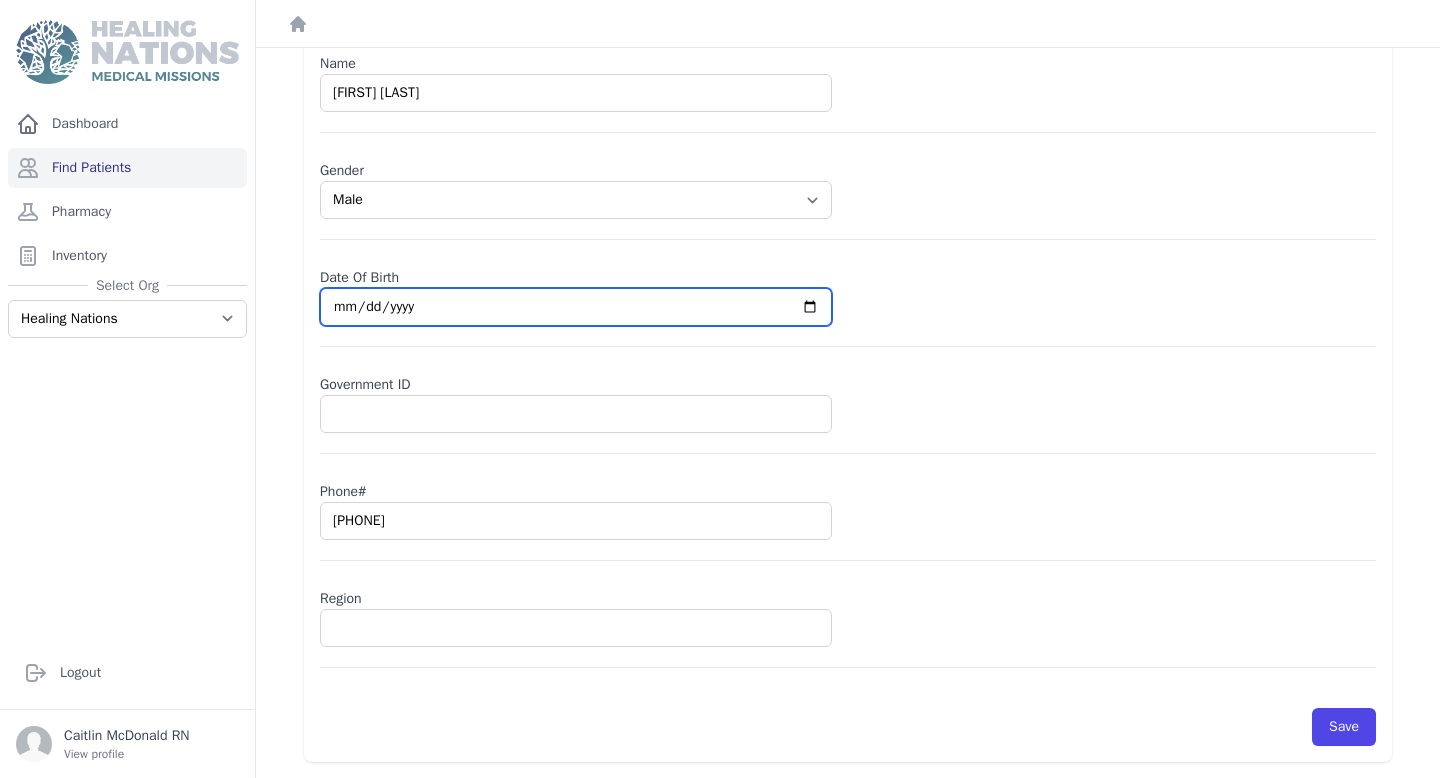 select on "male" 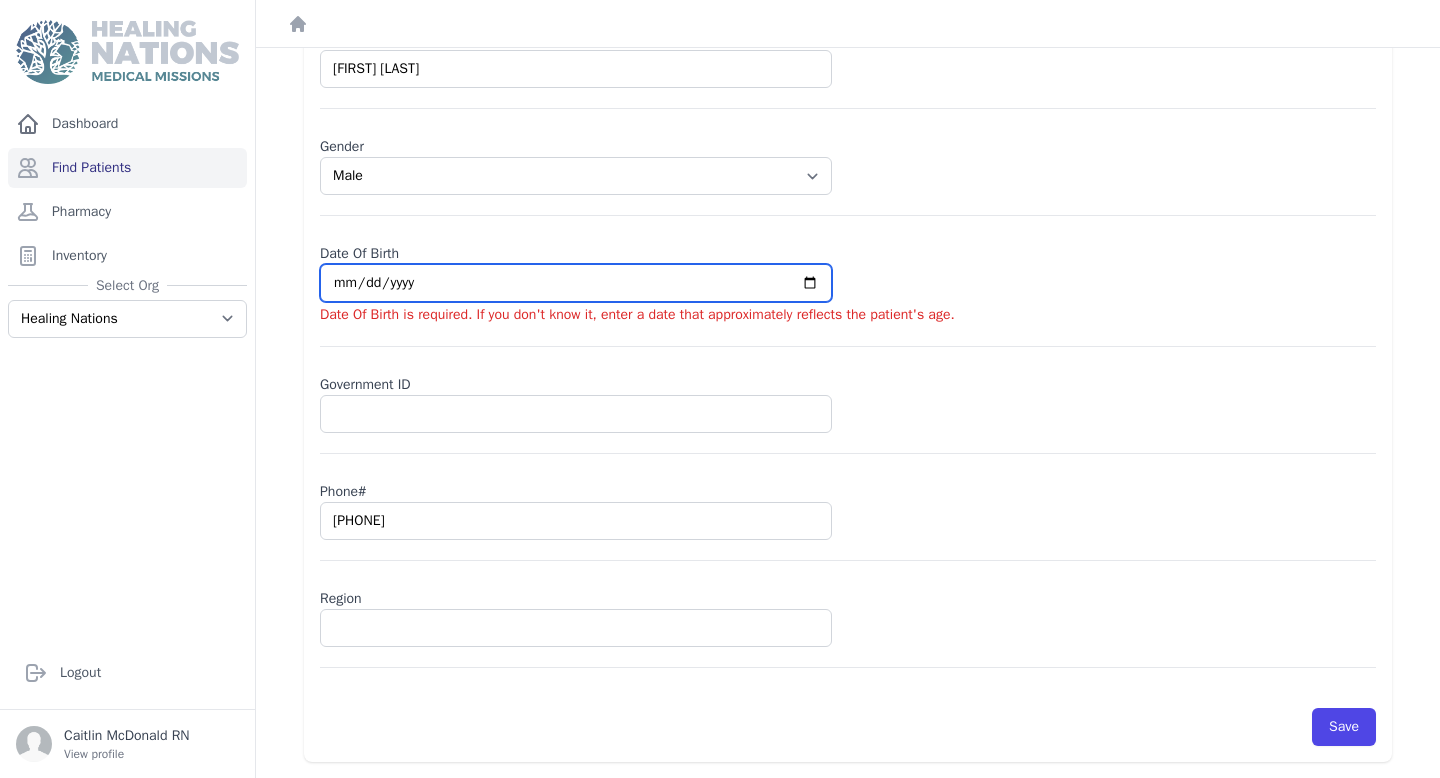 type on "0001-07-30" 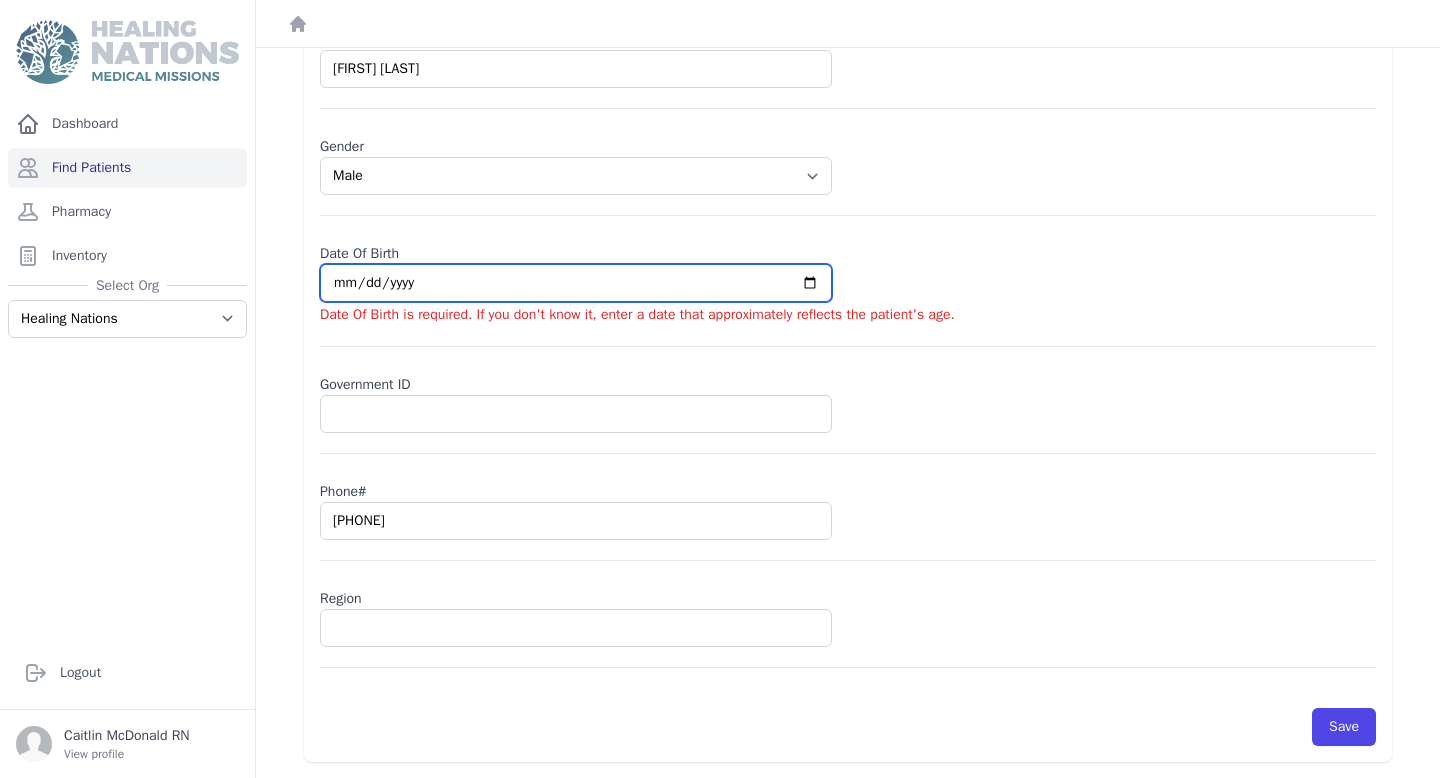 select on "male" 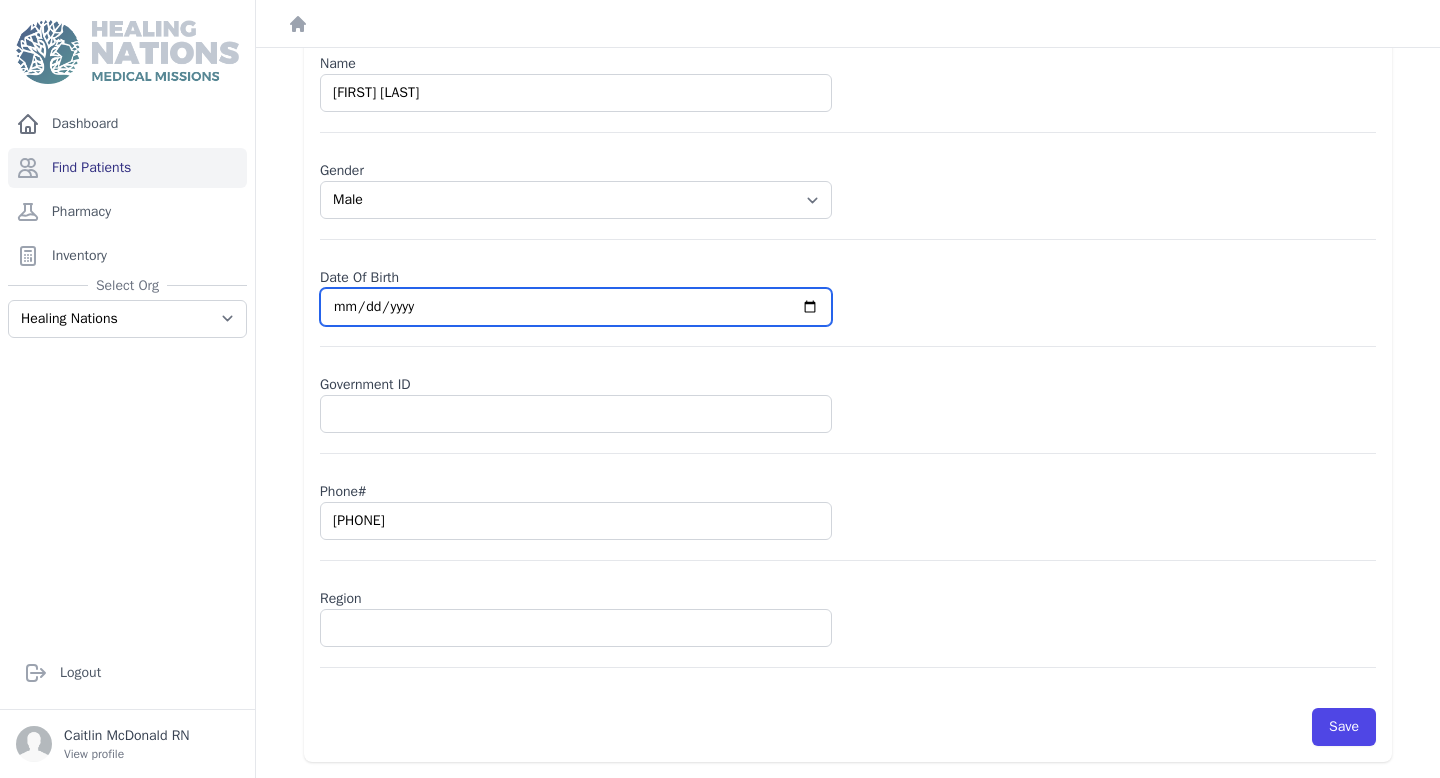 type on "0019-07-30" 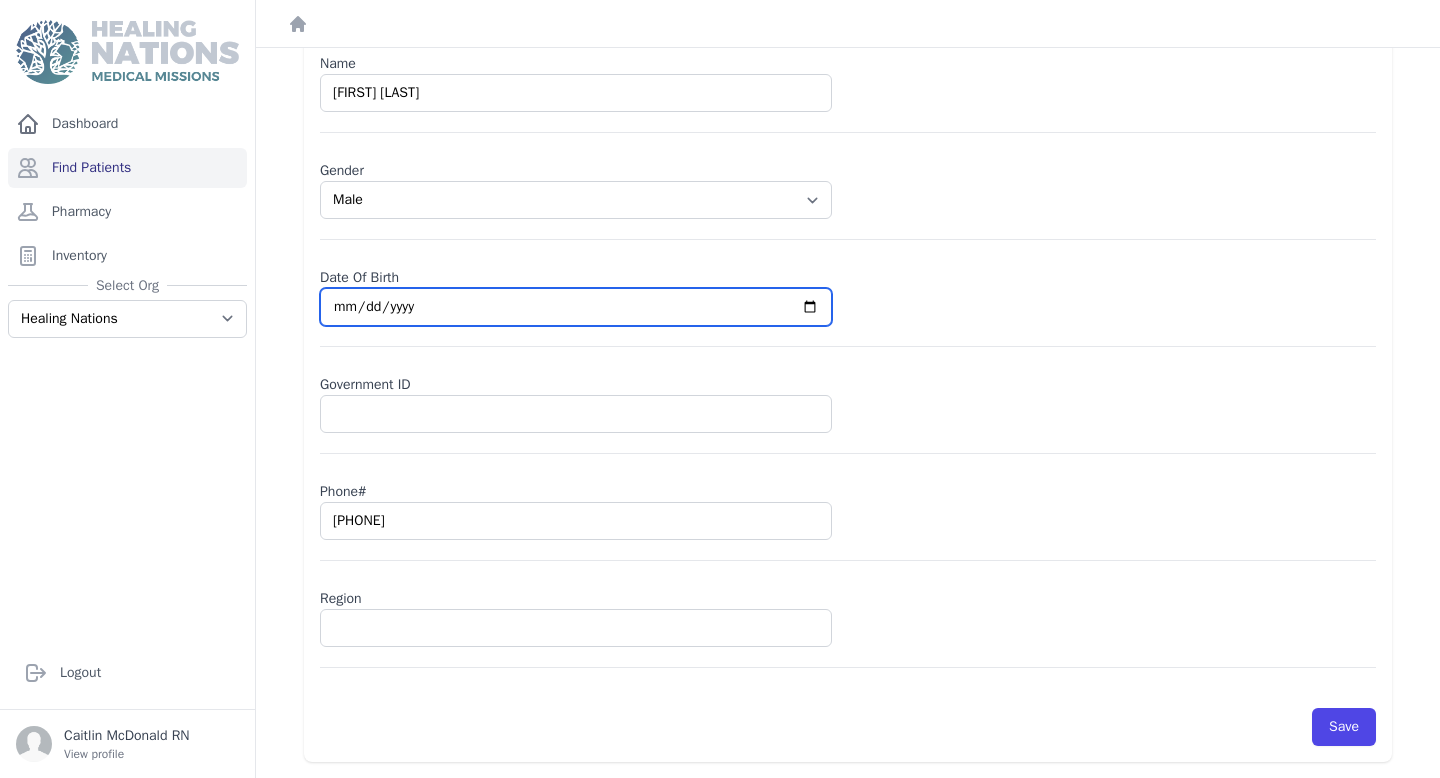 select on "male" 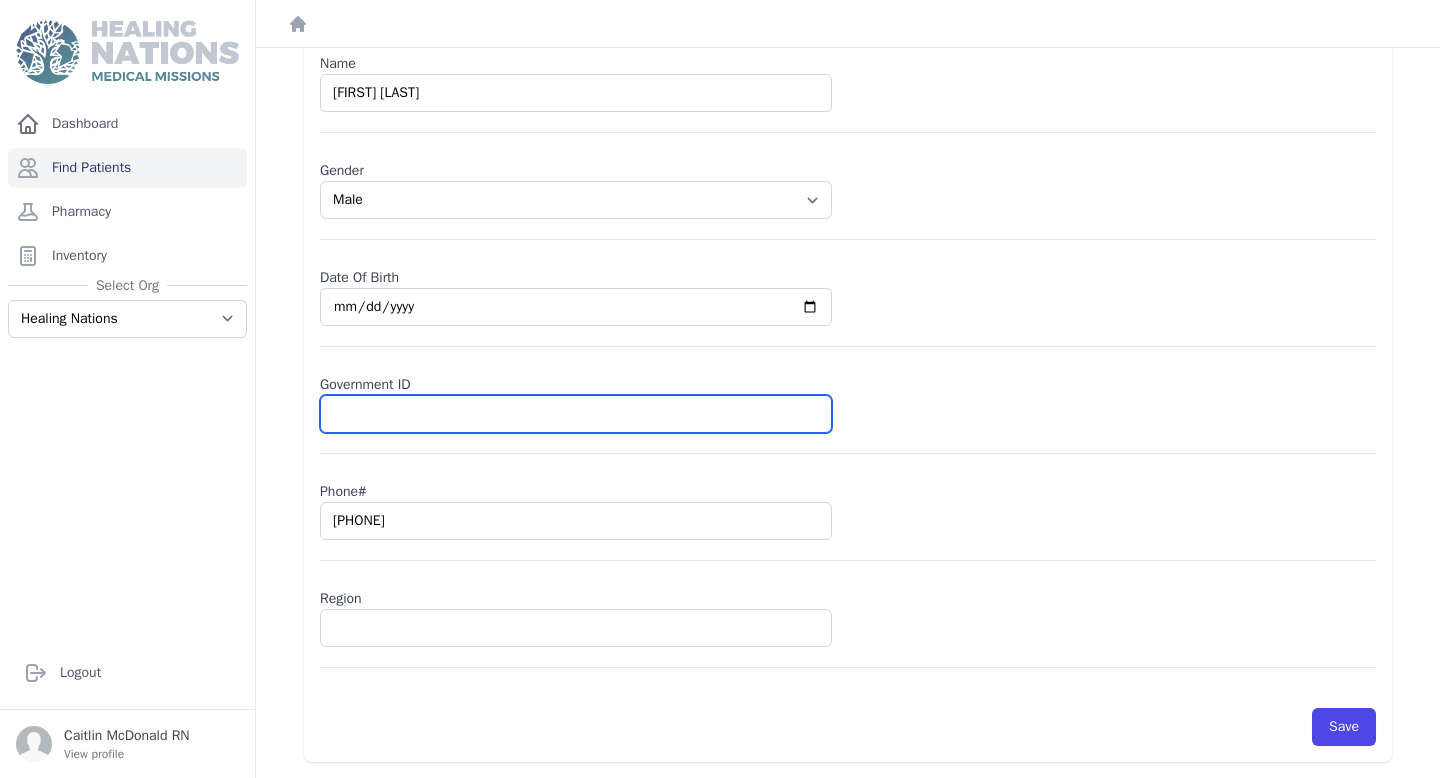 click at bounding box center (576, 414) 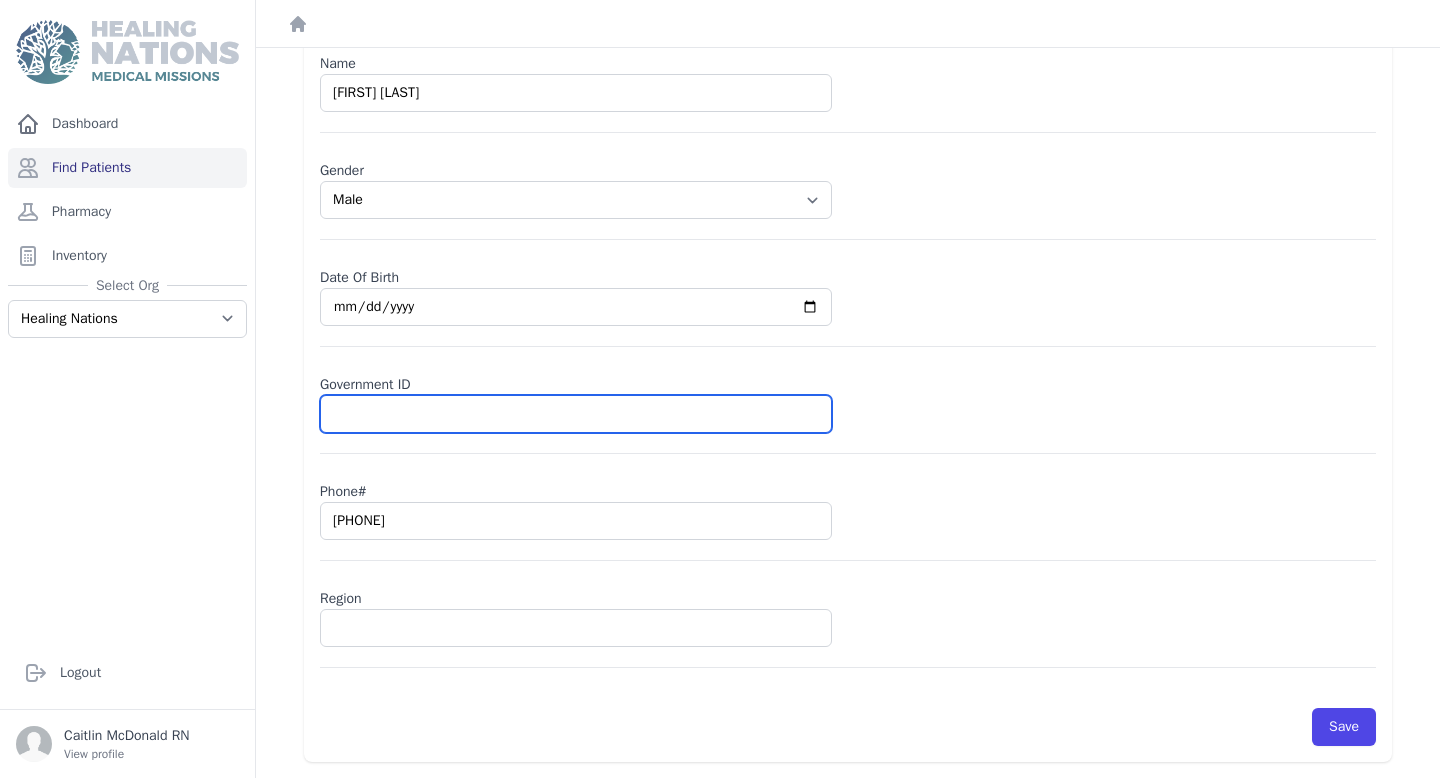 type on "2" 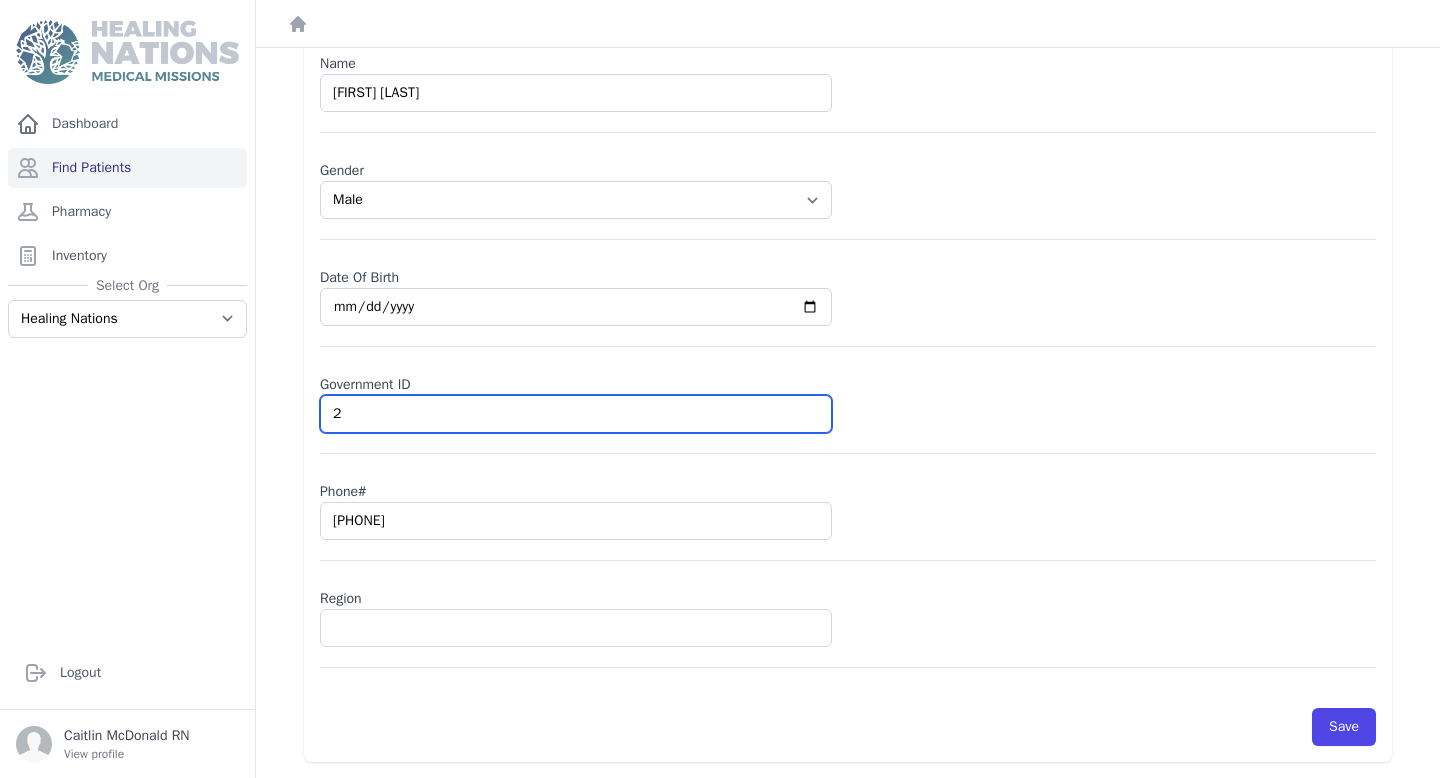 select on "male" 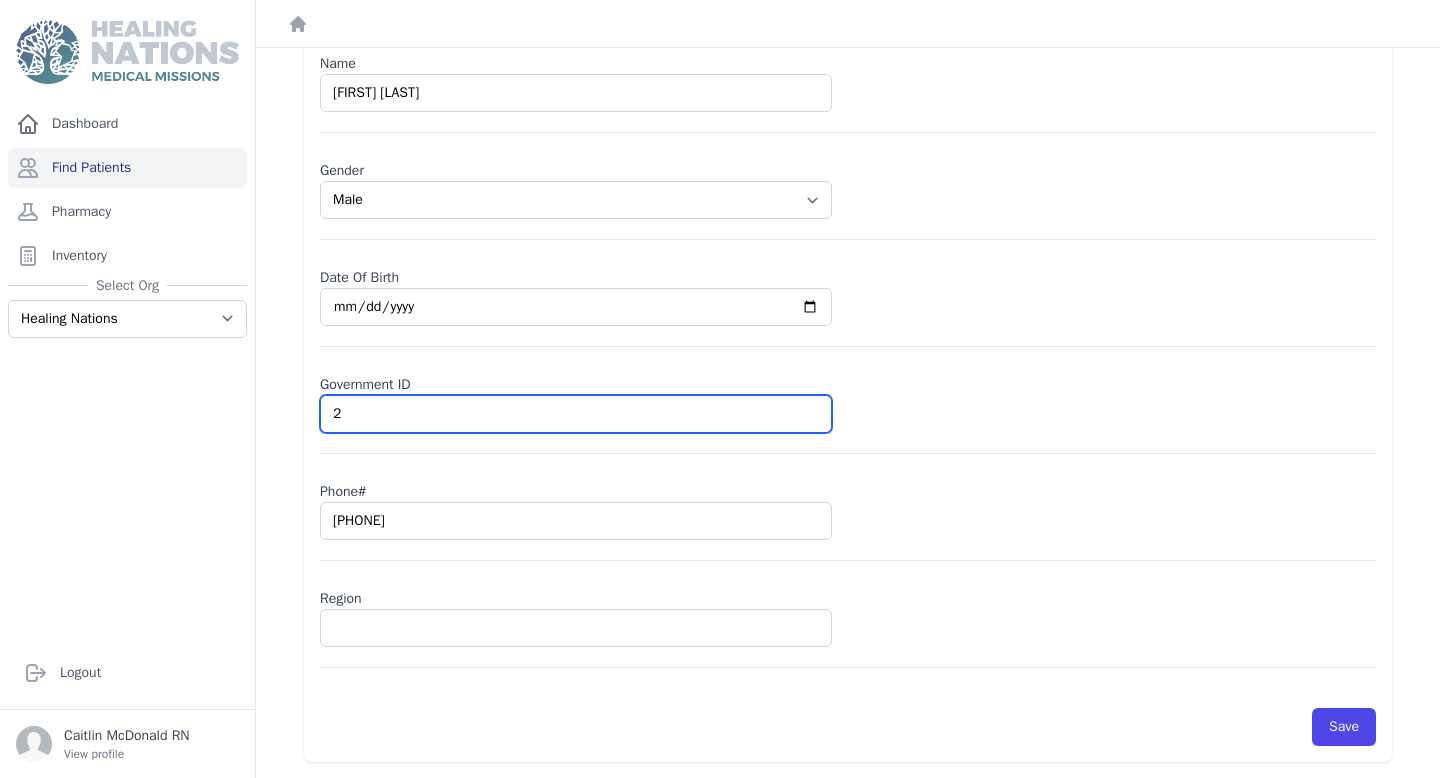 type on "23" 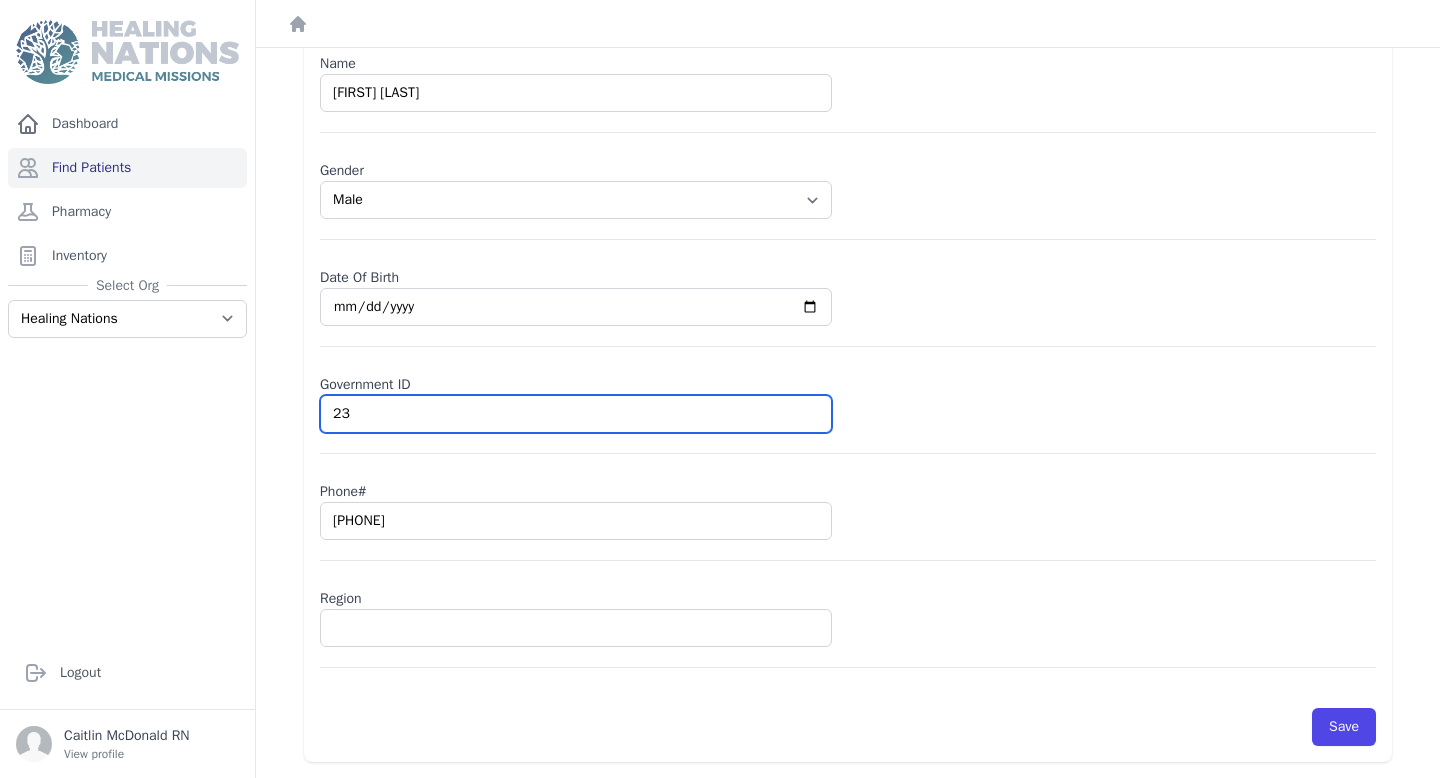 select on "male" 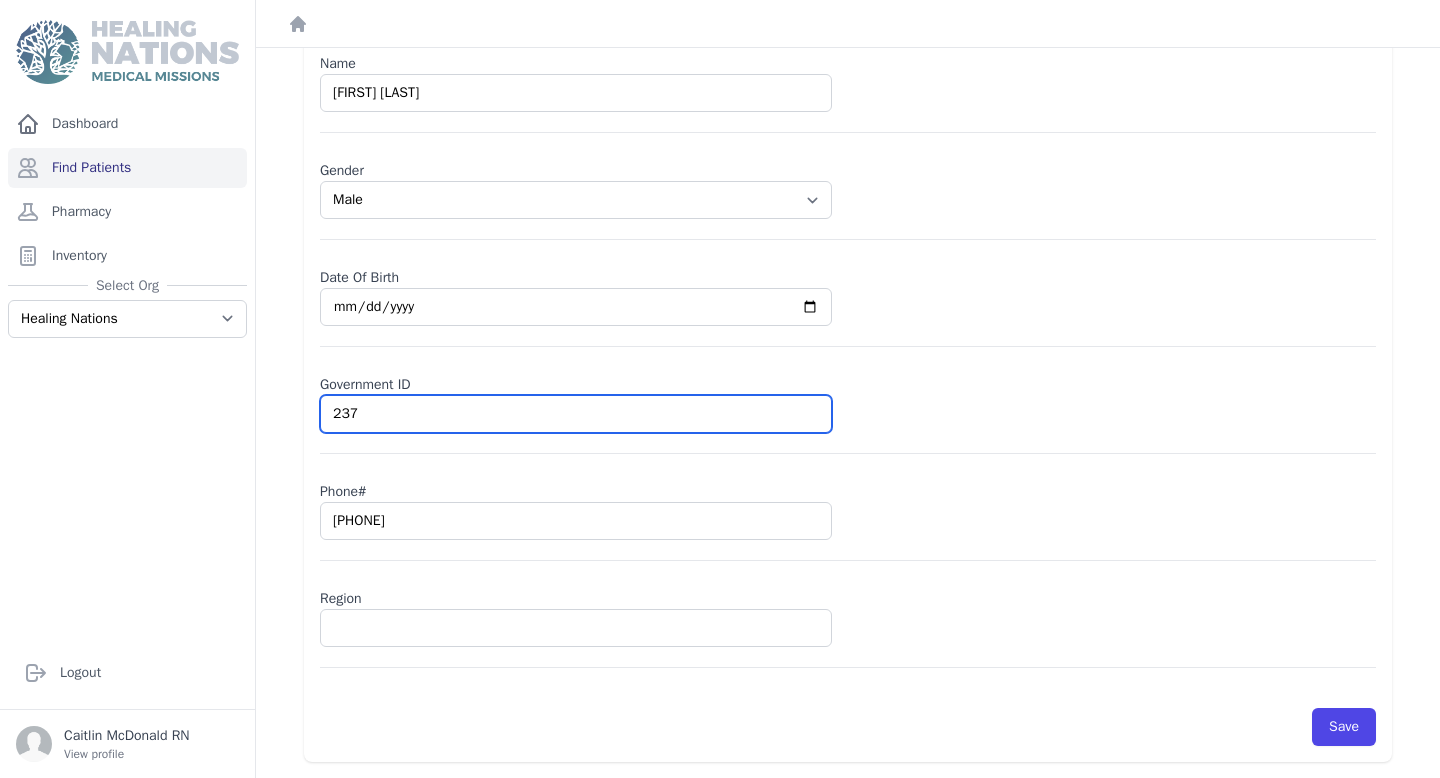 select on "male" 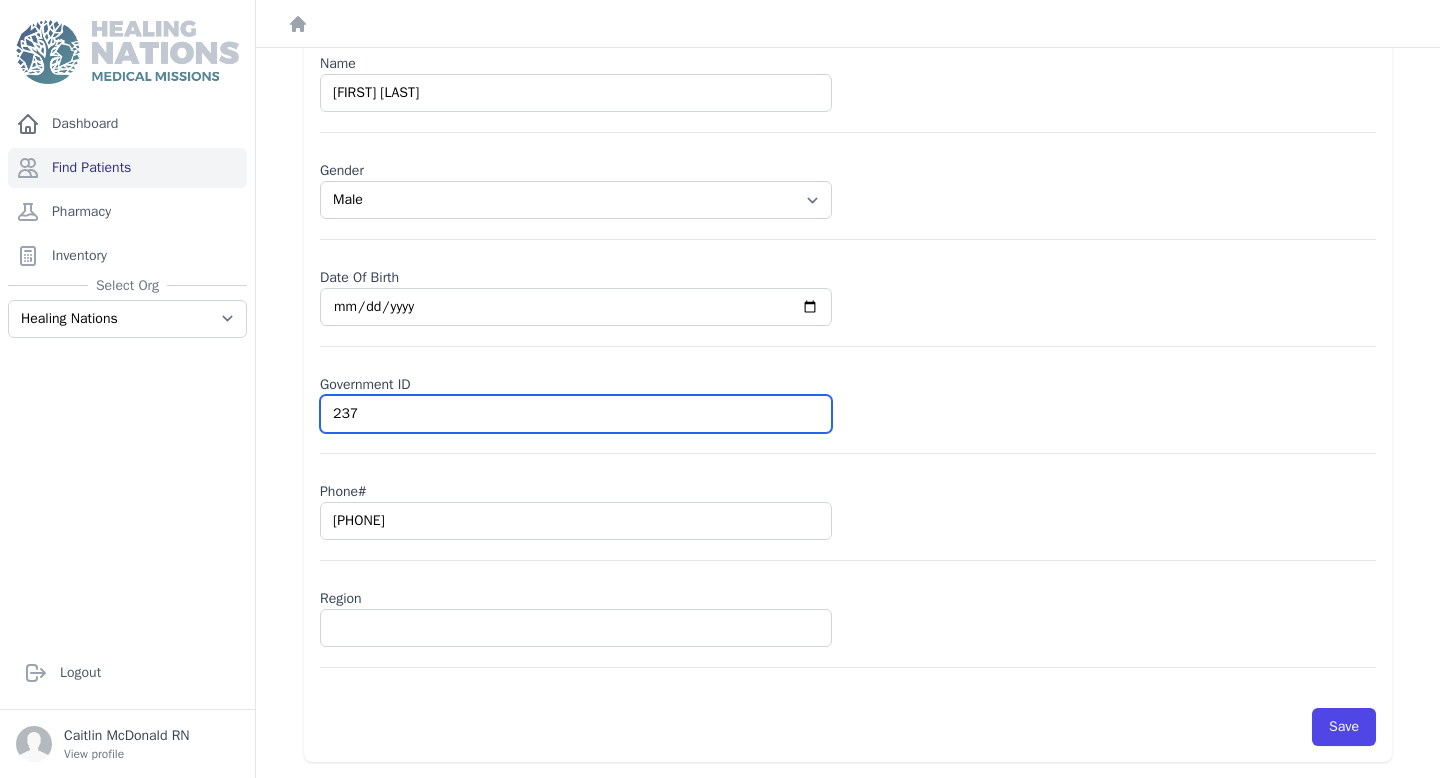 type on "2372" 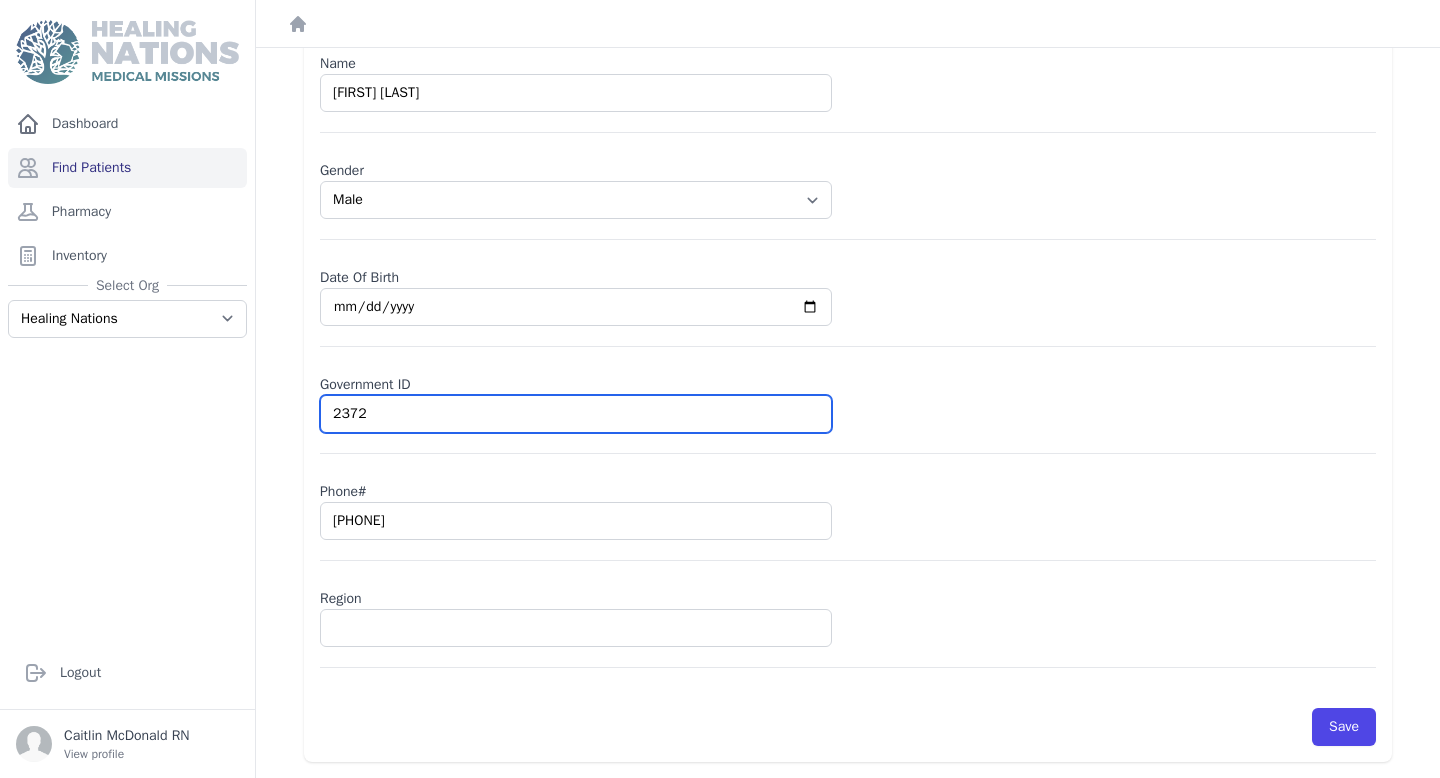 select on "male" 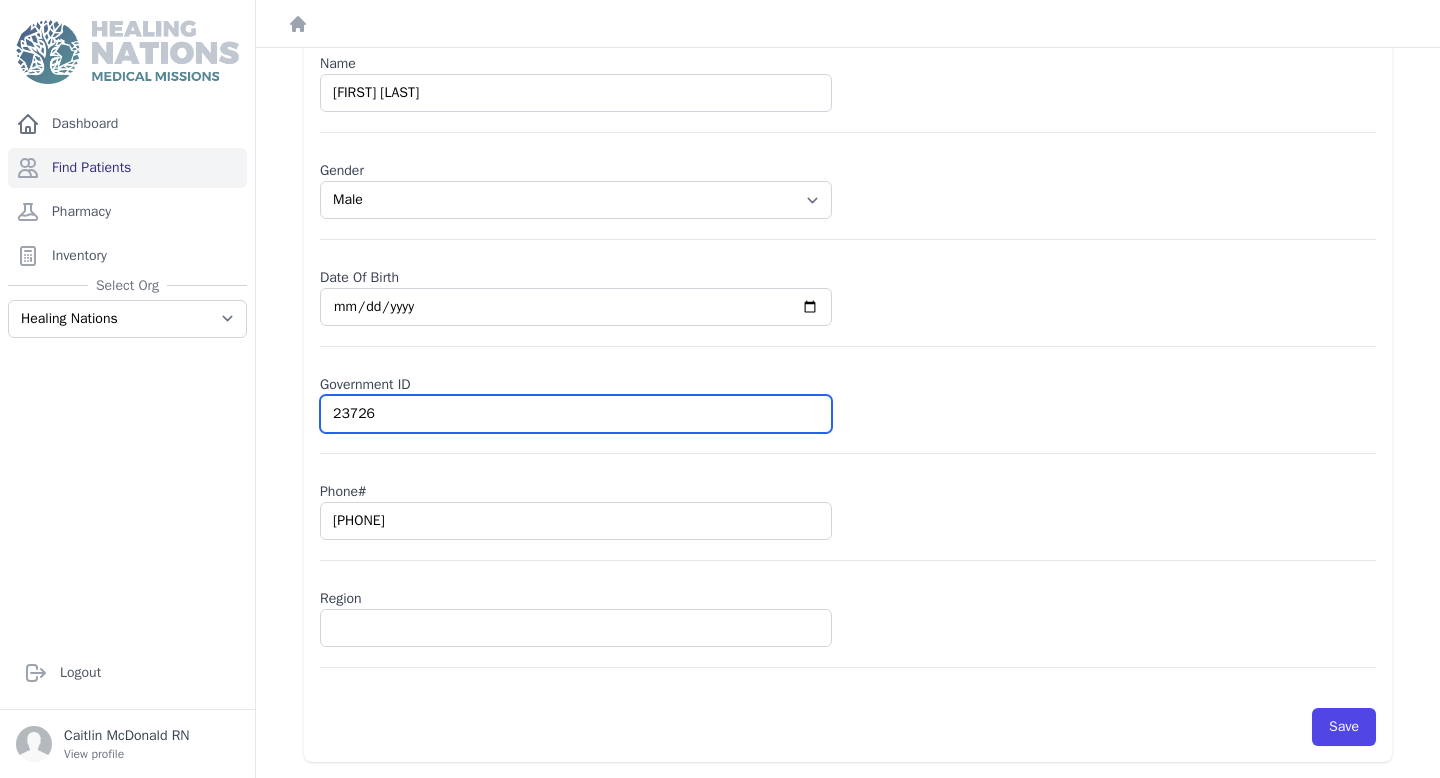 select on "male" 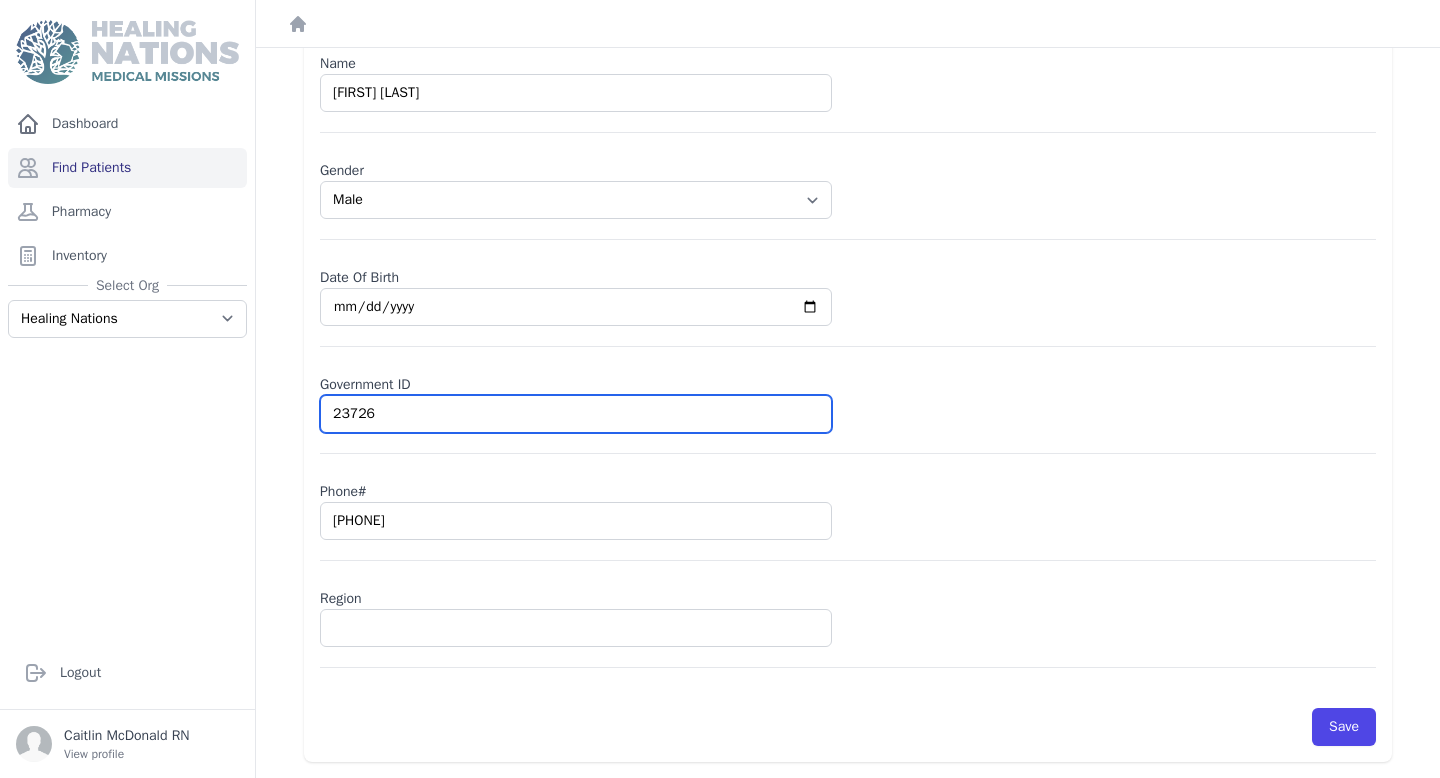 type on "237260" 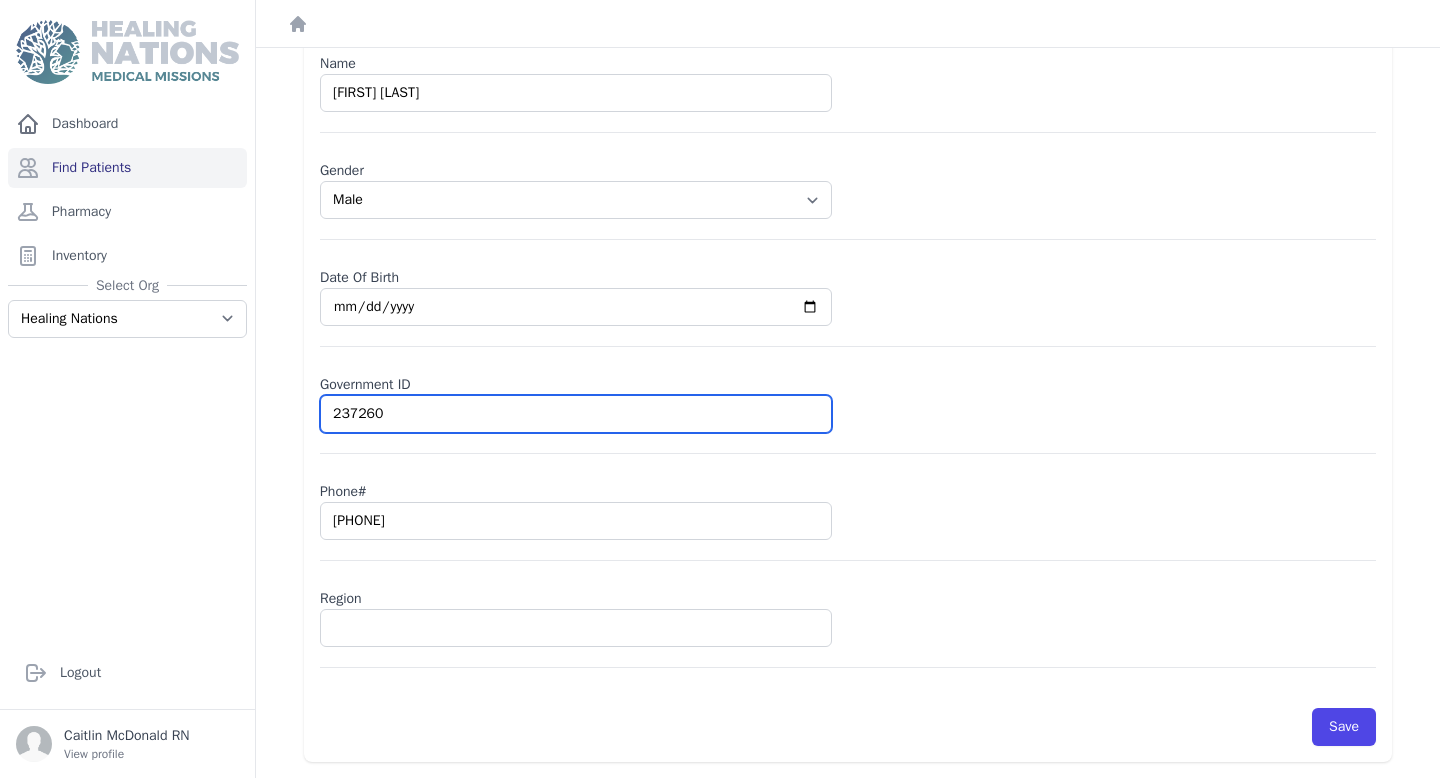select on "male" 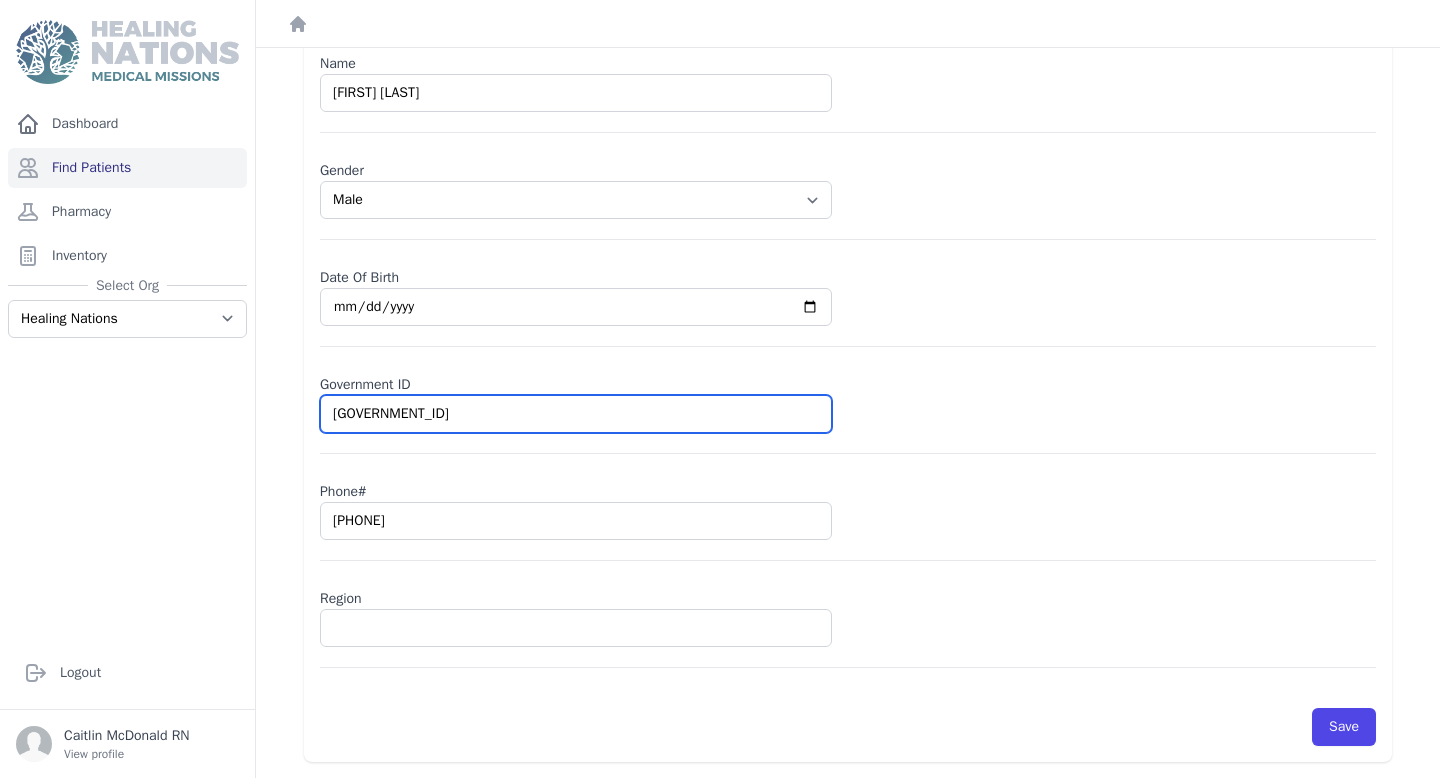 select on "male" 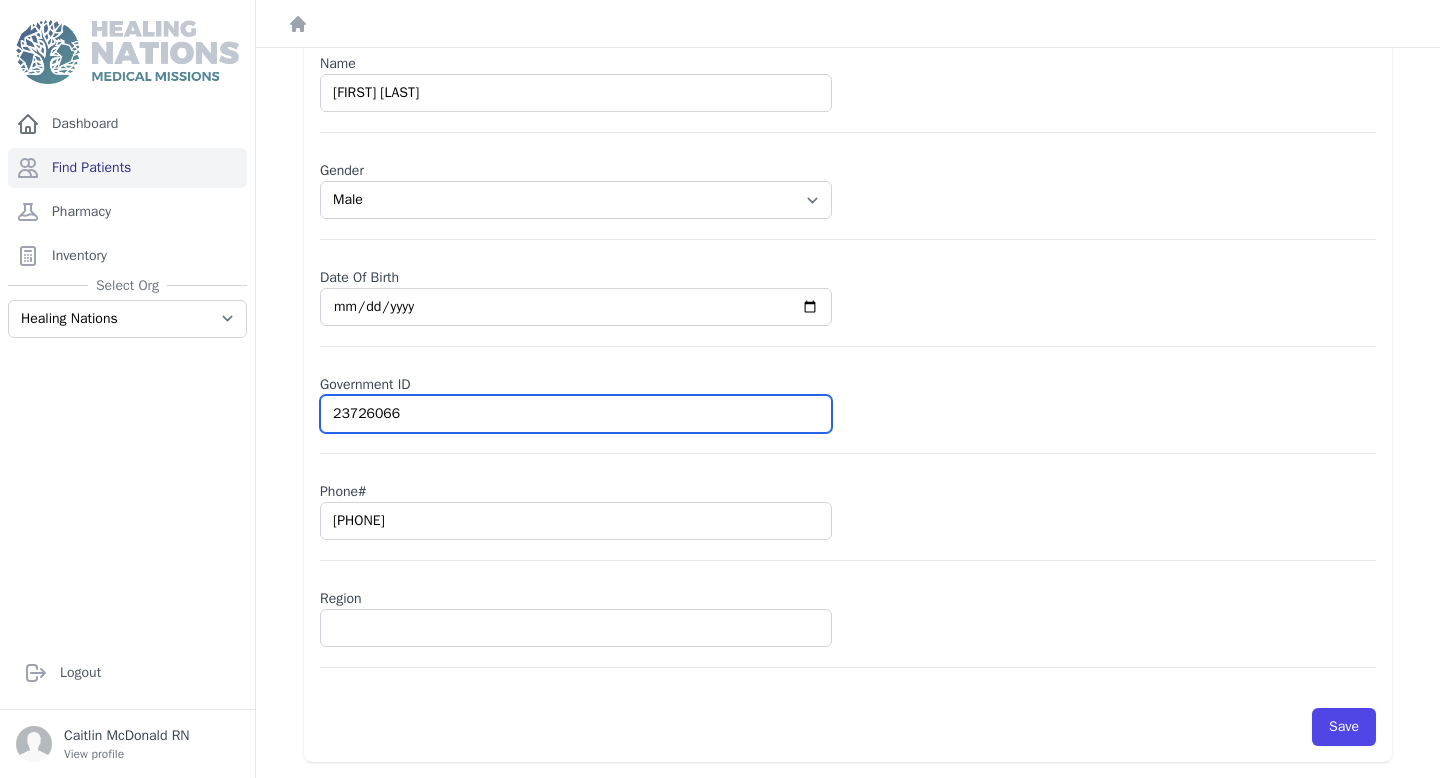 select on "male" 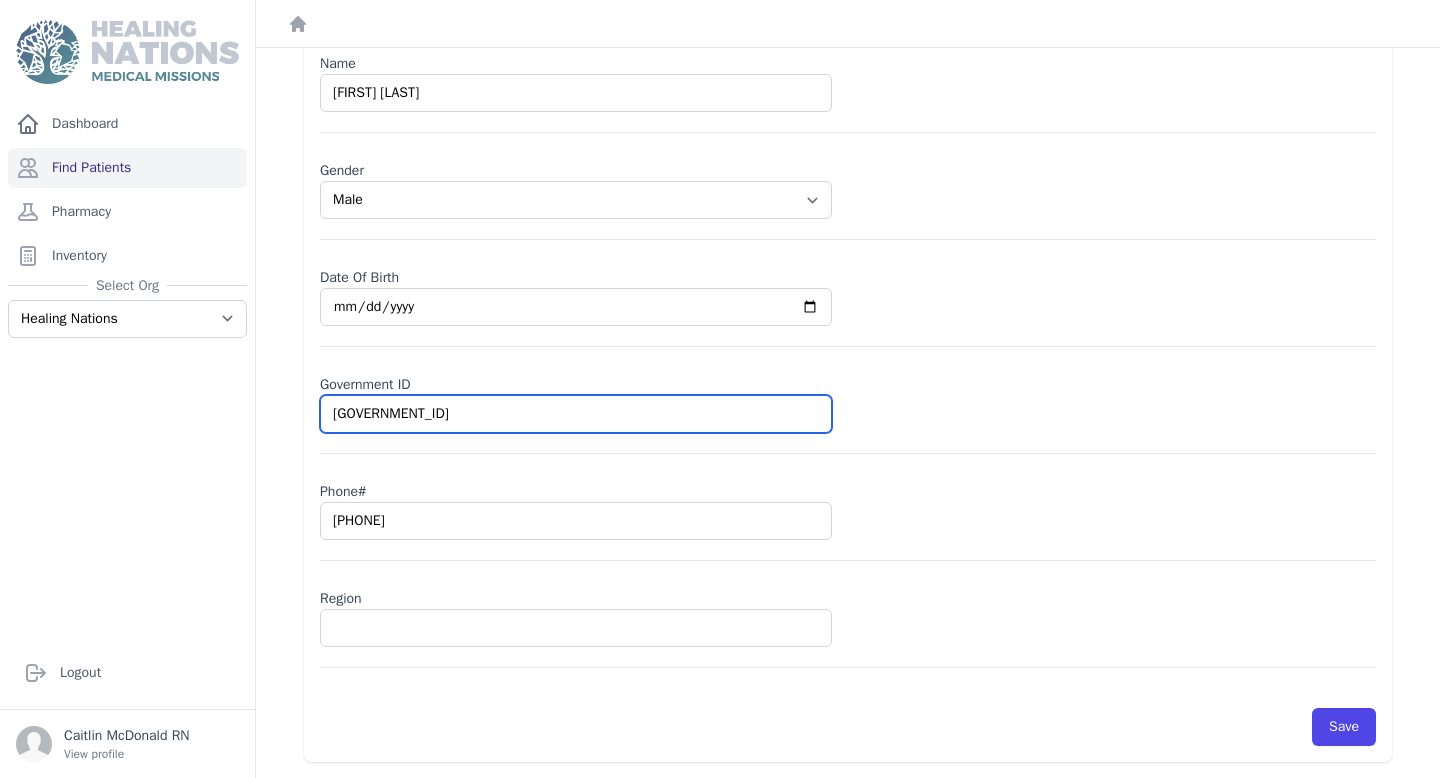 select on "male" 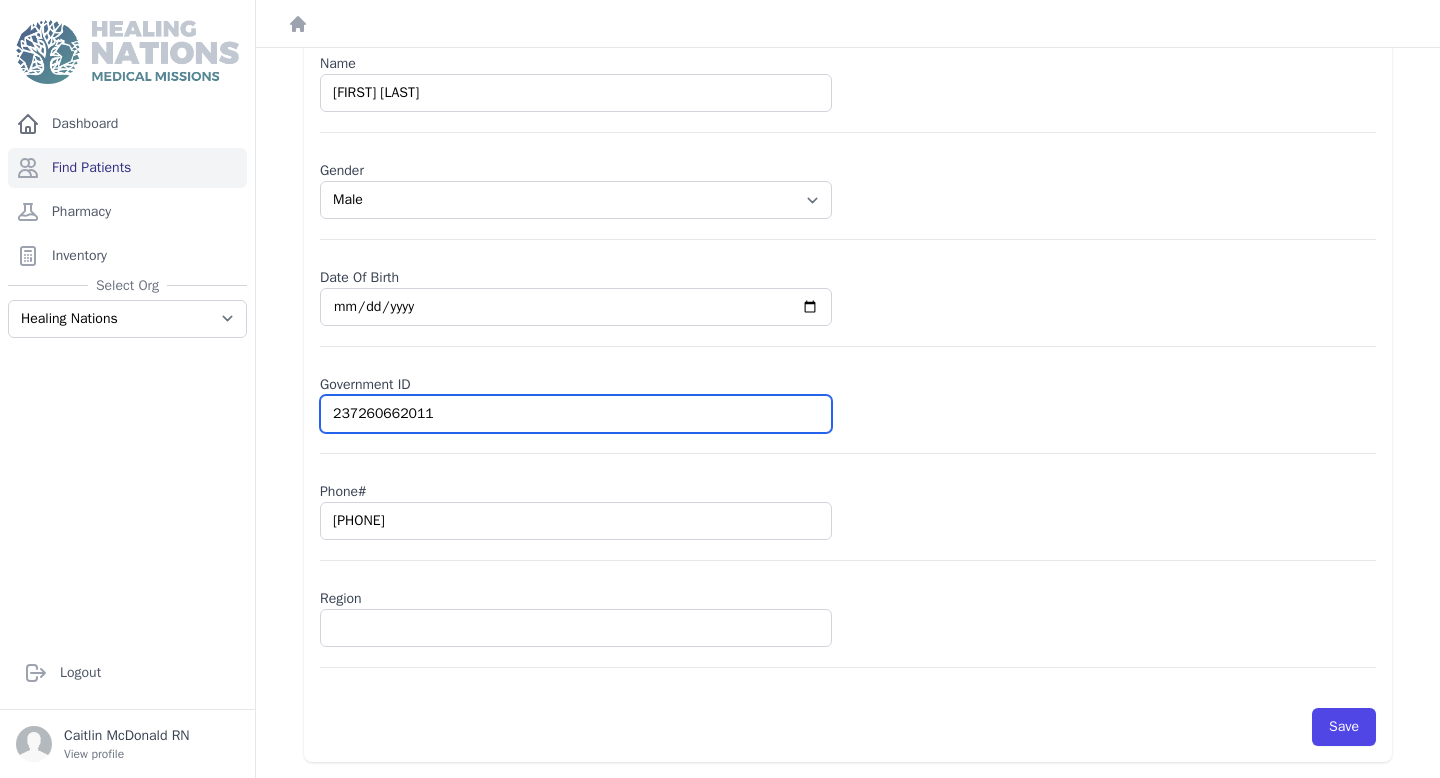 select on "male" 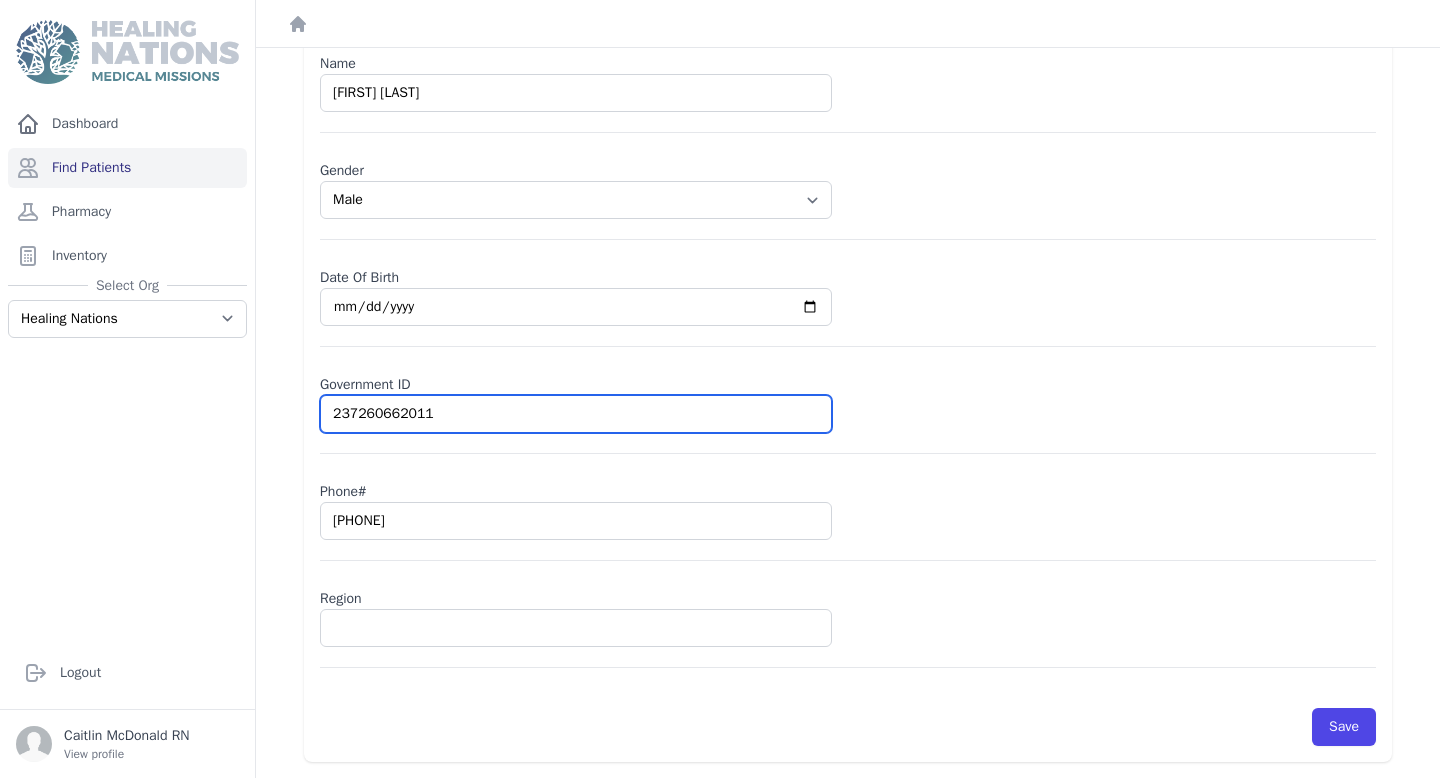 type on "2372606620114" 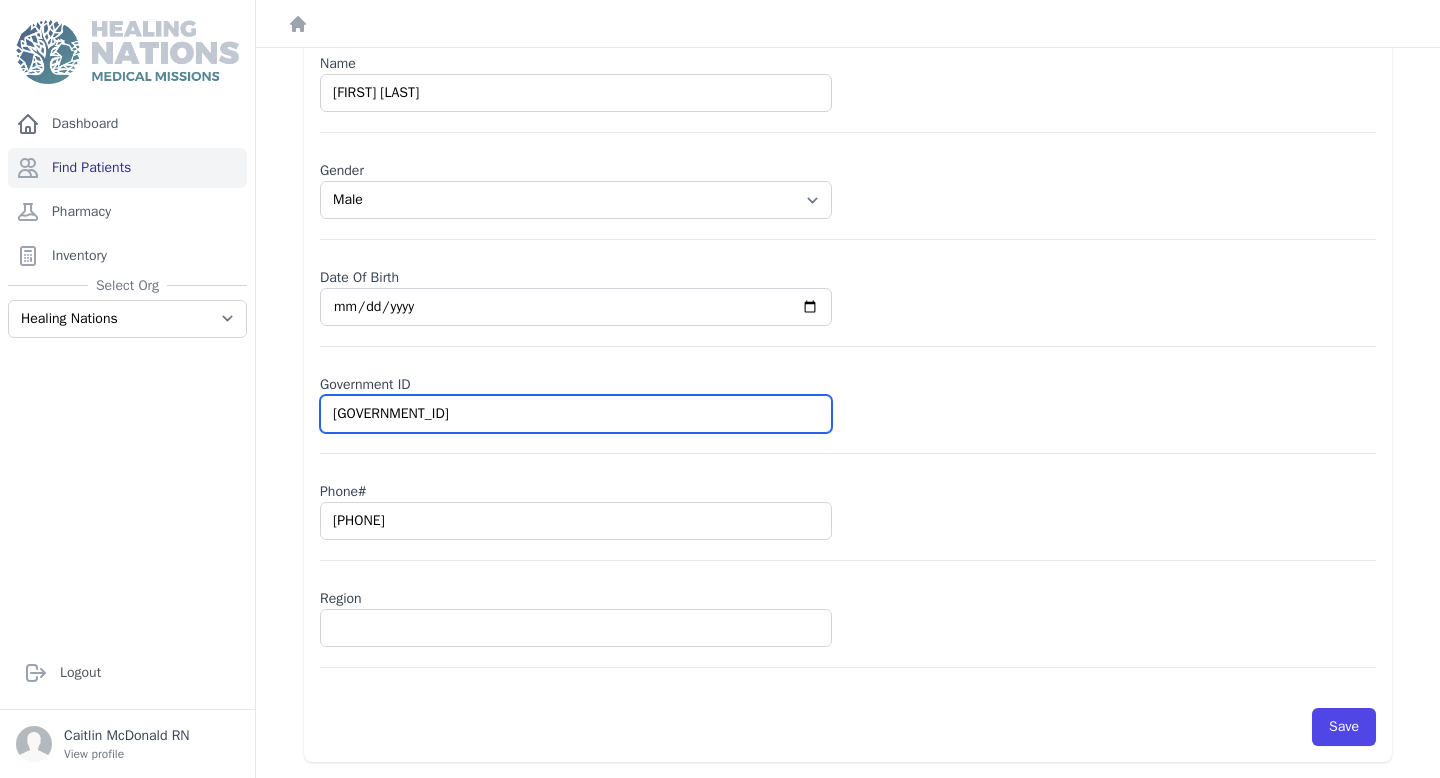 select on "male" 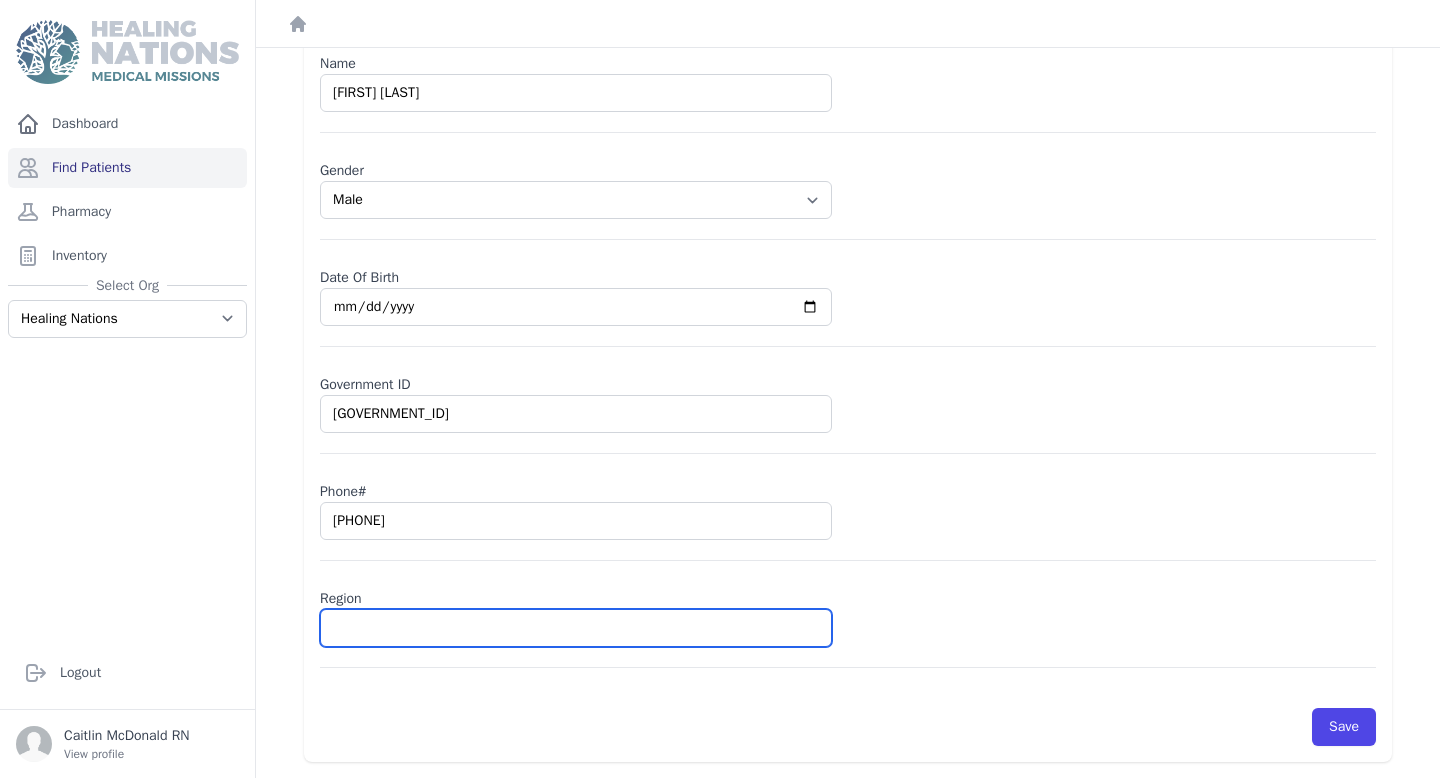 click at bounding box center [576, 628] 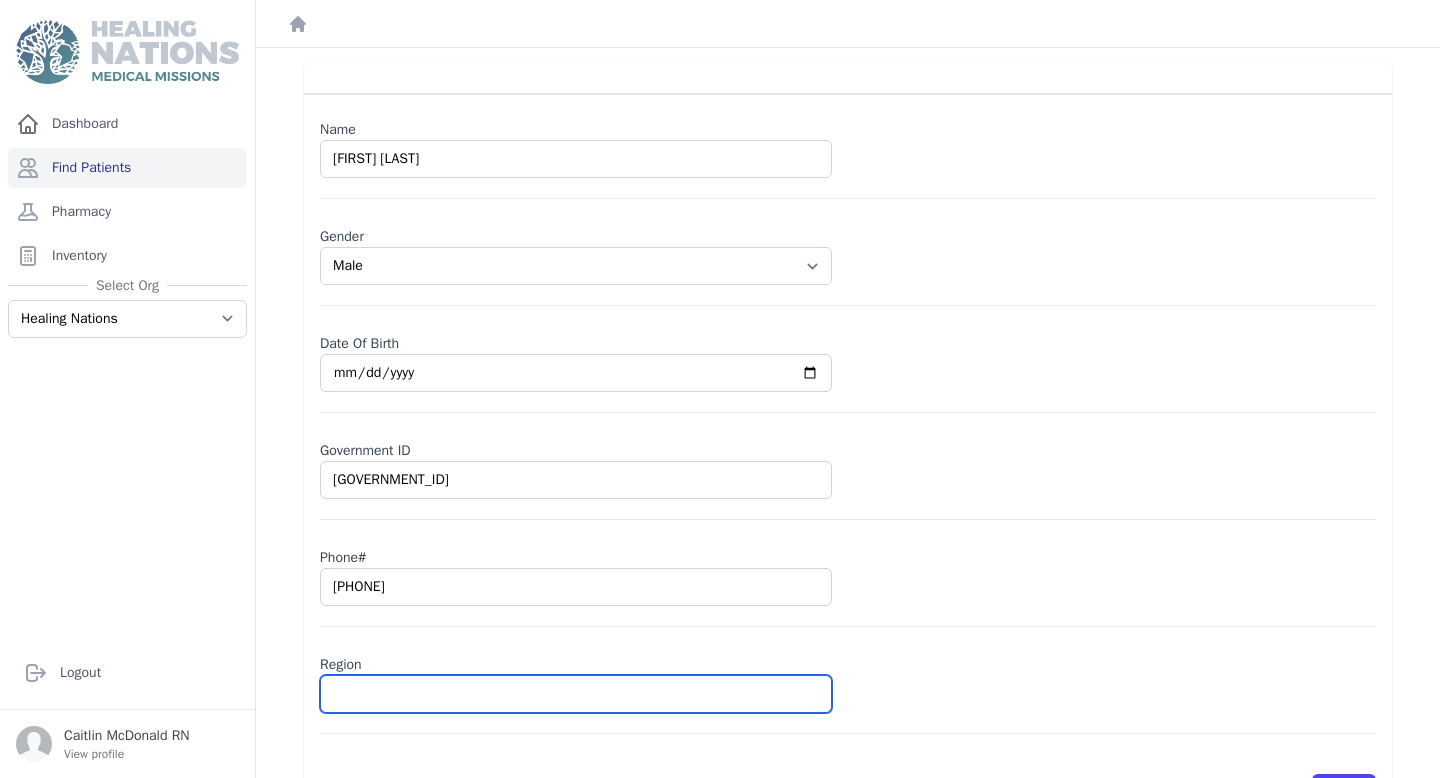 scroll, scrollTop: 68, scrollLeft: 0, axis: vertical 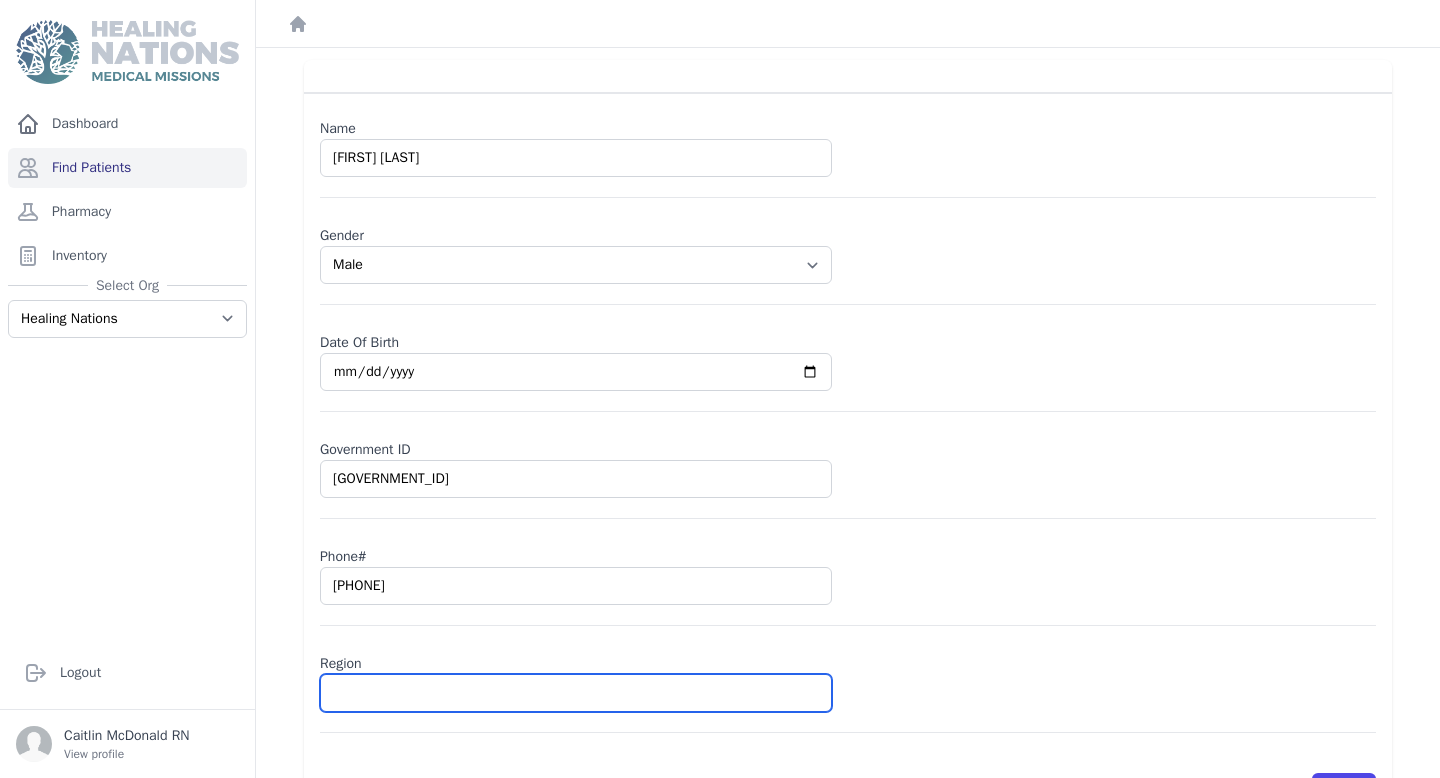 type on "S" 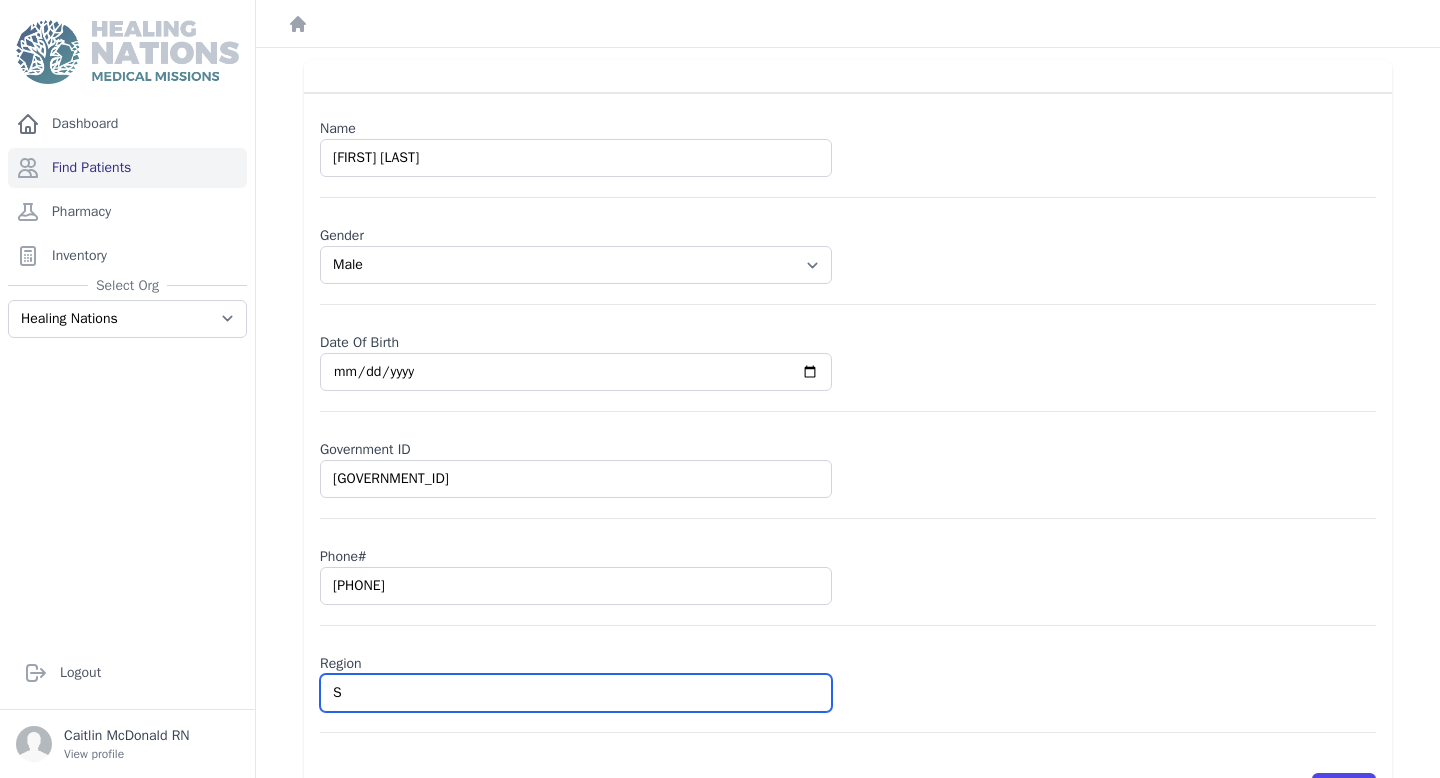 select on "male" 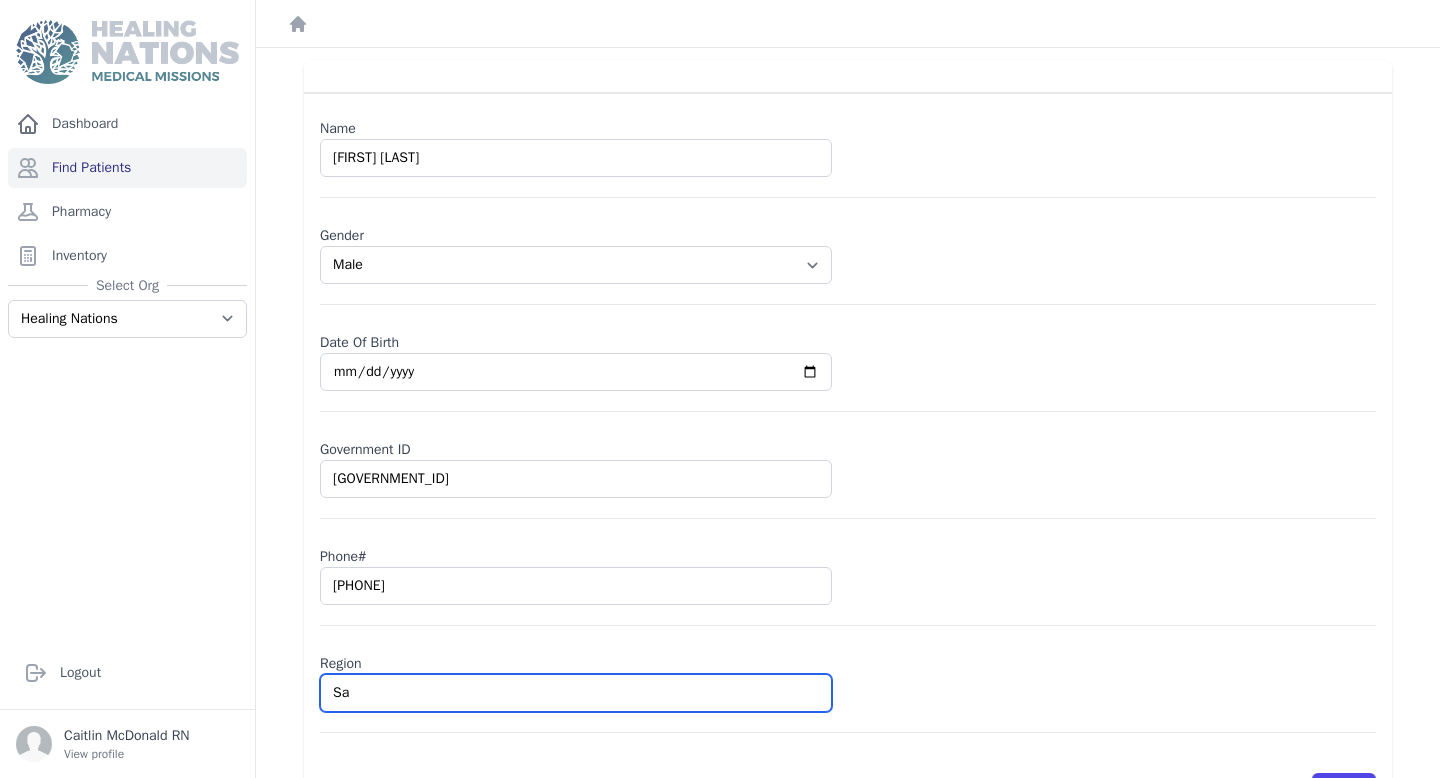 select on "male" 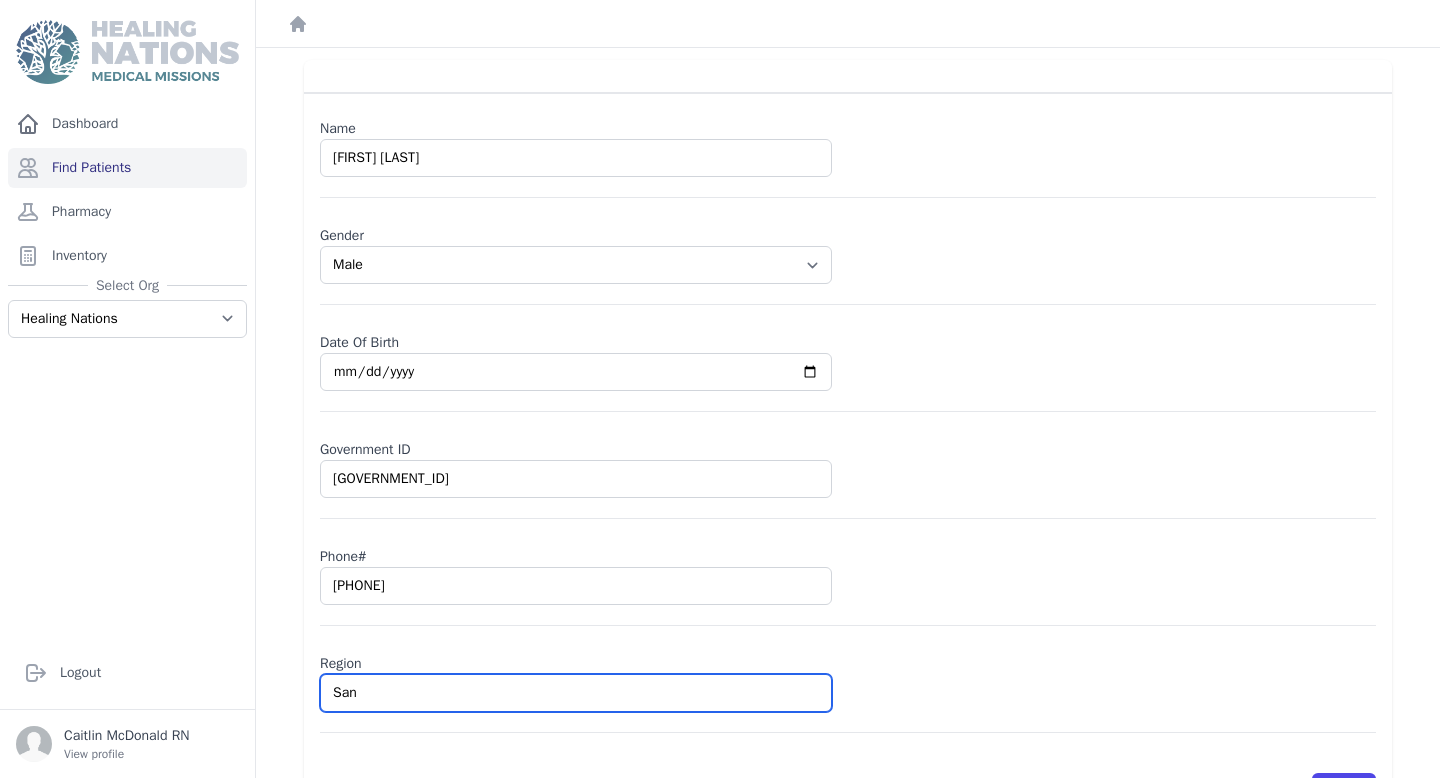 select on "male" 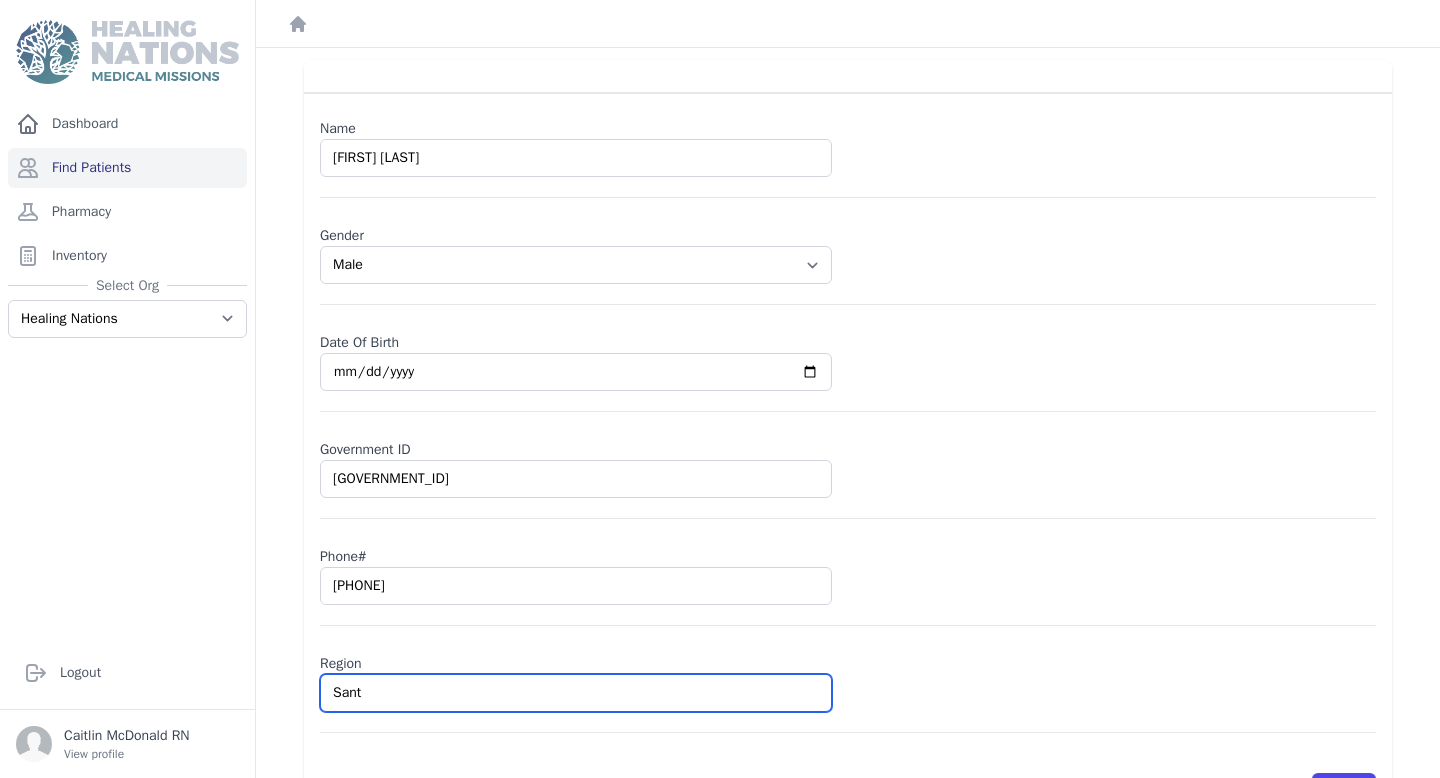 select on "male" 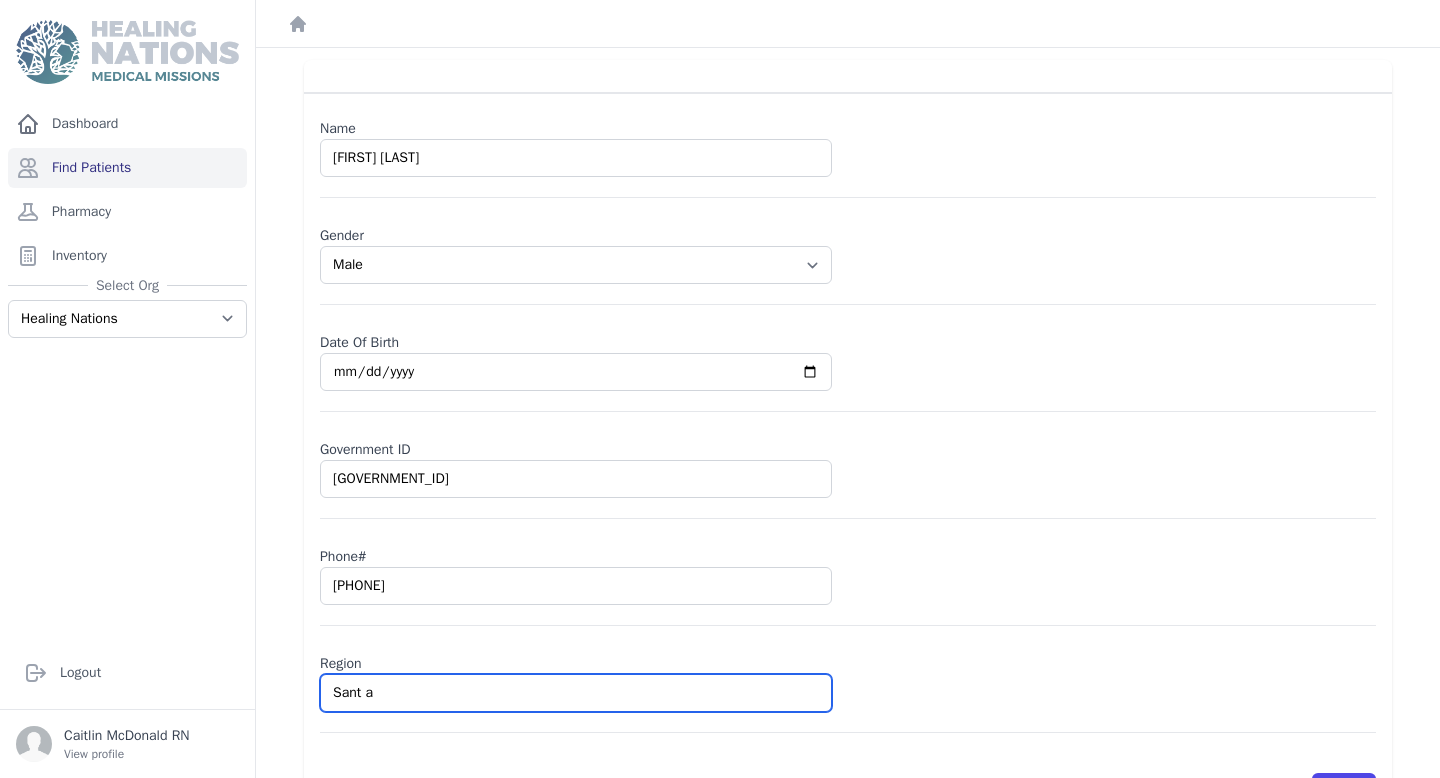 select on "male" 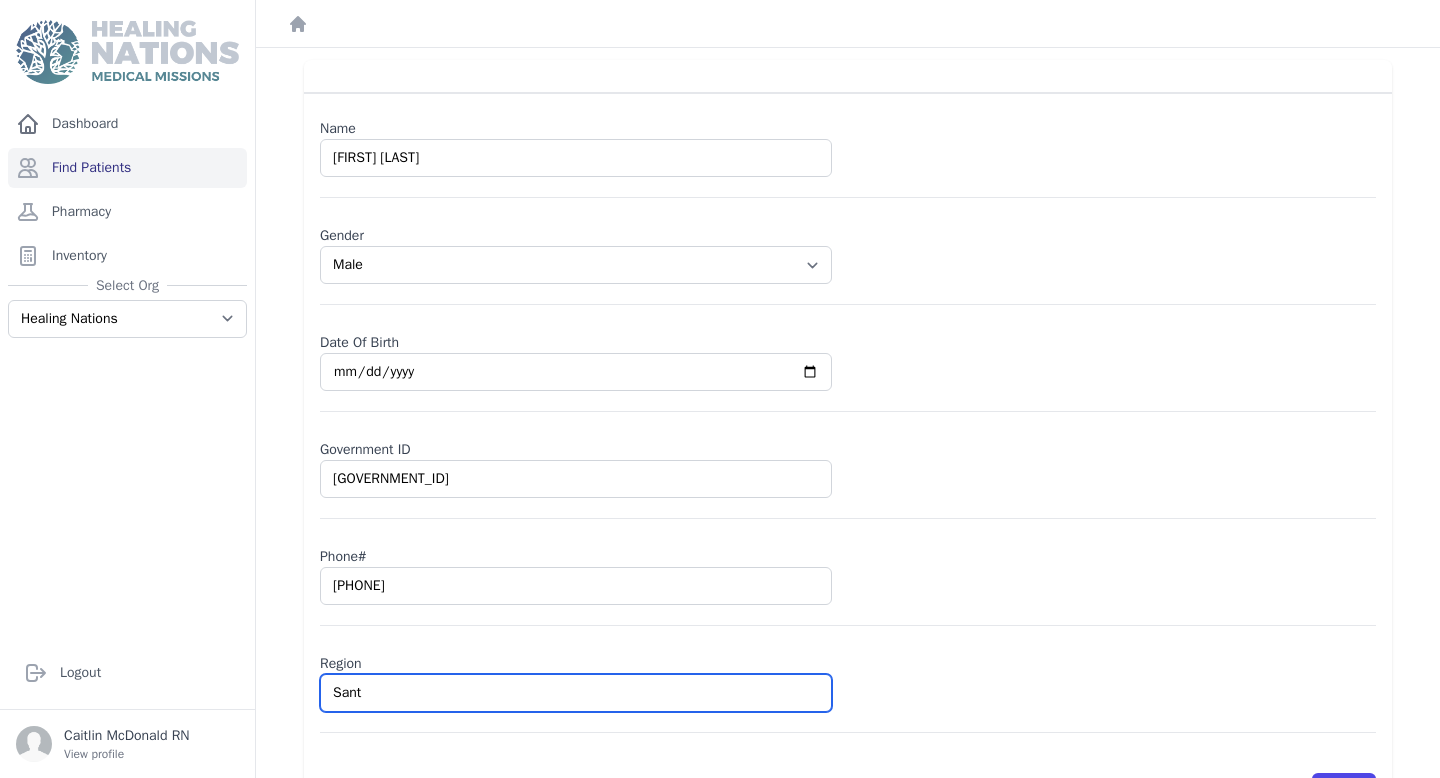 select on "male" 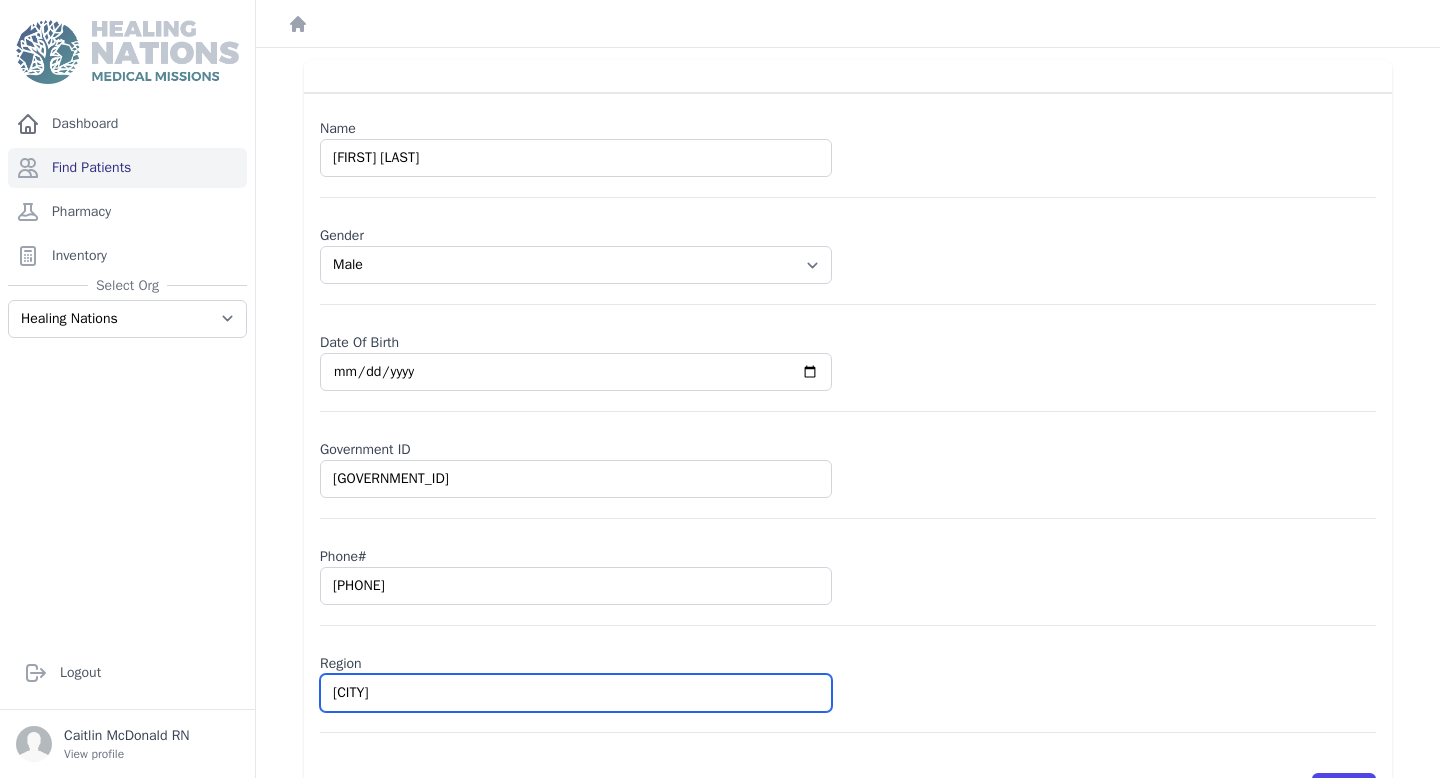 select on "male" 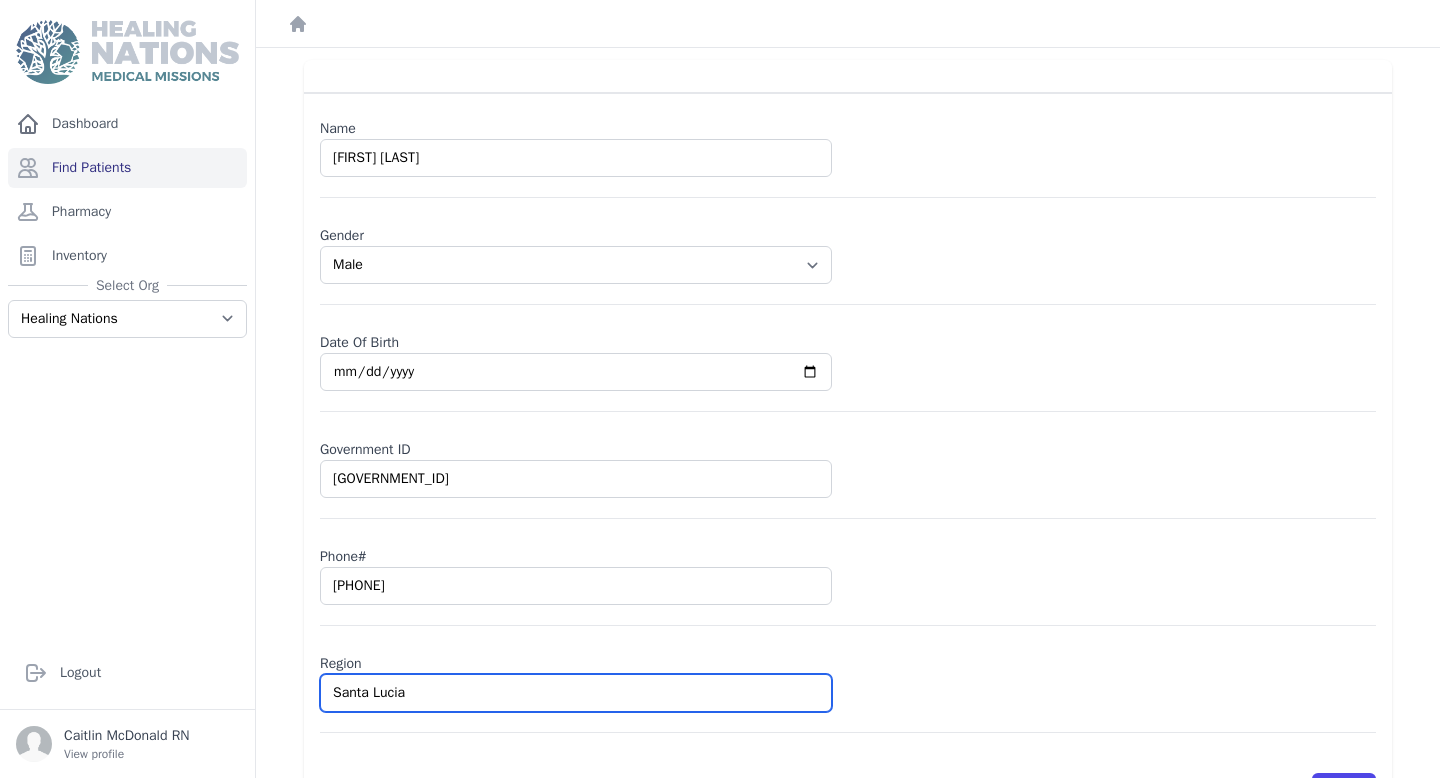select on "male" 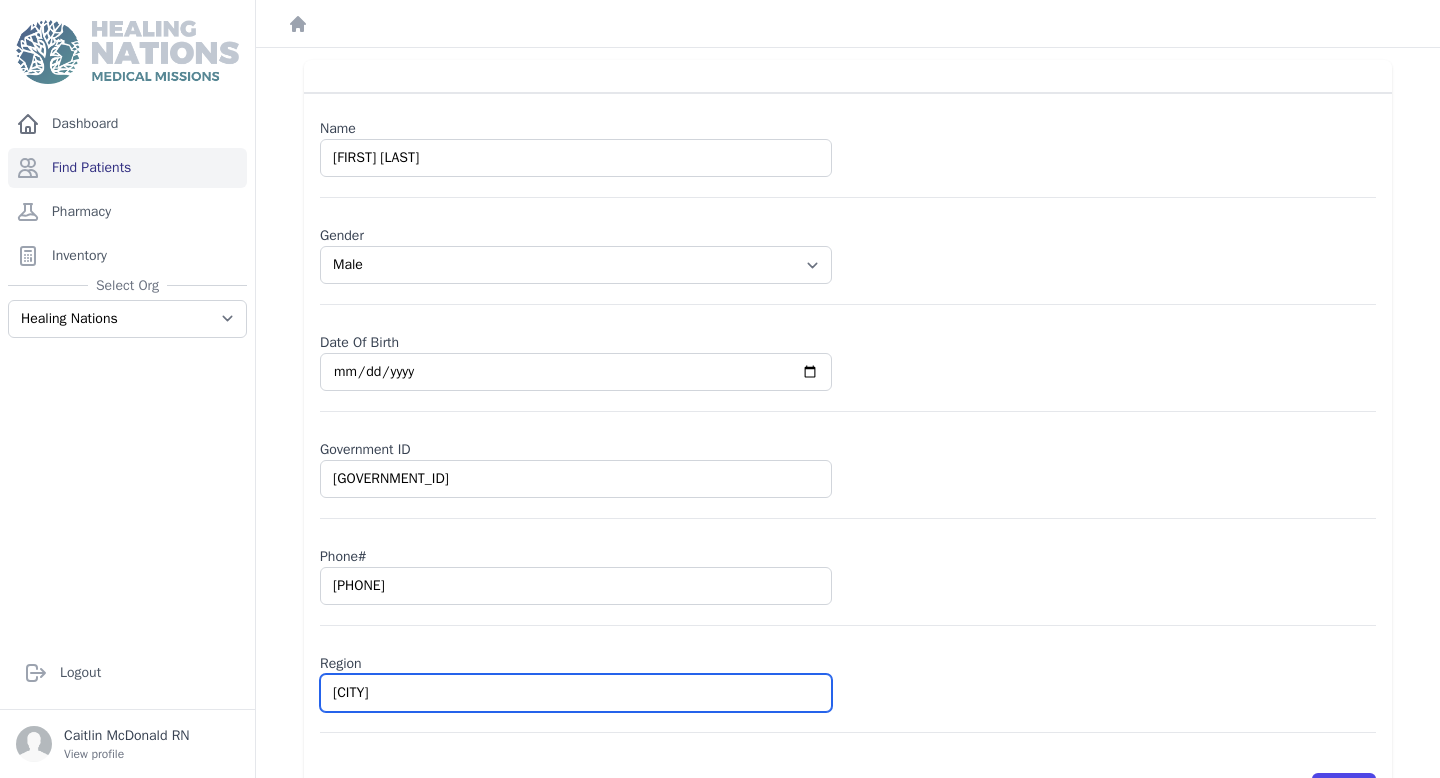 select on "male" 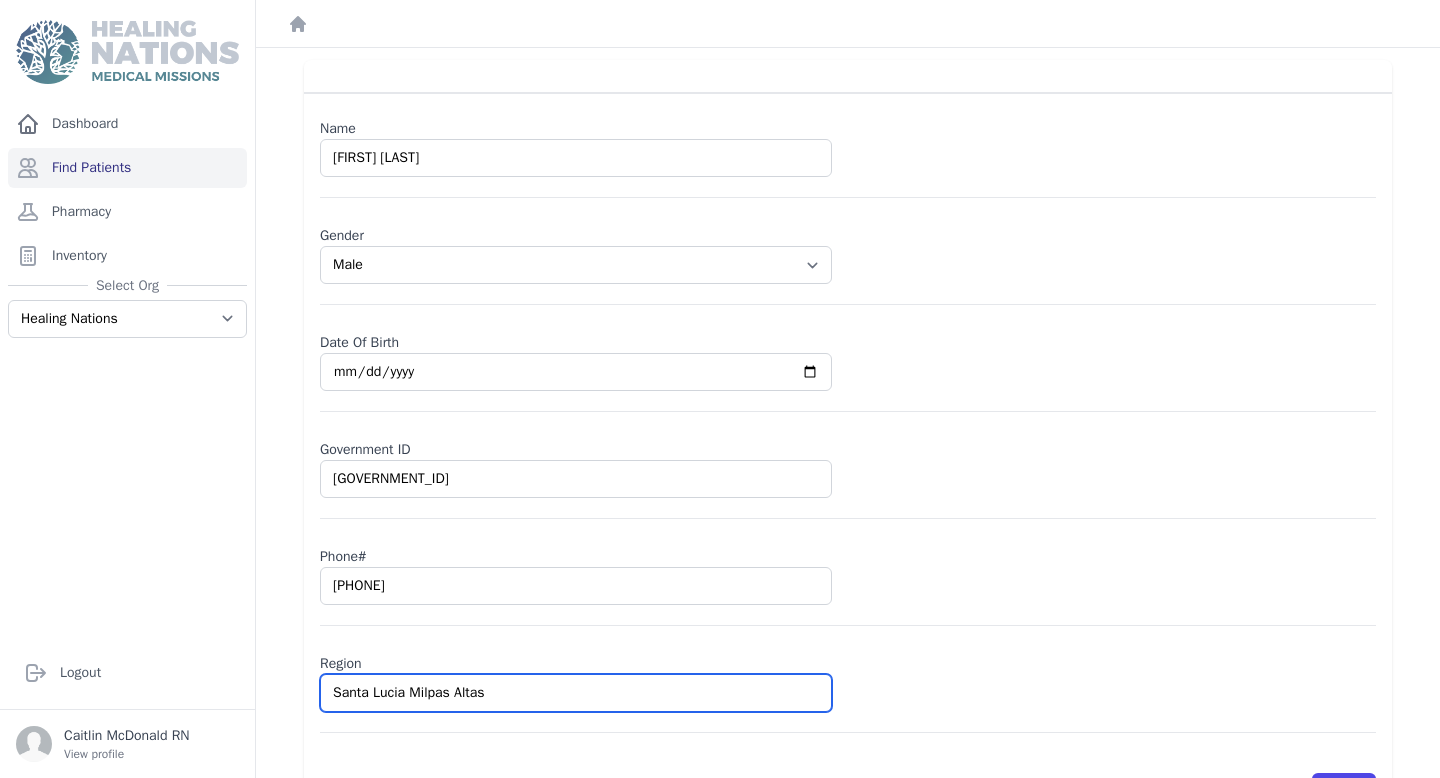 select on "male" 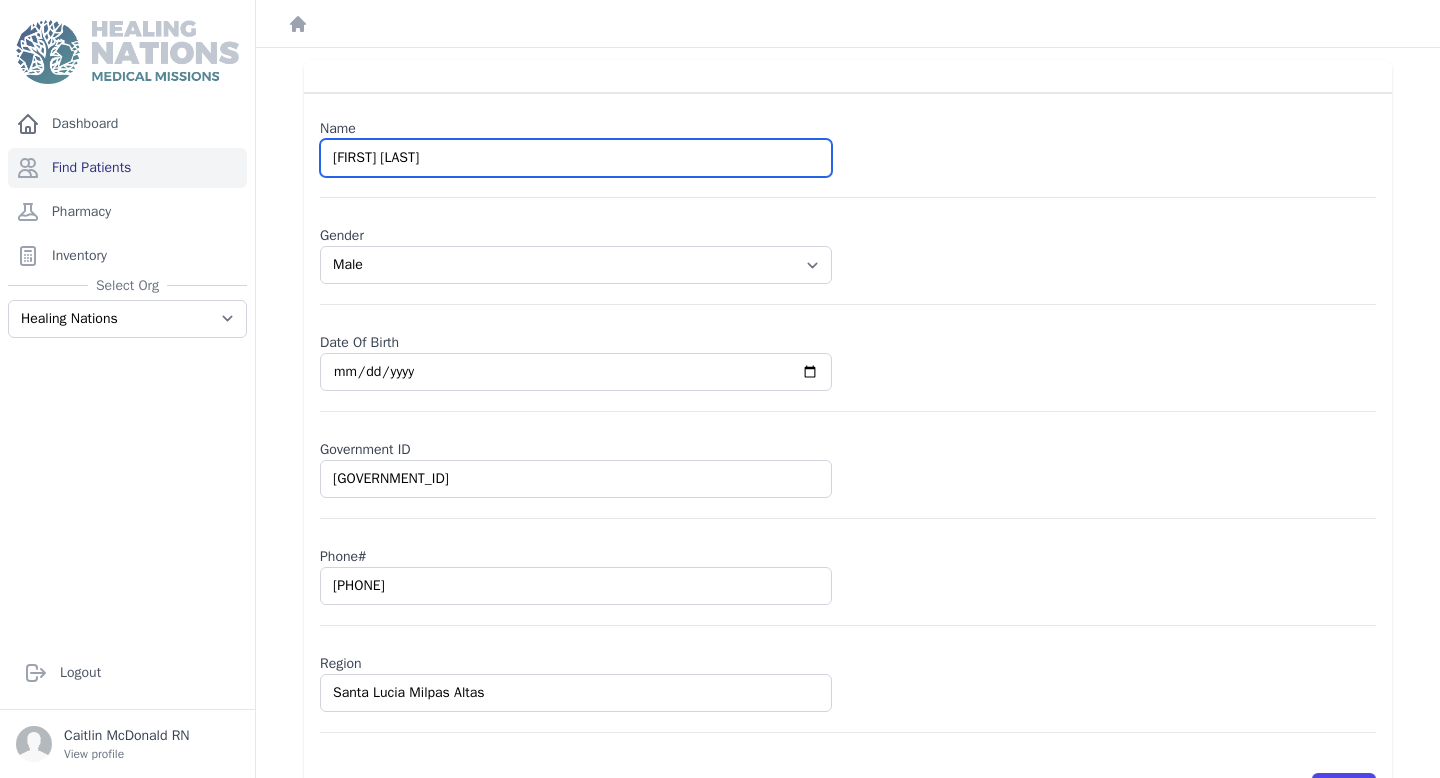 drag, startPoint x: 429, startPoint y: 161, endPoint x: 371, endPoint y: 159, distance: 58.034473 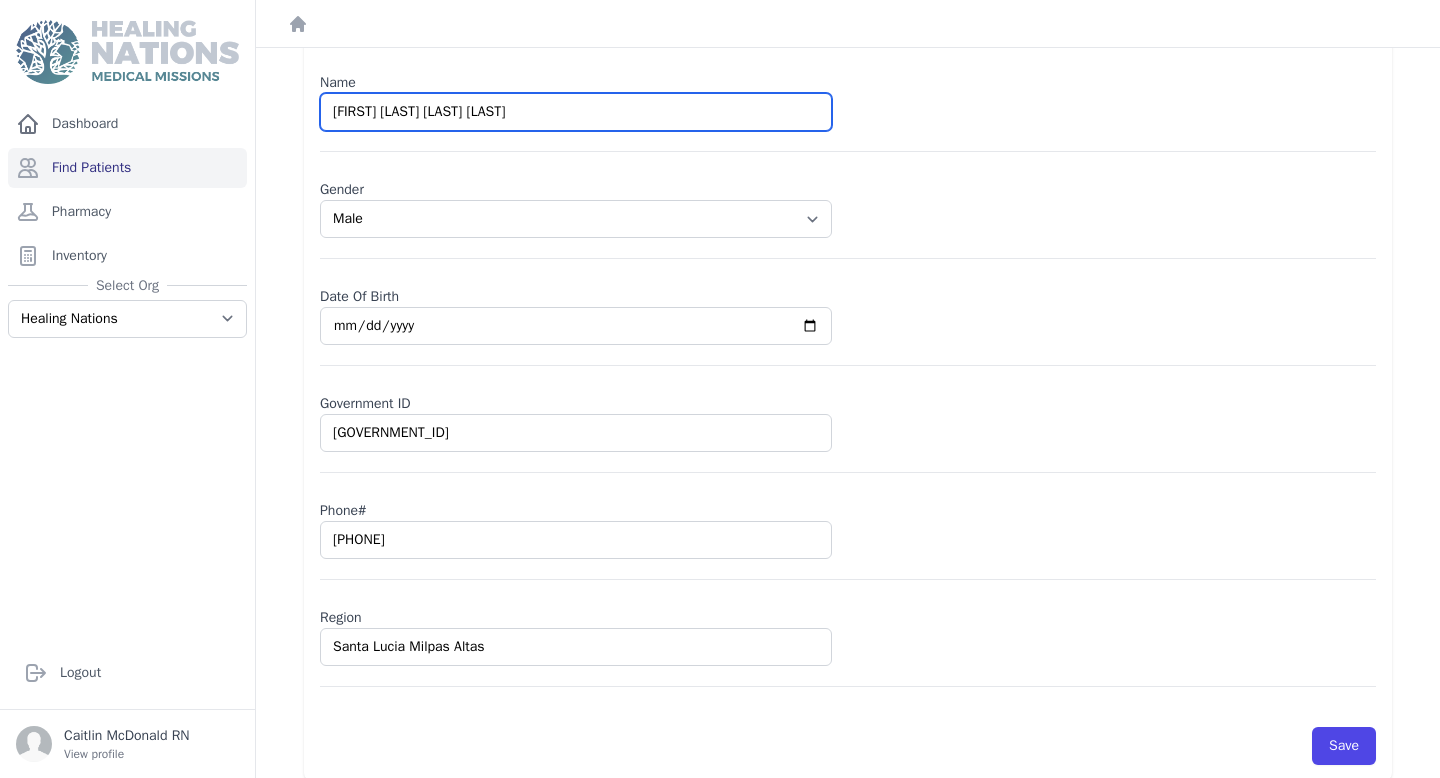 scroll, scrollTop: 133, scrollLeft: 0, axis: vertical 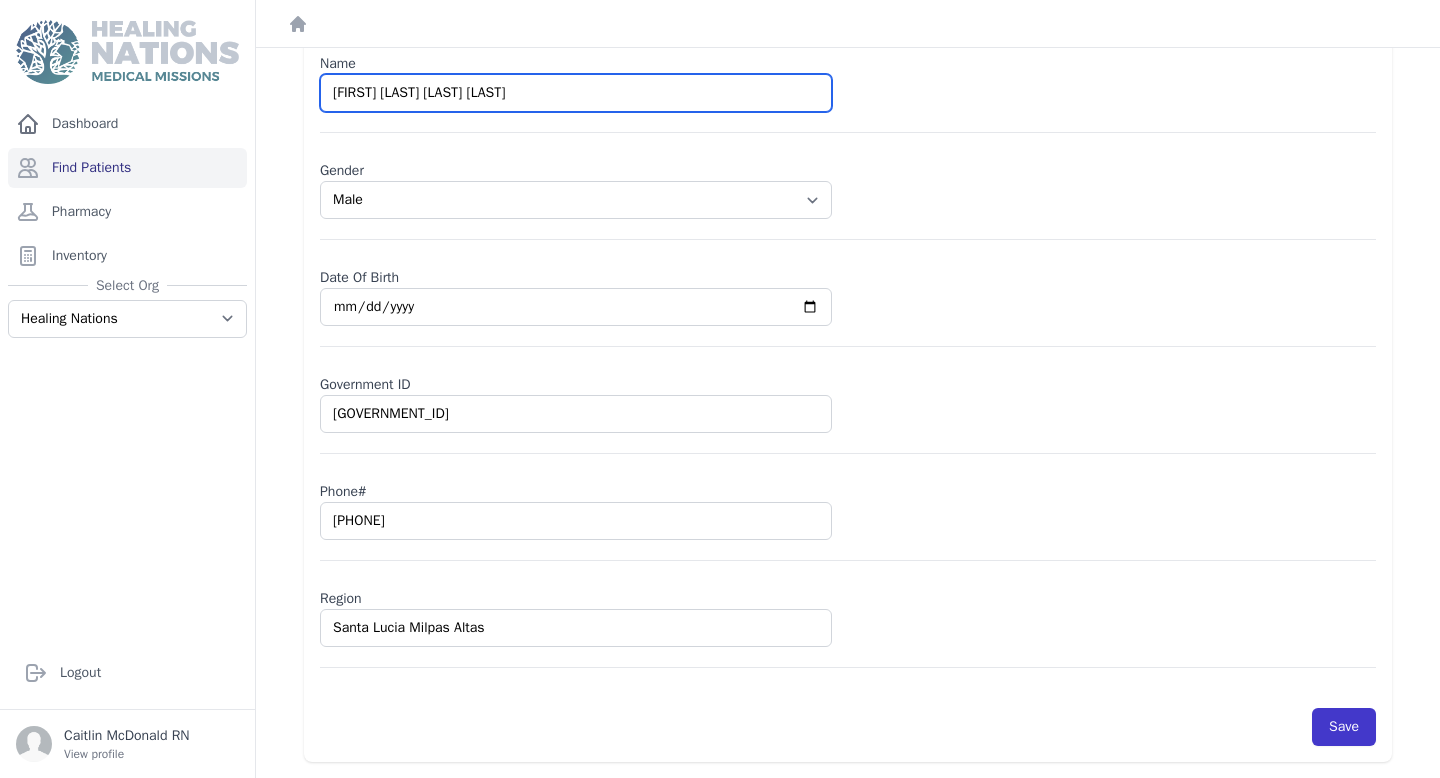 type on "Jorge Esturado Garcia Lara" 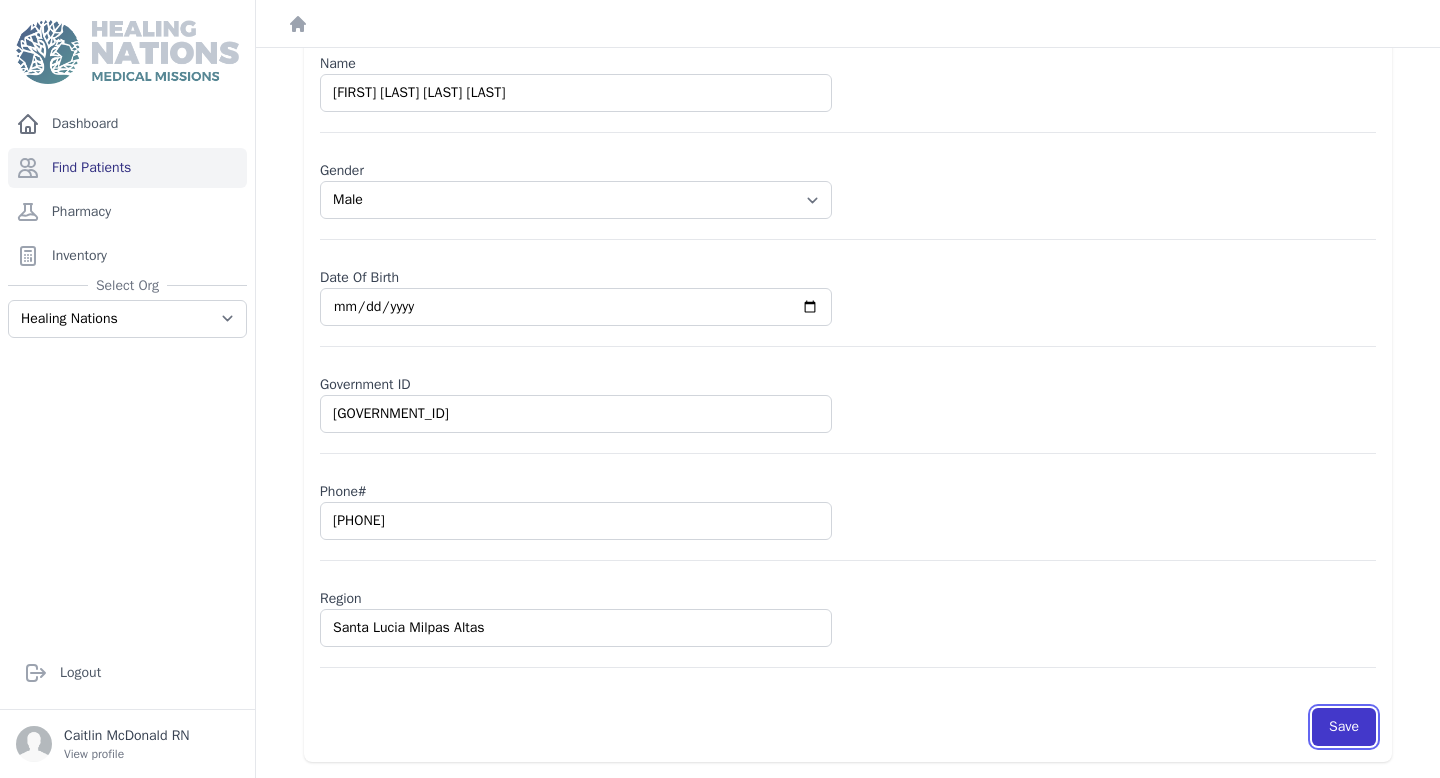 select on "male" 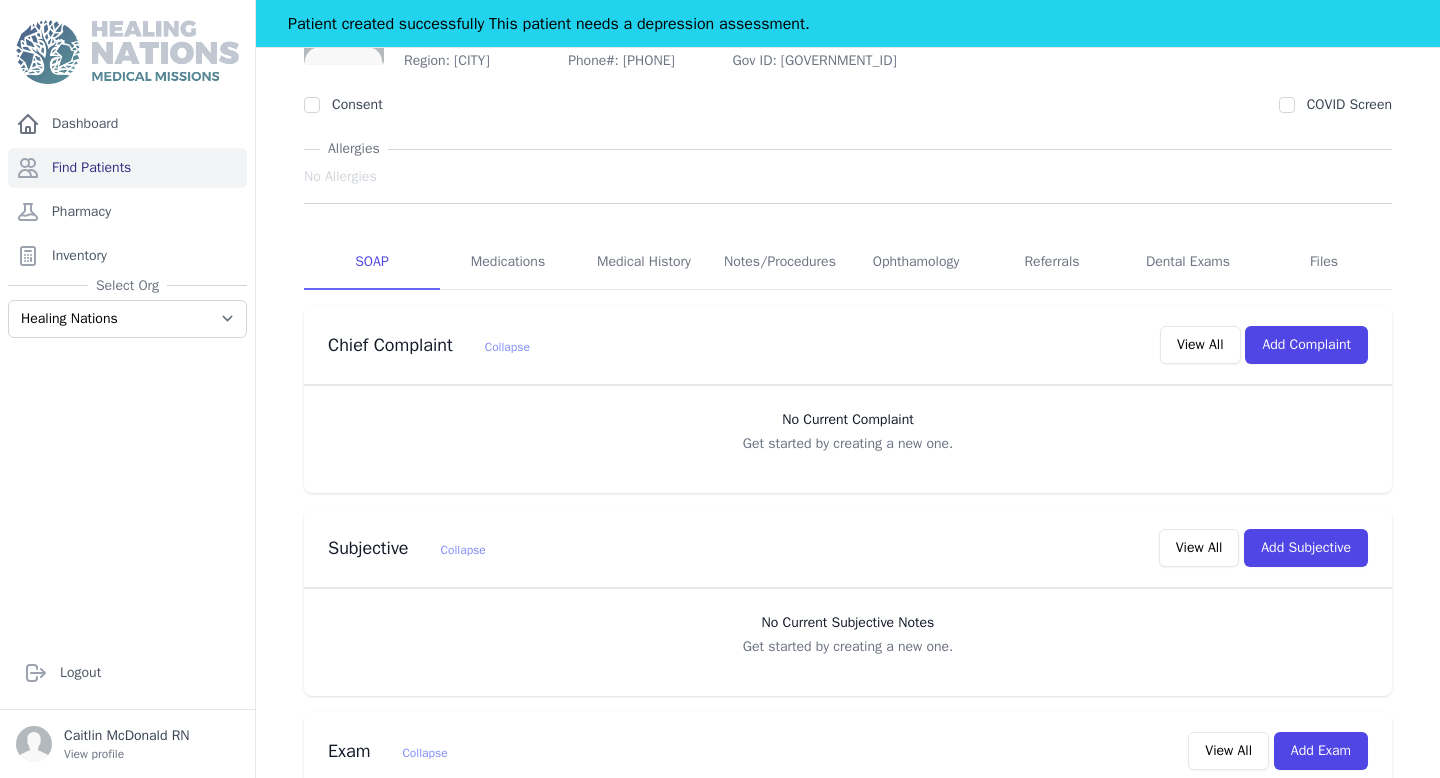 scroll, scrollTop: 0, scrollLeft: 0, axis: both 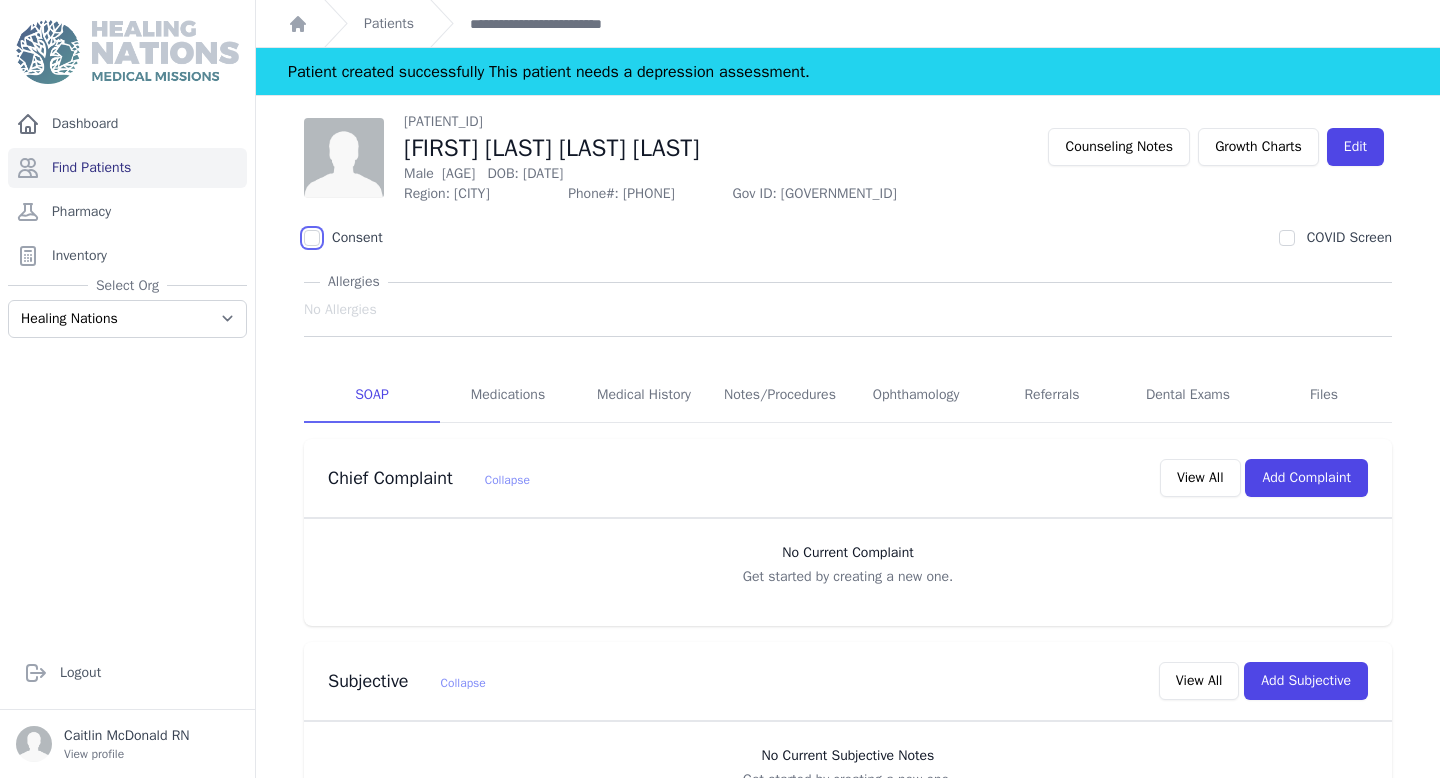 click on "Consent" at bounding box center [312, 238] 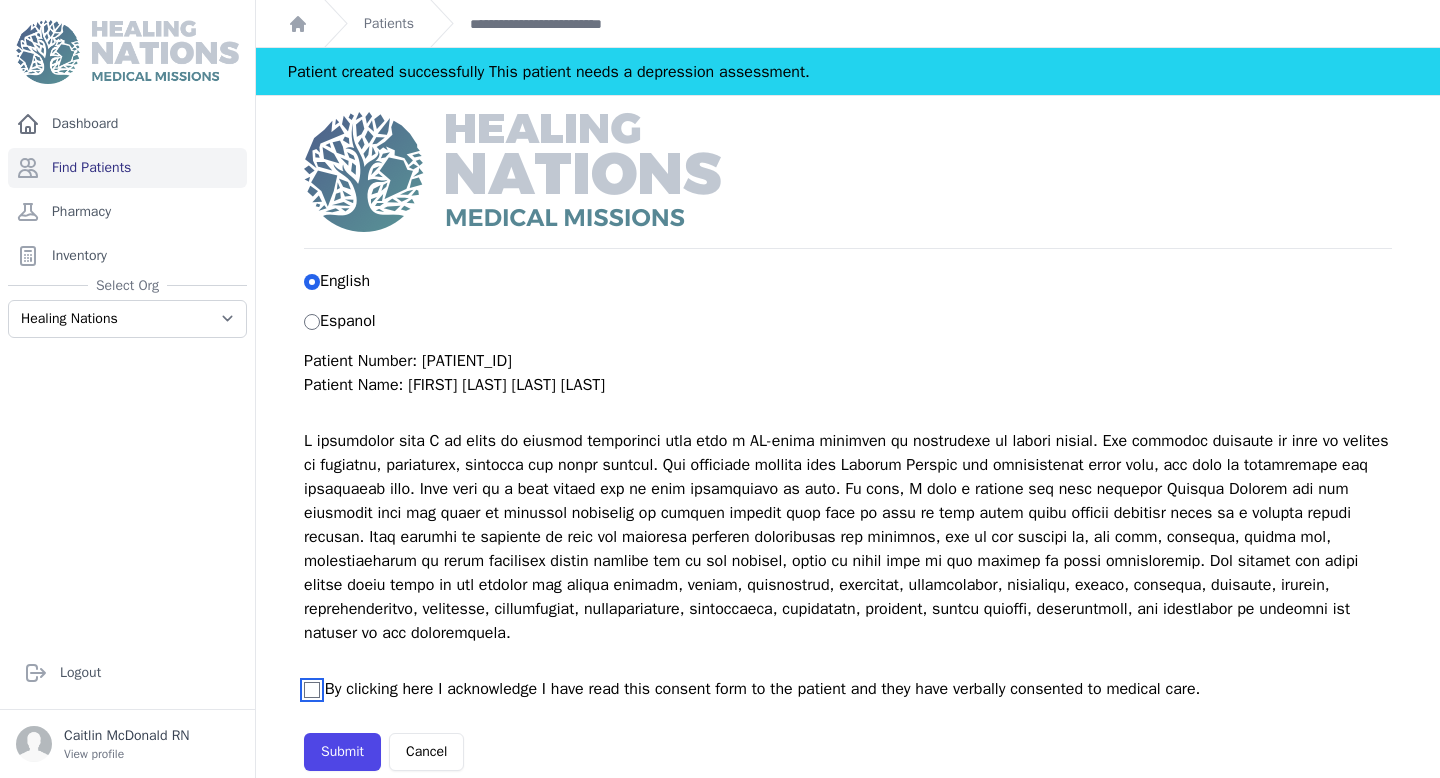 click on "By clicking here I acknowledge I have read this consent form to the patient and they have verbally consented to medical care." at bounding box center (312, 690) 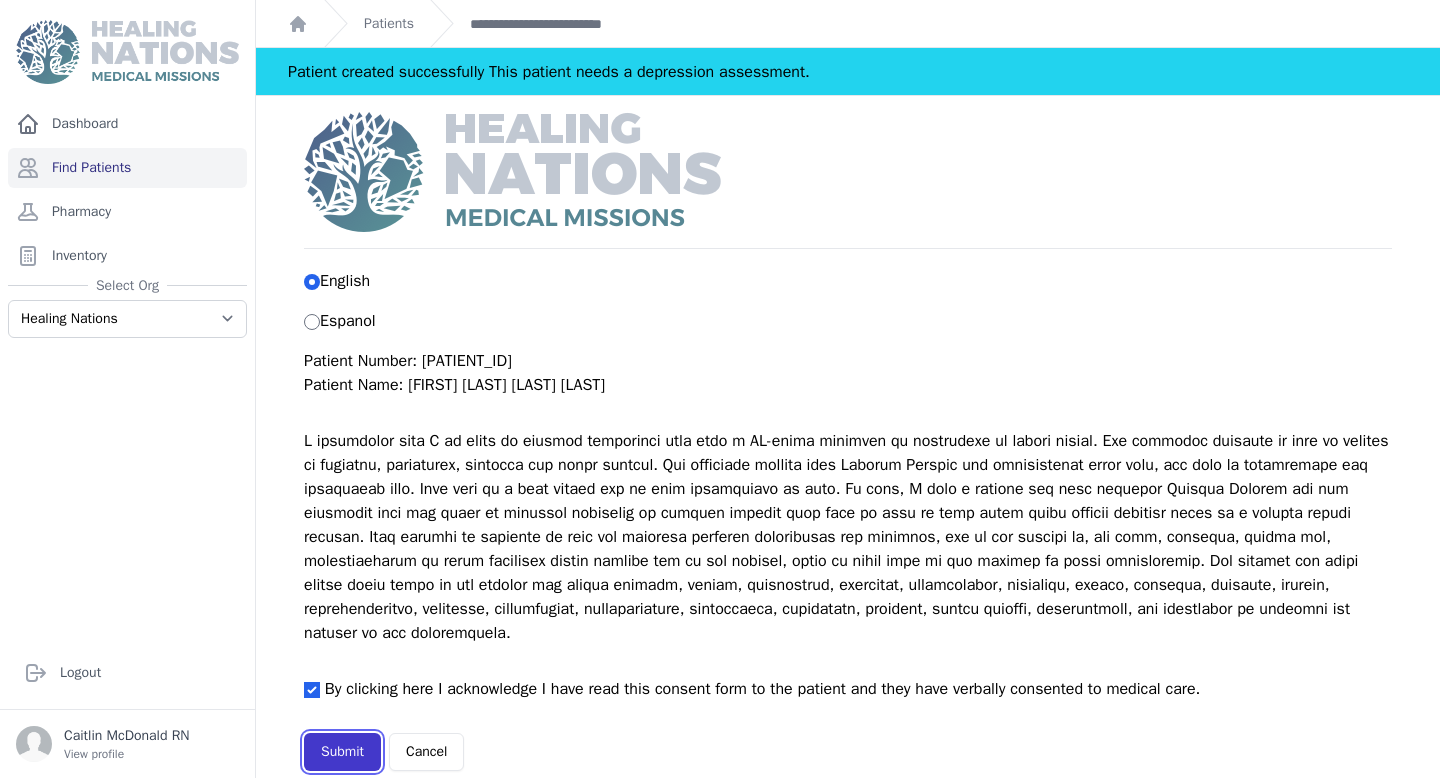 click on "Submit" at bounding box center (342, 752) 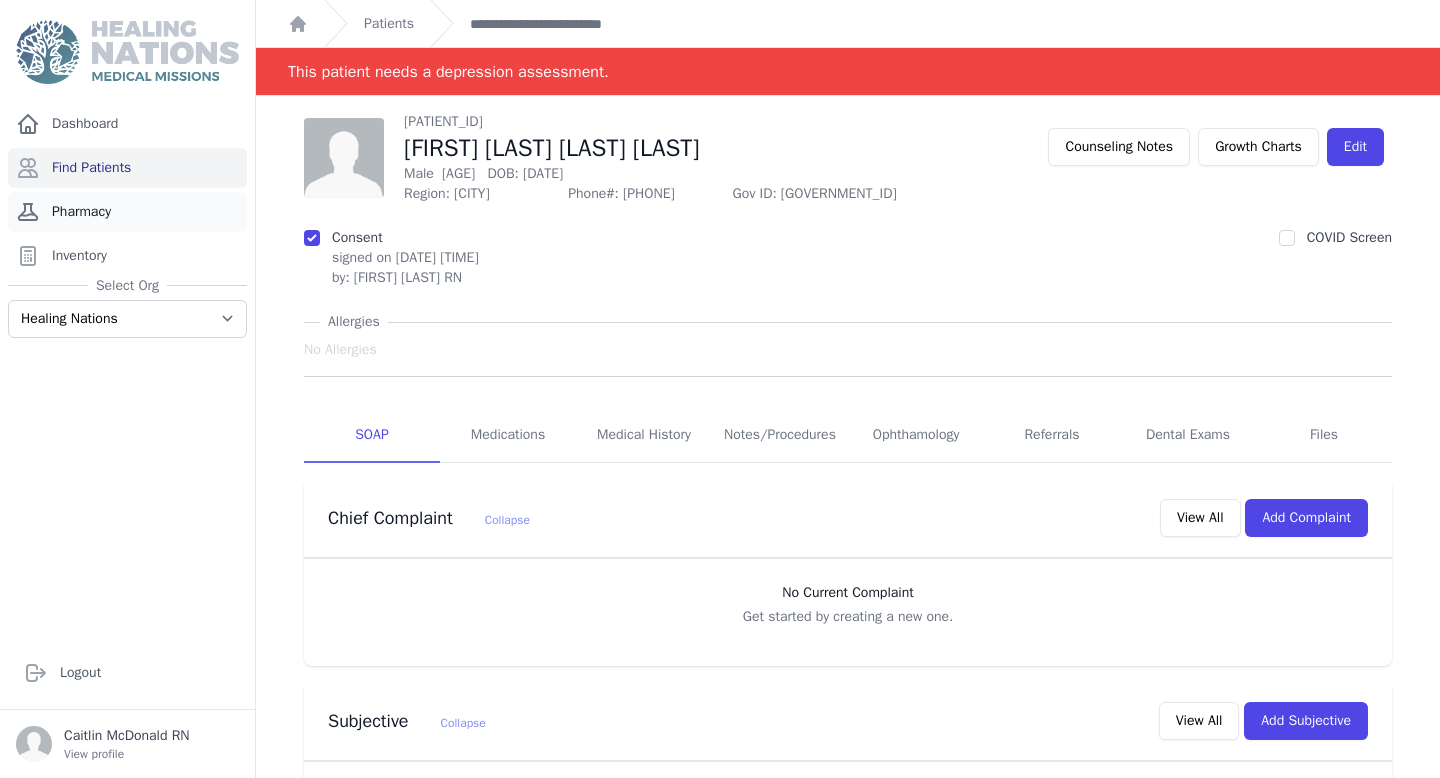 click on "Pharmacy" at bounding box center [127, 212] 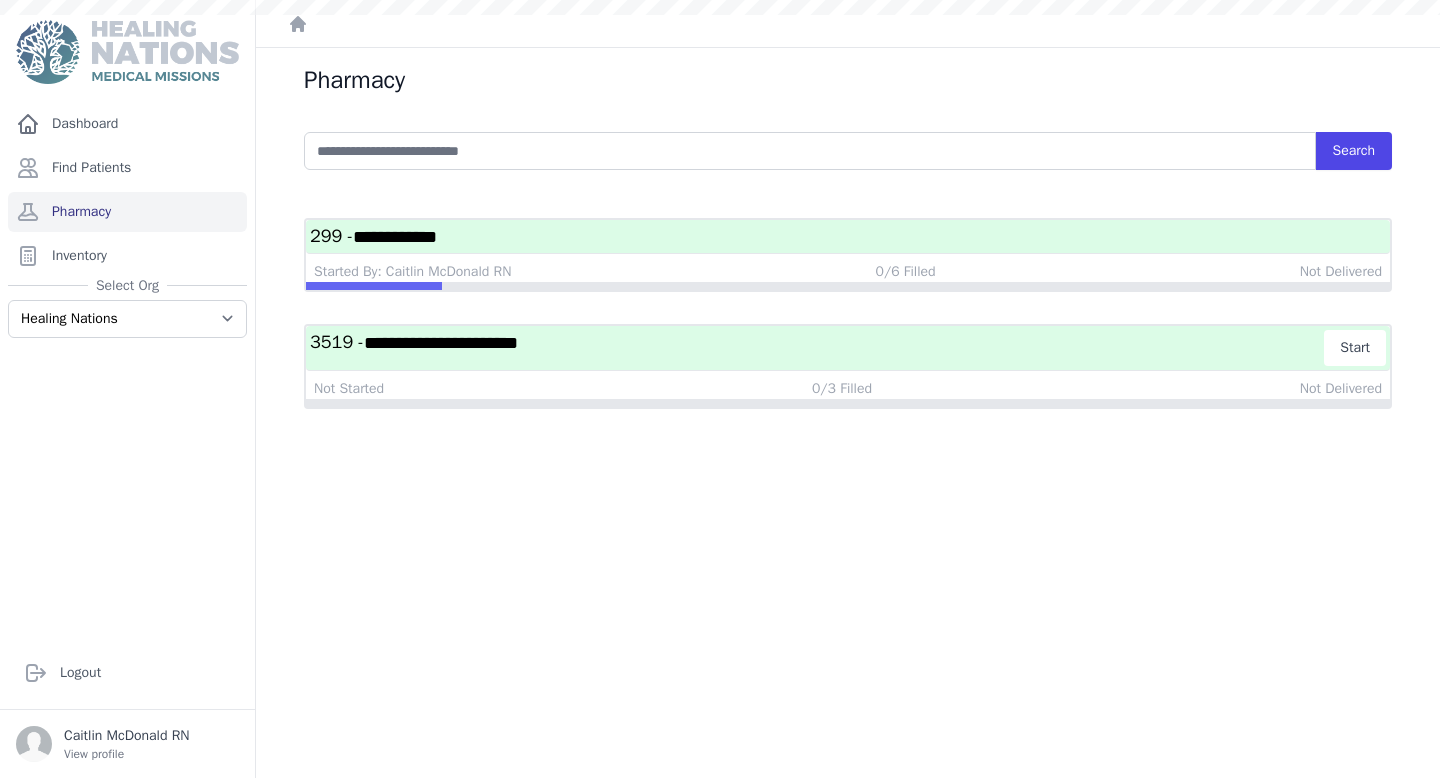 scroll, scrollTop: 0, scrollLeft: 0, axis: both 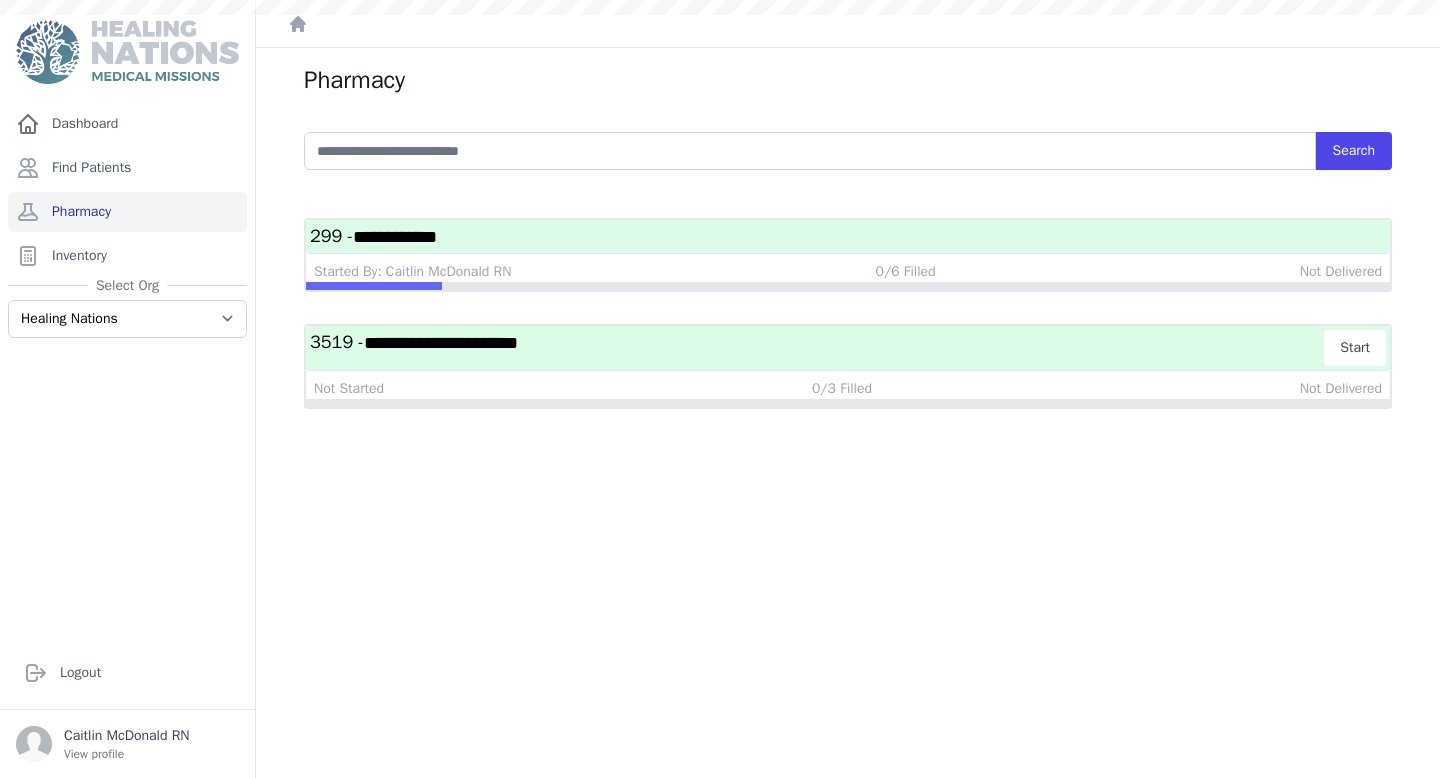 click on "**********" at bounding box center (441, 343) 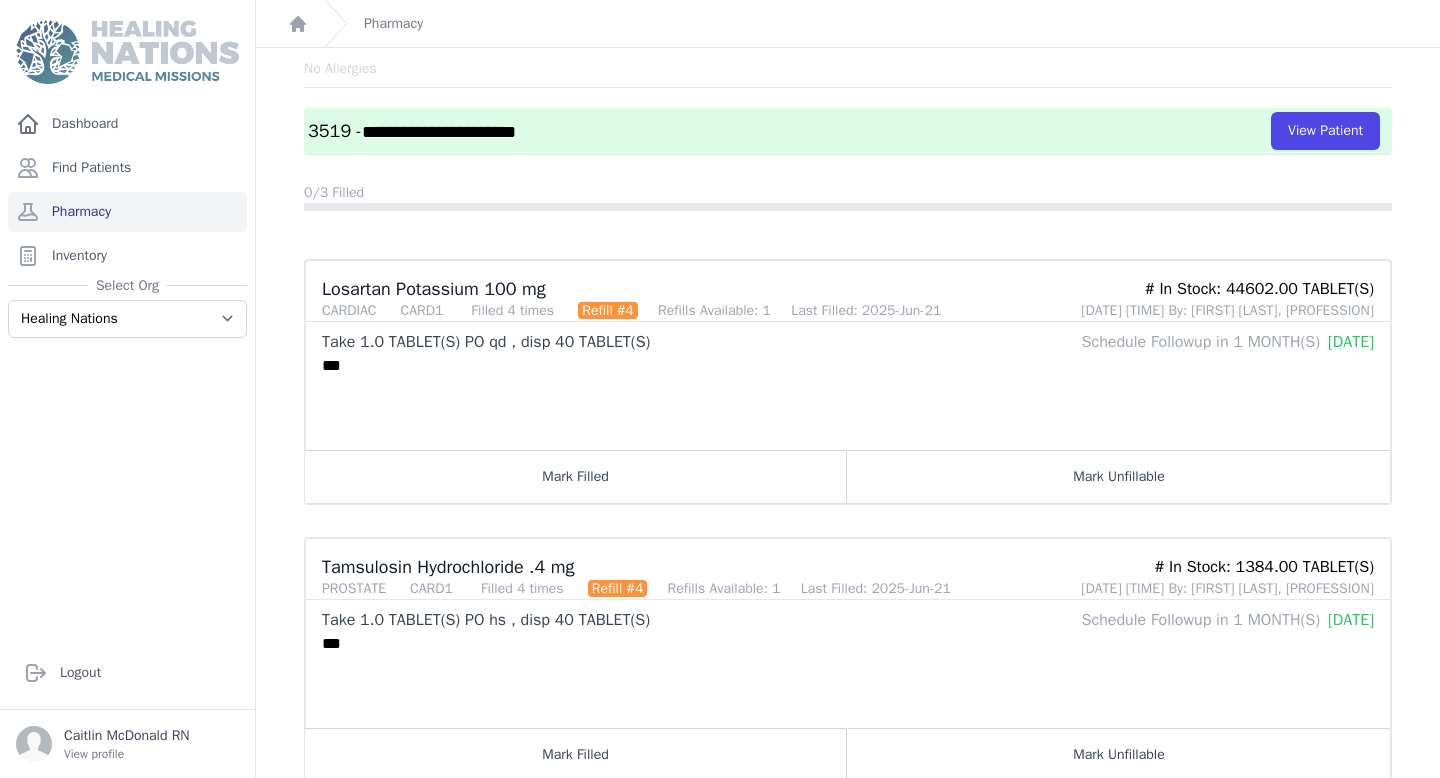 scroll, scrollTop: 0, scrollLeft: 0, axis: both 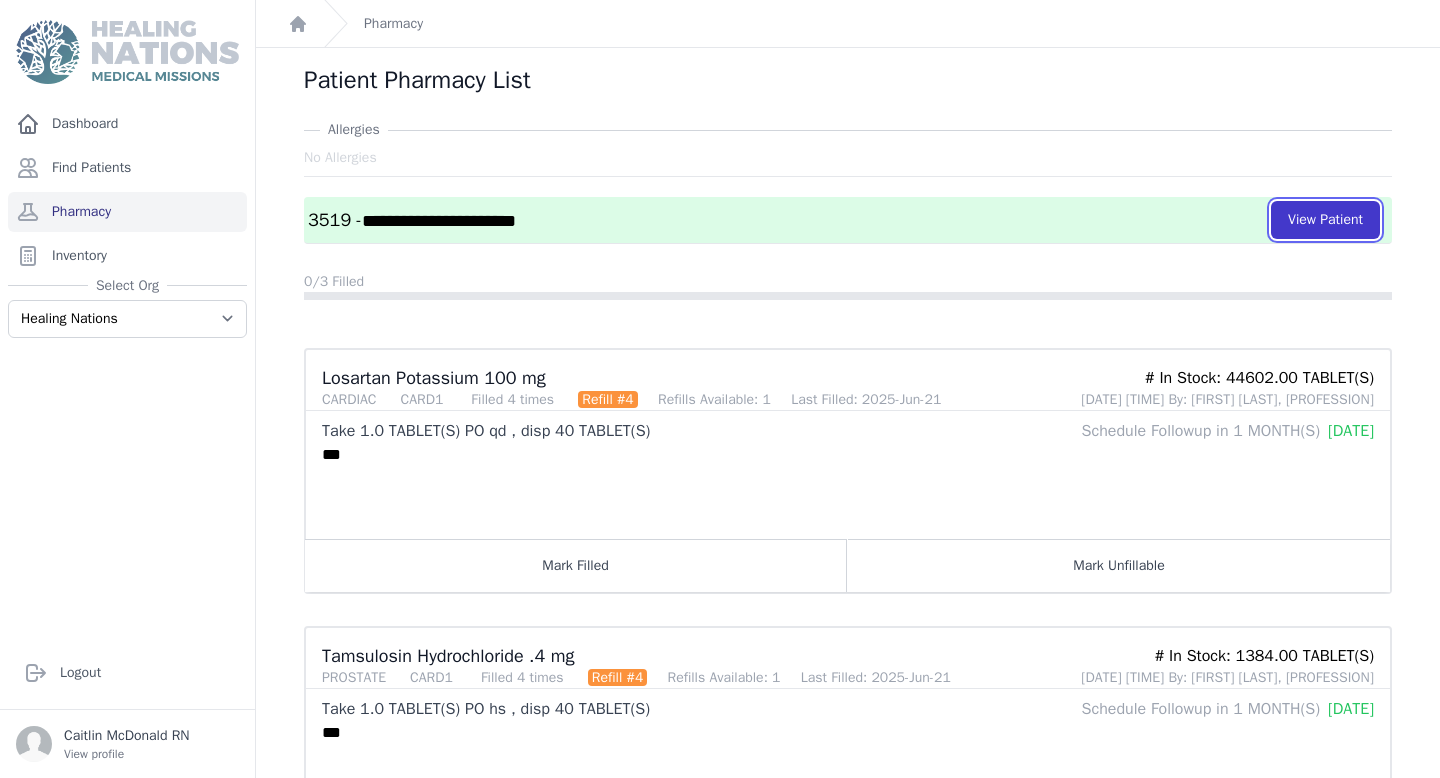 click on "View Patient" at bounding box center (1325, 220) 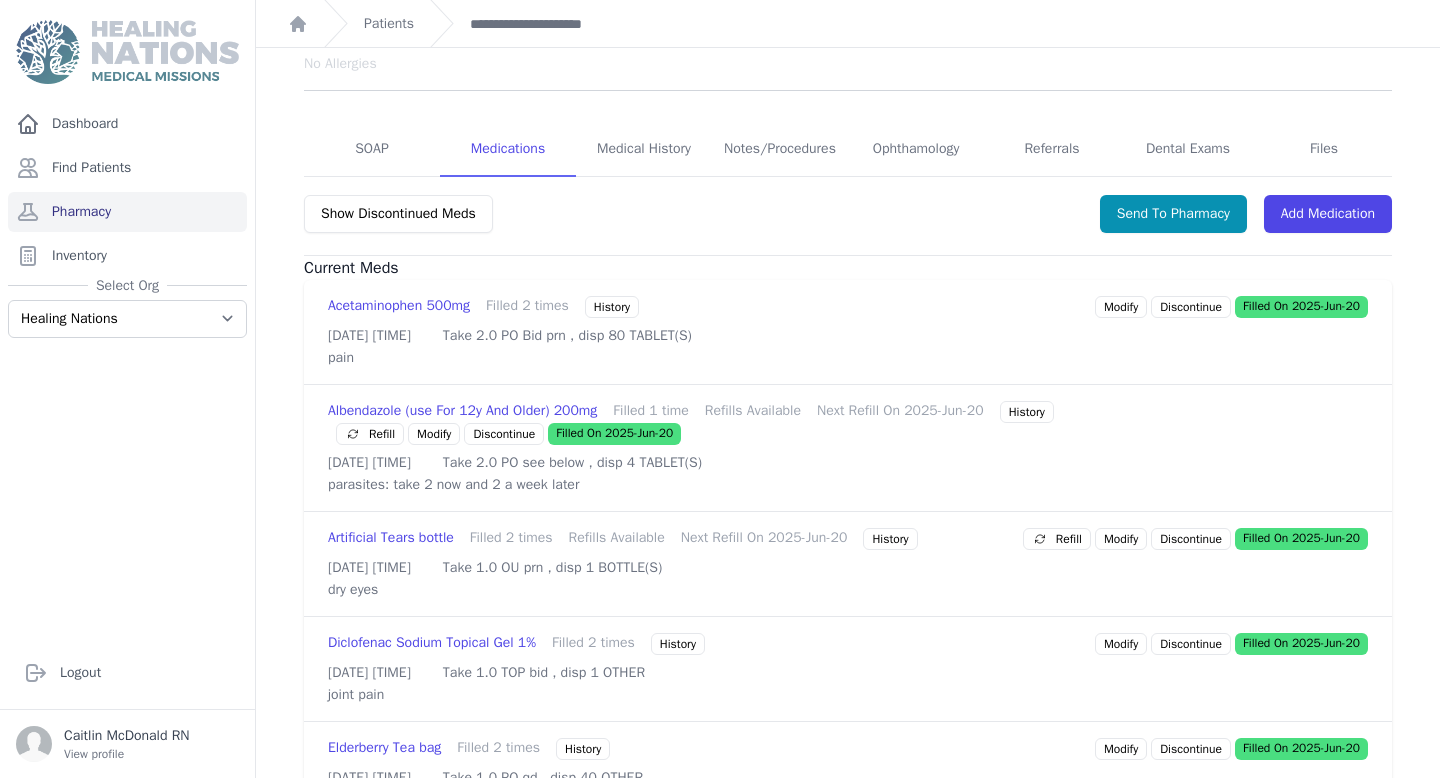 scroll, scrollTop: 338, scrollLeft: 0, axis: vertical 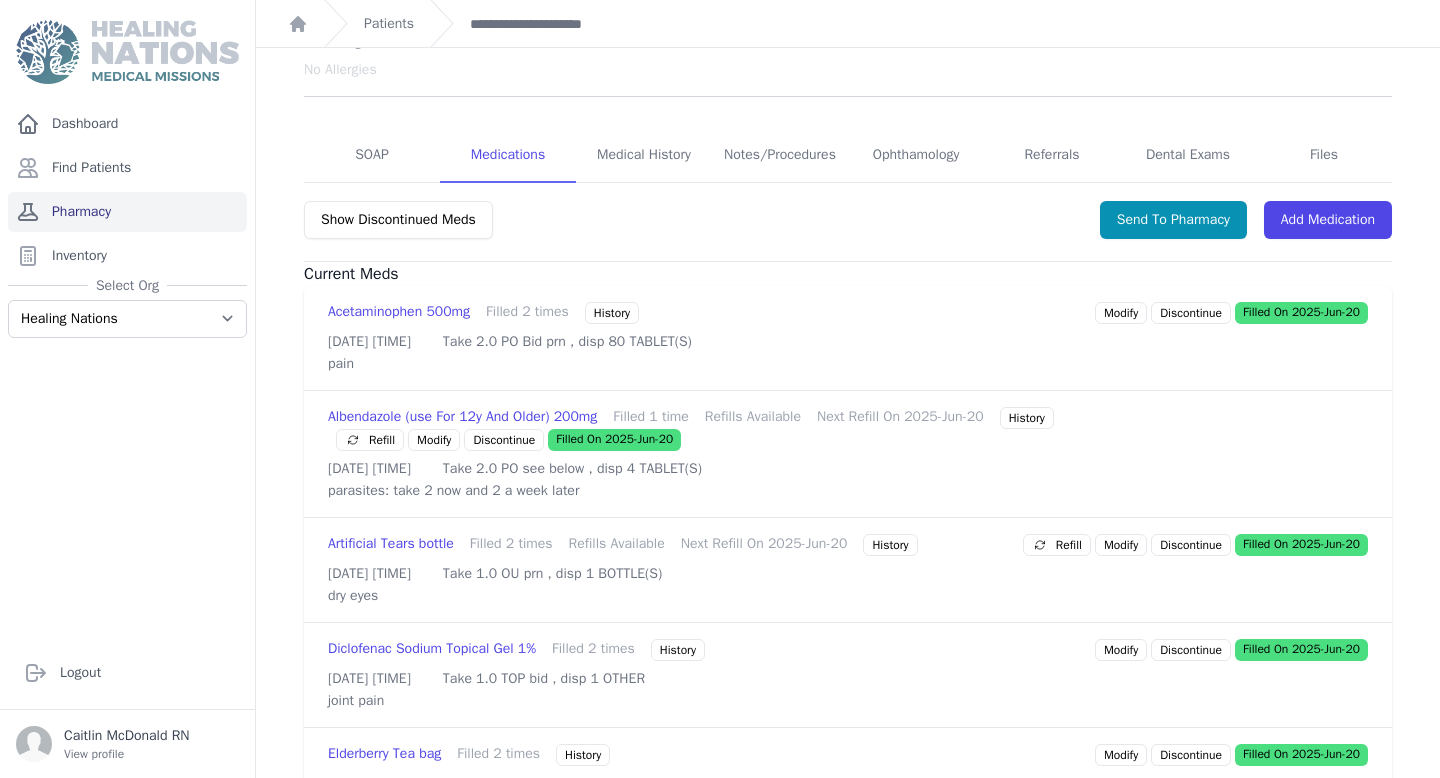 click on "Pharmacy" at bounding box center (127, 212) 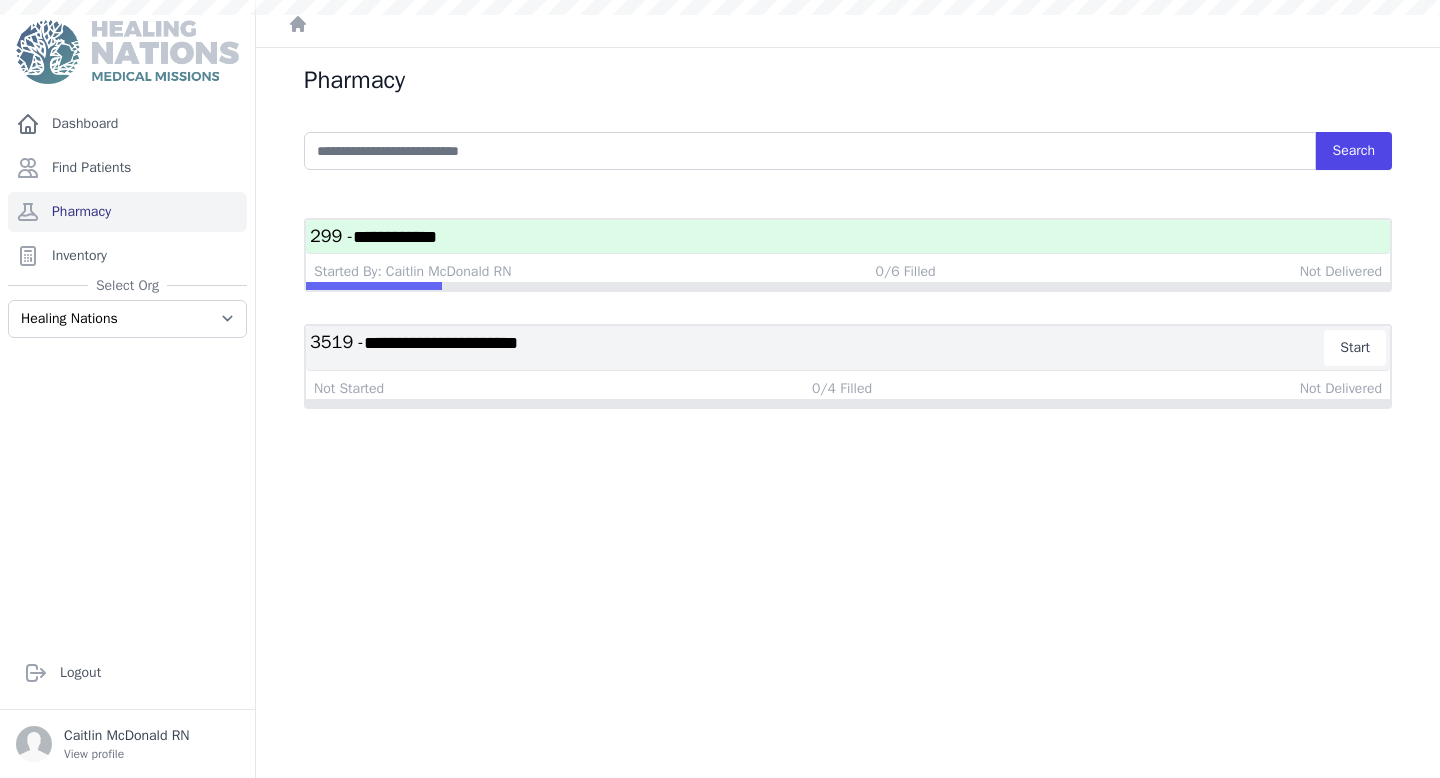 scroll, scrollTop: 0, scrollLeft: 0, axis: both 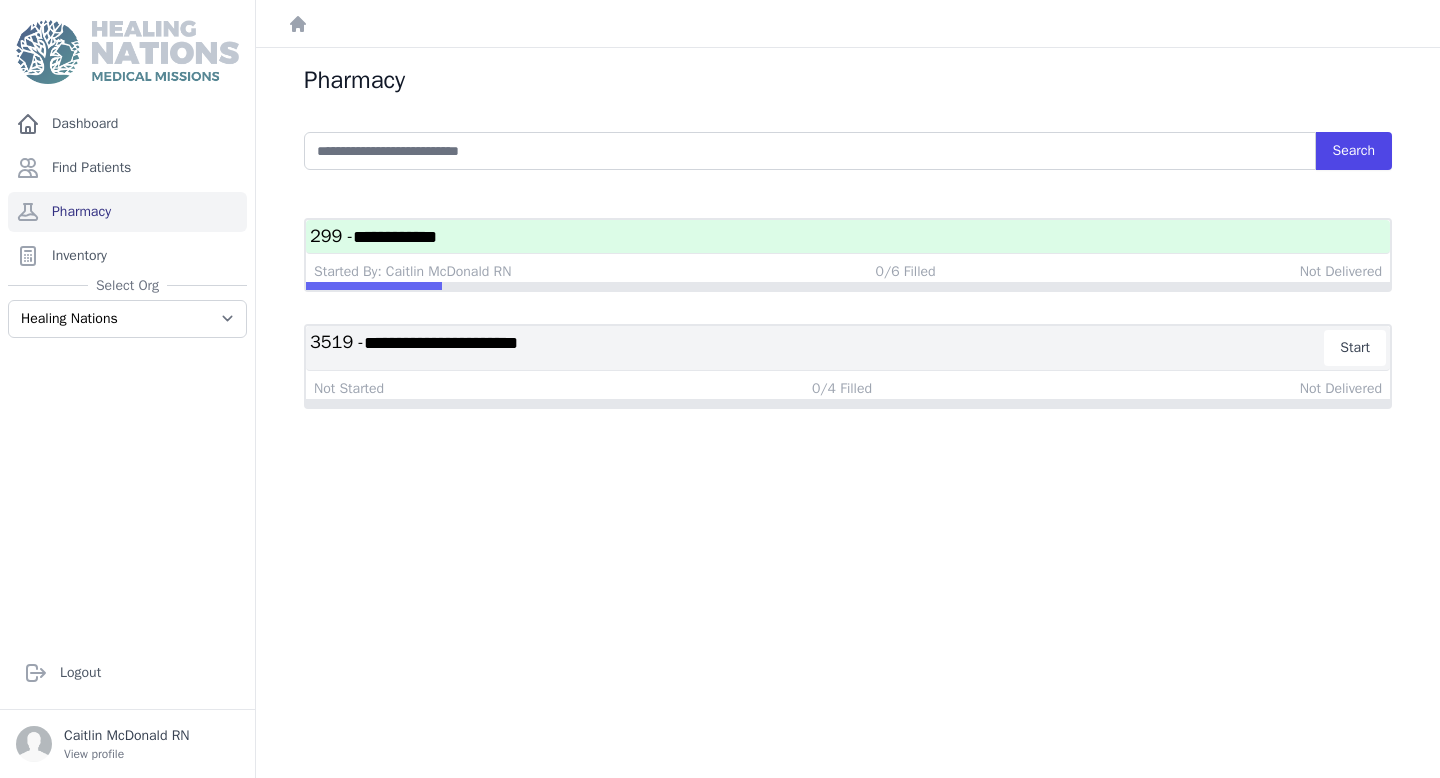 click on "**********" at bounding box center (441, 343) 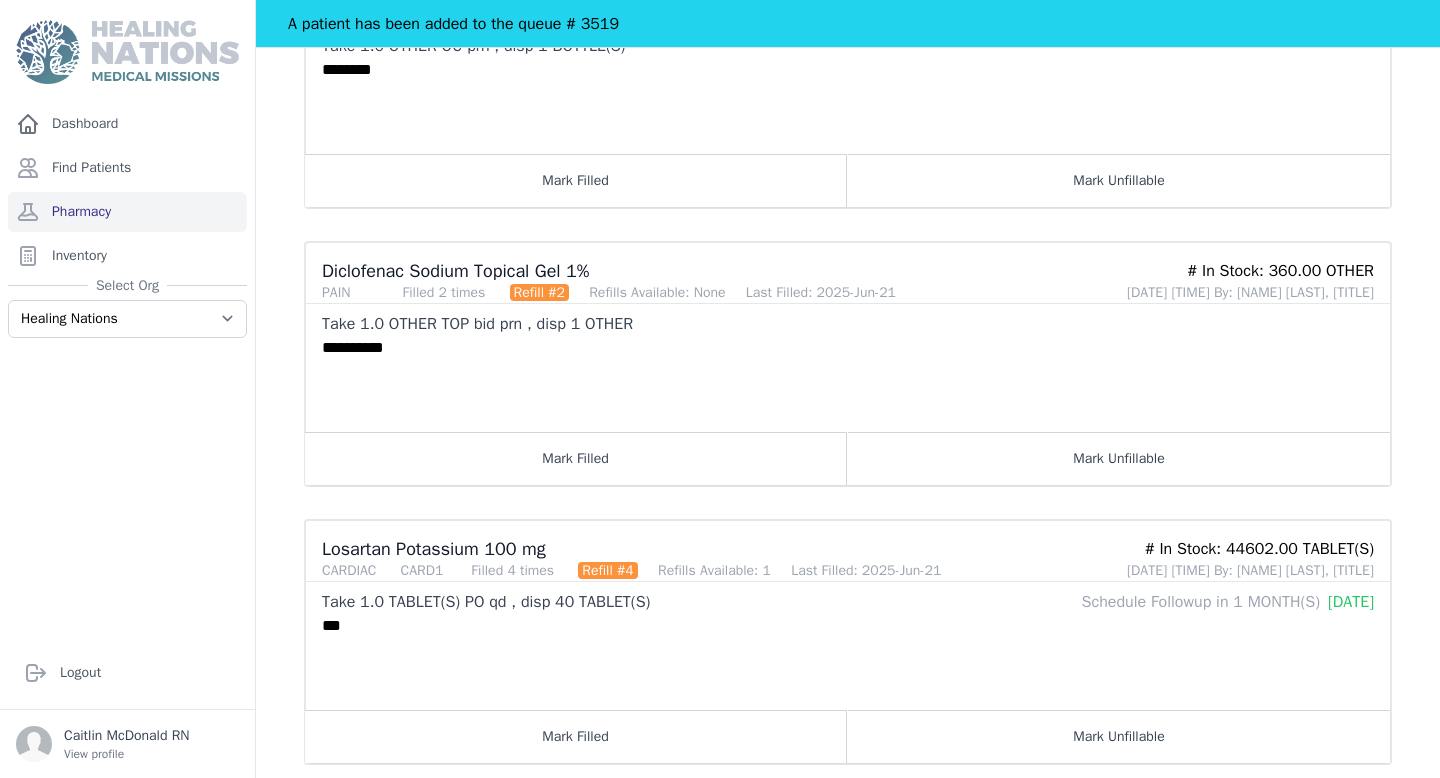 scroll, scrollTop: 458, scrollLeft: 0, axis: vertical 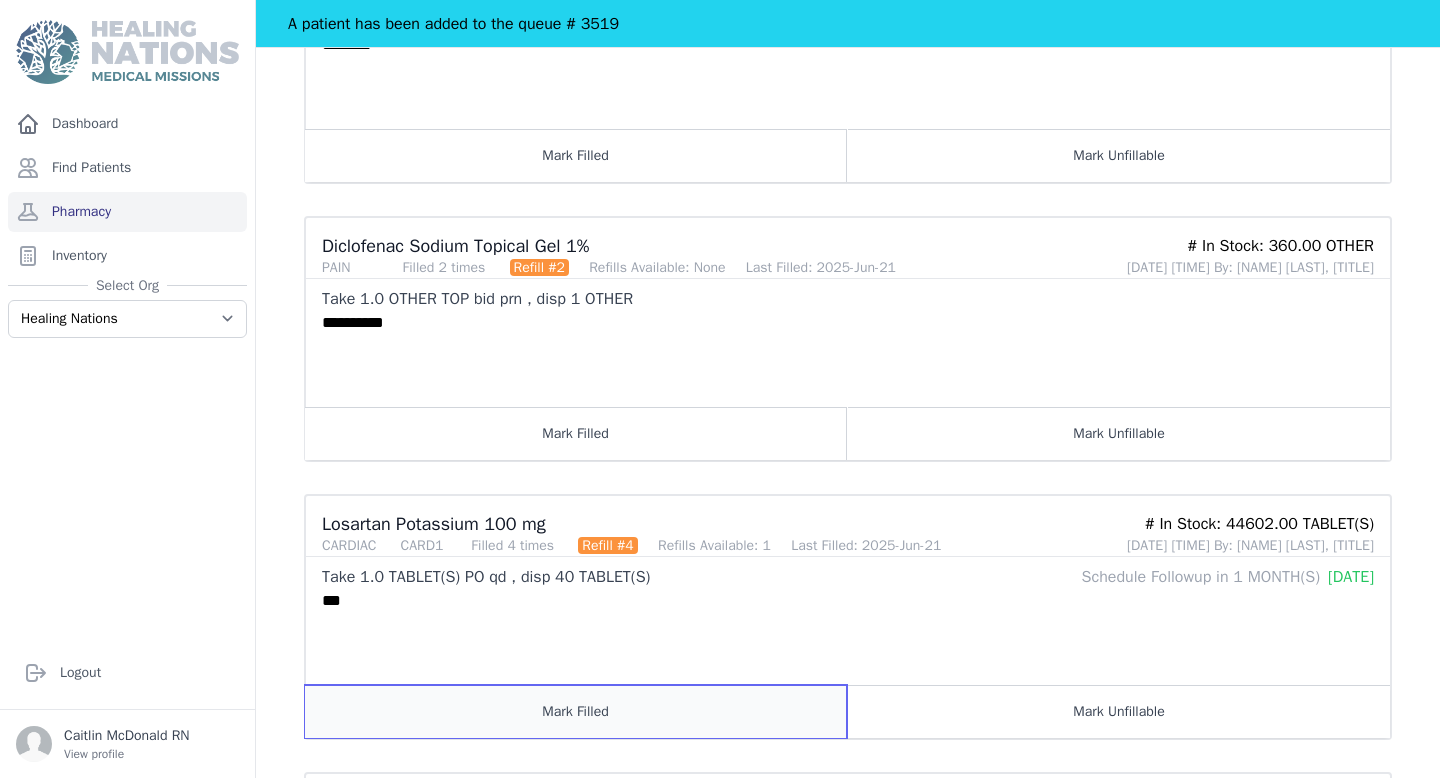 click on "Mark Filled" at bounding box center [576, 711] 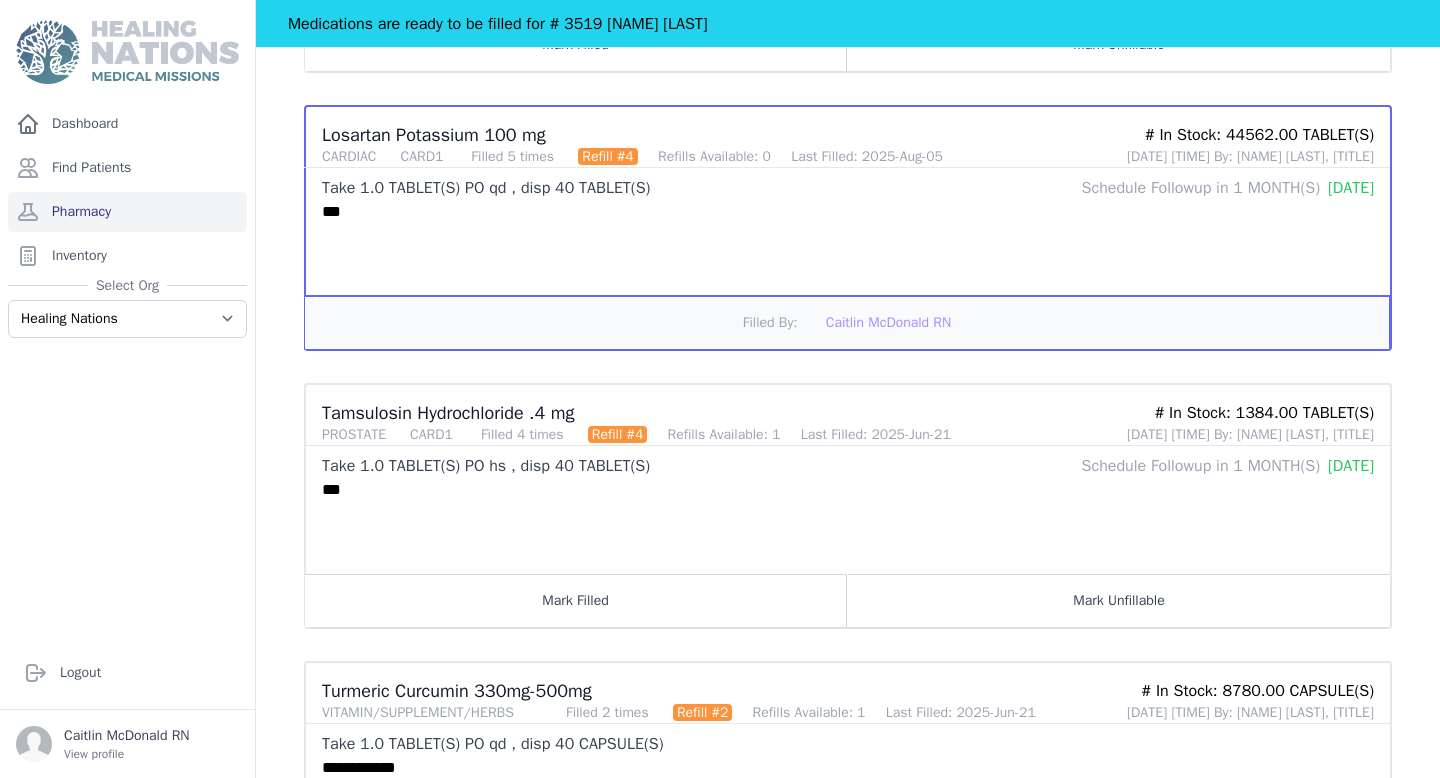 scroll, scrollTop: 872, scrollLeft: 0, axis: vertical 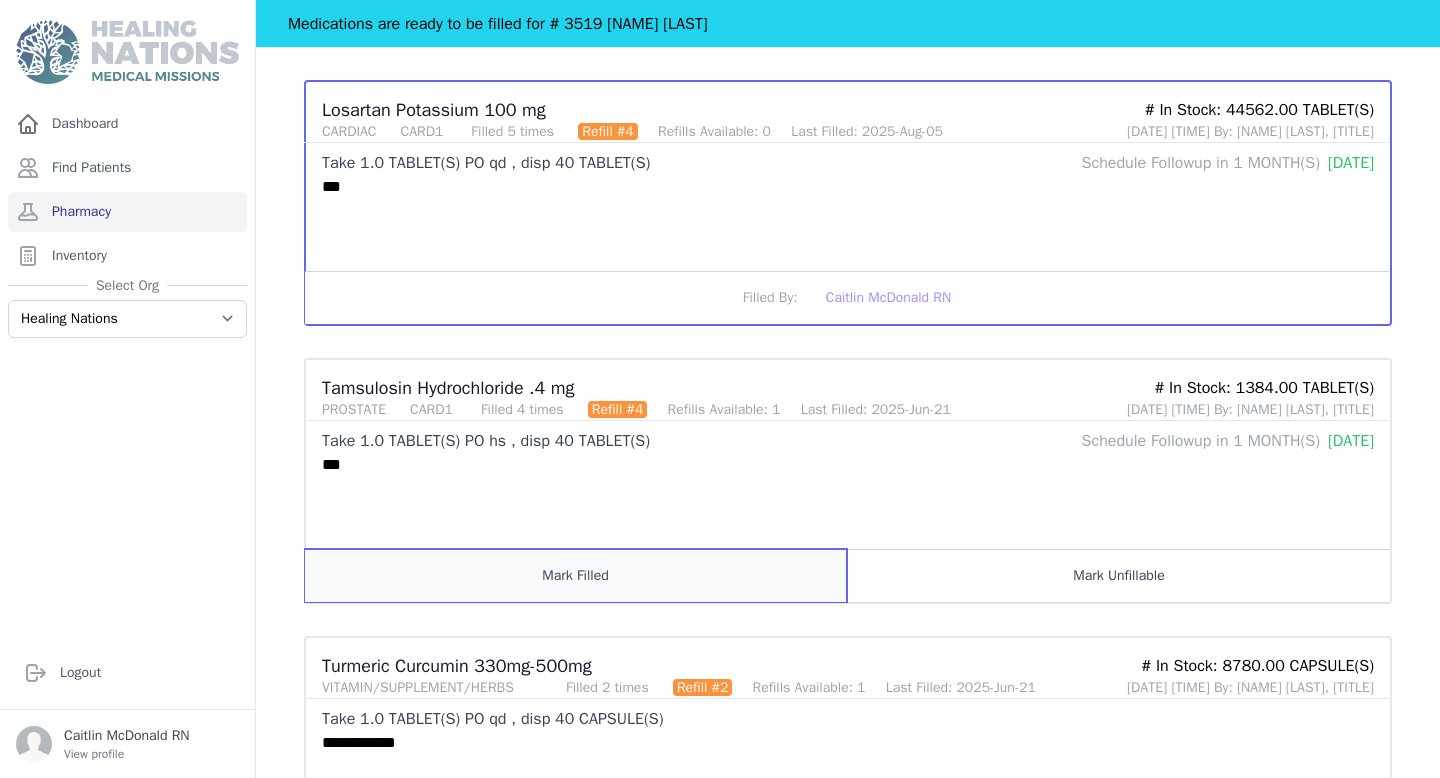 click on "Mark Filled" at bounding box center (576, 575) 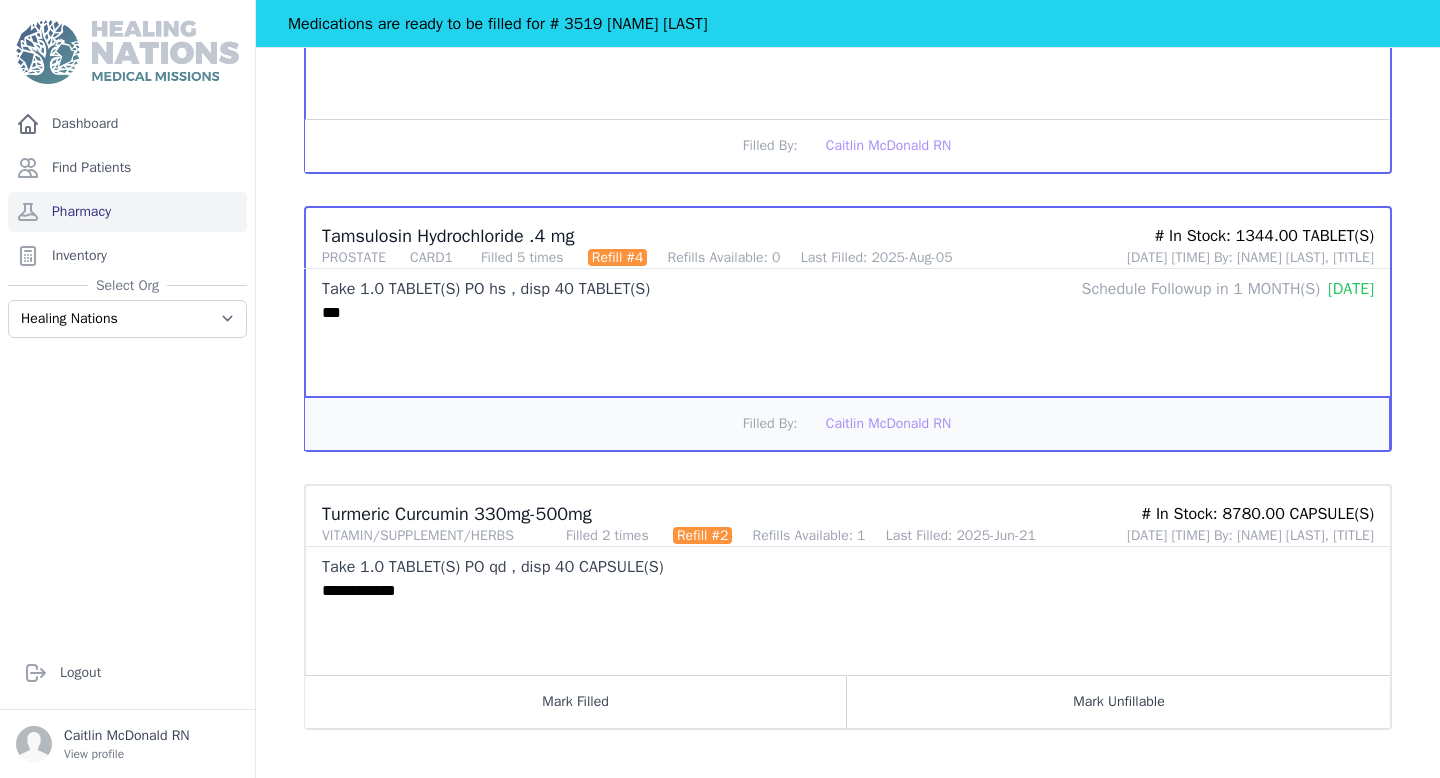 scroll, scrollTop: 1076, scrollLeft: 0, axis: vertical 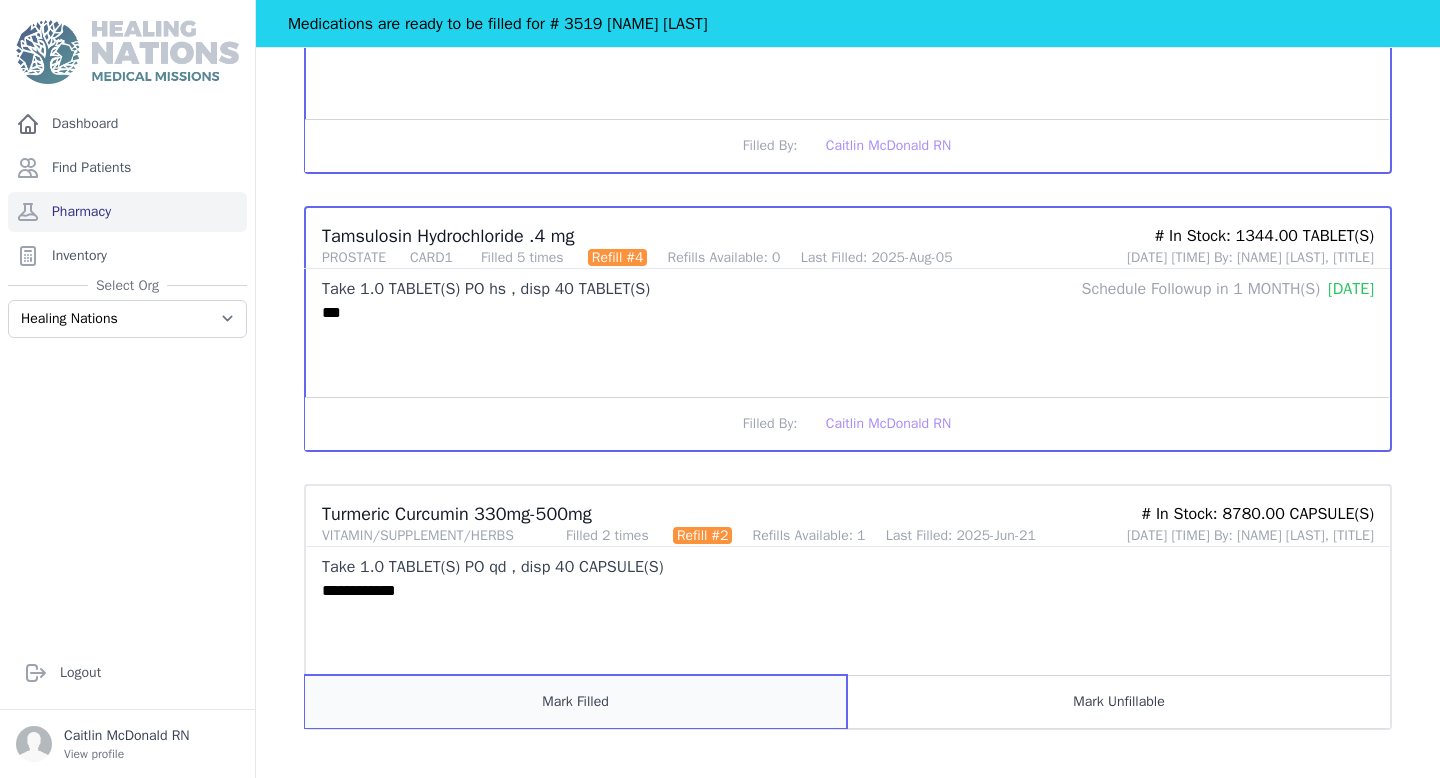 click on "Mark Filled" at bounding box center [576, 701] 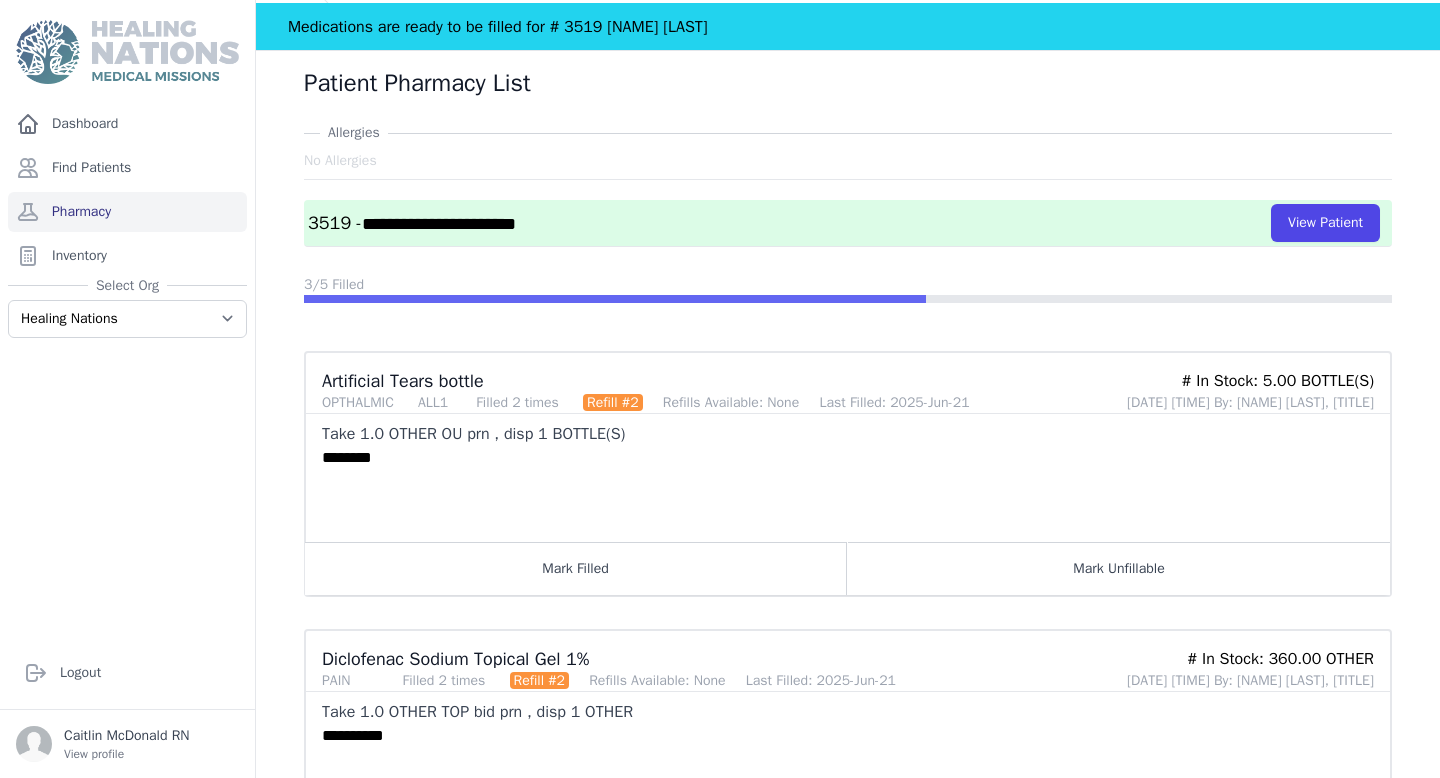 scroll, scrollTop: 29, scrollLeft: 0, axis: vertical 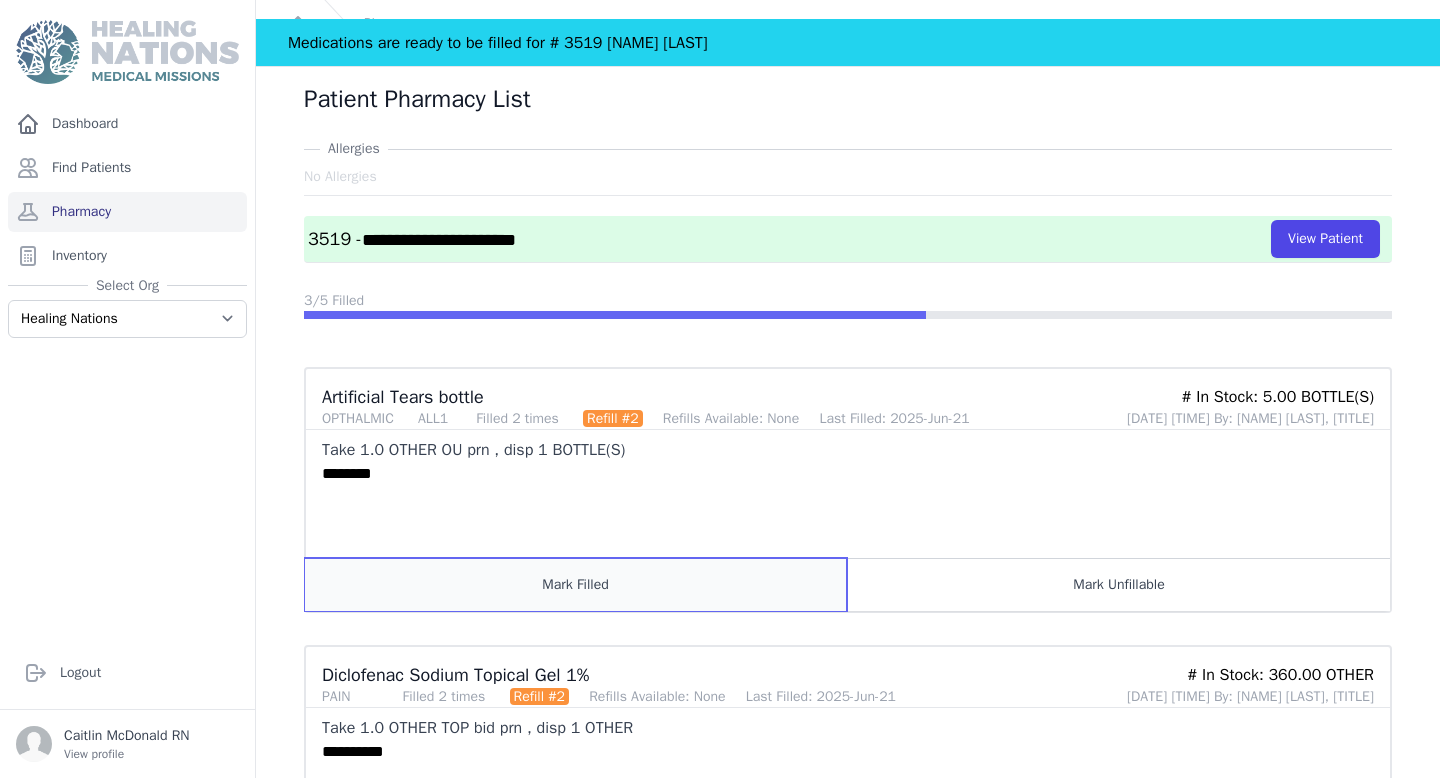 click on "Mark Filled" at bounding box center (576, 584) 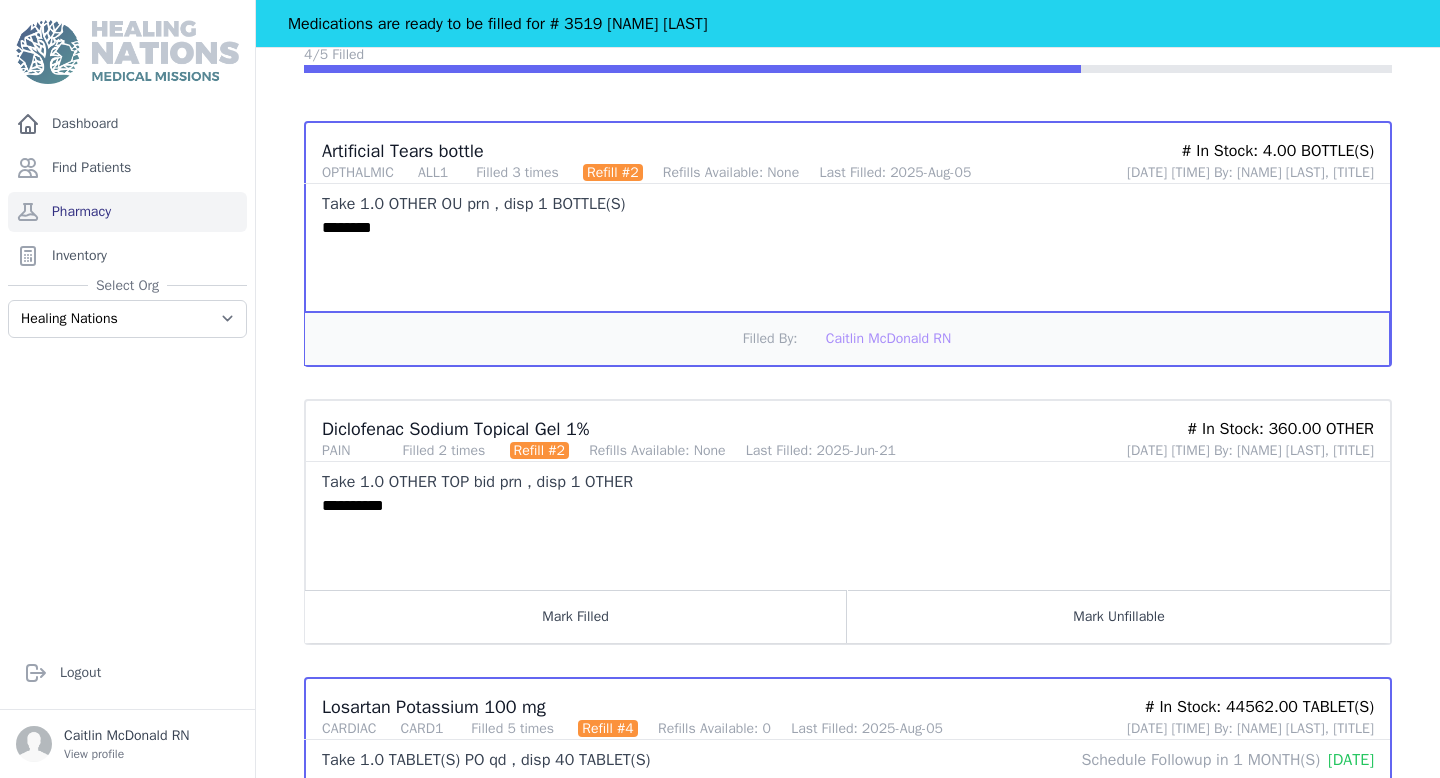 scroll, scrollTop: 284, scrollLeft: 0, axis: vertical 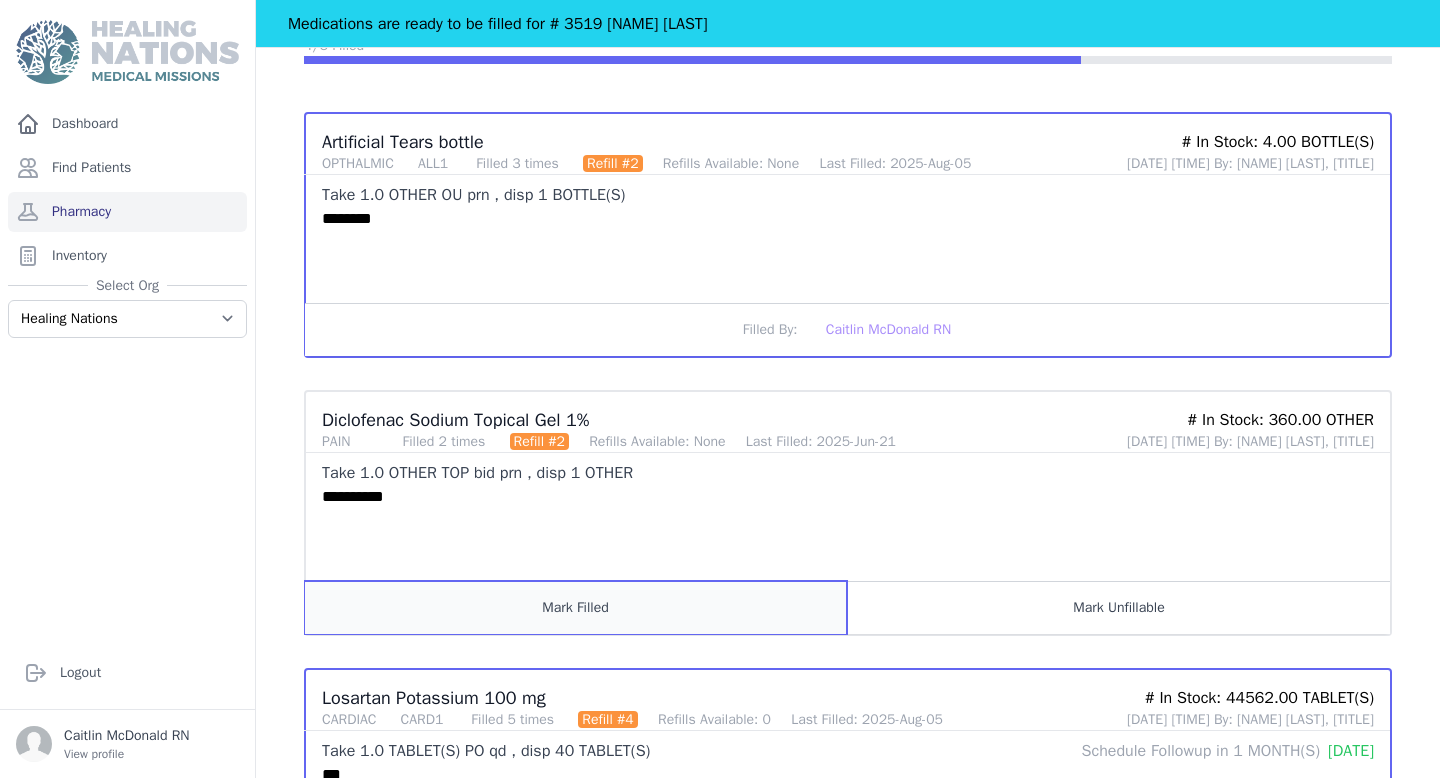 click on "Mark Filled" at bounding box center (576, 607) 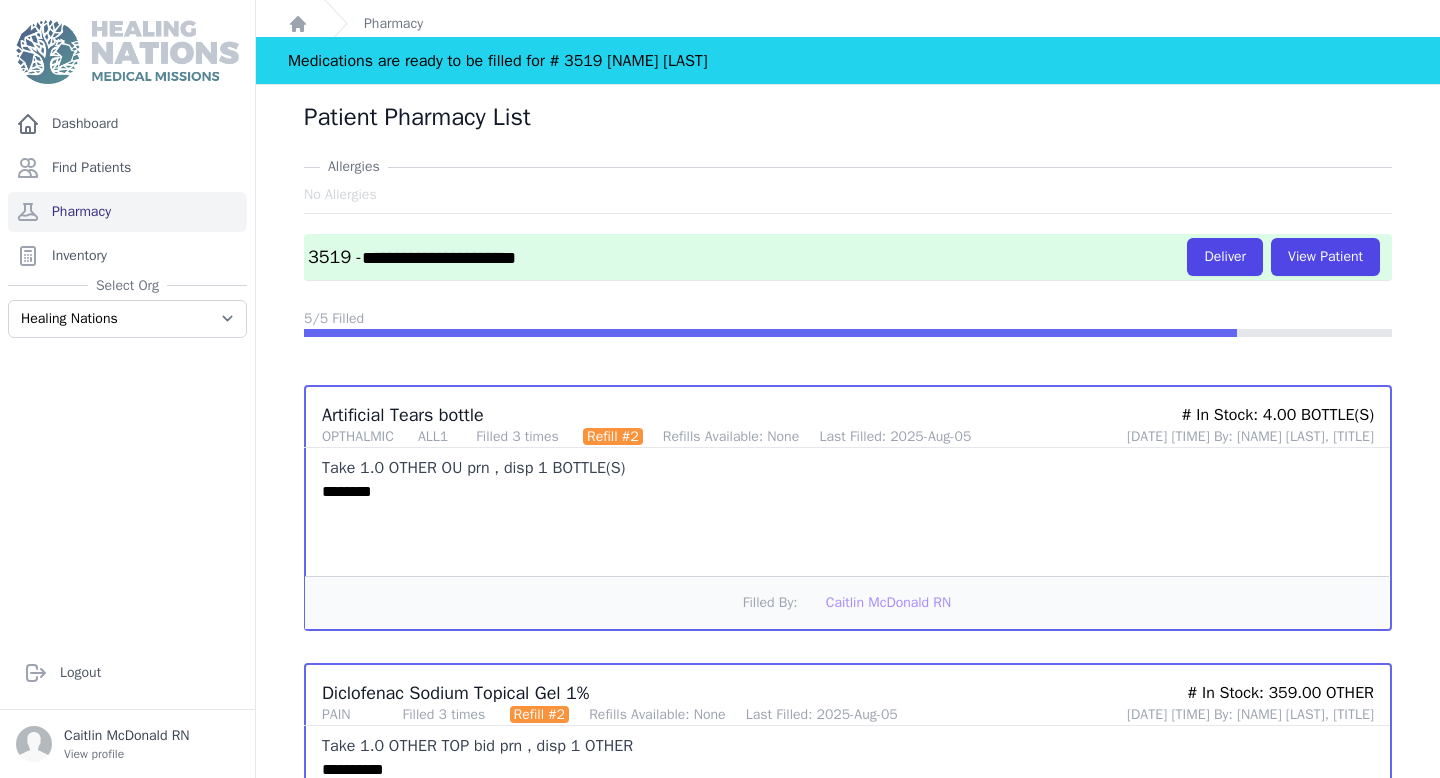 scroll, scrollTop: 0, scrollLeft: 0, axis: both 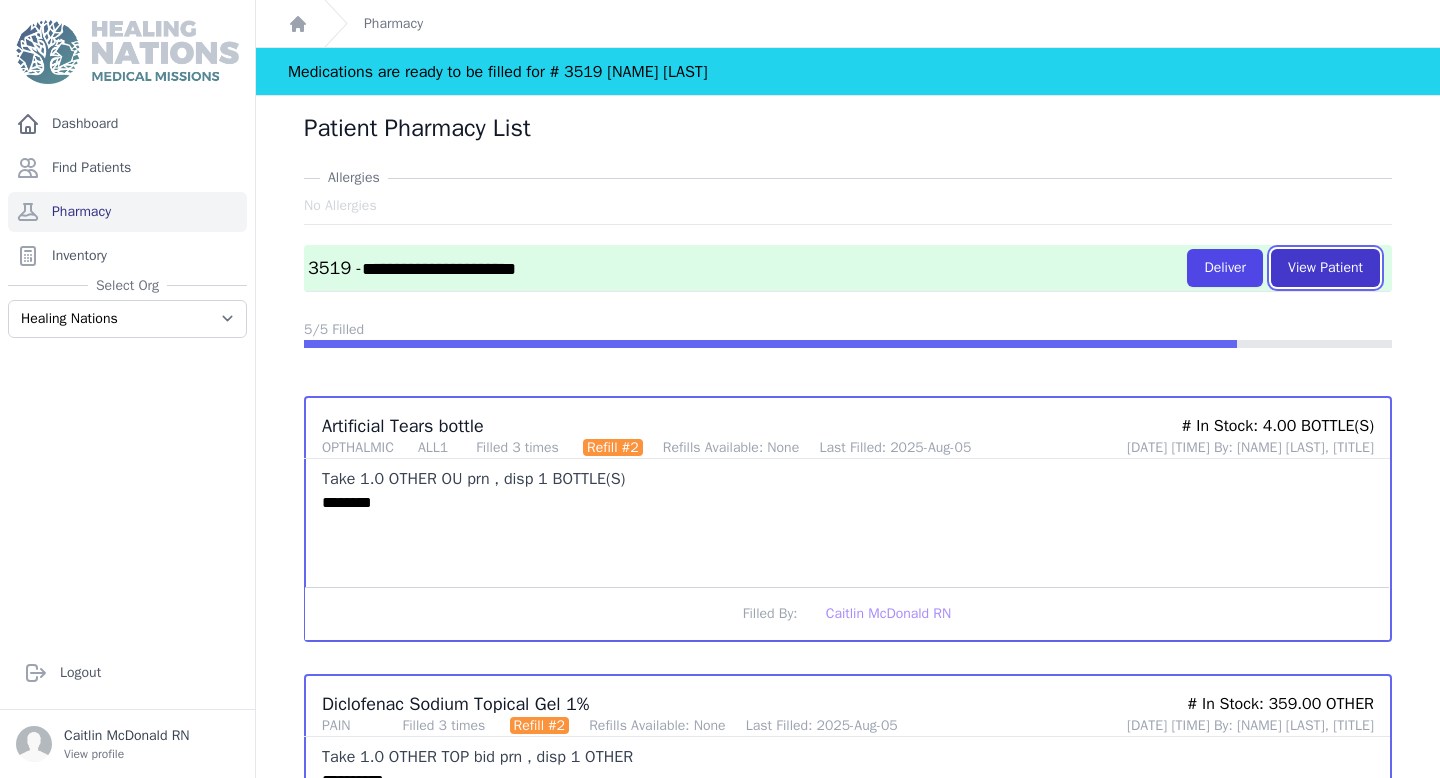 click on "View Patient" at bounding box center (1325, 268) 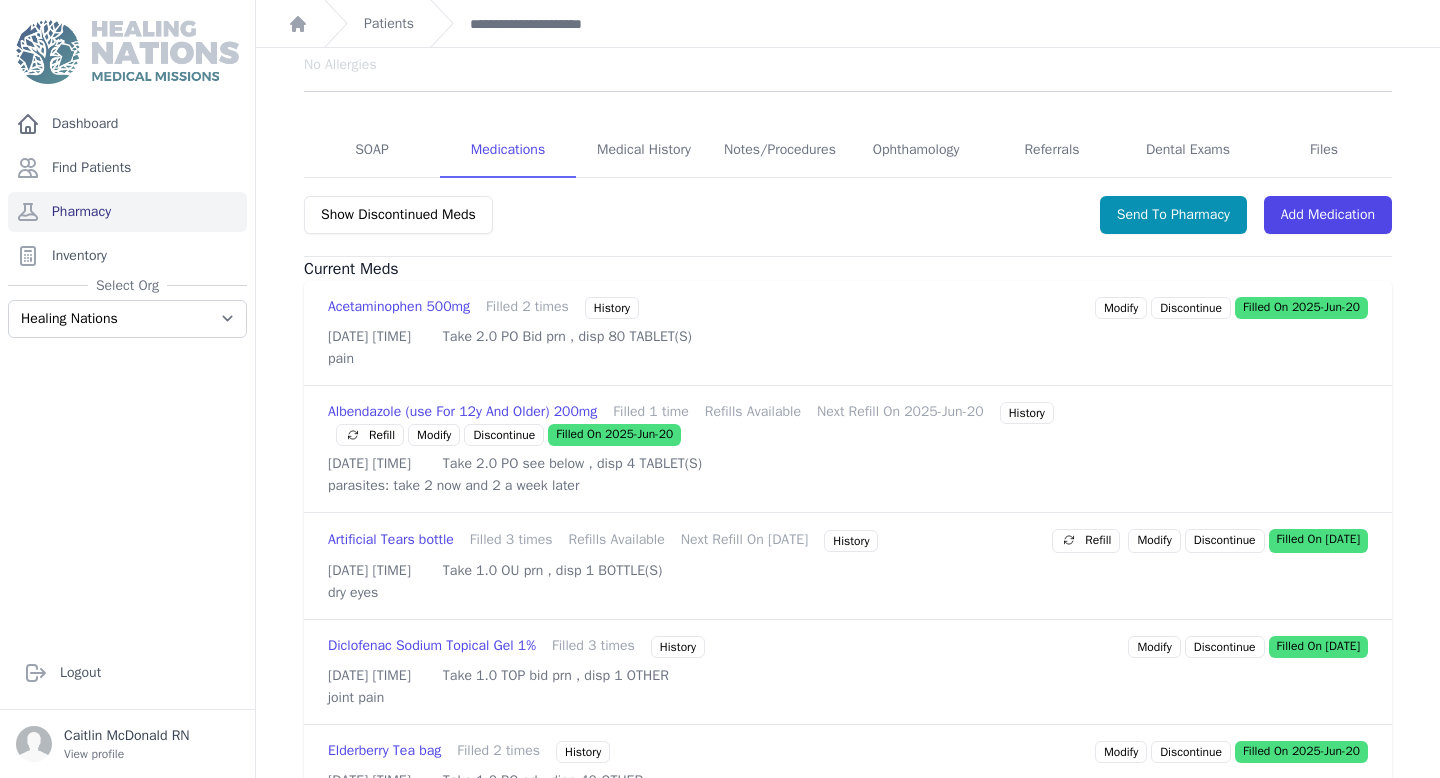scroll, scrollTop: 280, scrollLeft: 0, axis: vertical 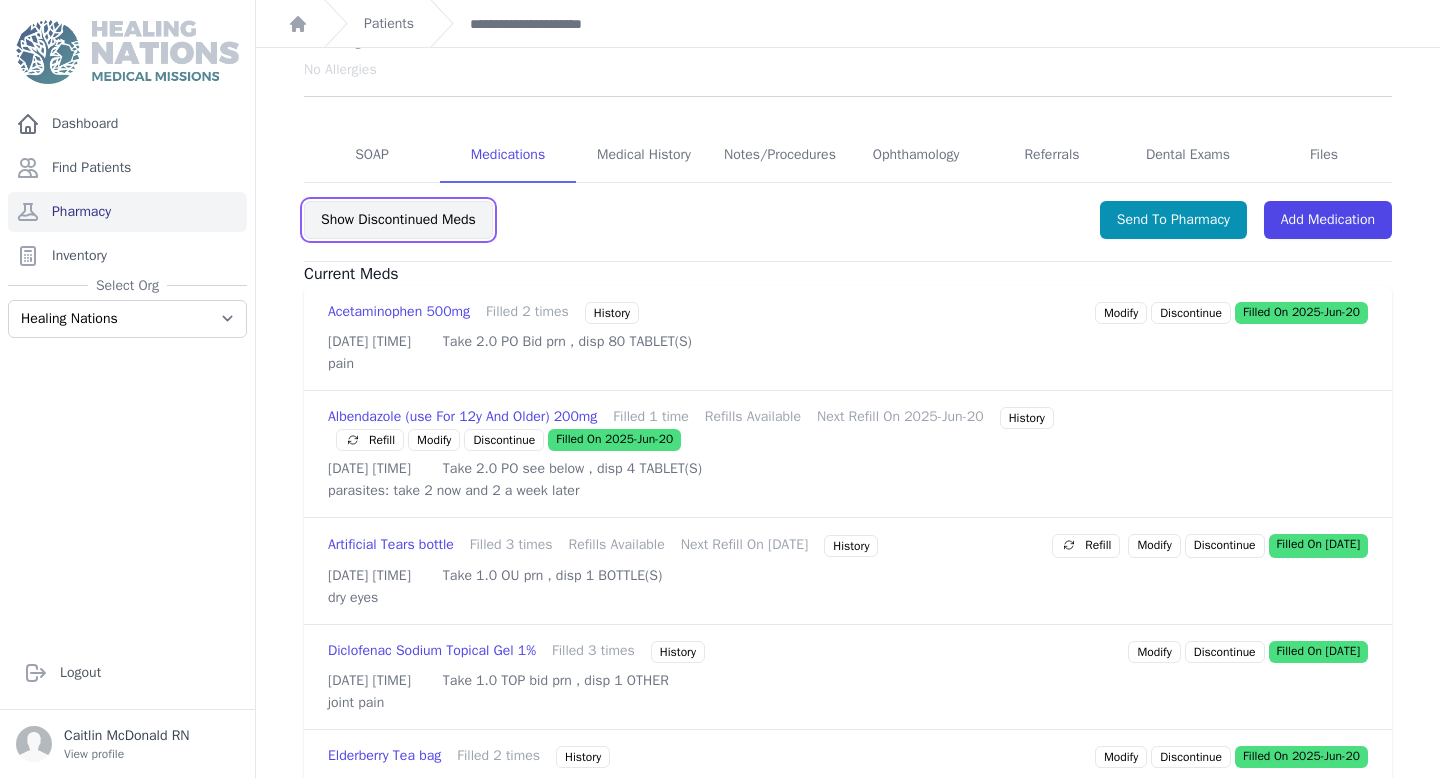 click on "Show Discontinued Meds" at bounding box center (398, 220) 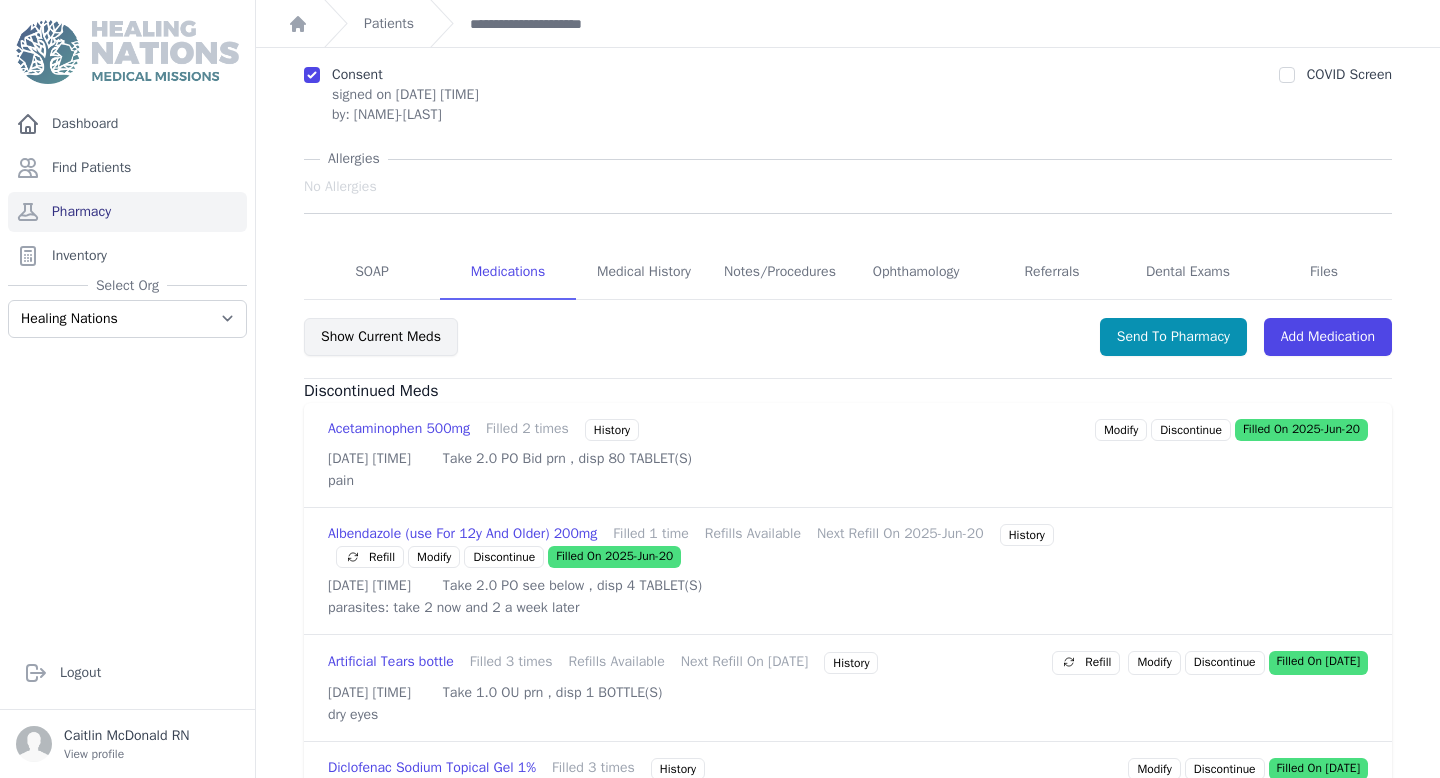 scroll, scrollTop: 0, scrollLeft: 0, axis: both 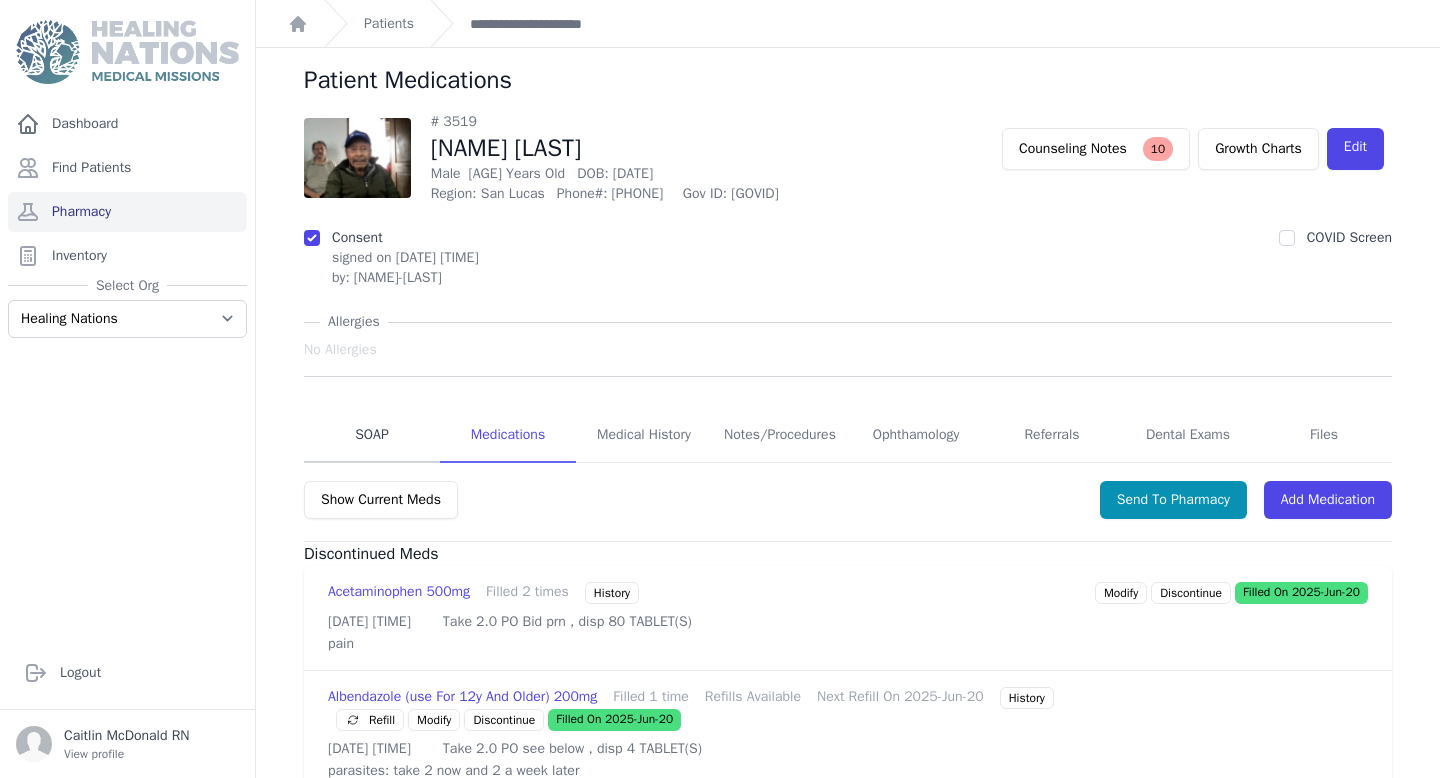 click on "SOAP" at bounding box center [372, 436] 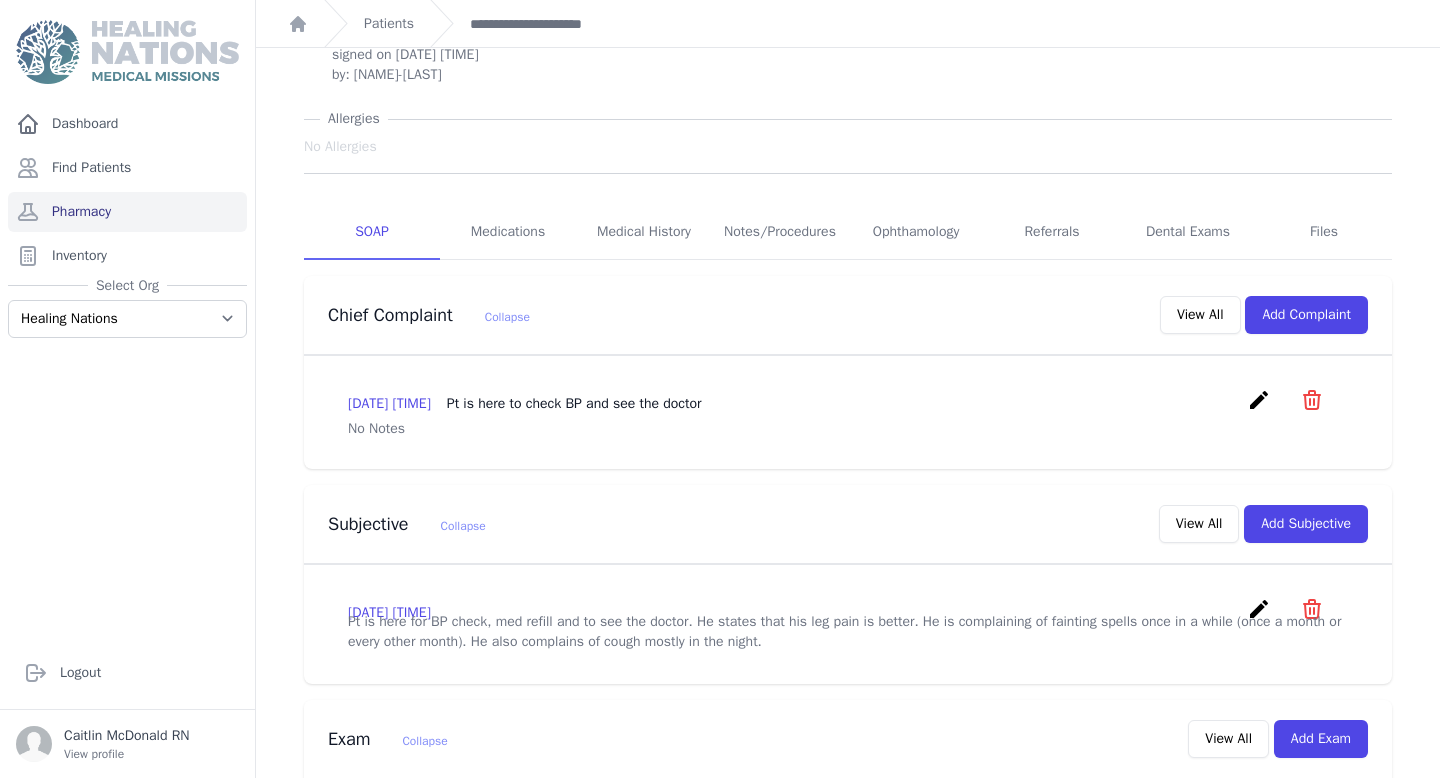 scroll, scrollTop: 0, scrollLeft: 0, axis: both 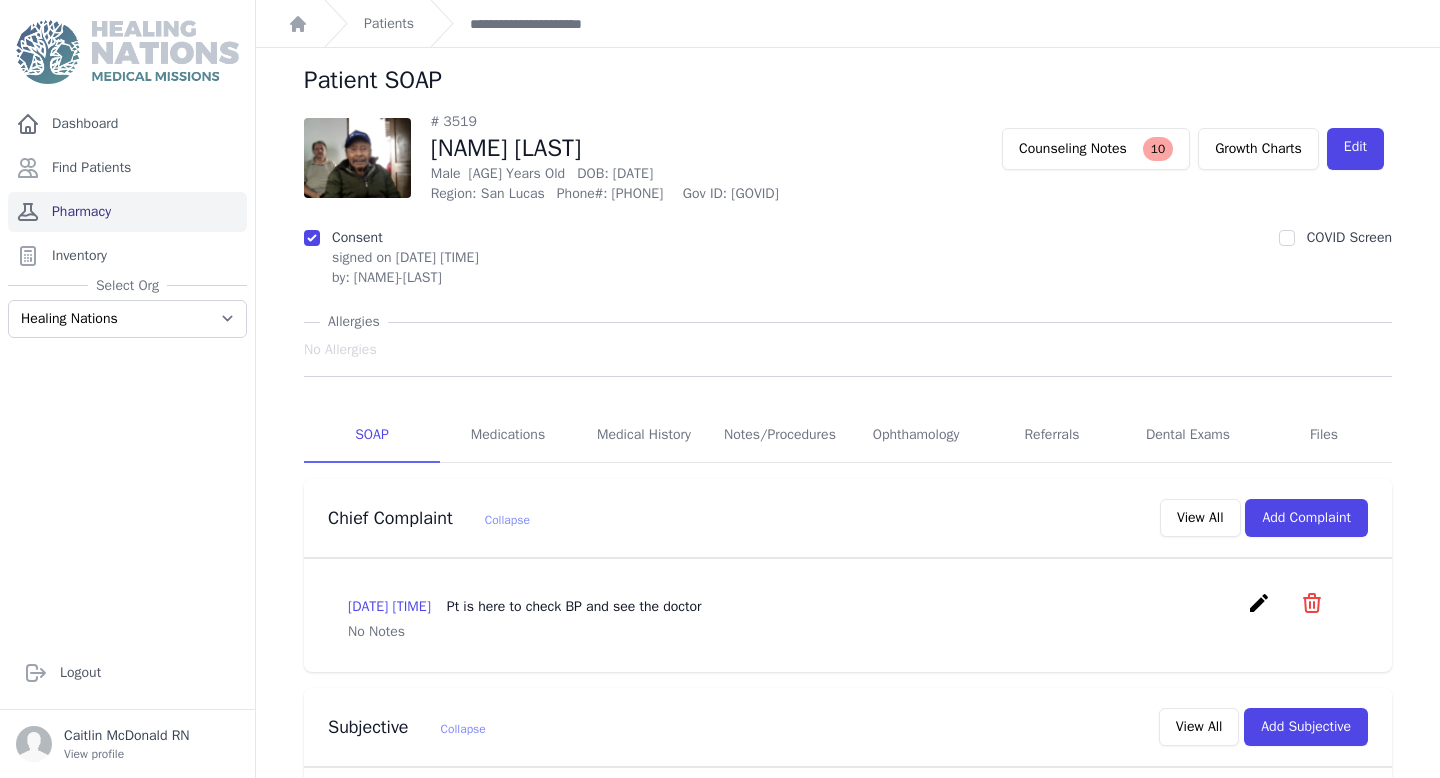 click on "Pharmacy" at bounding box center (127, 212) 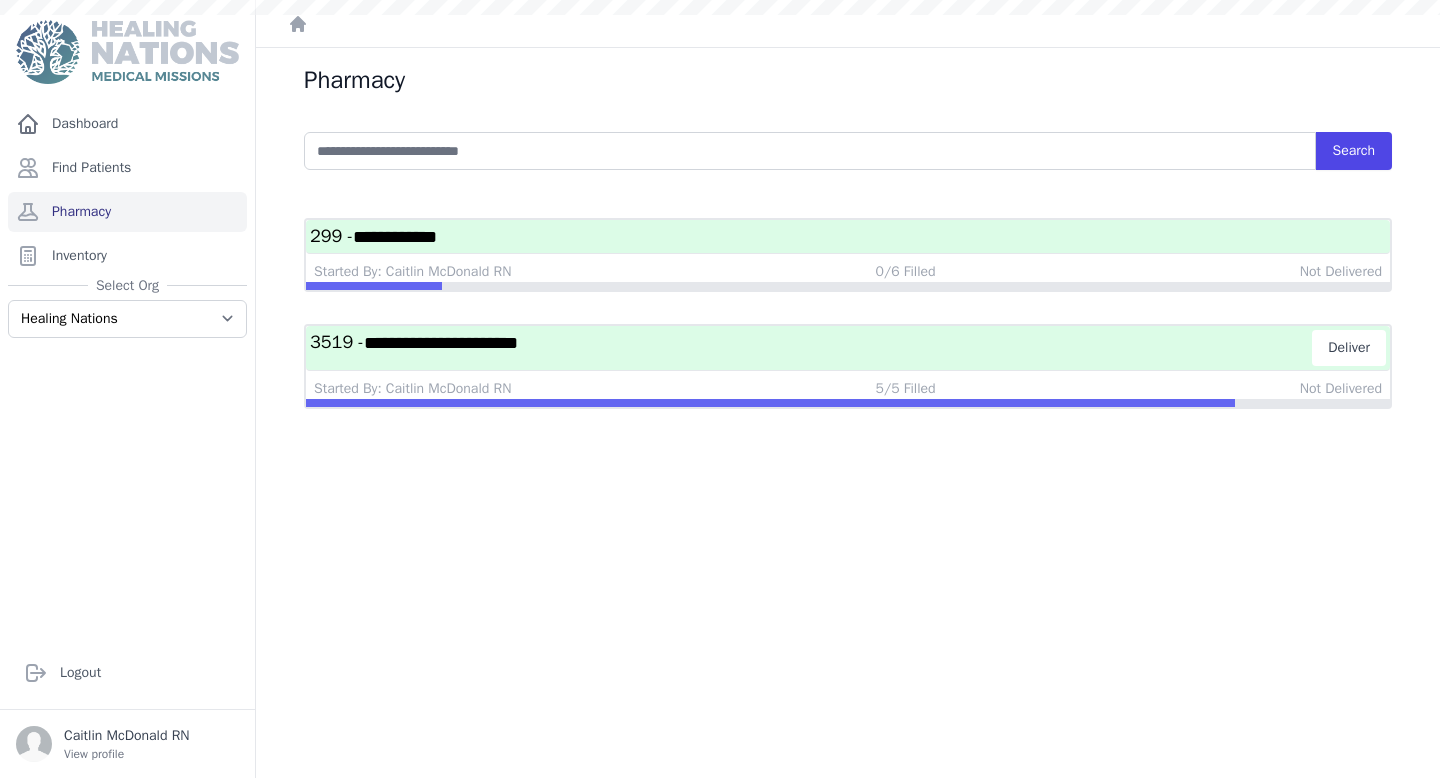 scroll, scrollTop: 0, scrollLeft: 0, axis: both 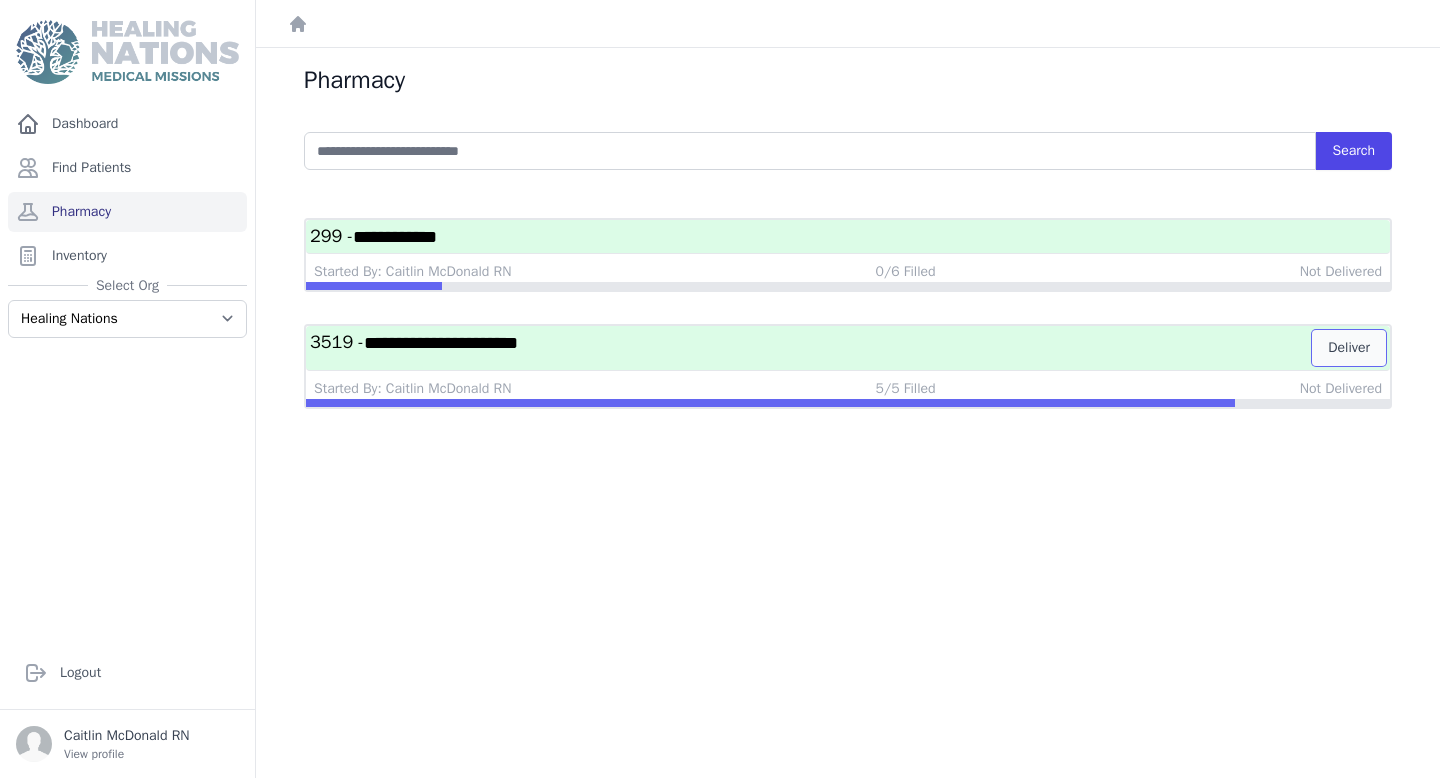 click on "Deliver" at bounding box center [1349, 348] 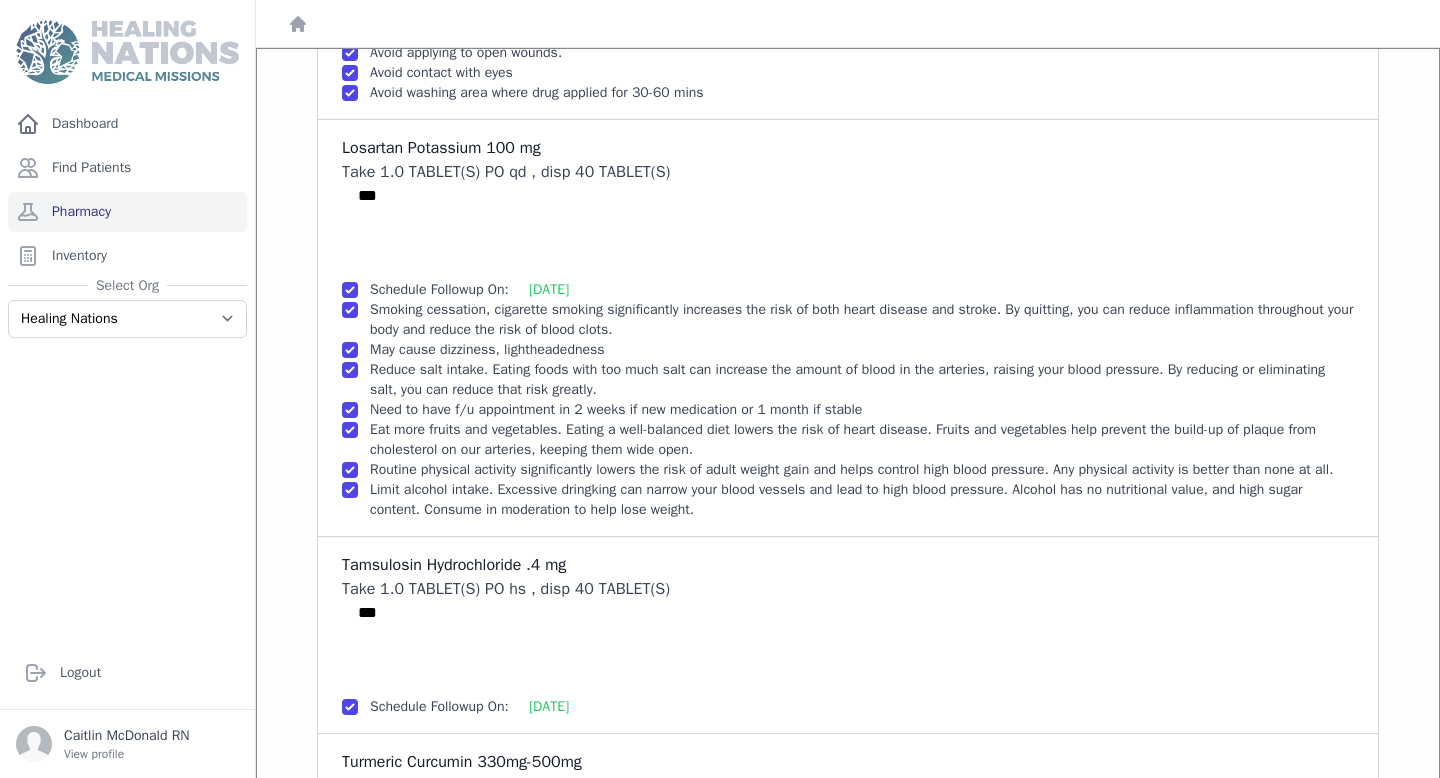 scroll, scrollTop: 848, scrollLeft: 0, axis: vertical 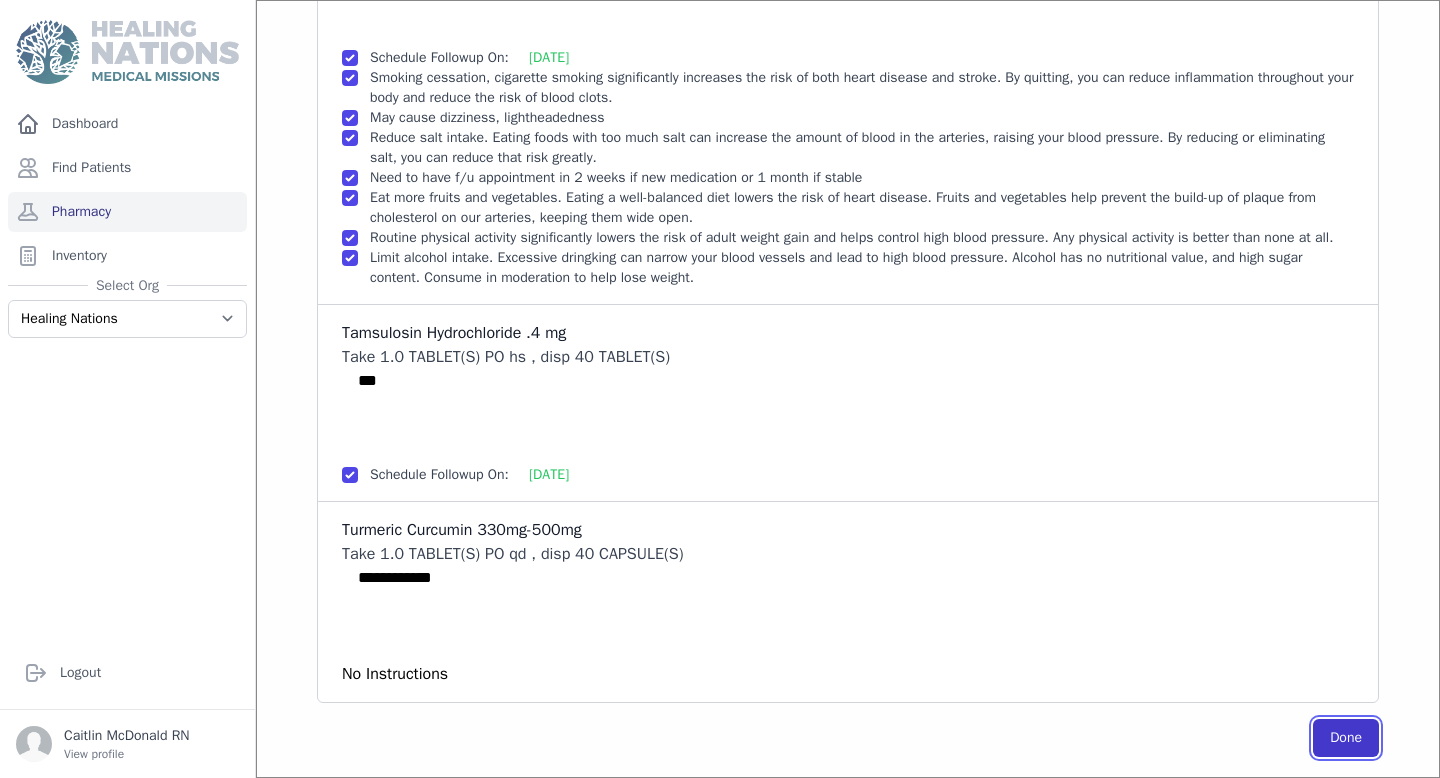 click on "Done" at bounding box center [1346, 738] 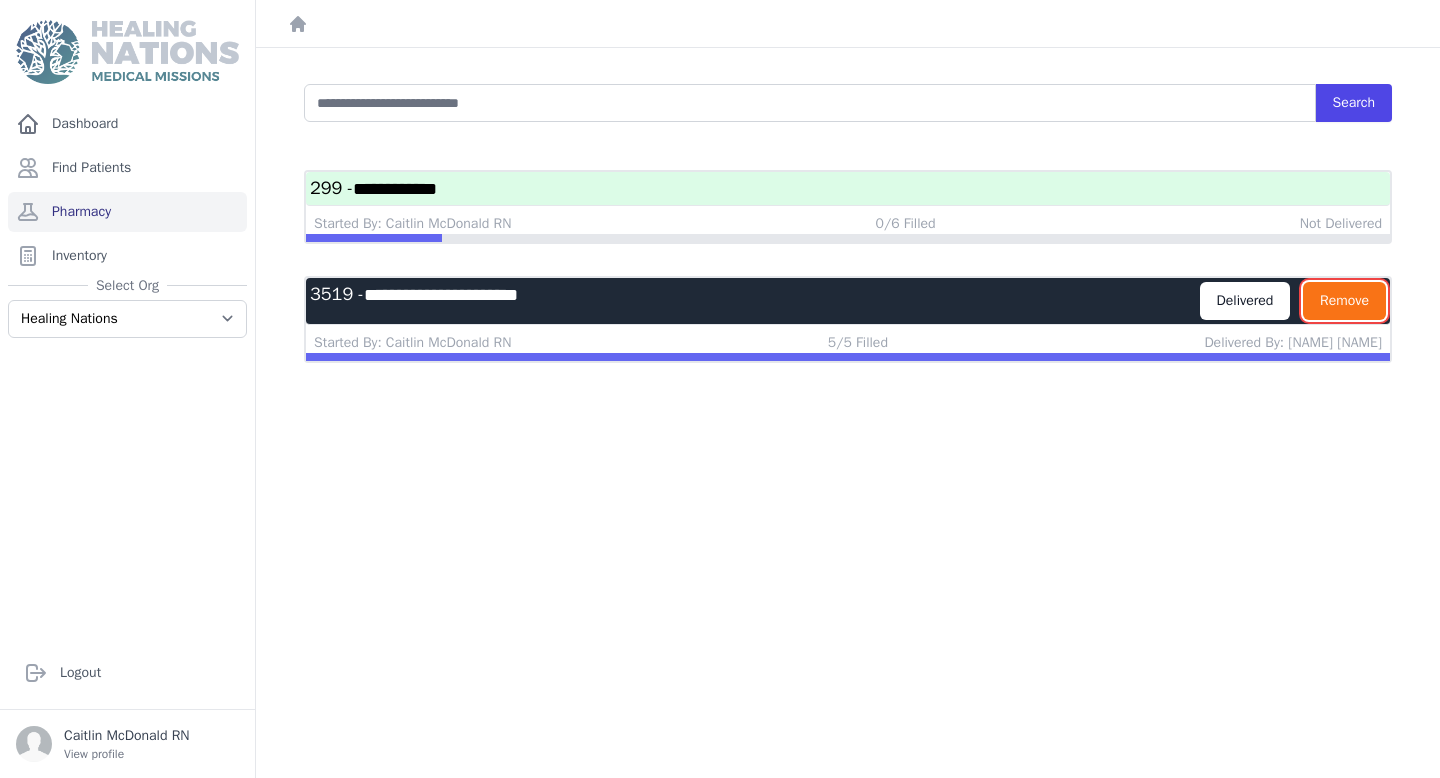 click on "Remove" at bounding box center [1344, 301] 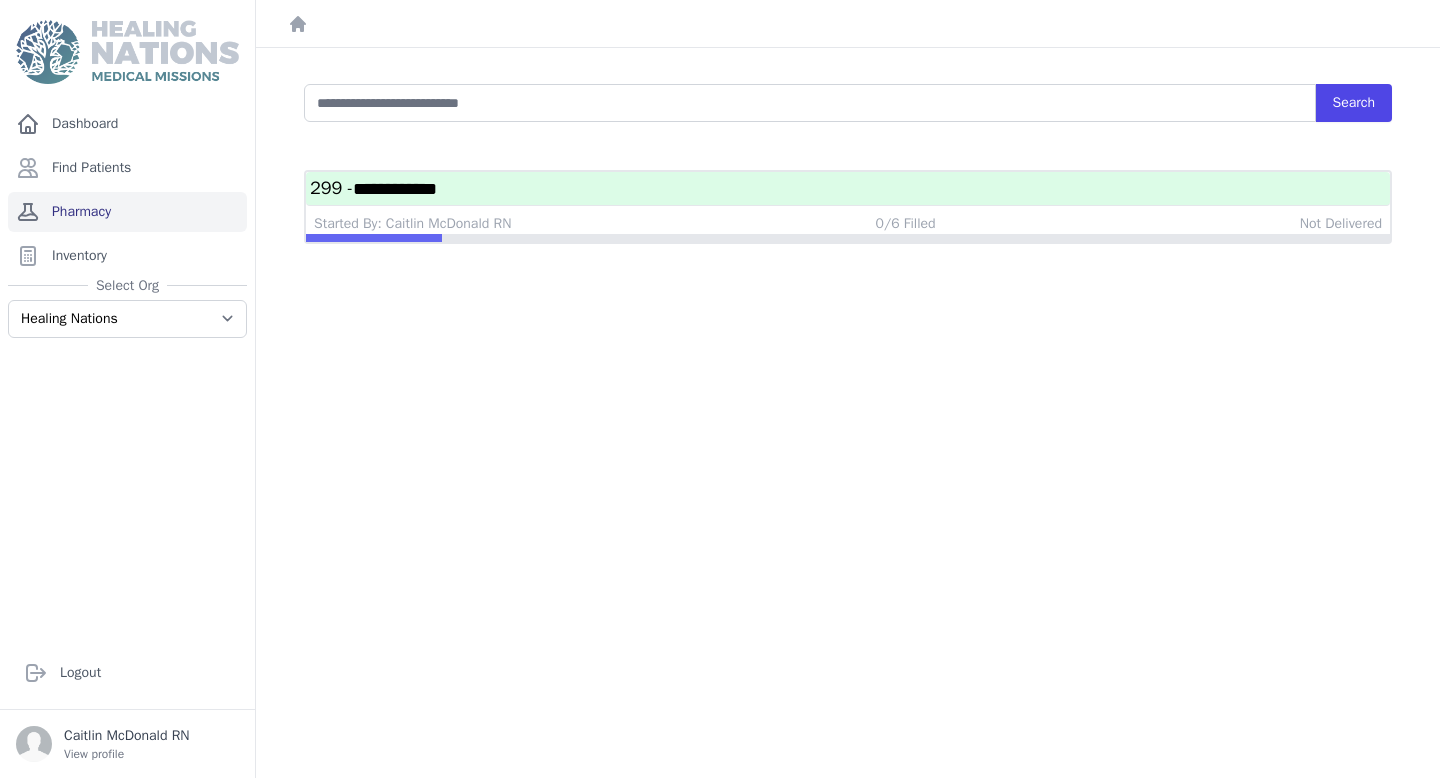 click on "Pharmacy" at bounding box center [127, 212] 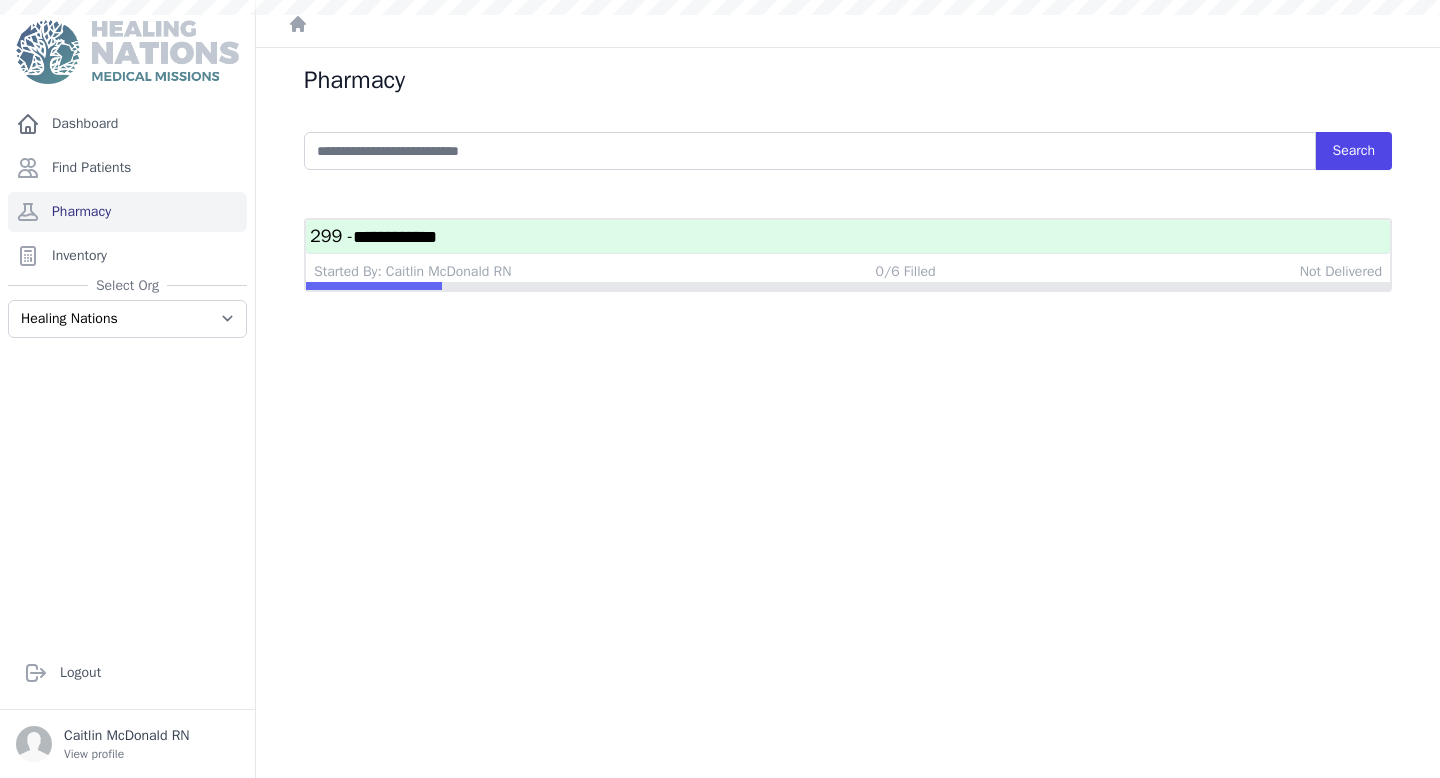 scroll, scrollTop: 0, scrollLeft: 0, axis: both 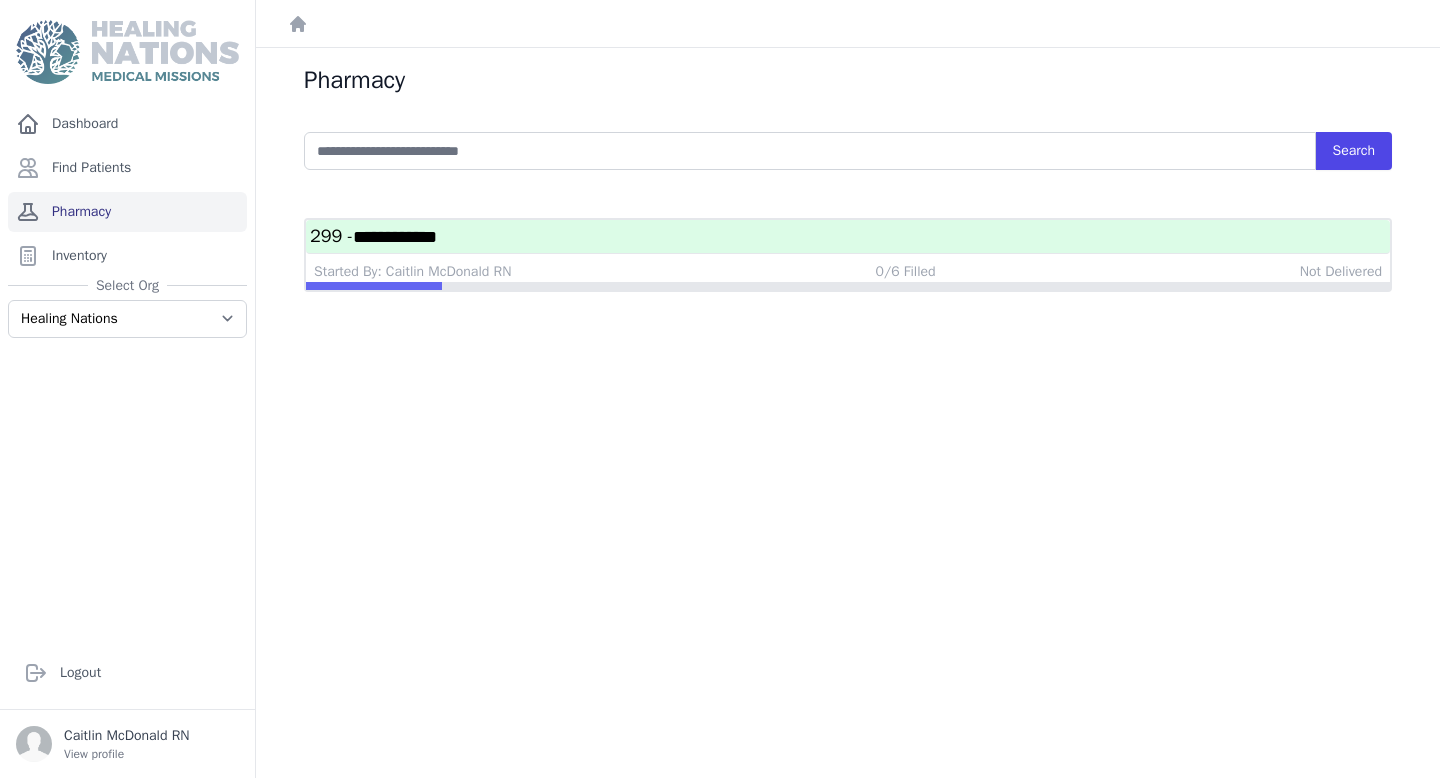 click on "Pharmacy" at bounding box center [127, 212] 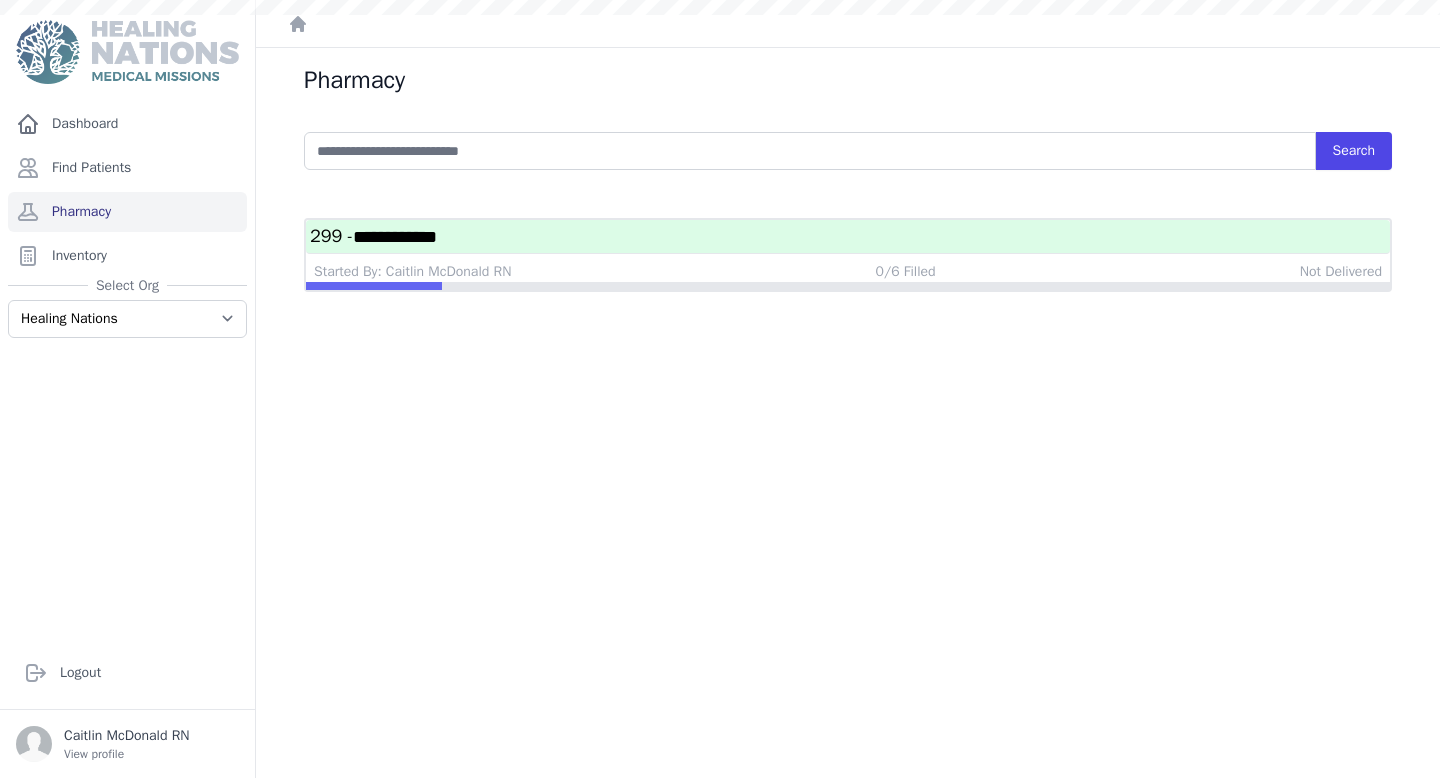 scroll, scrollTop: 0, scrollLeft: 0, axis: both 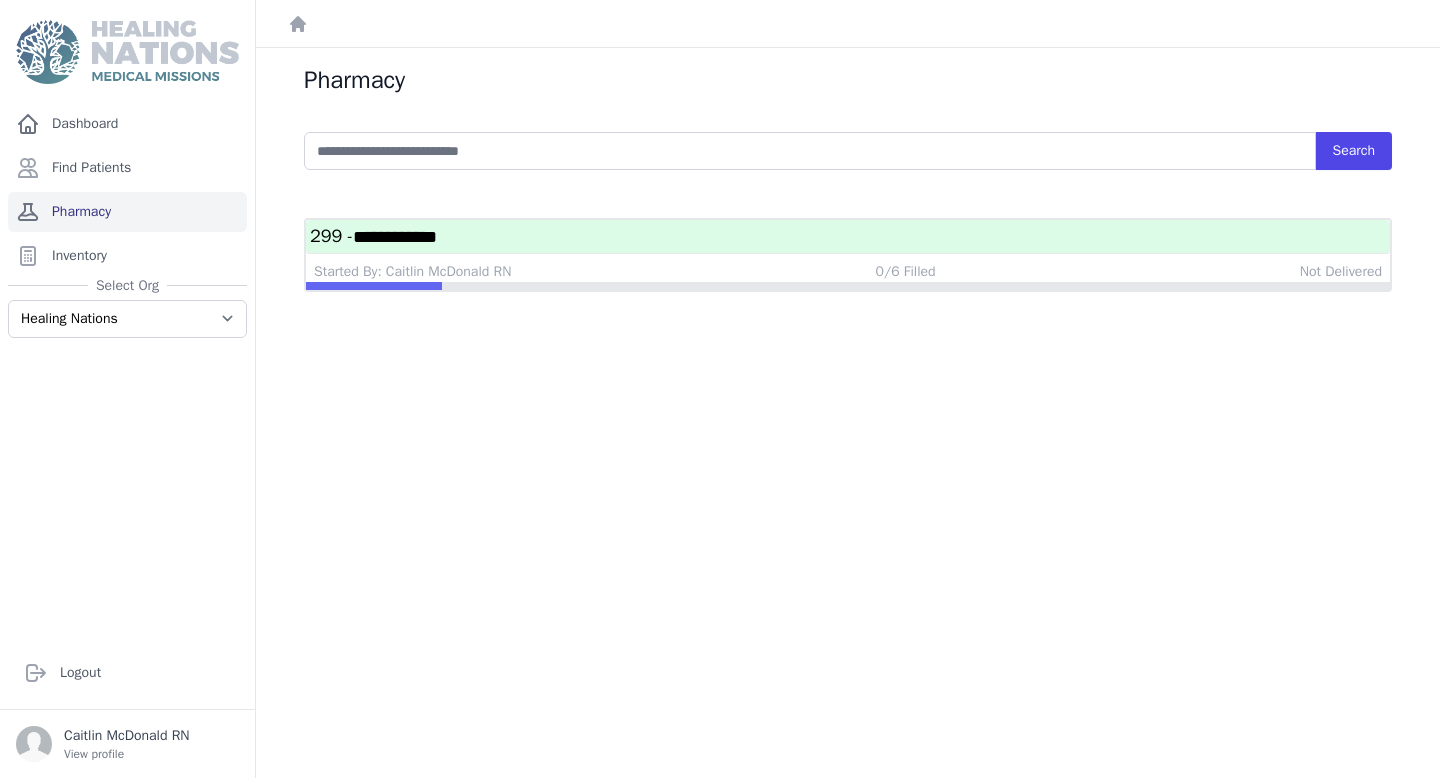 click on "Pharmacy" at bounding box center (127, 212) 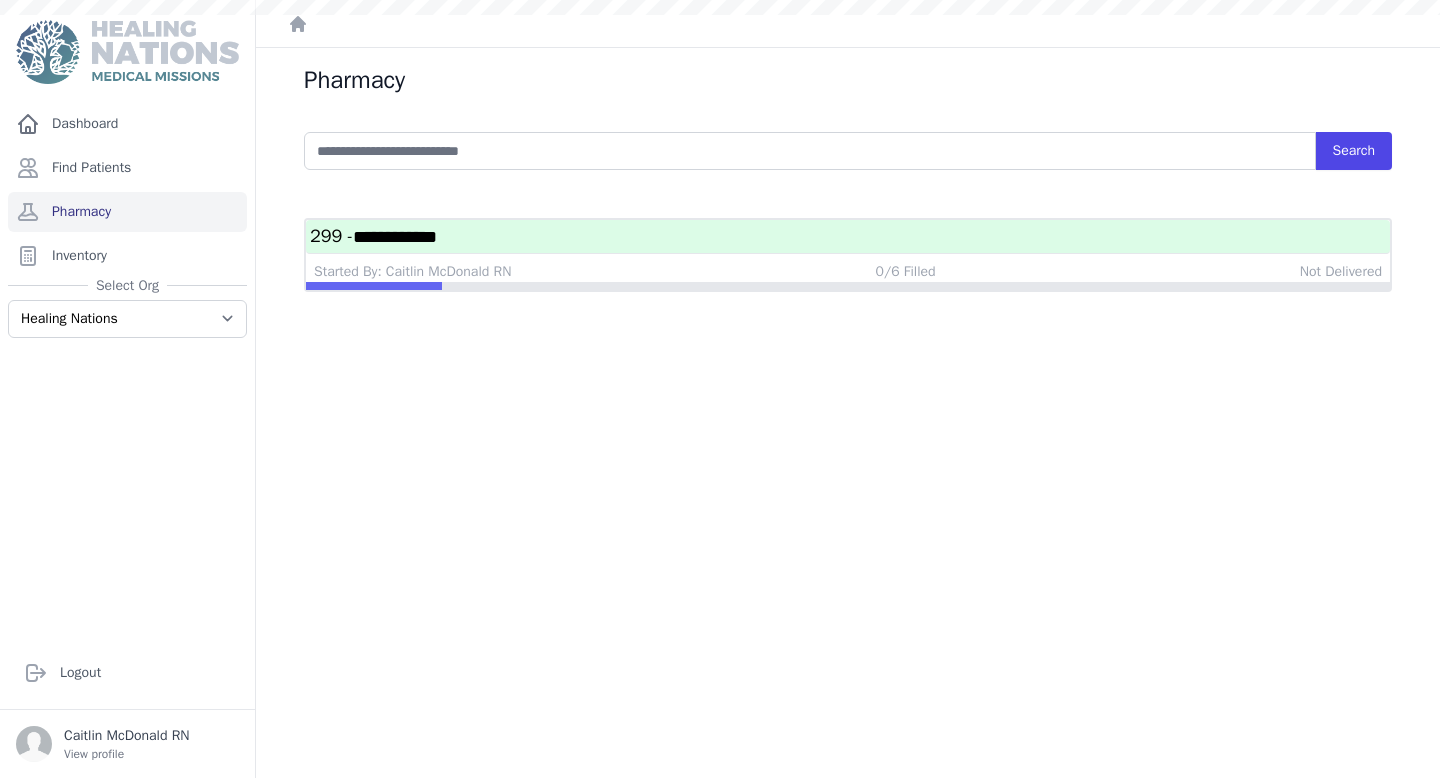 scroll, scrollTop: 0, scrollLeft: 0, axis: both 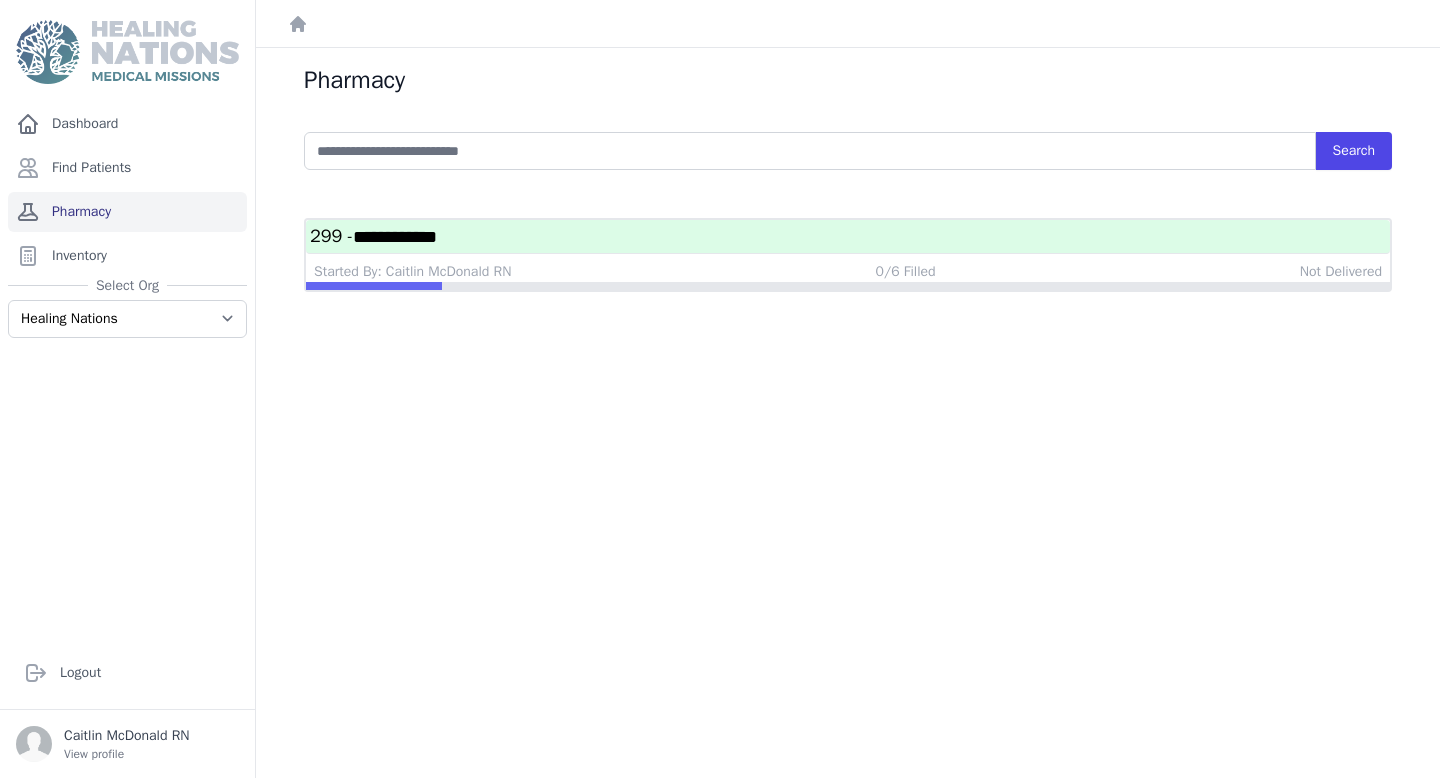 click on "Pharmacy" at bounding box center (127, 212) 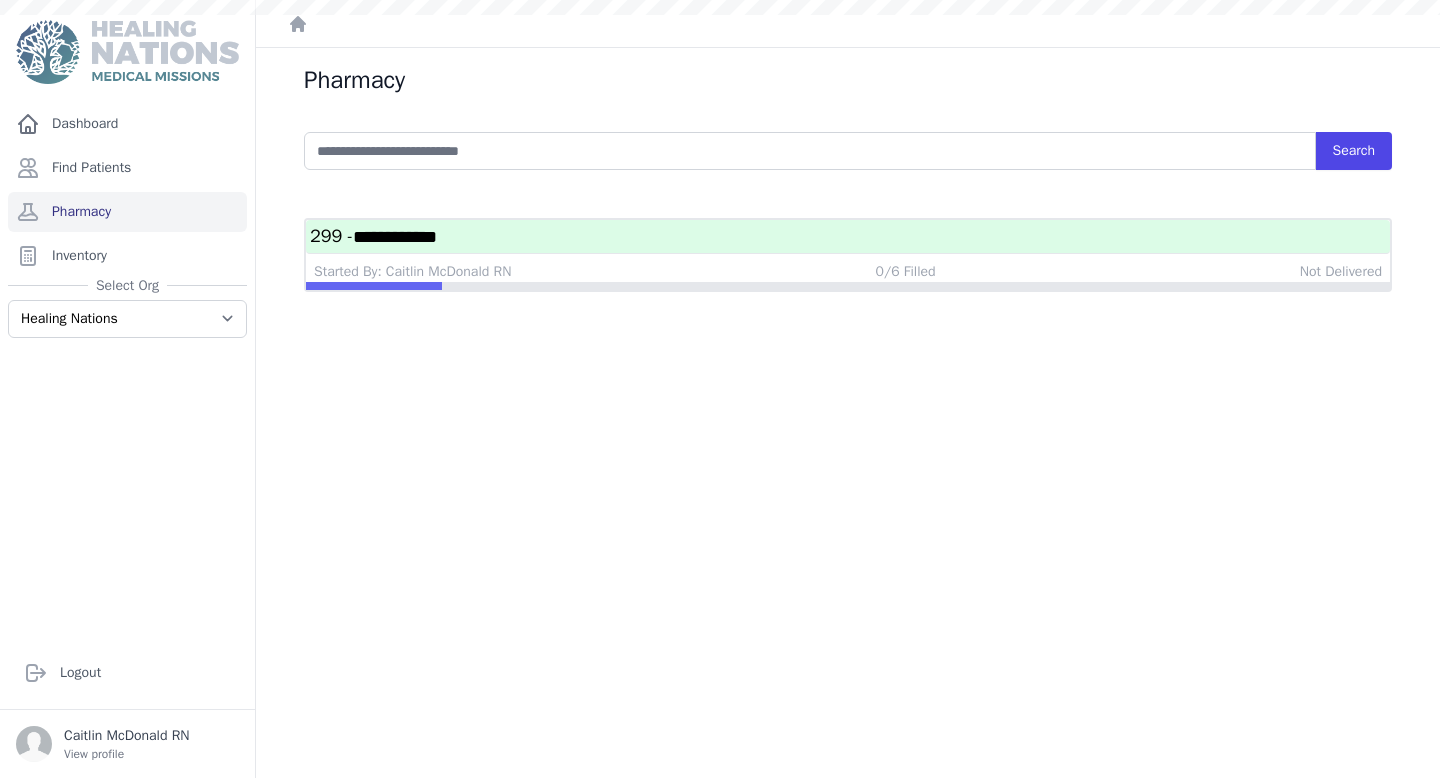 scroll, scrollTop: 0, scrollLeft: 0, axis: both 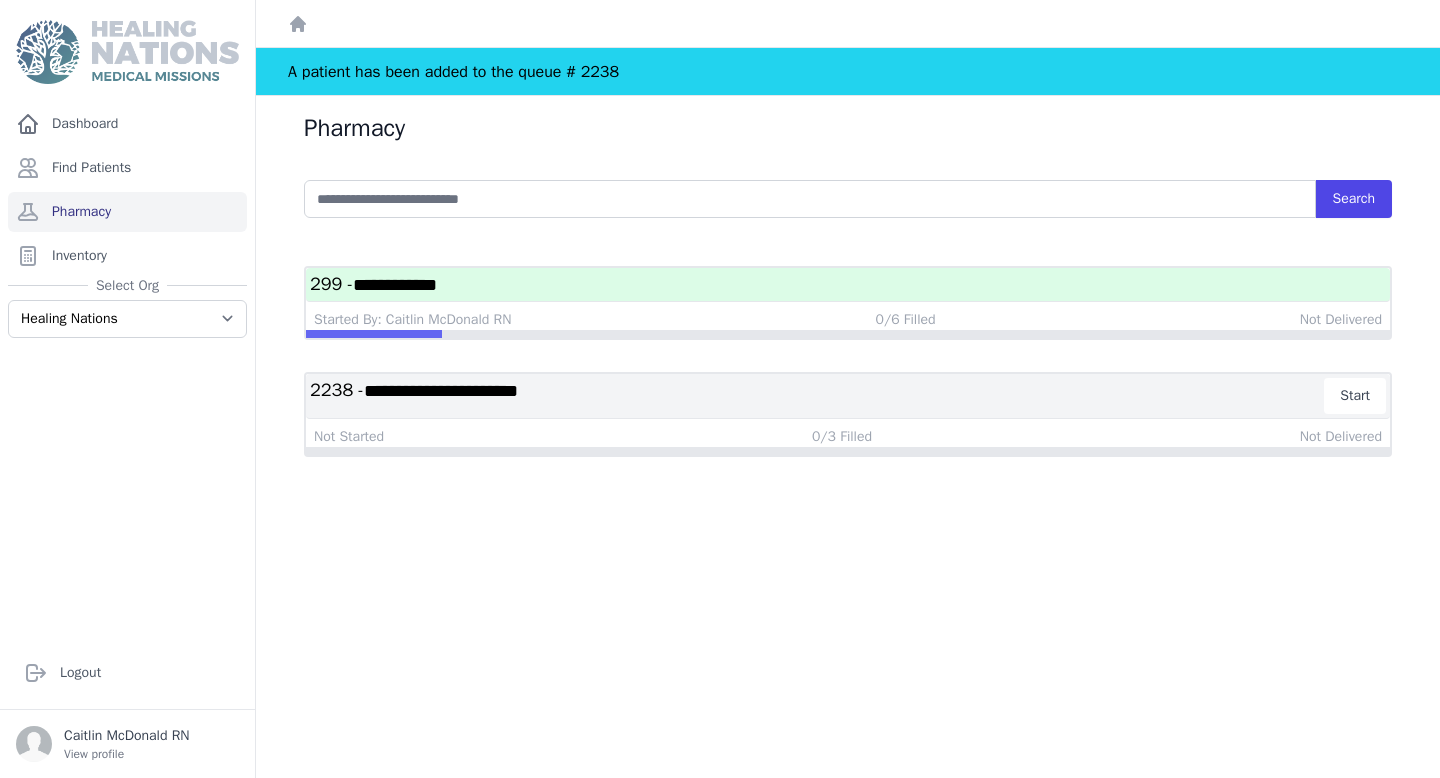 click on "**********" at bounding box center [817, 396] 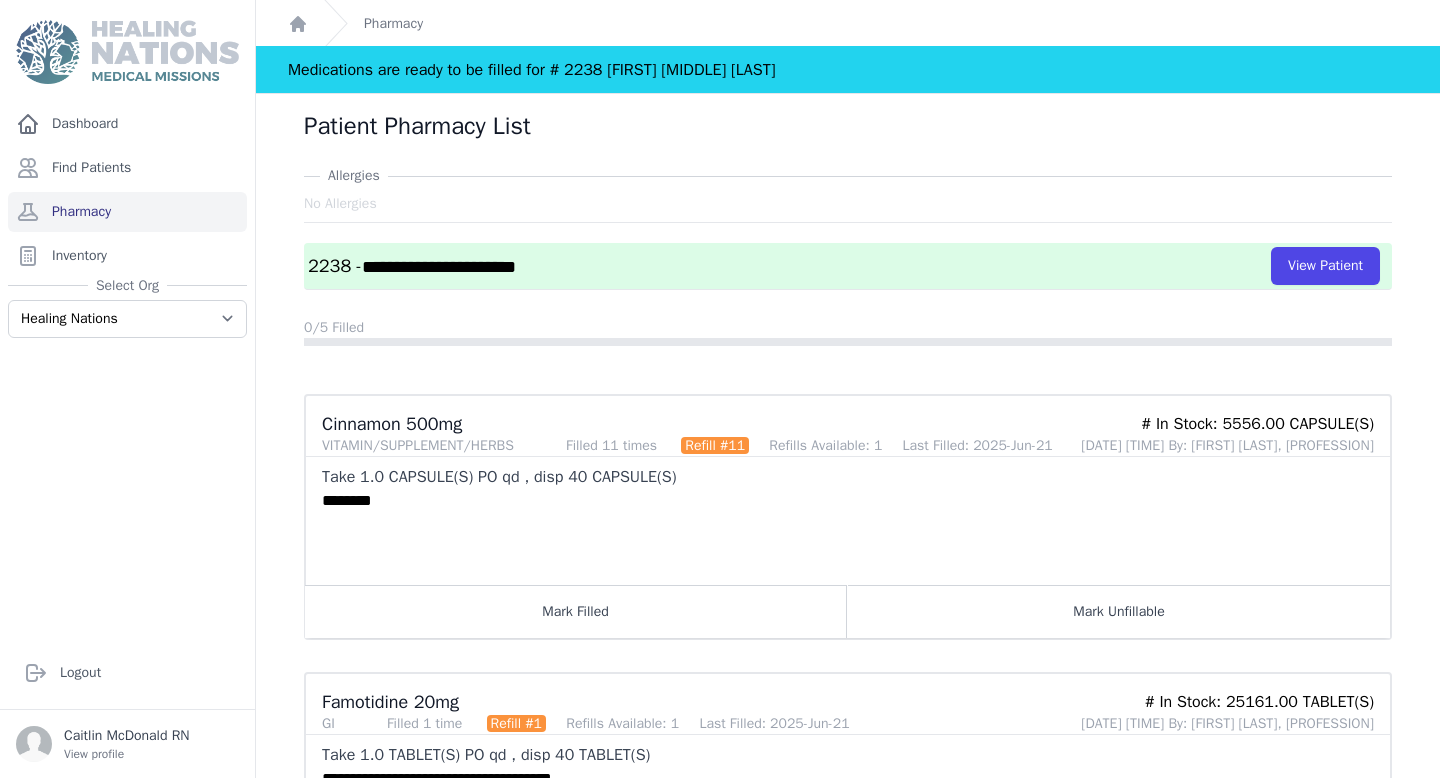 scroll, scrollTop: 0, scrollLeft: 0, axis: both 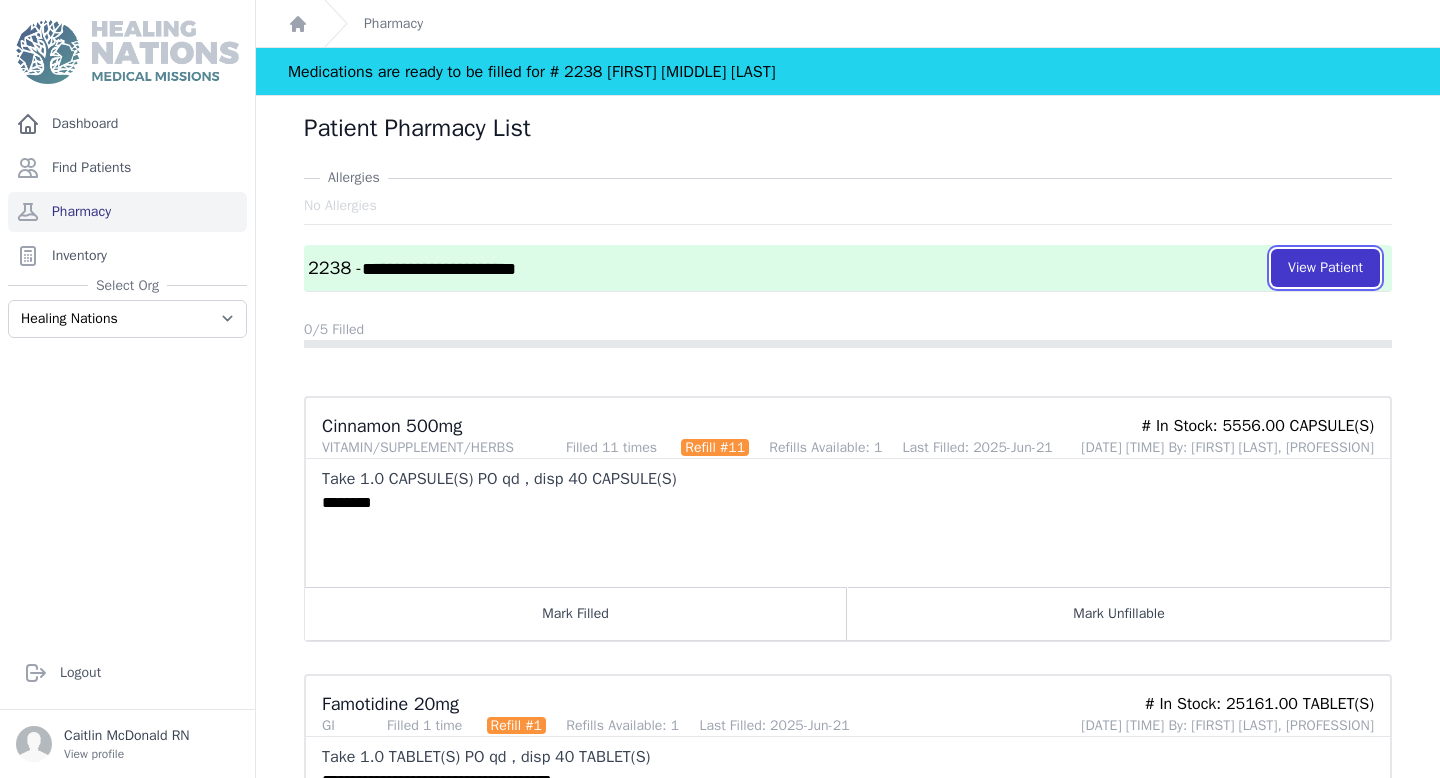 click on "View Patient" at bounding box center [1325, 268] 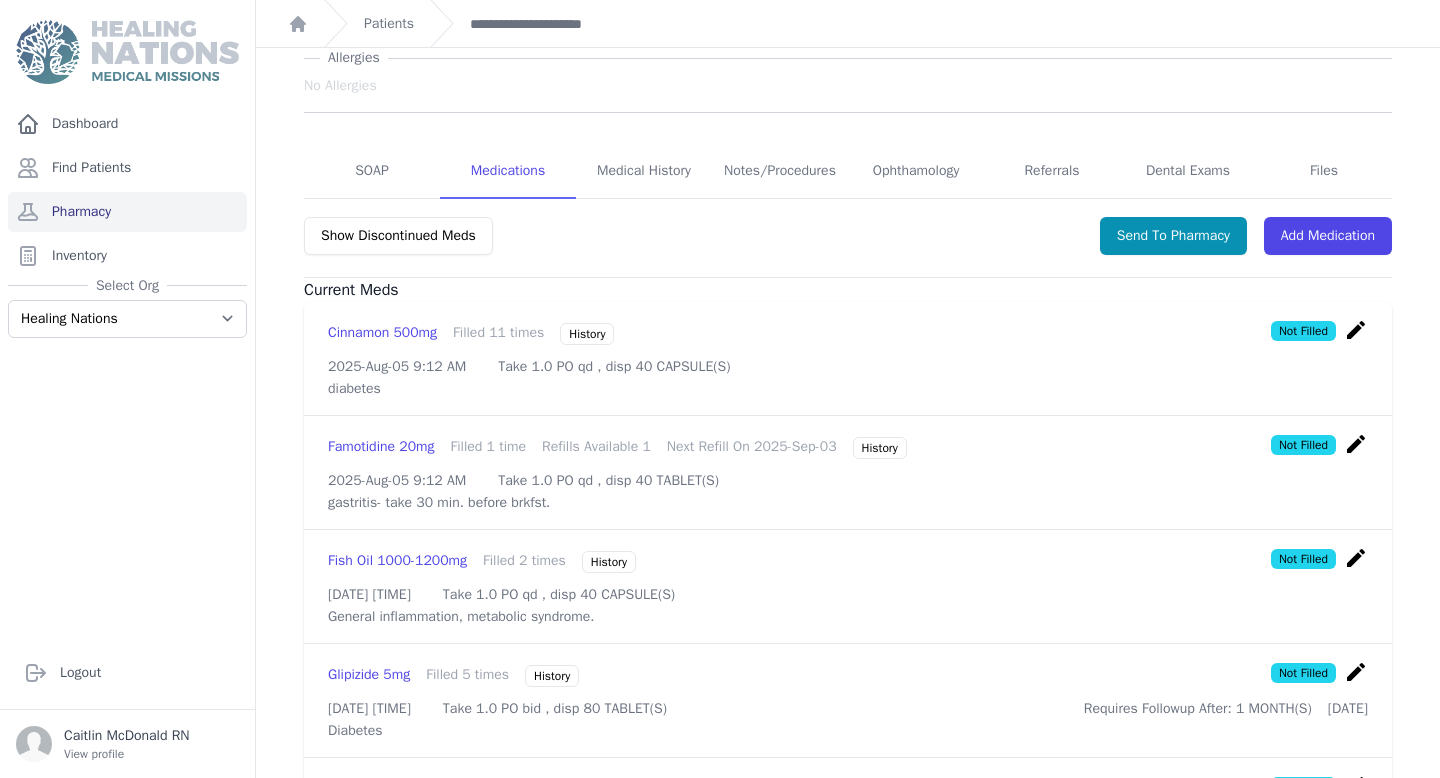 scroll, scrollTop: 266, scrollLeft: 0, axis: vertical 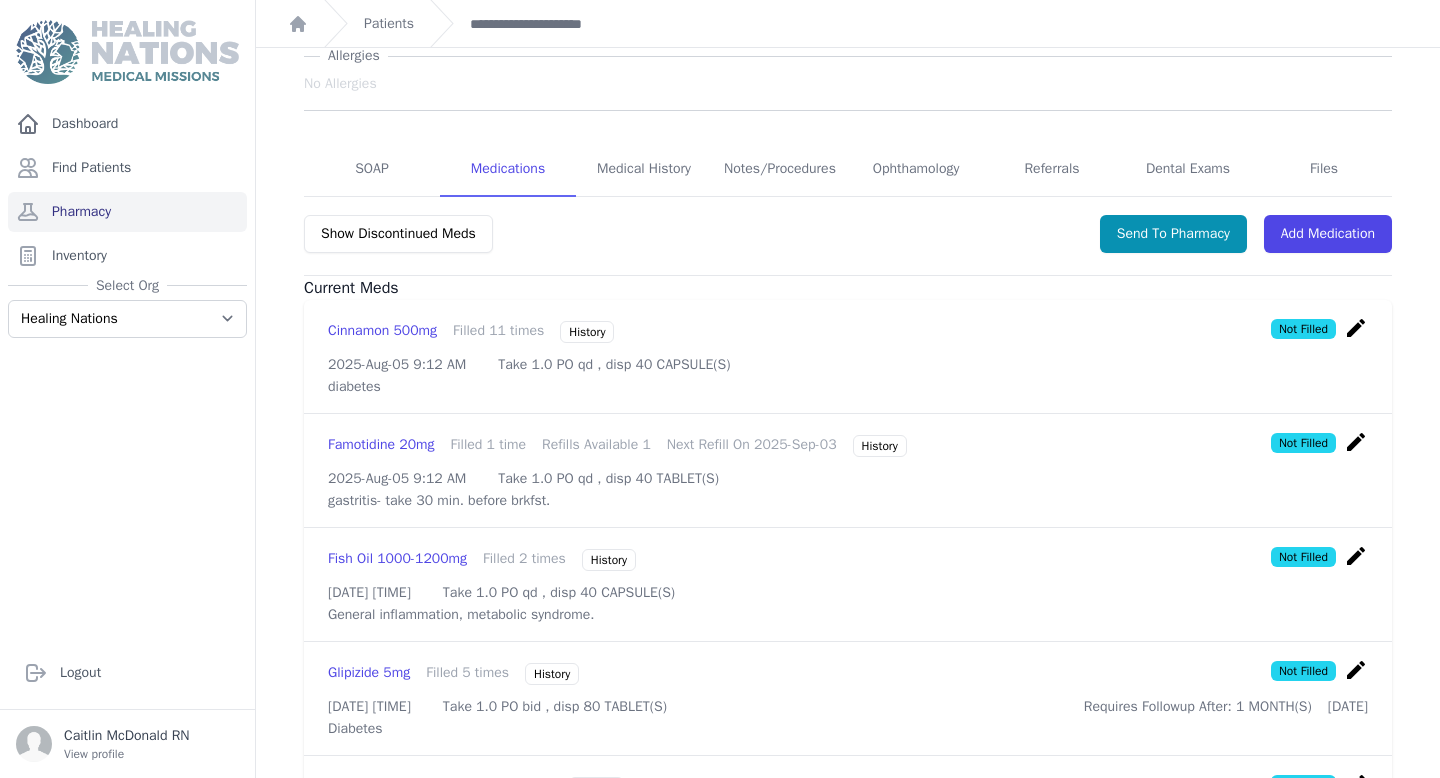 click on "History" at bounding box center [880, 446] 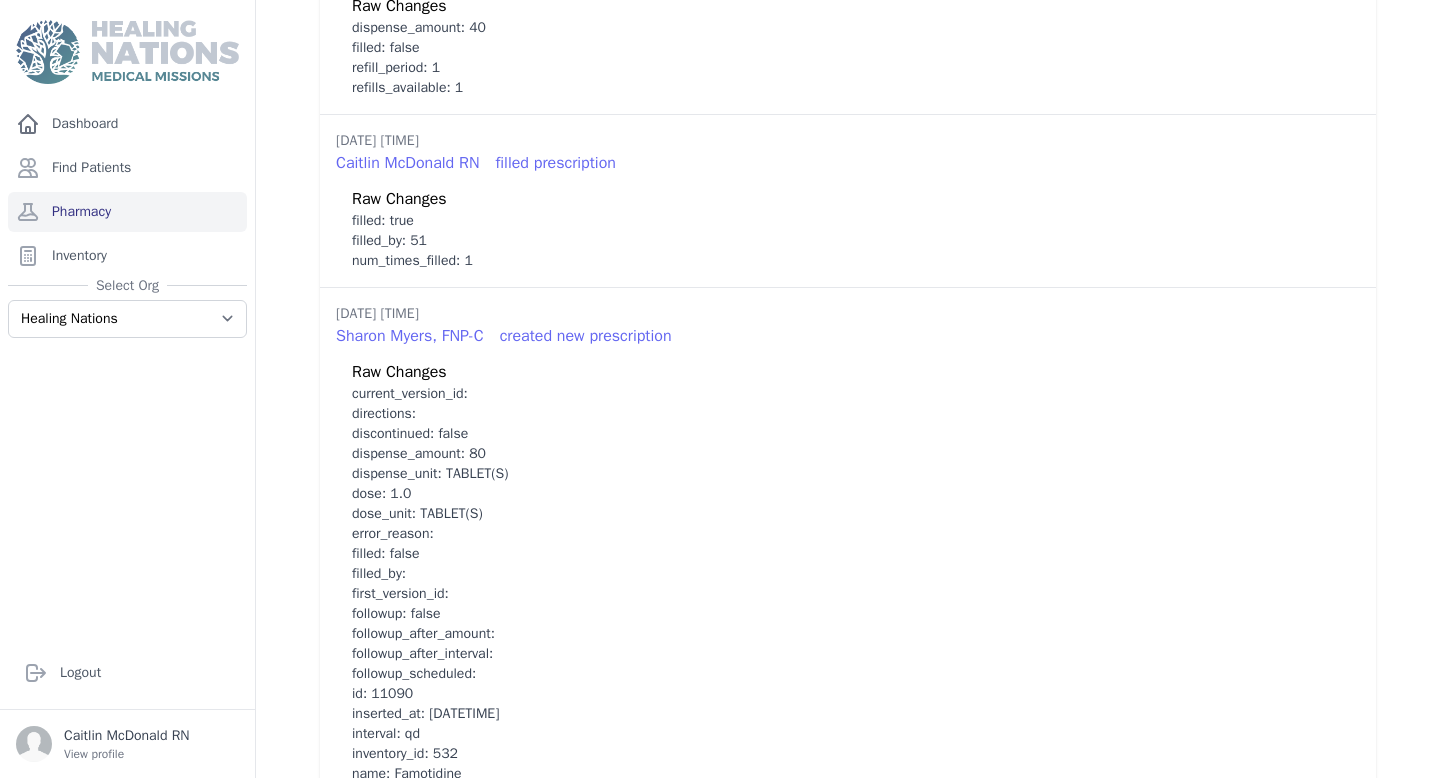 scroll, scrollTop: 0, scrollLeft: 0, axis: both 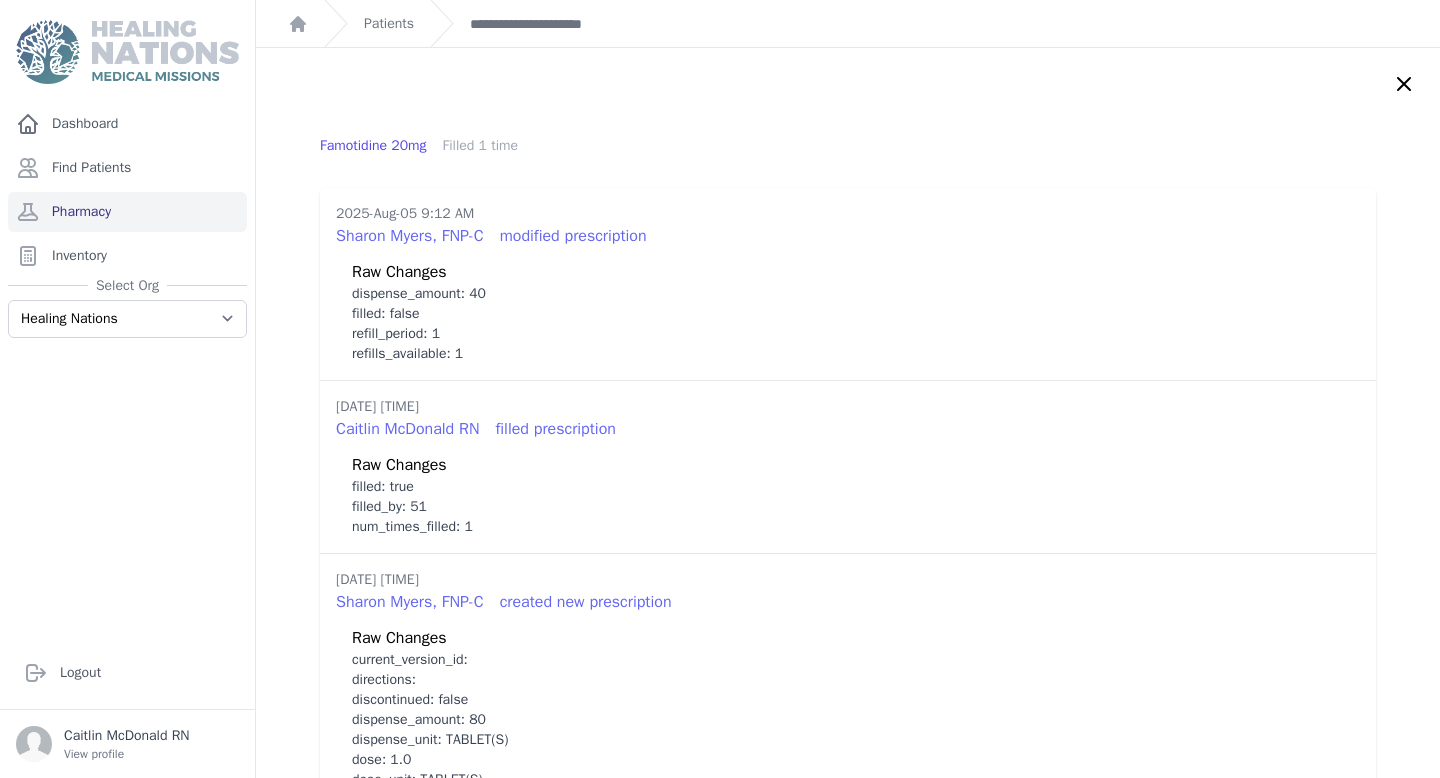 click 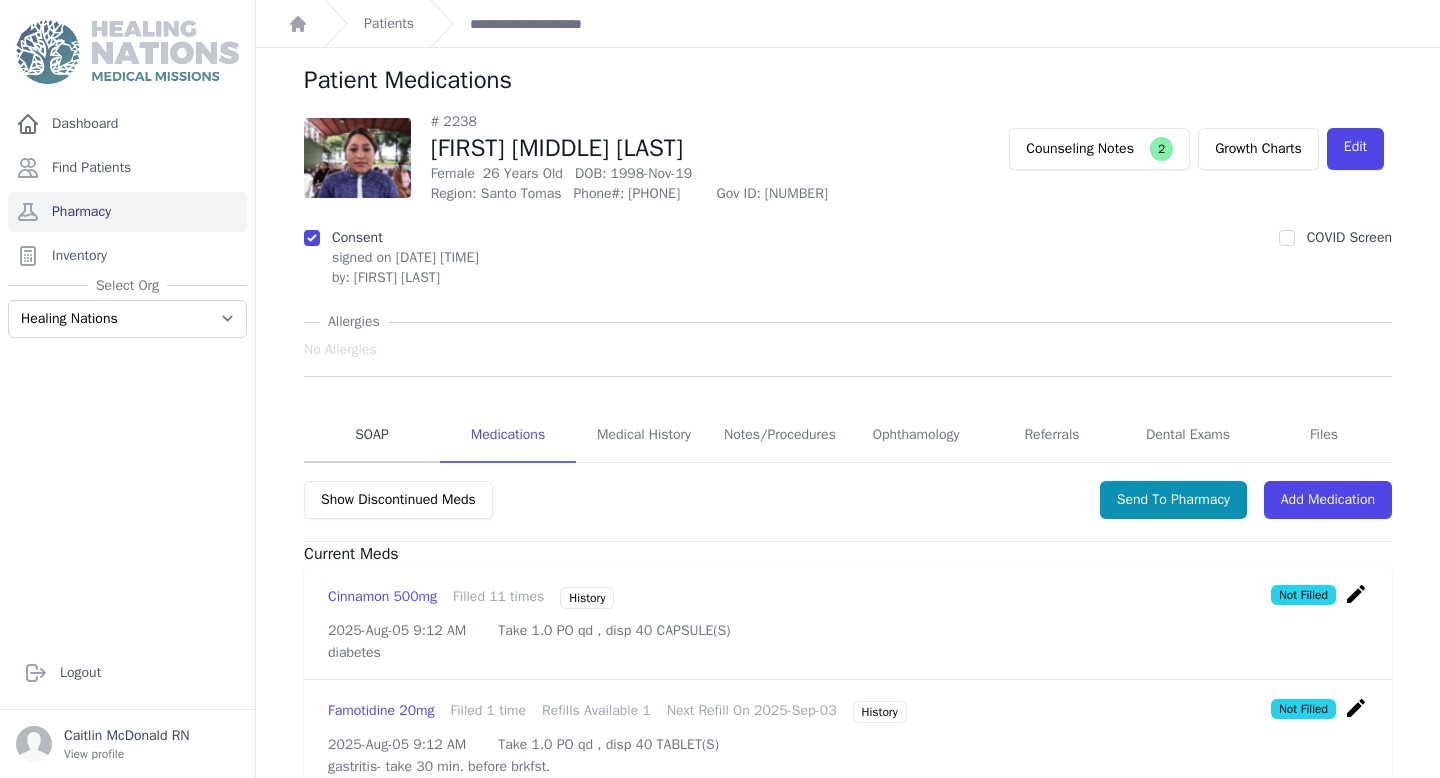 click on "SOAP" at bounding box center (372, 436) 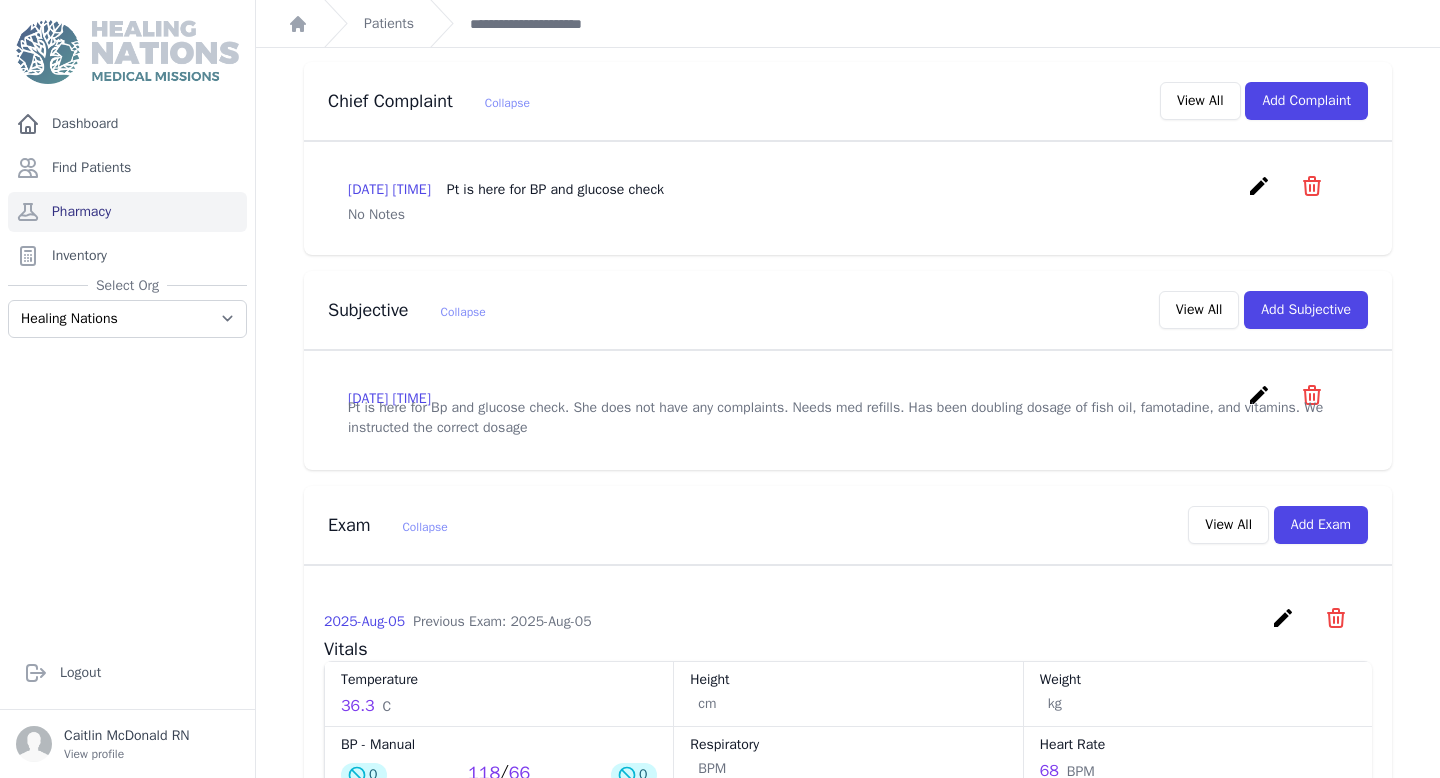 scroll, scrollTop: 418, scrollLeft: 0, axis: vertical 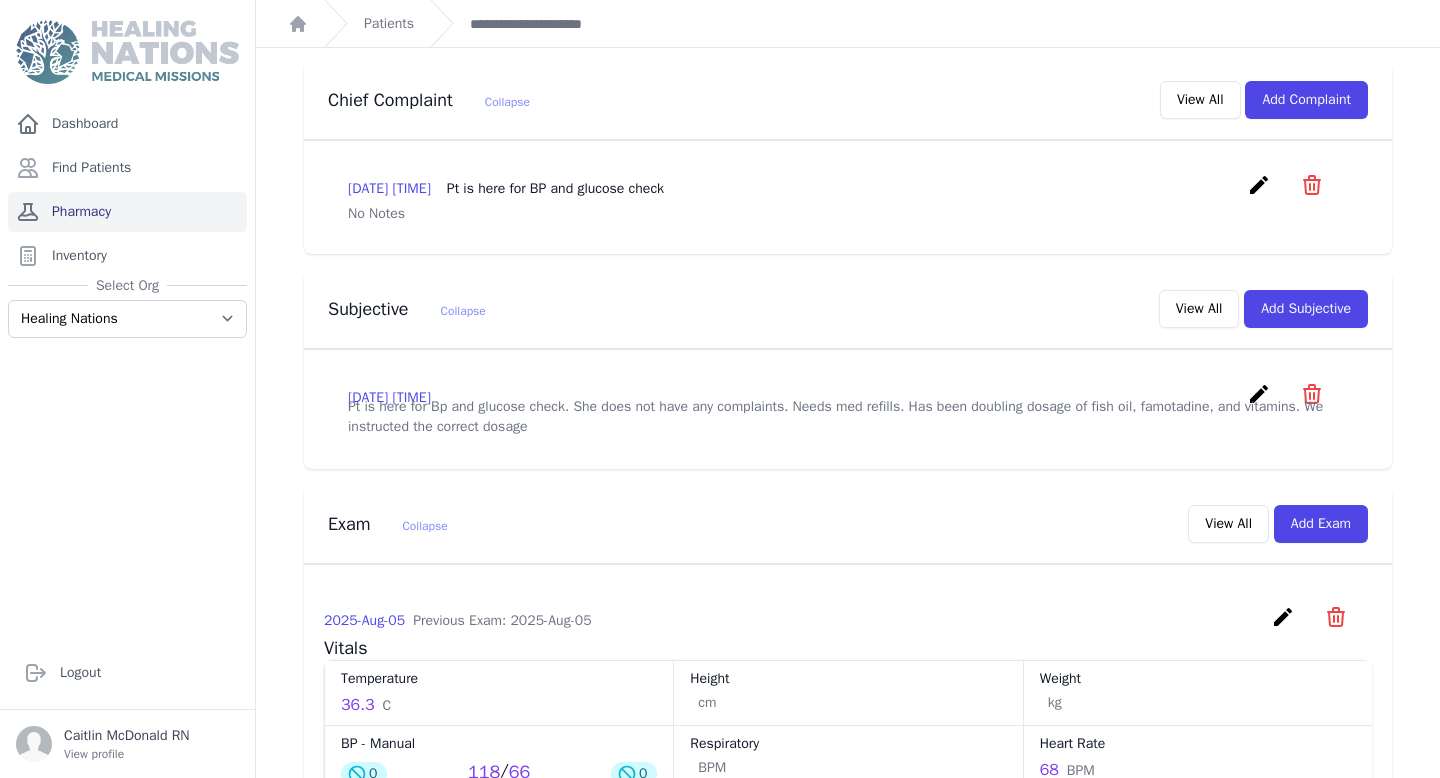 click on "Pharmacy" at bounding box center [127, 212] 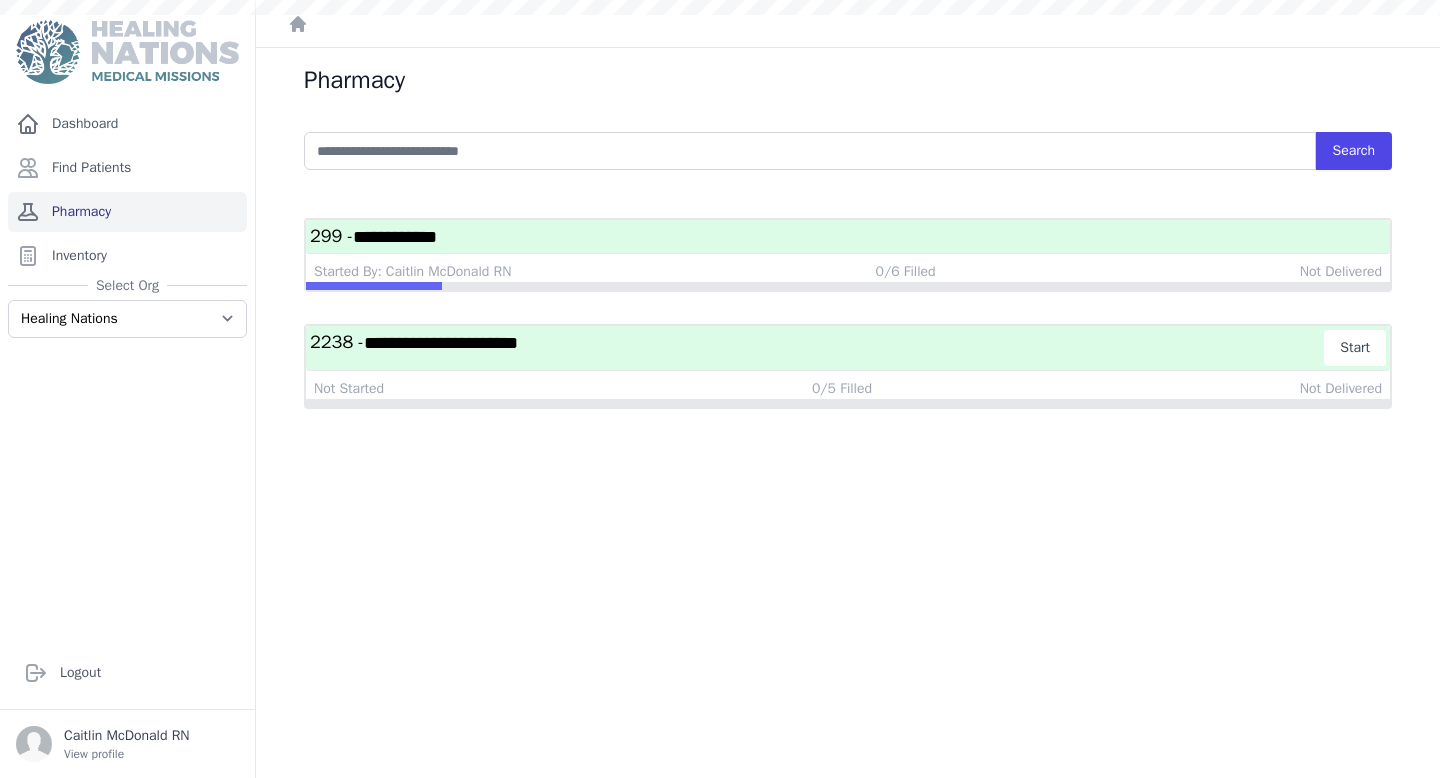 scroll, scrollTop: 0, scrollLeft: 0, axis: both 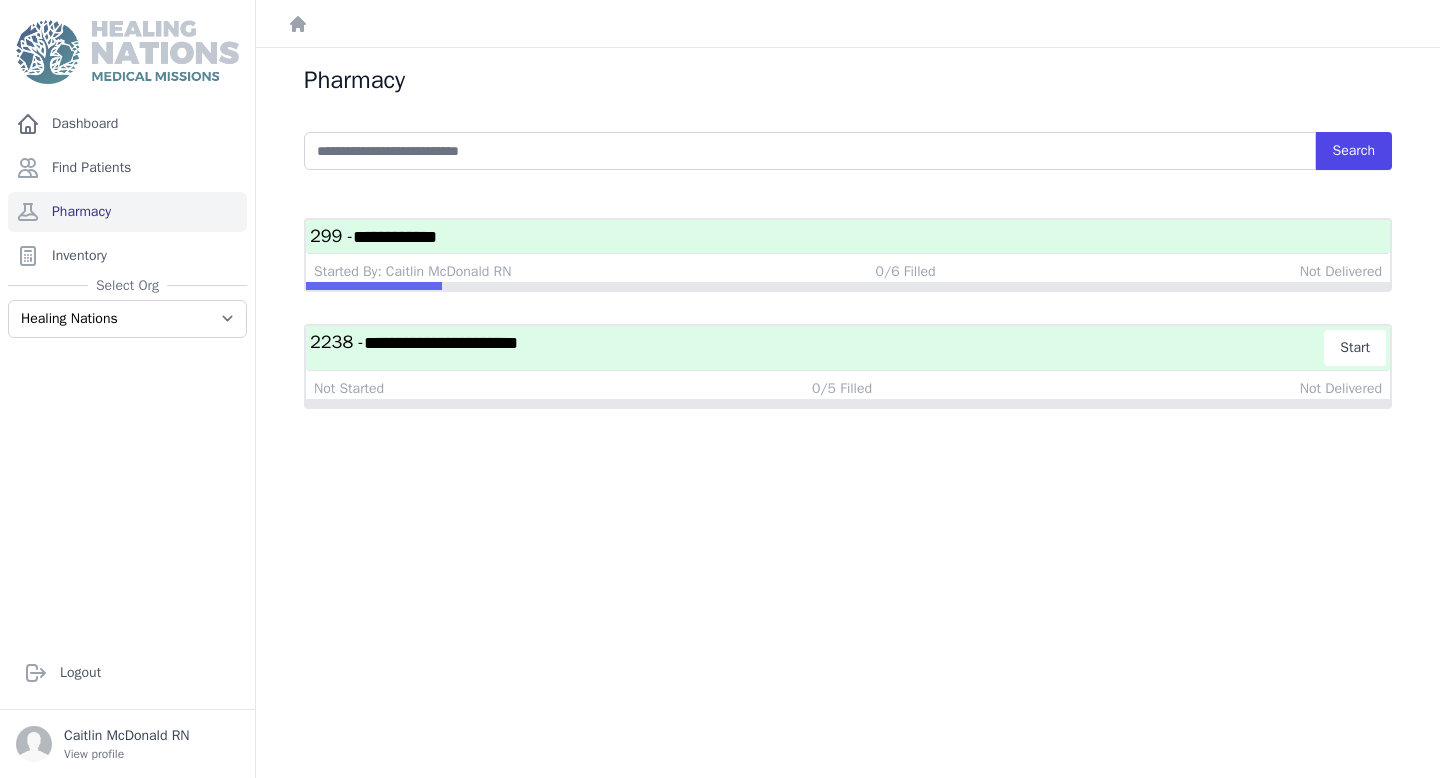 click on "Pharmacy" at bounding box center (848, 88) 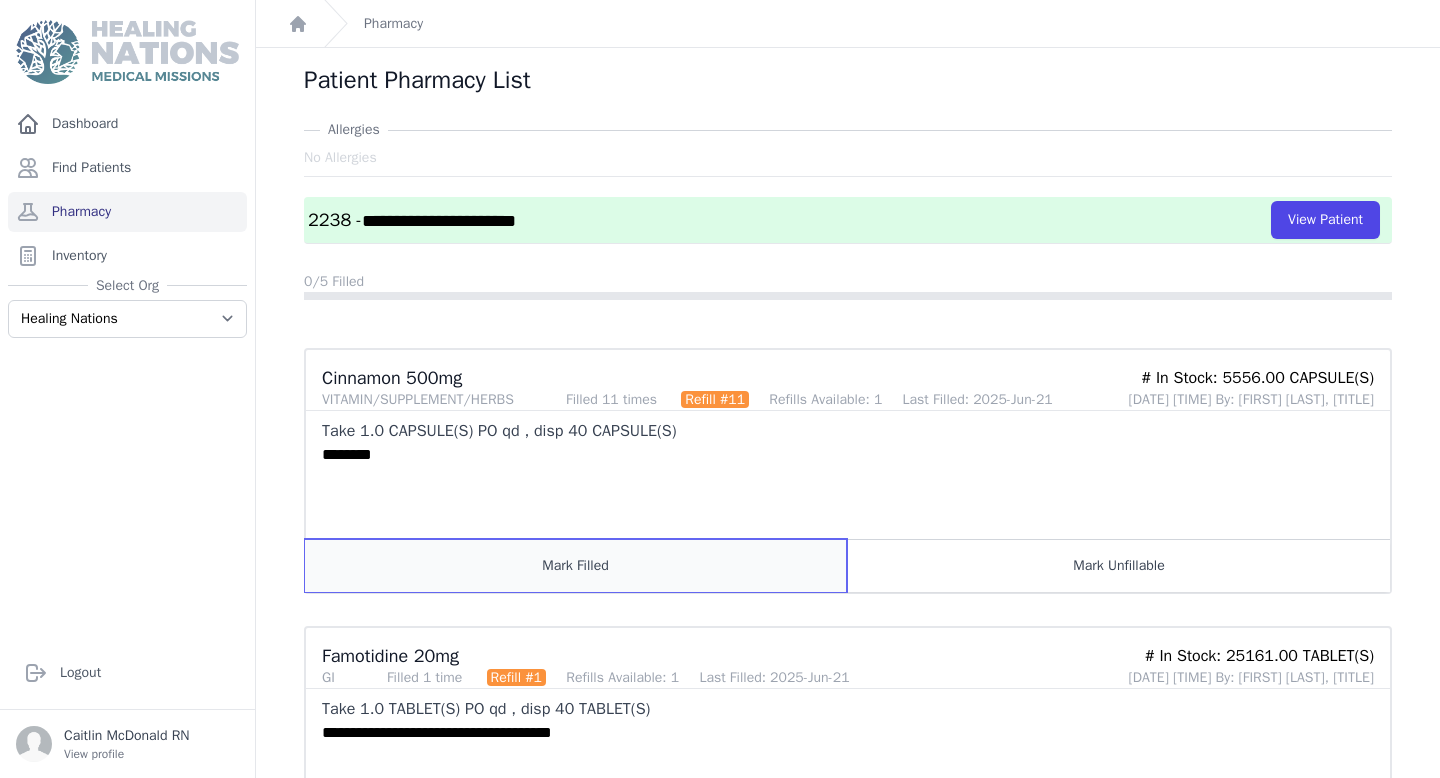click on "Mark Filled" at bounding box center [576, 565] 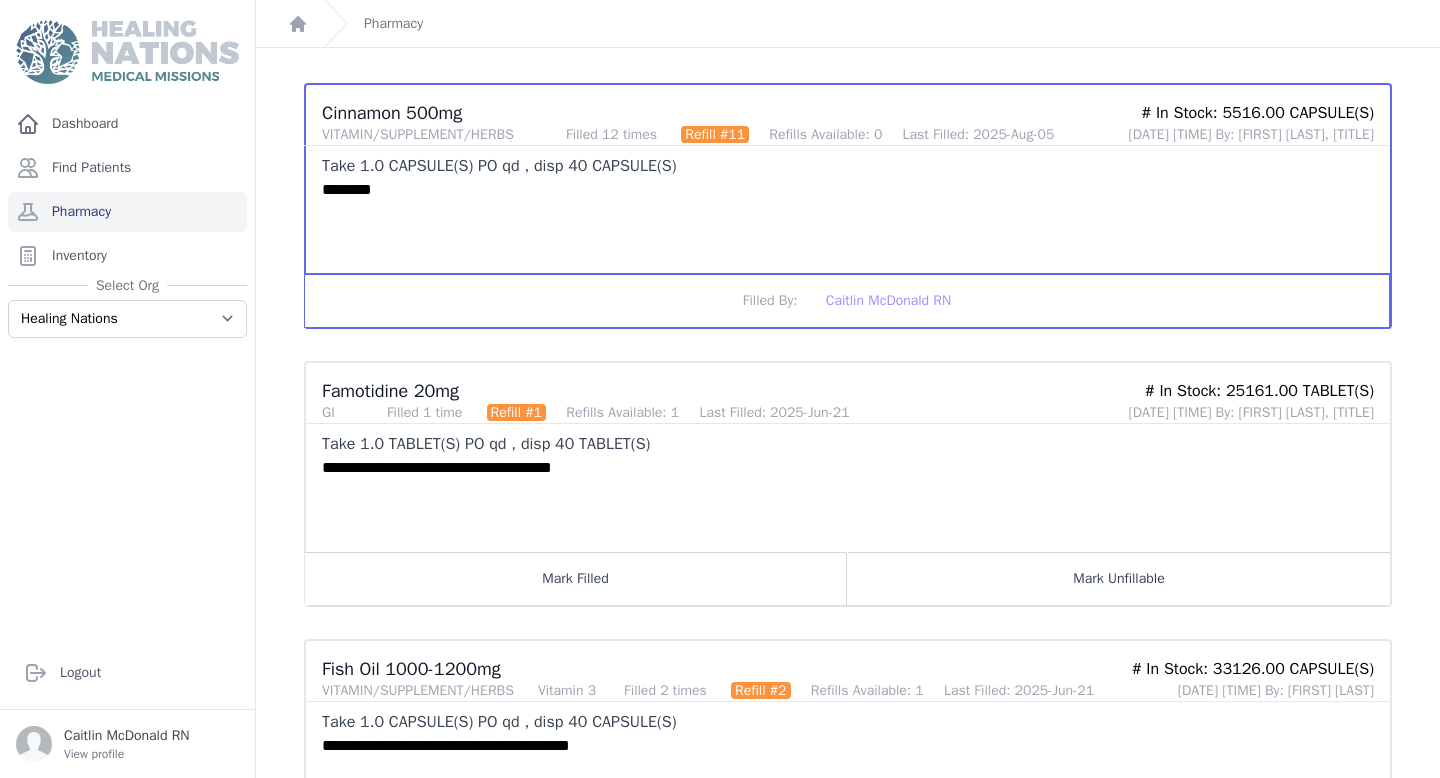 scroll, scrollTop: 306, scrollLeft: 0, axis: vertical 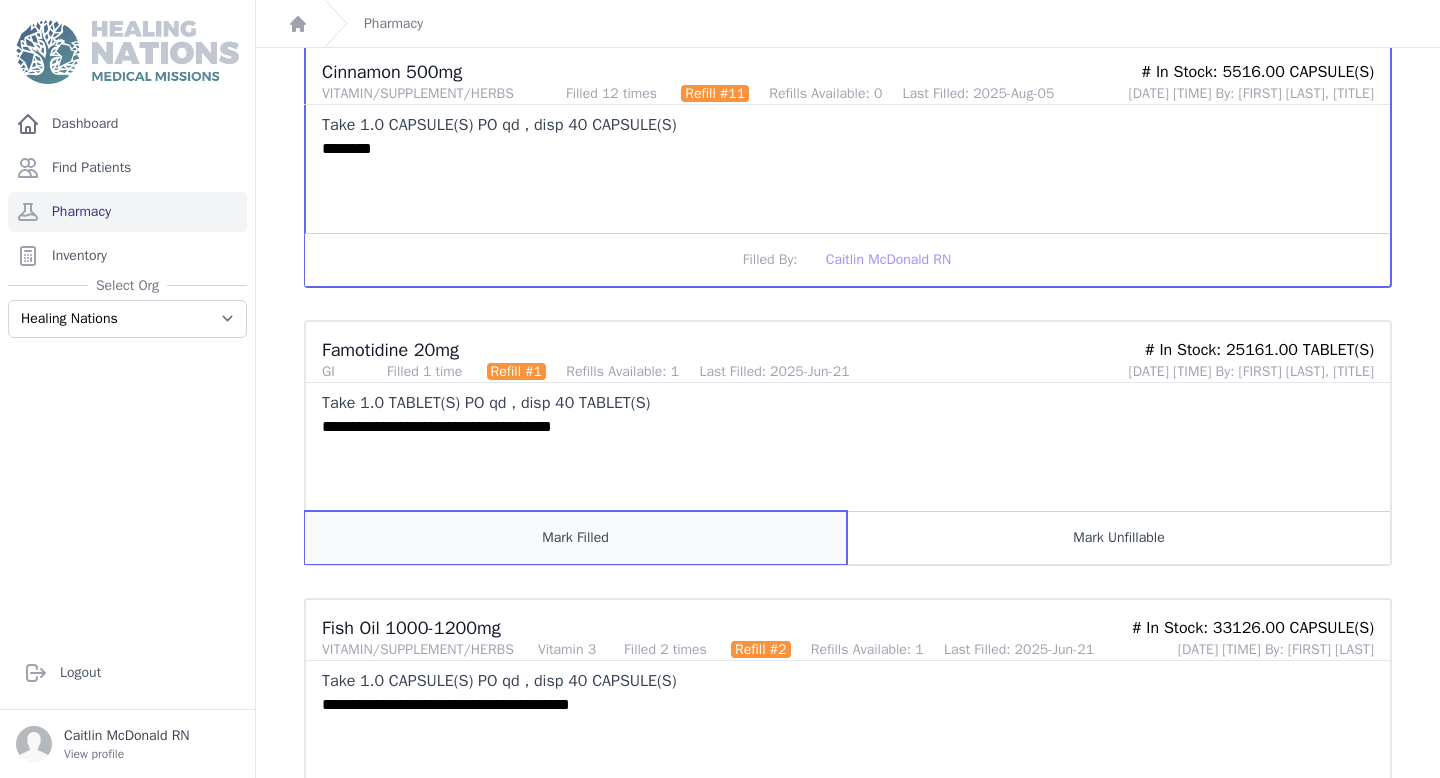 click on "Mark Filled" at bounding box center [576, 537] 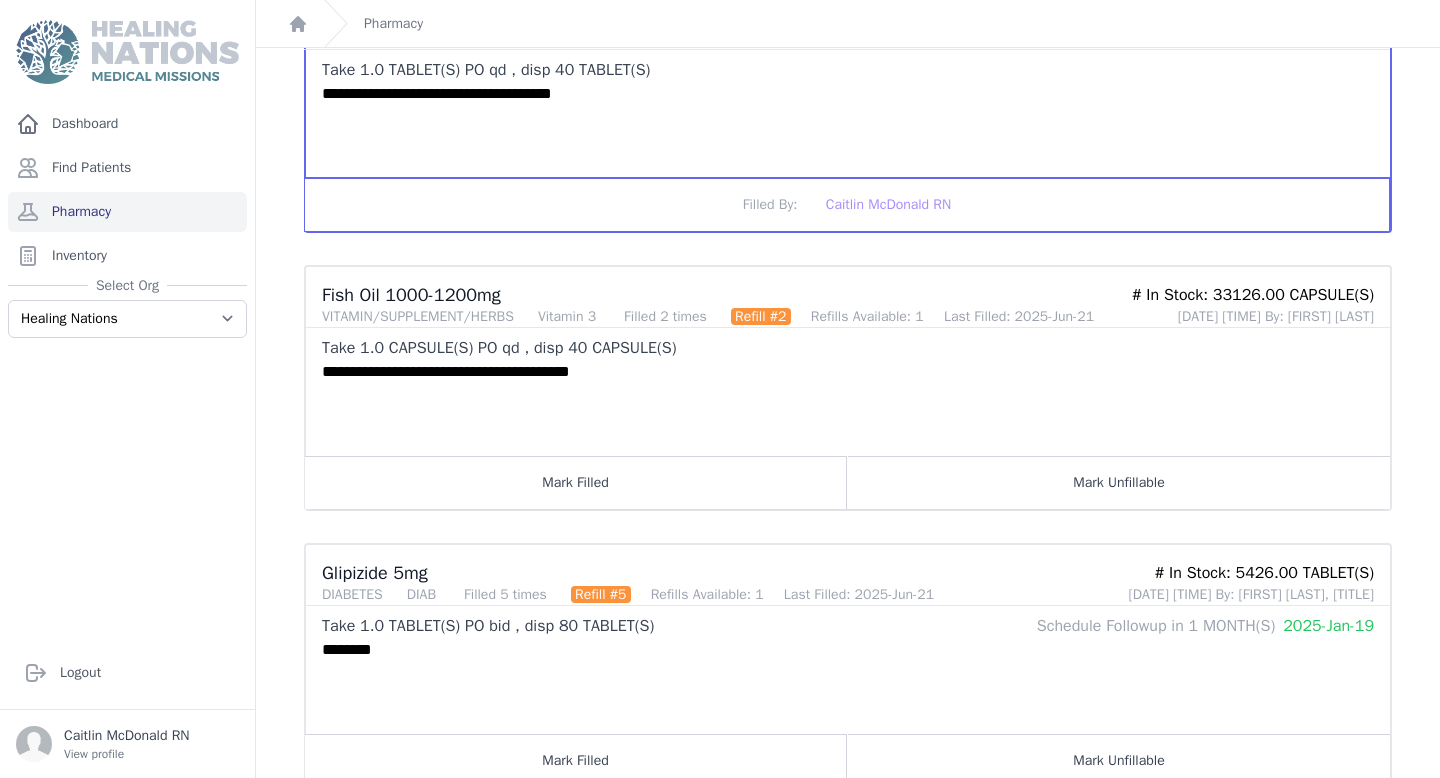 scroll, scrollTop: 642, scrollLeft: 0, axis: vertical 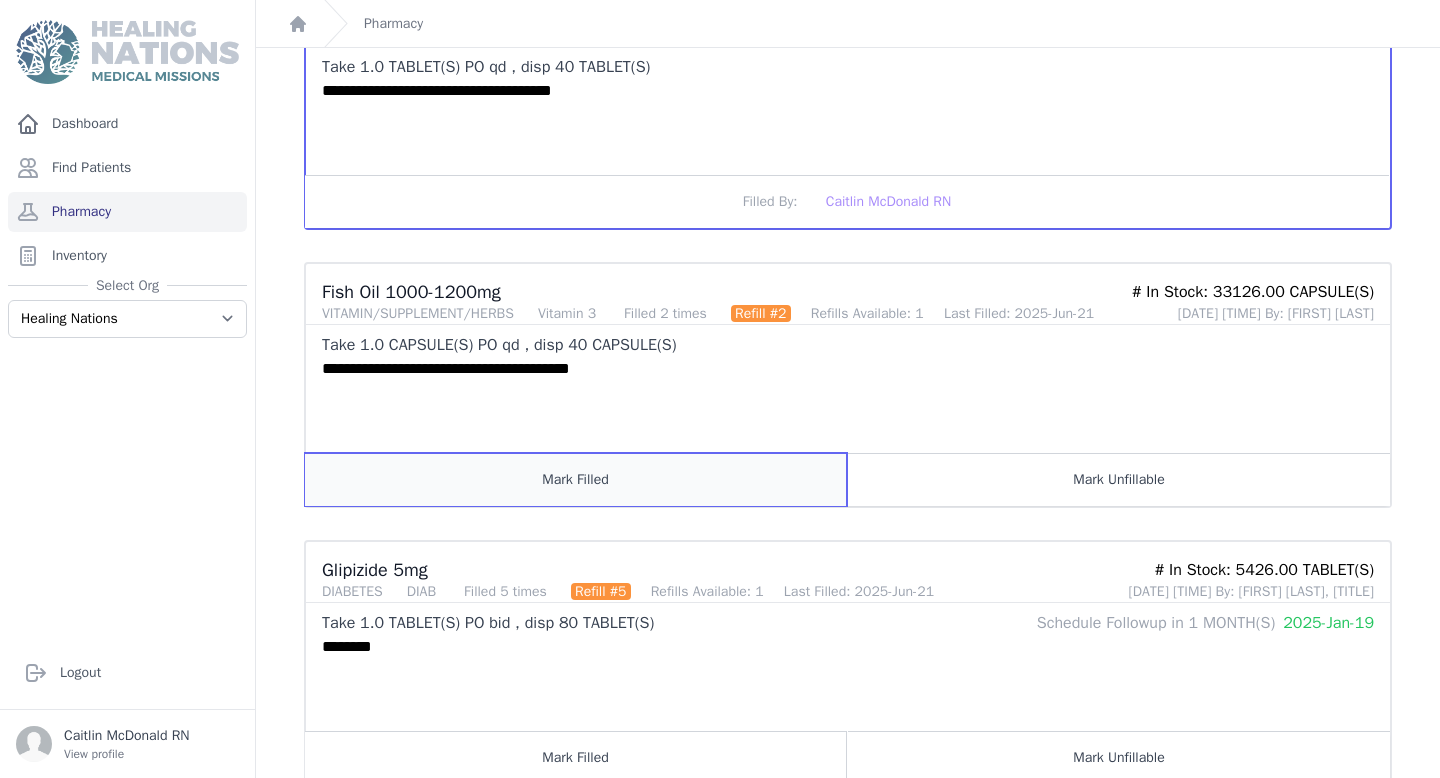 click on "Mark Filled" at bounding box center [576, 479] 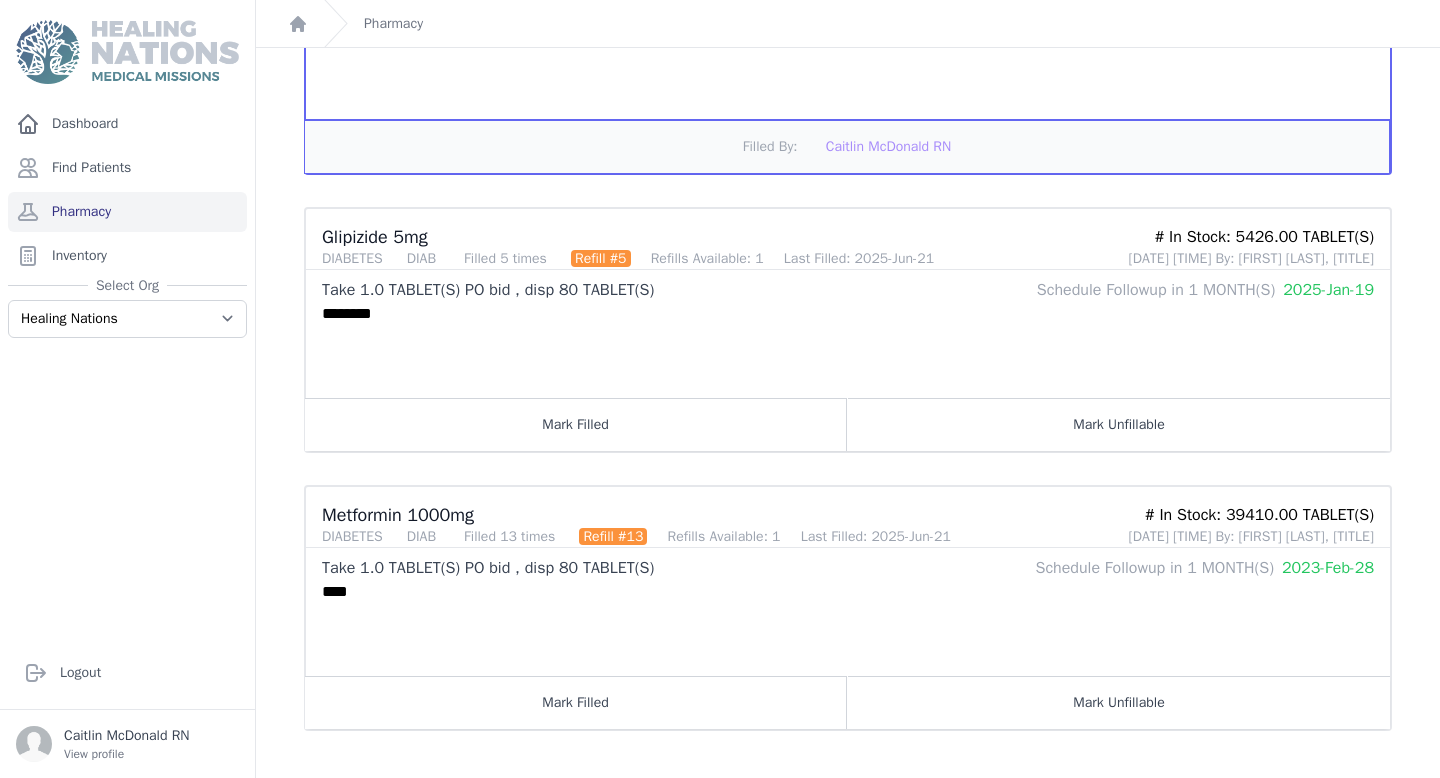 scroll, scrollTop: 1080, scrollLeft: 0, axis: vertical 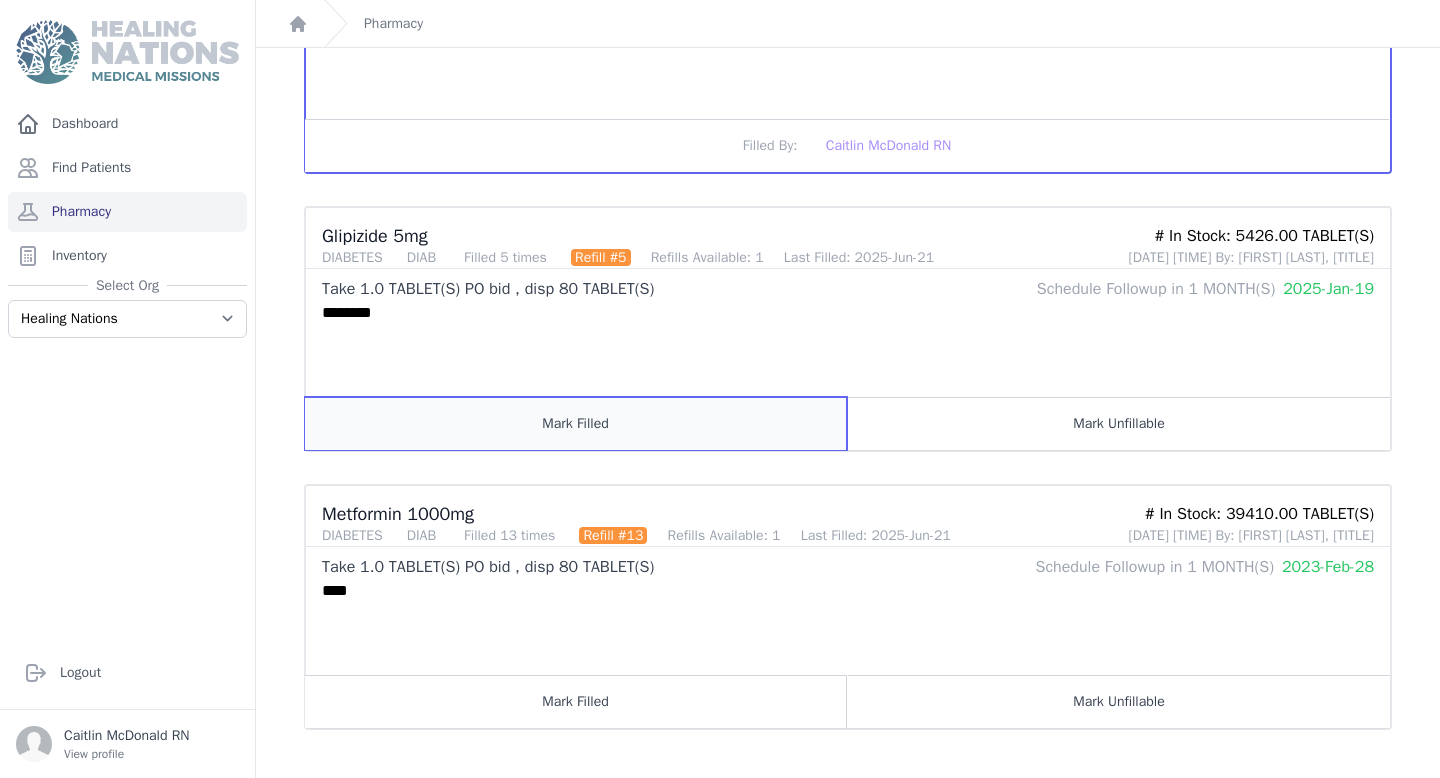 click on "Mark Filled" at bounding box center (576, 423) 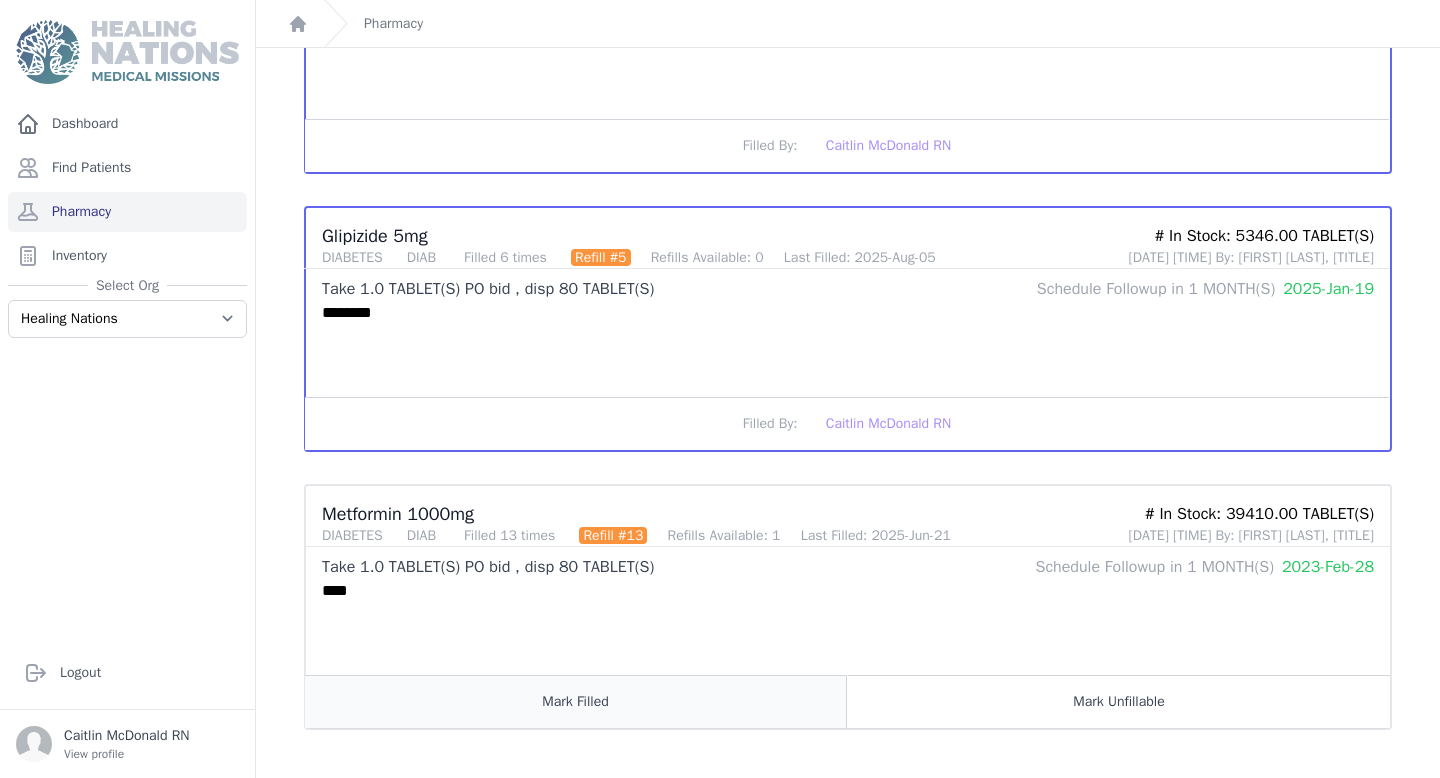 drag, startPoint x: 580, startPoint y: 732, endPoint x: 581, endPoint y: 719, distance: 13.038404 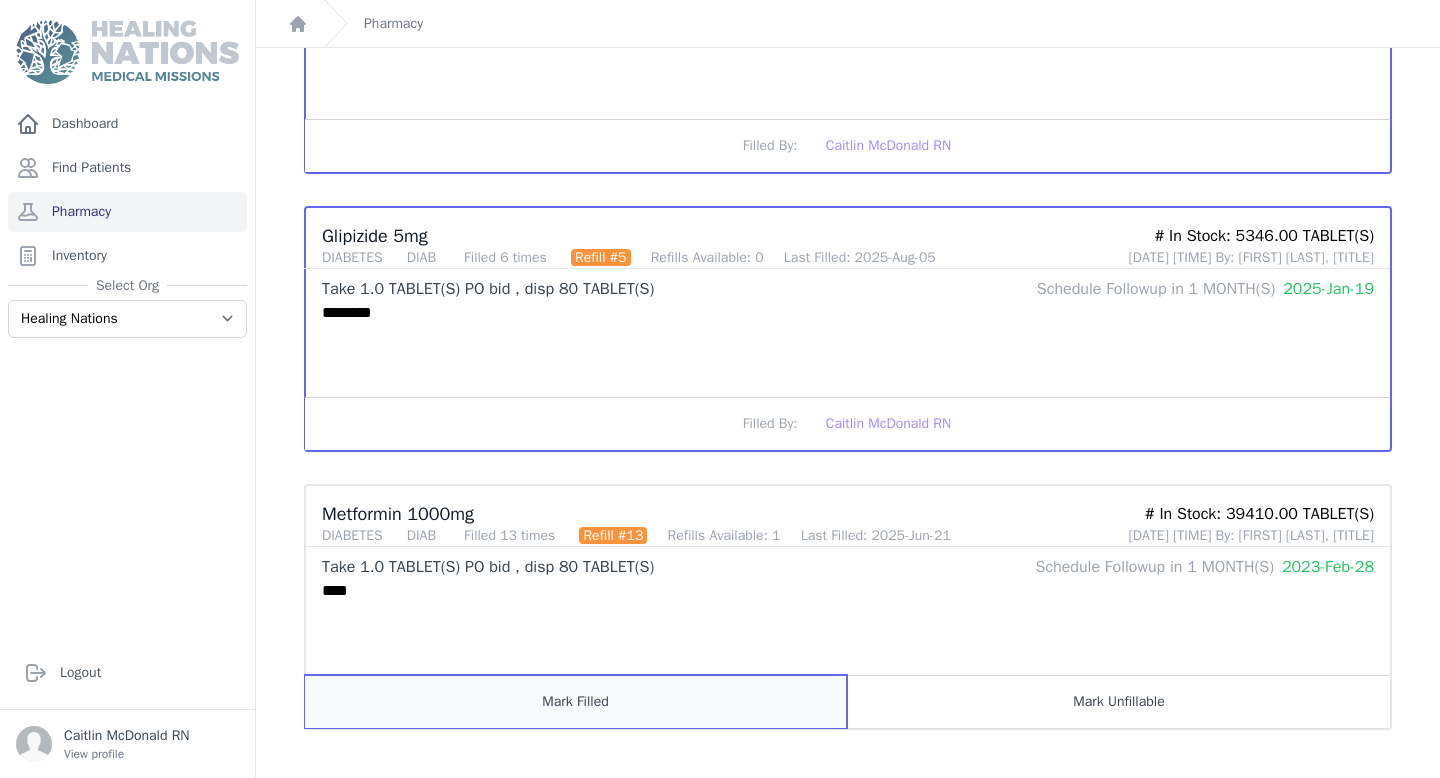 click on "Mark Filled" at bounding box center (576, 701) 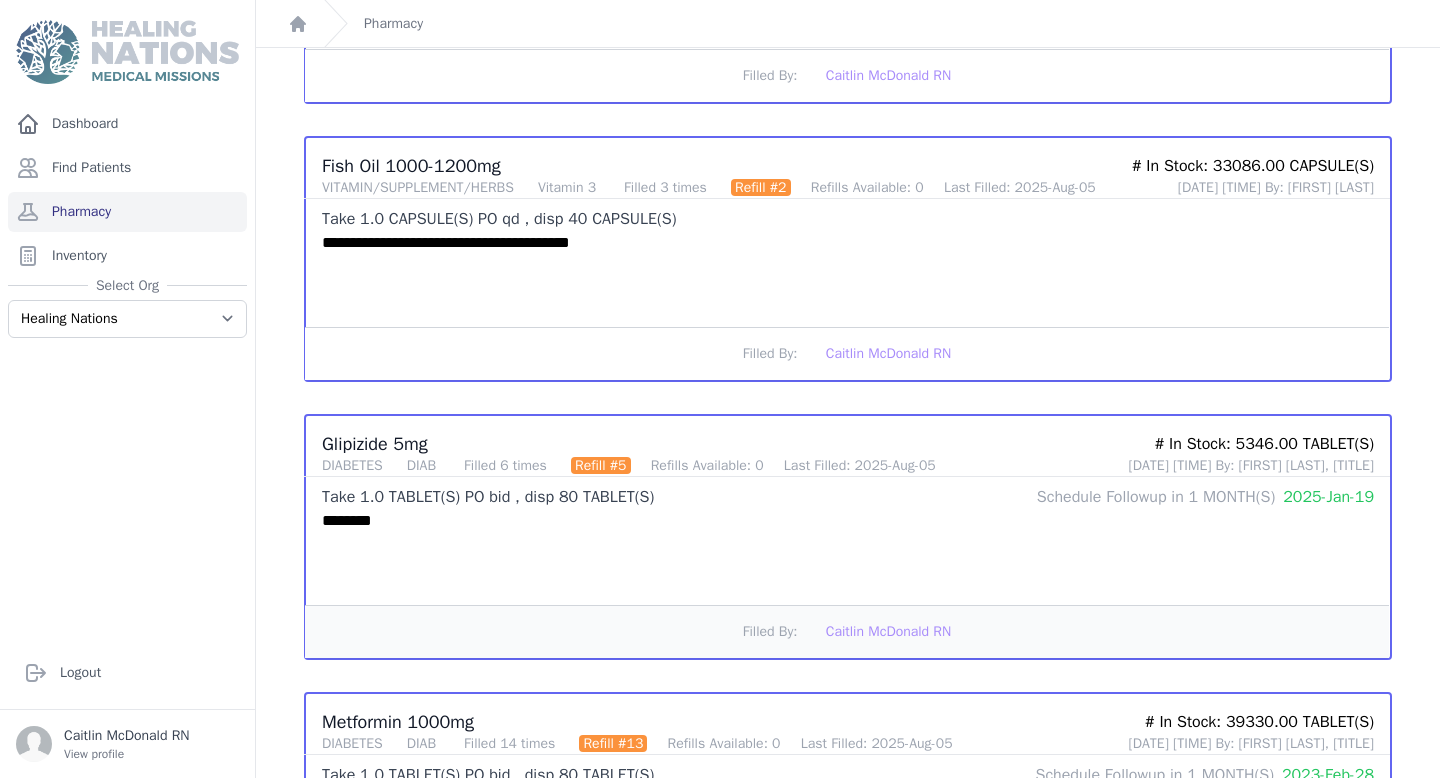scroll, scrollTop: 0, scrollLeft: 0, axis: both 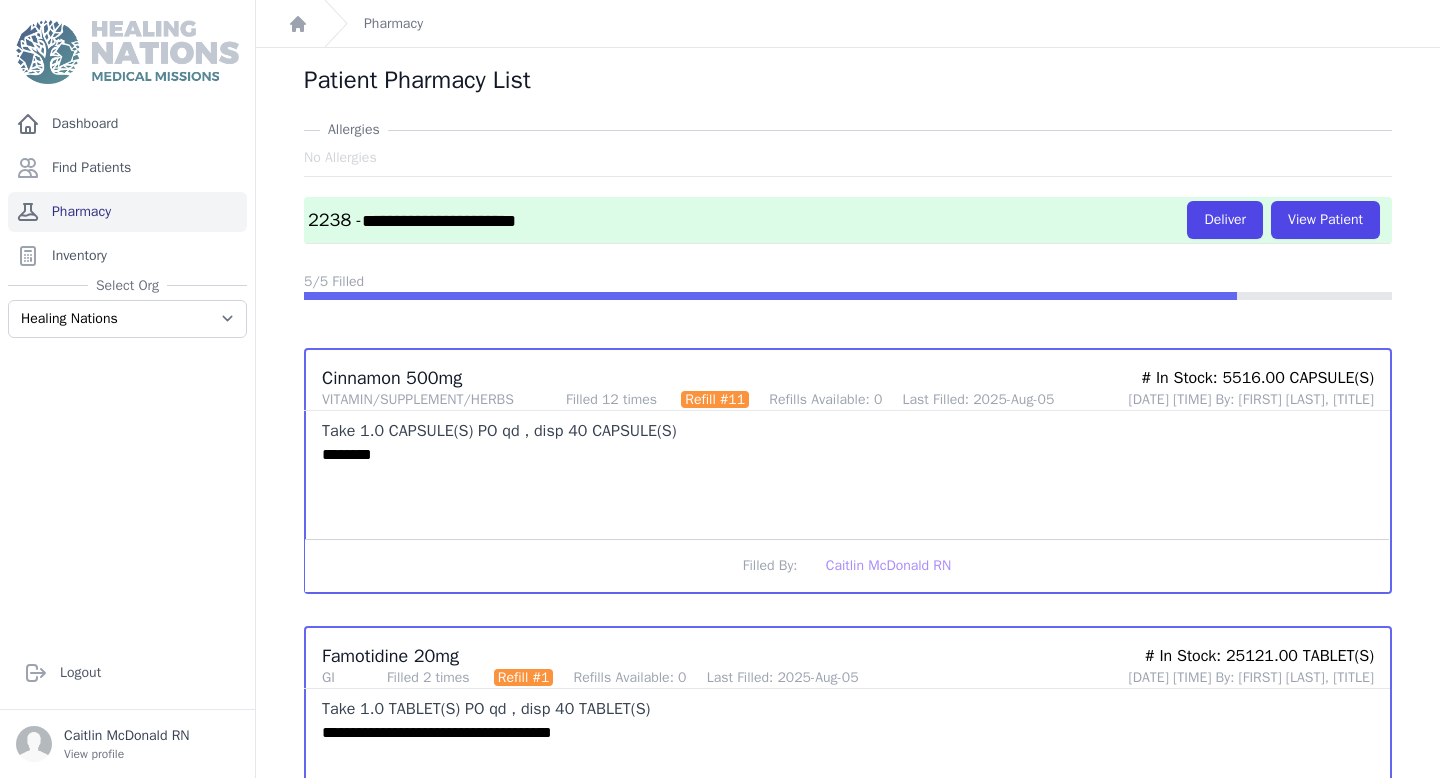 click on "Pharmacy" at bounding box center [127, 212] 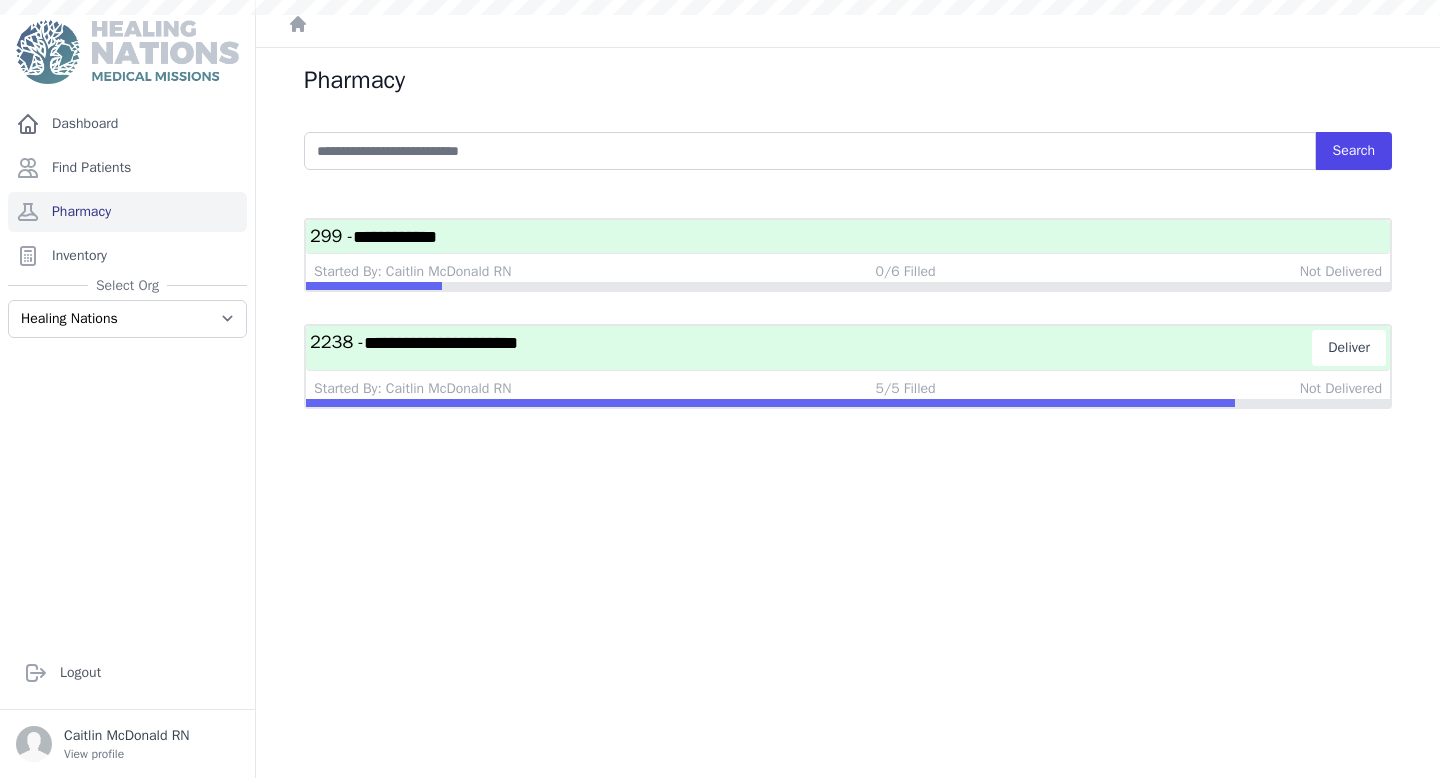 scroll, scrollTop: 0, scrollLeft: 0, axis: both 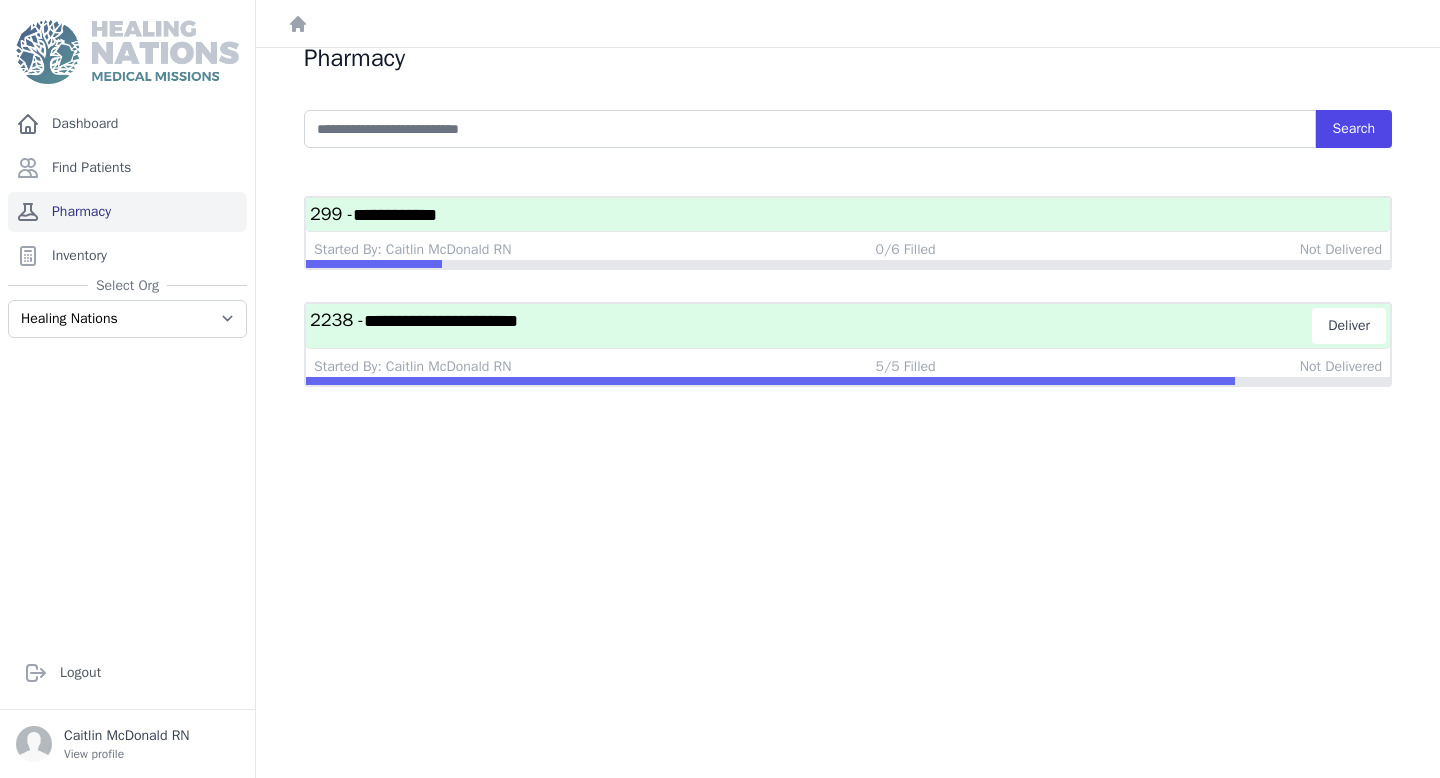 click on "Pharmacy" at bounding box center [127, 212] 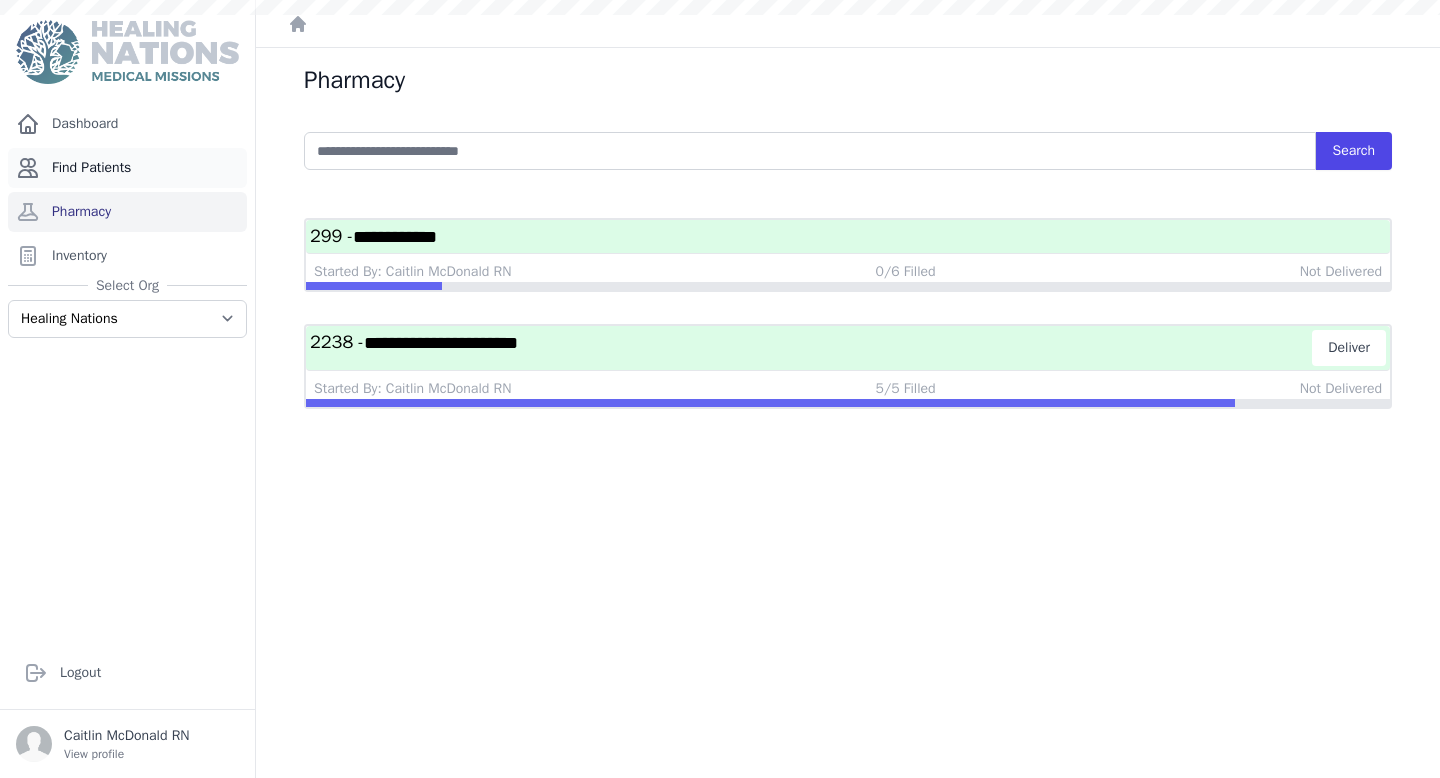 scroll, scrollTop: 0, scrollLeft: 0, axis: both 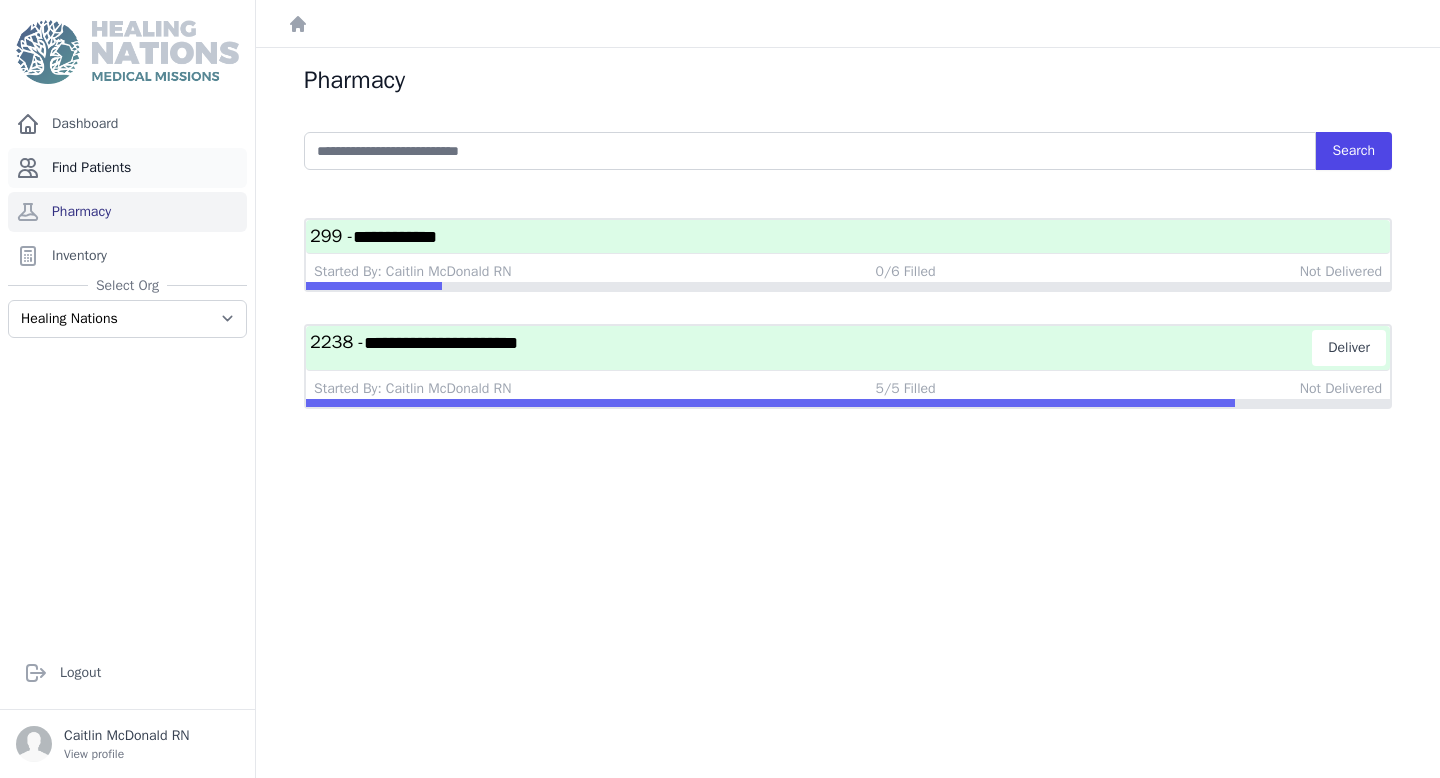click on "Find Patients" at bounding box center [127, 168] 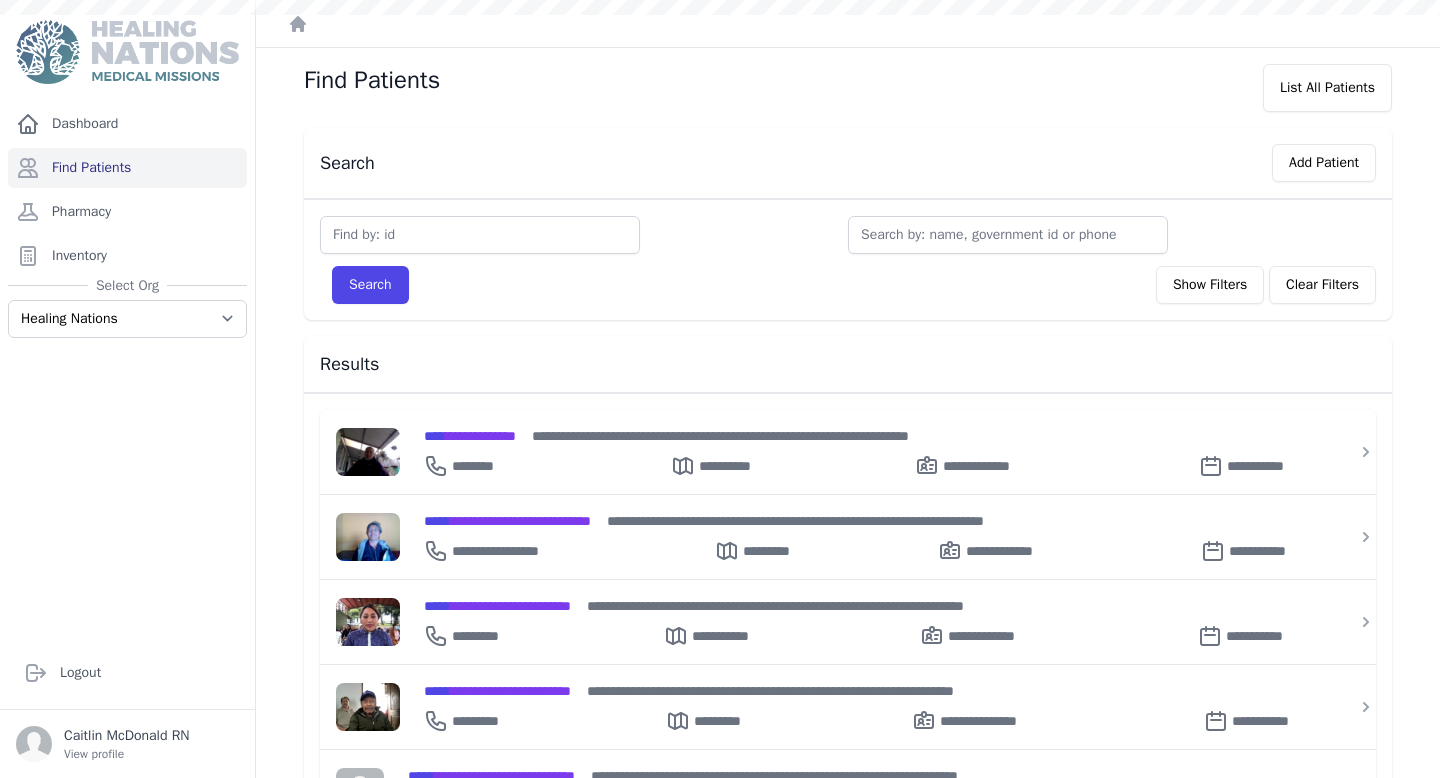 scroll, scrollTop: 0, scrollLeft: 0, axis: both 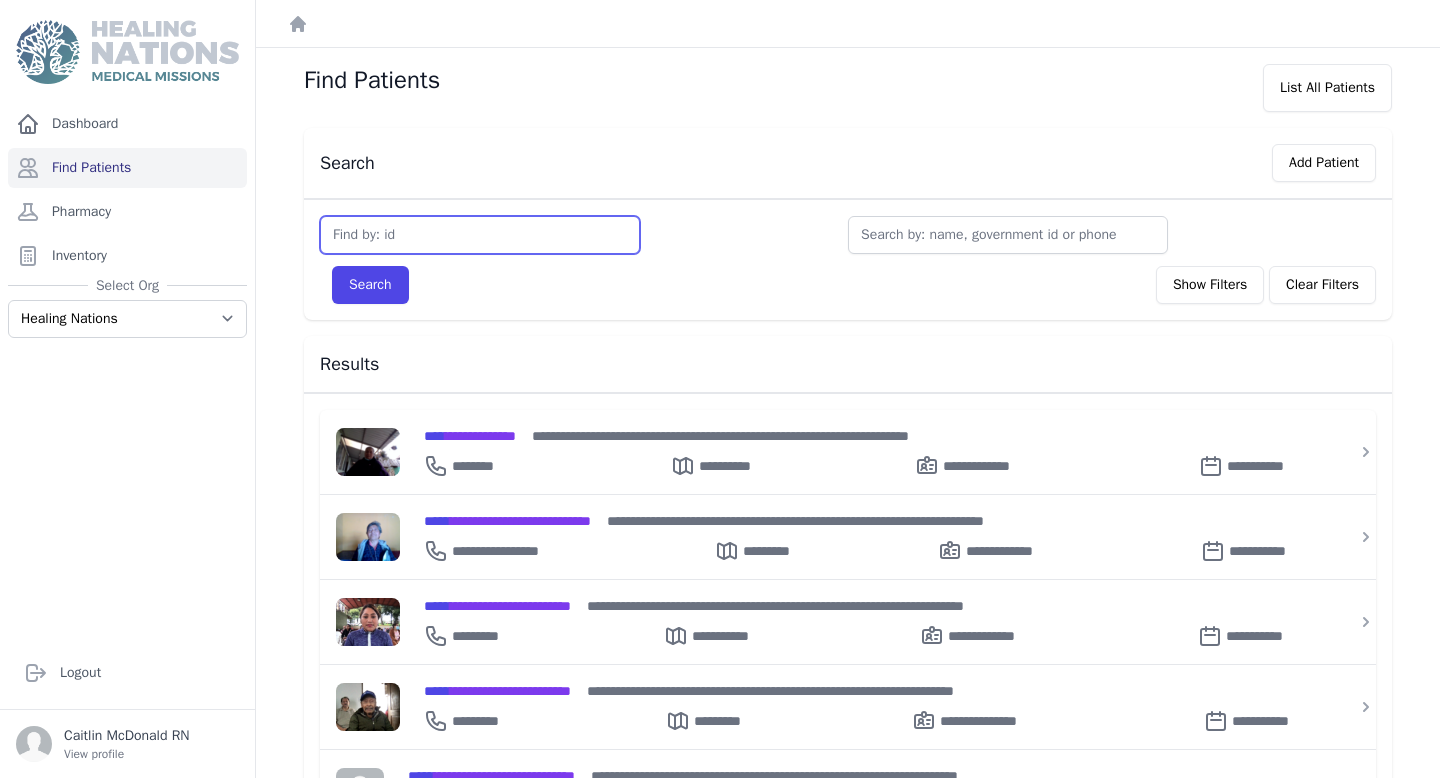 click at bounding box center (480, 235) 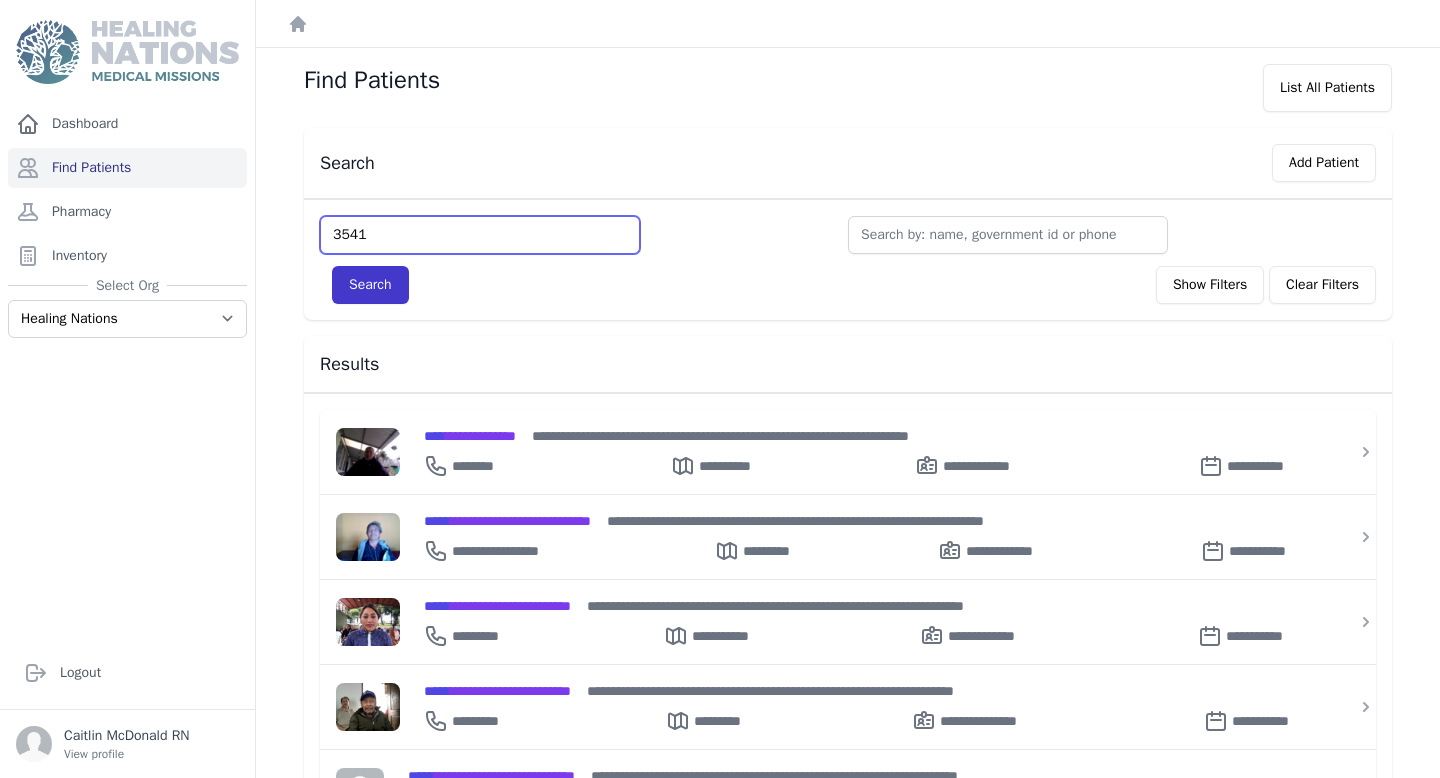 type on "3541" 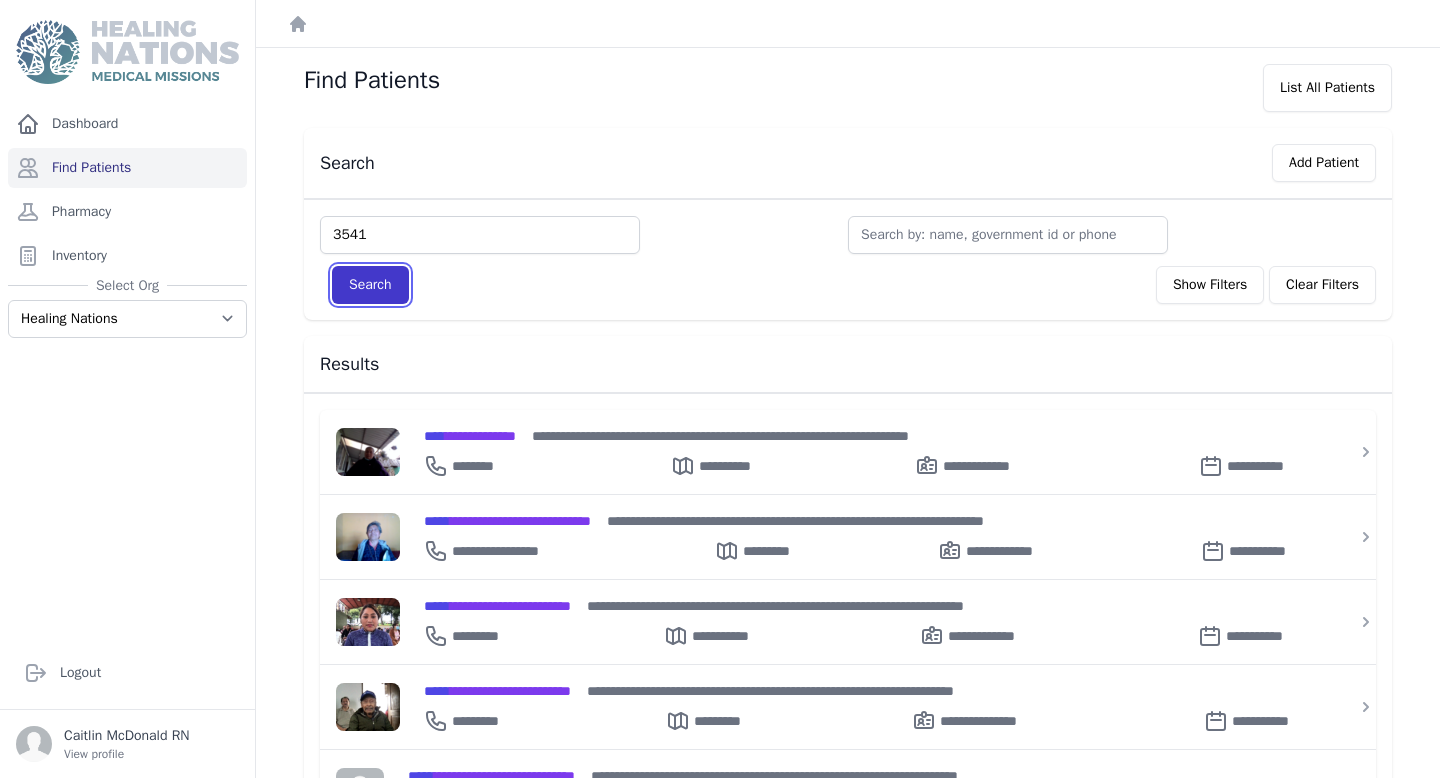 click on "Search" at bounding box center [370, 285] 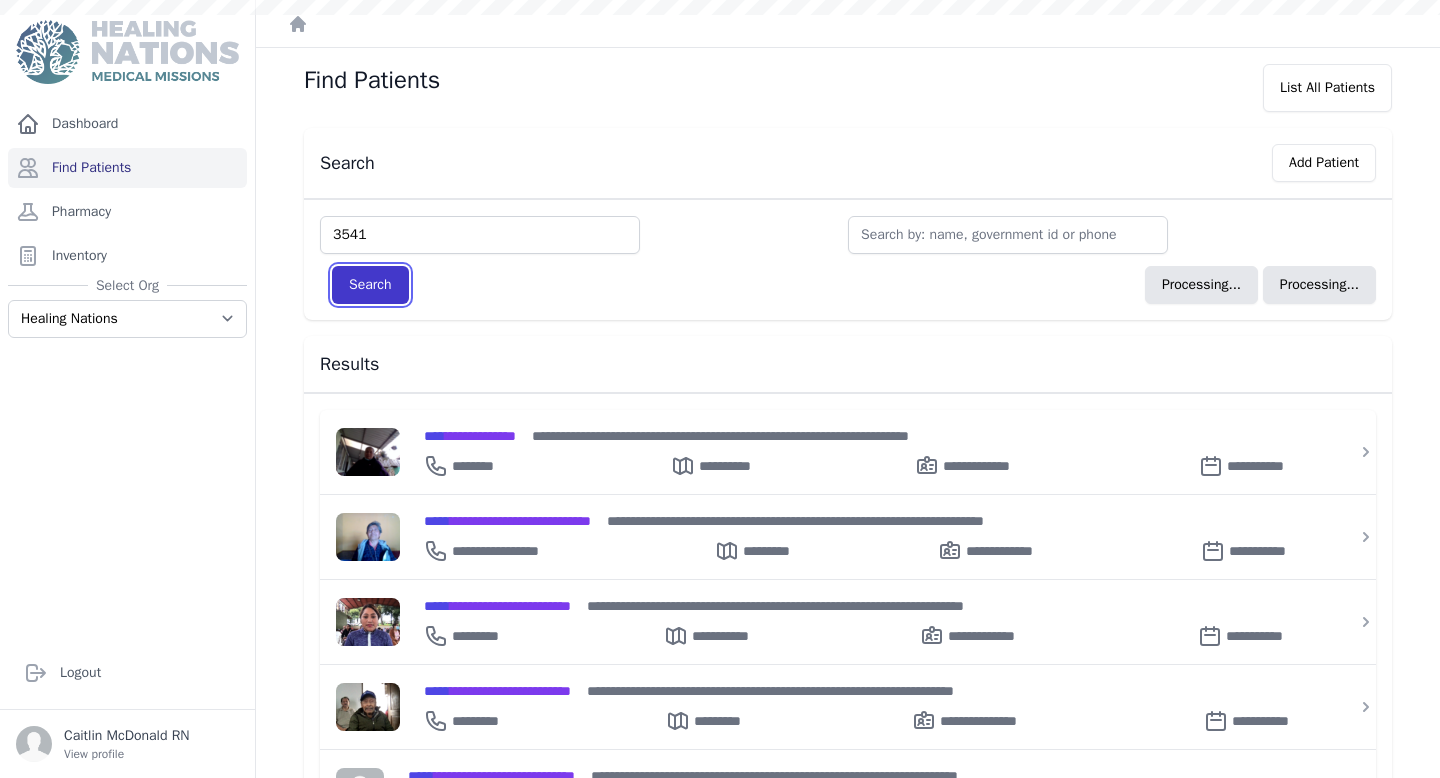 type 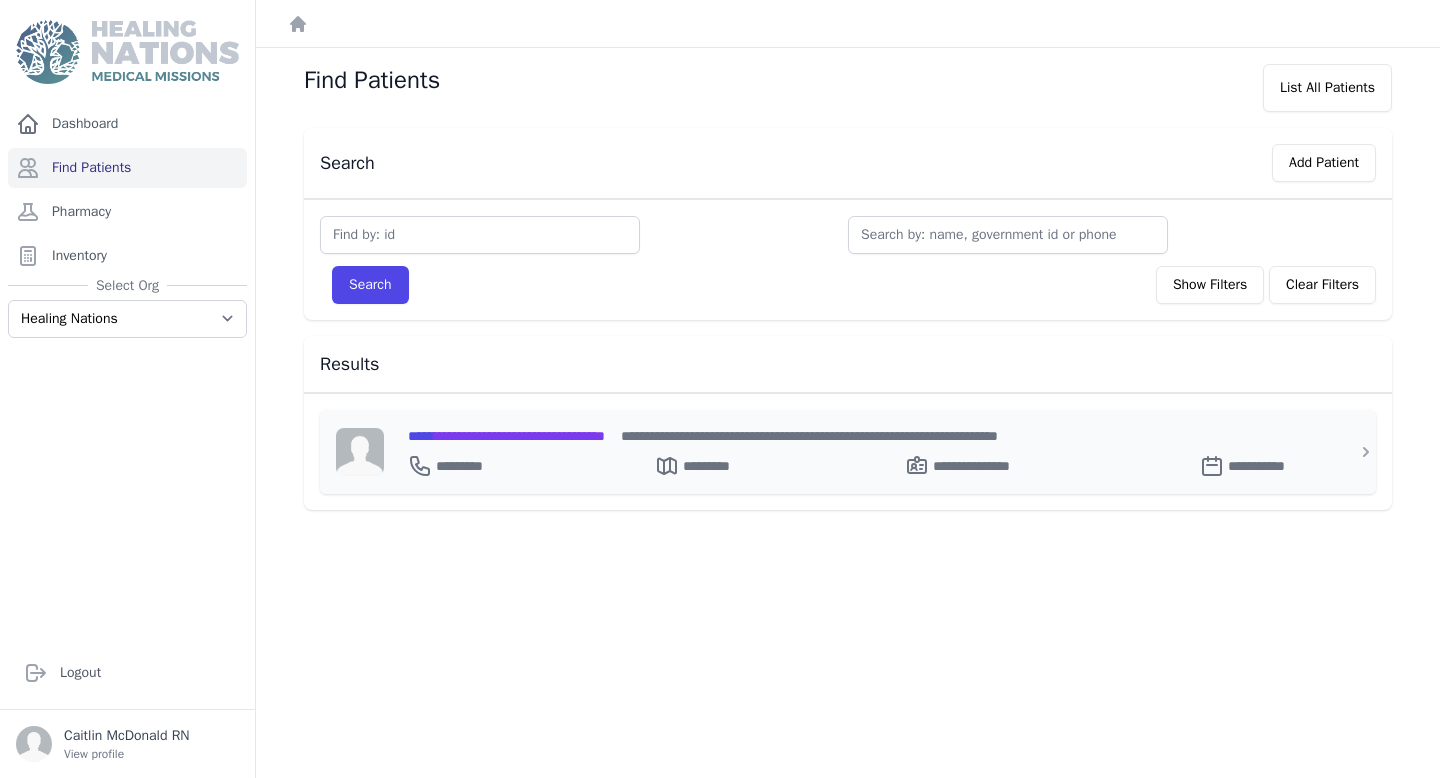click on "**********" at bounding box center (506, 436) 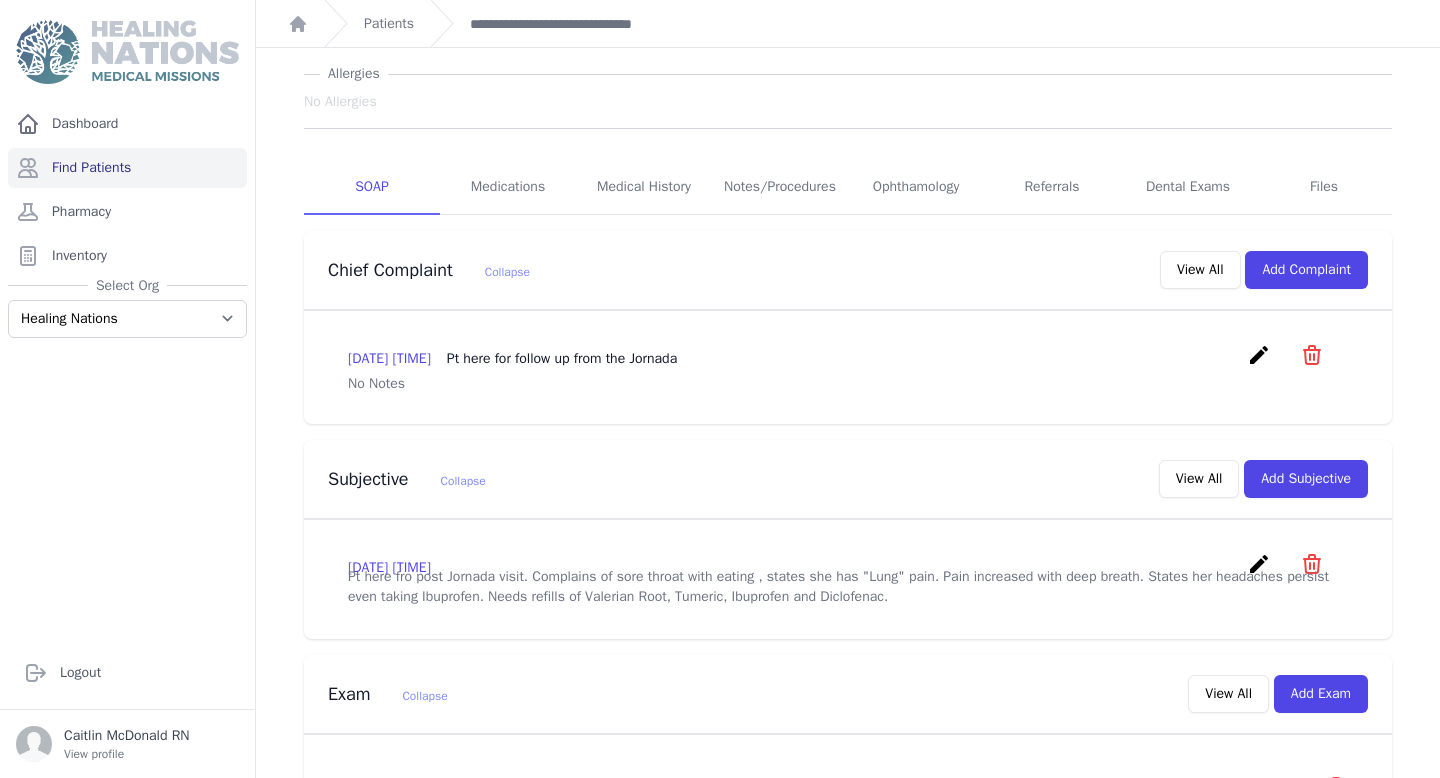 scroll, scrollTop: 282, scrollLeft: 0, axis: vertical 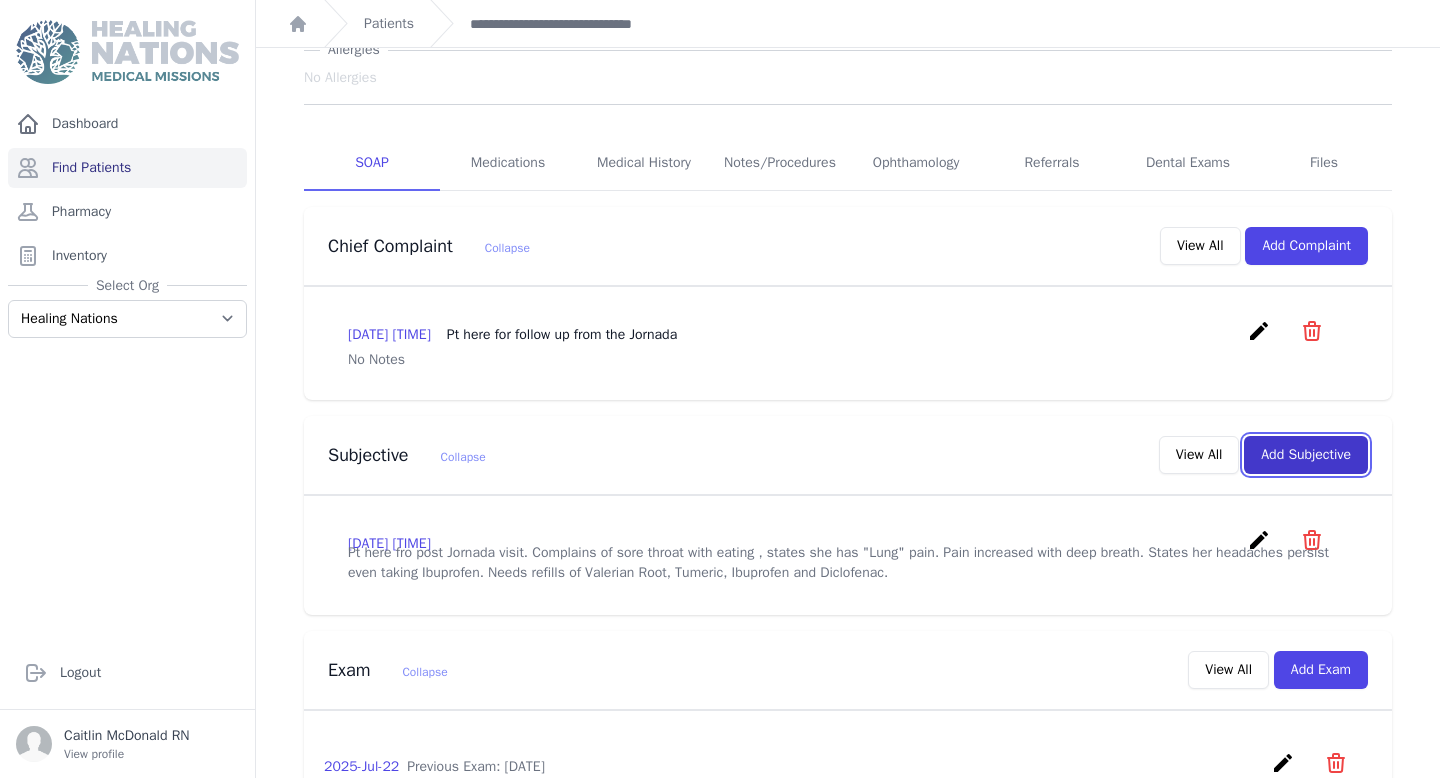 click on "Add Subjective" at bounding box center [1306, 455] 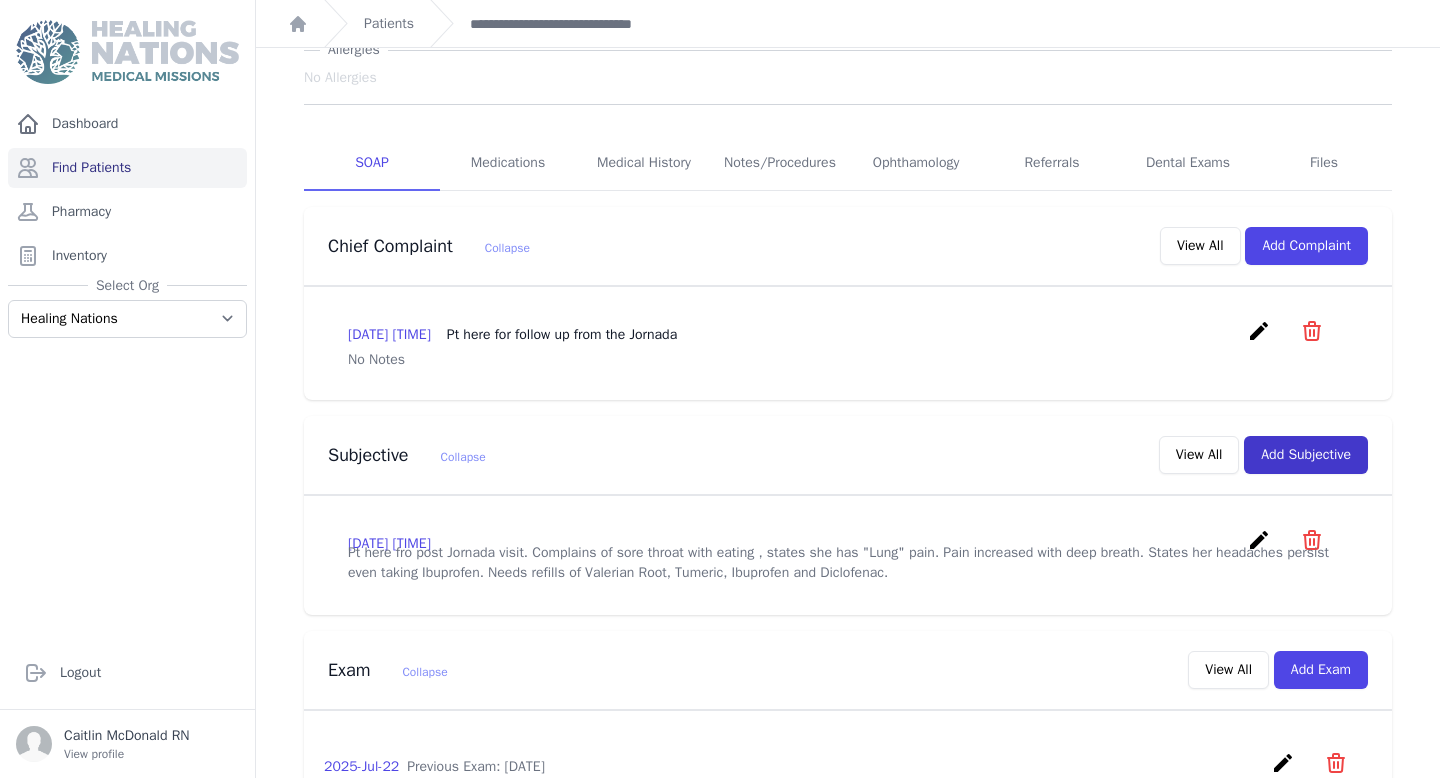 scroll, scrollTop: 0, scrollLeft: 0, axis: both 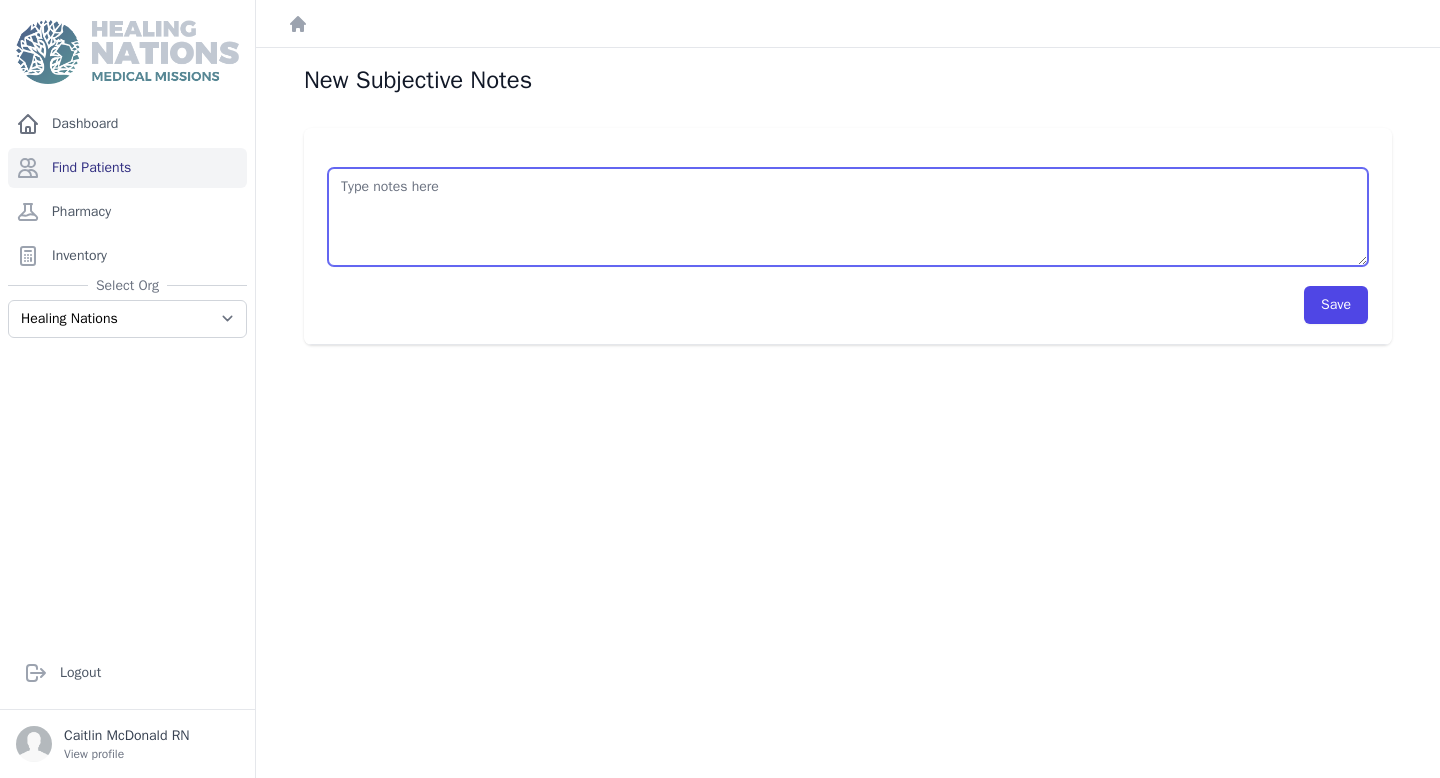 click at bounding box center [848, 217] 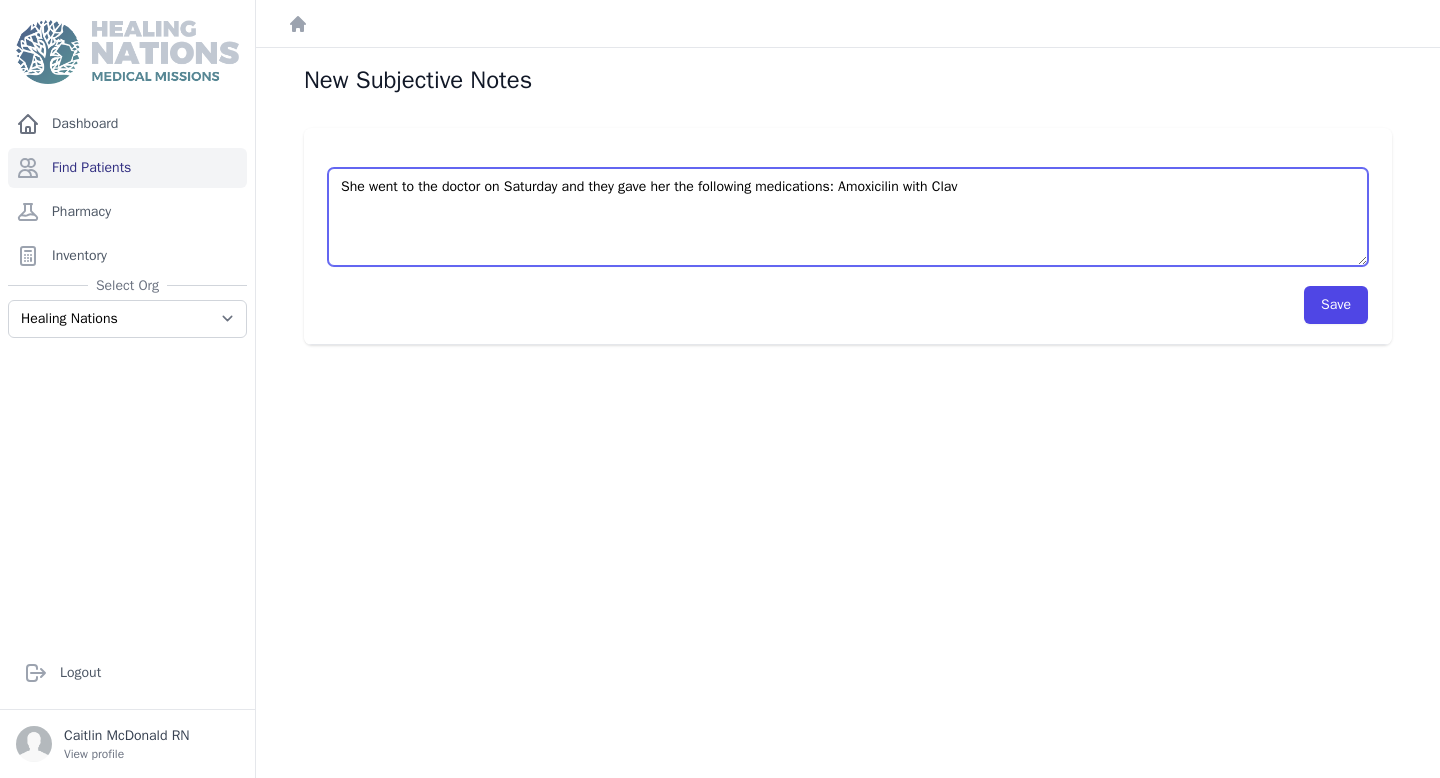 click on "She went to the doctor on Saturday and they gave her the following medications: Amoxicilin with Clav" at bounding box center (848, 217) 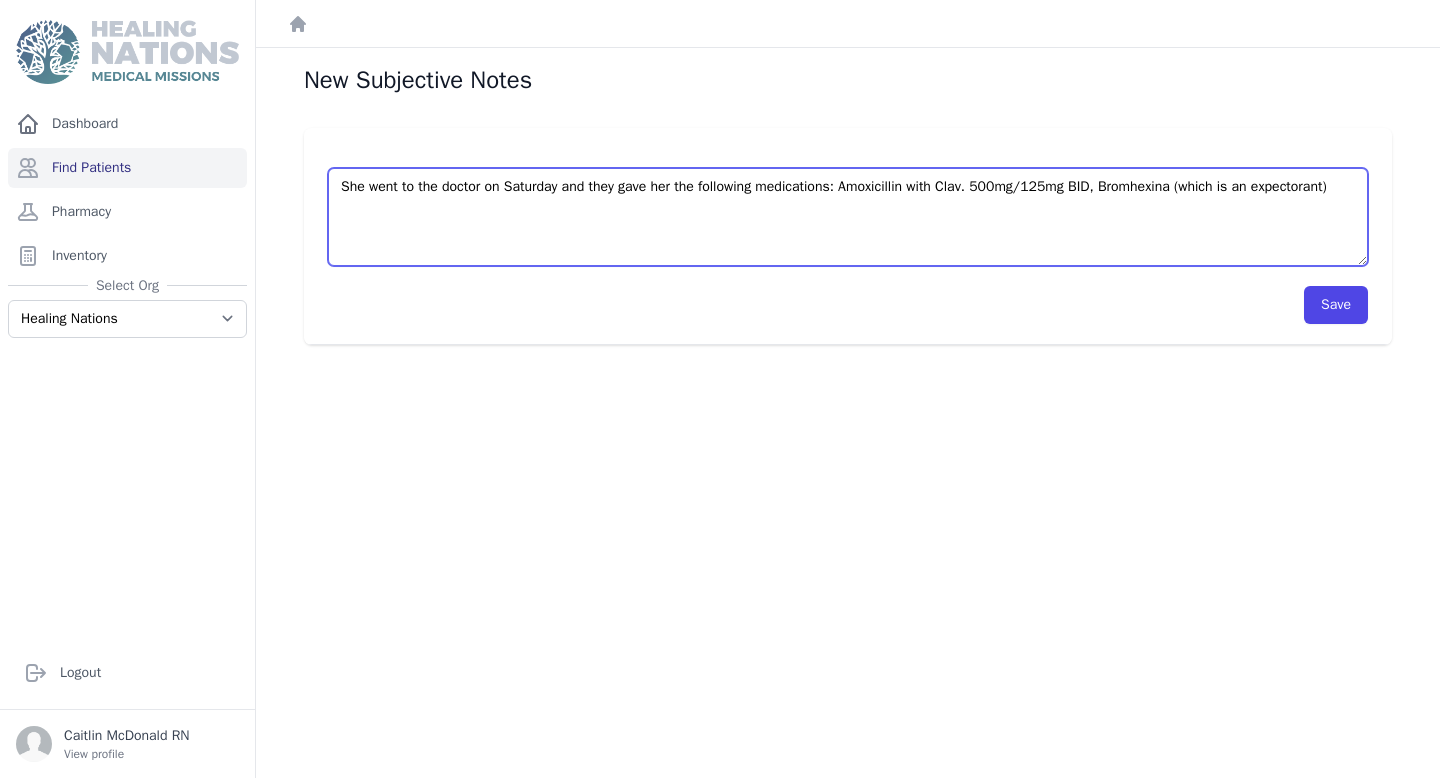 click on "She went to the doctor on Saturday and they gave her the following medications: Amoxicillin with Clav. 500mg/125mg BID, Bromhexina (which is an expectorant)" at bounding box center [848, 217] 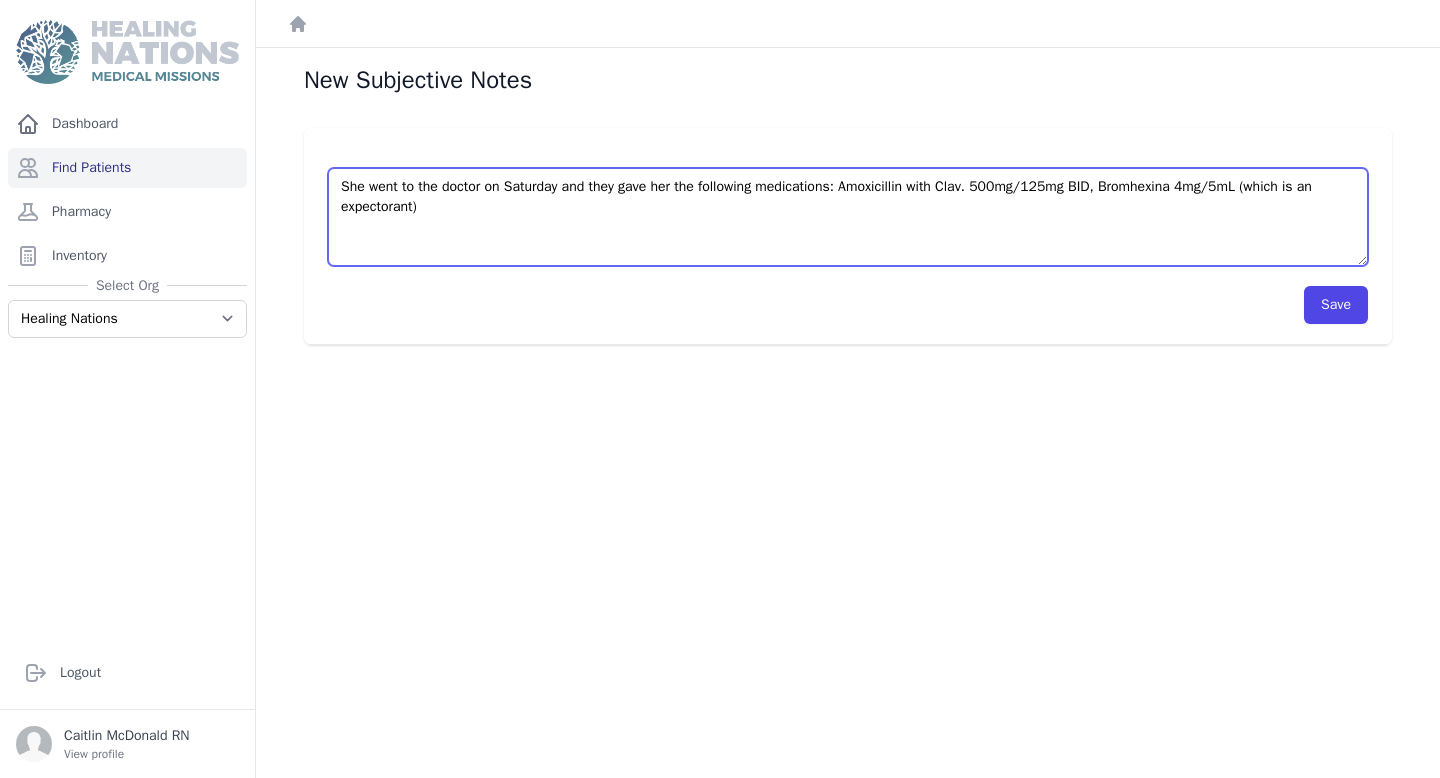click on "She went to the doctor on Saturday and they gave her the following medications: Amoxicillin with Clav. 500mg/125mg BID, Bromhexina 4mg/5mL (which is an expectorant)" at bounding box center (848, 217) 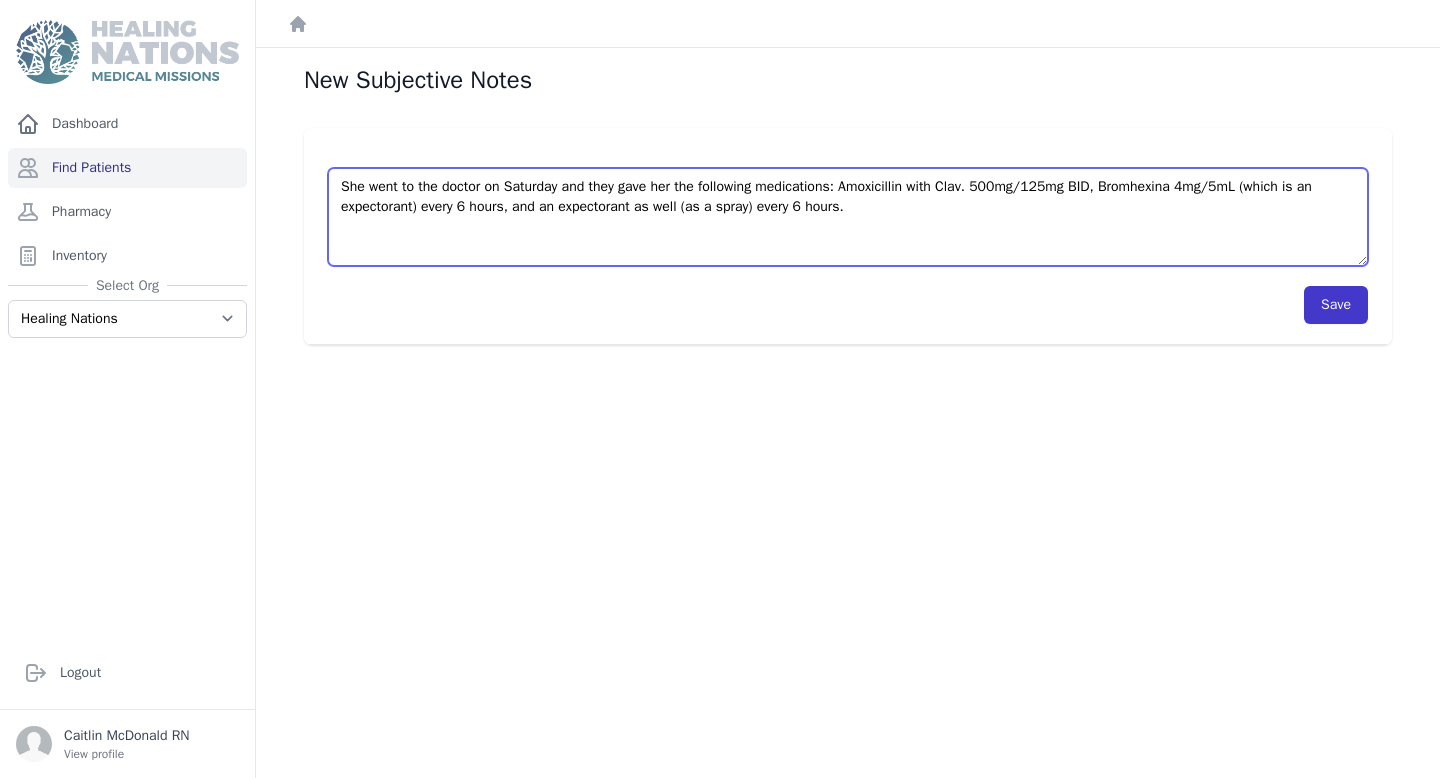 type on "She went to the doctor on Saturday and they gave her the following medications: Amoxicillin with Clav. 500mg/125mg BID, Bromhexina 4mg/5mL (which is an expectorant) every 6 hours, and an expectorant as well (as a spray) every 6 hours." 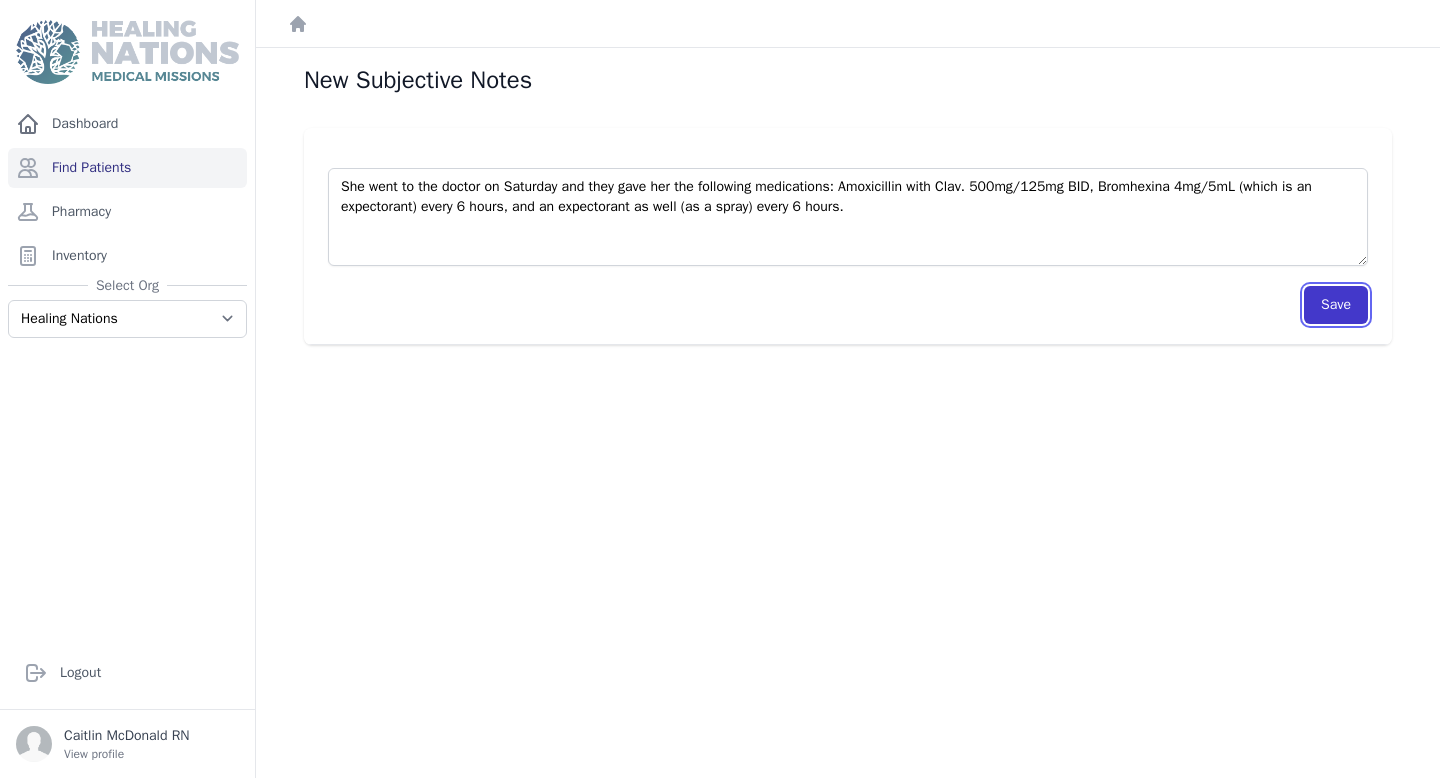 click on "Save" at bounding box center [1336, 305] 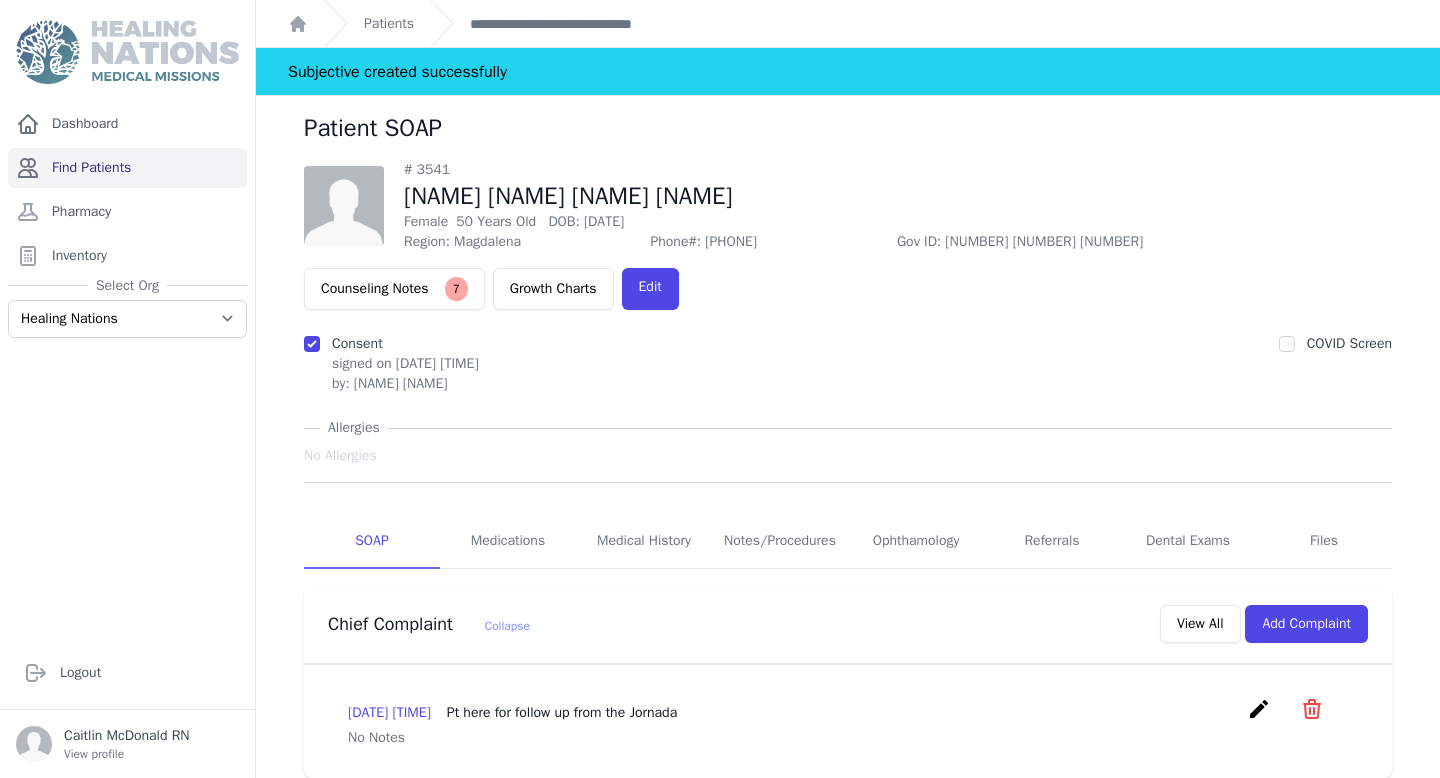 click on "Find Patients" at bounding box center (127, 168) 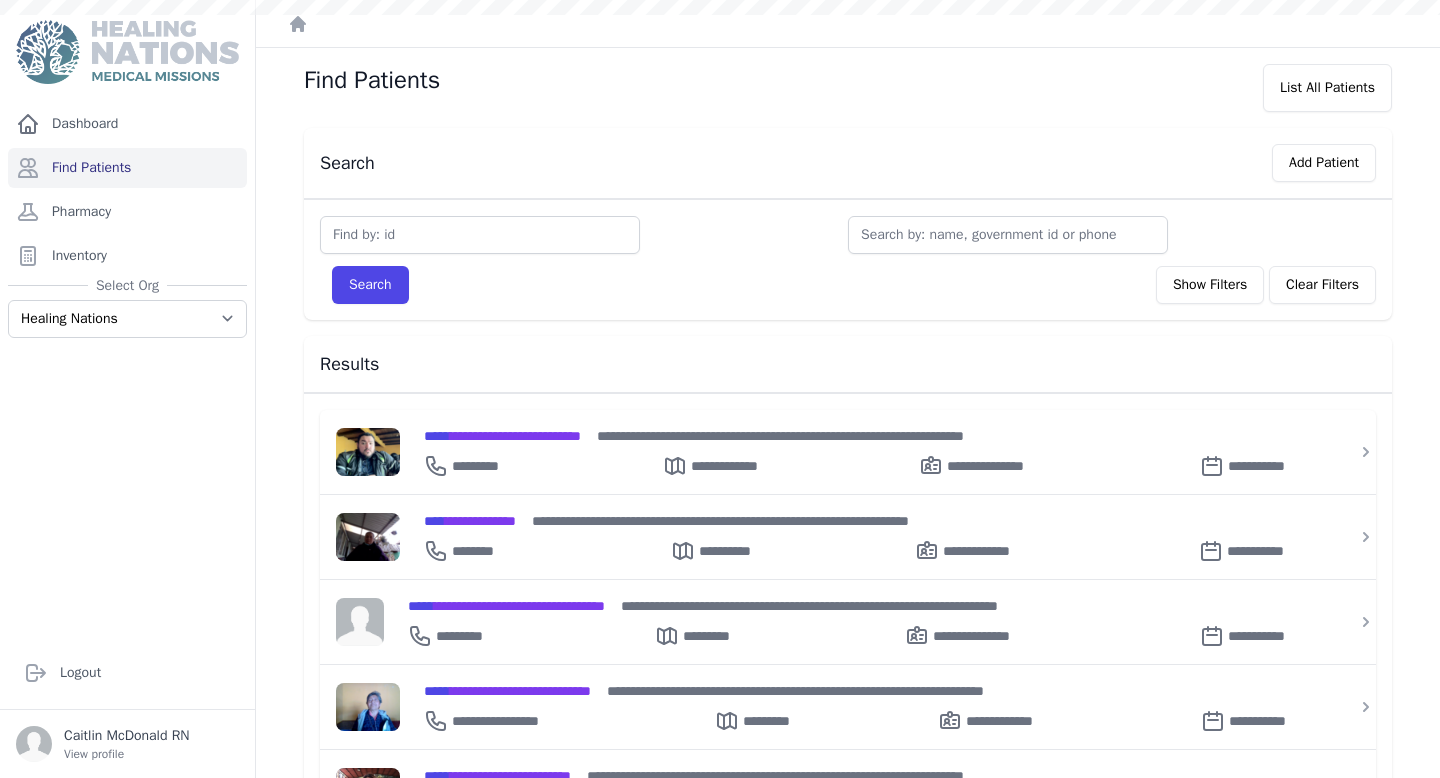scroll, scrollTop: 0, scrollLeft: 0, axis: both 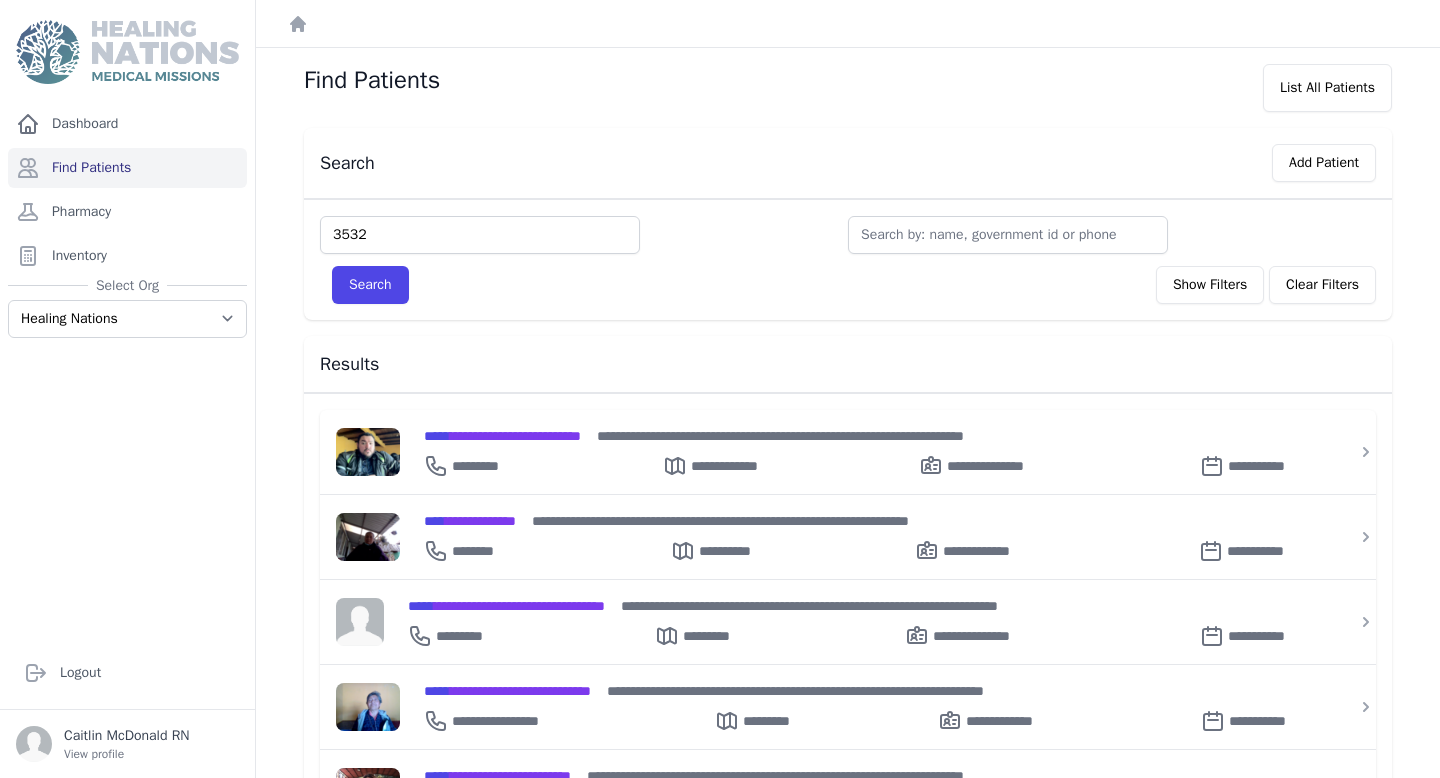 type on "3532" 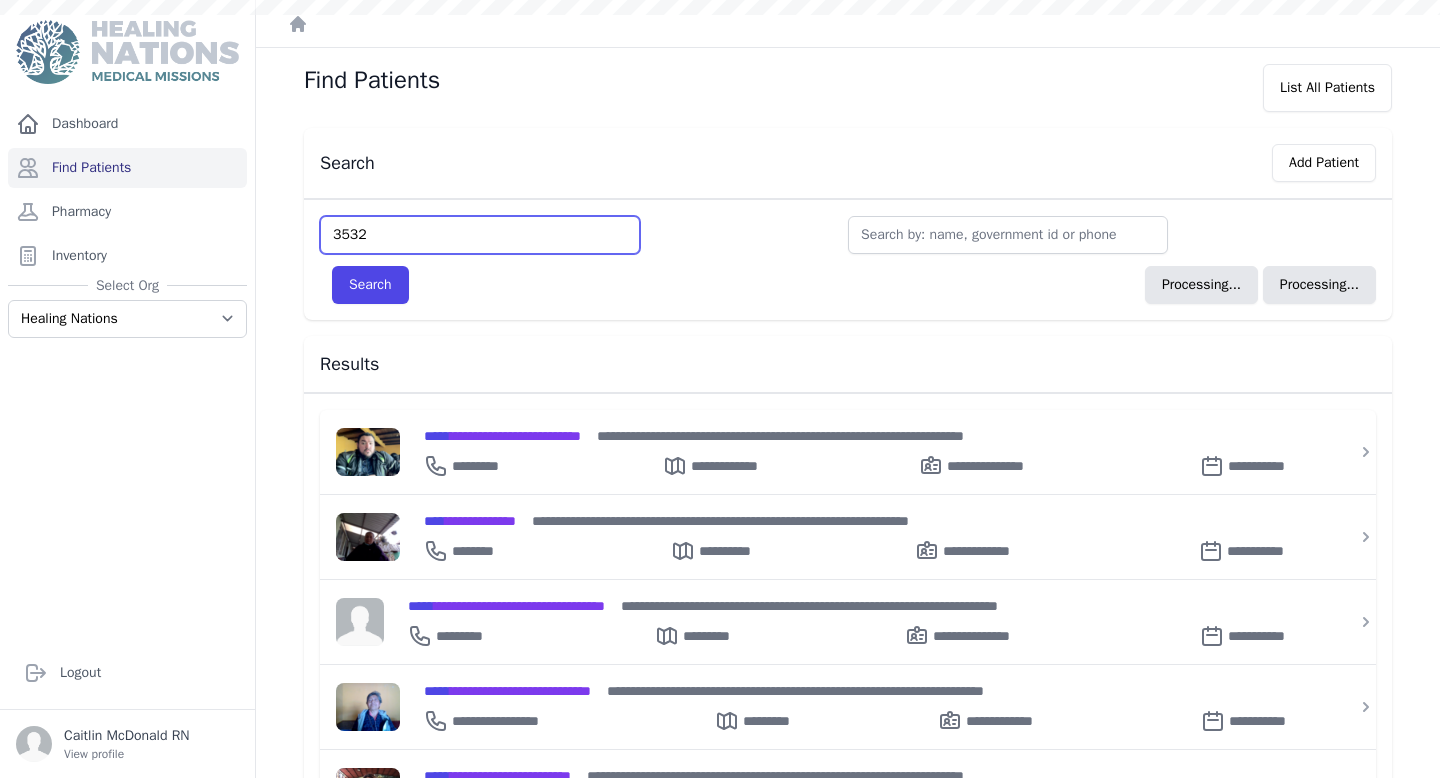 type 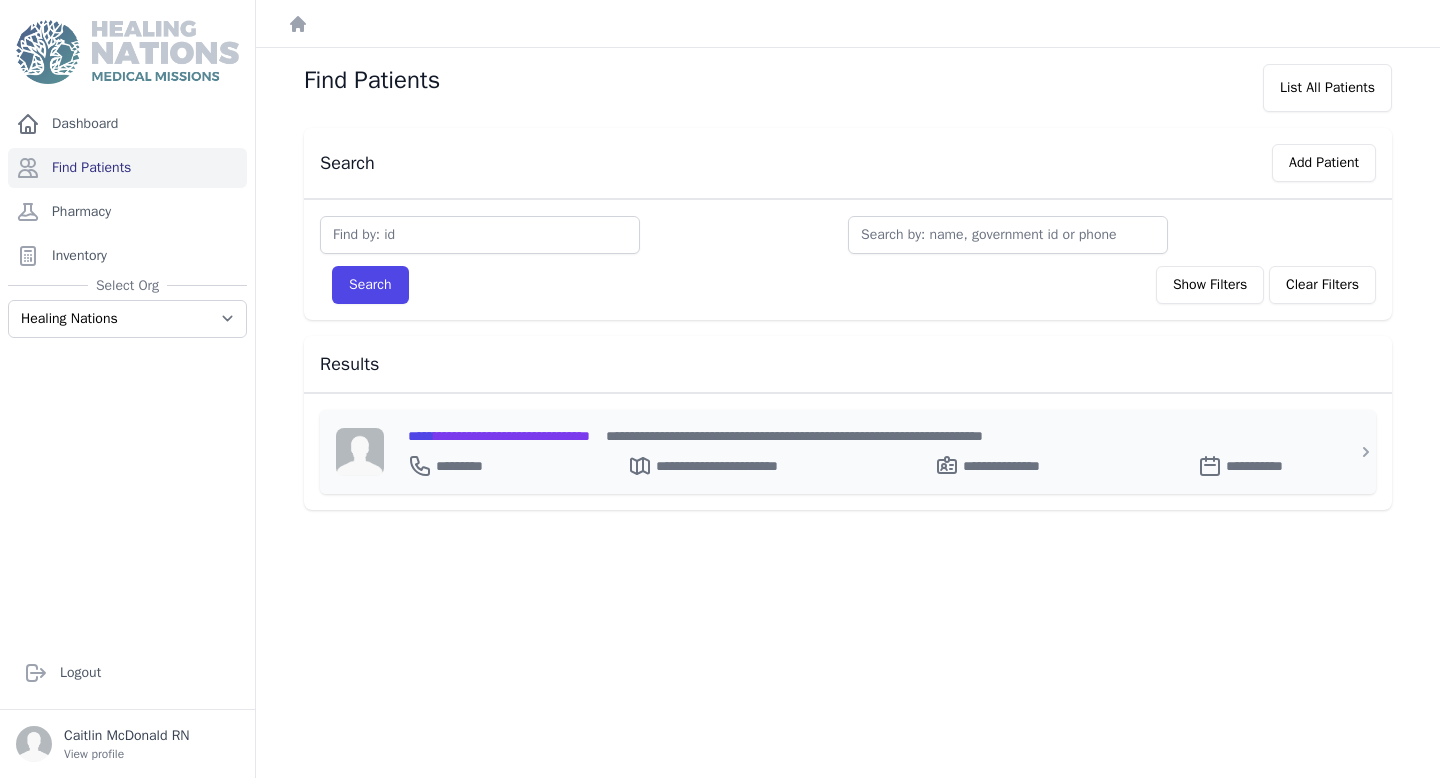 click on "**********" at bounding box center [860, 436] 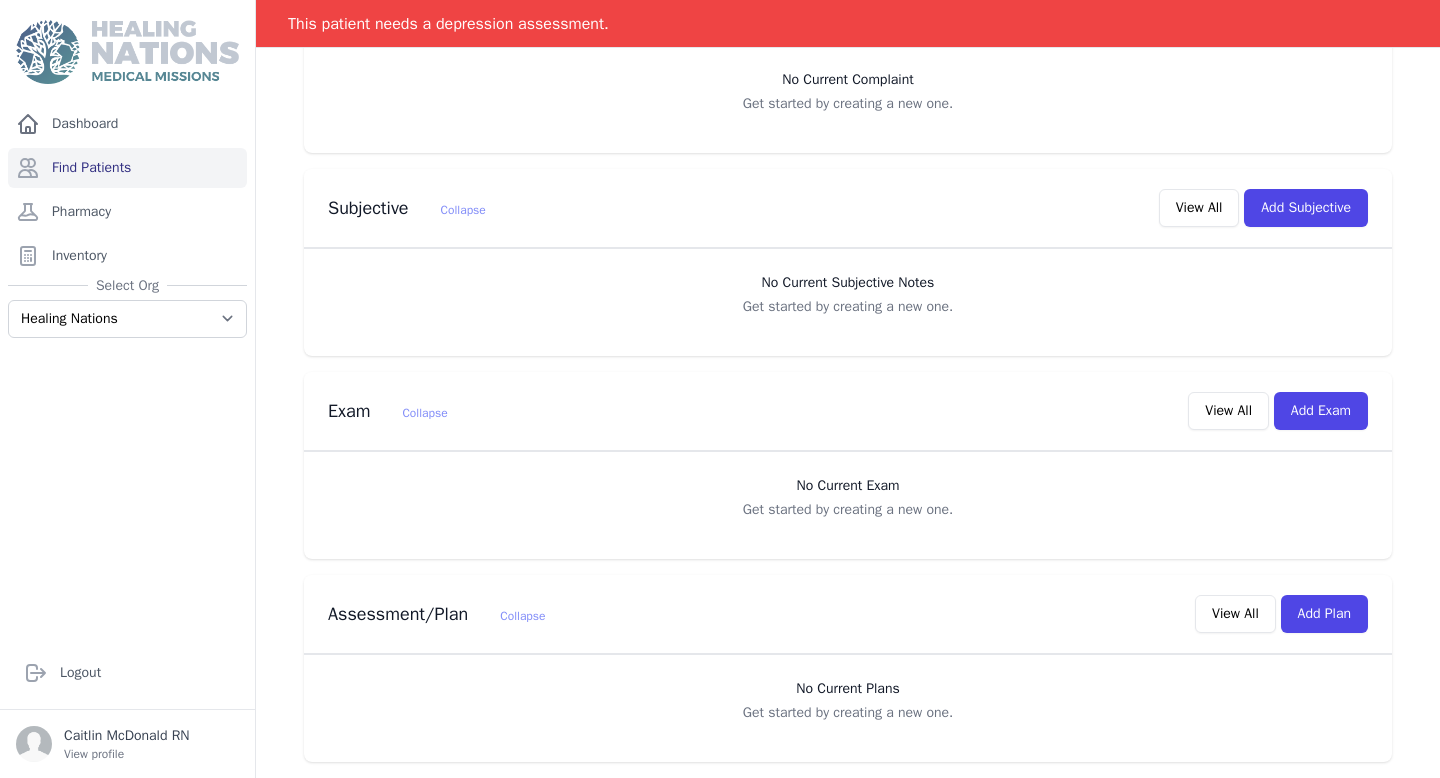 scroll, scrollTop: 0, scrollLeft: 0, axis: both 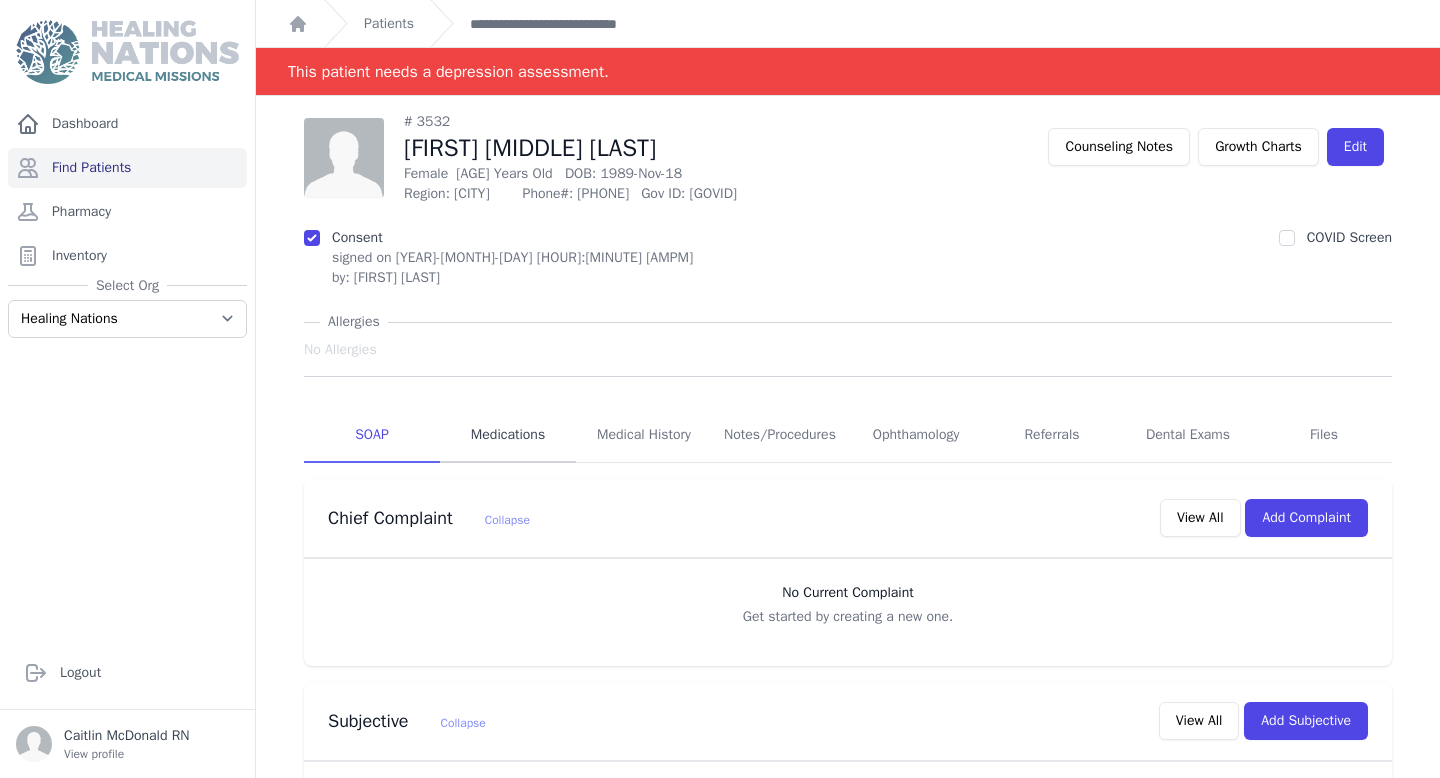 click on "Medications" at bounding box center [508, 436] 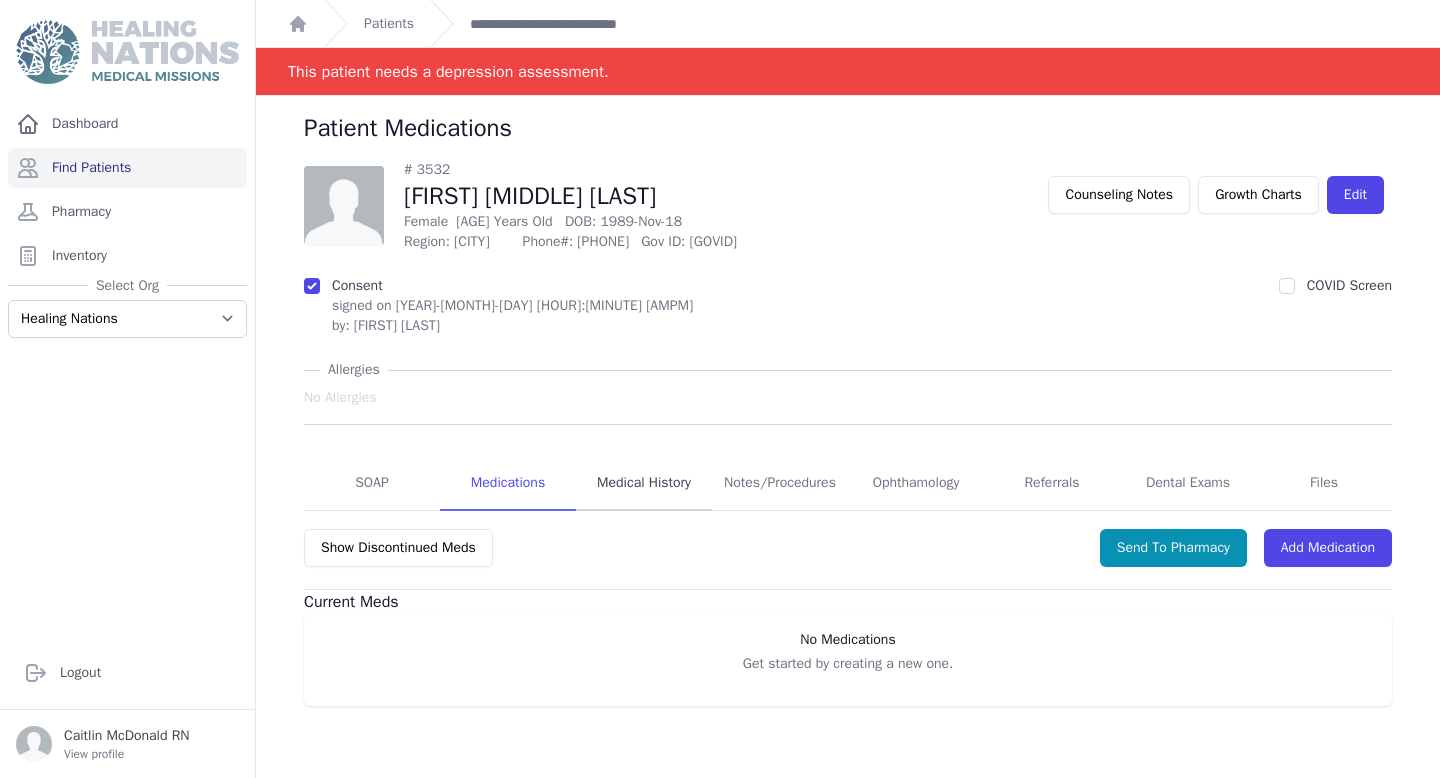 click on "Medical History" at bounding box center [644, 484] 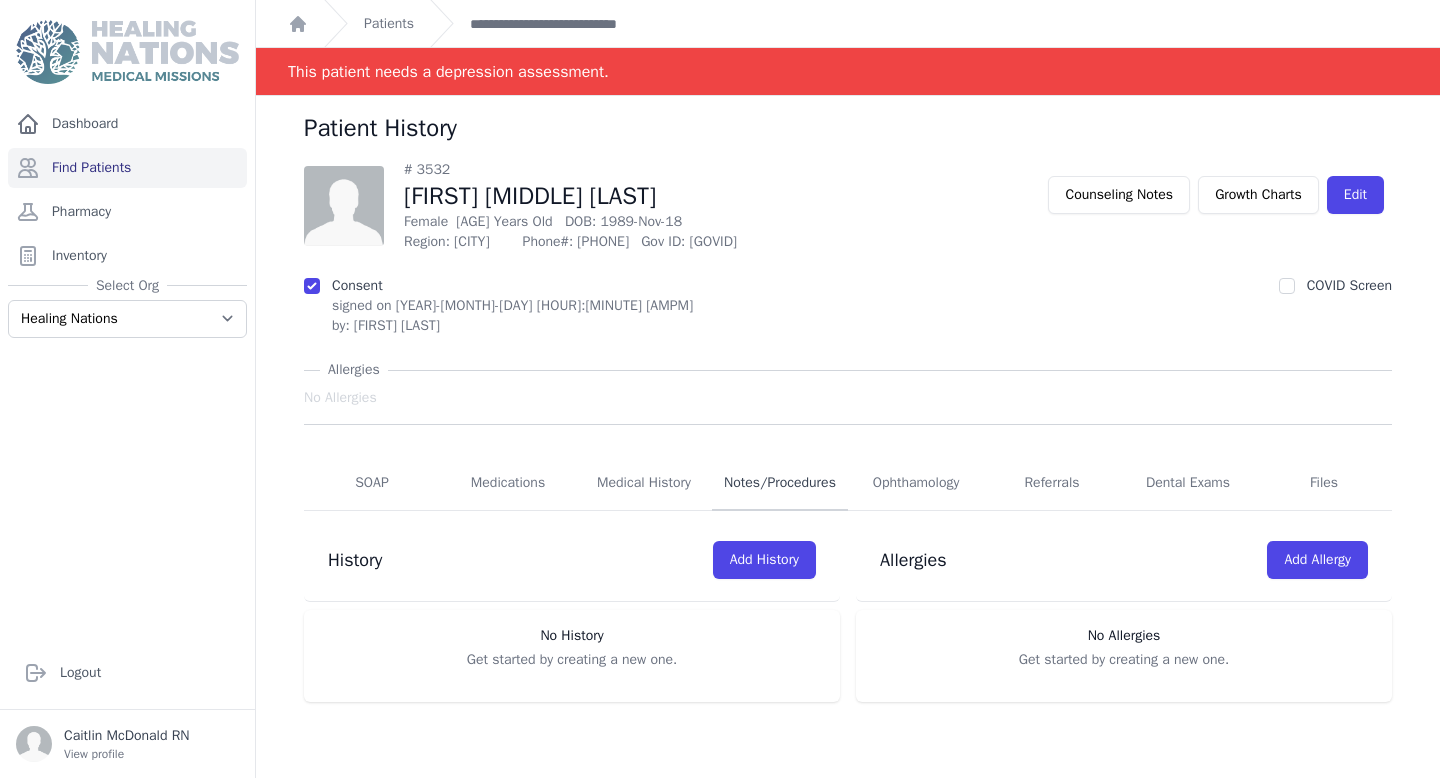 click on "Notes/Procedures" at bounding box center (780, 484) 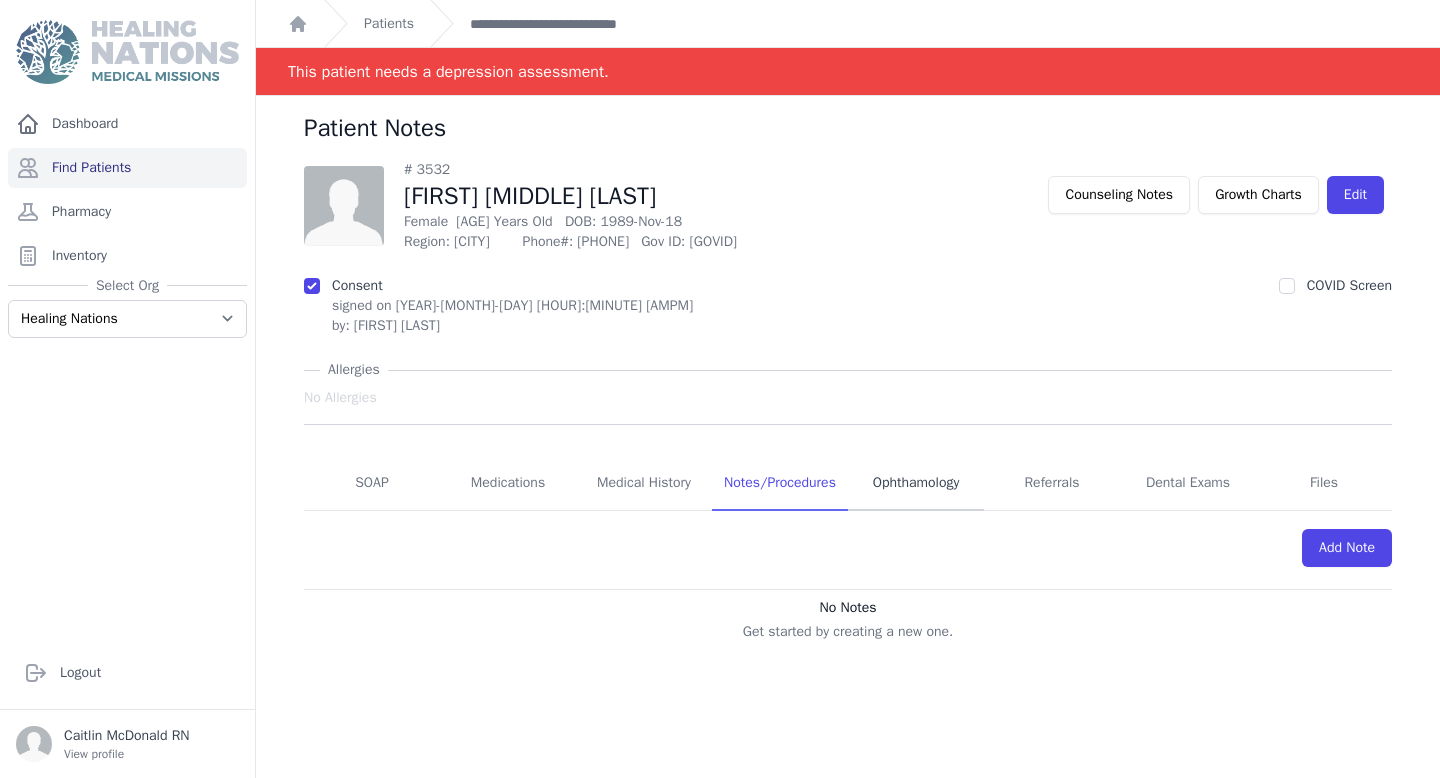 click on "Ophthamology" at bounding box center (916, 484) 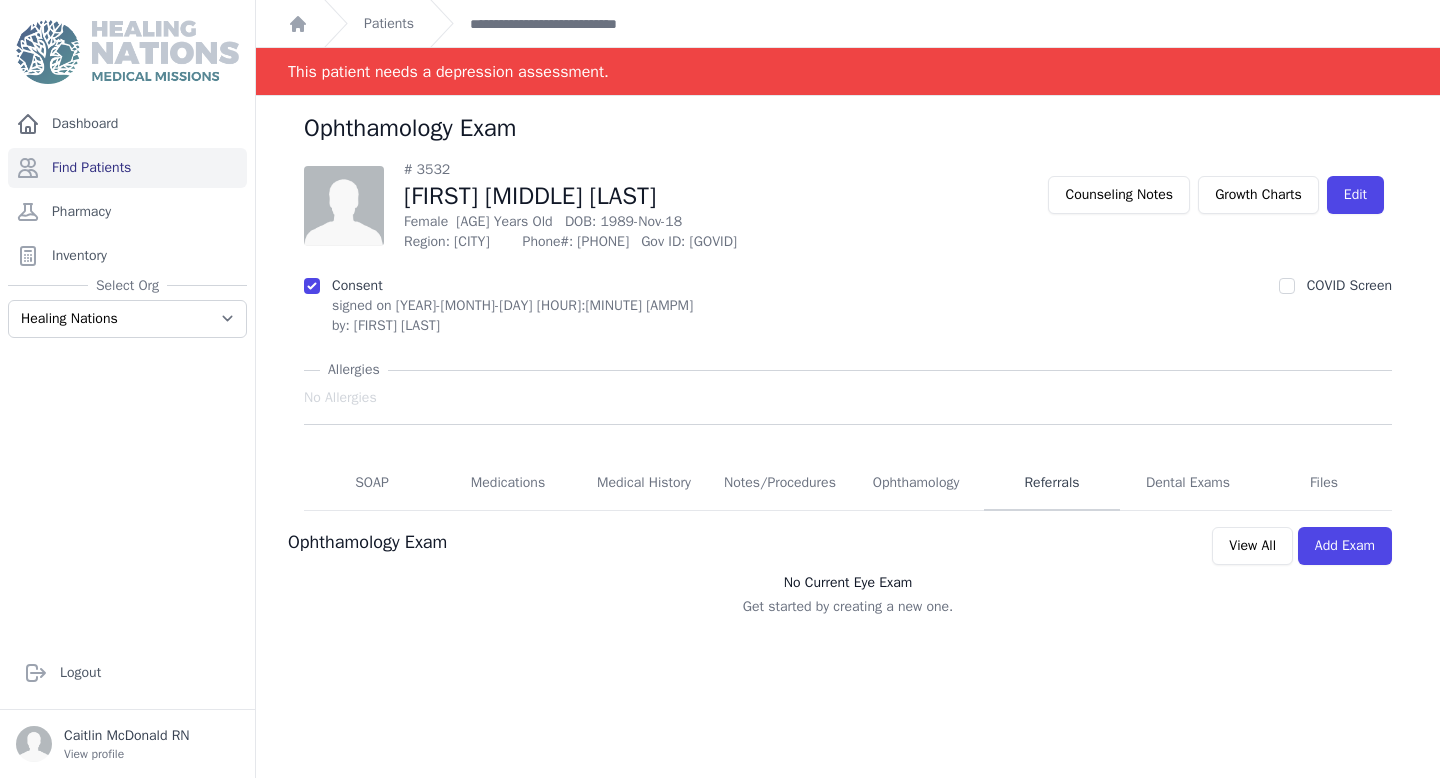 click on "Referrals" at bounding box center (1052, 484) 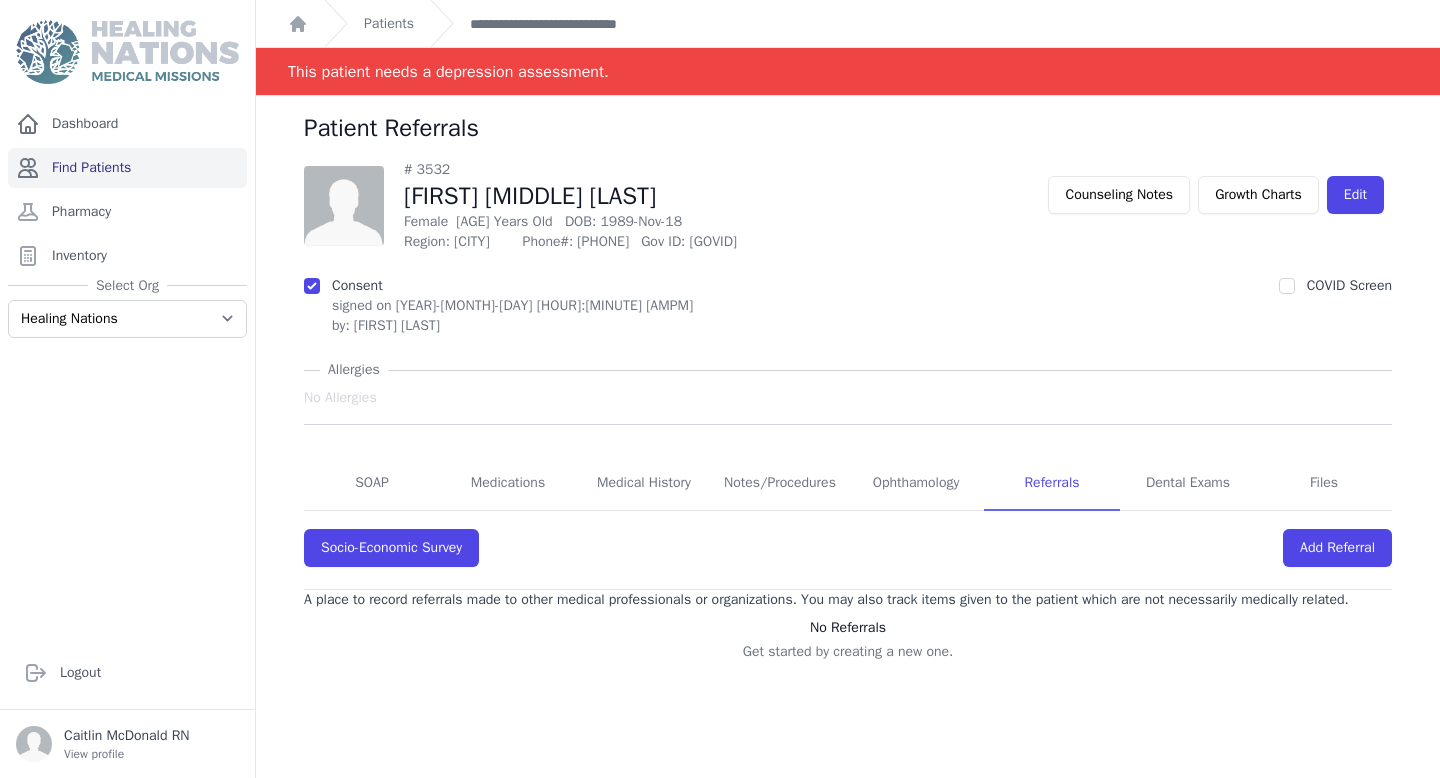 click on "Find Patients" at bounding box center (127, 168) 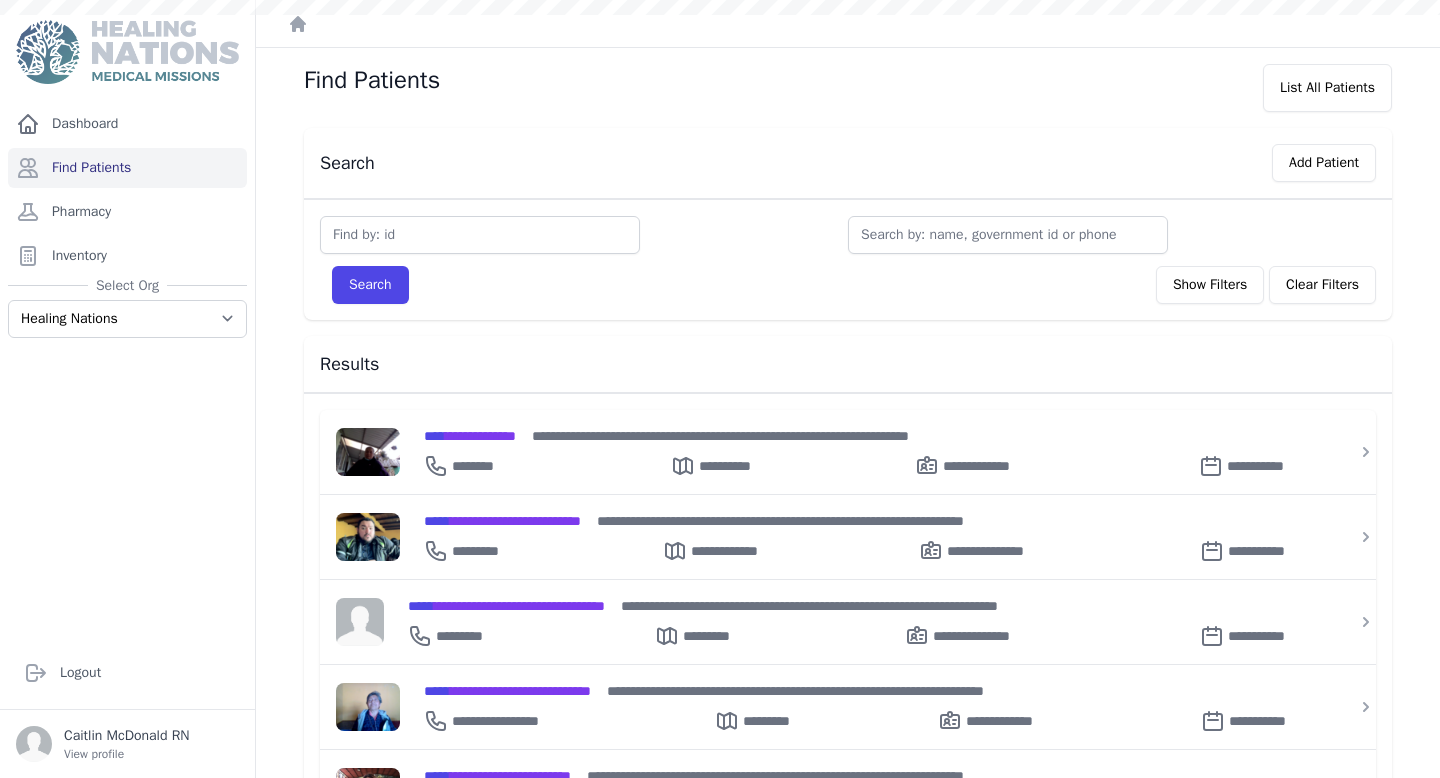 scroll, scrollTop: 0, scrollLeft: 0, axis: both 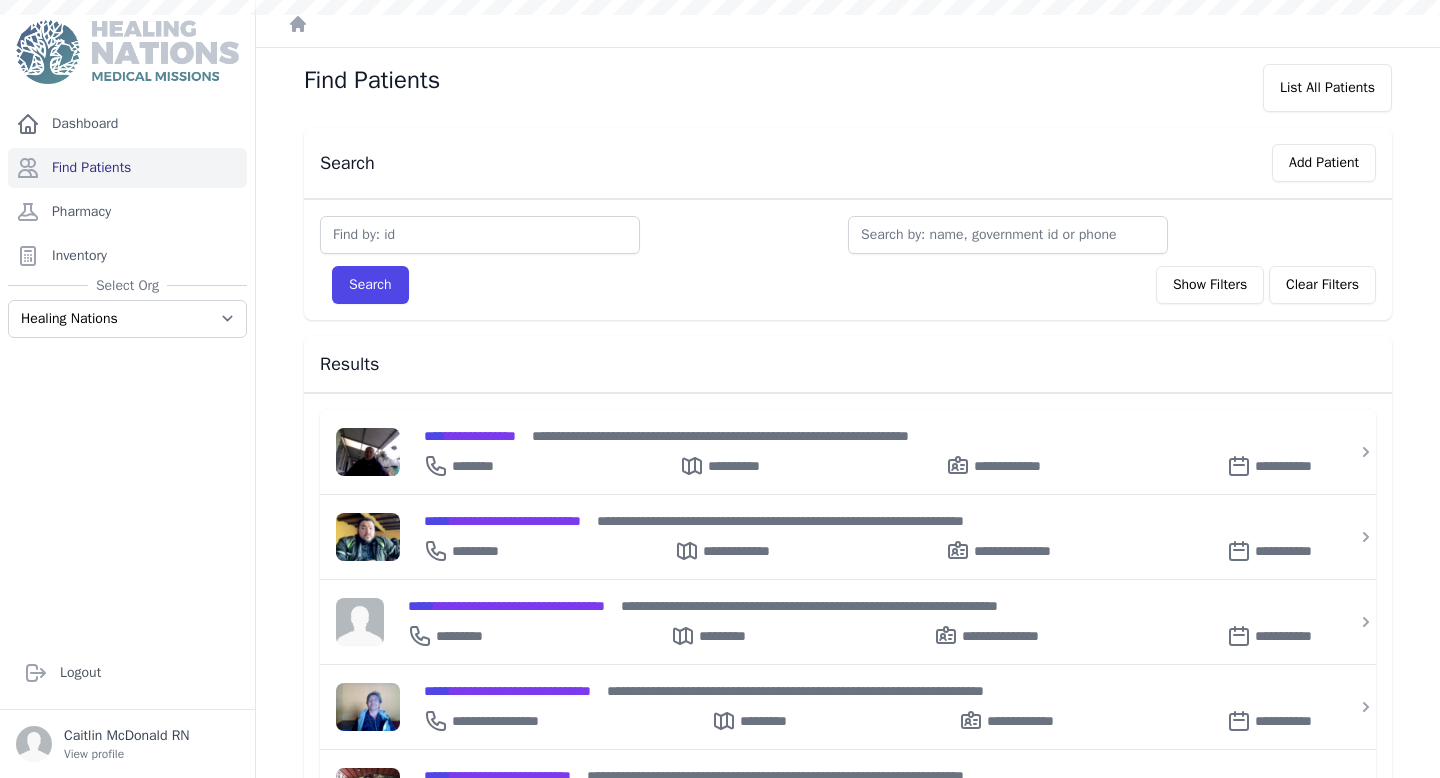 click at bounding box center [1008, 235] 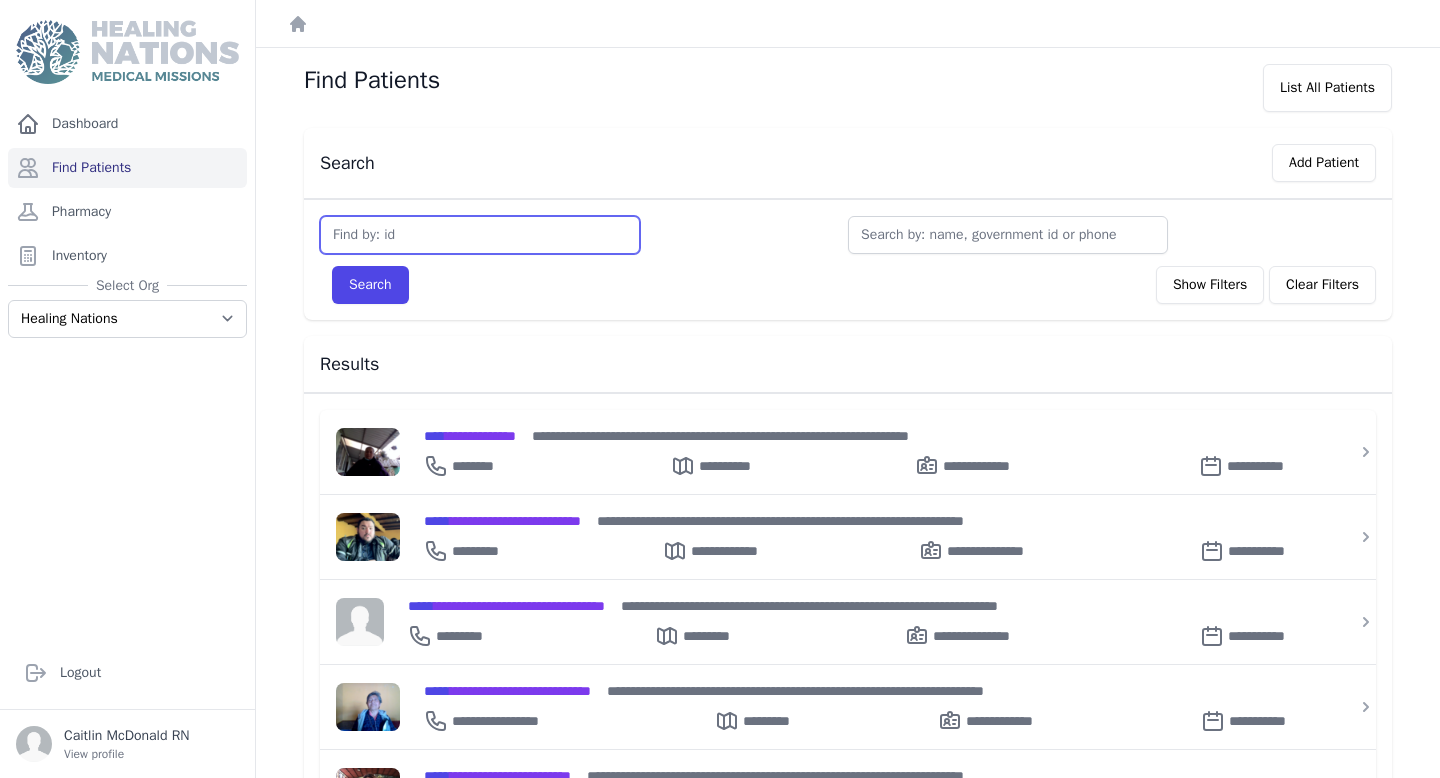 click at bounding box center (480, 235) 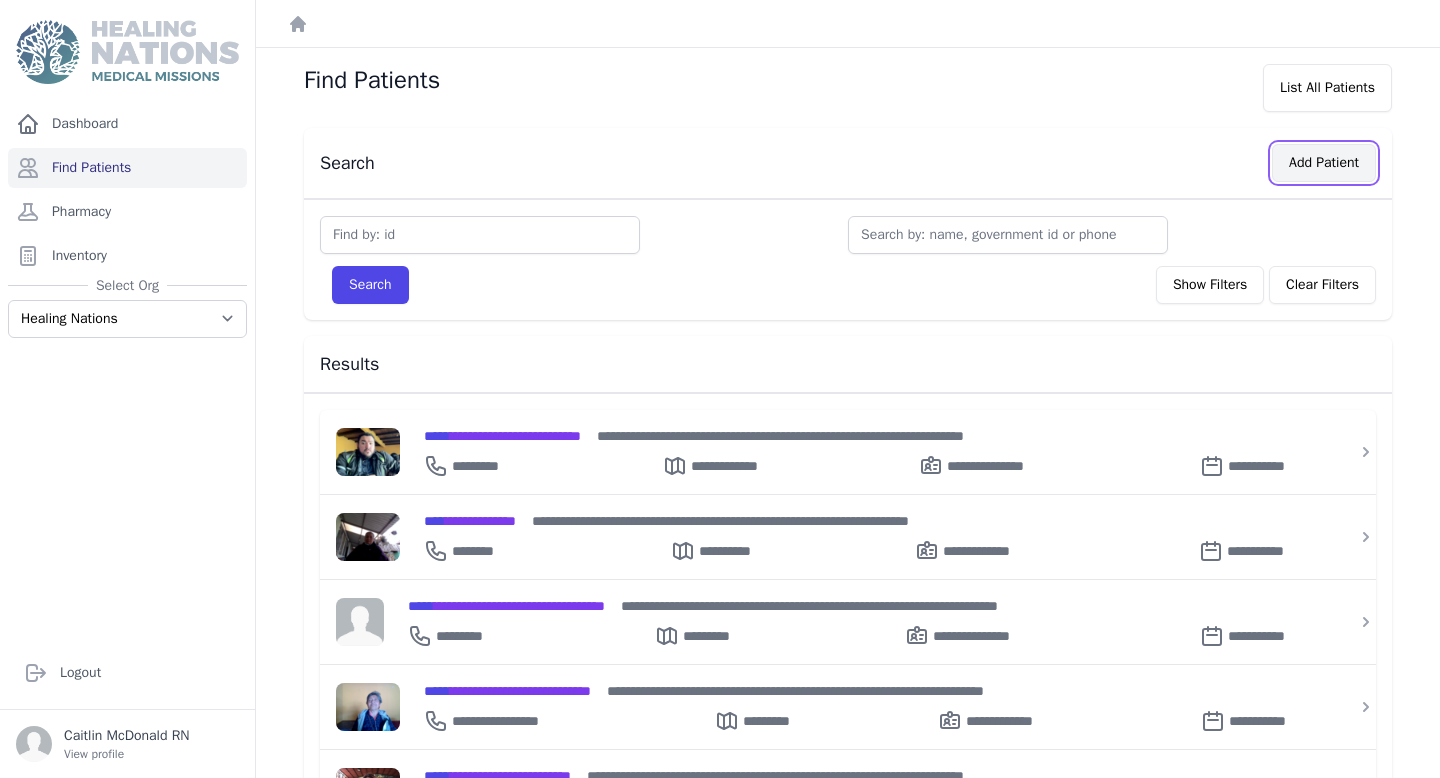 click on "Add Patient" at bounding box center (1324, 163) 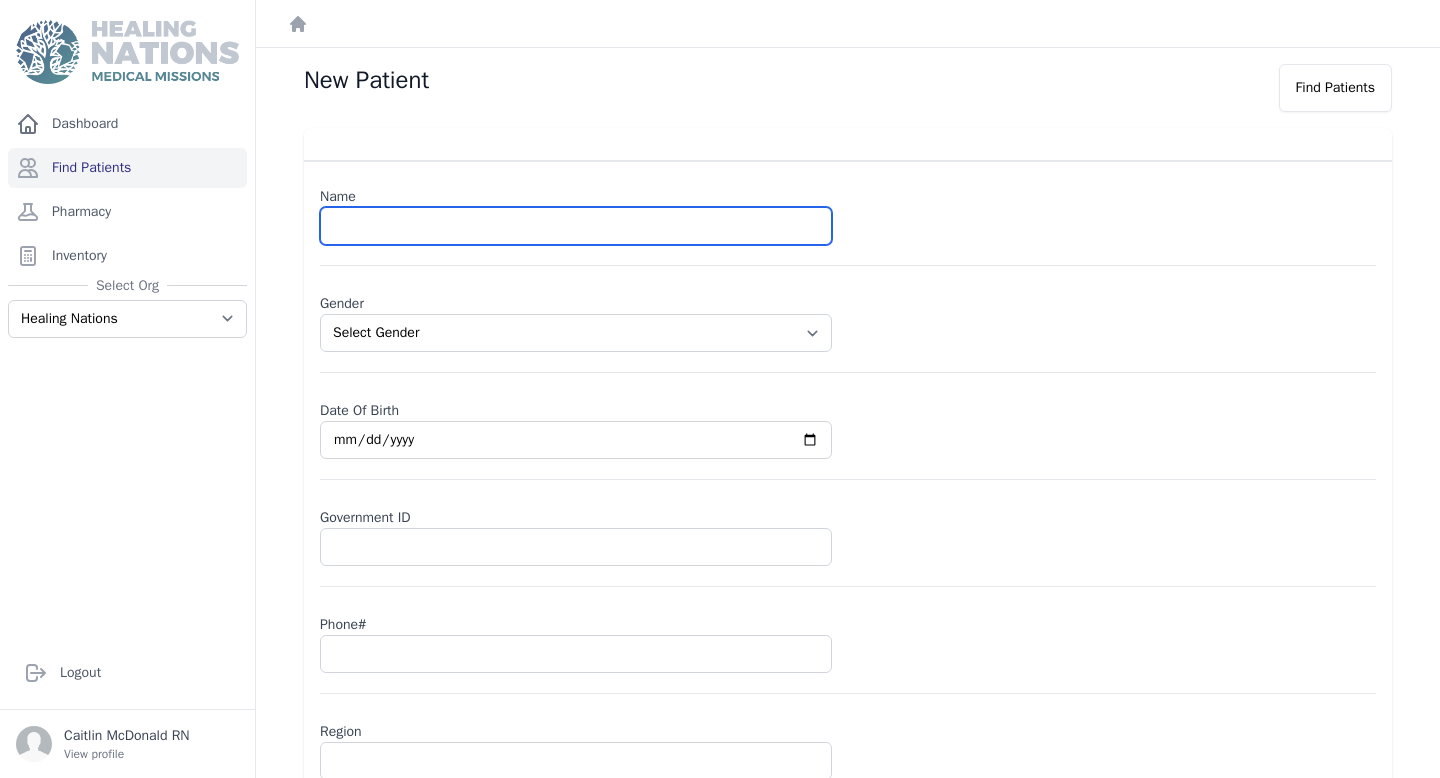 click at bounding box center (576, 226) 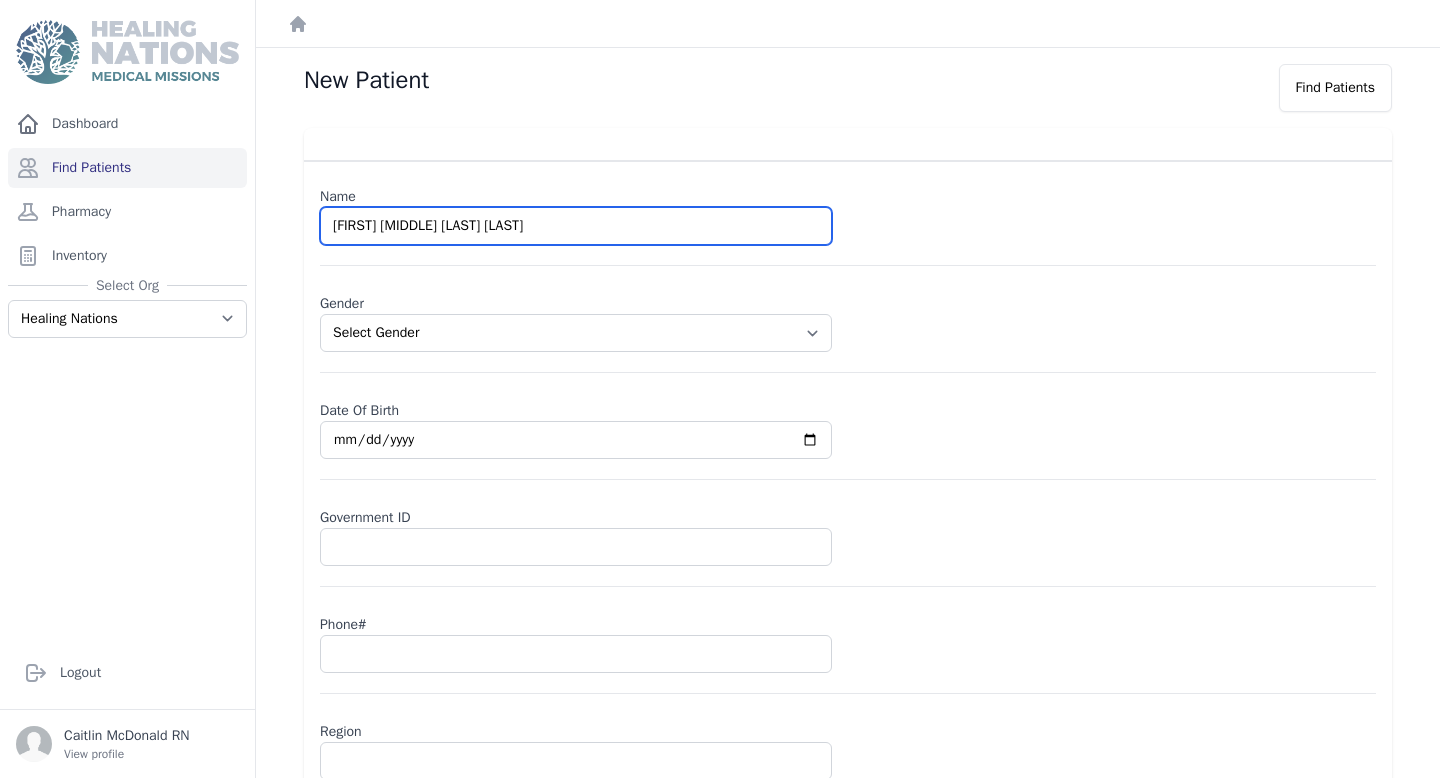 type on "Sara Elizabeth Santay Lara" 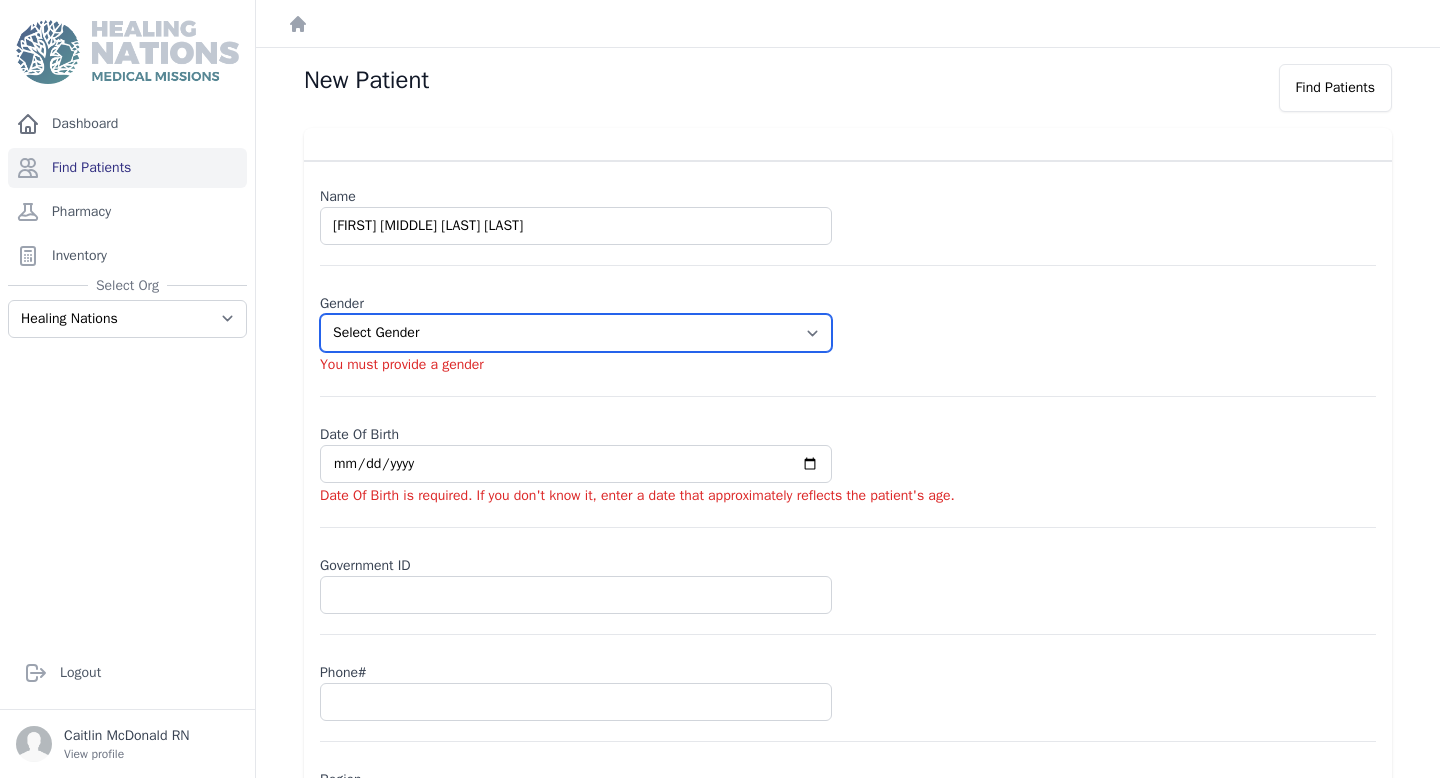 click on "Select Gender Male Female" at bounding box center [576, 333] 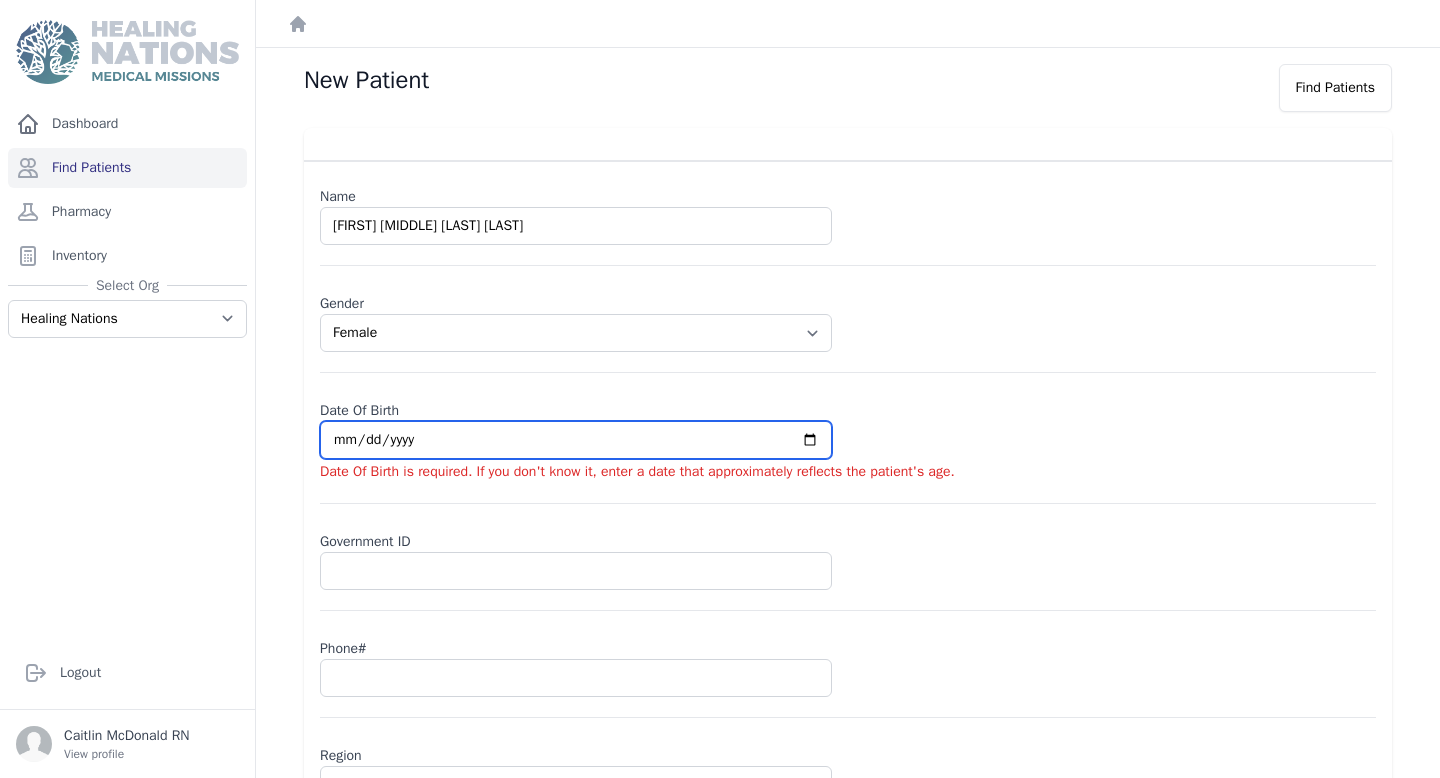 click at bounding box center (576, 440) 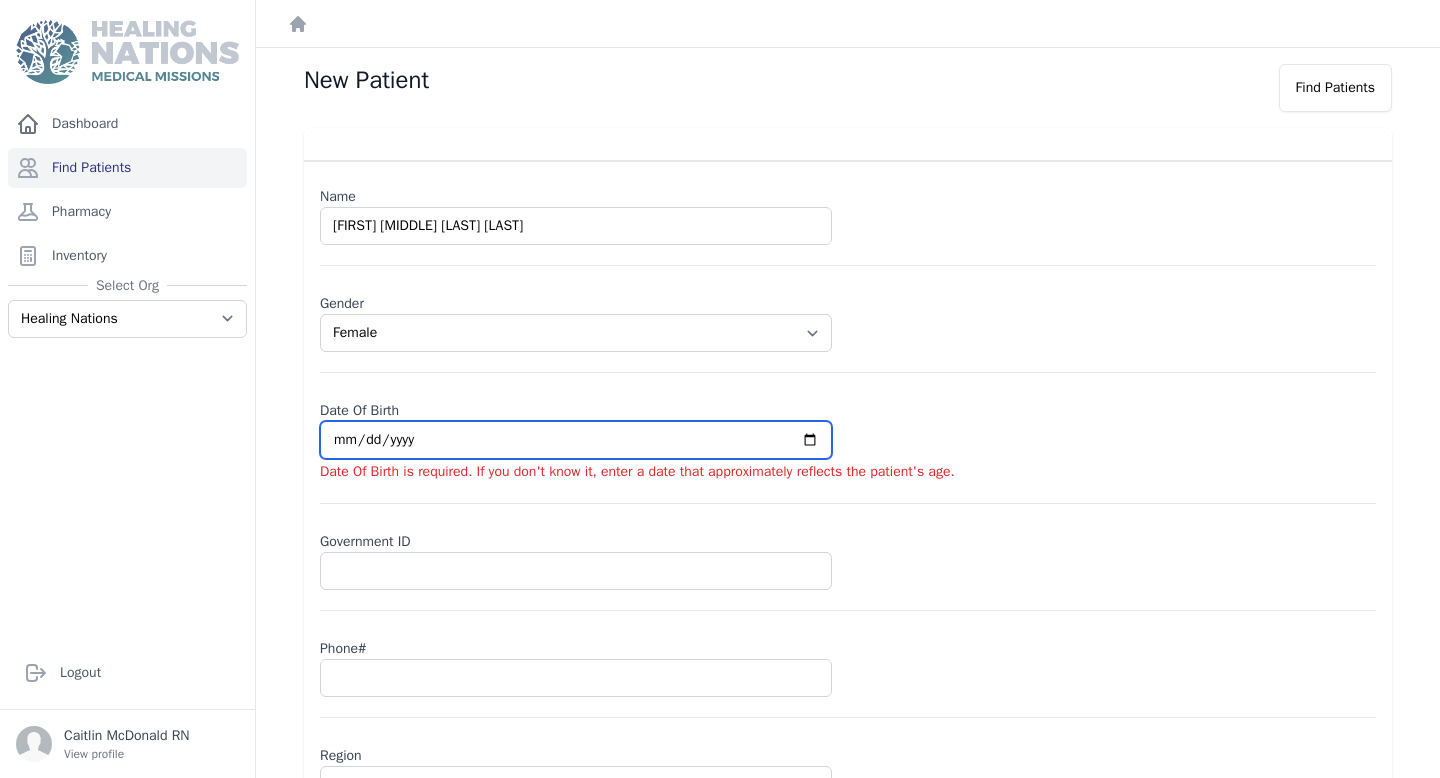 type on "0001-11-28" 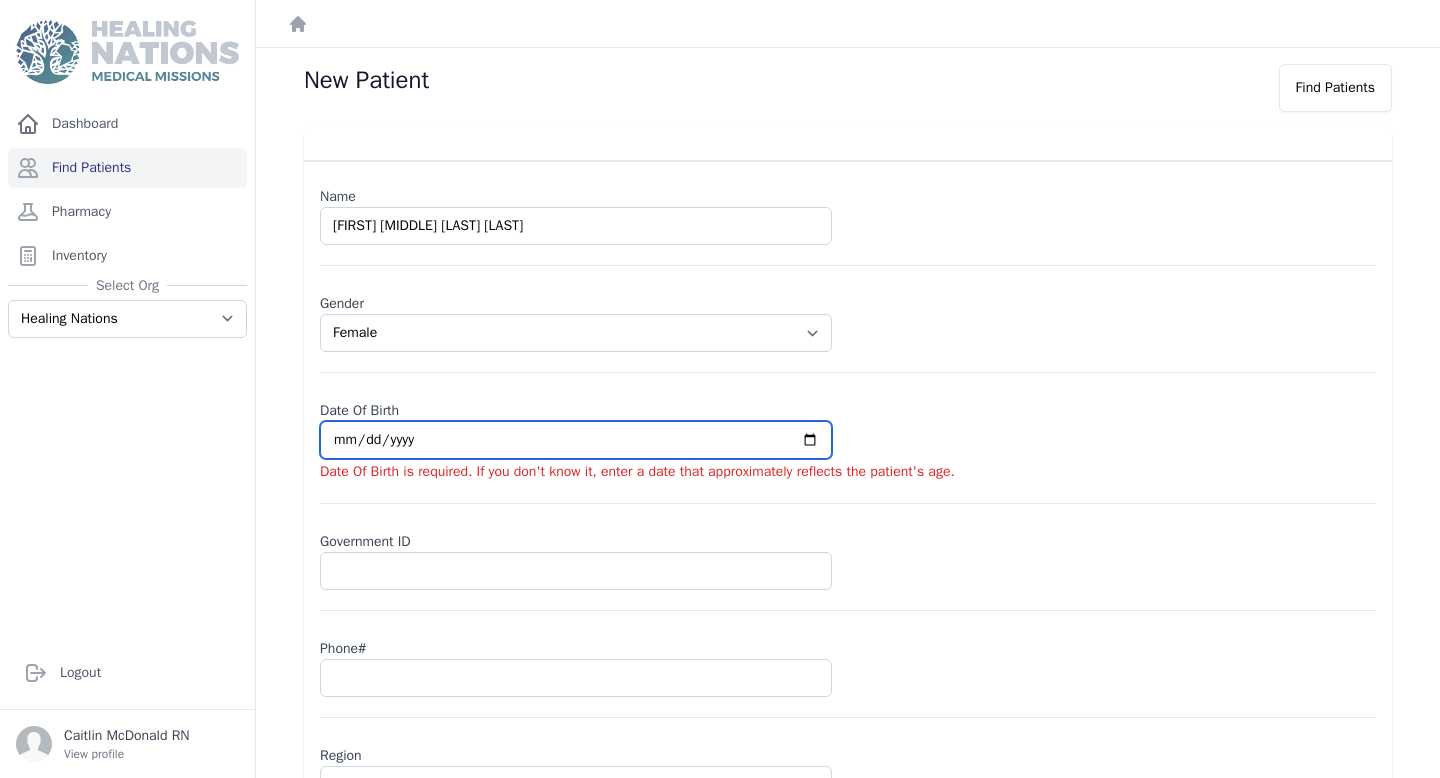 select on "female" 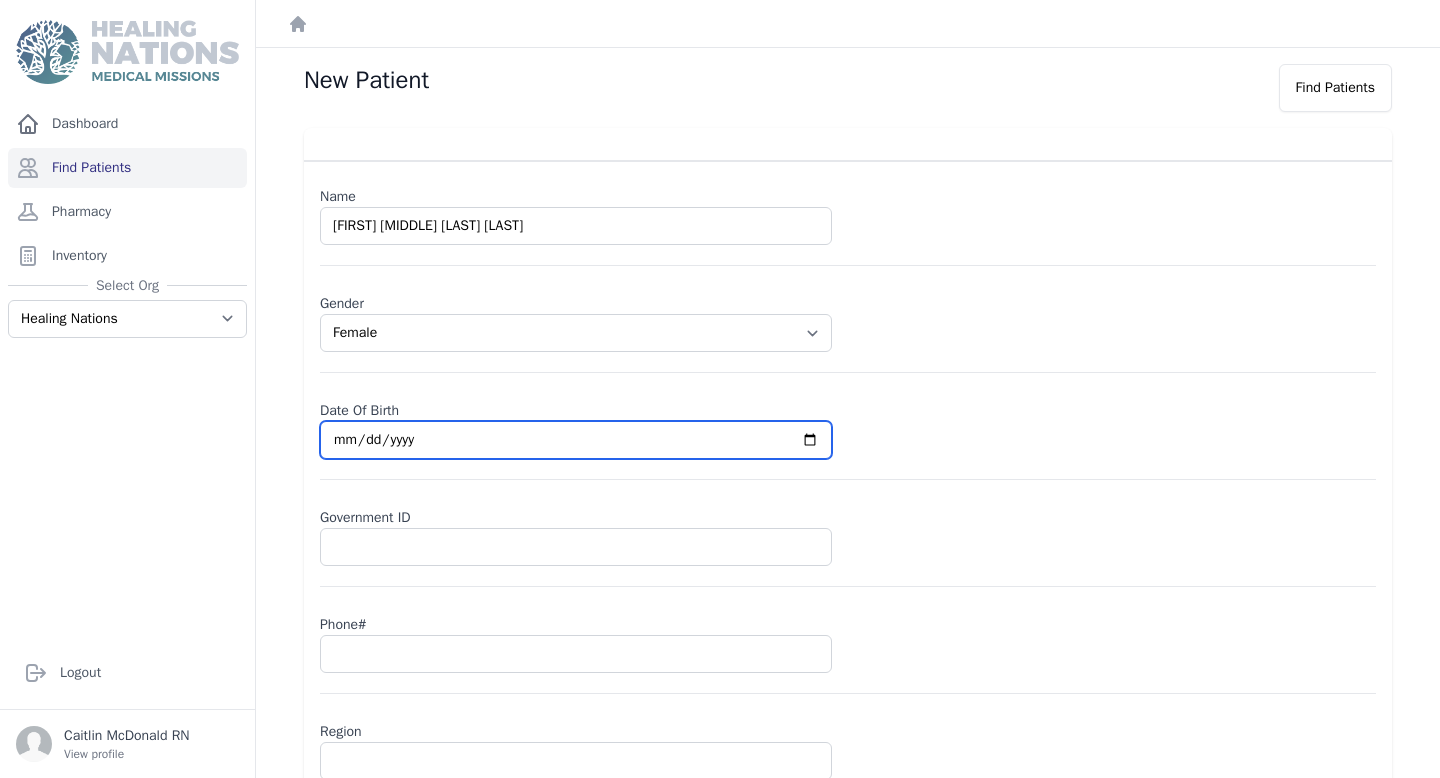 type on "0019-11-28" 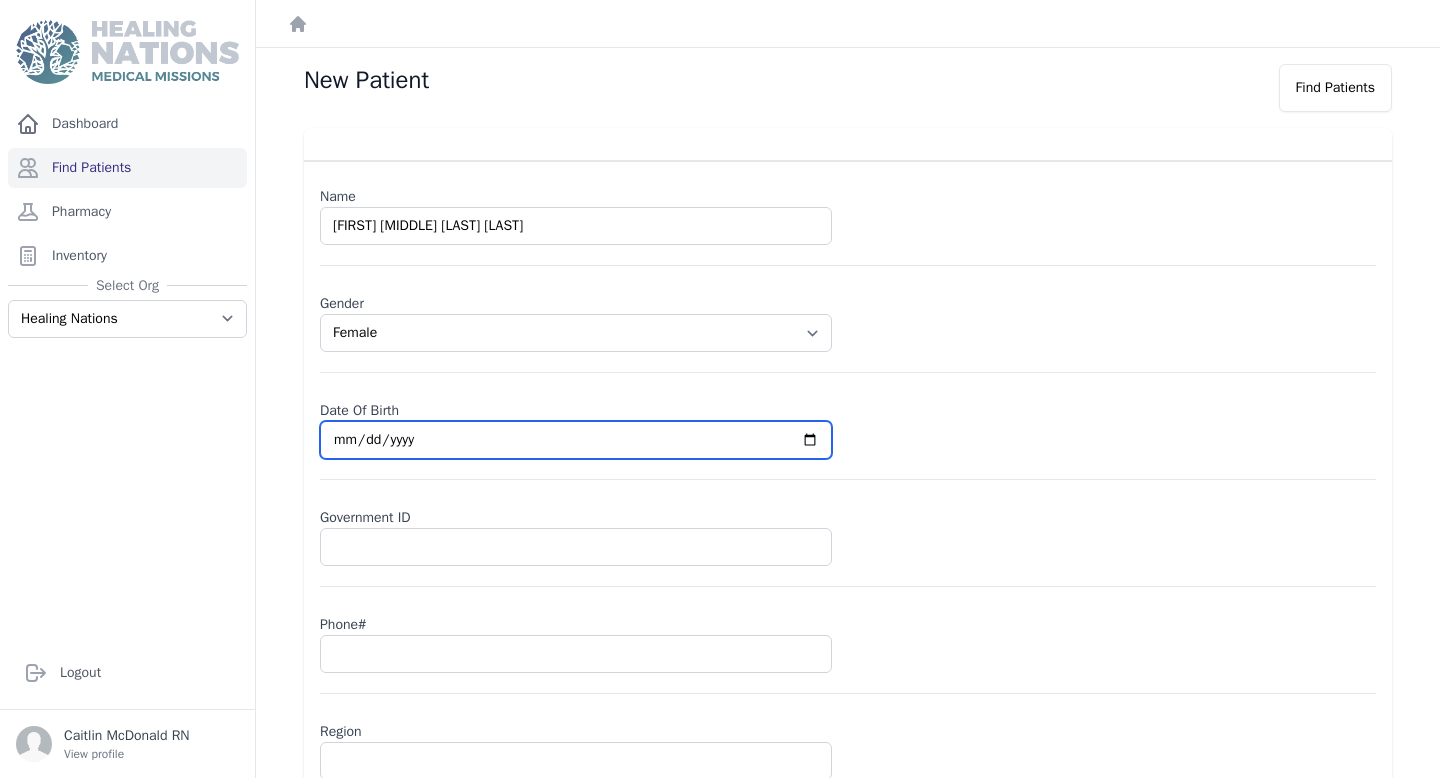 select on "female" 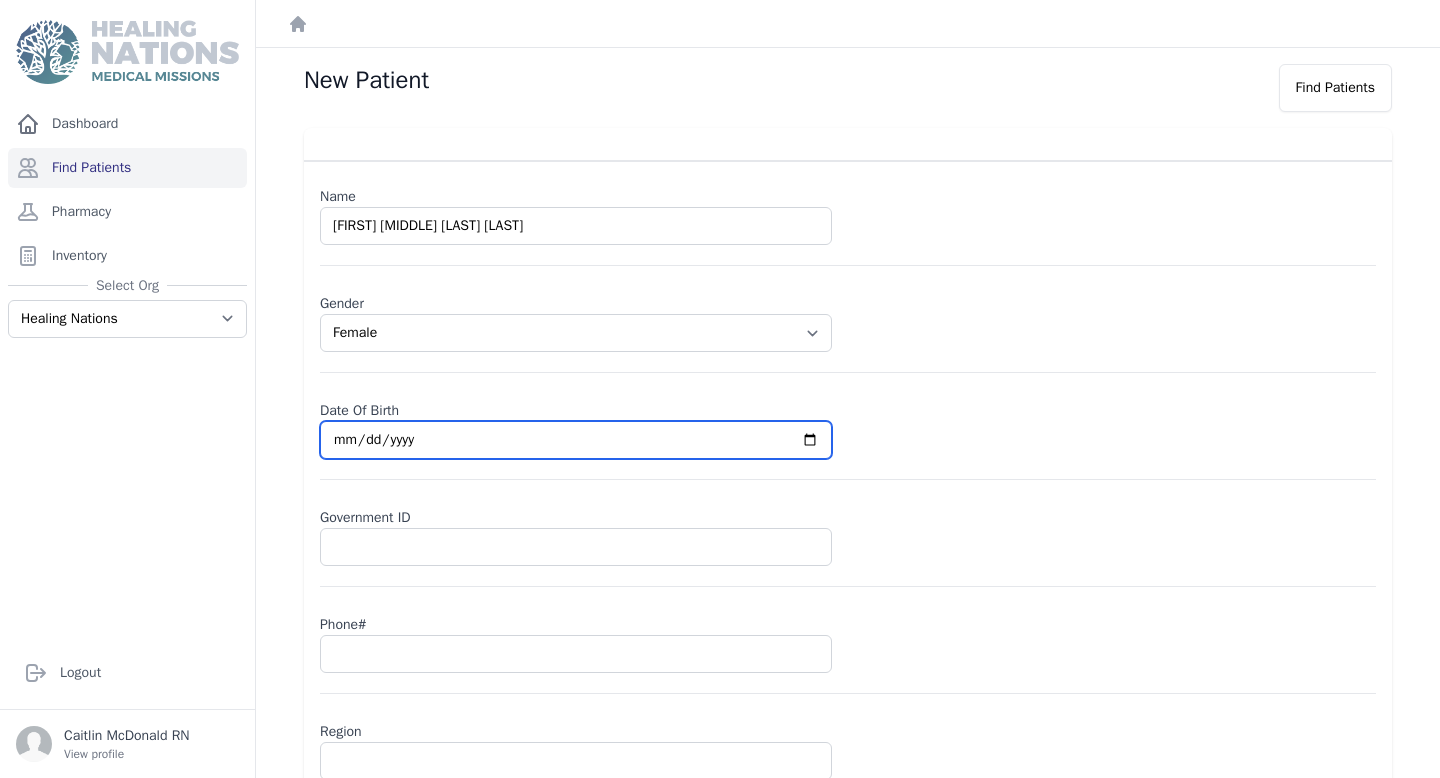 type on "0198-11-28" 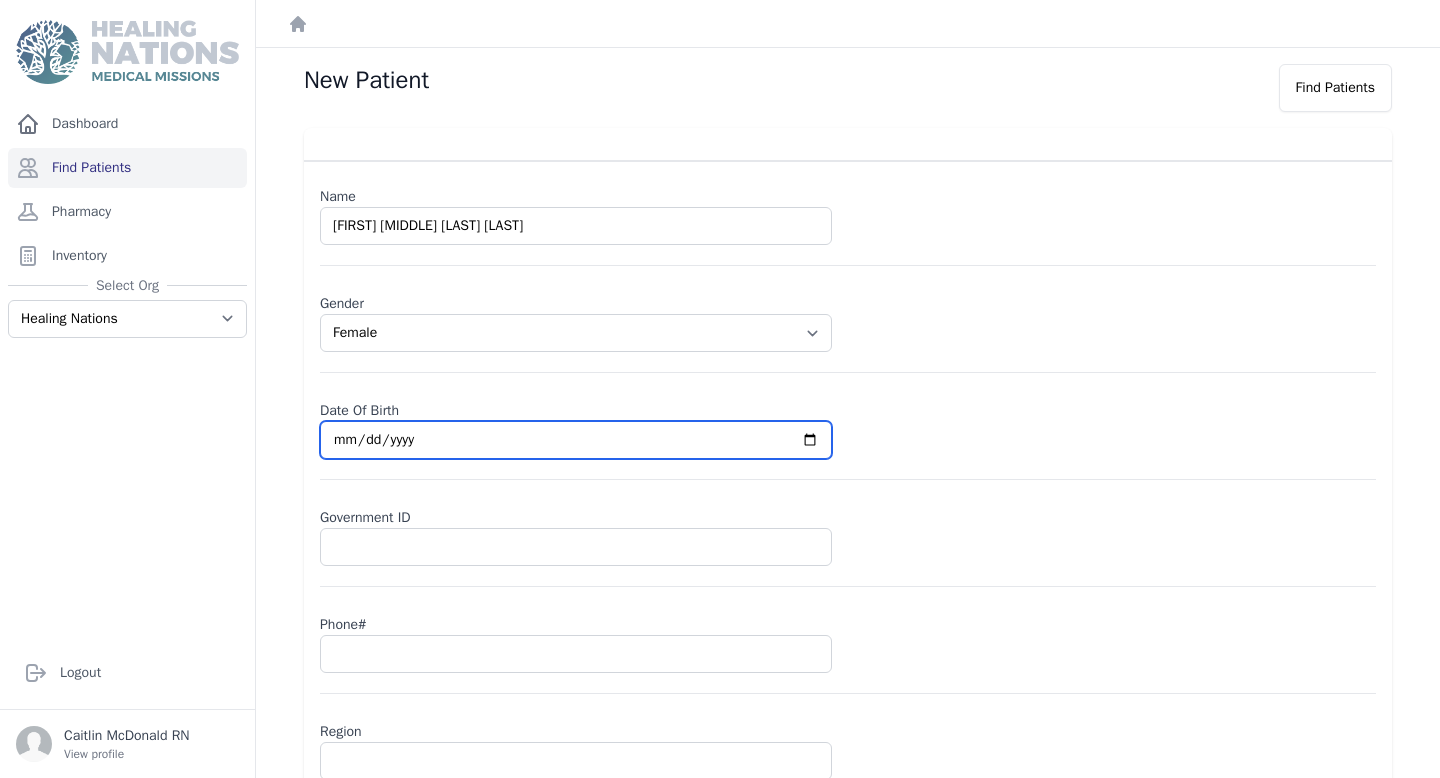 select on "female" 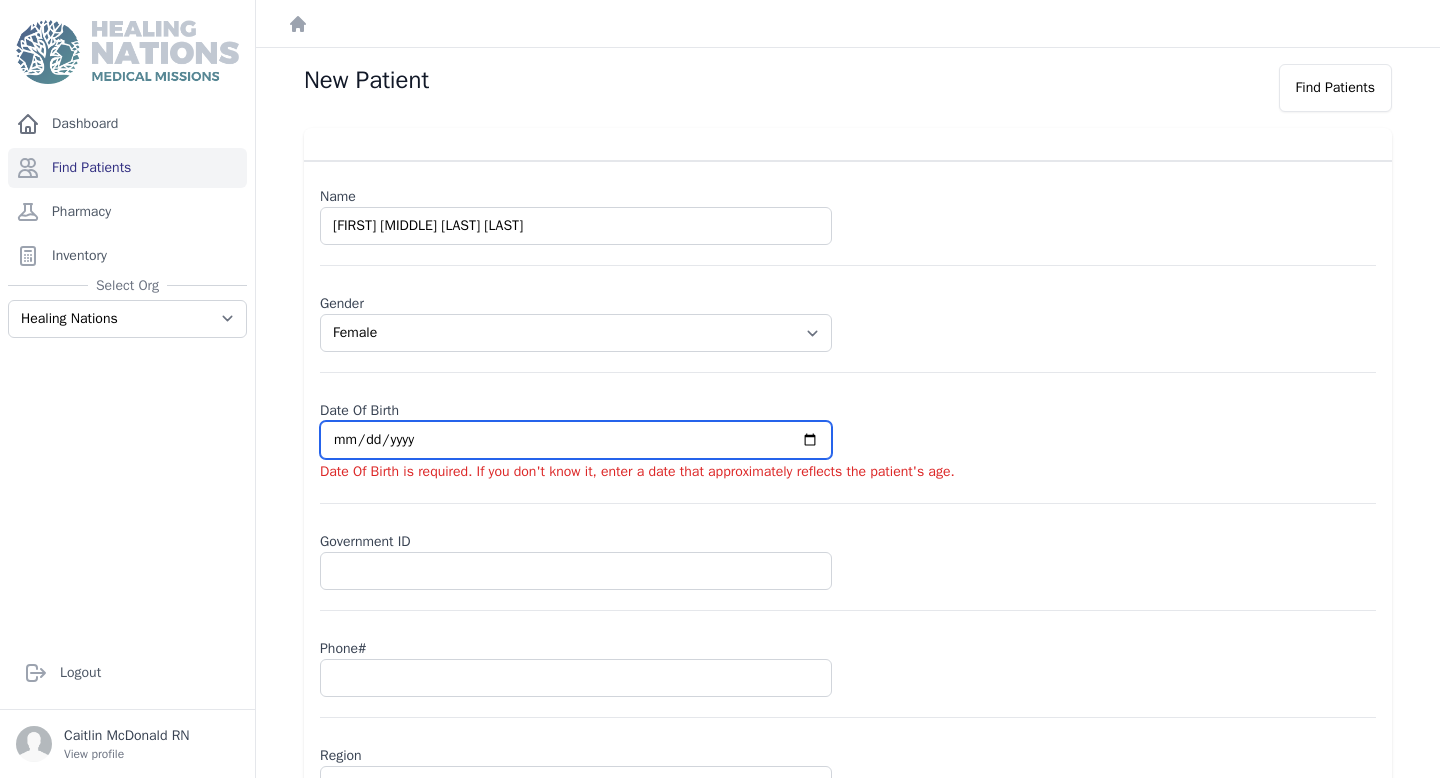 type on "0001-11-28" 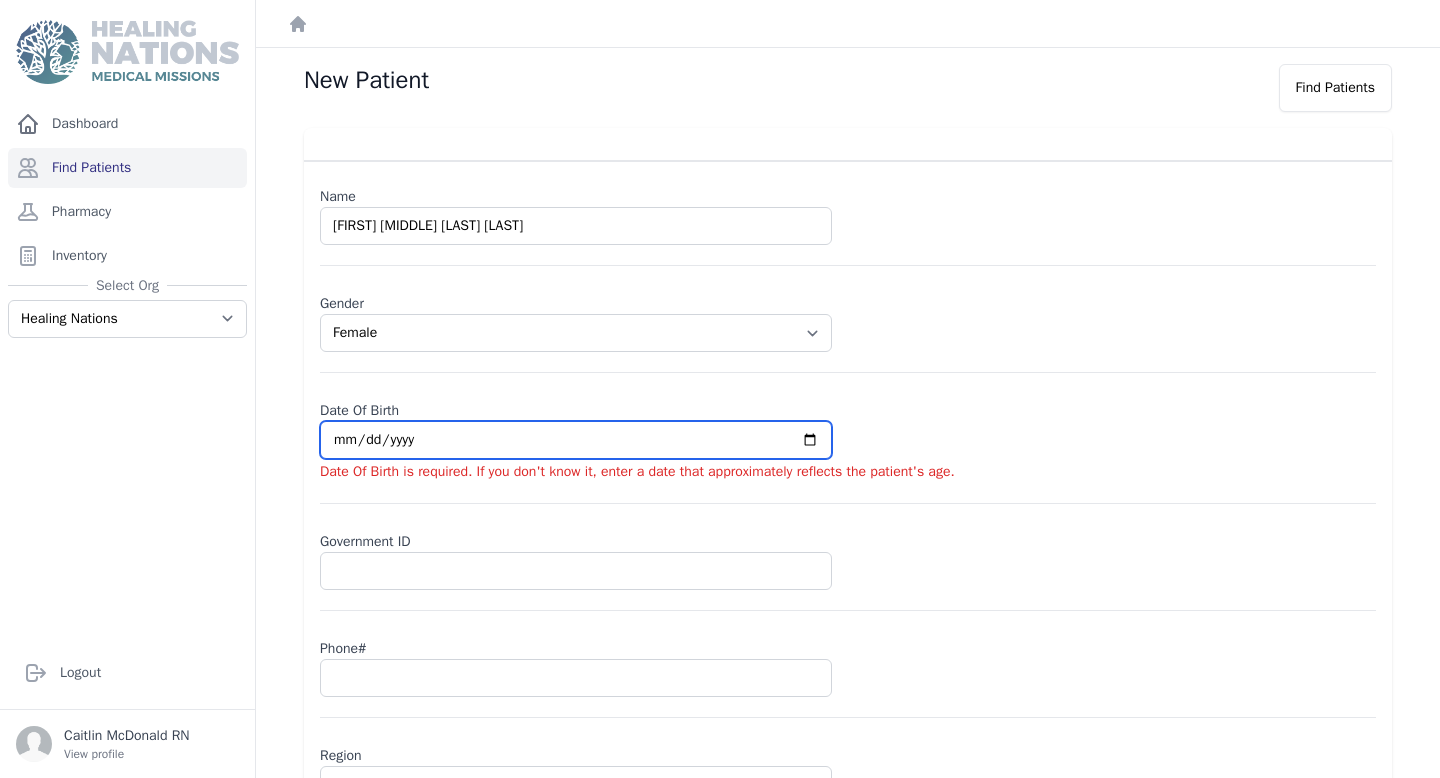select on "female" 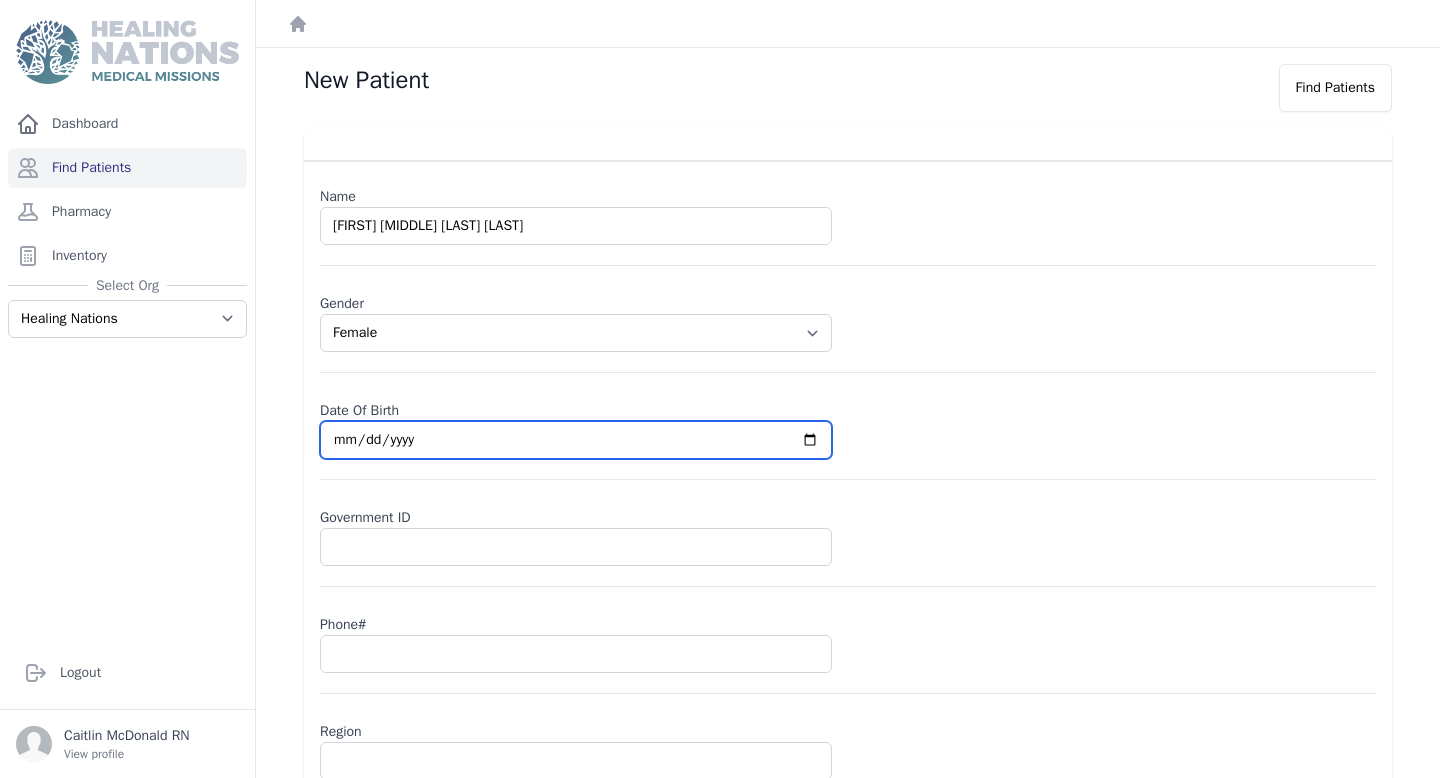 type on "0019-11-28" 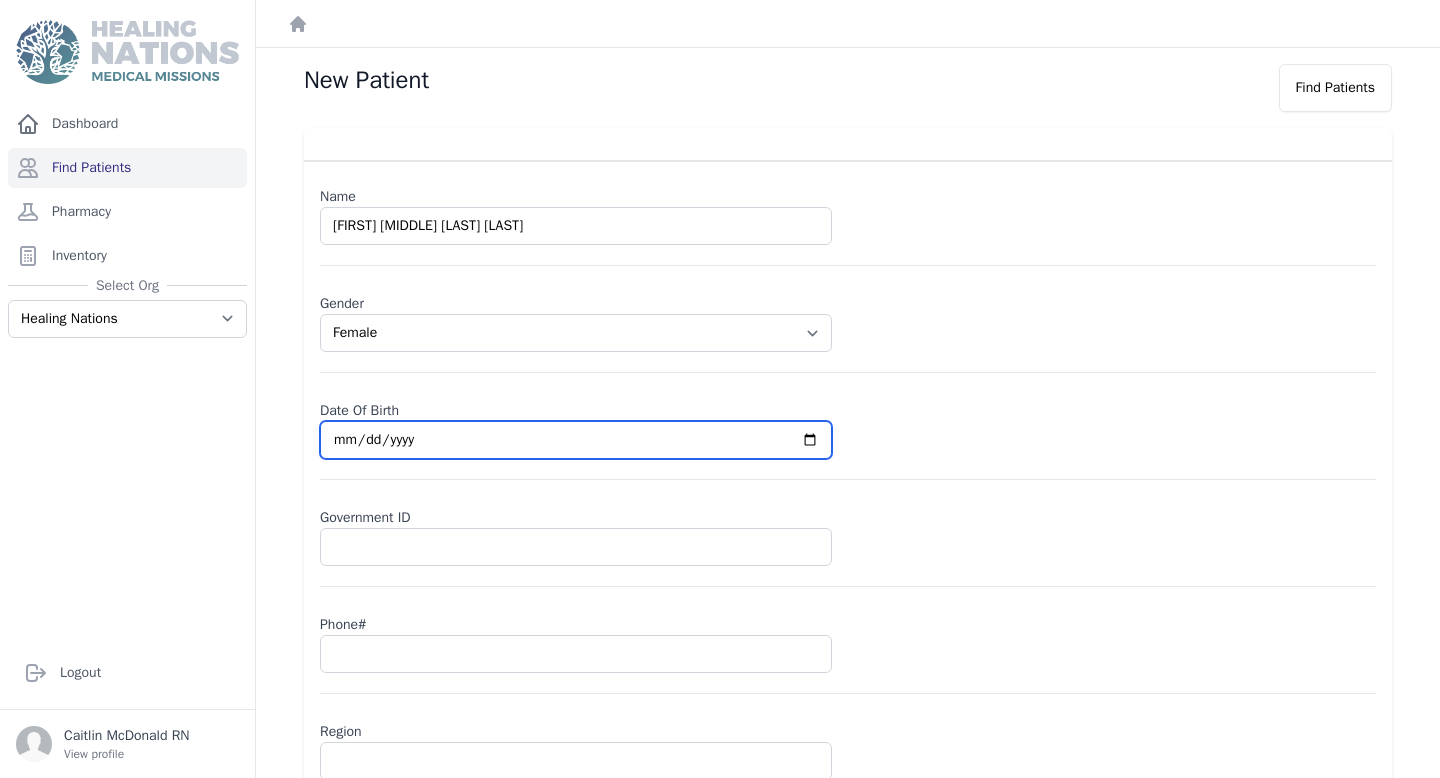 select on "female" 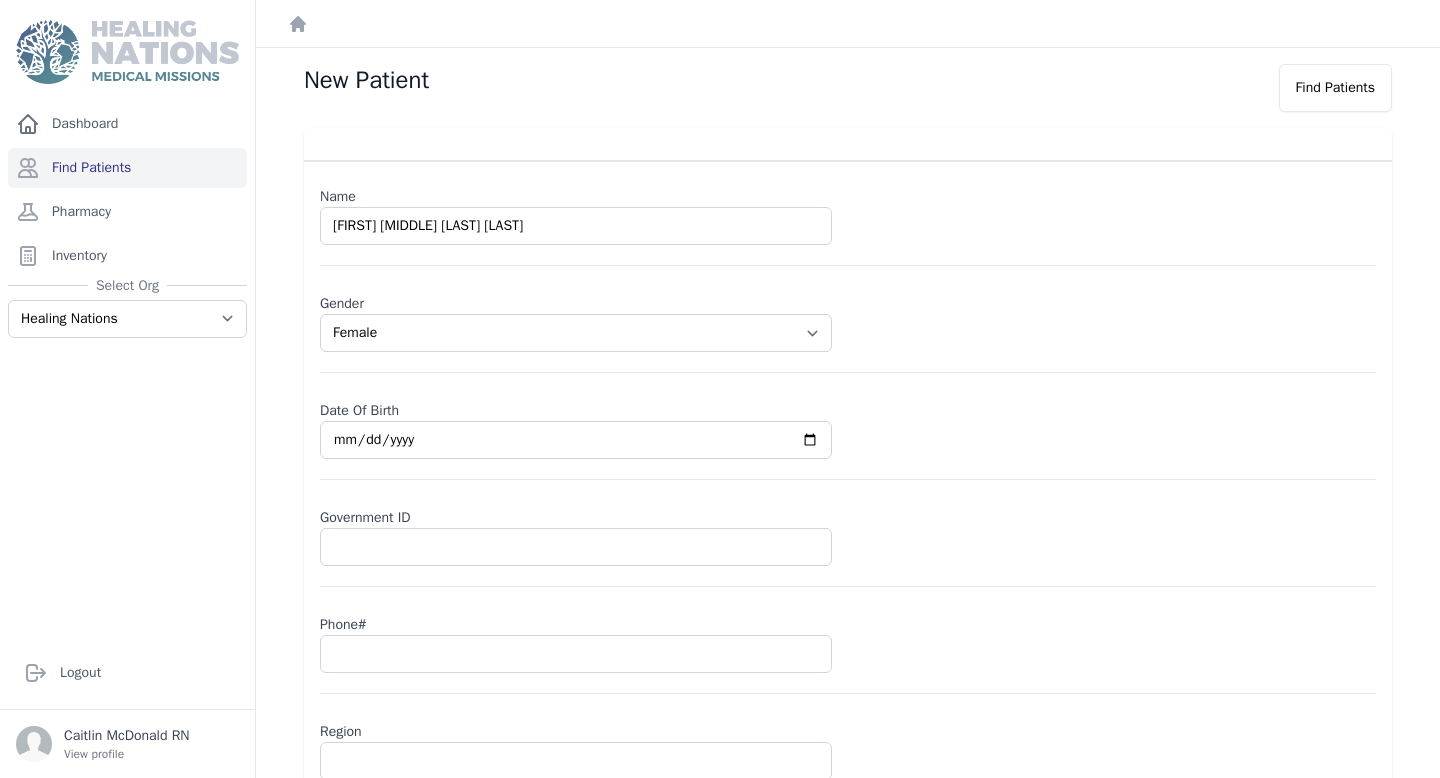 click on "Name
Sara Elizabeth Santay Lara
Gender
Select Gender Male Female
Date Of Birth
1993-11-28
Government ID
Phone#
Region
Save" at bounding box center [848, 529] 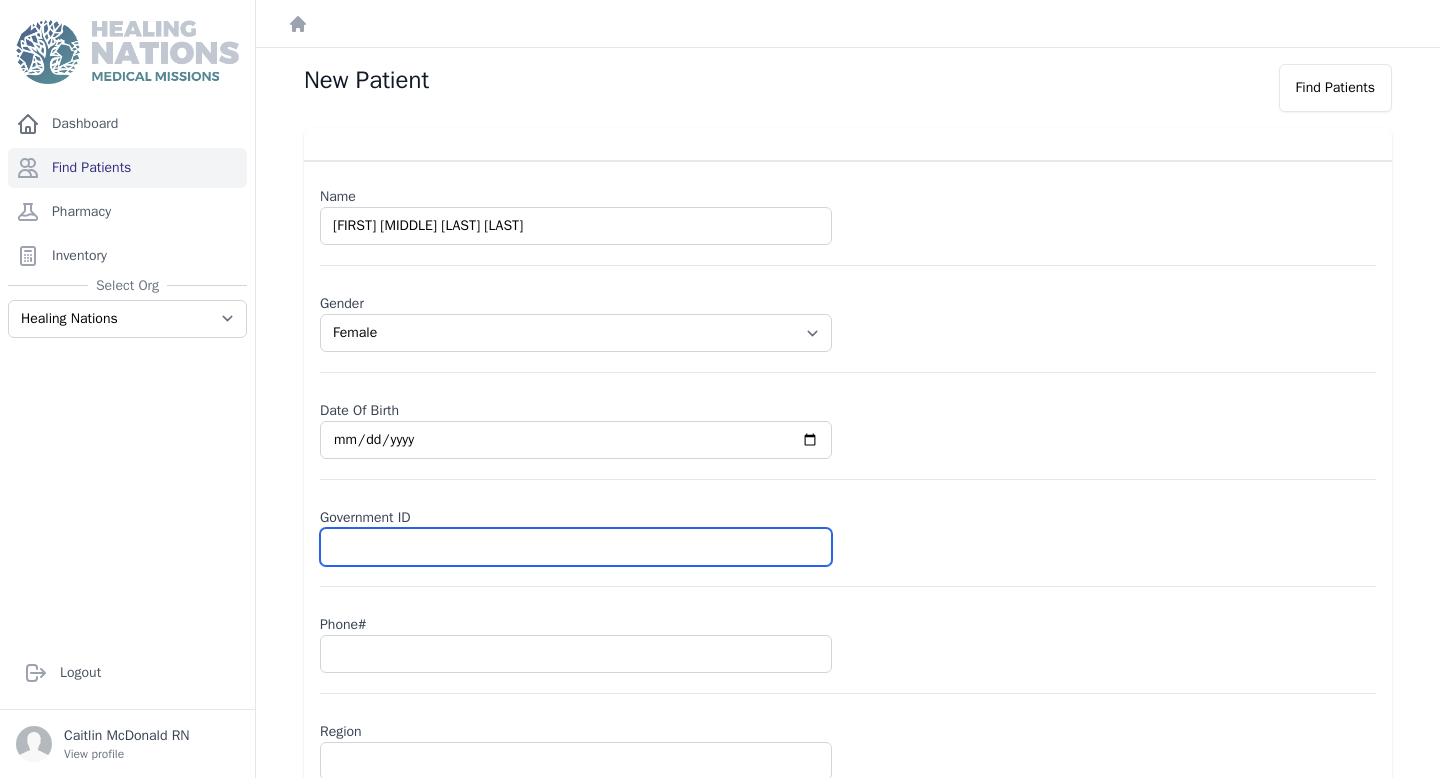 click at bounding box center [576, 547] 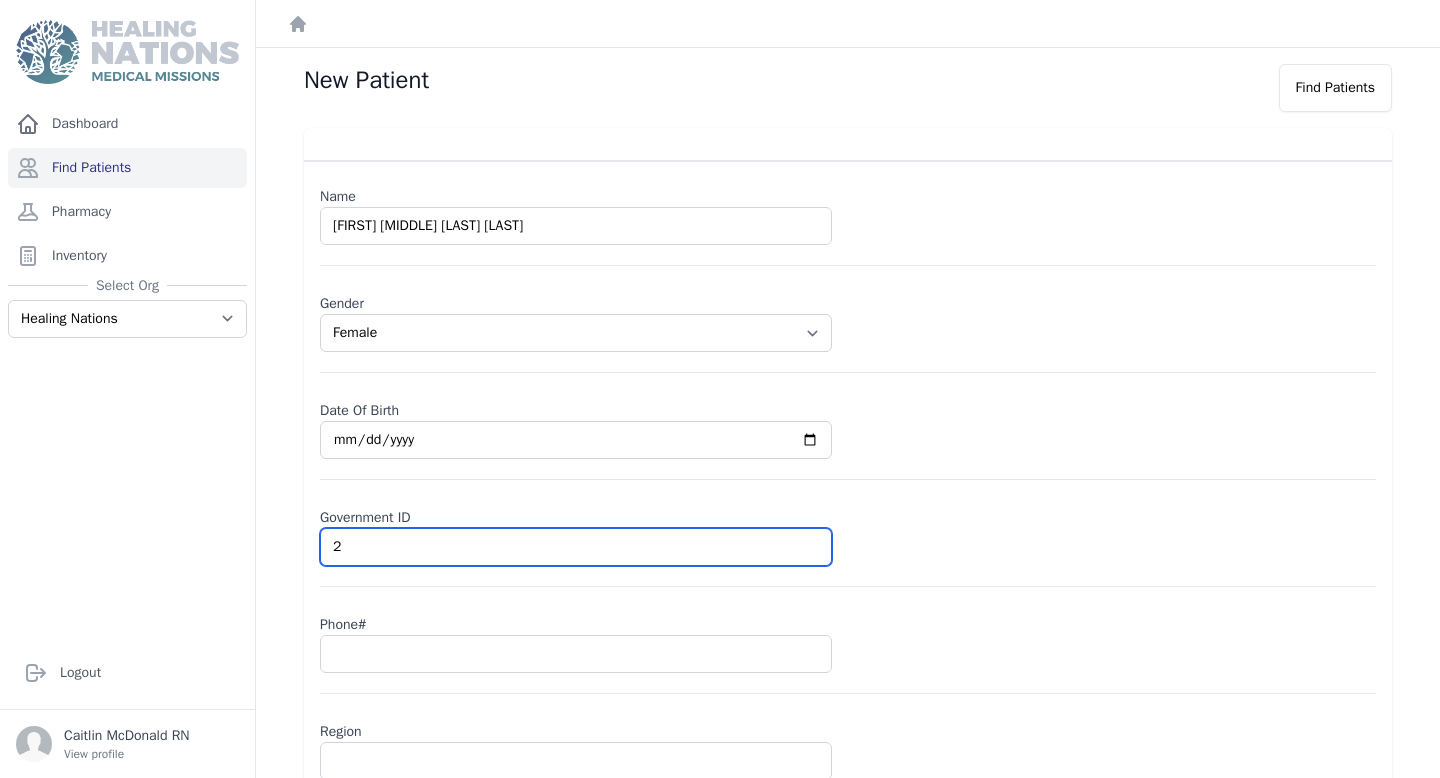 select on "female" 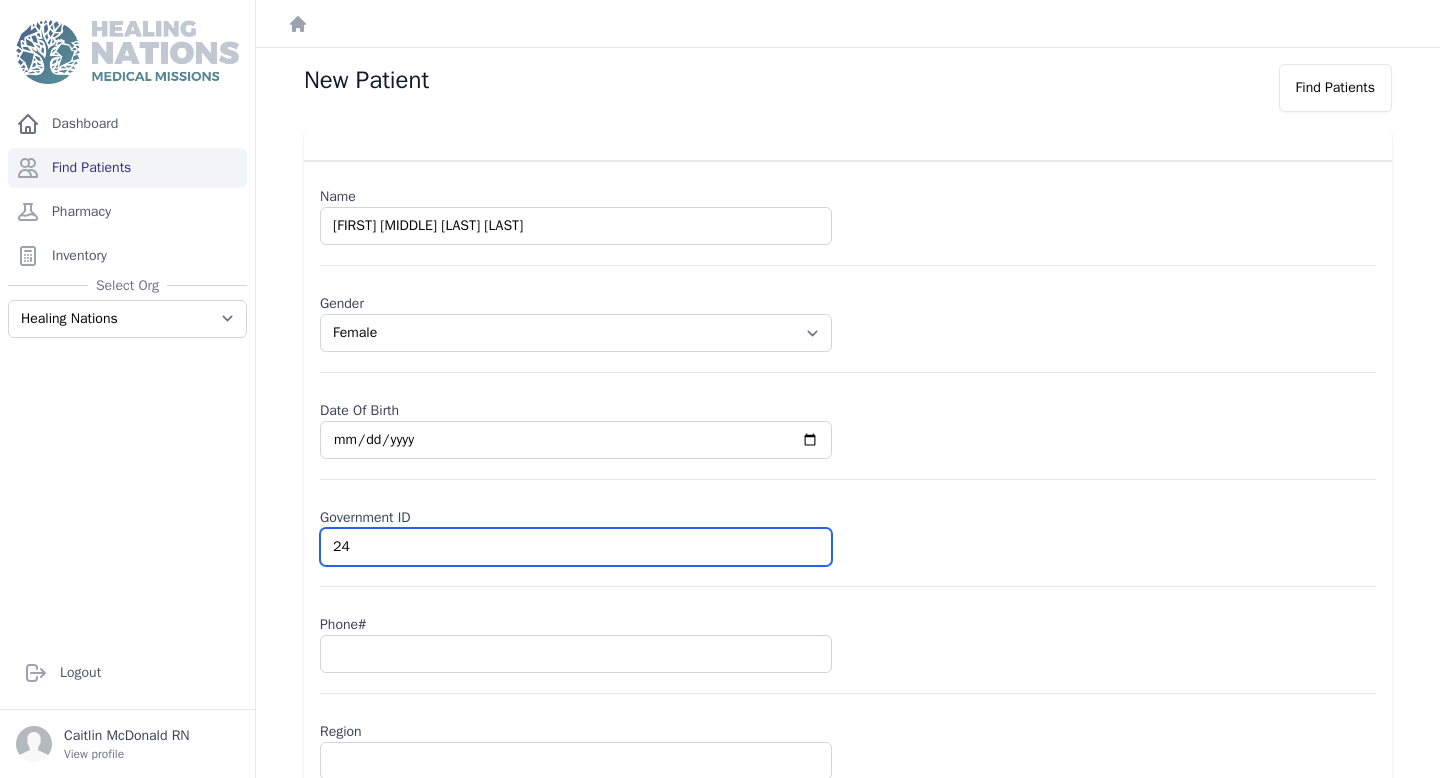 select on "female" 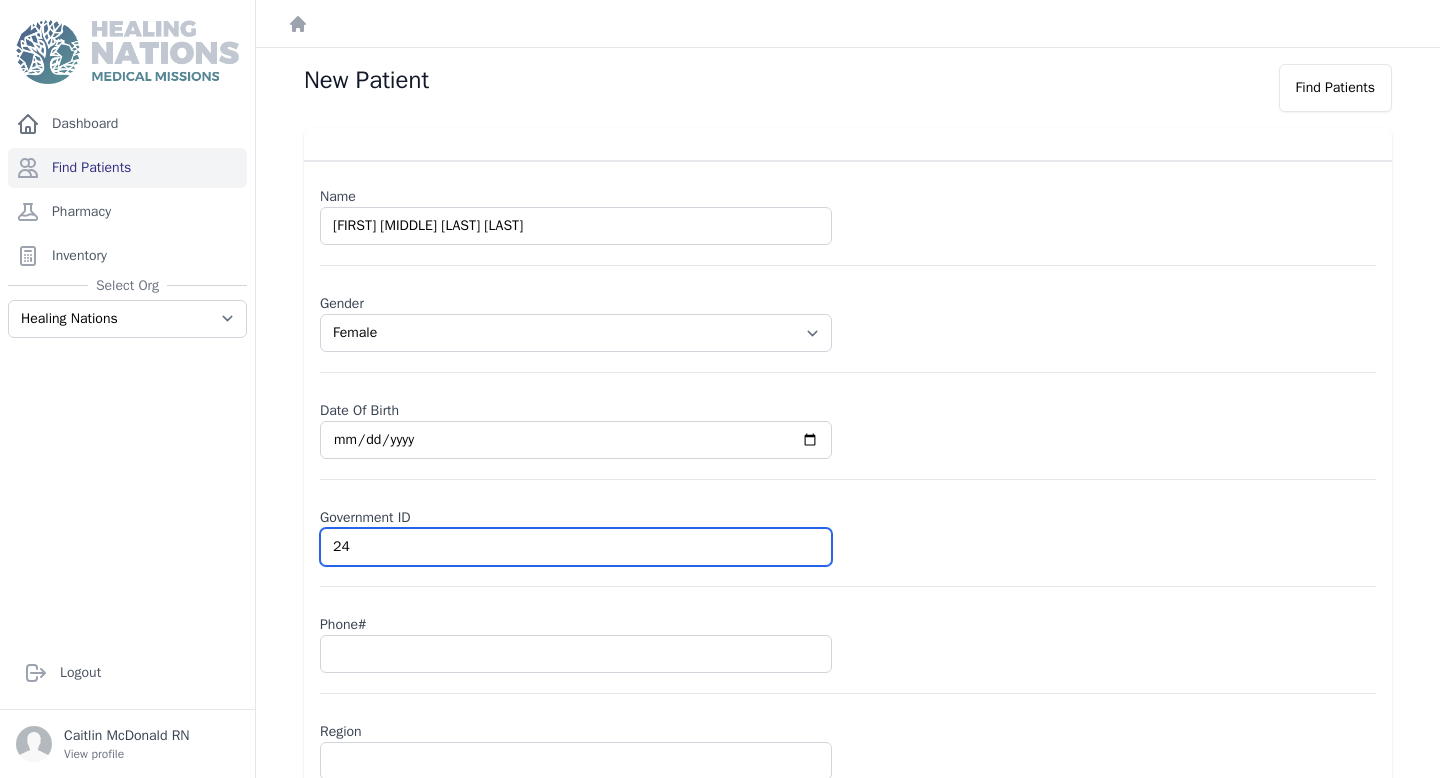 type on "249" 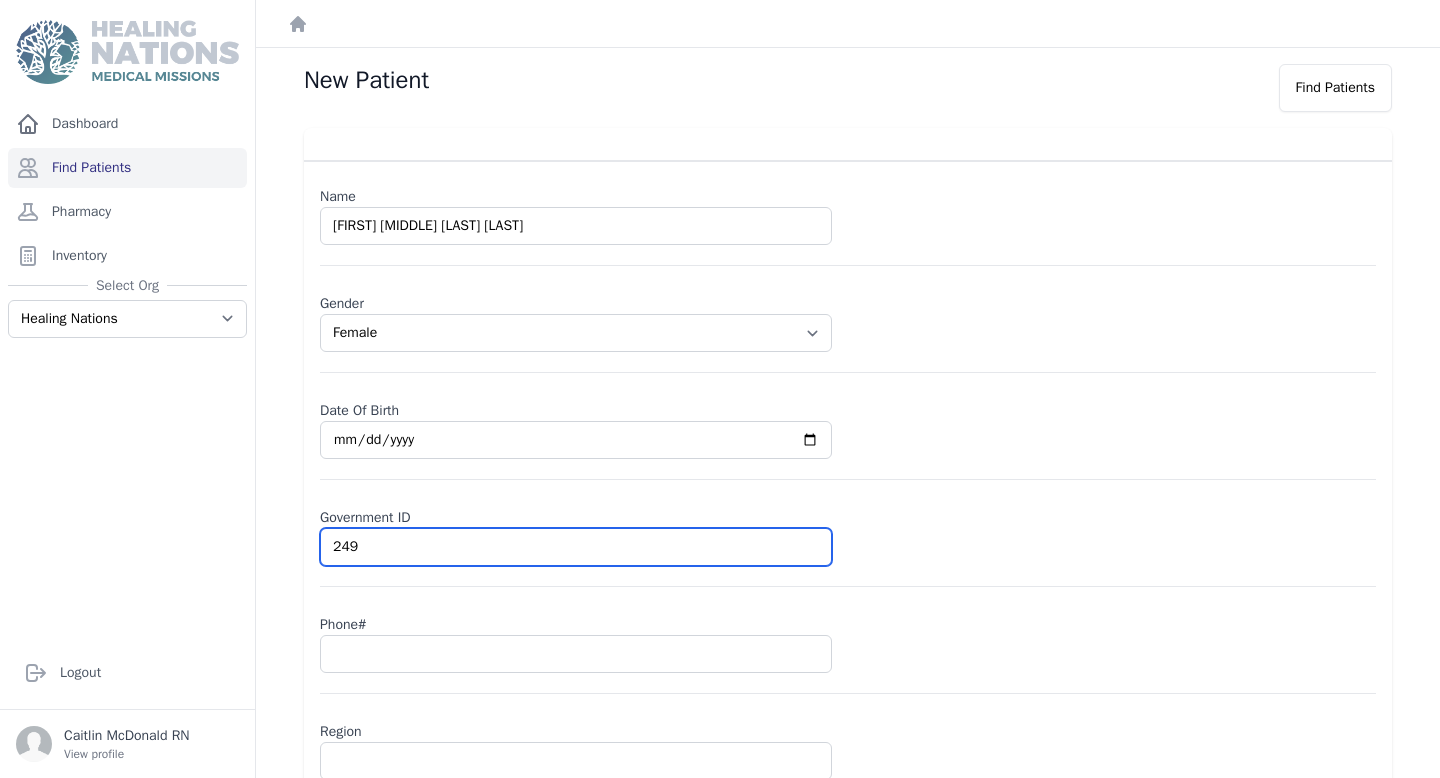 select on "female" 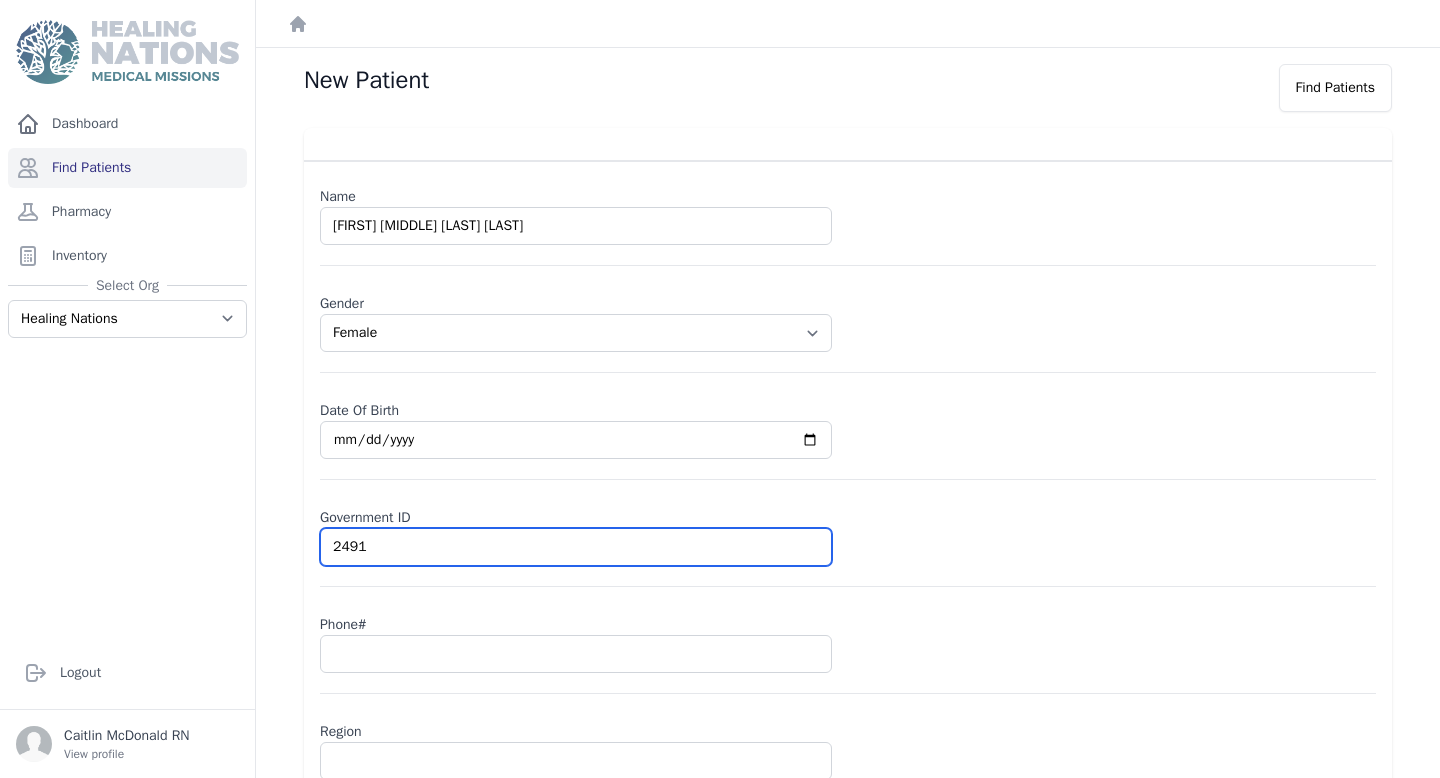 select on "female" 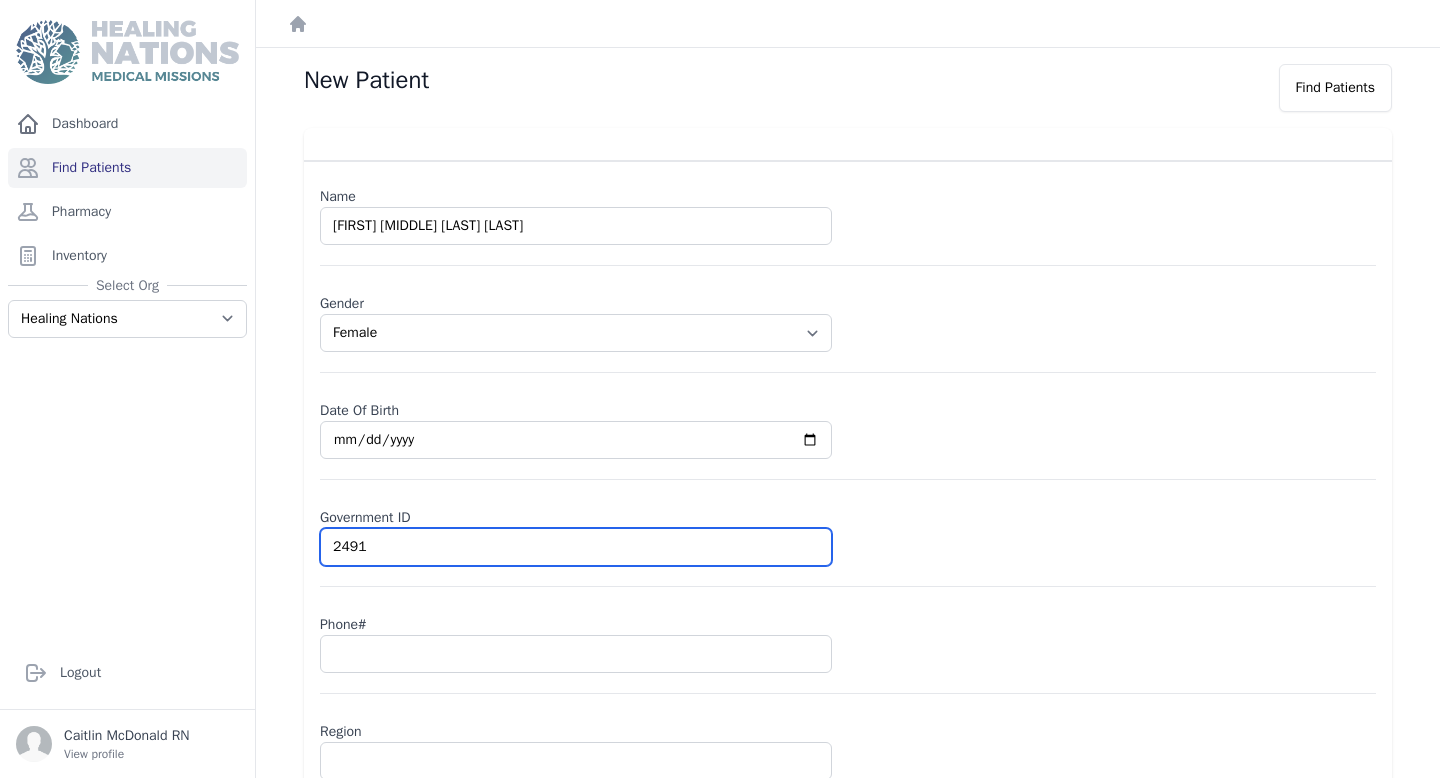 type on "249" 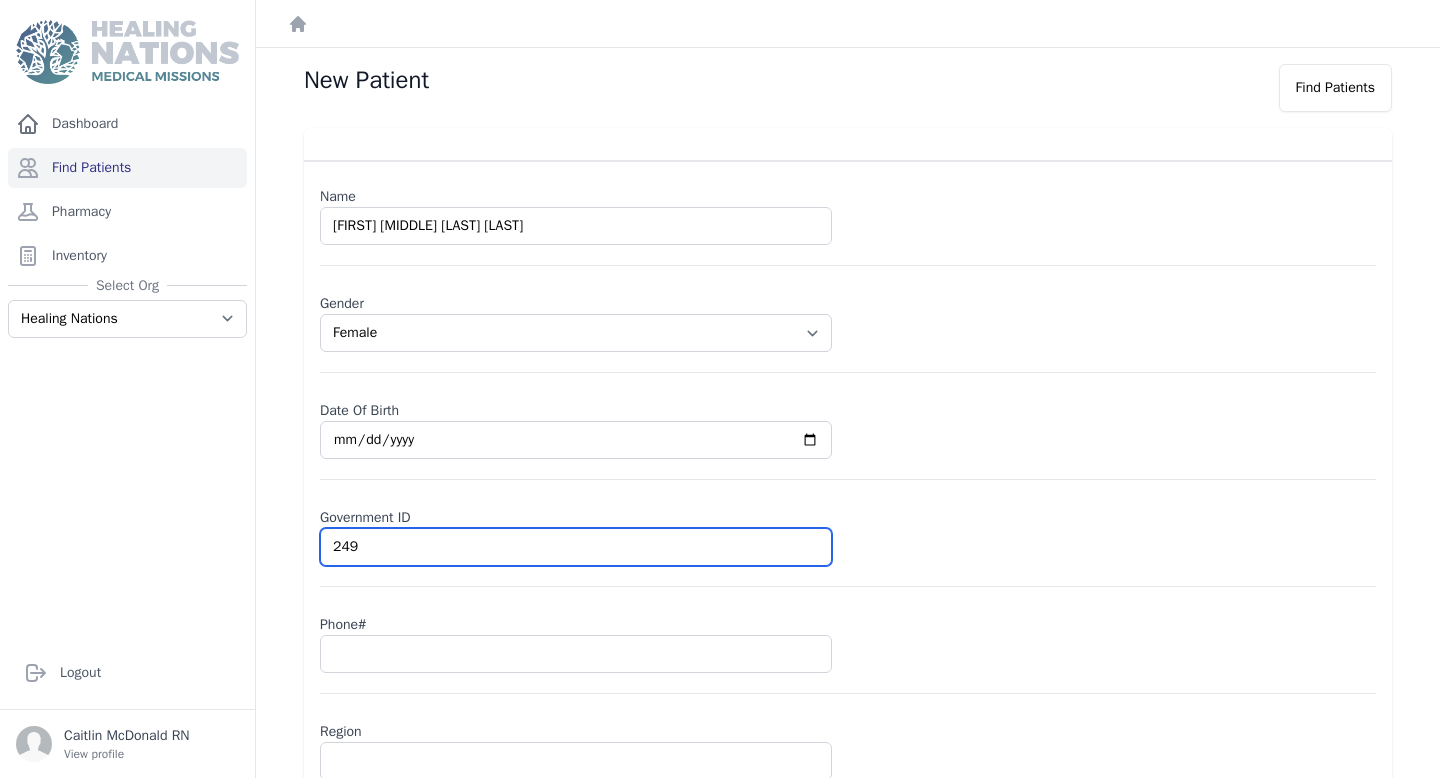 select on "female" 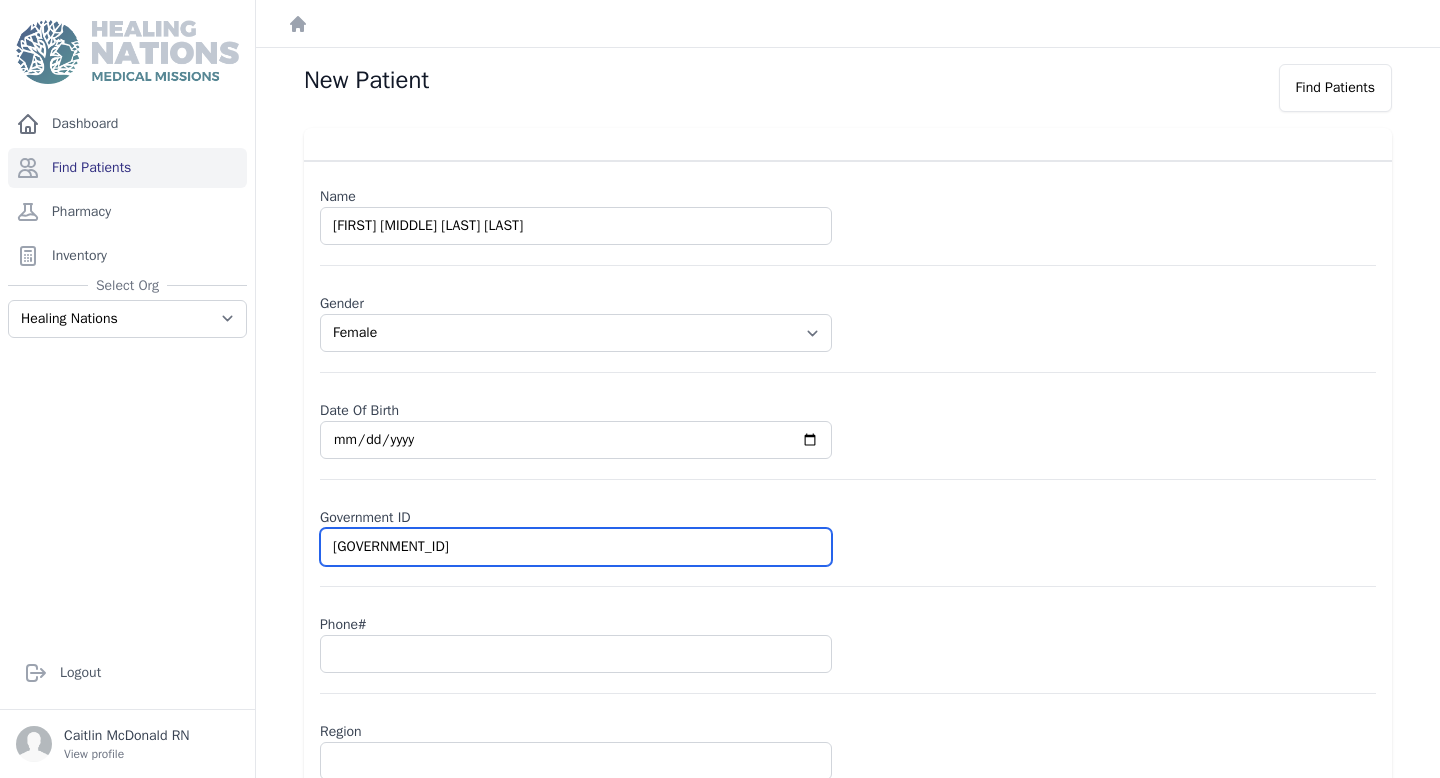 select on "female" 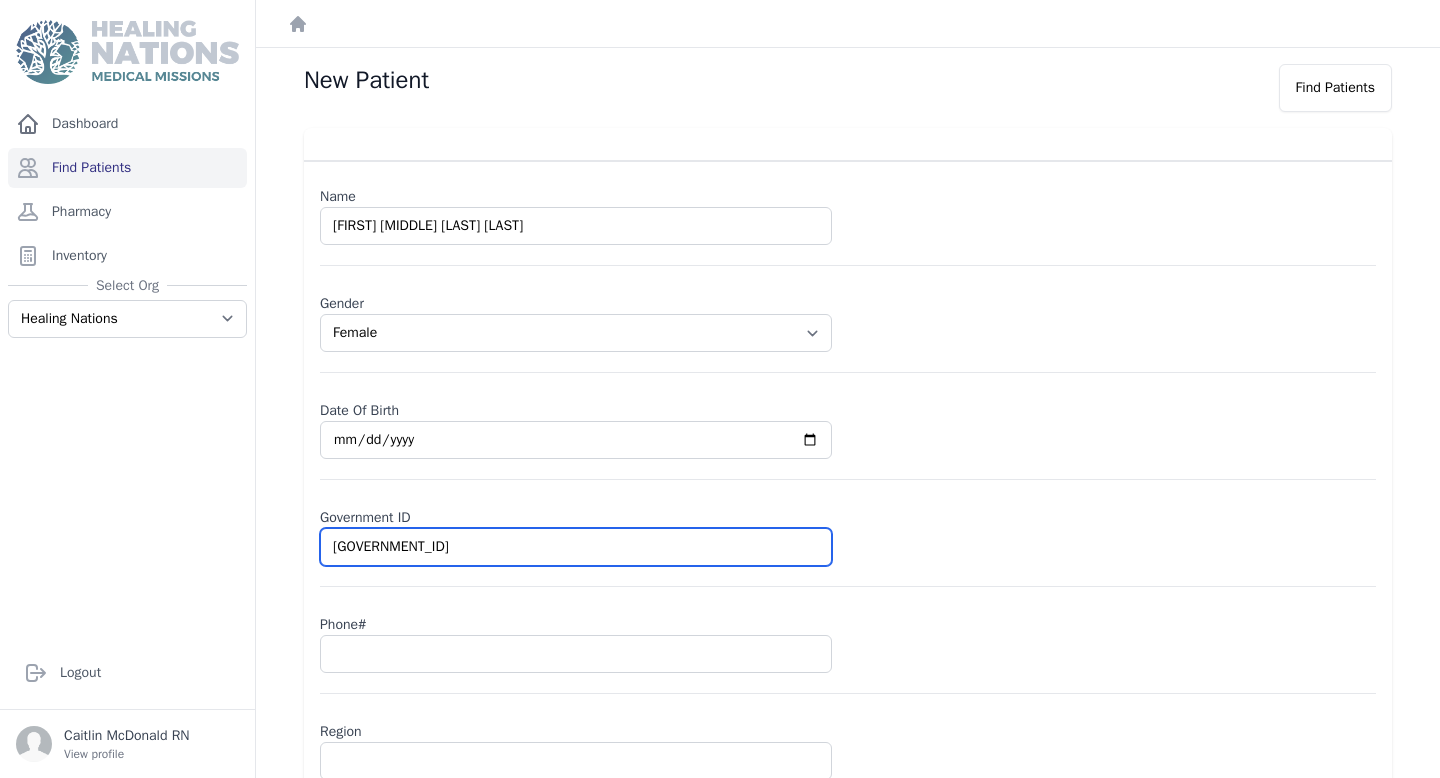 type on "24978" 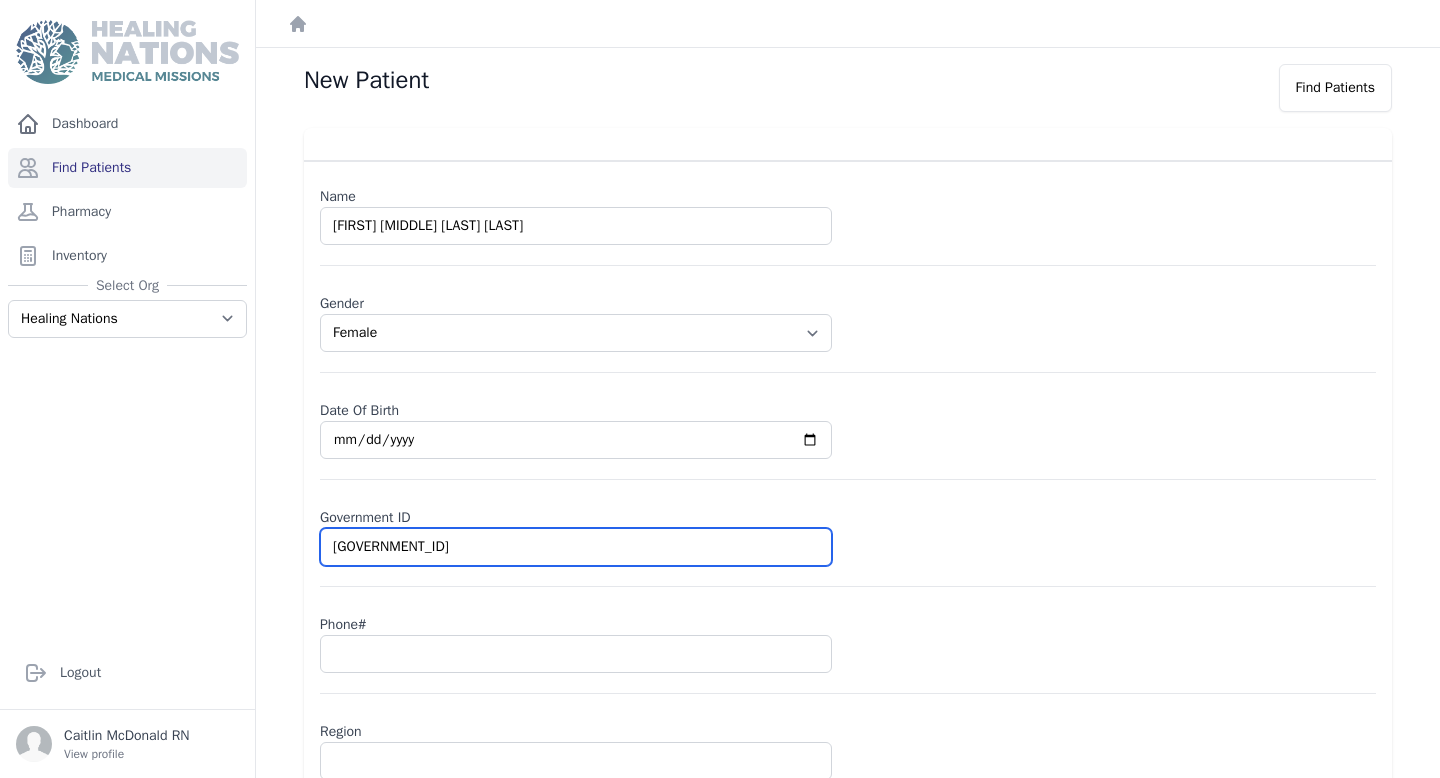 select on "female" 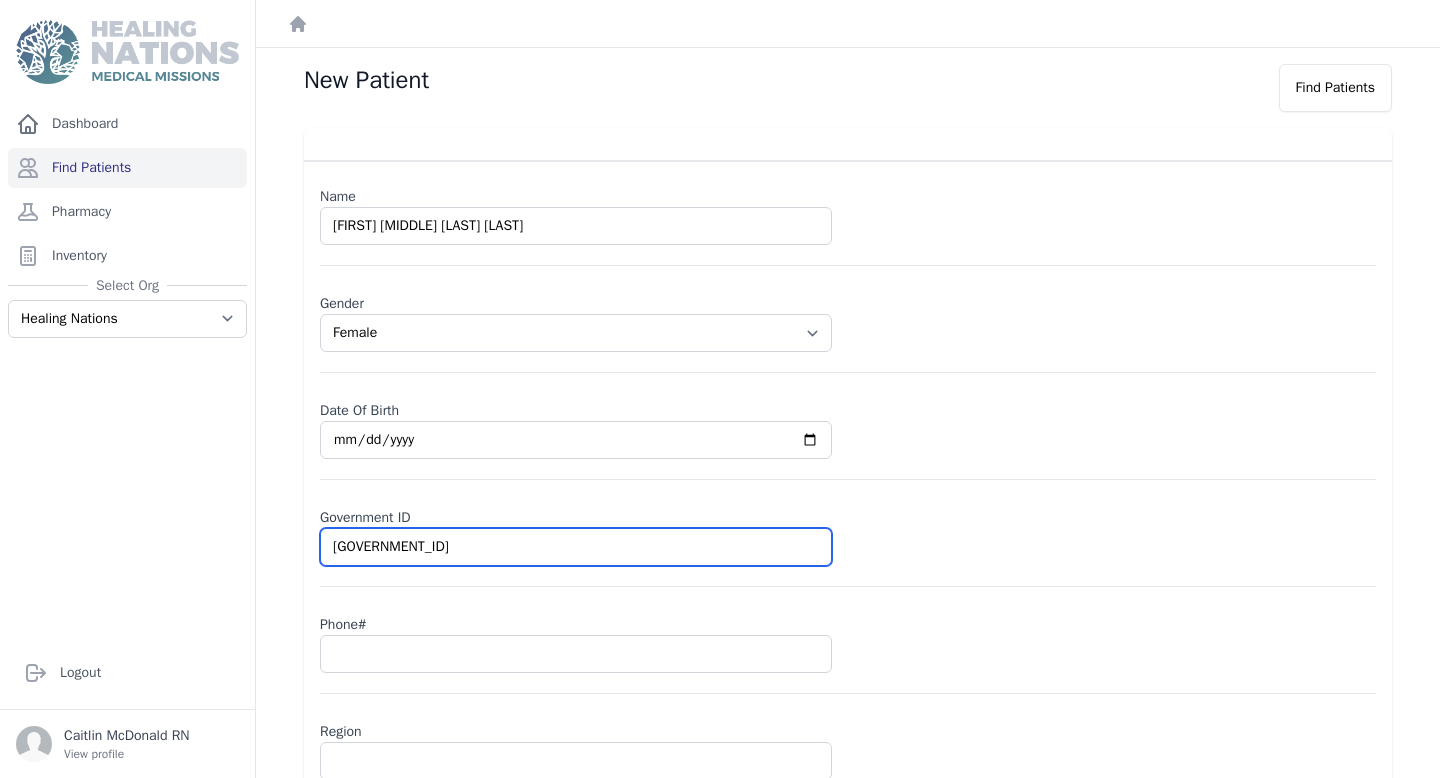 type on "2497861" 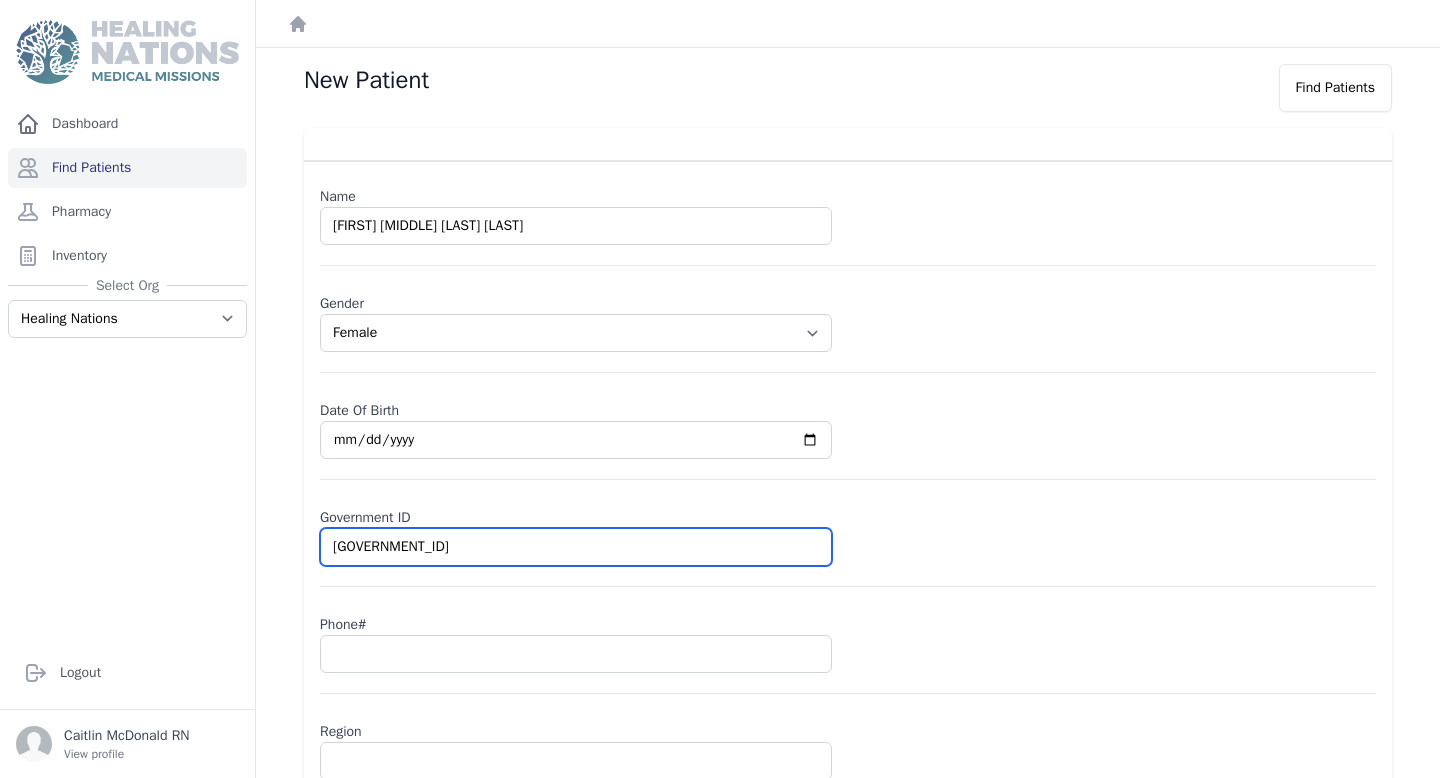 select on "female" 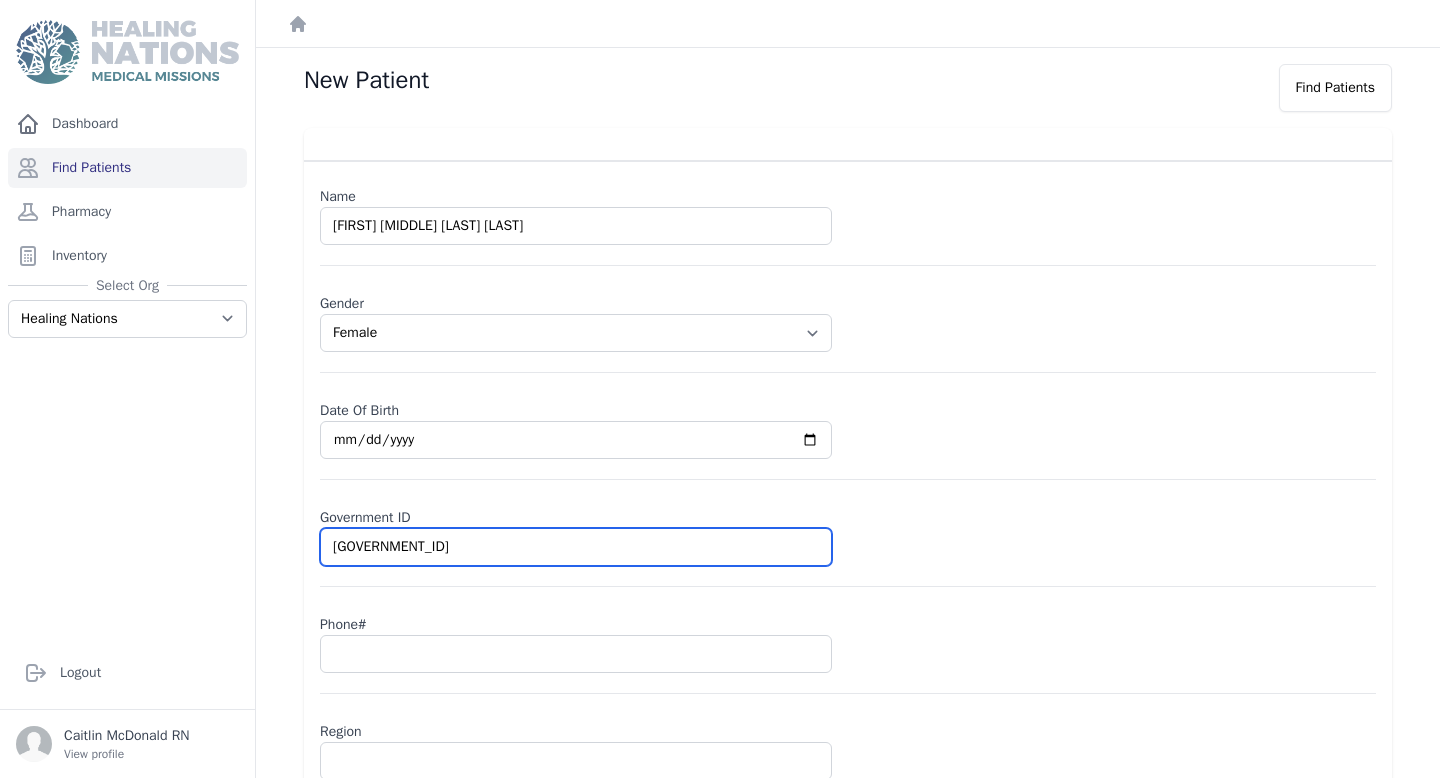 type on "2497861360" 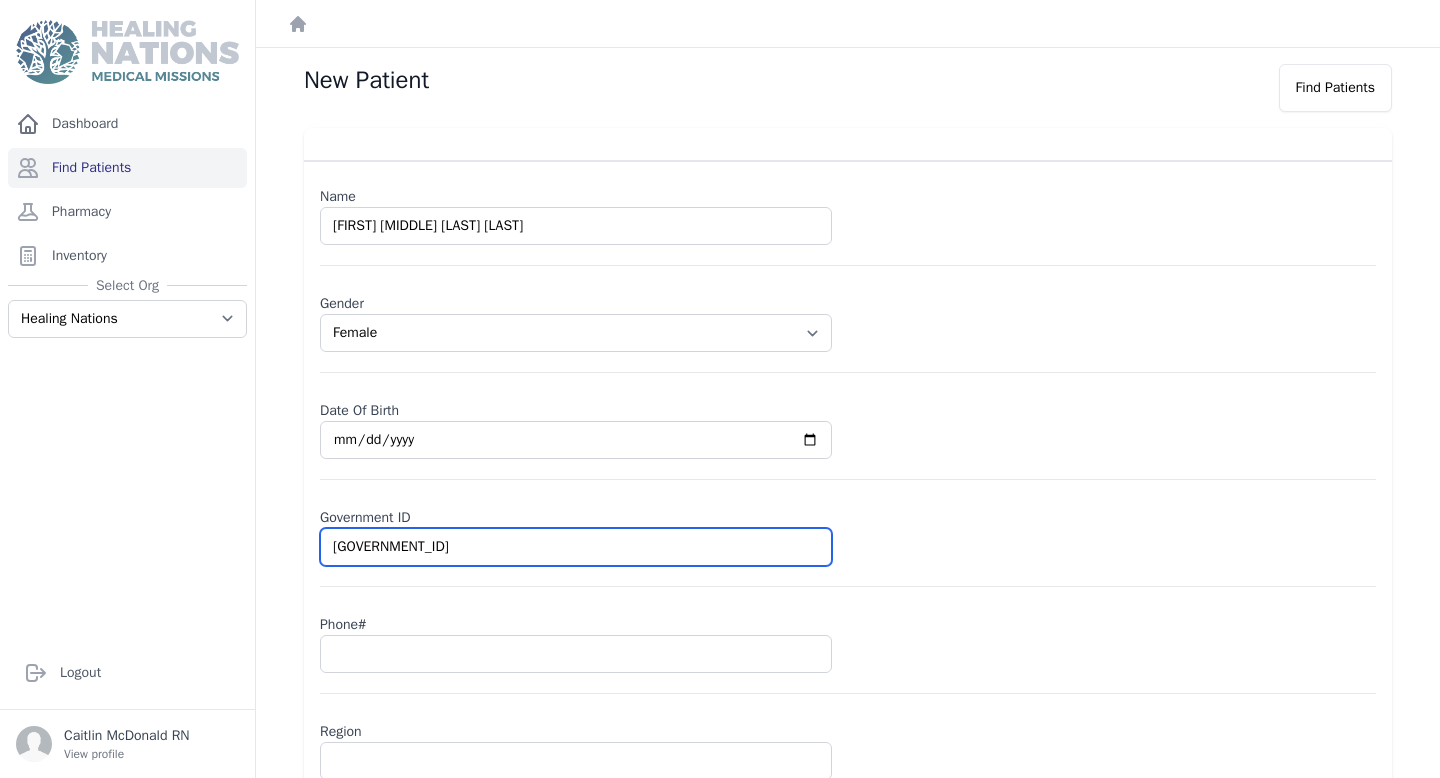 select on "female" 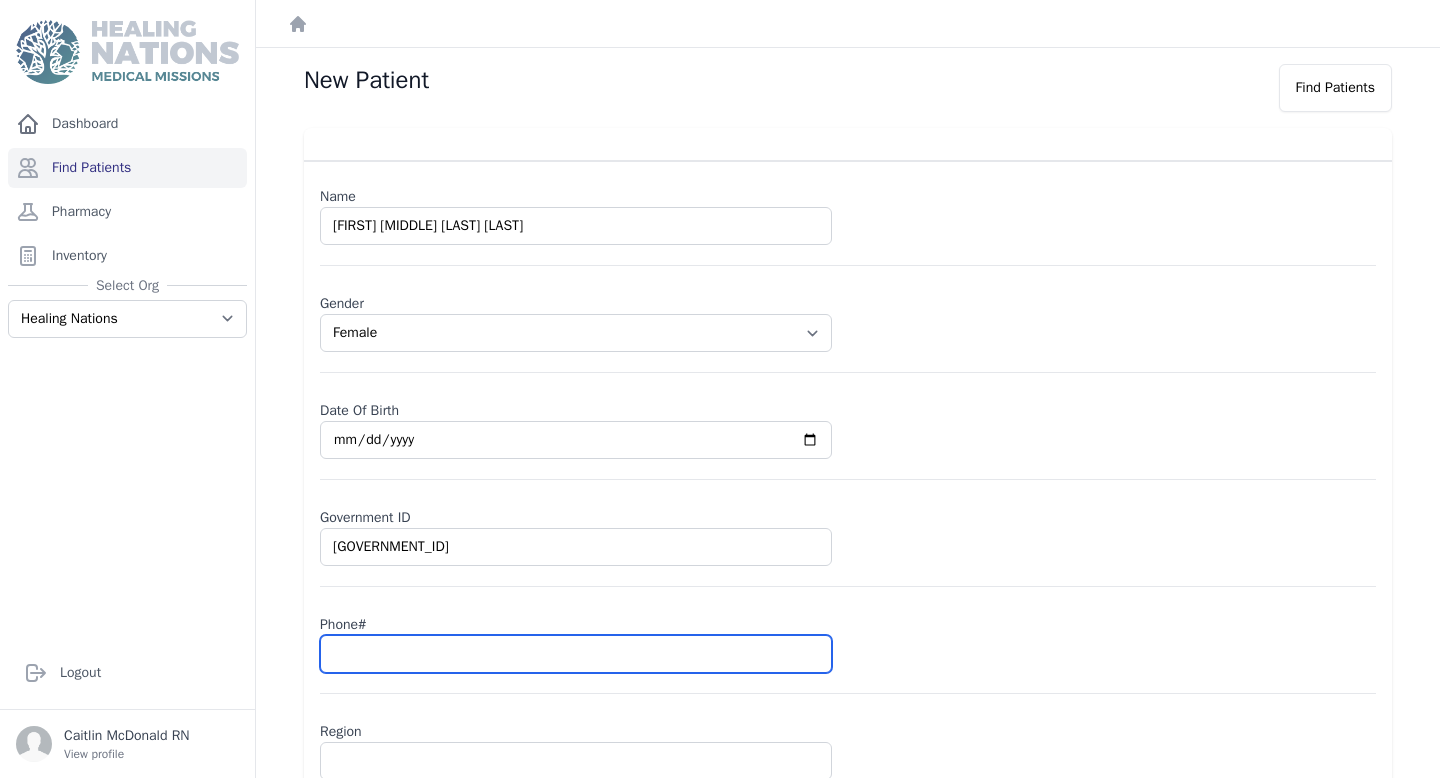click at bounding box center [576, 654] 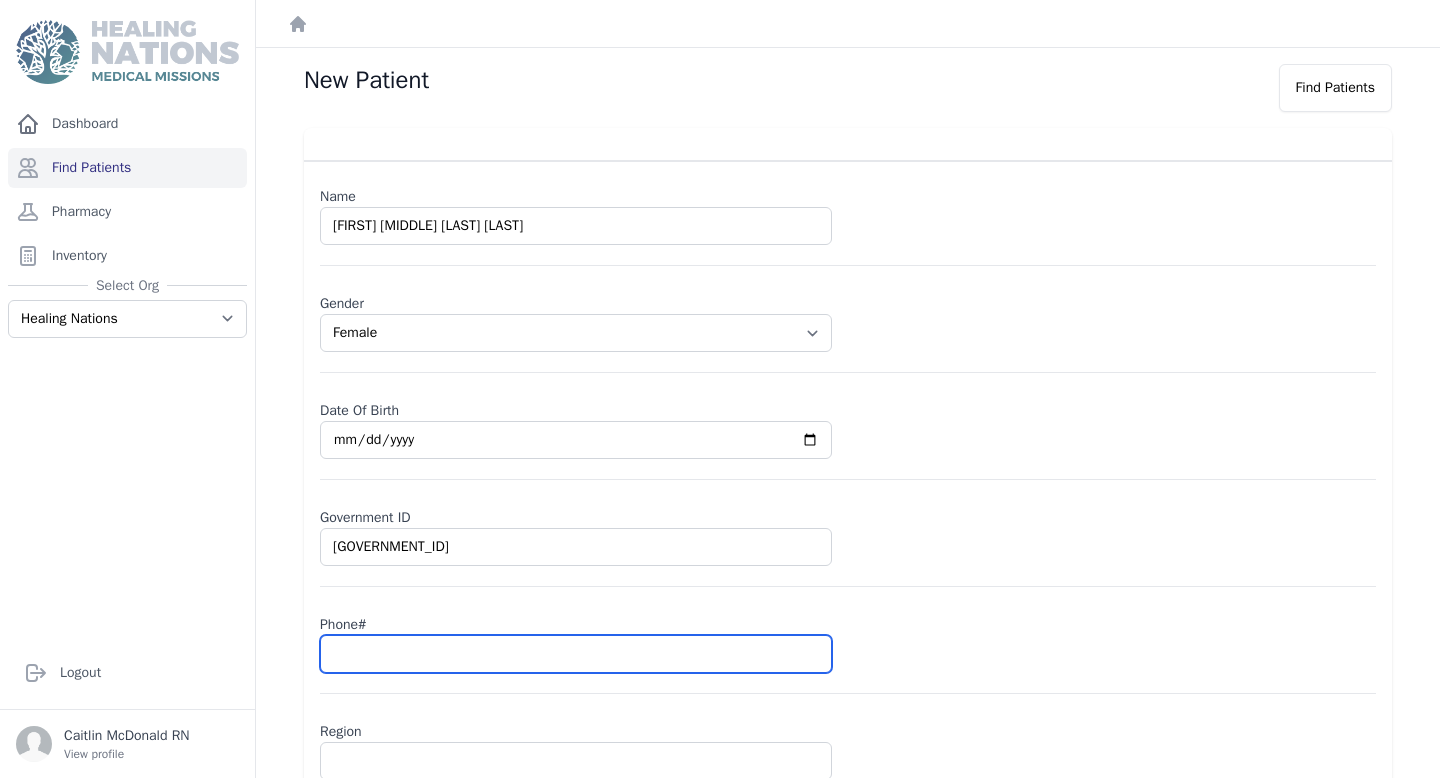 paste on "3392 9905" 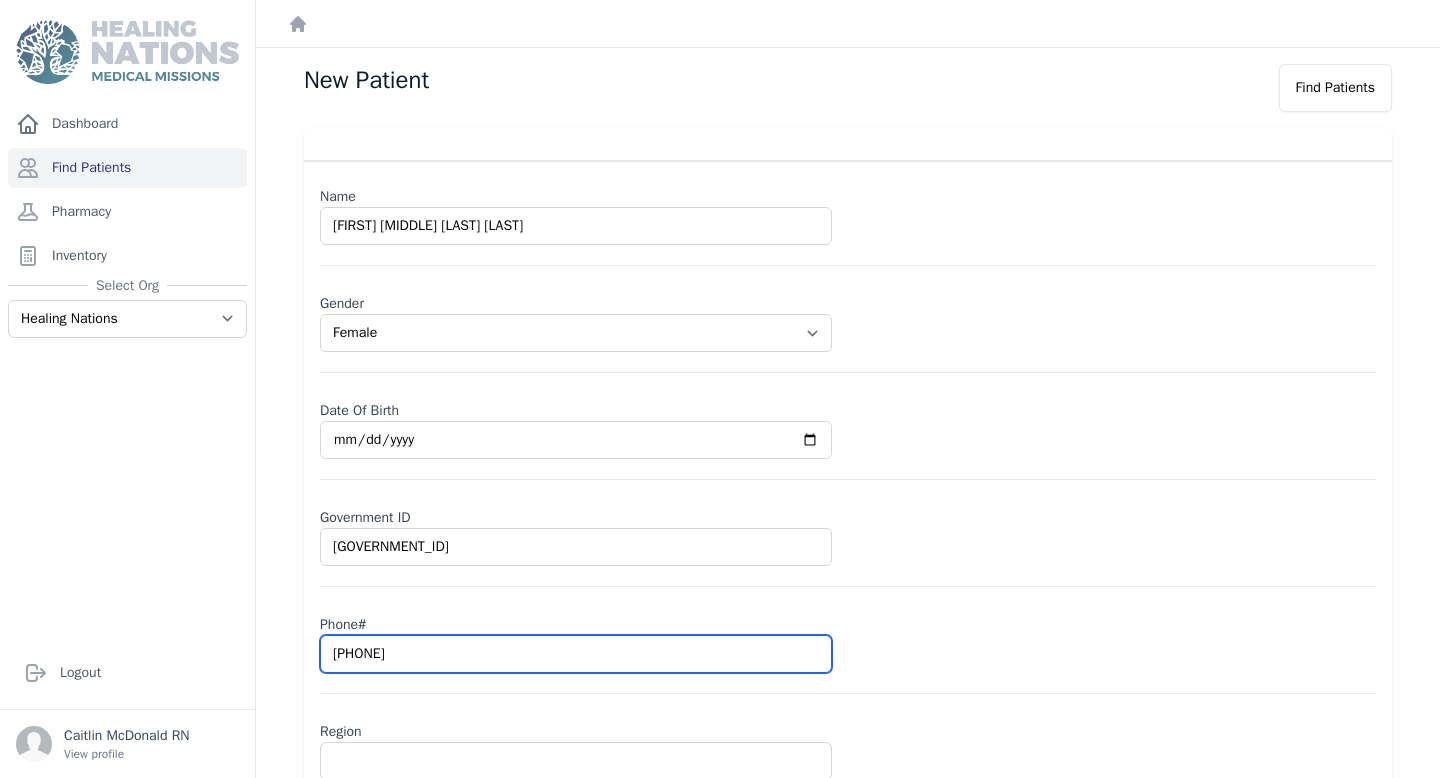 select on "female" 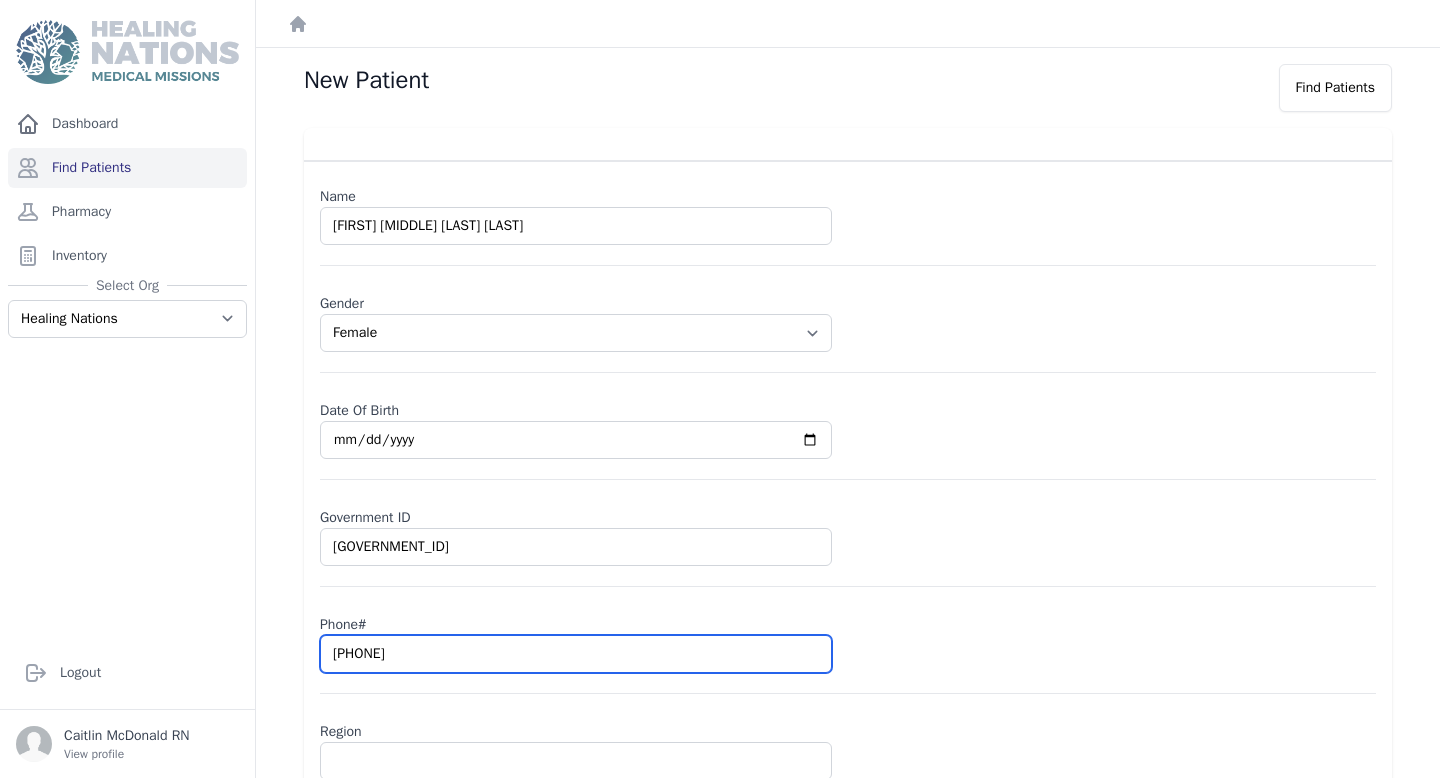 scroll, scrollTop: 133, scrollLeft: 0, axis: vertical 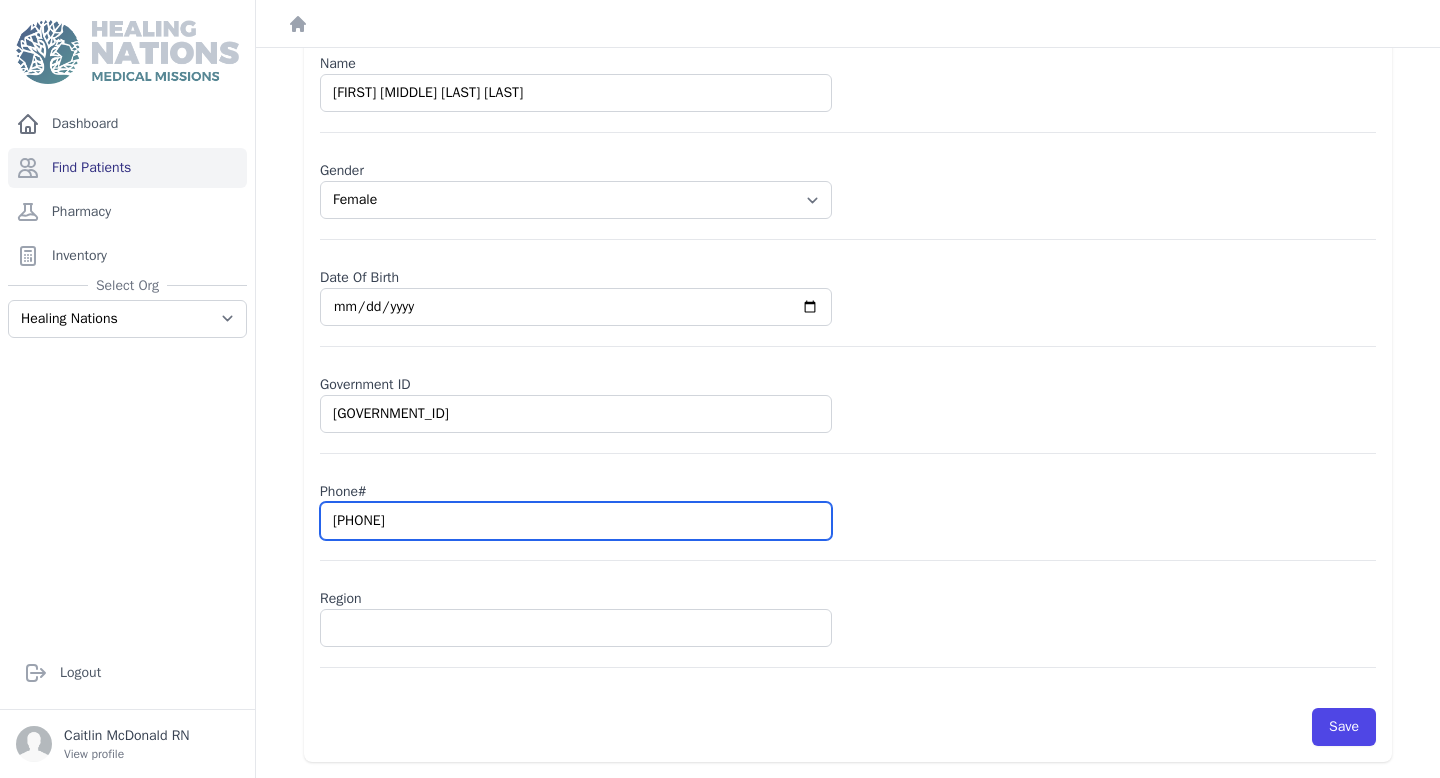 type on "3392 9905" 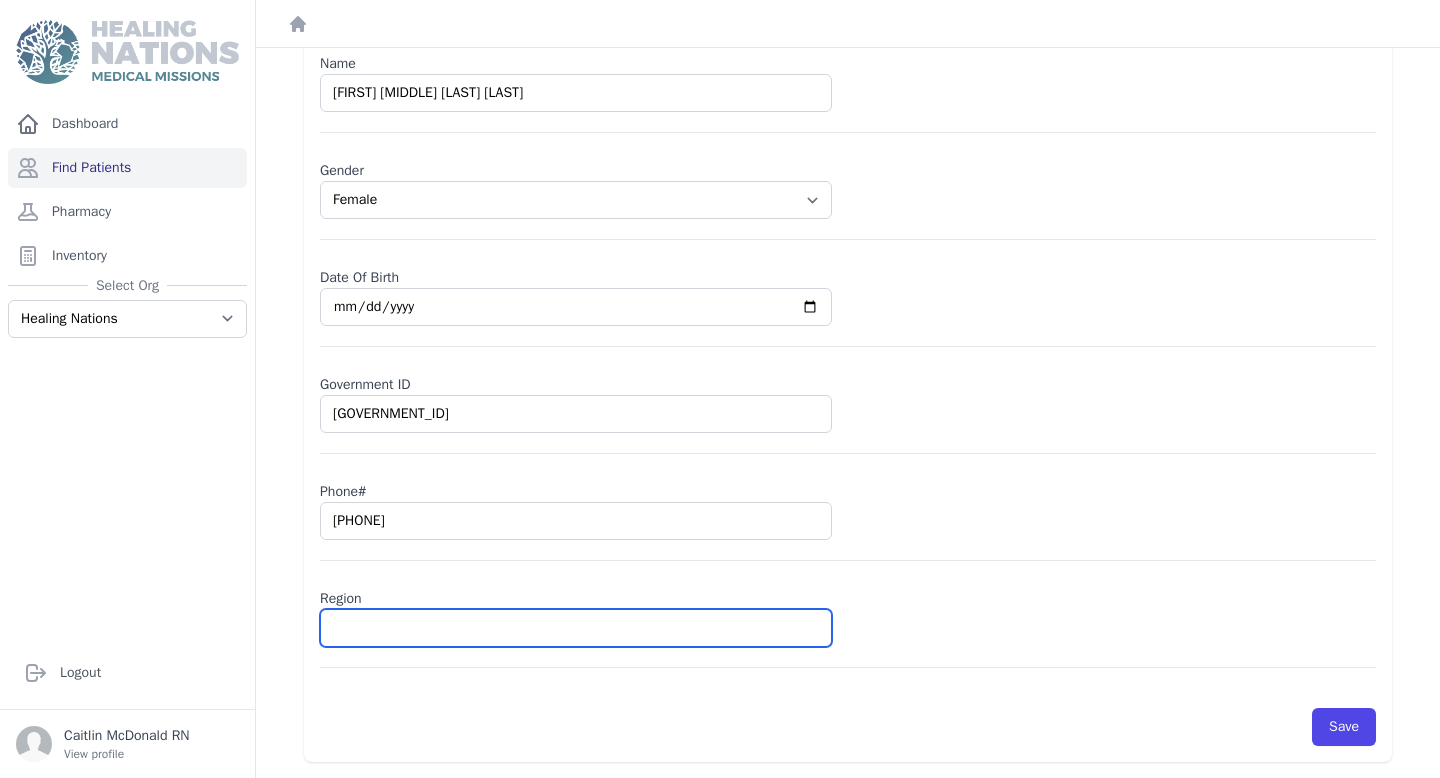 click at bounding box center [576, 628] 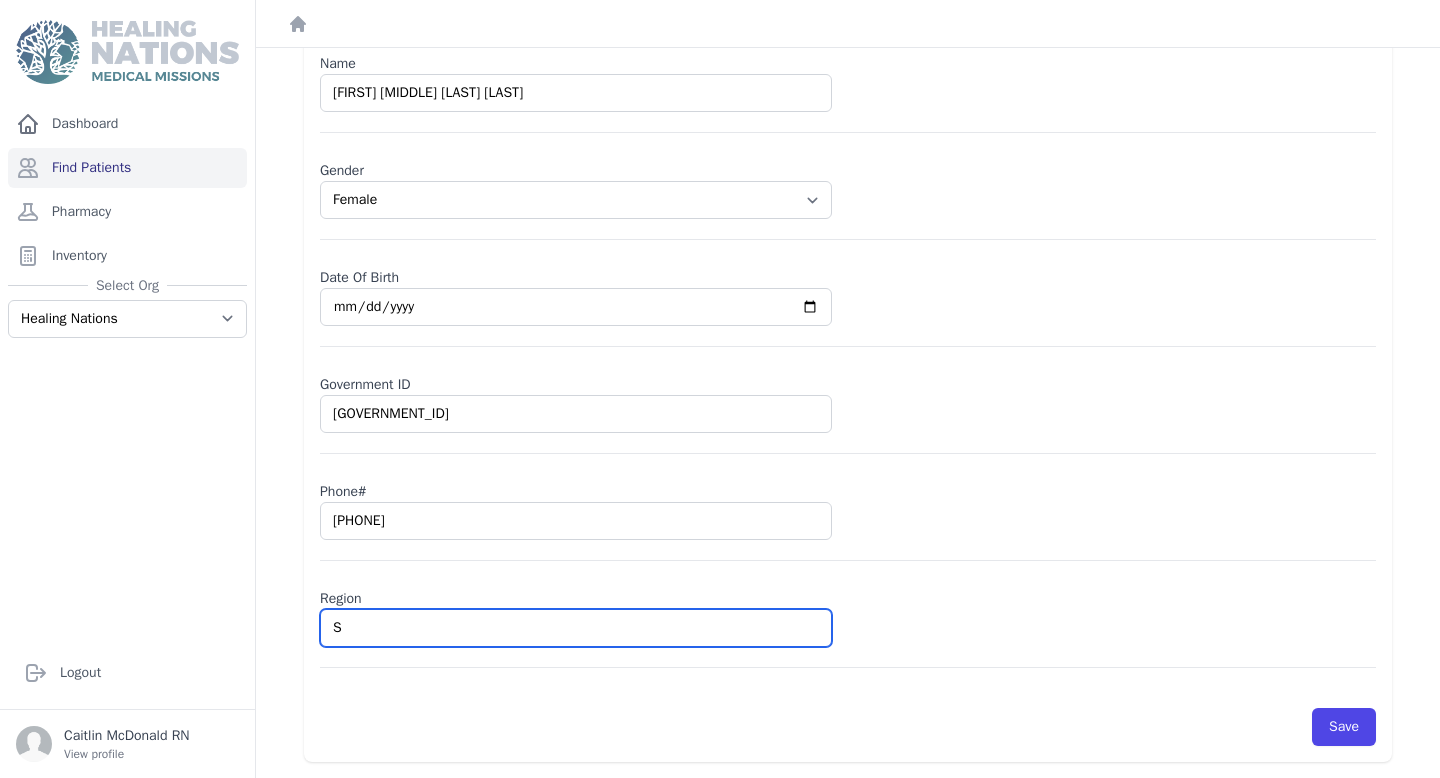 select on "female" 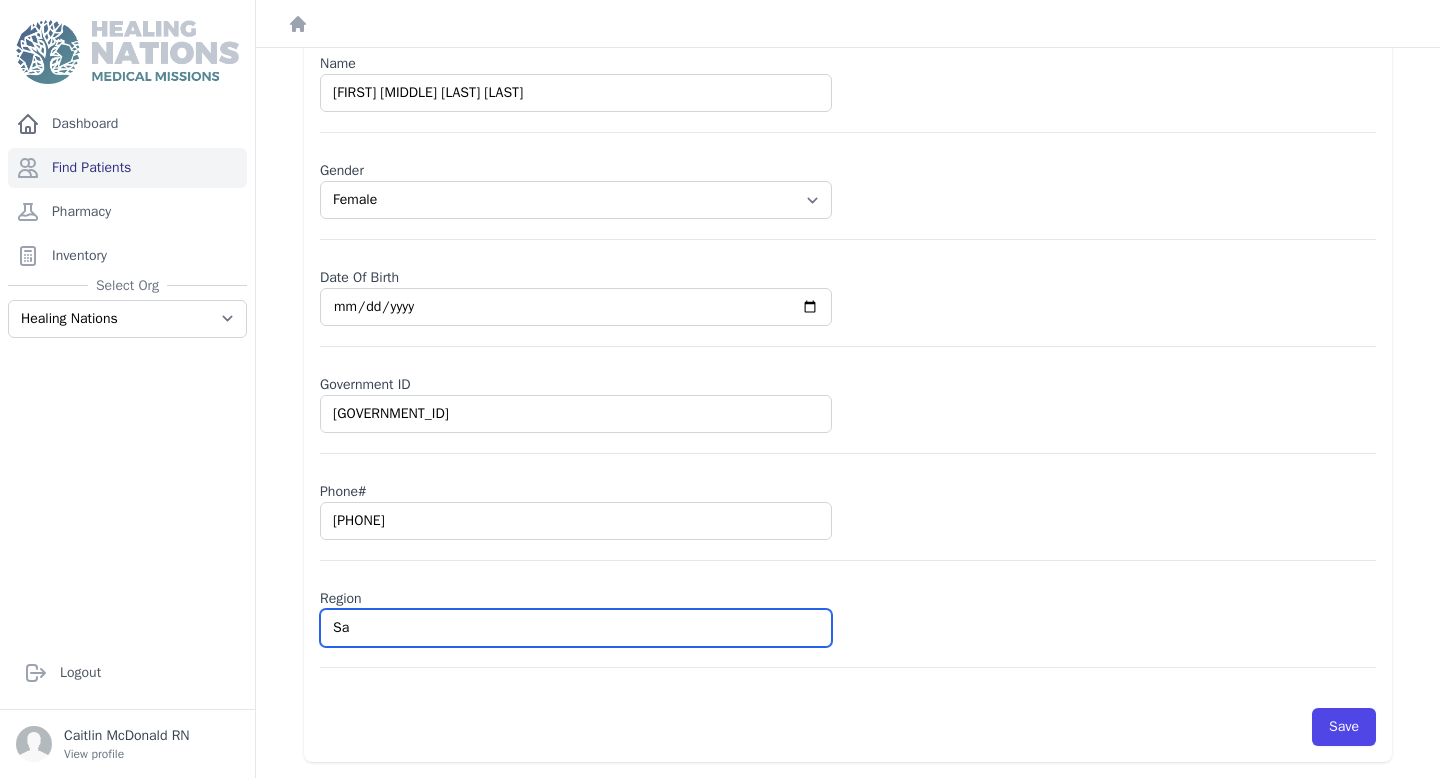 select on "female" 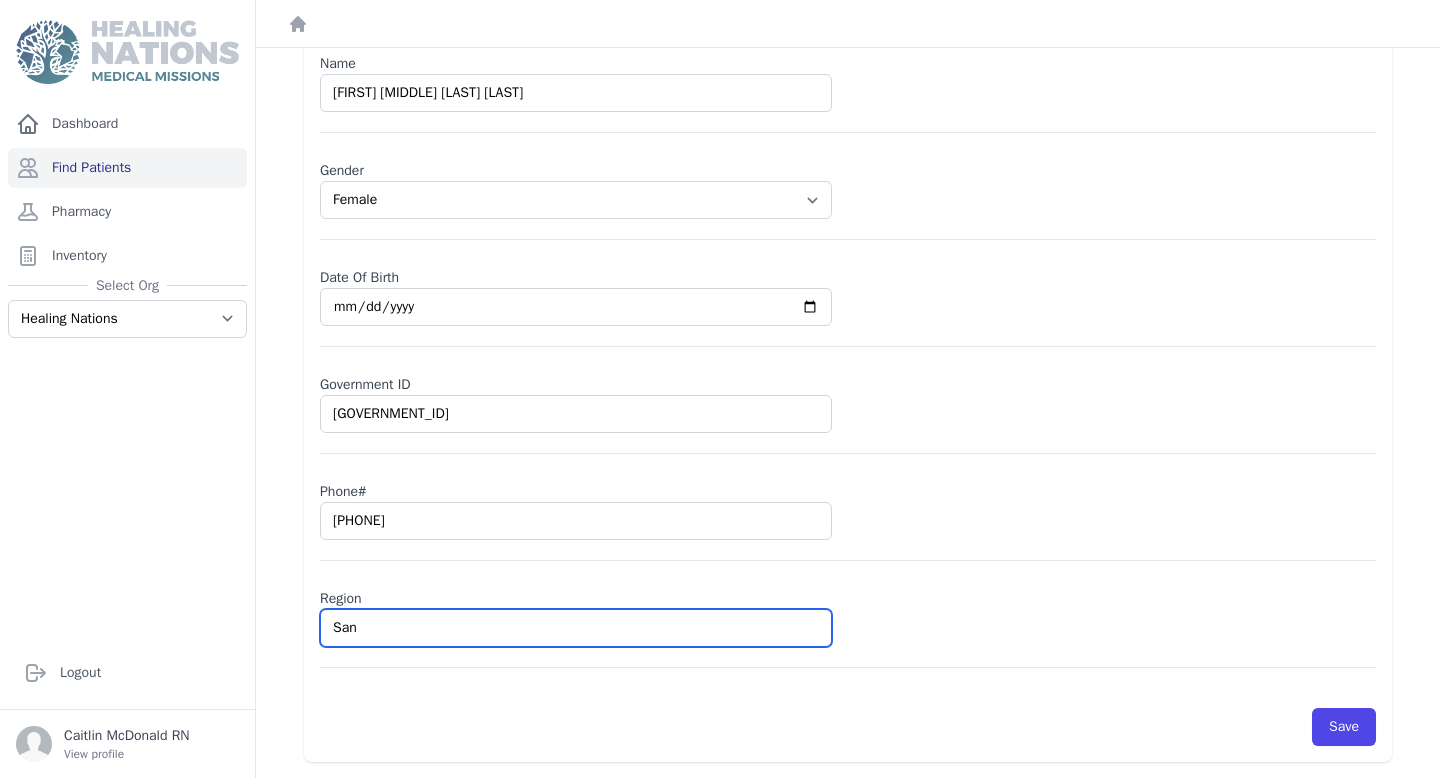 select on "female" 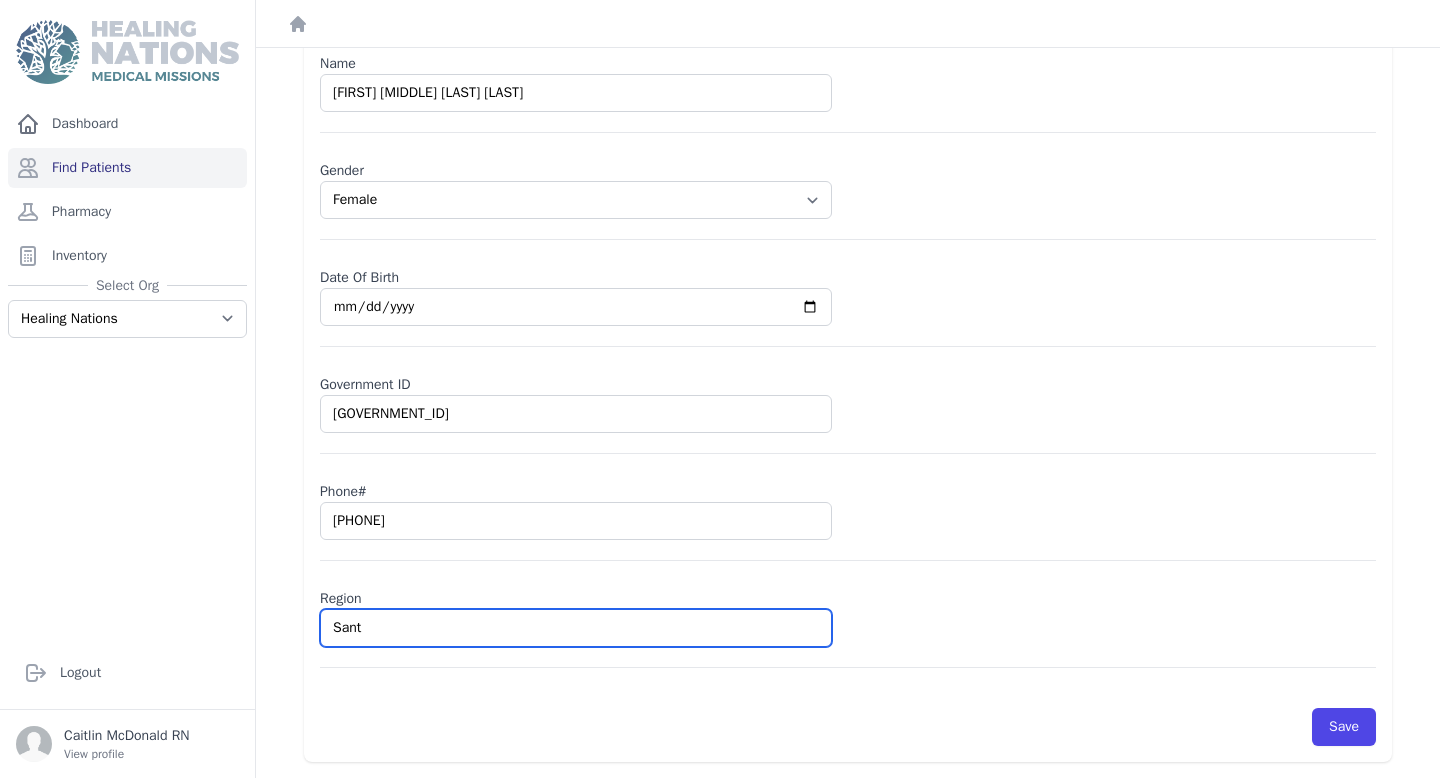 select on "female" 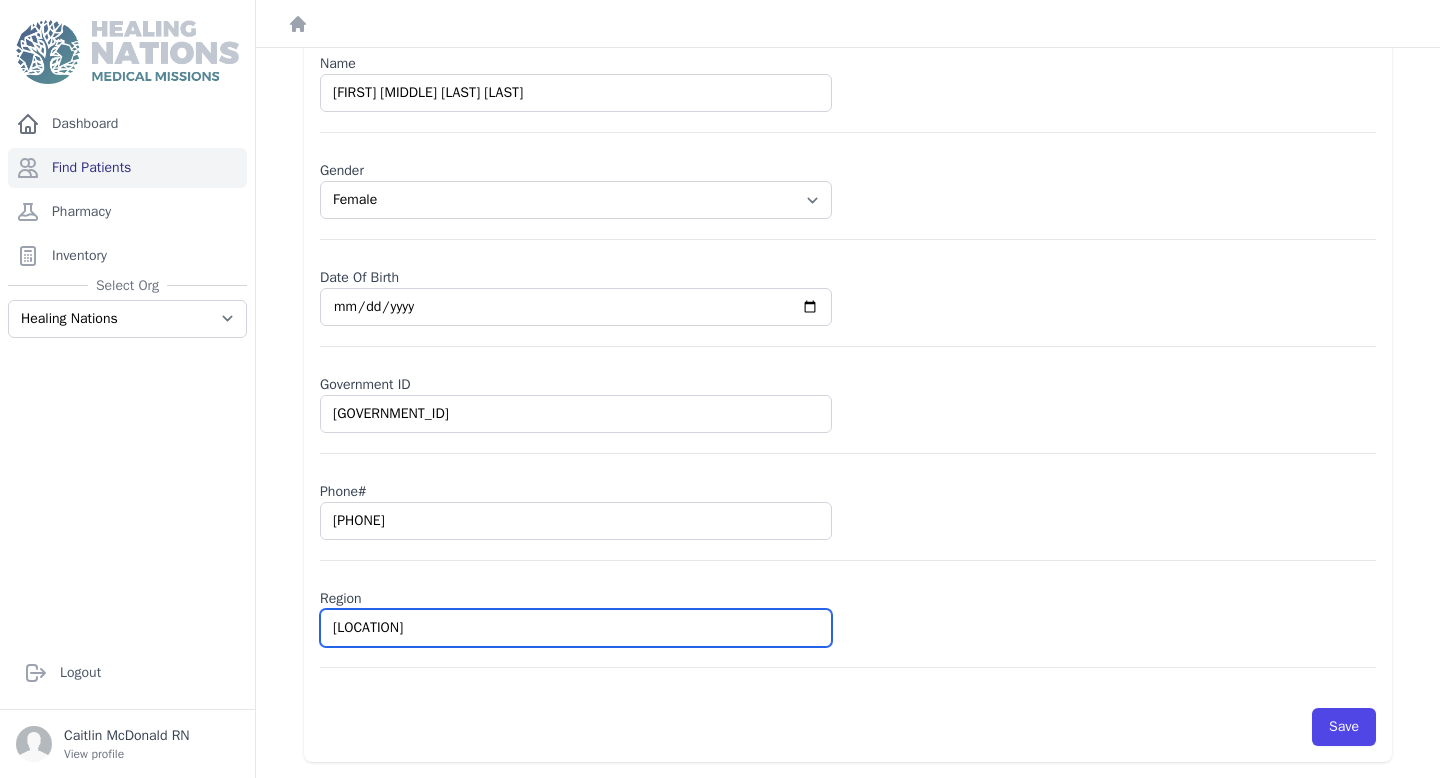 select on "female" 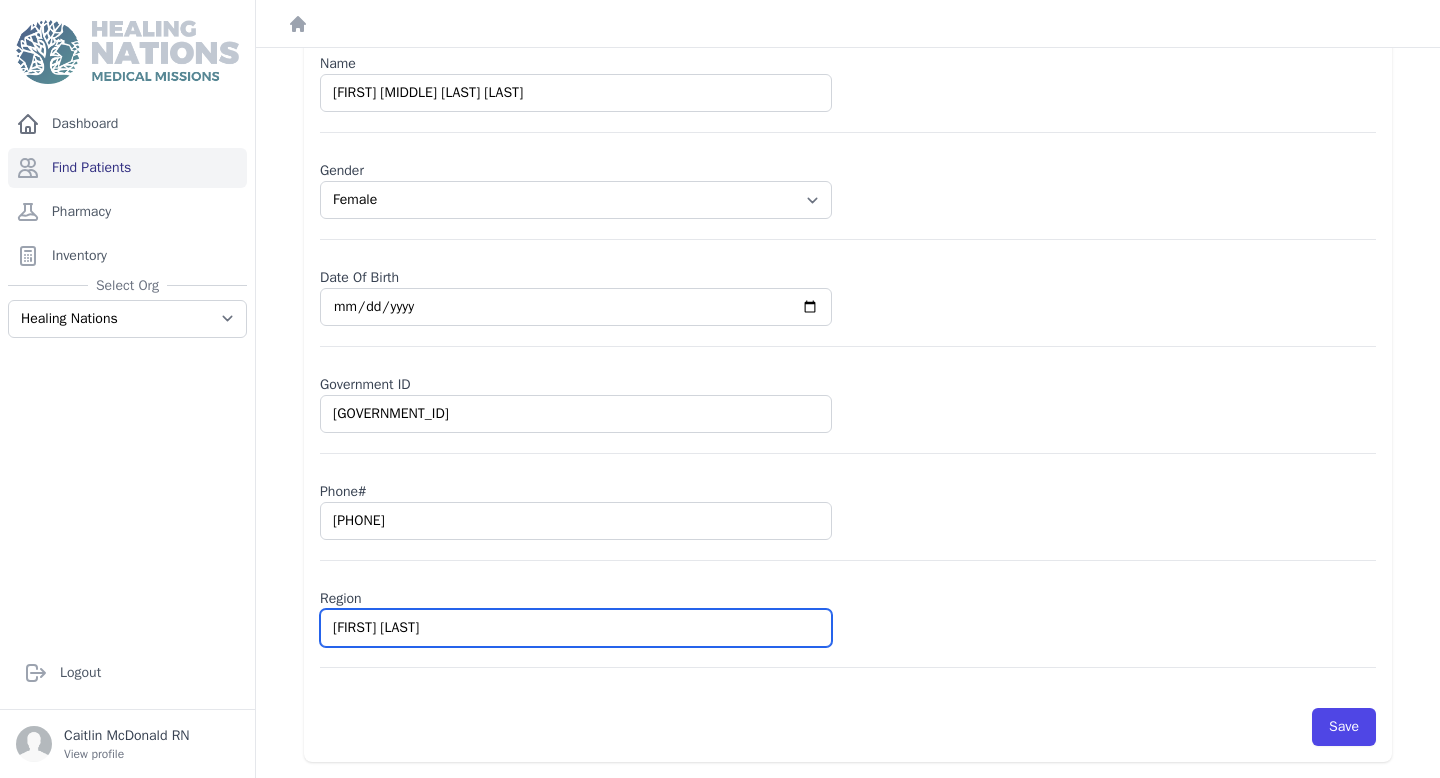 select on "female" 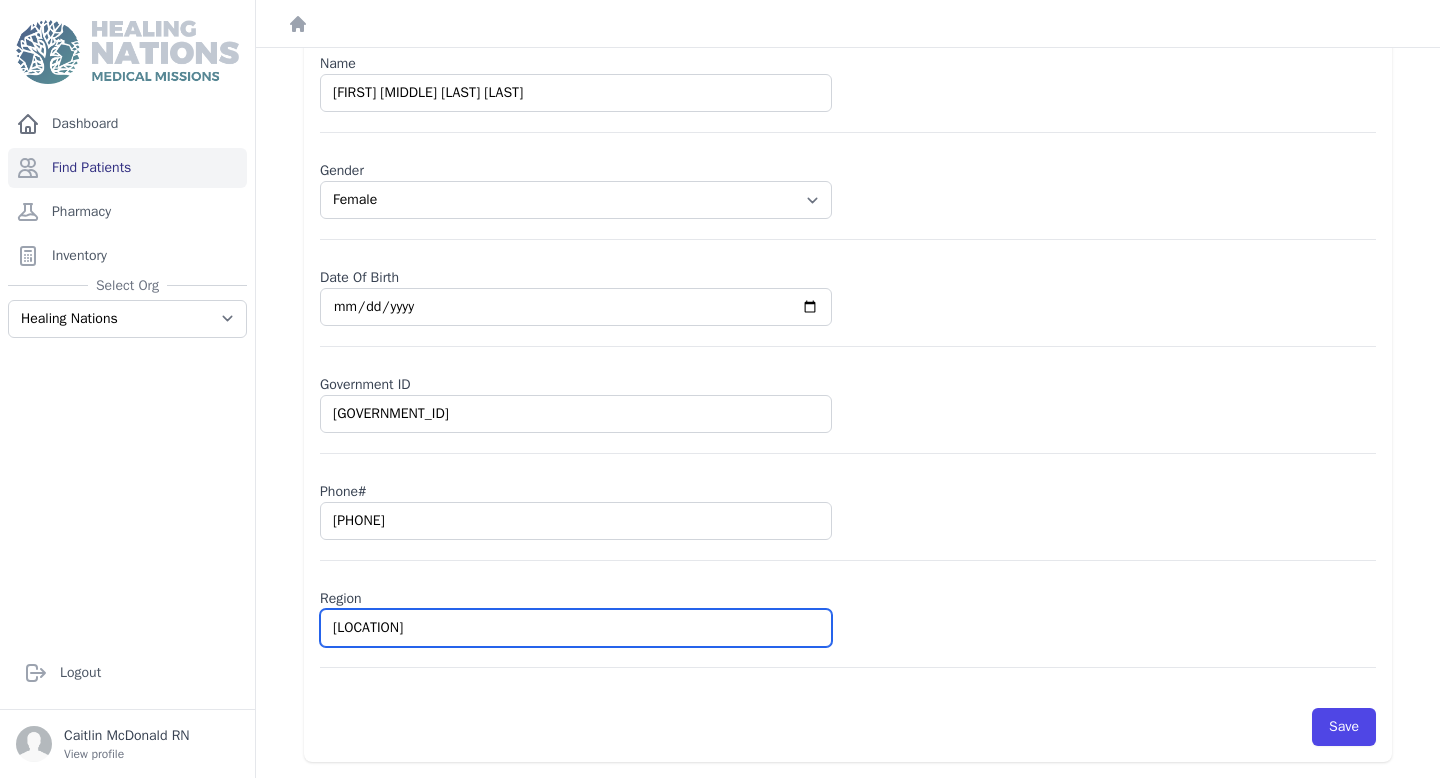 select on "female" 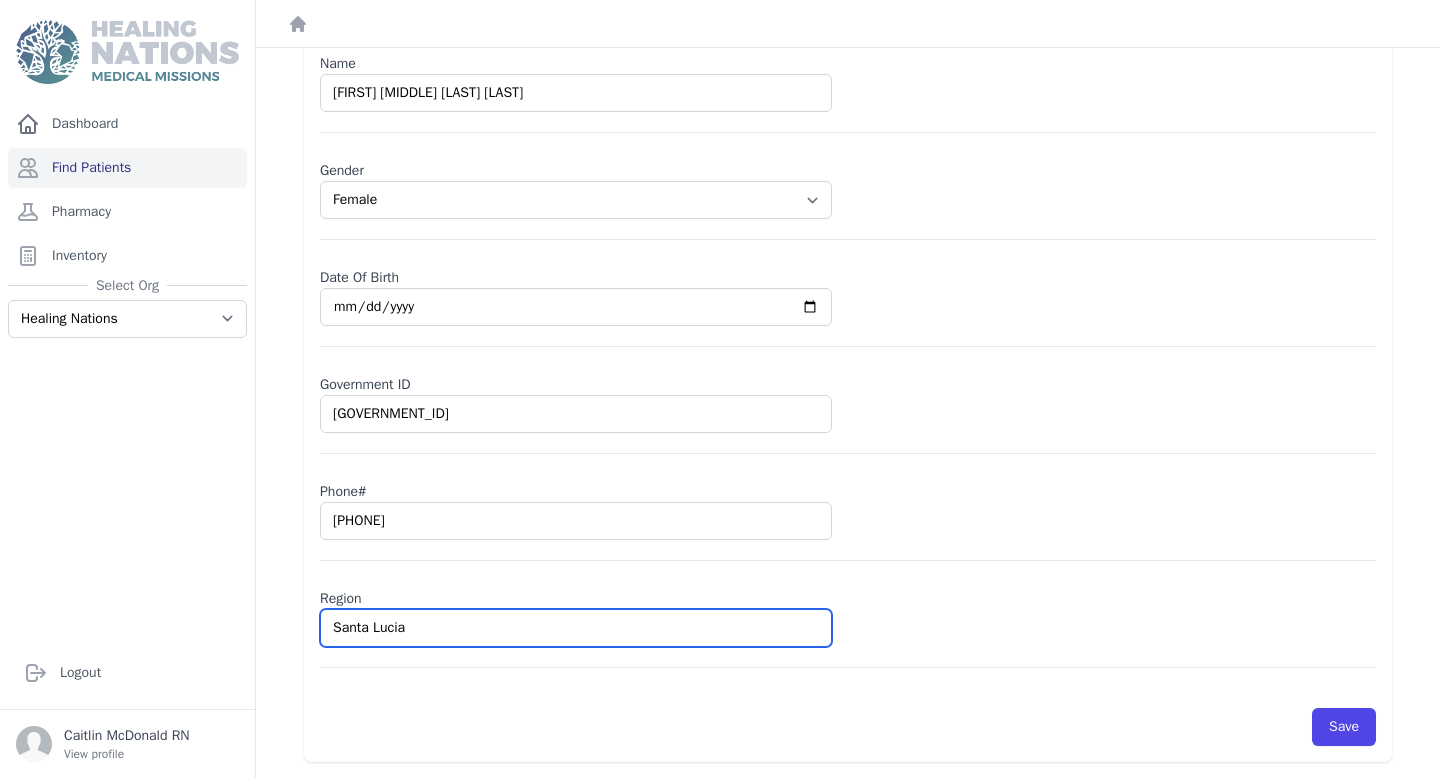 select on "female" 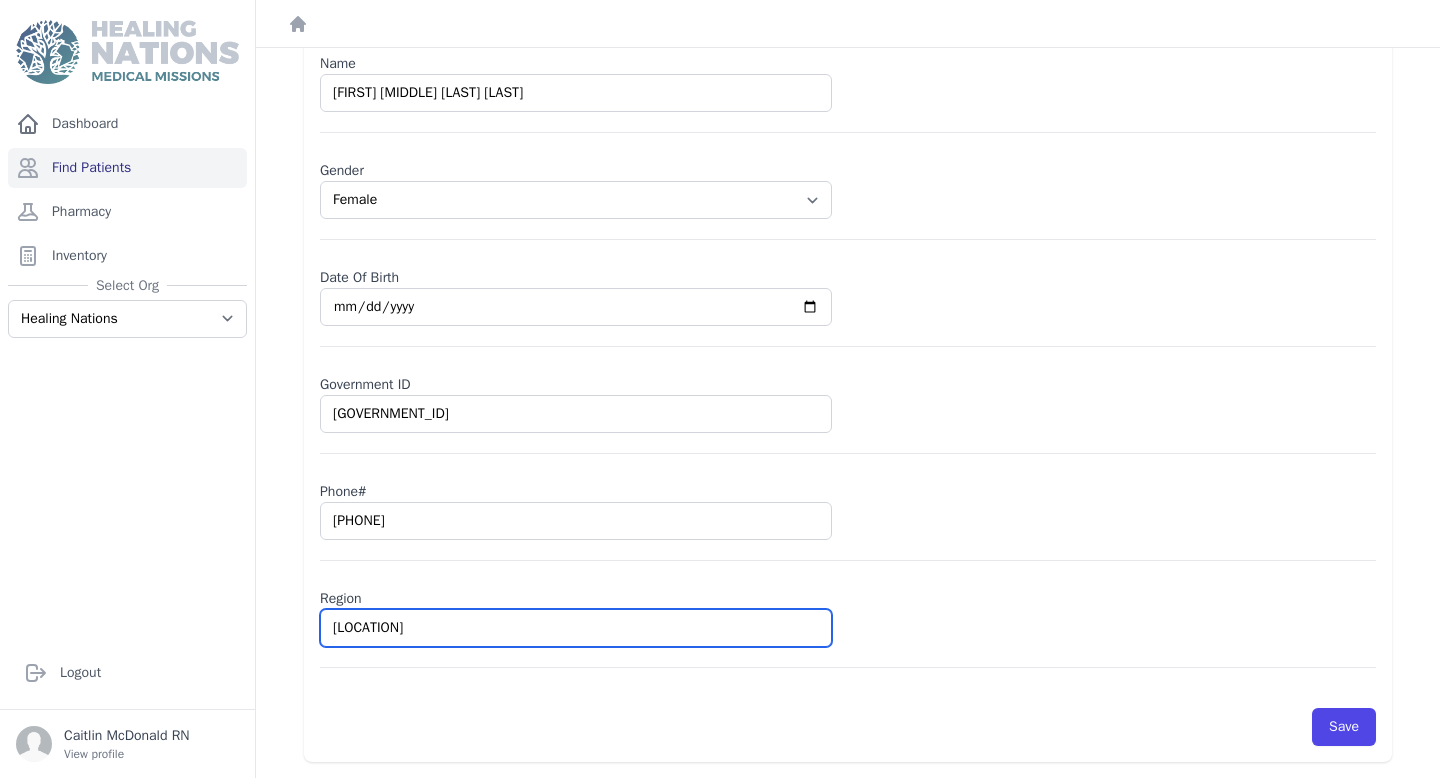 select on "female" 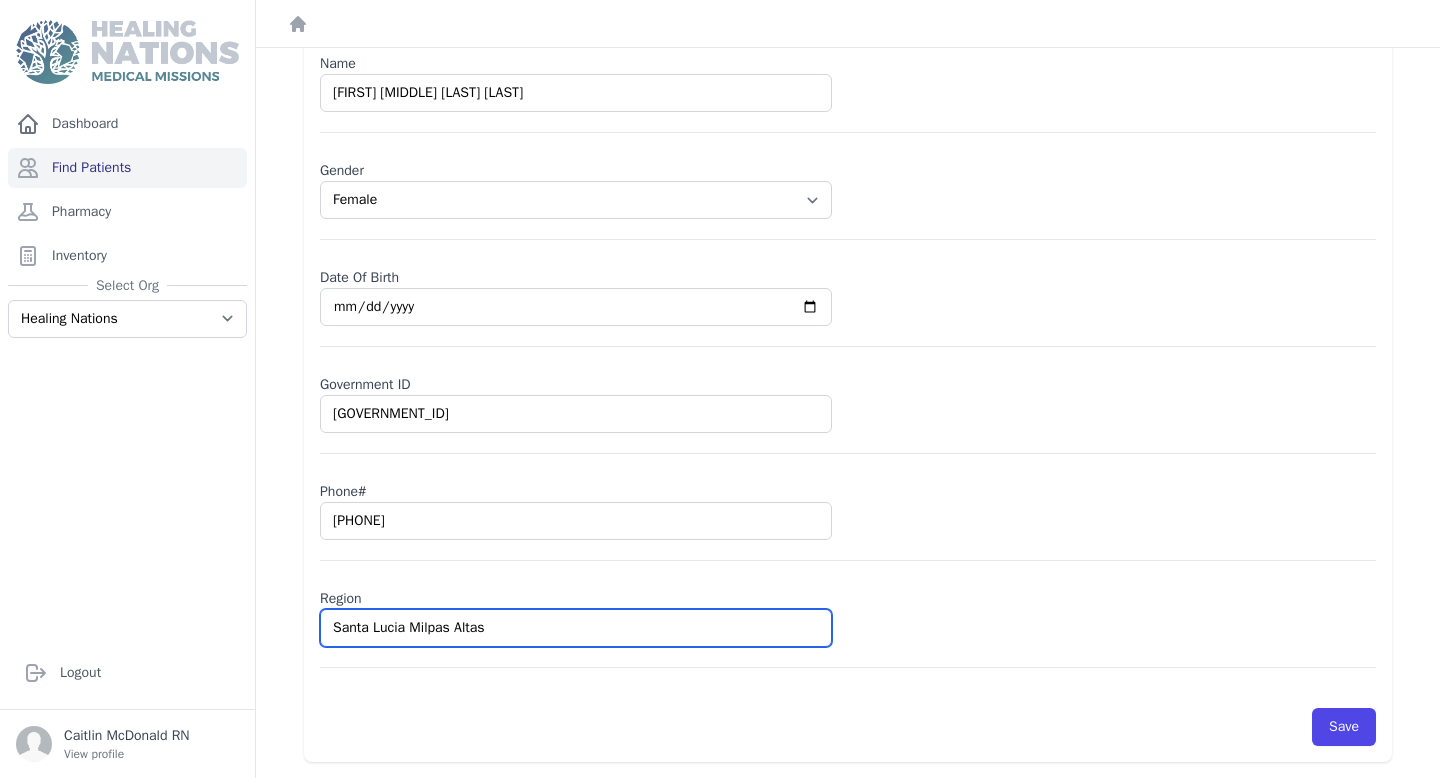 select on "female" 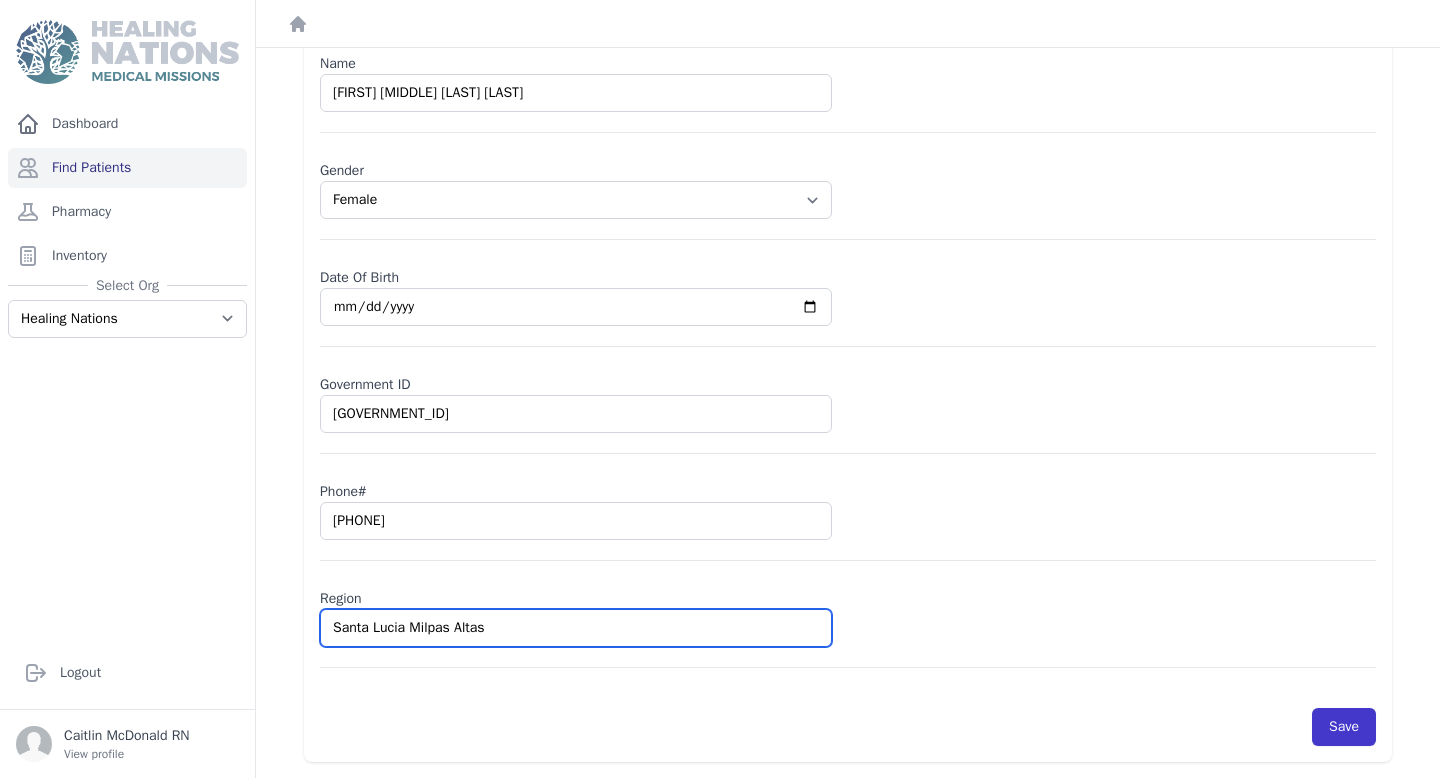 type on "Santa Lucia Milpas Altas" 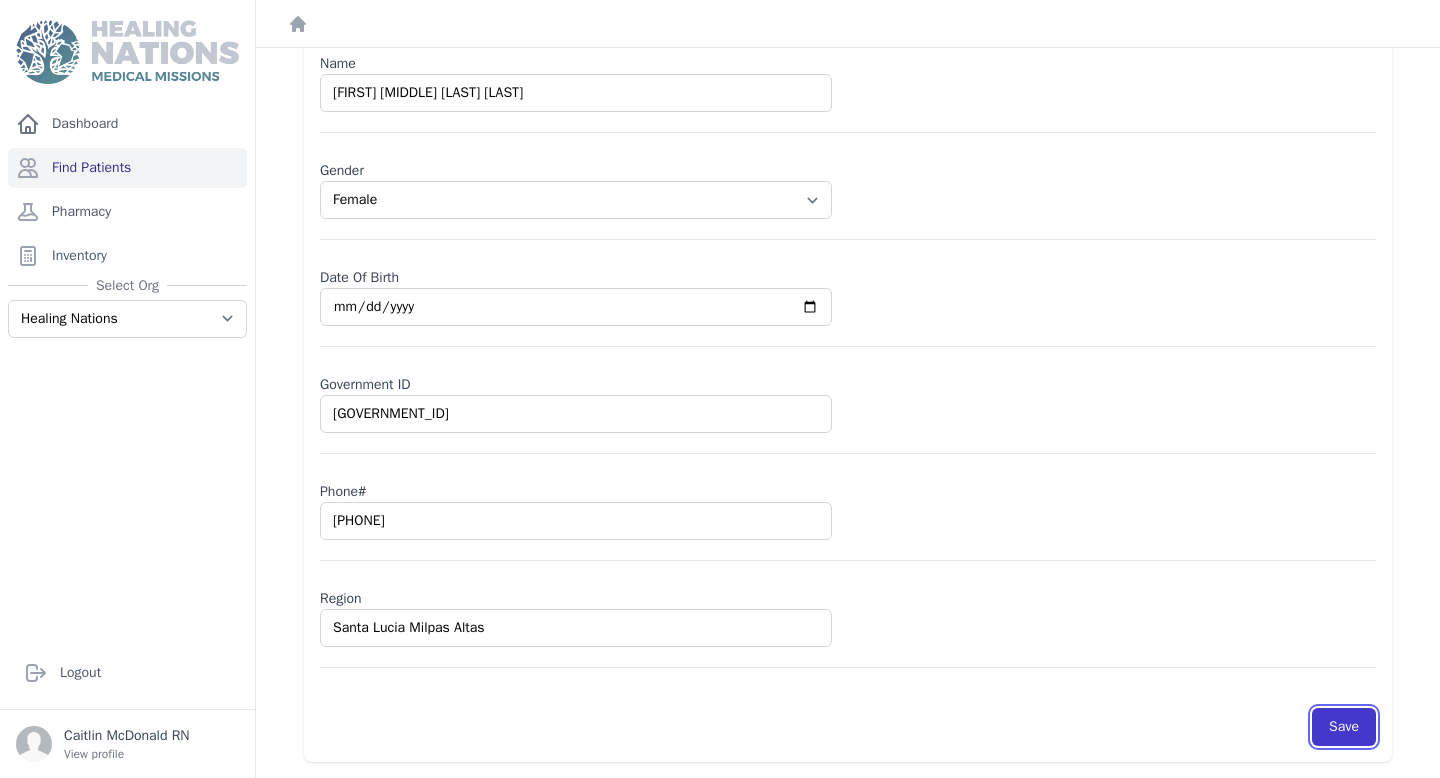 click on "Save" at bounding box center (1344, 727) 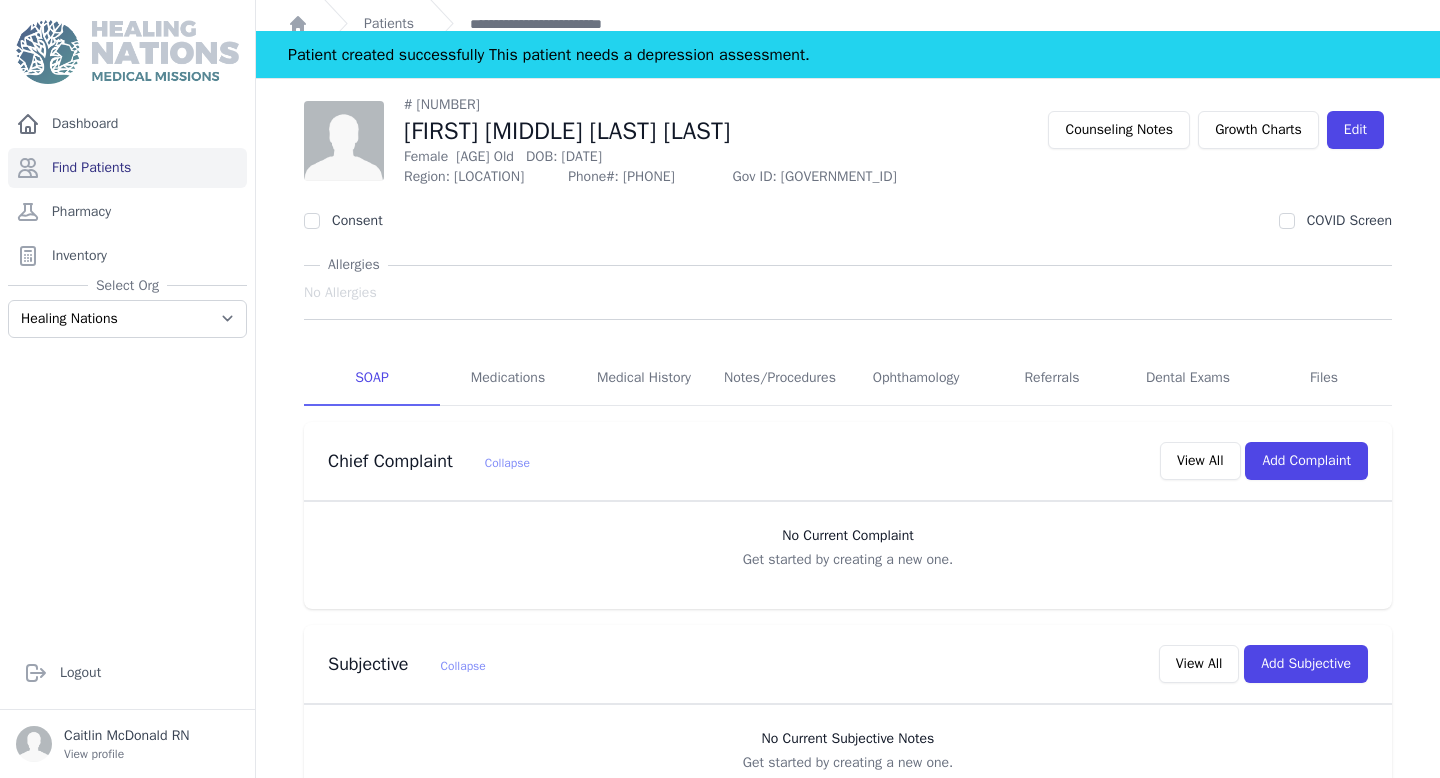 scroll, scrollTop: 0, scrollLeft: 0, axis: both 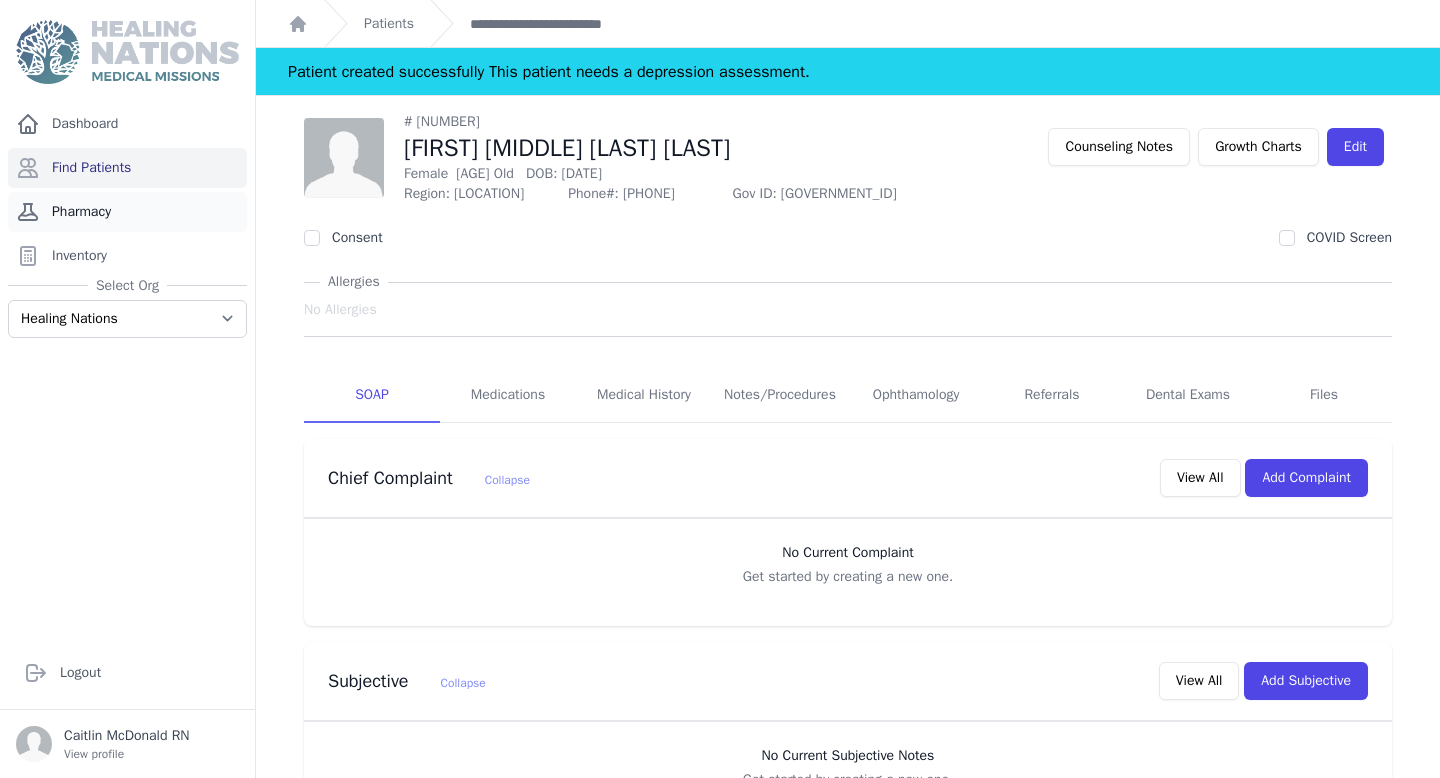 click on "Pharmacy" at bounding box center (127, 212) 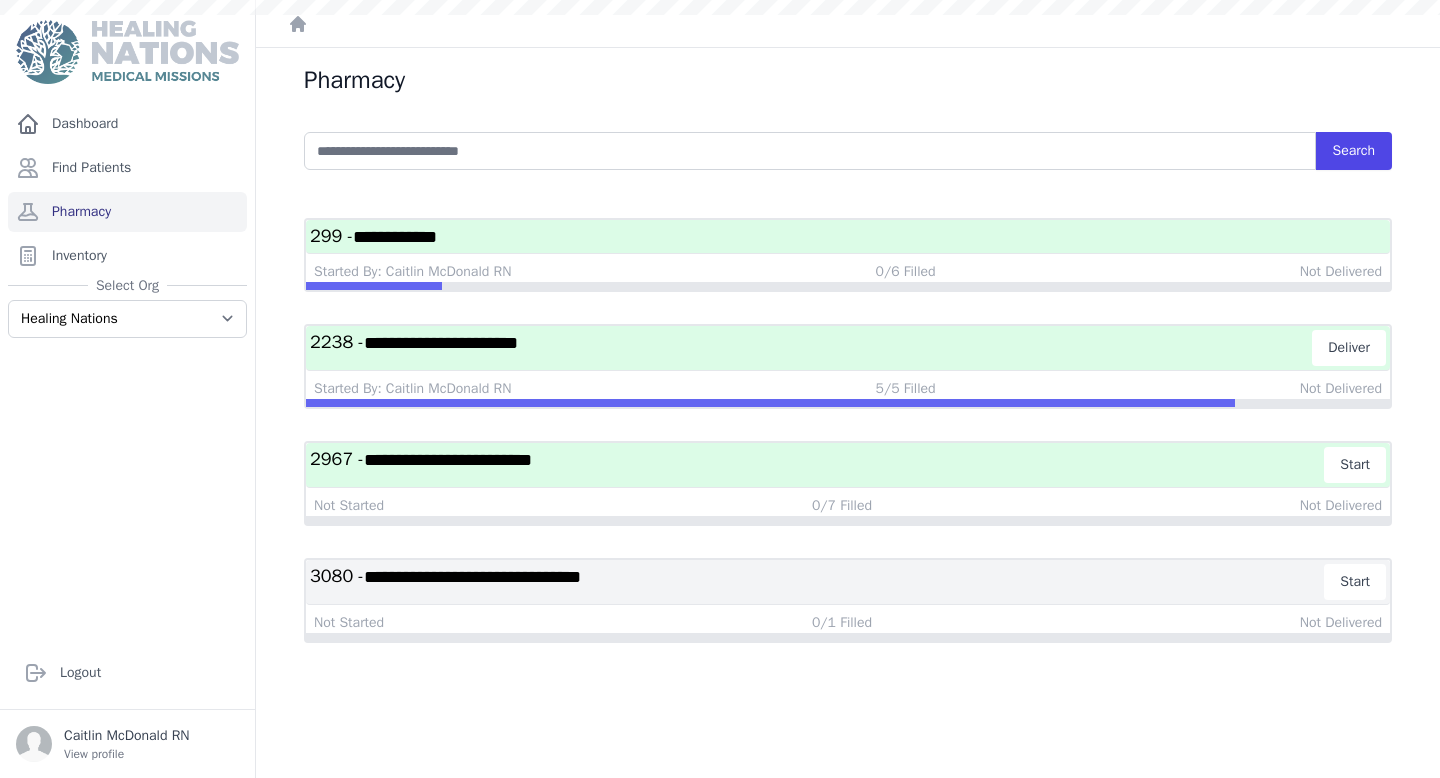 scroll, scrollTop: 0, scrollLeft: 0, axis: both 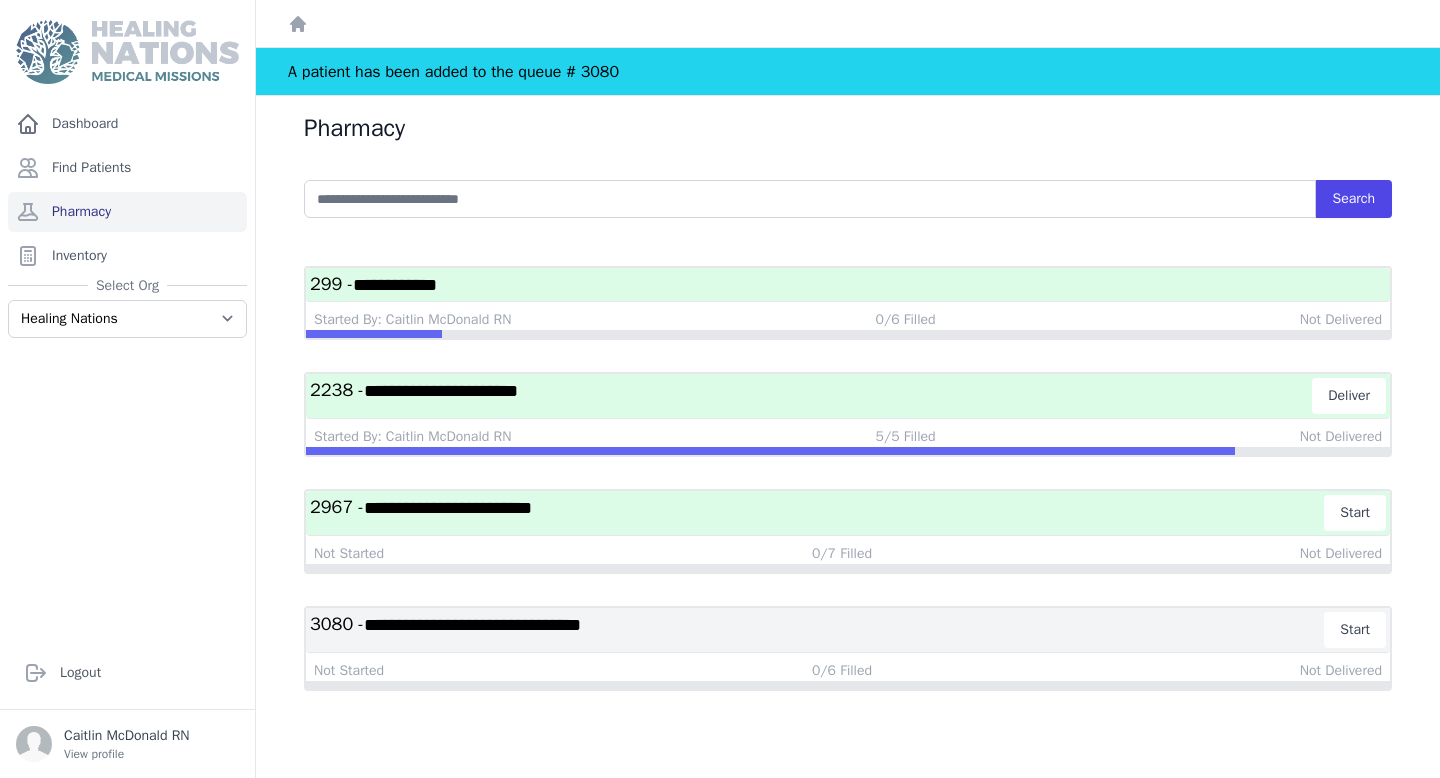 click on "**********" at bounding box center [848, 284] 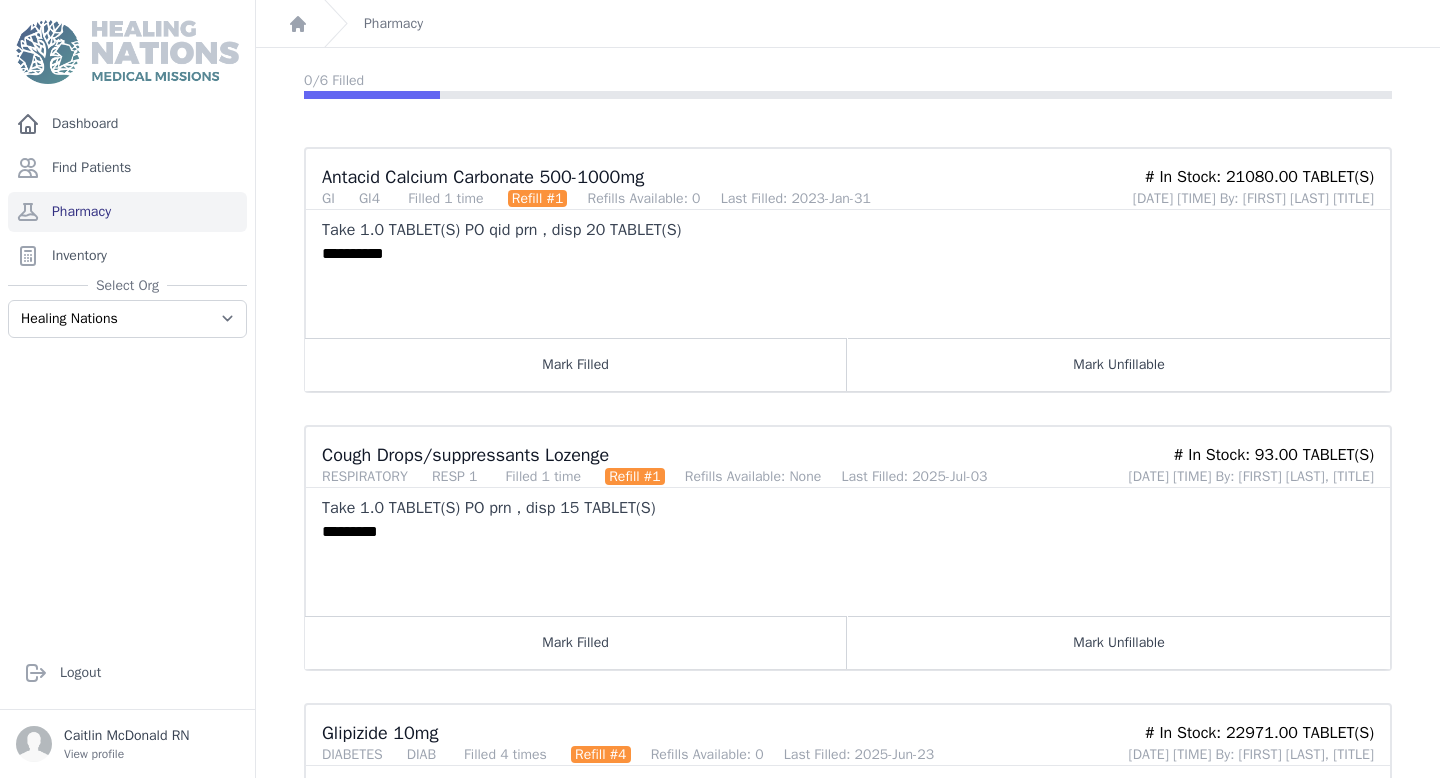 scroll, scrollTop: 212, scrollLeft: 0, axis: vertical 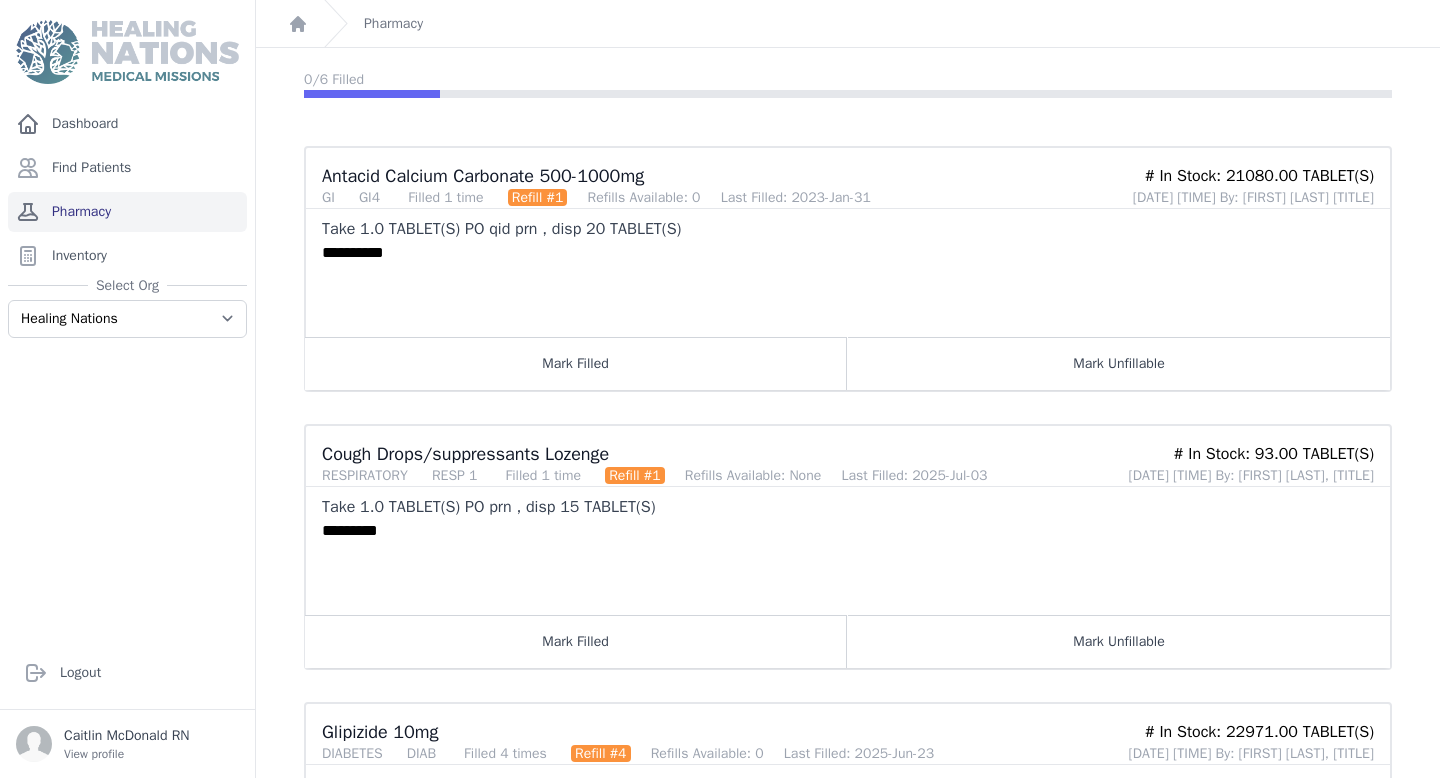 click on "Pharmacy" at bounding box center (127, 212) 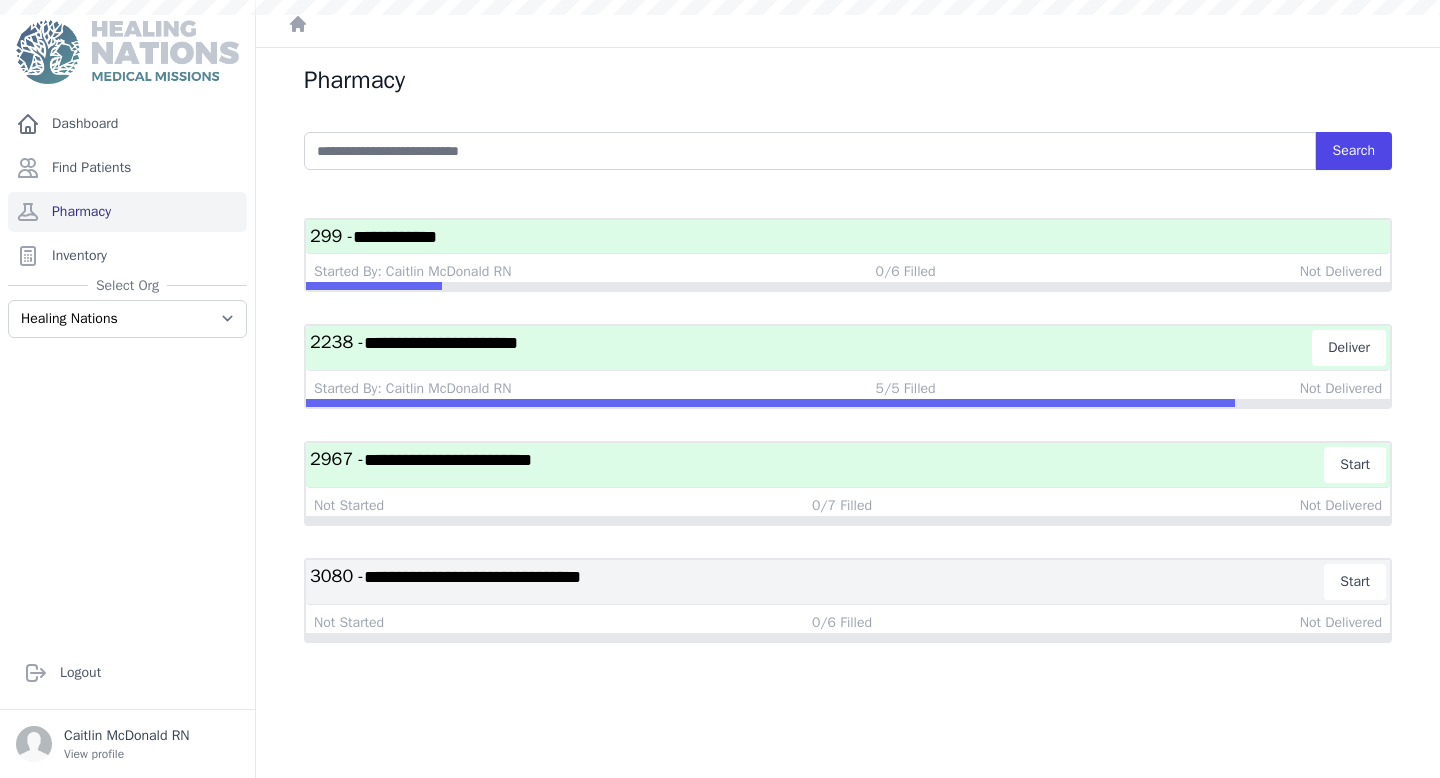 scroll, scrollTop: 0, scrollLeft: 0, axis: both 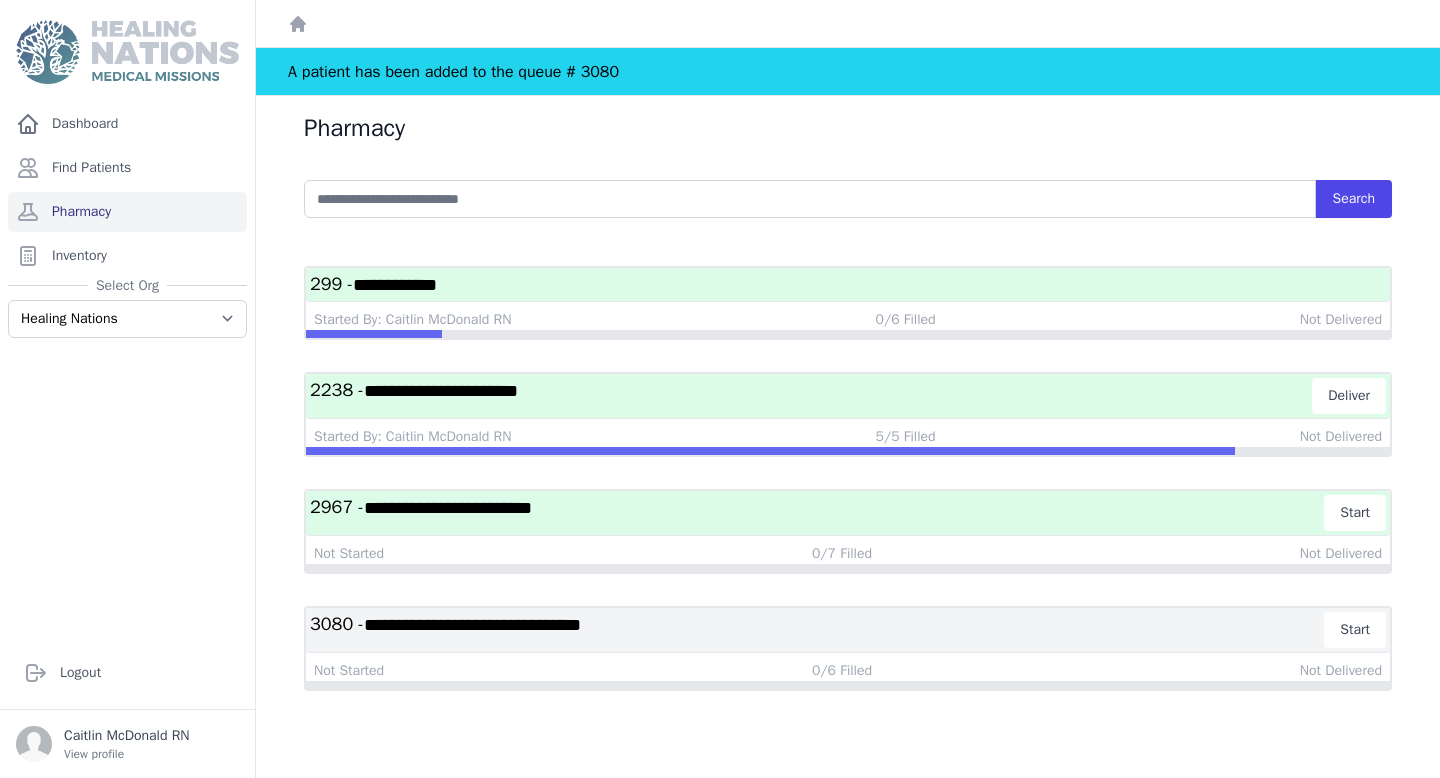click on "**********" at bounding box center [848, 284] 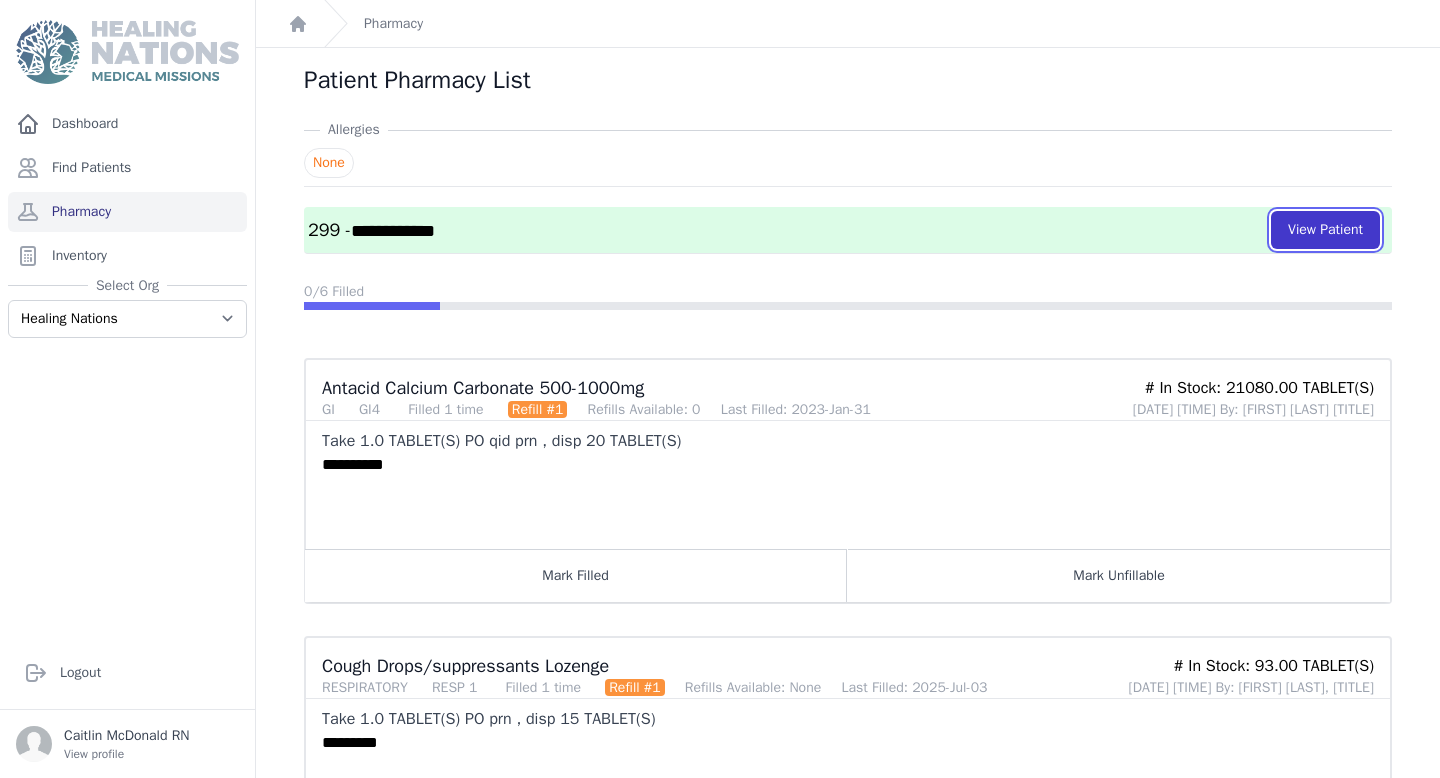 click on "View Patient" at bounding box center [1325, 230] 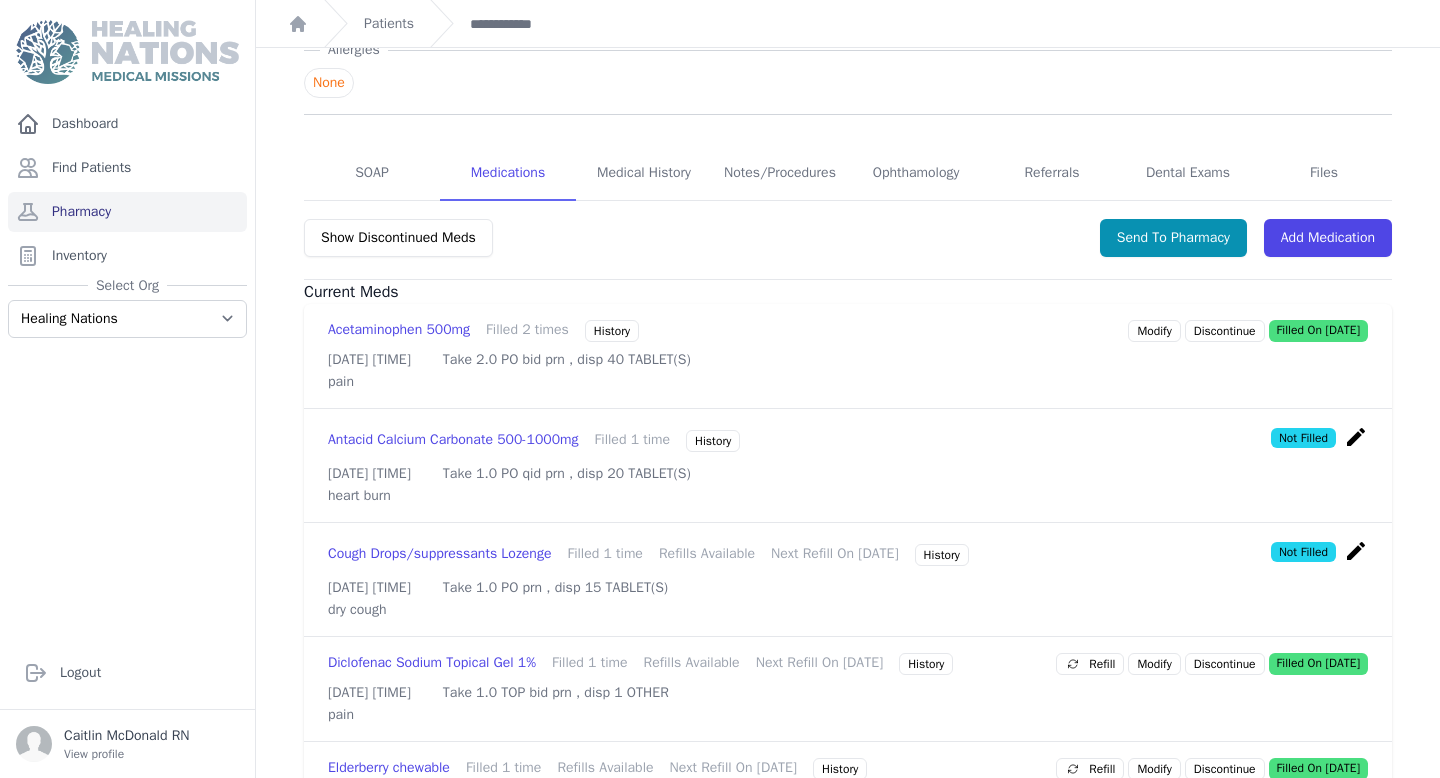 scroll, scrollTop: 312, scrollLeft: 0, axis: vertical 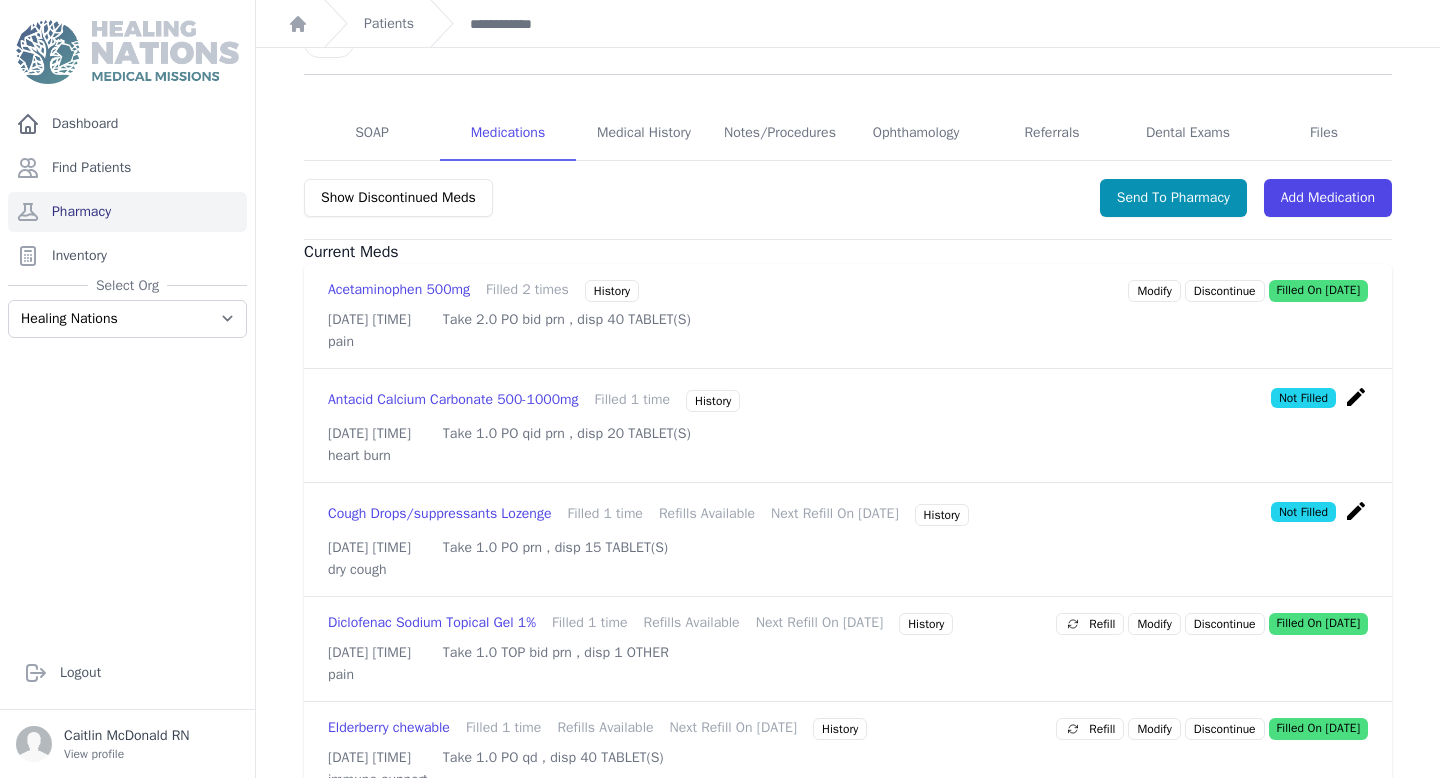 click on "create" at bounding box center (1356, 511) 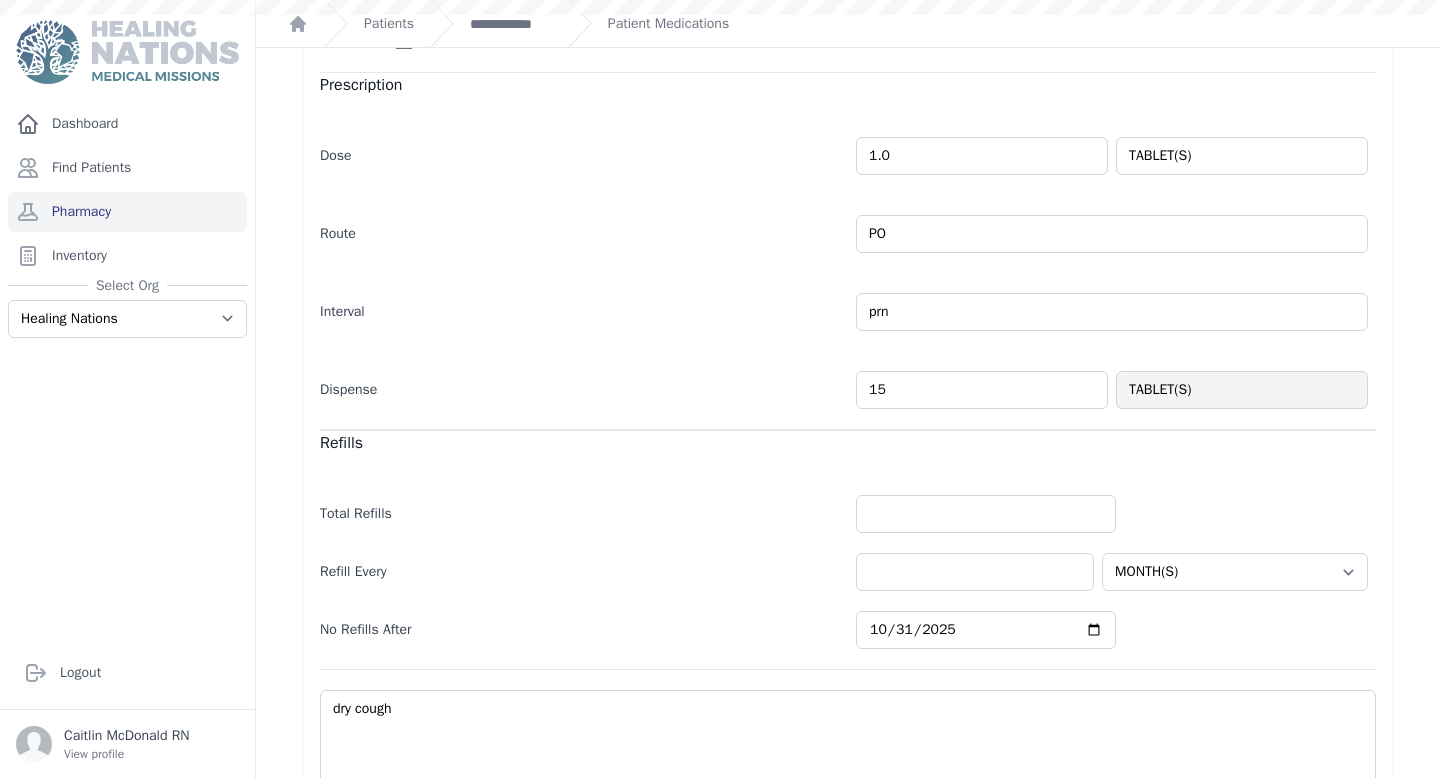 scroll, scrollTop: 0, scrollLeft: 0, axis: both 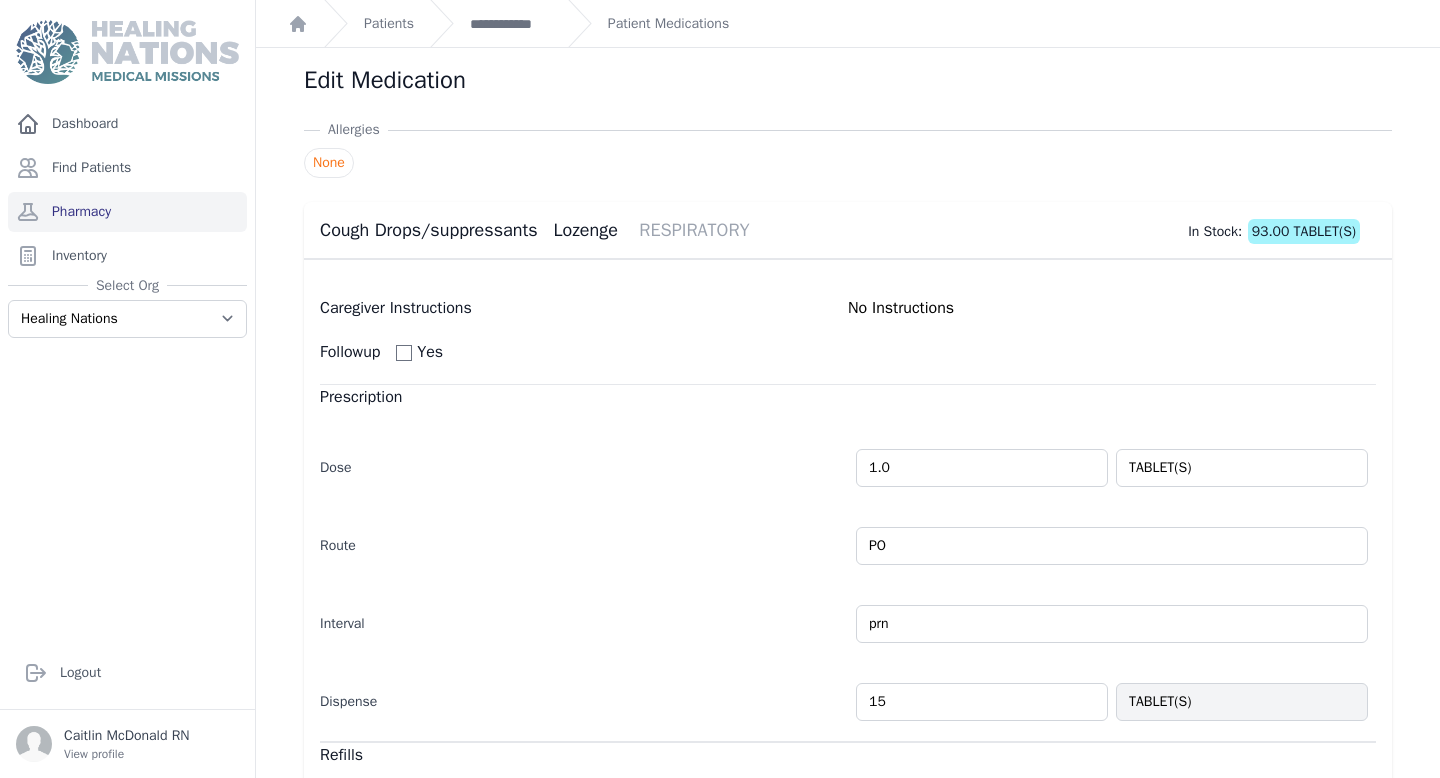 type on "1" 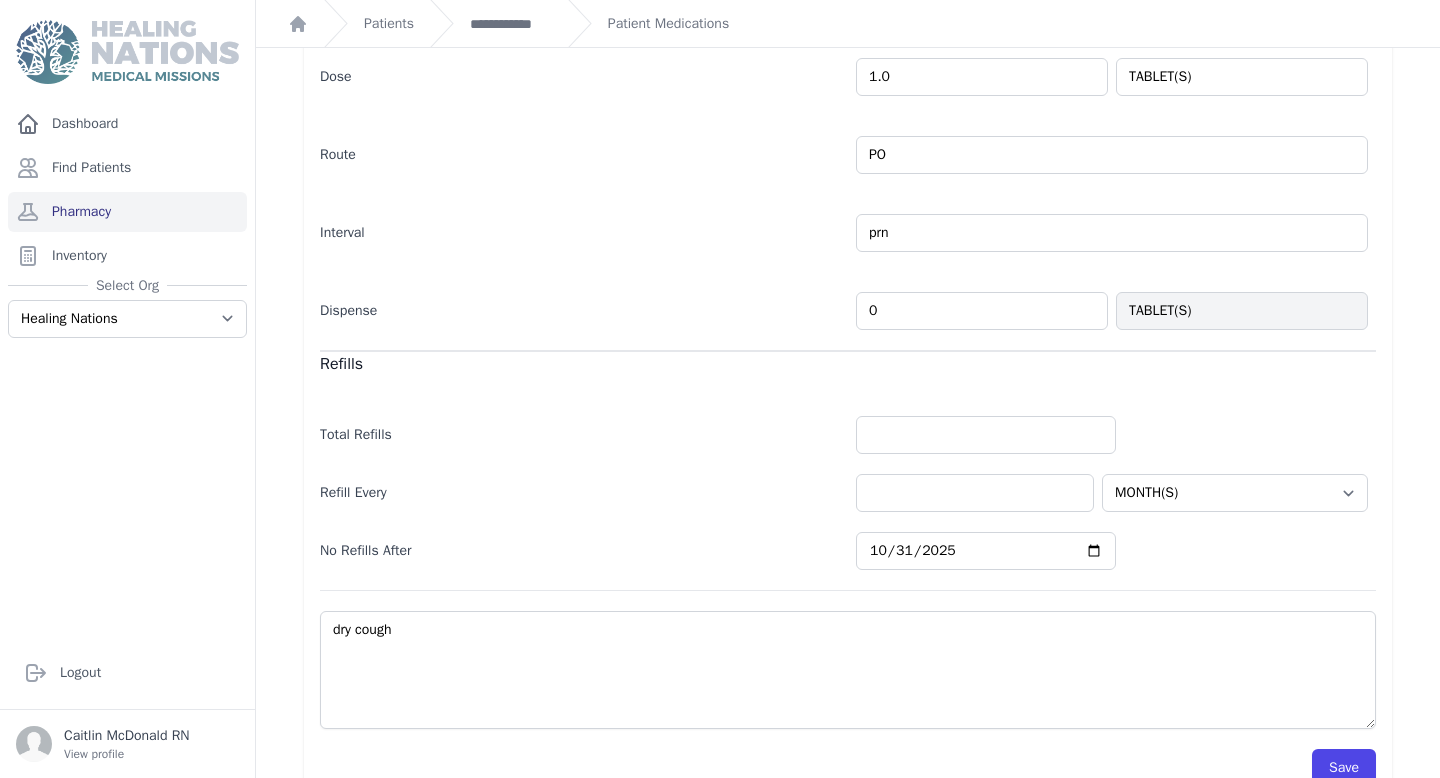 scroll, scrollTop: 432, scrollLeft: 0, axis: vertical 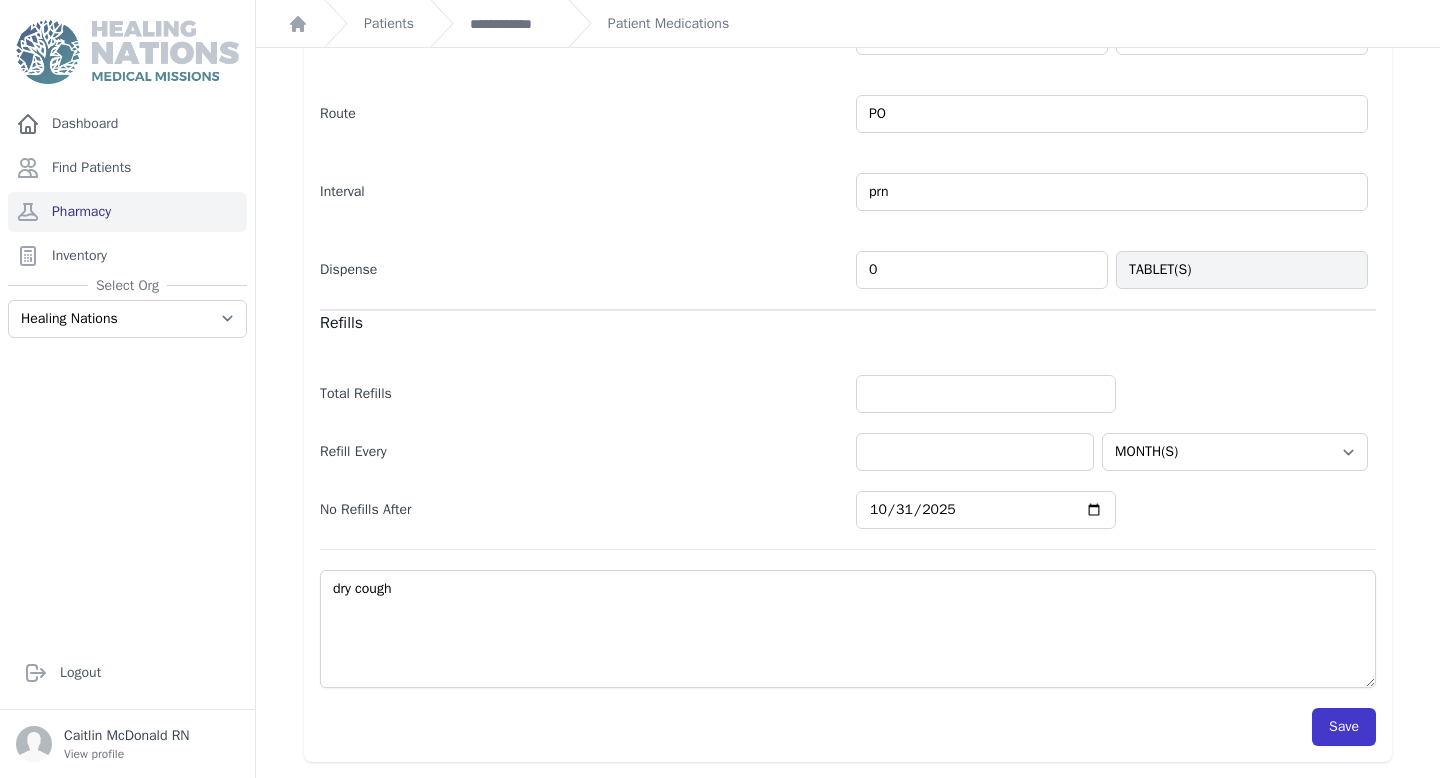 type on "0" 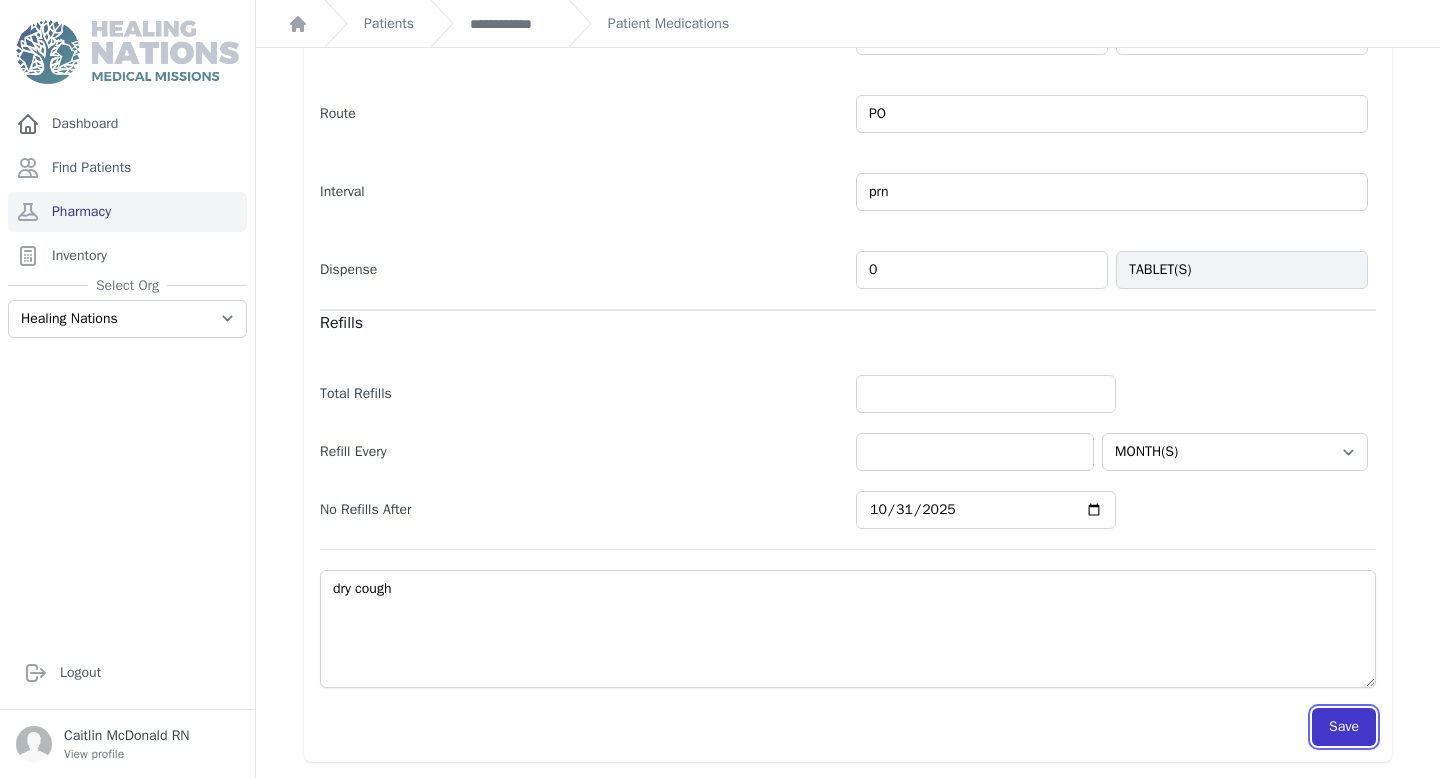 click on "Save" at bounding box center (1344, 727) 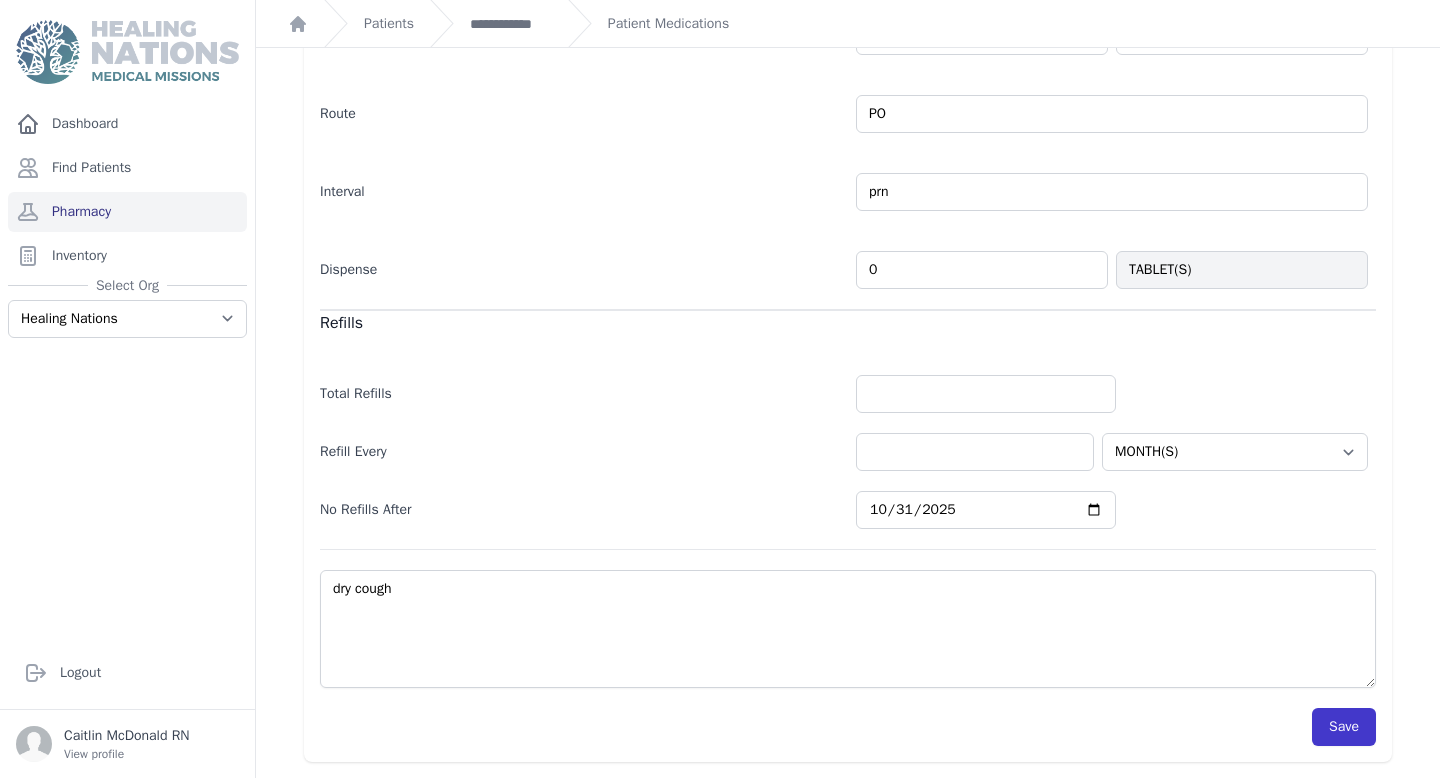 select on "MONTH(S)" 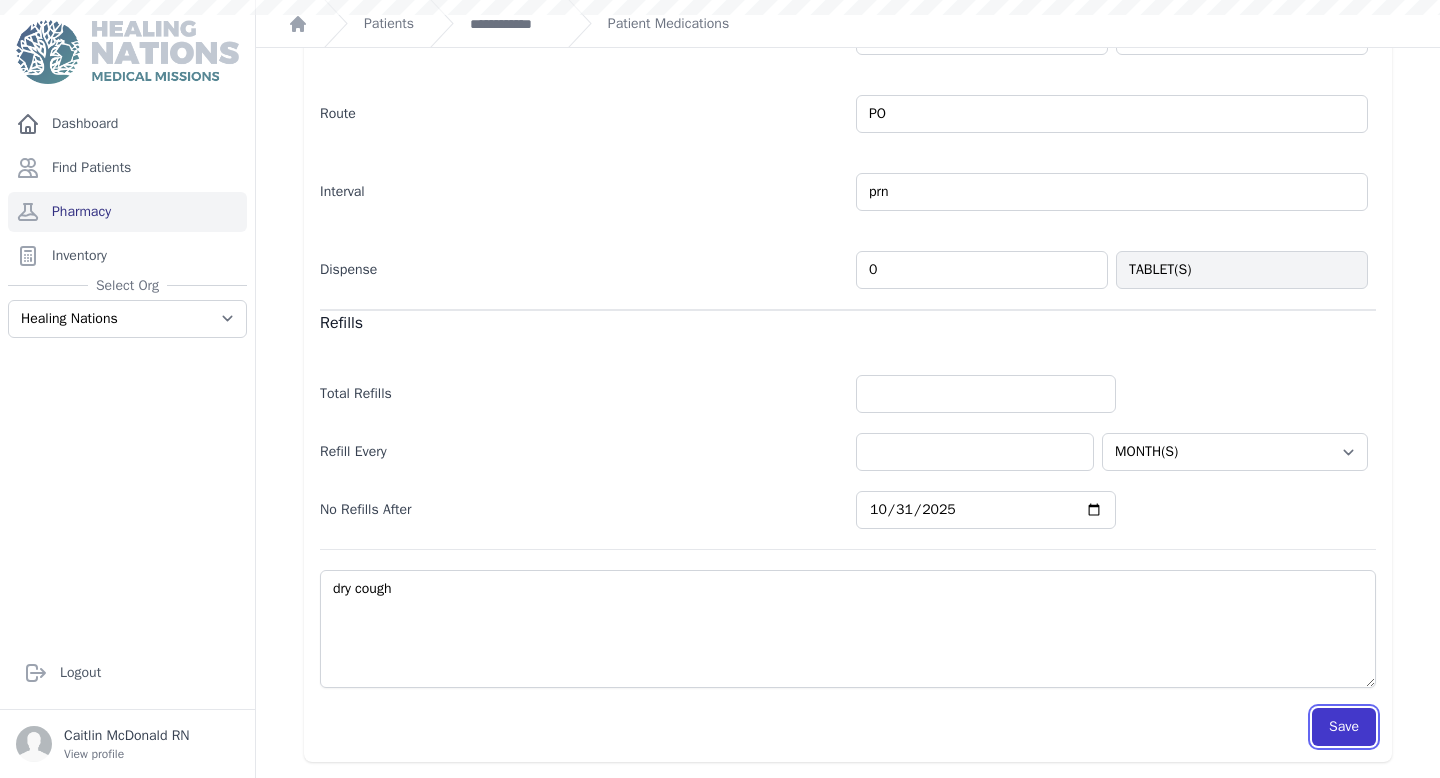 scroll, scrollTop: 432, scrollLeft: 0, axis: vertical 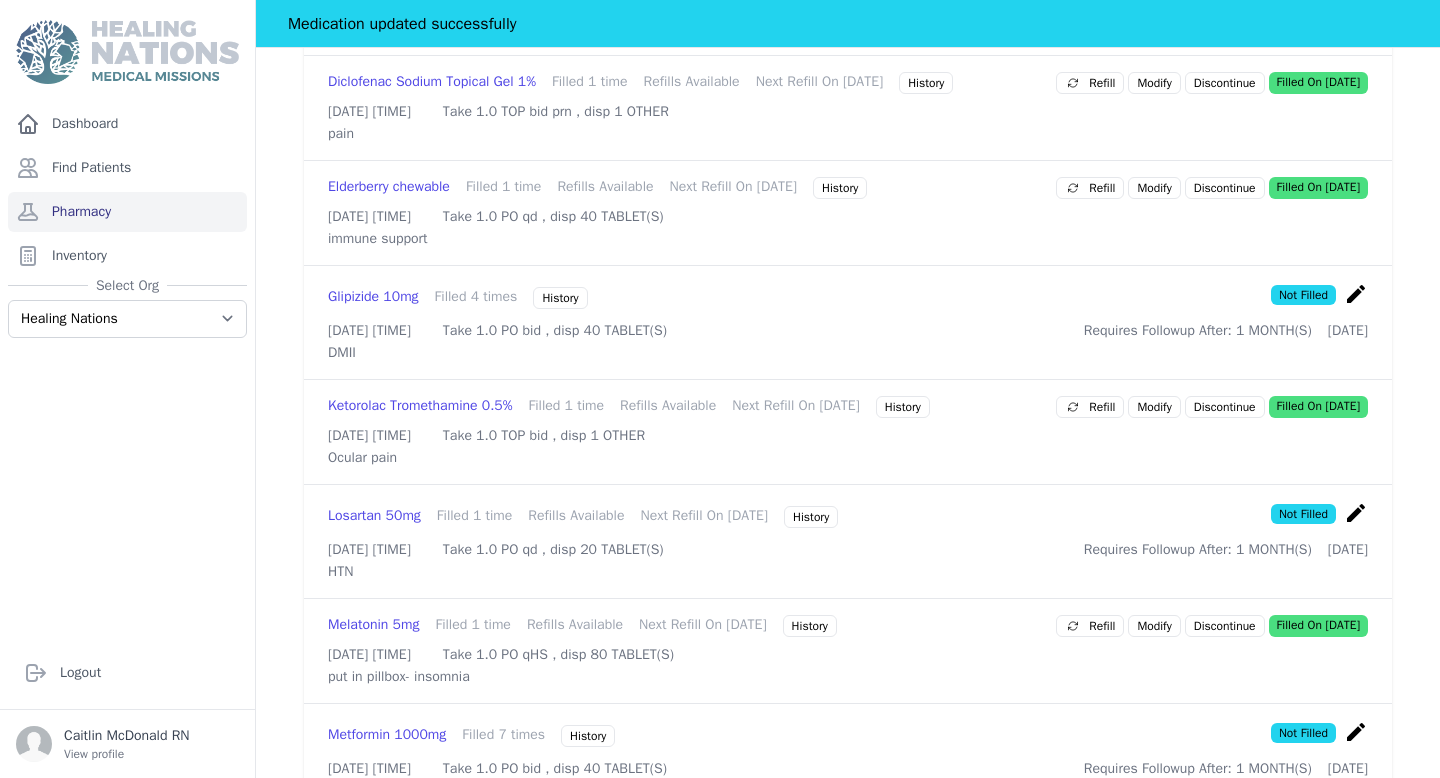 click on "create" at bounding box center (1356, 294) 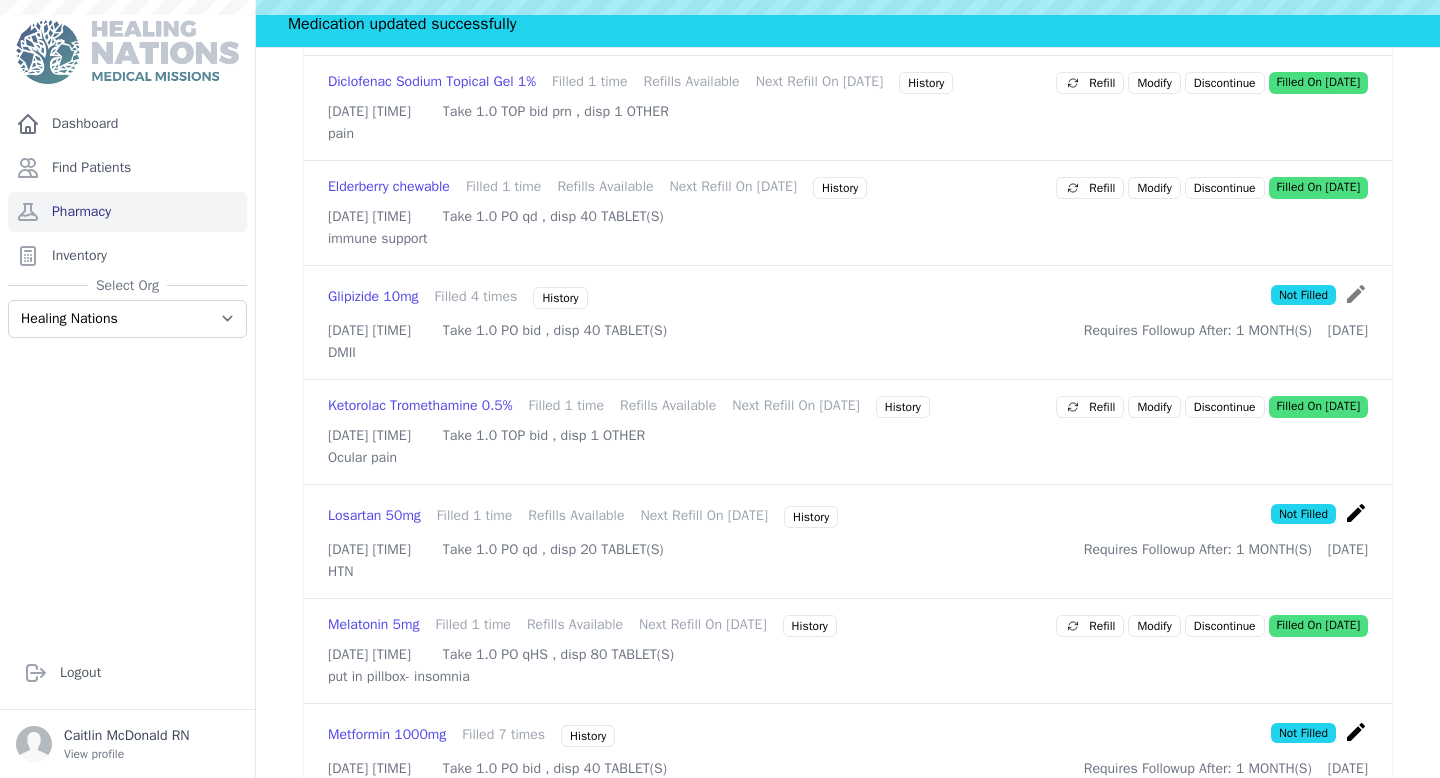 scroll, scrollTop: 0, scrollLeft: 0, axis: both 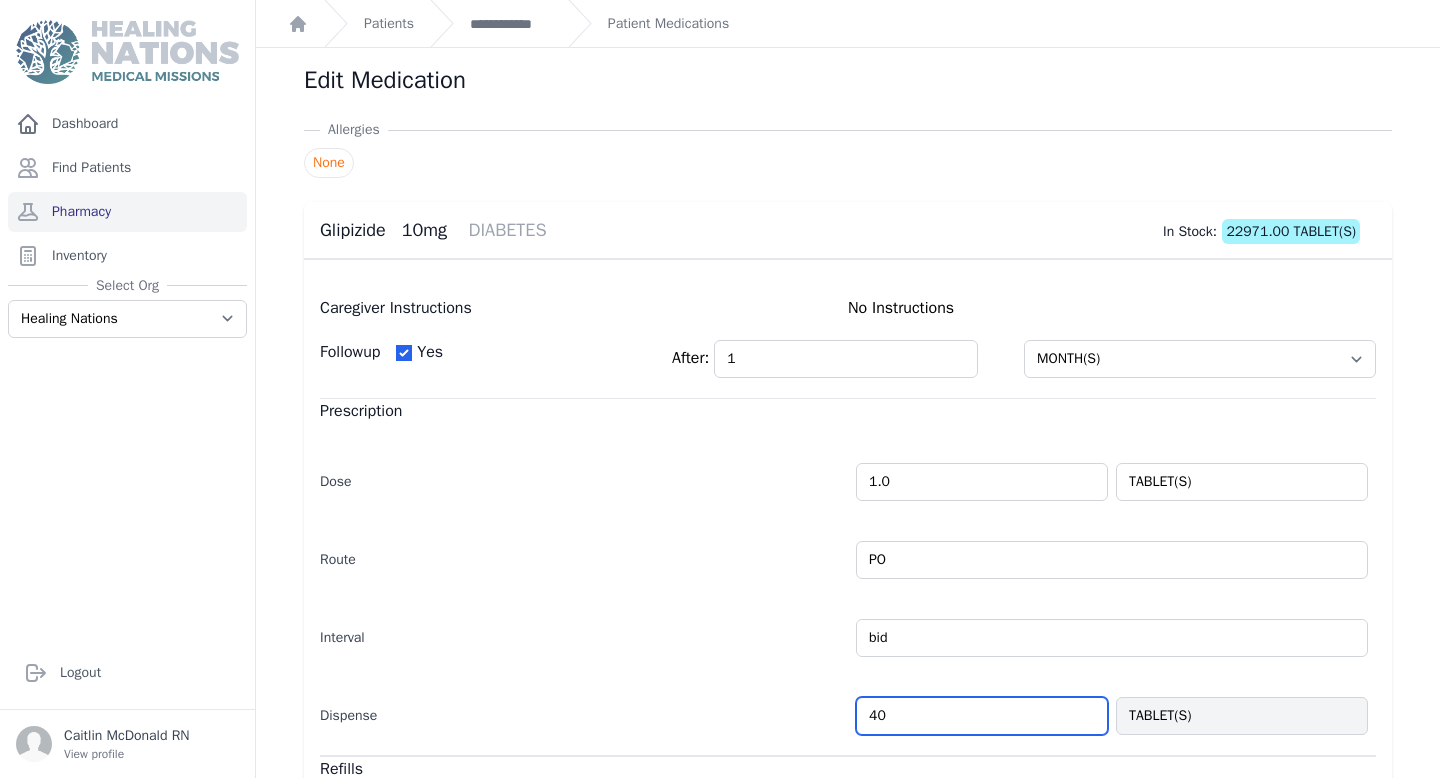click on "40" at bounding box center (982, 716) 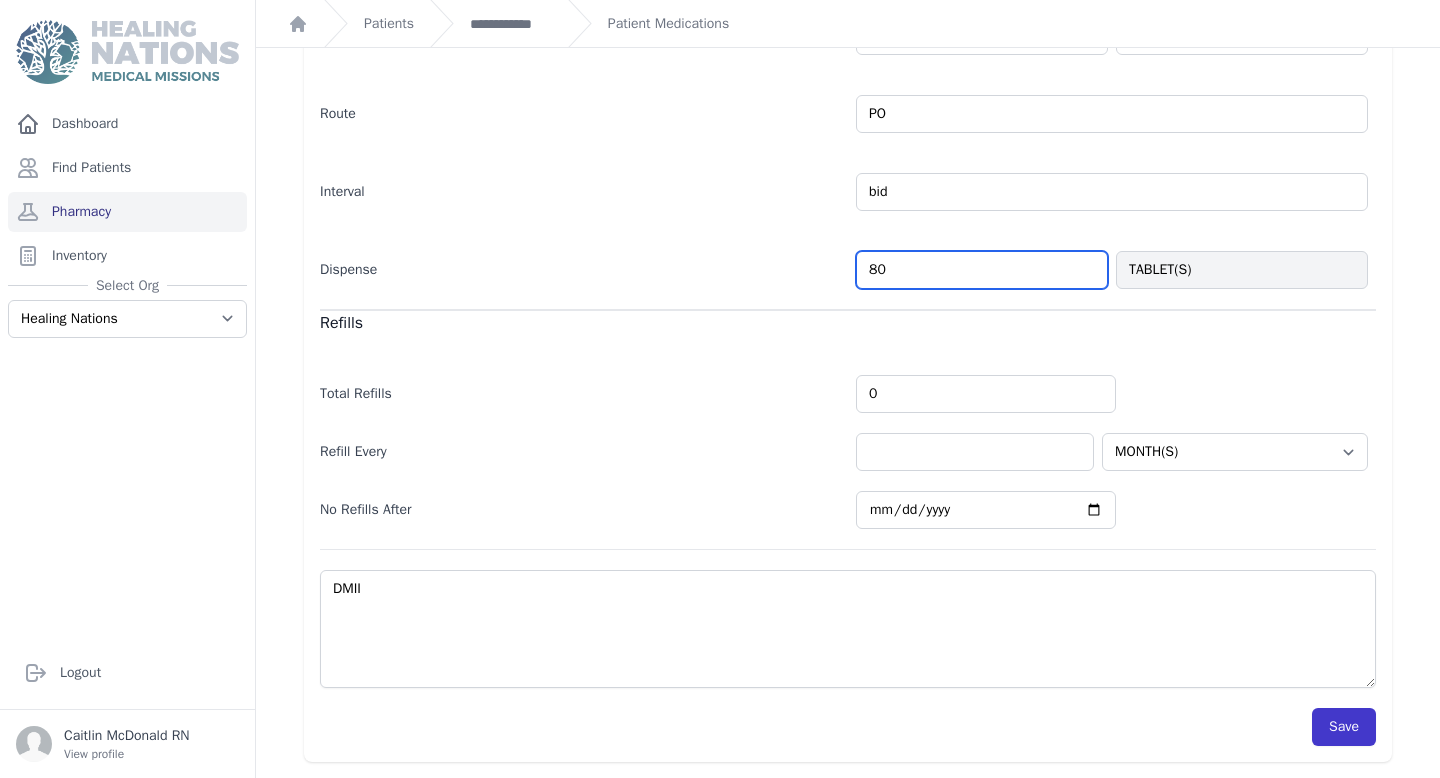 type on "80" 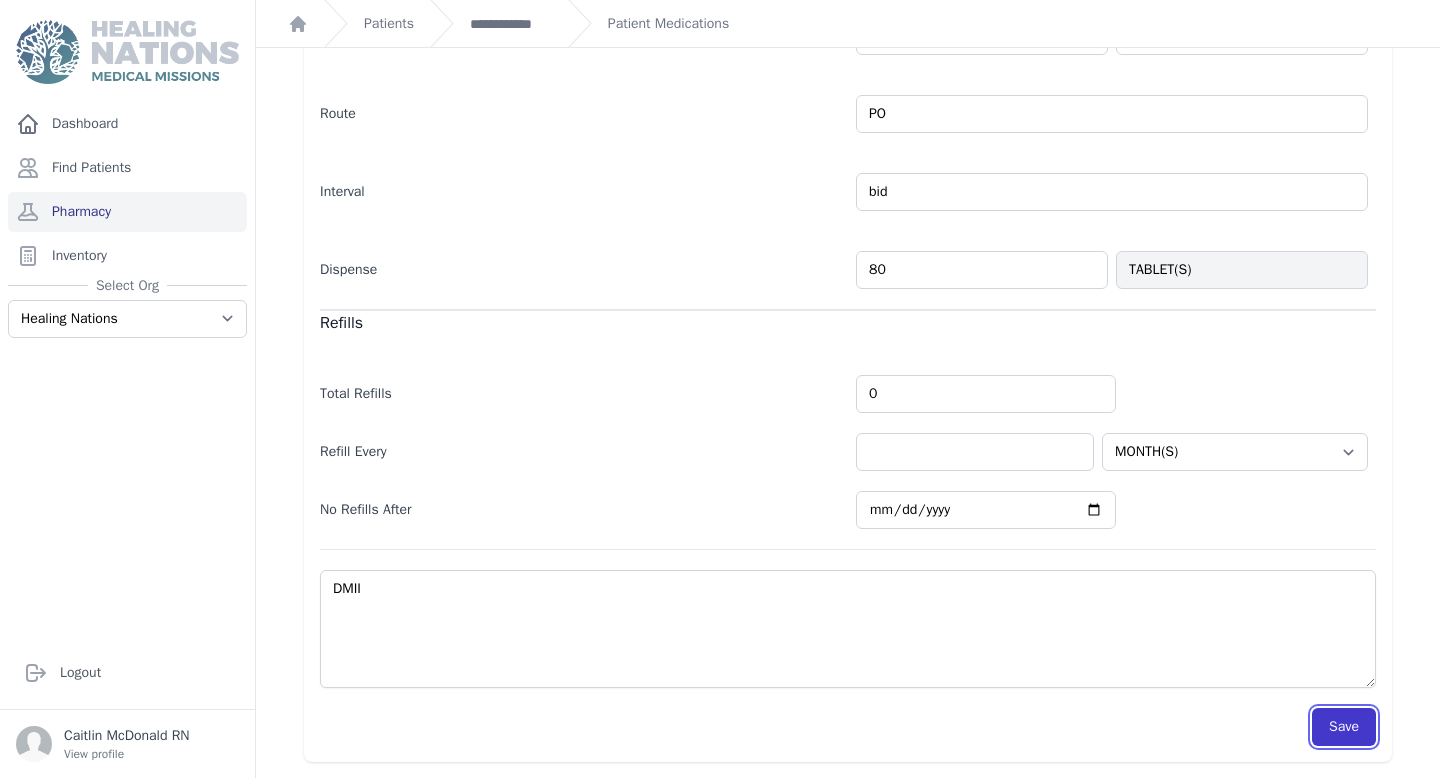 select on "MONTH(S)" 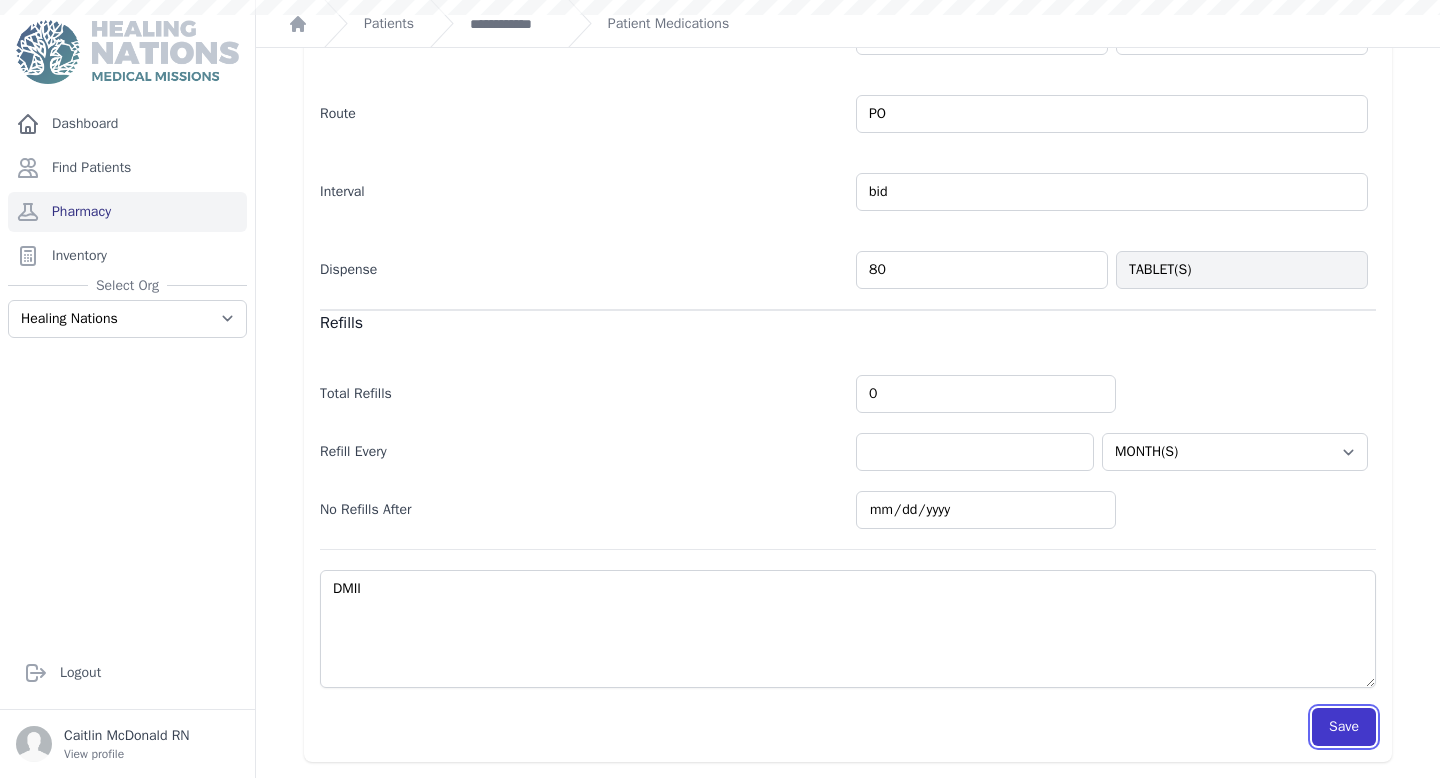 scroll, scrollTop: 446, scrollLeft: 0, axis: vertical 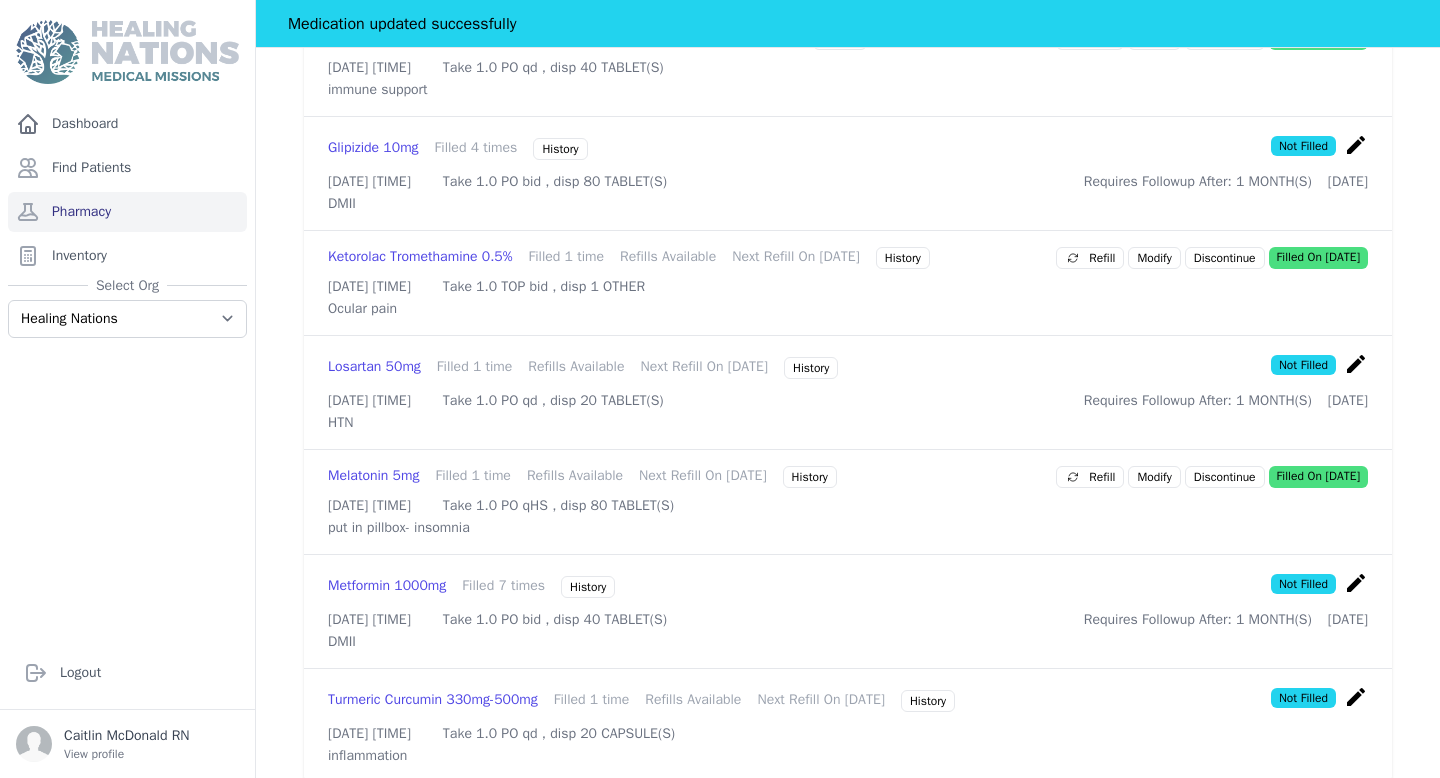 click on "create" at bounding box center [1356, 364] 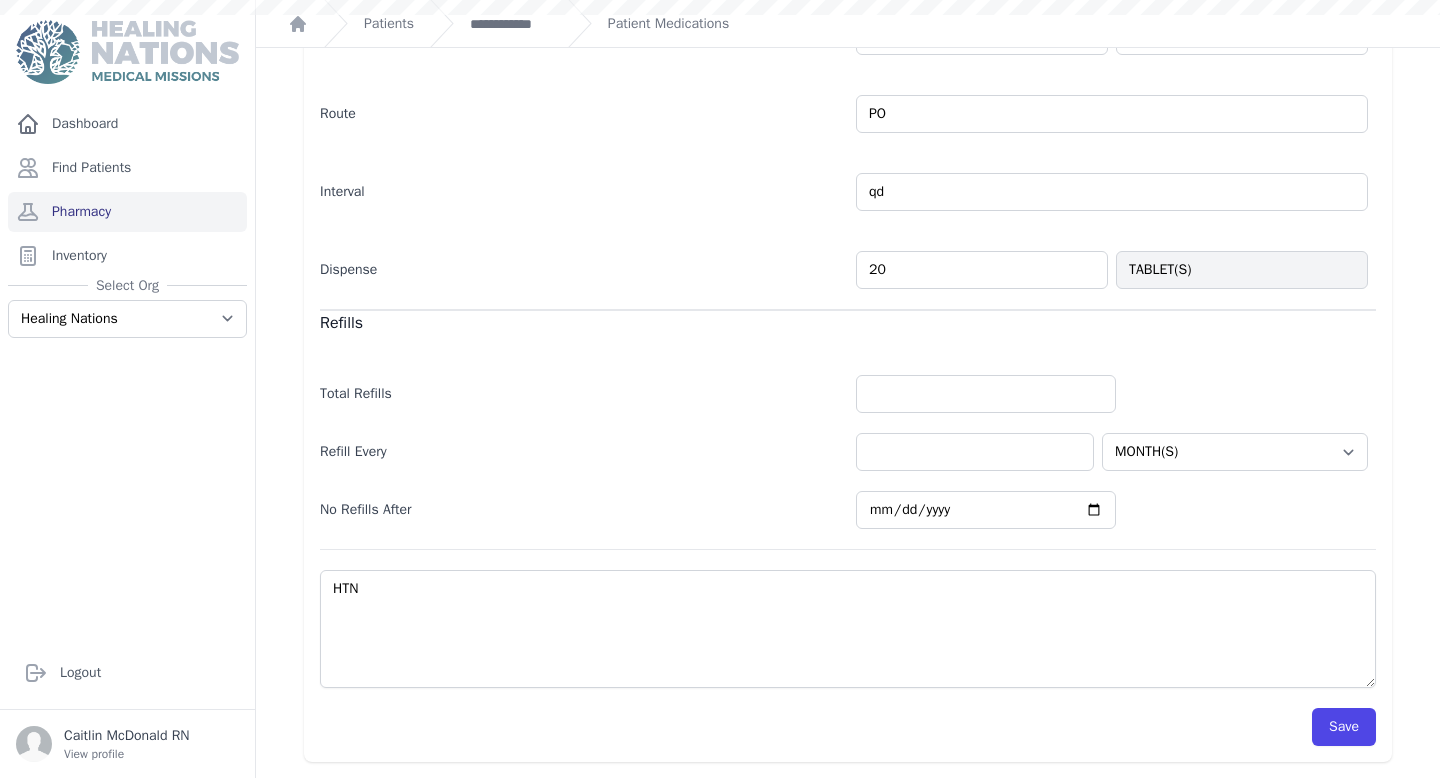scroll, scrollTop: 0, scrollLeft: 0, axis: both 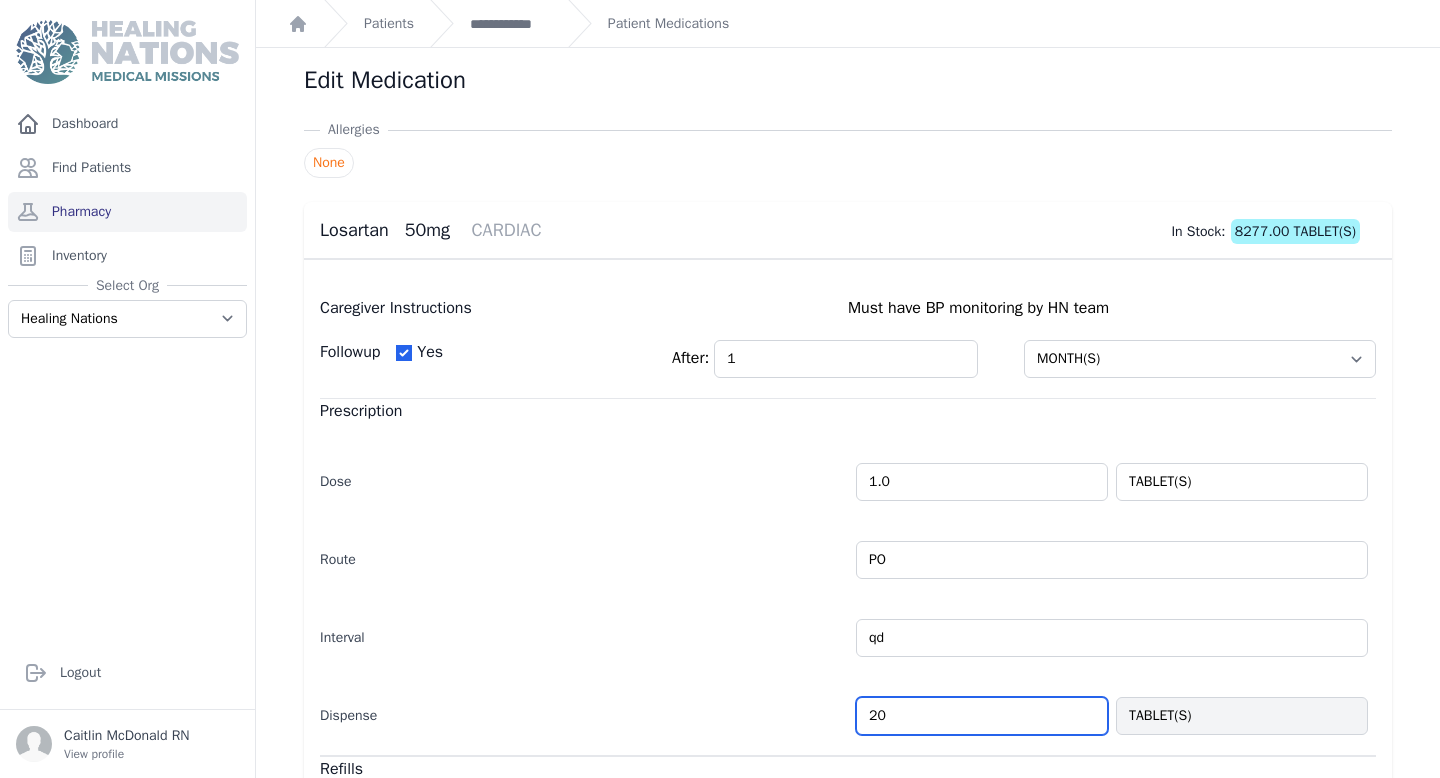 click on "20" at bounding box center (982, 716) 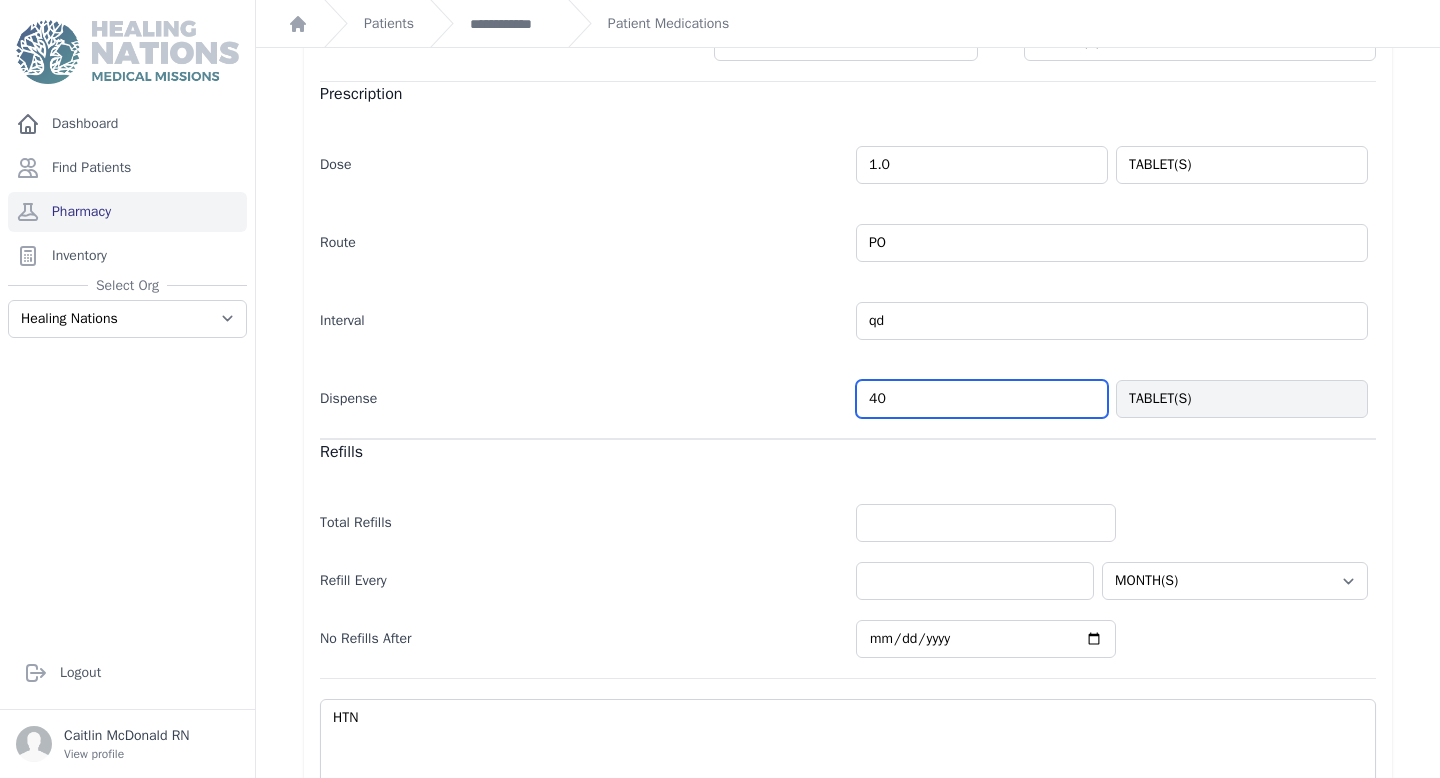 scroll, scrollTop: 414, scrollLeft: 0, axis: vertical 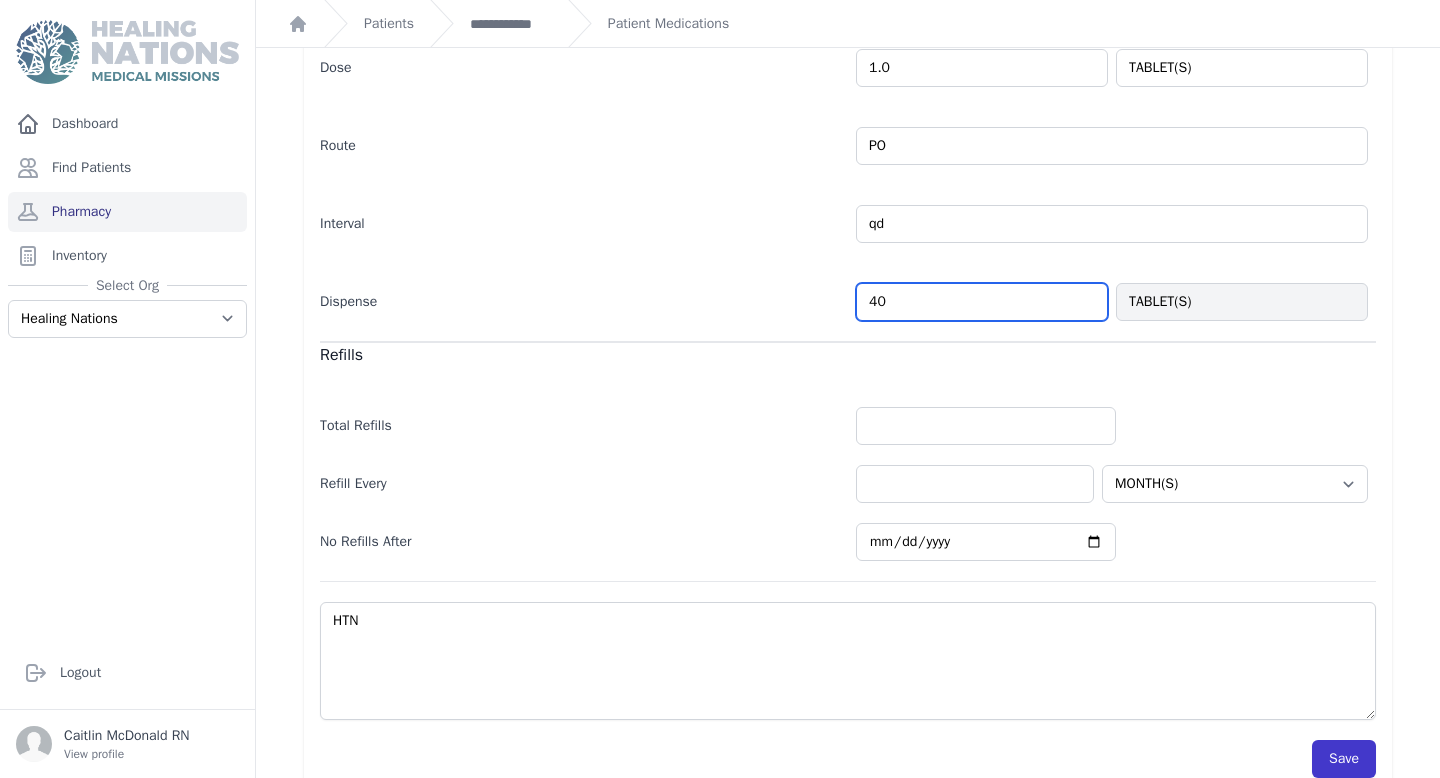 type on "40" 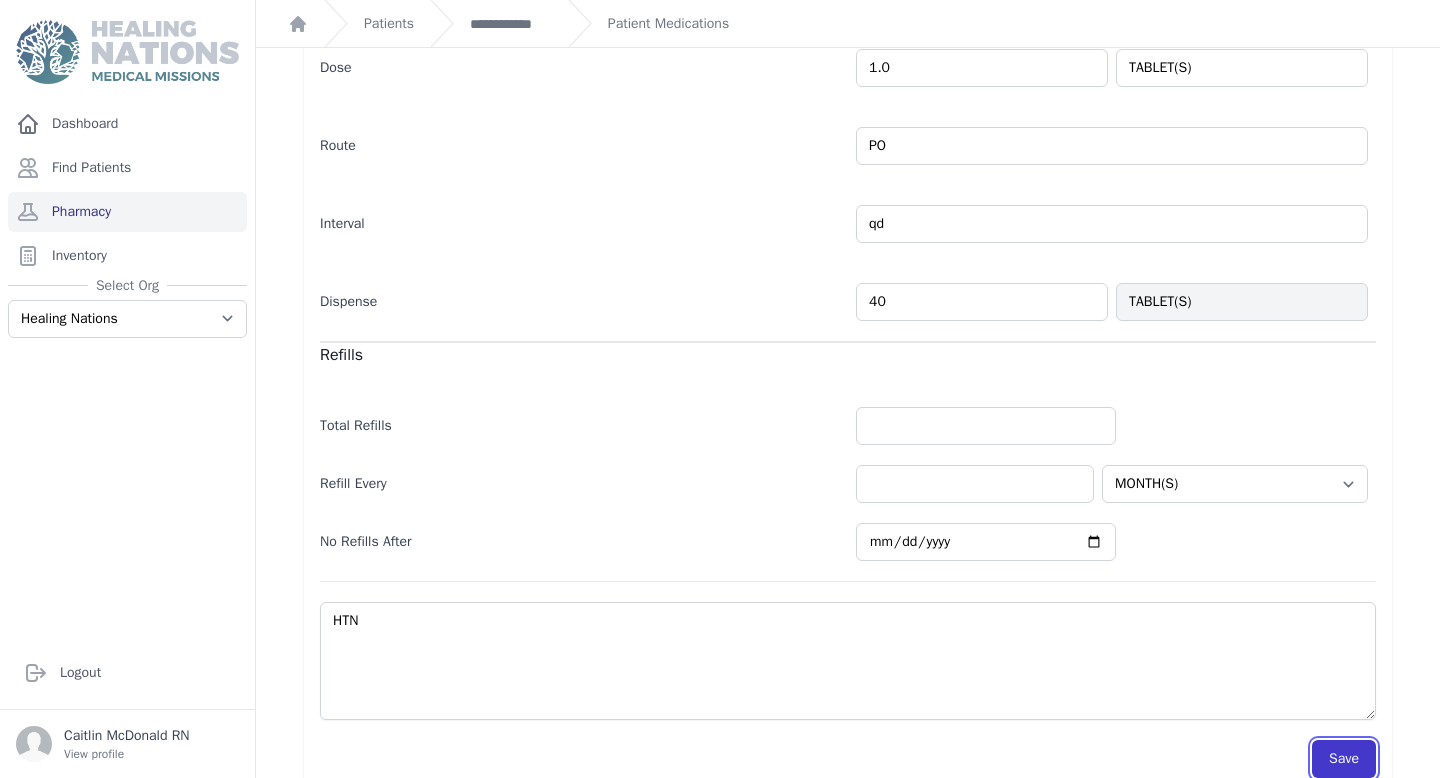 select on "MONTH(S)" 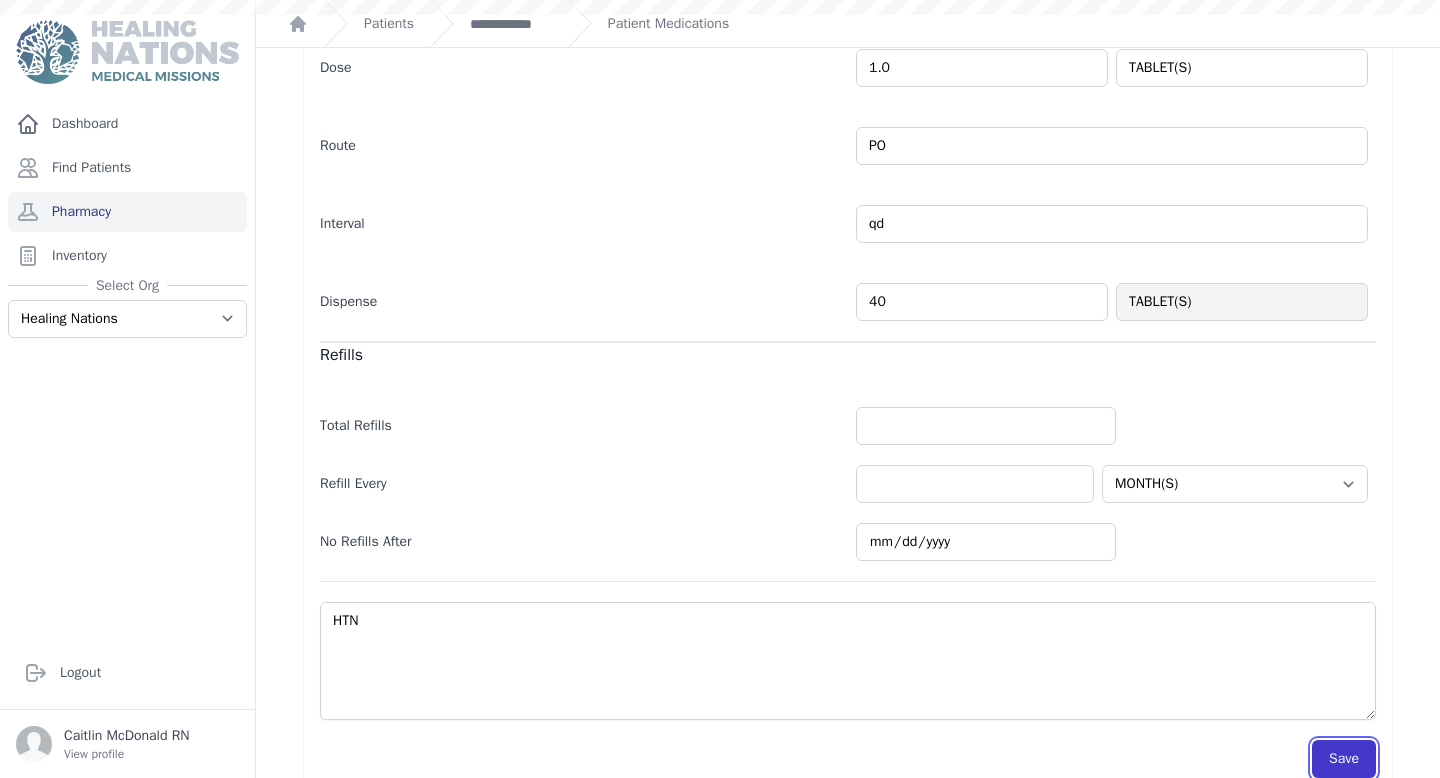 scroll, scrollTop: 446, scrollLeft: 0, axis: vertical 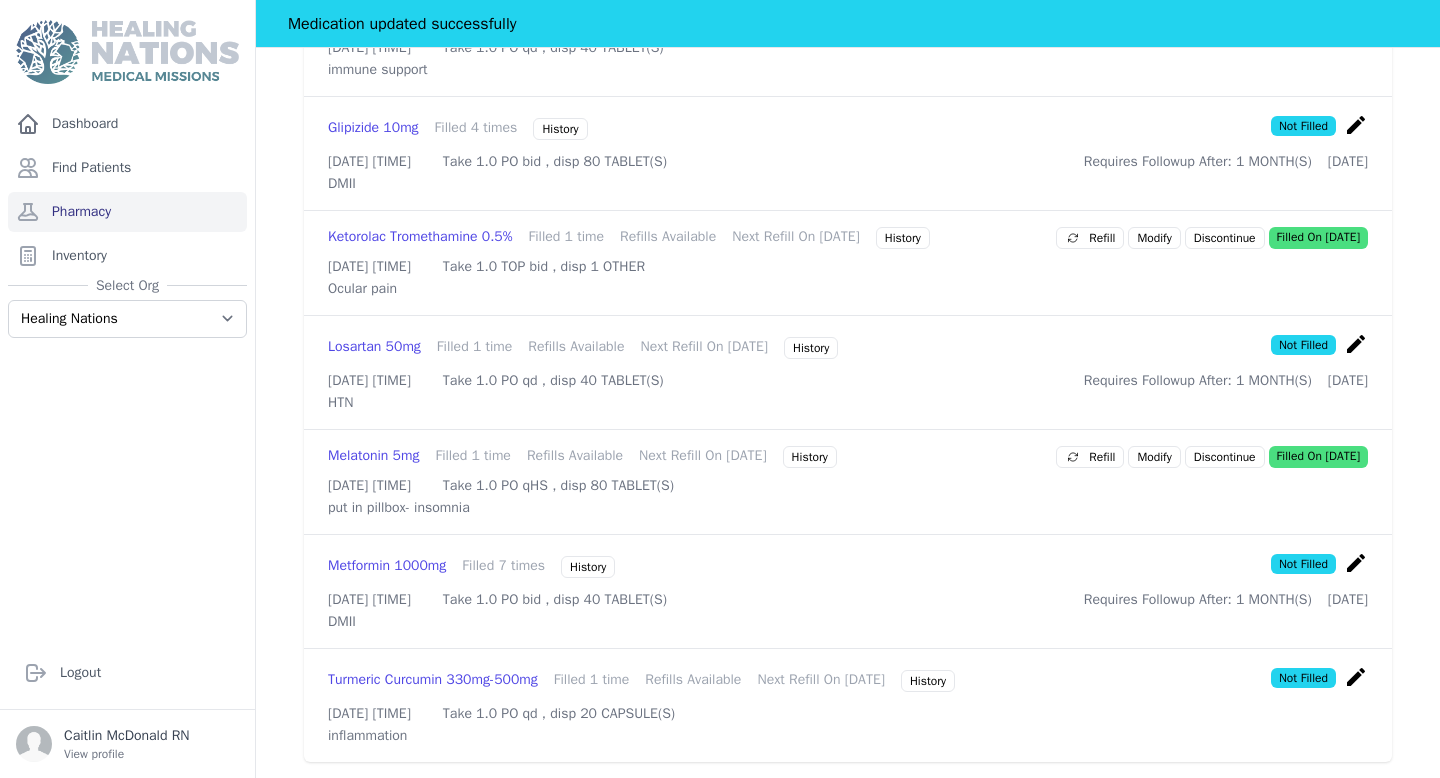 click on "create" at bounding box center [1356, 677] 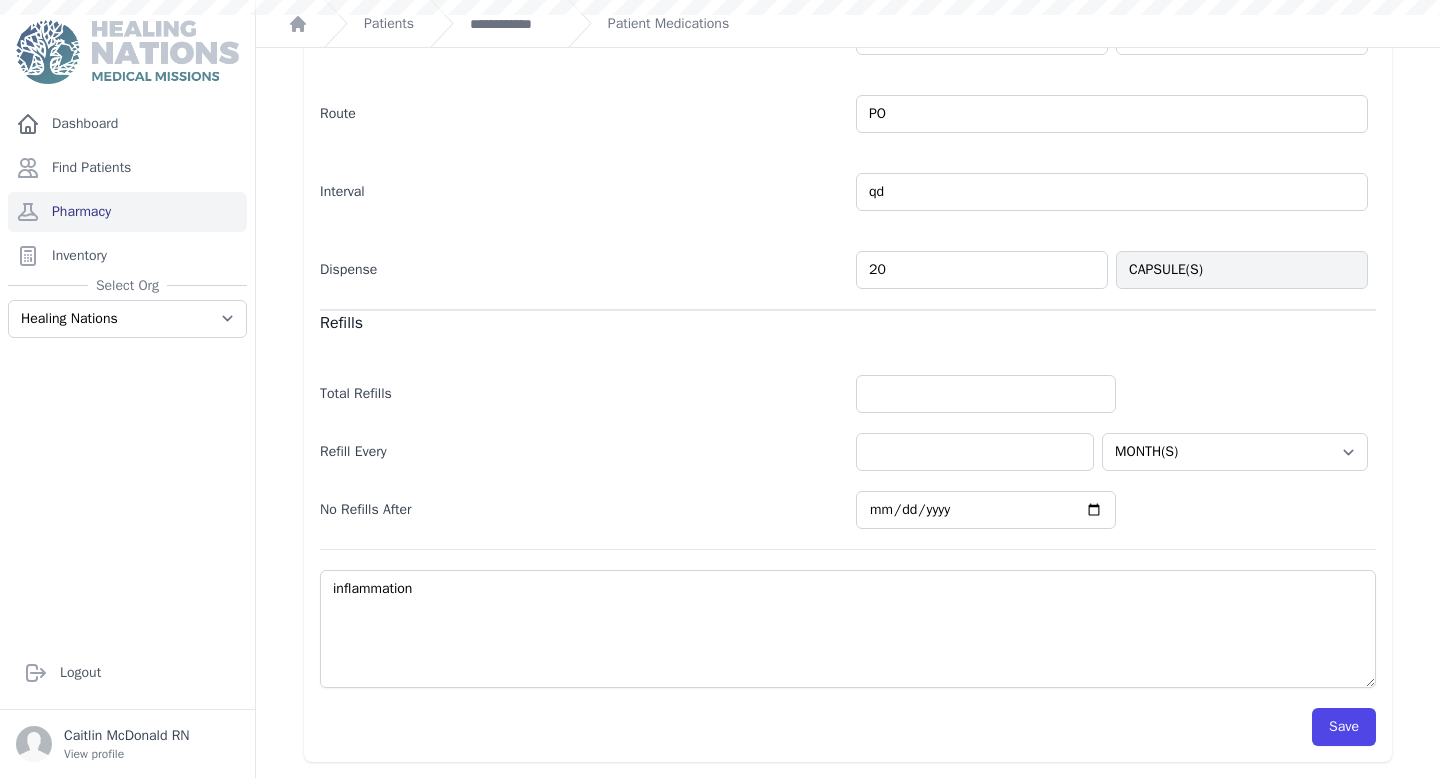 scroll, scrollTop: 0, scrollLeft: 0, axis: both 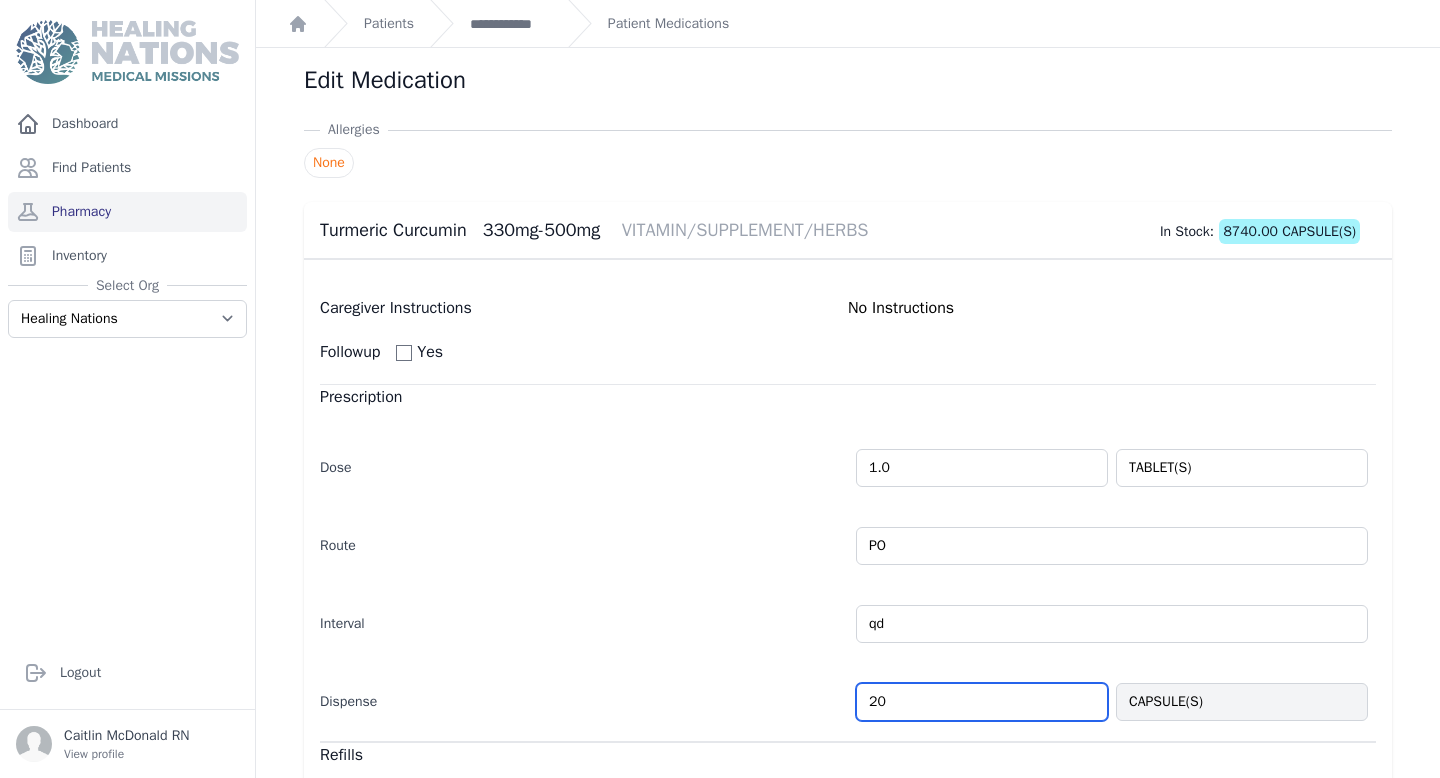 click on "20" at bounding box center (982, 702) 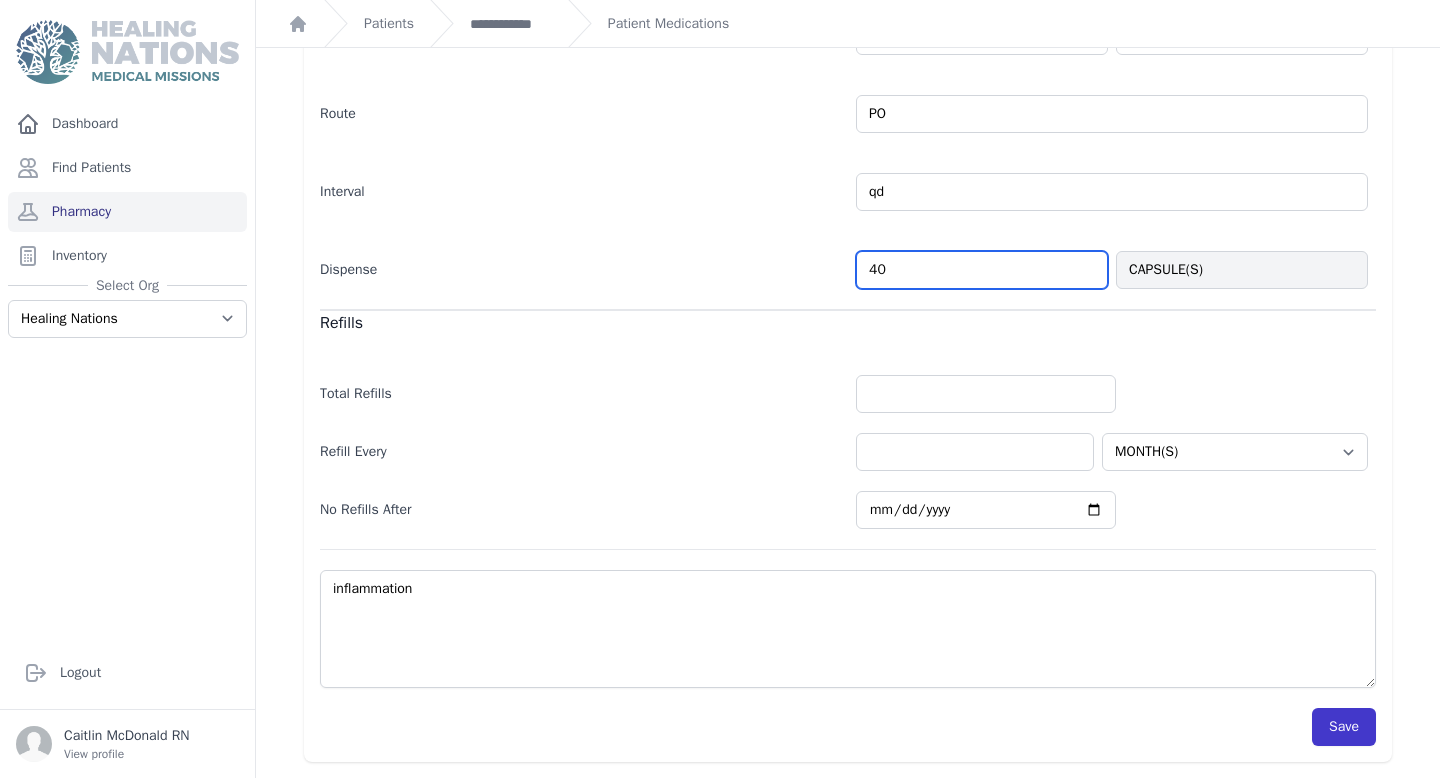 type on "40" 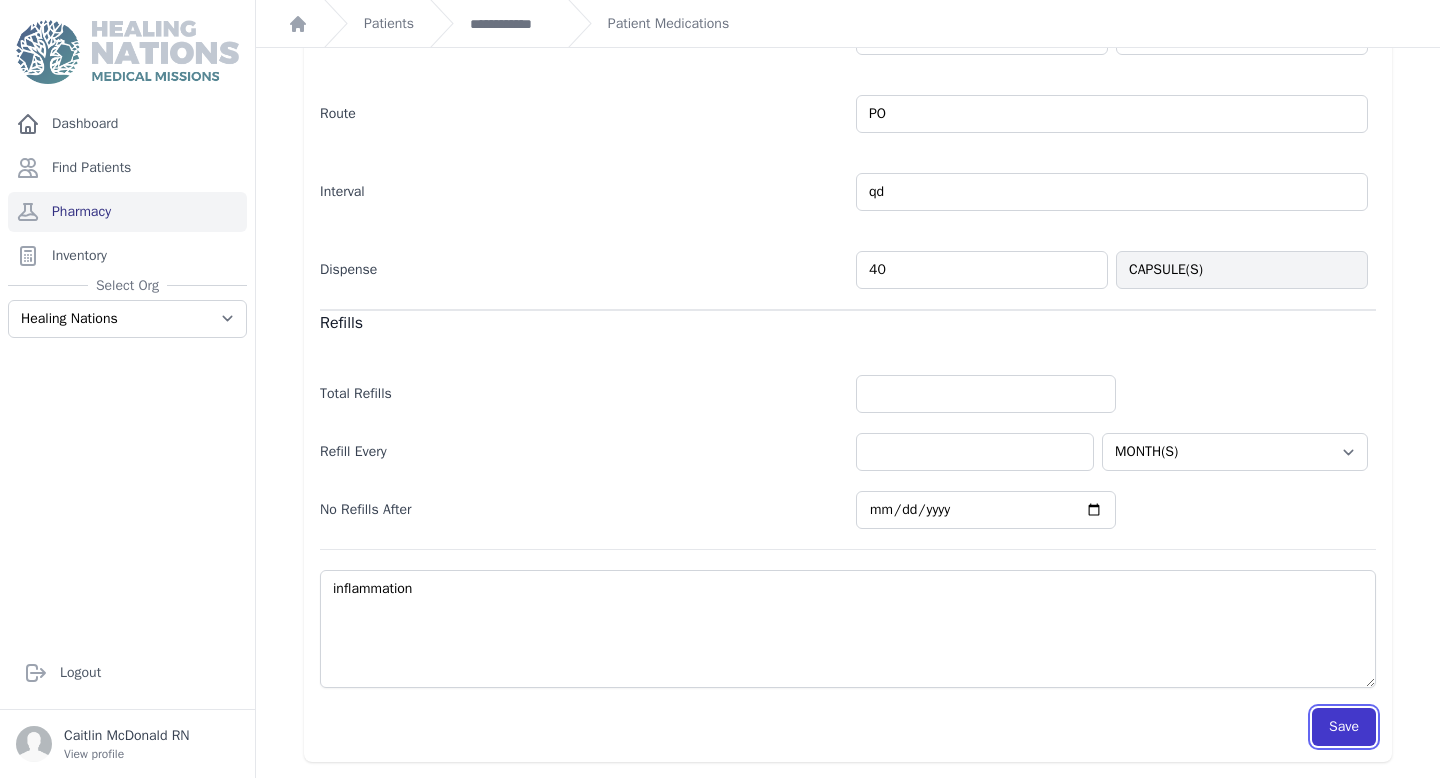 select on "MONTH(S)" 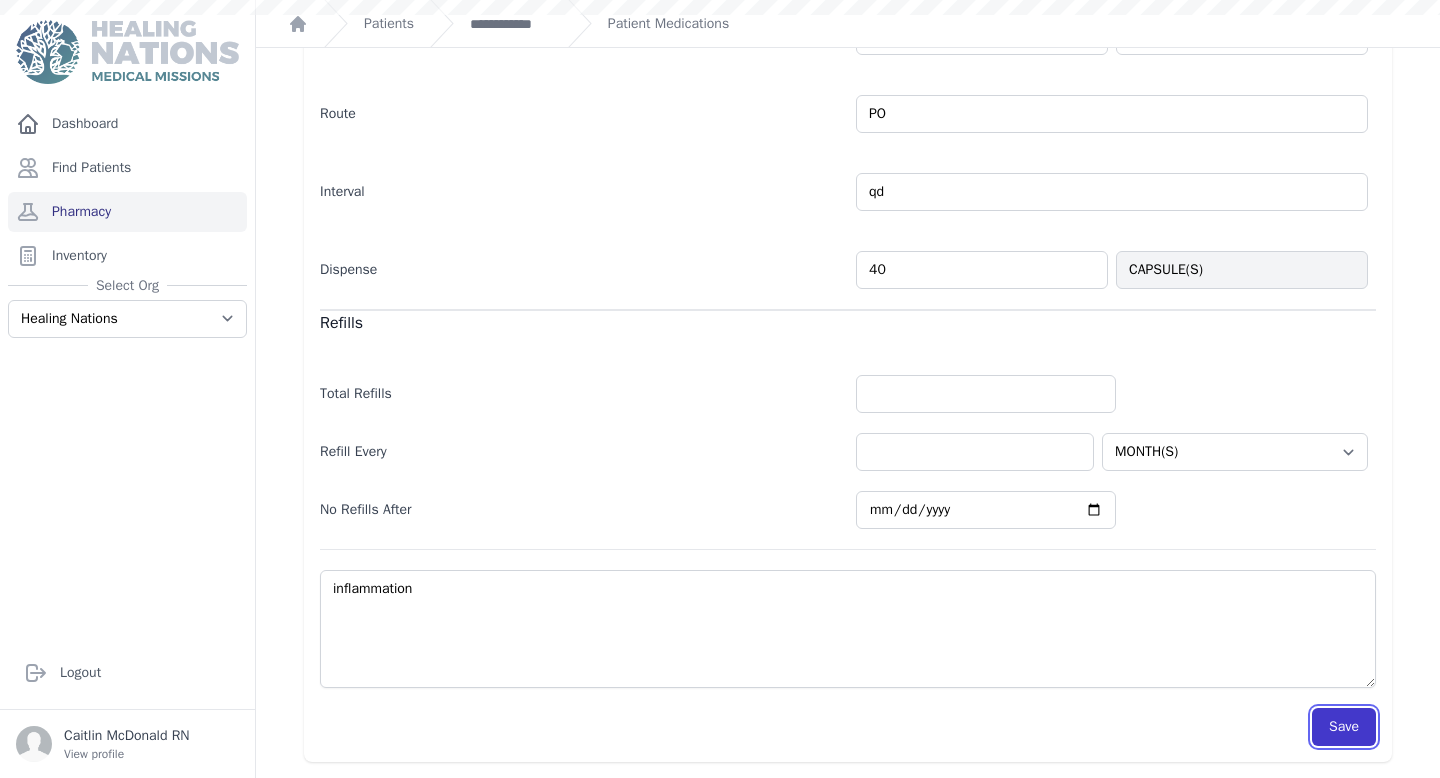scroll, scrollTop: 432, scrollLeft: 0, axis: vertical 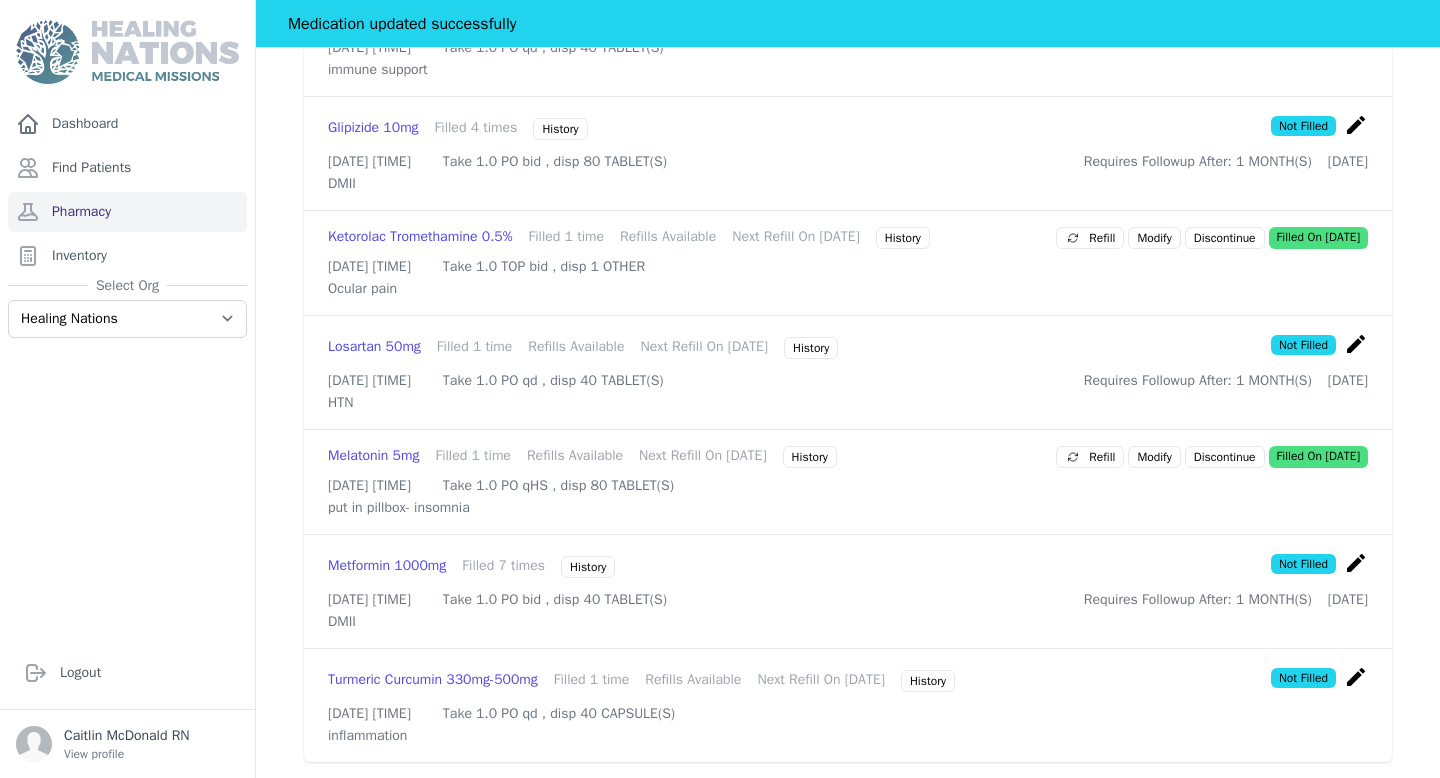 click on "create" at bounding box center [1356, 563] 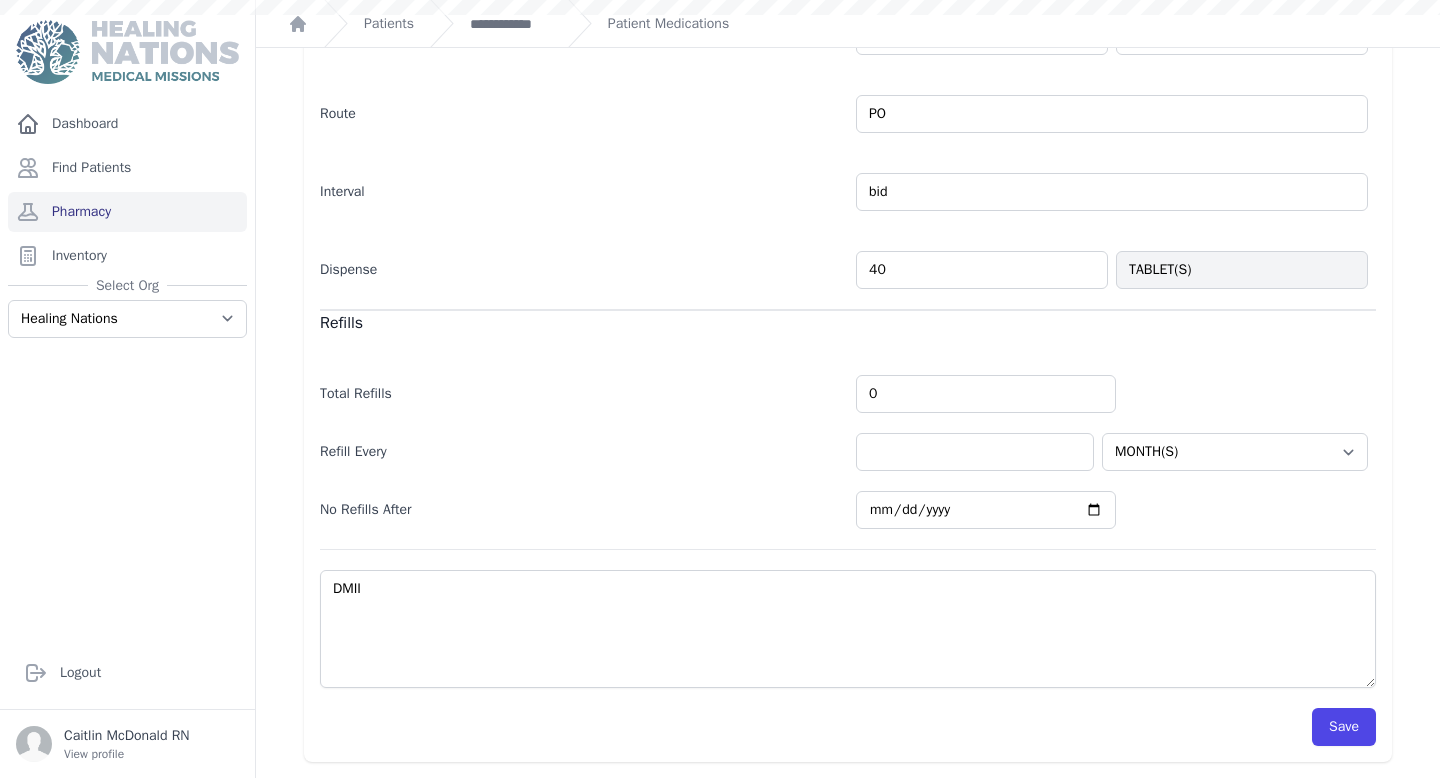 scroll, scrollTop: 0, scrollLeft: 0, axis: both 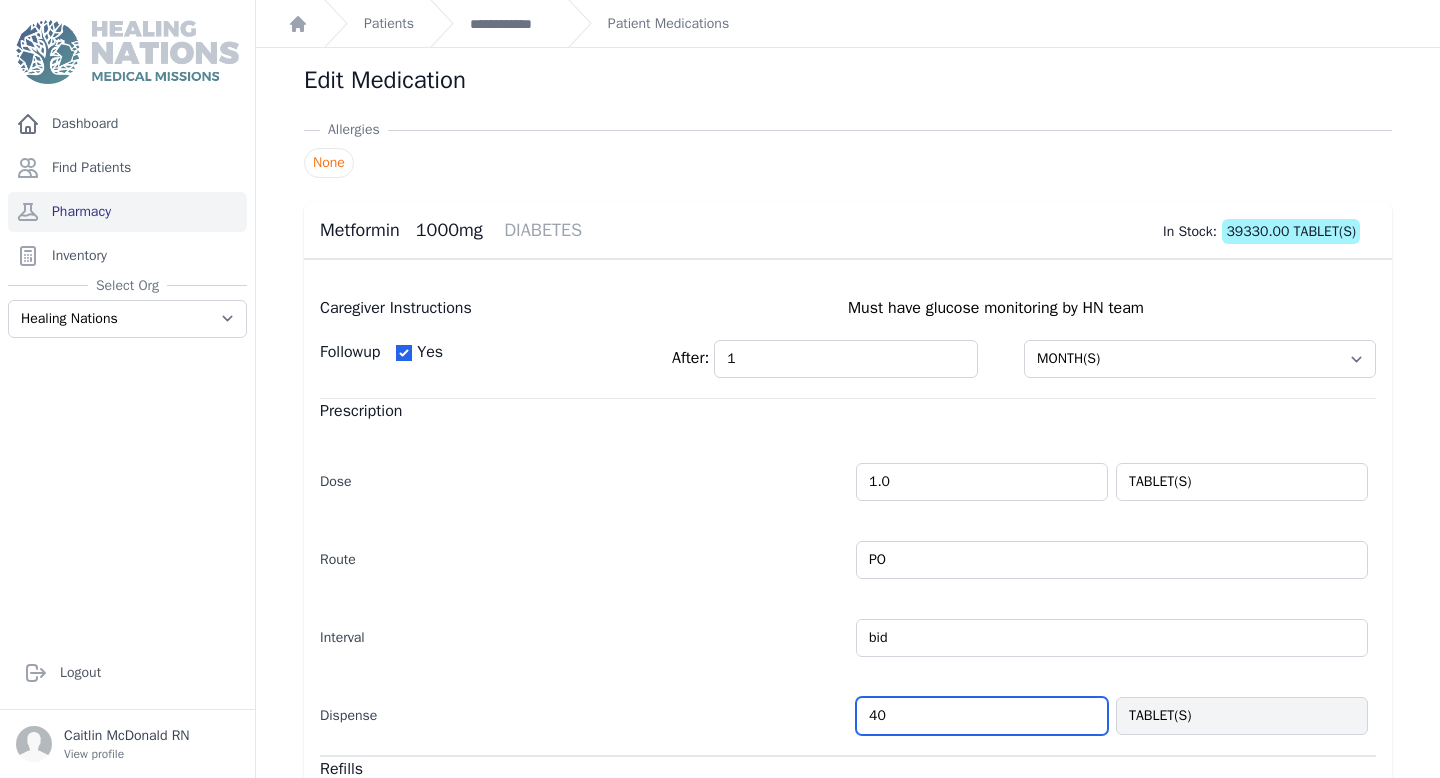click on "40" at bounding box center [982, 716] 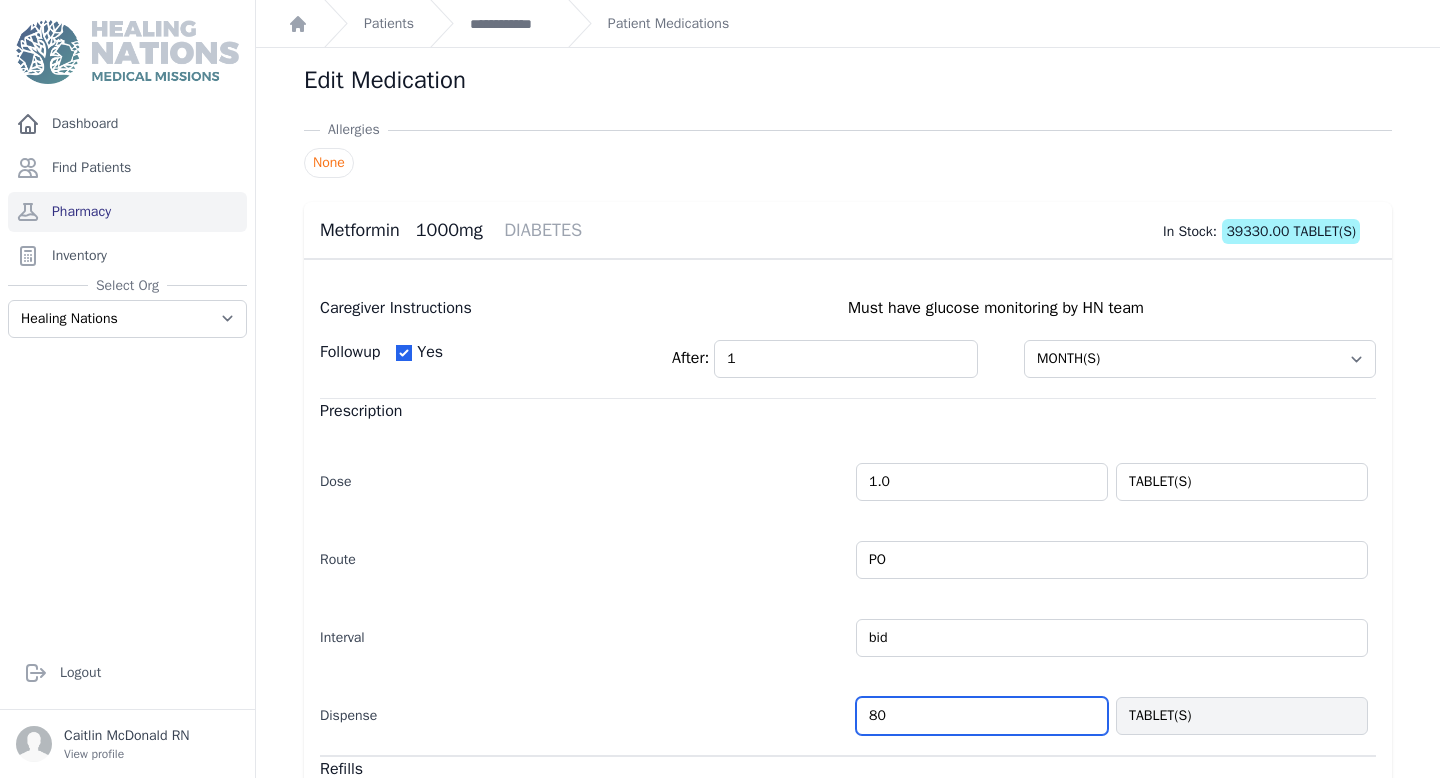 scroll, scrollTop: 446, scrollLeft: 0, axis: vertical 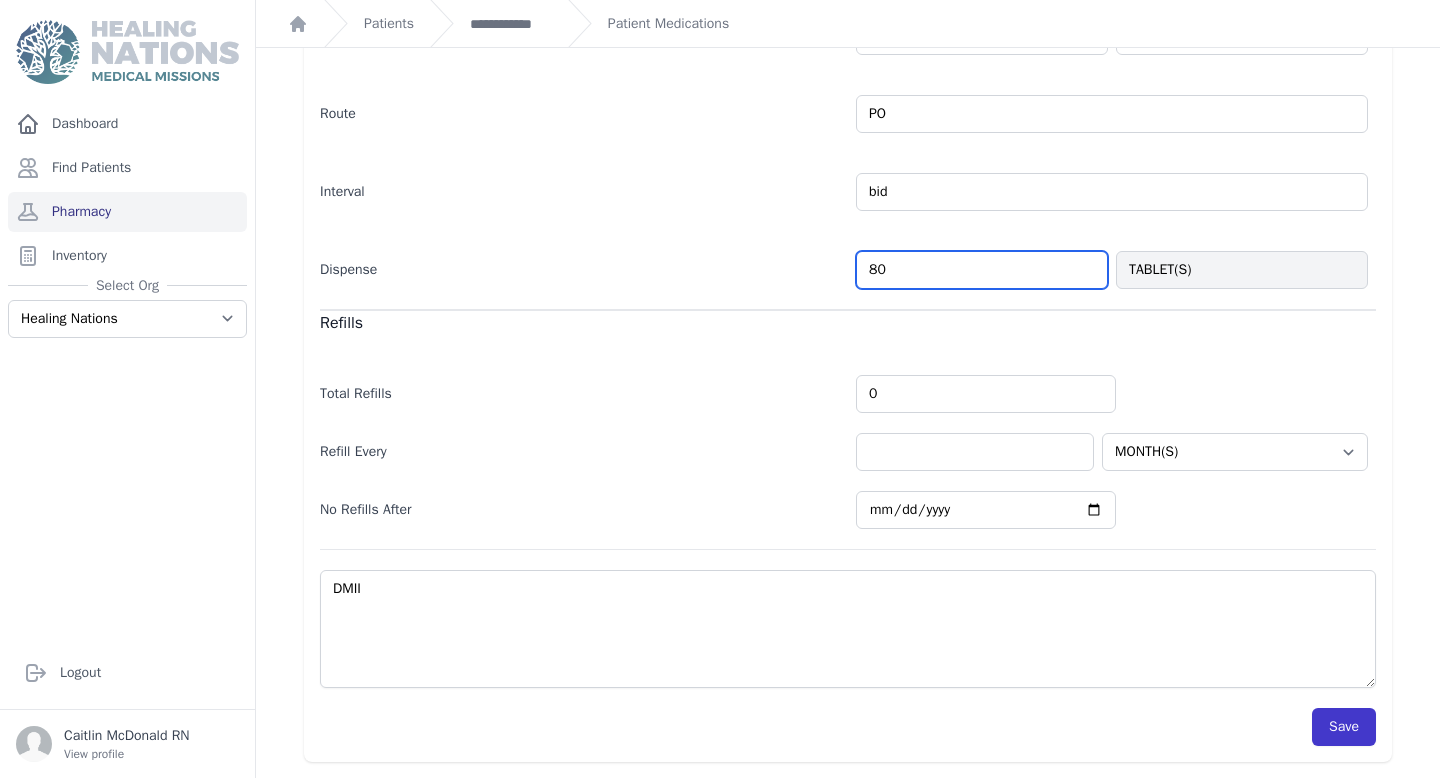 type on "80" 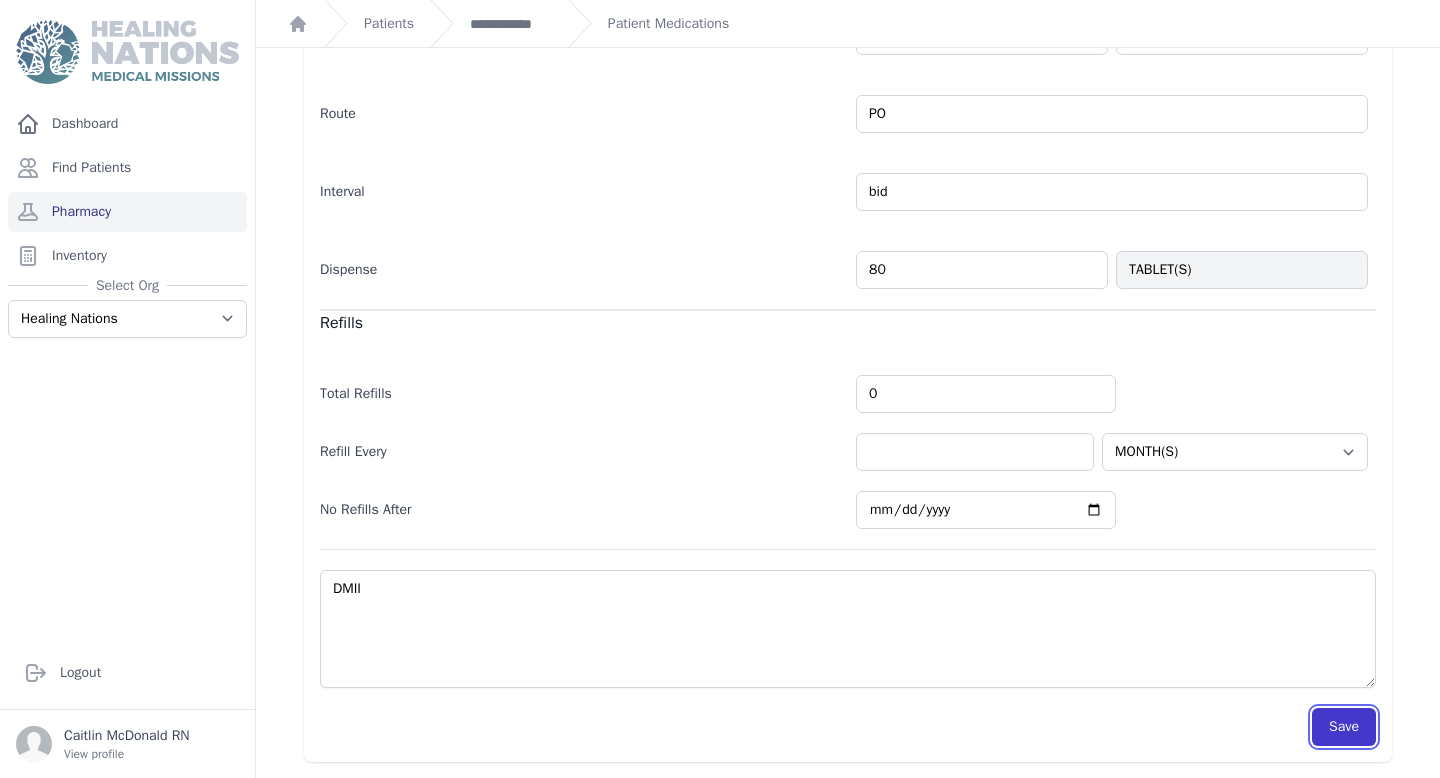select on "MONTH(S)" 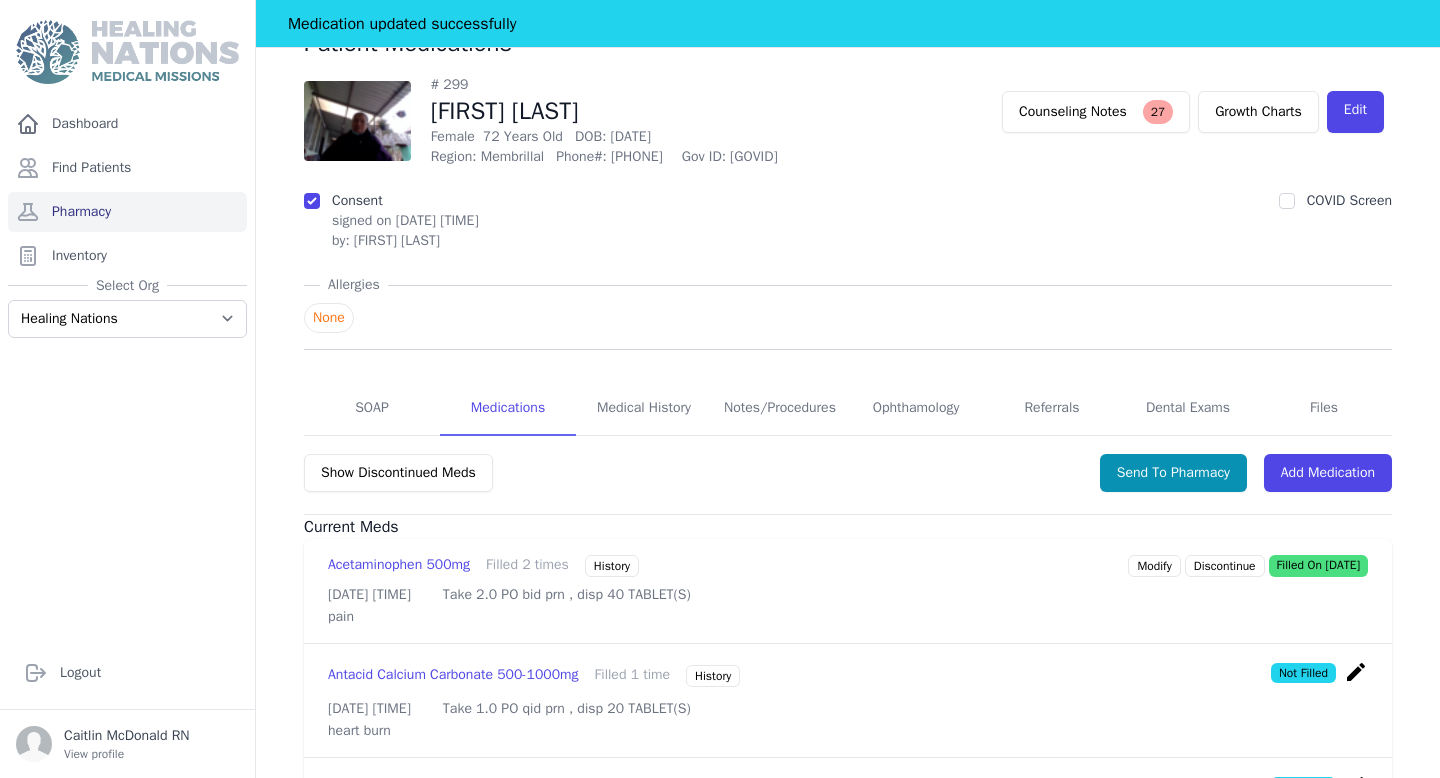 scroll, scrollTop: 13, scrollLeft: 0, axis: vertical 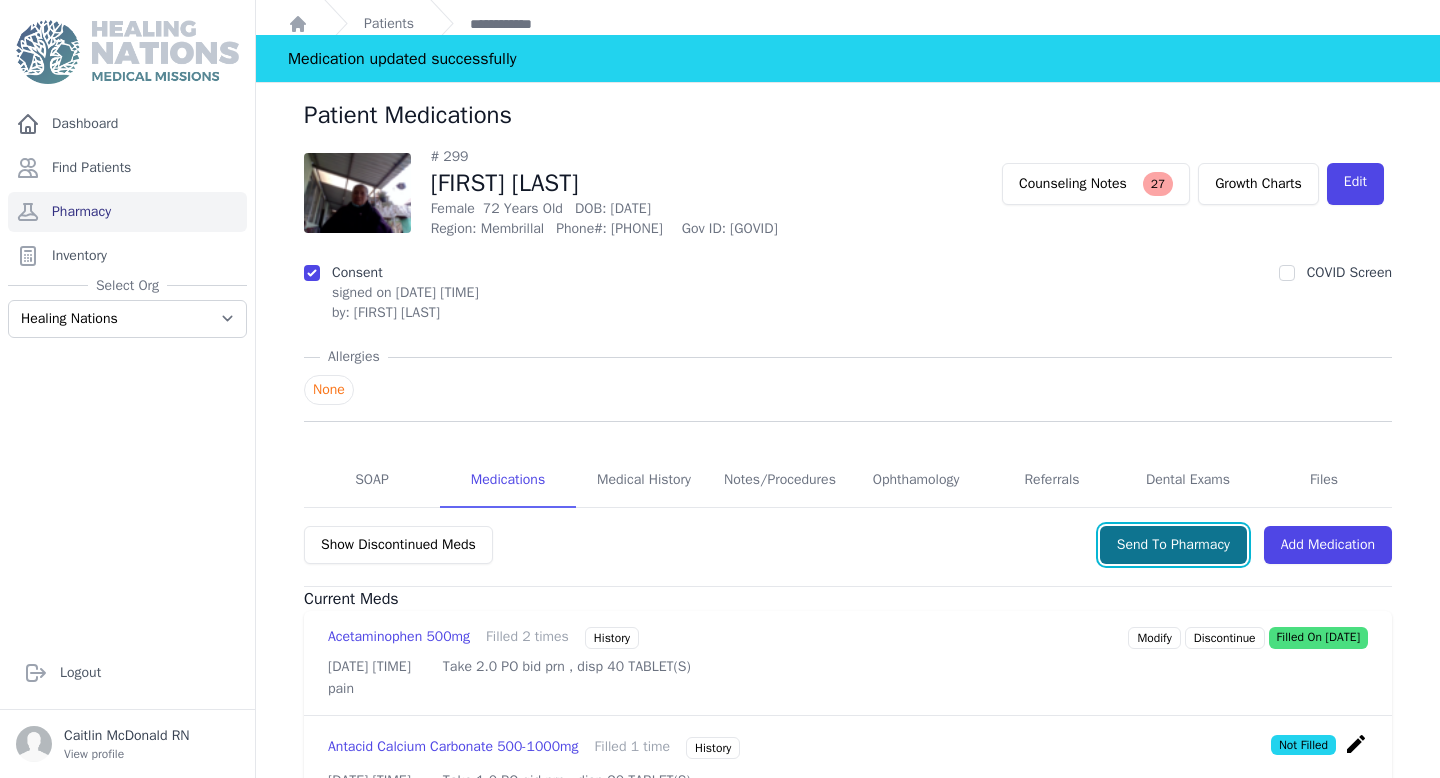 click on "Send To Pharmacy" at bounding box center (1173, 545) 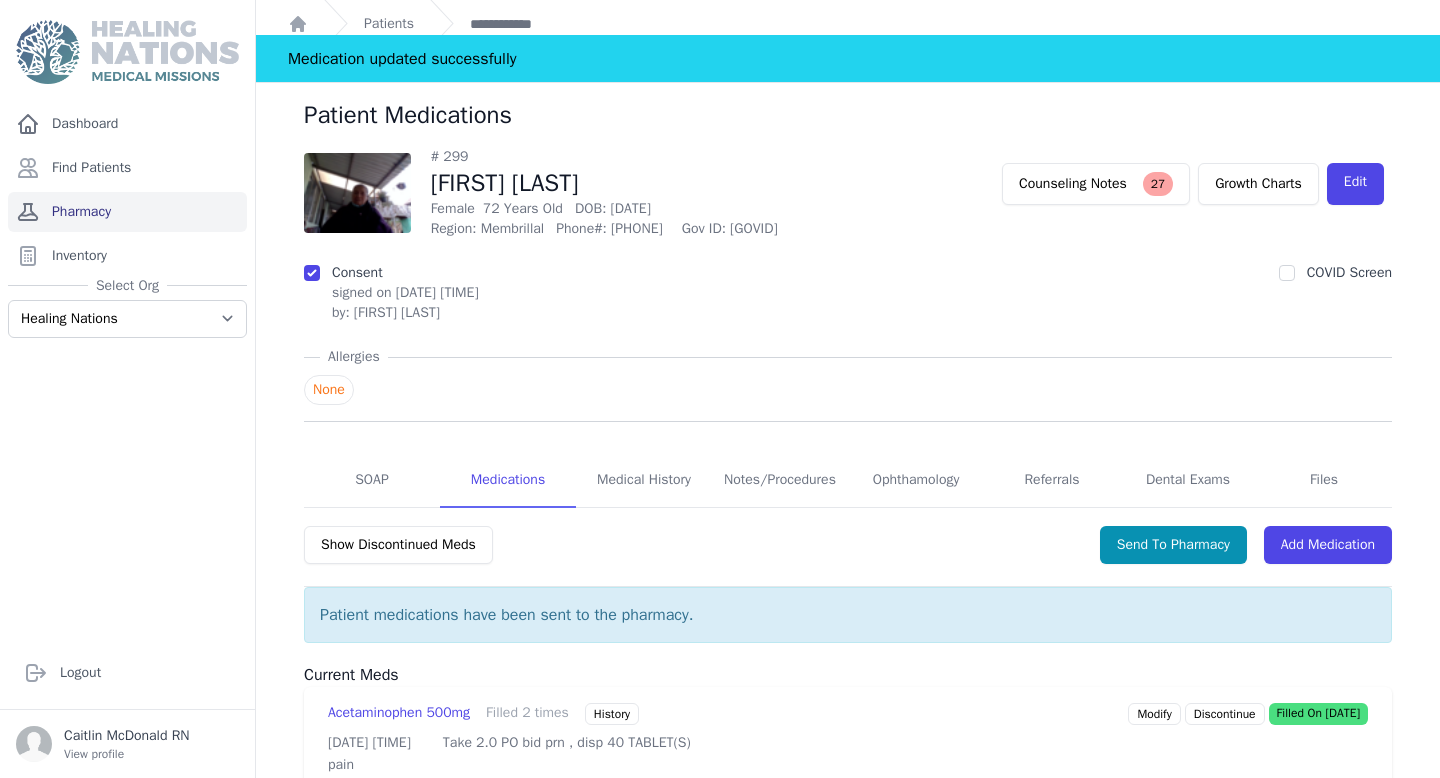 click on "Pharmacy" at bounding box center (127, 212) 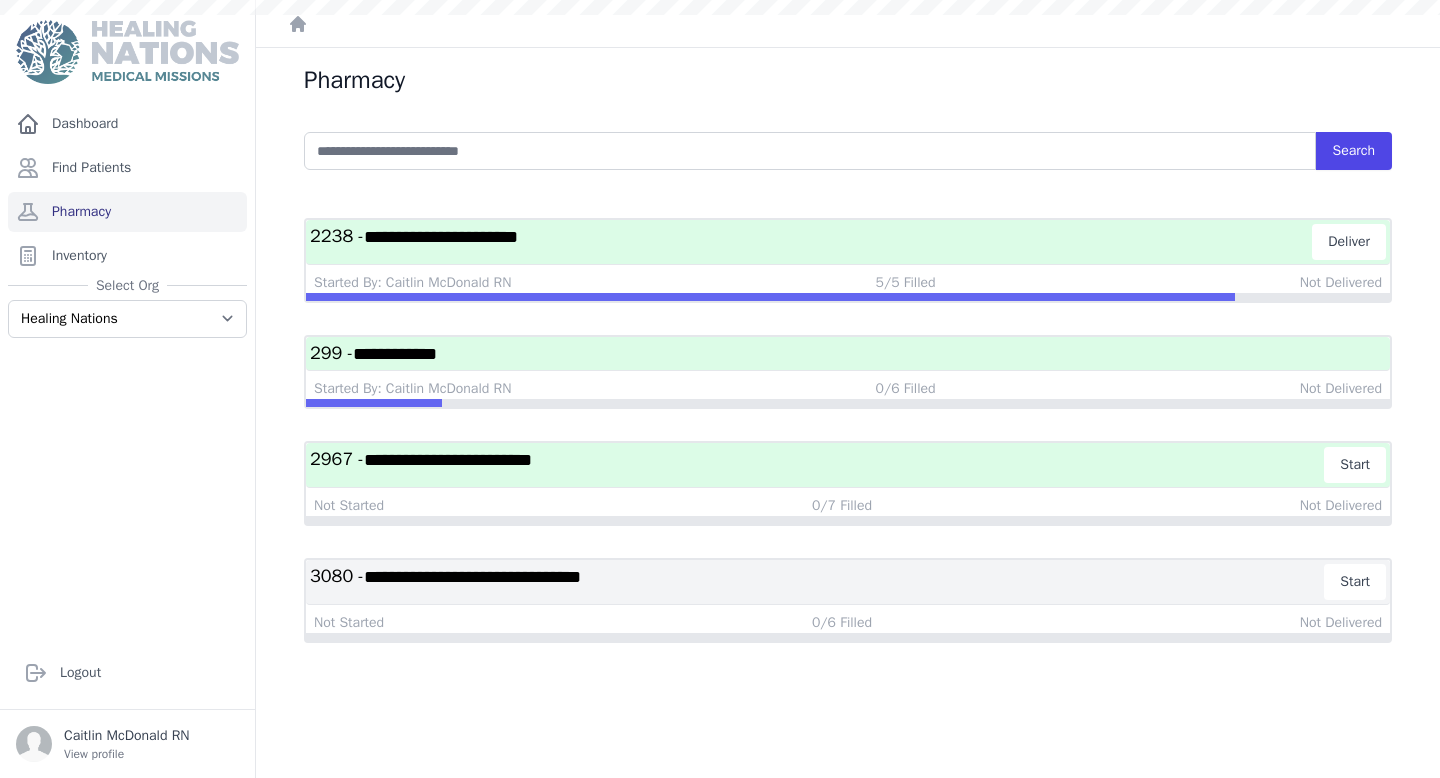 scroll, scrollTop: 0, scrollLeft: 0, axis: both 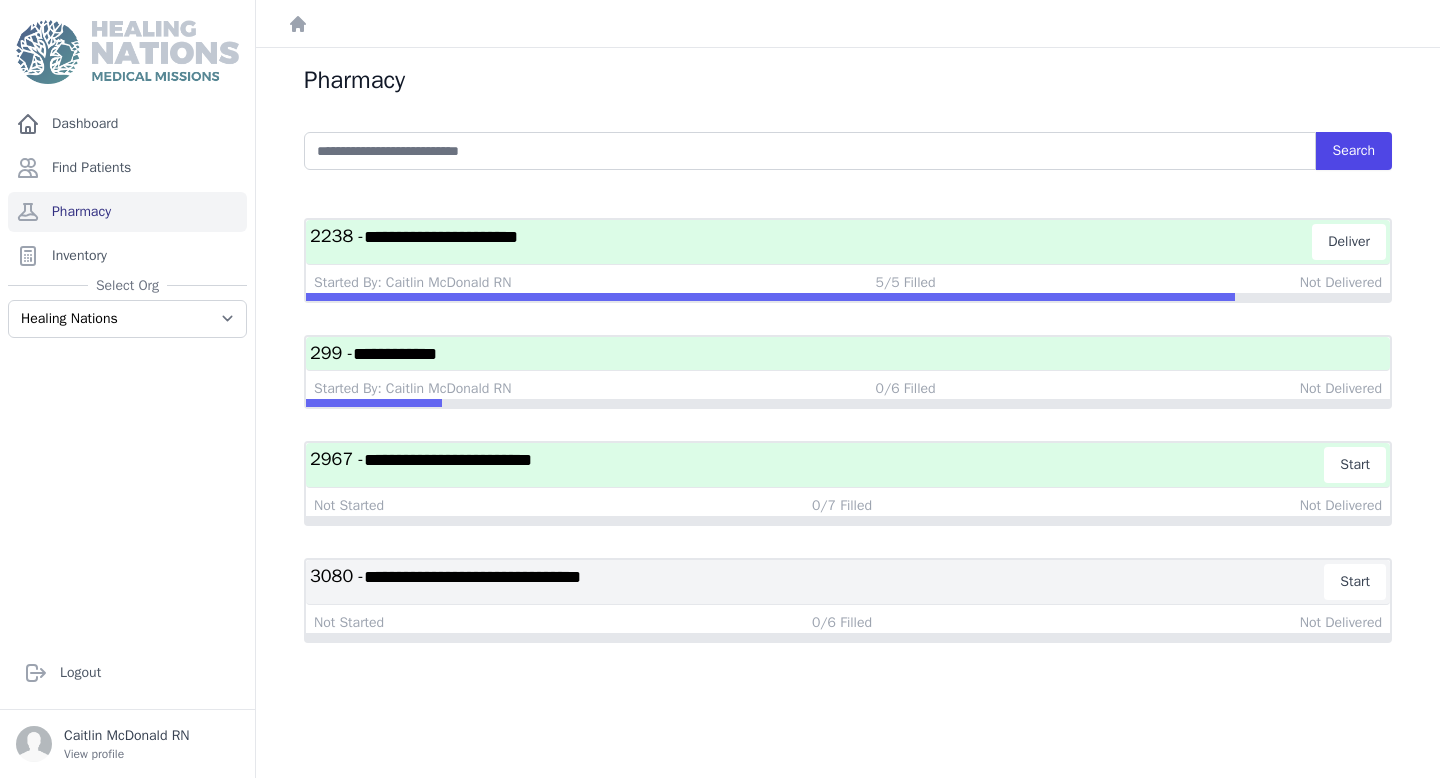 click on "**********" at bounding box center [848, 353] 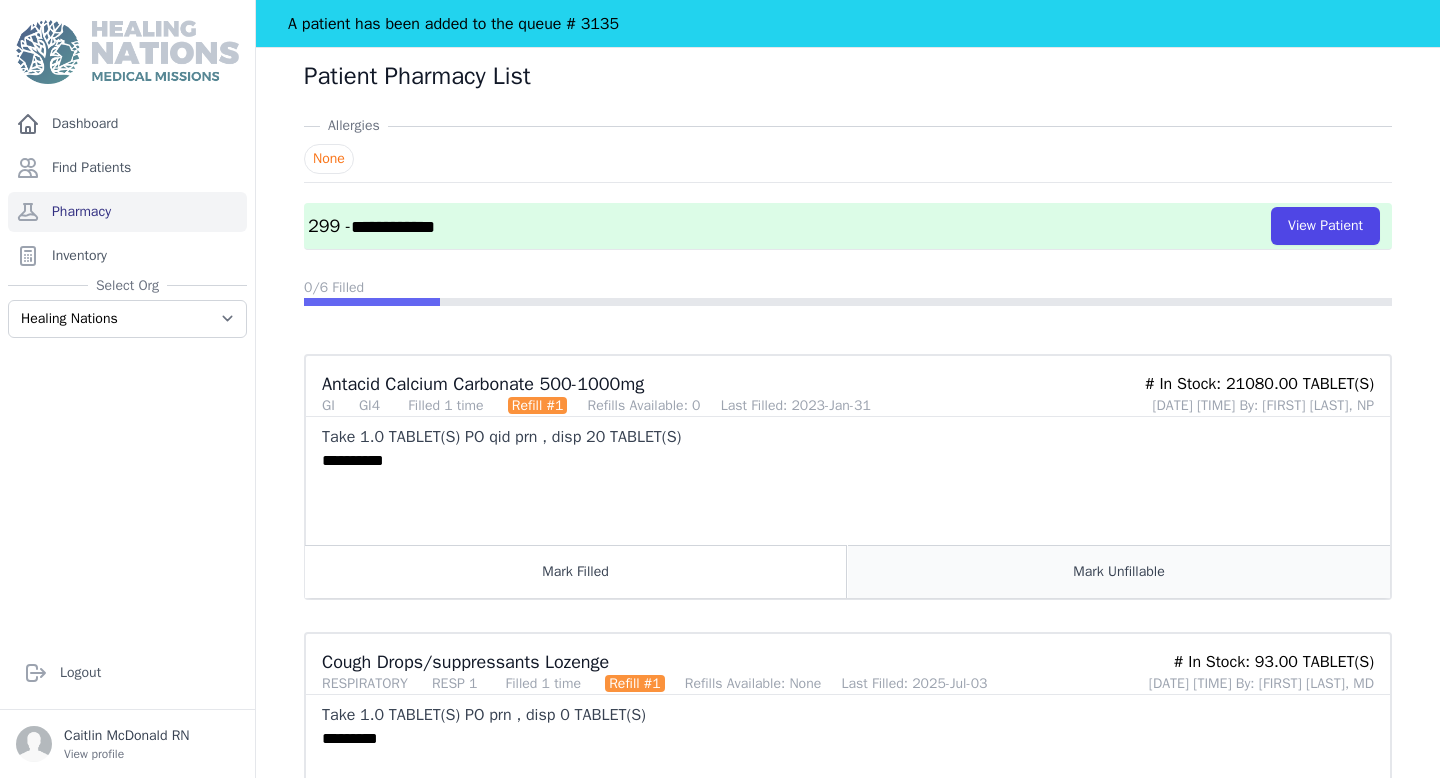 scroll, scrollTop: 0, scrollLeft: 0, axis: both 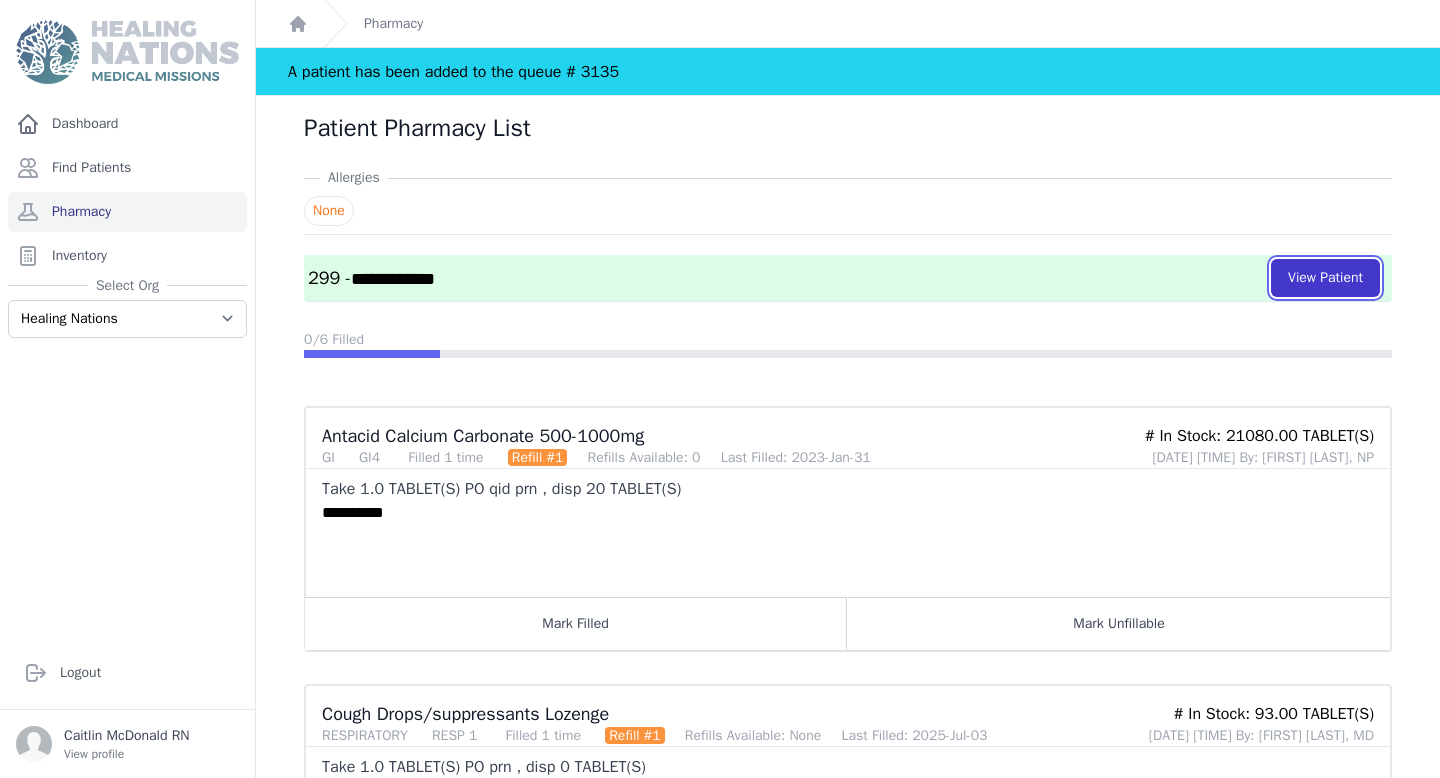 click on "View Patient" at bounding box center [1325, 278] 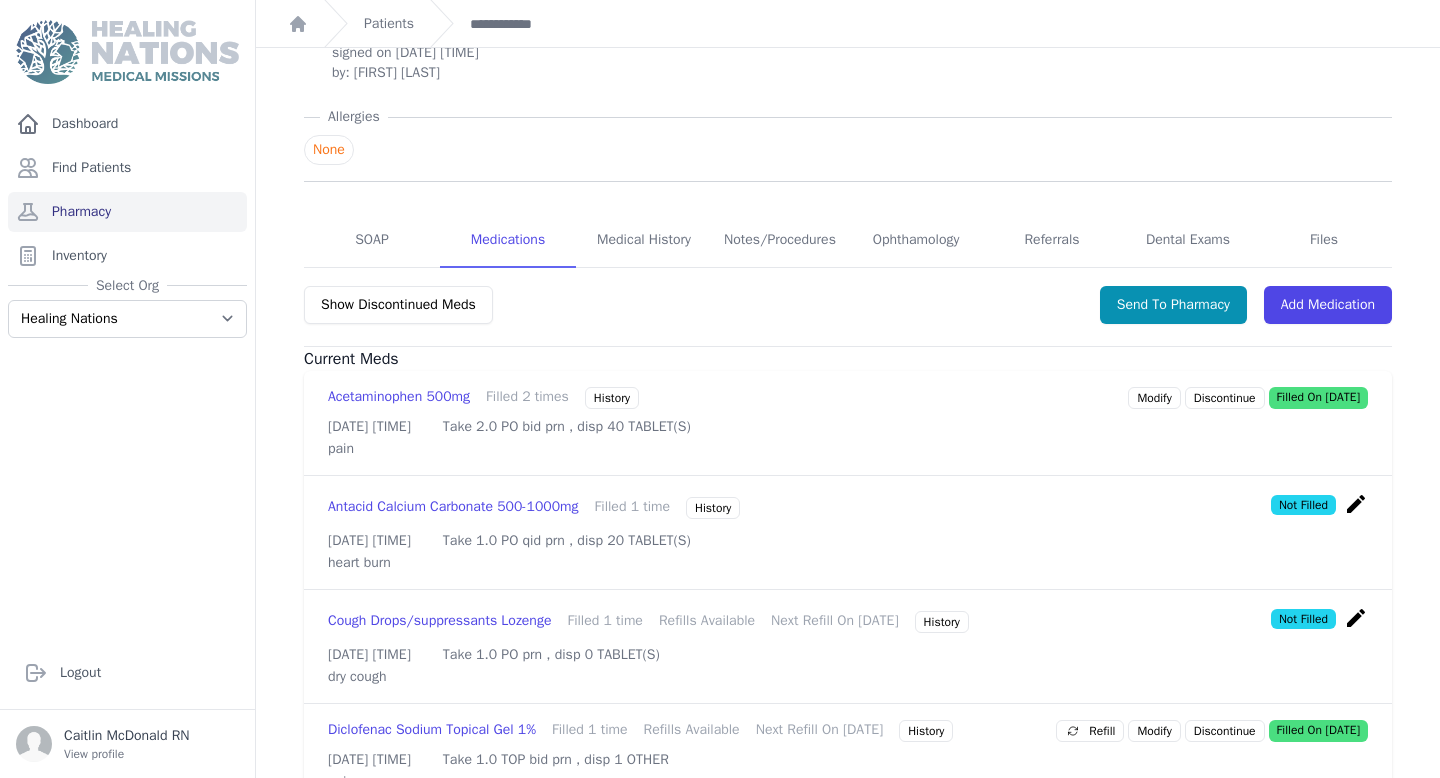 scroll, scrollTop: 210, scrollLeft: 0, axis: vertical 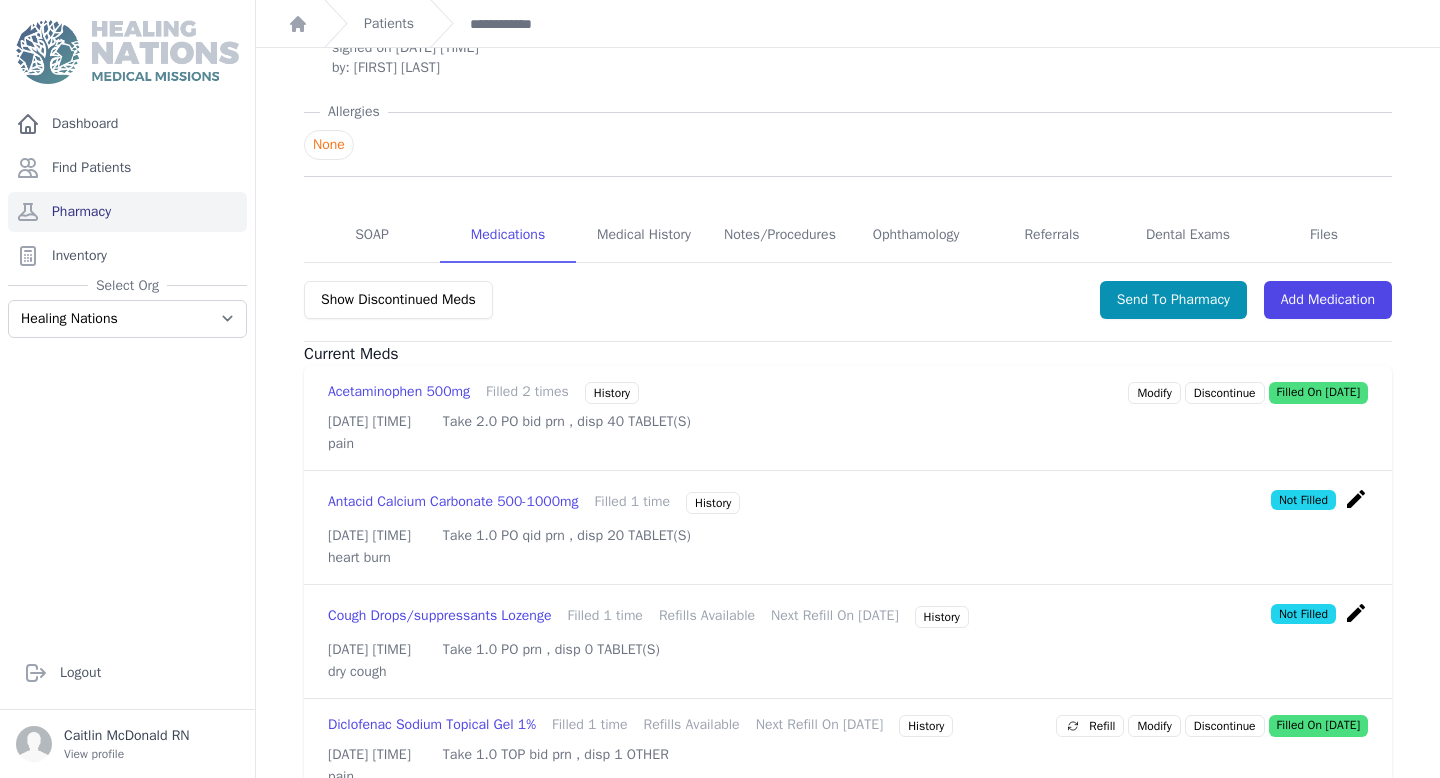 click on "create" at bounding box center (1356, 499) 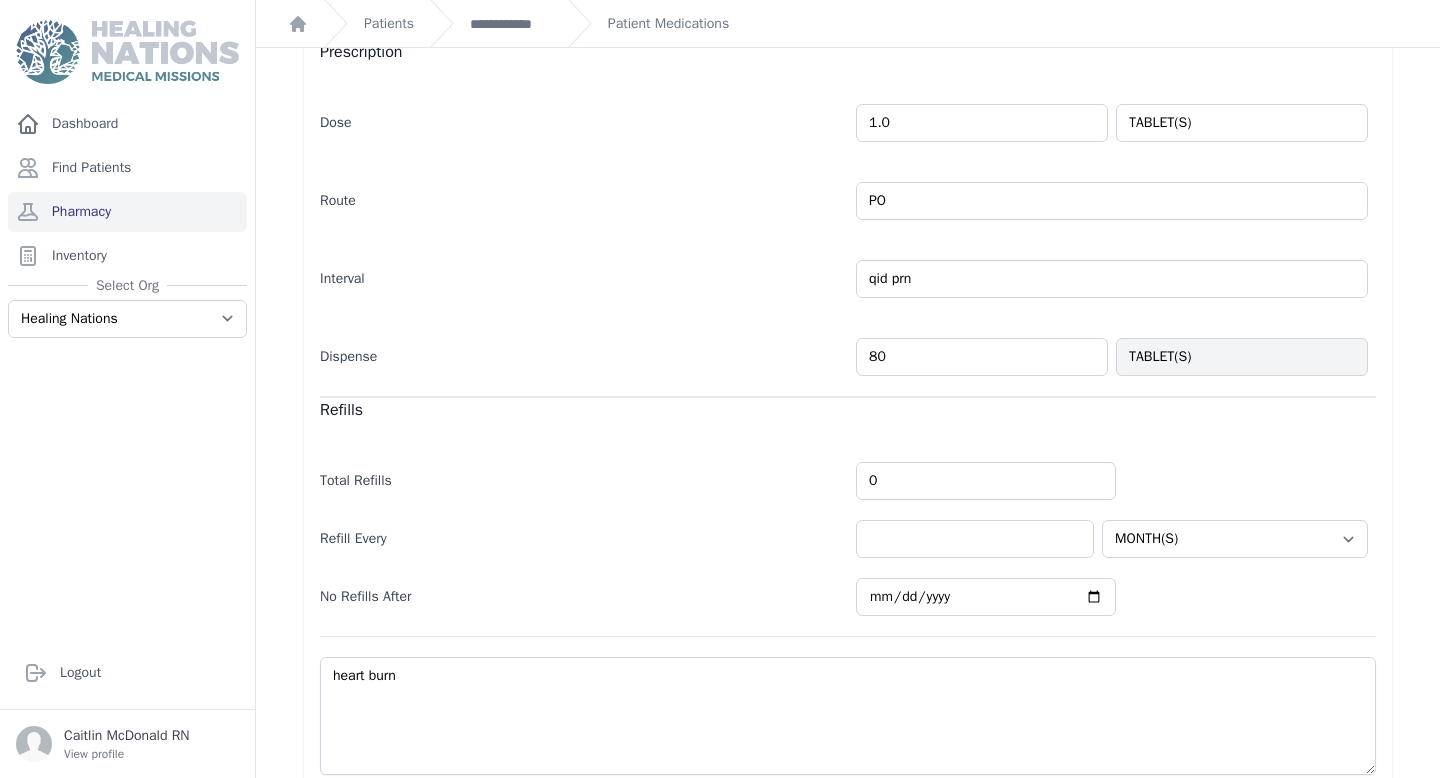 scroll, scrollTop: 431, scrollLeft: 0, axis: vertical 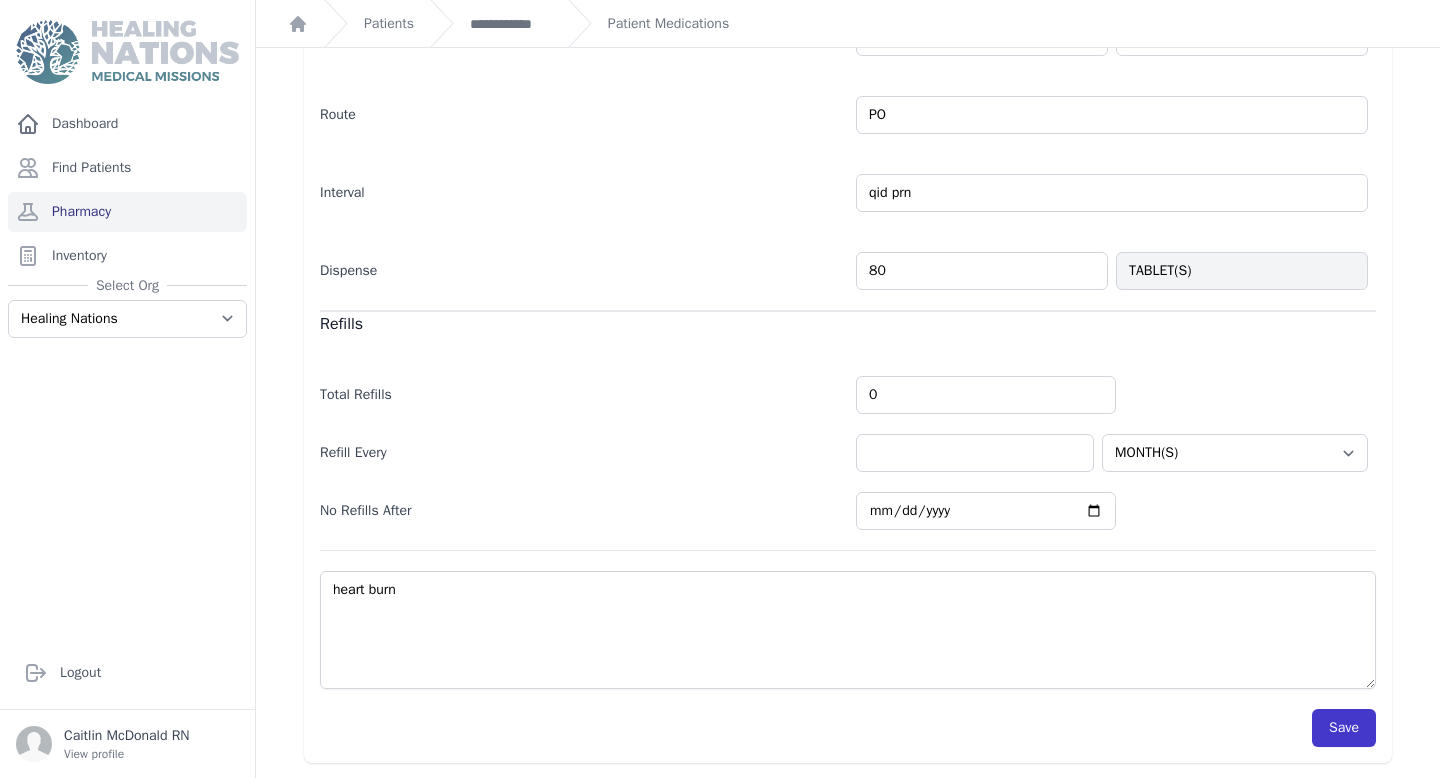 type on "80" 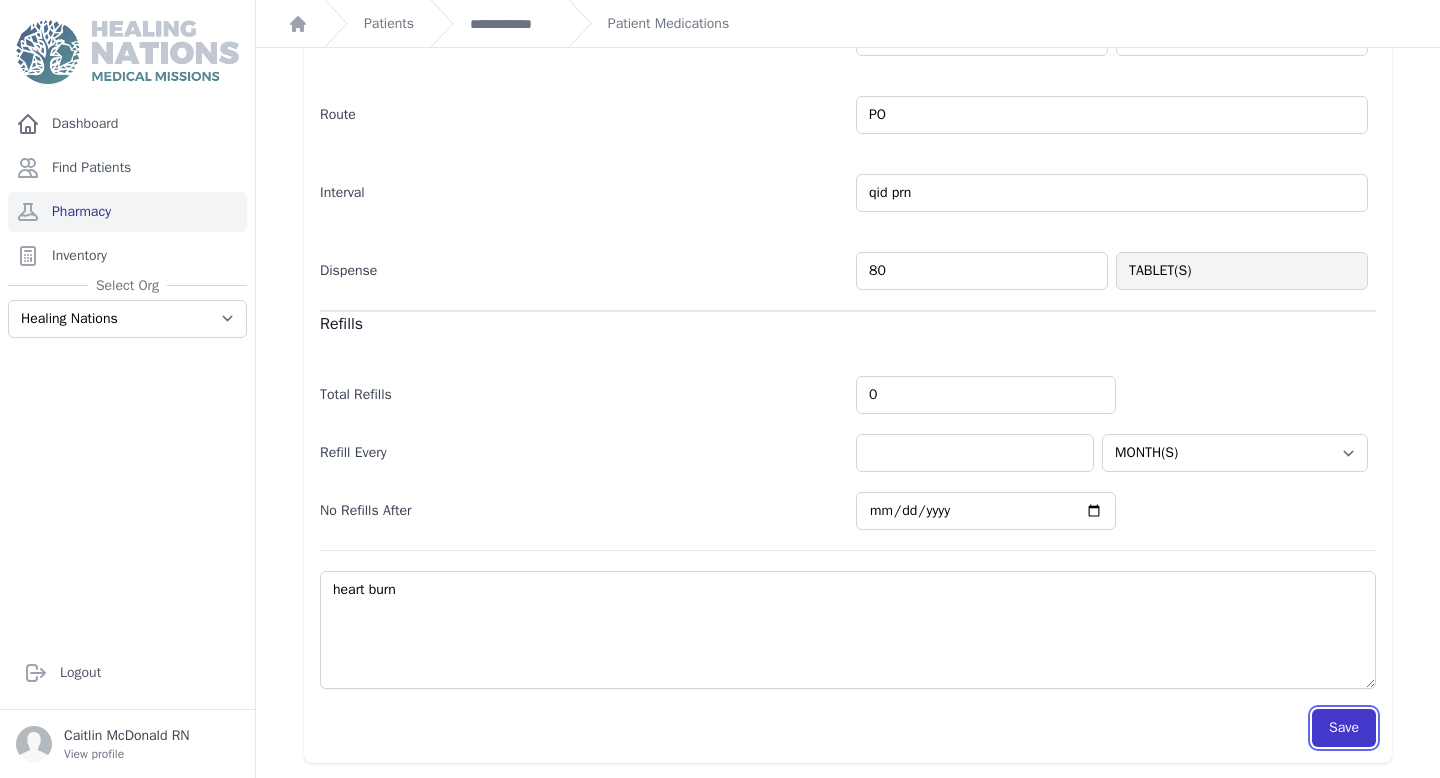 select on "MONTH(S)" 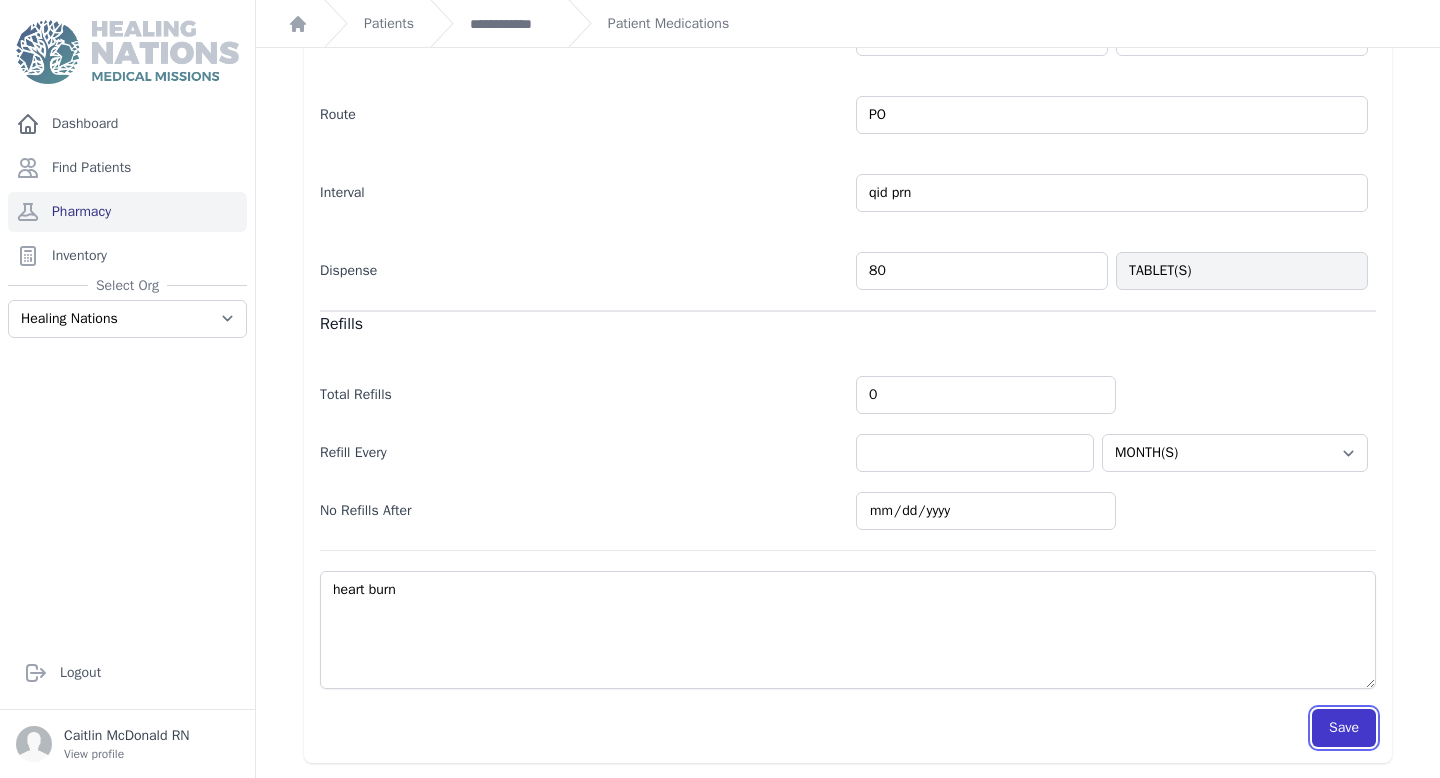 scroll, scrollTop: 432, scrollLeft: 0, axis: vertical 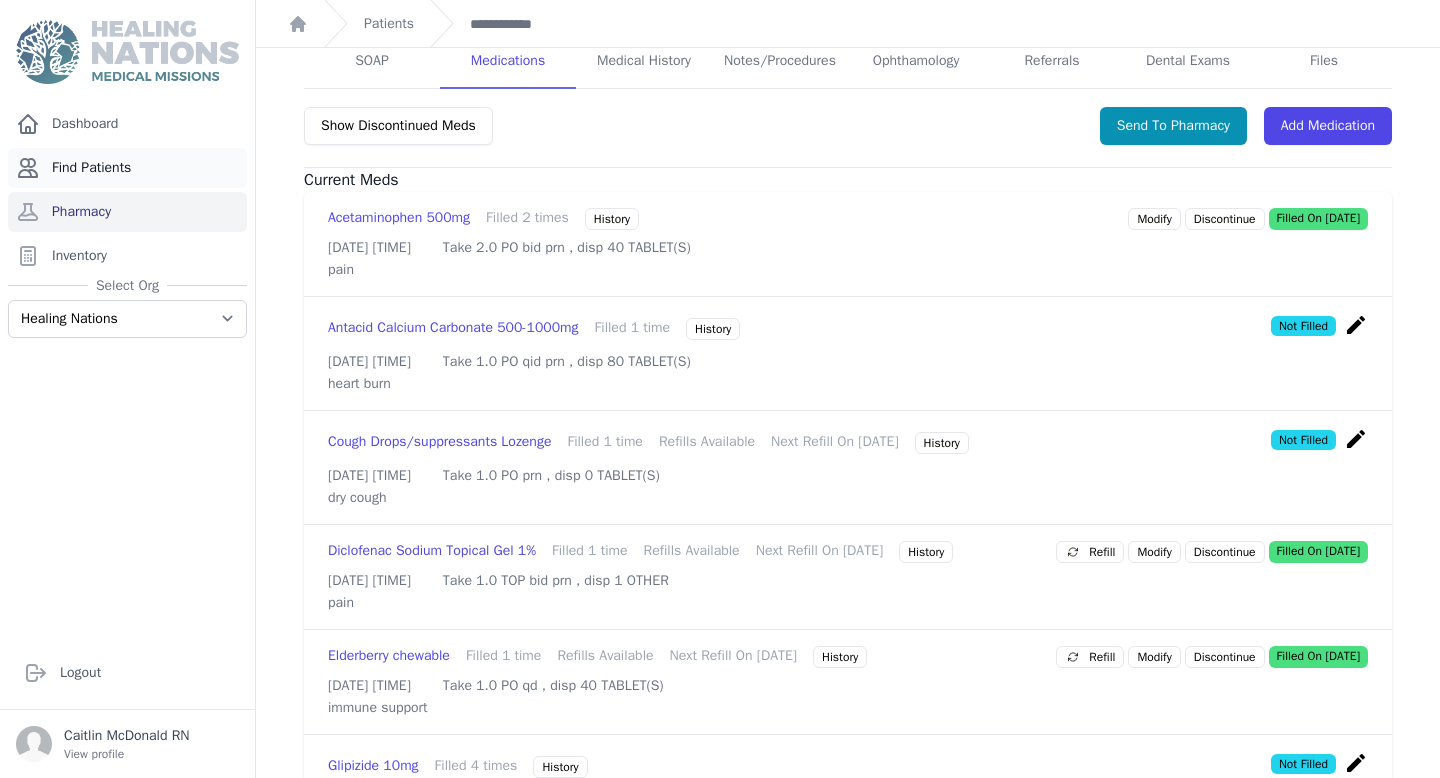 click on "Find Patients" at bounding box center [127, 168] 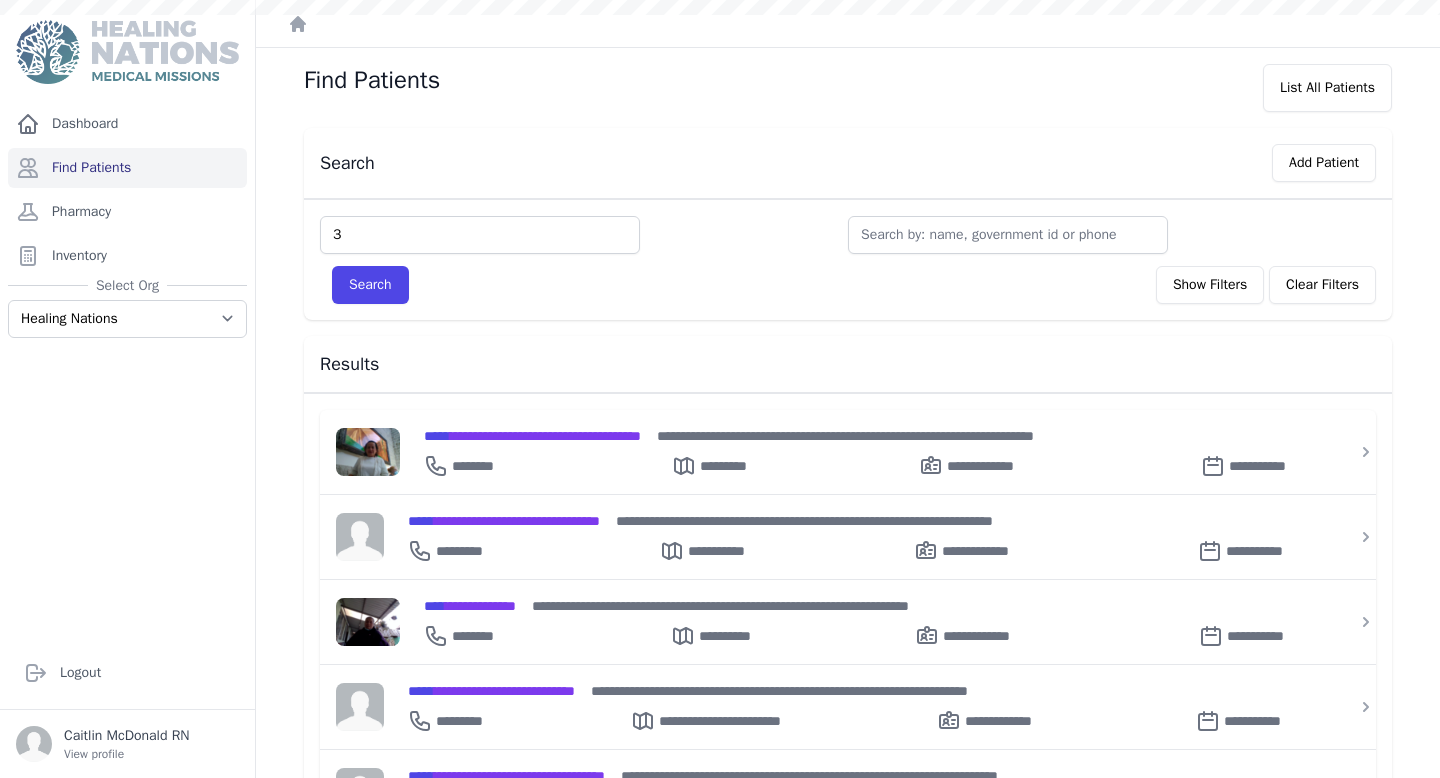 scroll, scrollTop: 0, scrollLeft: 0, axis: both 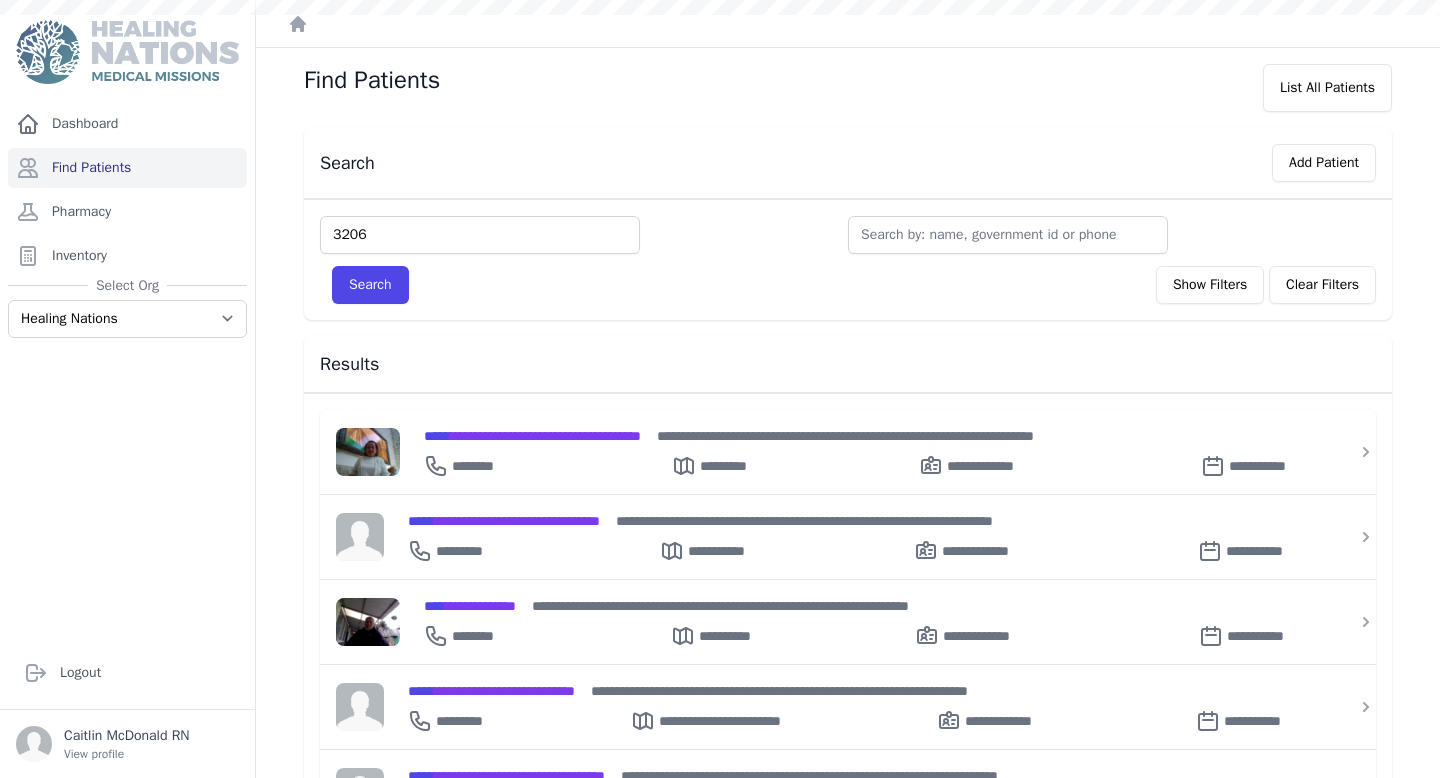 type on "3206" 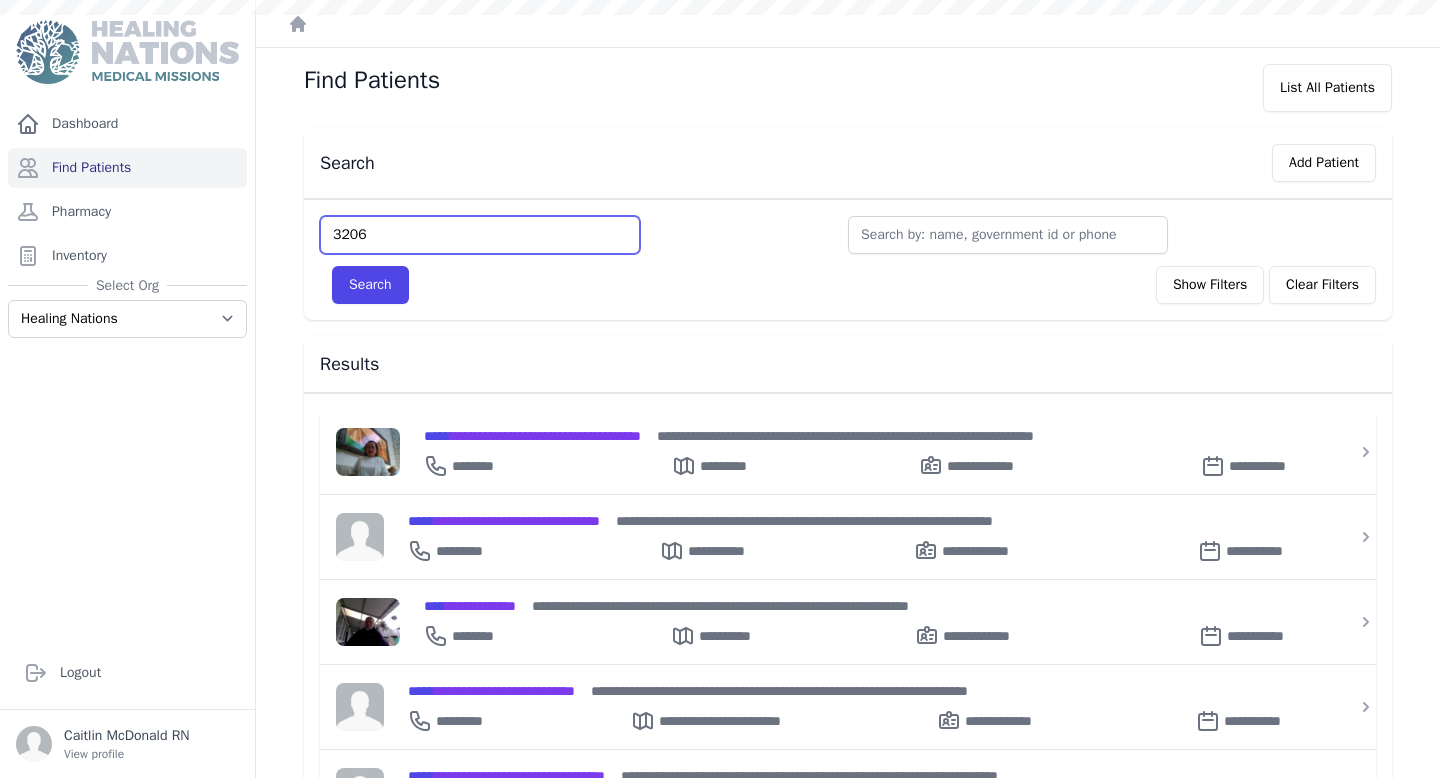 click on "Search" at bounding box center (370, 285) 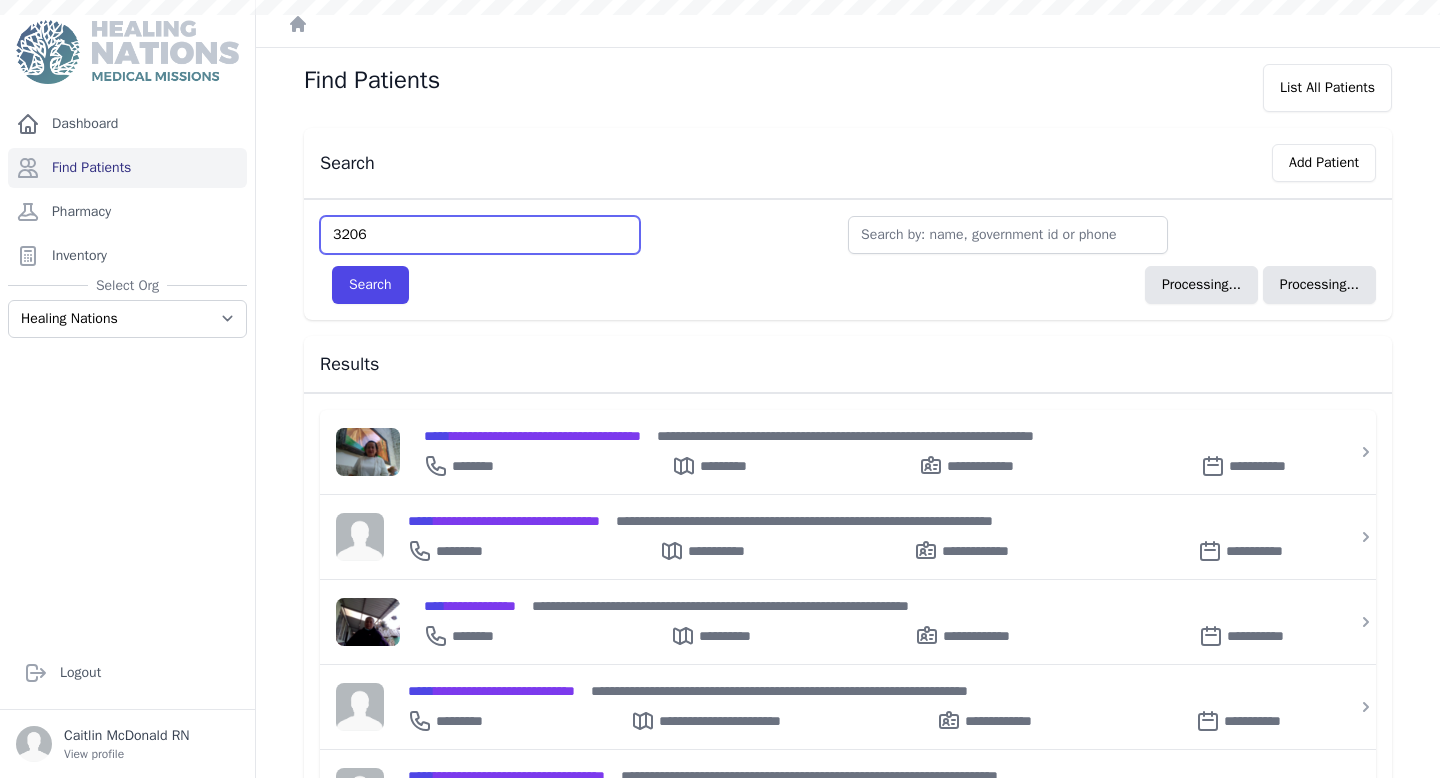 type 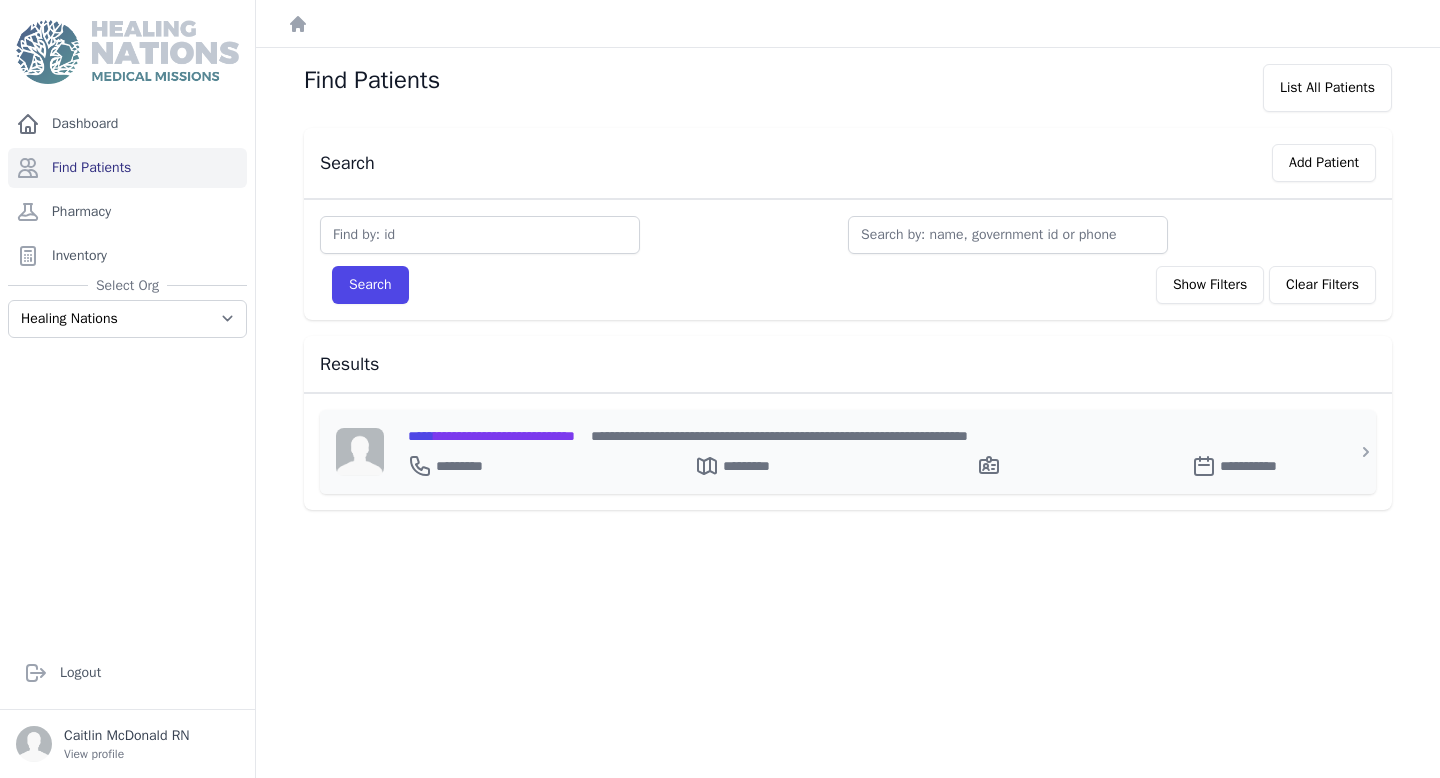 click on "**********" at bounding box center (491, 436) 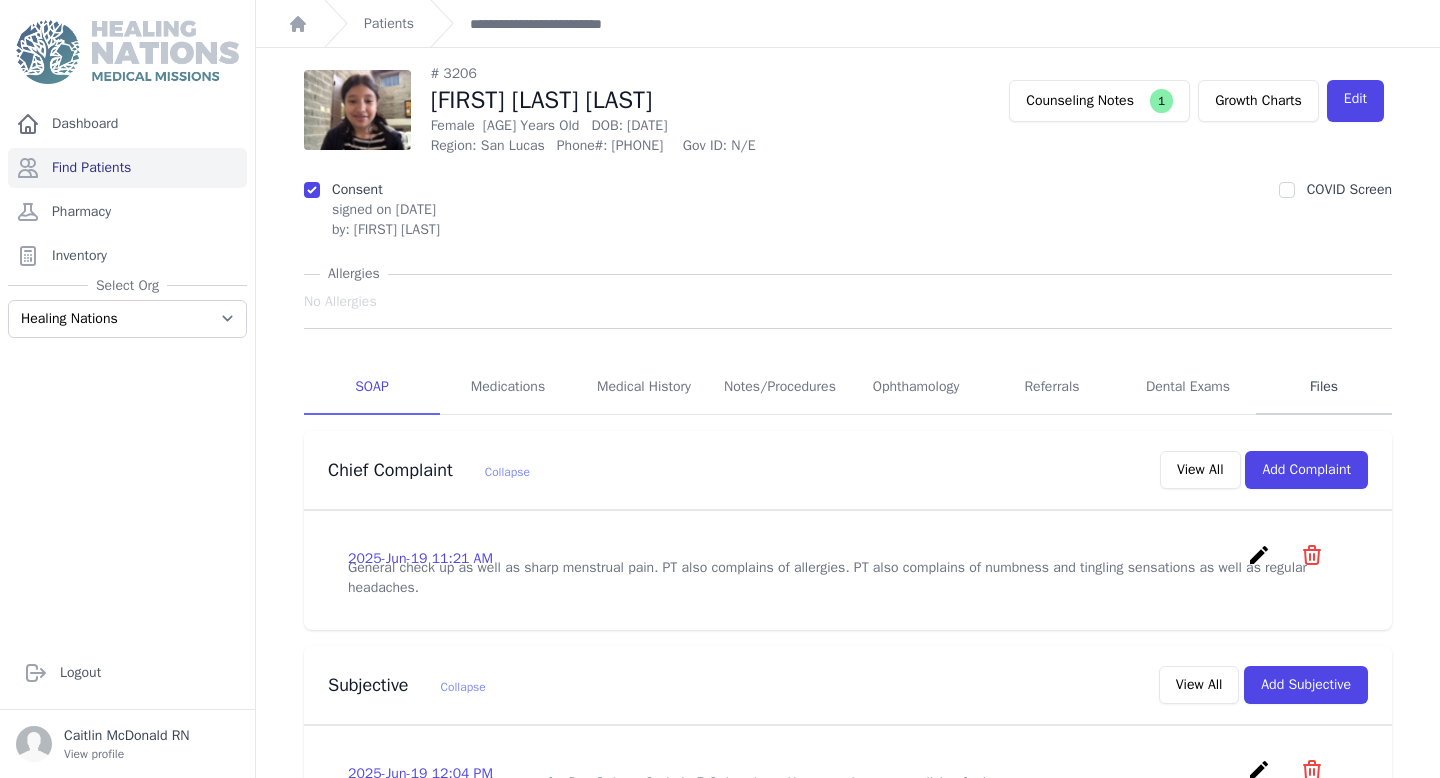 click on "Files" at bounding box center (1324, 388) 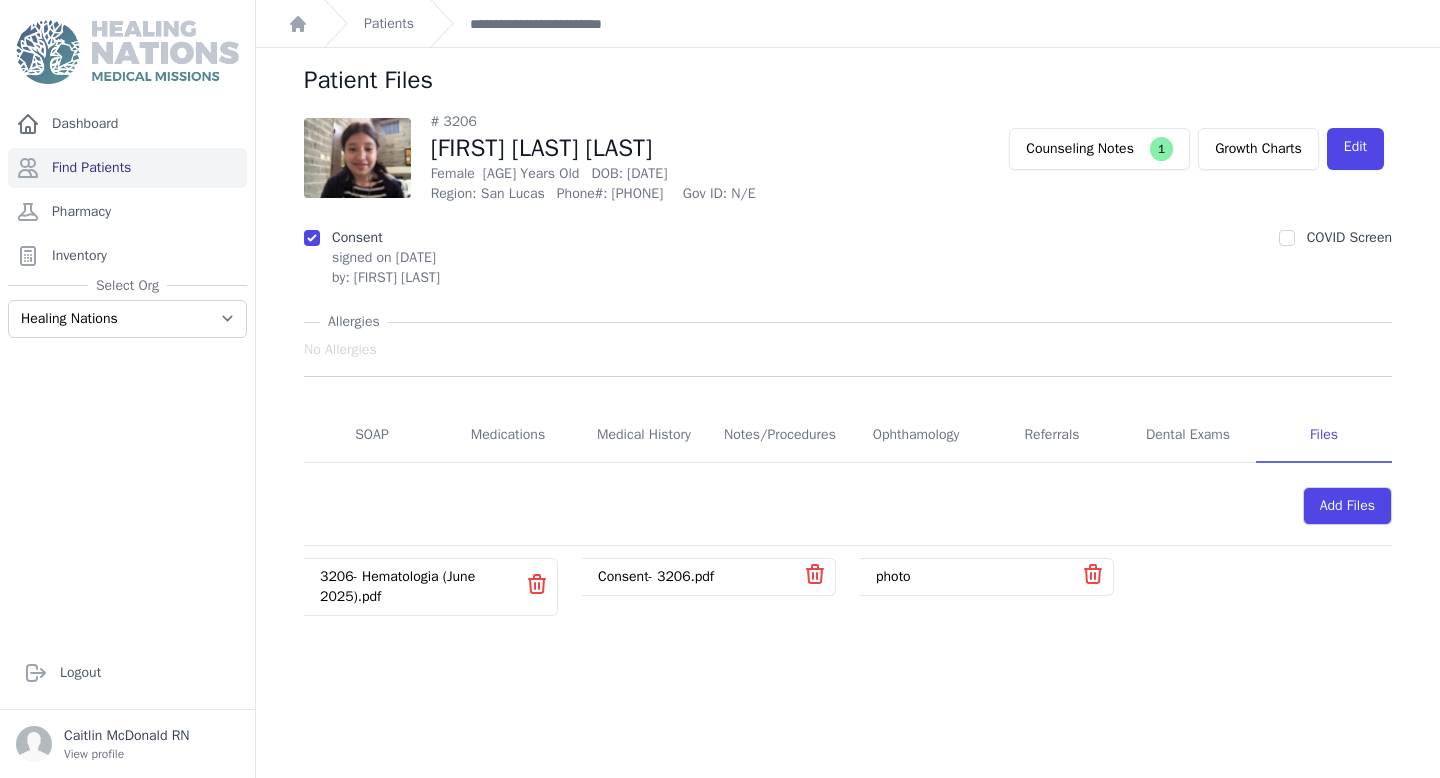 scroll, scrollTop: 48, scrollLeft: 0, axis: vertical 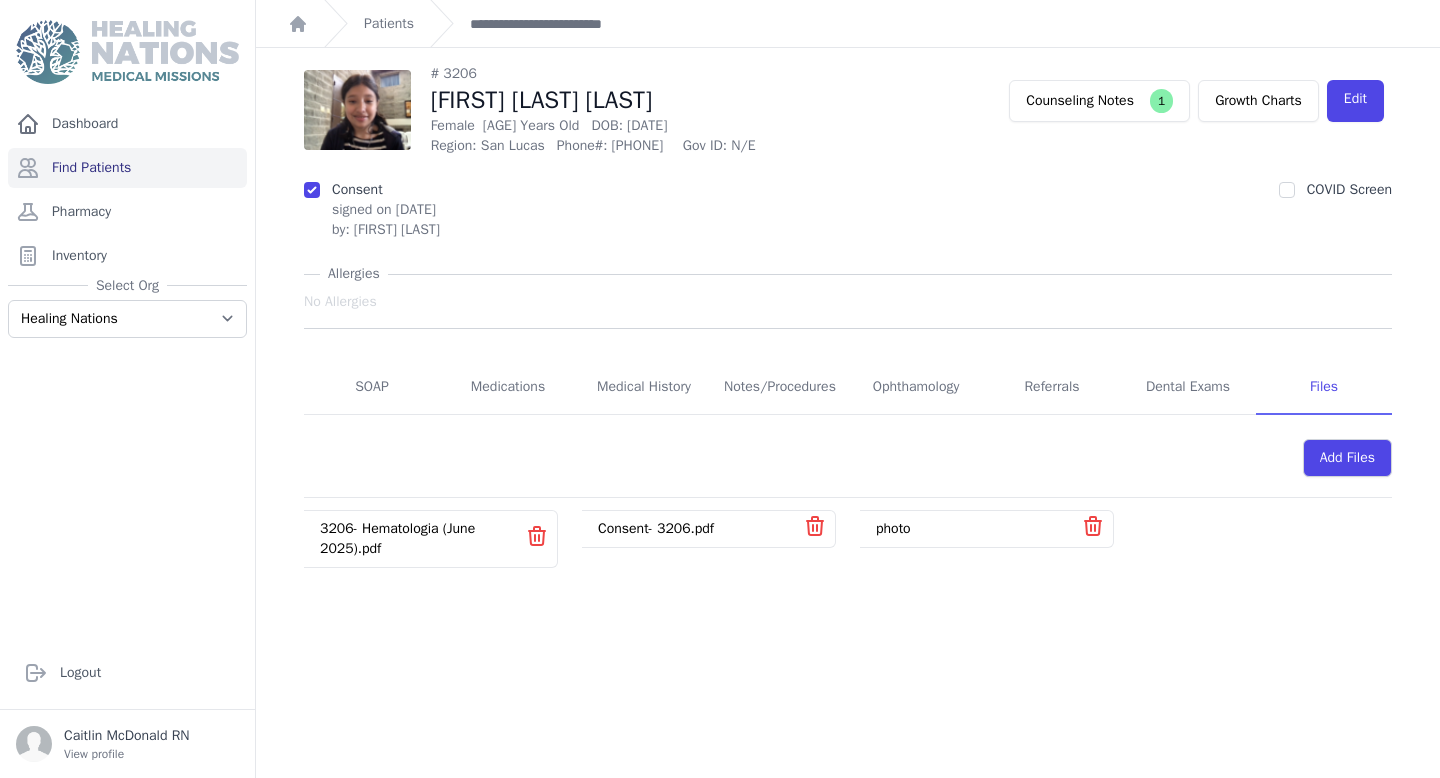 click on "3206- Hematologia (June 2025).pdf" at bounding box center (397, 538) 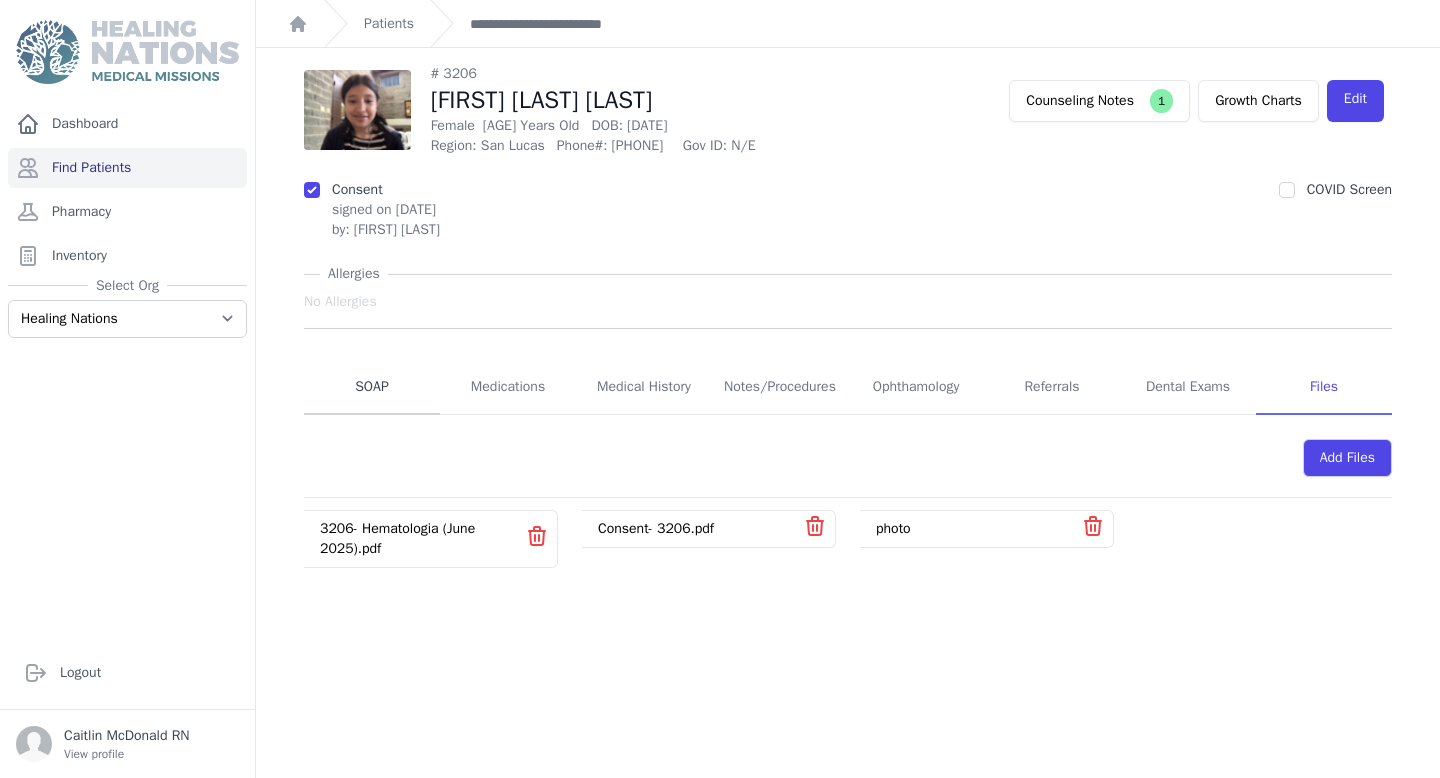 click on "SOAP" at bounding box center [372, 388] 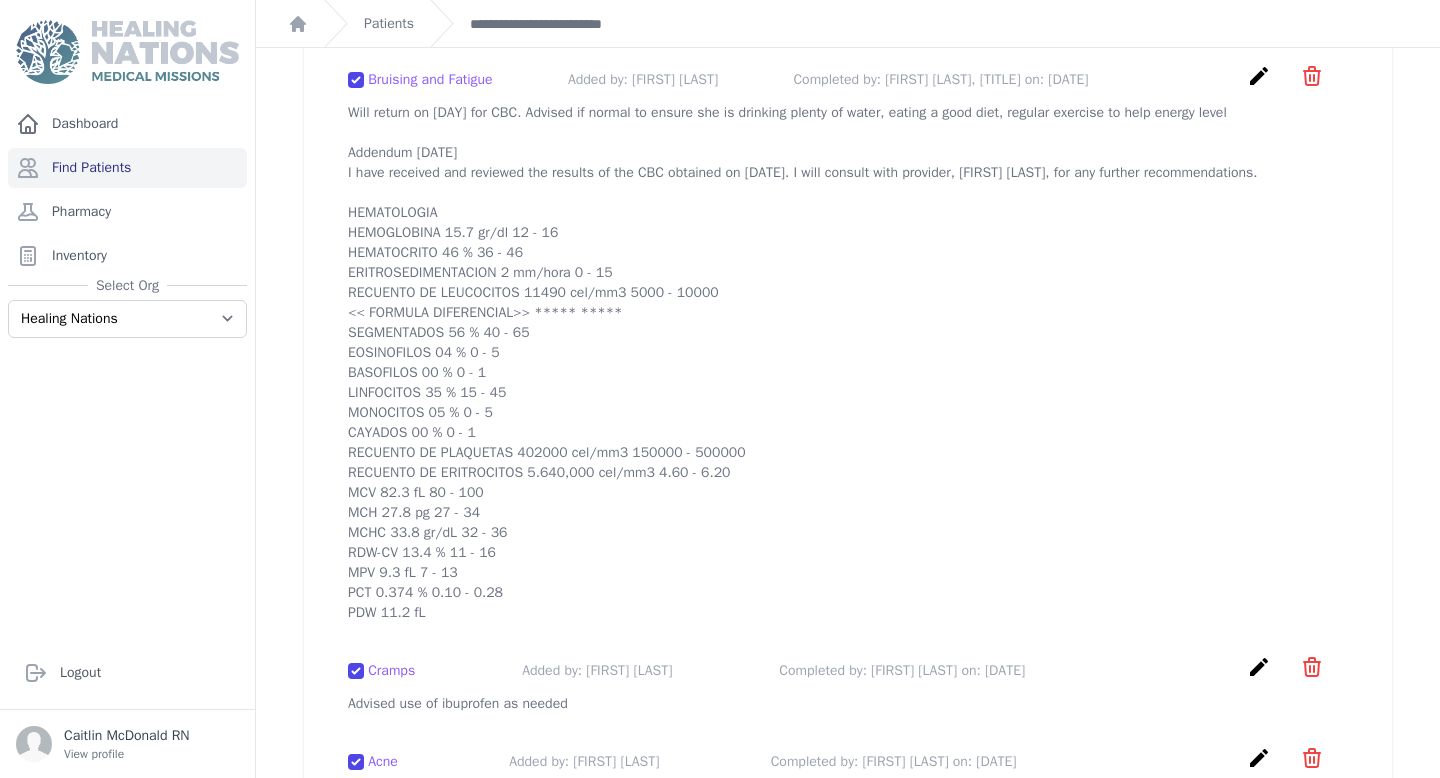 scroll, scrollTop: 2854, scrollLeft: 0, axis: vertical 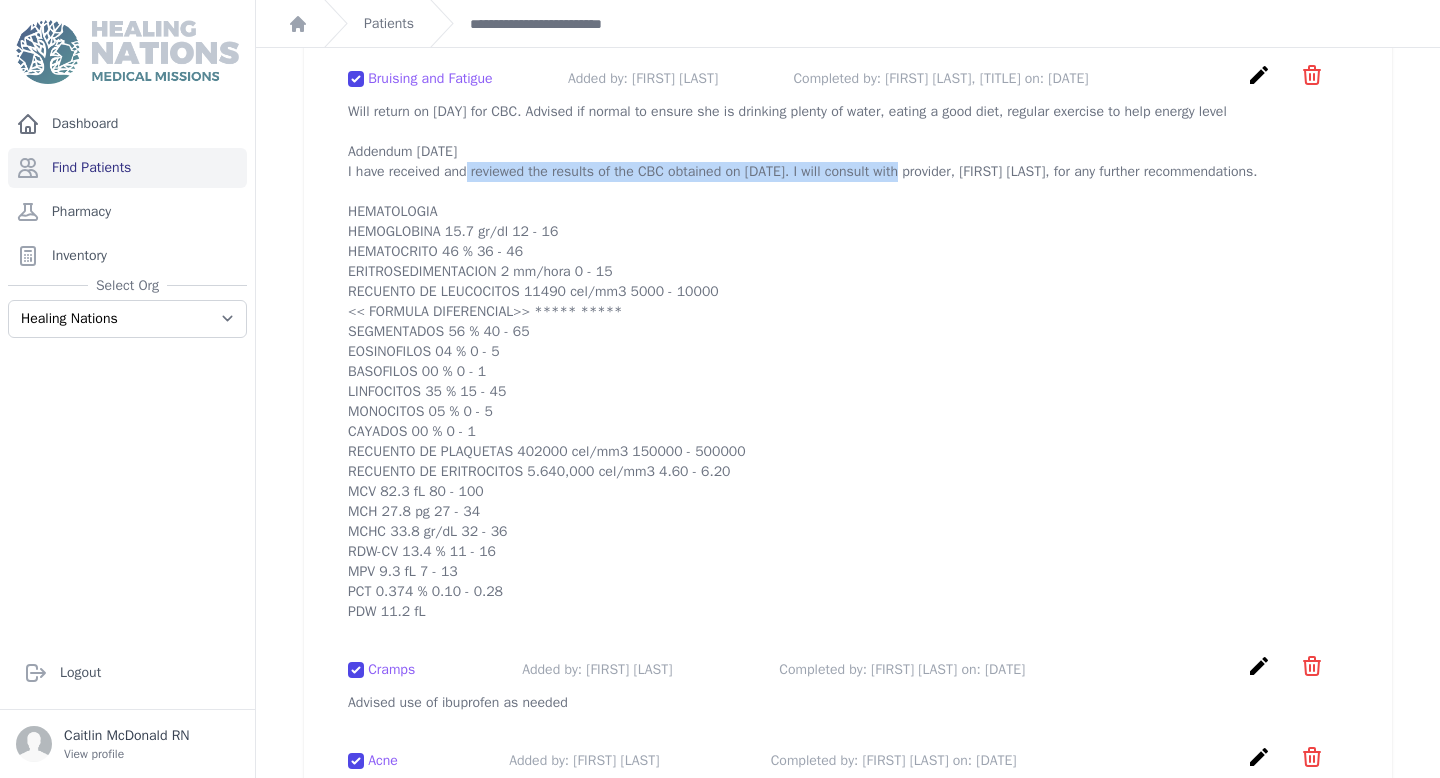 drag, startPoint x: 343, startPoint y: 228, endPoint x: 832, endPoint y: 233, distance: 489.02557 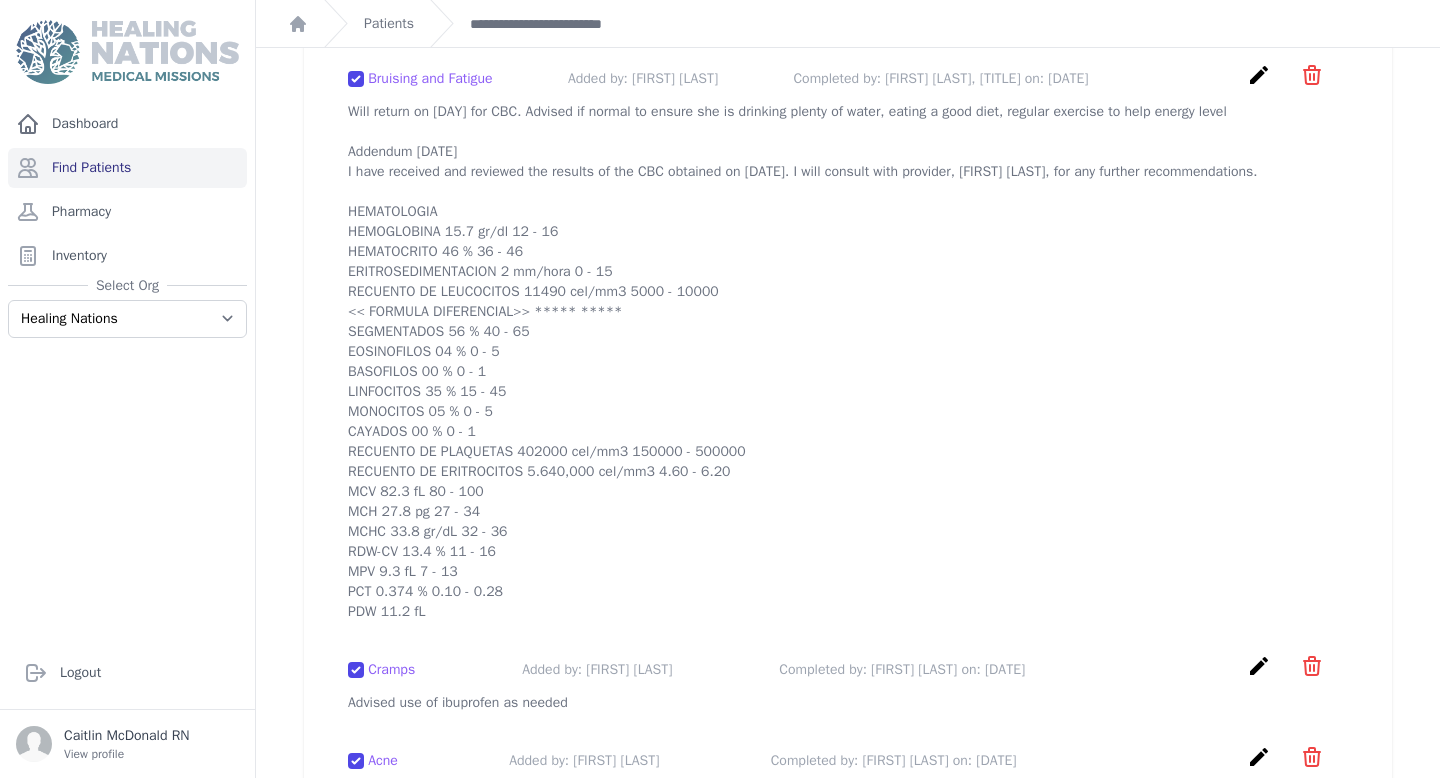 click on "Will return on [DAY] for CBC. Advised if normal to ensure she is drinking plenty of water, eating a good diet, regular exercise to help energy level
Addendum [DATE]
I have received and reviewed the results of the CBC obtained on [DATE].  I will consult with provider, [FIRST] [LAST], for any further recommendations.
HEMATOLOGIA
HEMOGLOBINA 15.7 gr/dl 12 - 16
HEMATOCRITO 46 % 36 - 46
ERITROSEDIMENTACION 2 mm/hora 0 - 15
RECUENTO DE LEUCOCITOS 11490 cel/mm3 5000 - 10000
<< FORMULA DIFERENCIAL>> ***** *****
SEGMENTADOS 56 % 40 - 65
EOSINOFILOS 04 % 0 - 5
BASOFILOS 00 % 0 - 1
LINFOCITOS 35 % 15 - 45
MONOCITOS 05 % 0 - 5
CAYADOS 00 % 0 - 1
RECUENTO DE PLAQUETAS 402000 cel/mm3 150000 - 500000
RECUENTO DE ERITROCITOS 5.640,000 cel/mm3 4.60 - 6.20
MCV 82.3 fL 80 - 100
MCH 27.8 pg 27 - 34
MCHC 33.8 gr/dL 32 - 36
RDW-CV 13.4 % 11 - 16
MPV 9.3 fL 7 - 13
PCT 0.374 % 0.10 - 0.28
PDW 11.2 fL" at bounding box center [848, 362] 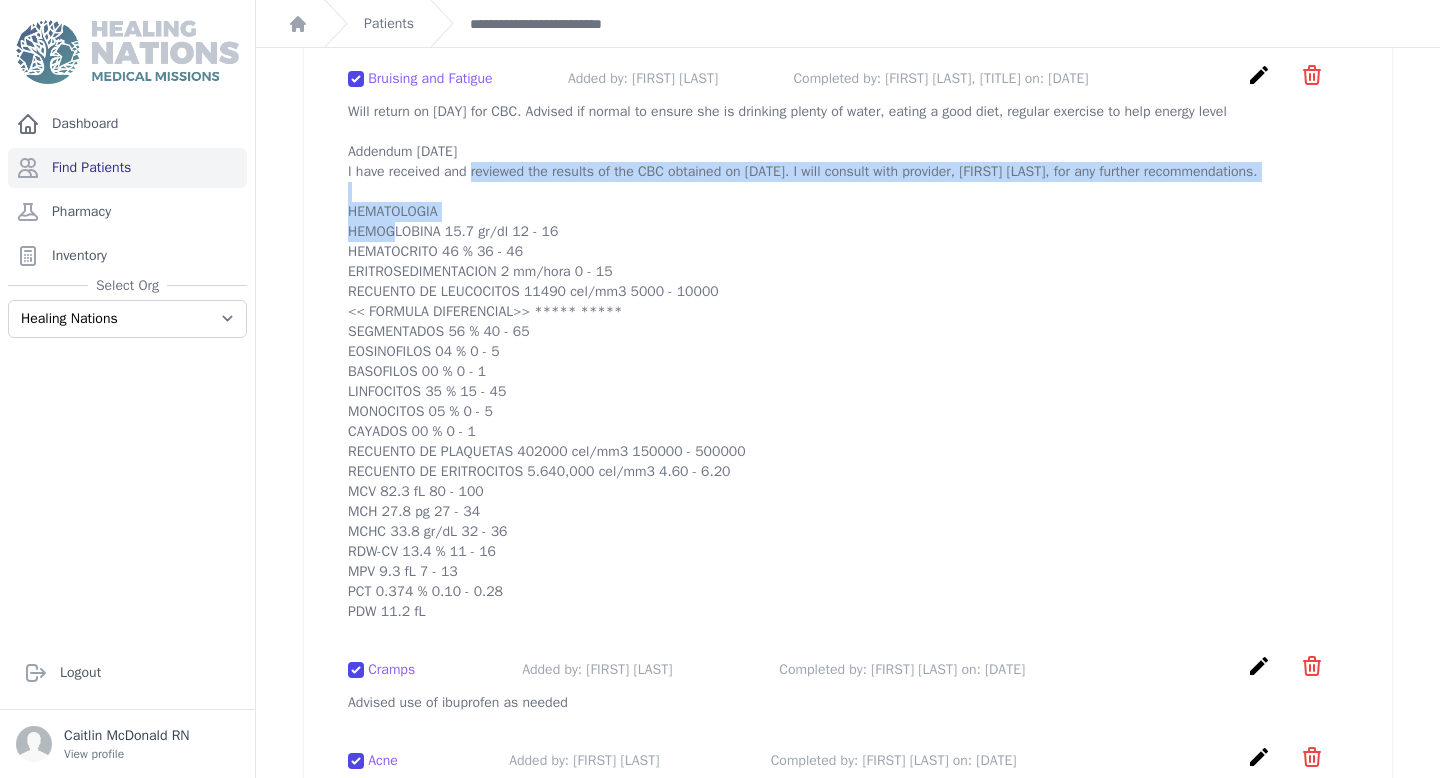 drag, startPoint x: 351, startPoint y: 225, endPoint x: 941, endPoint y: 249, distance: 590.4879 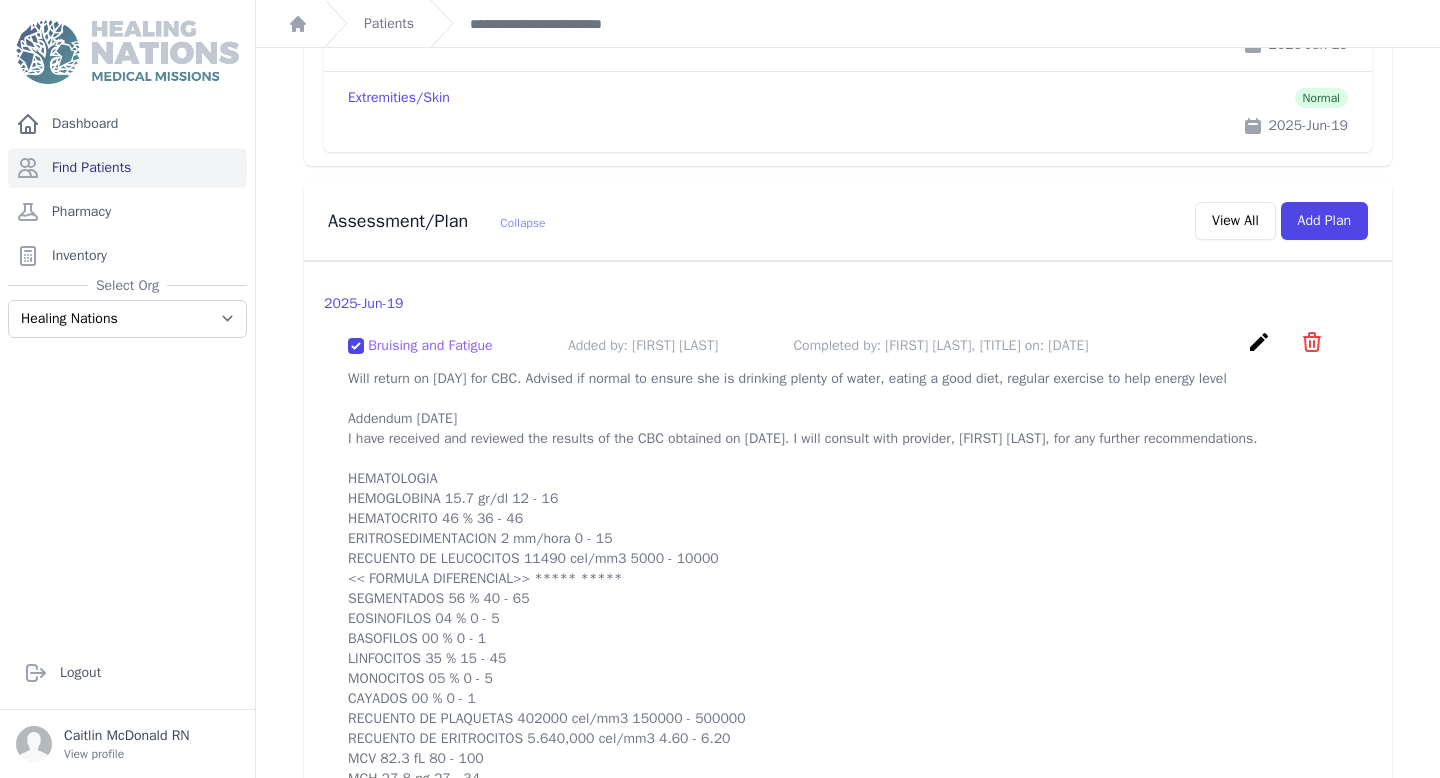 scroll, scrollTop: 2538, scrollLeft: 0, axis: vertical 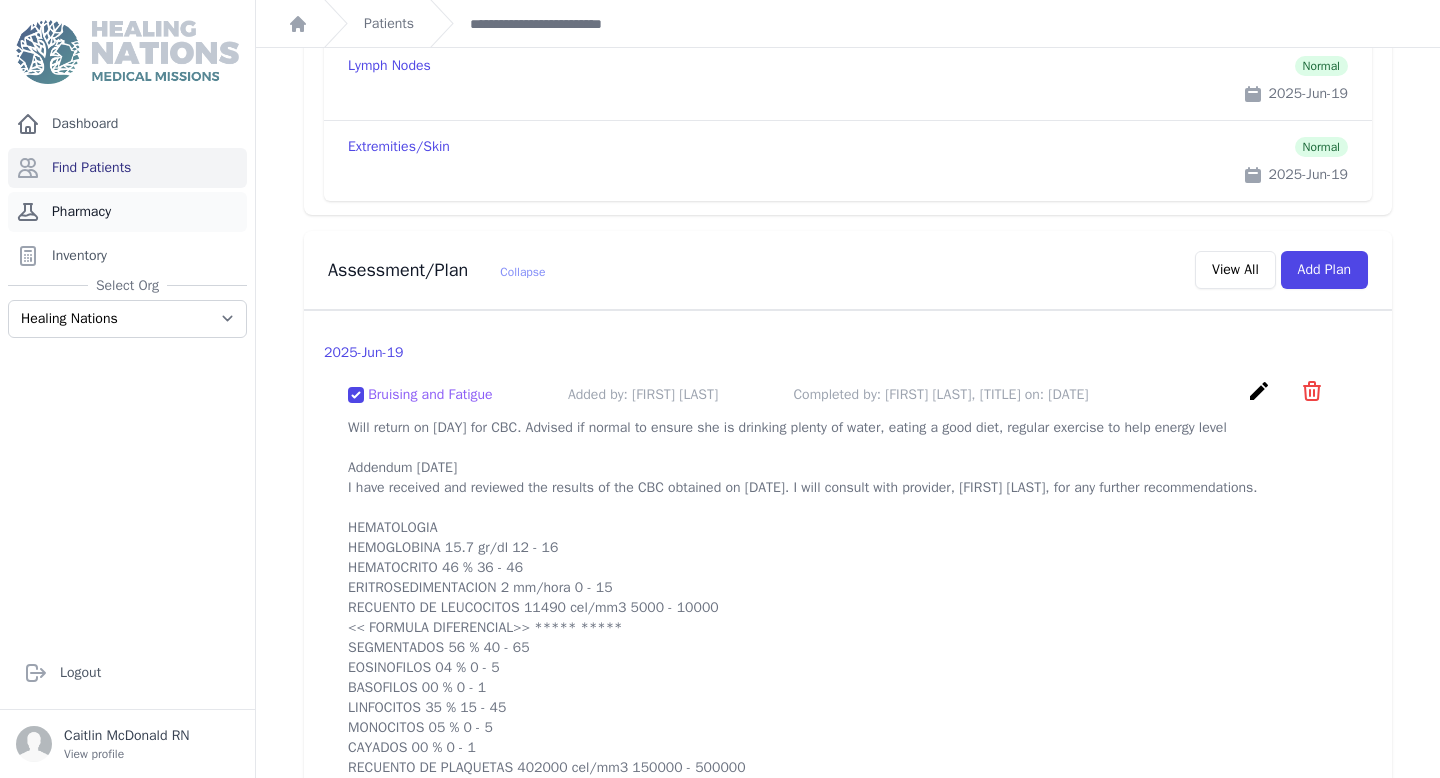 click on "Pharmacy" at bounding box center (127, 212) 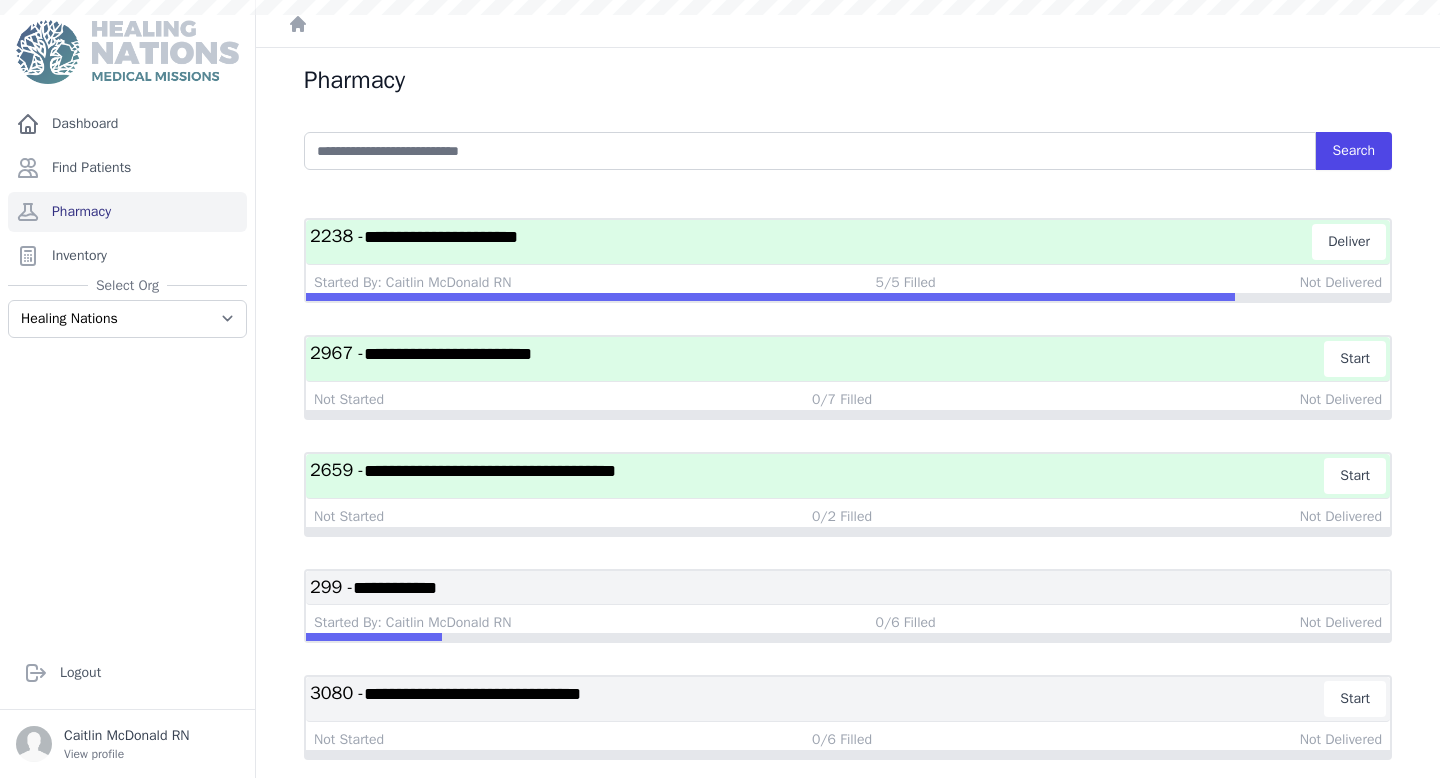scroll, scrollTop: 0, scrollLeft: 0, axis: both 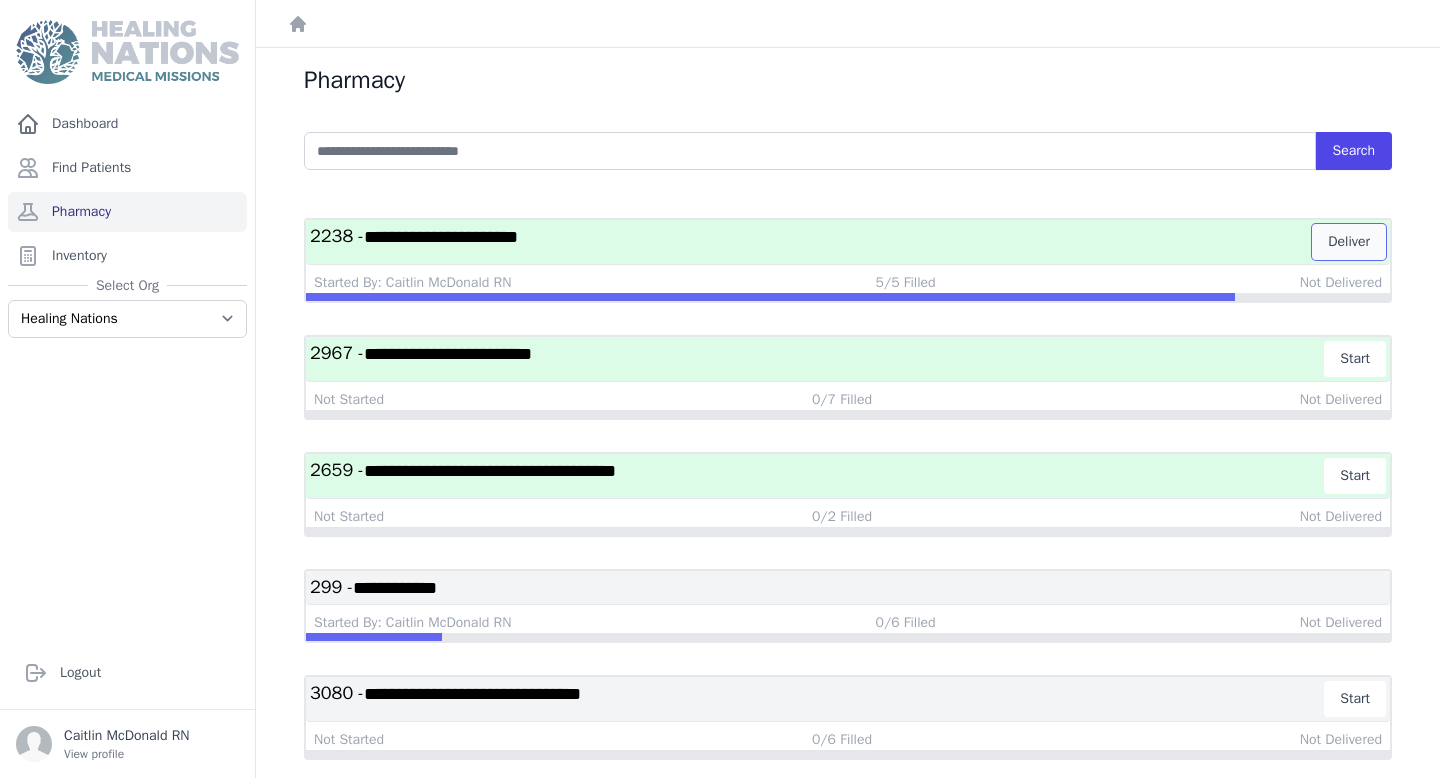 click on "Deliver" at bounding box center [1349, 242] 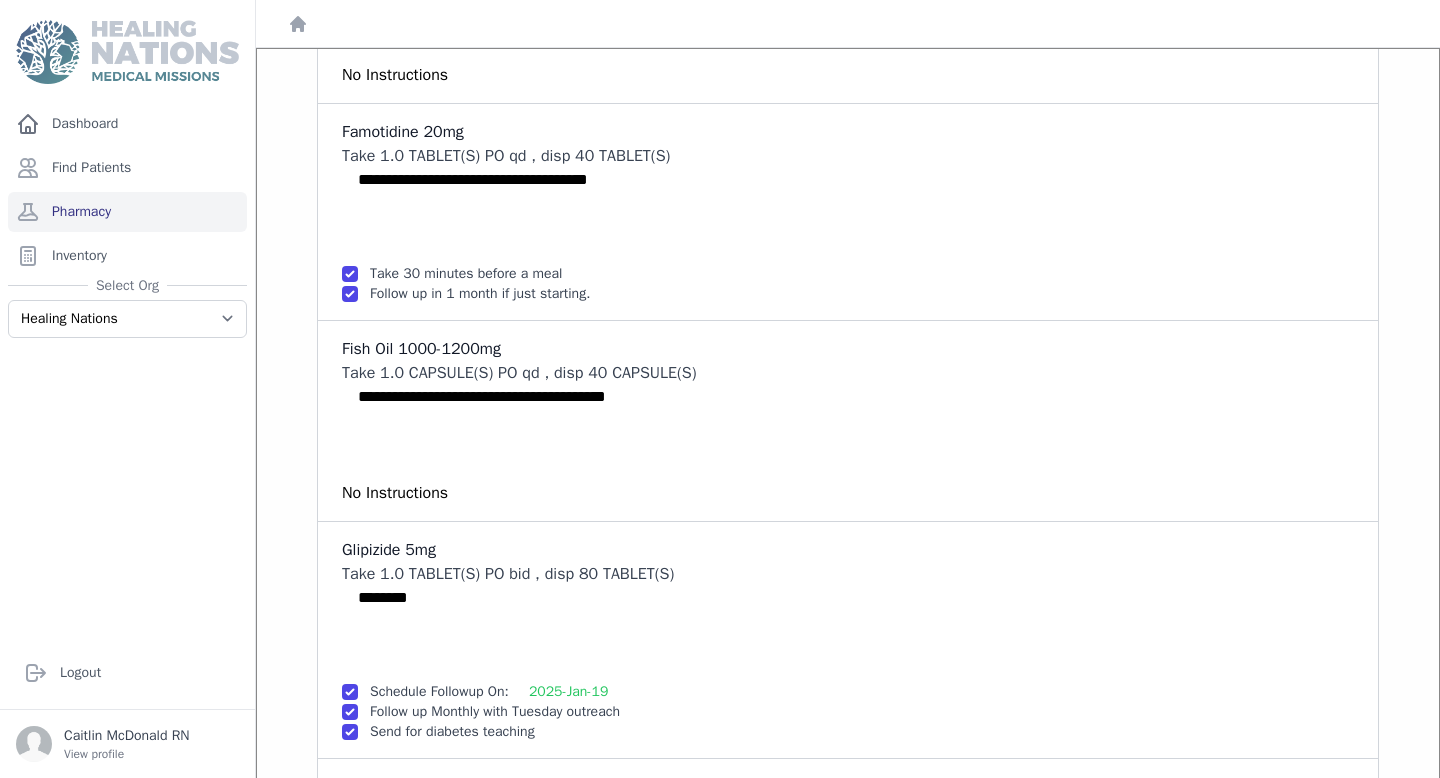 scroll, scrollTop: 453, scrollLeft: 0, axis: vertical 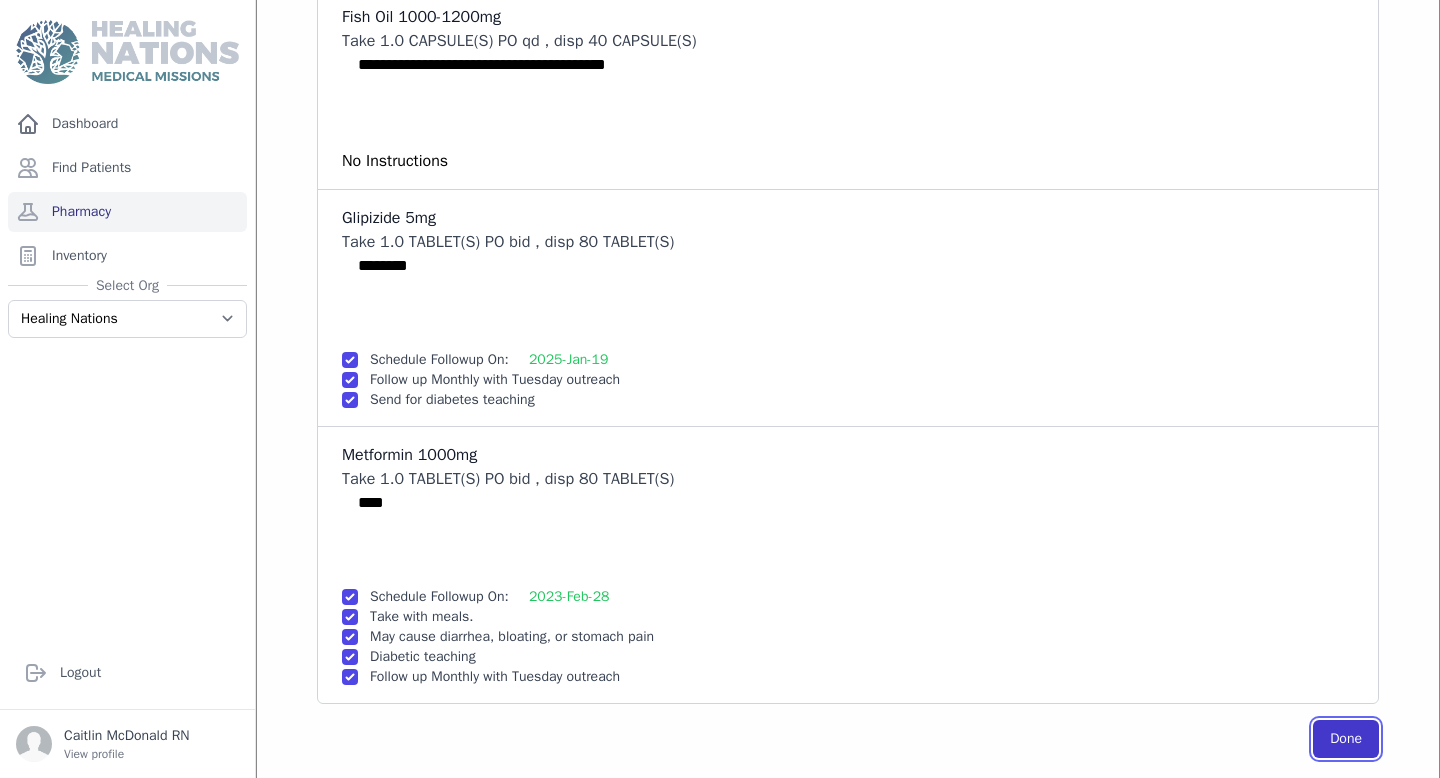 click on "Done" at bounding box center [1346, 739] 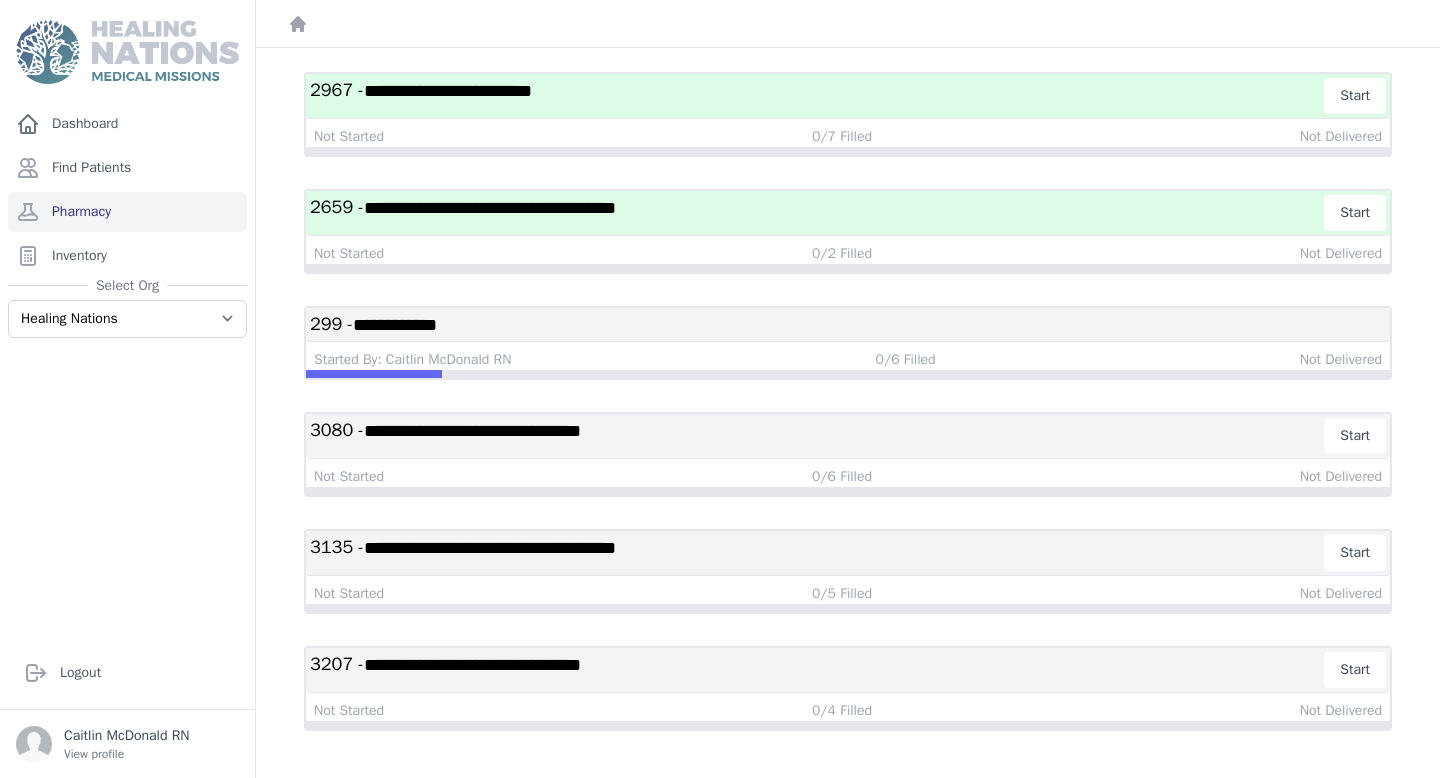 scroll, scrollTop: 258, scrollLeft: 0, axis: vertical 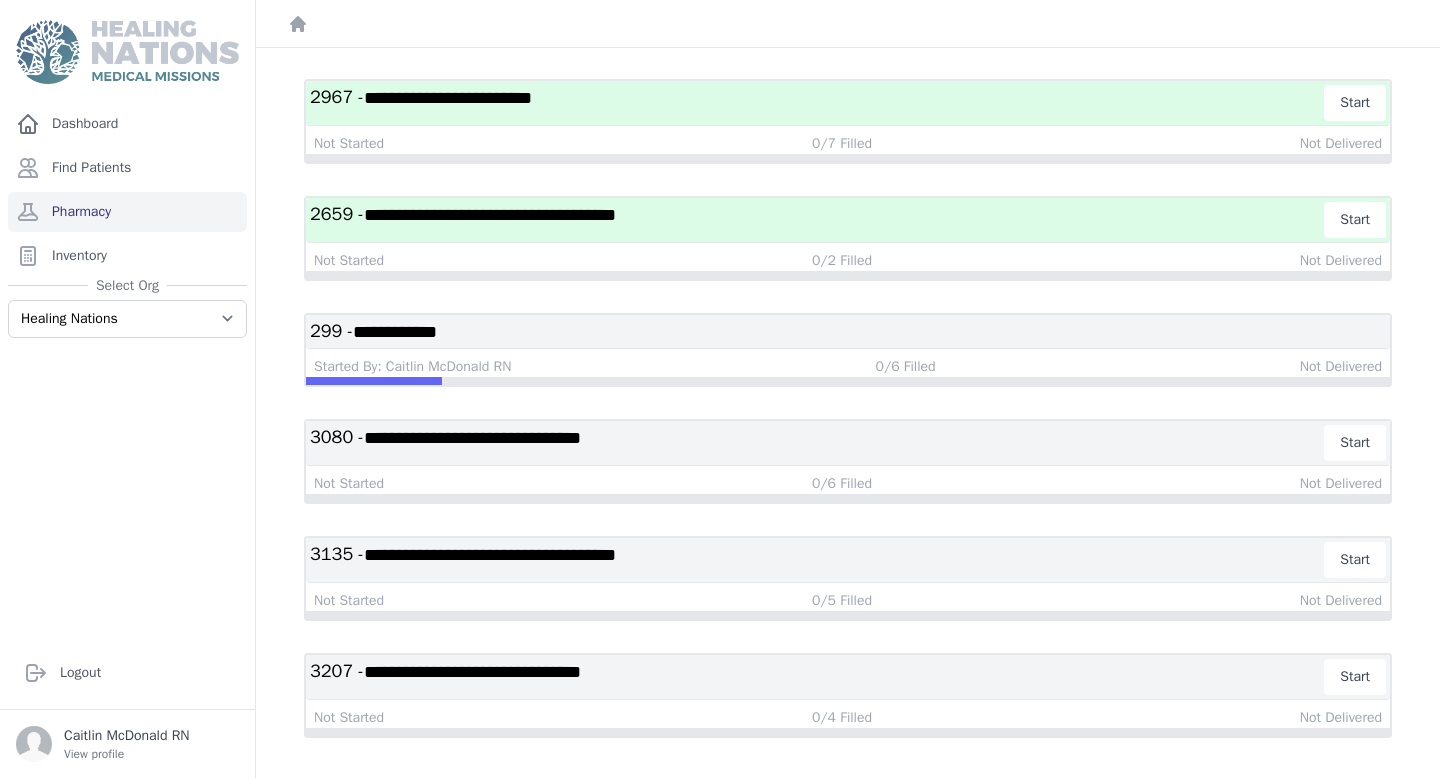 click on "**********" at bounding box center (817, 560) 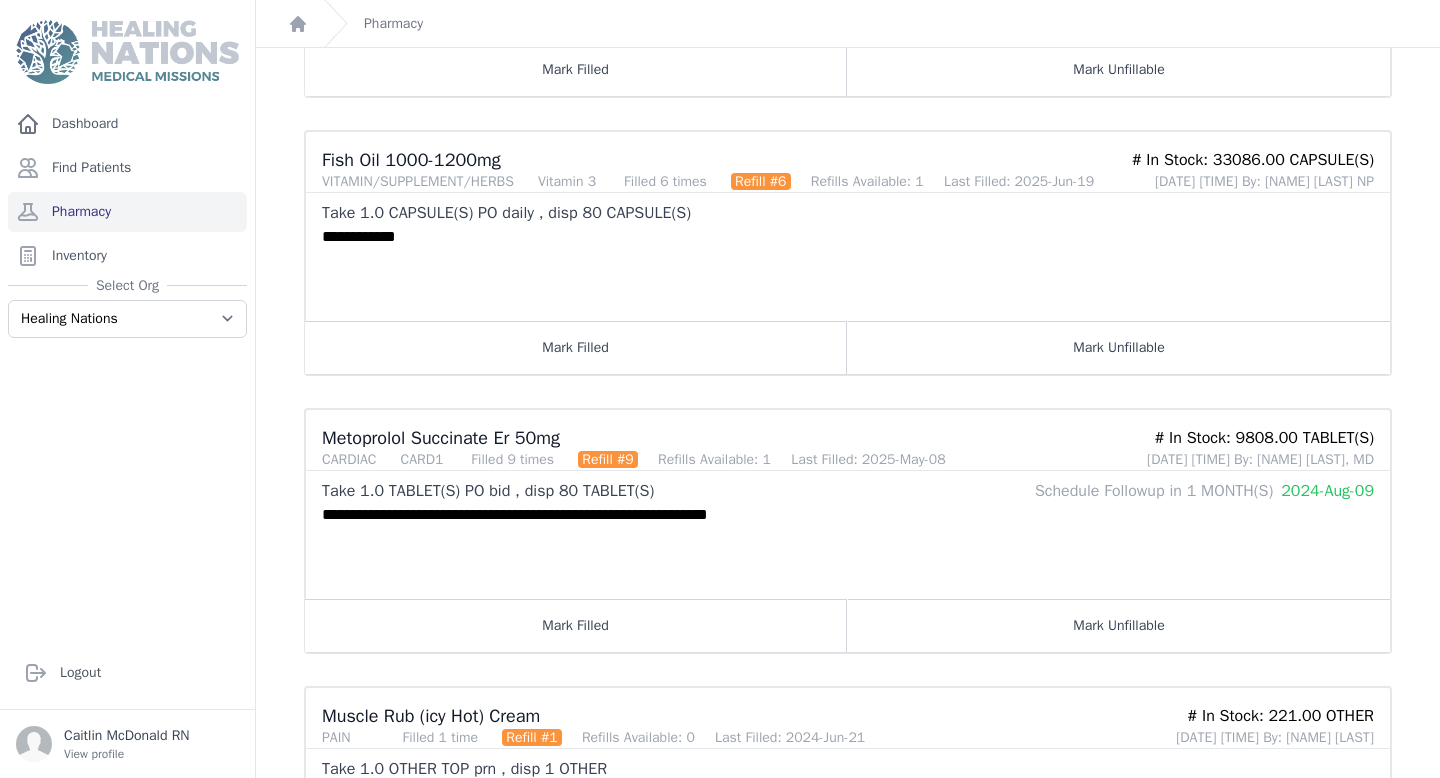 scroll, scrollTop: 0, scrollLeft: 0, axis: both 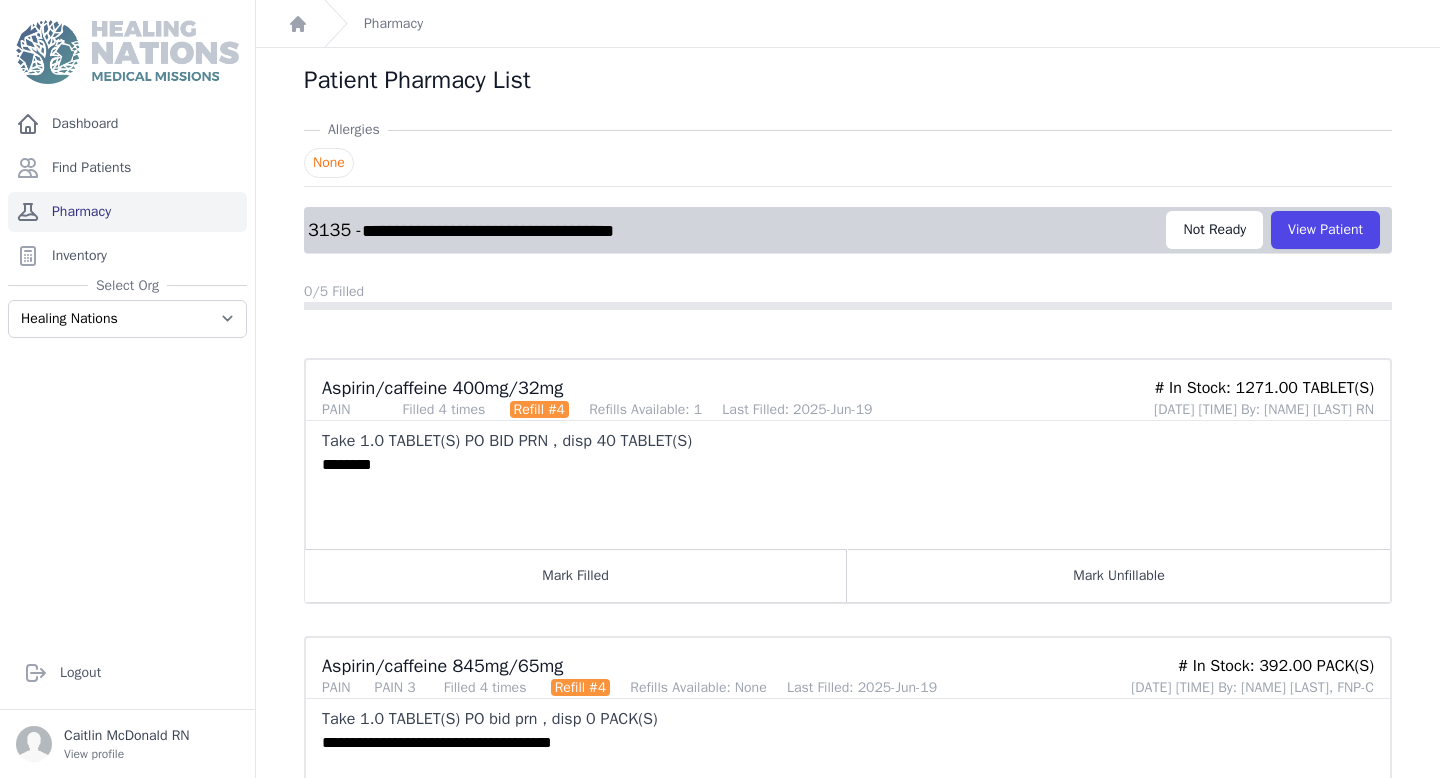 click on "Pharmacy" at bounding box center [127, 212] 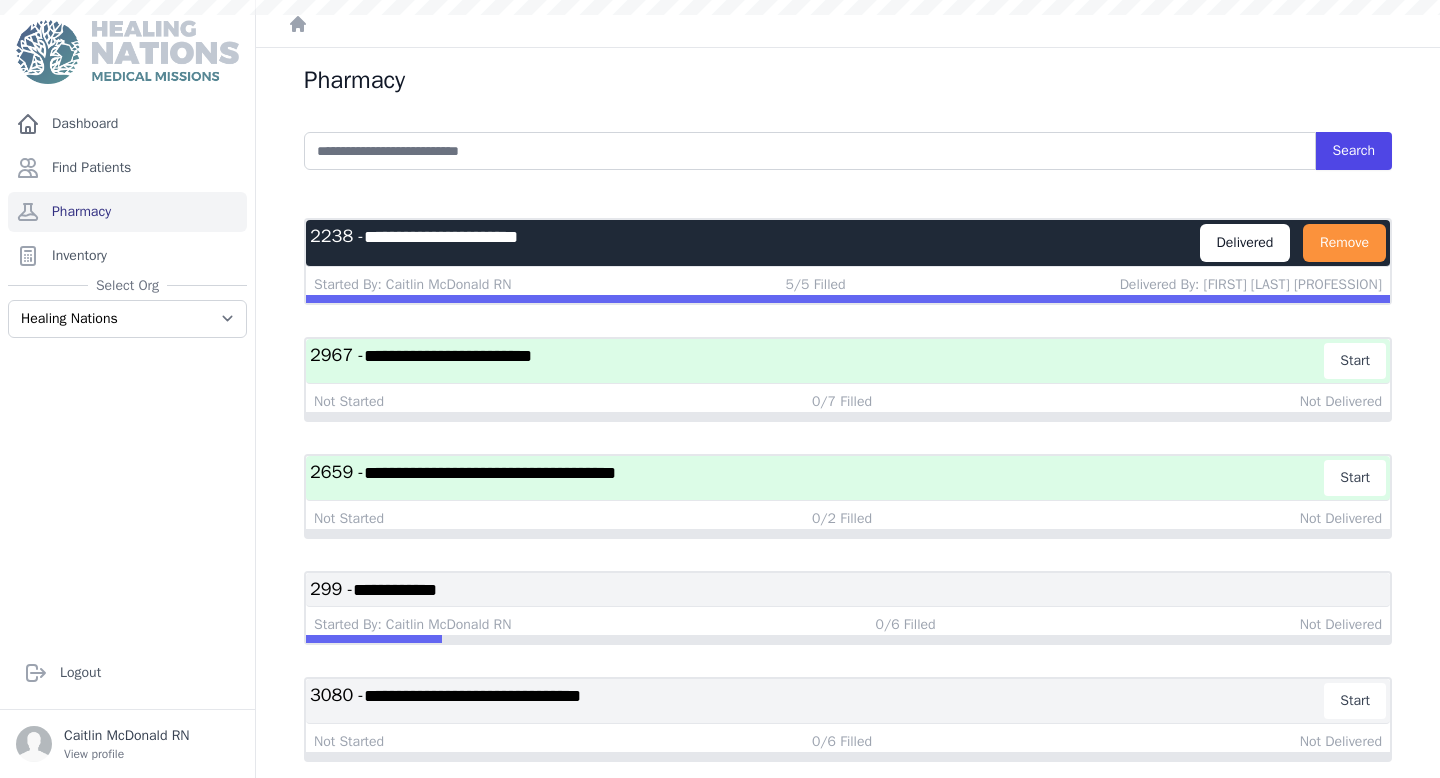 scroll, scrollTop: 0, scrollLeft: 0, axis: both 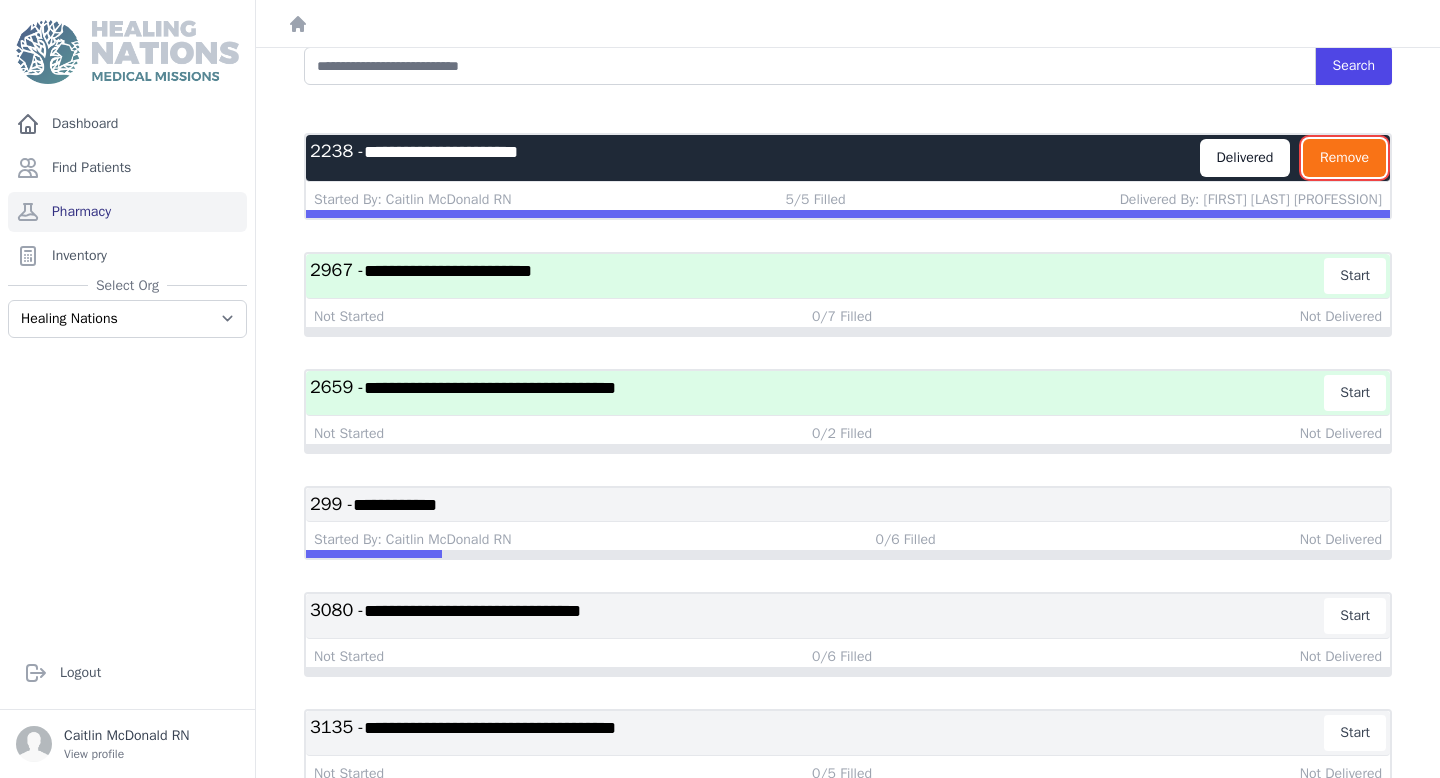 click on "Remove" at bounding box center [1344, 158] 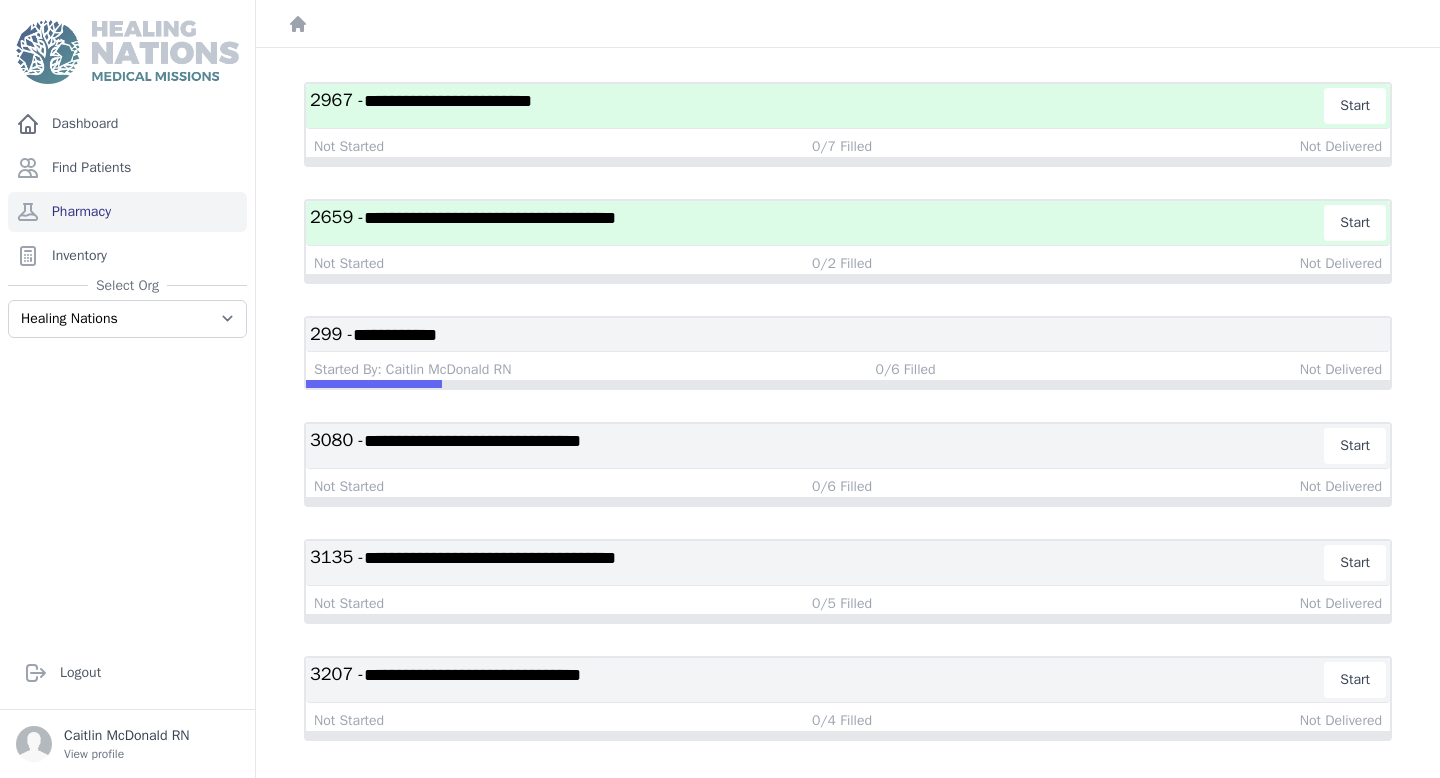scroll, scrollTop: 146, scrollLeft: 0, axis: vertical 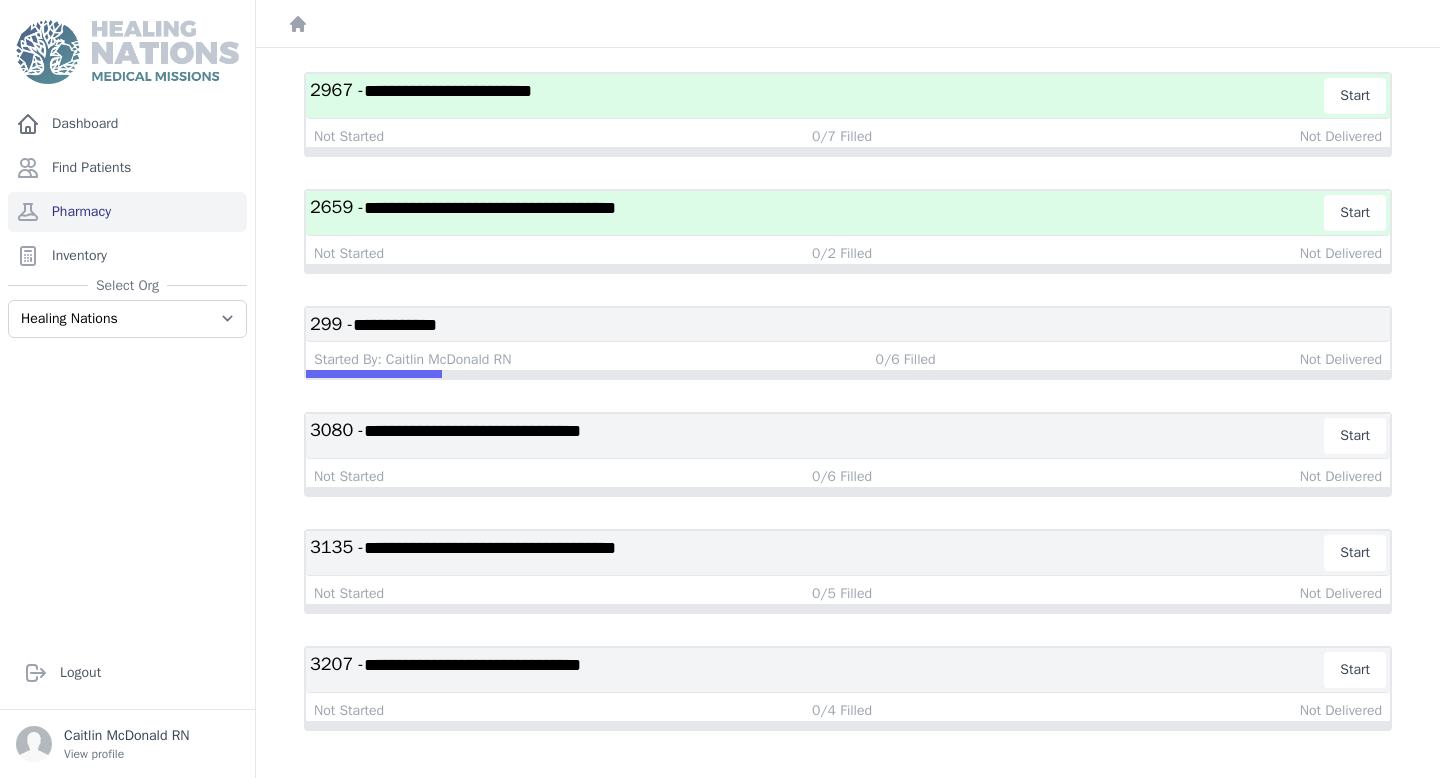 click on "**********" at bounding box center [848, 324] 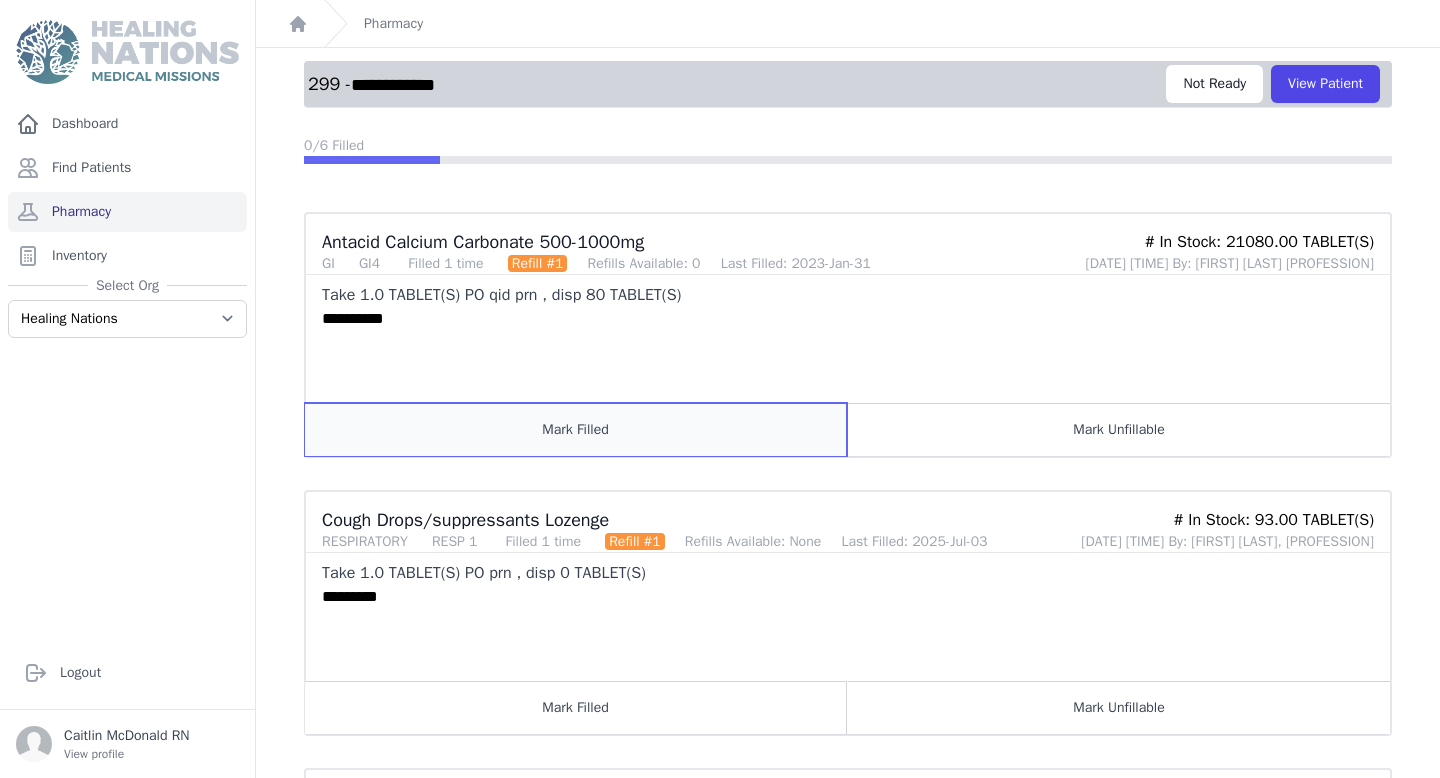 click on "Mark Filled" at bounding box center [576, 429] 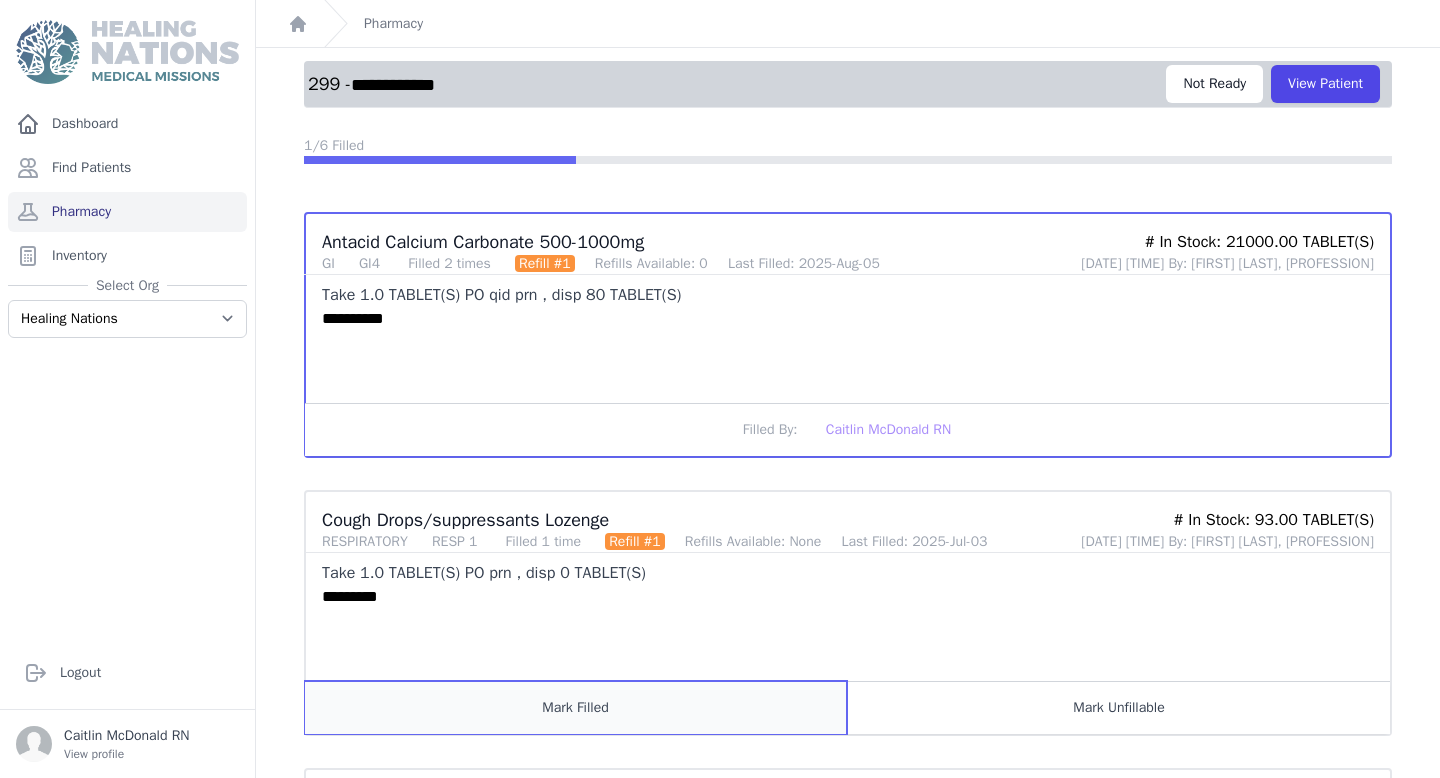 click on "Mark Filled" at bounding box center (576, 707) 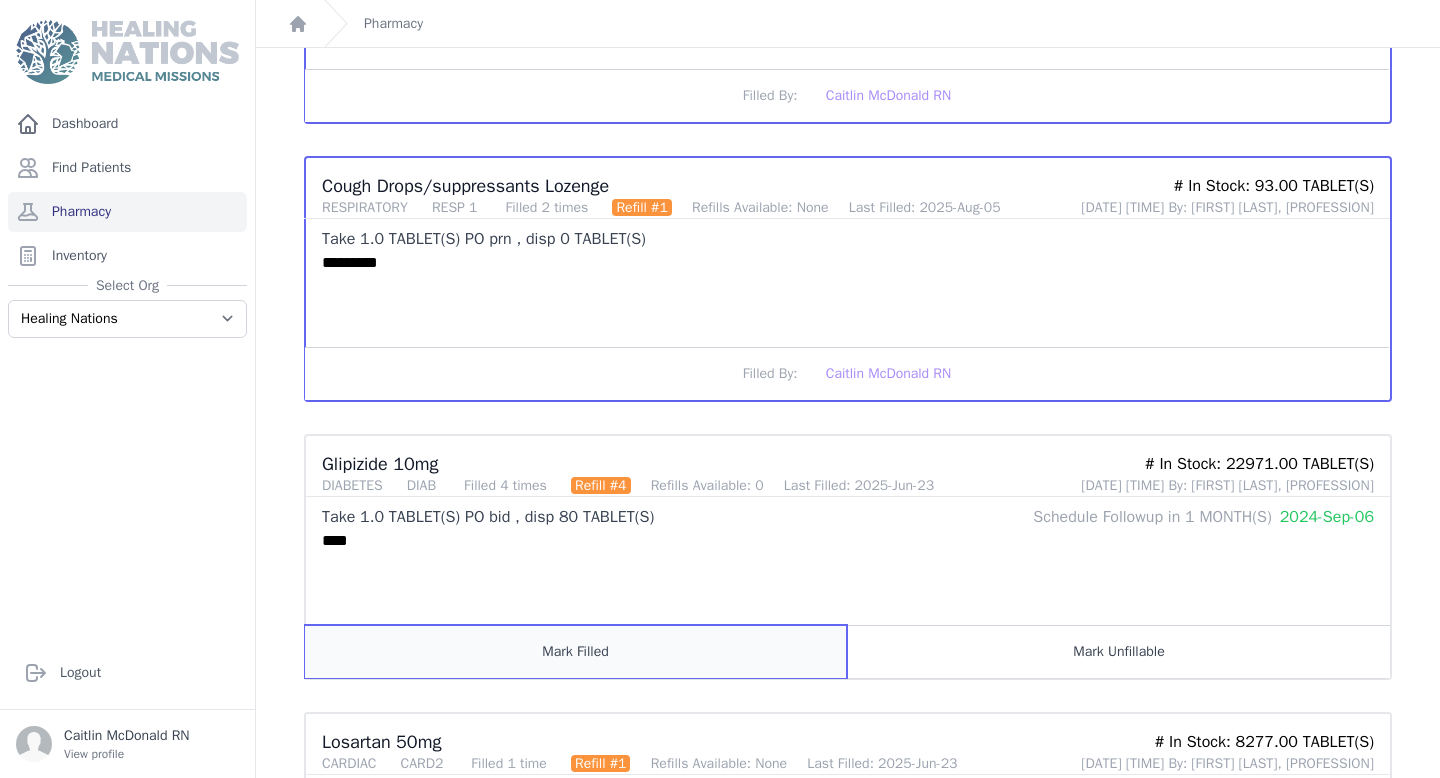 click on "Mark Filled" at bounding box center (576, 651) 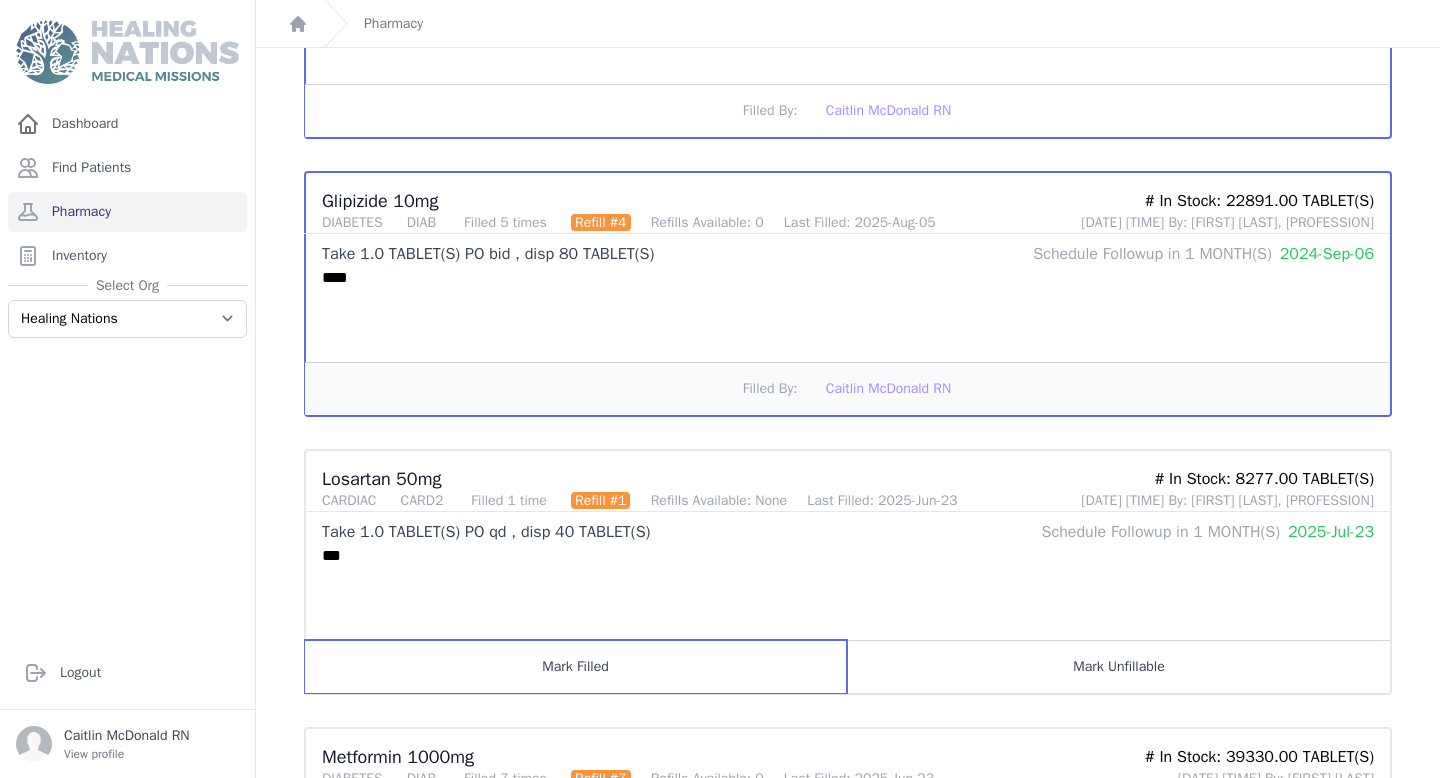 click on "Mark Filled" at bounding box center (576, 666) 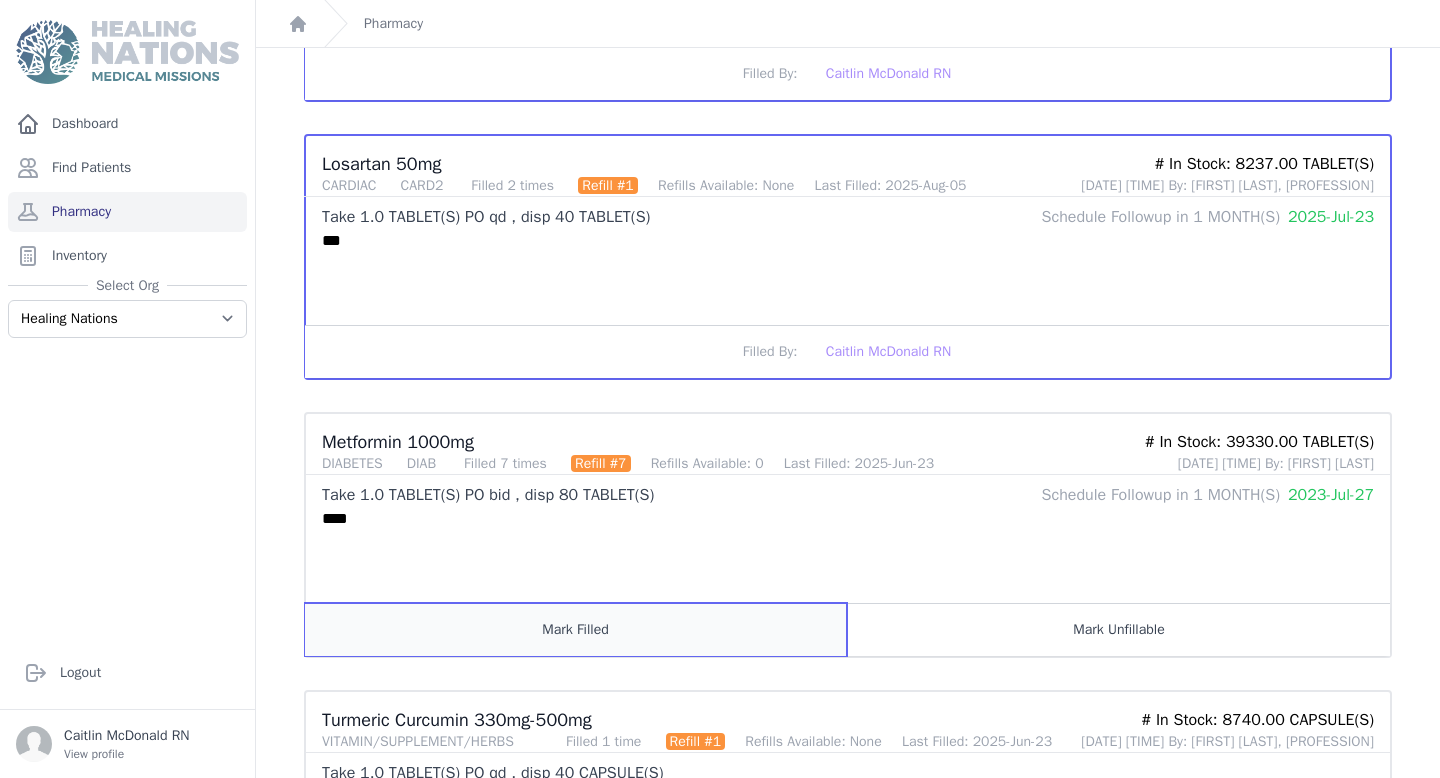 click on "Mark Filled" at bounding box center [576, 629] 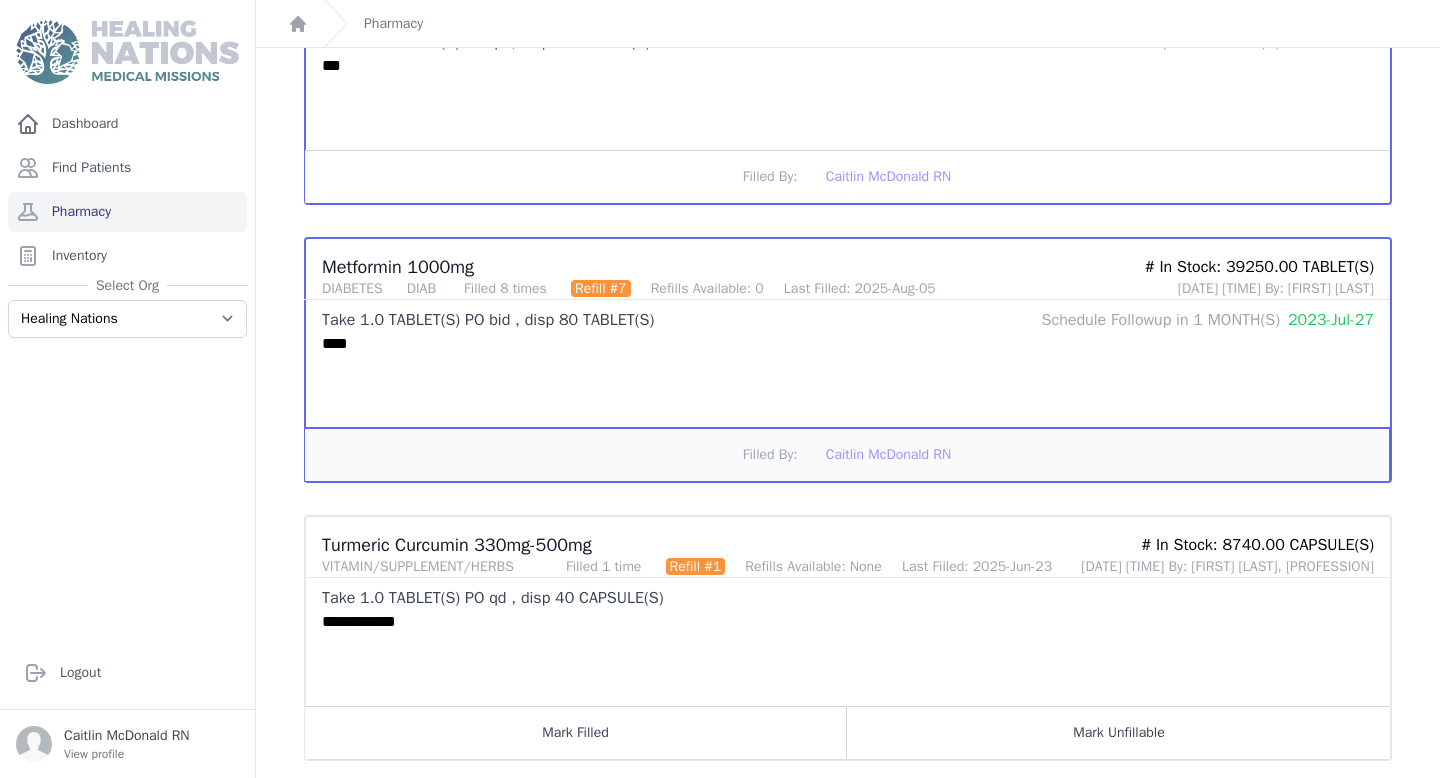 scroll, scrollTop: 1316, scrollLeft: 0, axis: vertical 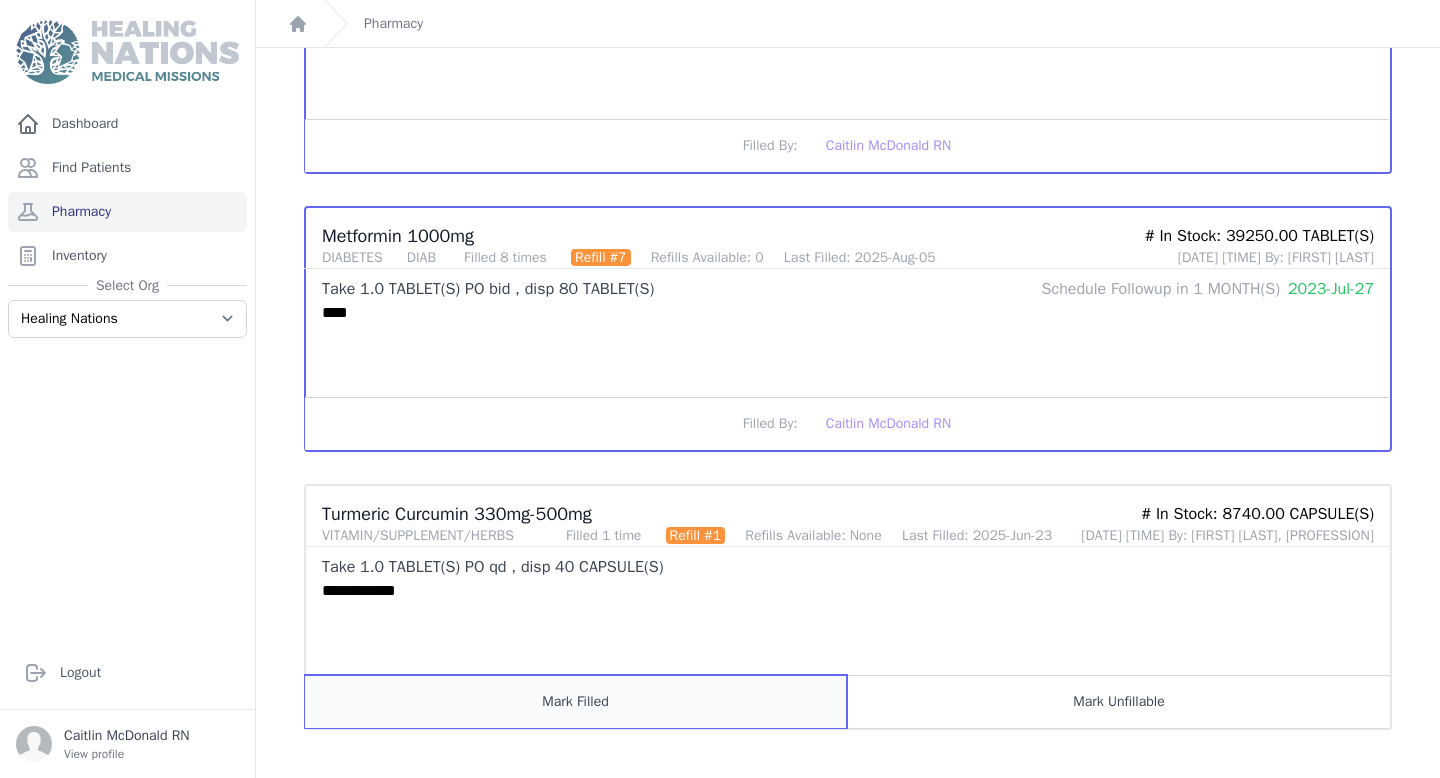 click on "Mark Filled" at bounding box center [576, 701] 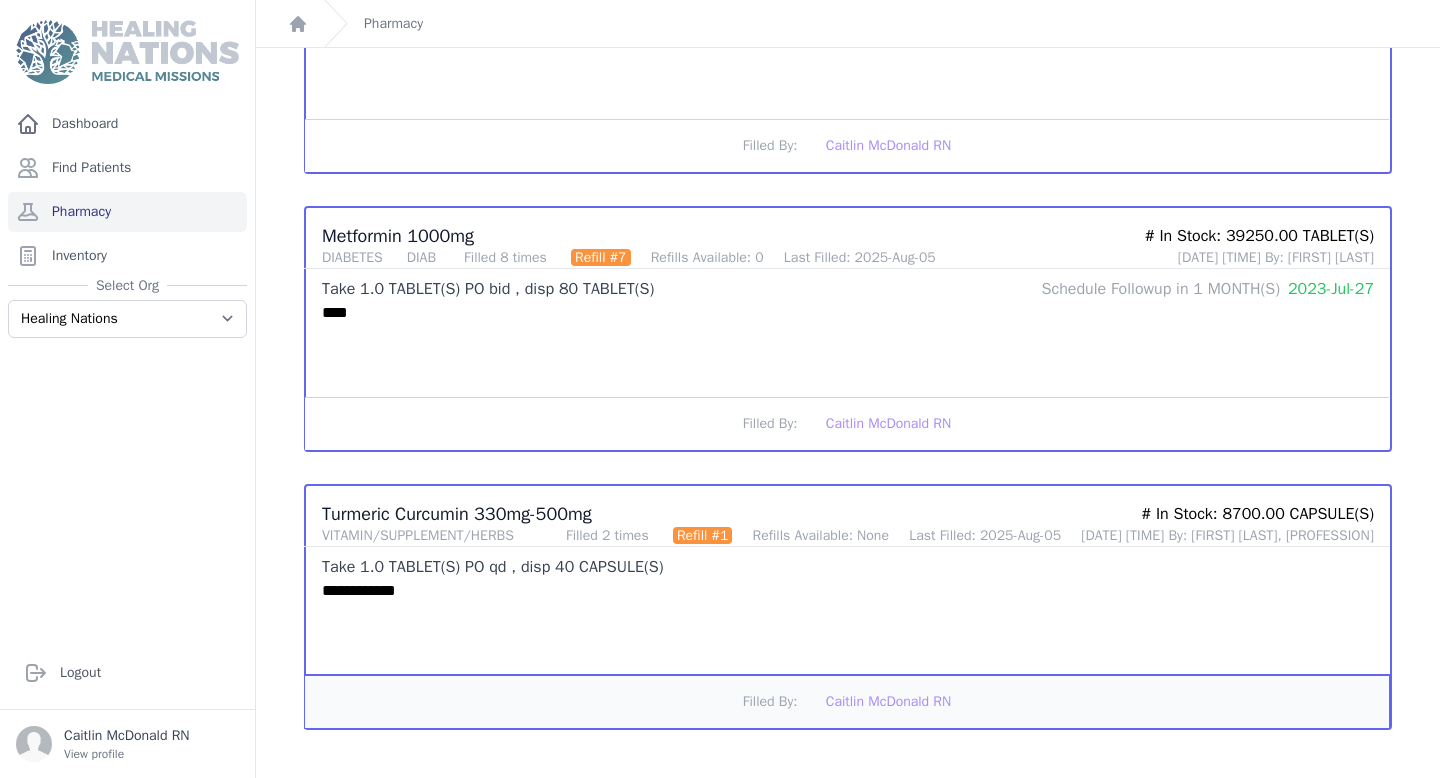 scroll, scrollTop: 0, scrollLeft: 0, axis: both 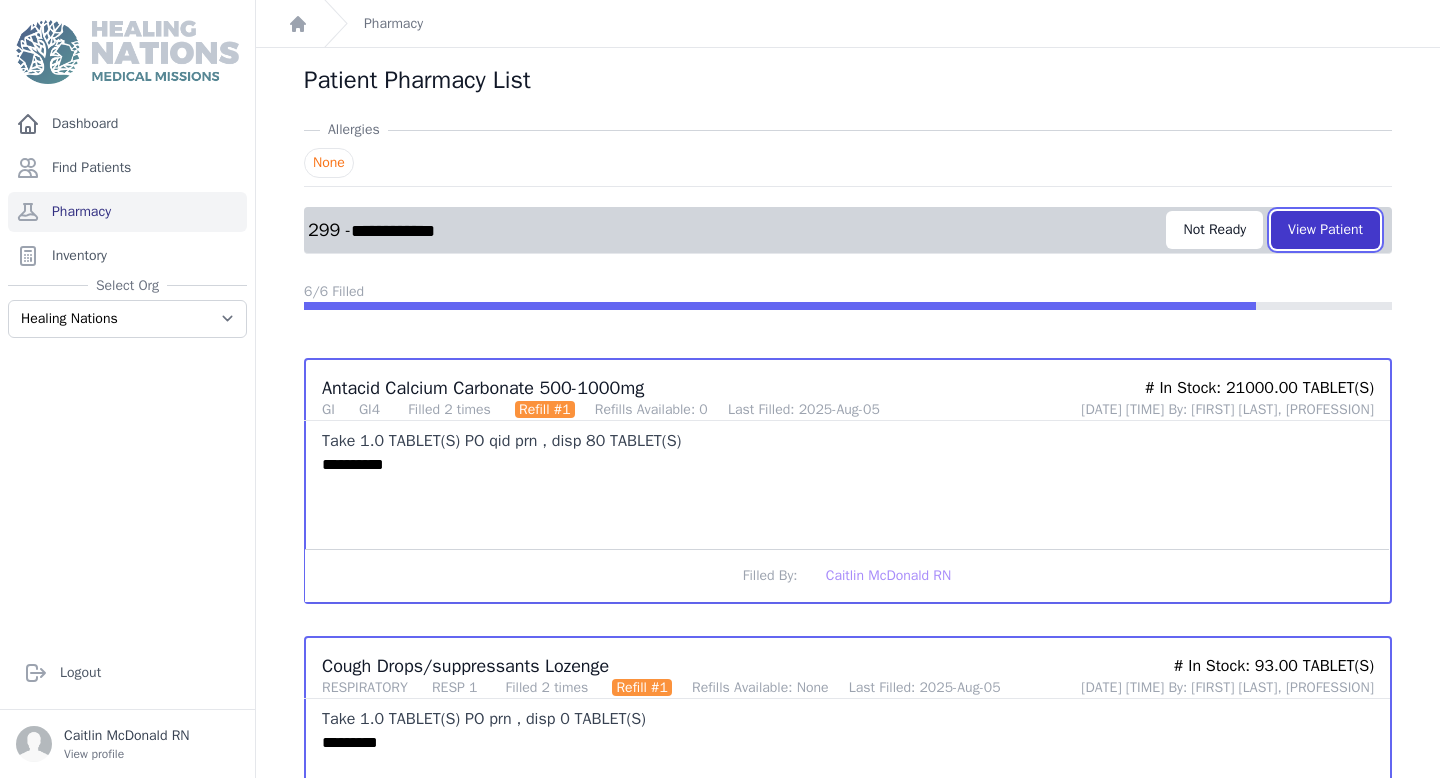 click on "View Patient" at bounding box center [1325, 230] 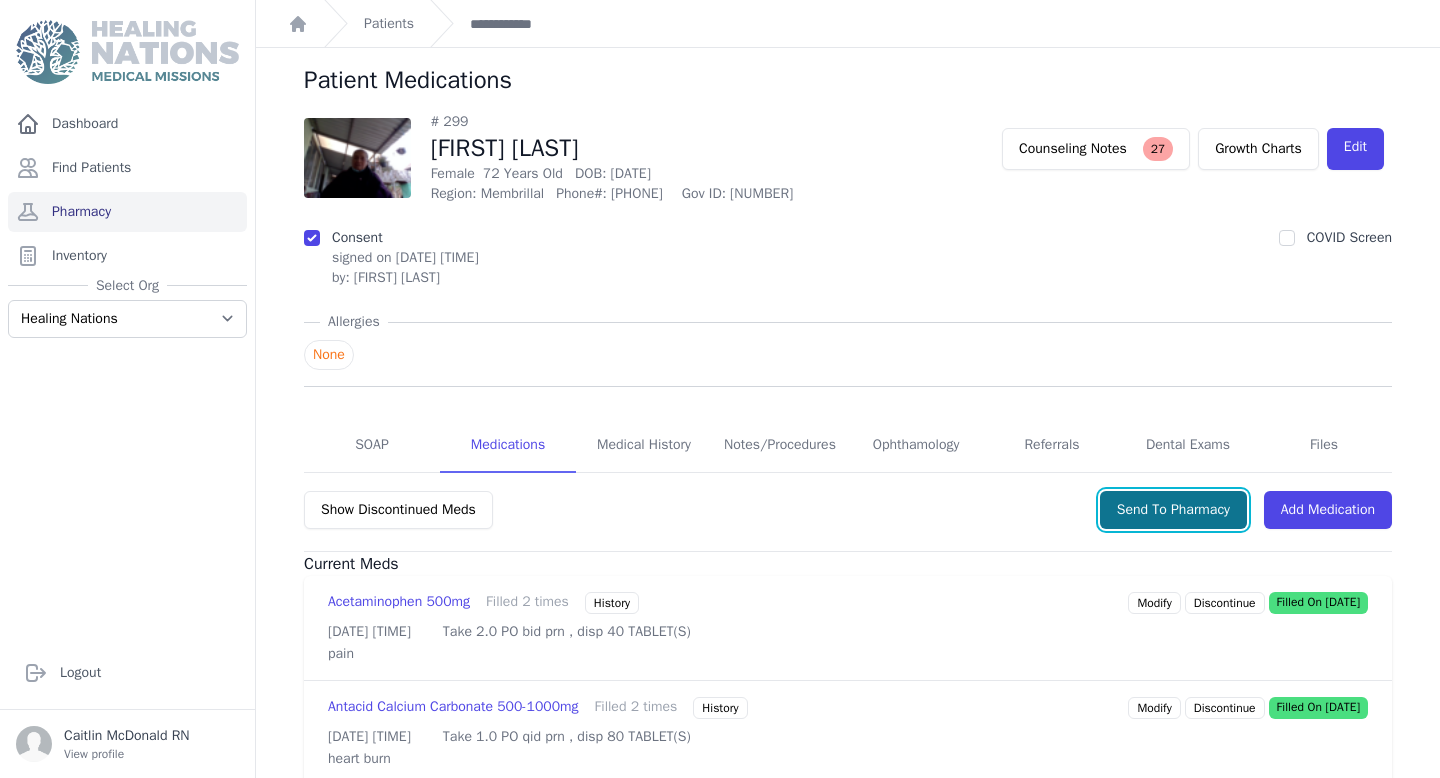 click on "Send To Pharmacy" at bounding box center [1173, 510] 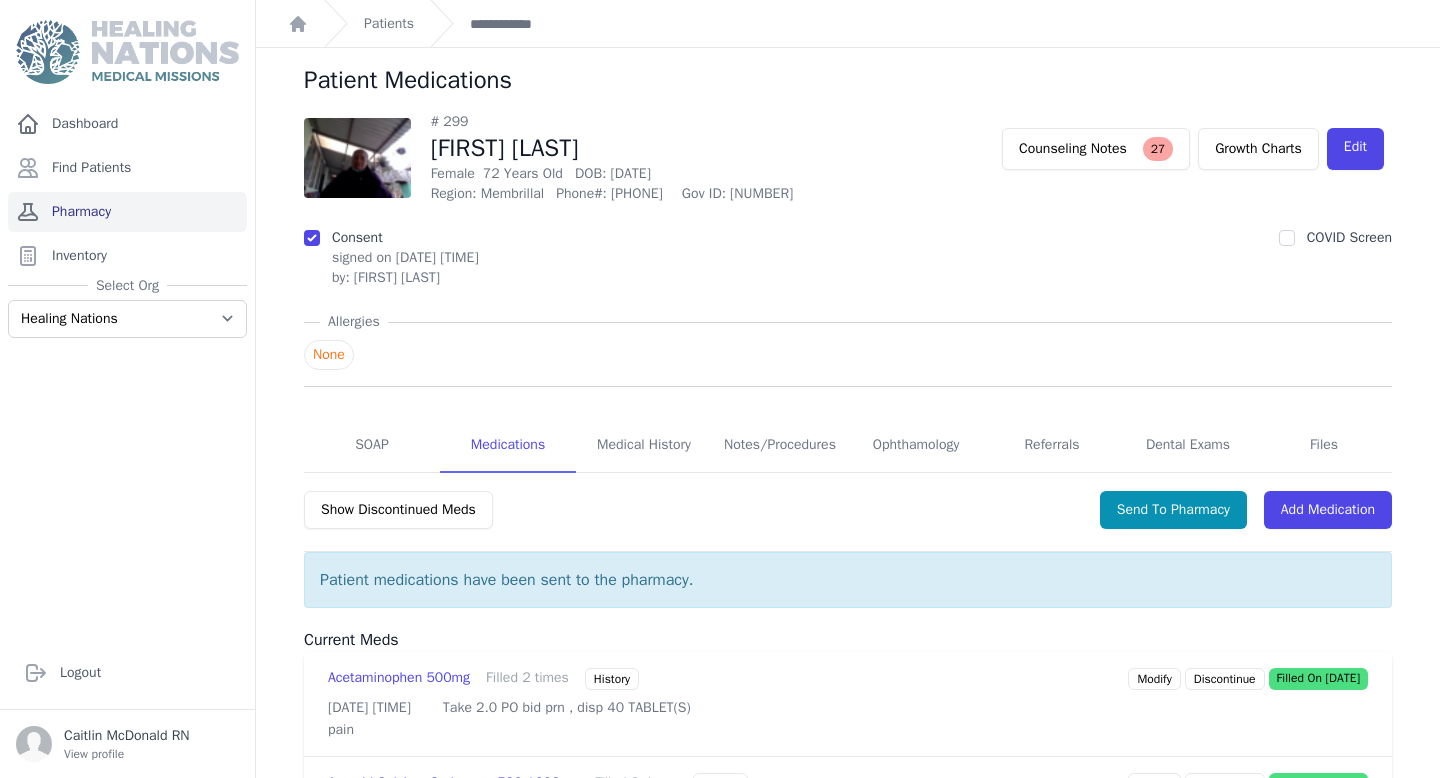 click on "Pharmacy" at bounding box center (127, 212) 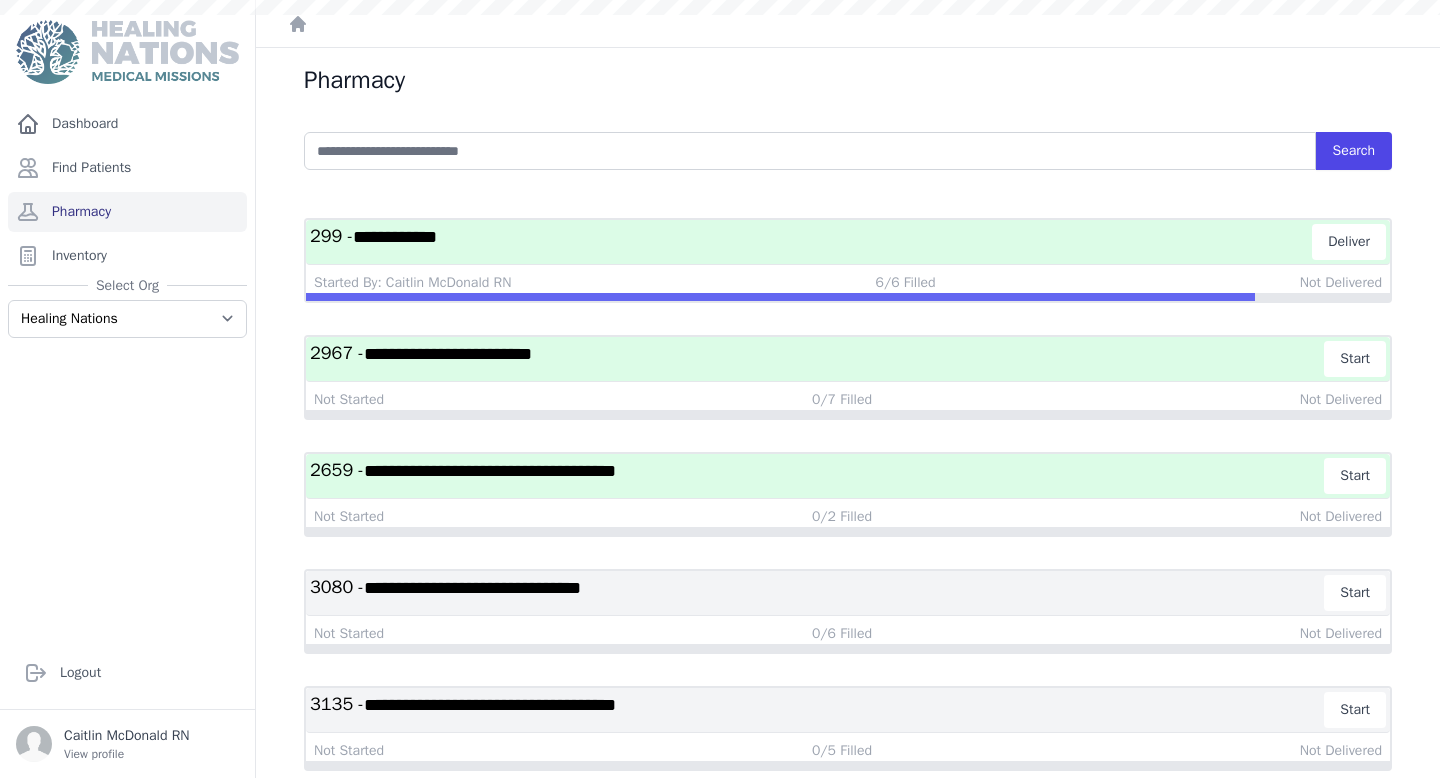 scroll, scrollTop: 0, scrollLeft: 0, axis: both 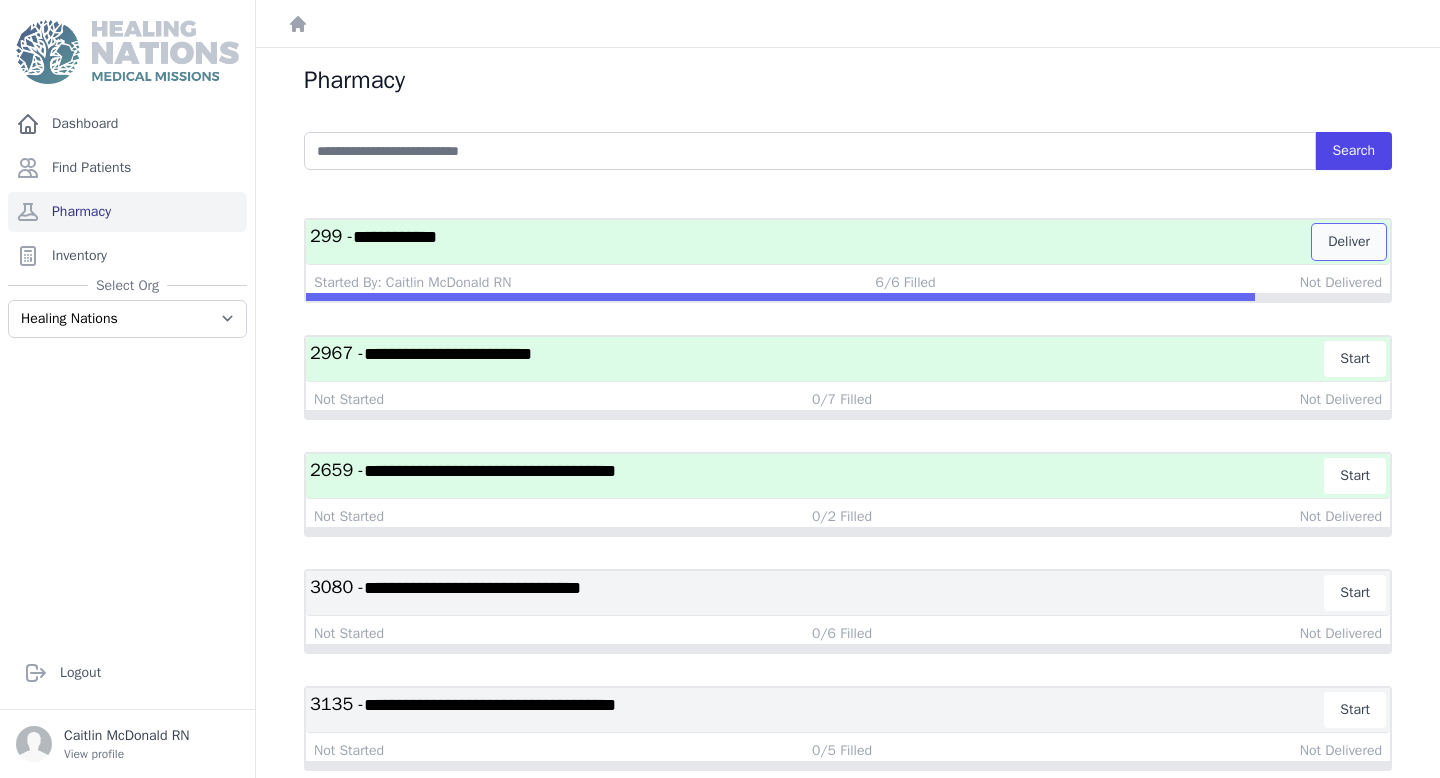 click on "Deliver" at bounding box center (1349, 242) 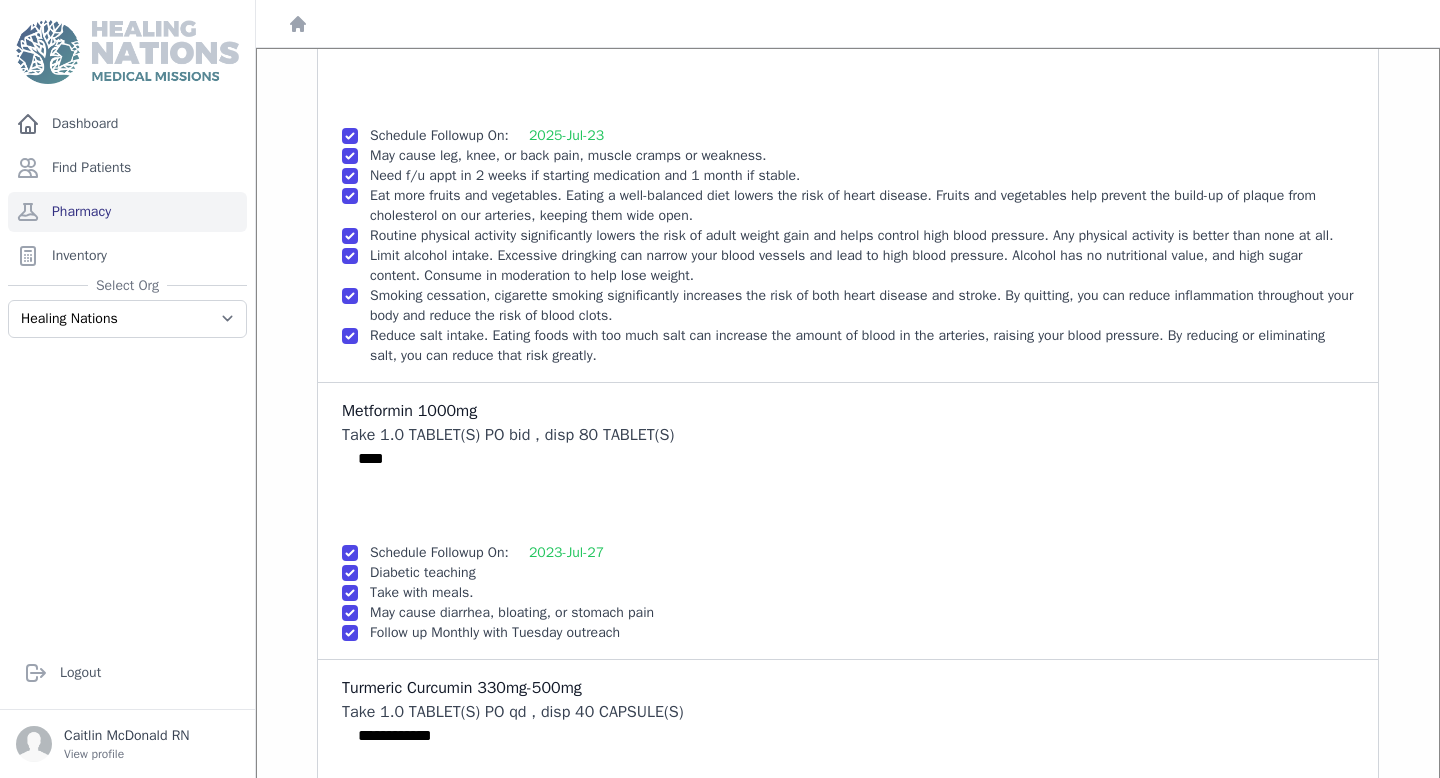 scroll, scrollTop: 1009, scrollLeft: 0, axis: vertical 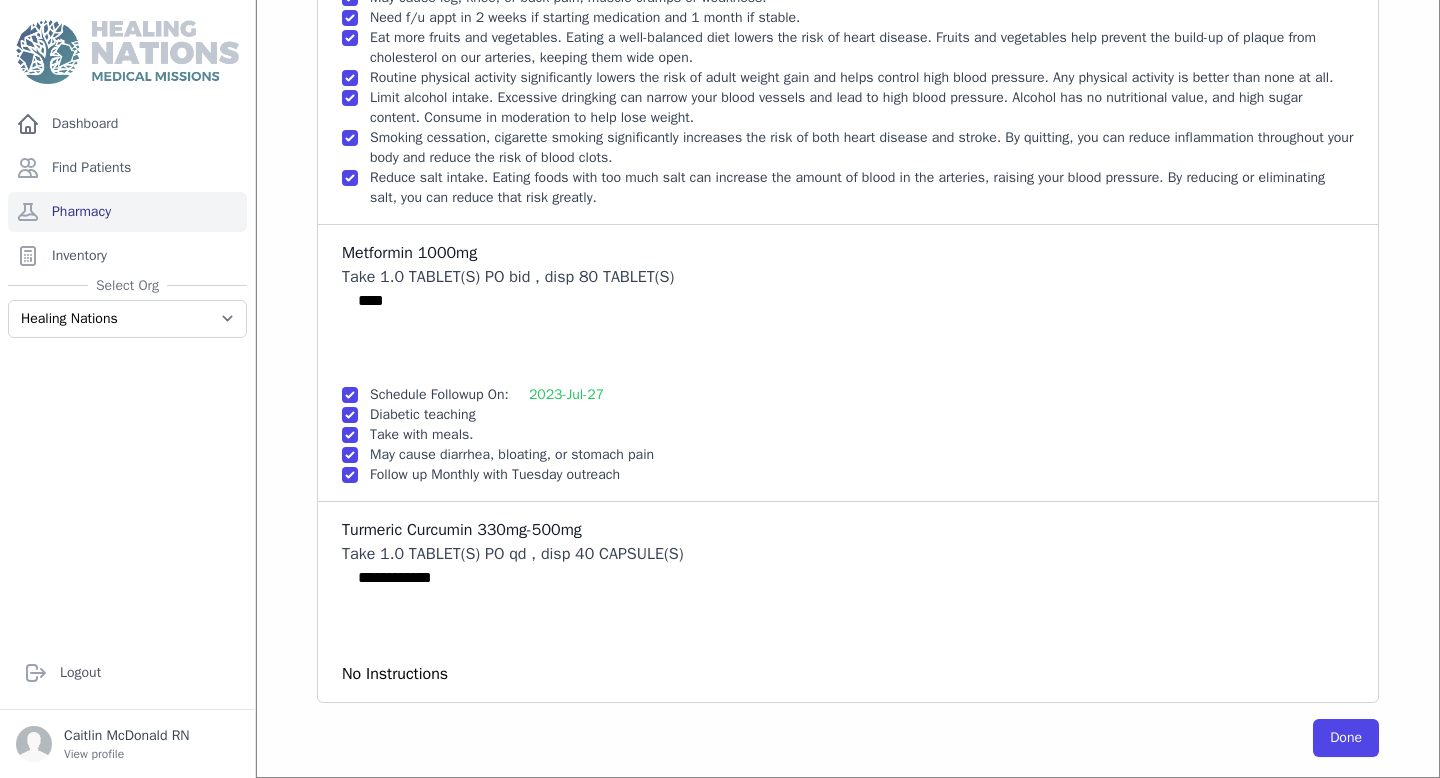 click on "**********" at bounding box center [848, -137] 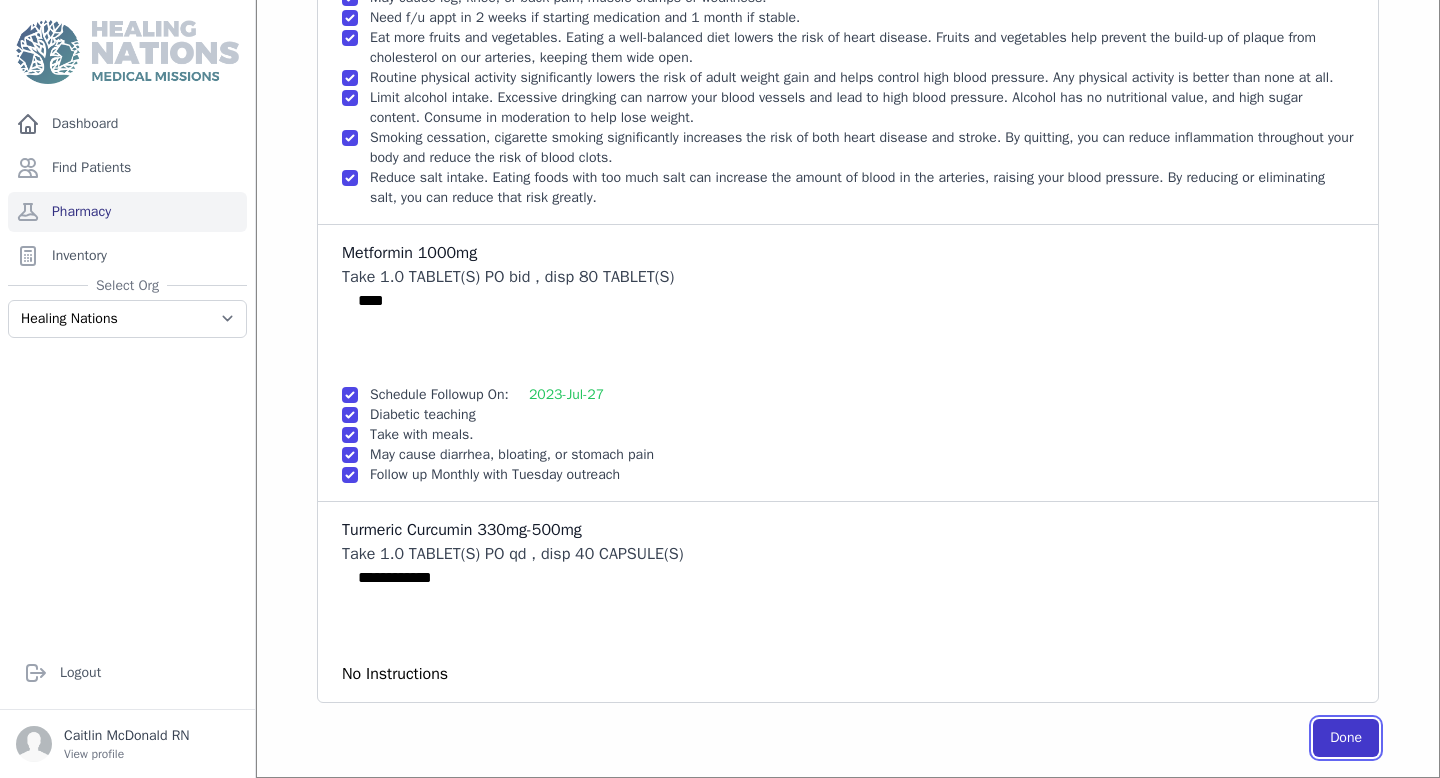 click on "Done" at bounding box center (1346, 738) 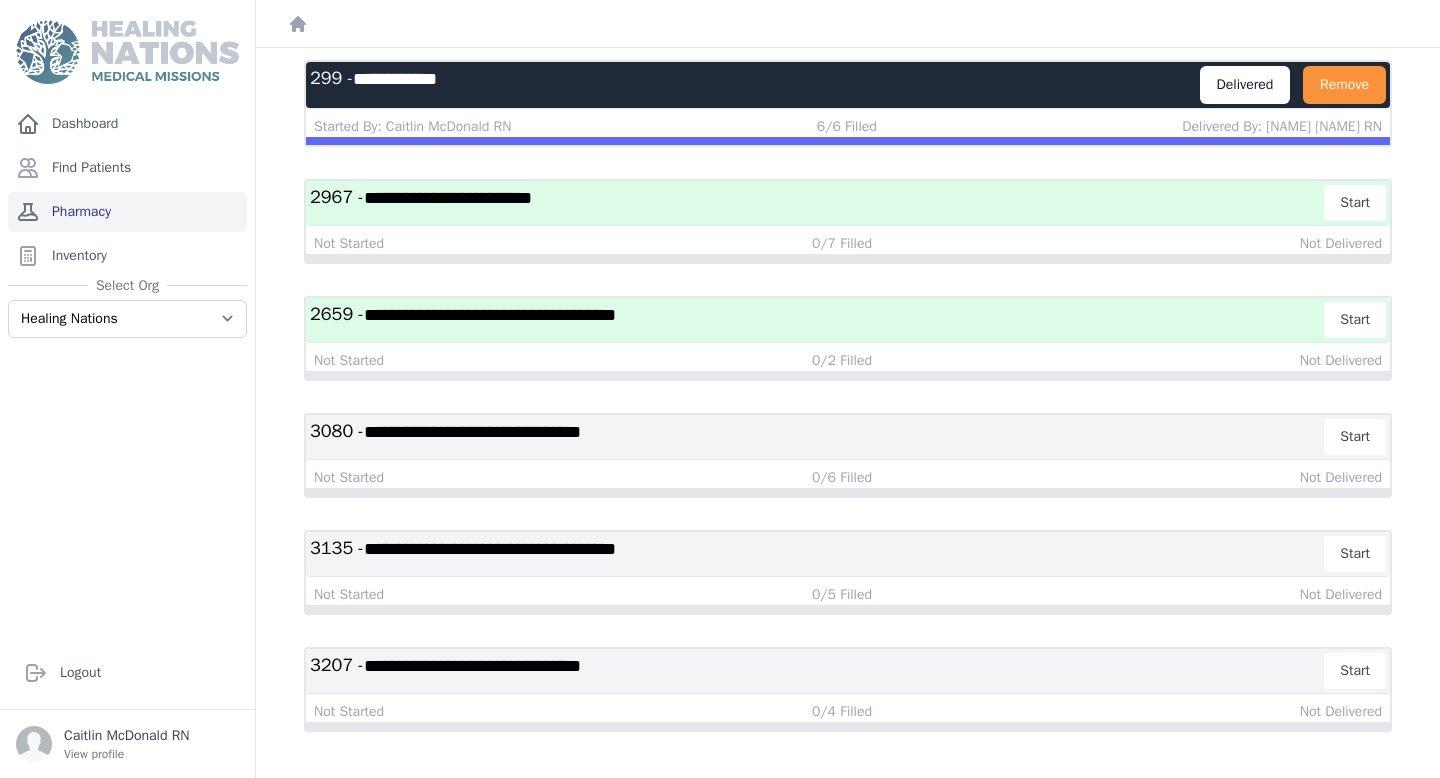 click on "Pharmacy" at bounding box center (127, 212) 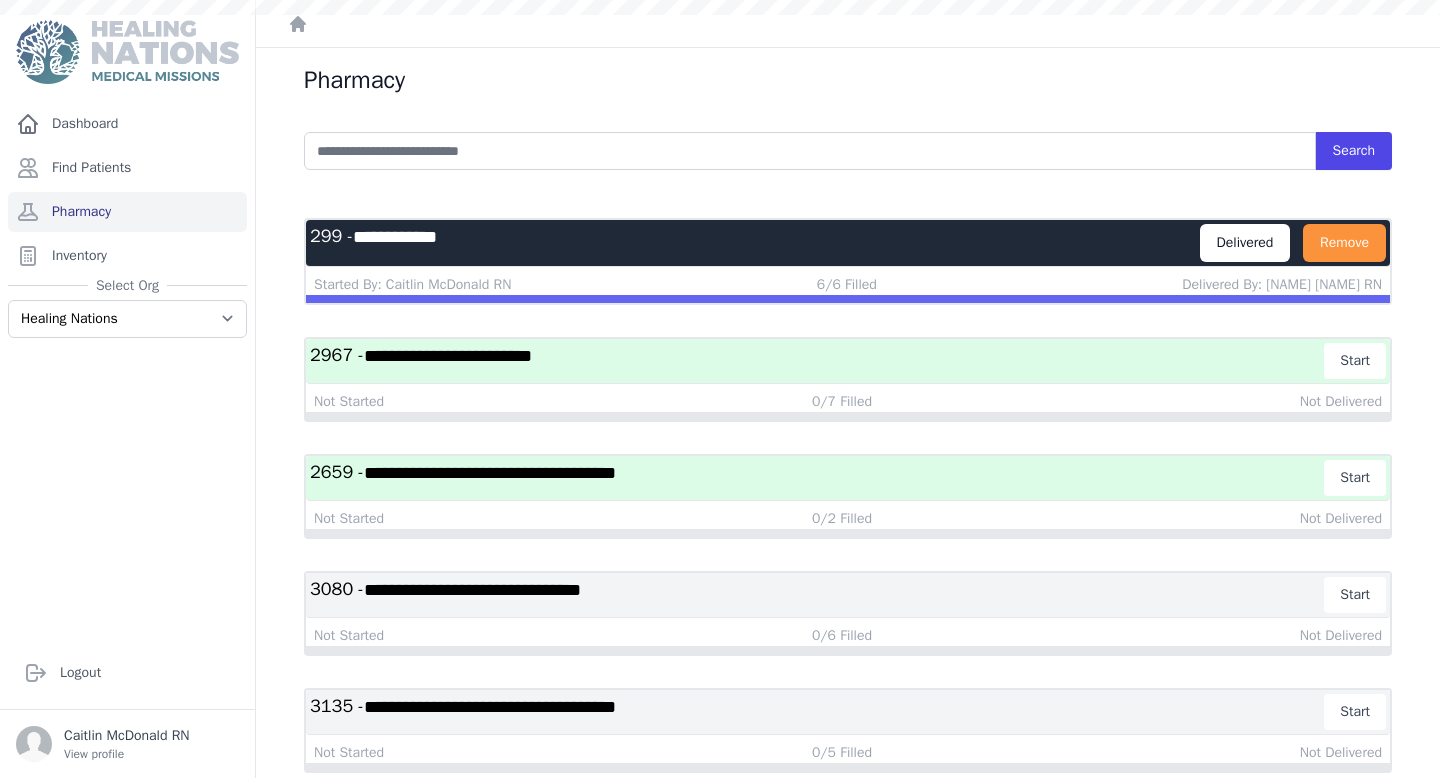 scroll, scrollTop: 0, scrollLeft: 0, axis: both 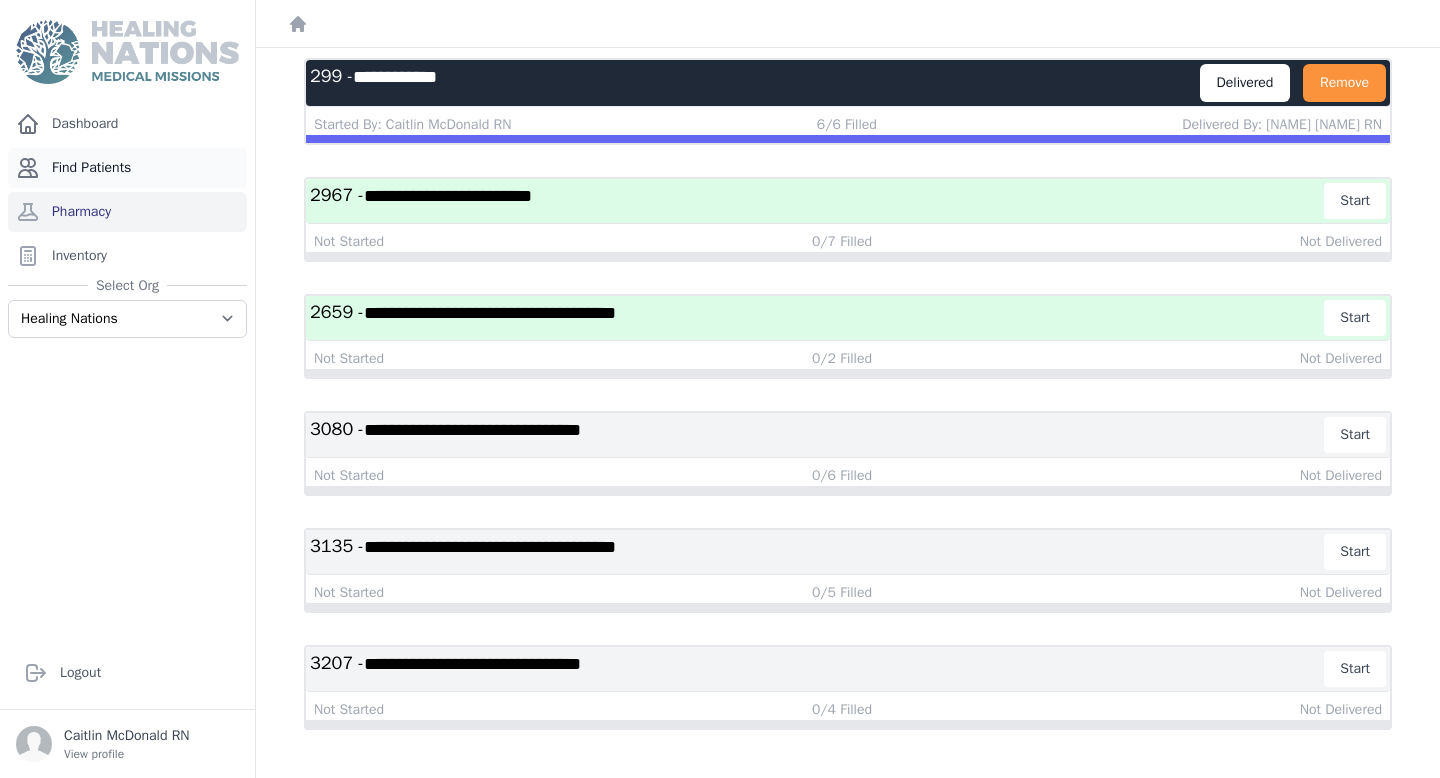 click on "Find Patients" at bounding box center (127, 168) 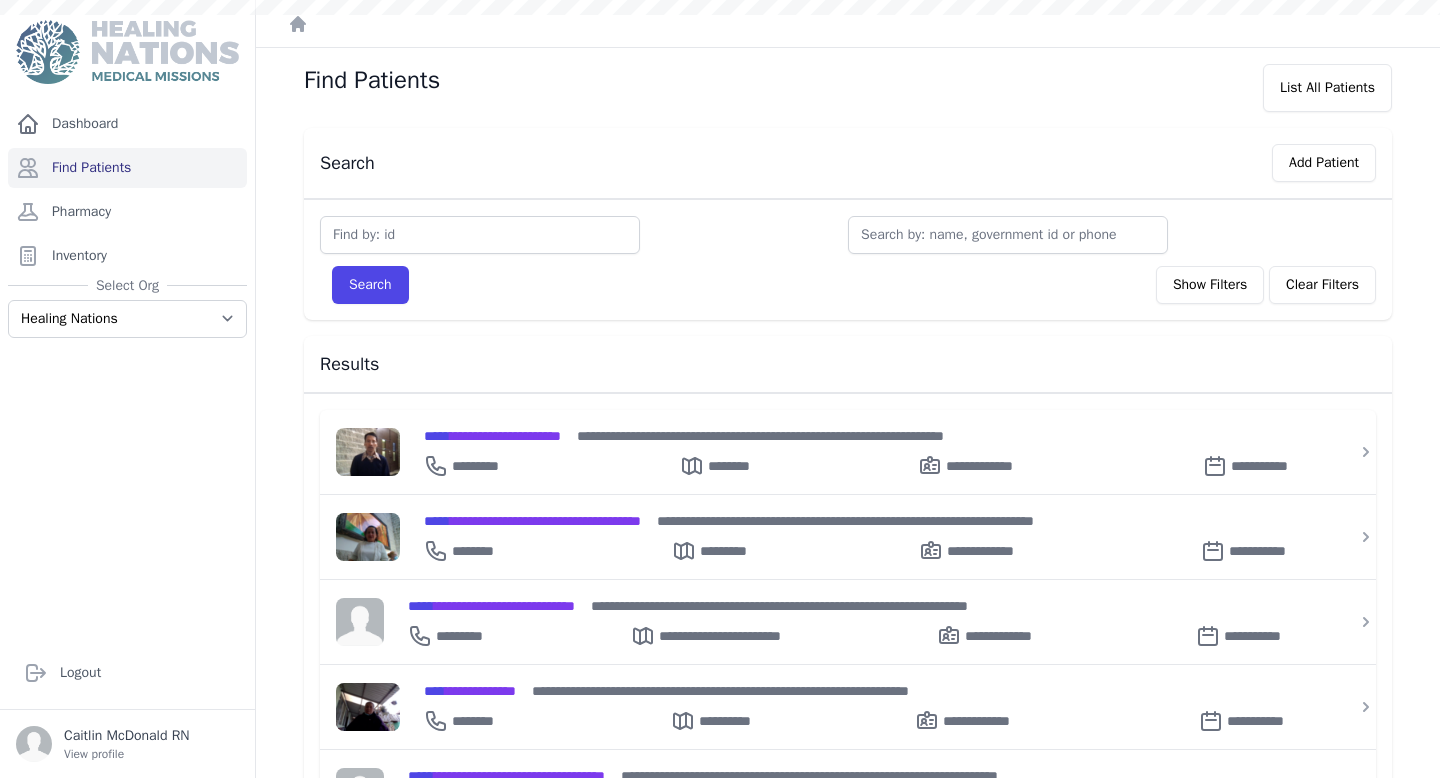 scroll, scrollTop: 0, scrollLeft: 0, axis: both 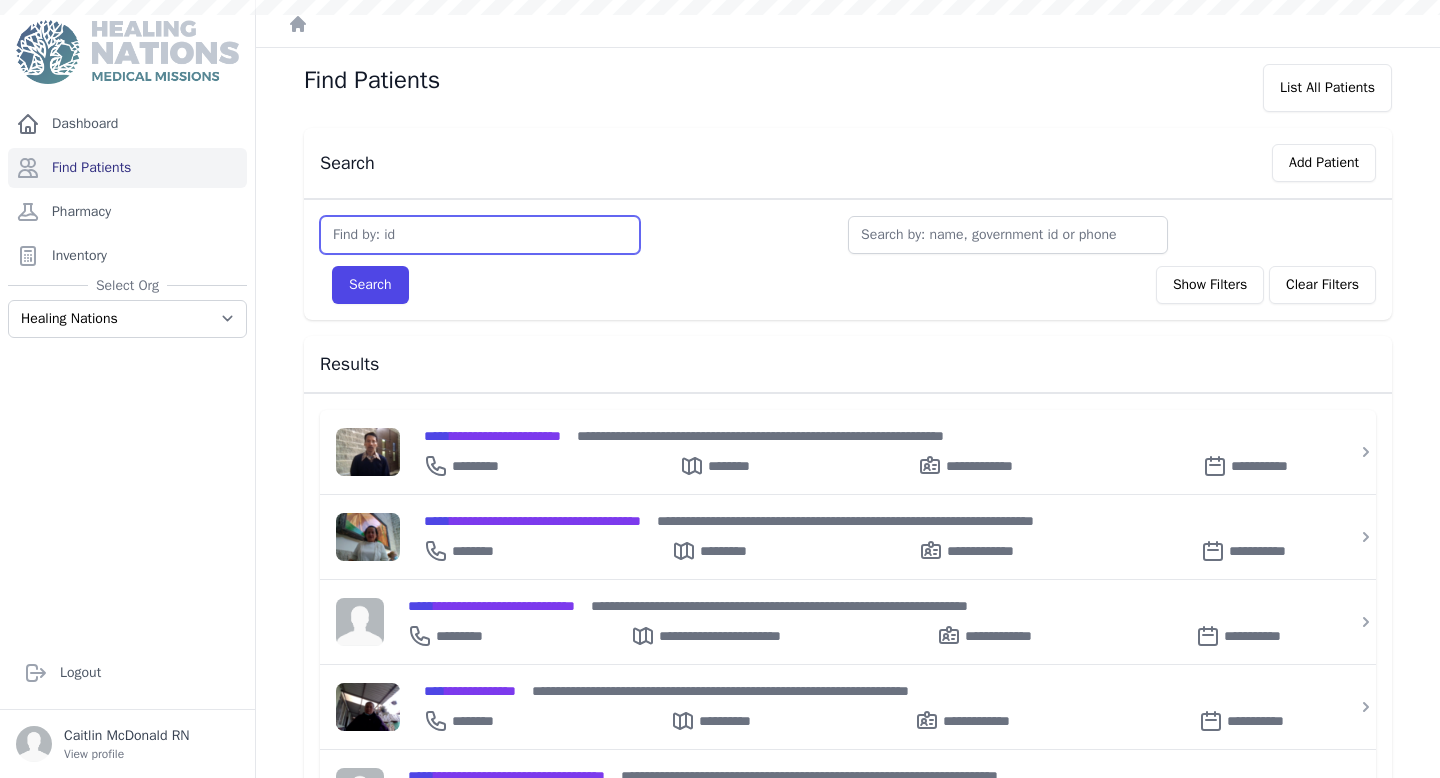 click at bounding box center (480, 235) 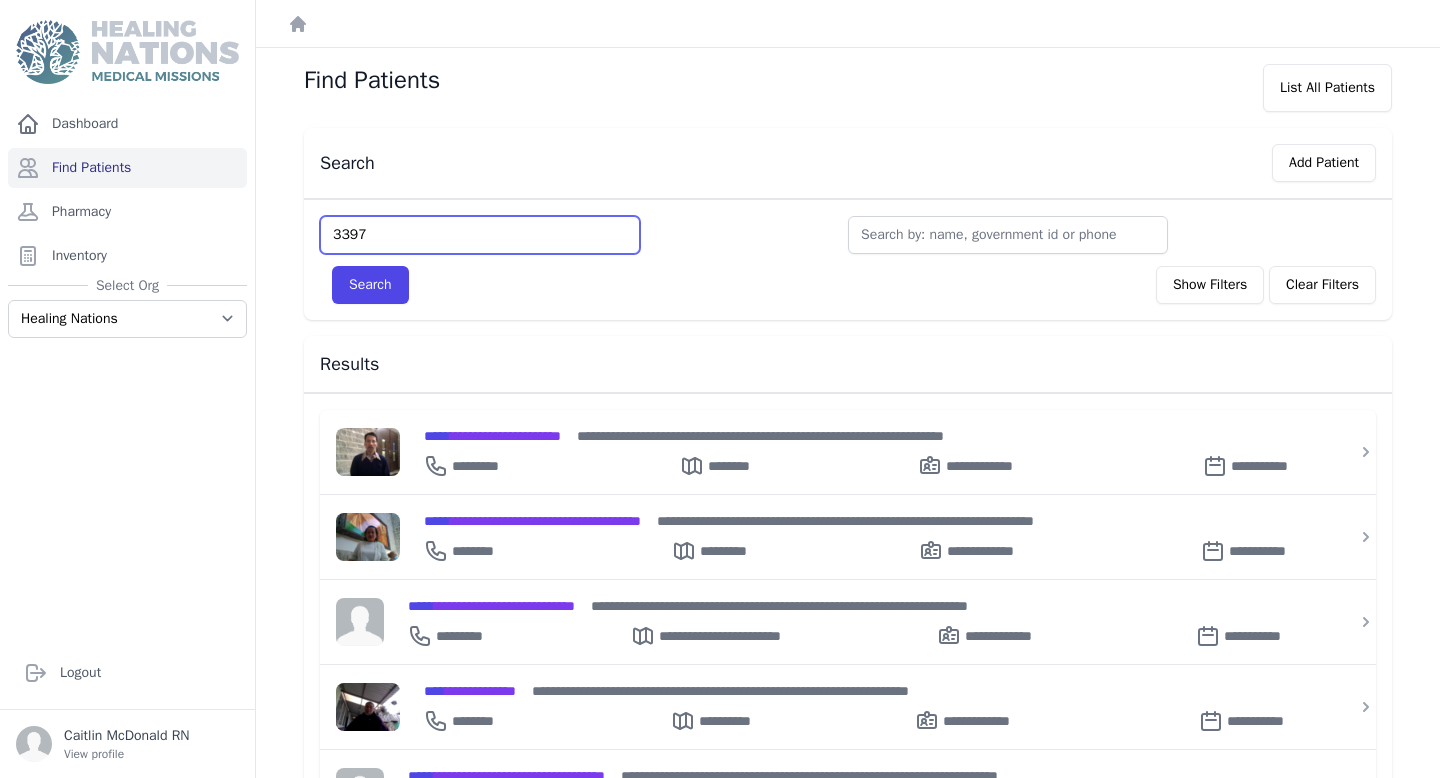 type on "3397" 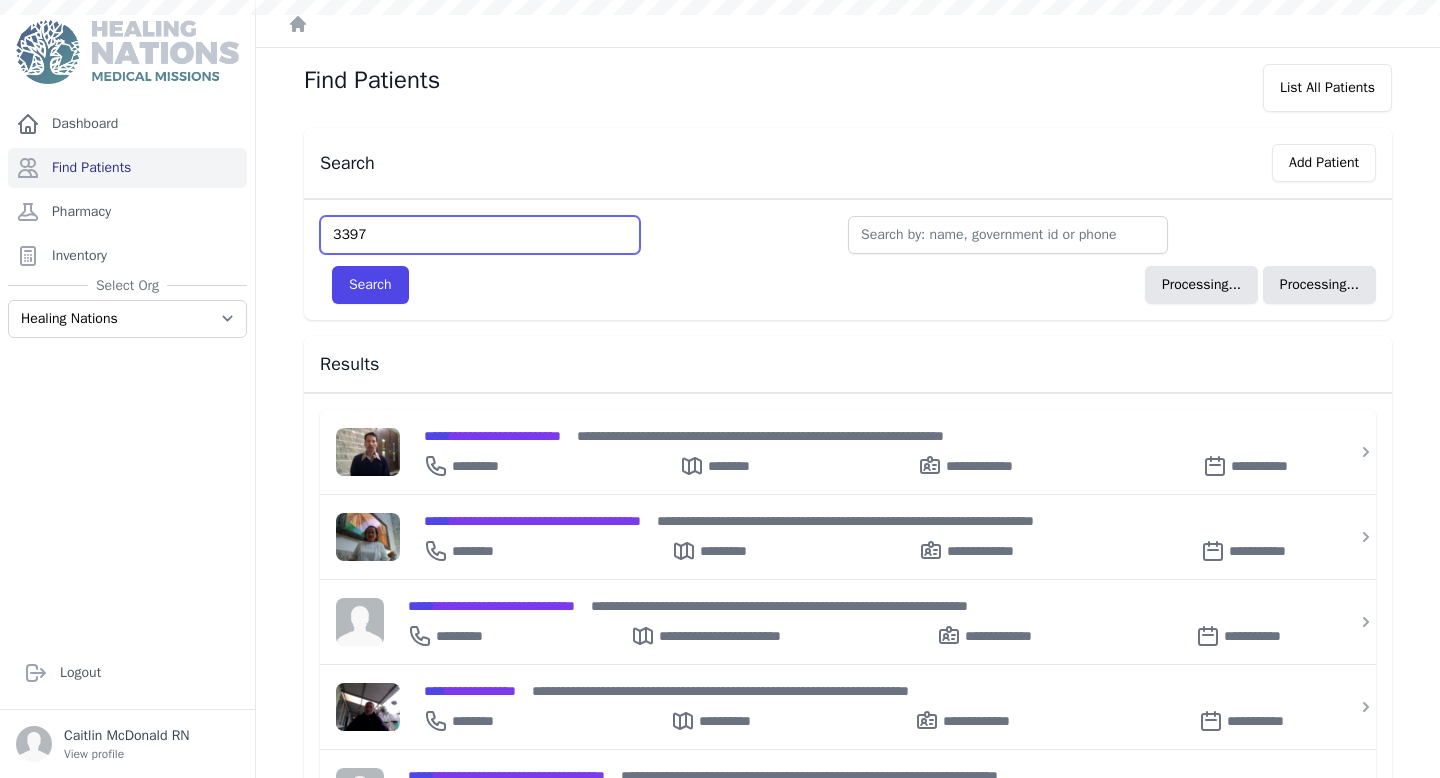 type 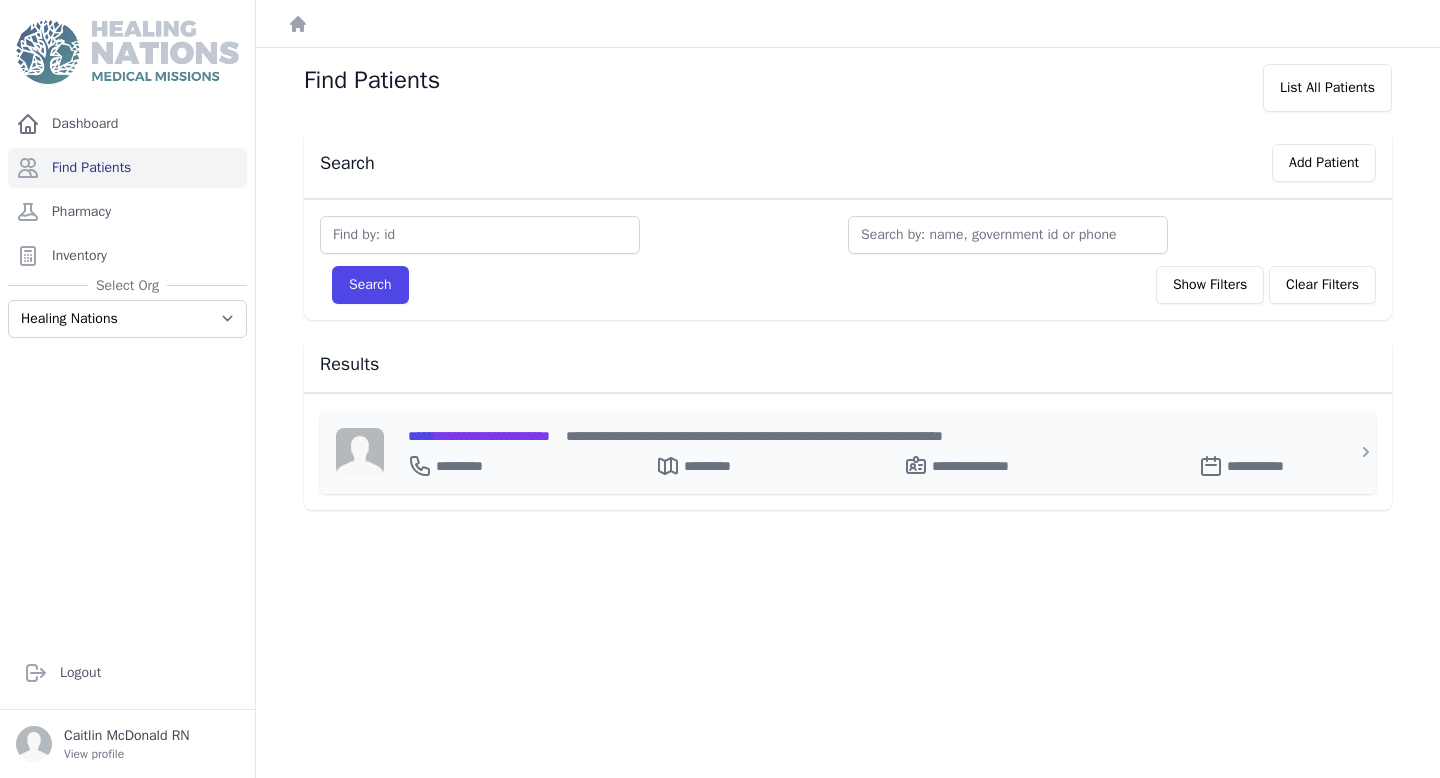 click on "**********" at bounding box center (479, 436) 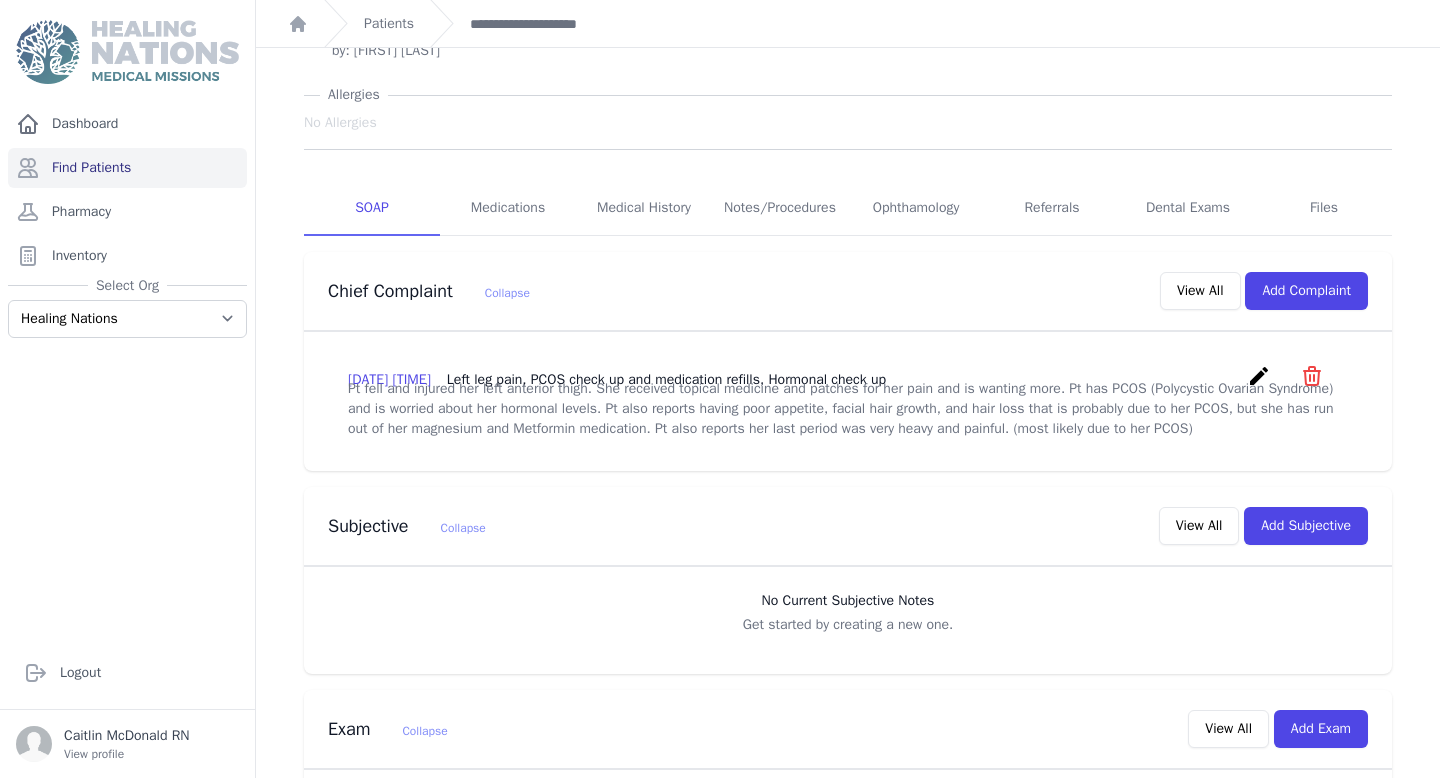 scroll, scrollTop: 138, scrollLeft: 0, axis: vertical 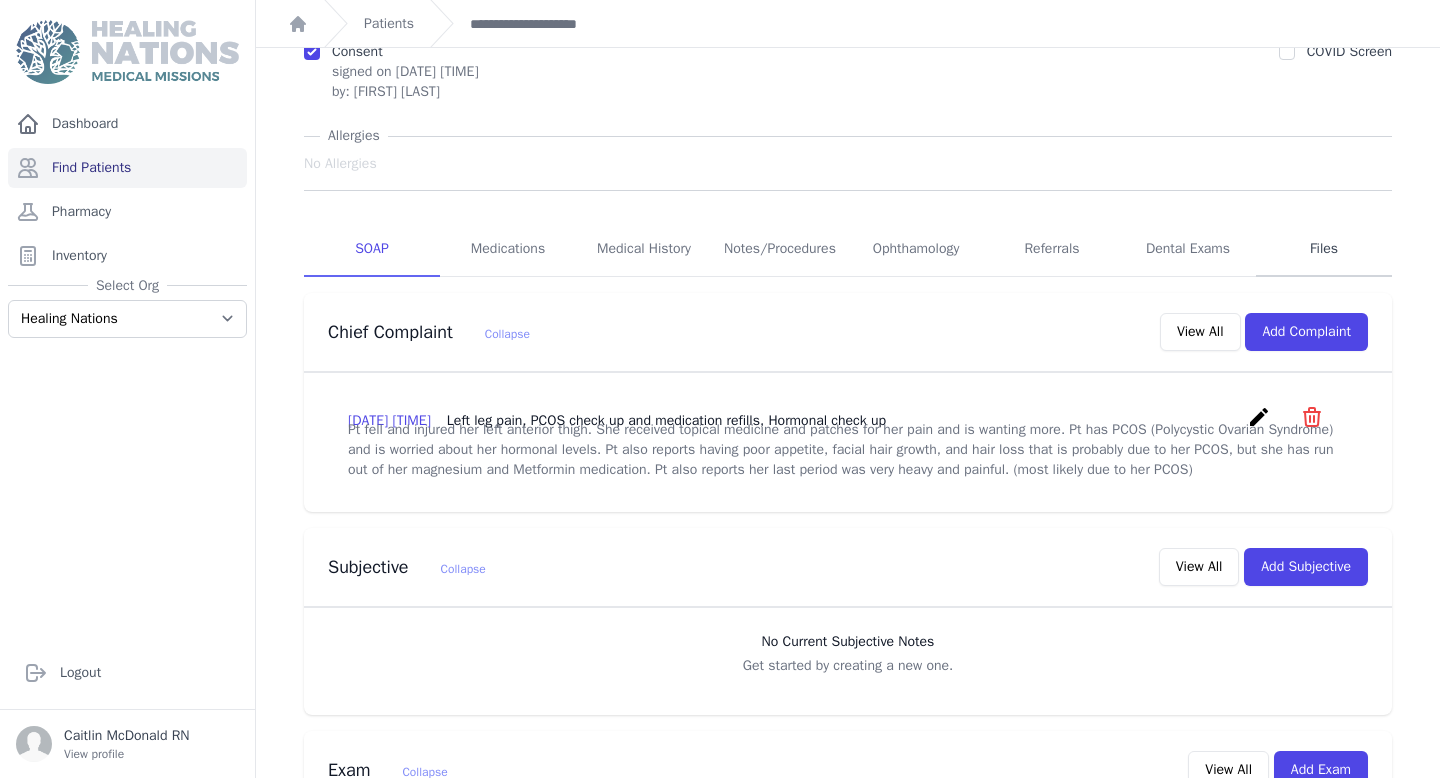click on "Files" at bounding box center [1324, 250] 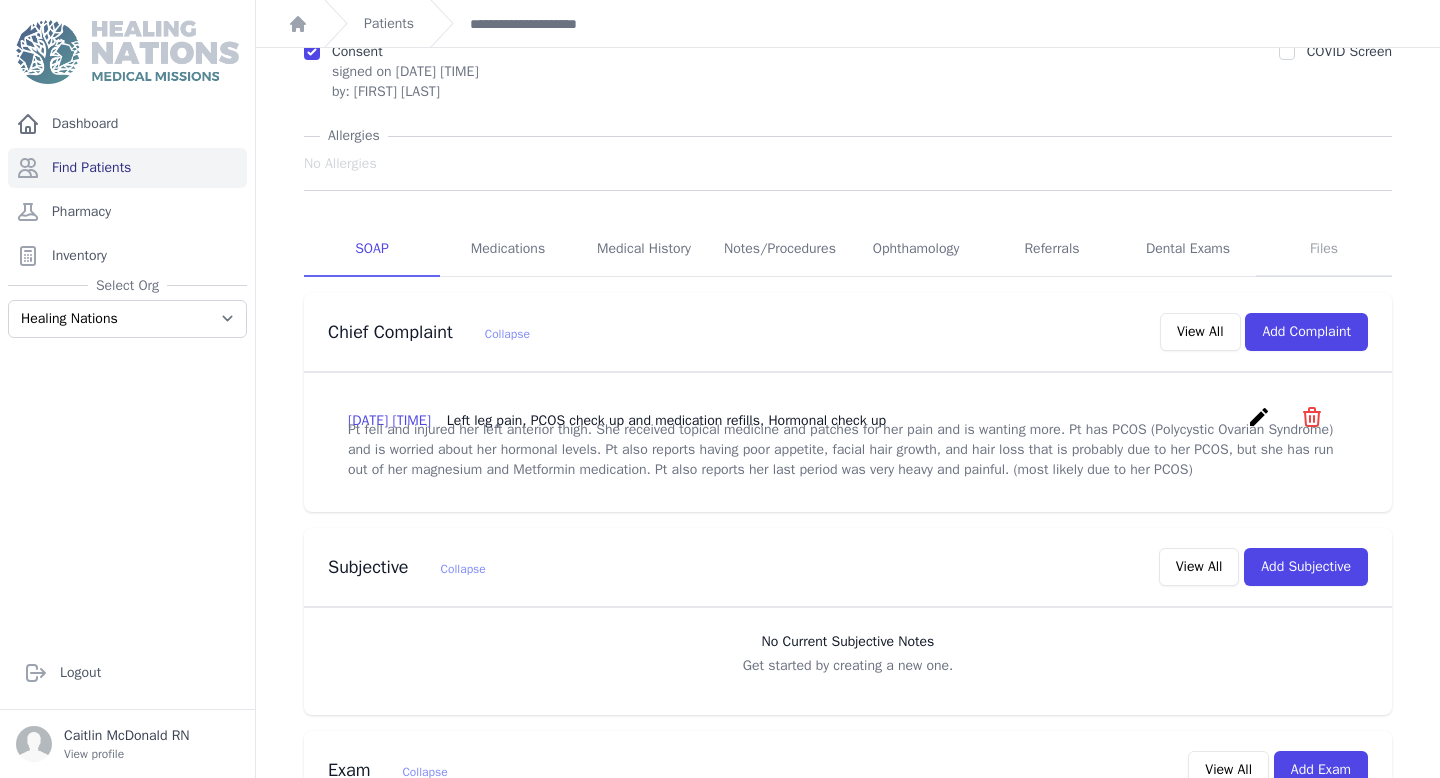 scroll, scrollTop: 48, scrollLeft: 0, axis: vertical 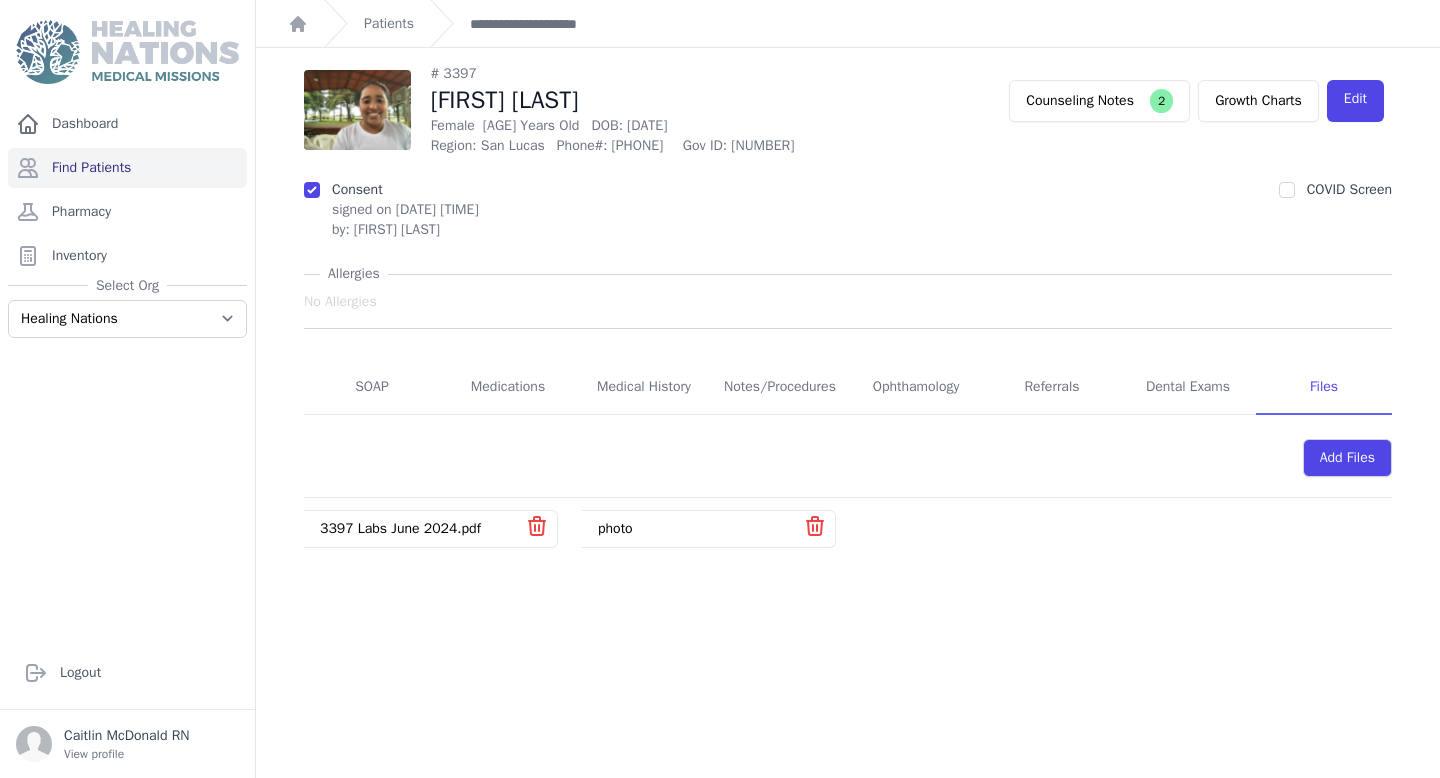 click on "3397 Labs June 2024.pdf" at bounding box center (400, 528) 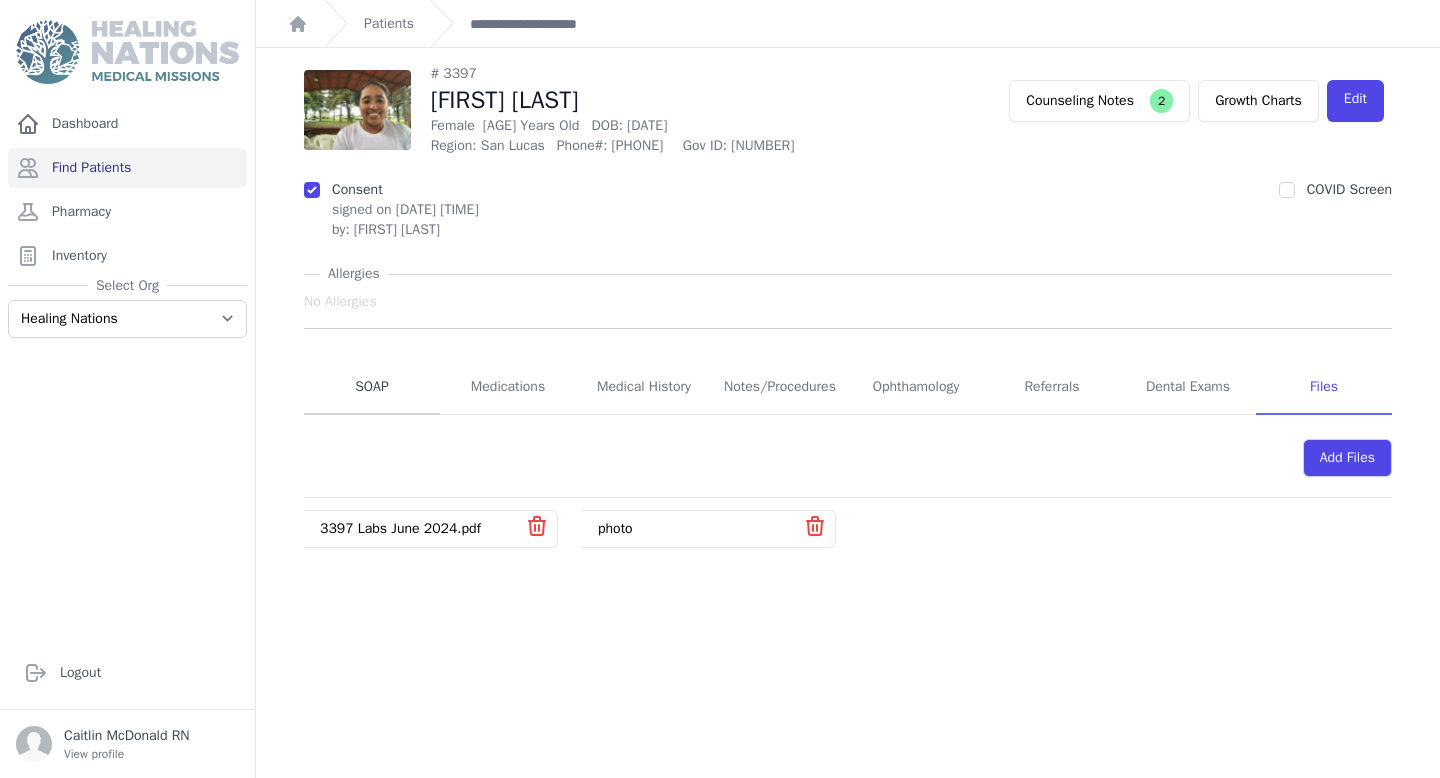click on "SOAP" at bounding box center (372, 388) 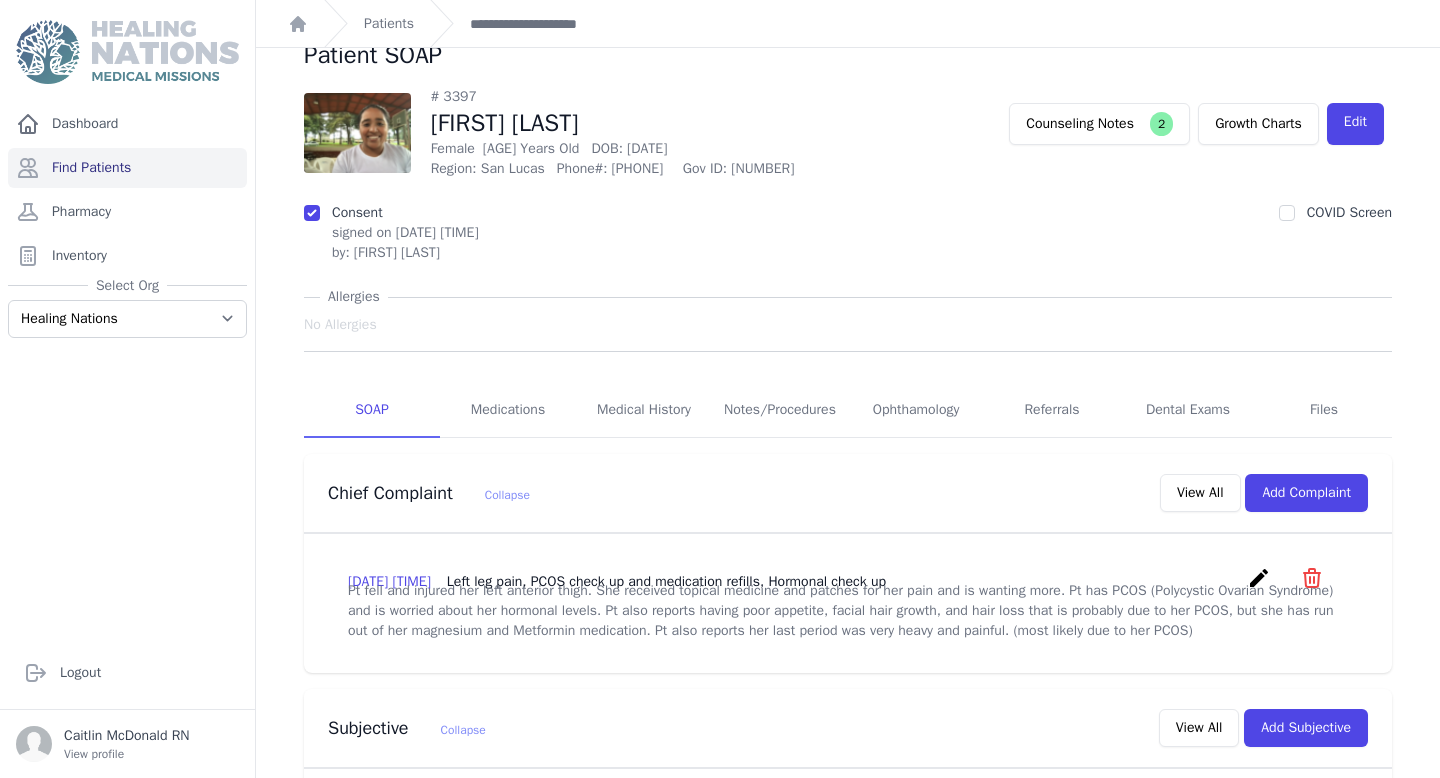 scroll, scrollTop: 0, scrollLeft: 0, axis: both 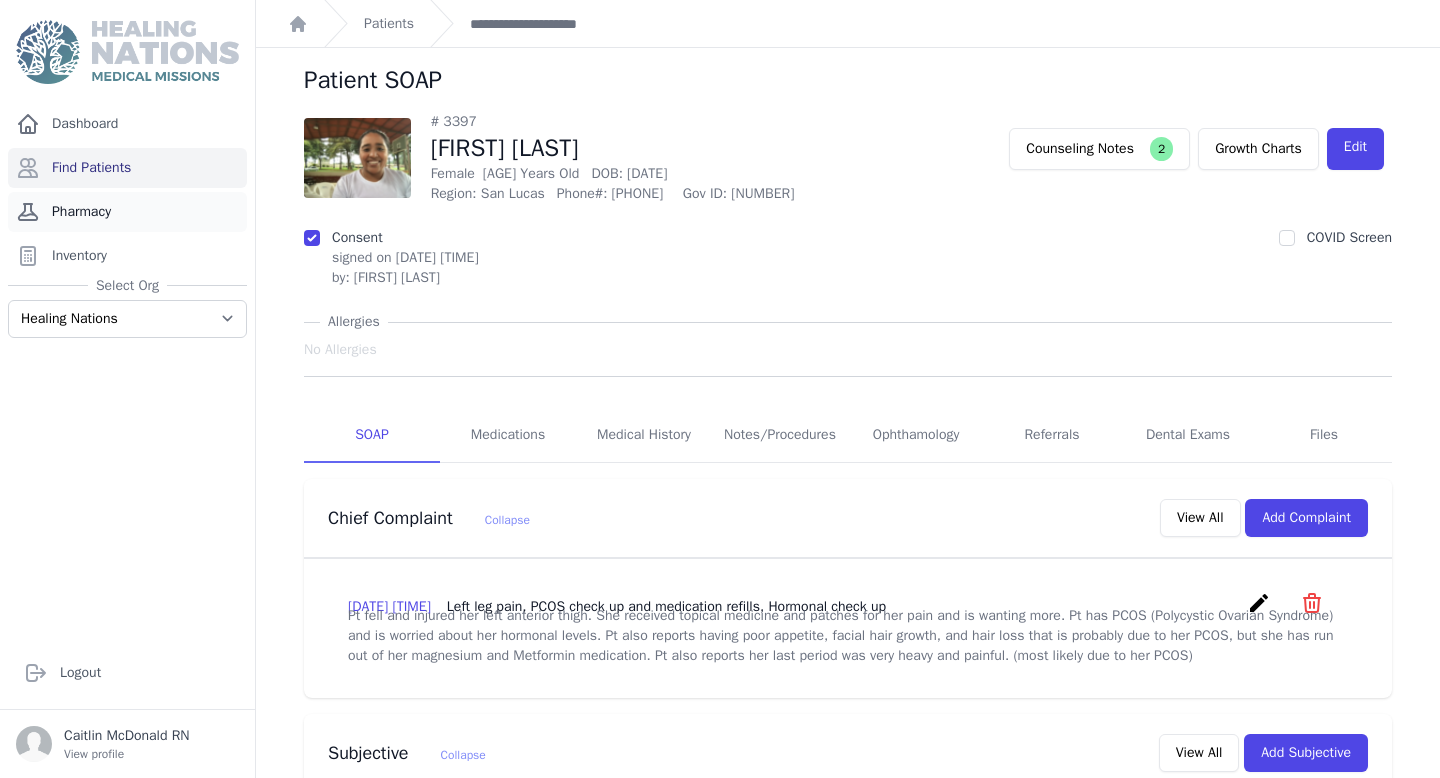 click on "Pharmacy" at bounding box center [127, 212] 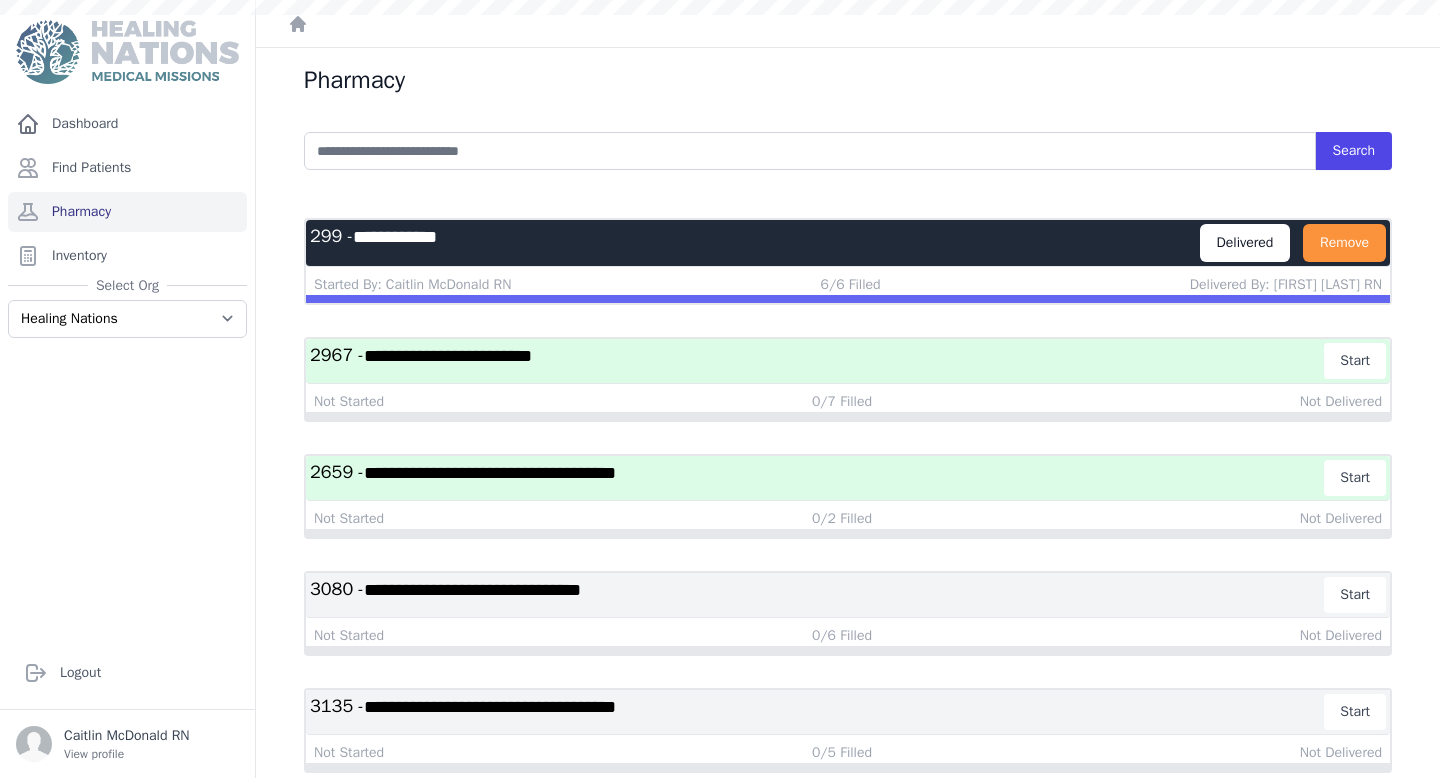 scroll, scrollTop: 0, scrollLeft: 0, axis: both 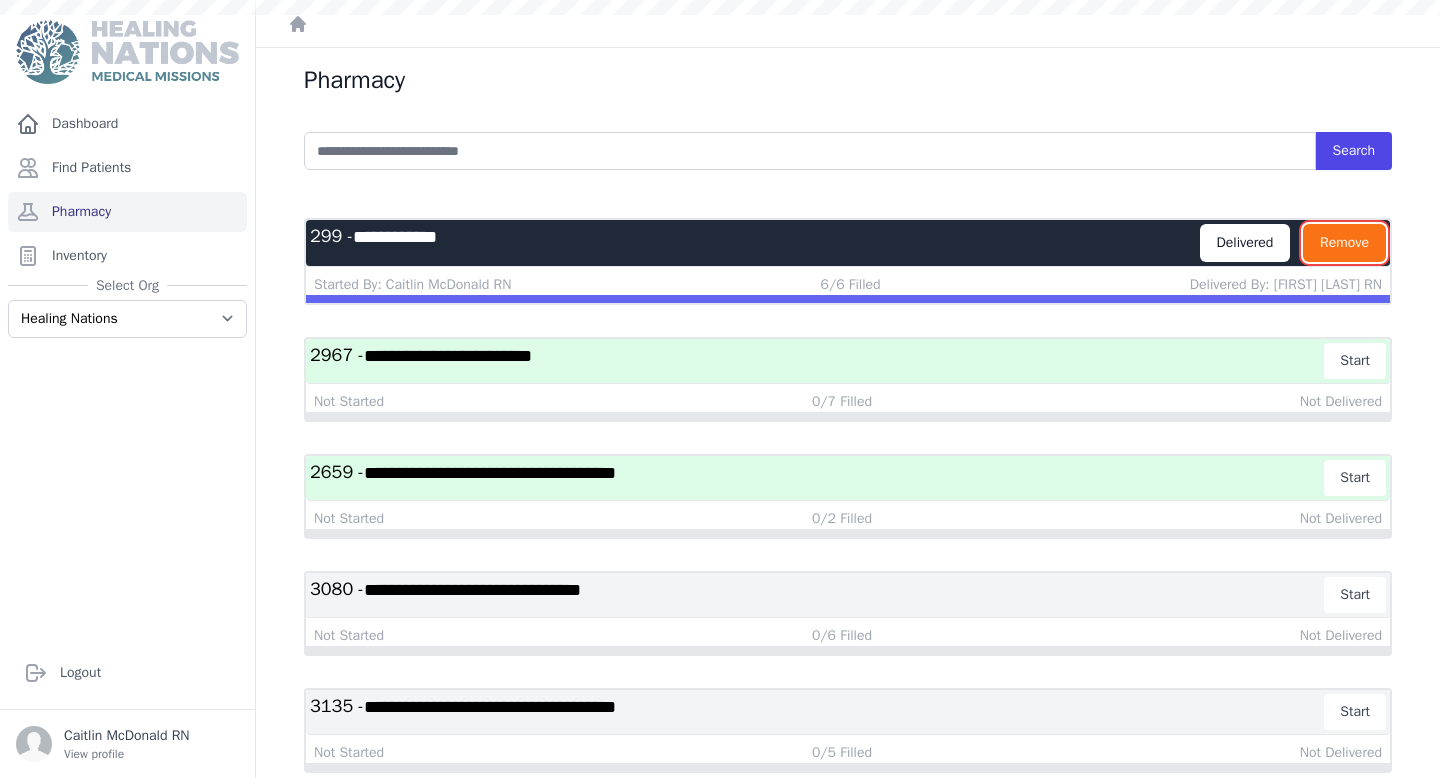 click on "Remove" at bounding box center [1344, 243] 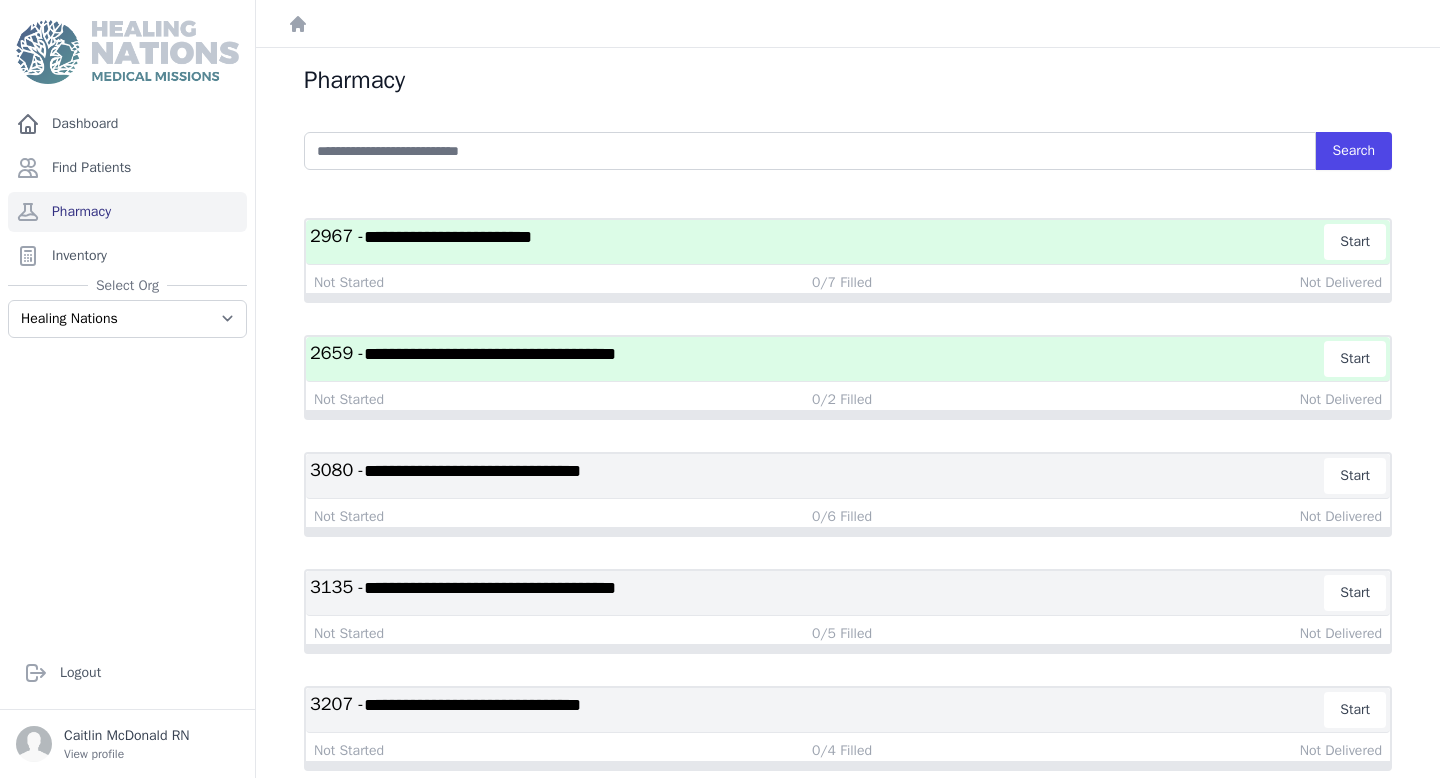 click on "**********" at bounding box center (817, 359) 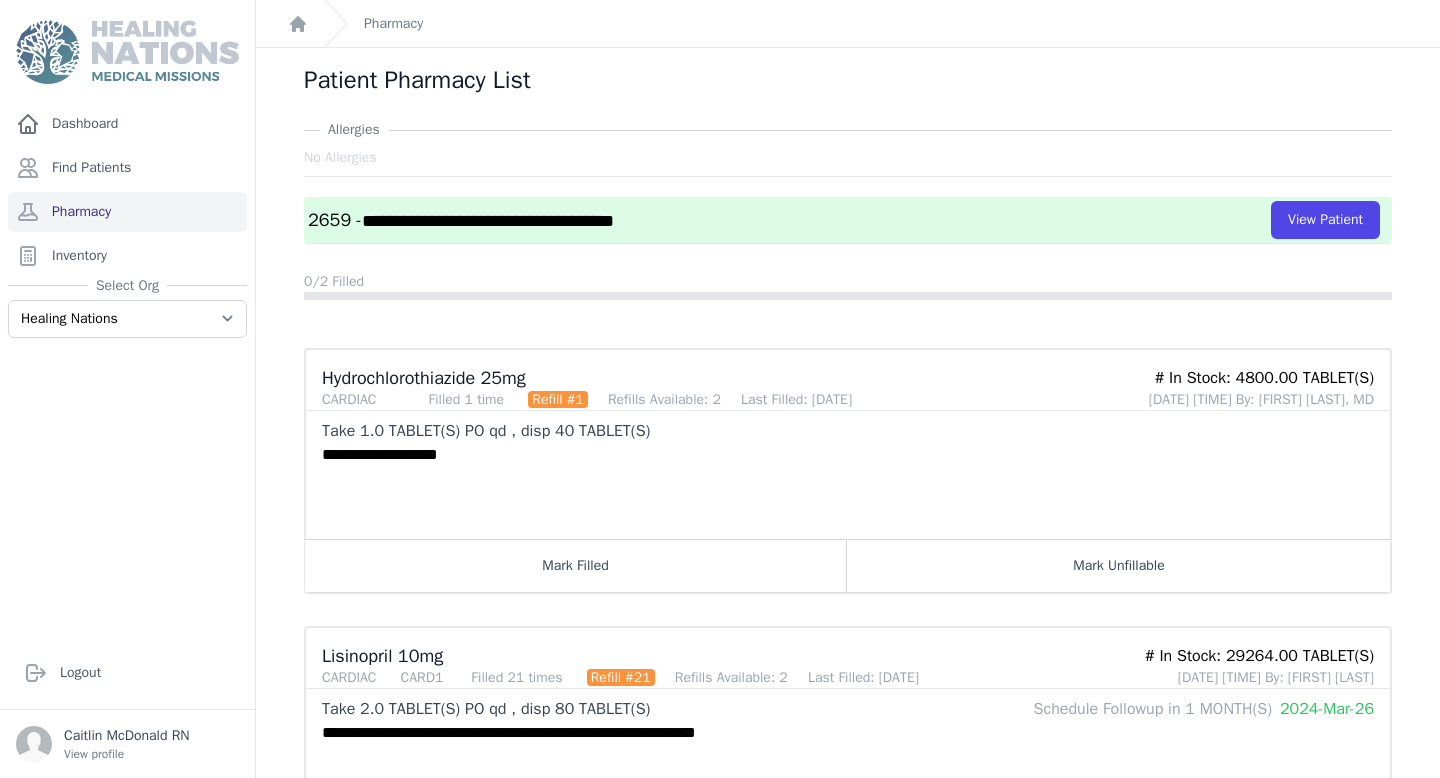 scroll, scrollTop: 142, scrollLeft: 0, axis: vertical 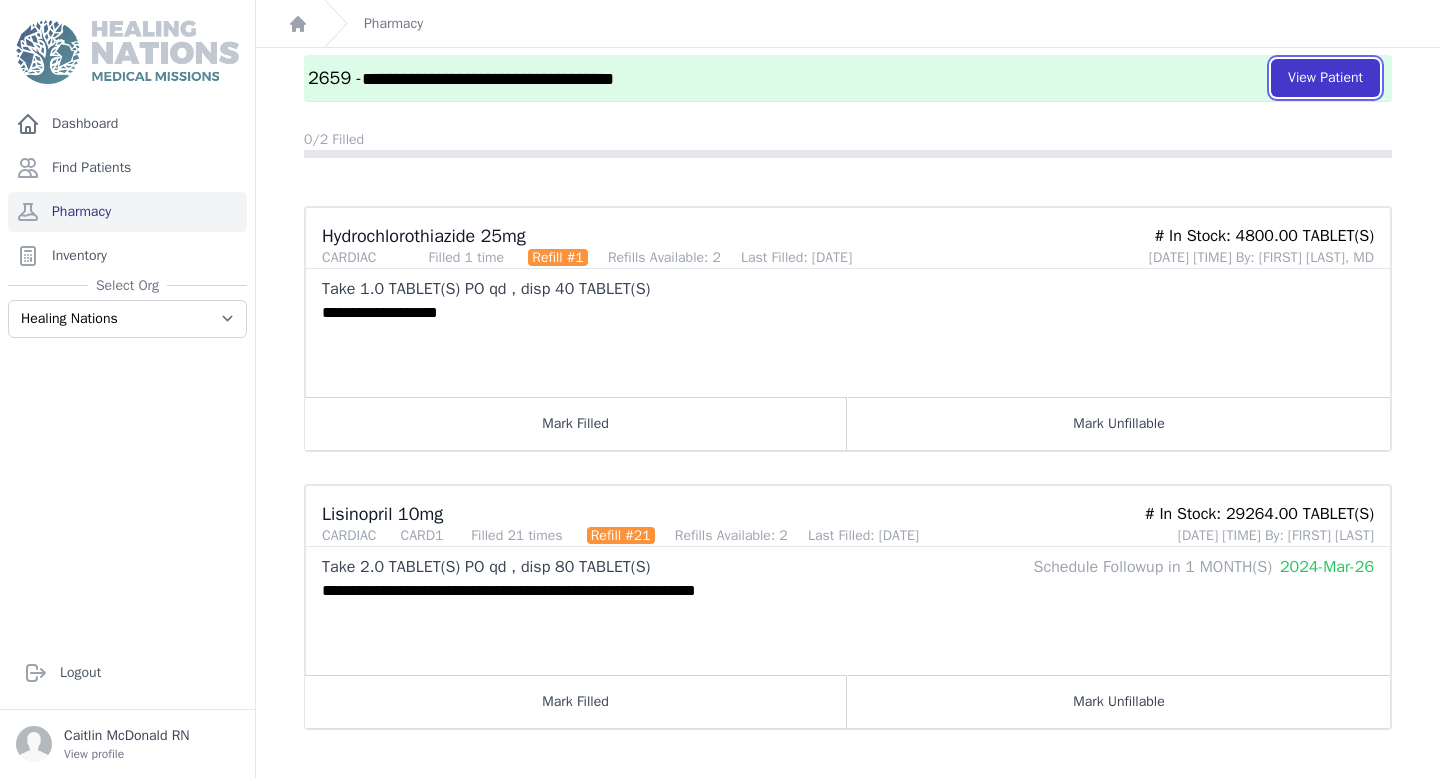 click on "View Patient" at bounding box center (1325, 78) 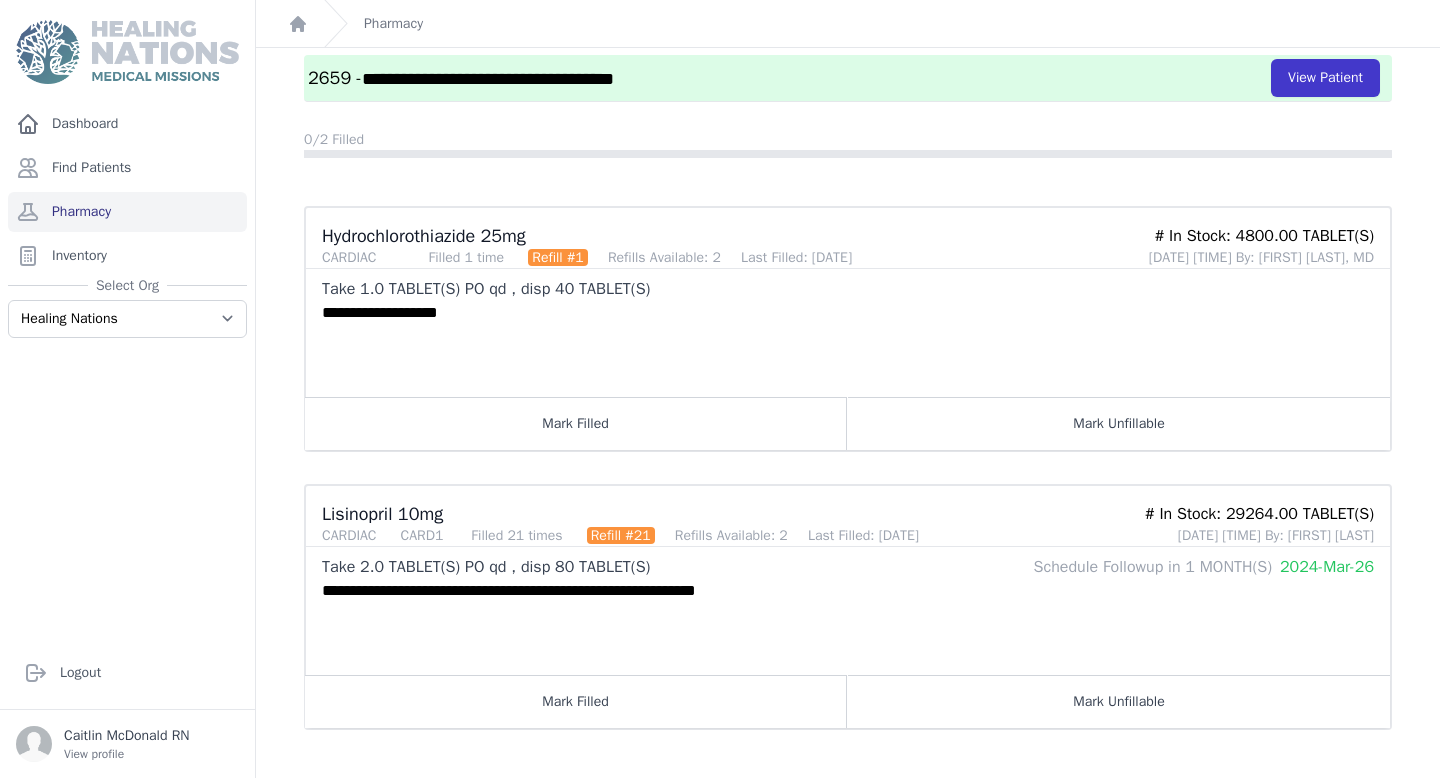 scroll, scrollTop: 0, scrollLeft: 0, axis: both 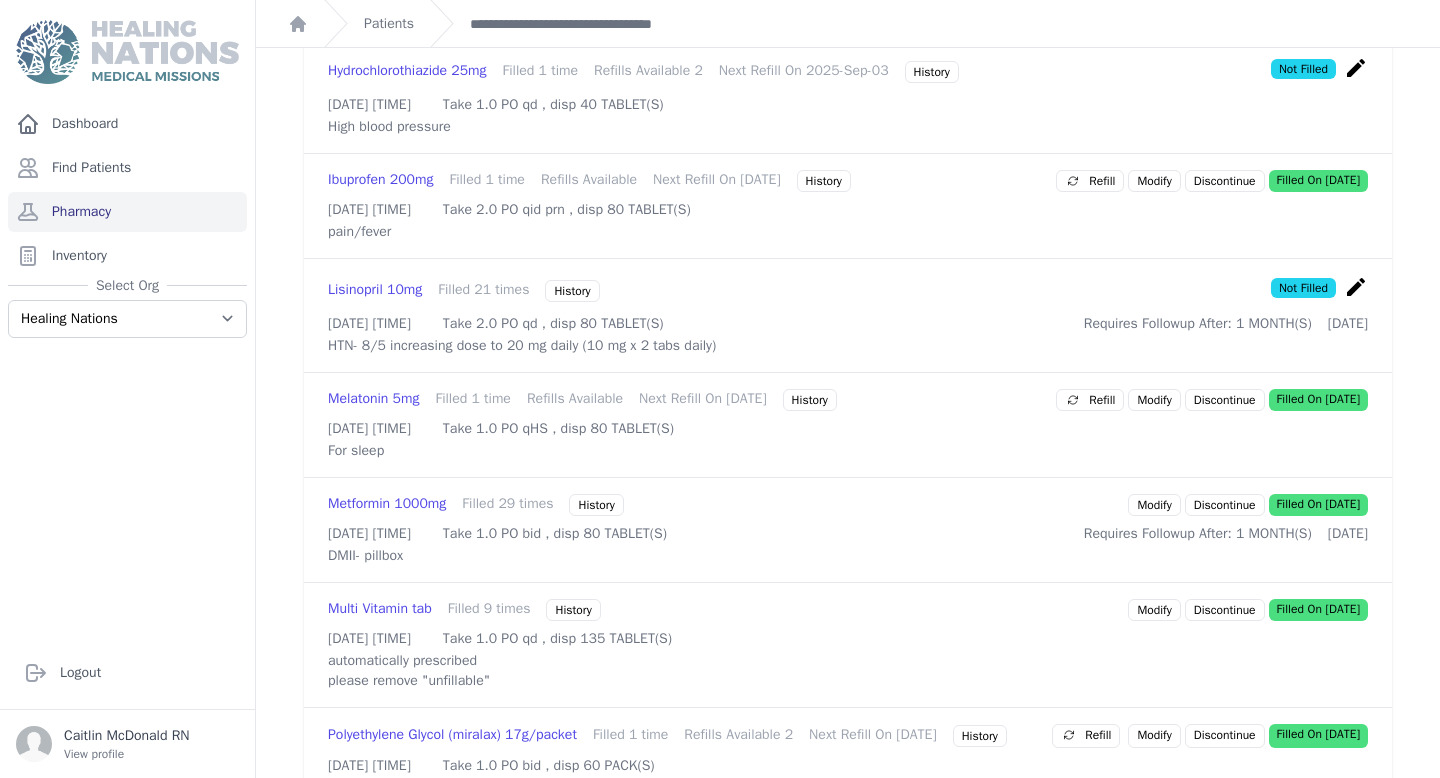 click on "create" at bounding box center [1356, 287] 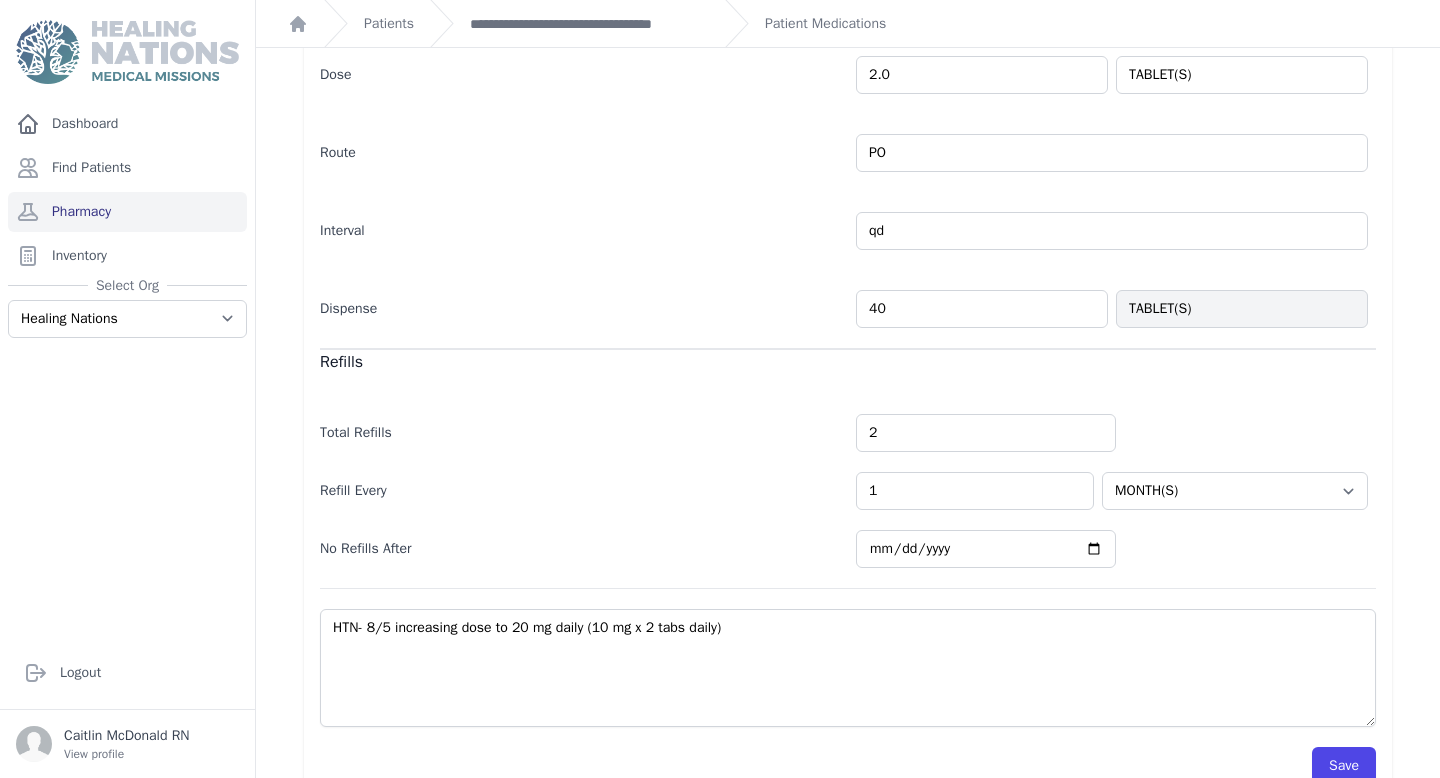 scroll, scrollTop: 436, scrollLeft: 0, axis: vertical 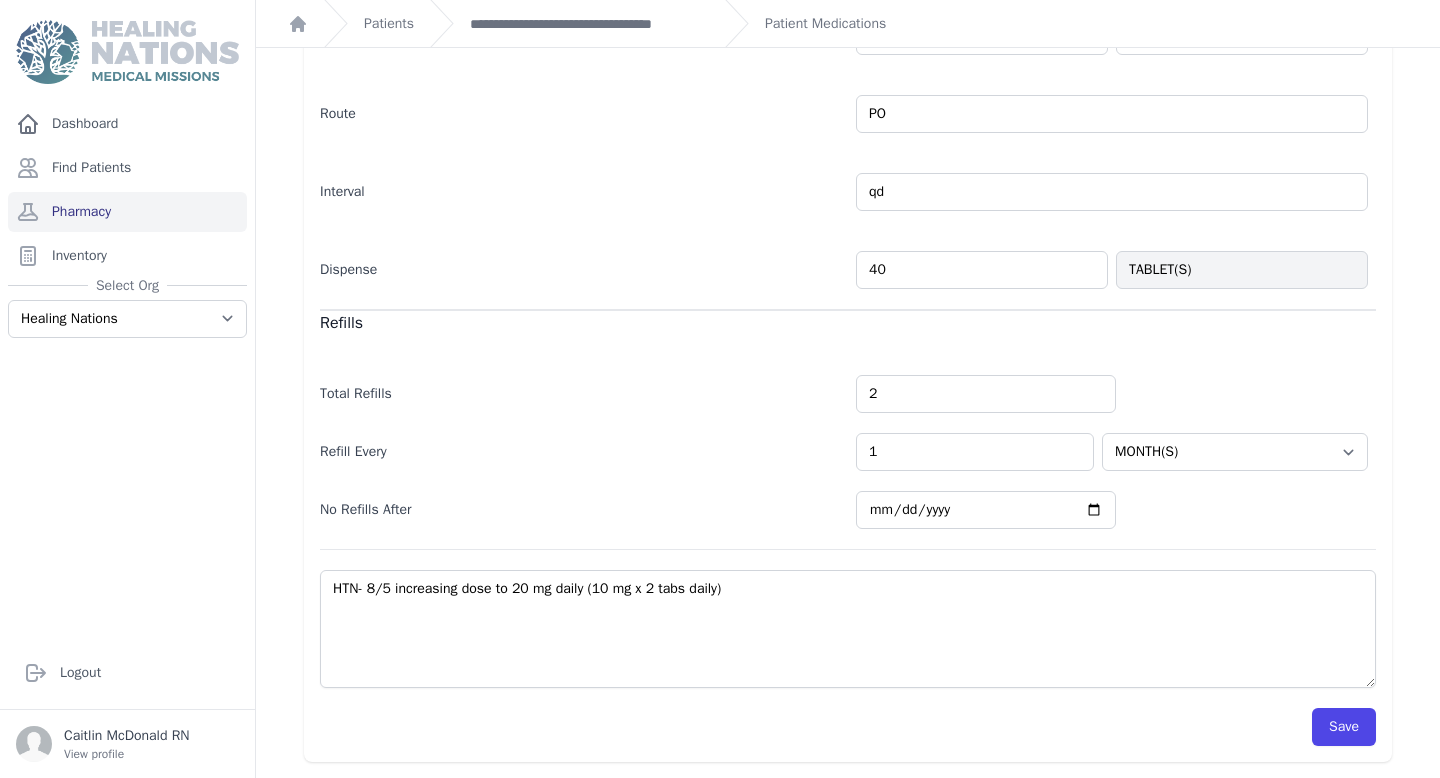 type on "40" 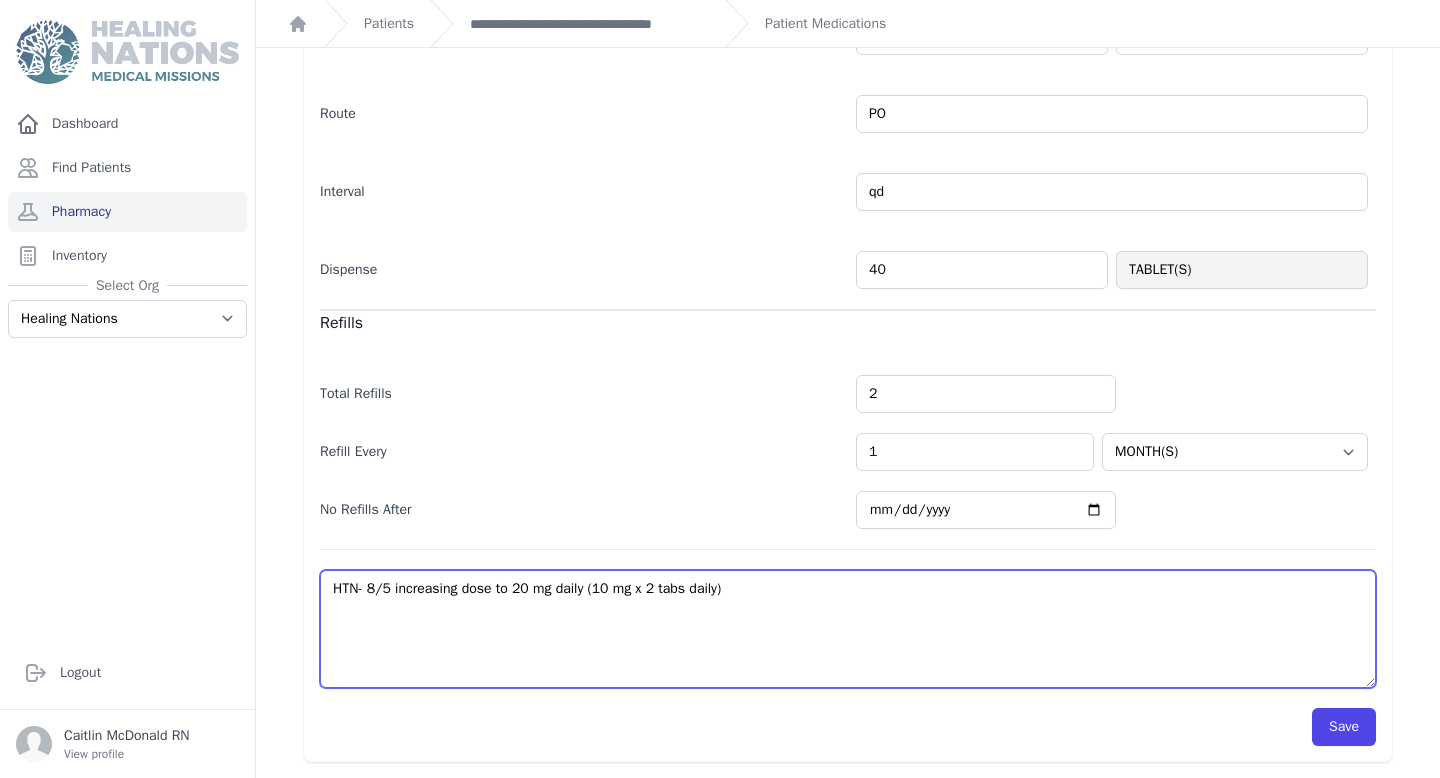 click on "HTN- 8/5 increasing dose to 20 mg daily (10 mg x 2 tabs daily)" at bounding box center [848, 629] 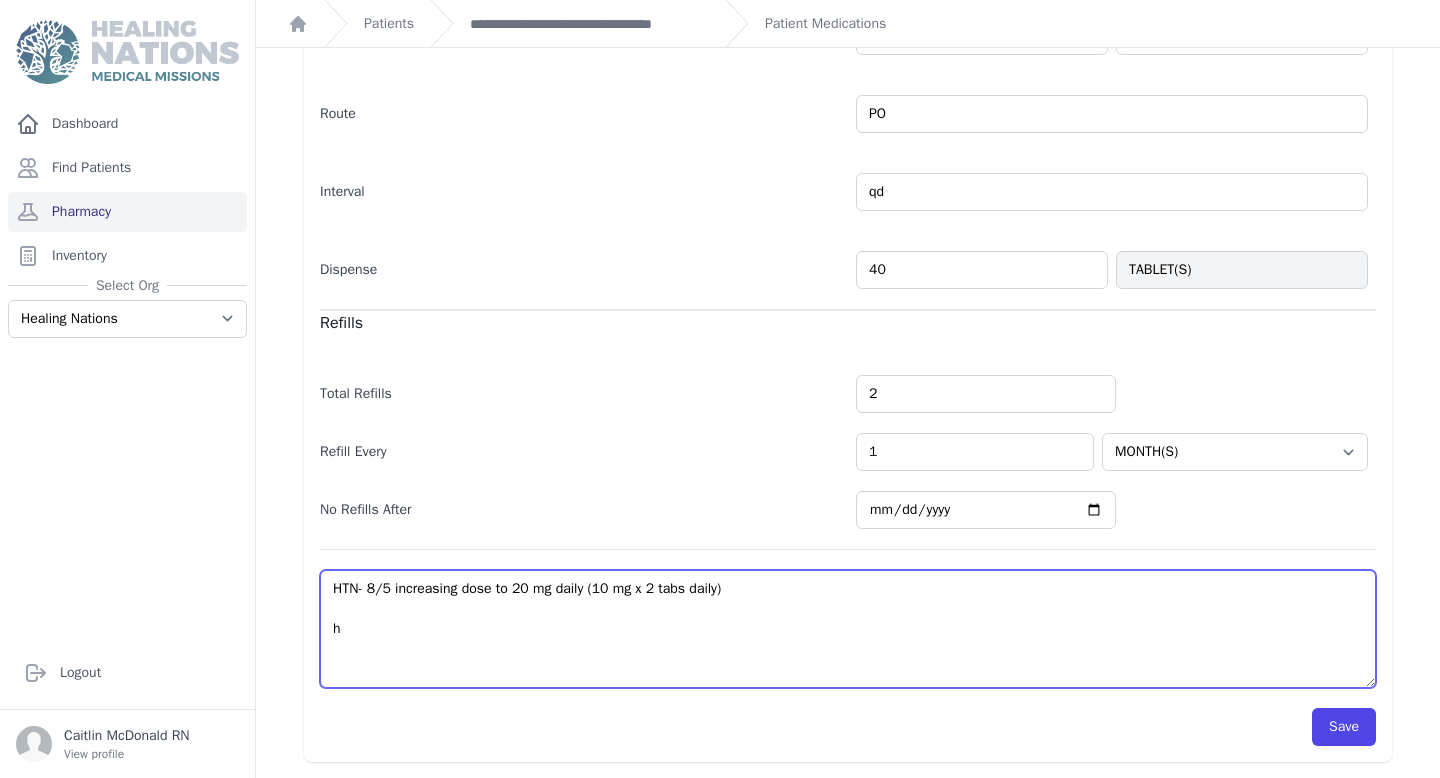 select on "MONTH(S)" 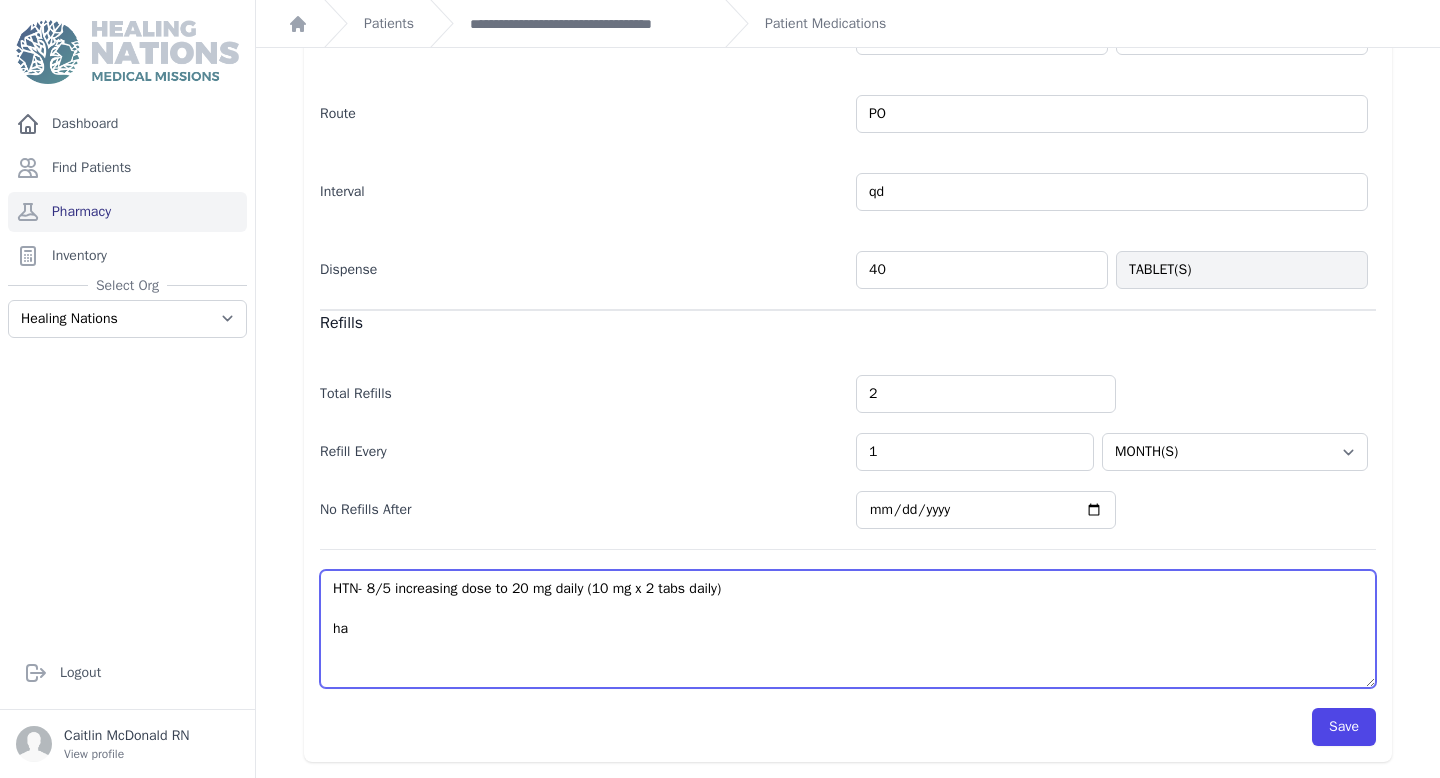 type on "HTN- 8/5 increasing dose to 20 mg daily (10 mg x 2 tabs daily)
has" 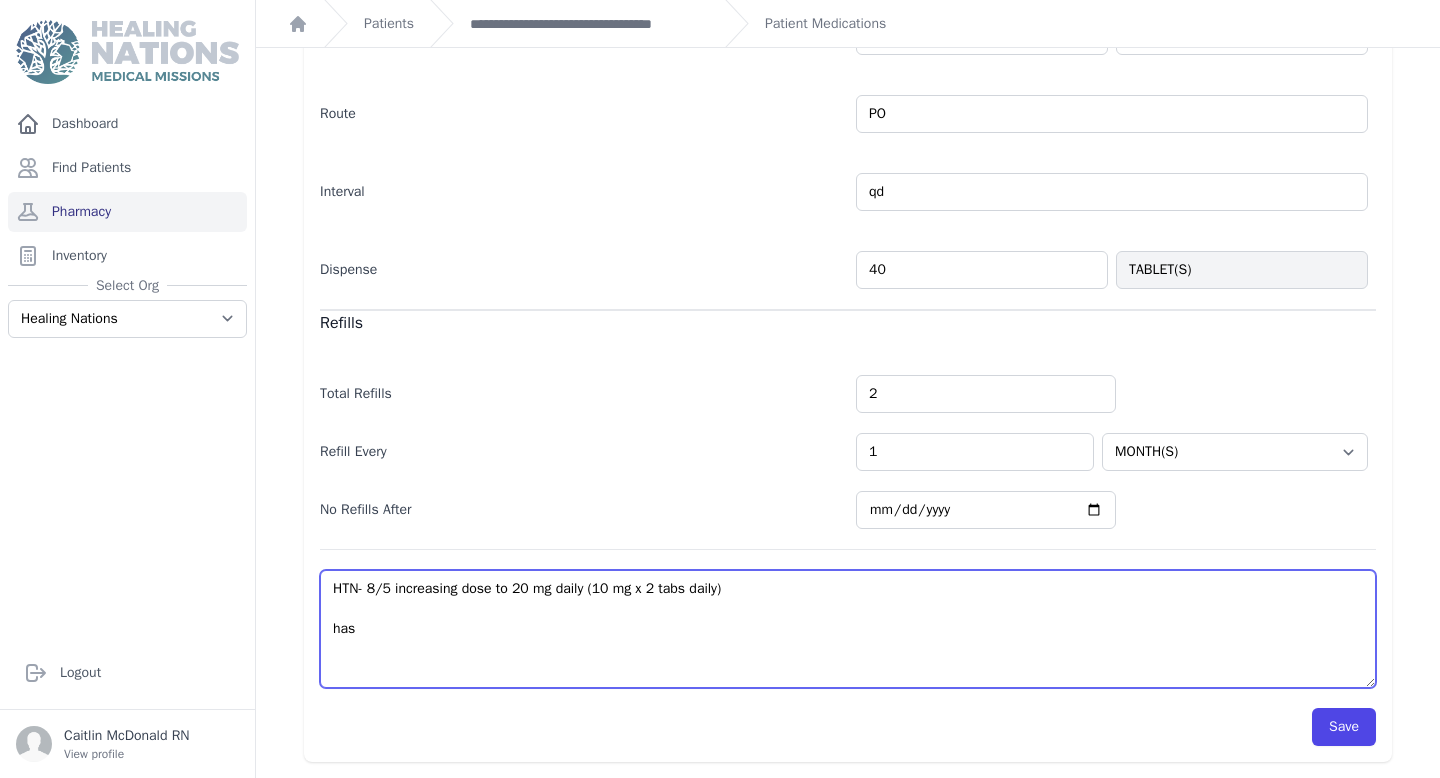 select on "MONTH(S)" 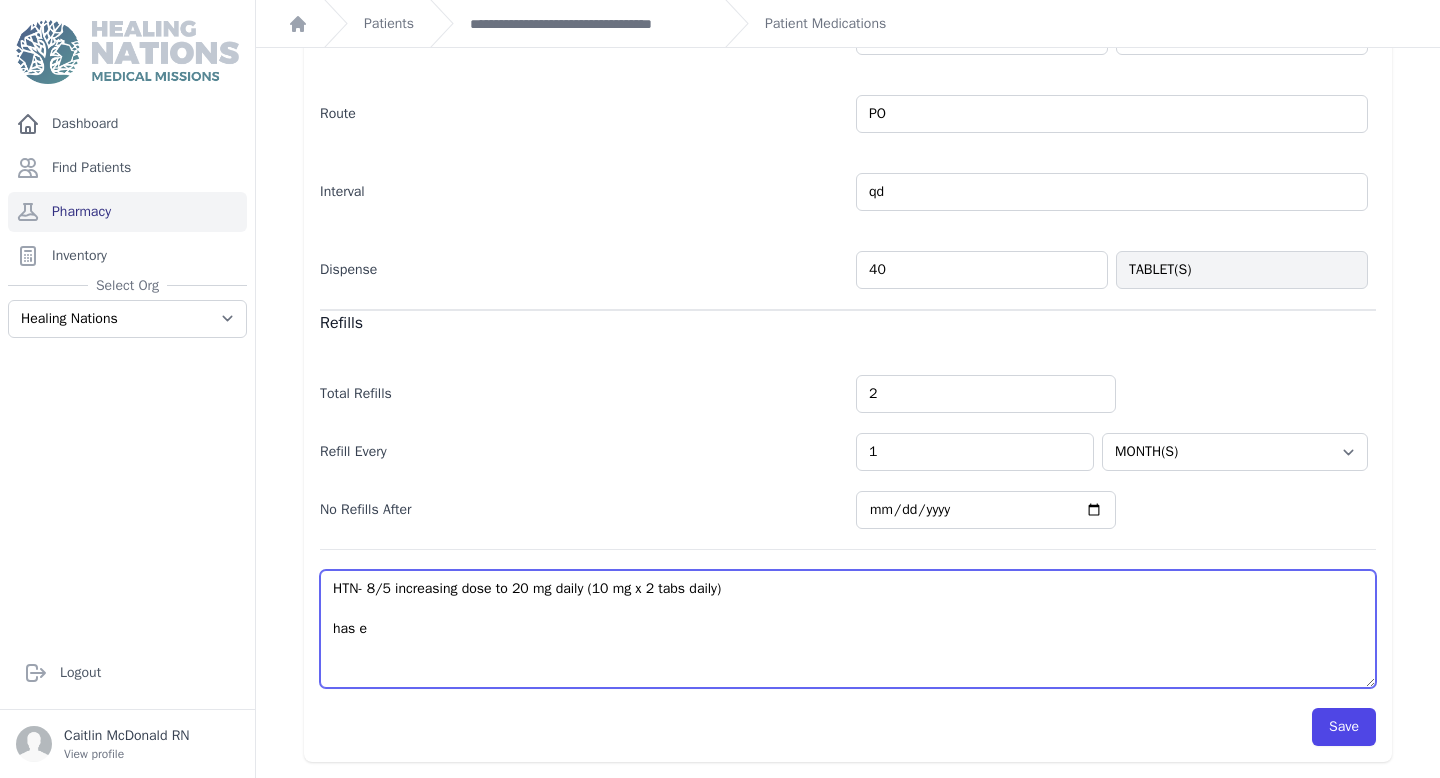 select on "MONTH(S)" 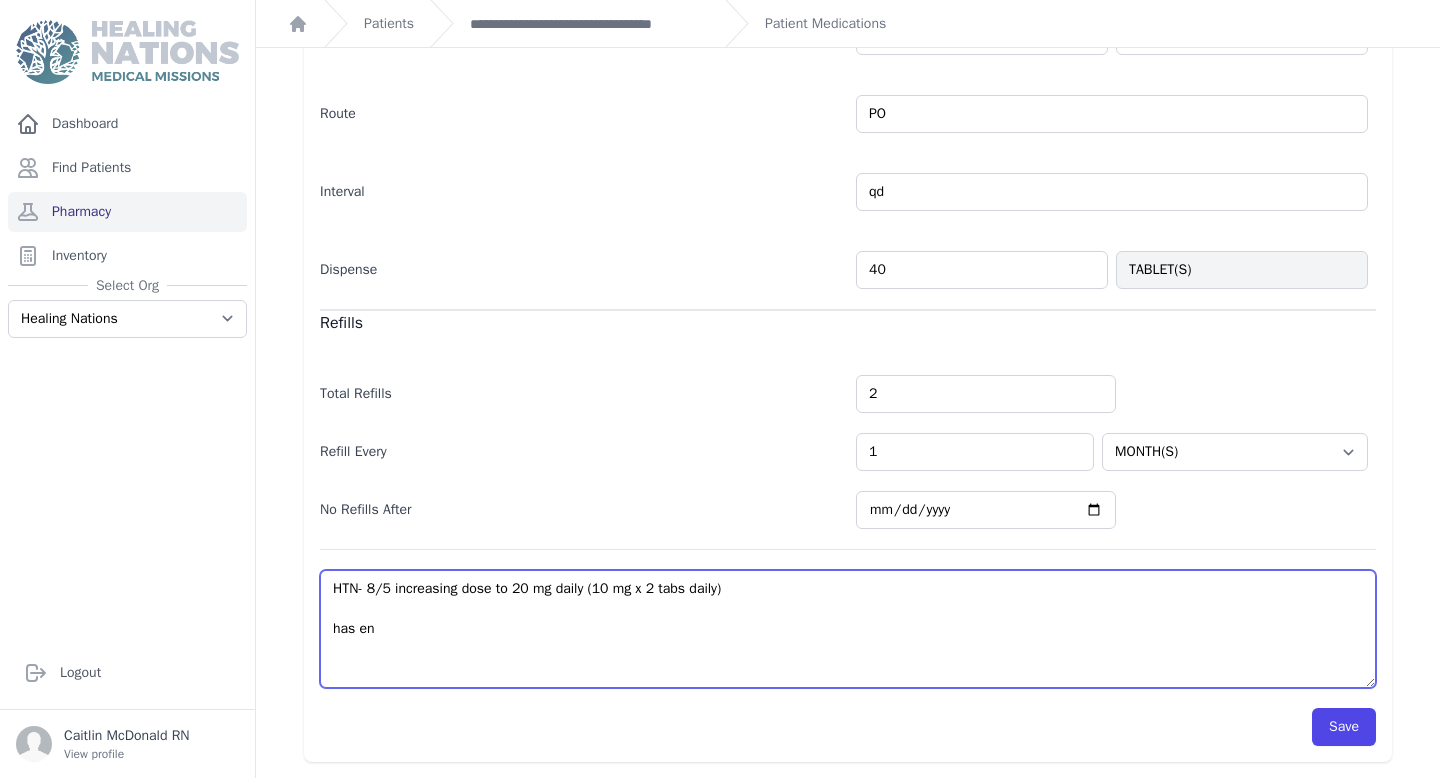 select on "MONTH(S)" 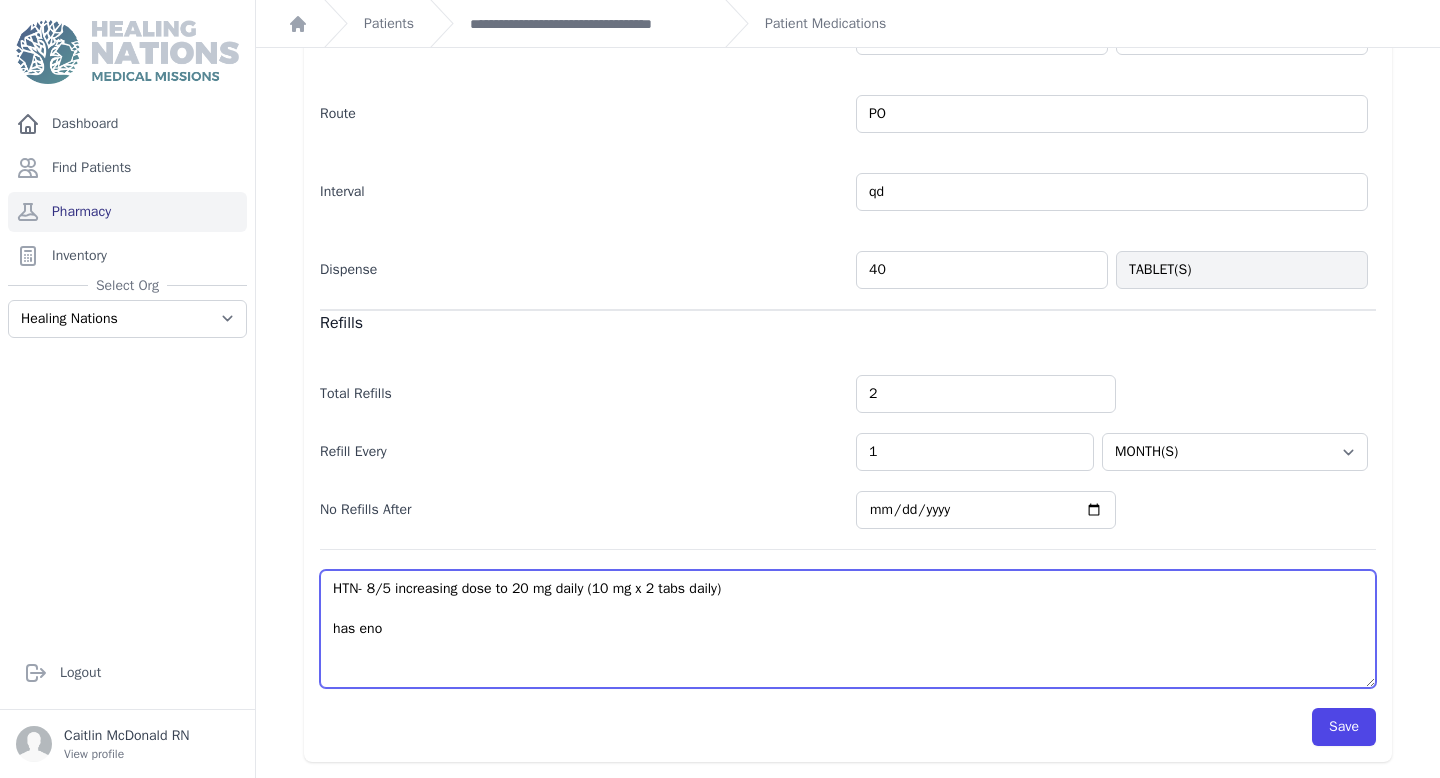 select on "MONTH(S)" 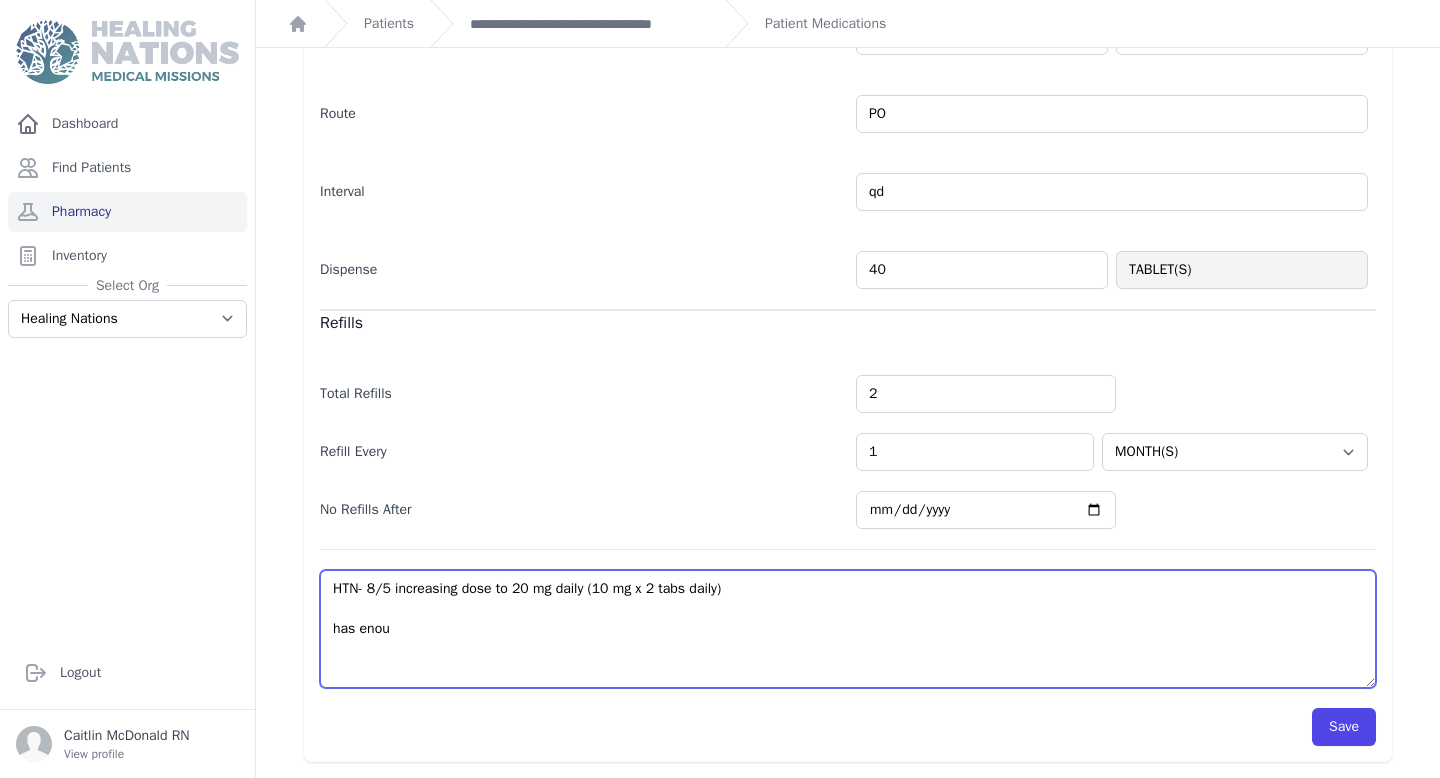 select on "MONTH(S)" 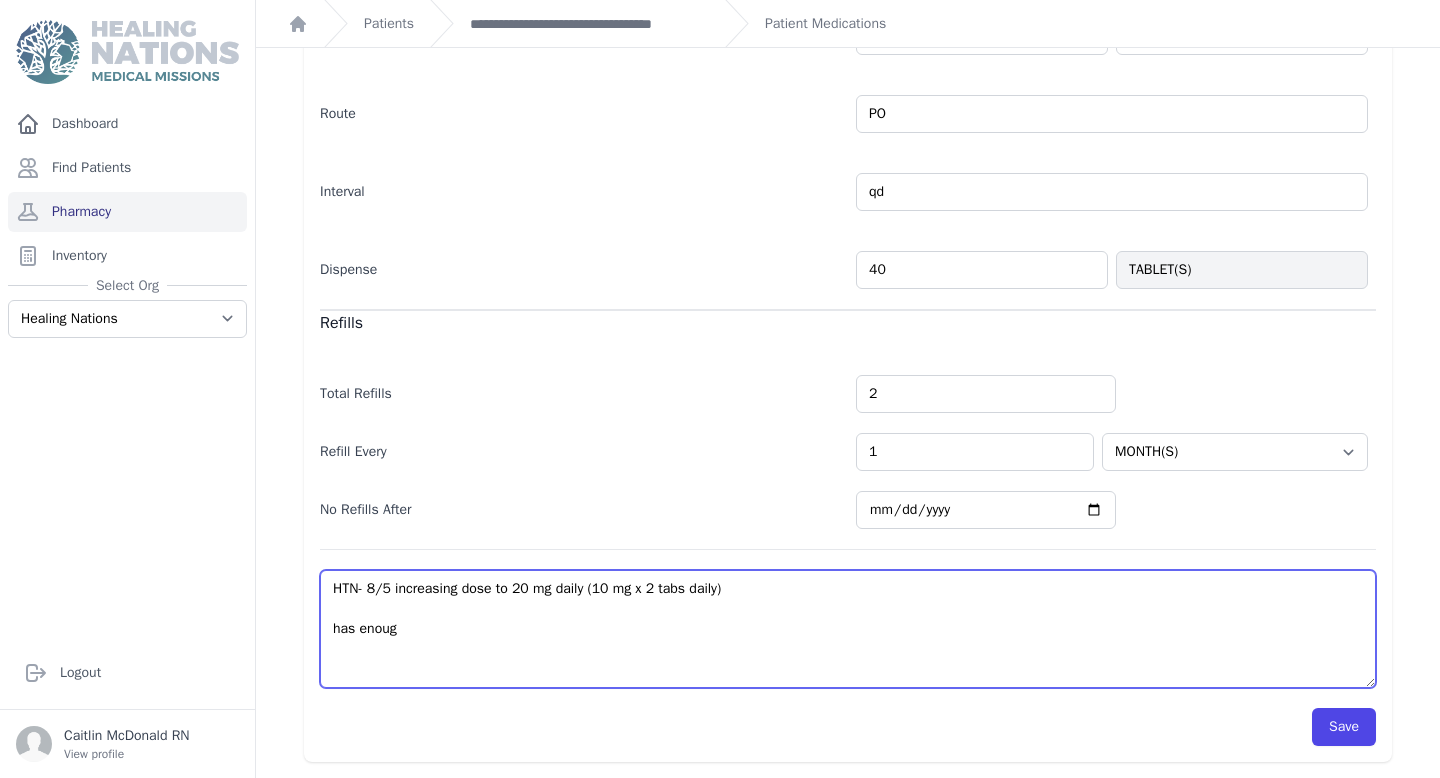 select on "MONTH(S)" 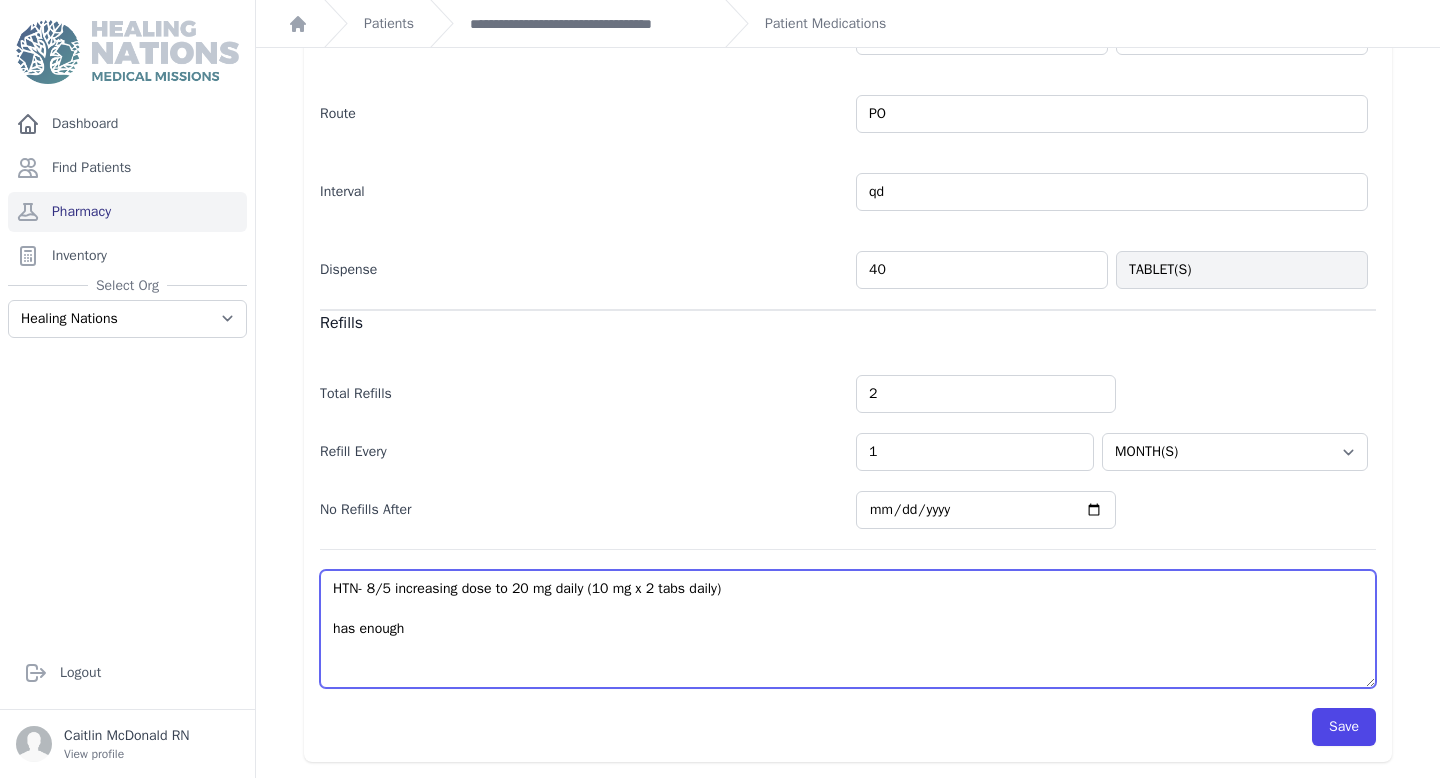 select on "MONTH(S)" 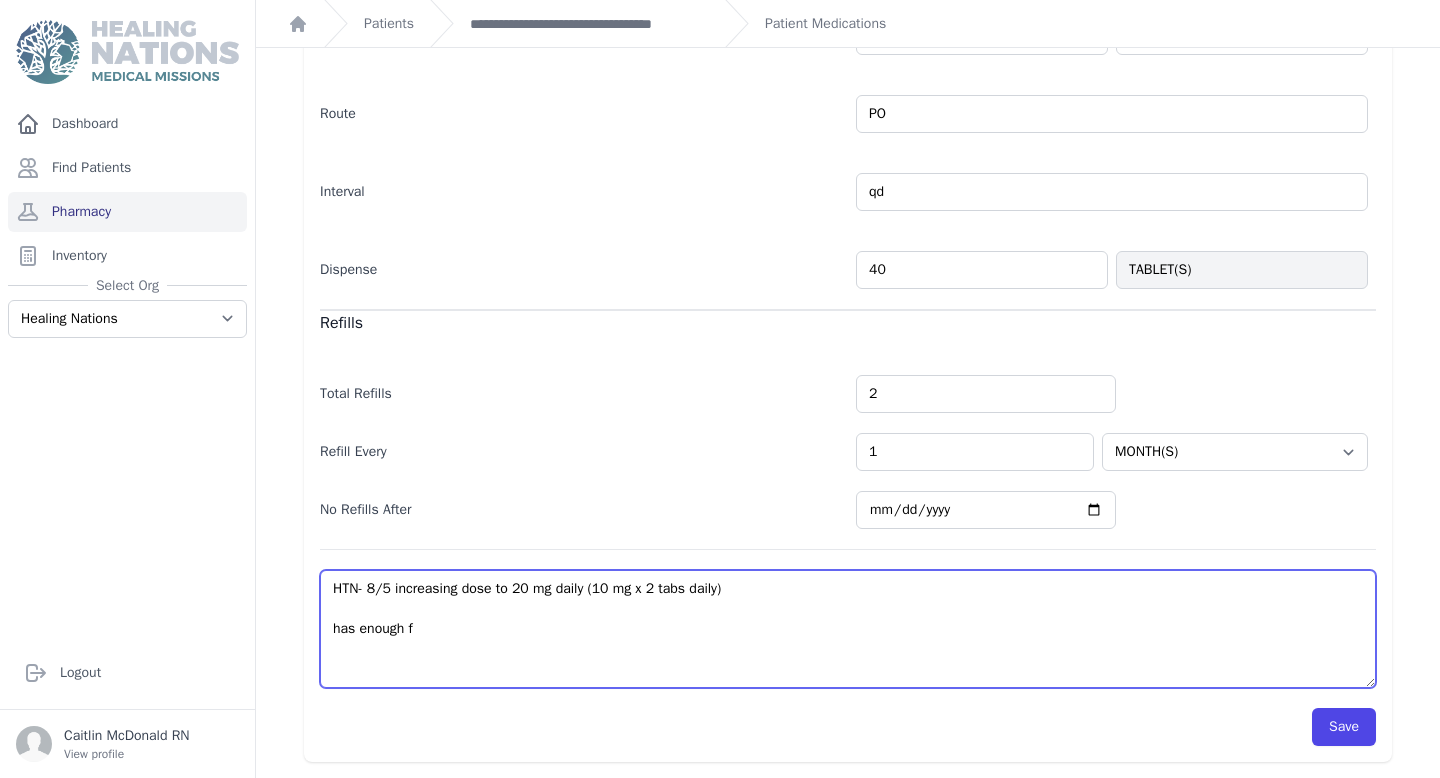 select on "MONTH(S)" 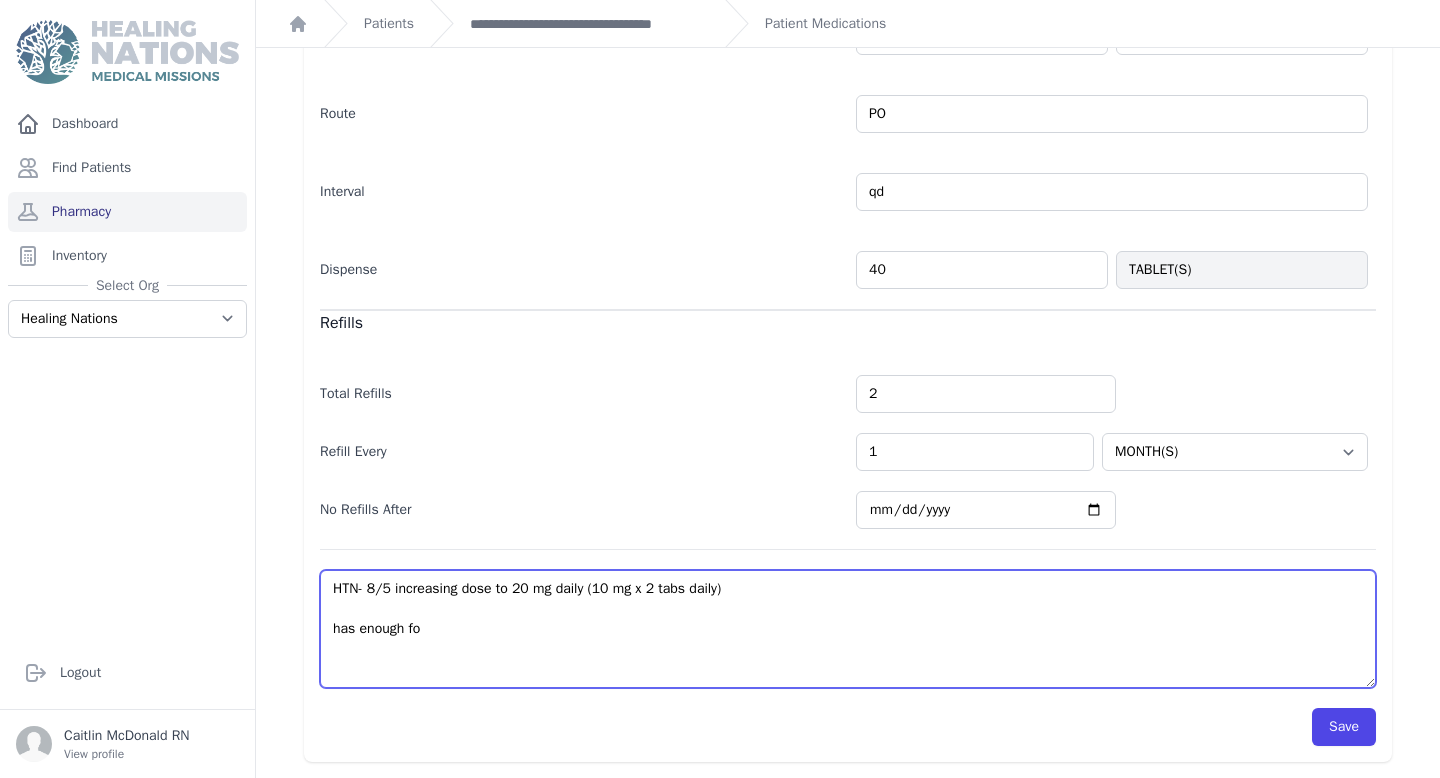 type on "HTN- 8/5 increasing dose to 20 mg daily (10 mg x 2 tabs daily)
has enough for" 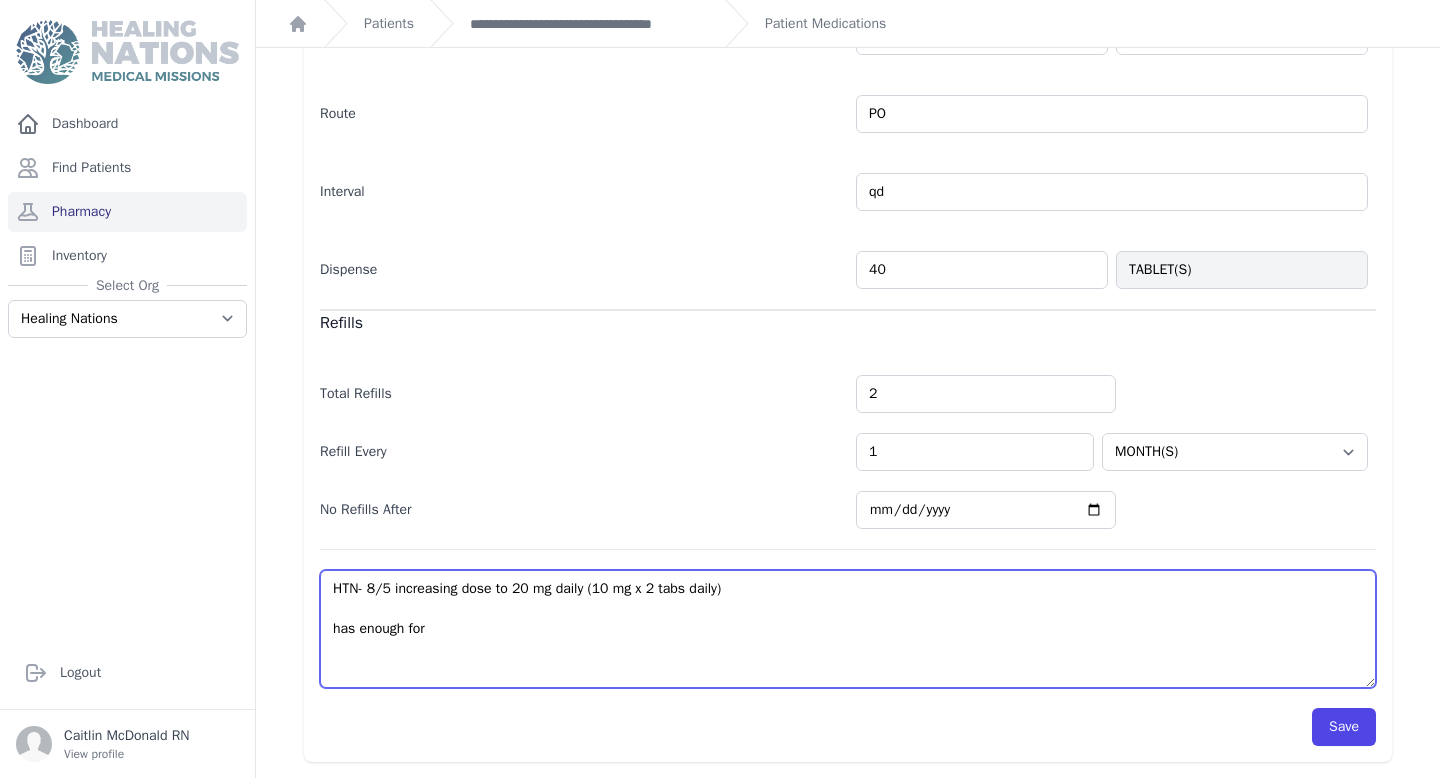 select on "MONTH(S)" 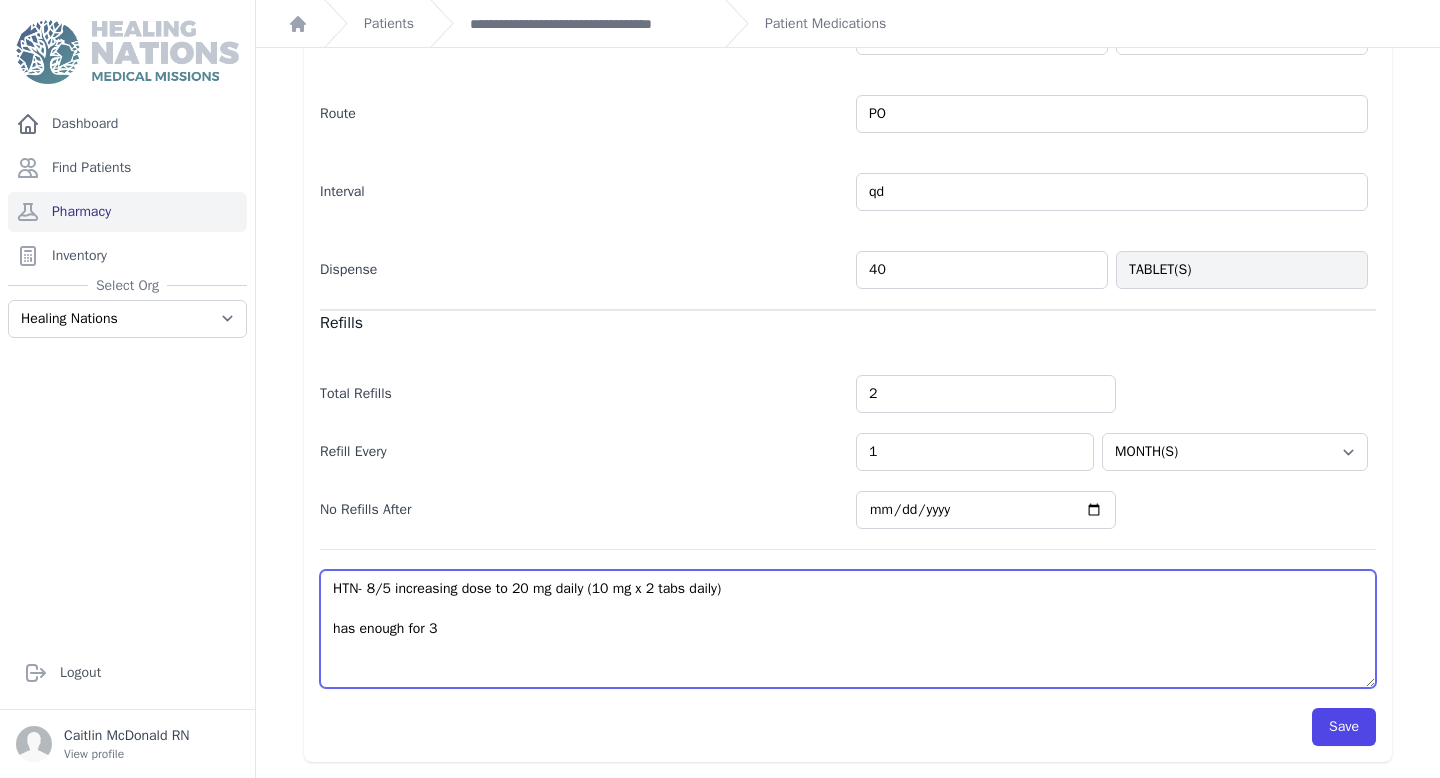 select on "MONTH(S)" 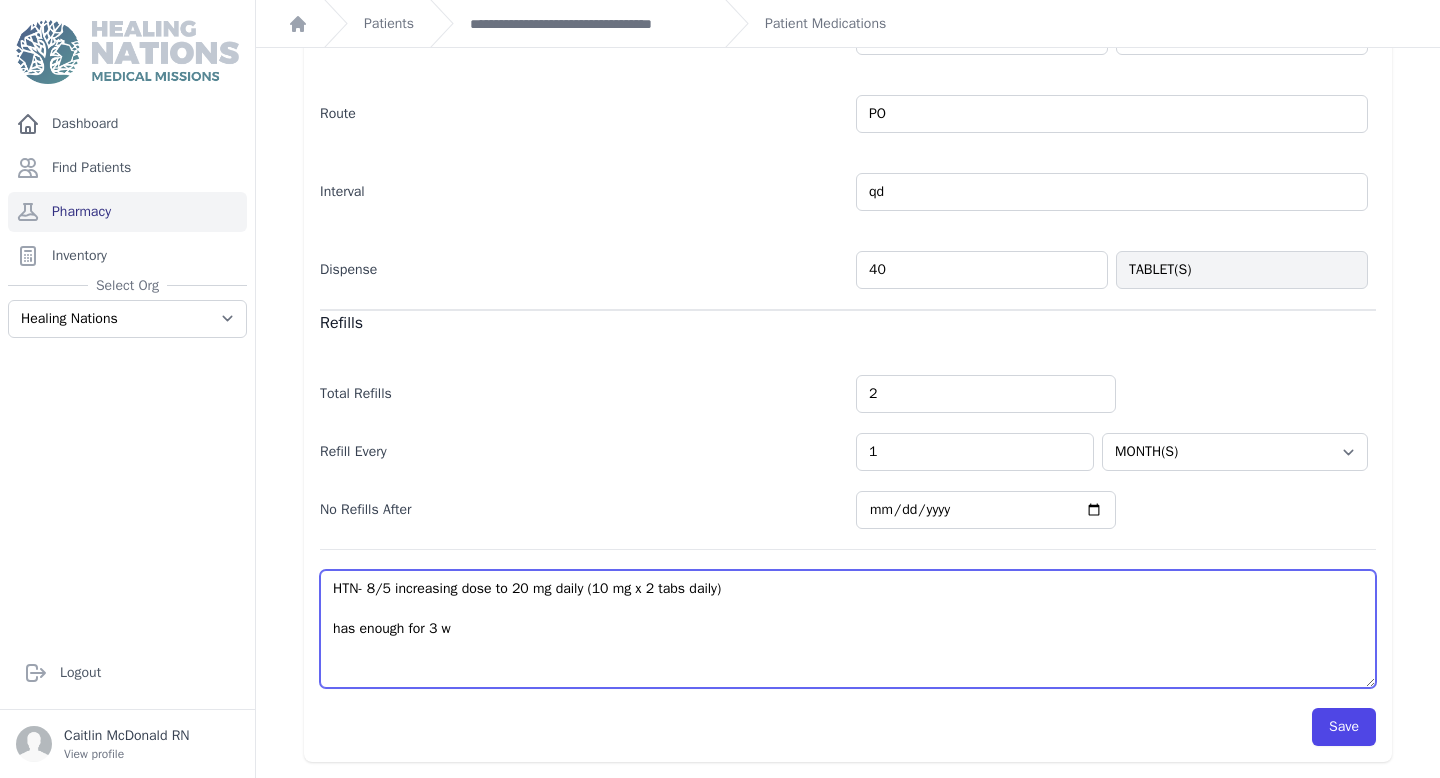 select on "MONTH(S)" 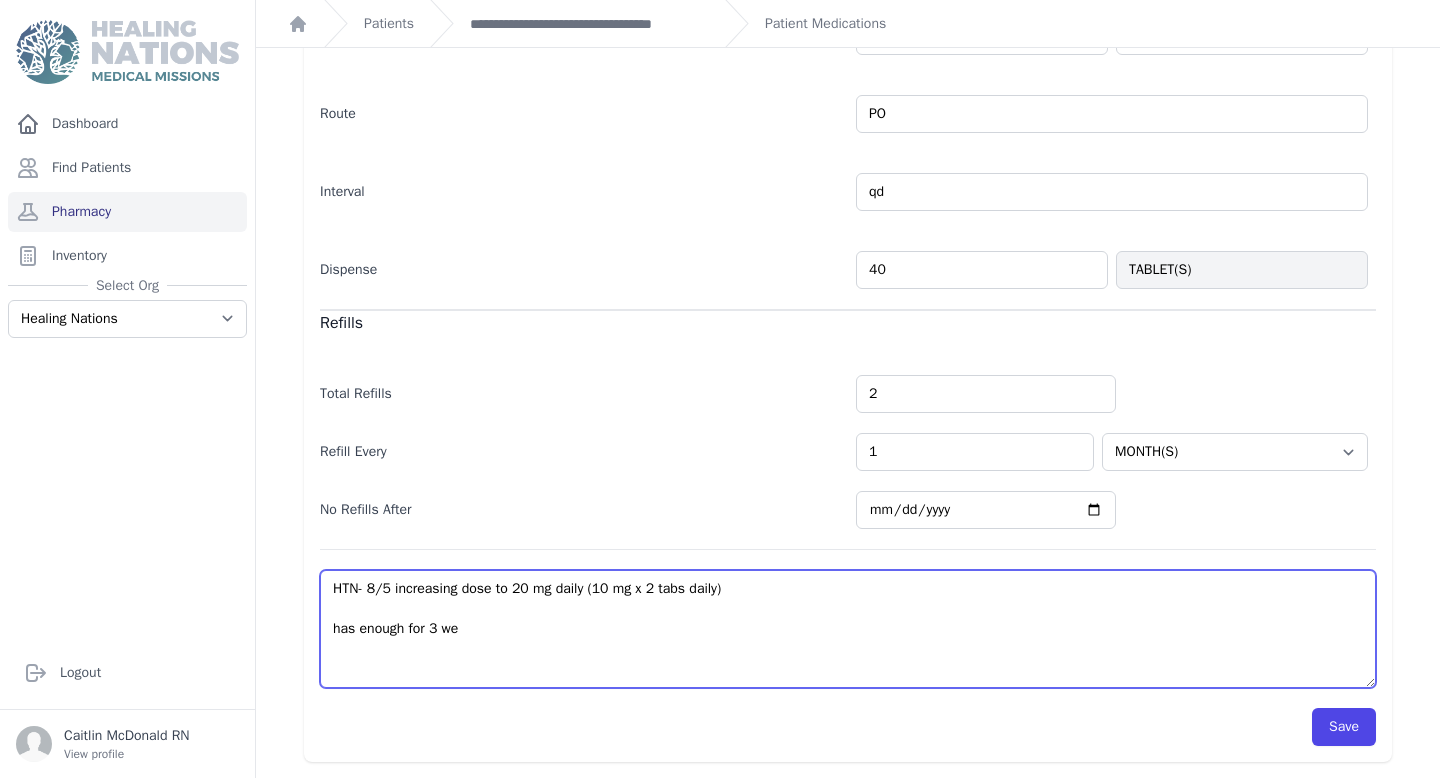 select on "MONTH(S)" 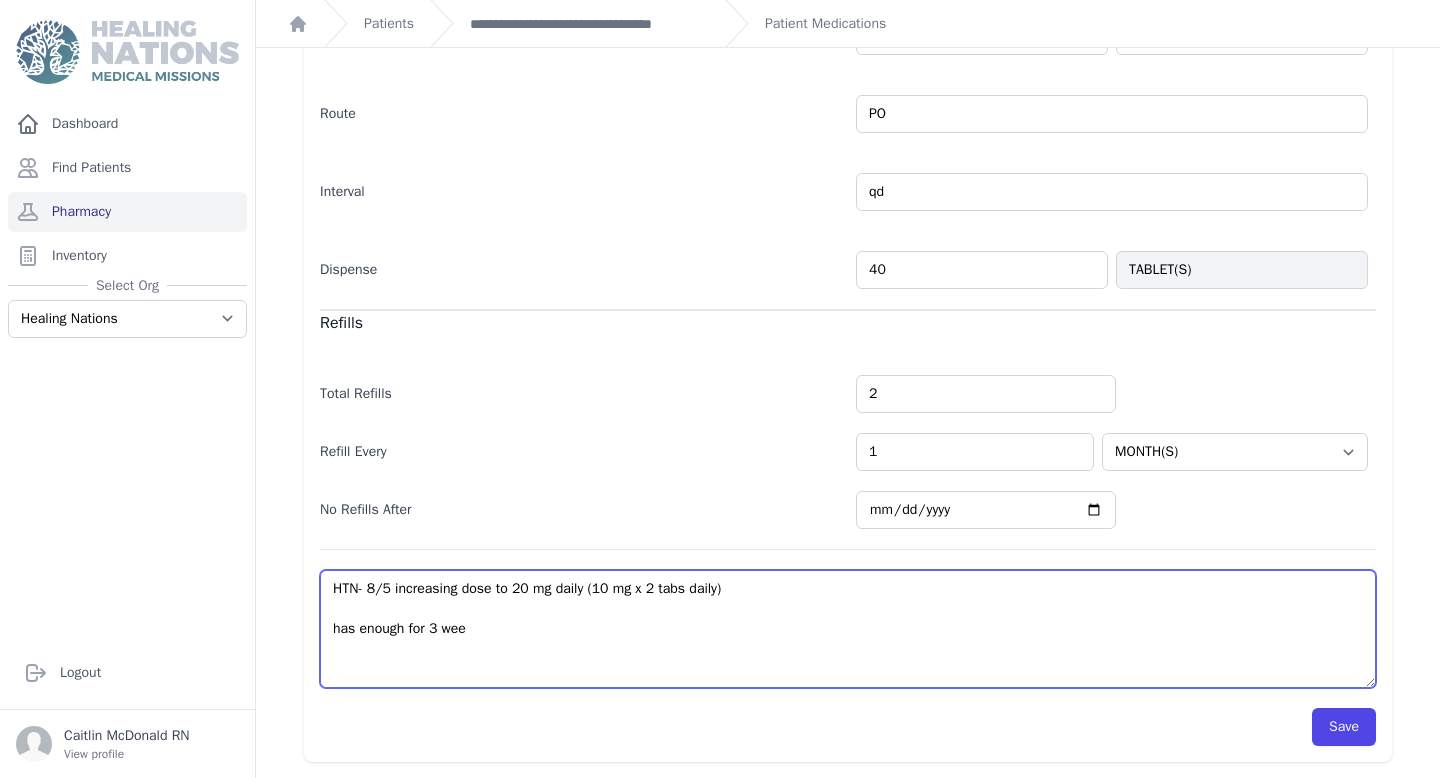 select on "MONTH(S)" 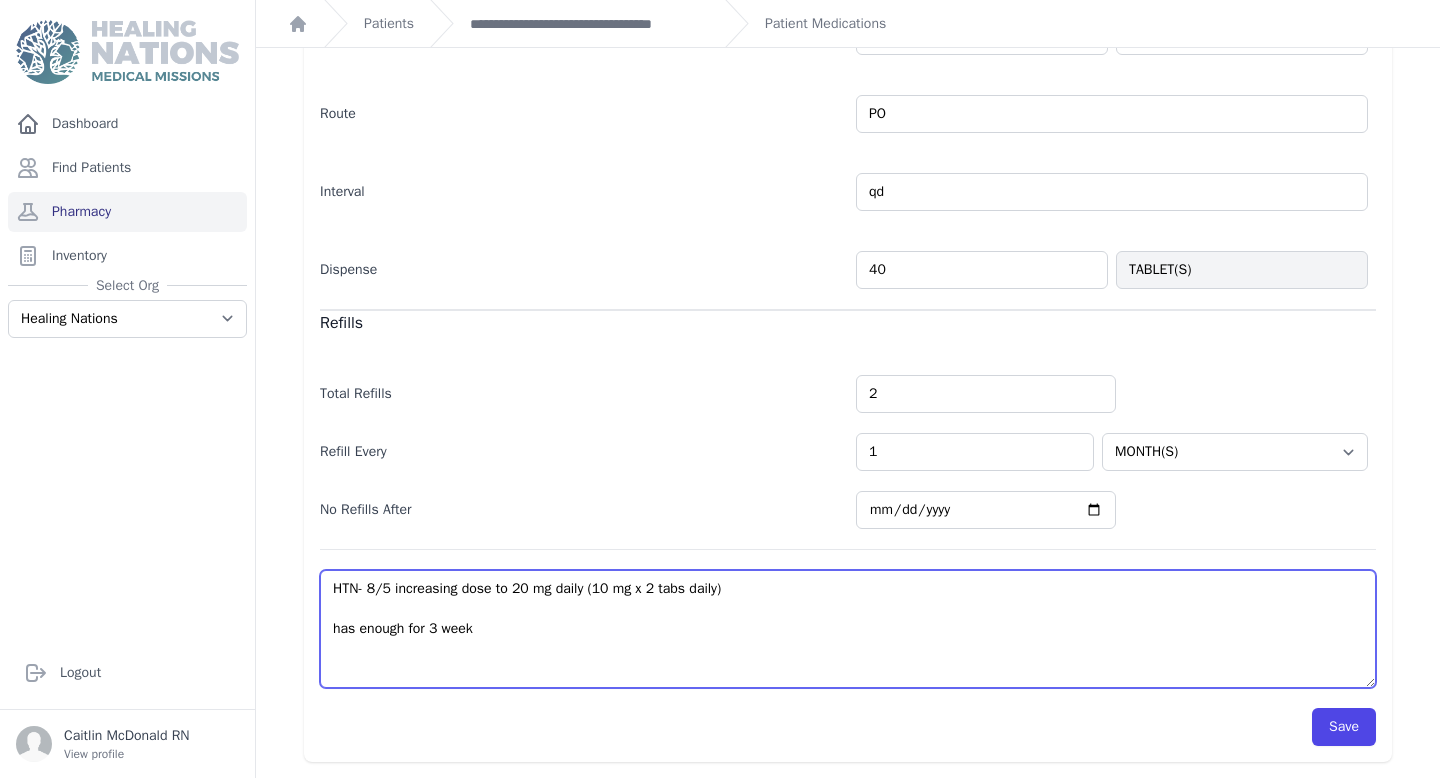 select on "MONTH(S)" 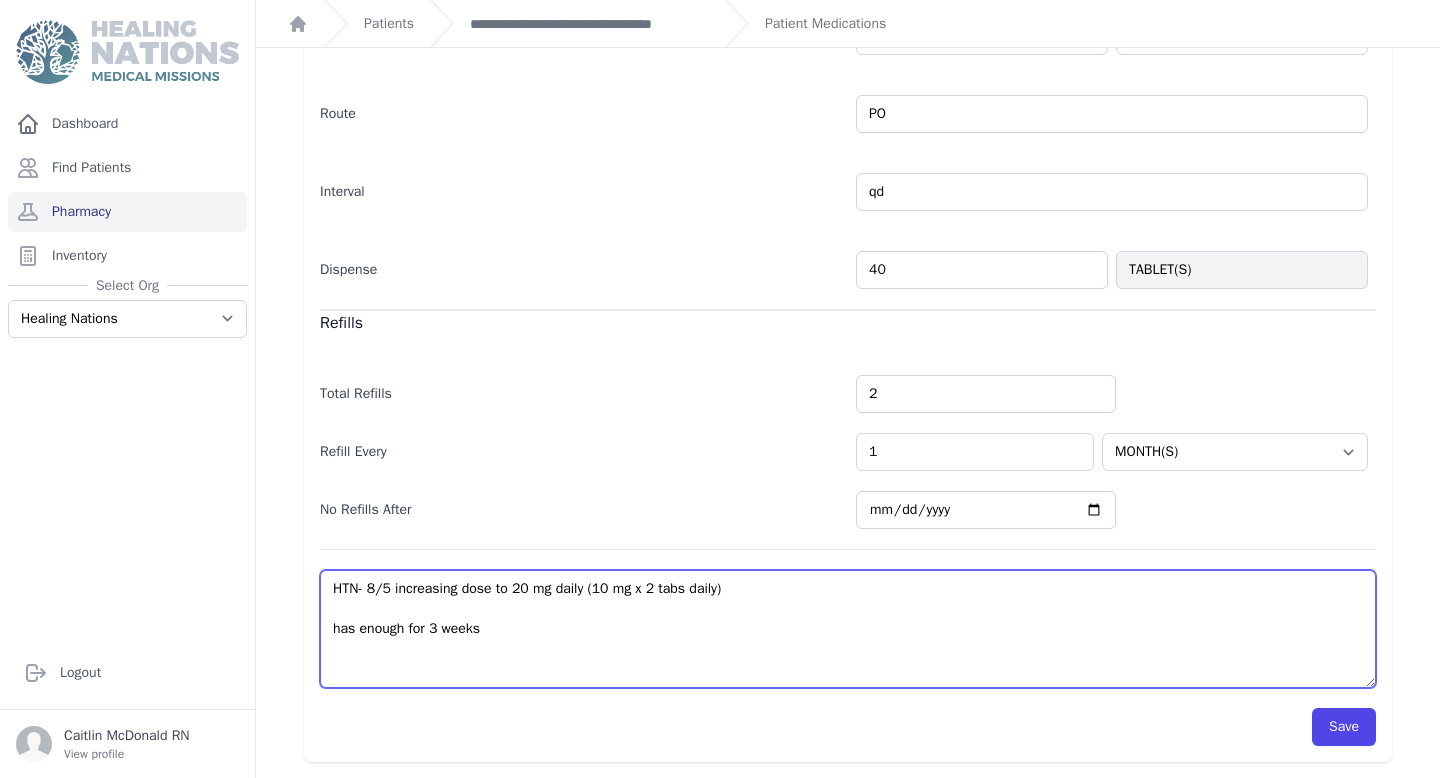 select on "MONTH(S)" 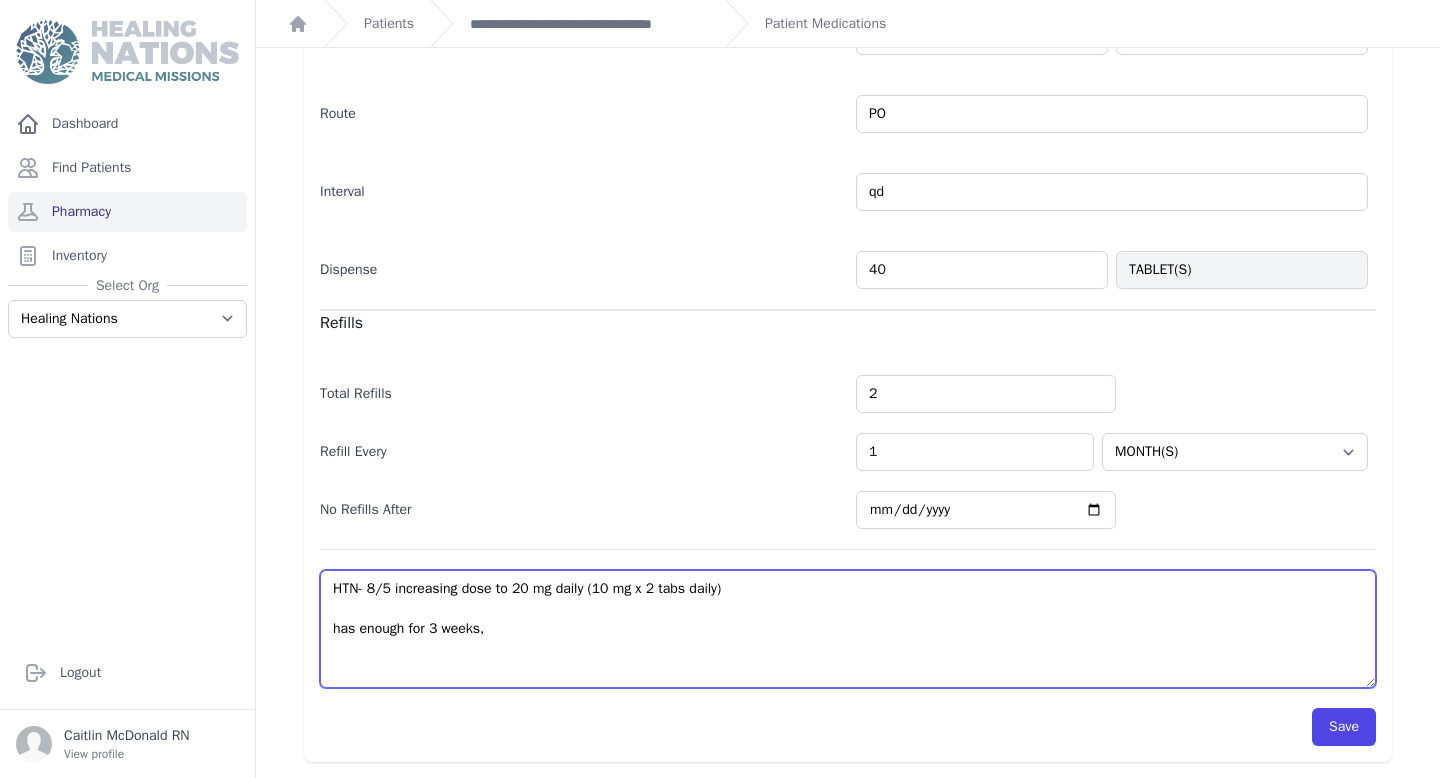select on "MONTH(S)" 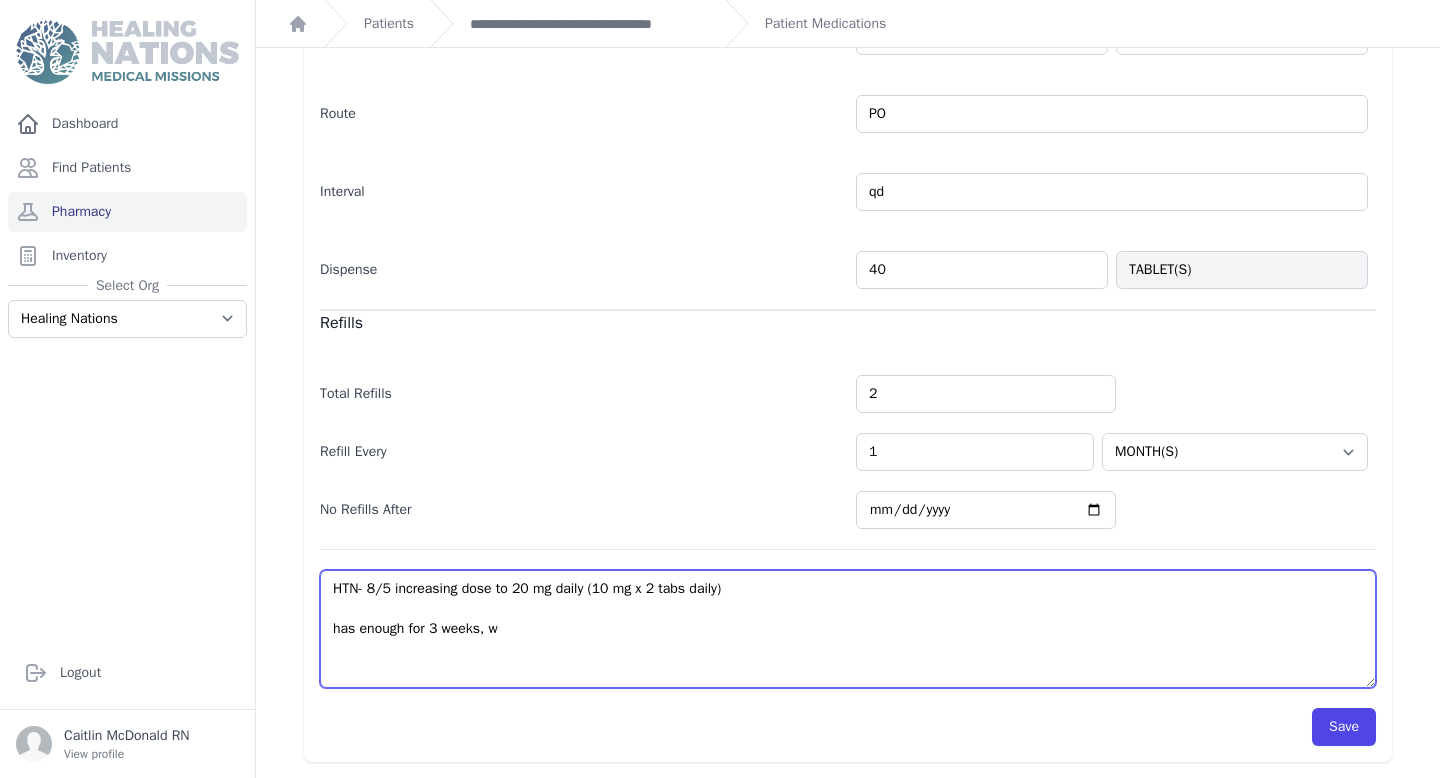 select on "MONTH(S)" 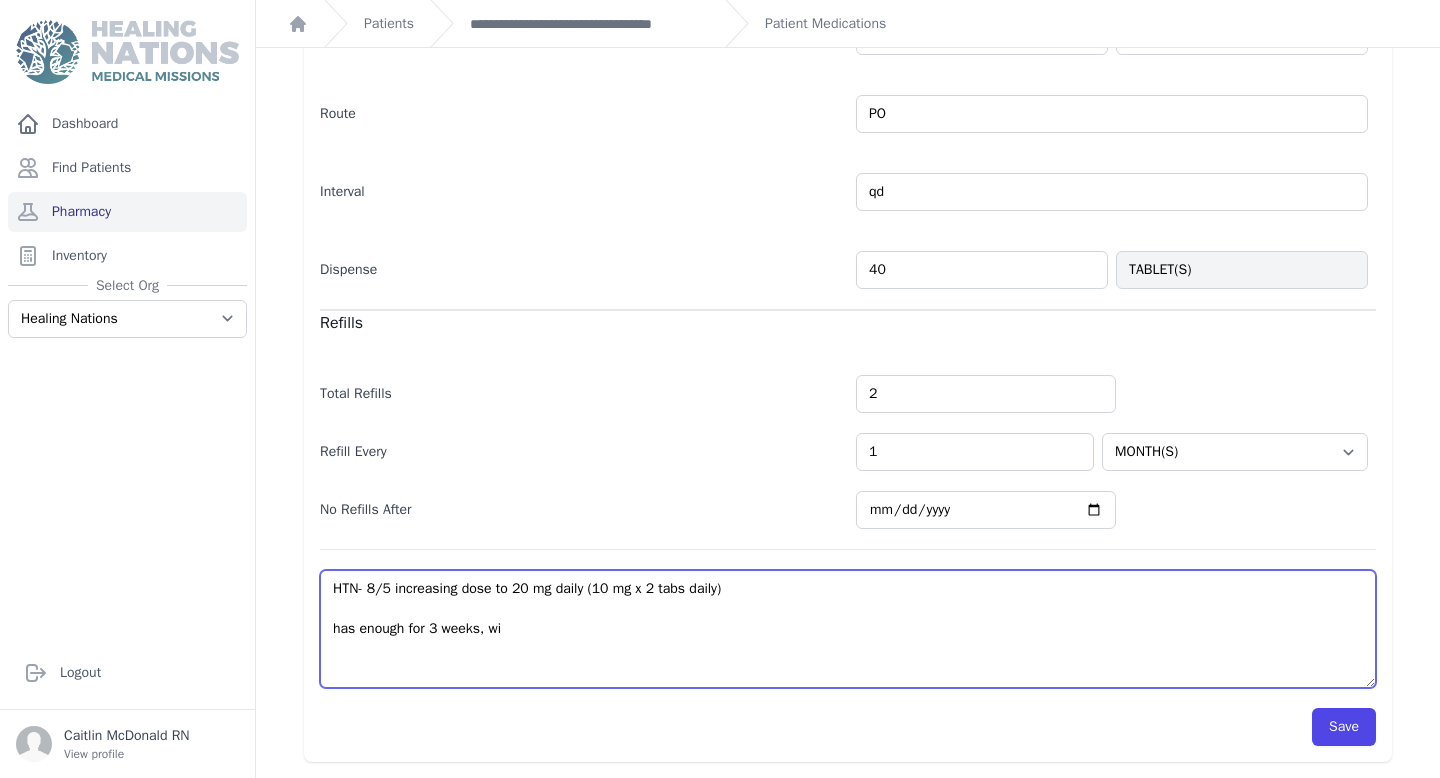 select on "MONTH(S)" 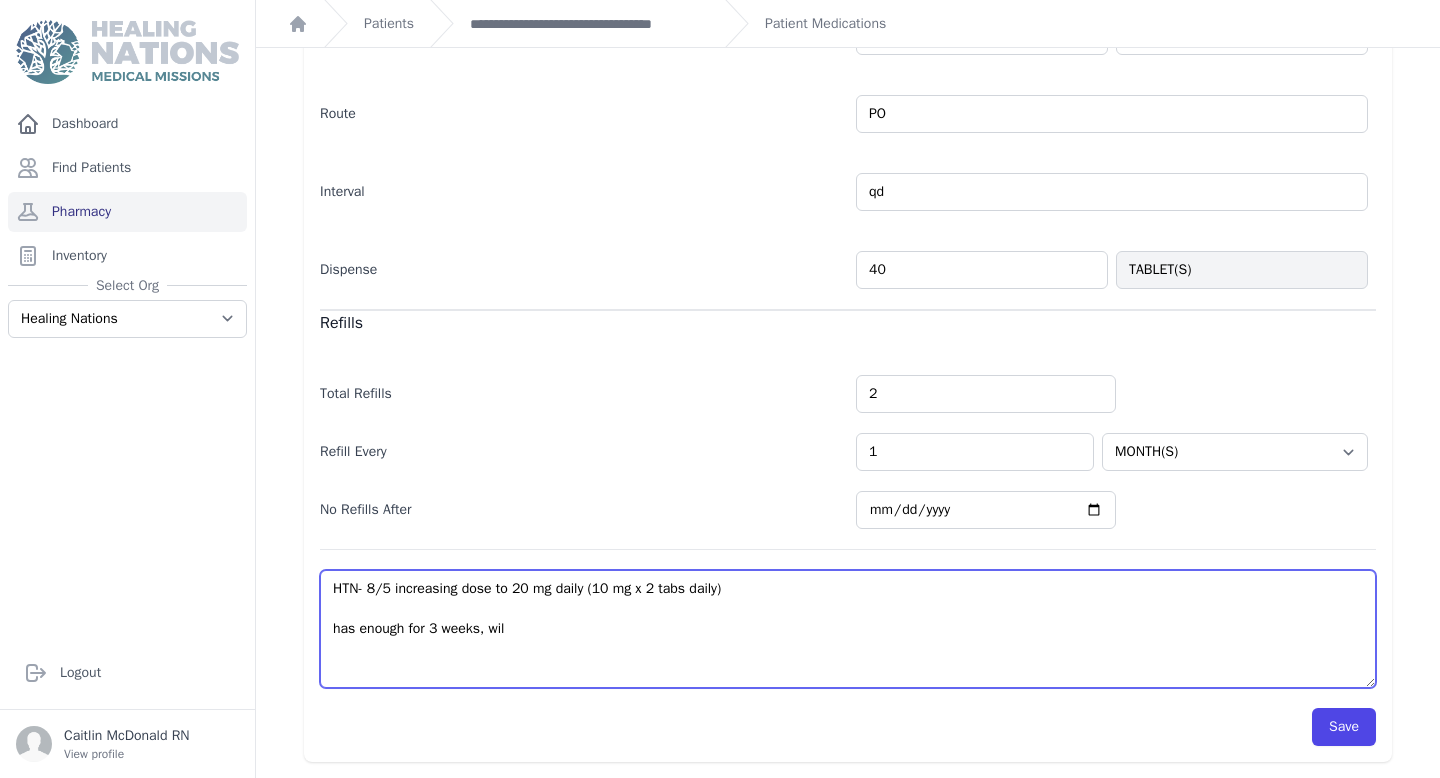 select on "MONTH(S)" 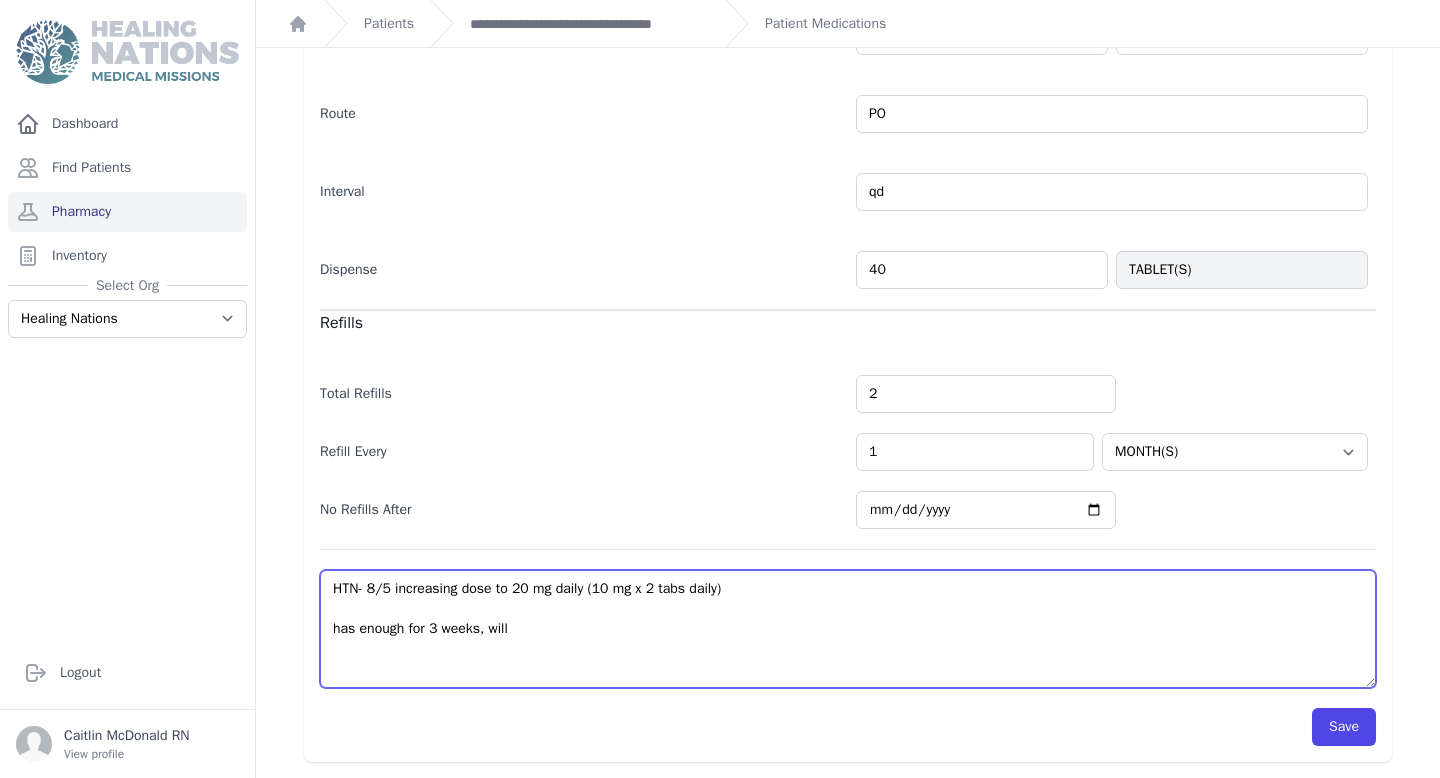 select on "MONTH(S)" 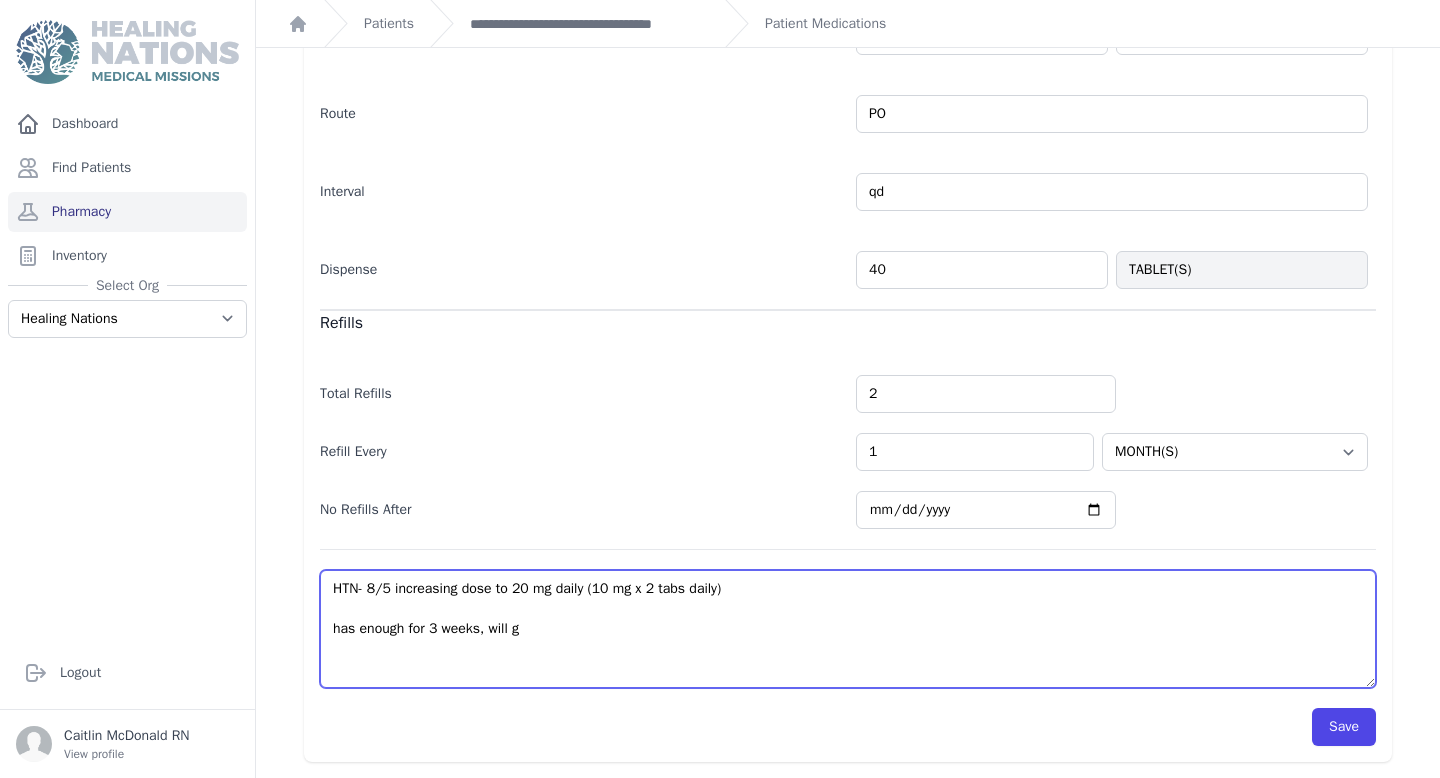 select on "MONTH(S)" 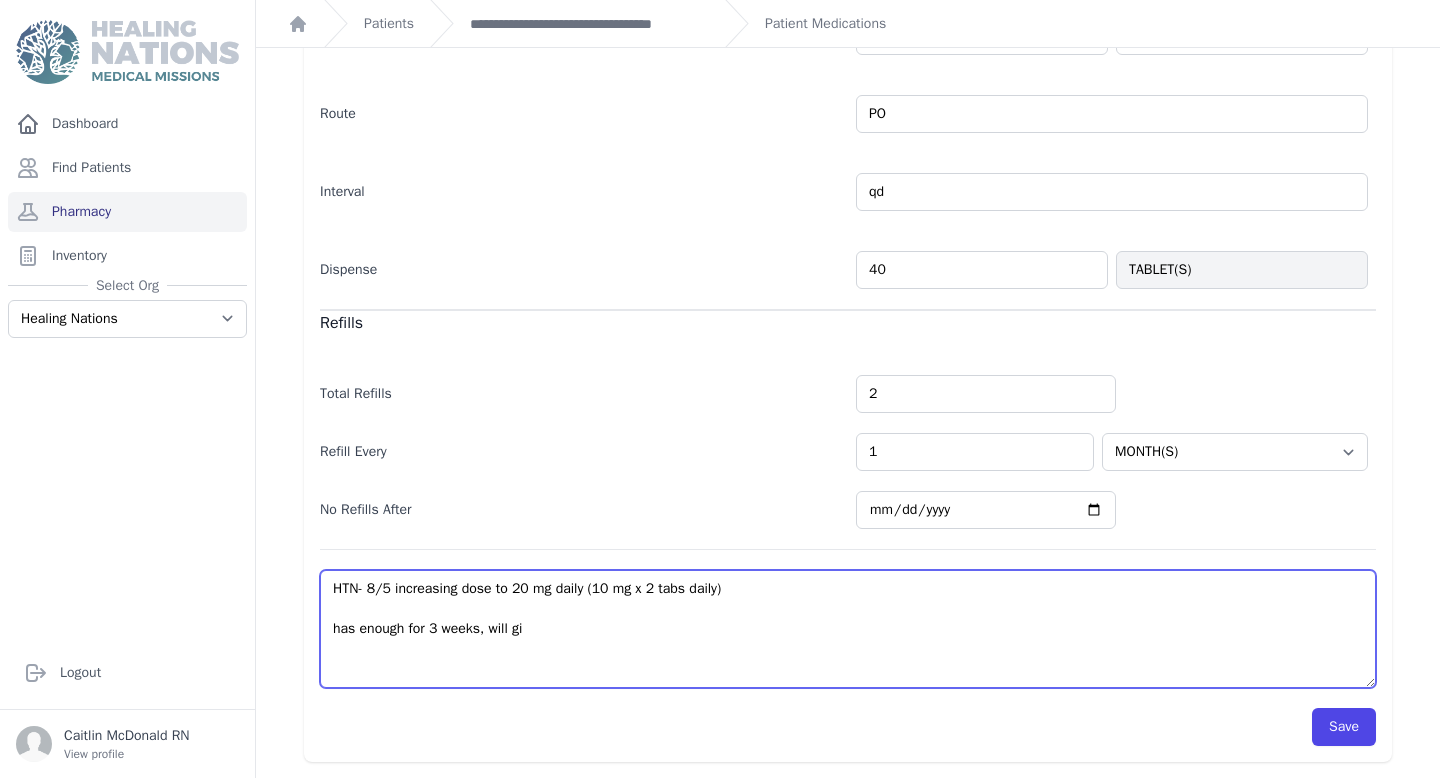select on "MONTH(S)" 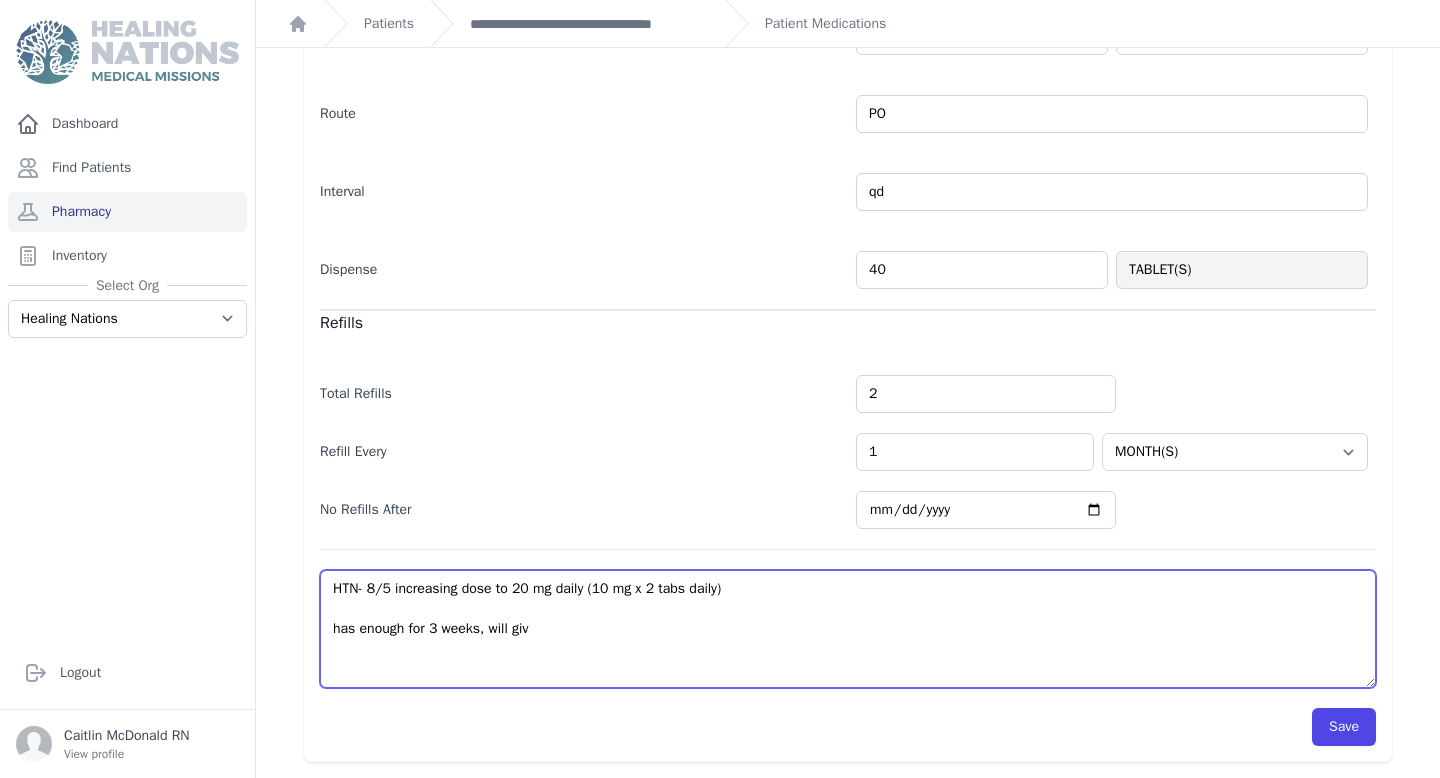select on "MONTH(S)" 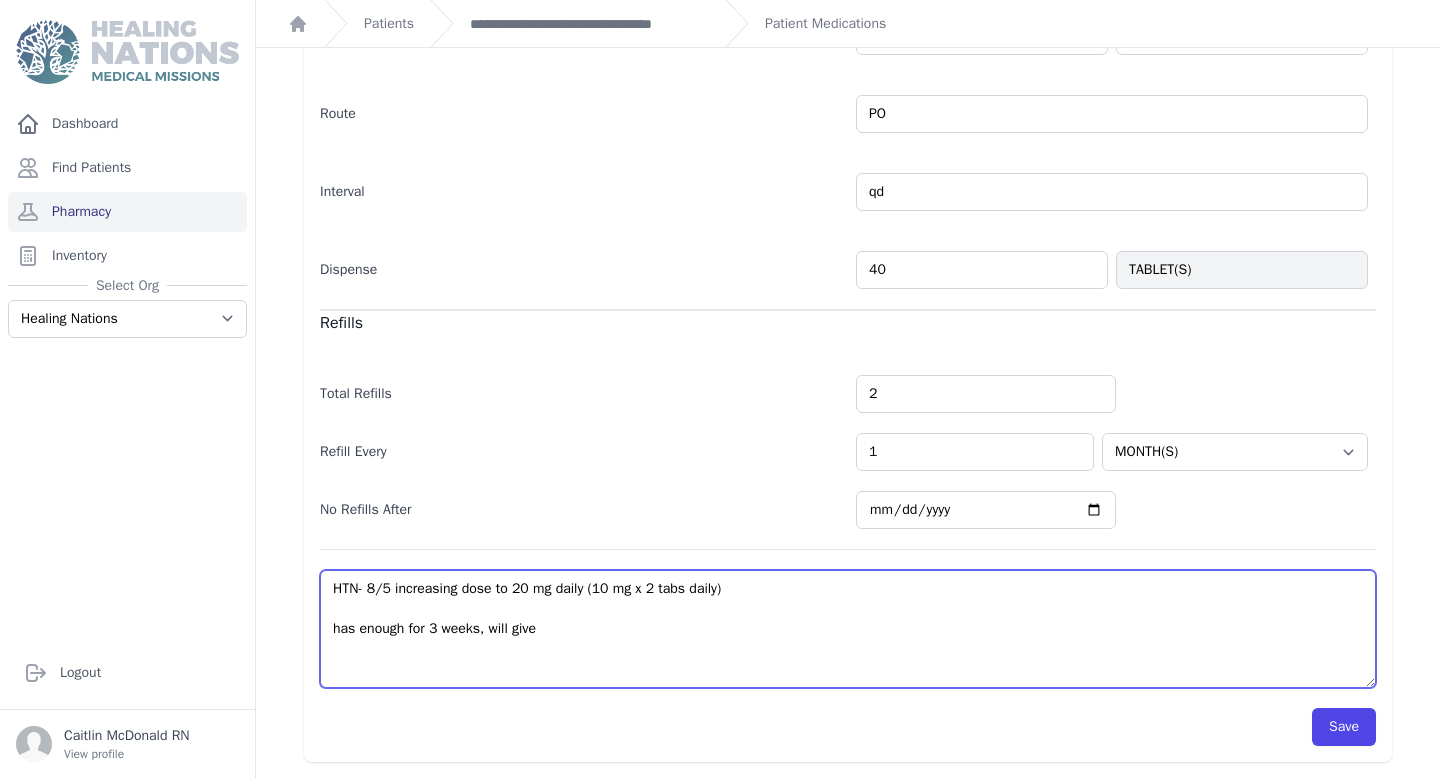 select on "MONTH(S)" 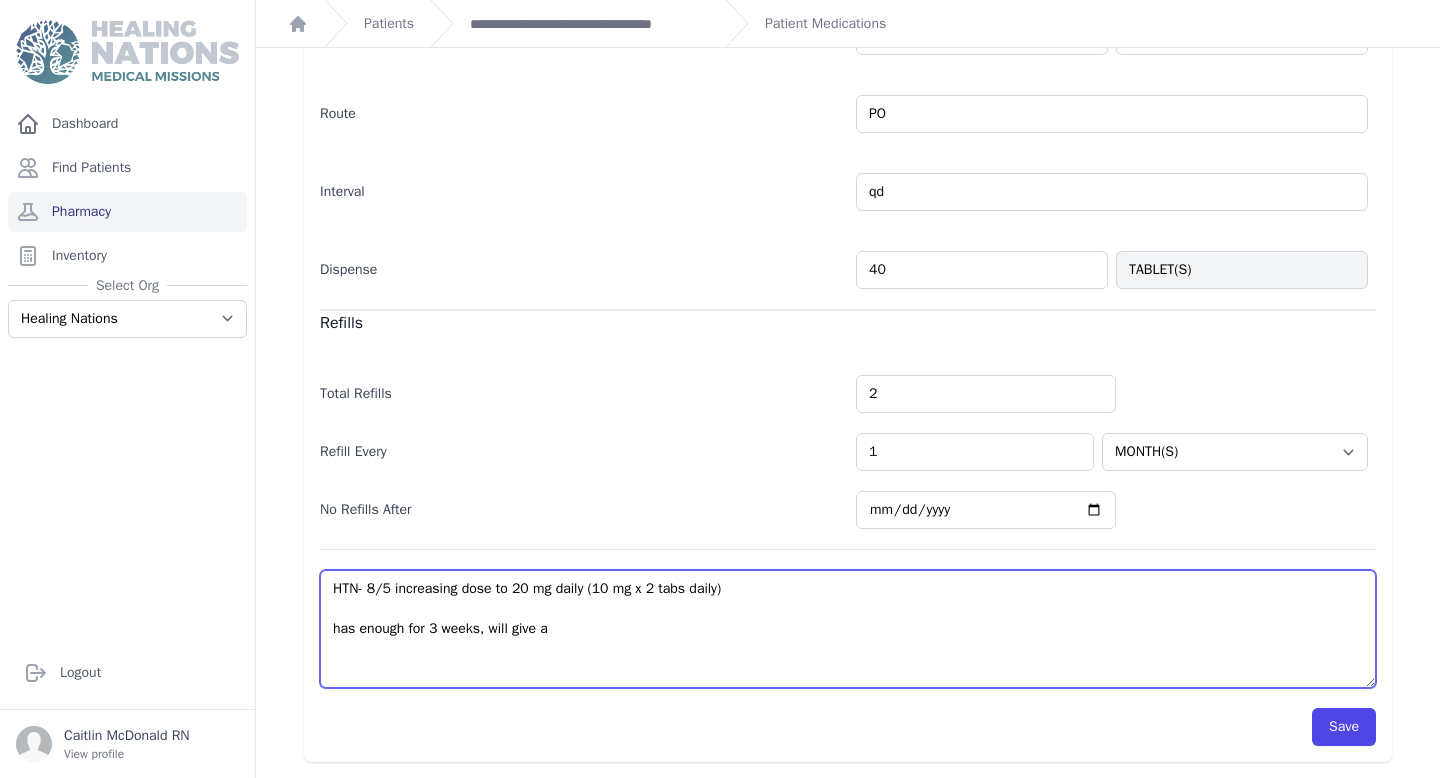 select on "MONTH(S)" 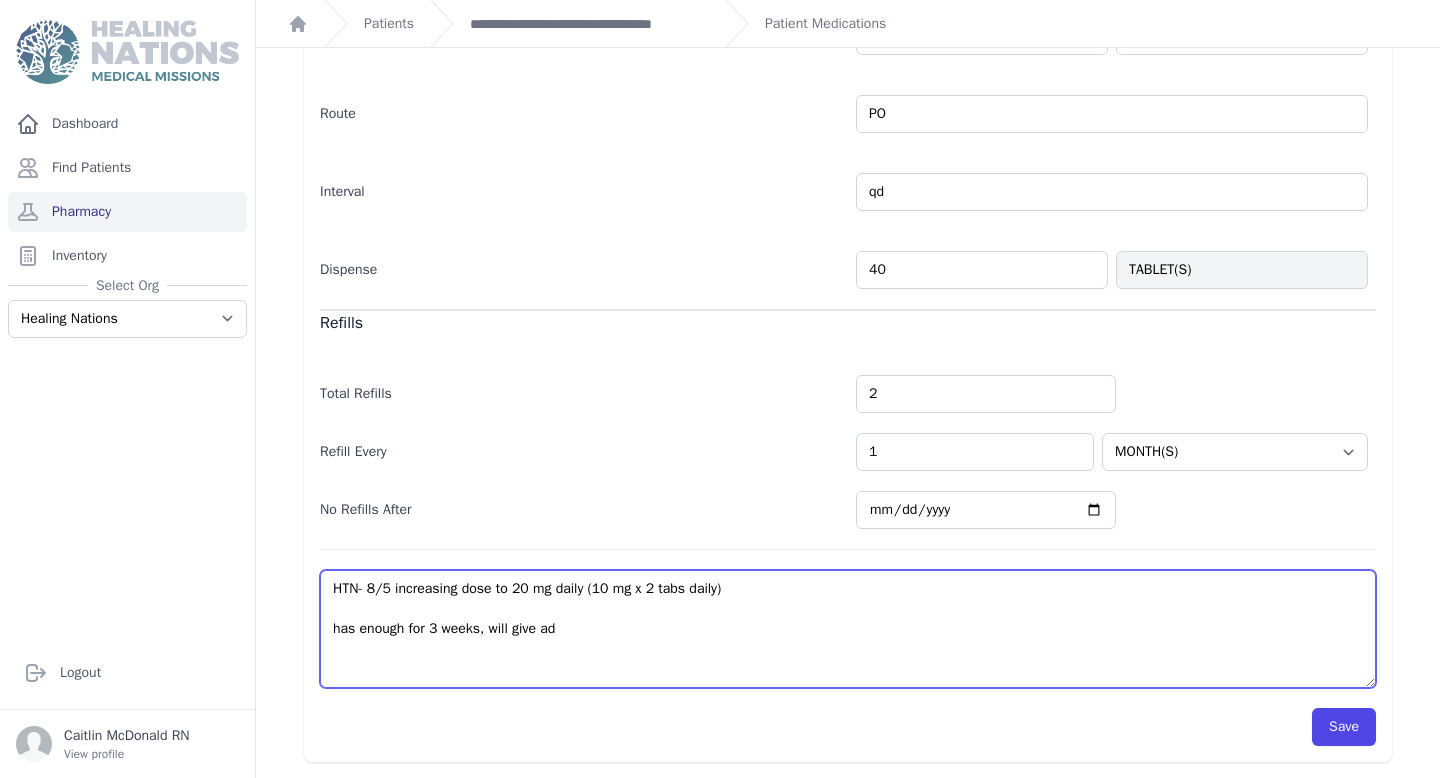 select on "MONTH(S)" 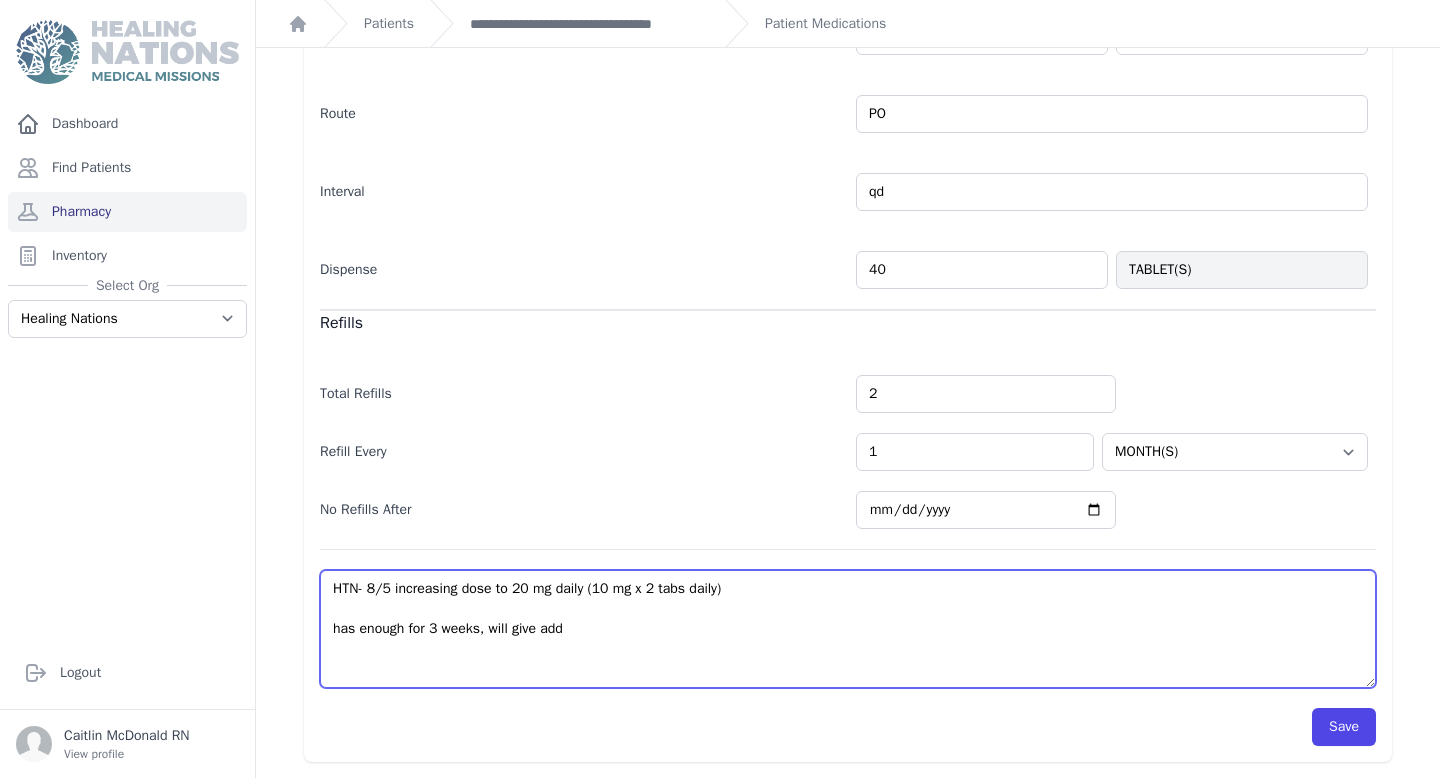 select on "MONTH(S)" 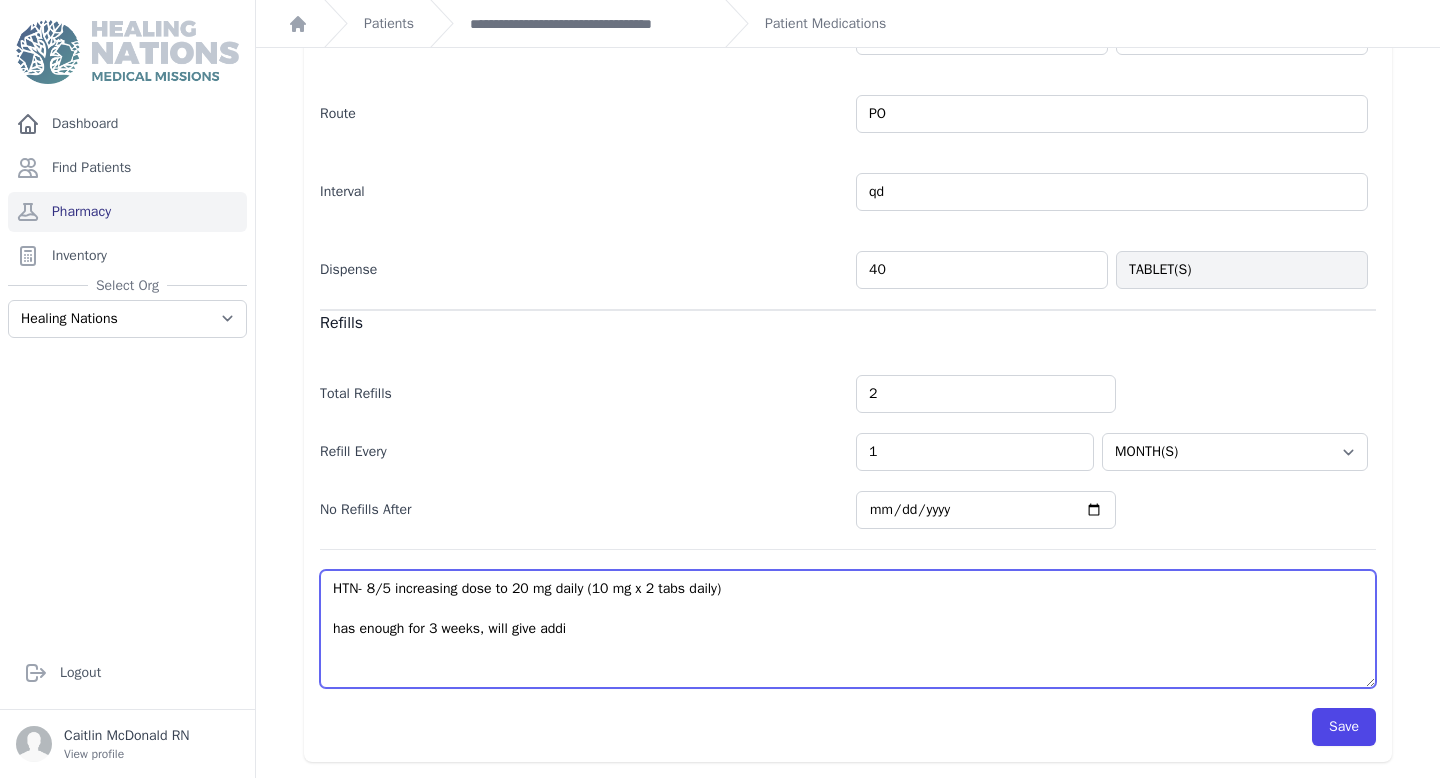 select on "MONTH(S)" 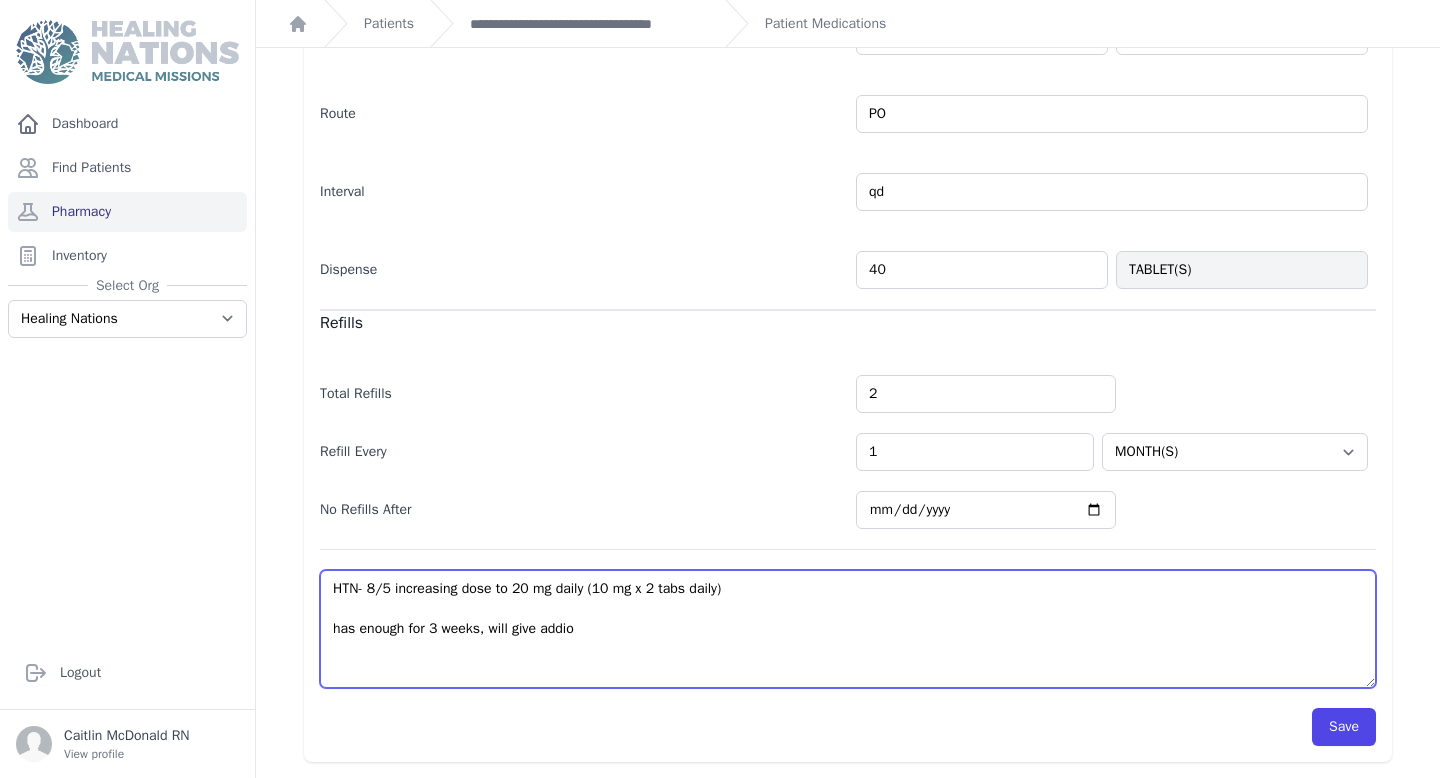 select on "MONTH(S)" 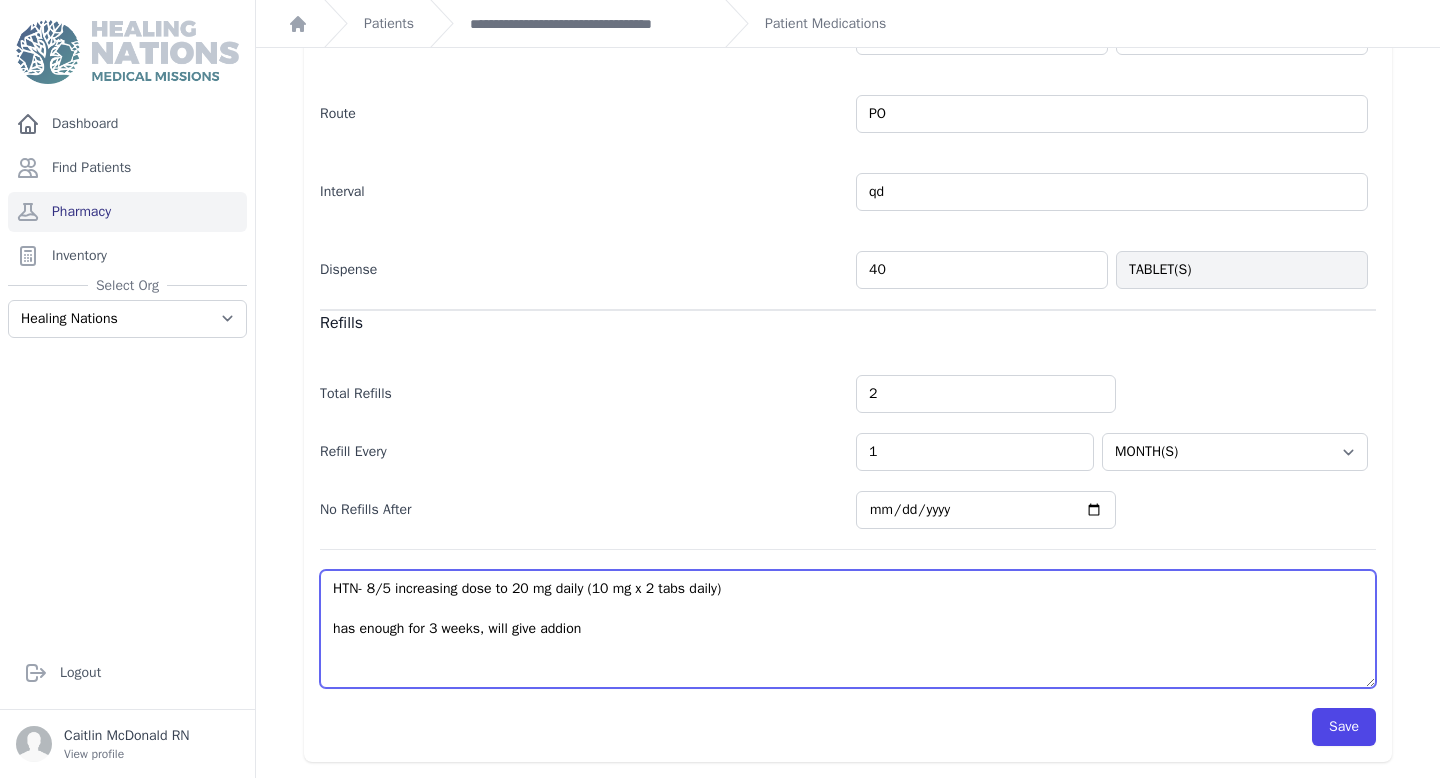 select on "MONTH(S)" 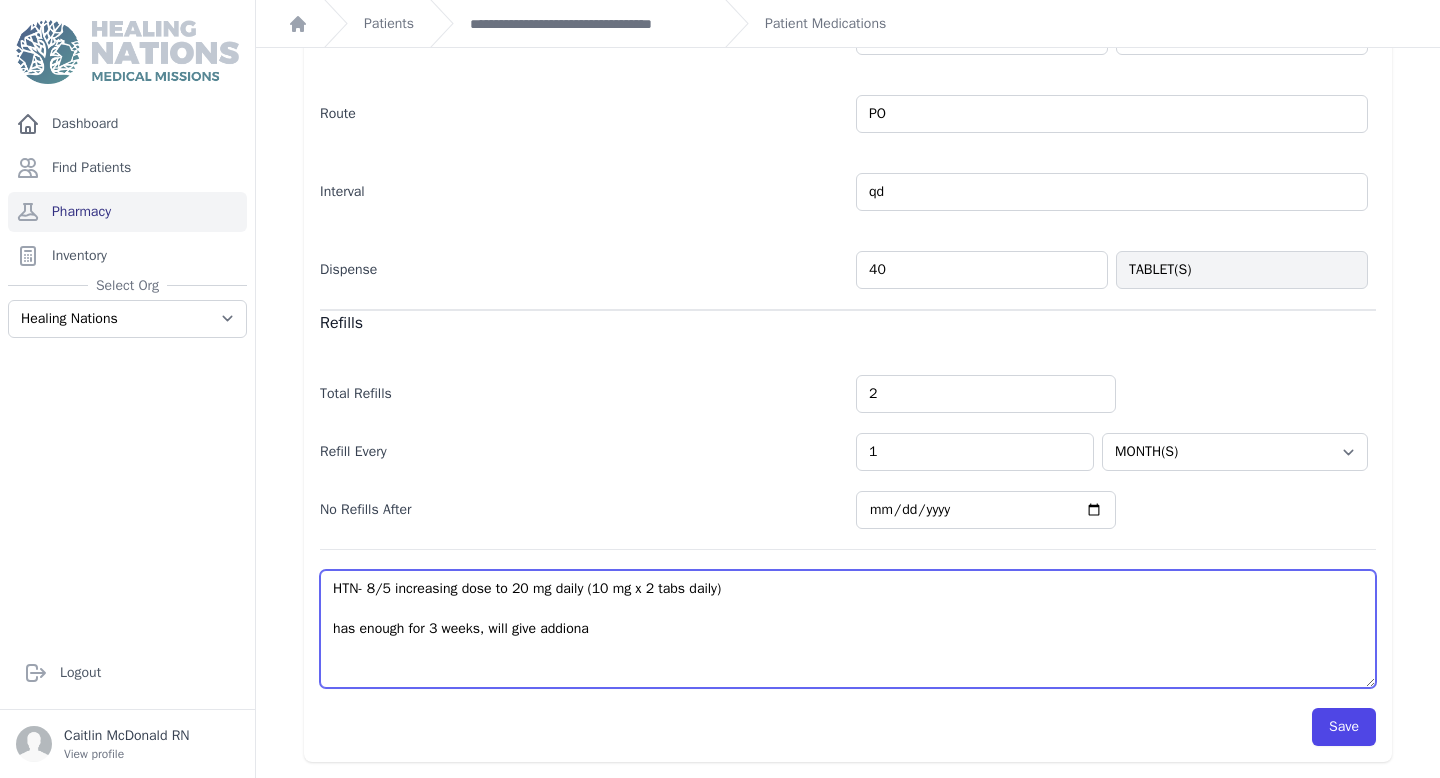select on "MONTH(S)" 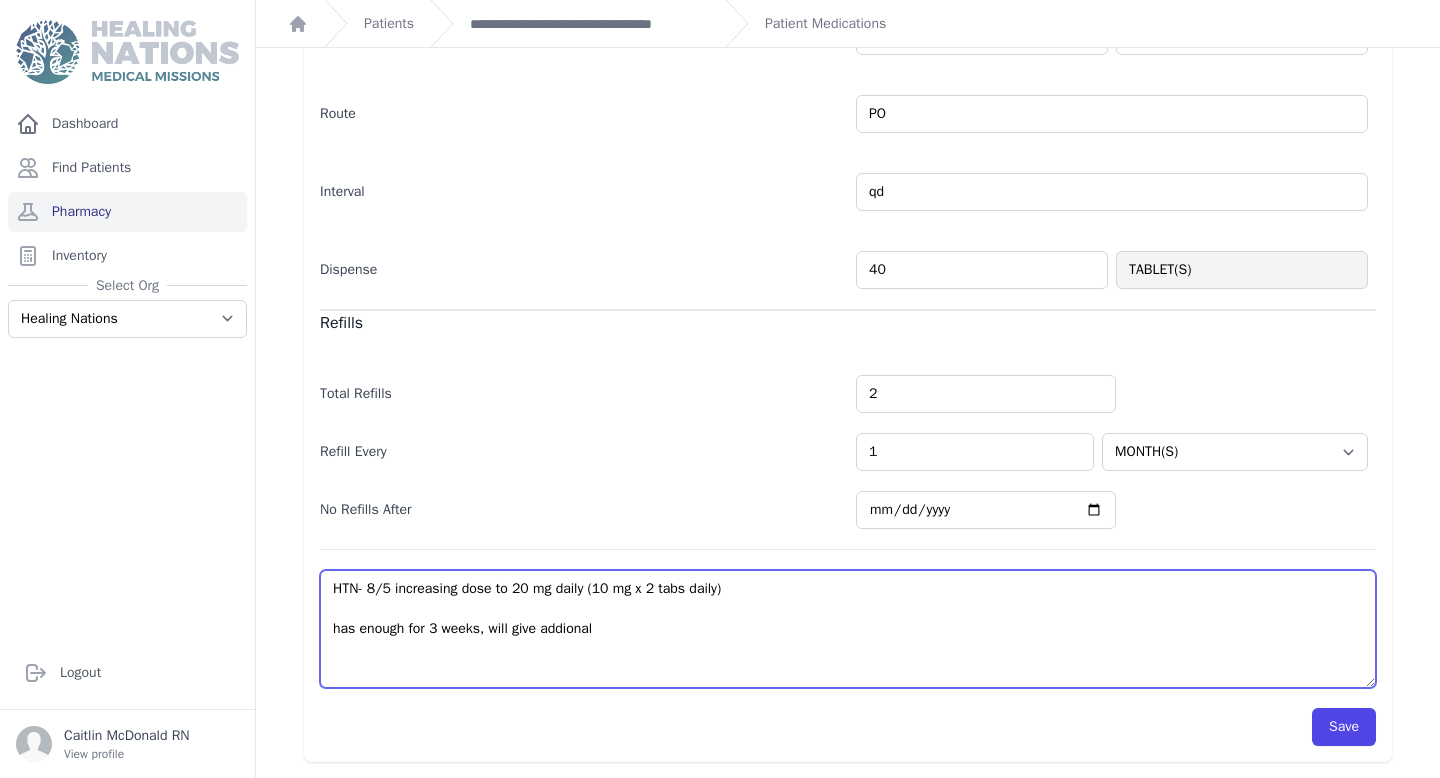 select on "MONTH(S)" 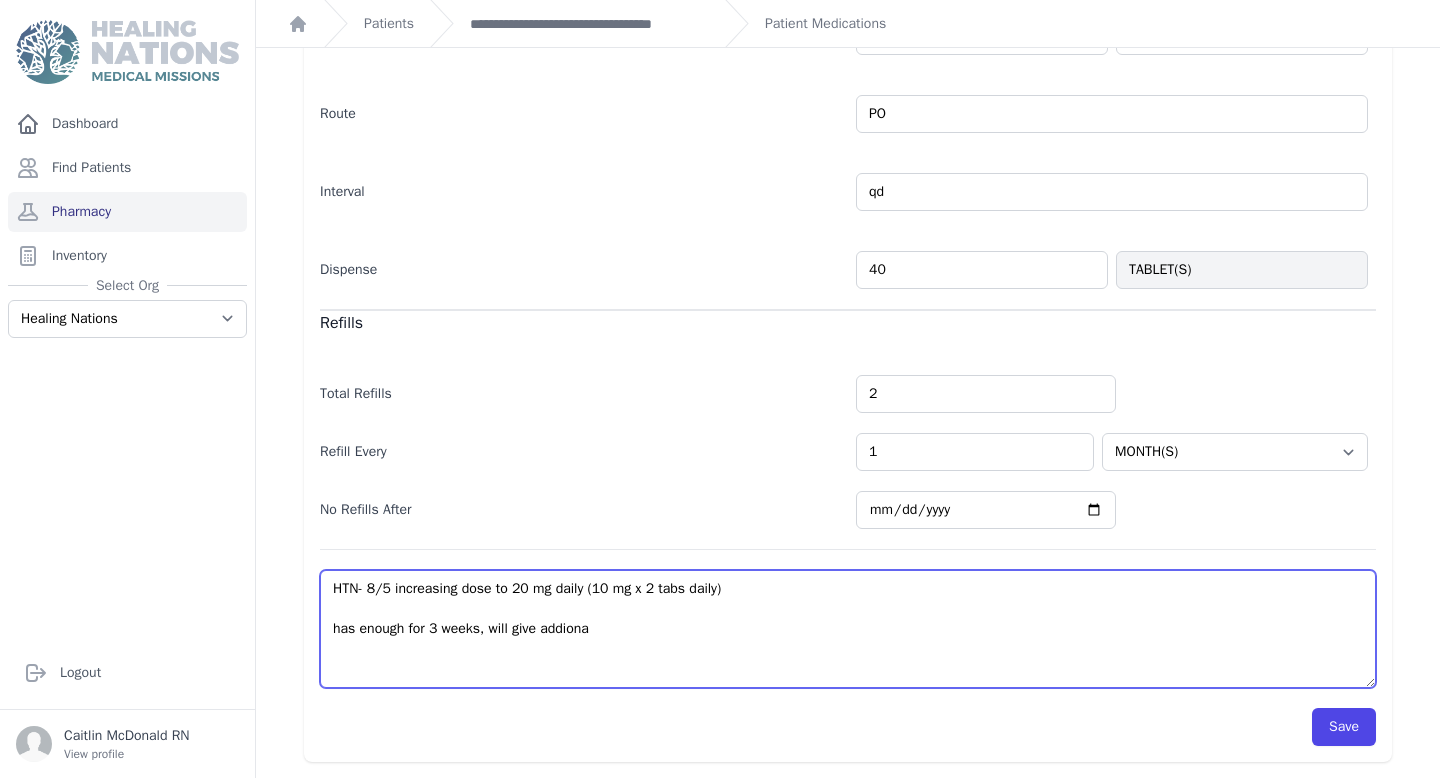 select on "MONTH(S)" 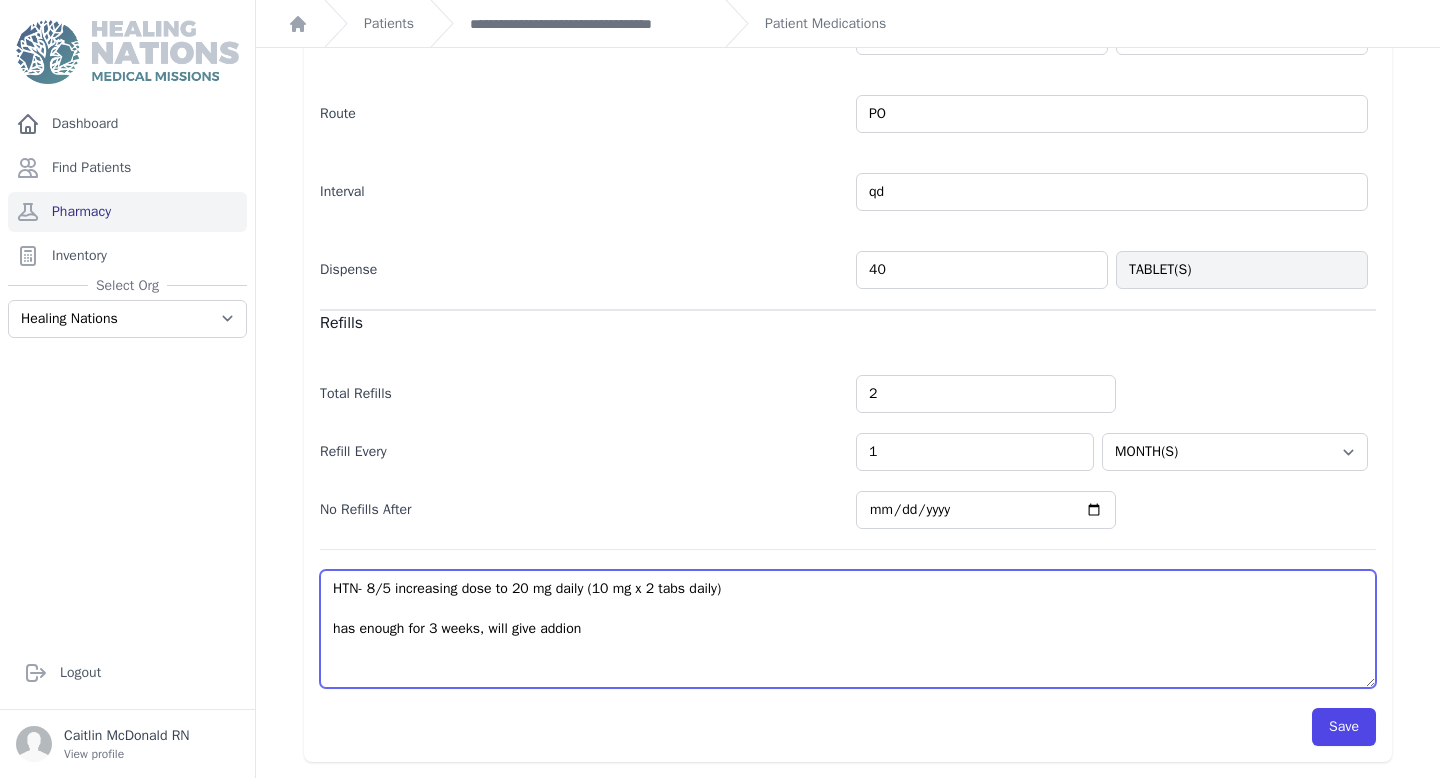 select on "MONTH(S)" 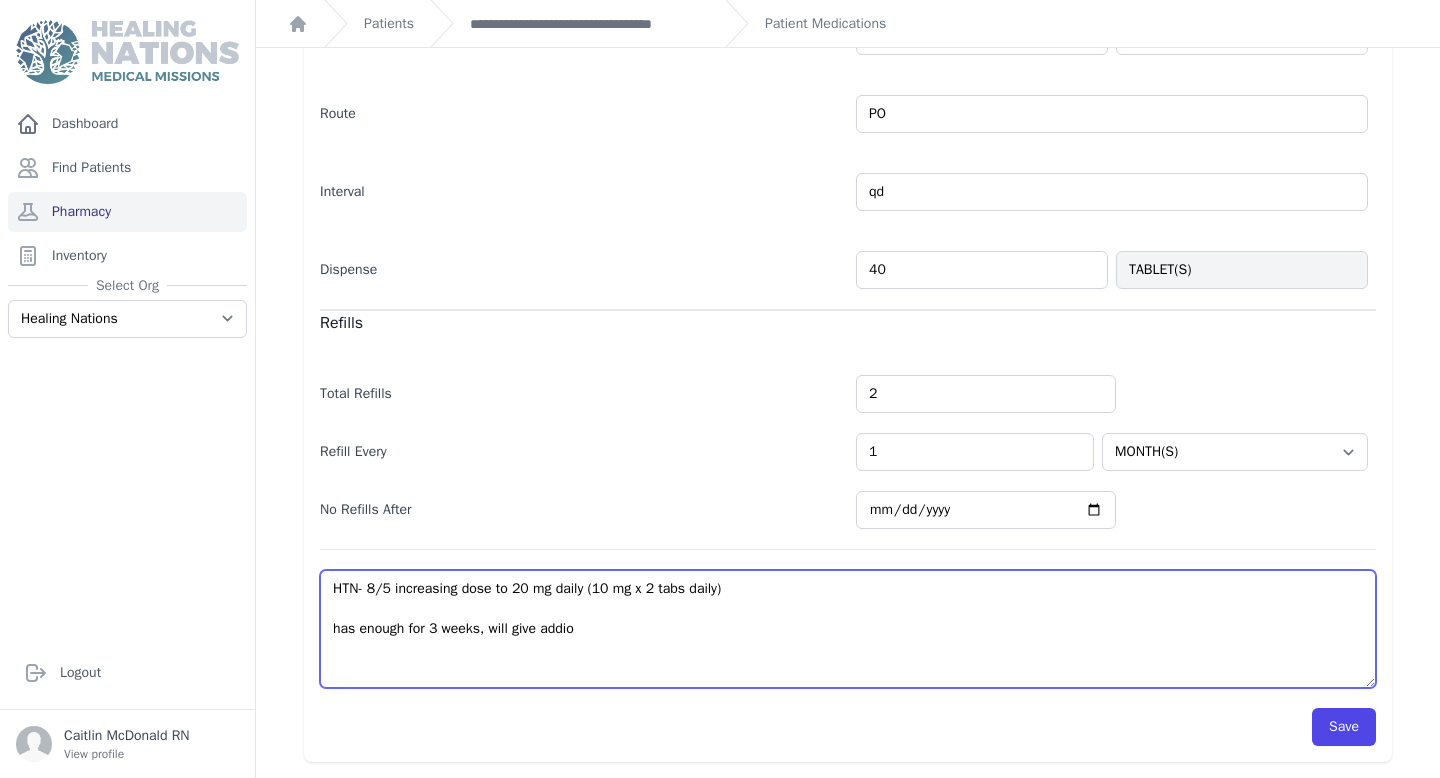 select on "MONTH(S)" 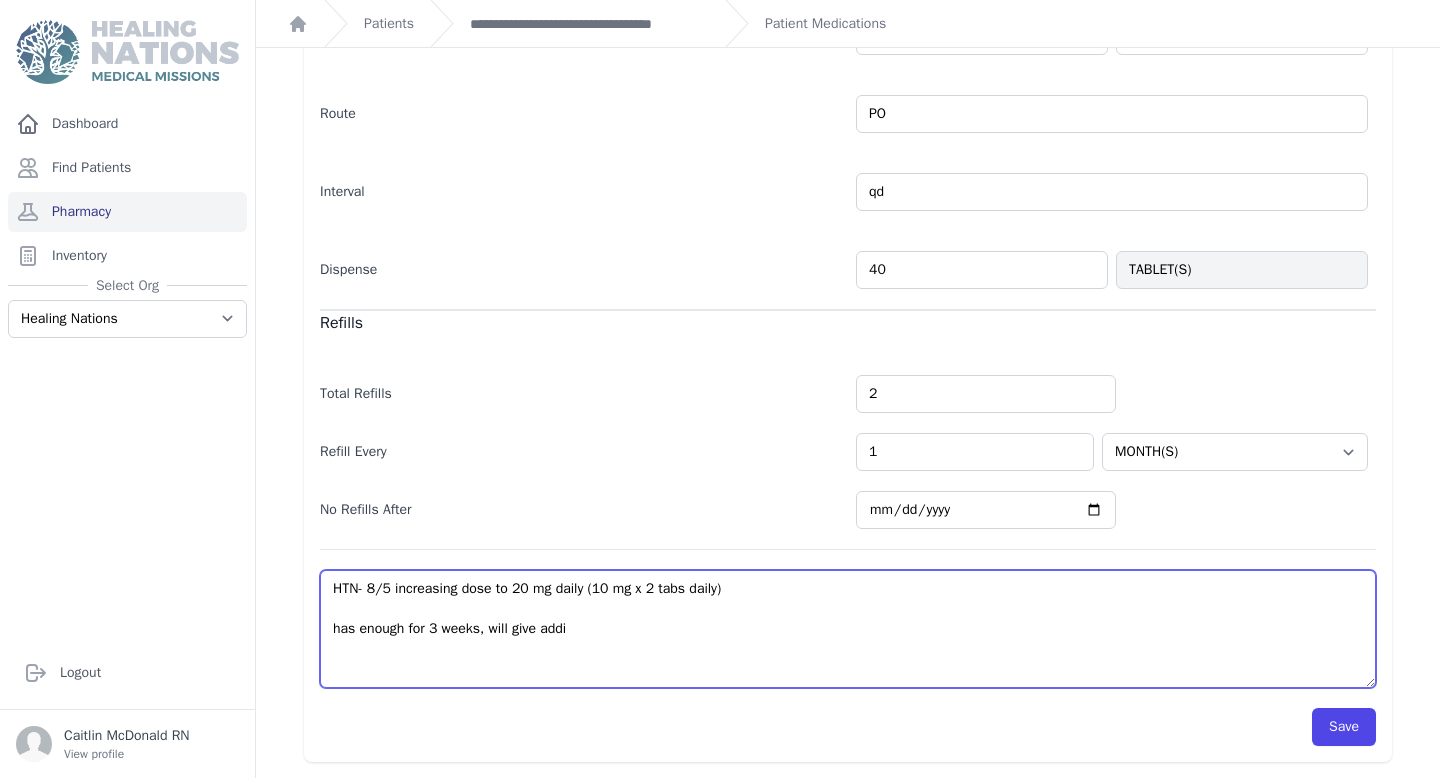 select on "MONTH(S)" 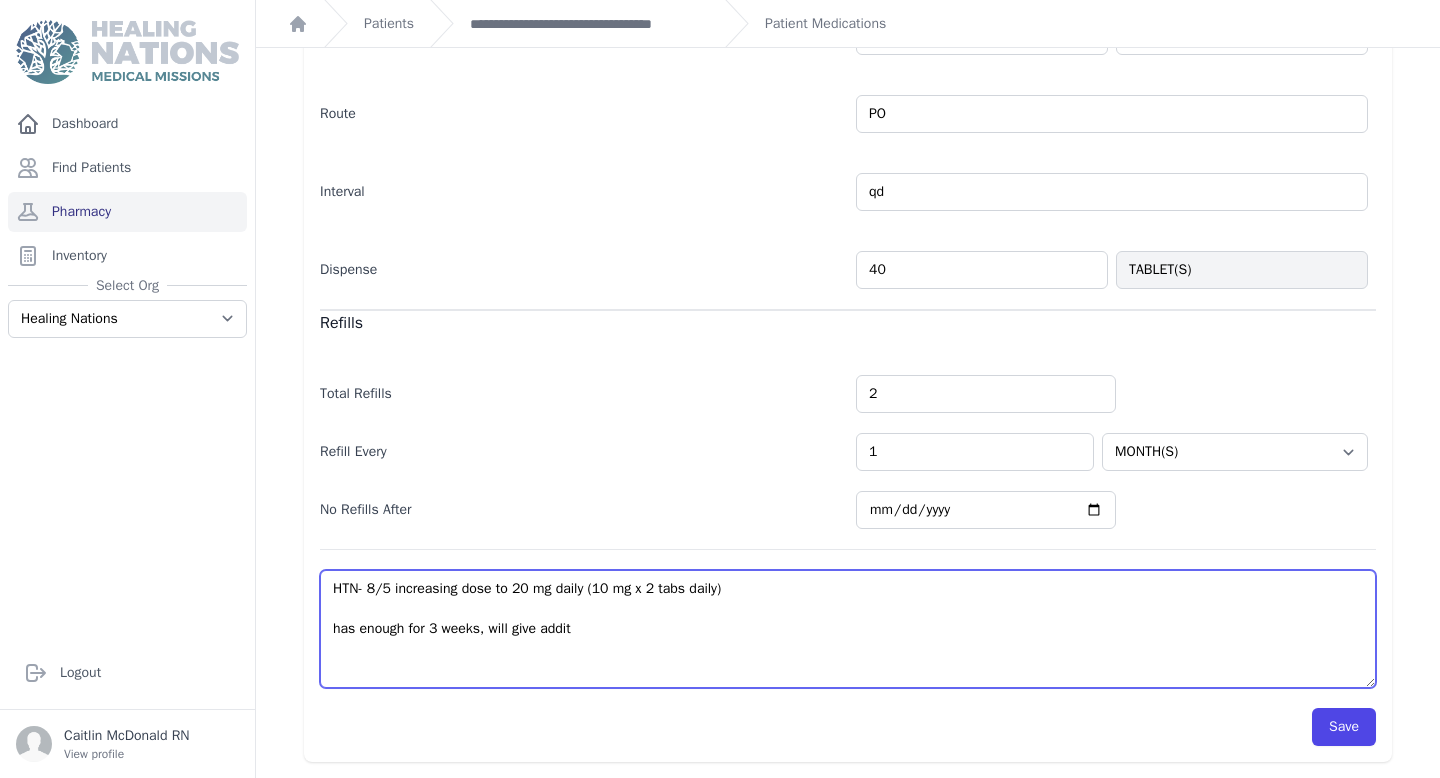 select on "MONTH(S)" 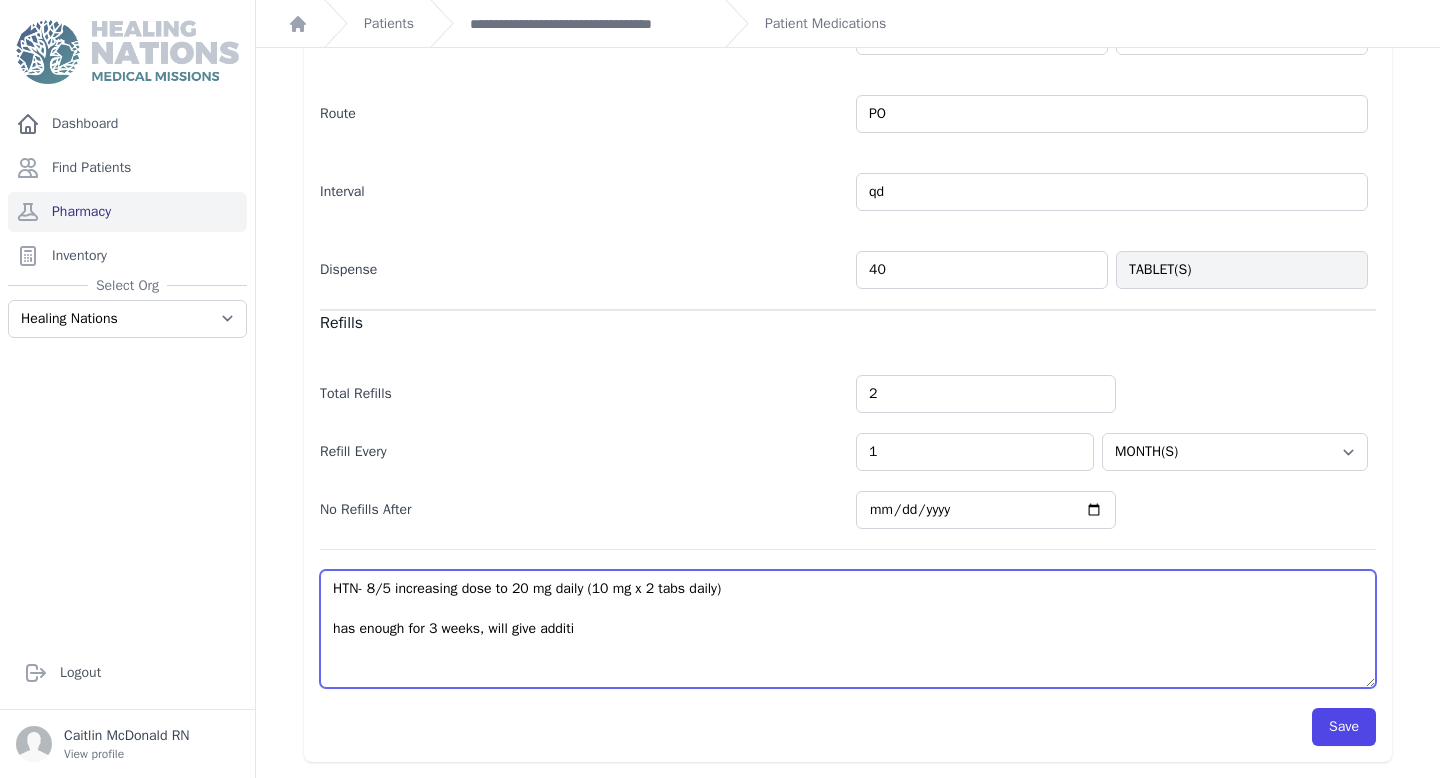 select on "MONTH(S)" 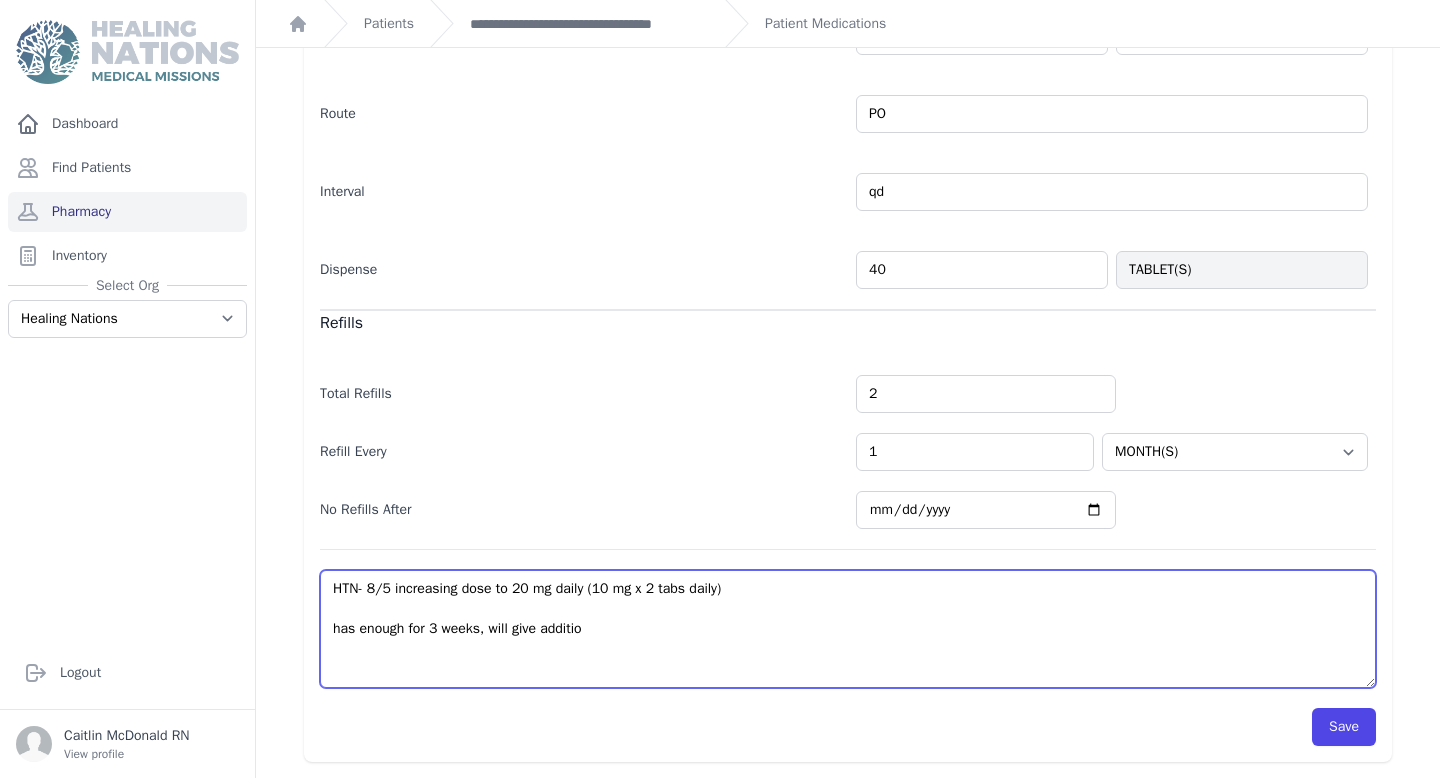 select on "MONTH(S)" 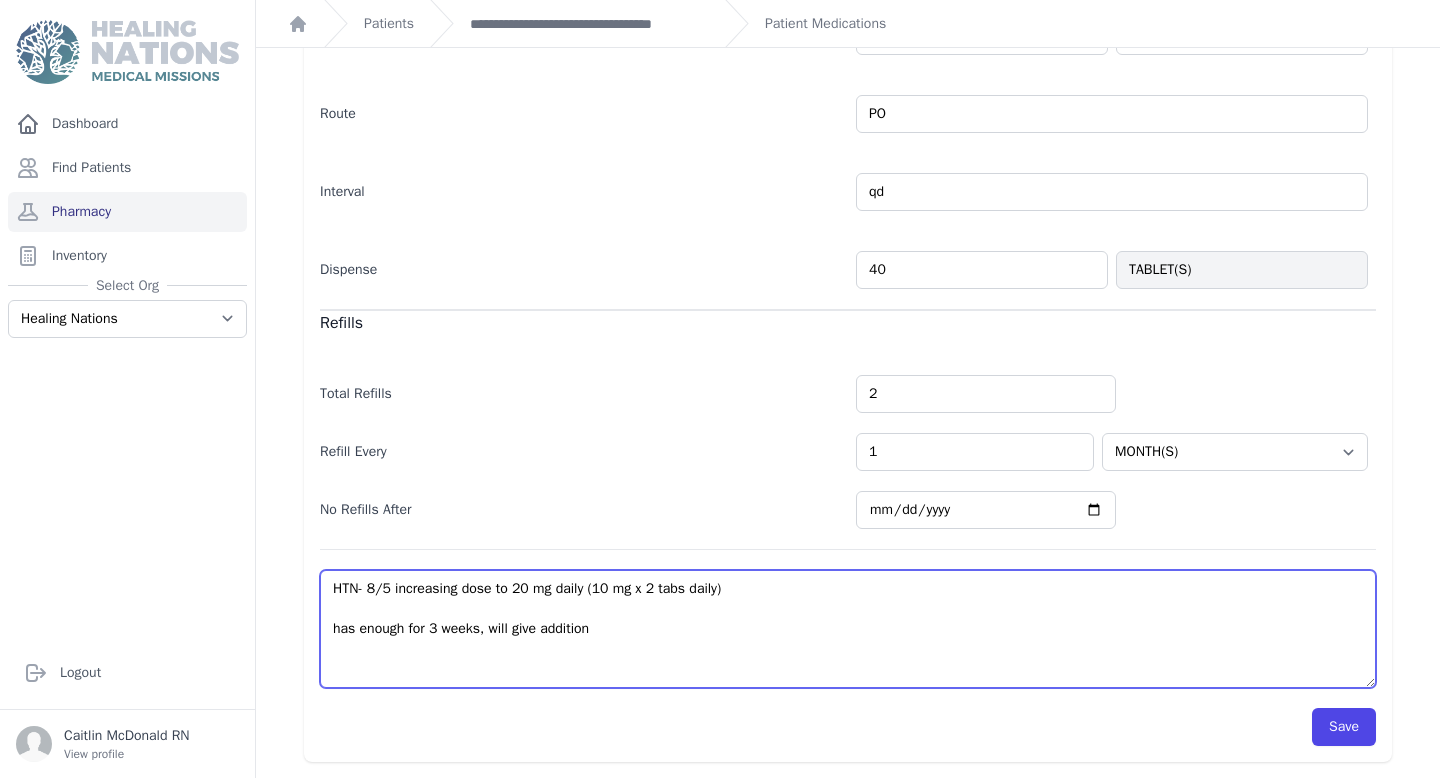 select on "MONTH(S)" 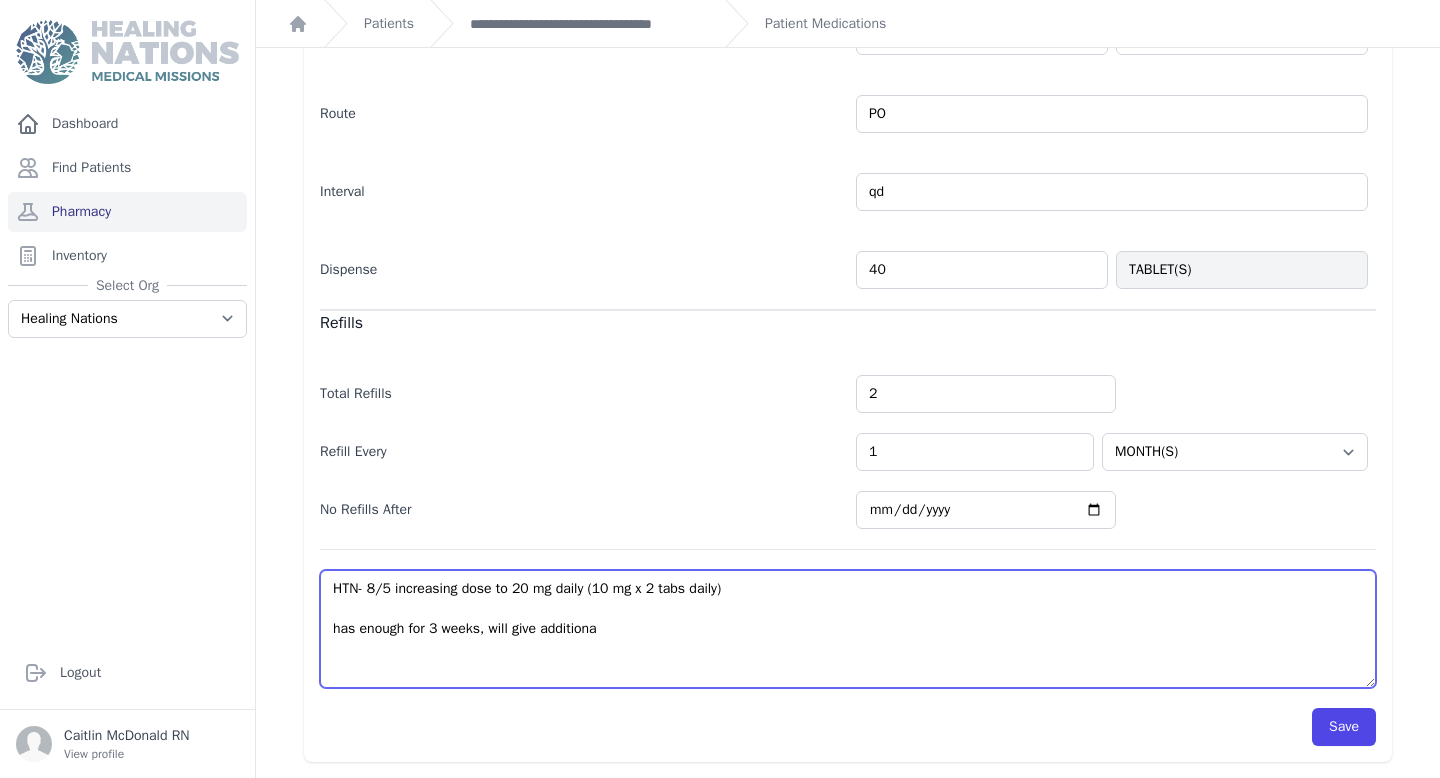 select on "MONTH(S)" 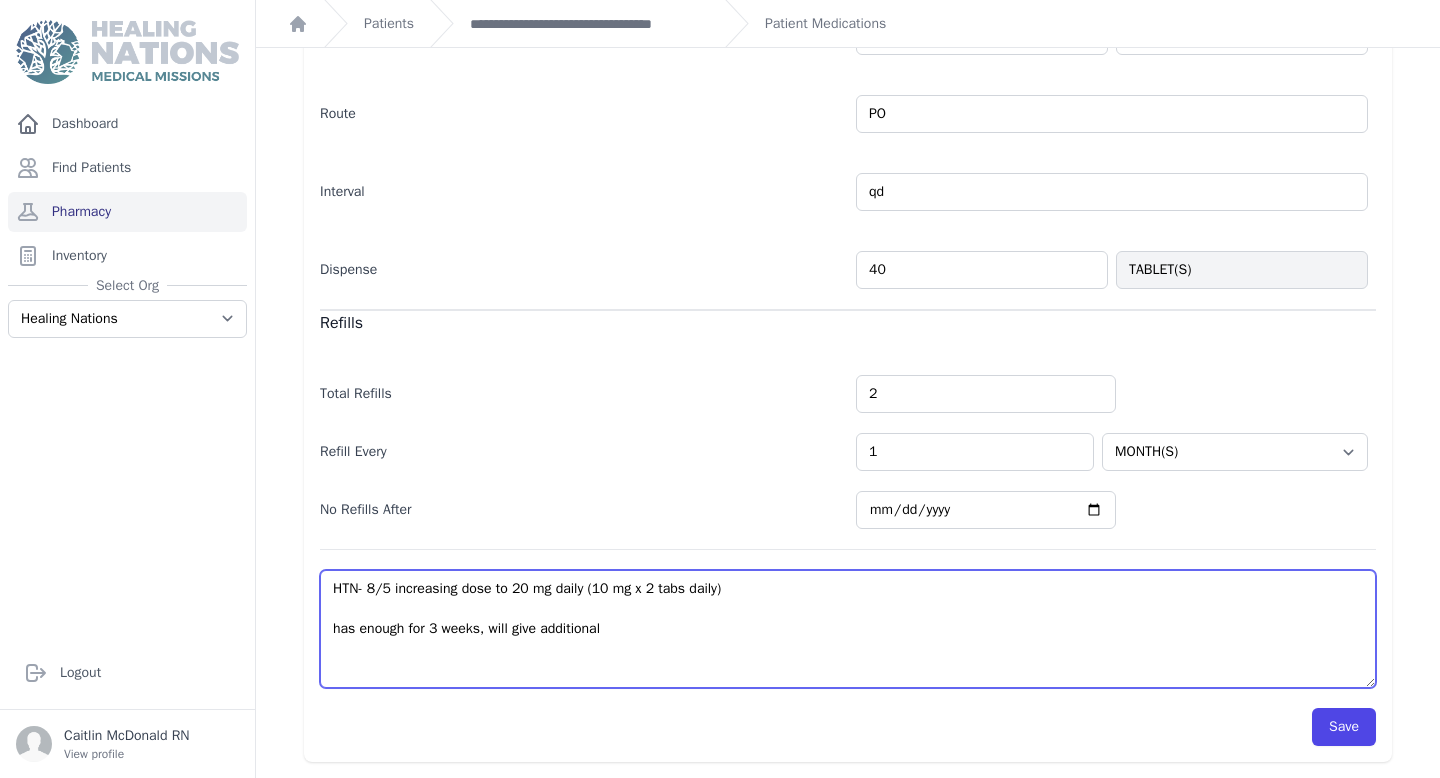 select on "MONTH(S)" 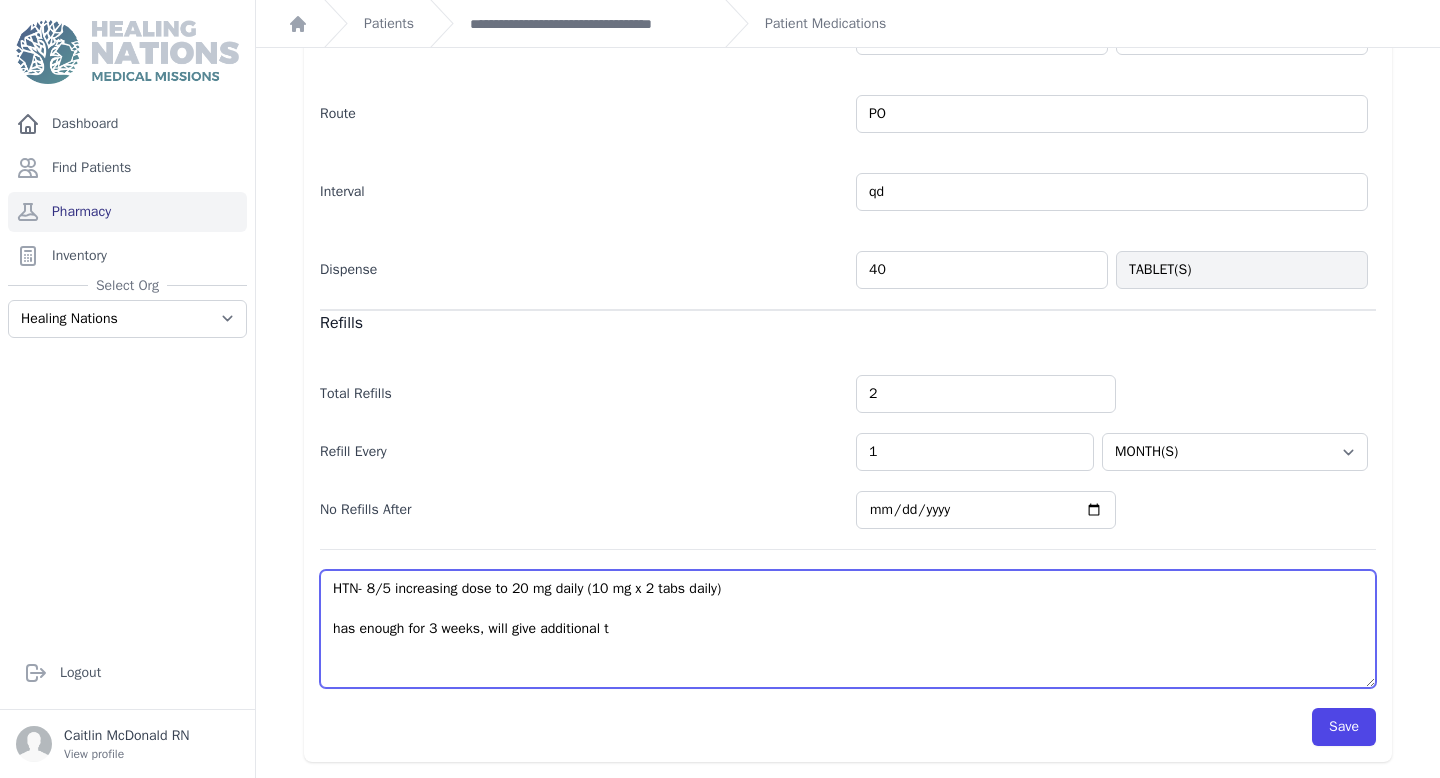 select on "MONTH(S)" 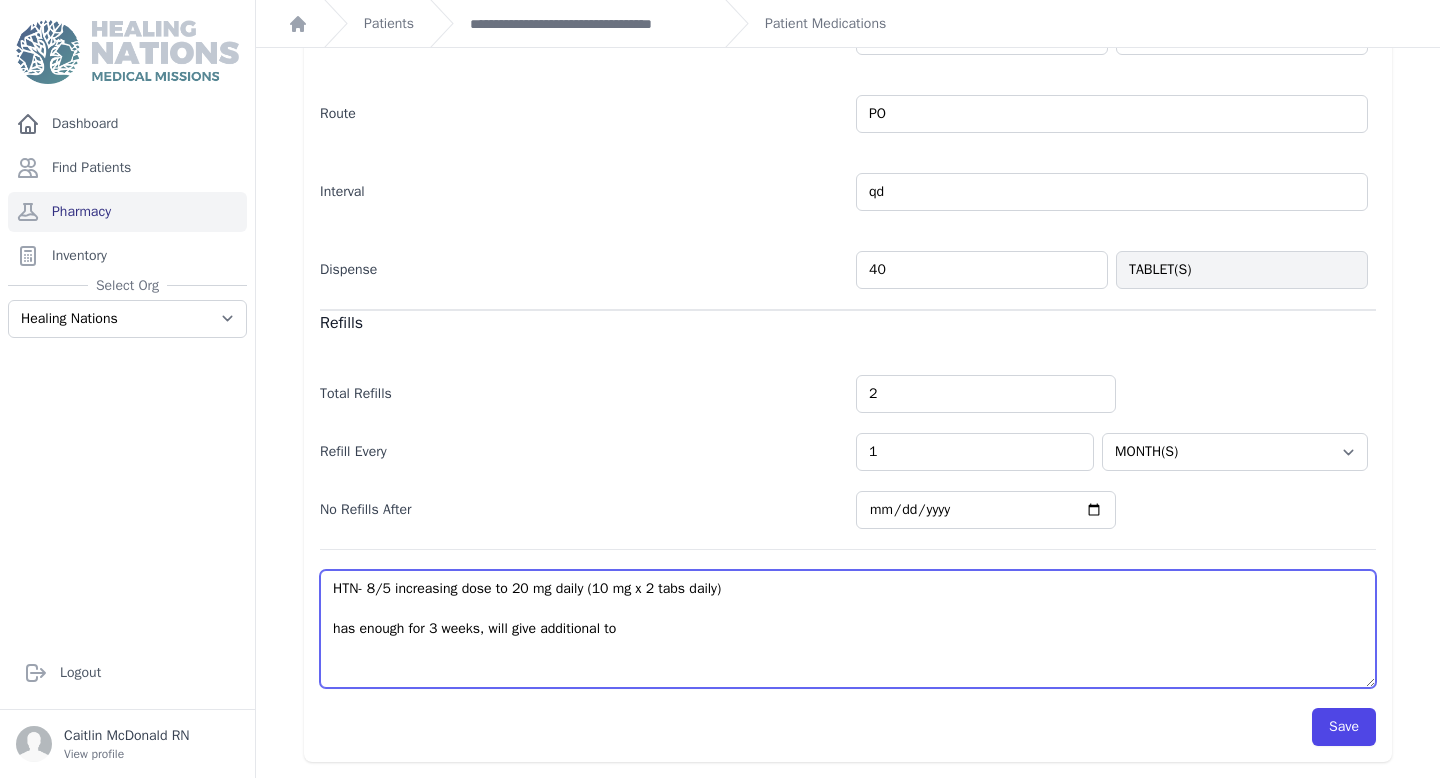 select on "MONTH(S)" 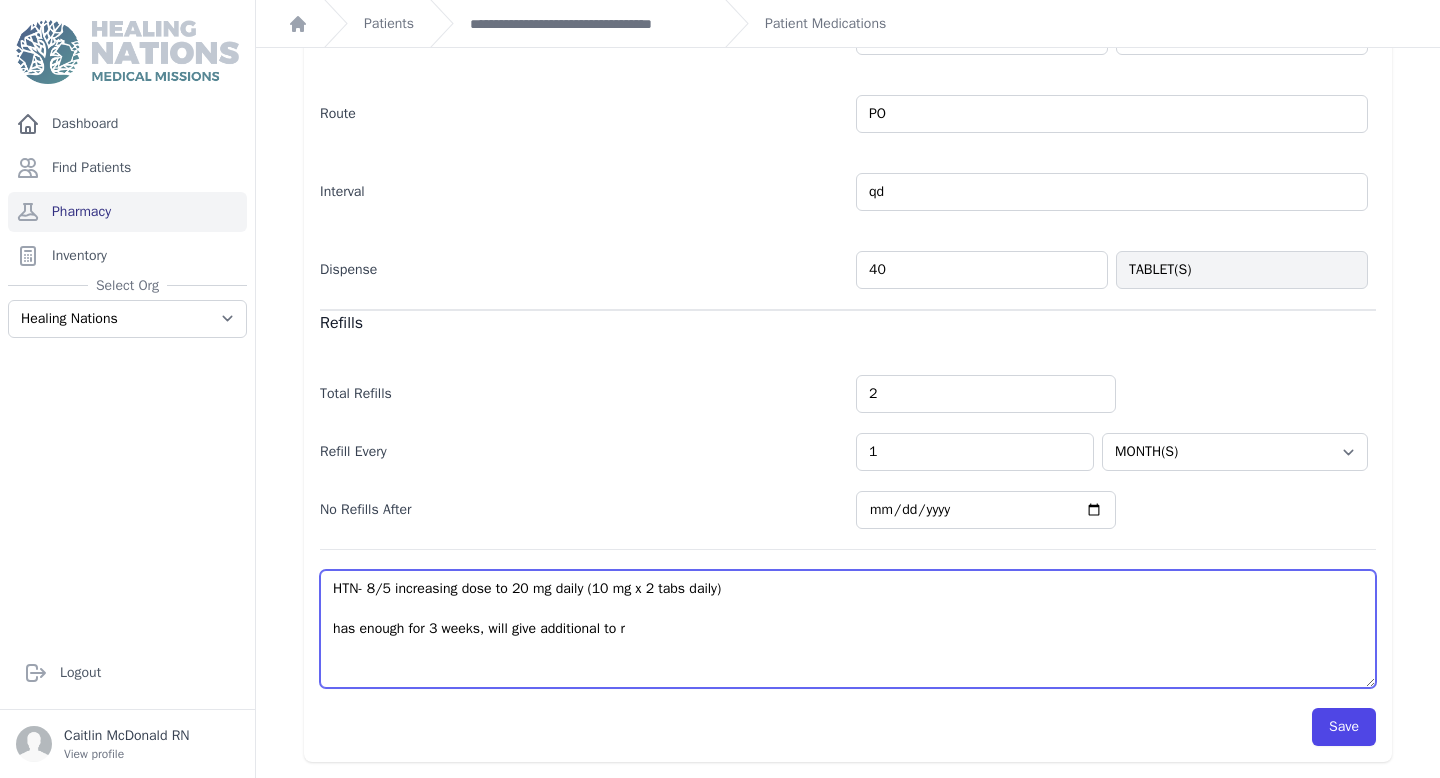 select on "MONTH(S)" 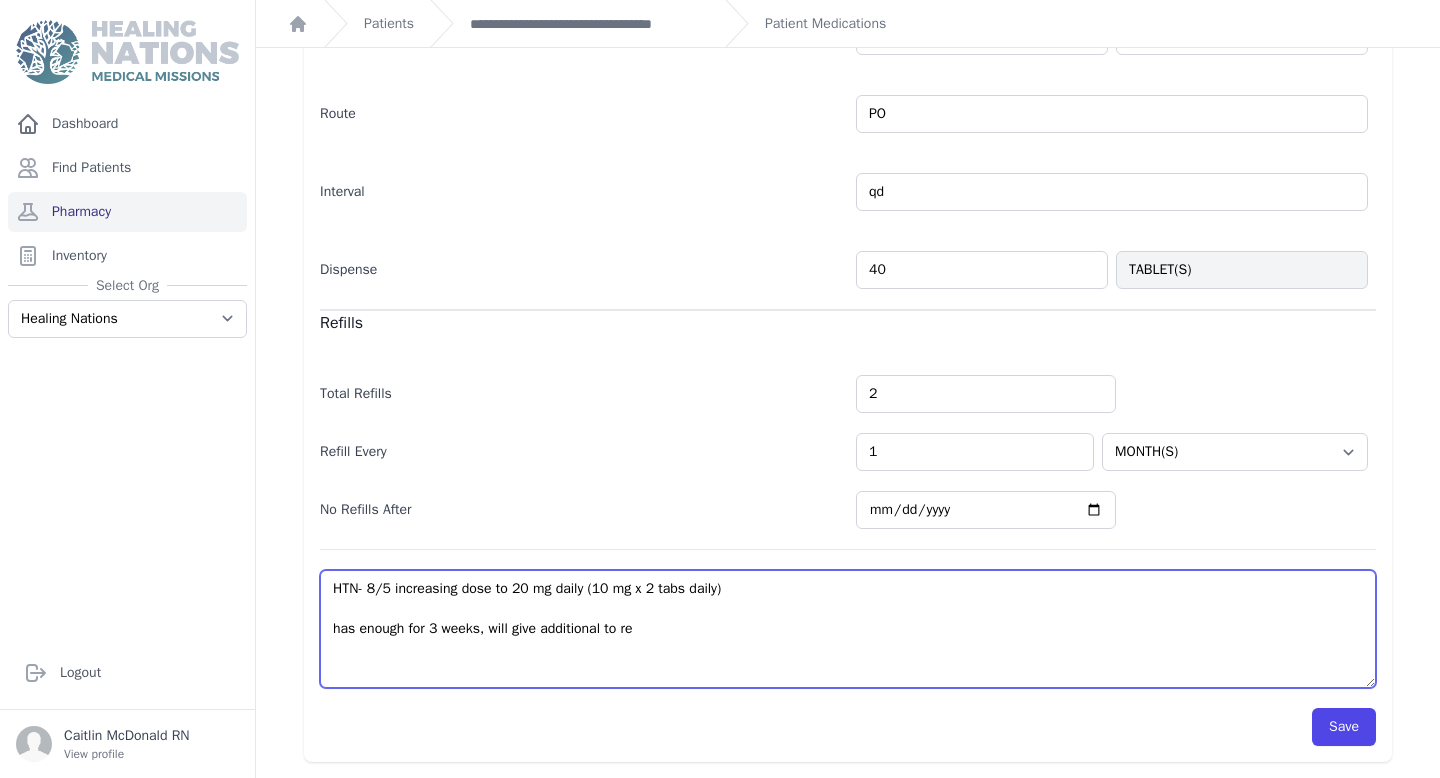 select on "MONTH(S)" 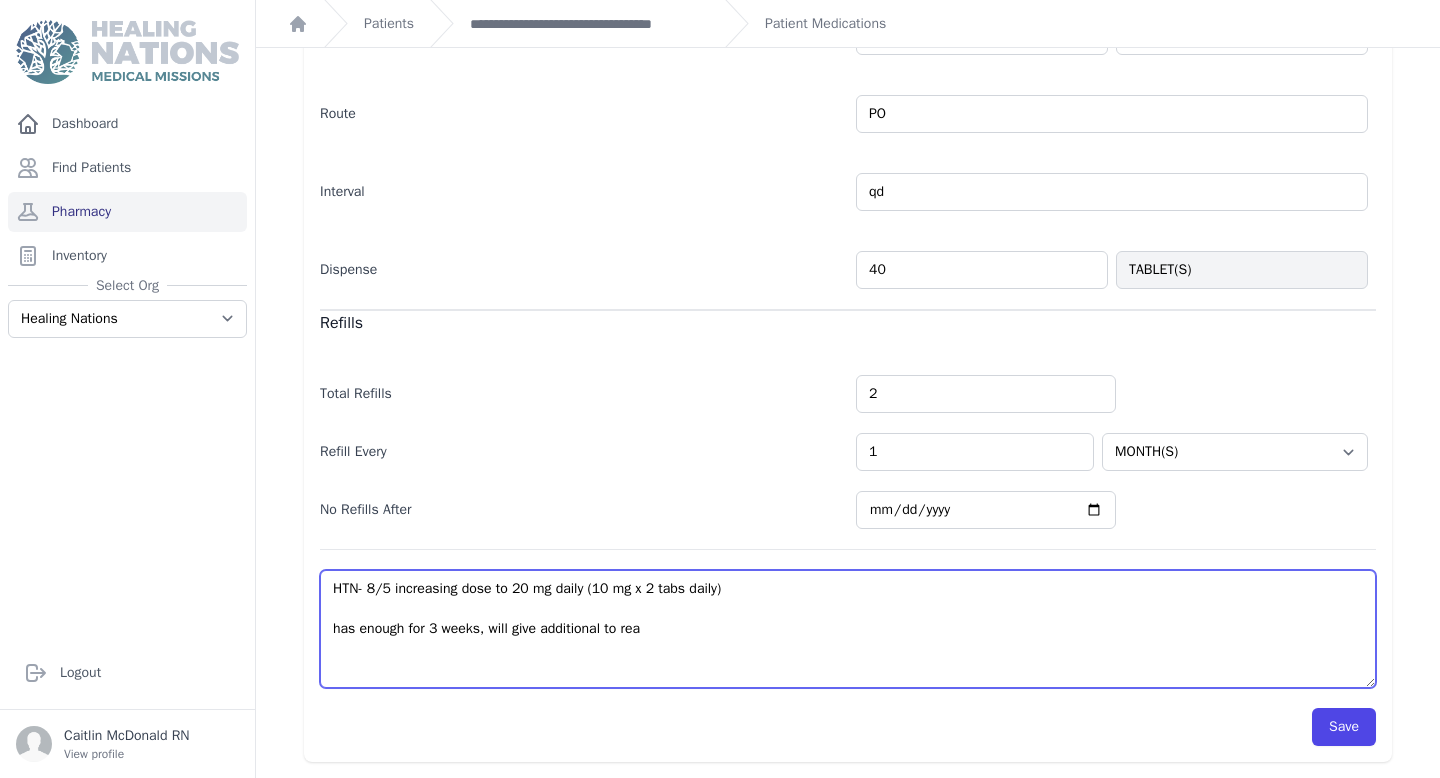 select on "MONTH(S)" 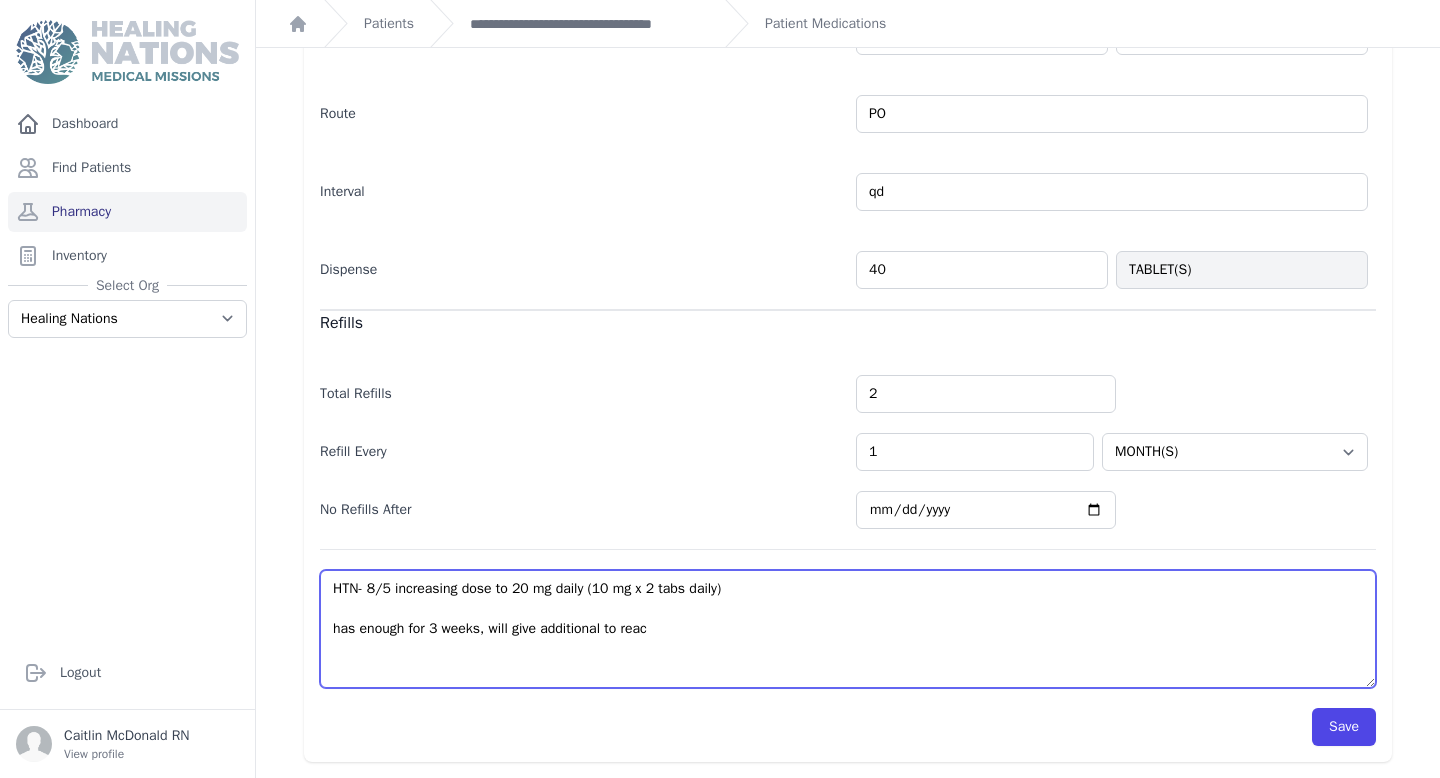 select on "MONTH(S)" 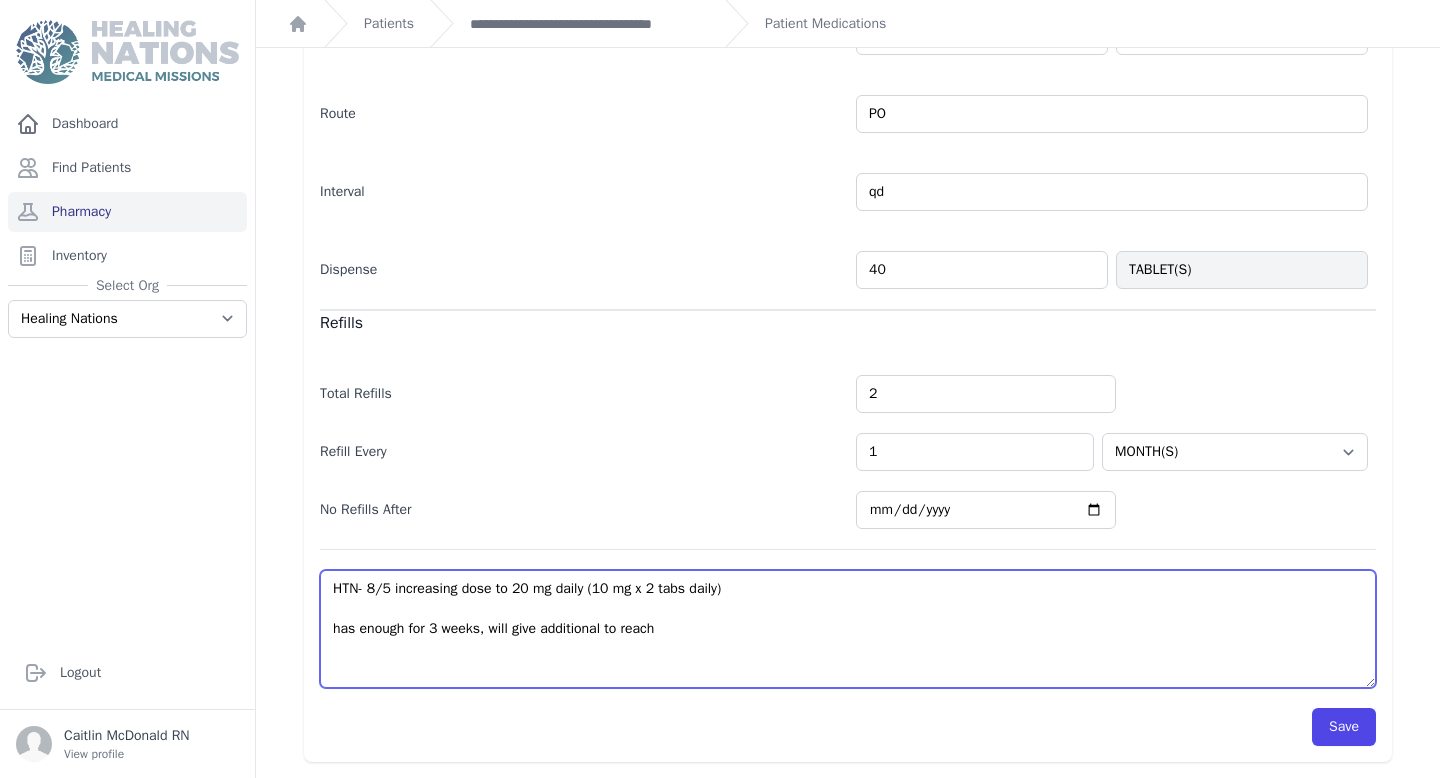 select on "MONTH(S)" 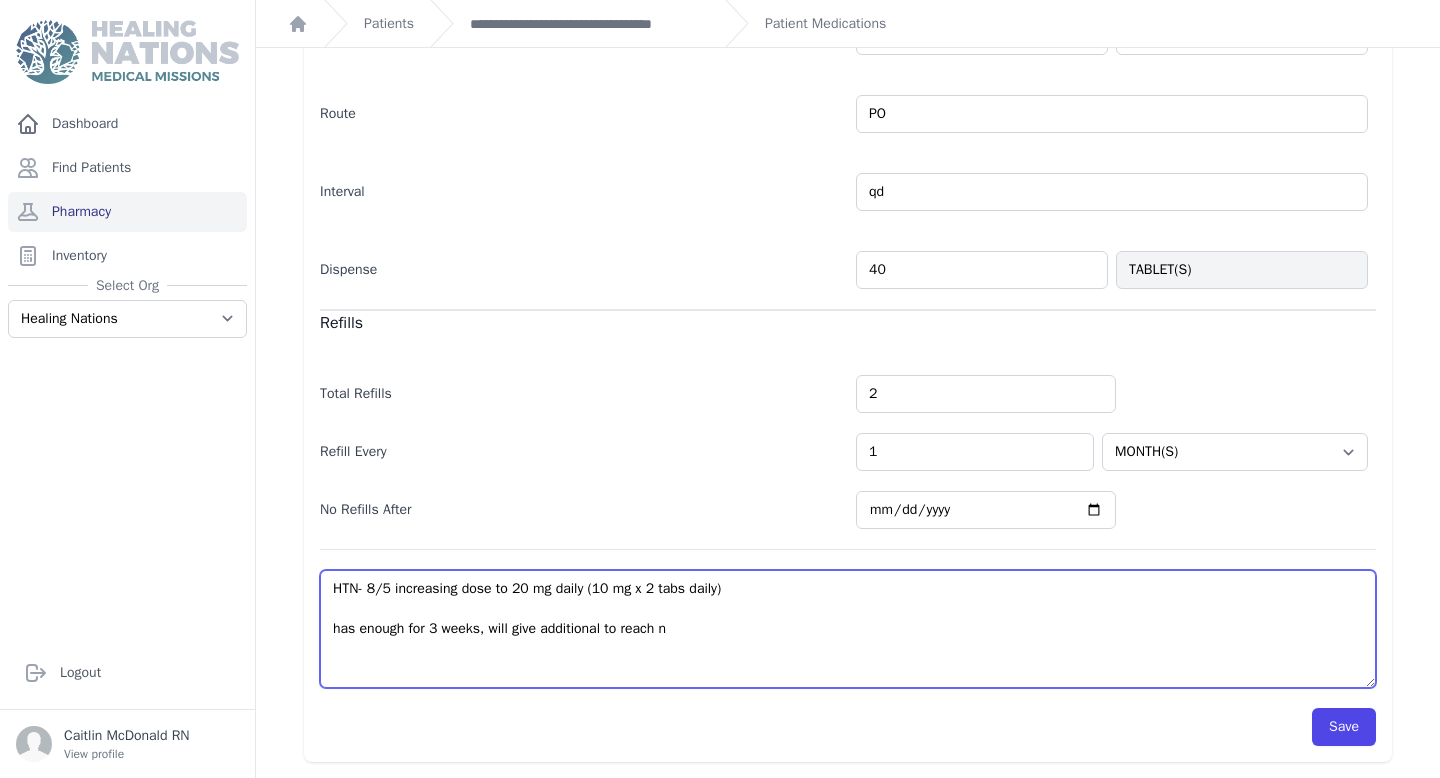 select on "MONTH(S)" 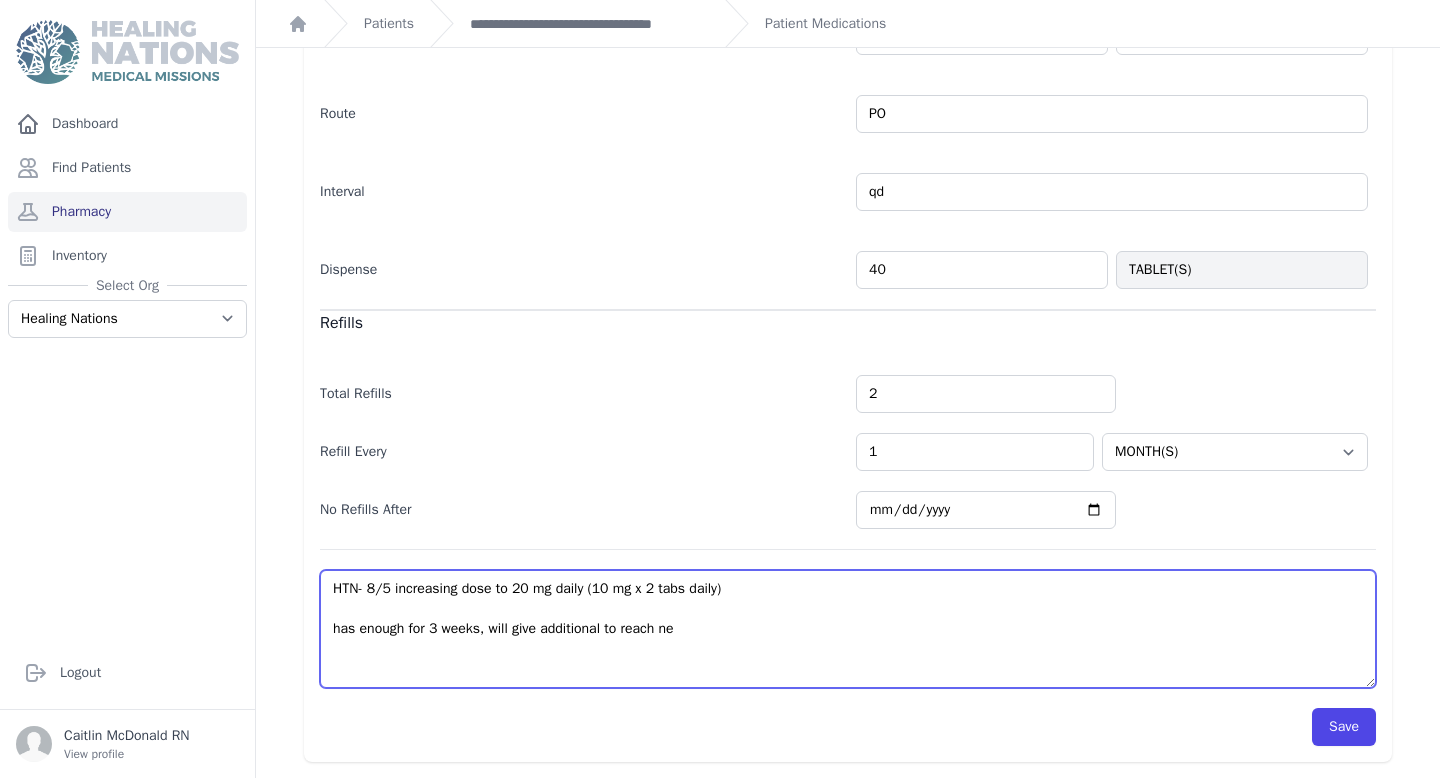 select on "MONTH(S)" 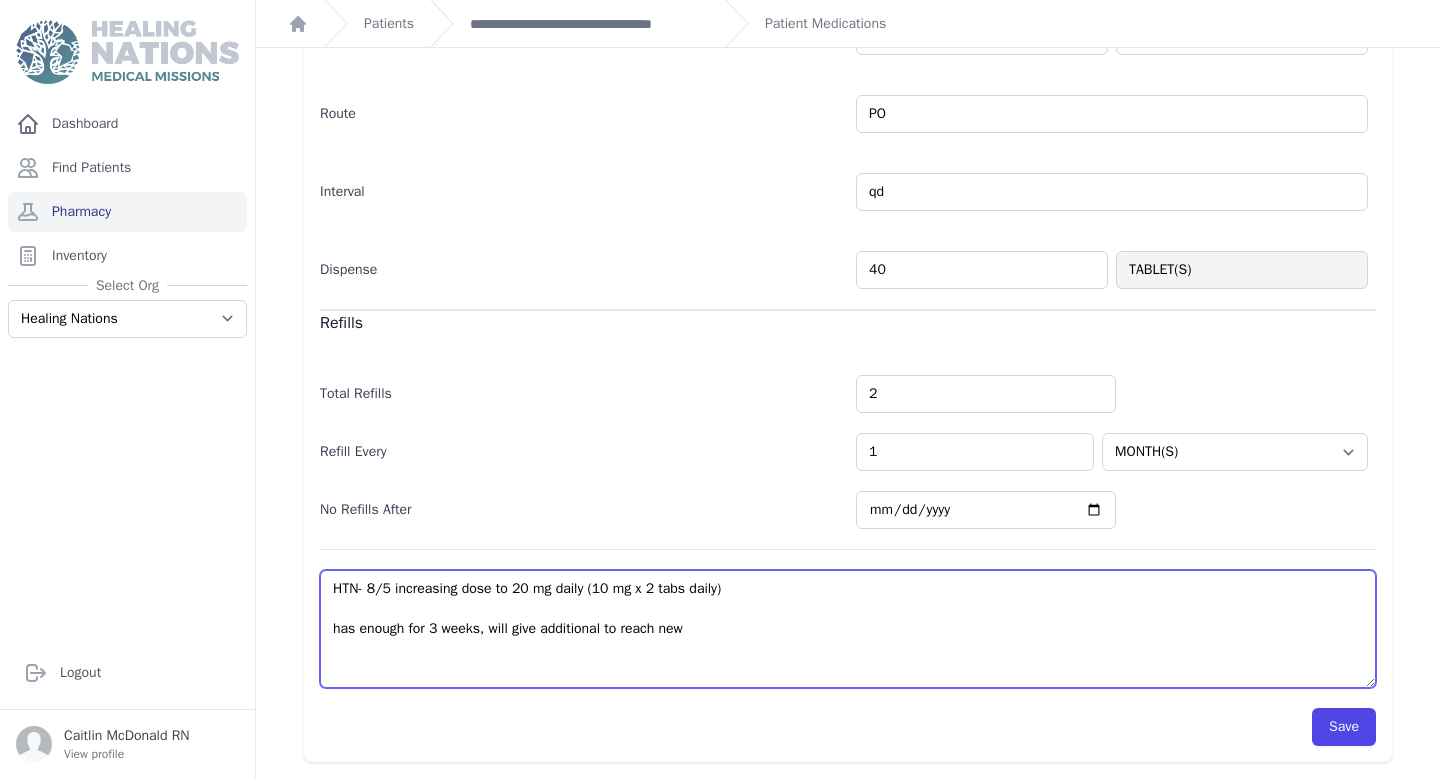 type 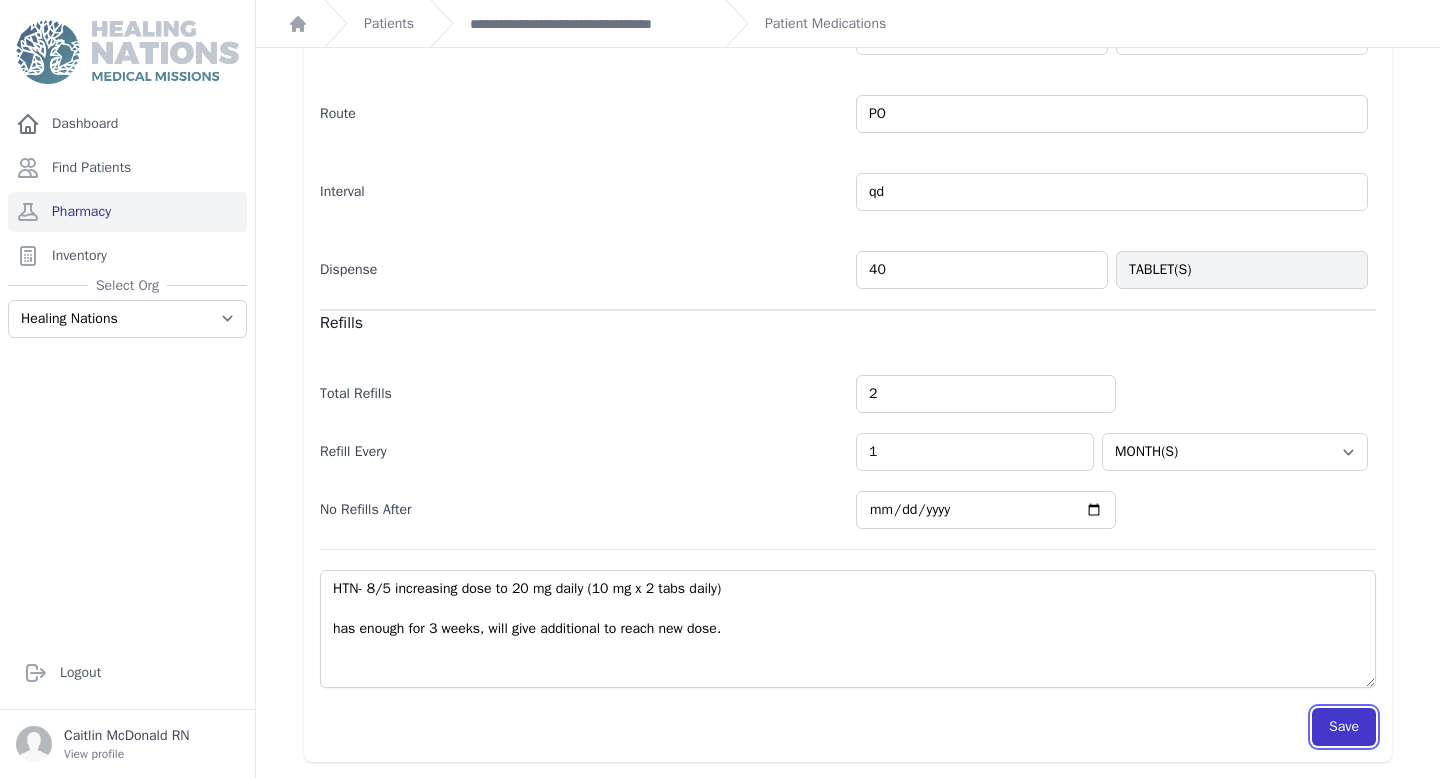 click on "Save" at bounding box center (1344, 727) 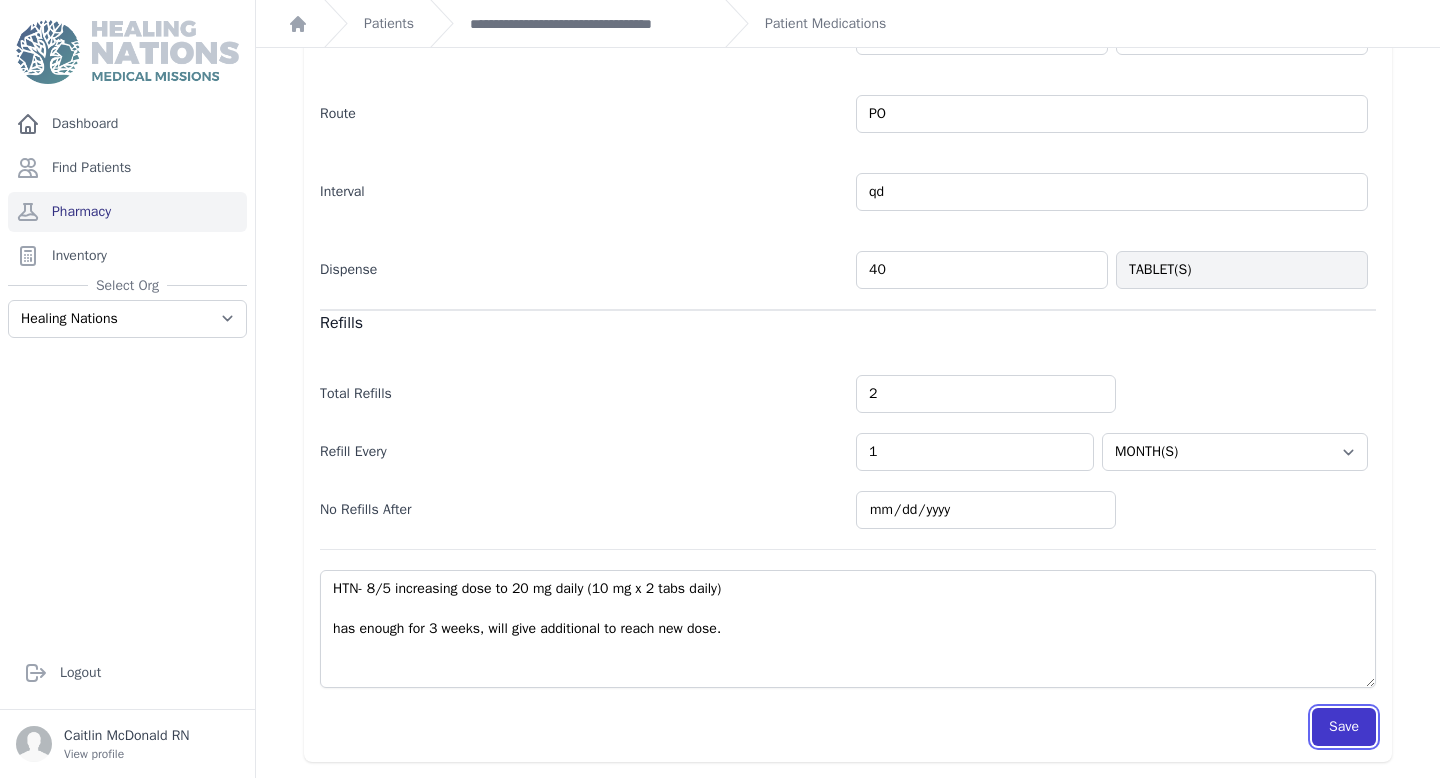 scroll, scrollTop: 436, scrollLeft: 0, axis: vertical 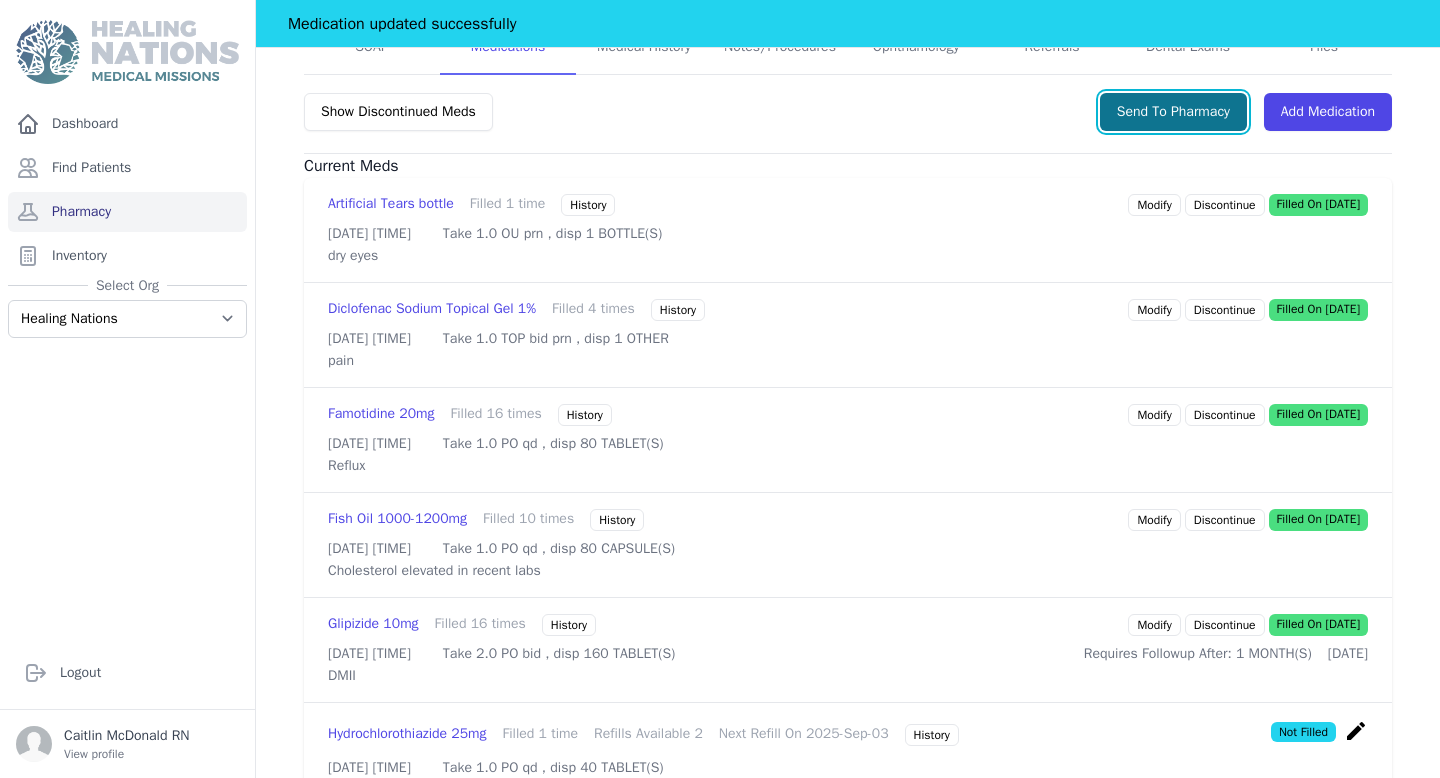 click on "Send To Pharmacy" at bounding box center (1173, 112) 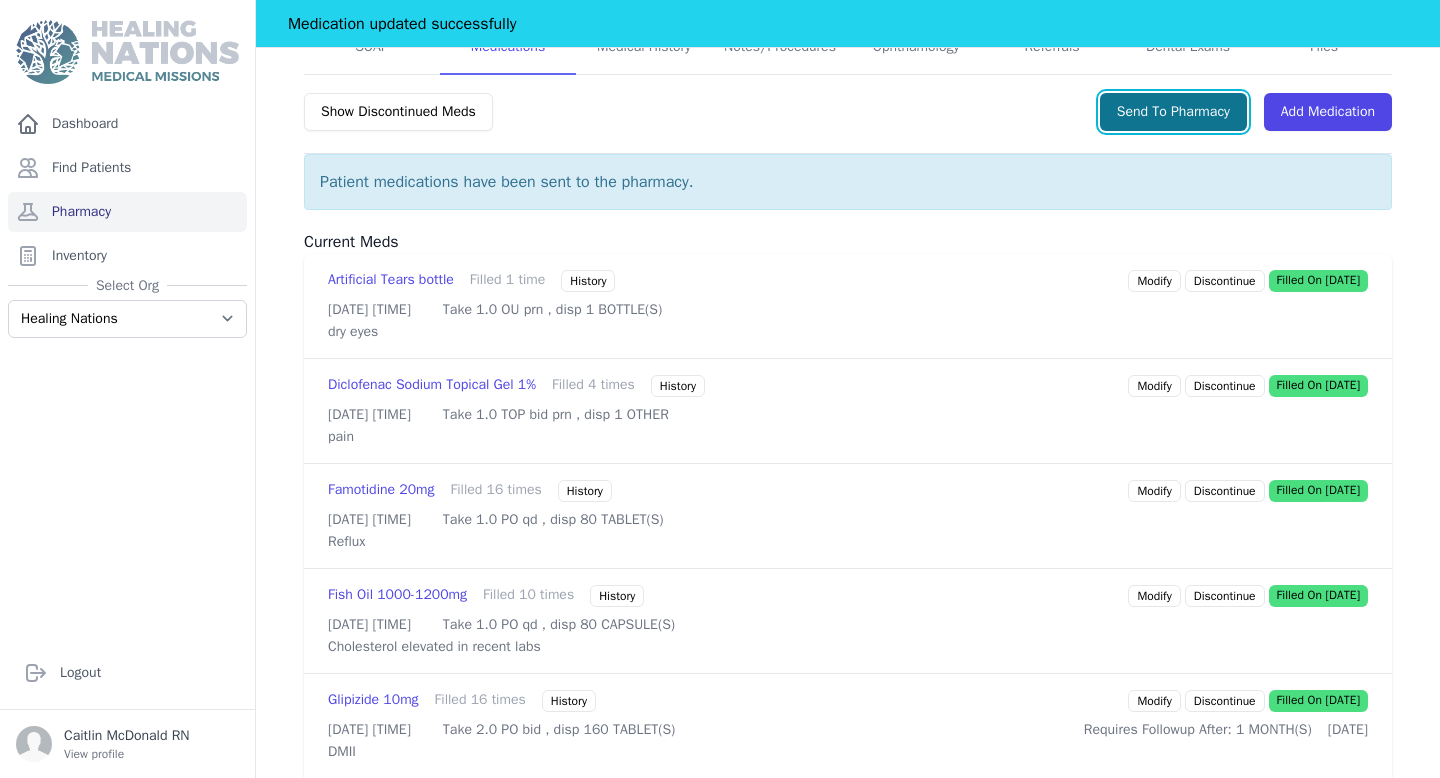 click on "Send To Pharmacy" at bounding box center (1173, 112) 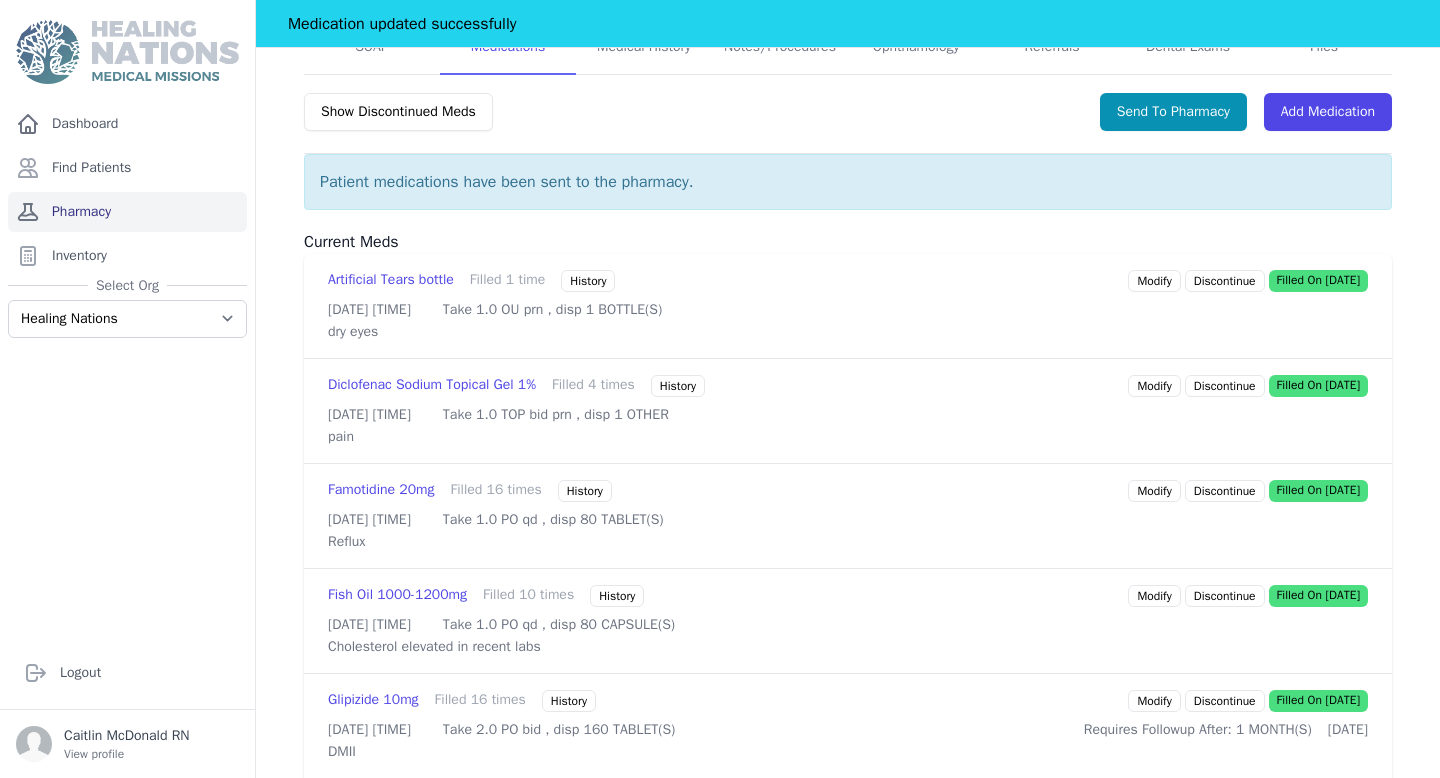 click on "Pharmacy" at bounding box center (127, 212) 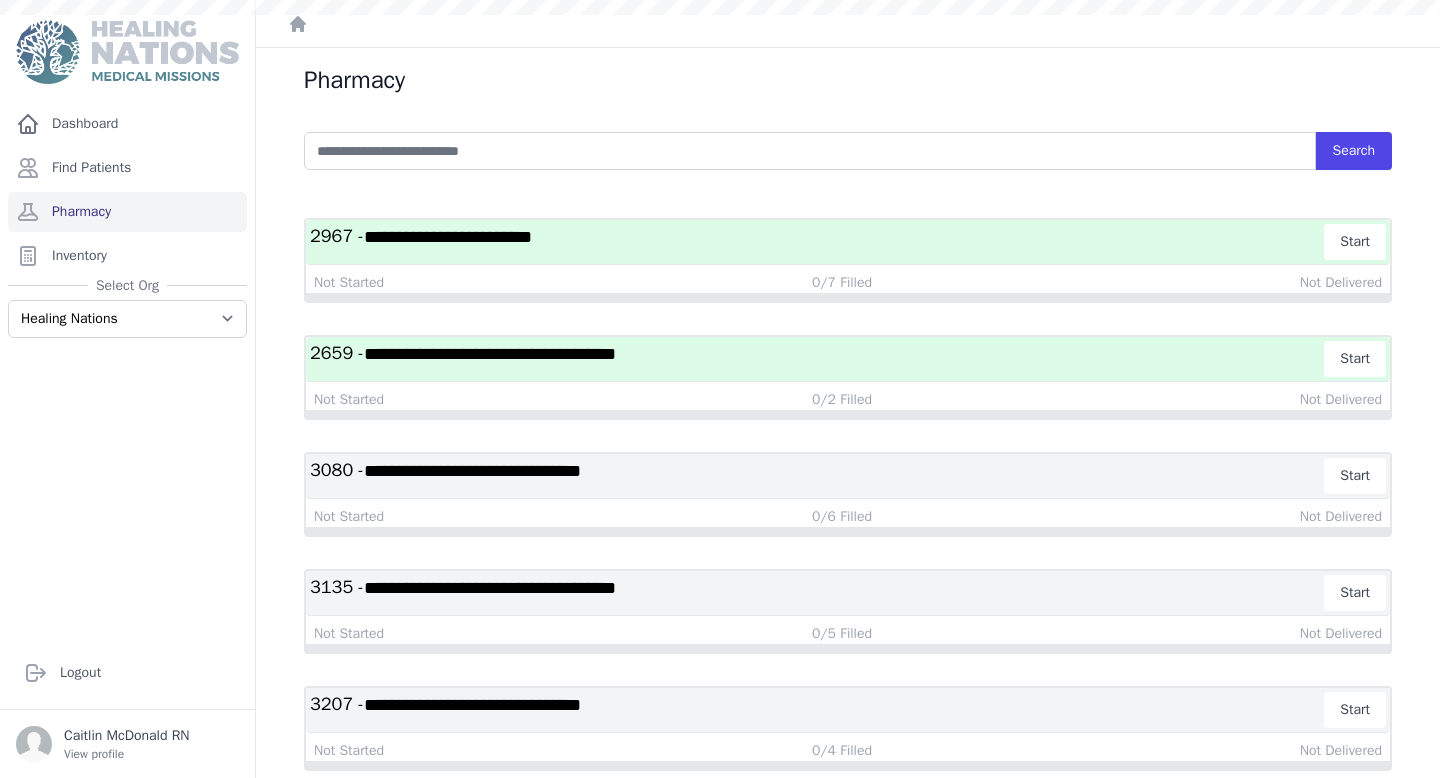 scroll, scrollTop: 0, scrollLeft: 0, axis: both 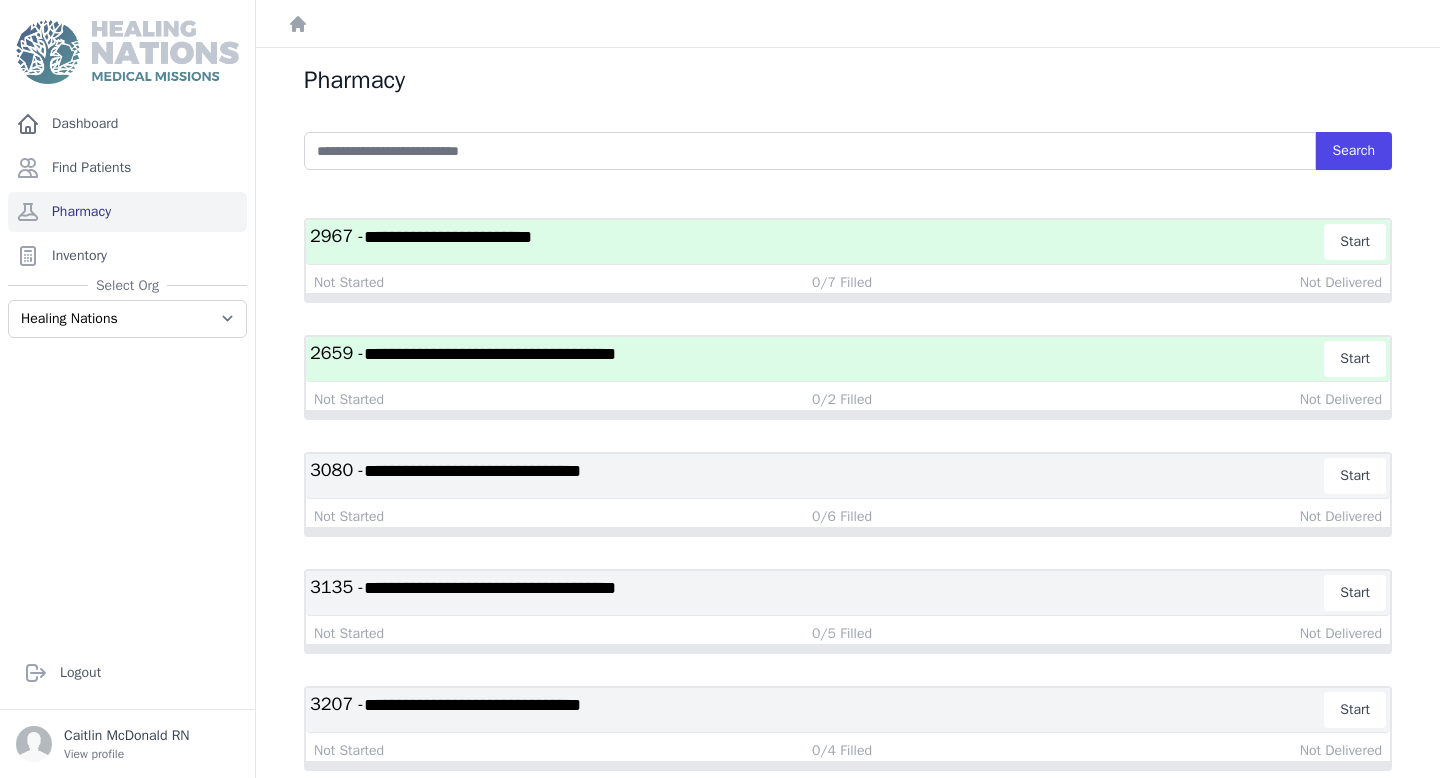 click on "**********" at bounding box center (490, 354) 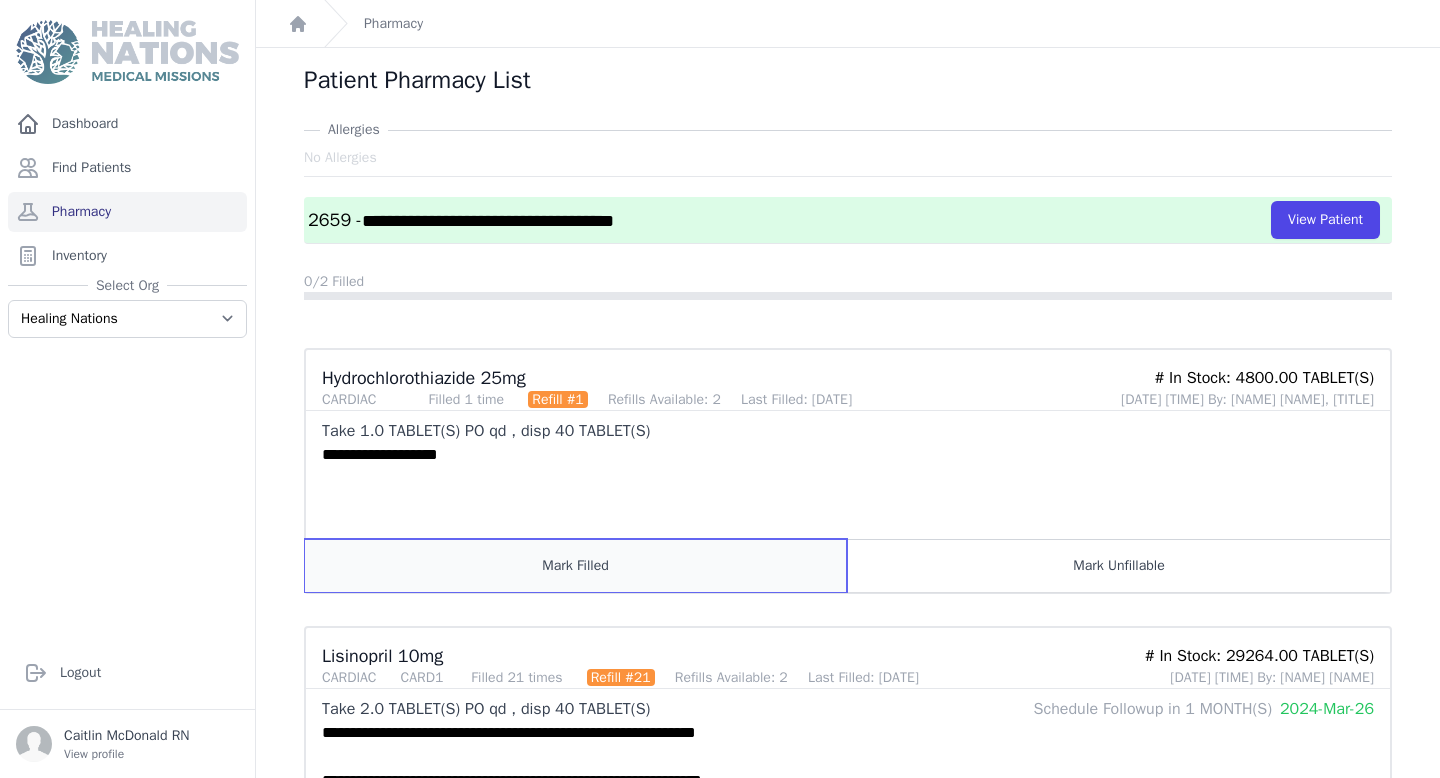 click on "Mark Filled" at bounding box center (576, 565) 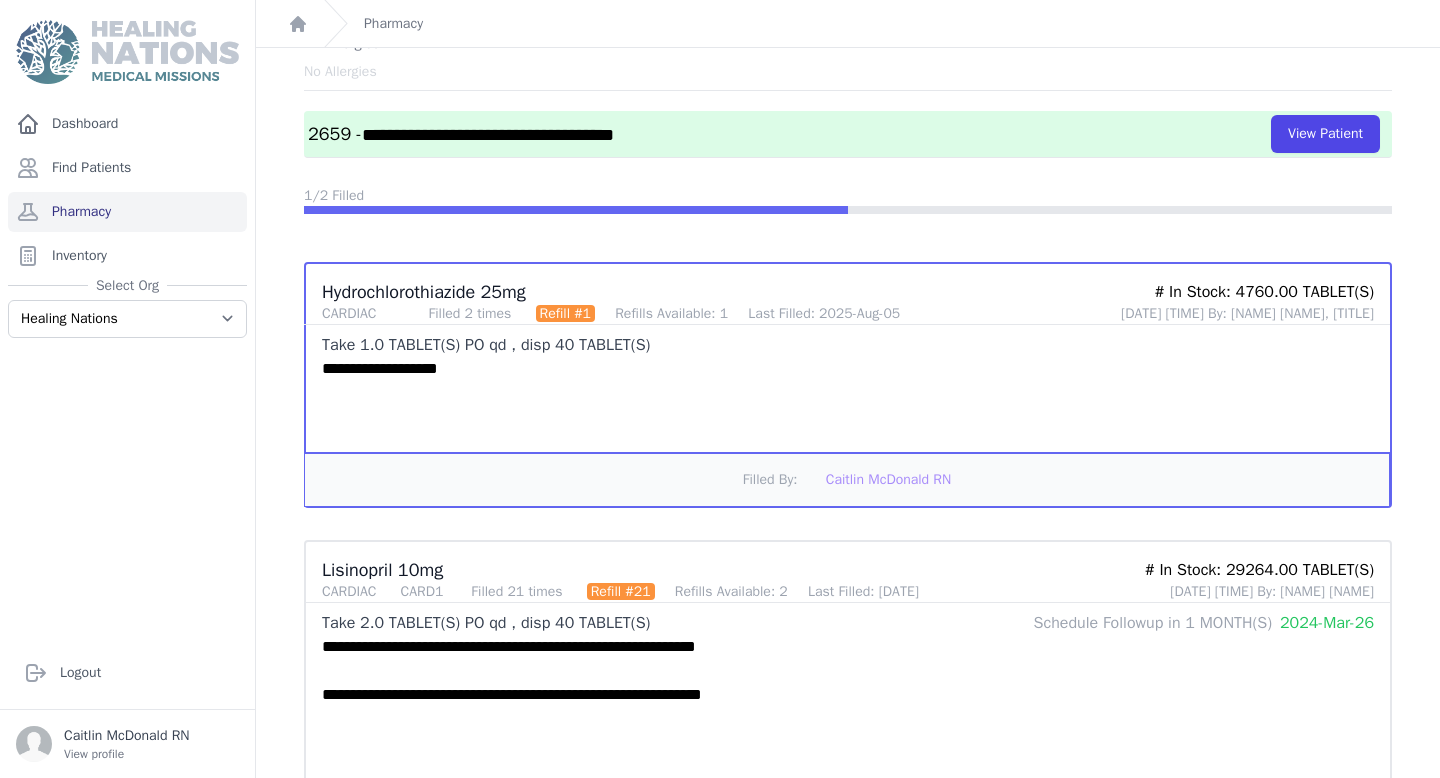 scroll, scrollTop: 90, scrollLeft: 0, axis: vertical 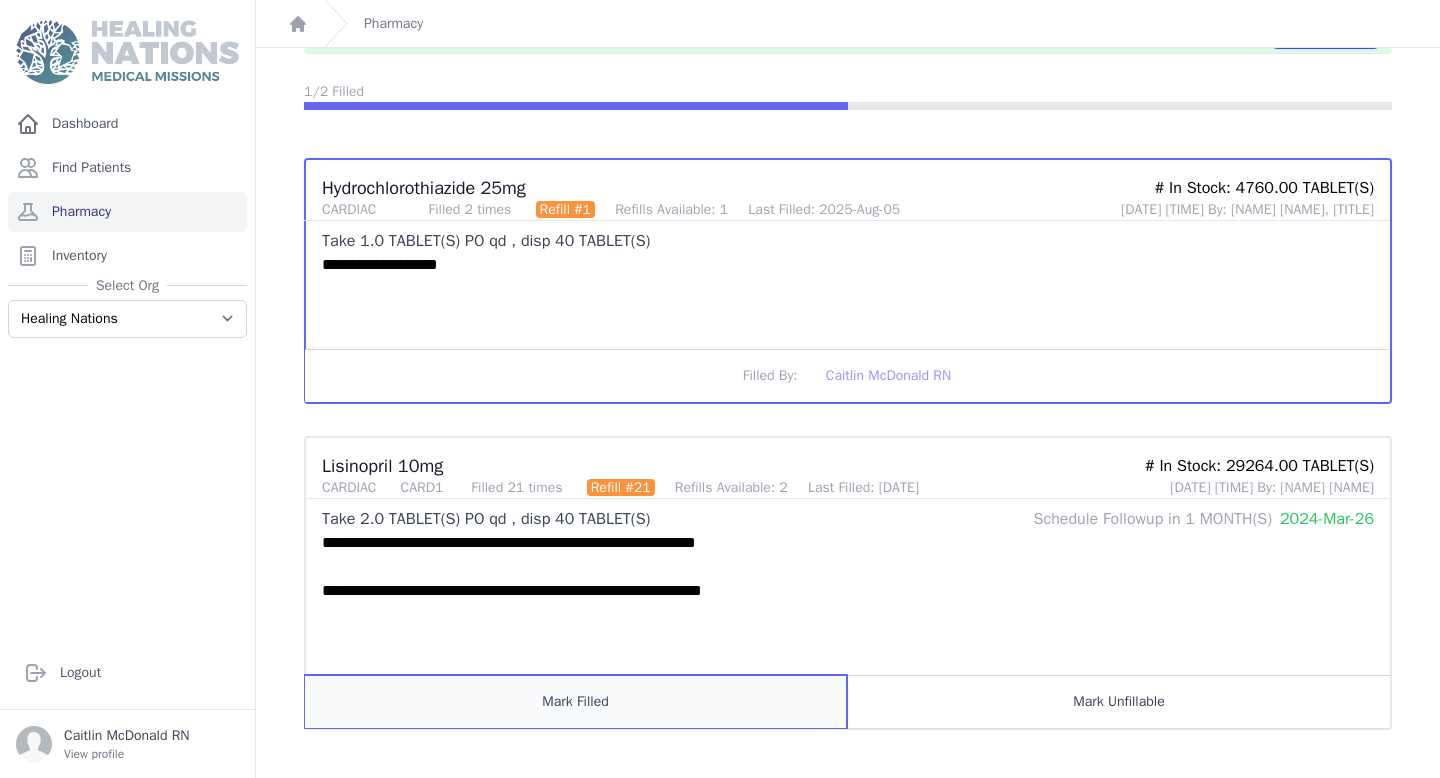 click on "Mark Filled" at bounding box center (576, 701) 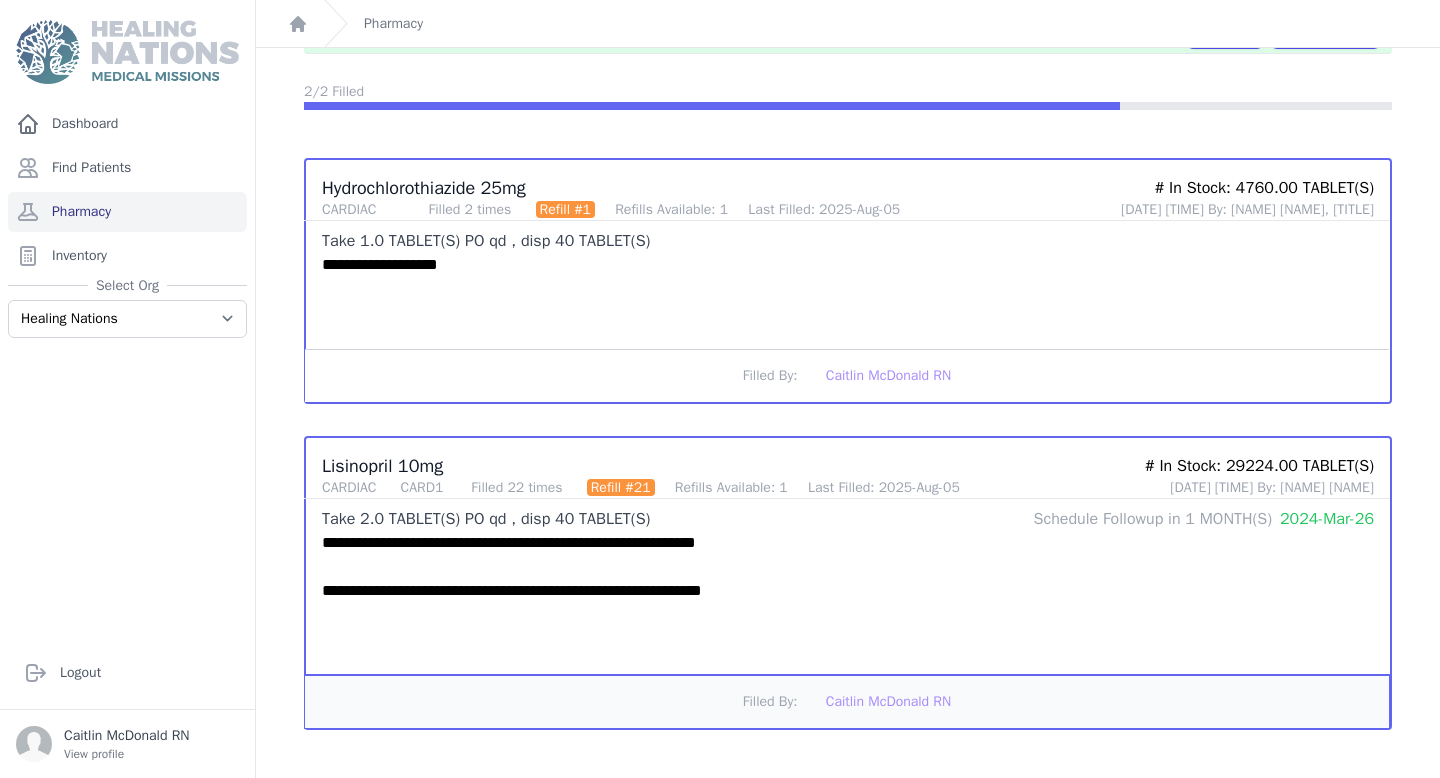 scroll, scrollTop: 0, scrollLeft: 0, axis: both 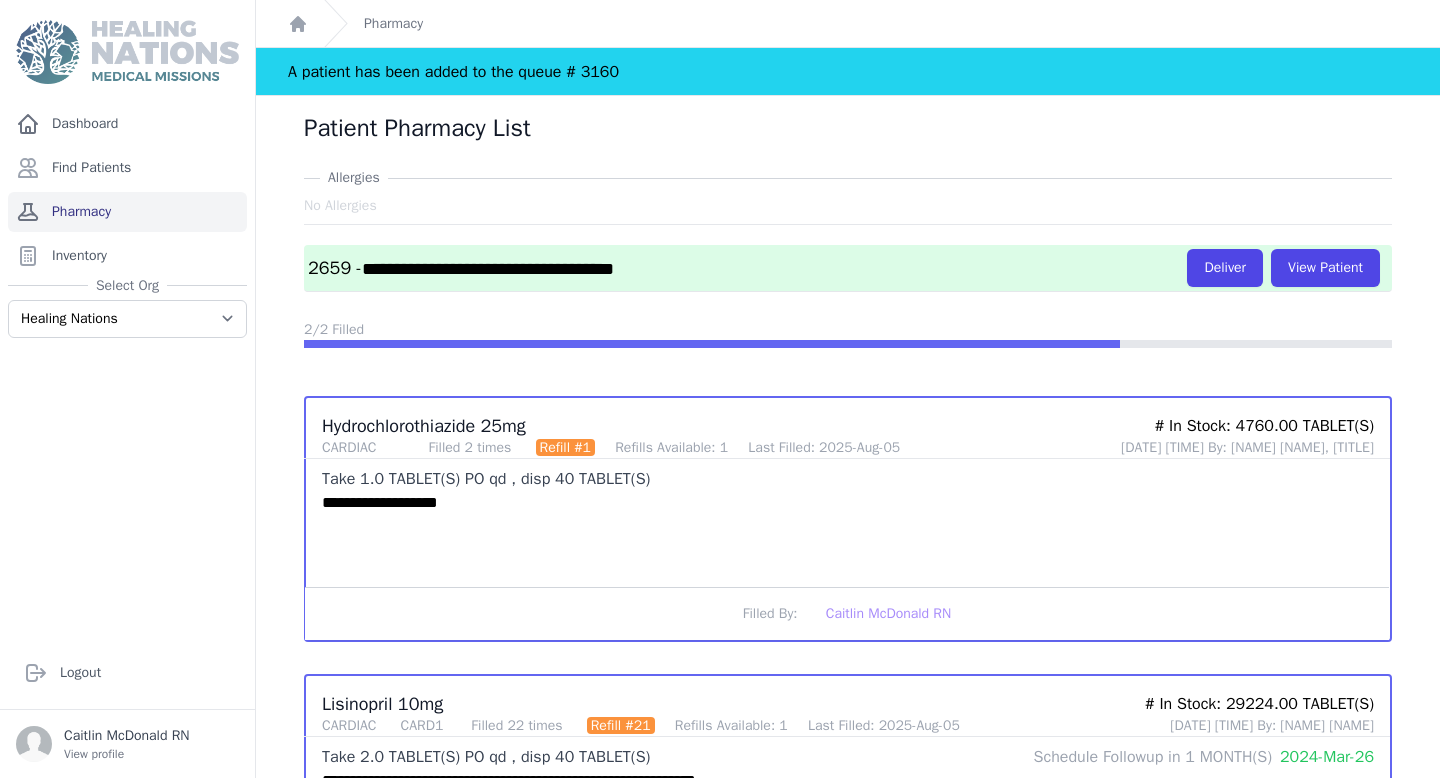 click on "Pharmacy" at bounding box center [127, 212] 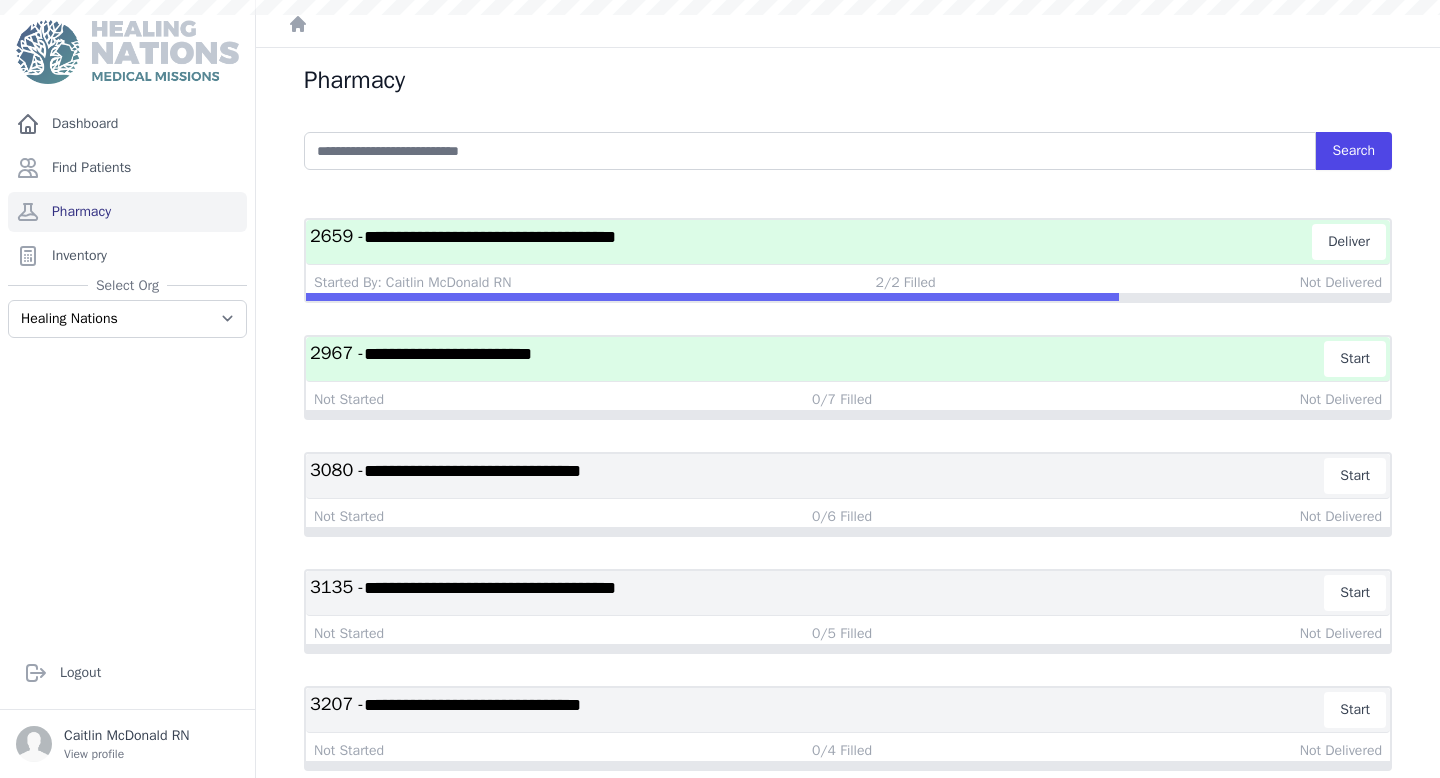 scroll, scrollTop: 0, scrollLeft: 0, axis: both 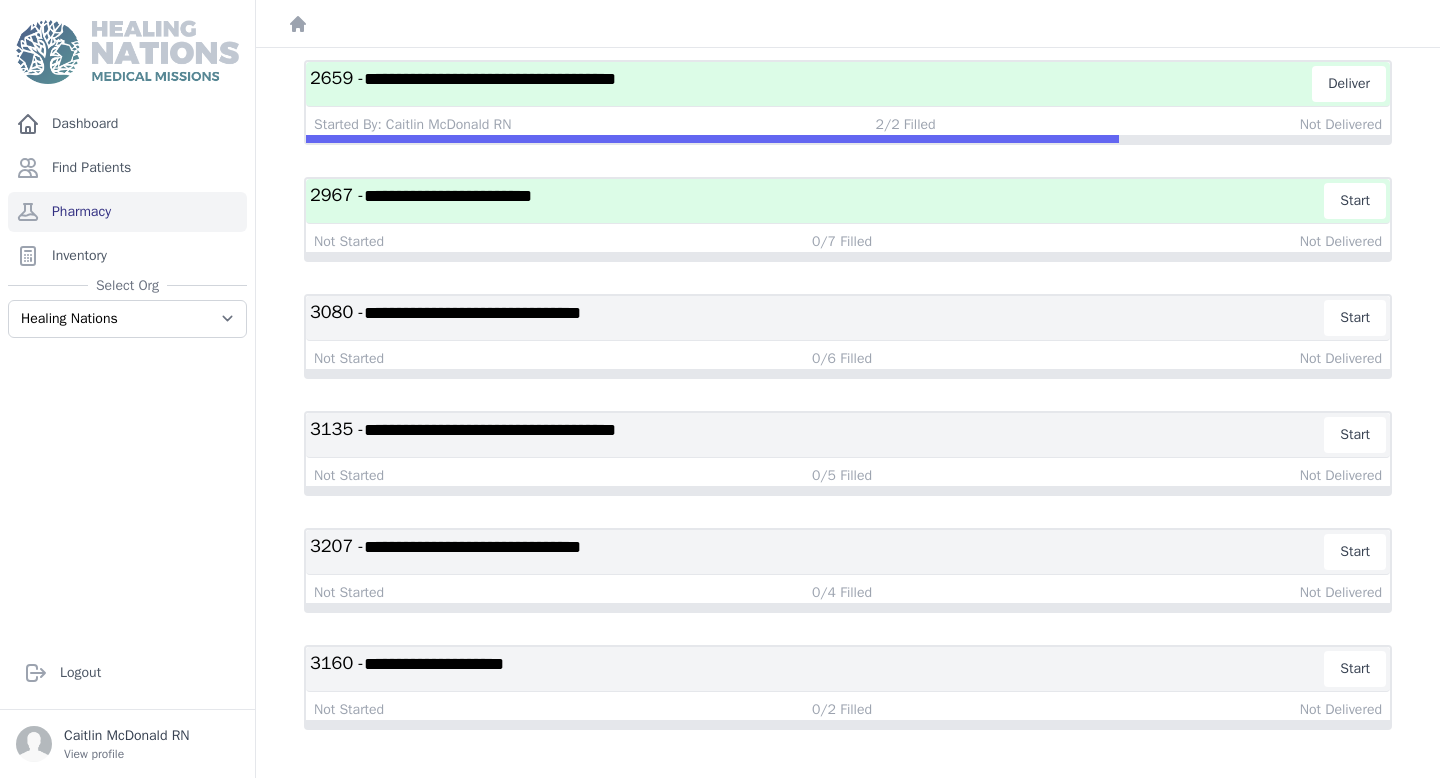 click on "**********" at bounding box center (817, 669) 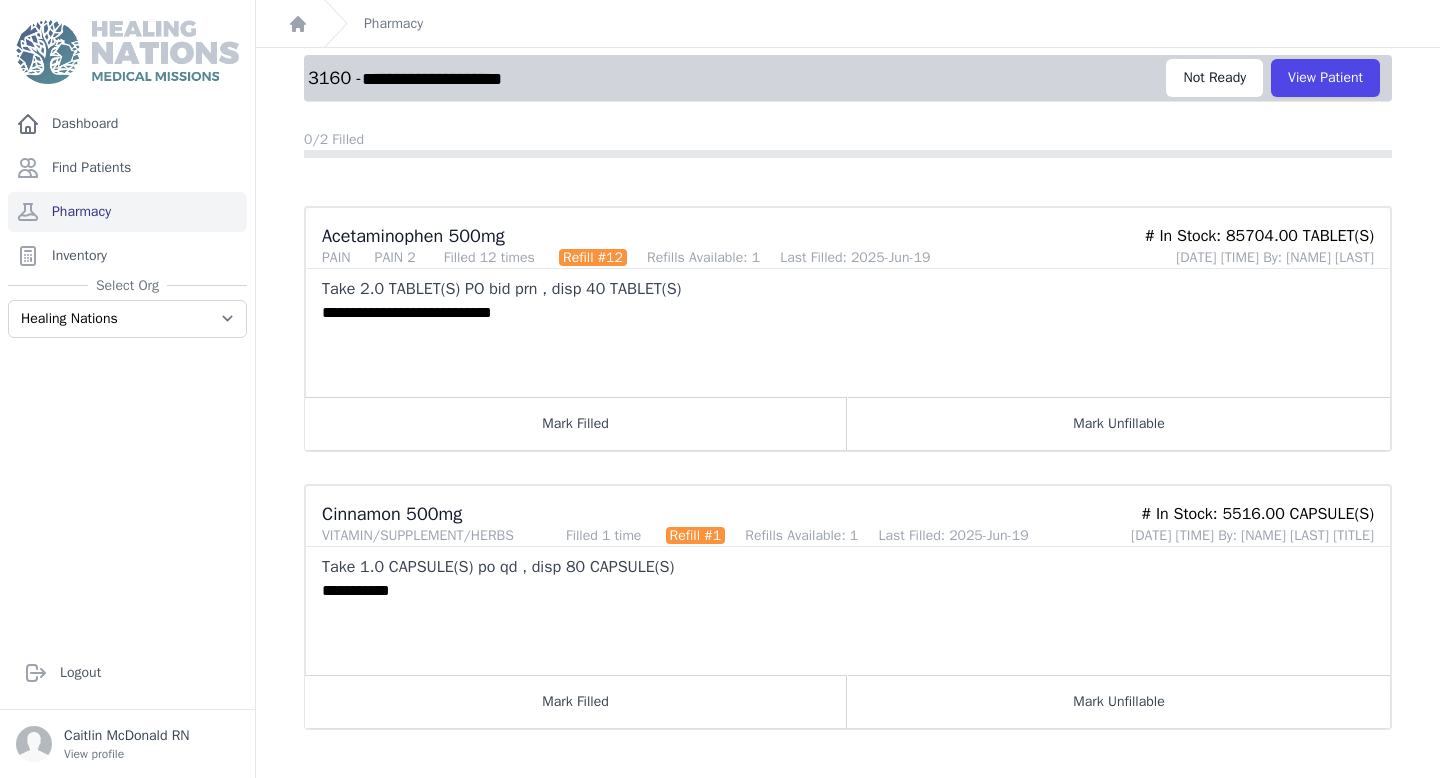 scroll, scrollTop: 190, scrollLeft: 0, axis: vertical 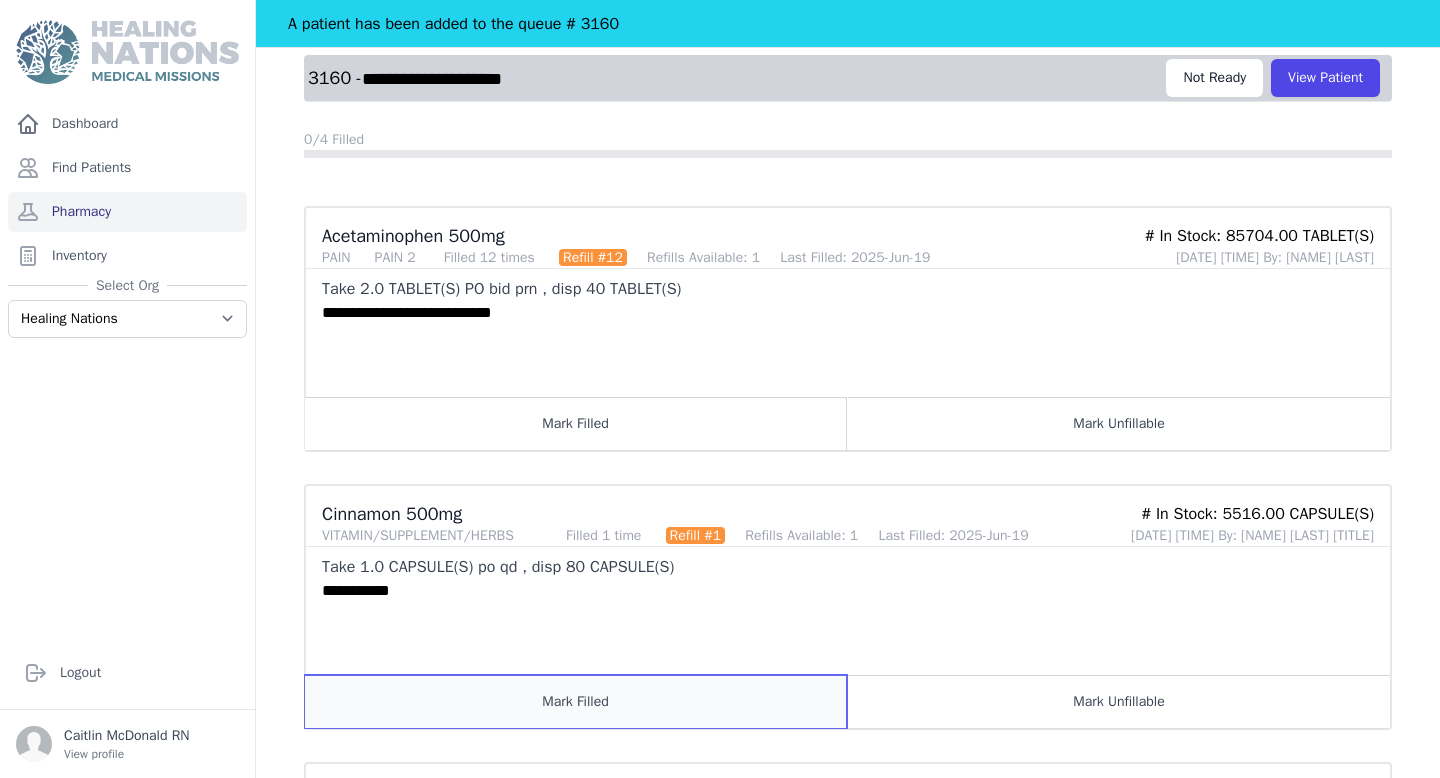click on "Mark Filled" at bounding box center [576, 701] 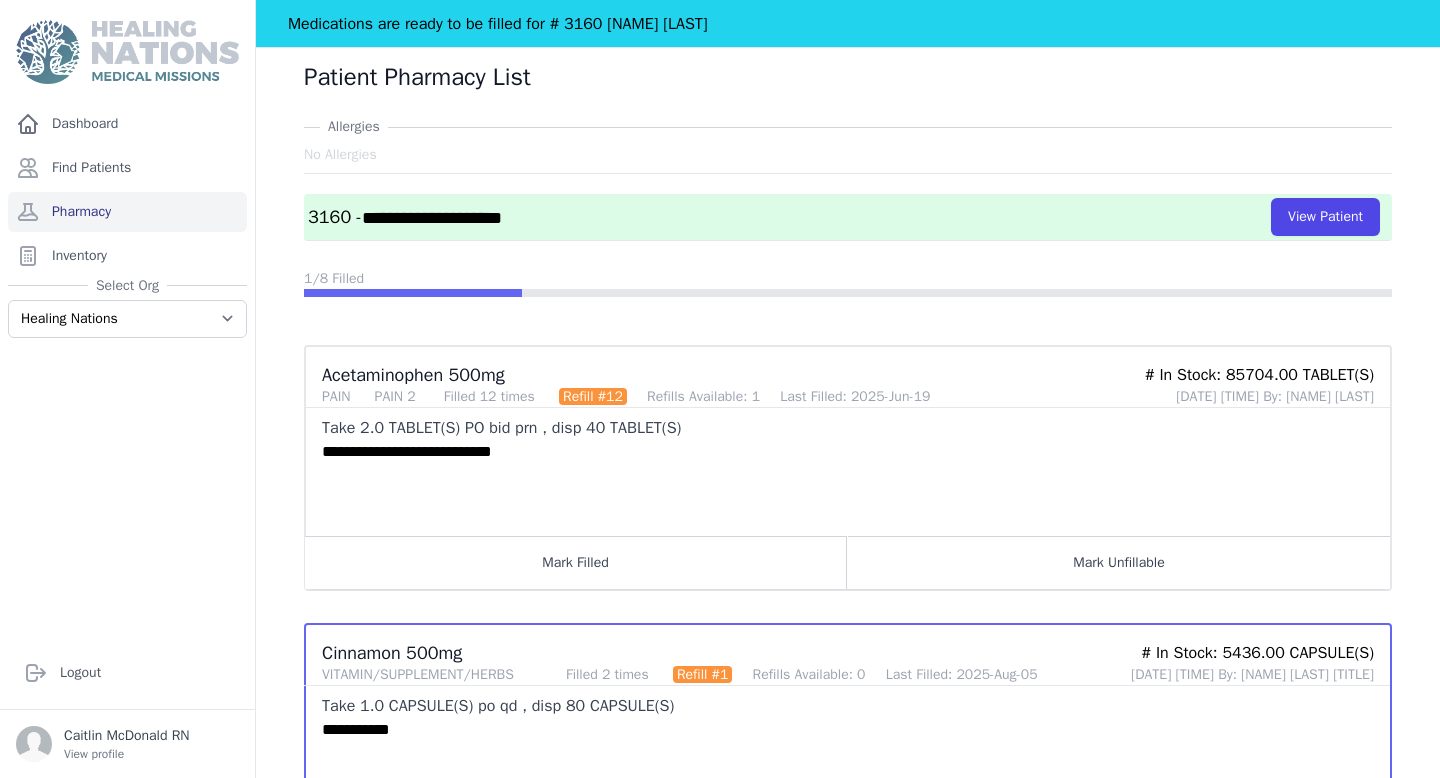 scroll, scrollTop: 52, scrollLeft: 0, axis: vertical 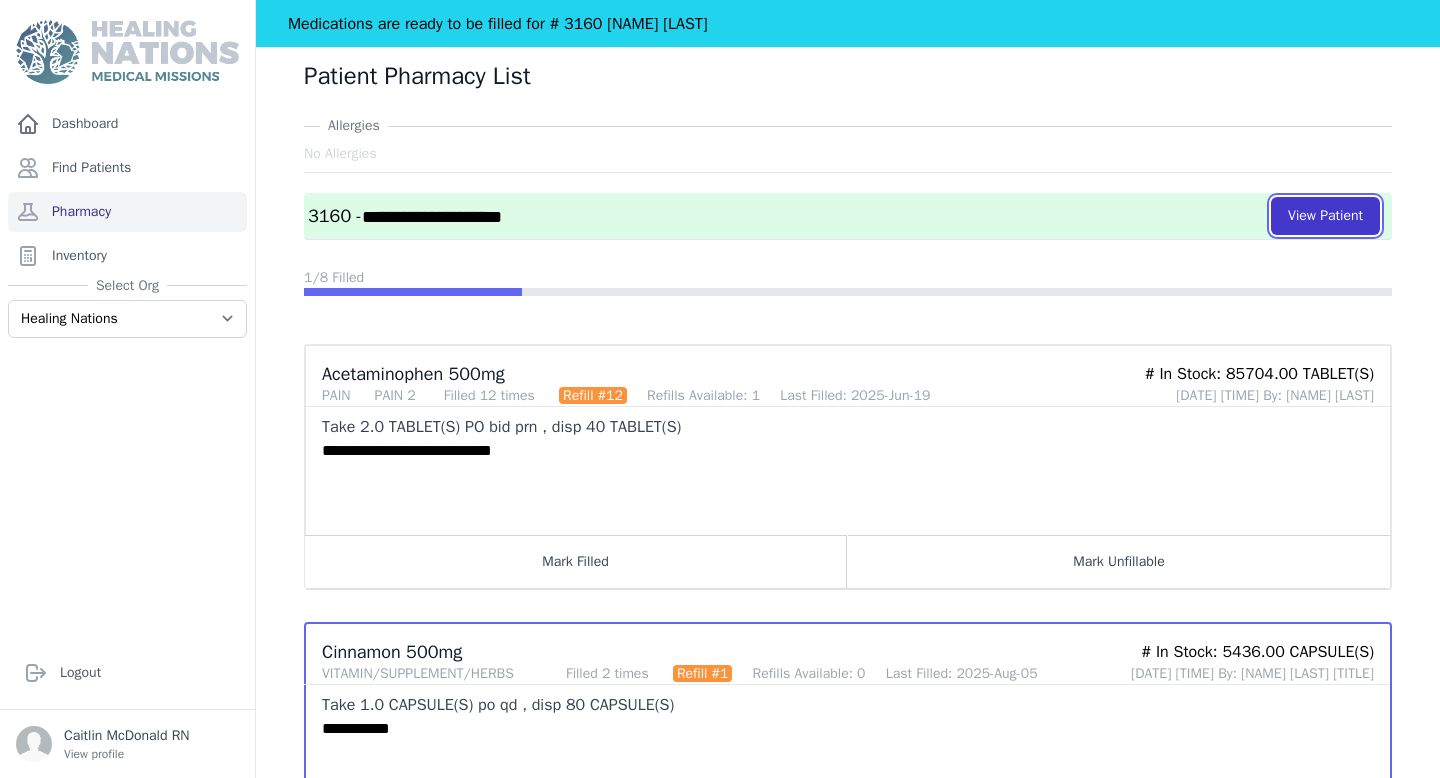 click on "View Patient" at bounding box center (1325, 216) 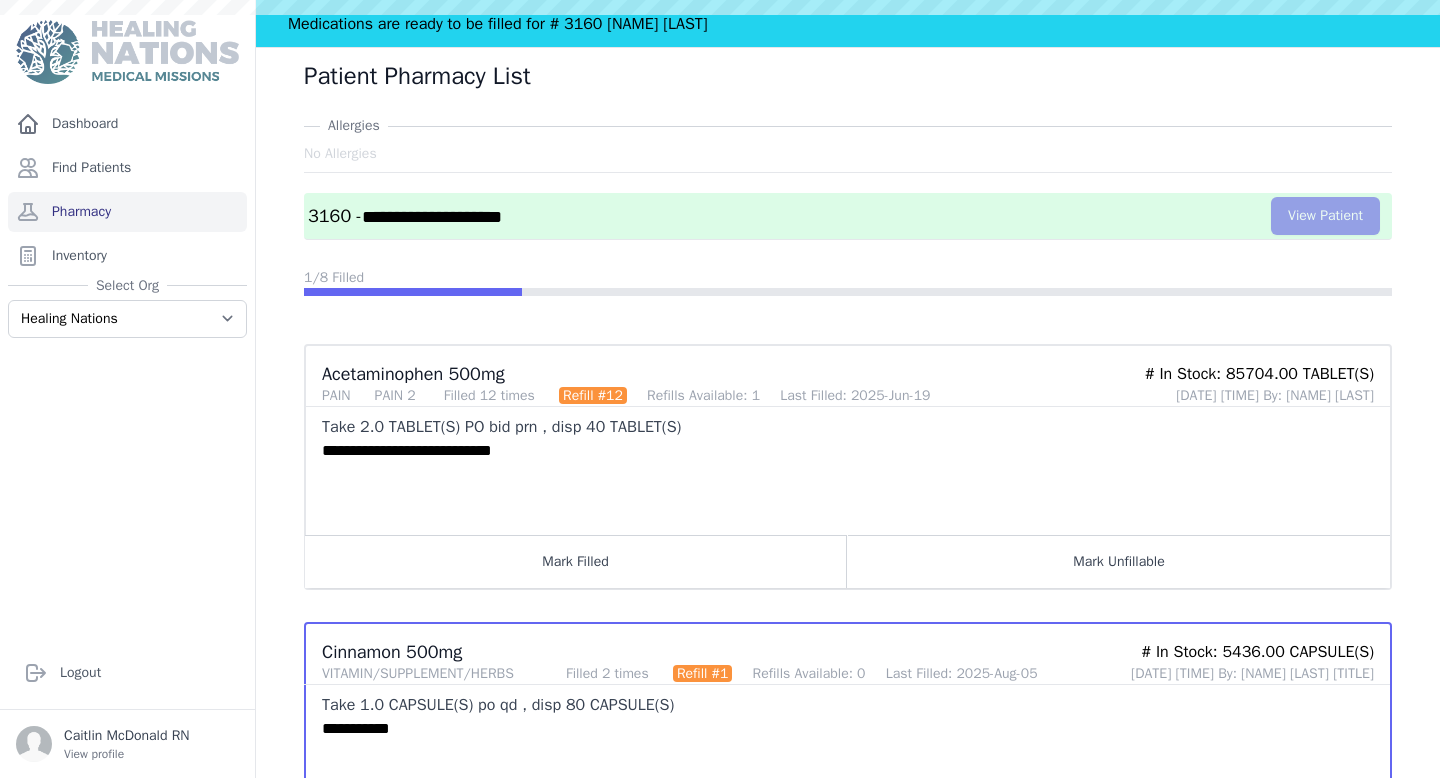 scroll, scrollTop: 0, scrollLeft: 0, axis: both 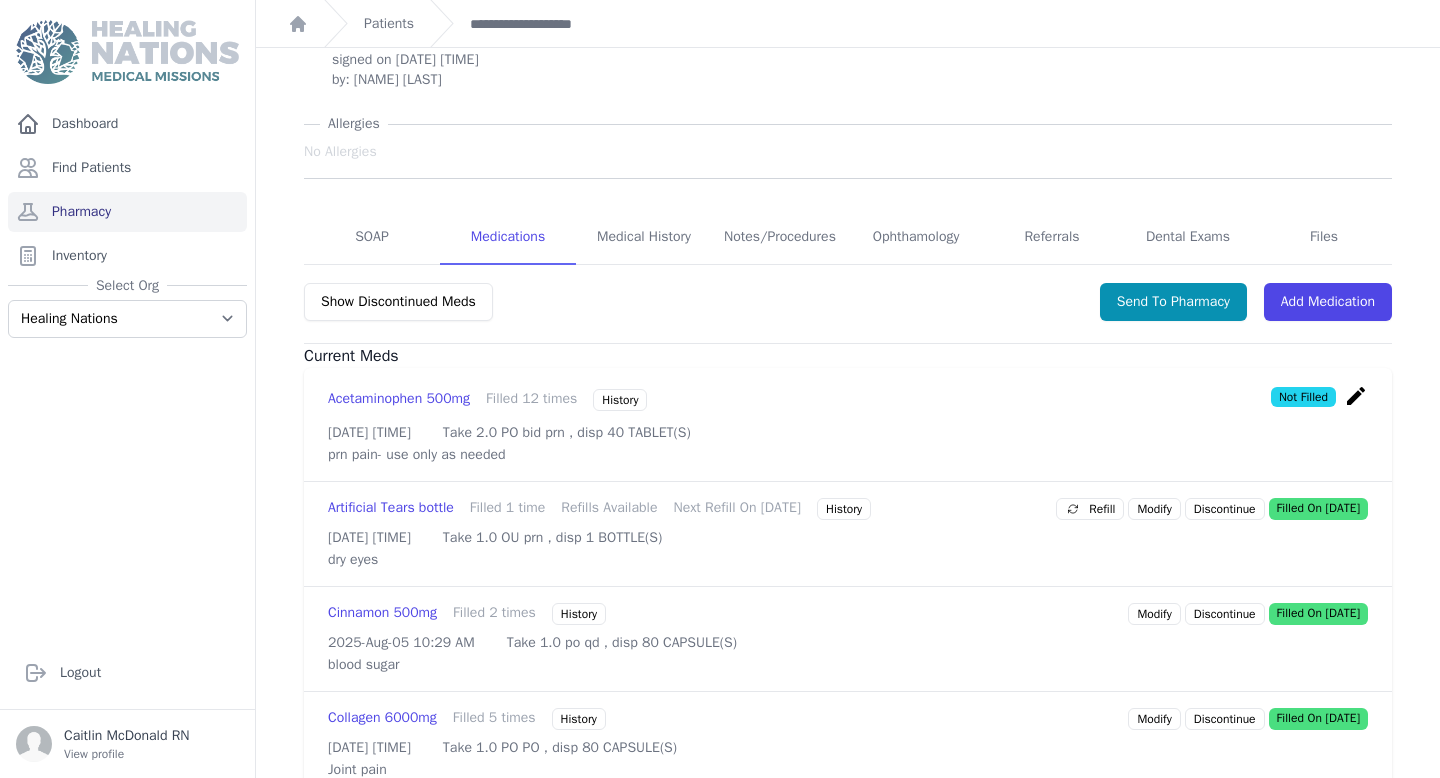 click on "create" at bounding box center [1356, 396] 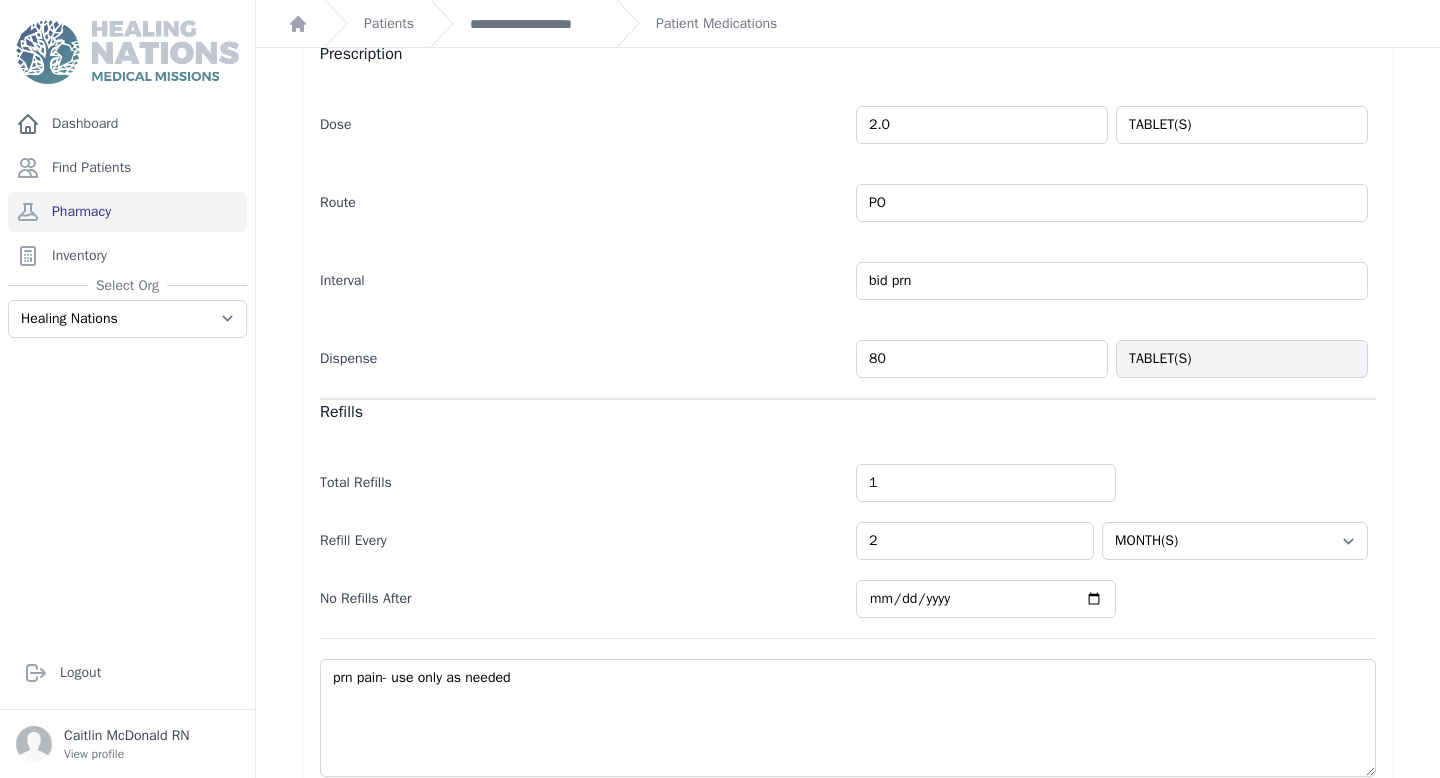 scroll, scrollTop: 422, scrollLeft: 0, axis: vertical 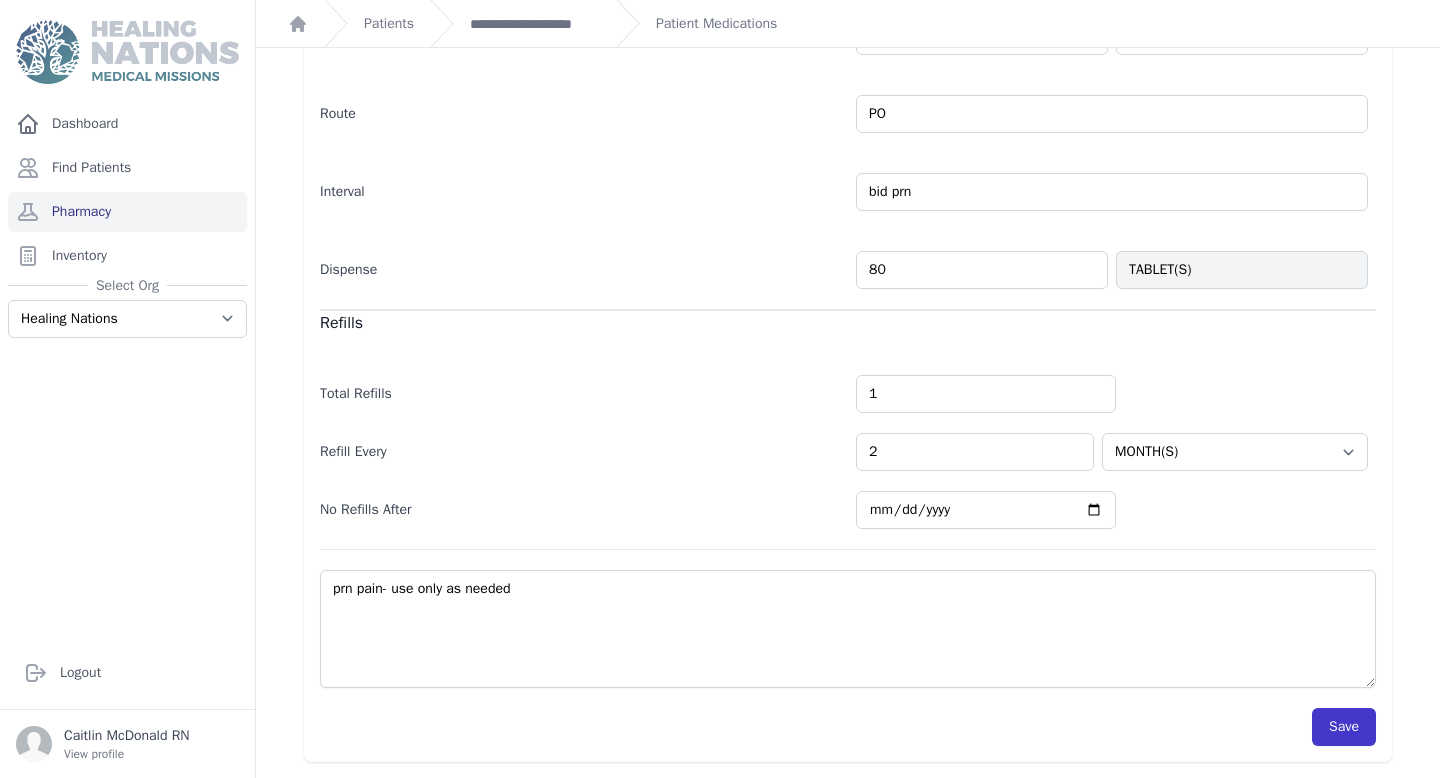 type on "80" 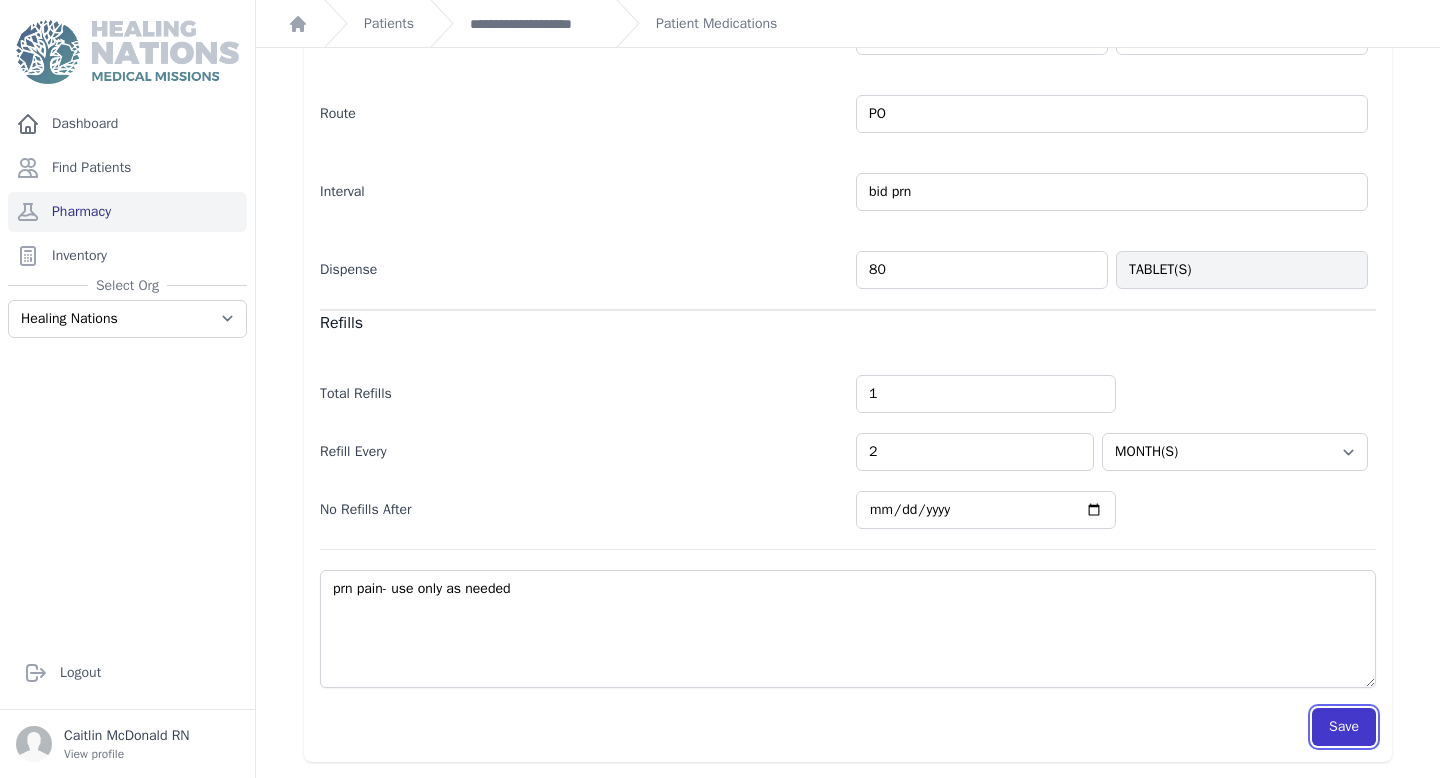click on "Save" at bounding box center [1344, 727] 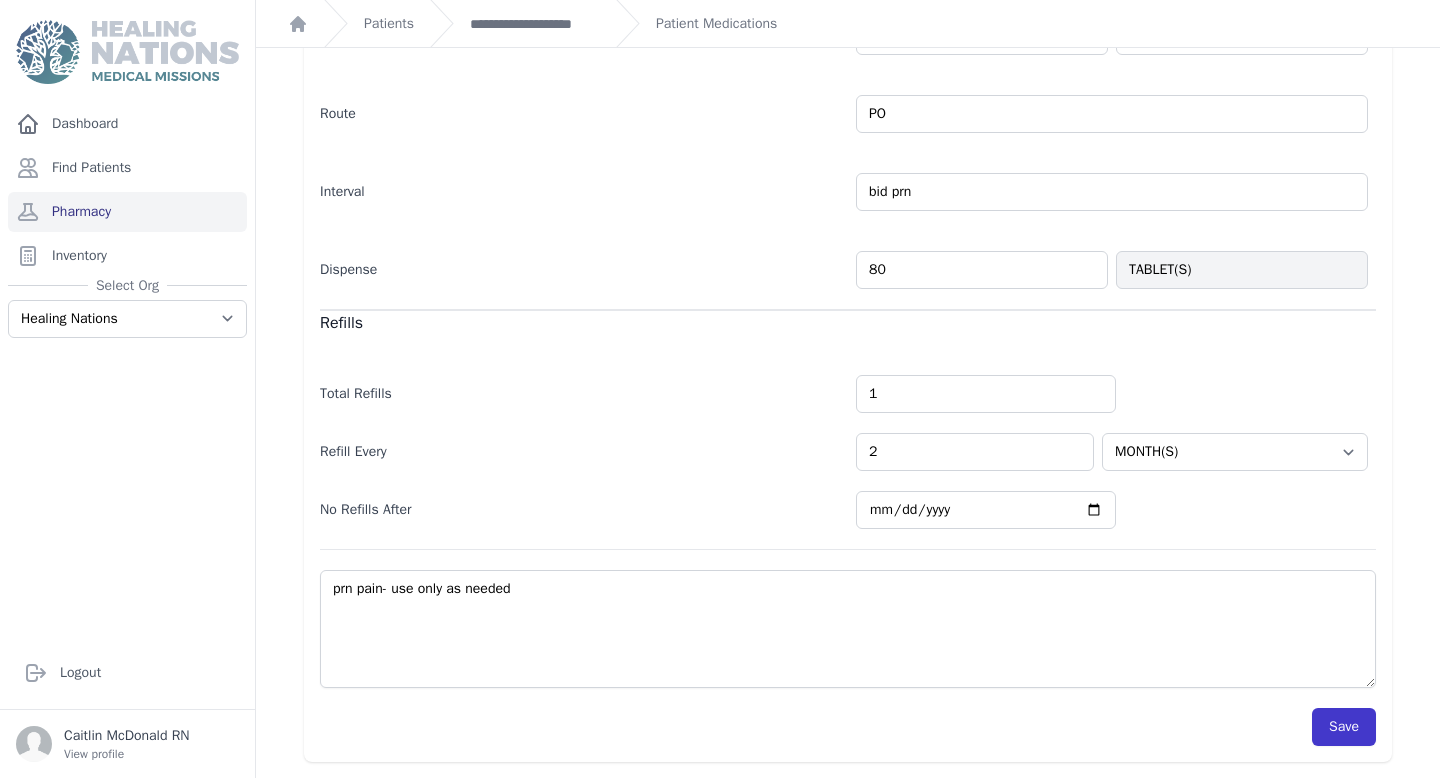 select on "MONTH(S)" 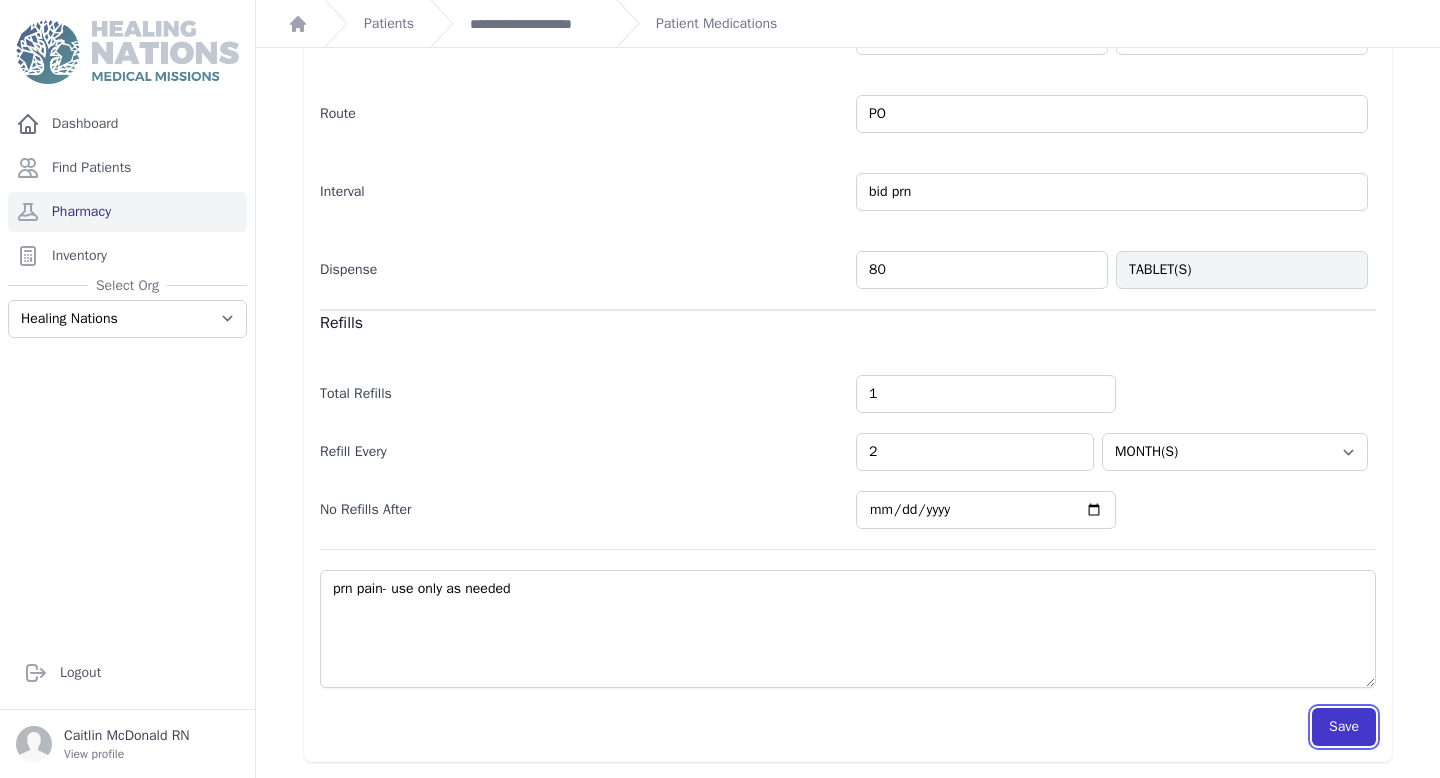 scroll, scrollTop: 422, scrollLeft: 0, axis: vertical 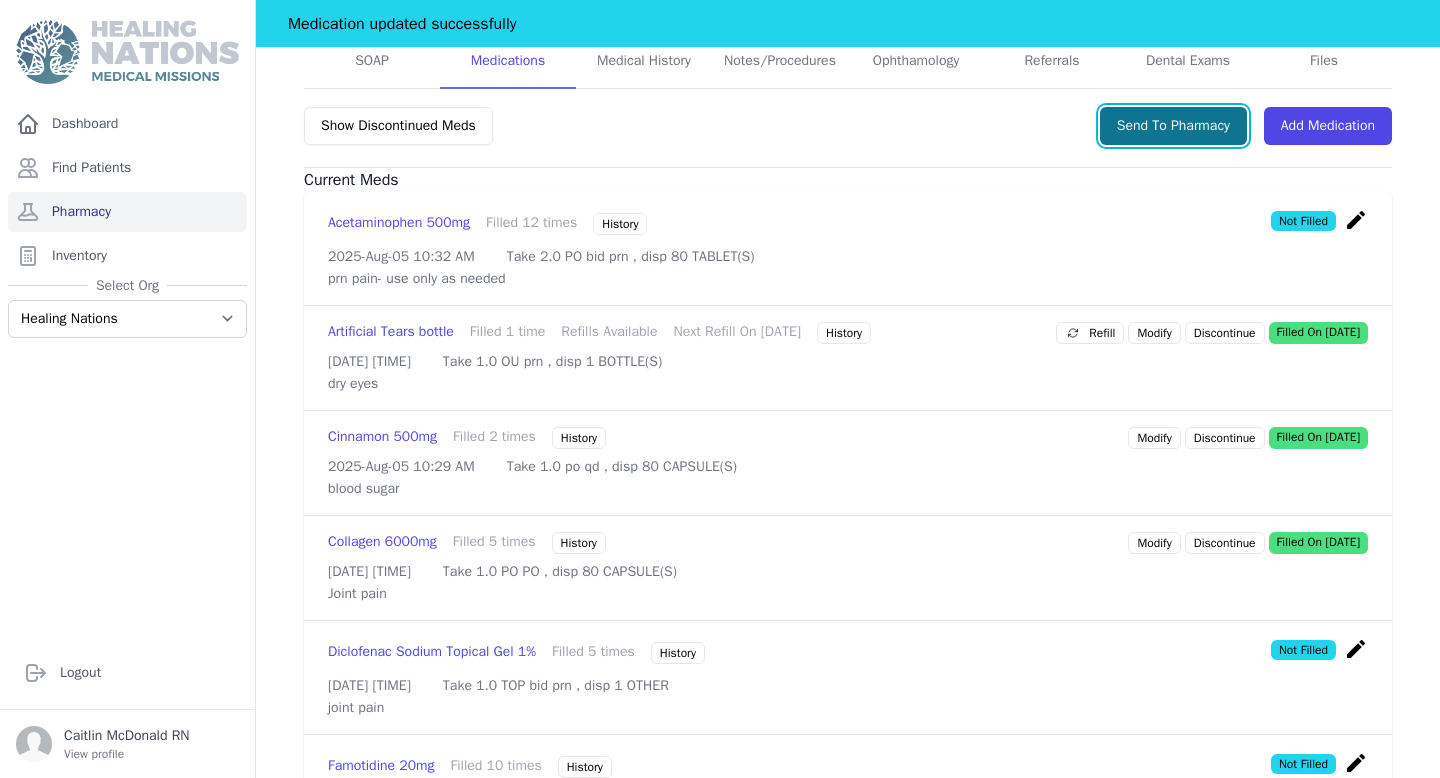 click on "Send To Pharmacy" at bounding box center [1173, 126] 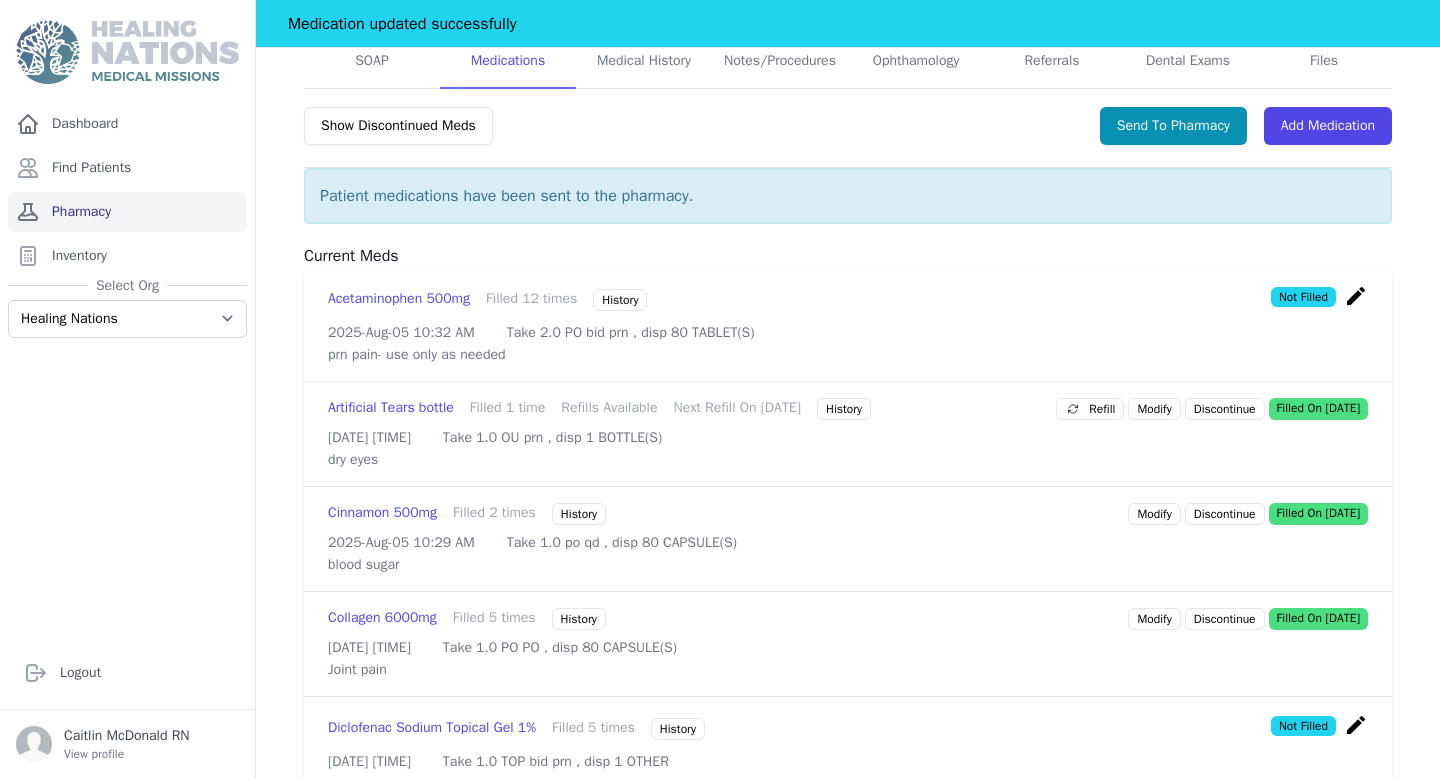 click on "Pharmacy" at bounding box center (127, 212) 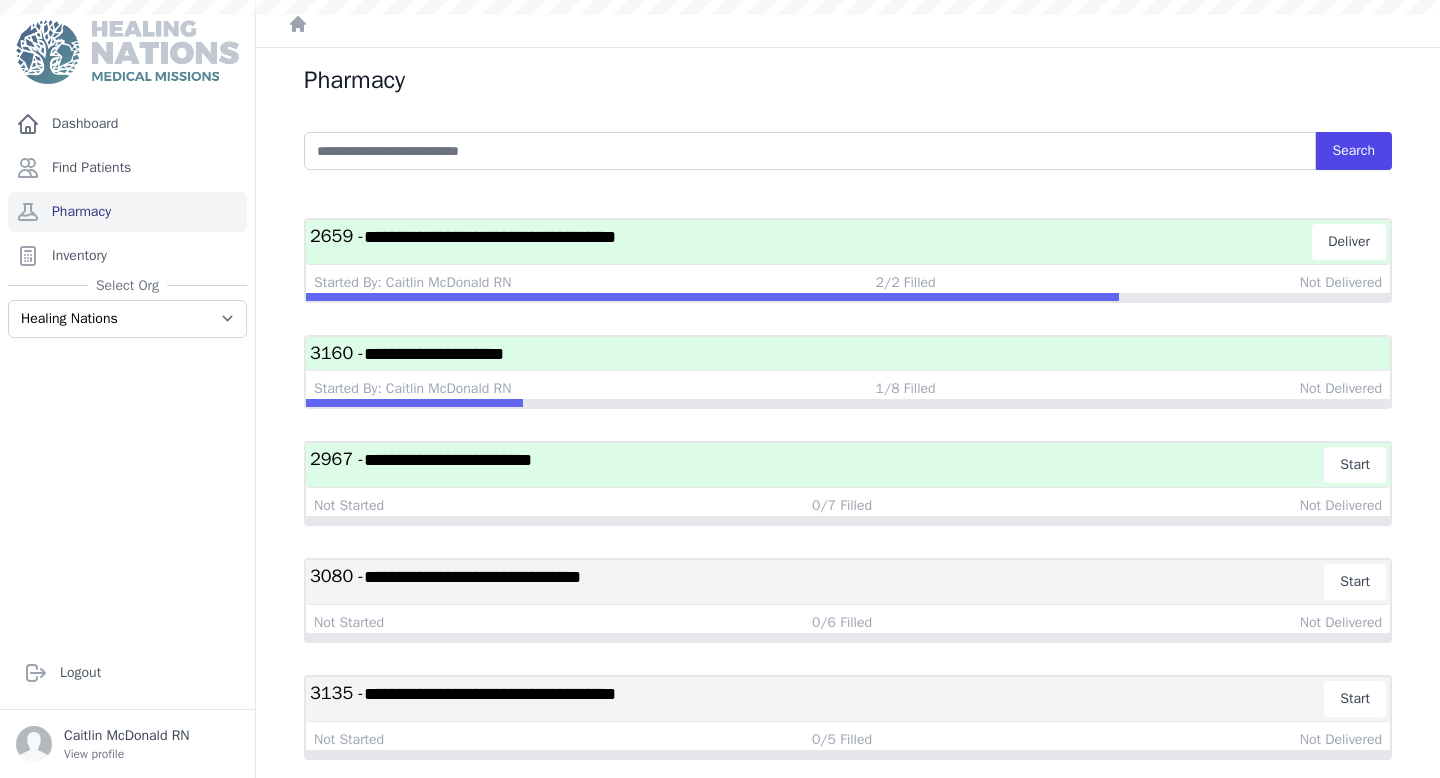 scroll, scrollTop: 0, scrollLeft: 0, axis: both 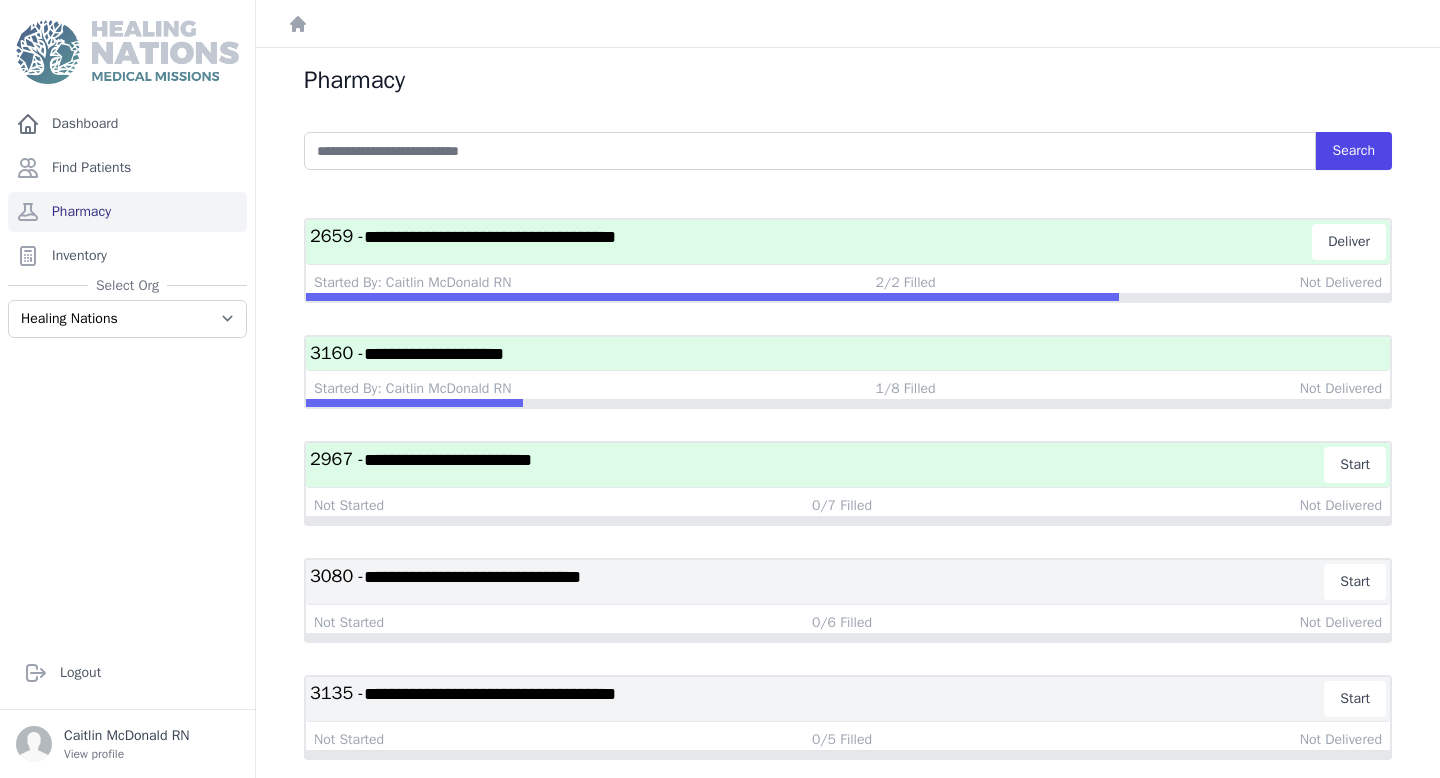 click on "**********" at bounding box center [848, 372] 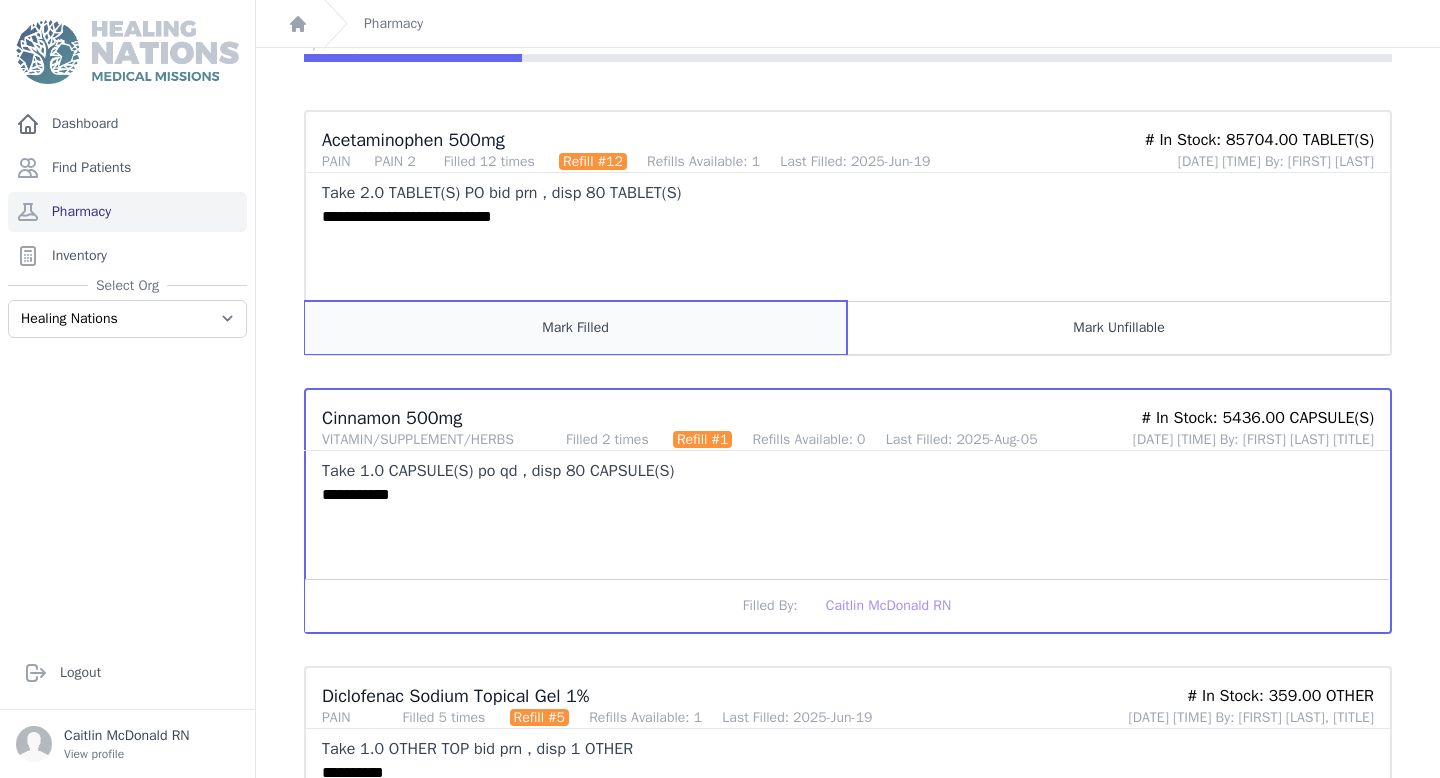 click on "Mark Filled" at bounding box center [576, 327] 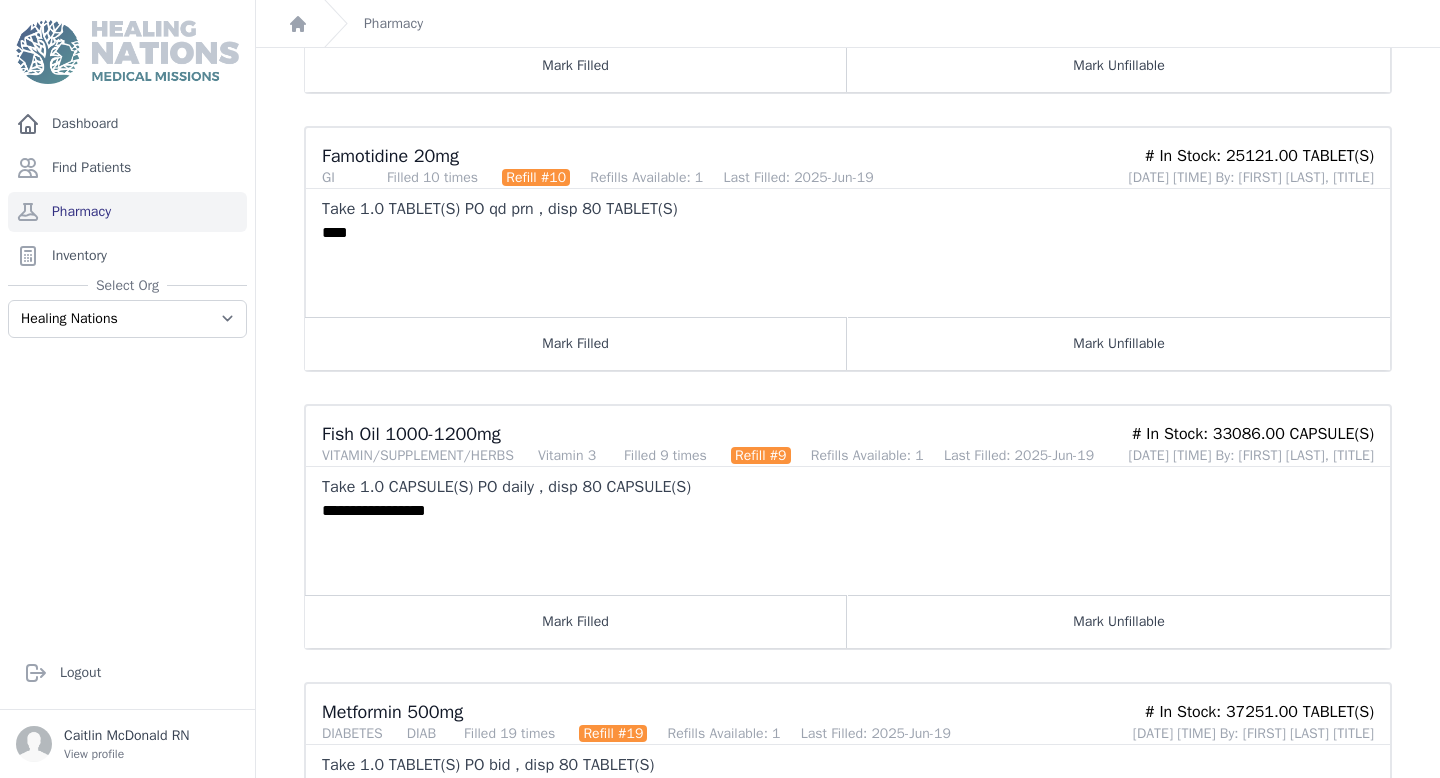 scroll, scrollTop: 1070, scrollLeft: 0, axis: vertical 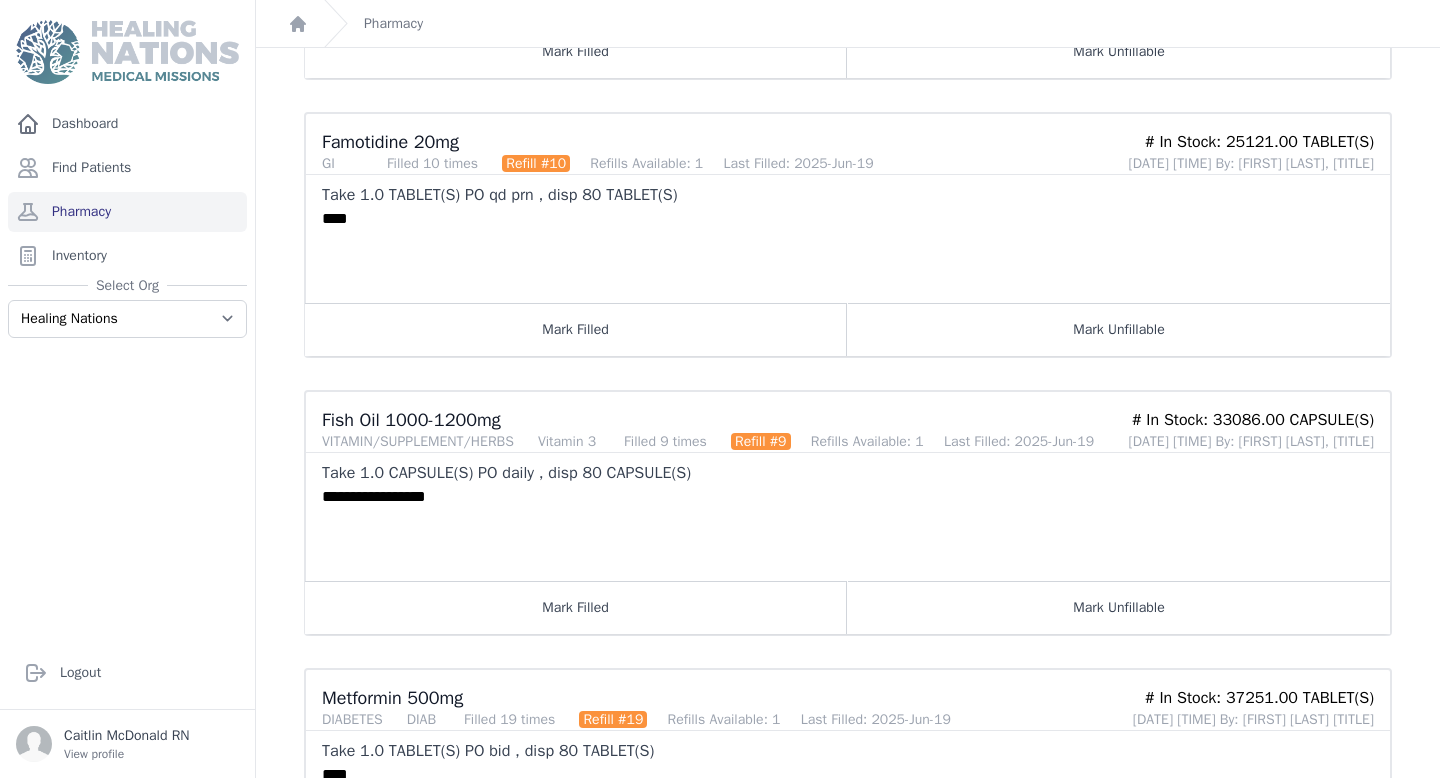 click on "**********" at bounding box center (848, 533) 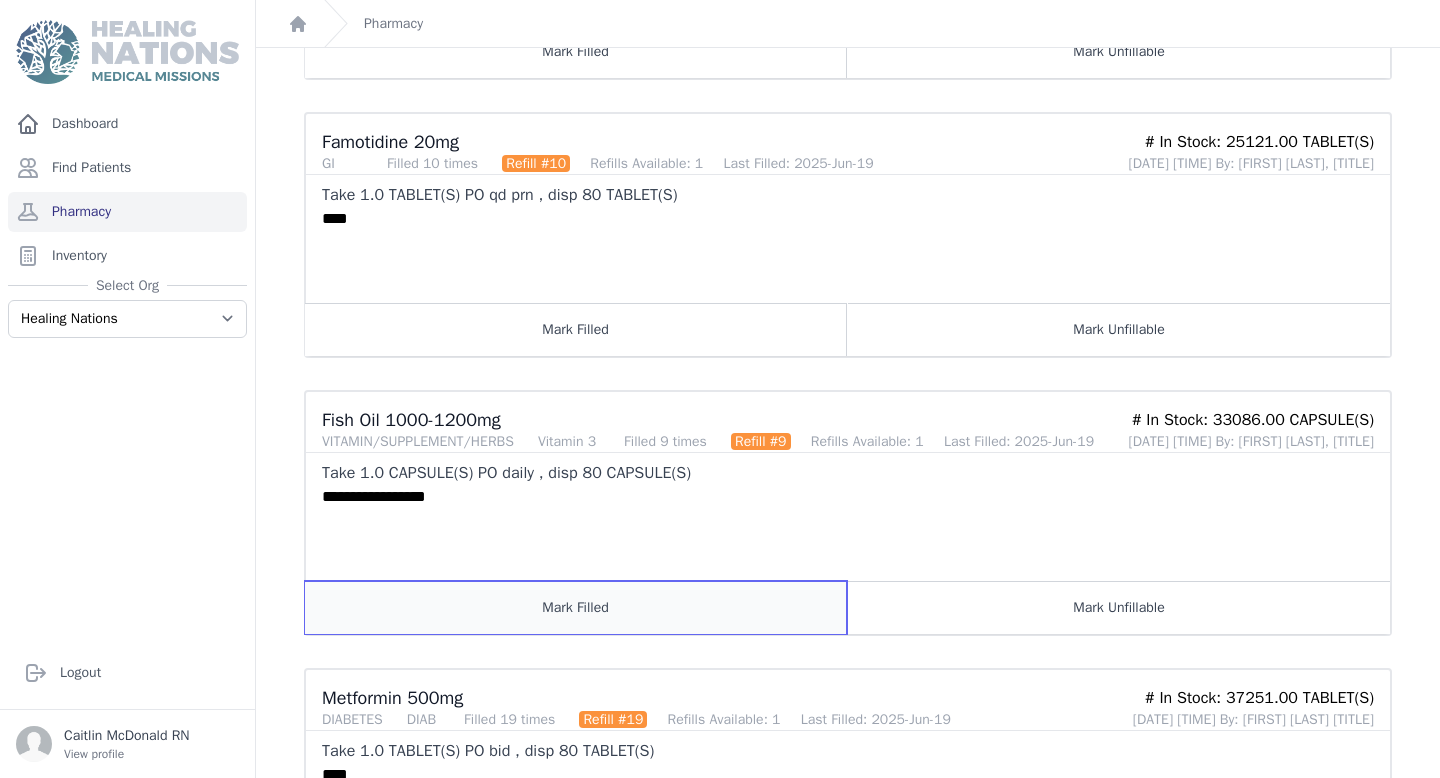 click on "Mark Filled" at bounding box center [576, 607] 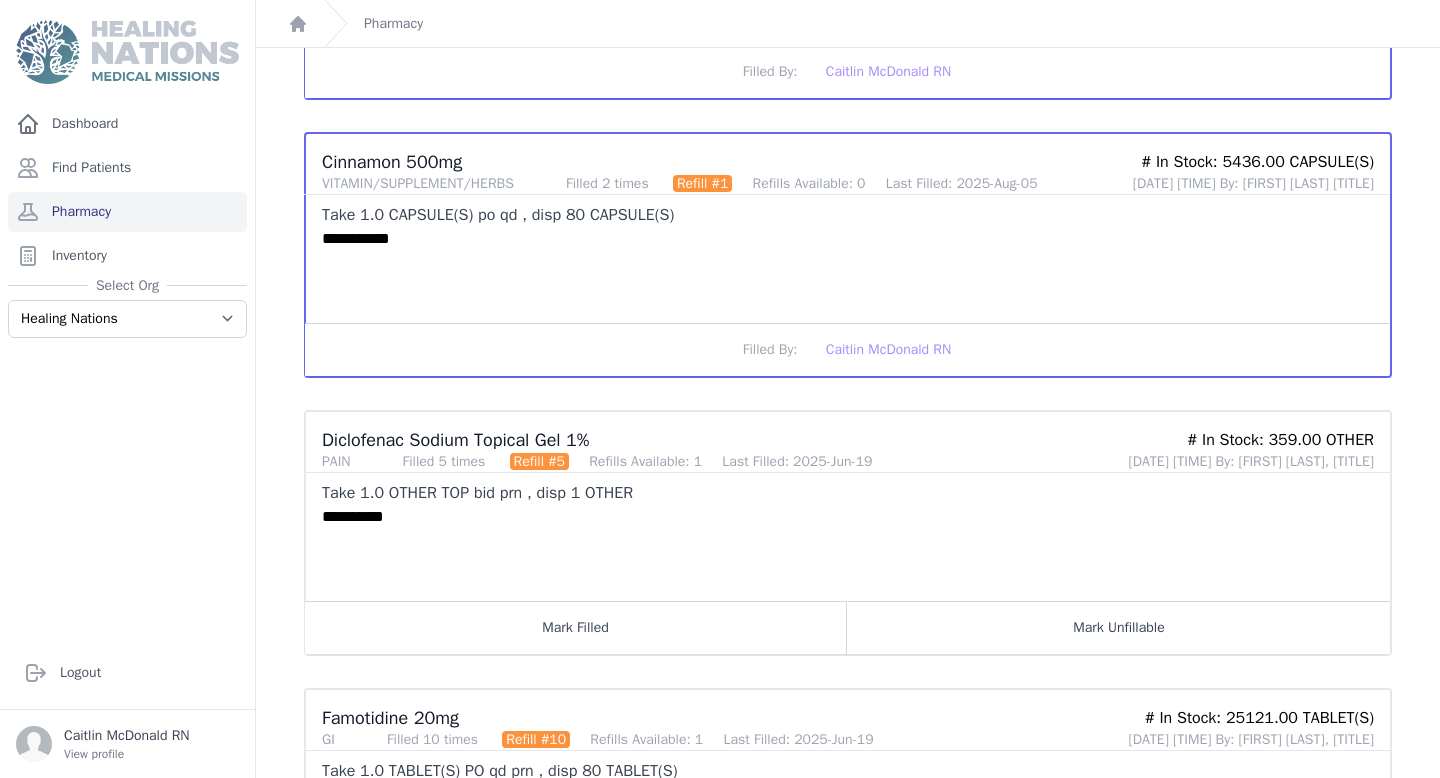 scroll, scrollTop: 845, scrollLeft: 0, axis: vertical 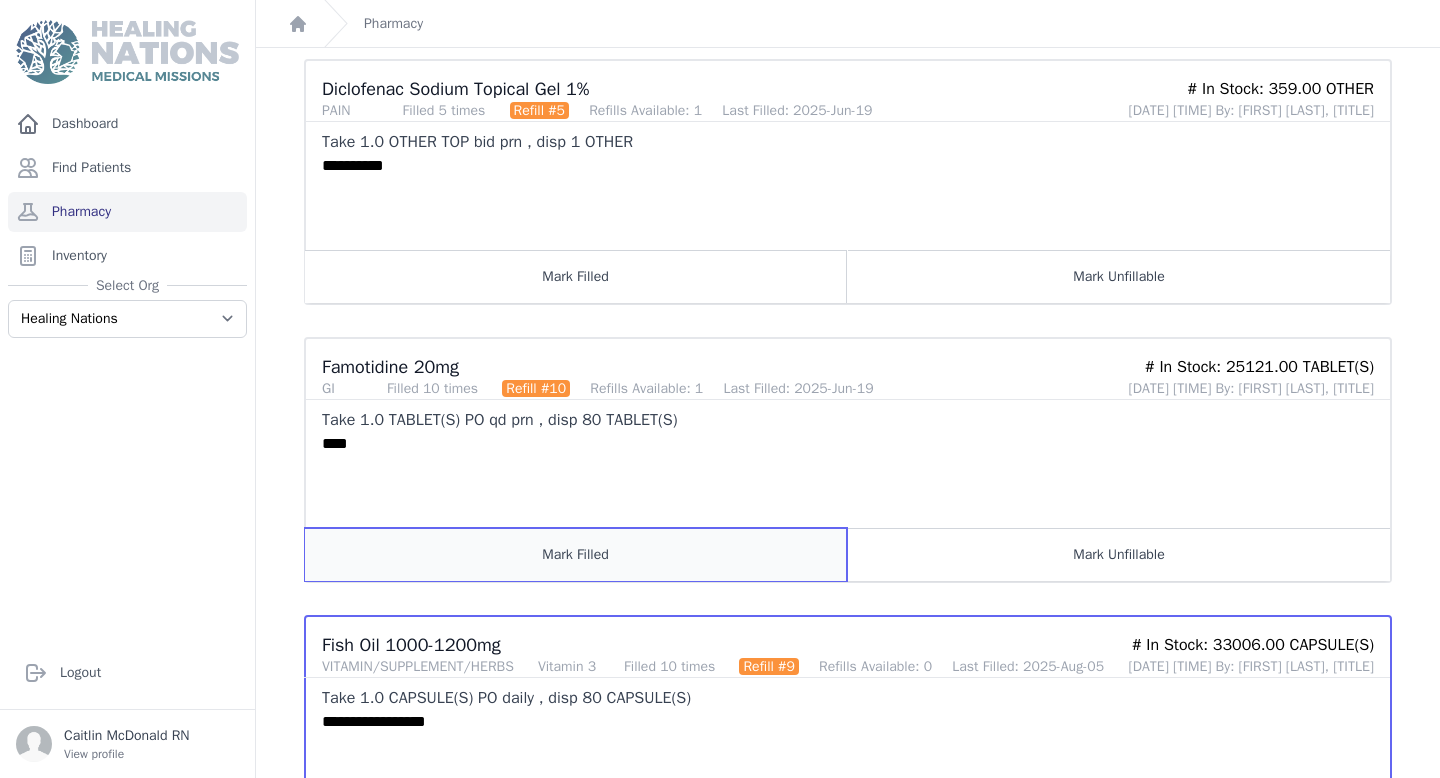 click on "Mark Filled" at bounding box center [576, 554] 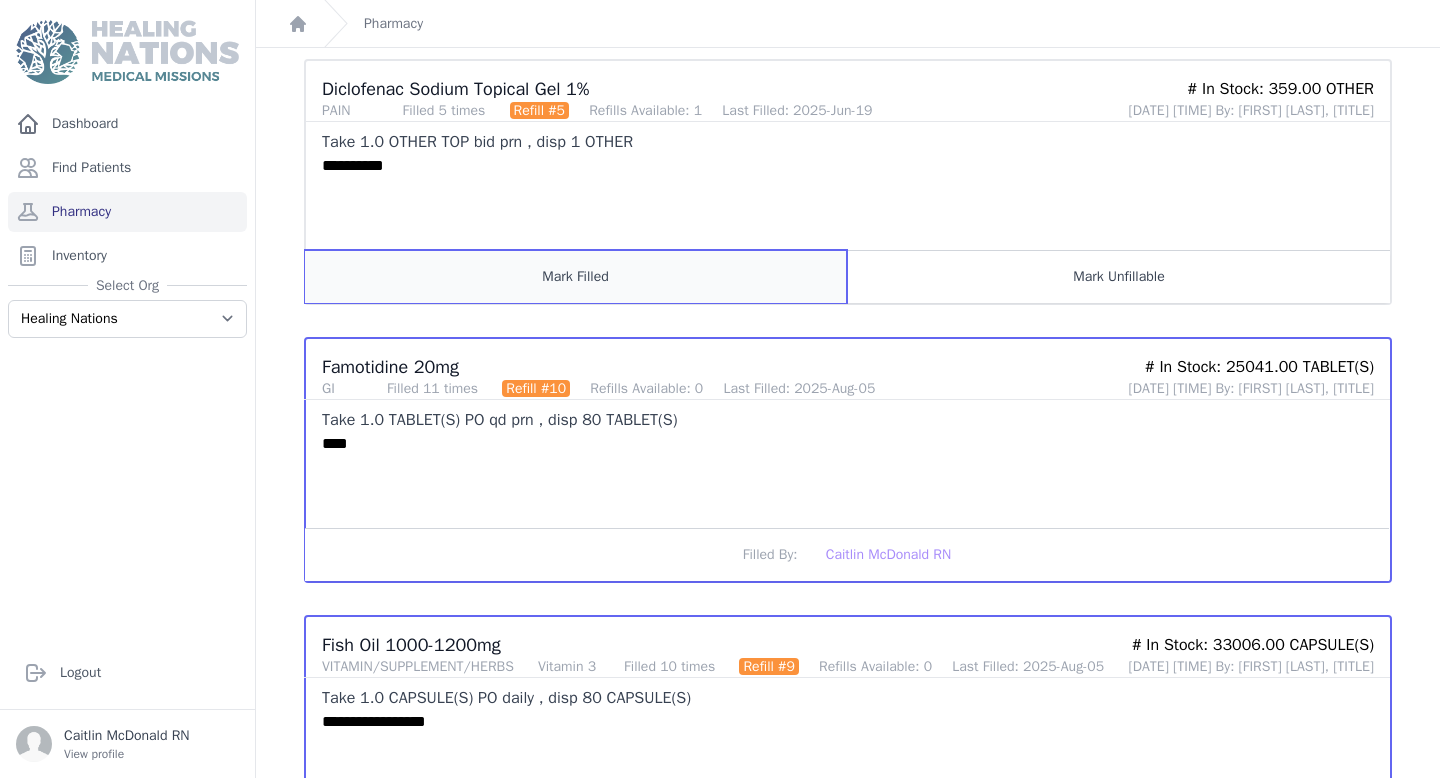 click on "Mark Filled" at bounding box center [576, 276] 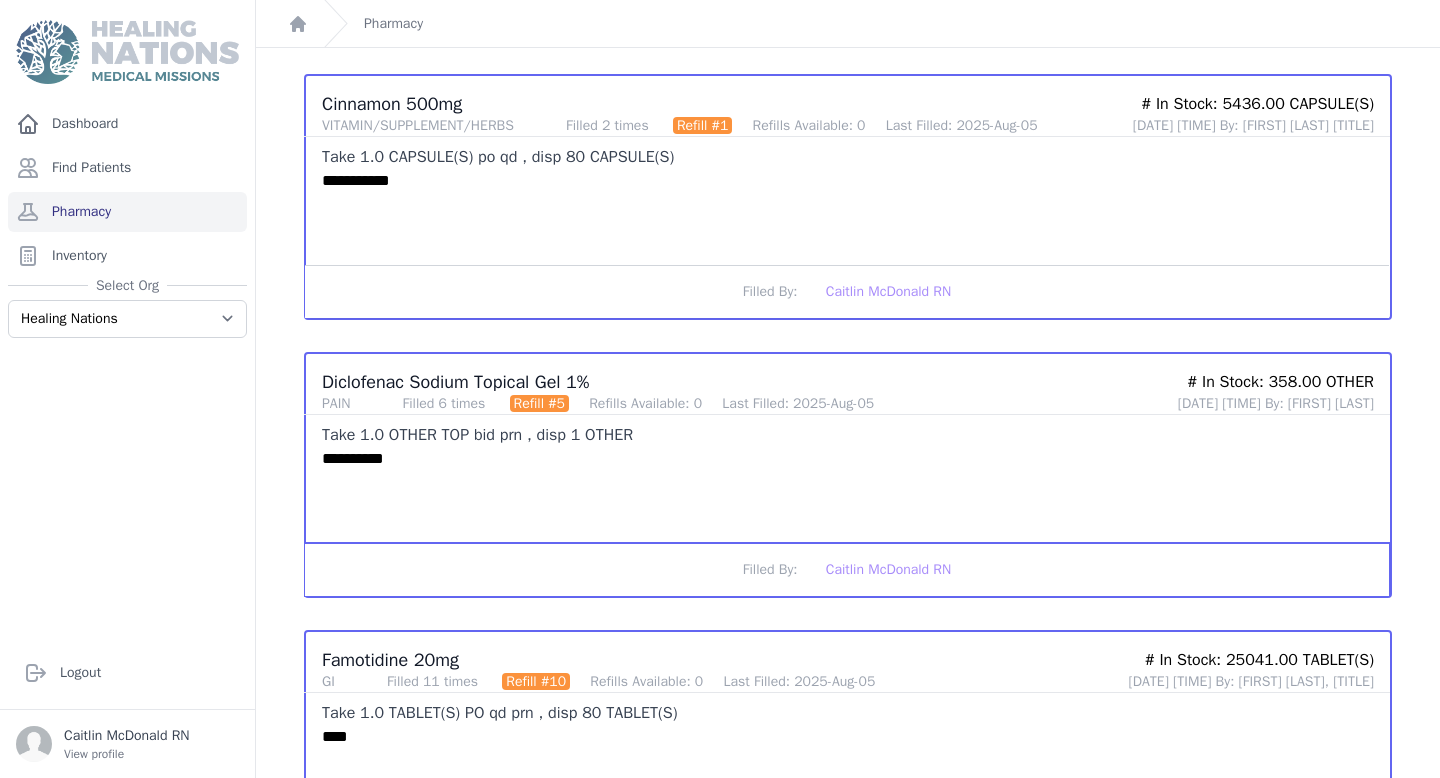 scroll, scrollTop: 0, scrollLeft: 0, axis: both 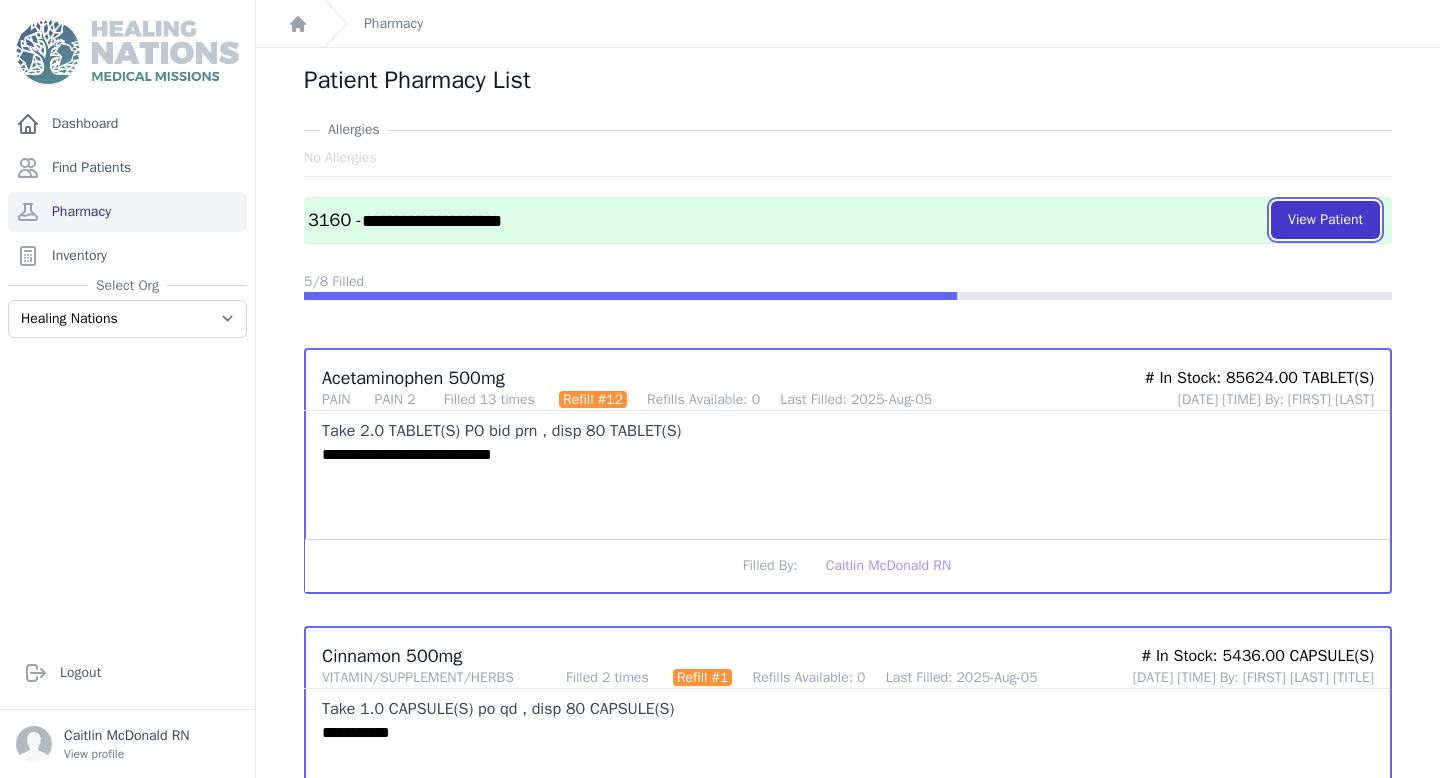 click on "View Patient" at bounding box center [1325, 220] 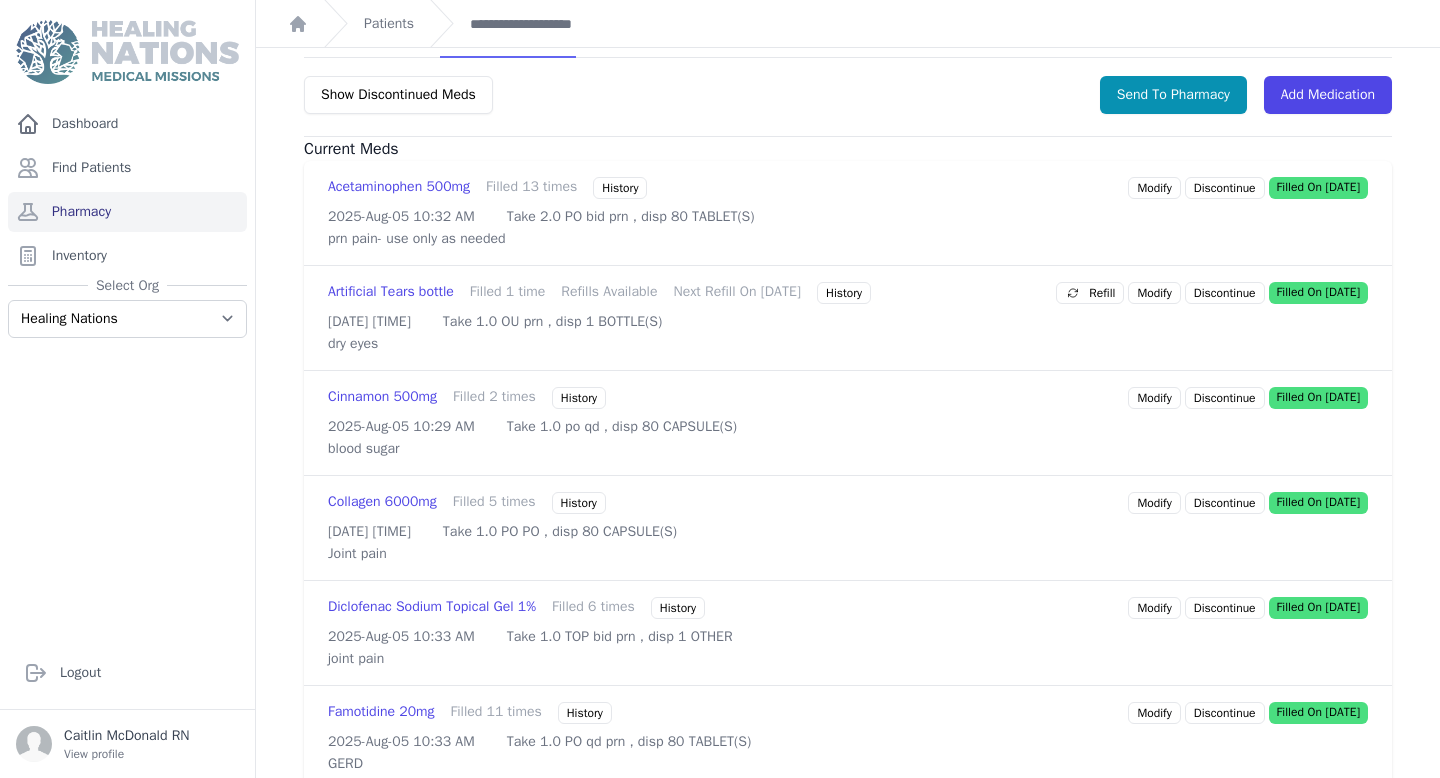 scroll, scrollTop: 1202, scrollLeft: 0, axis: vertical 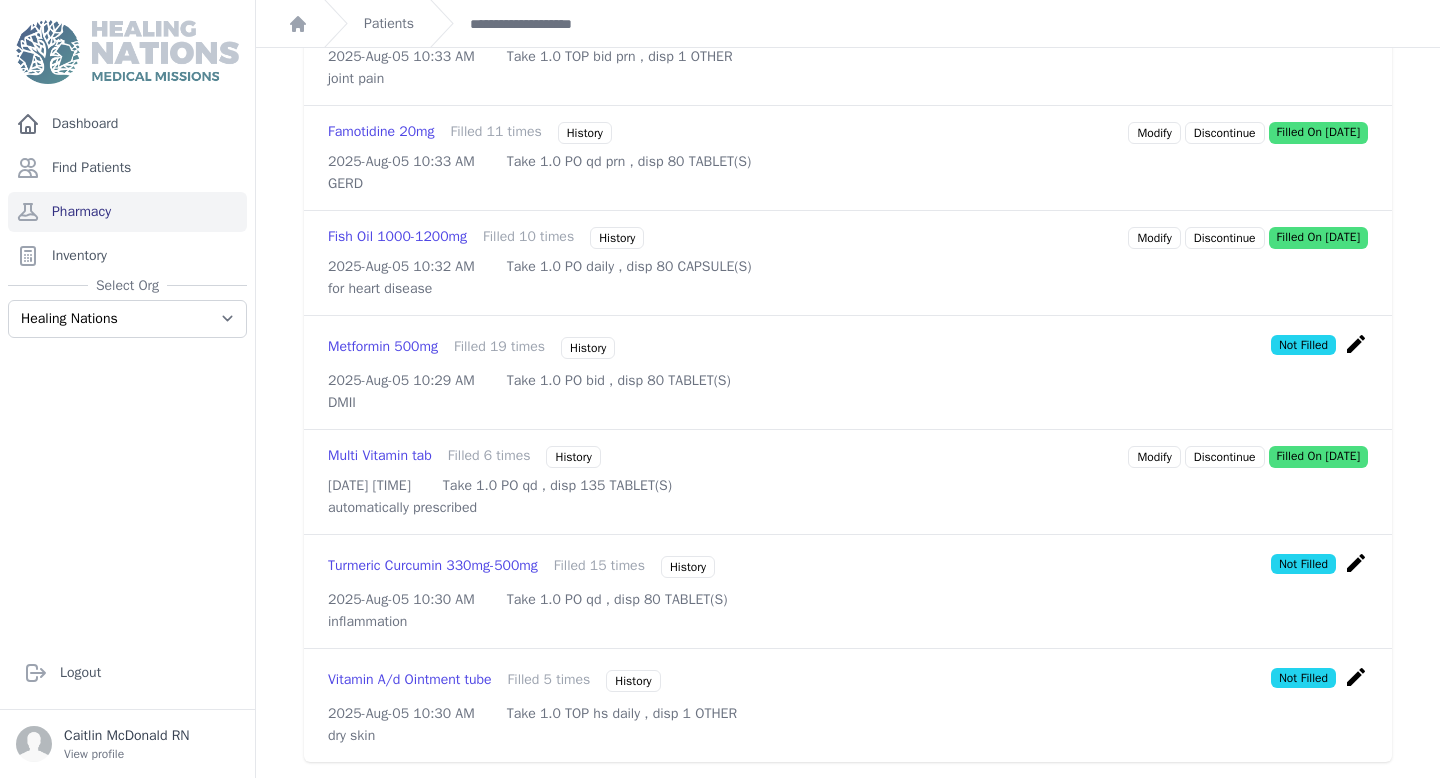click on "create" at bounding box center (1356, 344) 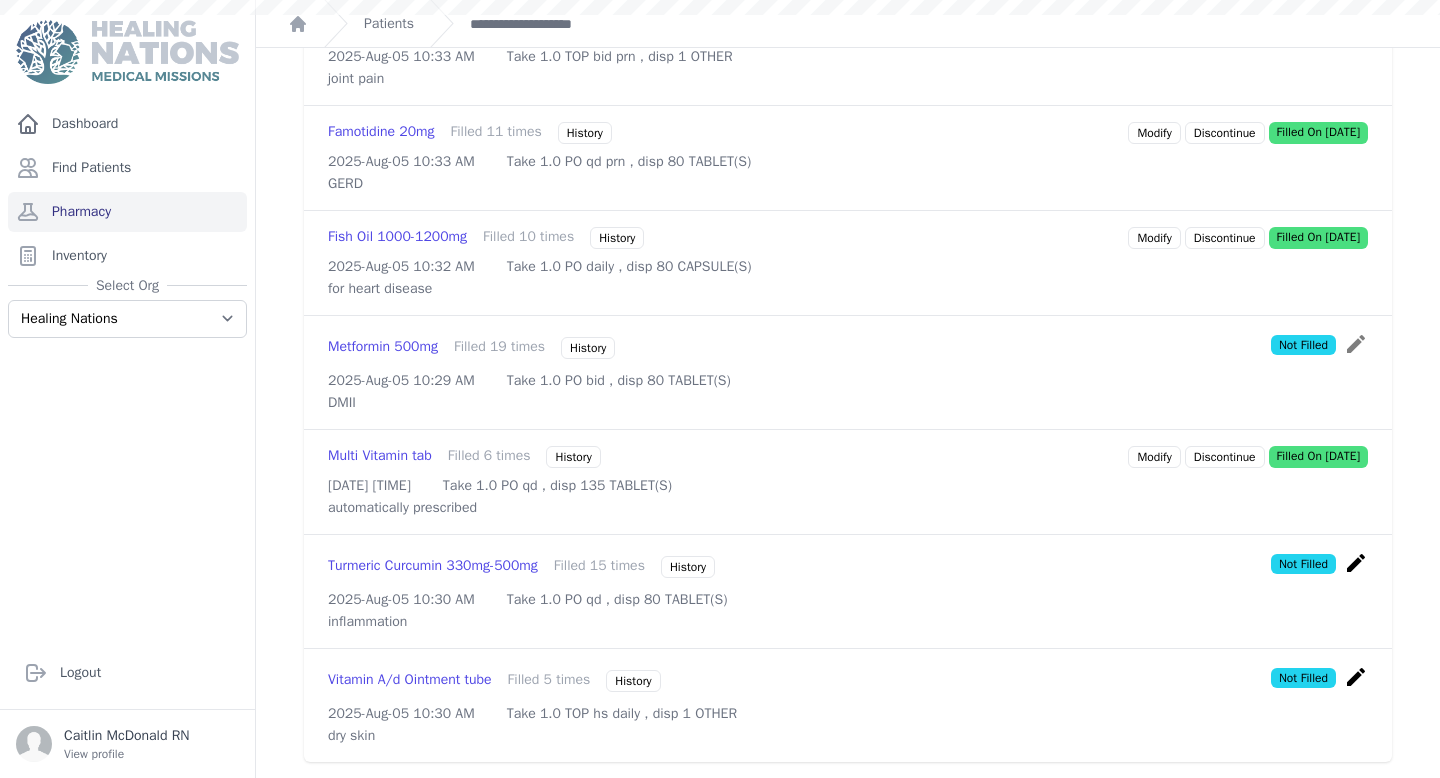 scroll, scrollTop: 0, scrollLeft: 0, axis: both 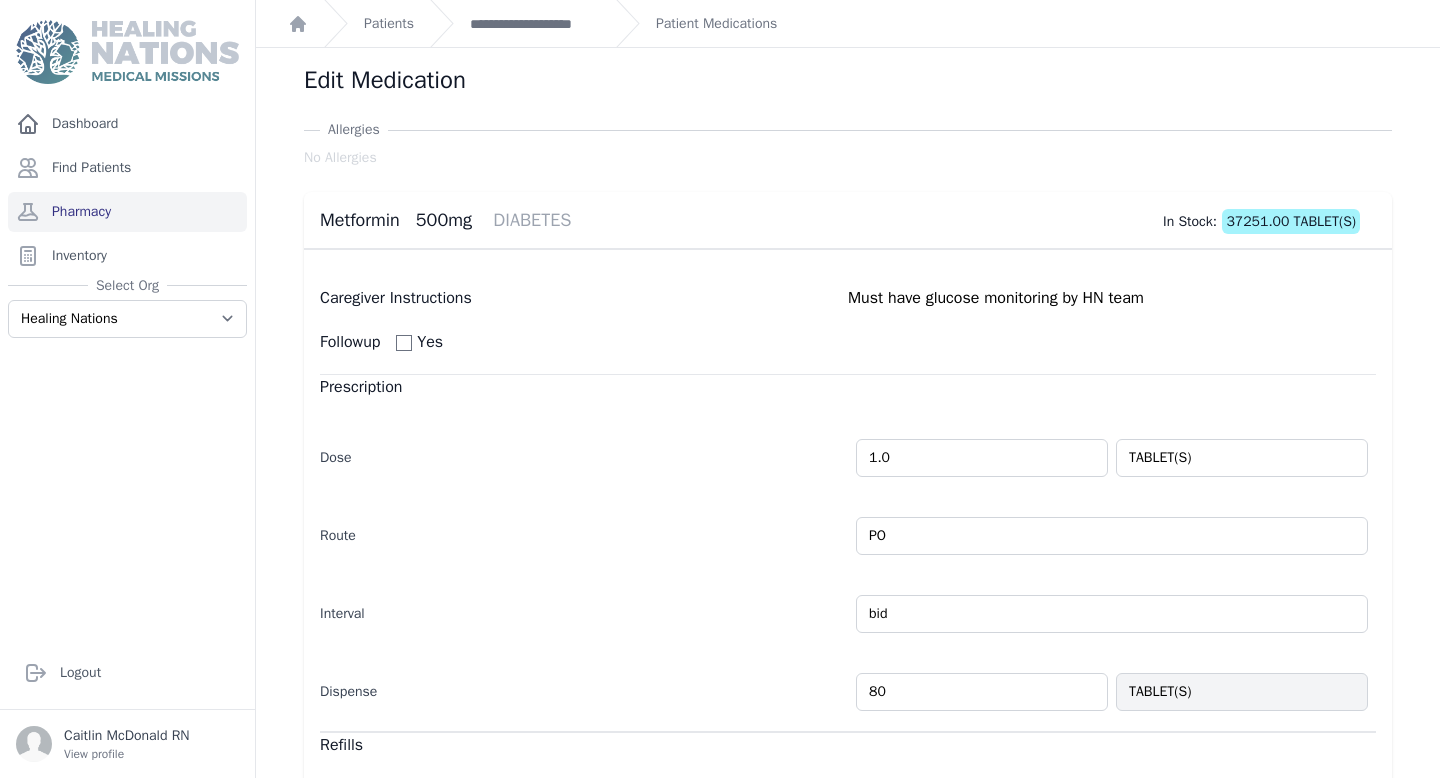 type on "8" 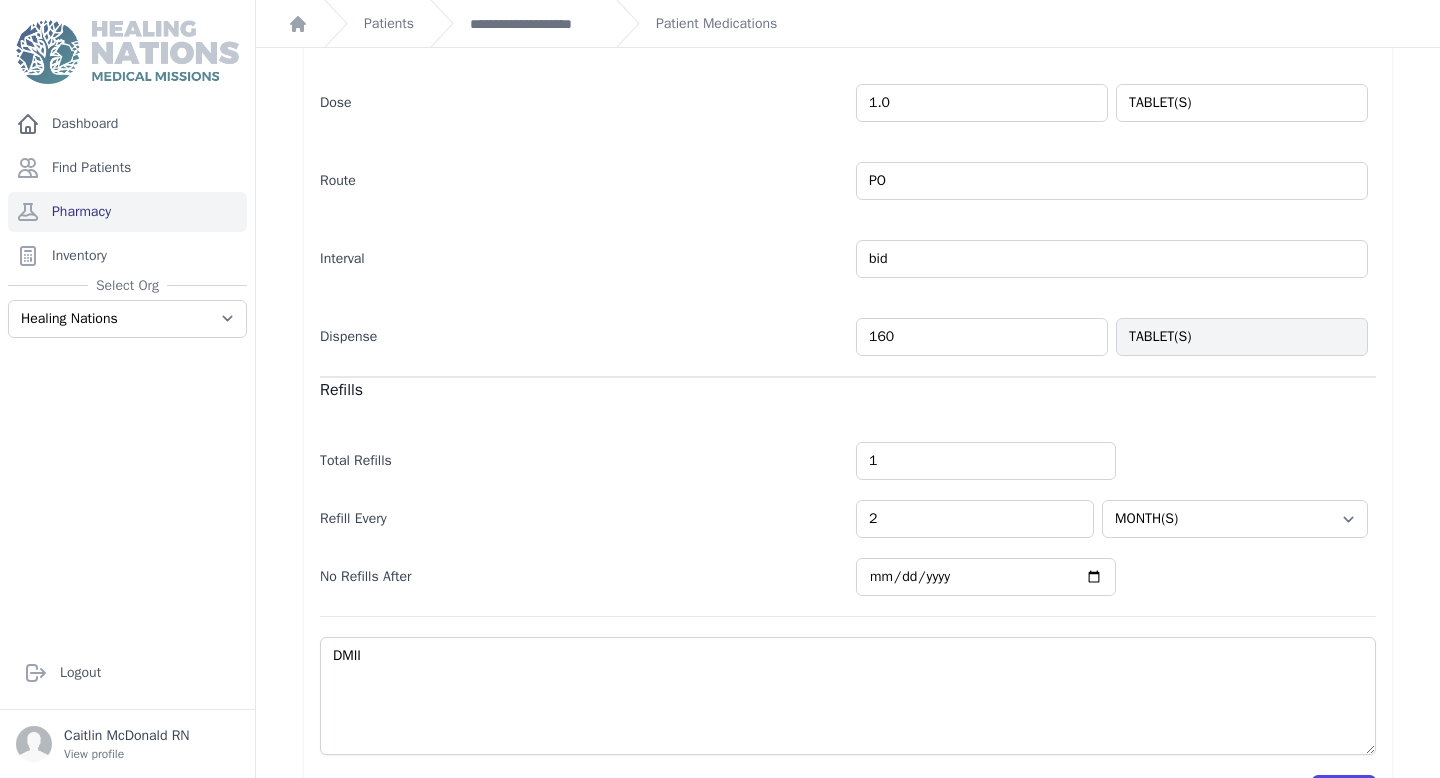 scroll, scrollTop: 422, scrollLeft: 0, axis: vertical 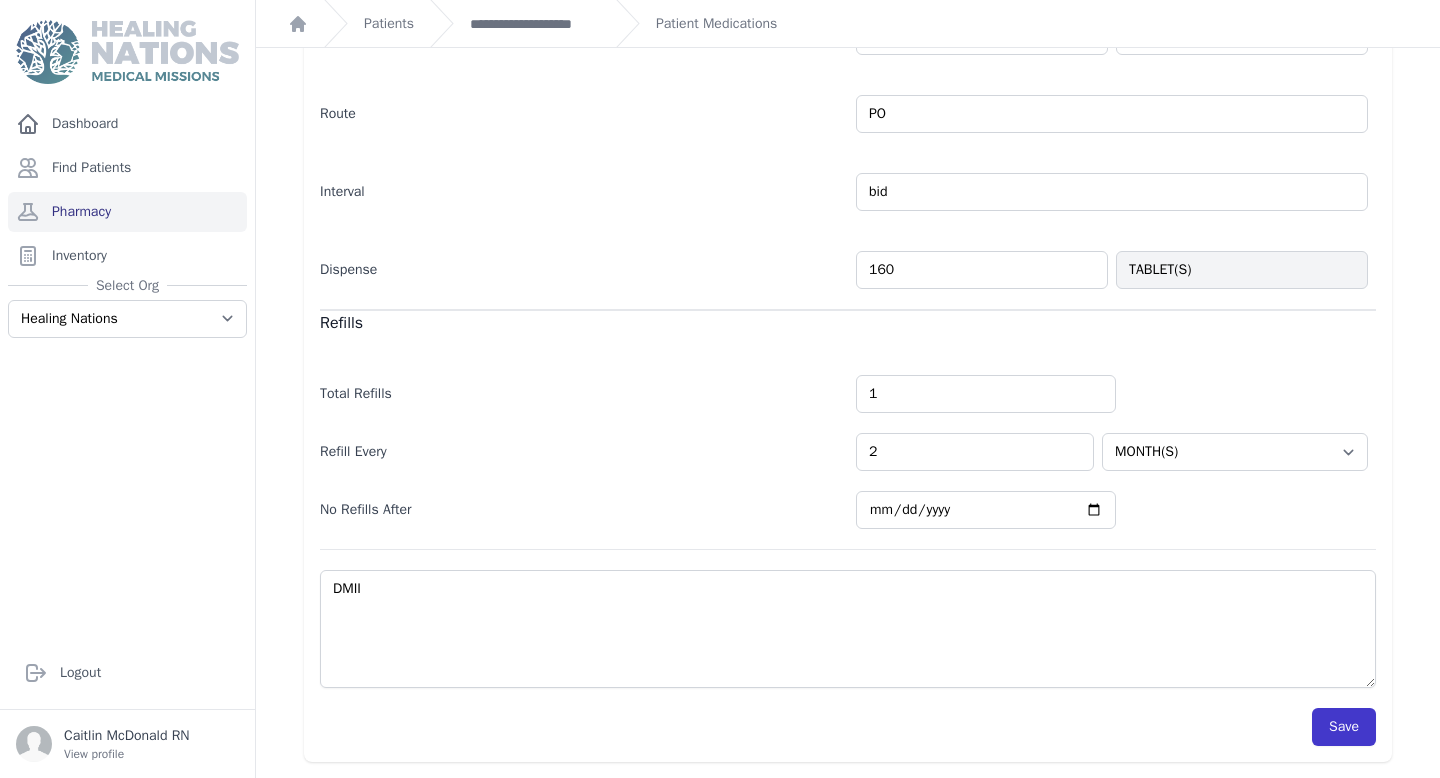 type on "160" 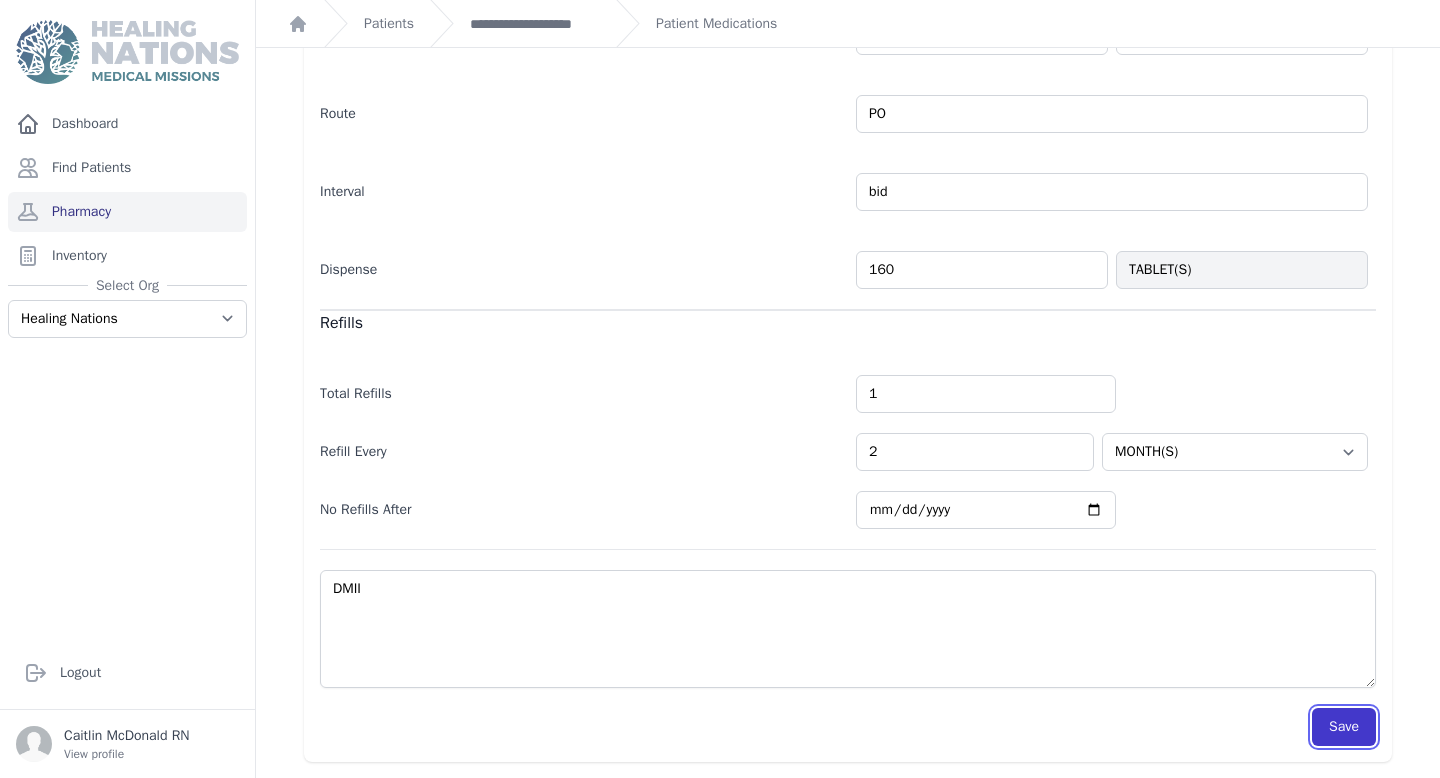 select on "MONTH(S)" 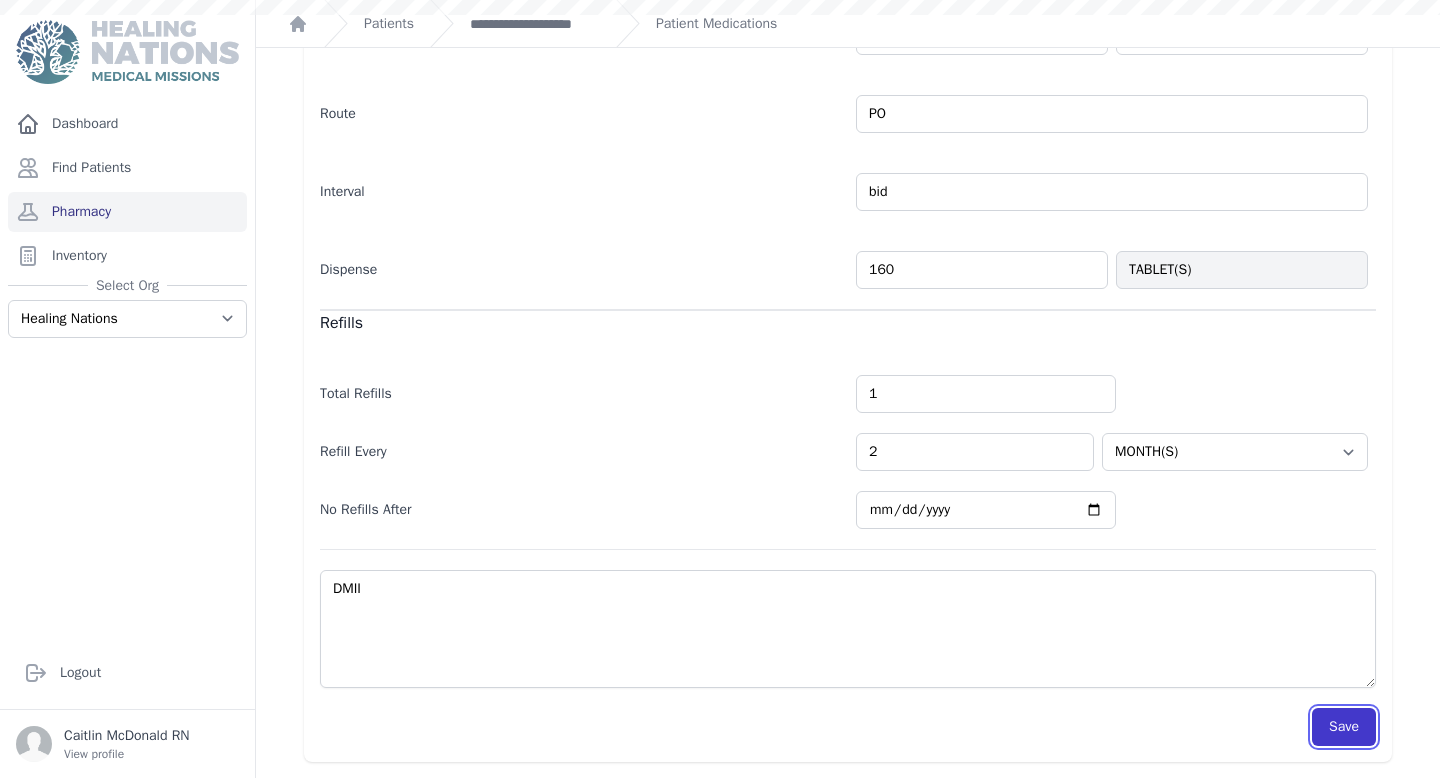 scroll, scrollTop: 422, scrollLeft: 0, axis: vertical 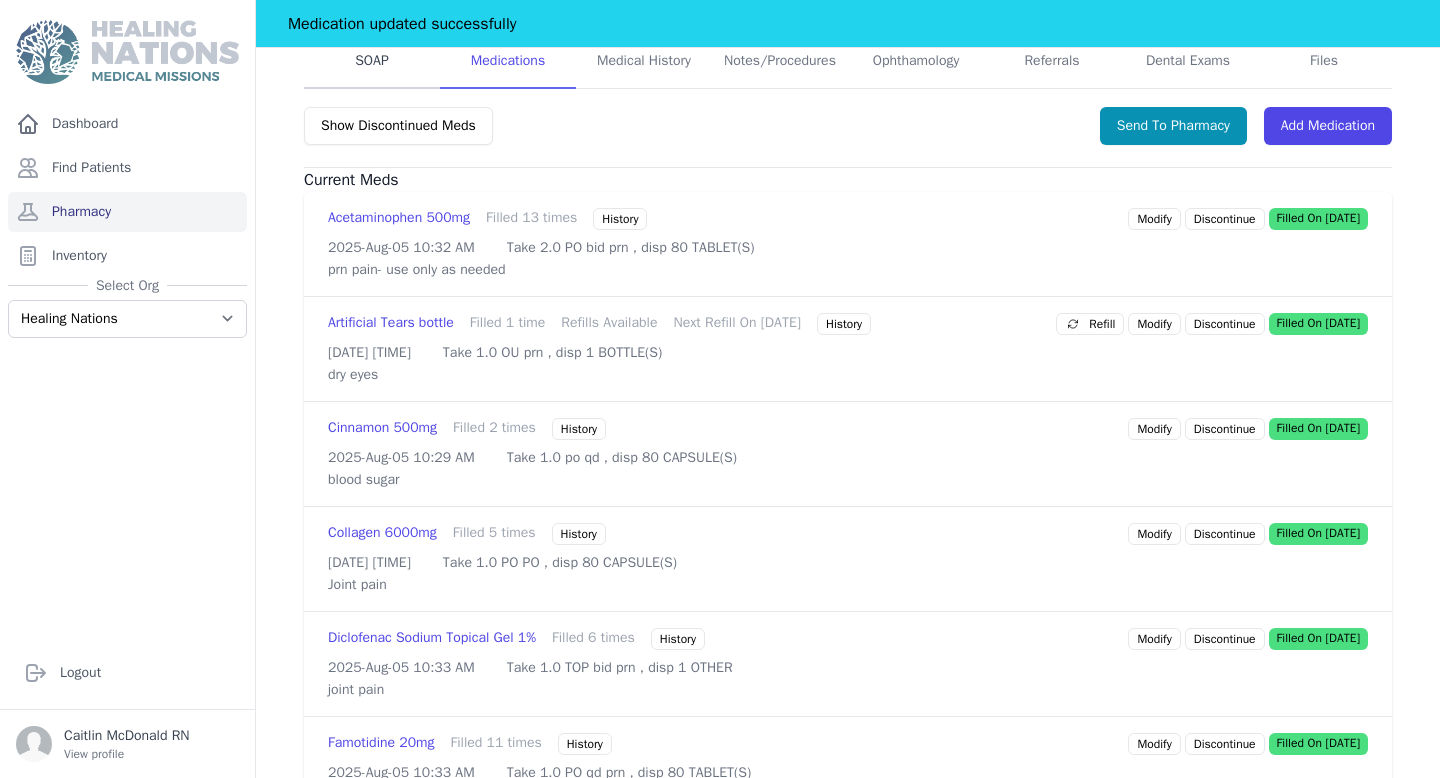 click on "SOAP" at bounding box center (372, 62) 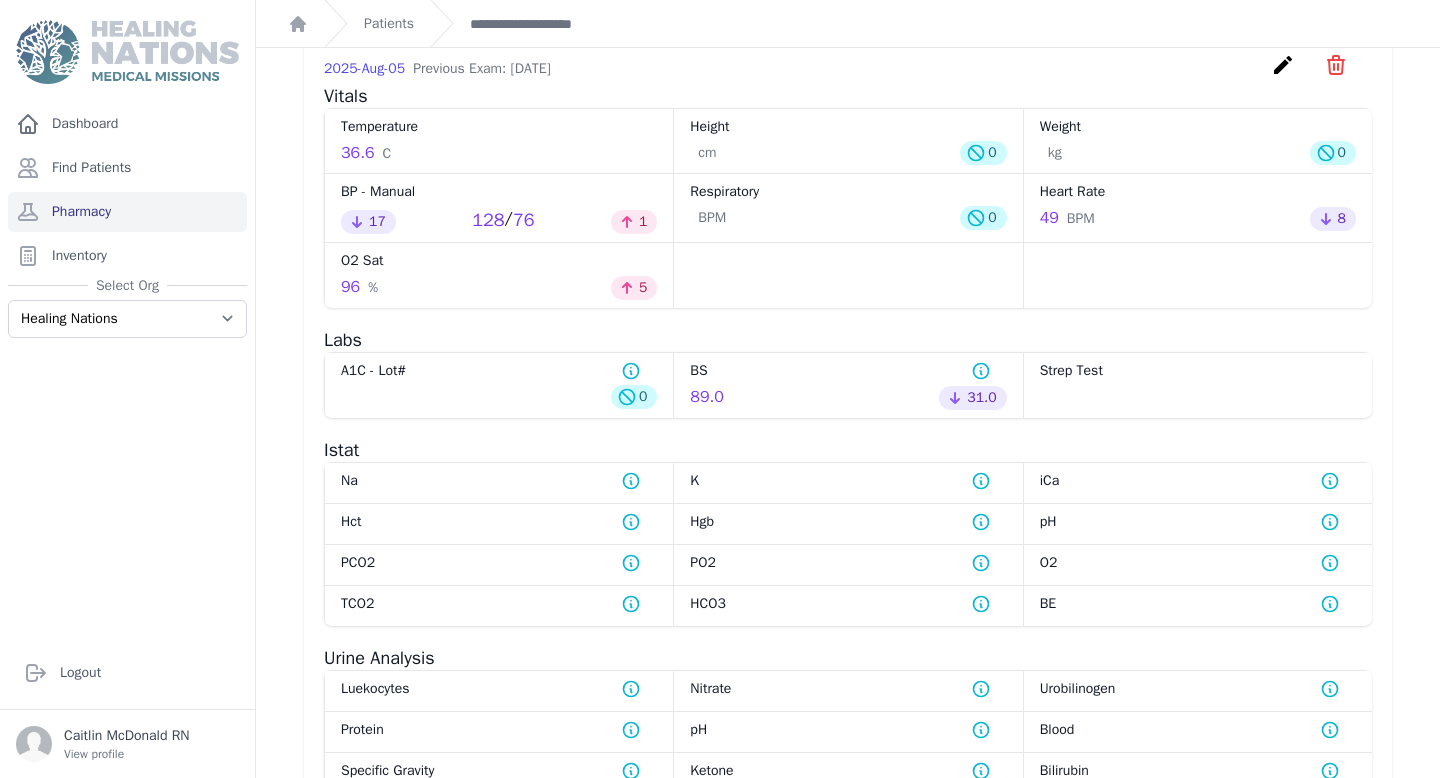 scroll, scrollTop: 1651, scrollLeft: 0, axis: vertical 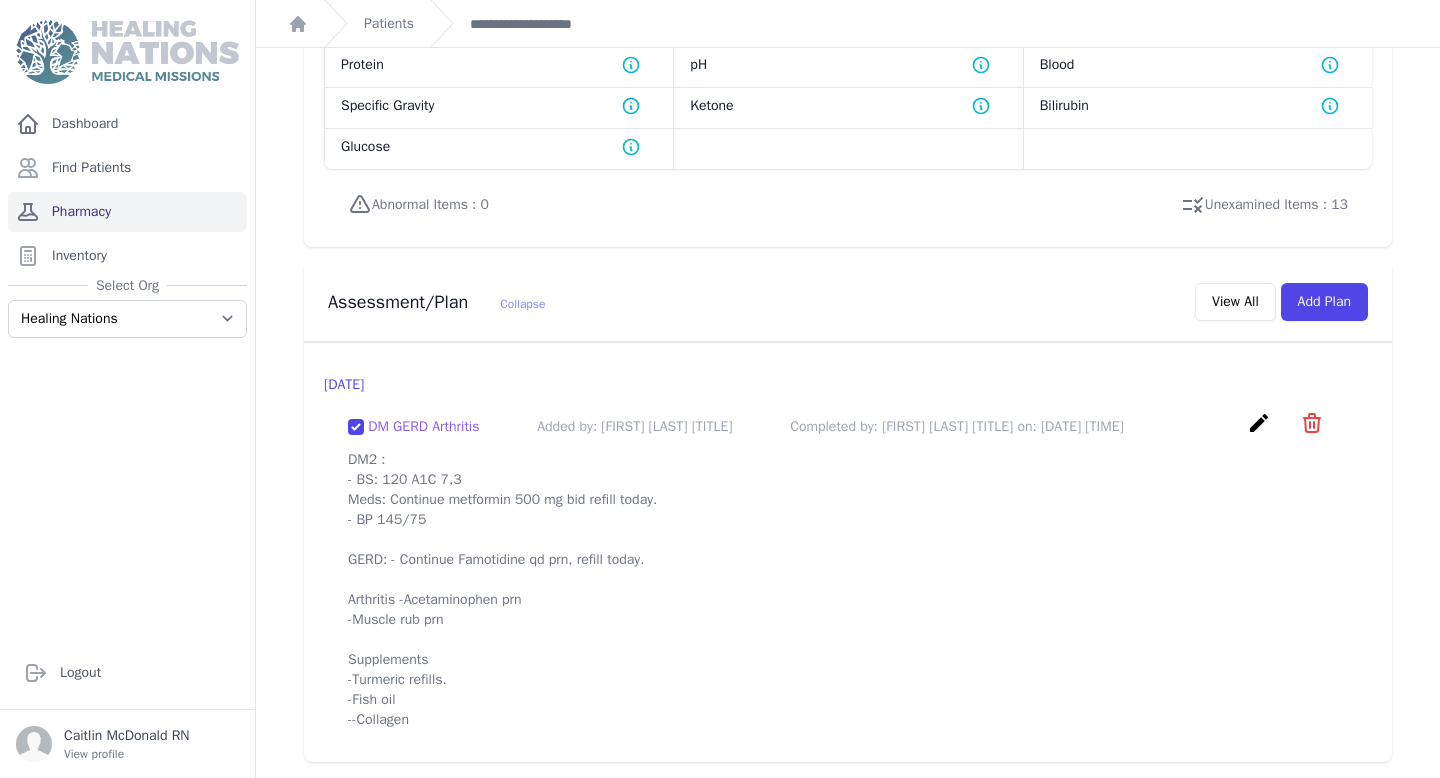 click on "Pharmacy" at bounding box center [127, 212] 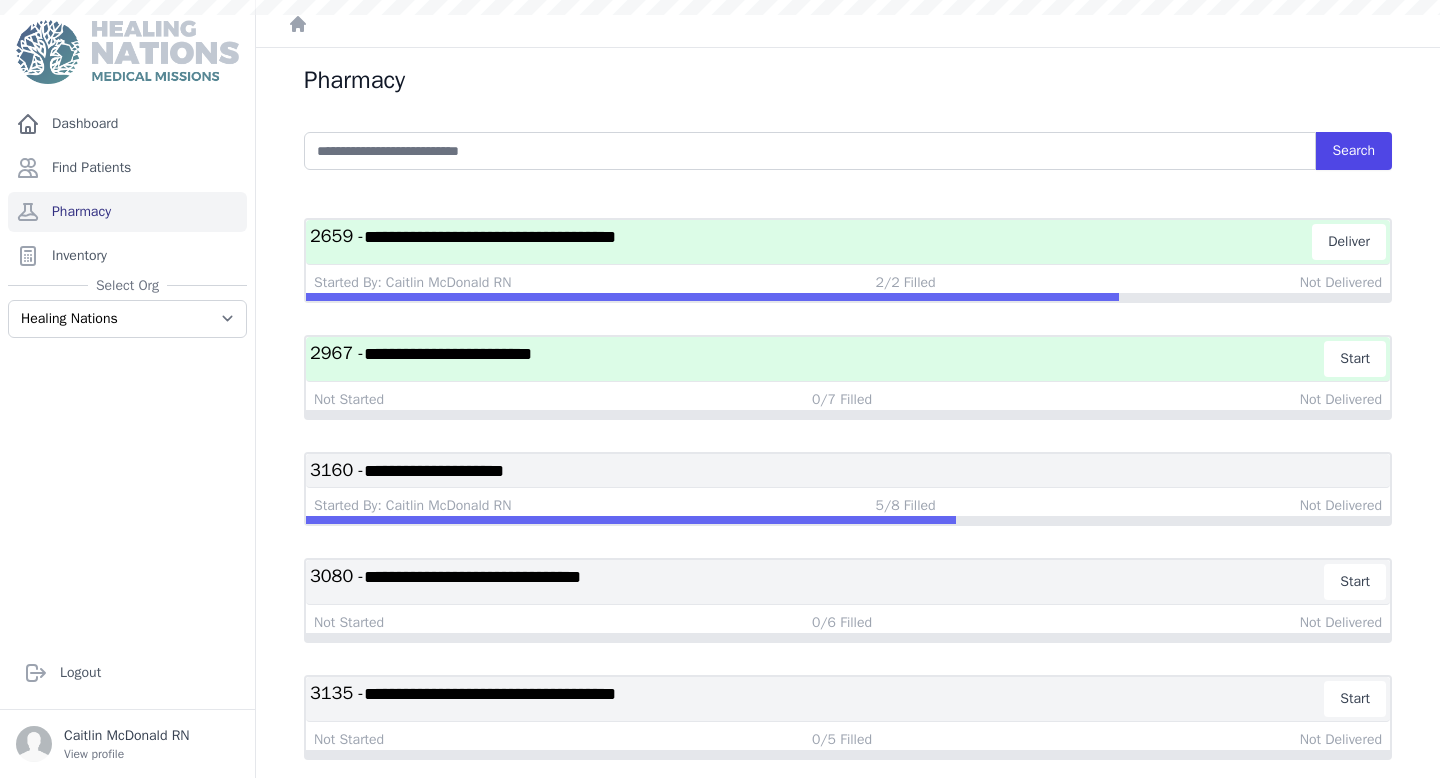 scroll, scrollTop: 0, scrollLeft: 0, axis: both 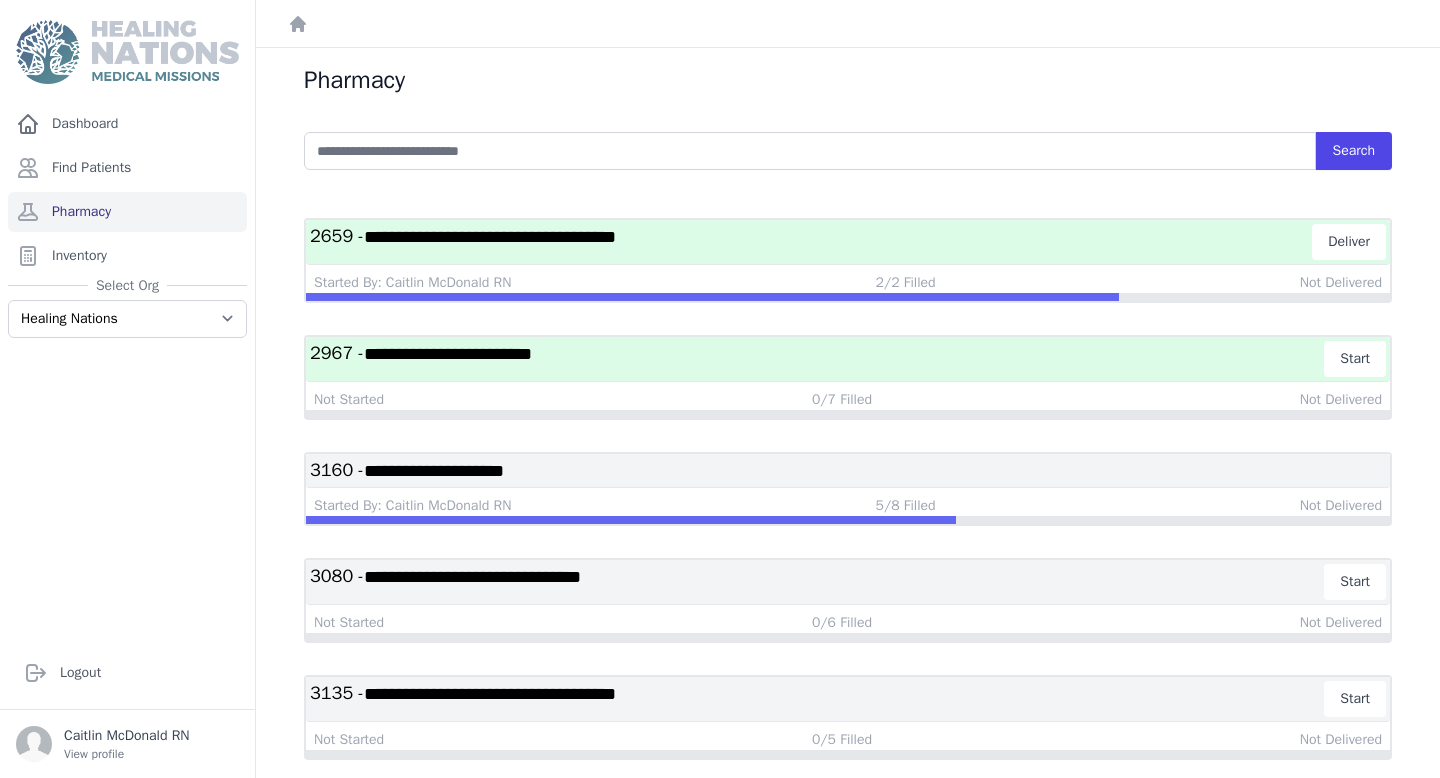 click on "**********" at bounding box center [848, 470] 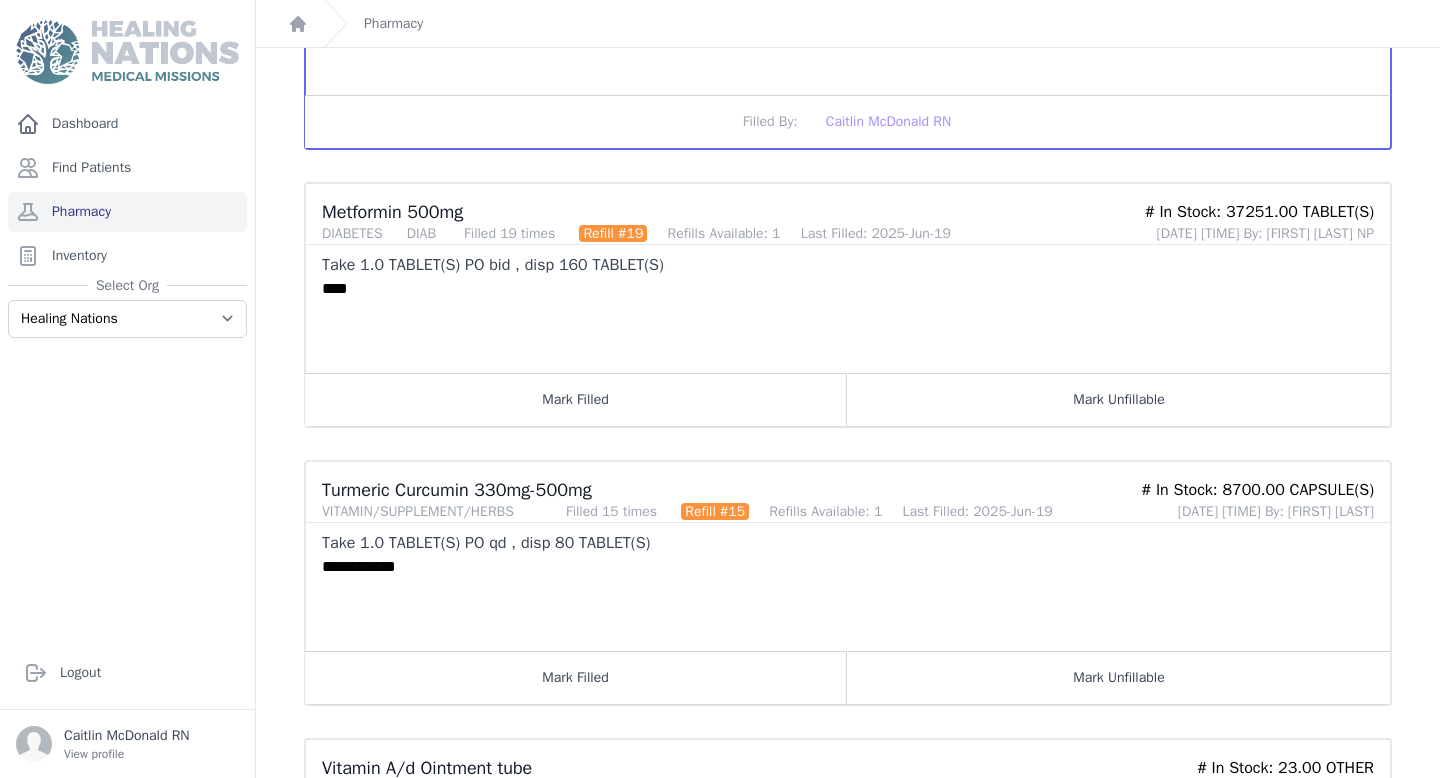 scroll, scrollTop: 1573, scrollLeft: 0, axis: vertical 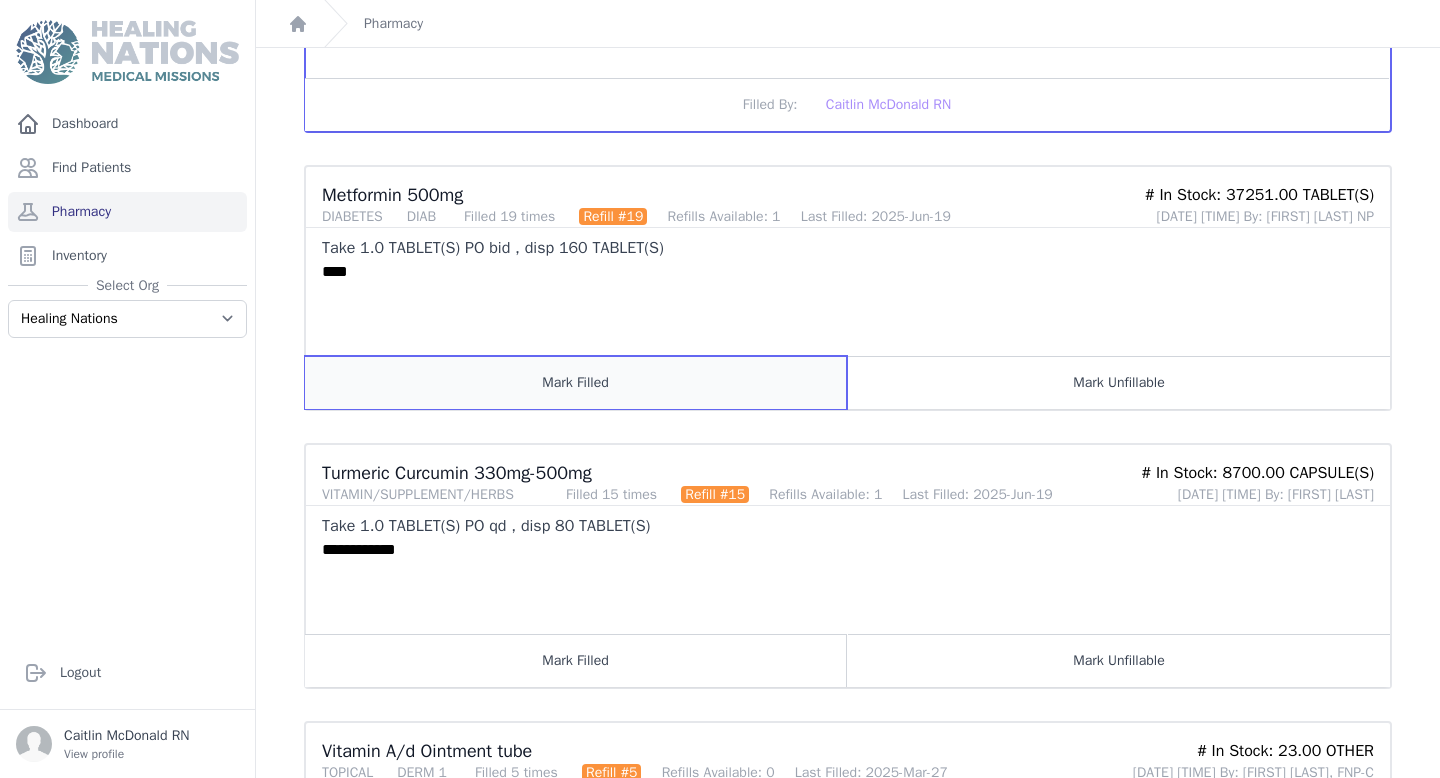 click on "Mark Filled" at bounding box center [576, 382] 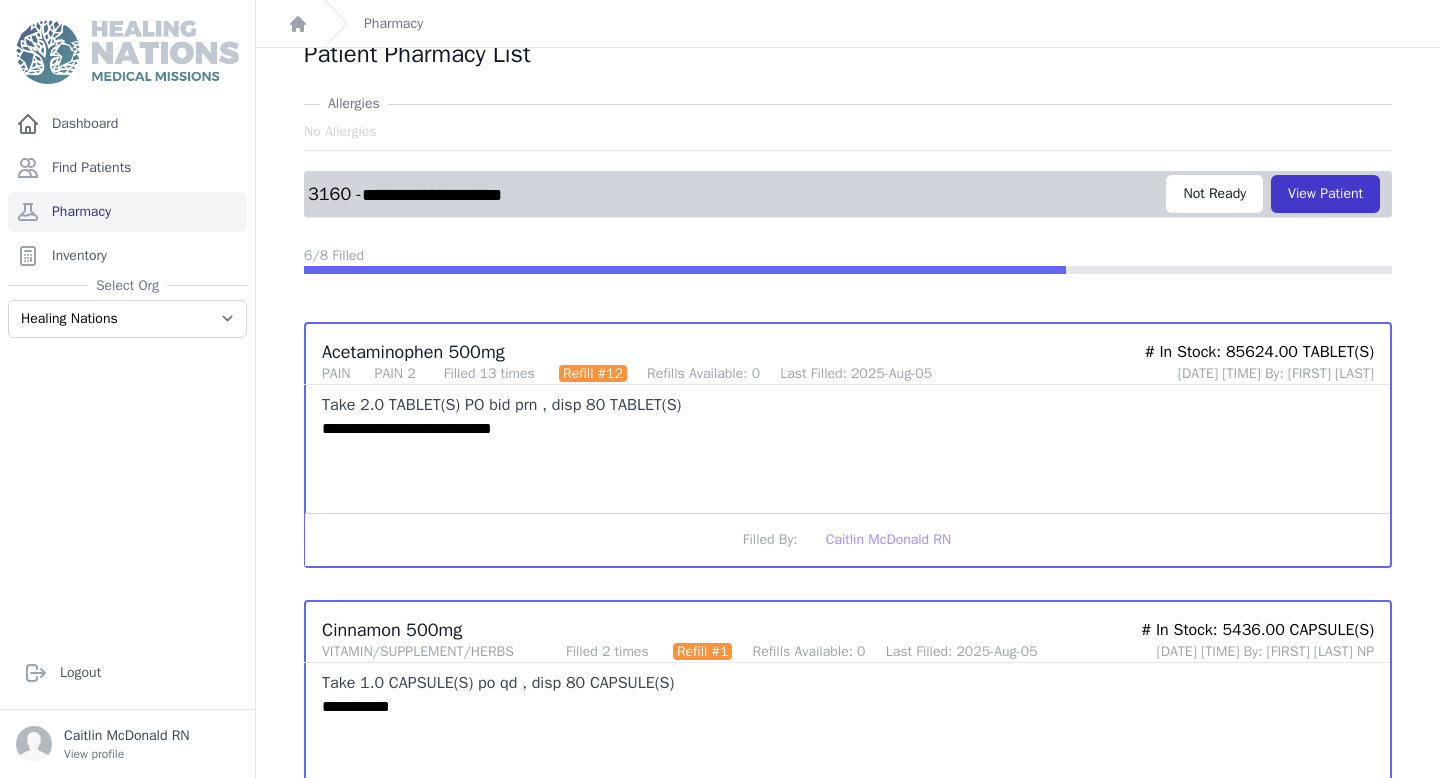 scroll, scrollTop: 16, scrollLeft: 0, axis: vertical 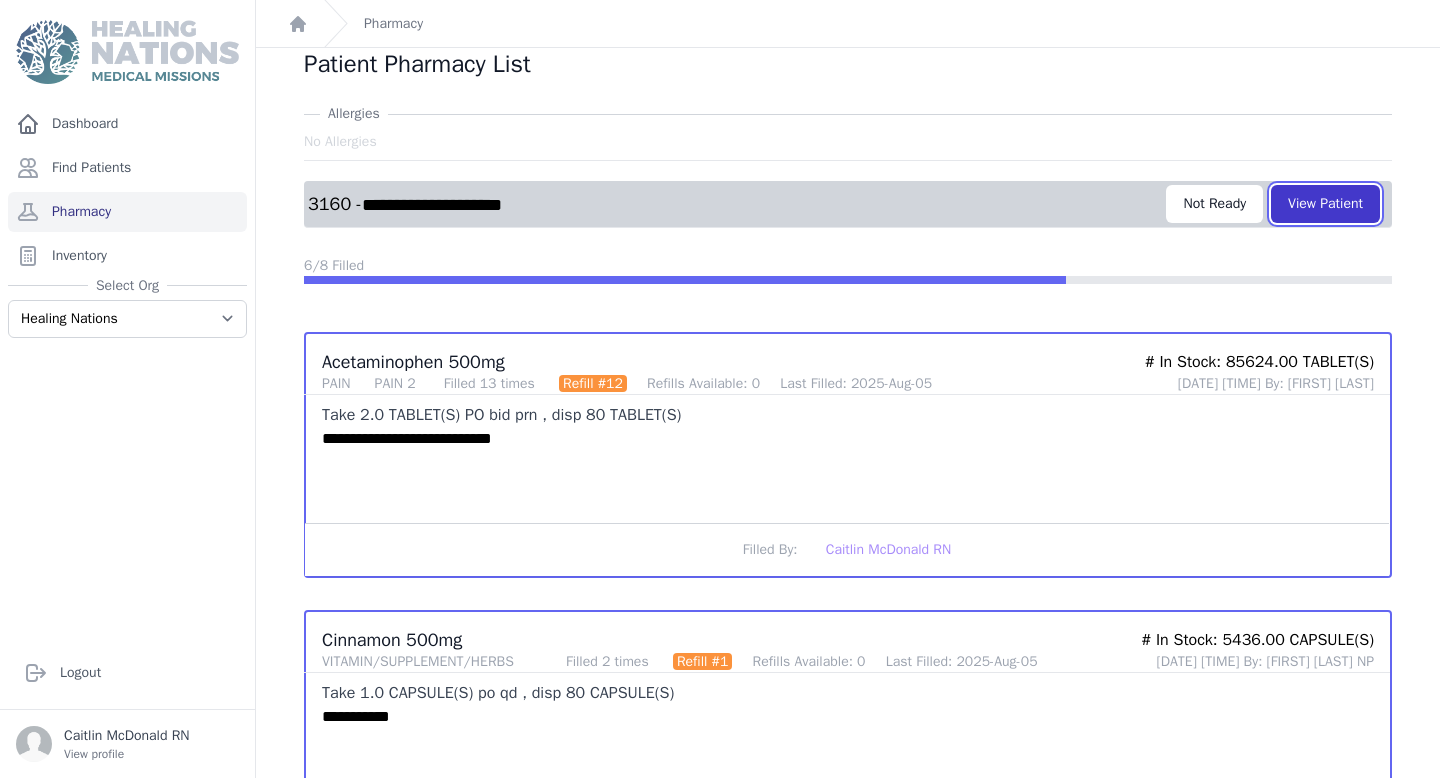 click on "View Patient" at bounding box center [1325, 204] 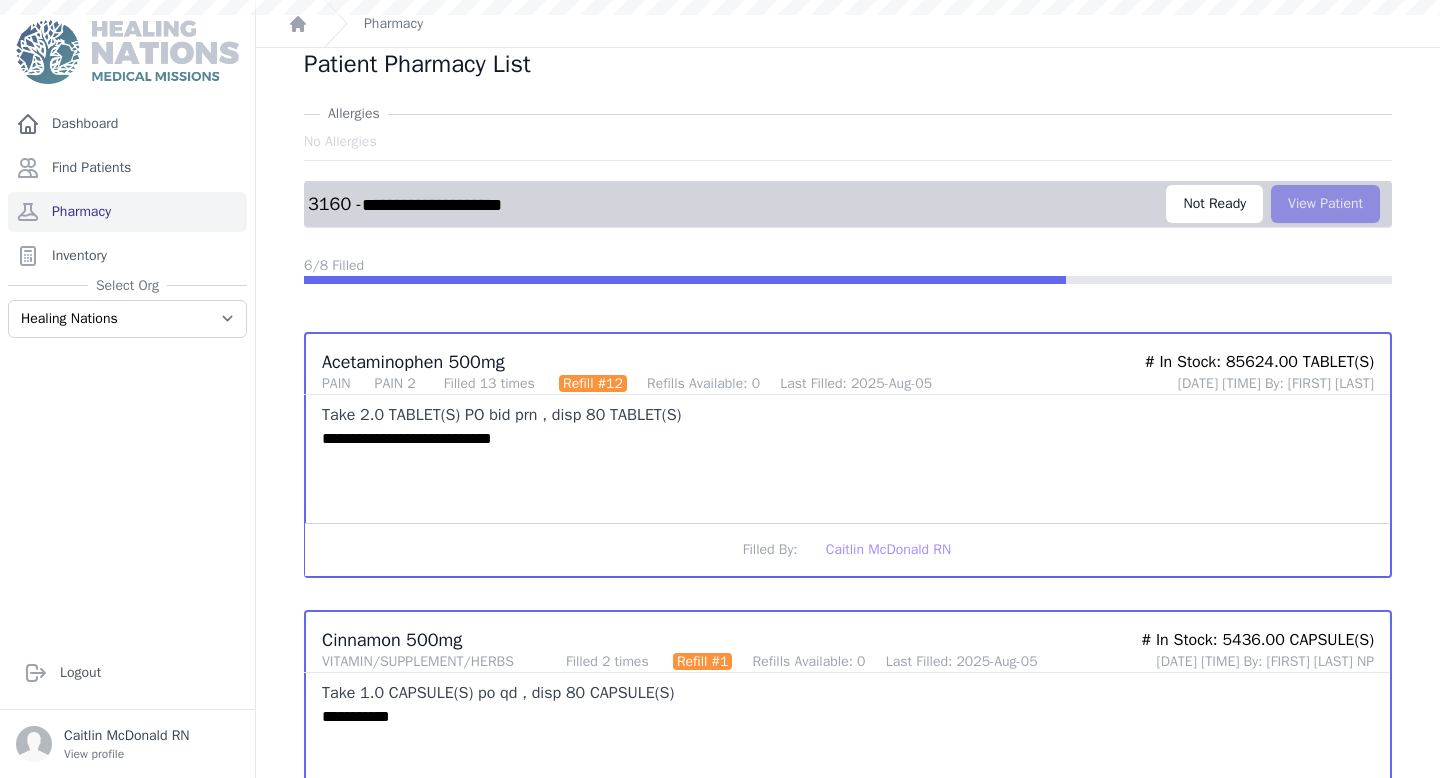 scroll, scrollTop: 0, scrollLeft: 0, axis: both 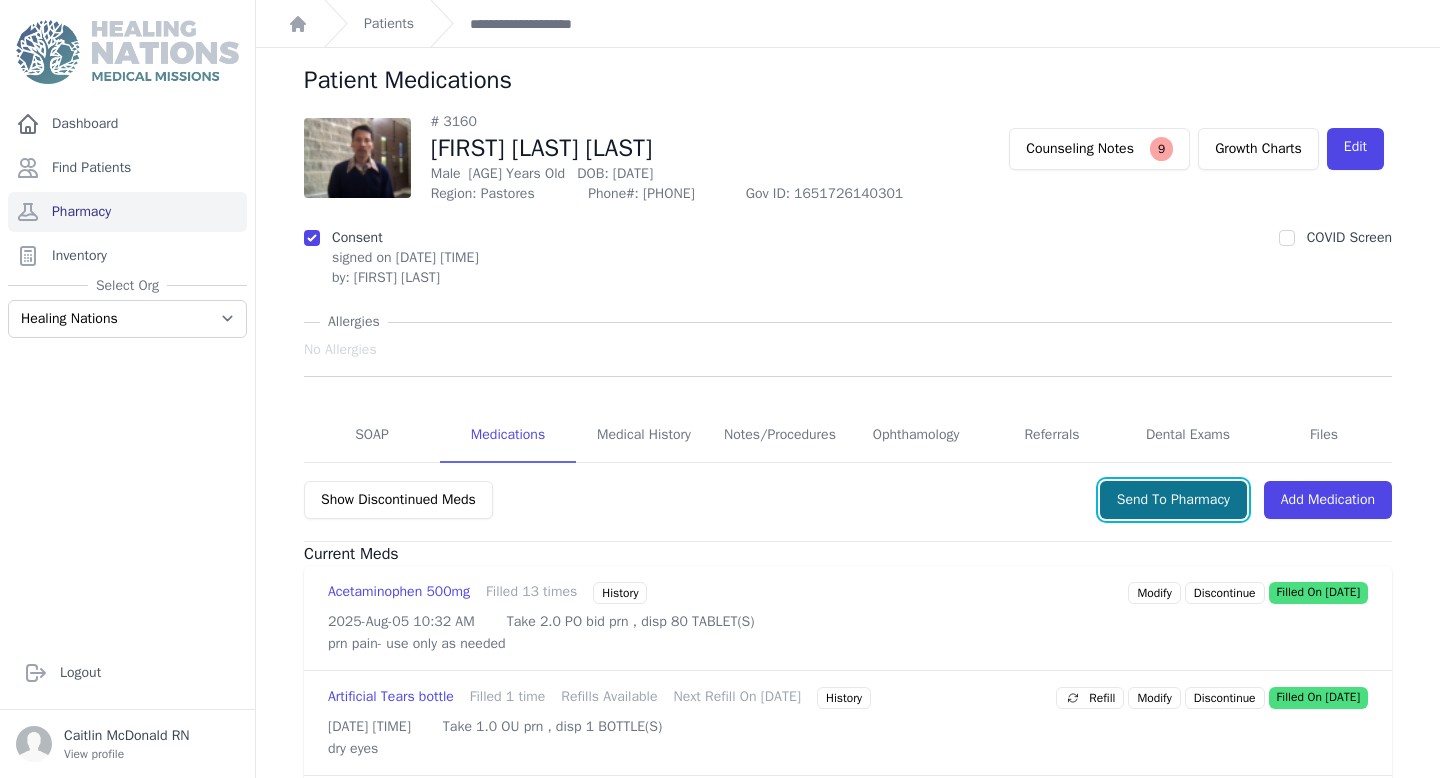 click on "Send To Pharmacy" at bounding box center (1173, 500) 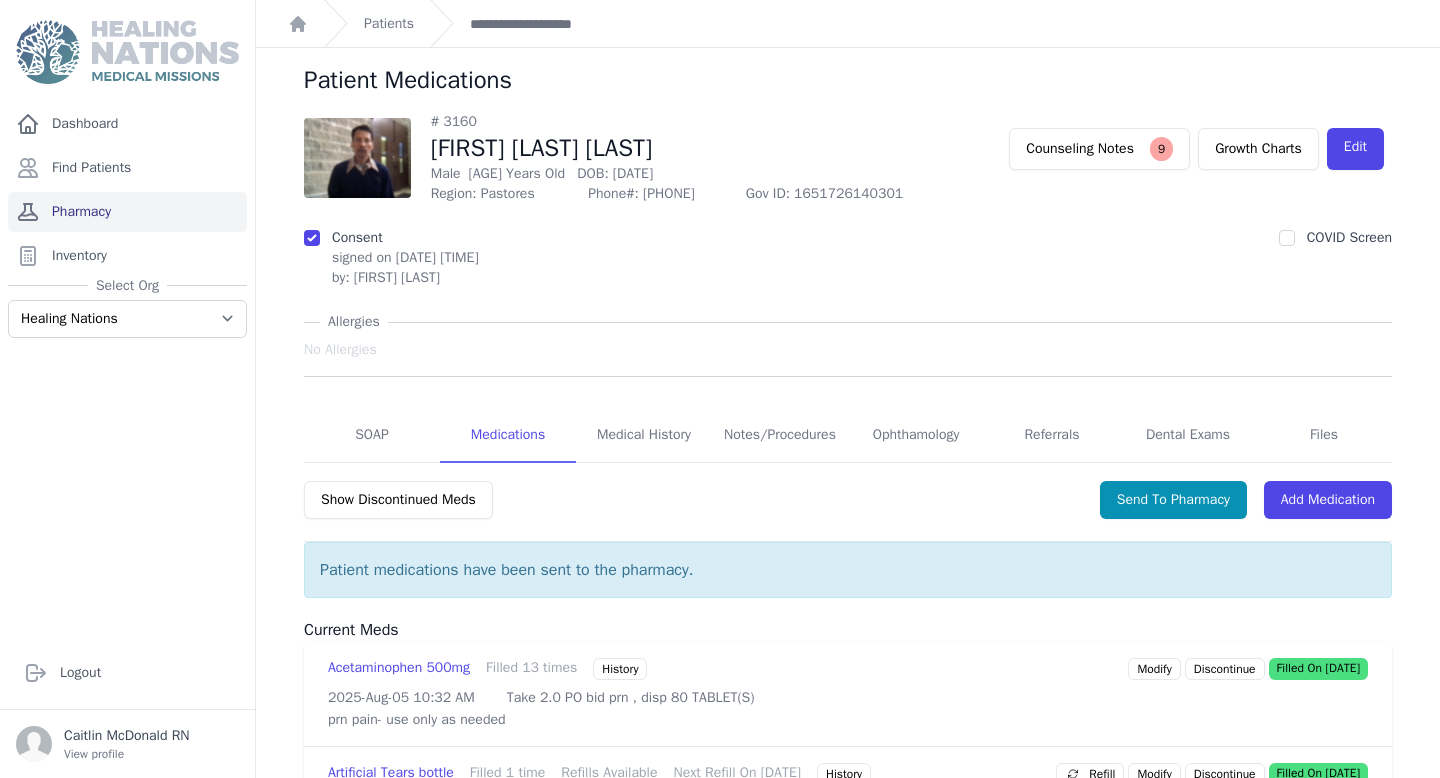 click on "Pharmacy" at bounding box center (127, 212) 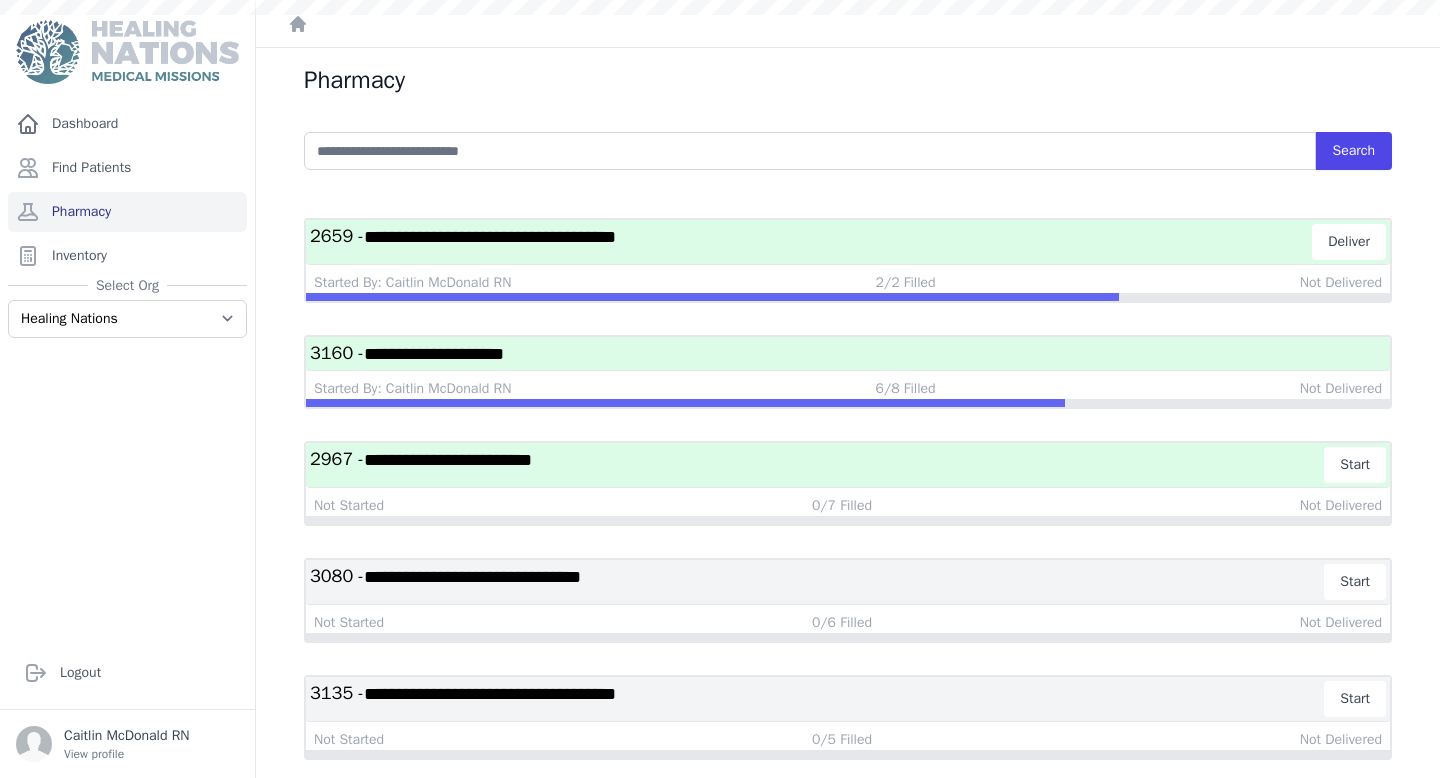 scroll, scrollTop: 0, scrollLeft: 0, axis: both 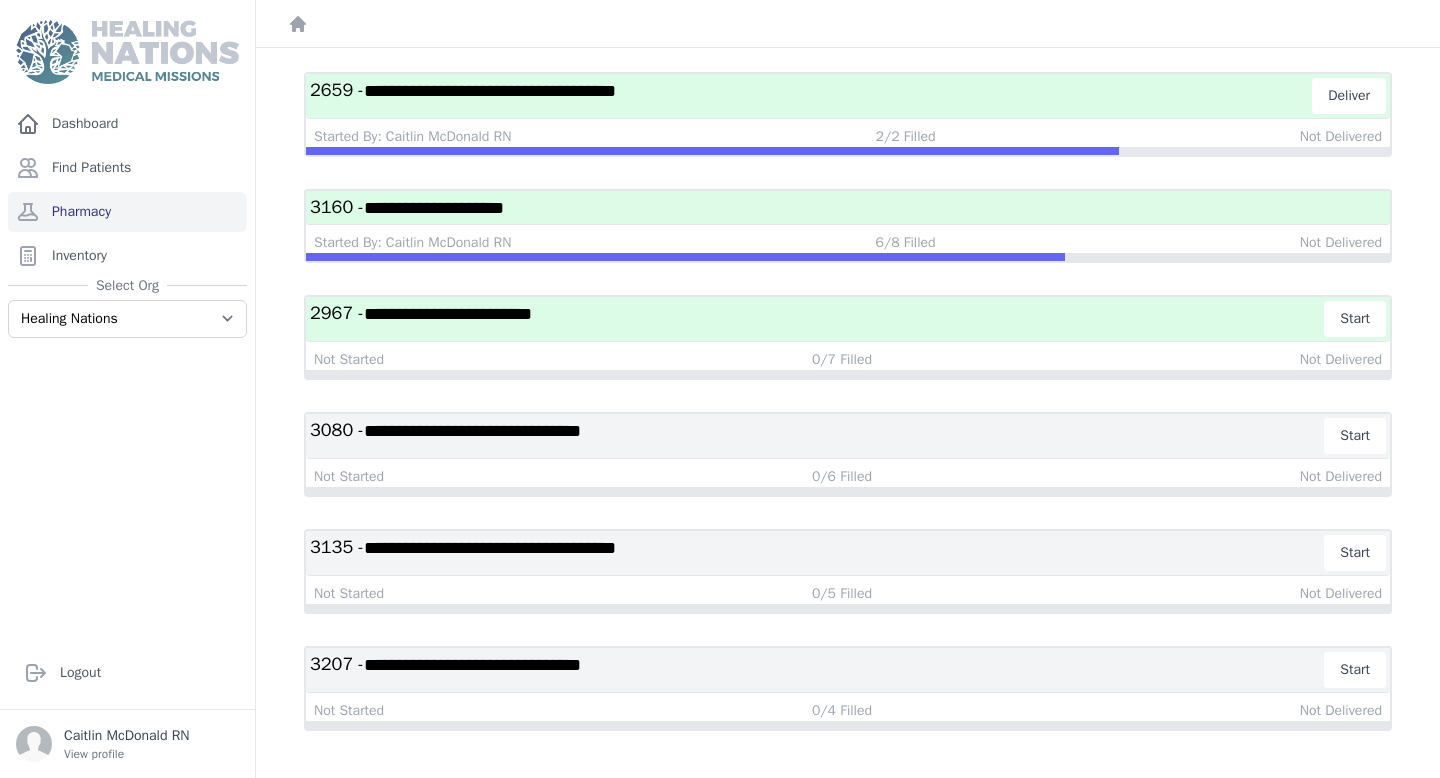 click on "**********" at bounding box center (848, 207) 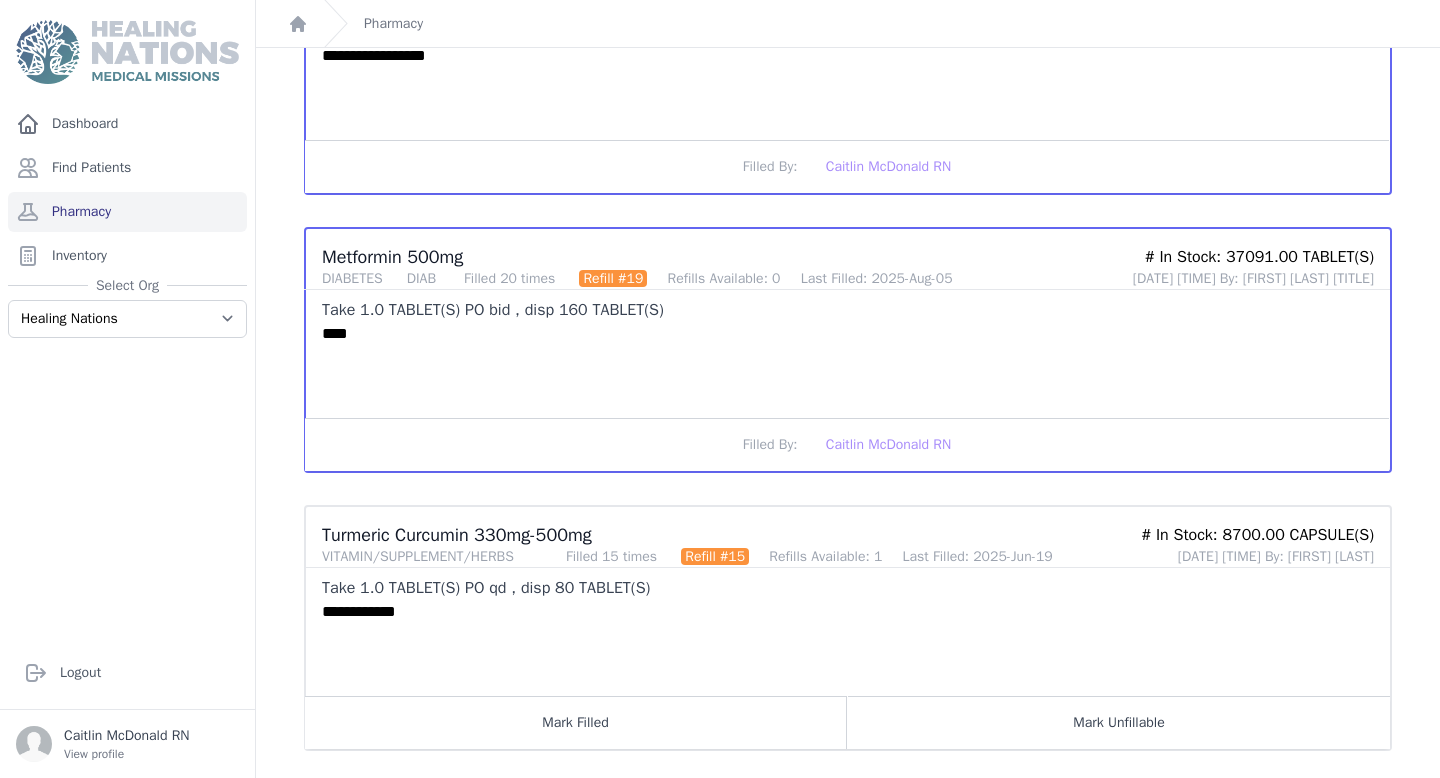 scroll, scrollTop: 1862, scrollLeft: 0, axis: vertical 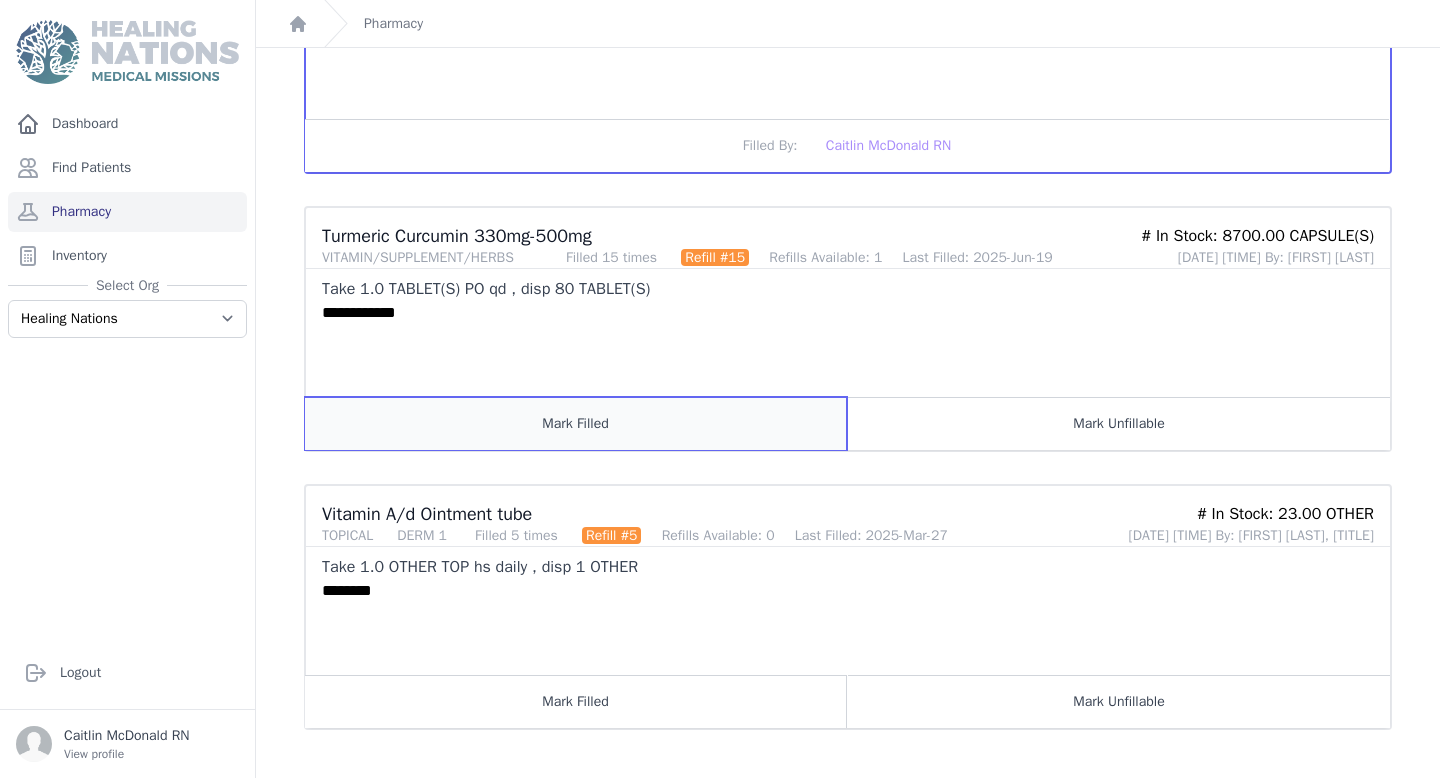 click on "Mark Filled" at bounding box center [576, 423] 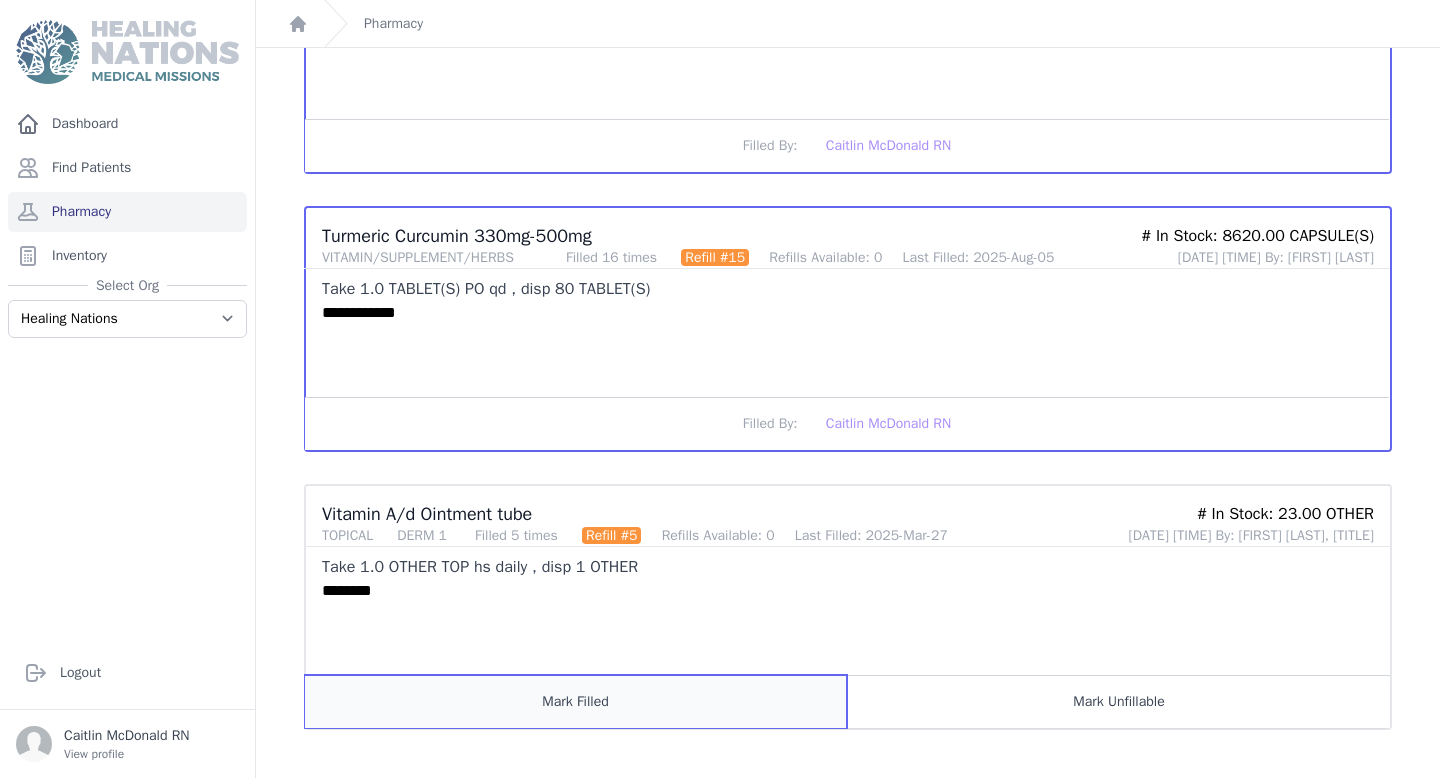 click on "Mark Filled" at bounding box center [576, 701] 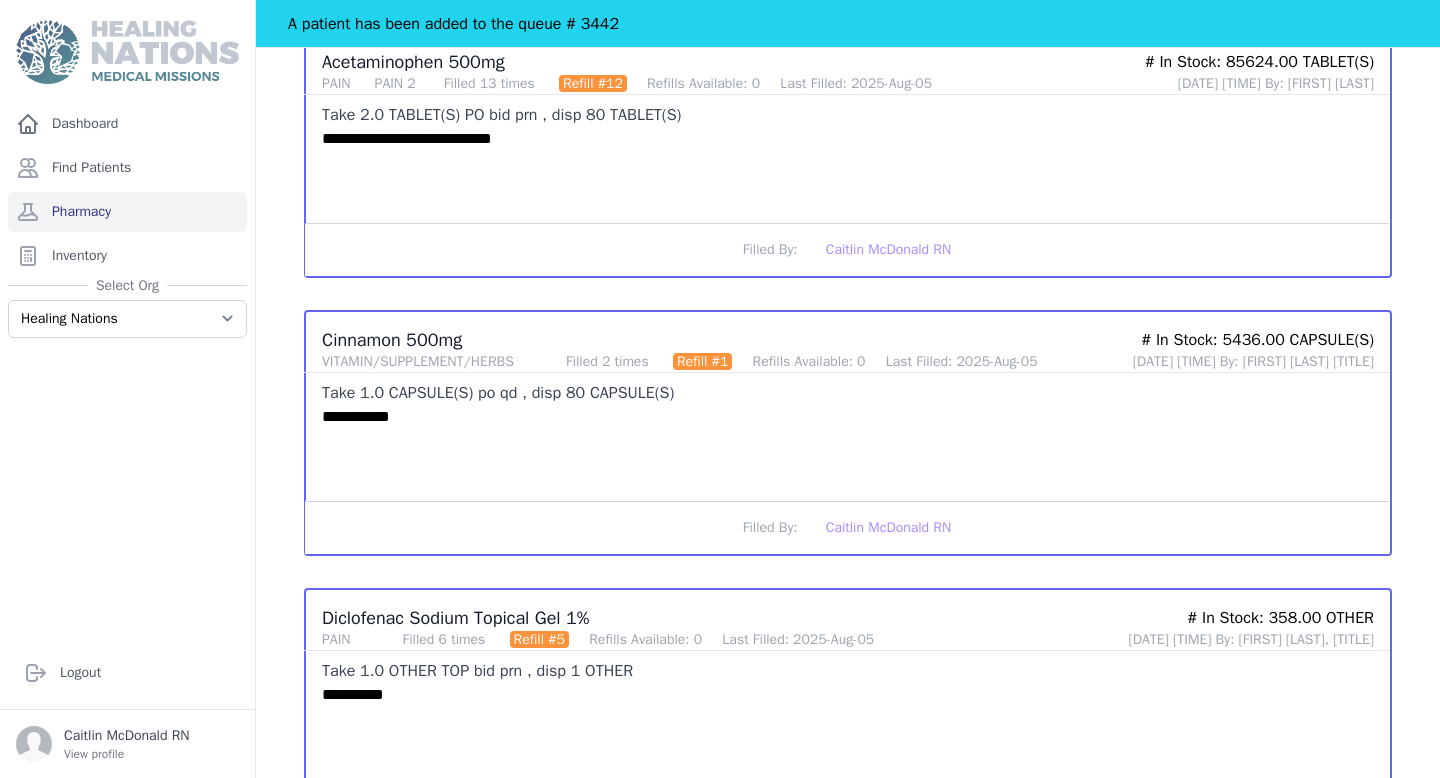 scroll, scrollTop: 0, scrollLeft: 0, axis: both 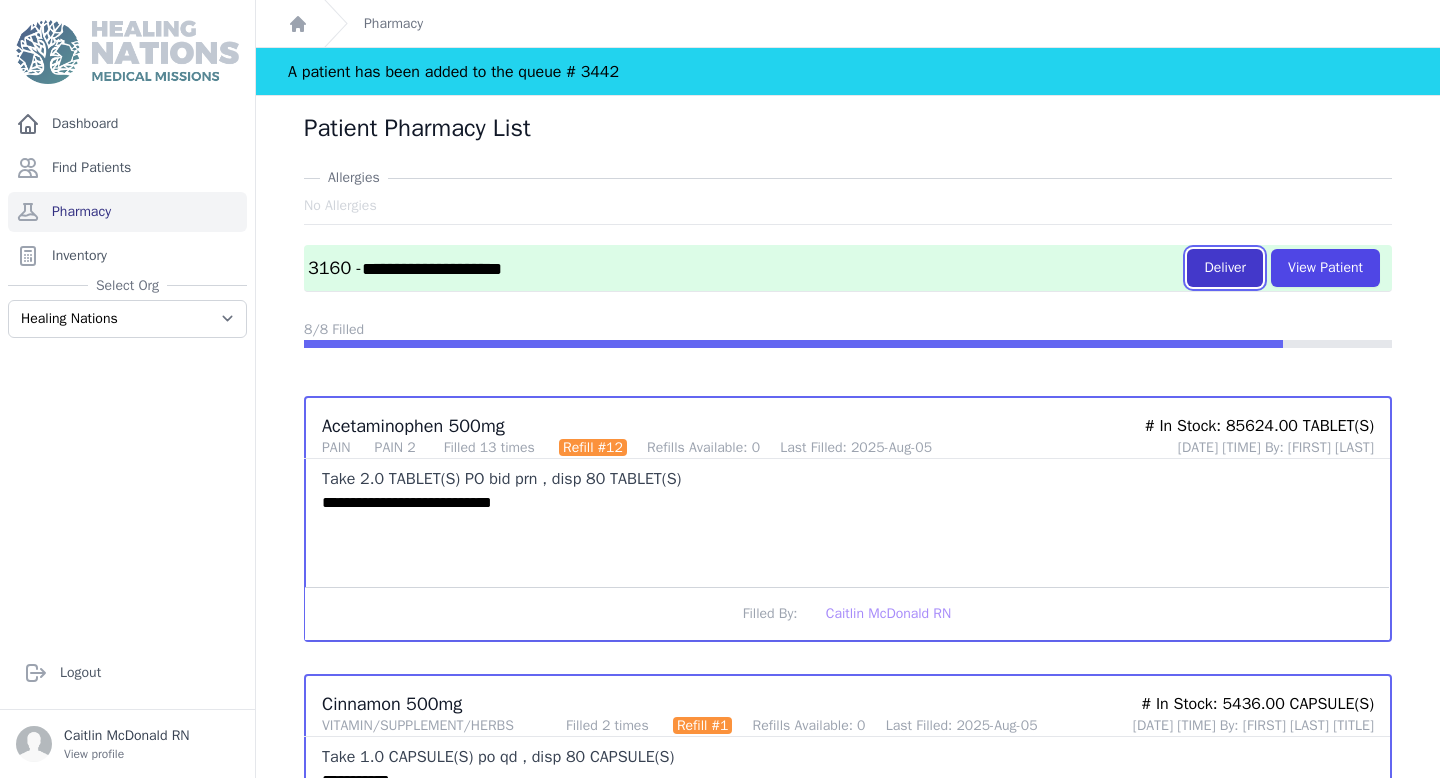 click on "Deliver" at bounding box center [1225, 268] 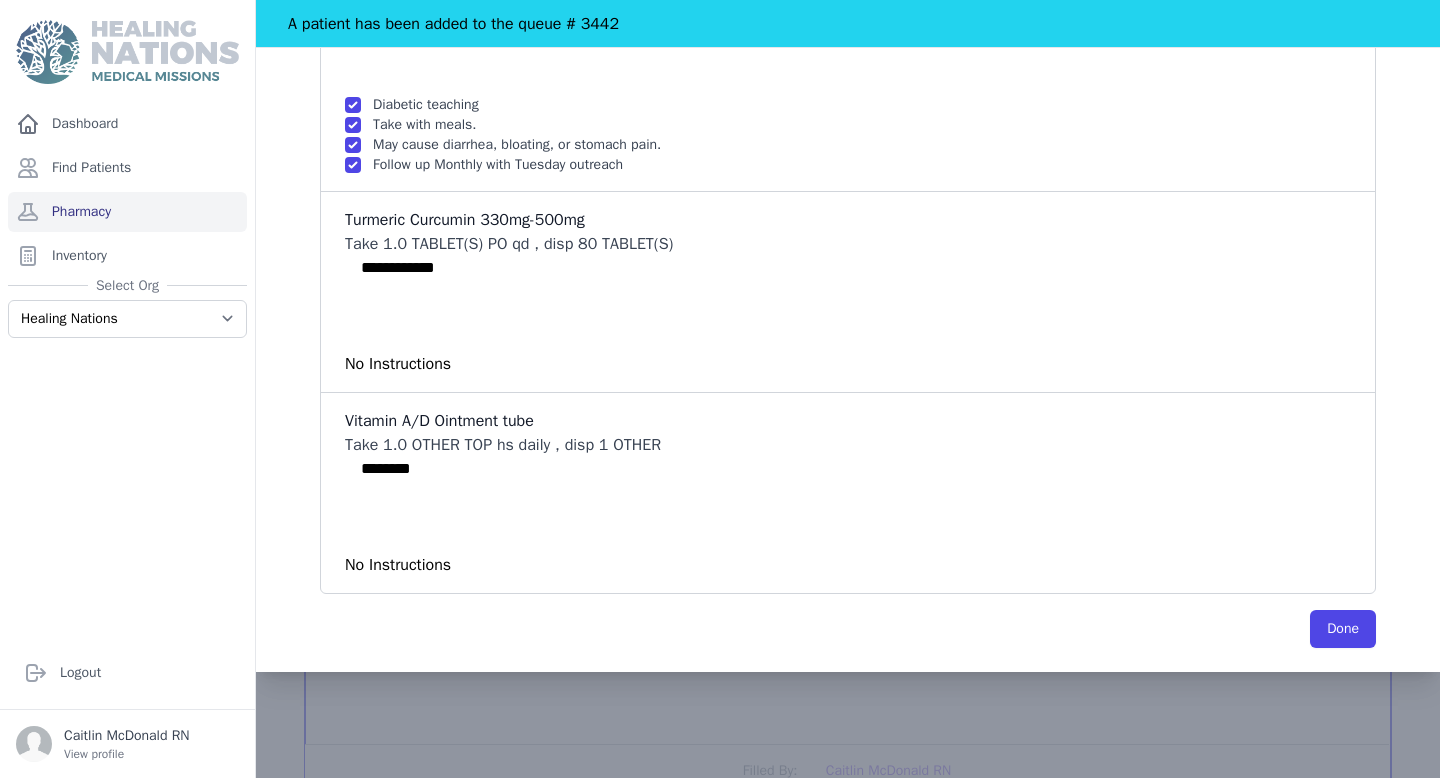 scroll, scrollTop: 1649, scrollLeft: 0, axis: vertical 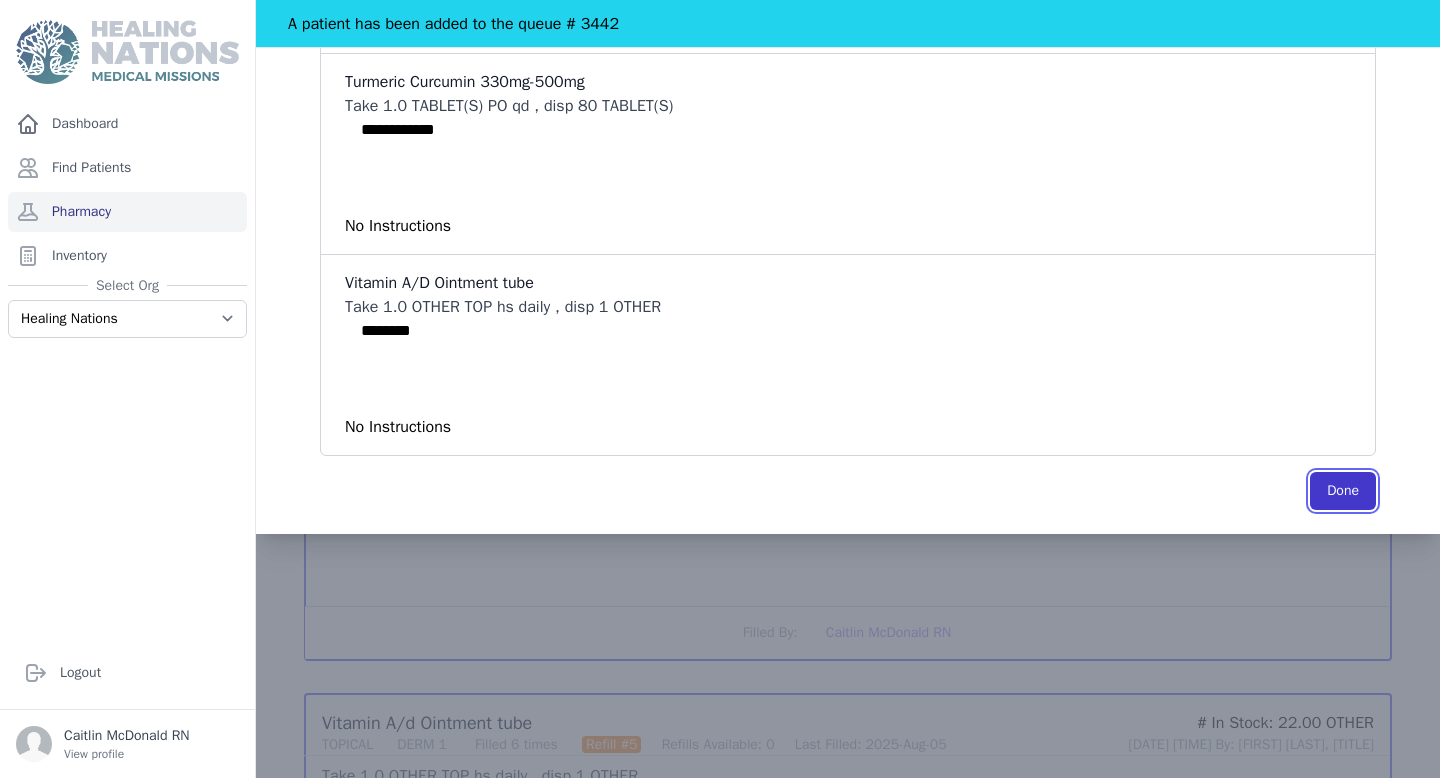 click on "Done" at bounding box center [1343, 491] 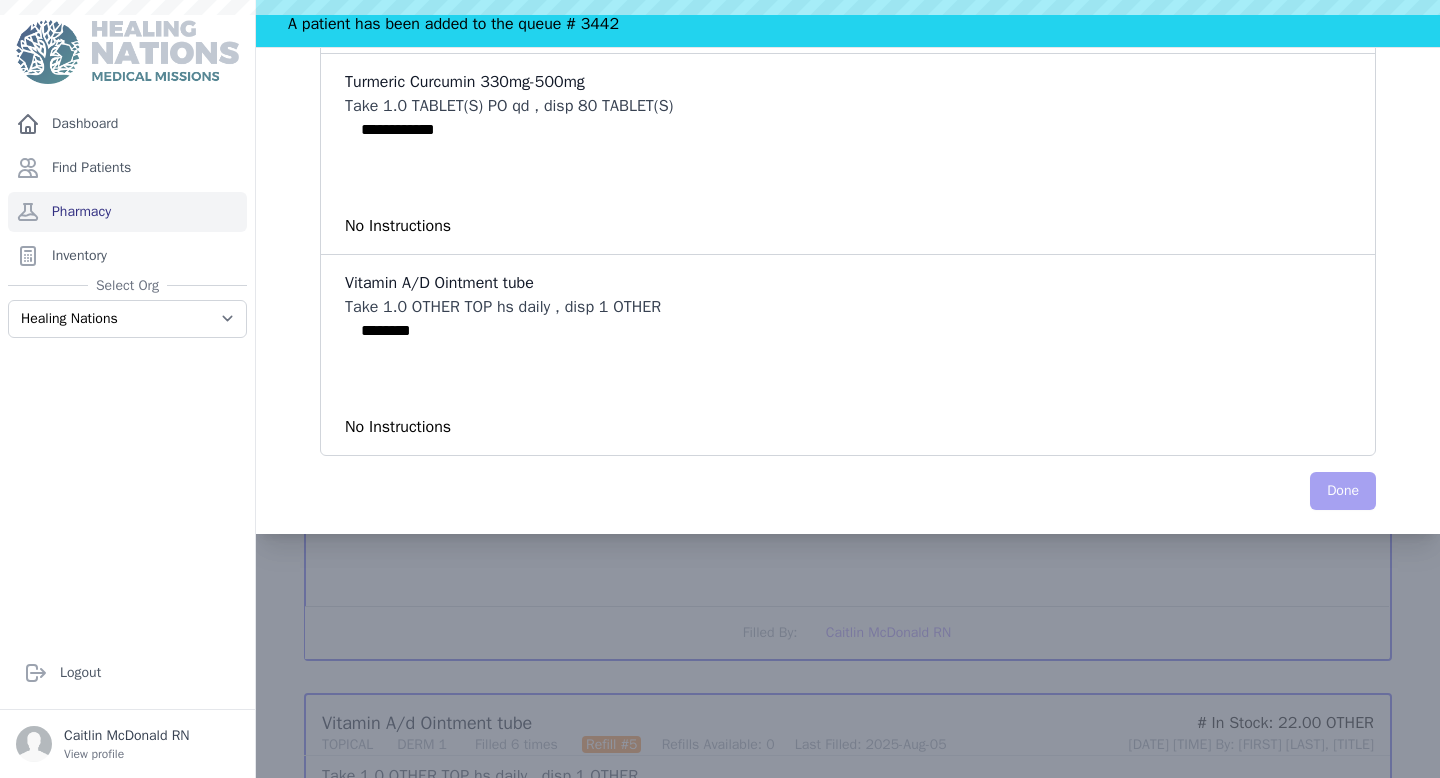 scroll, scrollTop: 0, scrollLeft: 0, axis: both 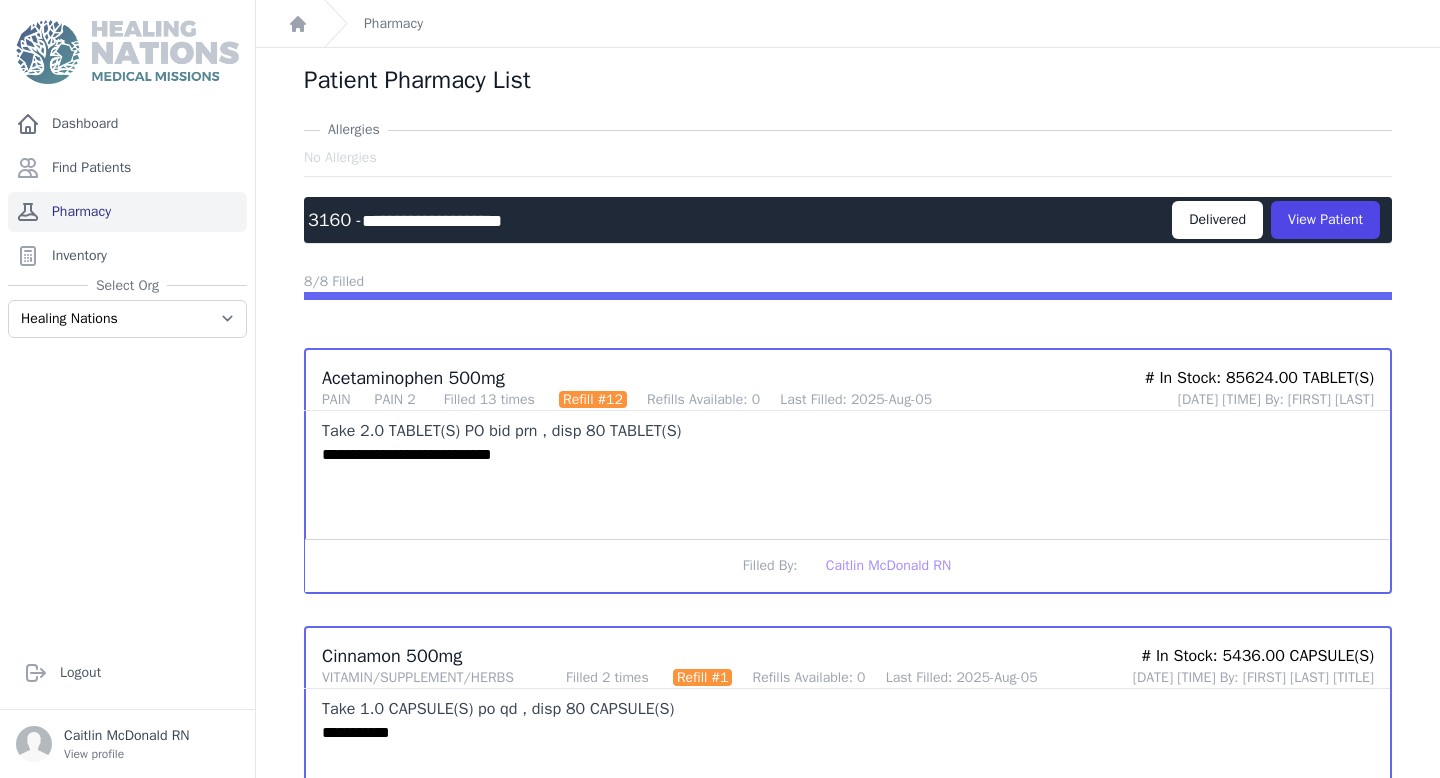 click on "Pharmacy" at bounding box center (127, 212) 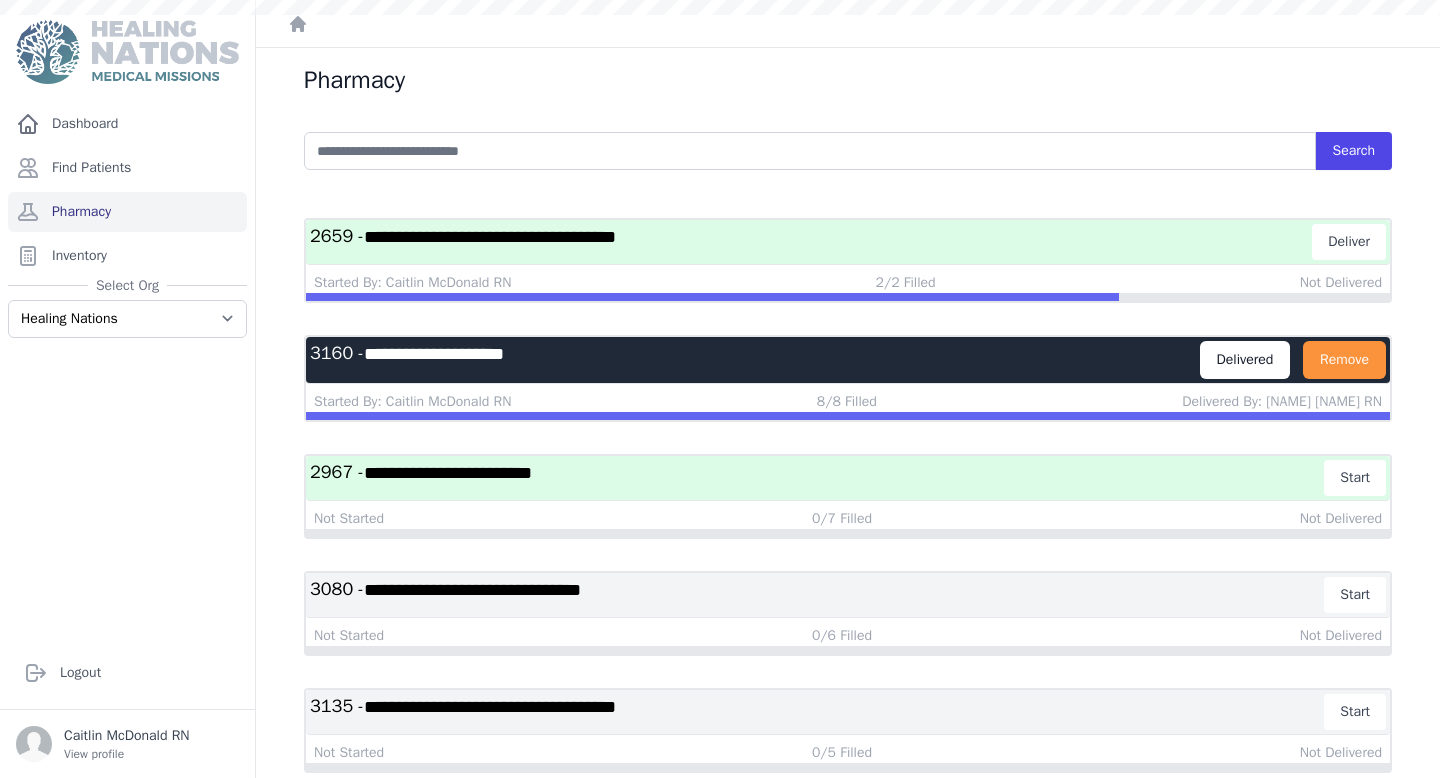 scroll, scrollTop: 0, scrollLeft: 0, axis: both 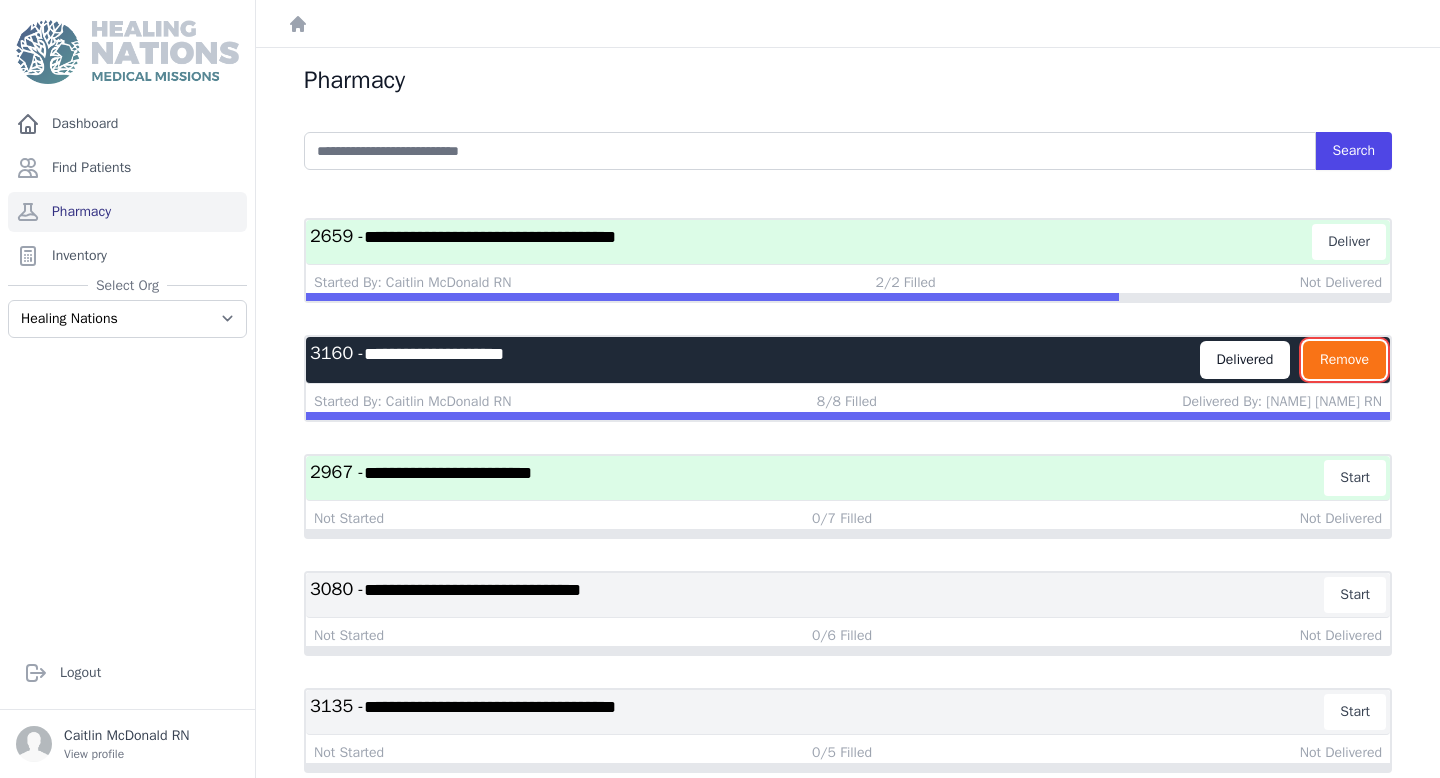 click on "Remove" at bounding box center [1344, 360] 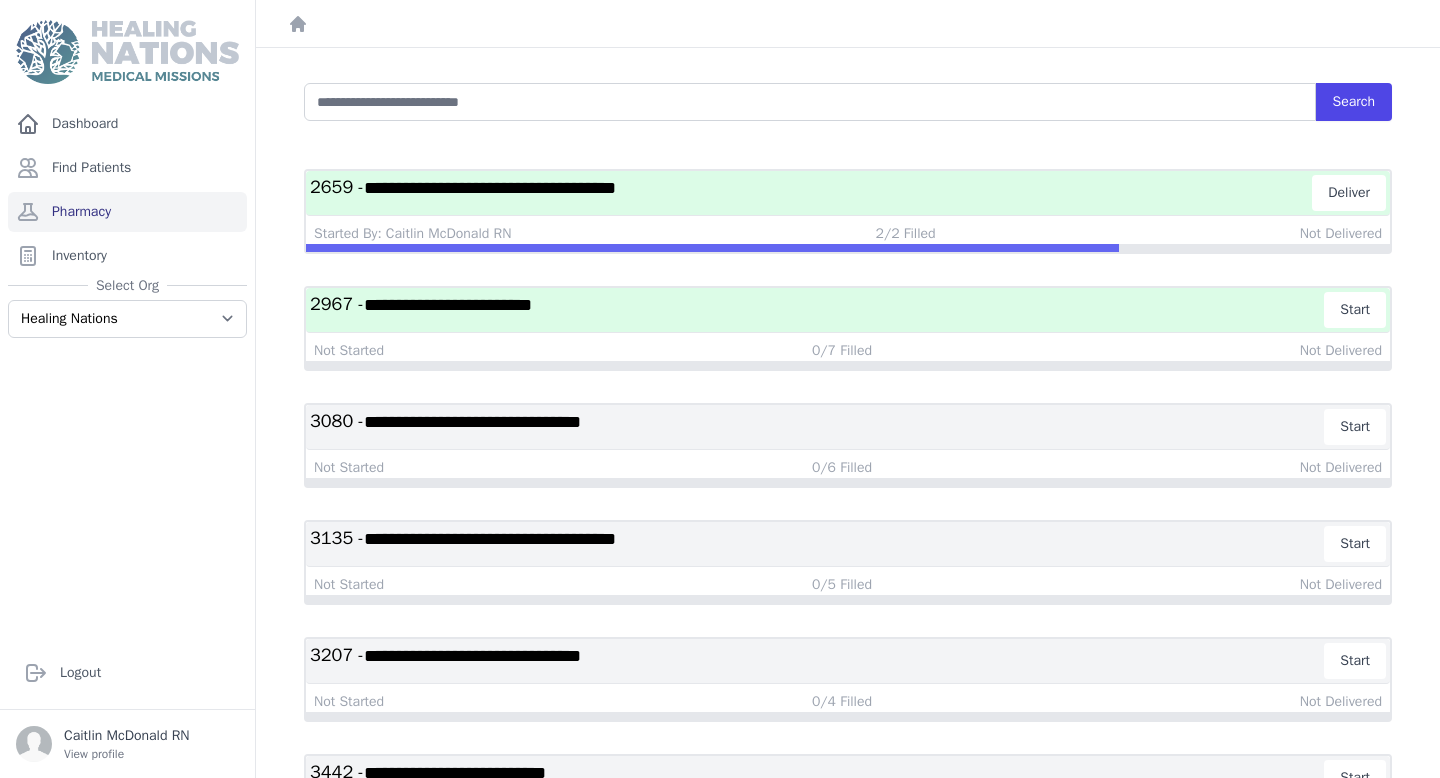 scroll, scrollTop: 158, scrollLeft: 0, axis: vertical 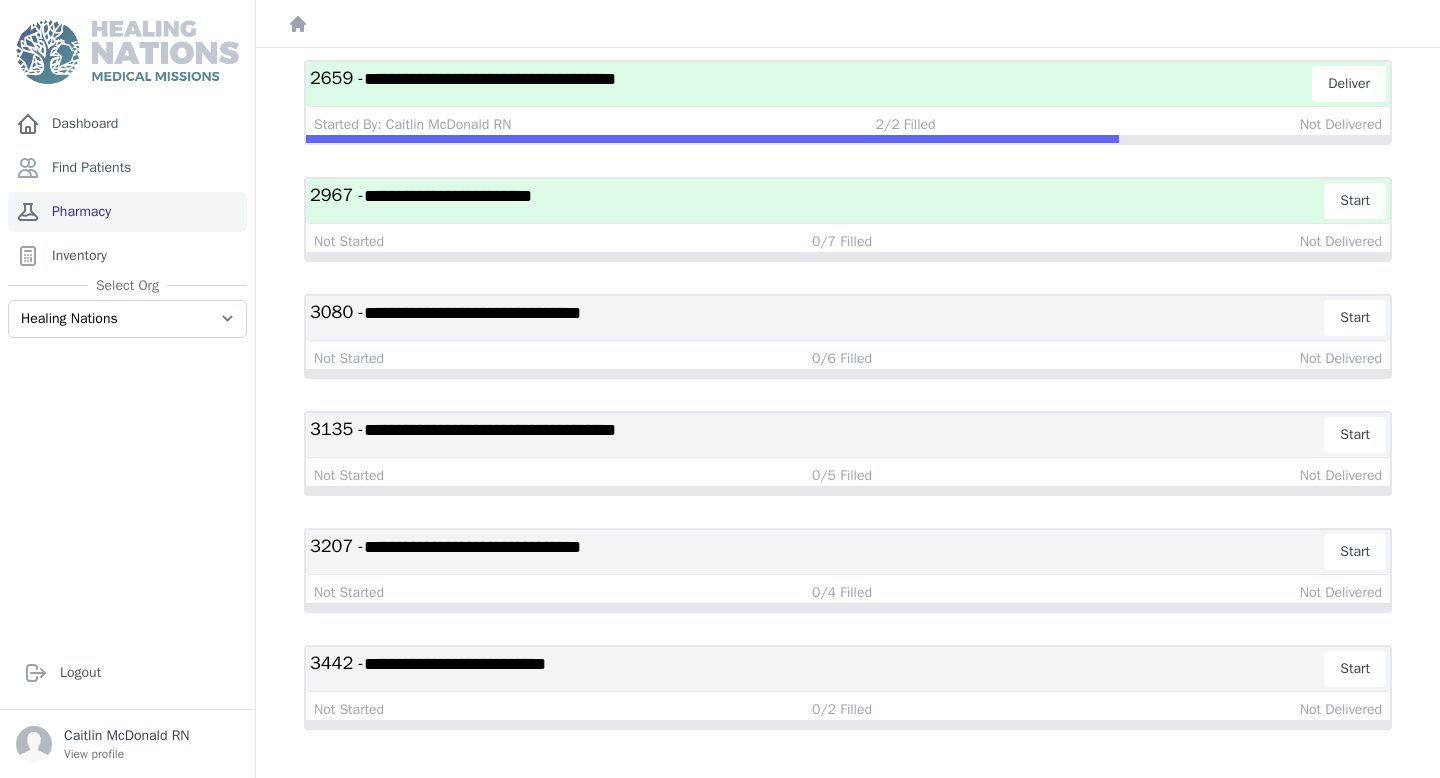 click on "Pharmacy" at bounding box center [127, 212] 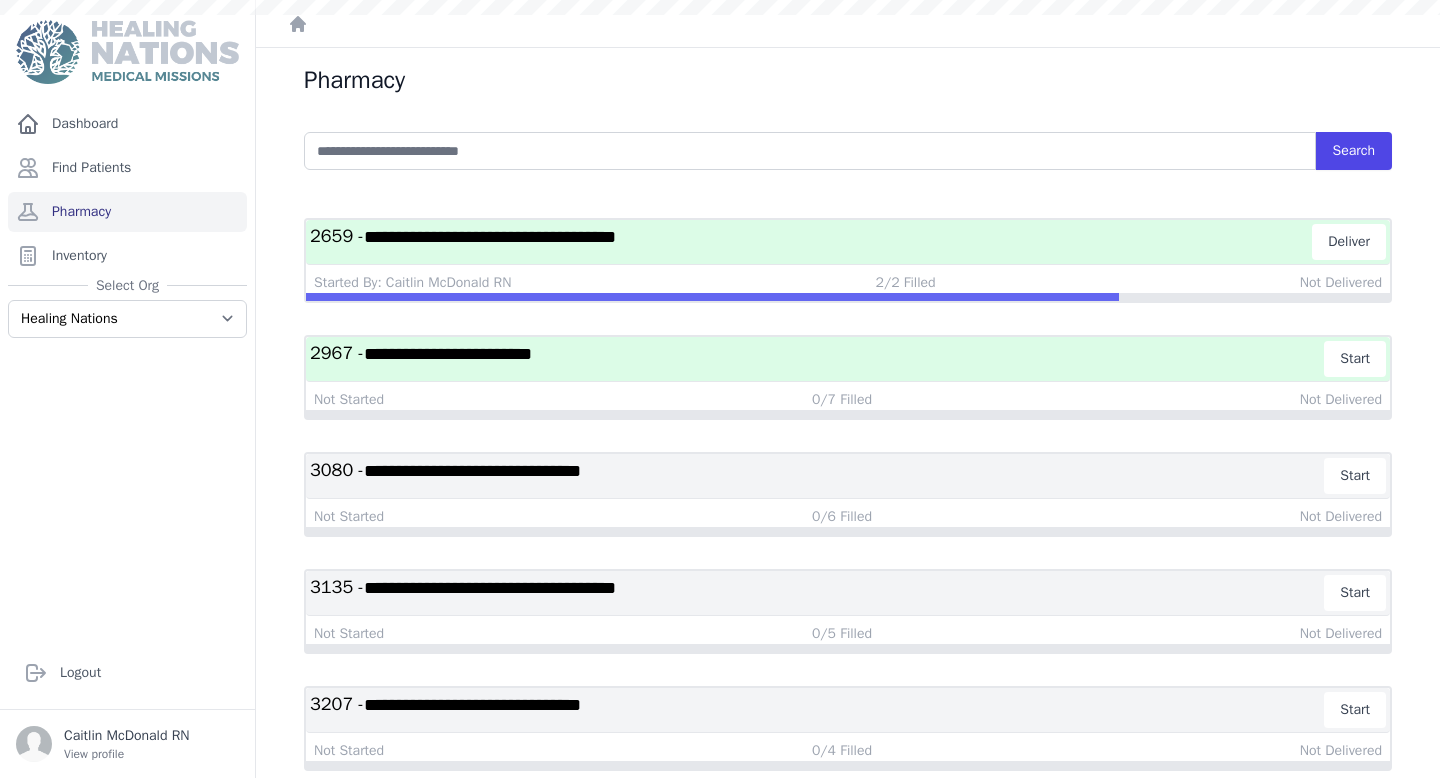 scroll, scrollTop: 0, scrollLeft: 0, axis: both 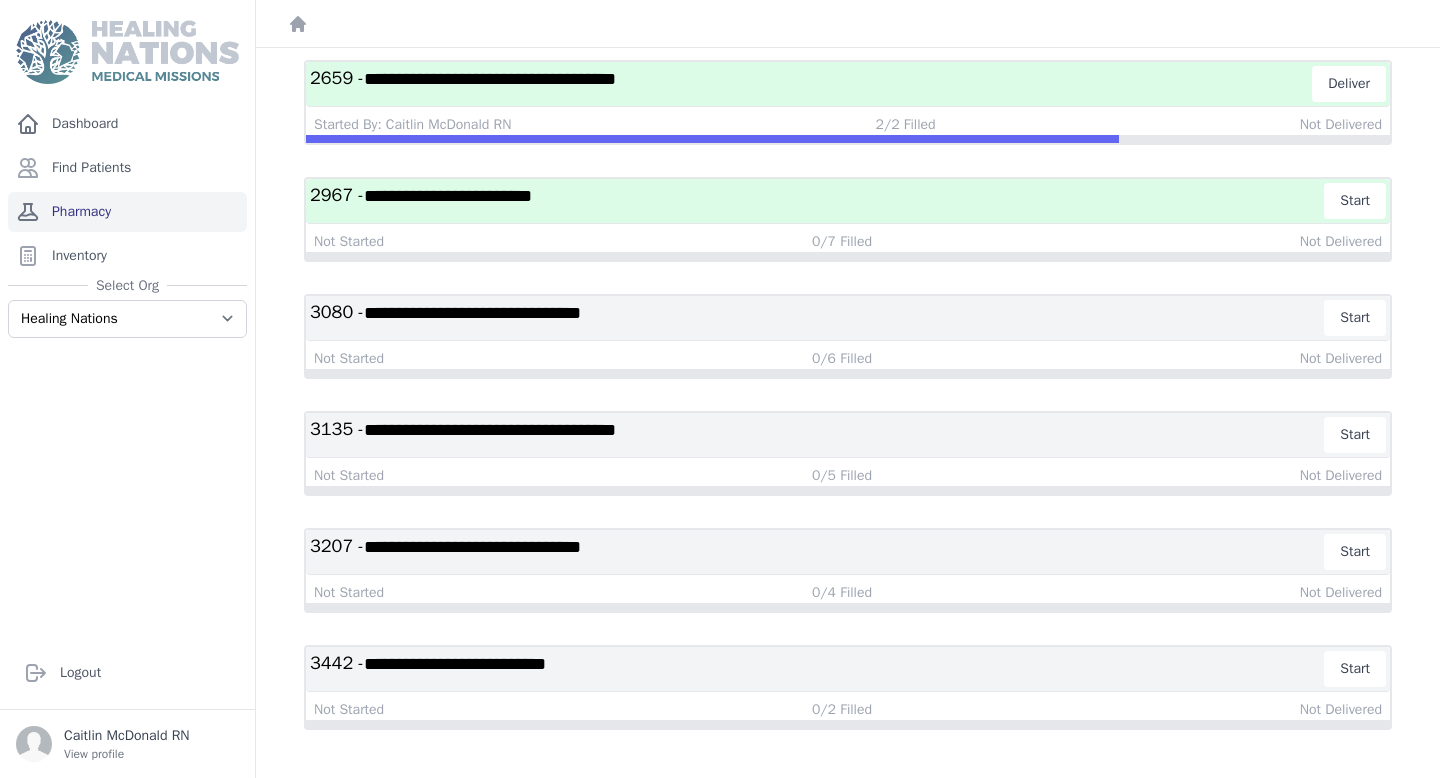click on "Pharmacy" at bounding box center [127, 212] 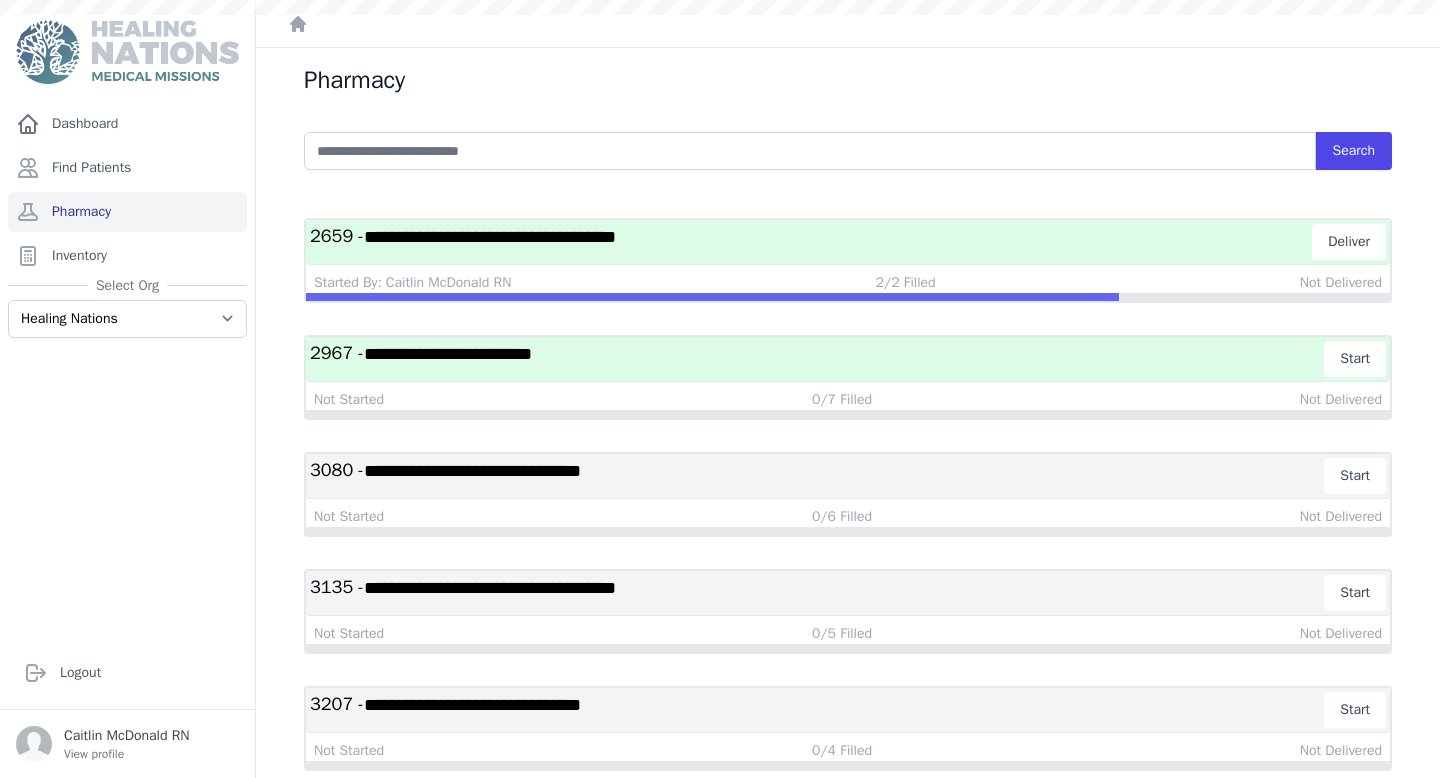 scroll, scrollTop: 0, scrollLeft: 0, axis: both 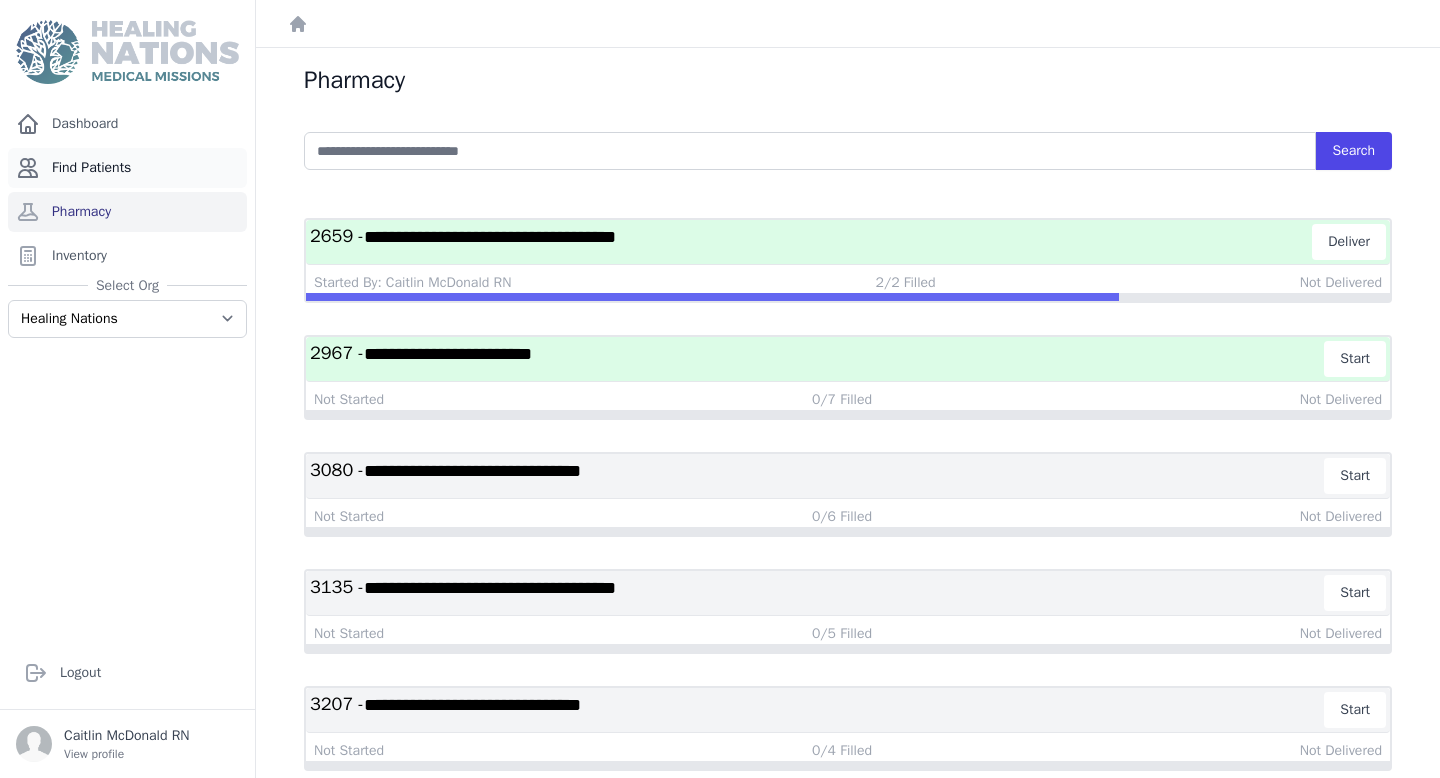 click on "Find Patients" at bounding box center (127, 168) 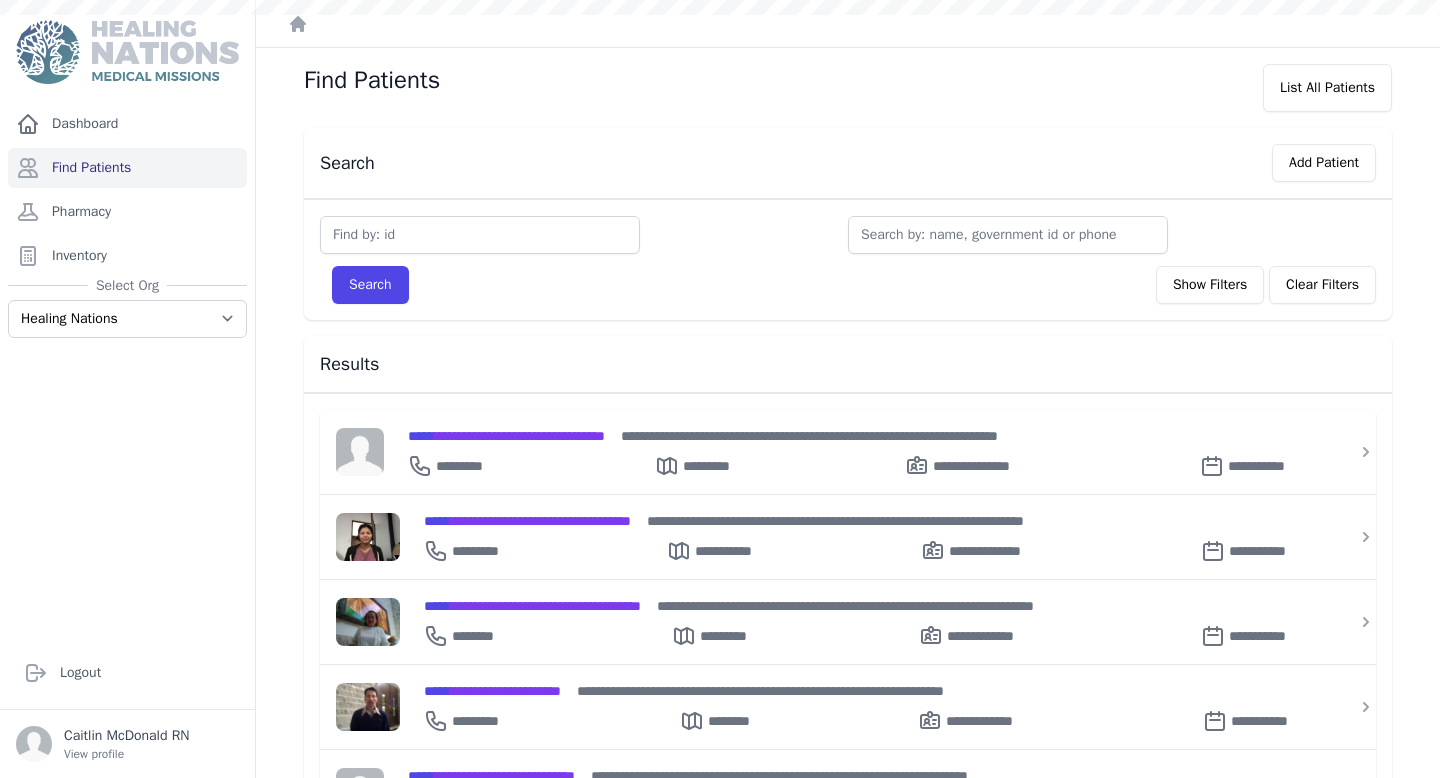 scroll, scrollTop: 0, scrollLeft: 0, axis: both 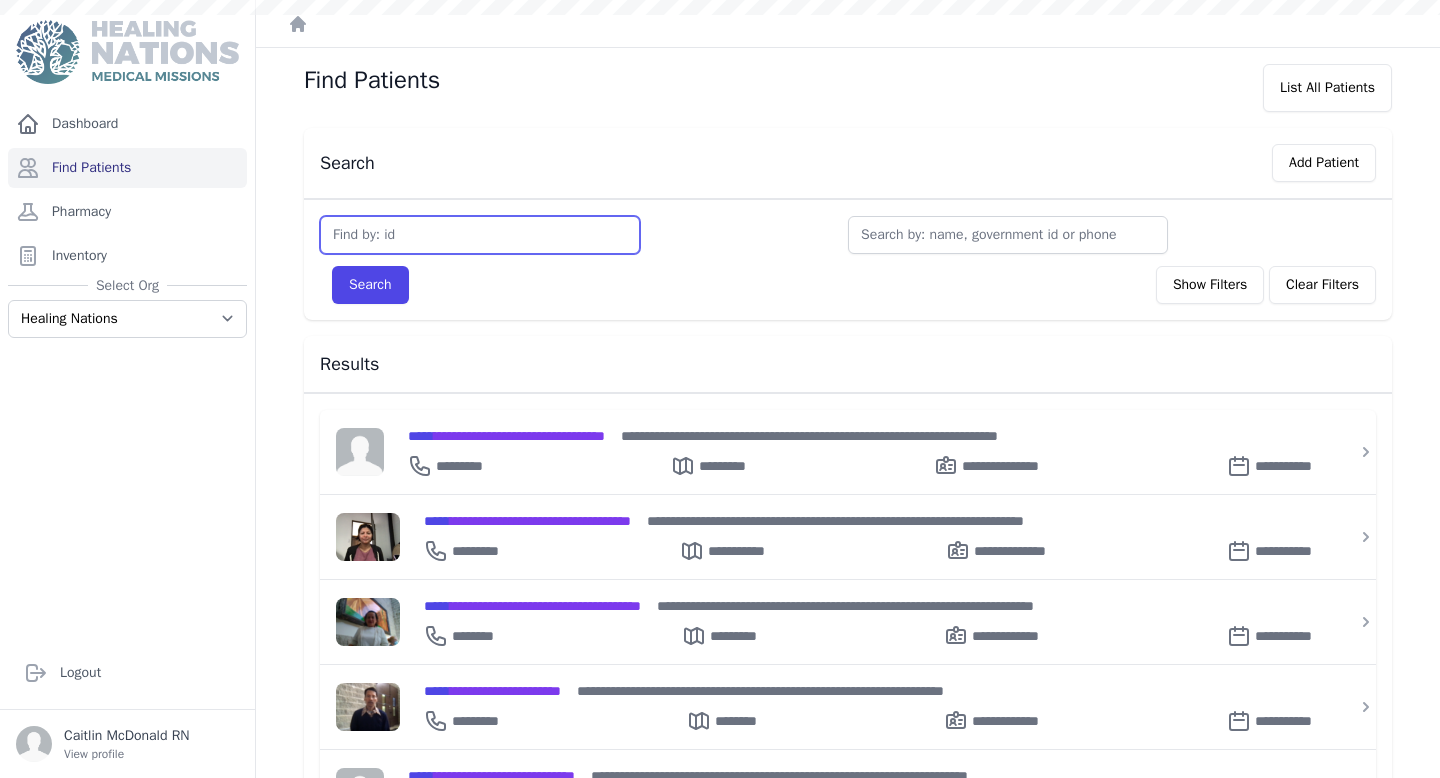click at bounding box center (480, 235) 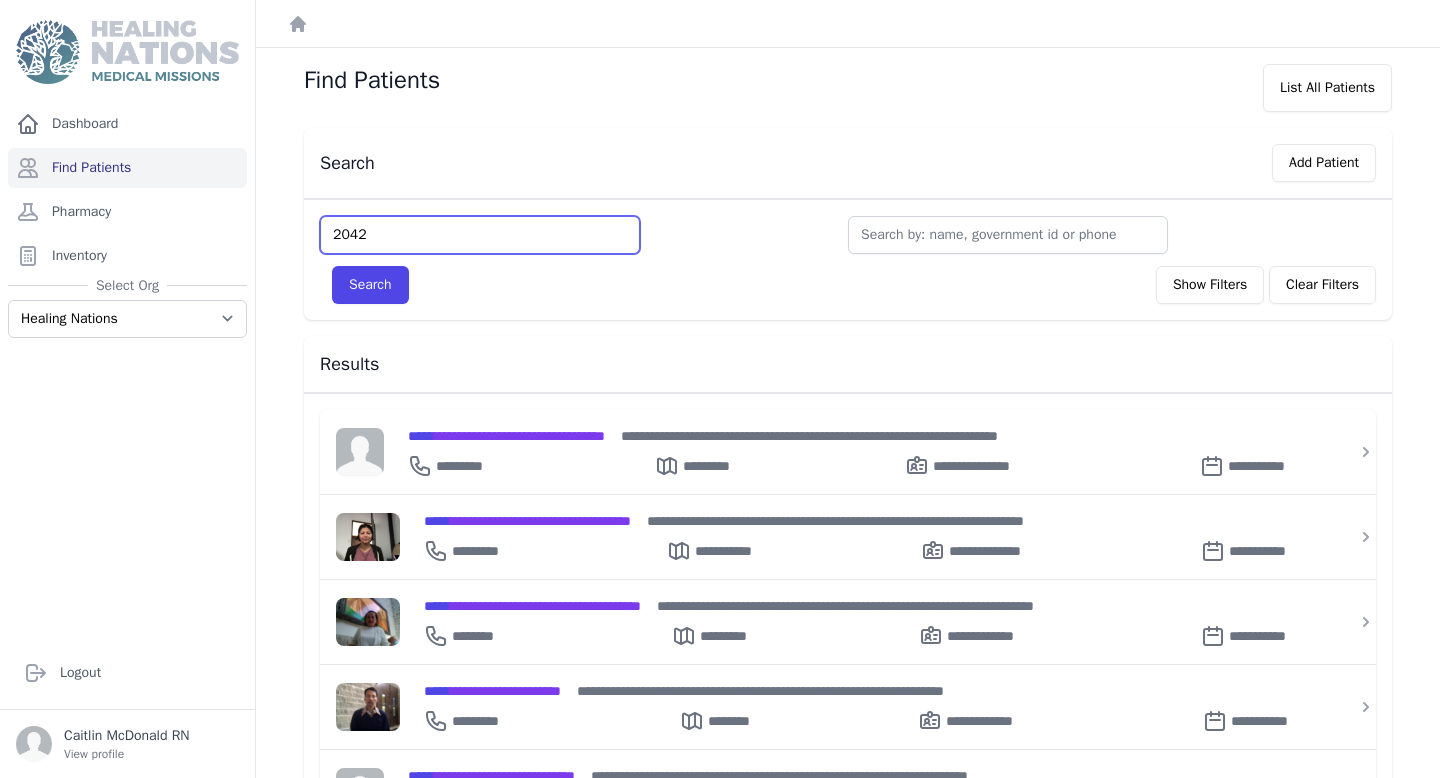 type on "2042" 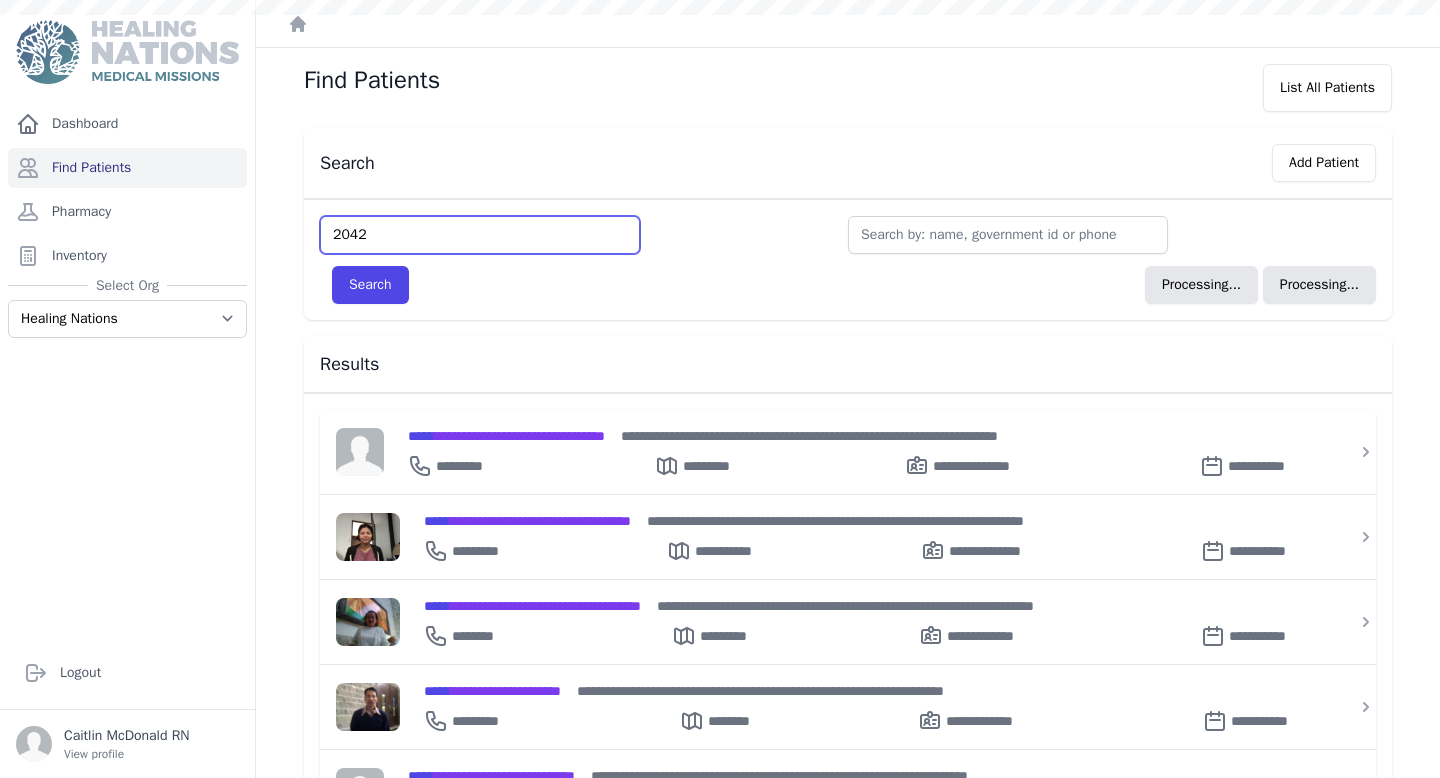 type 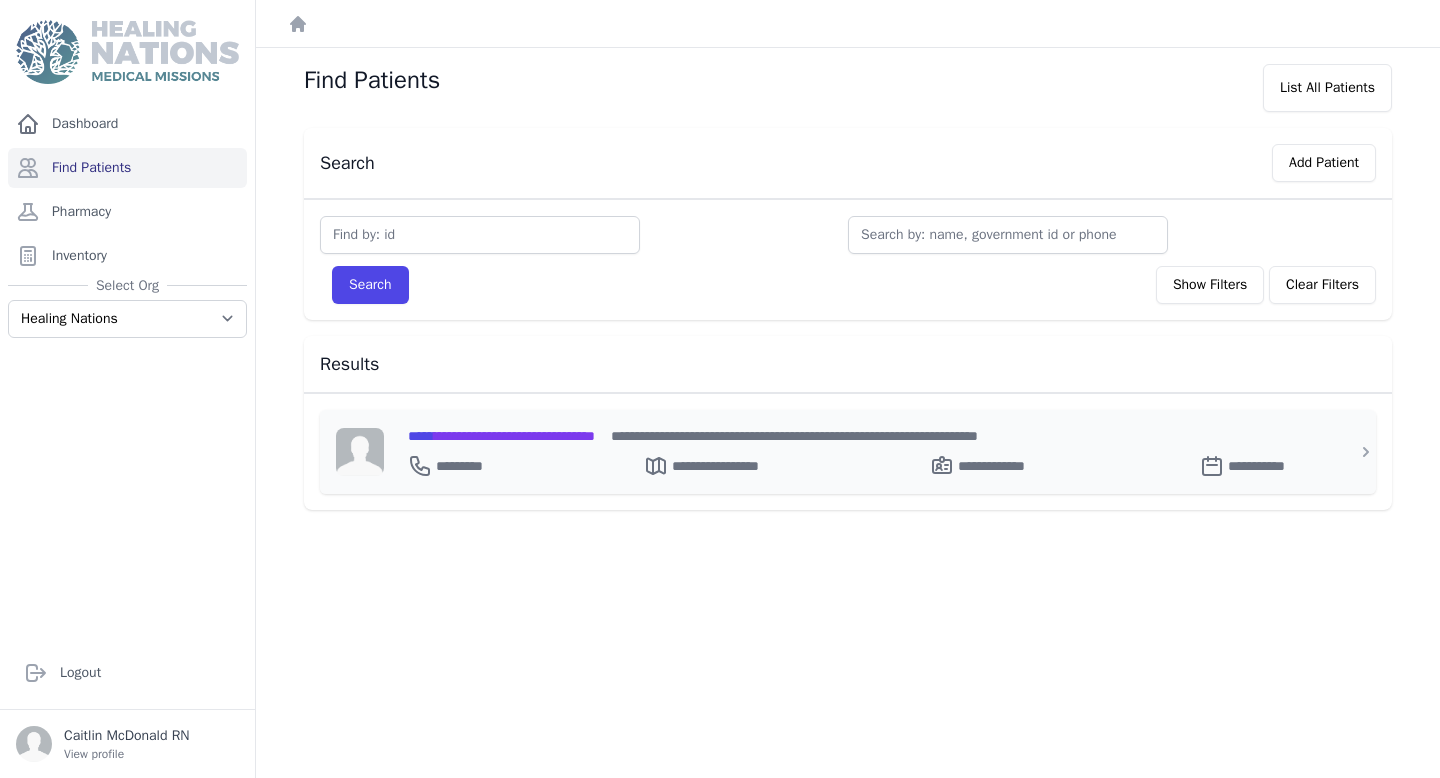 click on "**********" at bounding box center [860, 462] 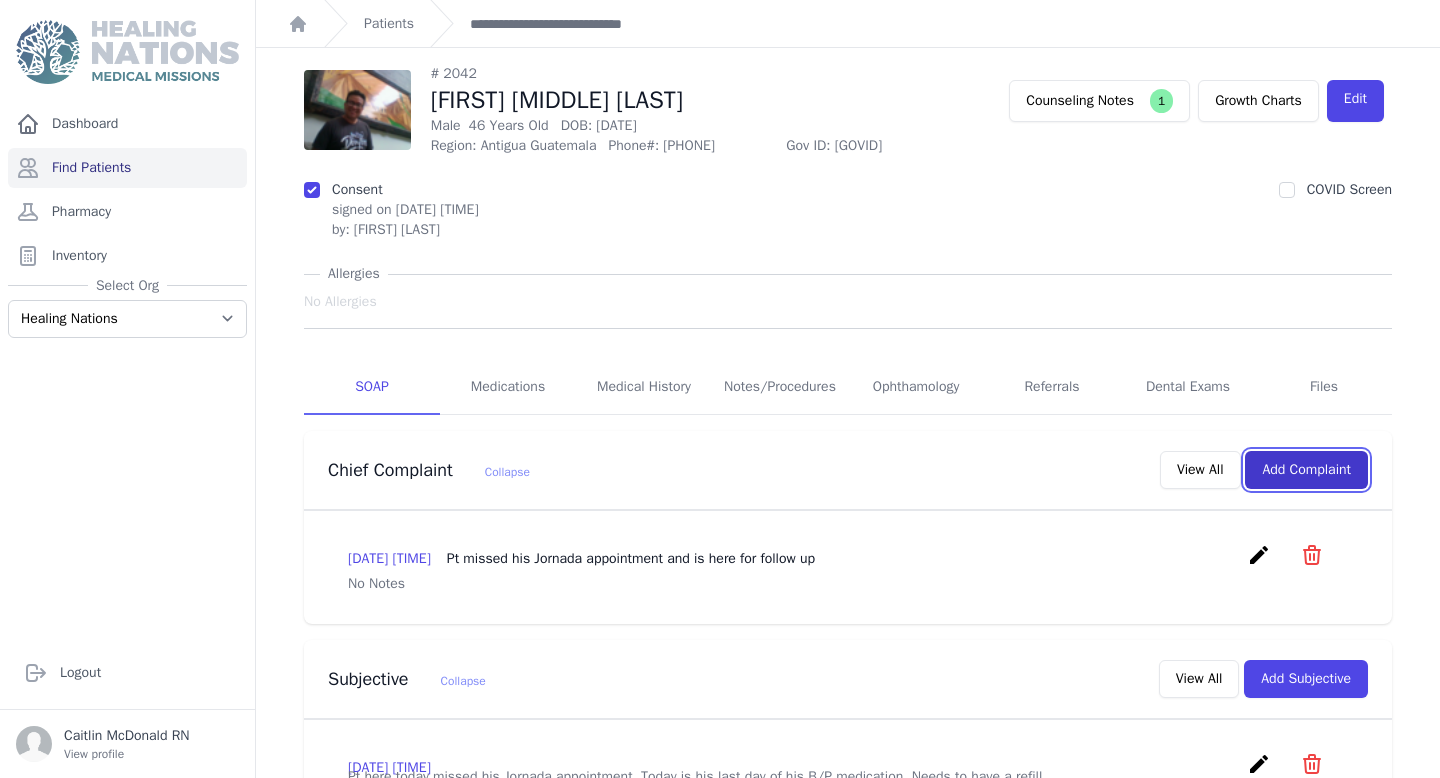 click on "Add Complaint" at bounding box center [1306, 470] 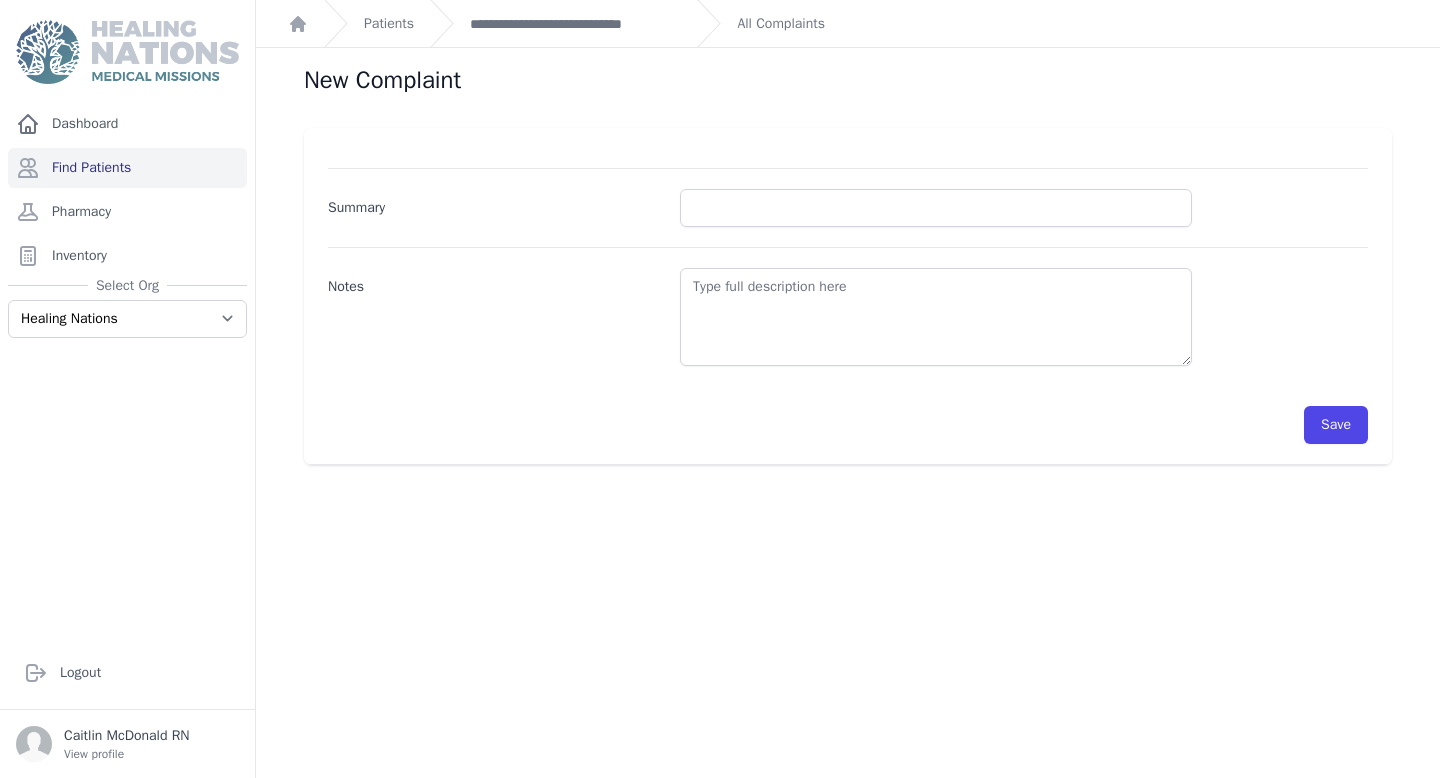 click on "Summary
Notes
Save" at bounding box center [848, 306] 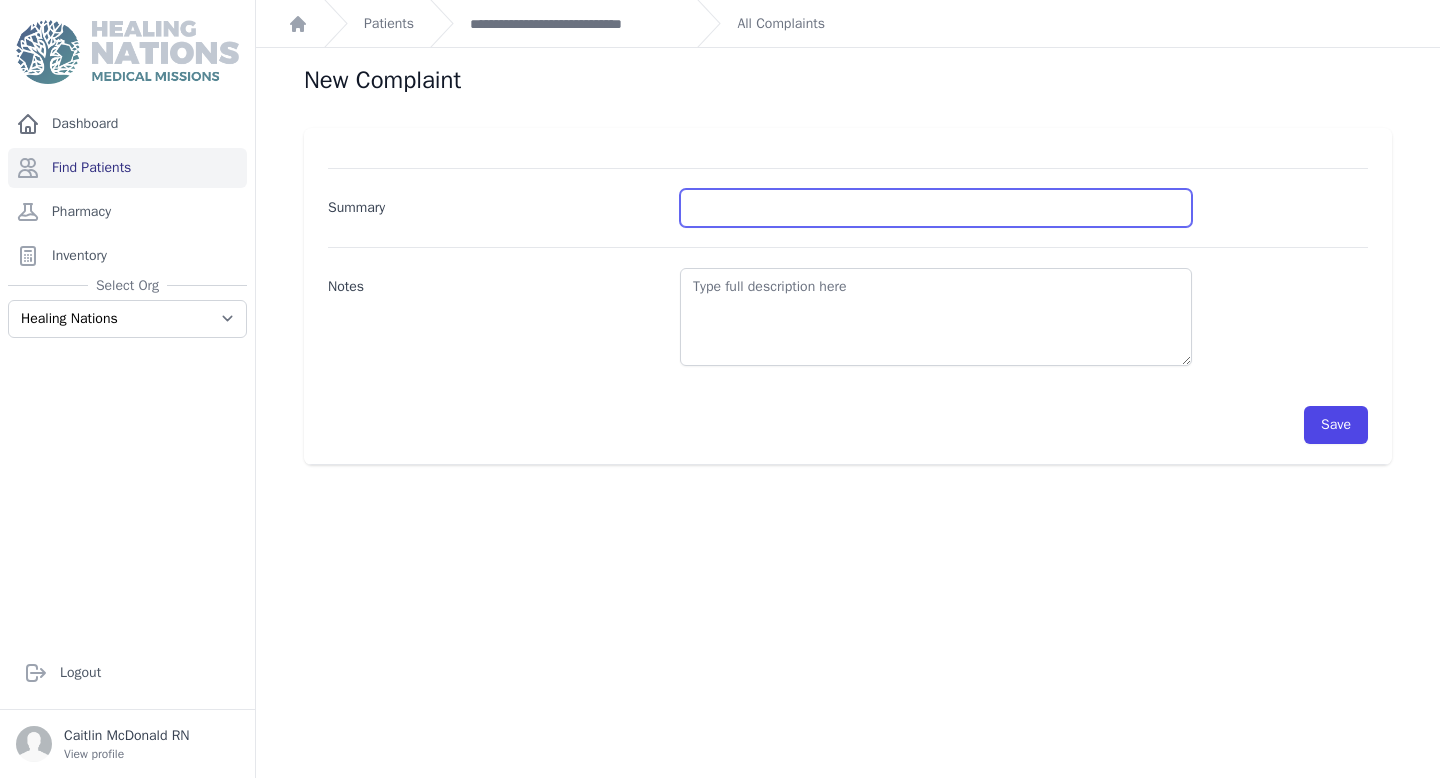 click on "Summary" at bounding box center [936, 208] 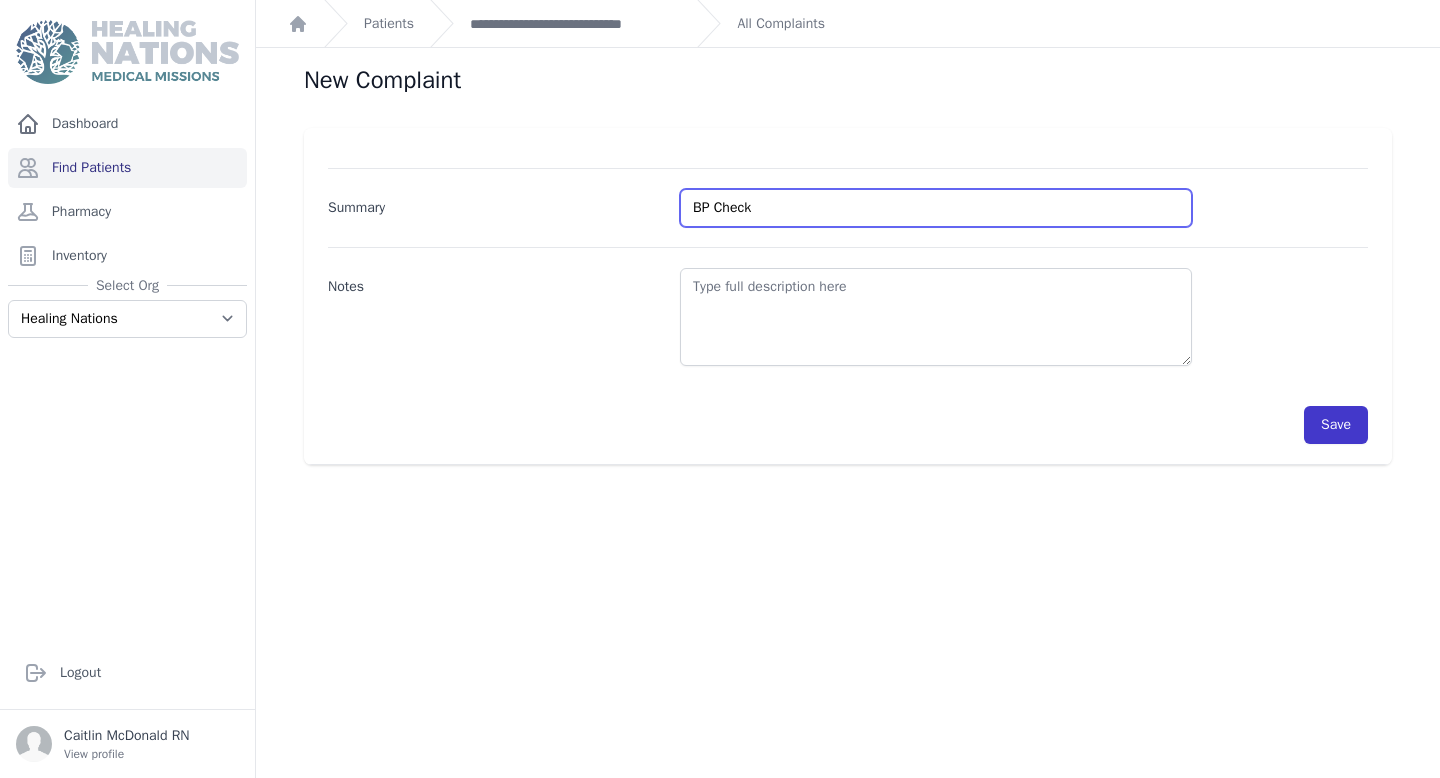 type on "BP Check" 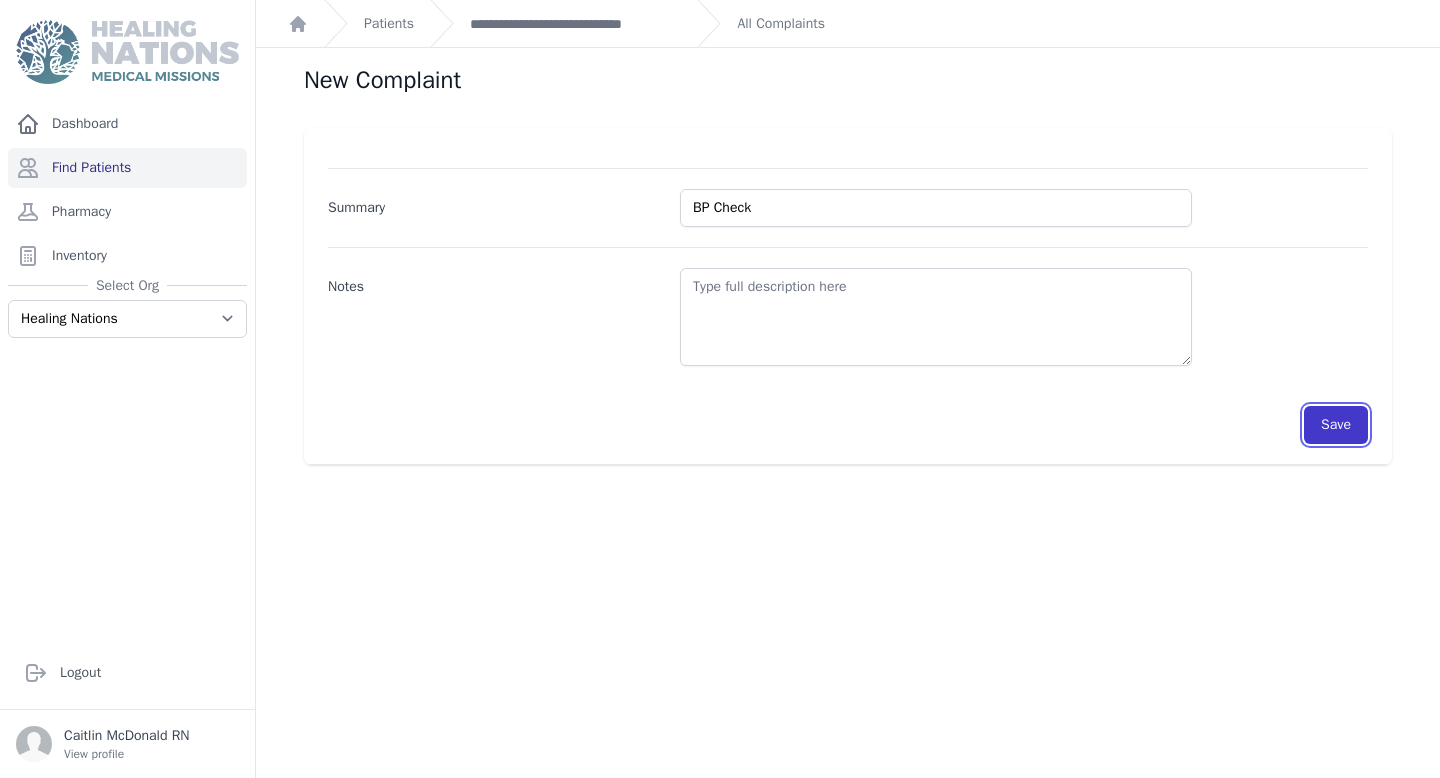 click on "Save" at bounding box center [1336, 425] 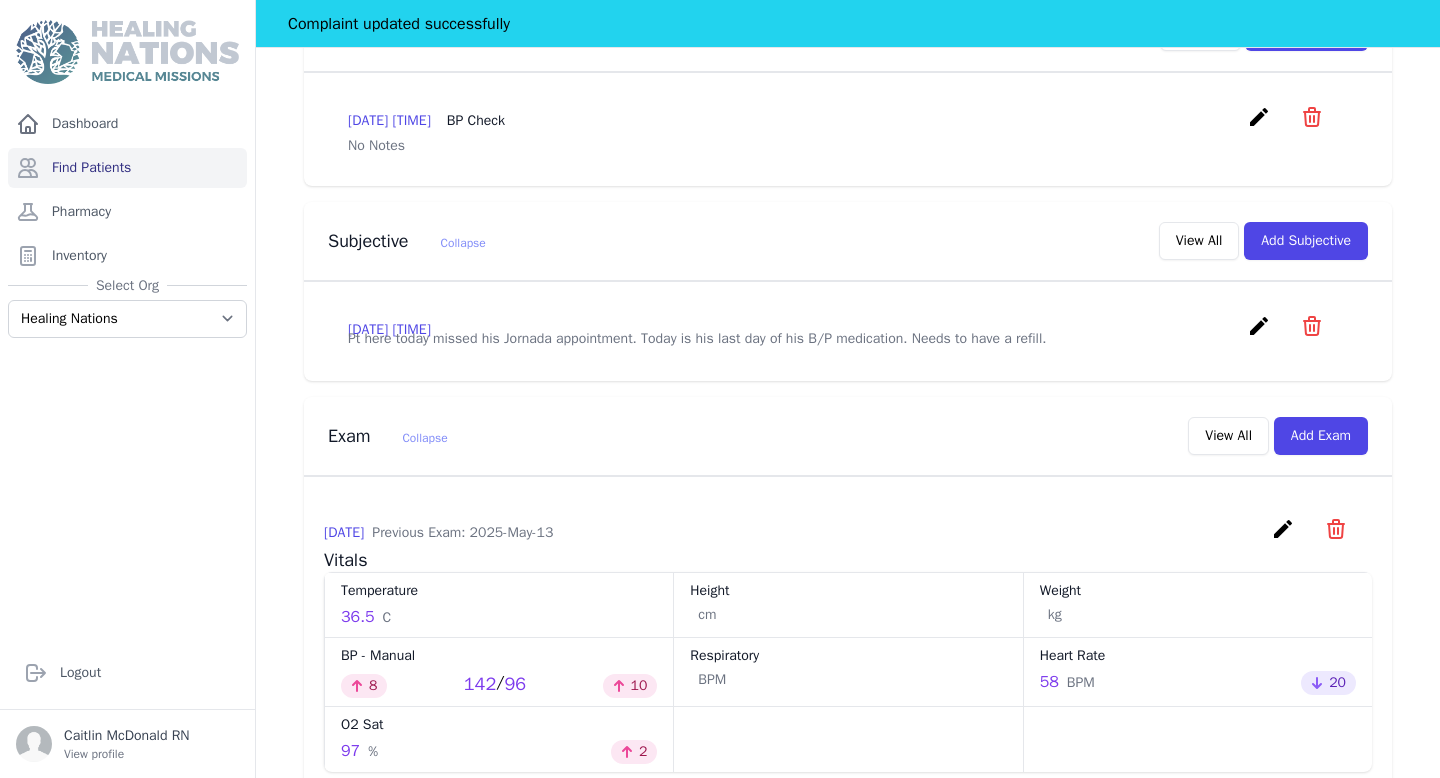 scroll, scrollTop: 578, scrollLeft: 0, axis: vertical 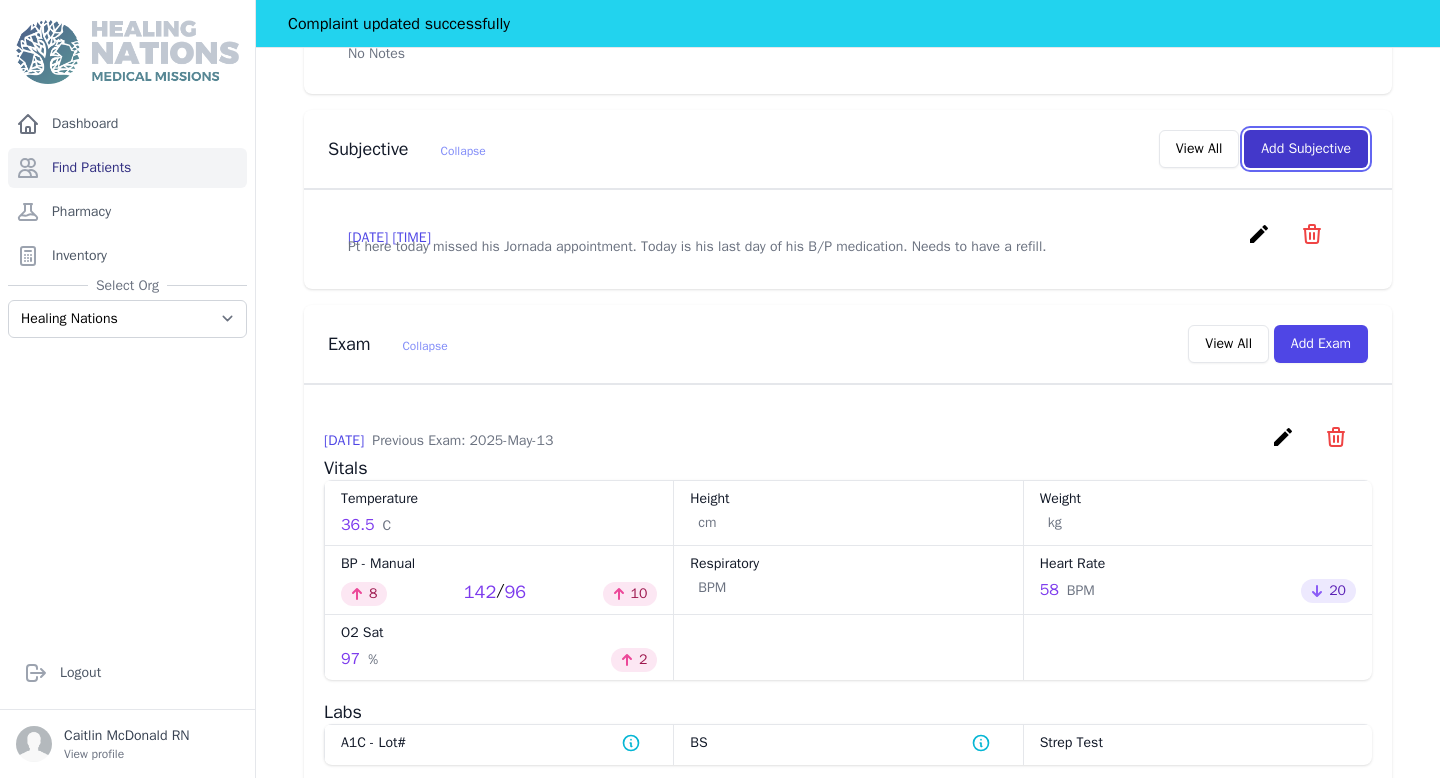click on "Add Subjective" at bounding box center (1306, 149) 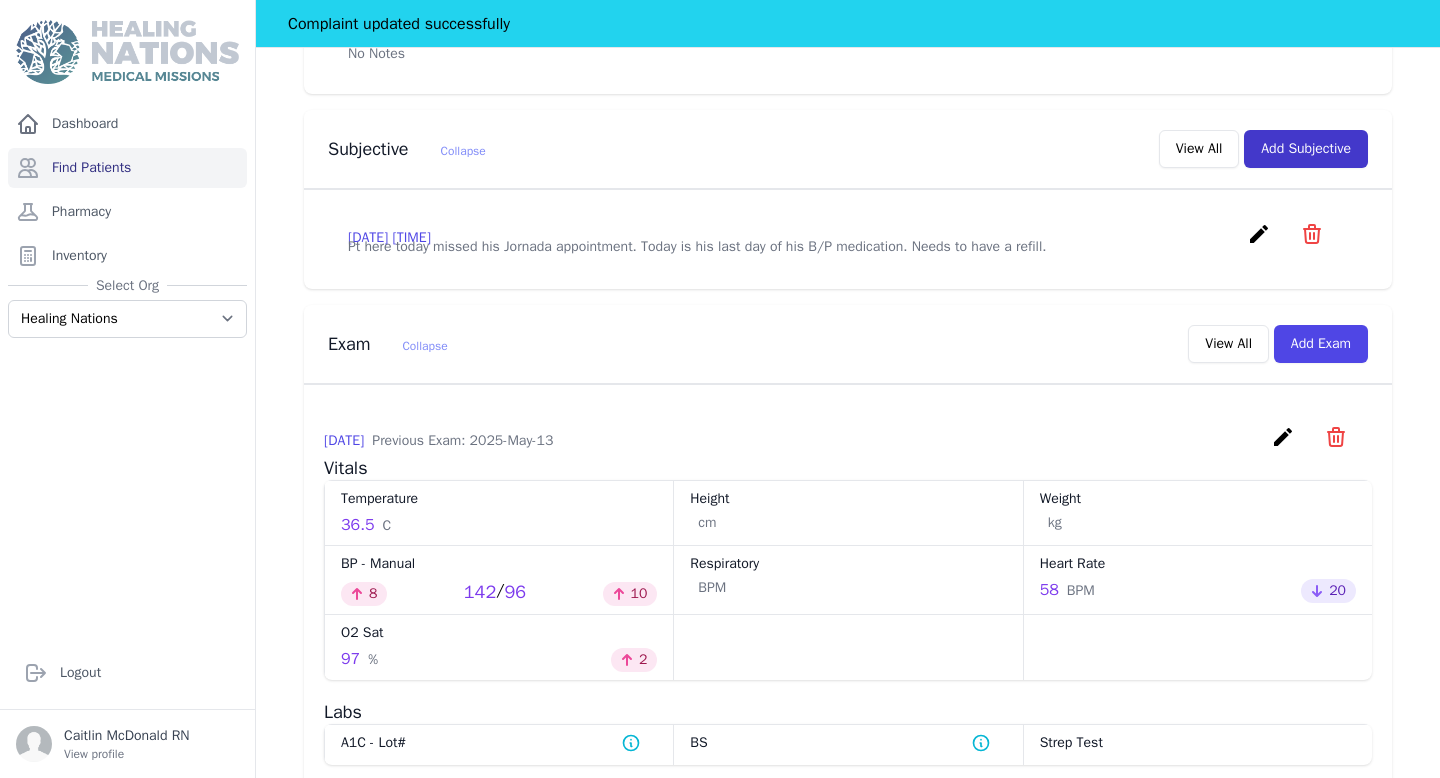 scroll, scrollTop: 0, scrollLeft: 0, axis: both 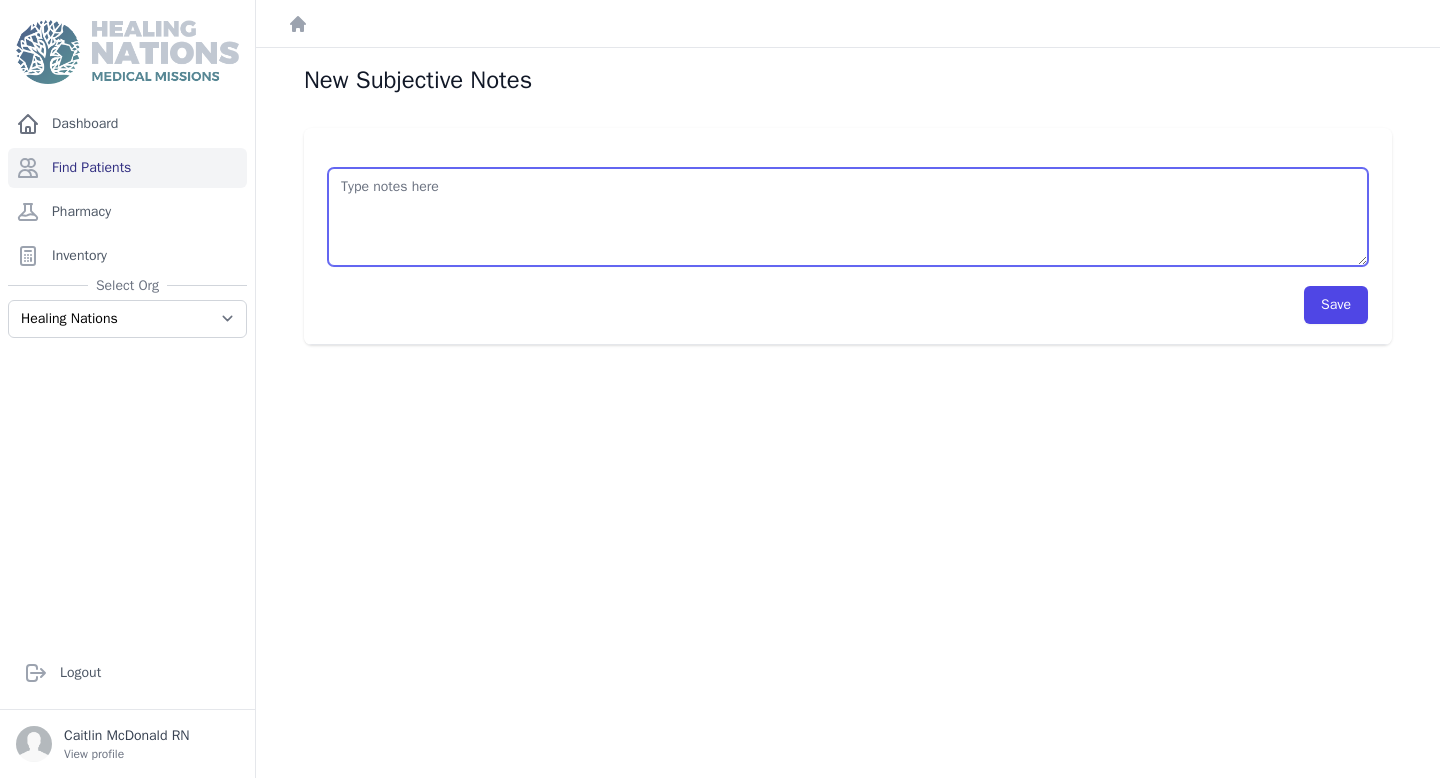 click at bounding box center [848, 217] 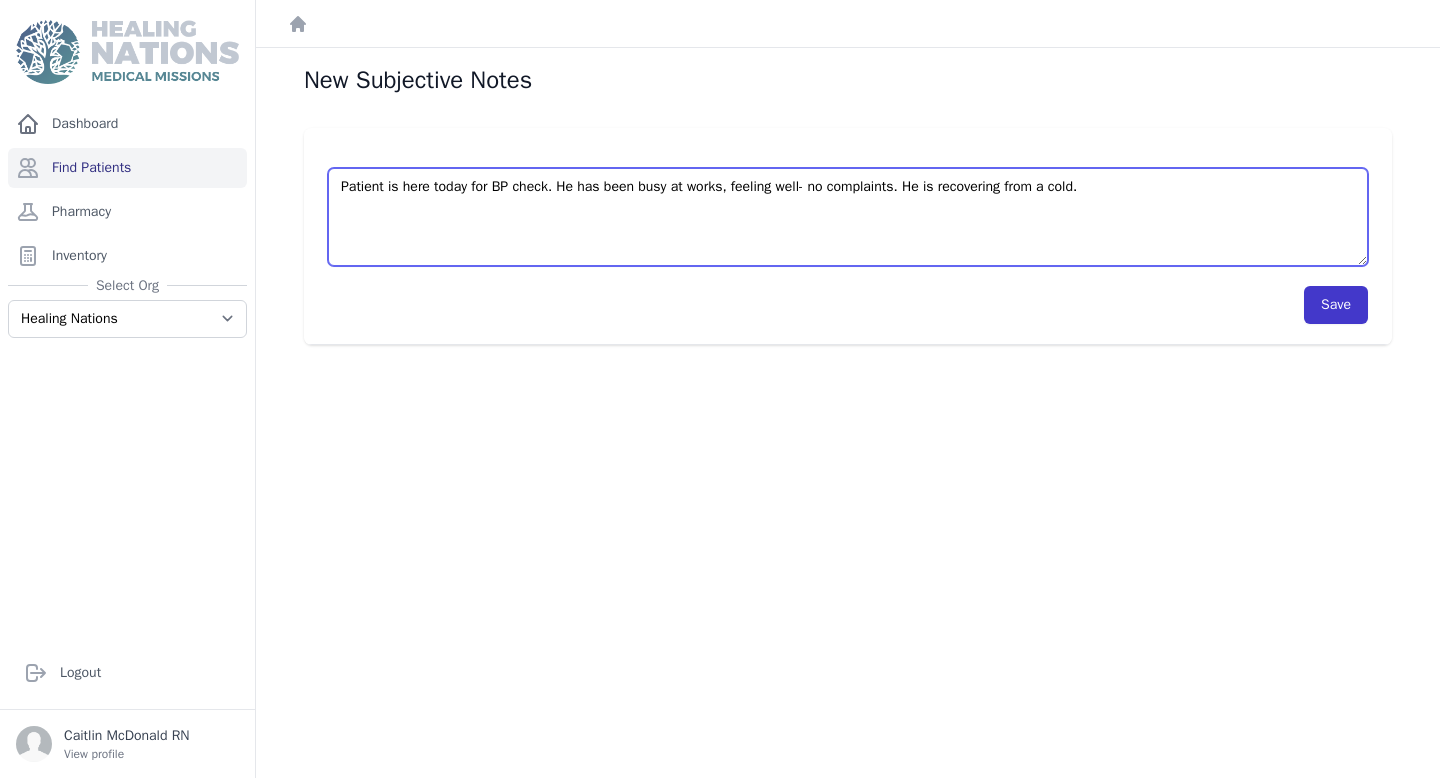 type on "Patient is here today for BP check. He has been busy at works, feeling well- no complaints. He is recovering from a cold." 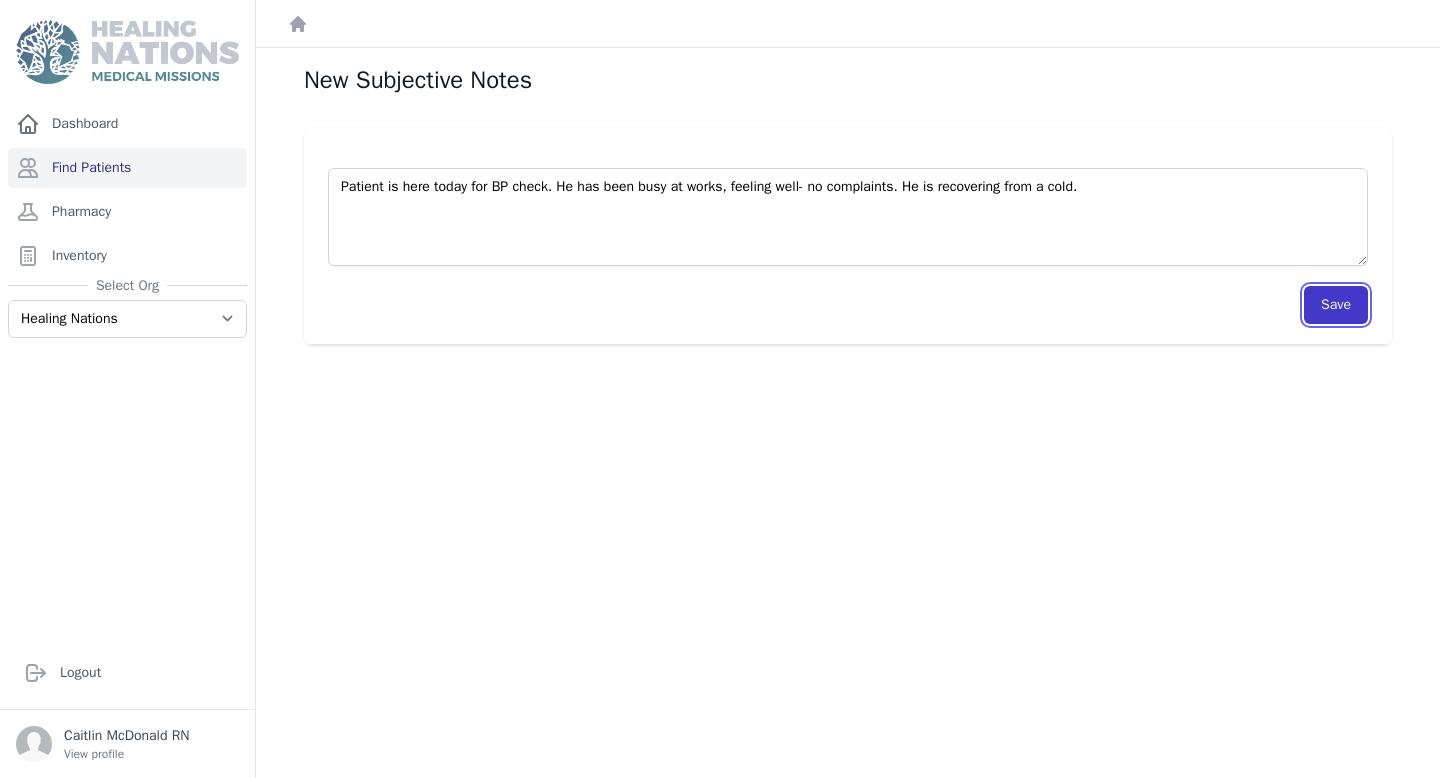 click on "Save" at bounding box center (1336, 305) 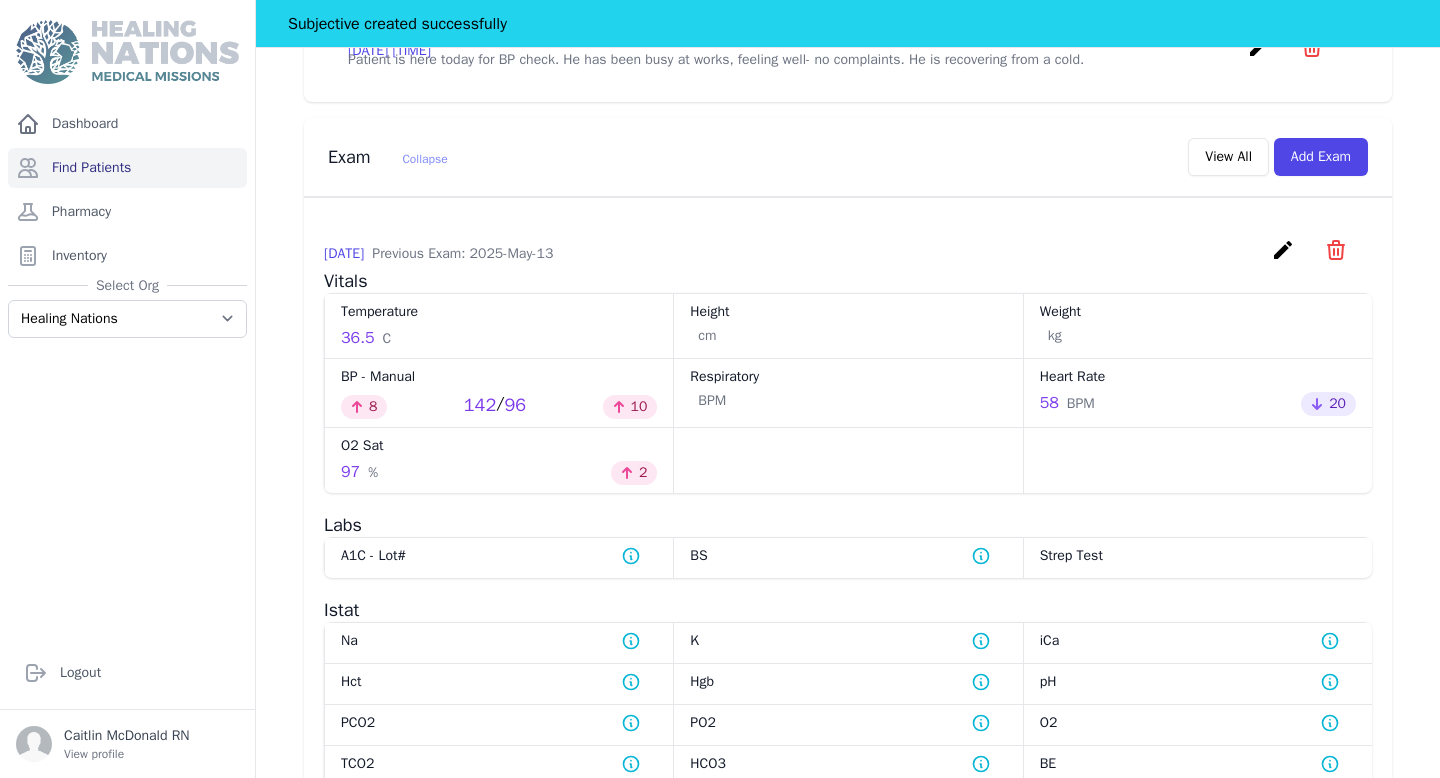 scroll, scrollTop: 814, scrollLeft: 0, axis: vertical 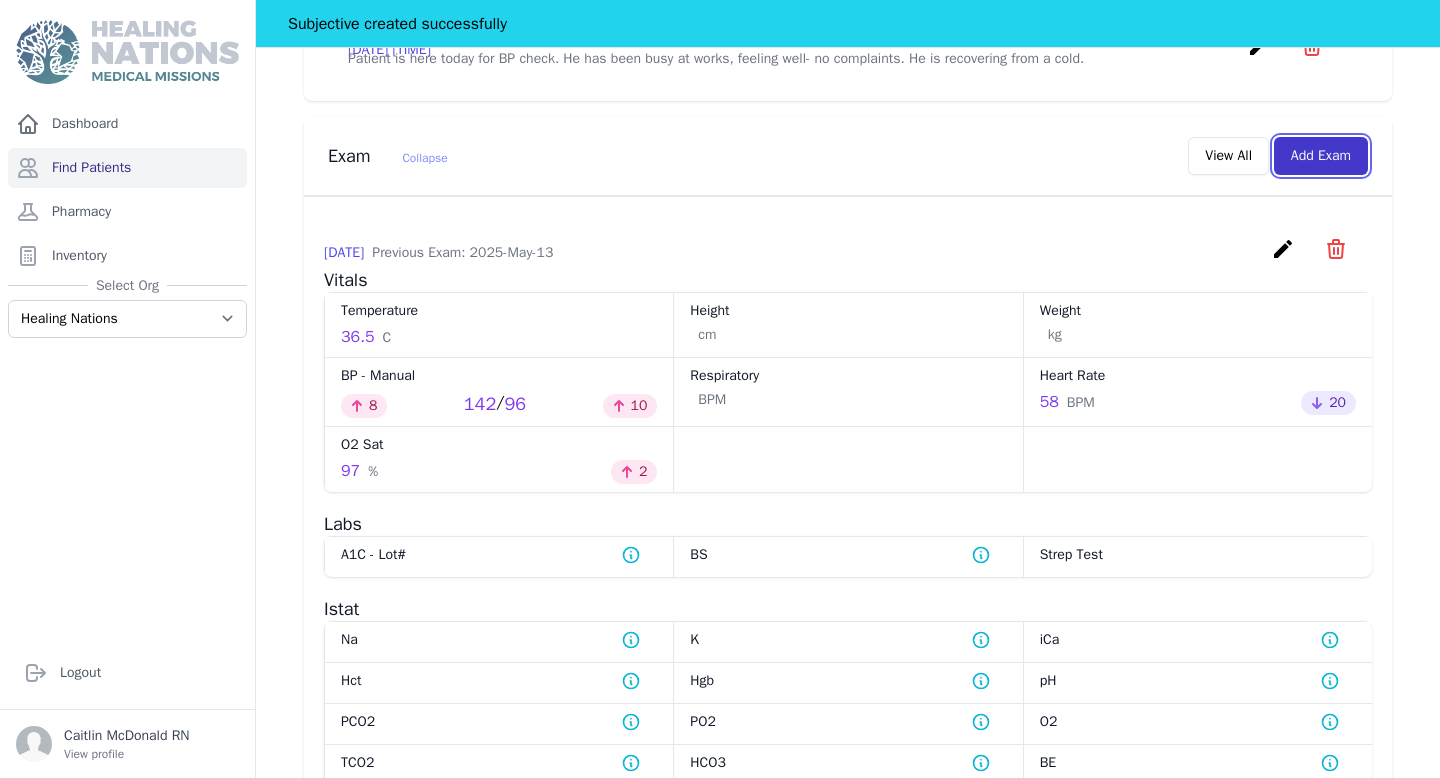 click on "Add Exam" at bounding box center [1321, 156] 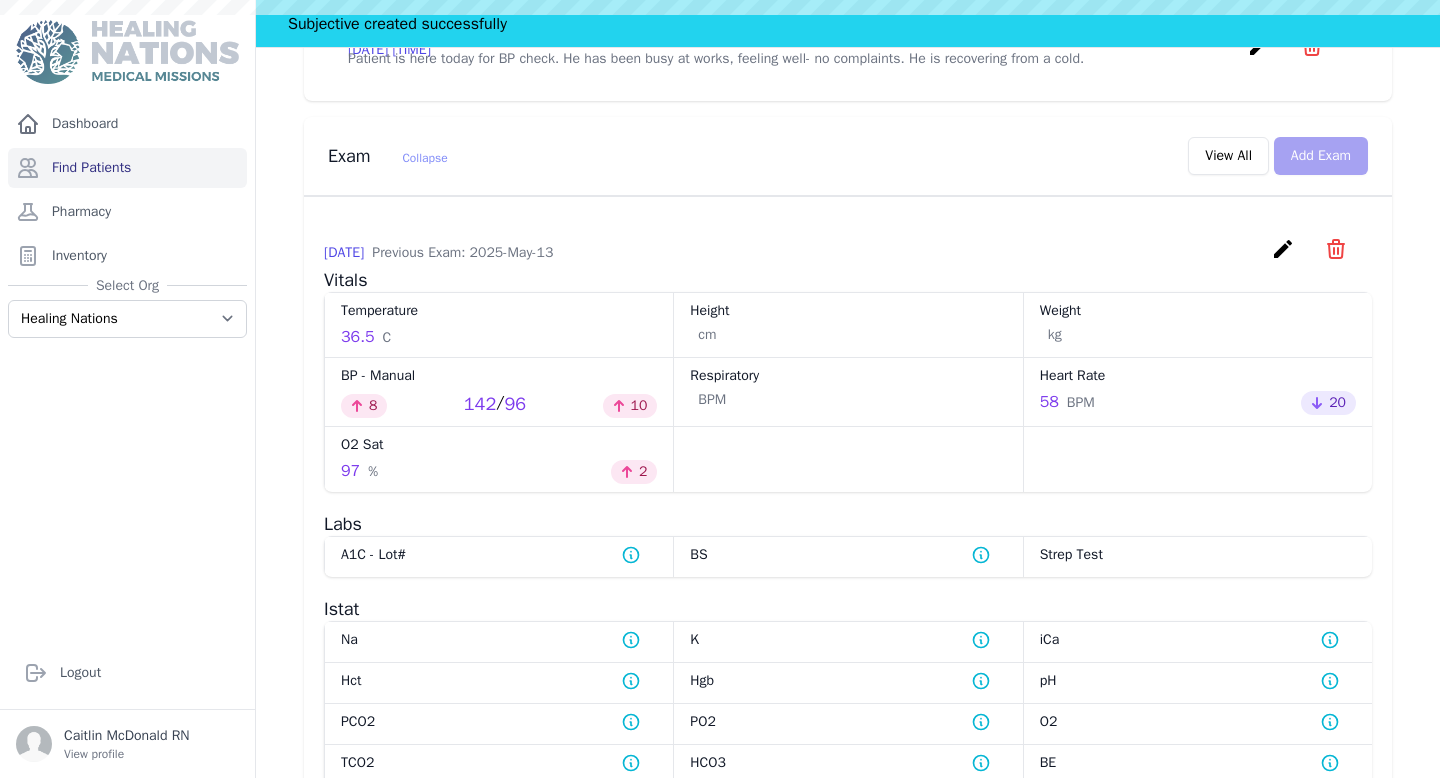 scroll, scrollTop: 0, scrollLeft: 0, axis: both 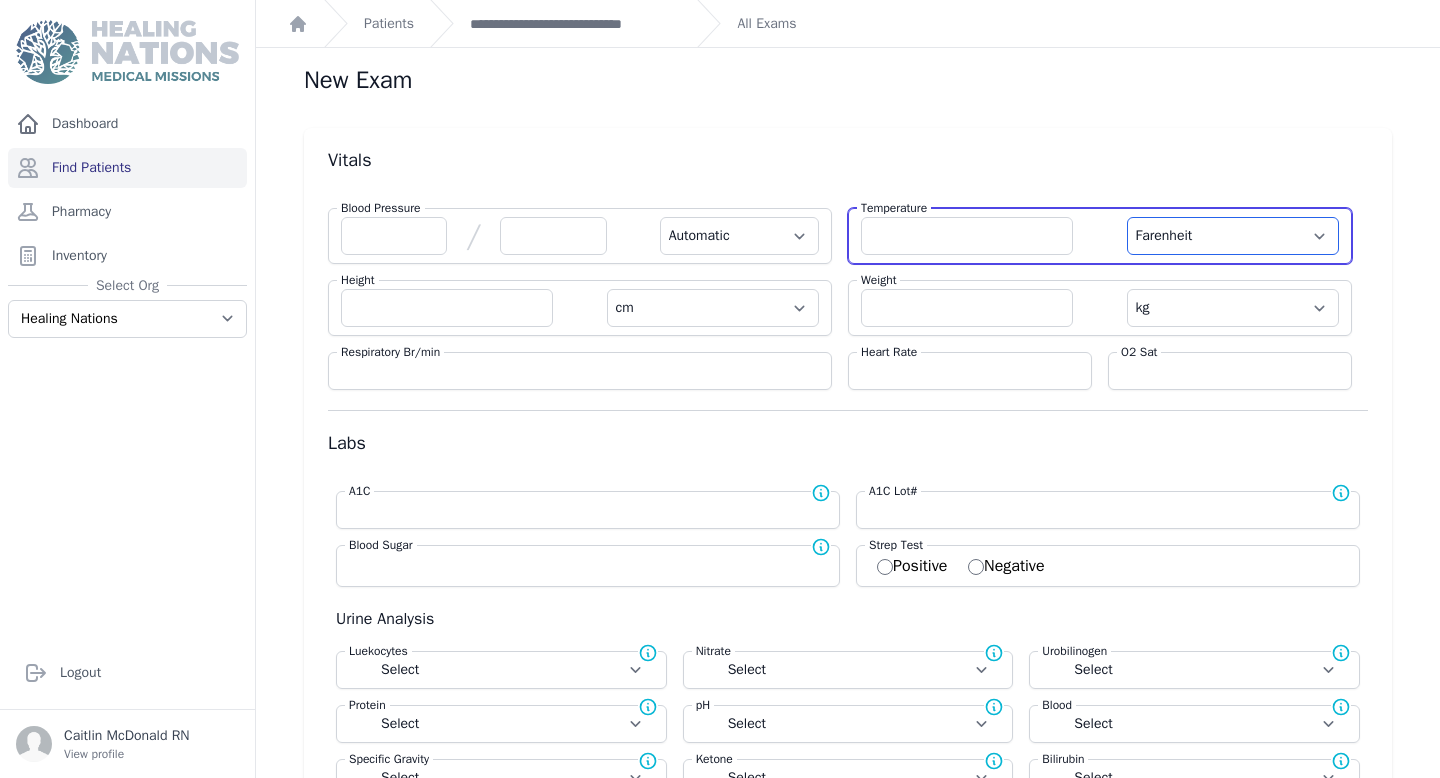 click on "Farenheit Celcius" at bounding box center (1233, 236) 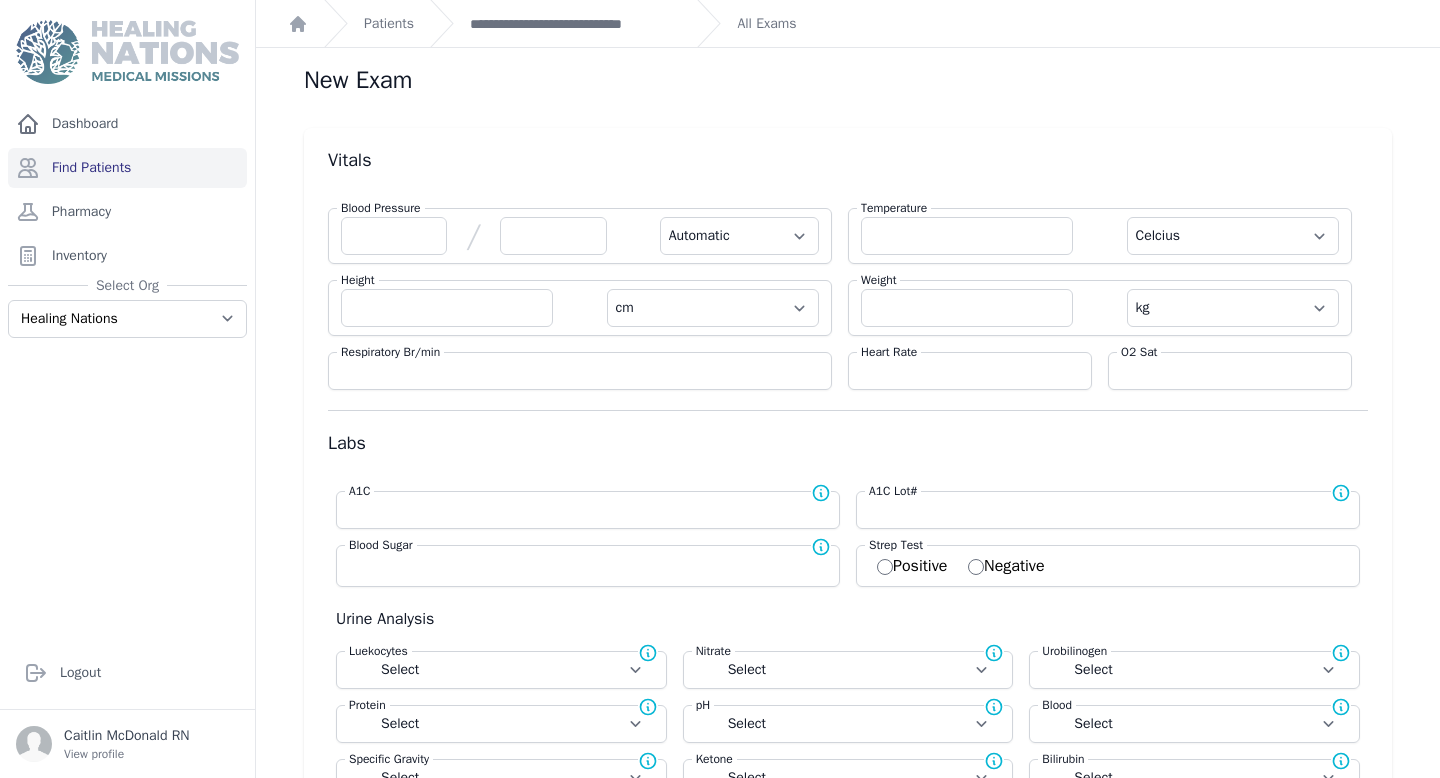 select on "Automatic" 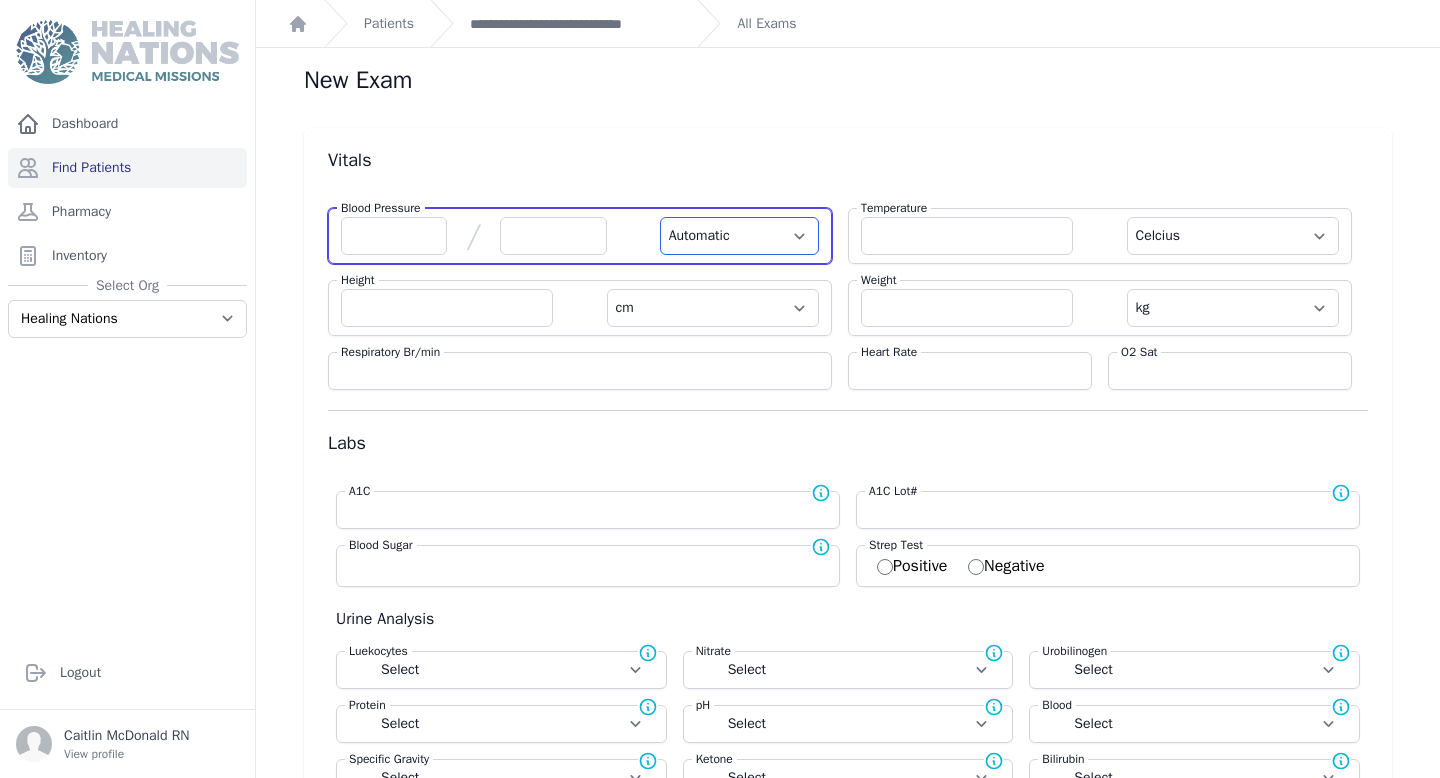 click on "Automatic Manual" at bounding box center [739, 236] 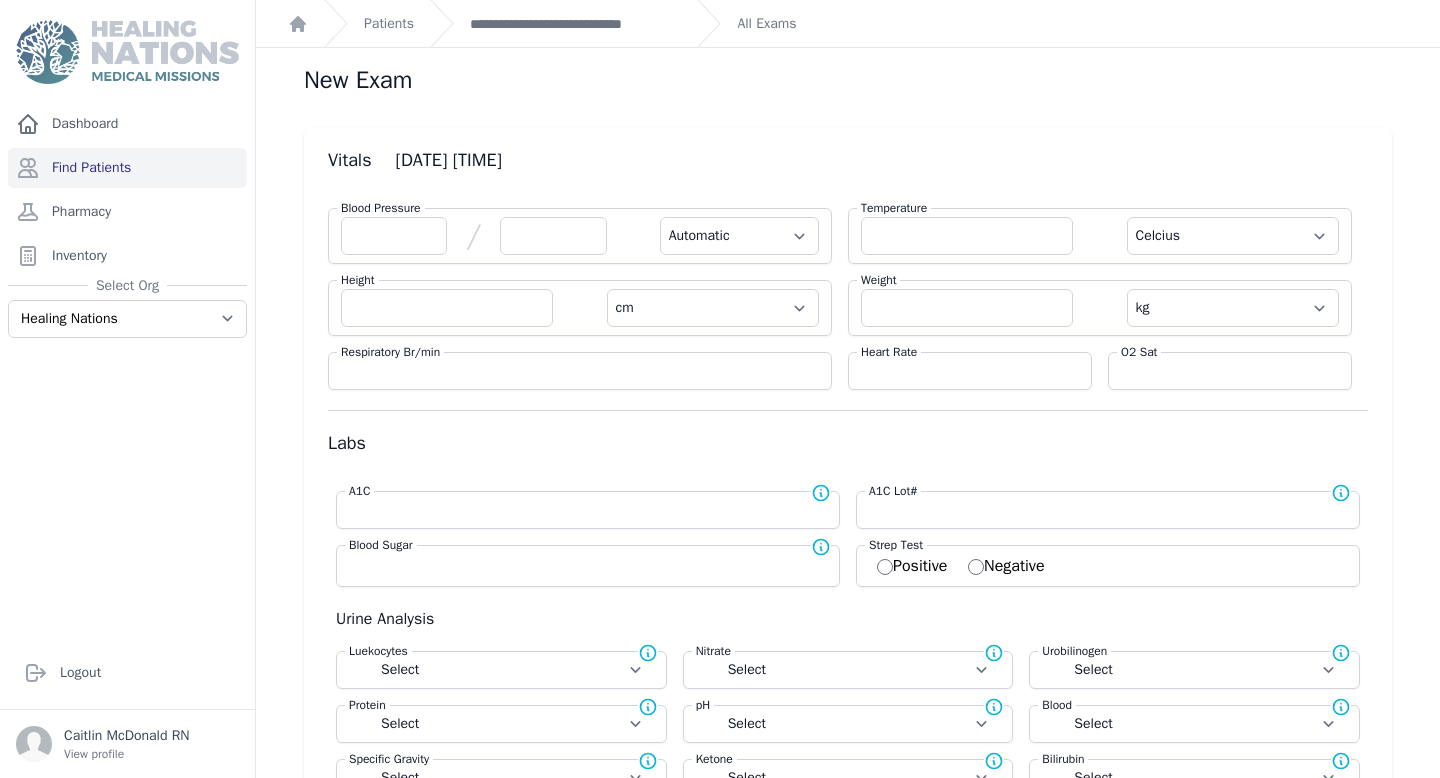 select on "Manual" 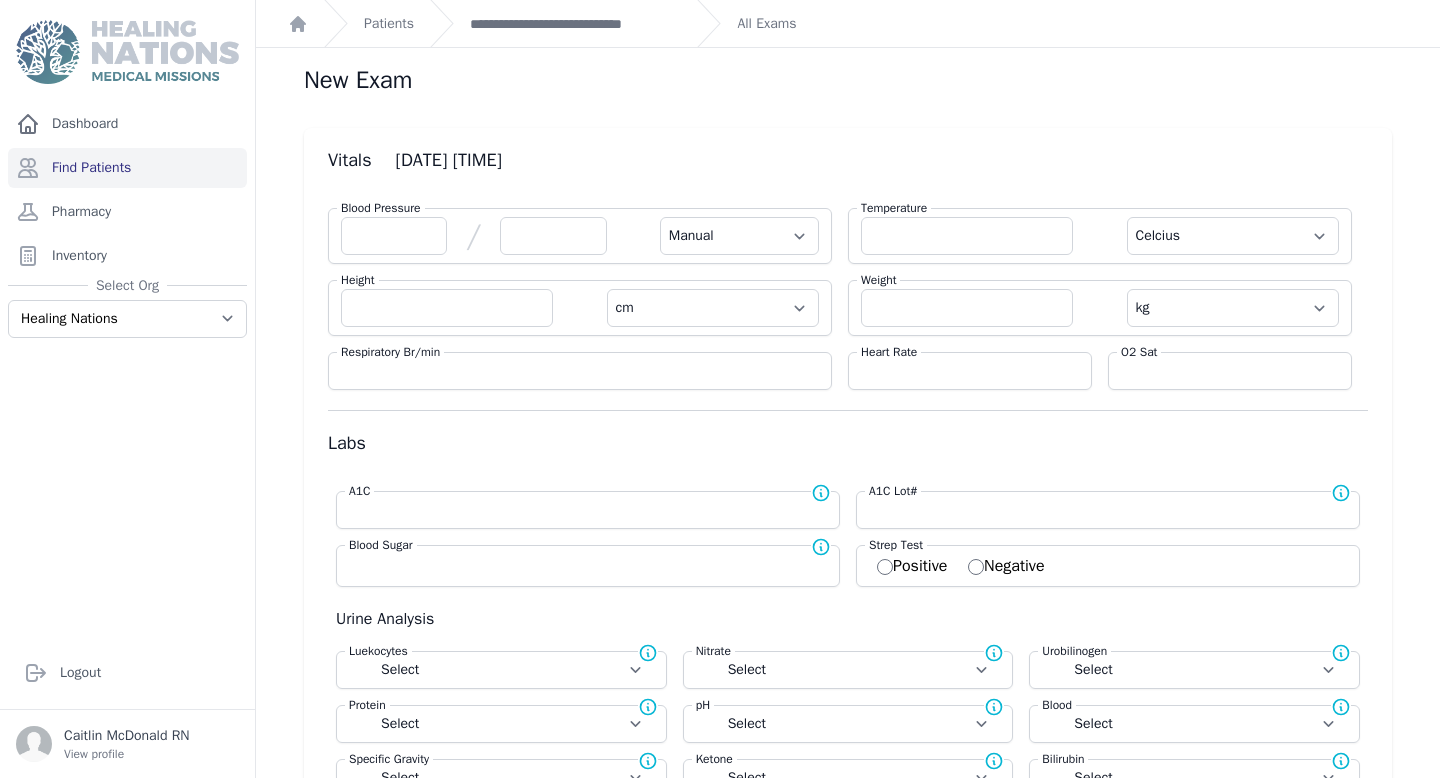 select on "C" 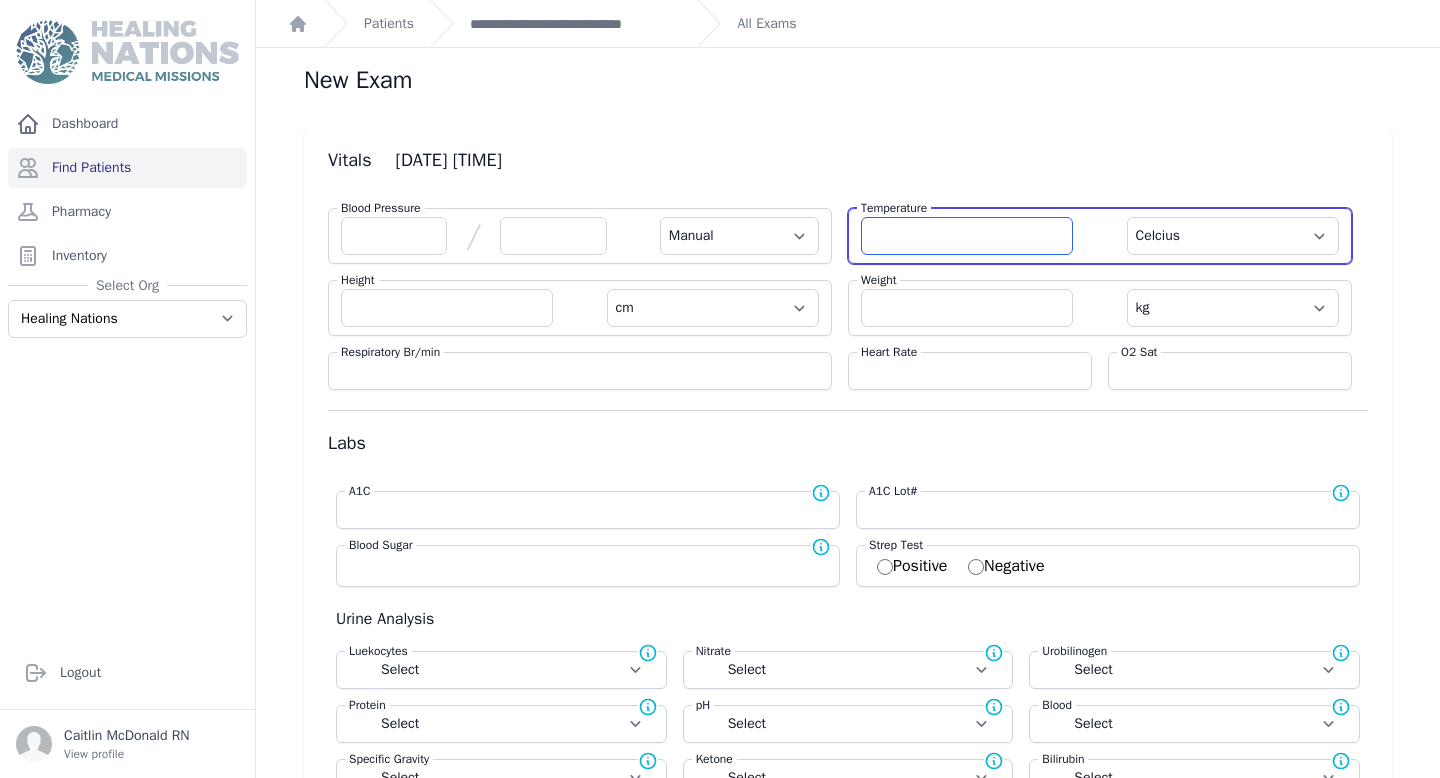 click at bounding box center (967, 236) 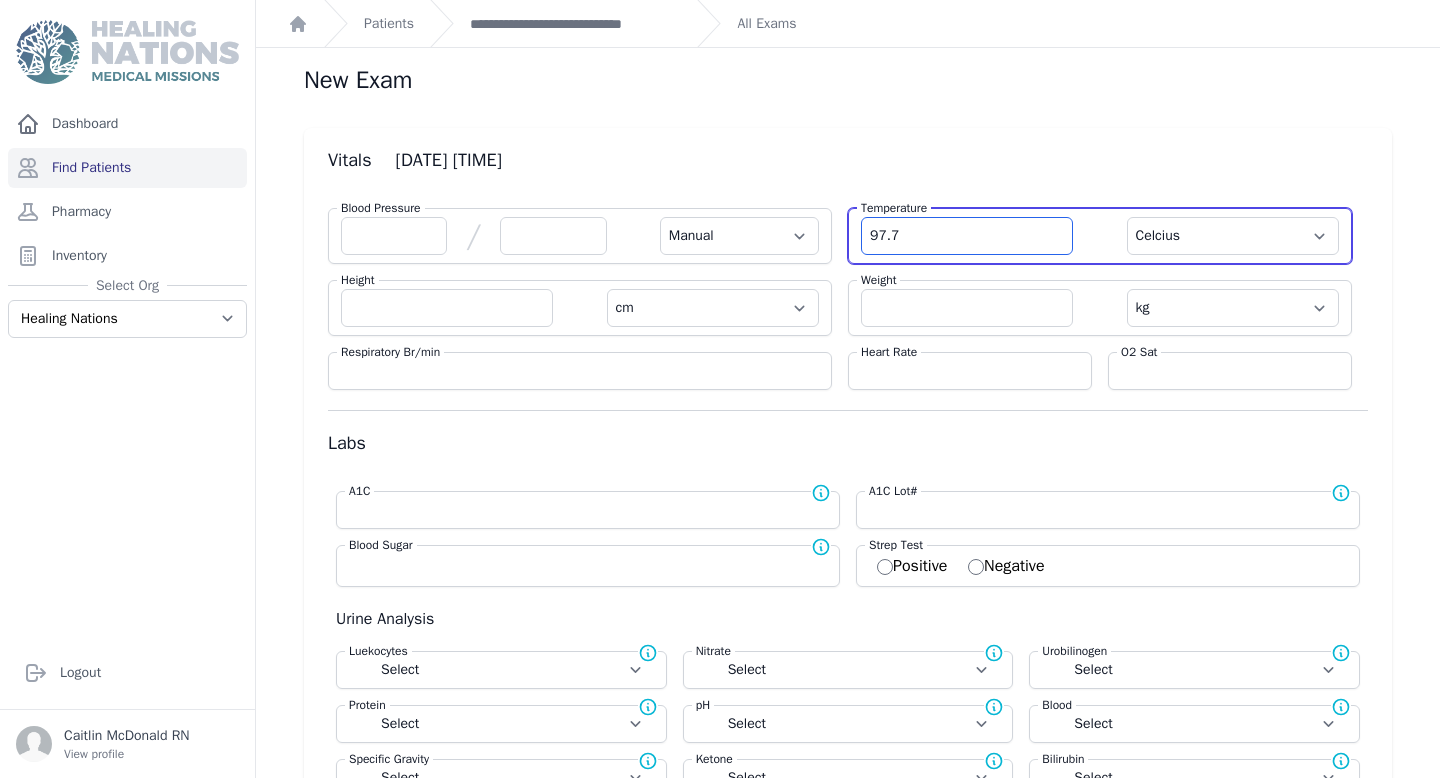 type on "97.7" 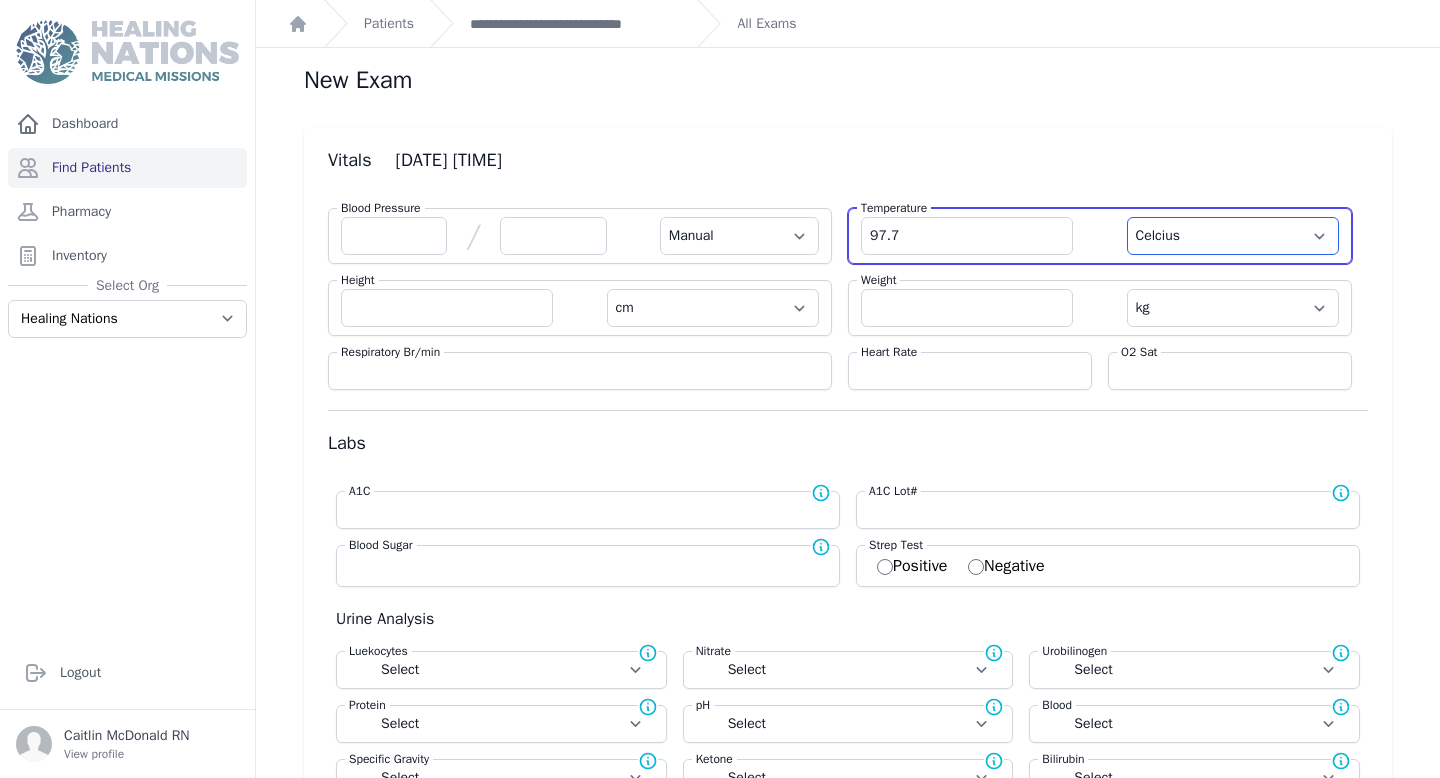click on "Farenheit Celcius" at bounding box center [1233, 236] 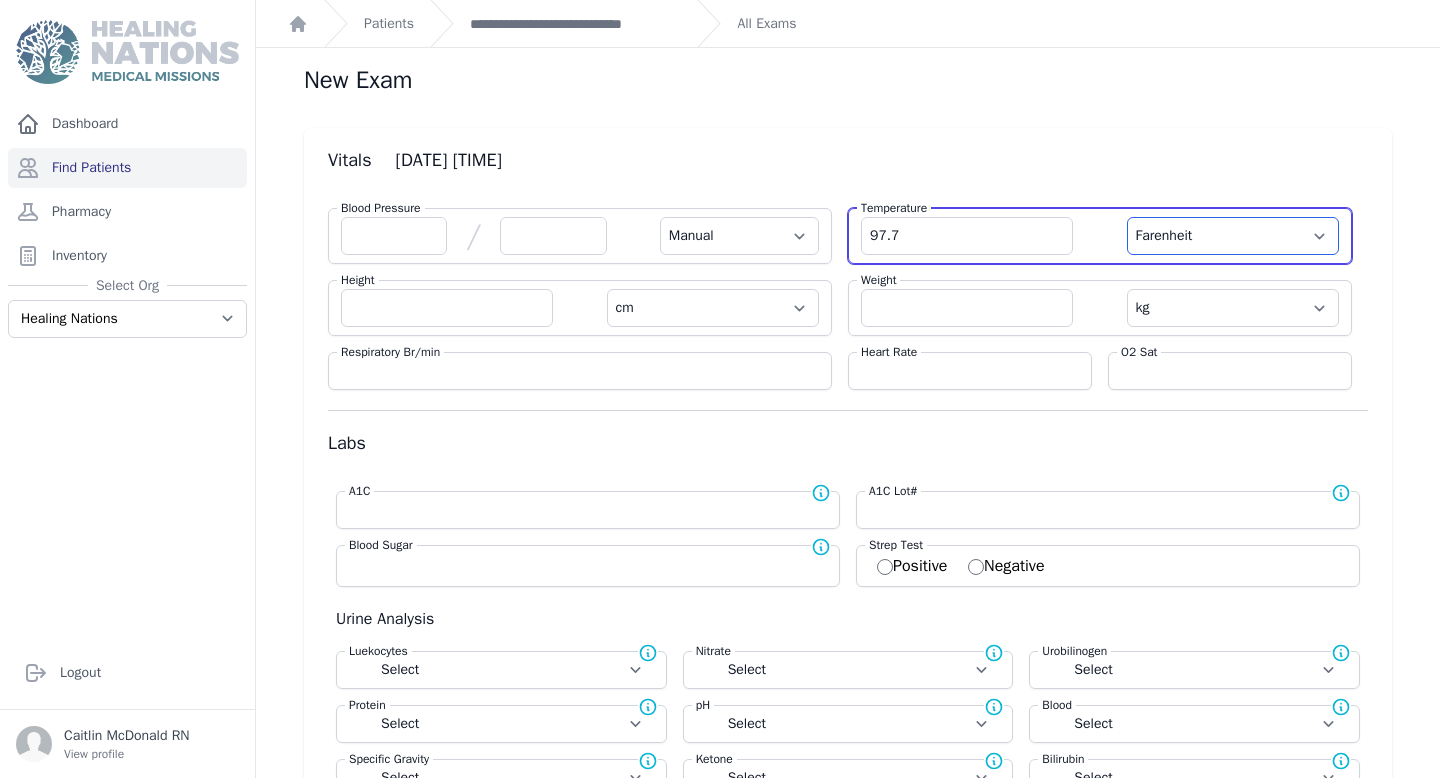 select on "Manual" 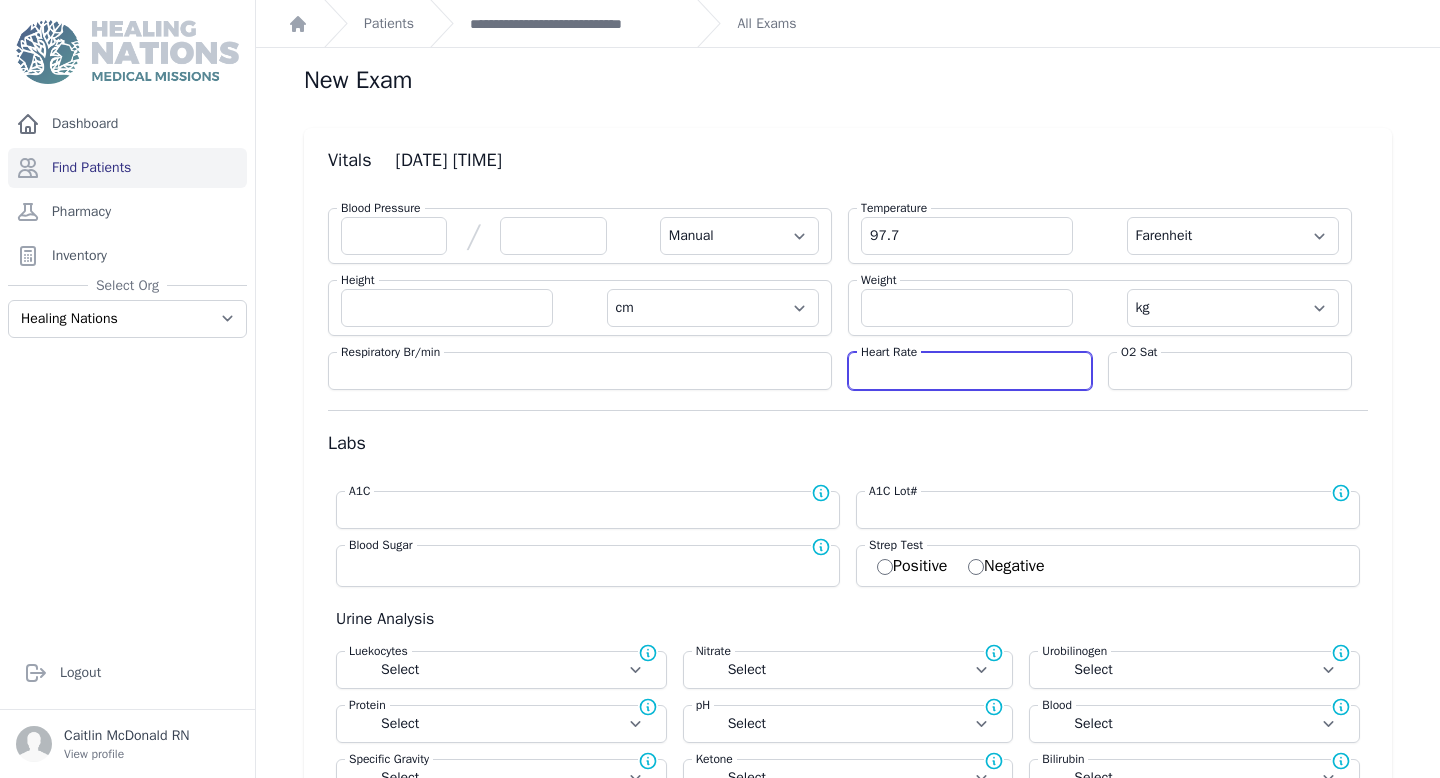click at bounding box center (970, 371) 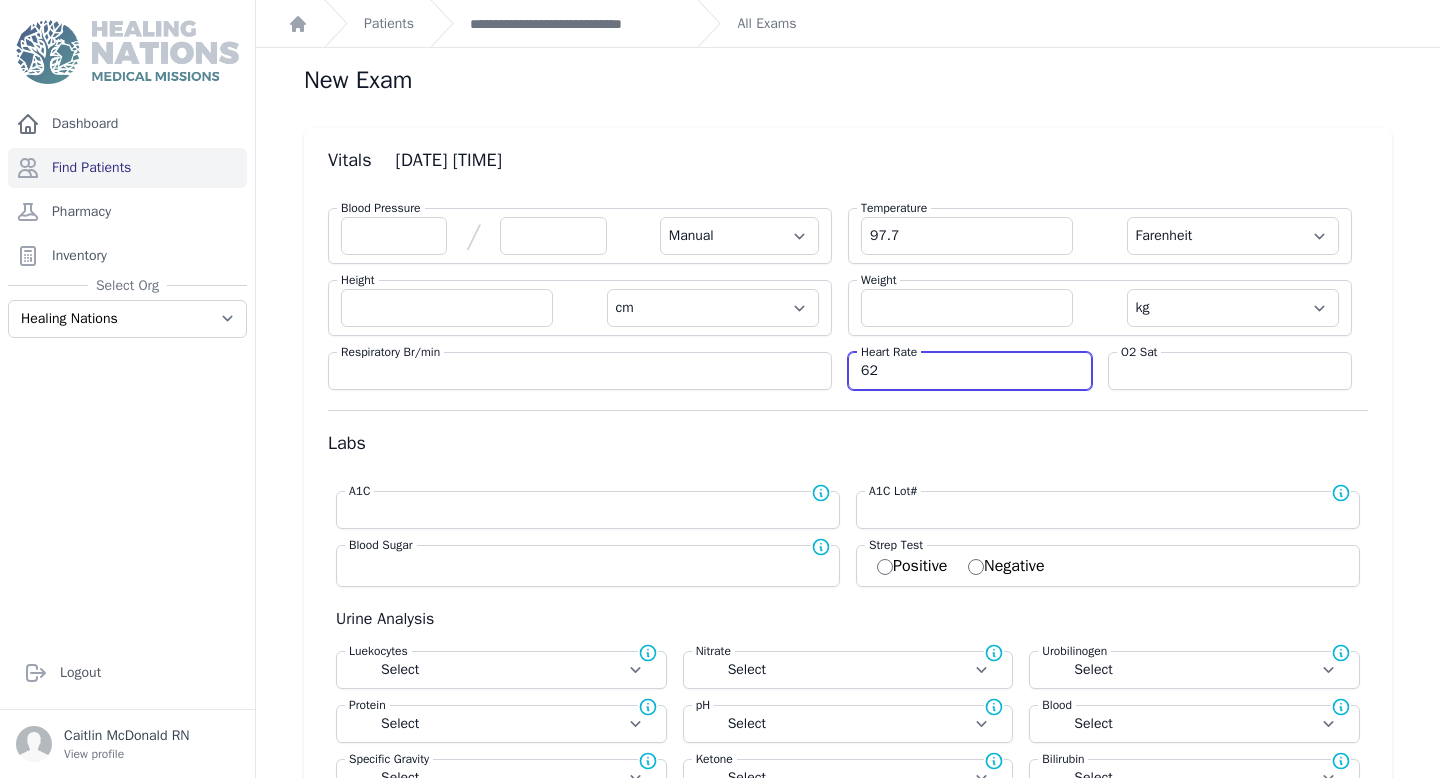 type on "62" 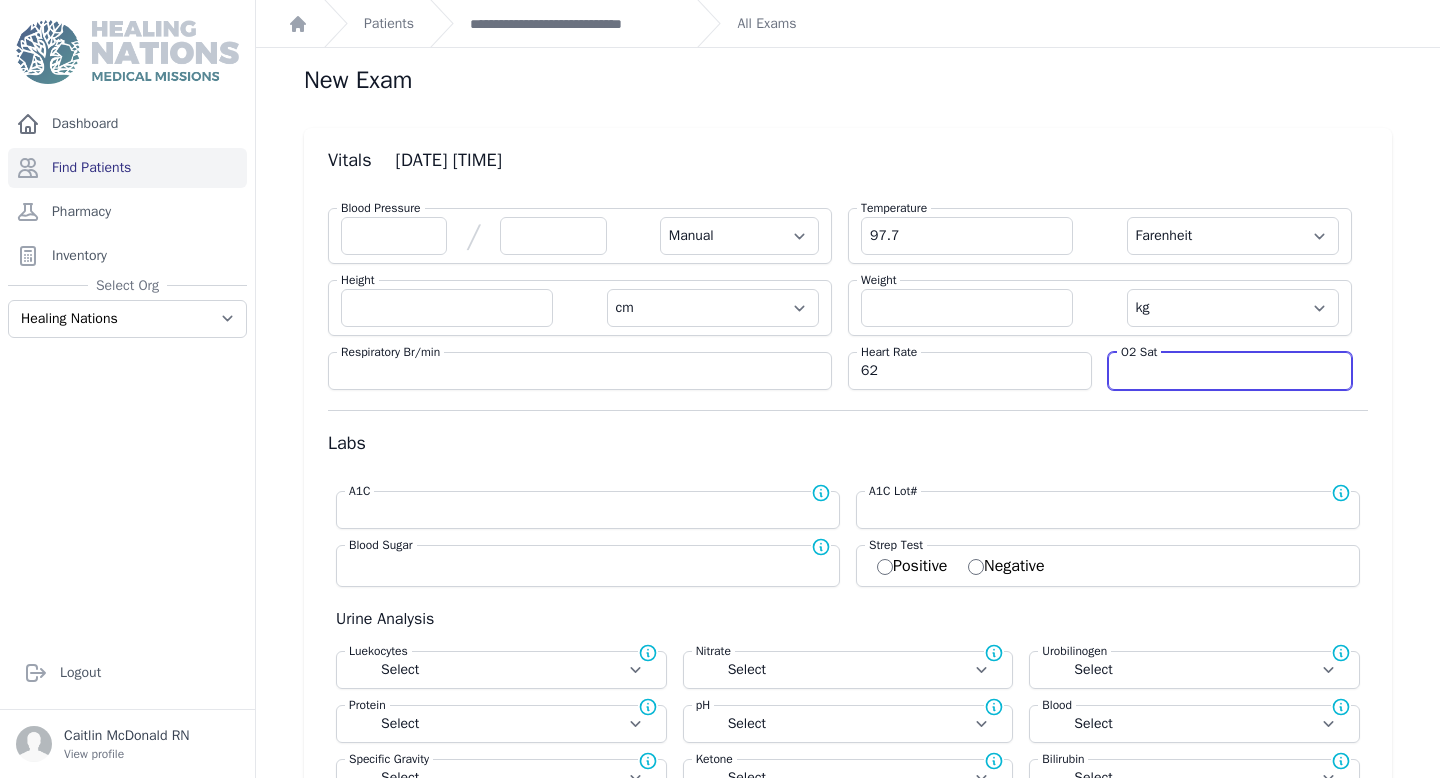 select on "Manual" 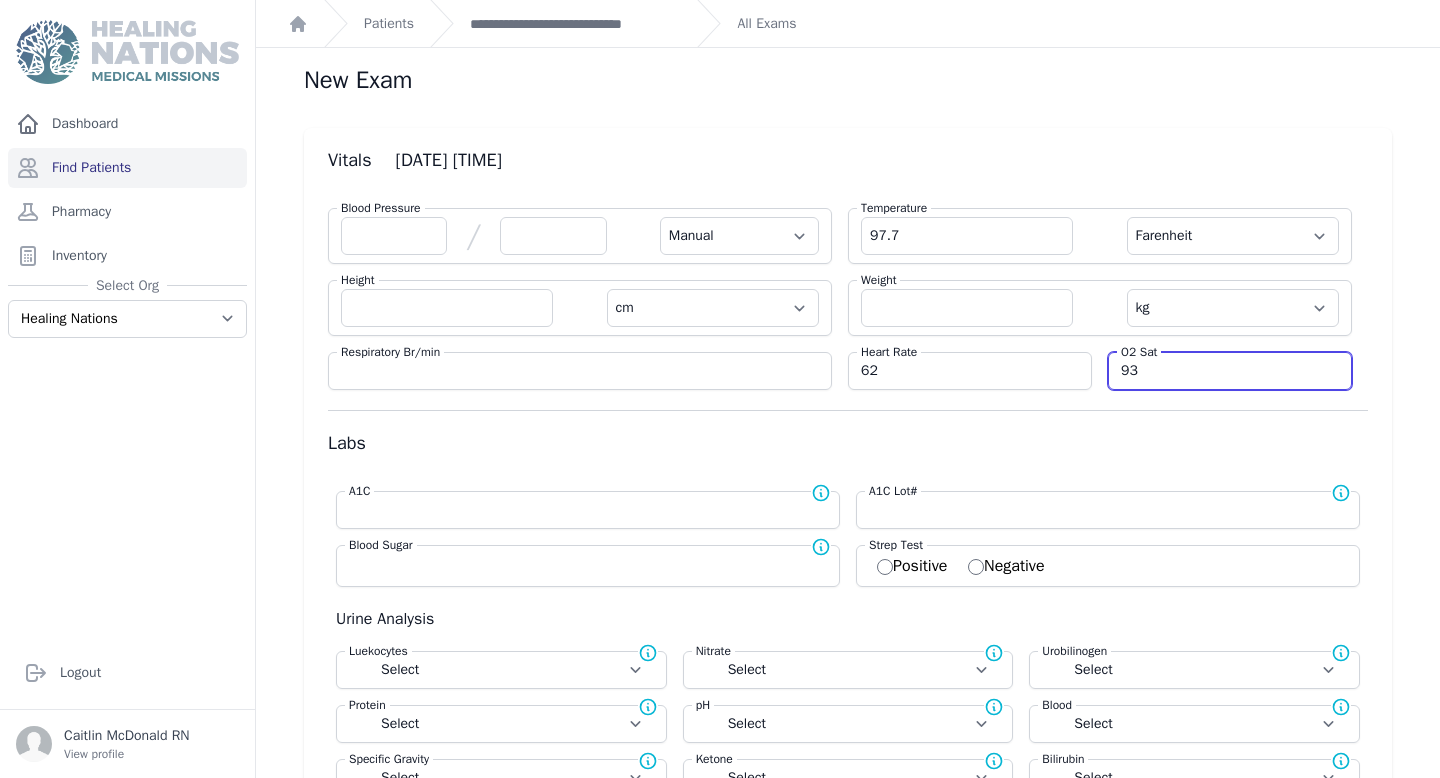 type on "93" 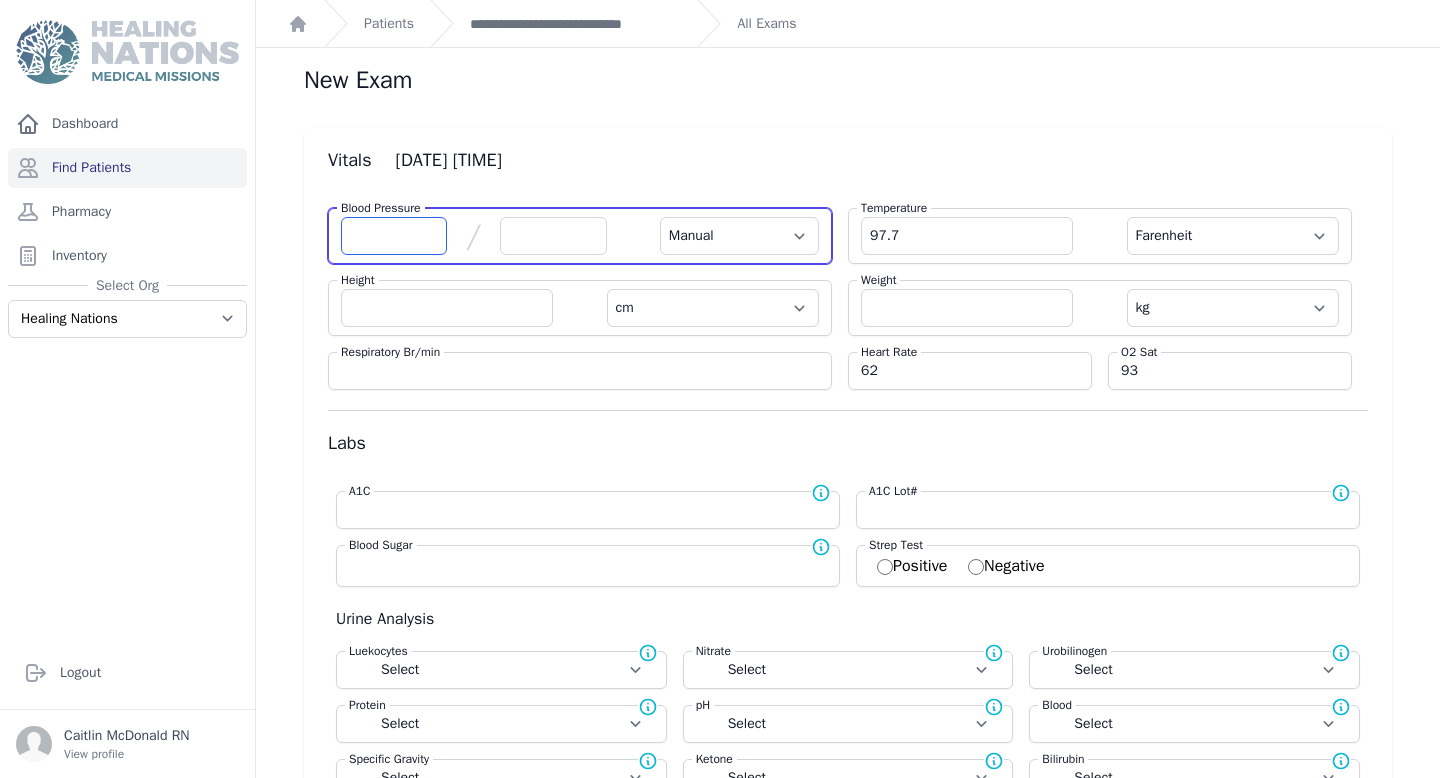 click at bounding box center (394, 236) 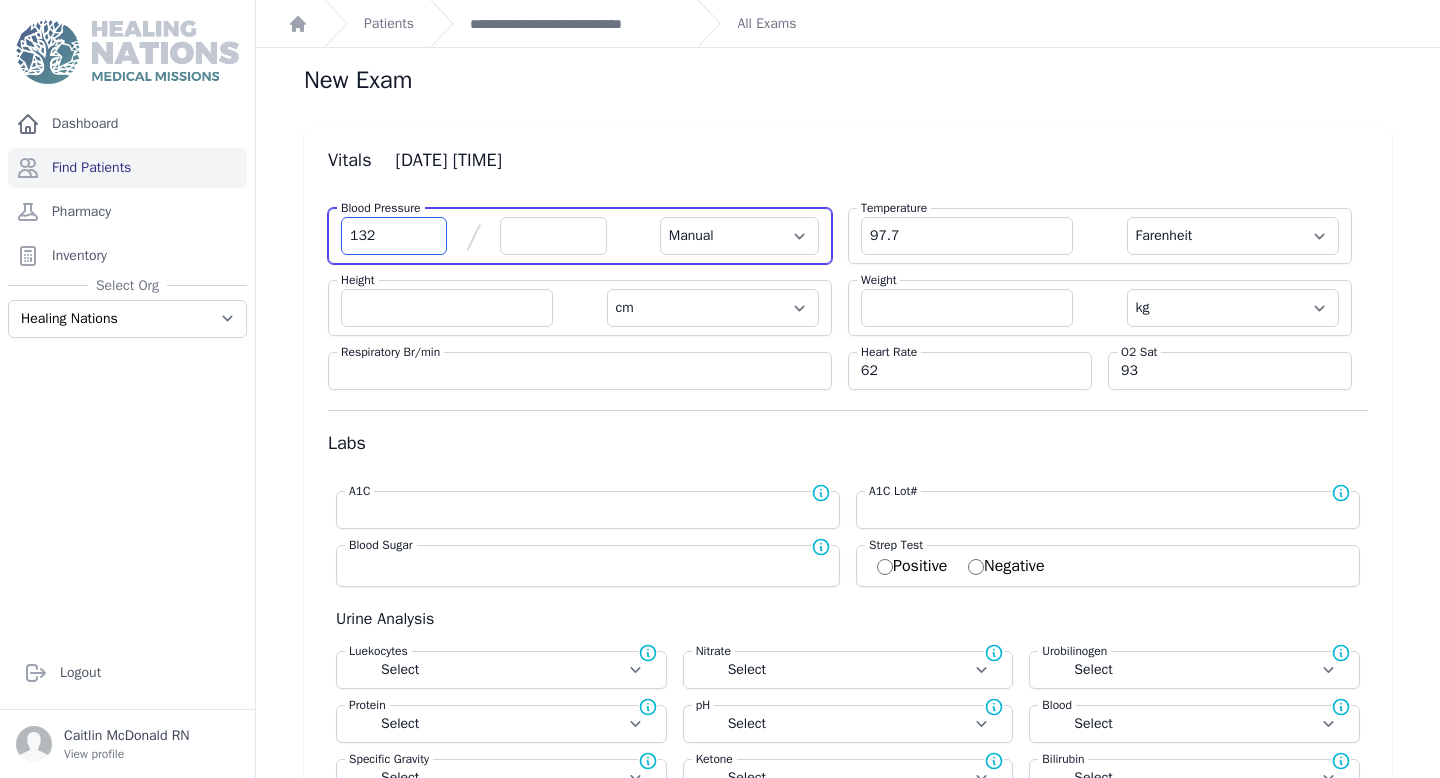 type on "132" 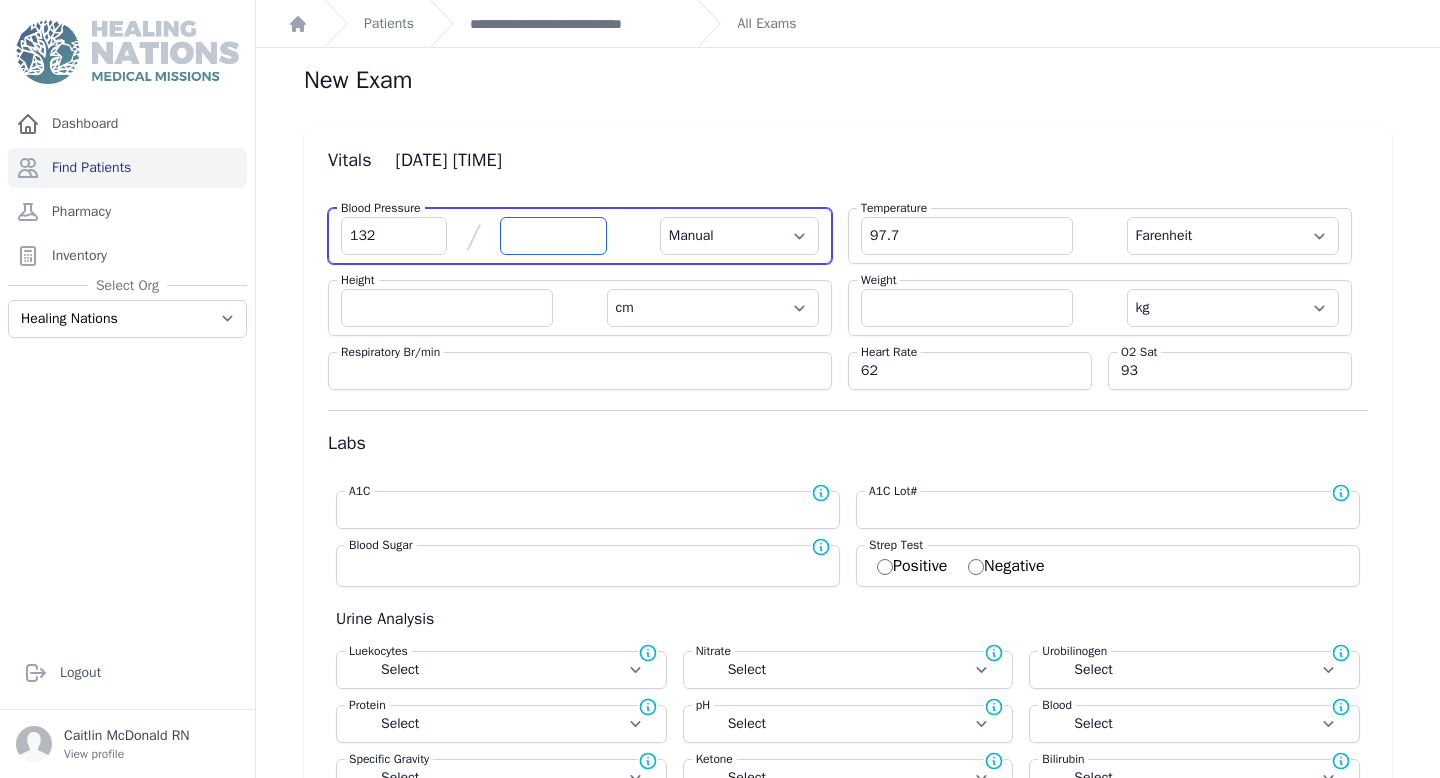 select on "Manual" 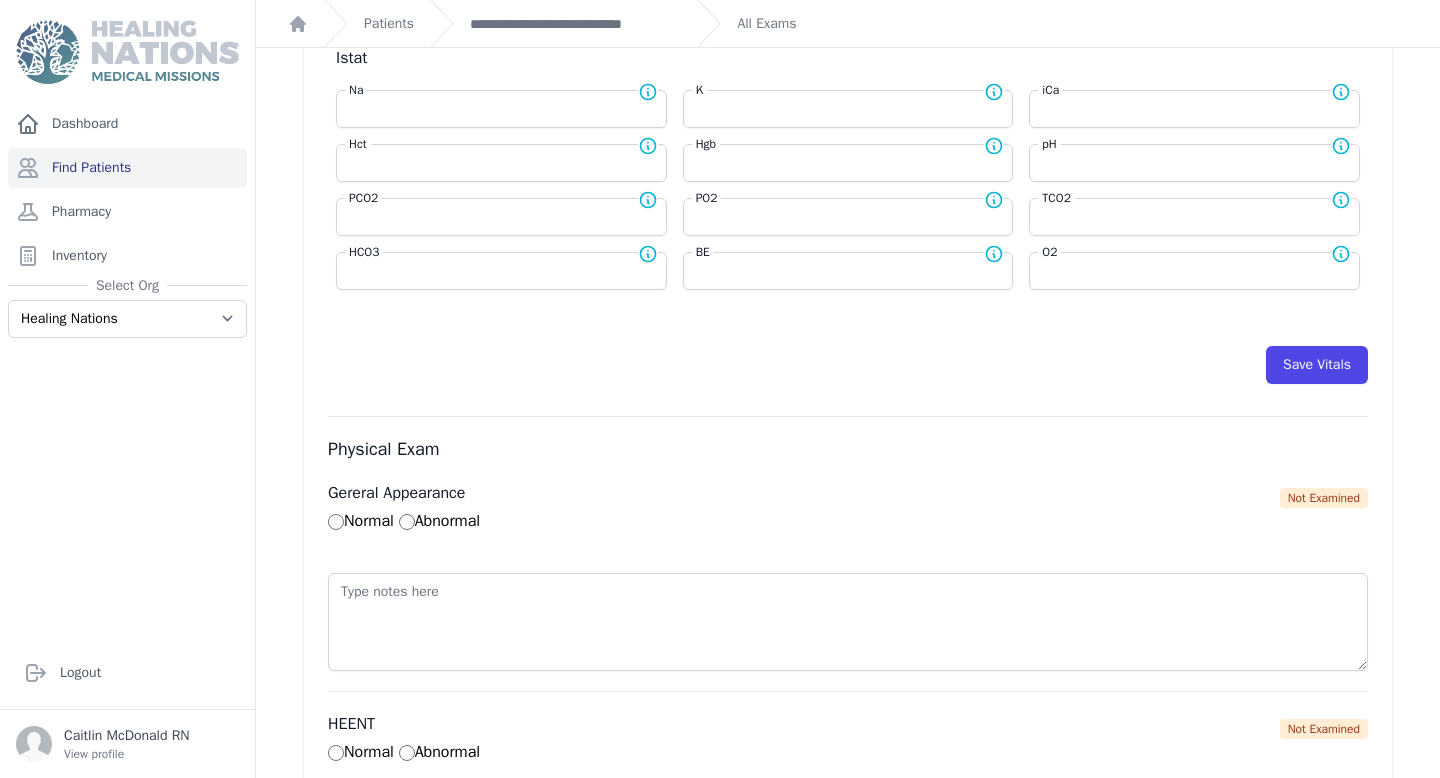scroll, scrollTop: 877, scrollLeft: 0, axis: vertical 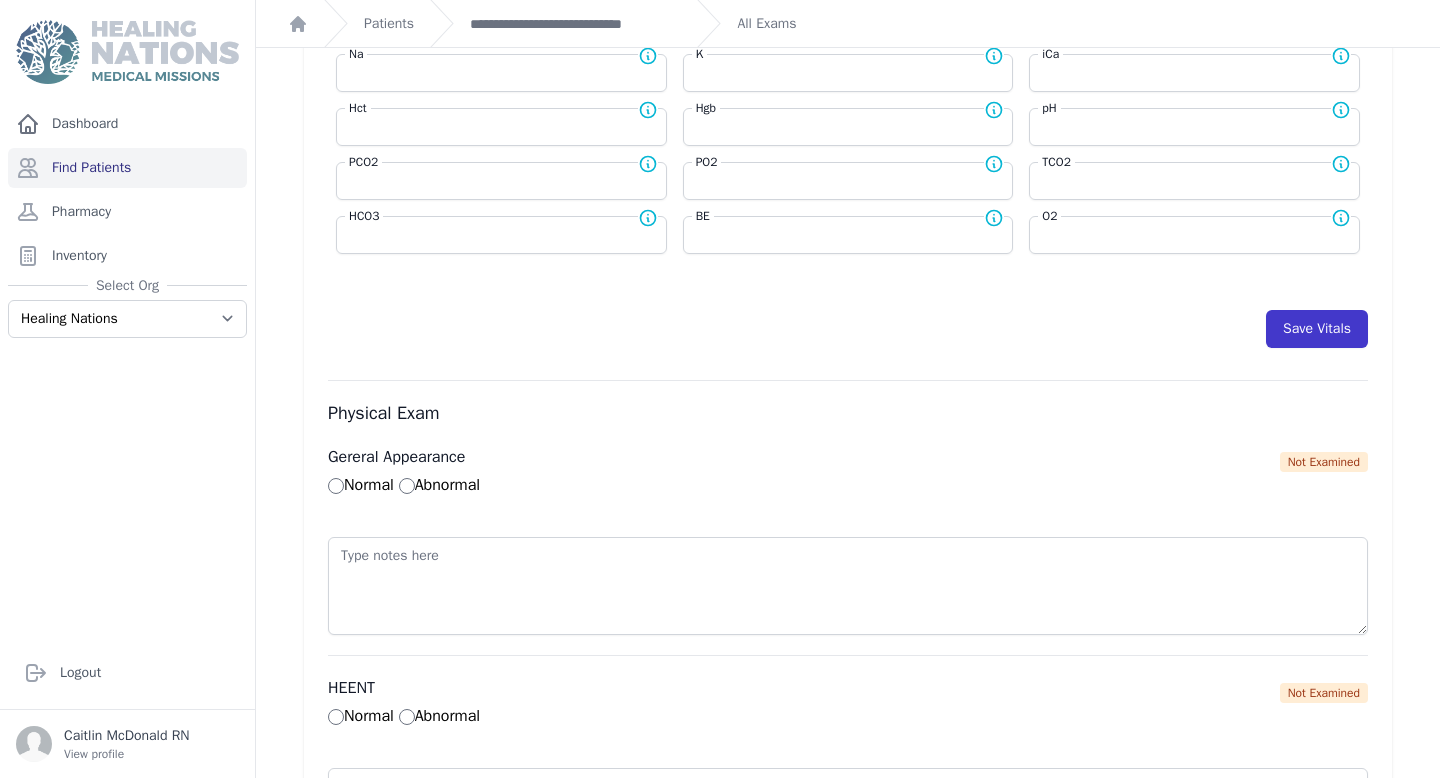 type on "80" 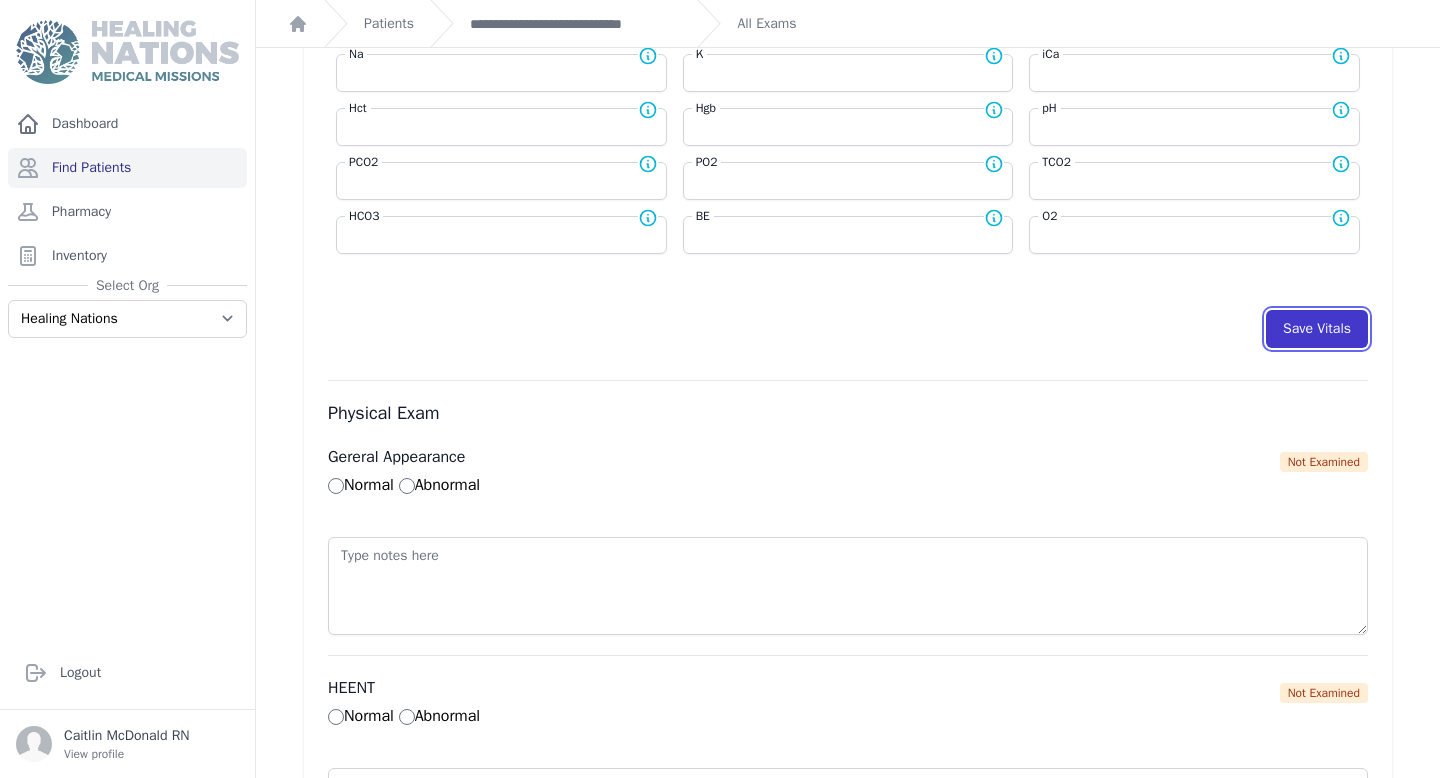 select on "Manual" 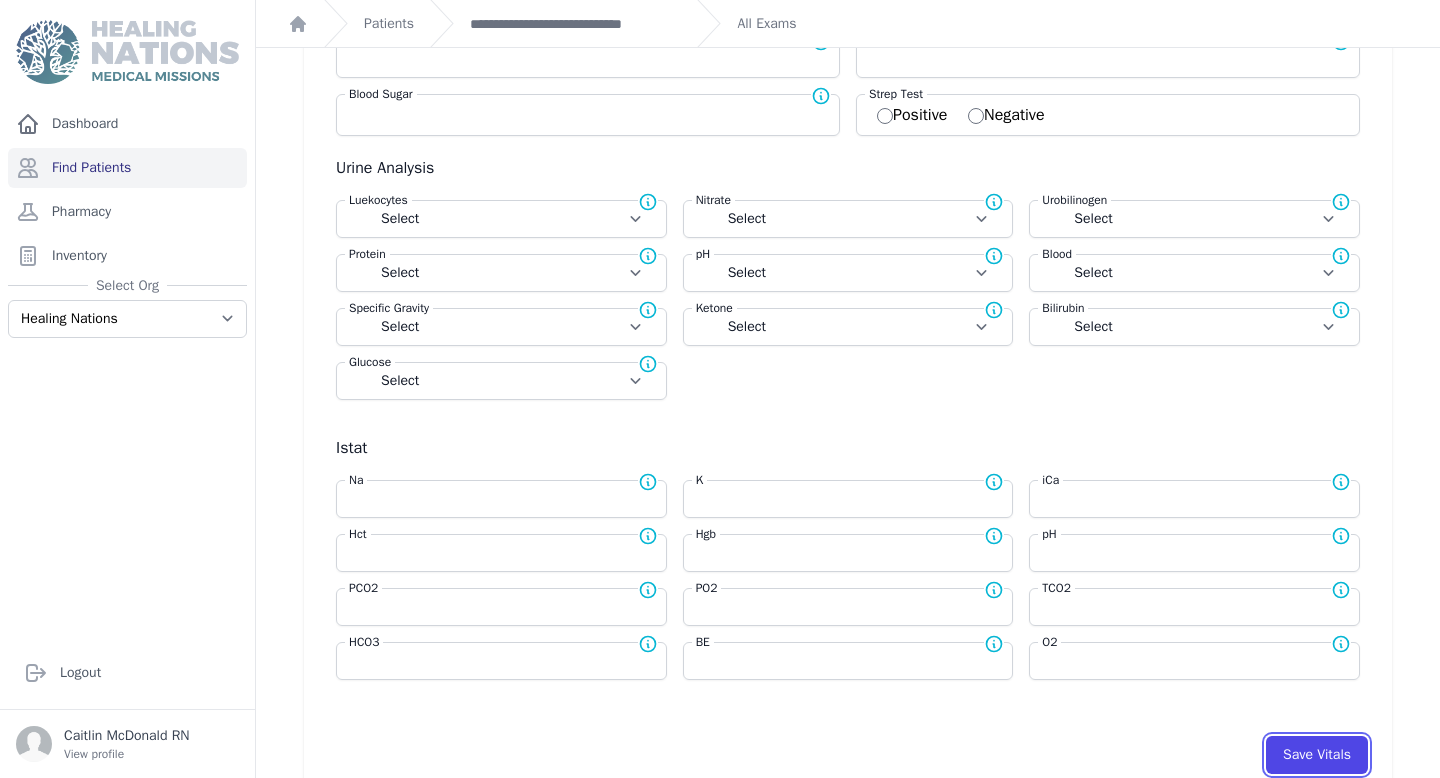 scroll, scrollTop: 499, scrollLeft: 0, axis: vertical 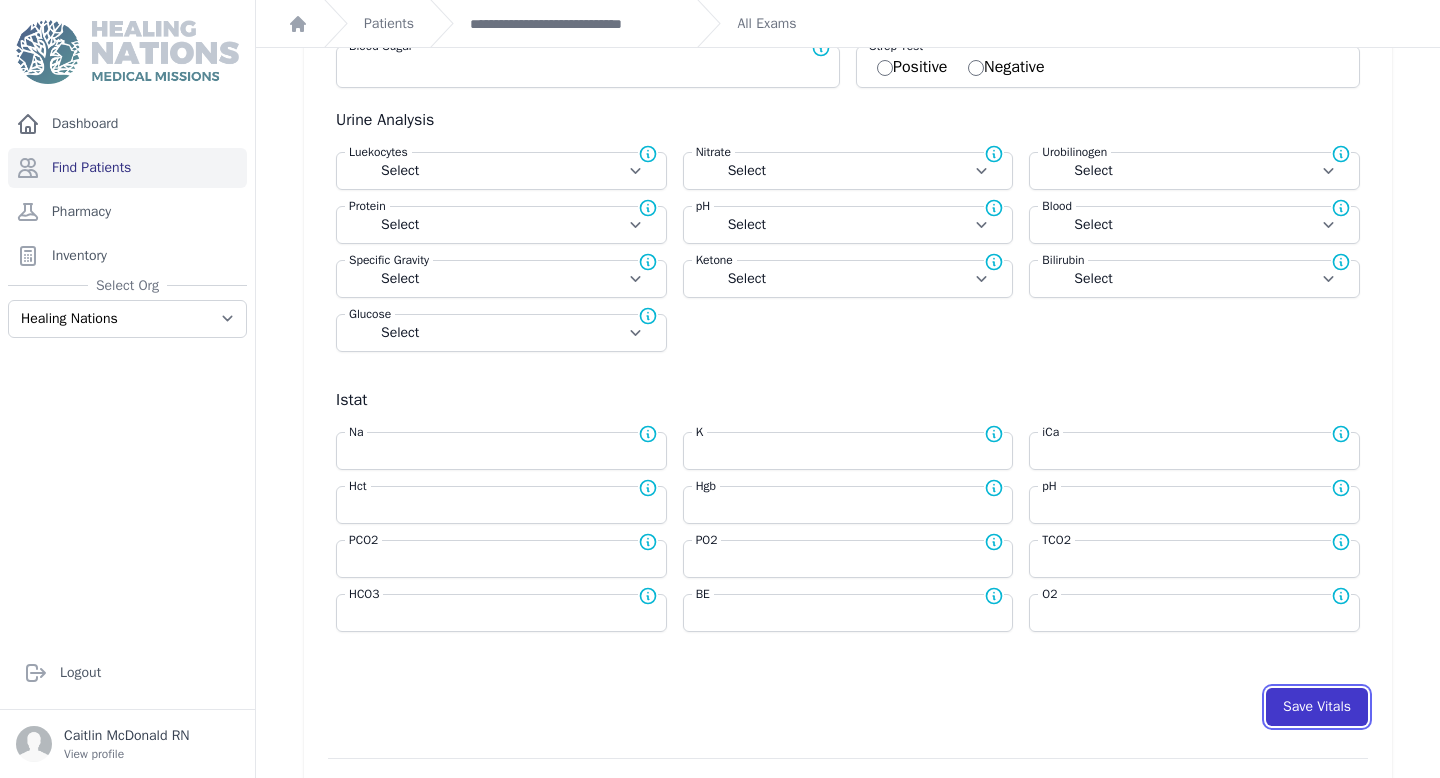 click on "Save Vitals" at bounding box center [1317, 707] 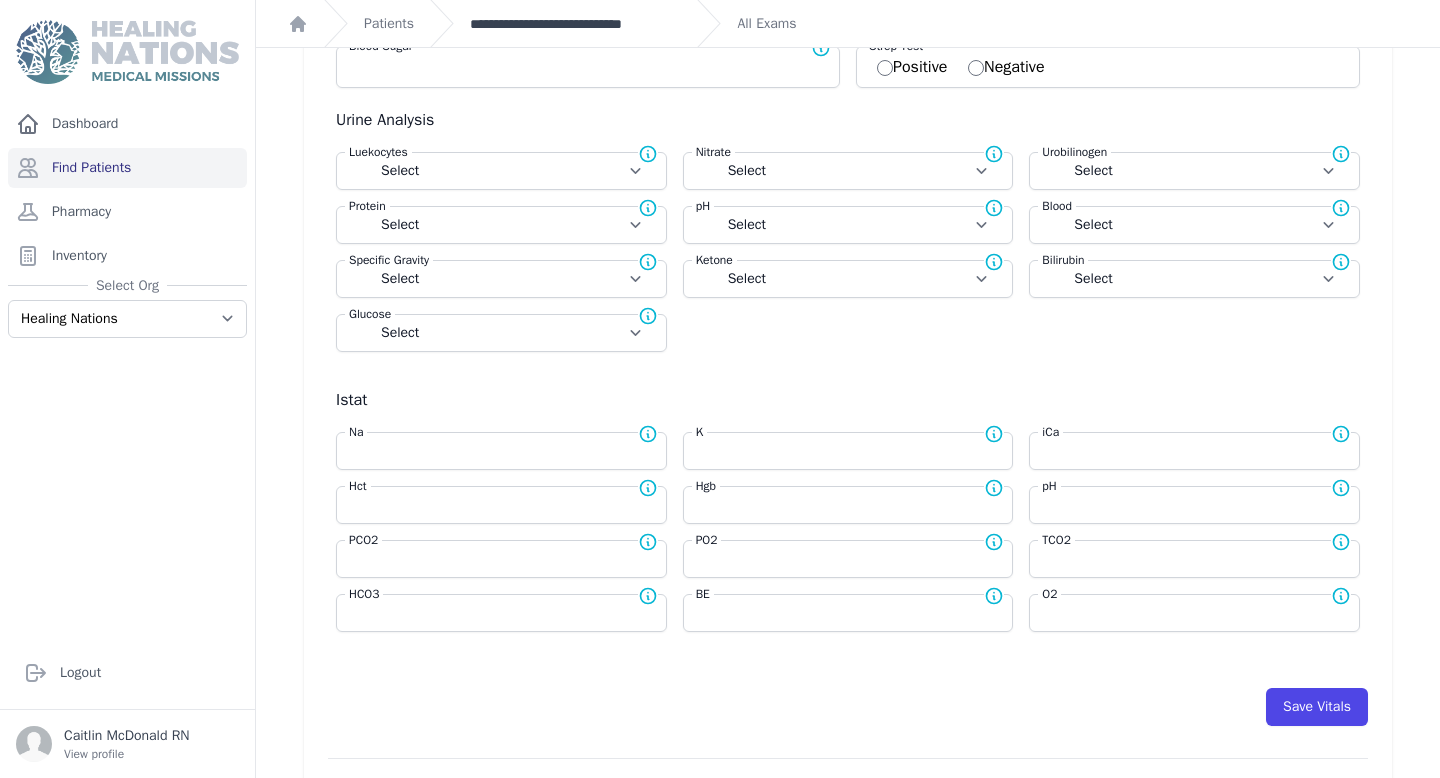click on "**********" at bounding box center [575, 24] 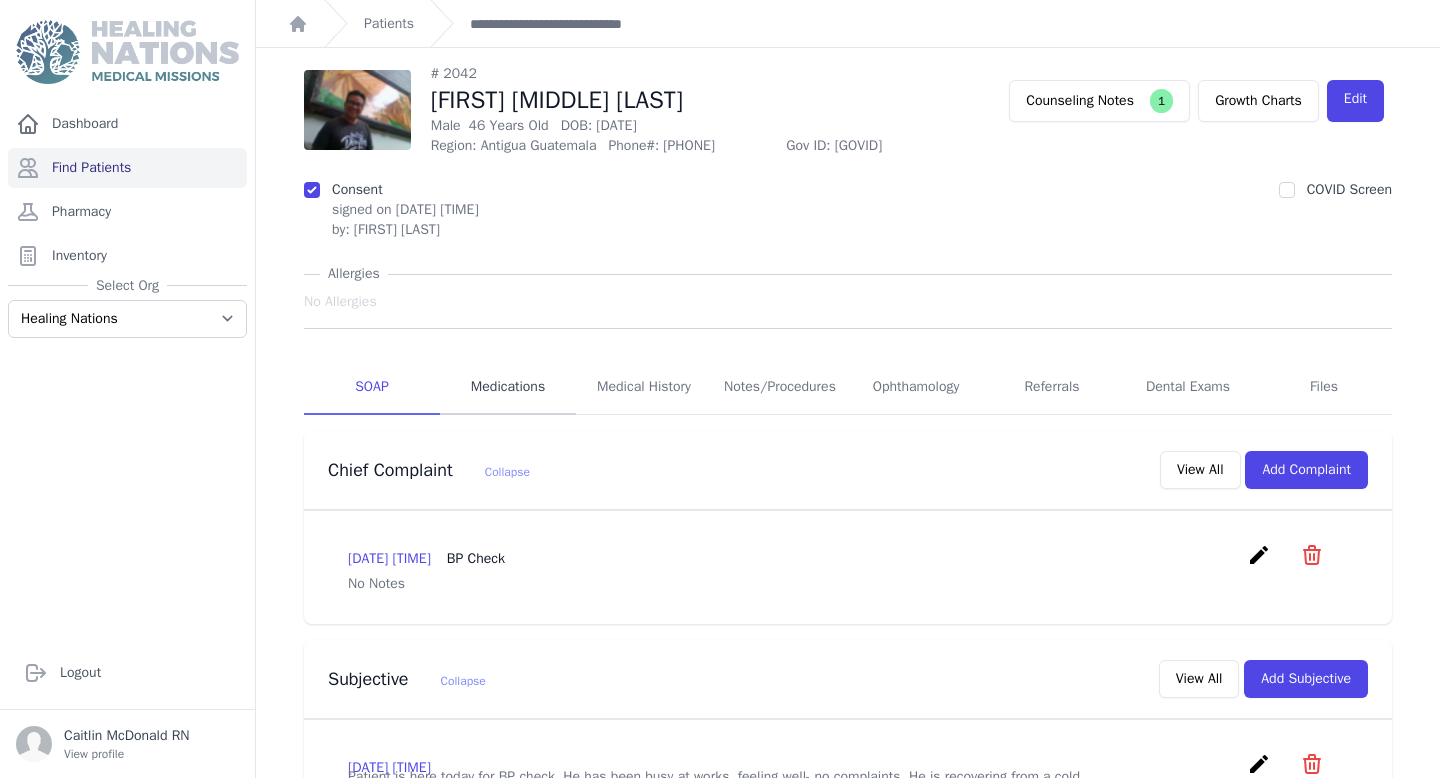 click on "Medications" at bounding box center (508, 388) 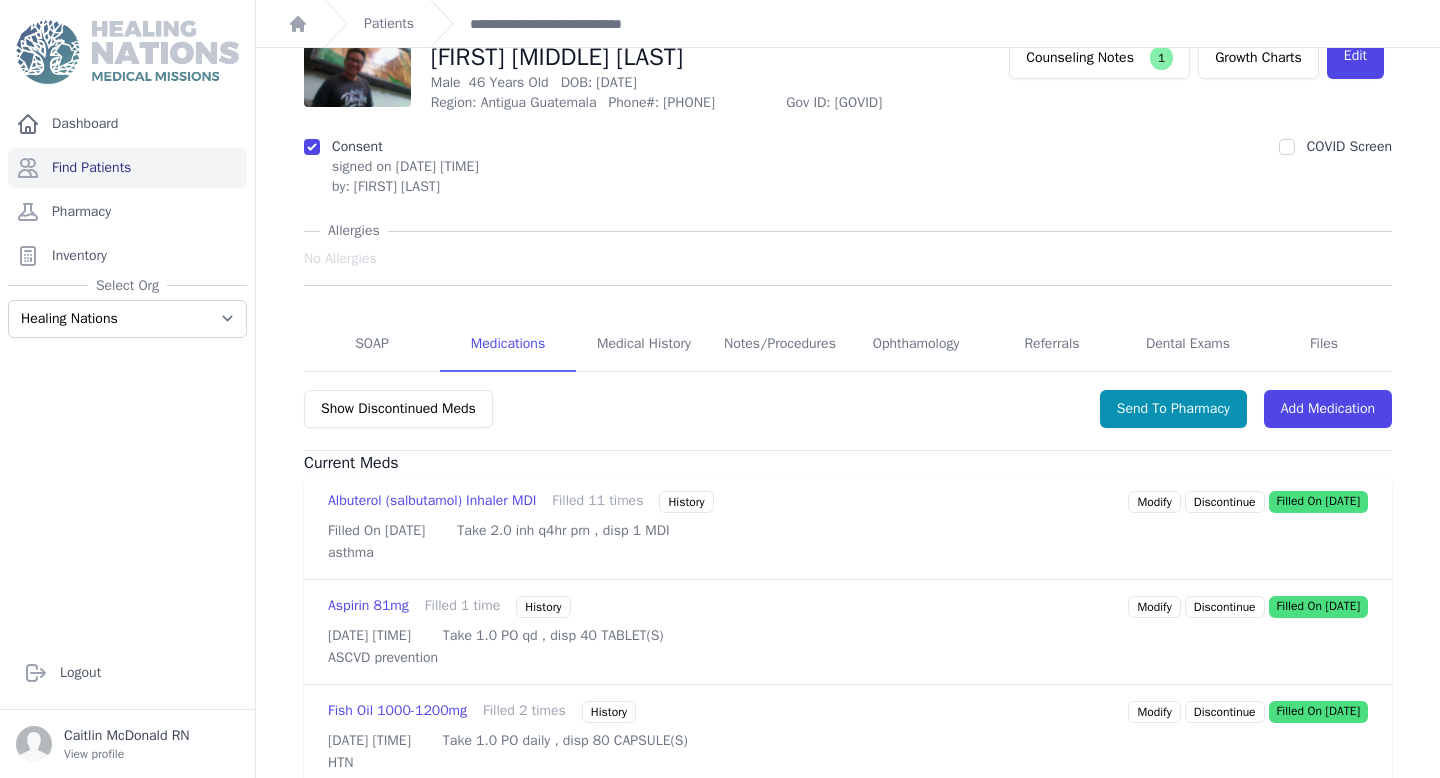 scroll, scrollTop: 0, scrollLeft: 0, axis: both 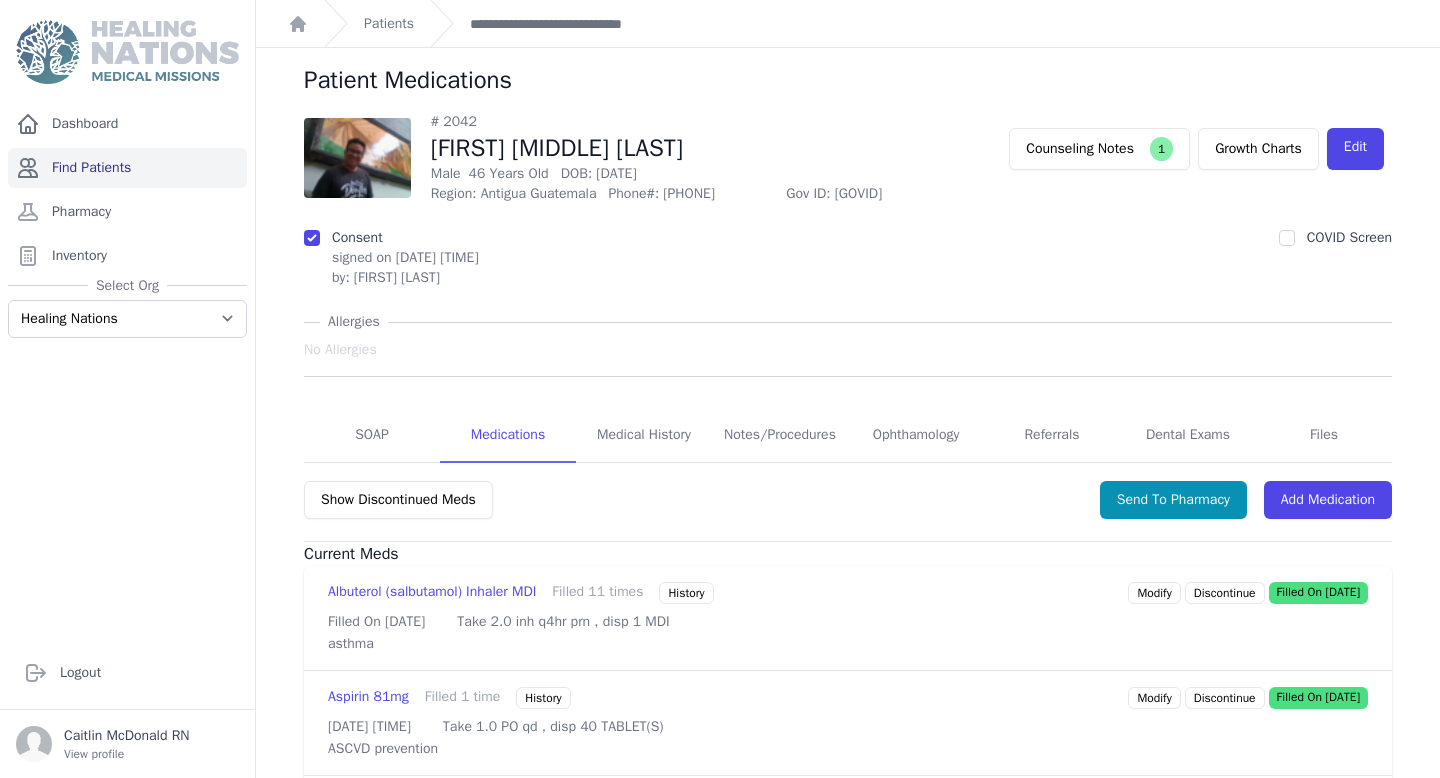 click on "Find Patients" at bounding box center (127, 168) 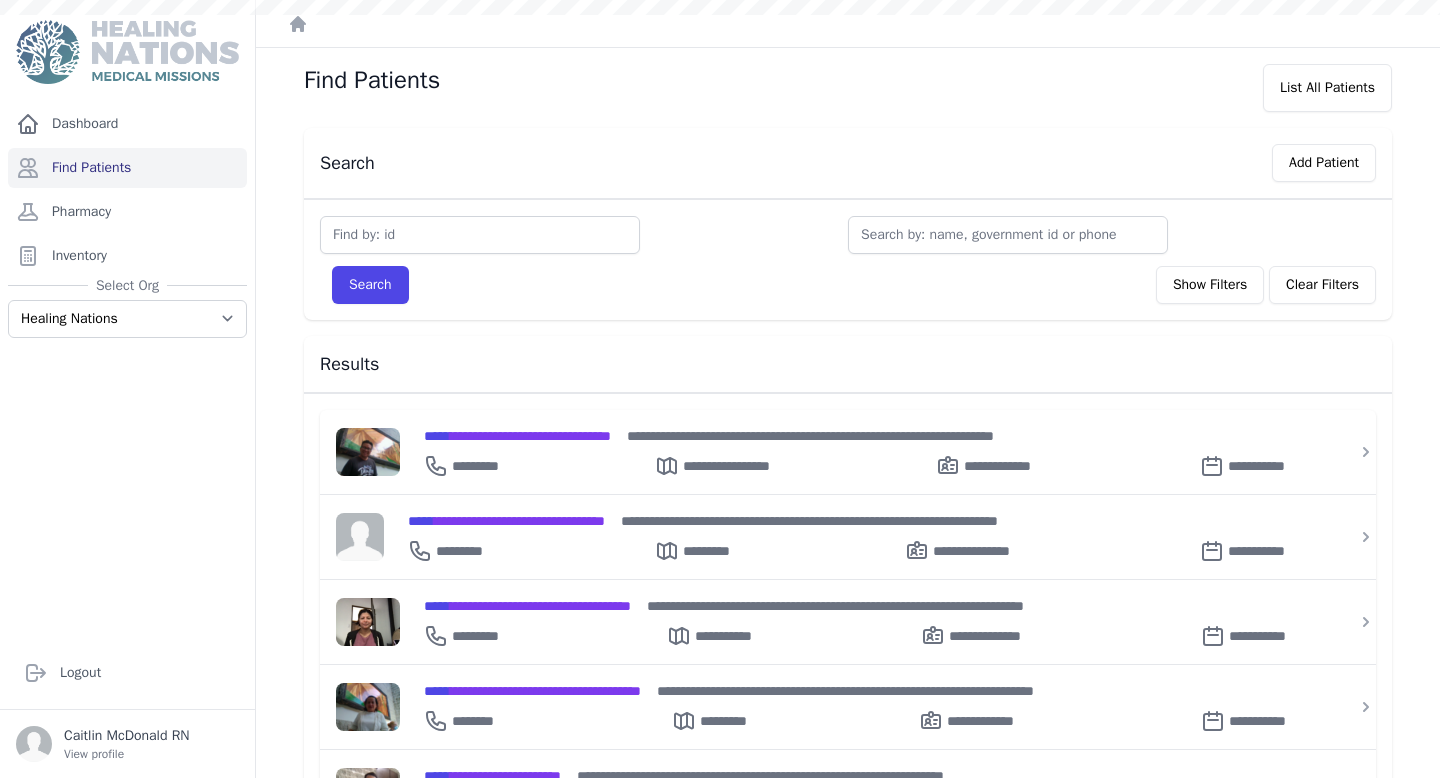 scroll, scrollTop: 0, scrollLeft: 0, axis: both 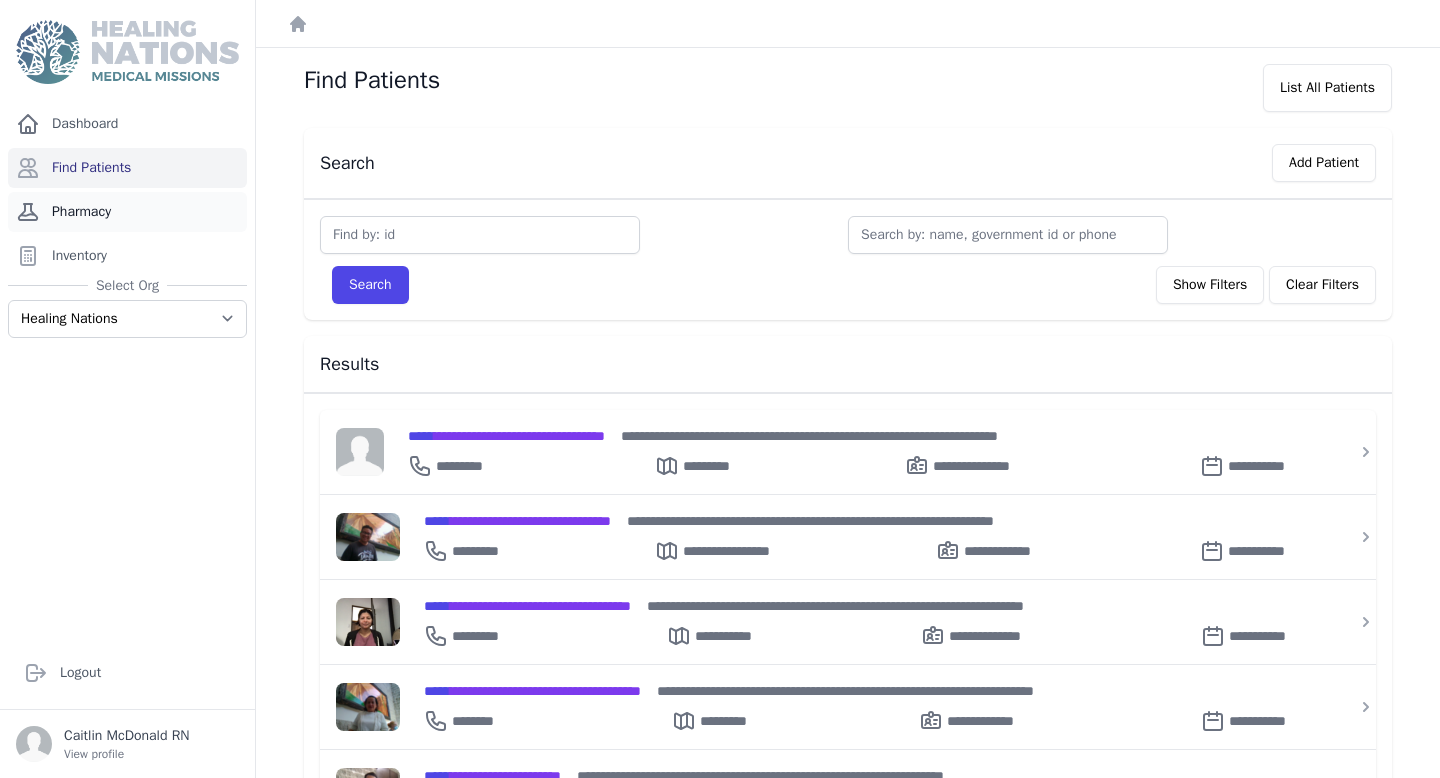 click on "Pharmacy" at bounding box center (127, 212) 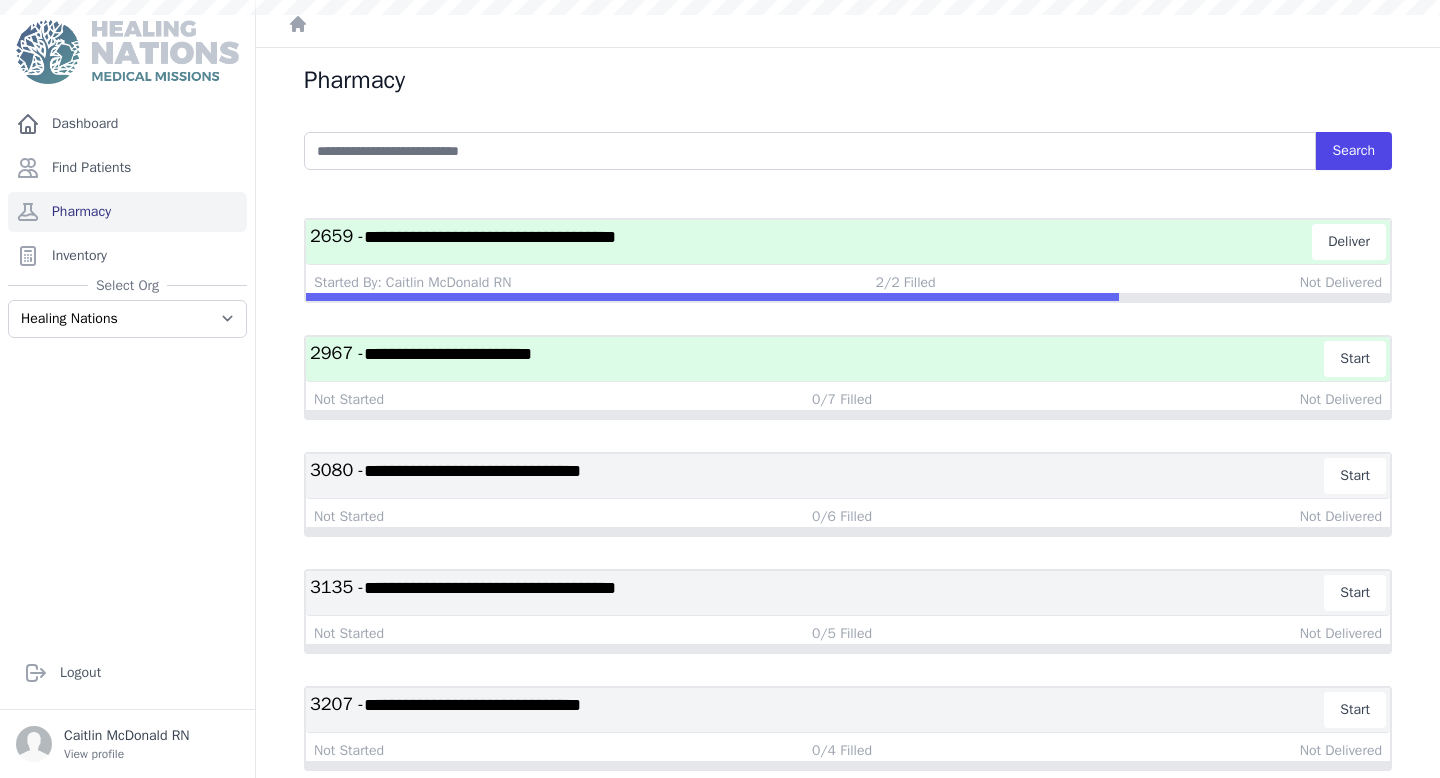 scroll, scrollTop: 0, scrollLeft: 0, axis: both 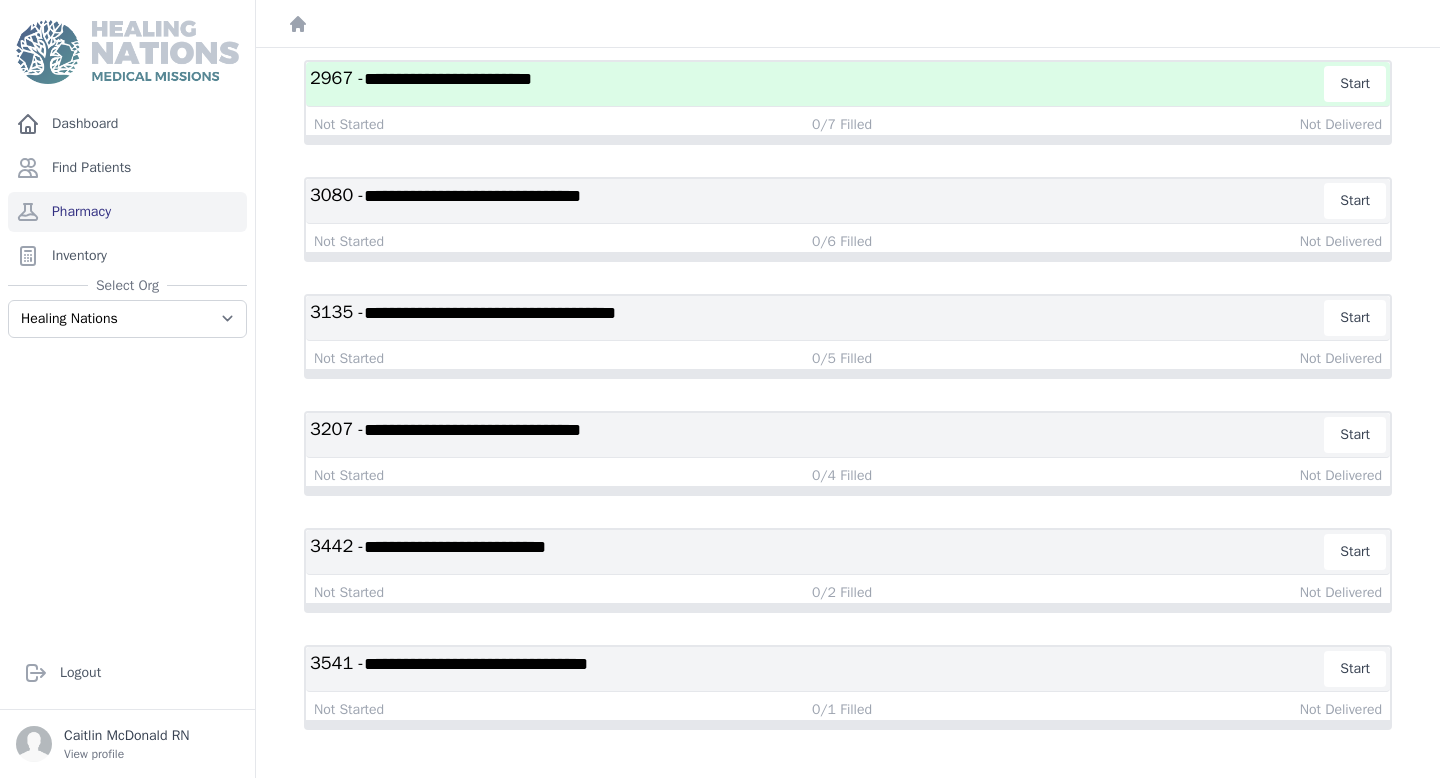 click on "**********" at bounding box center [817, 669] 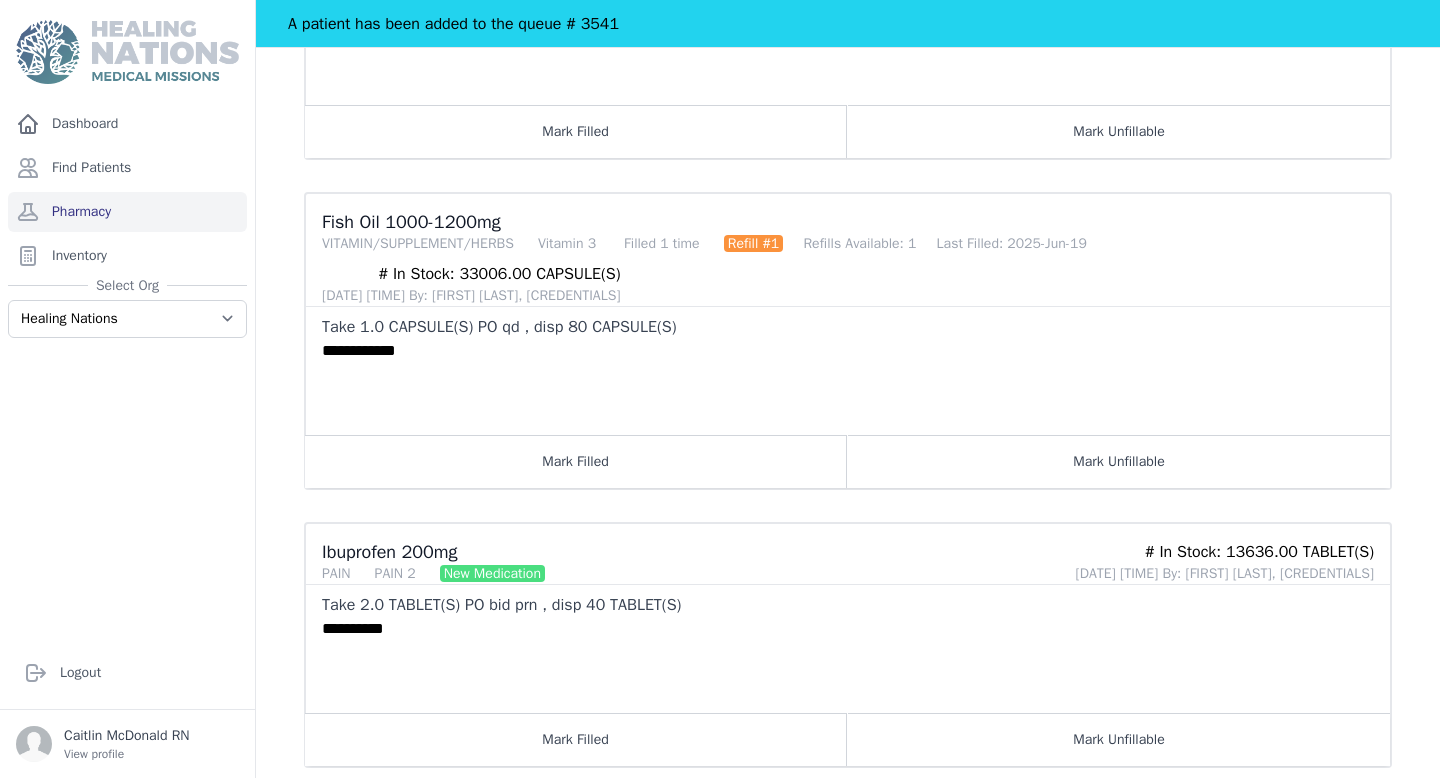 scroll, scrollTop: 798, scrollLeft: 0, axis: vertical 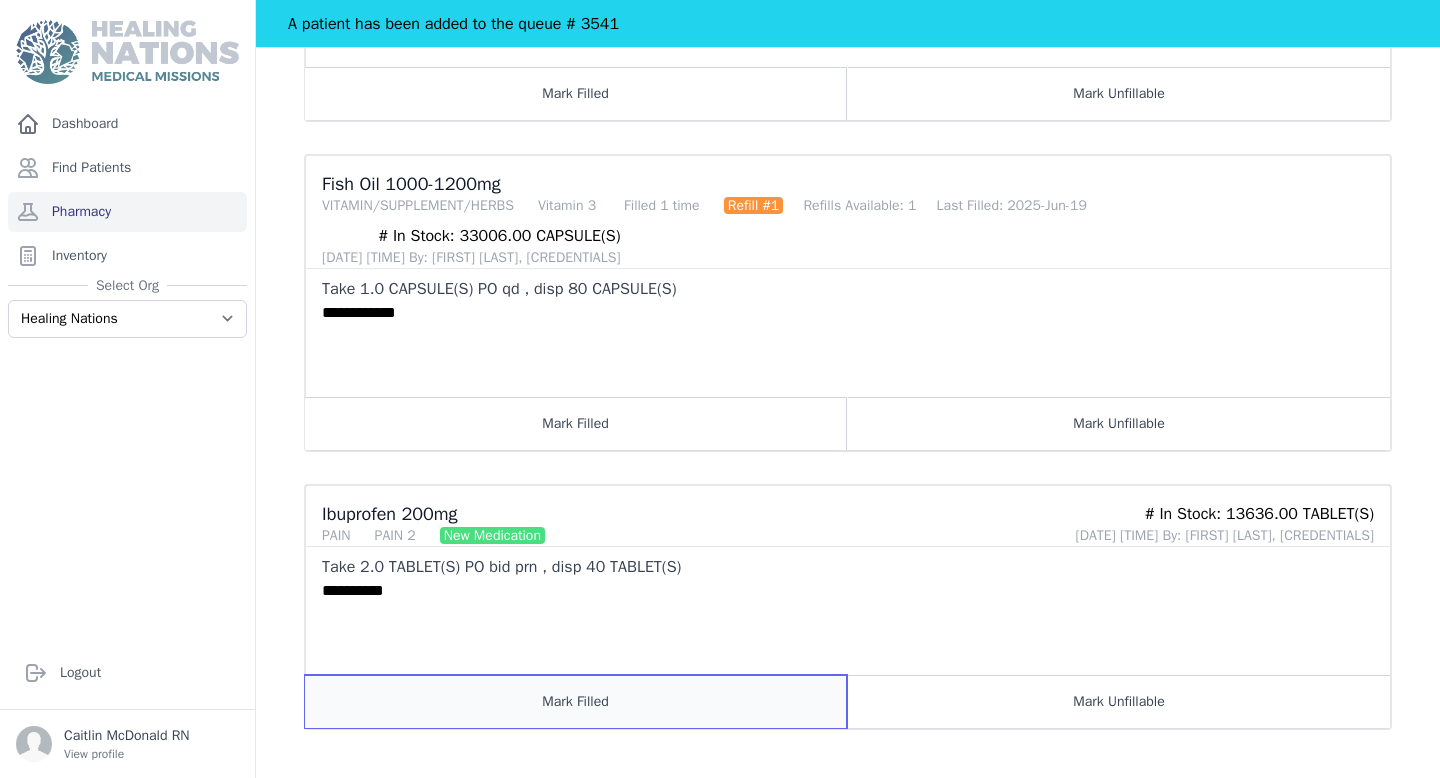 click on "Mark Filled" at bounding box center [576, 701] 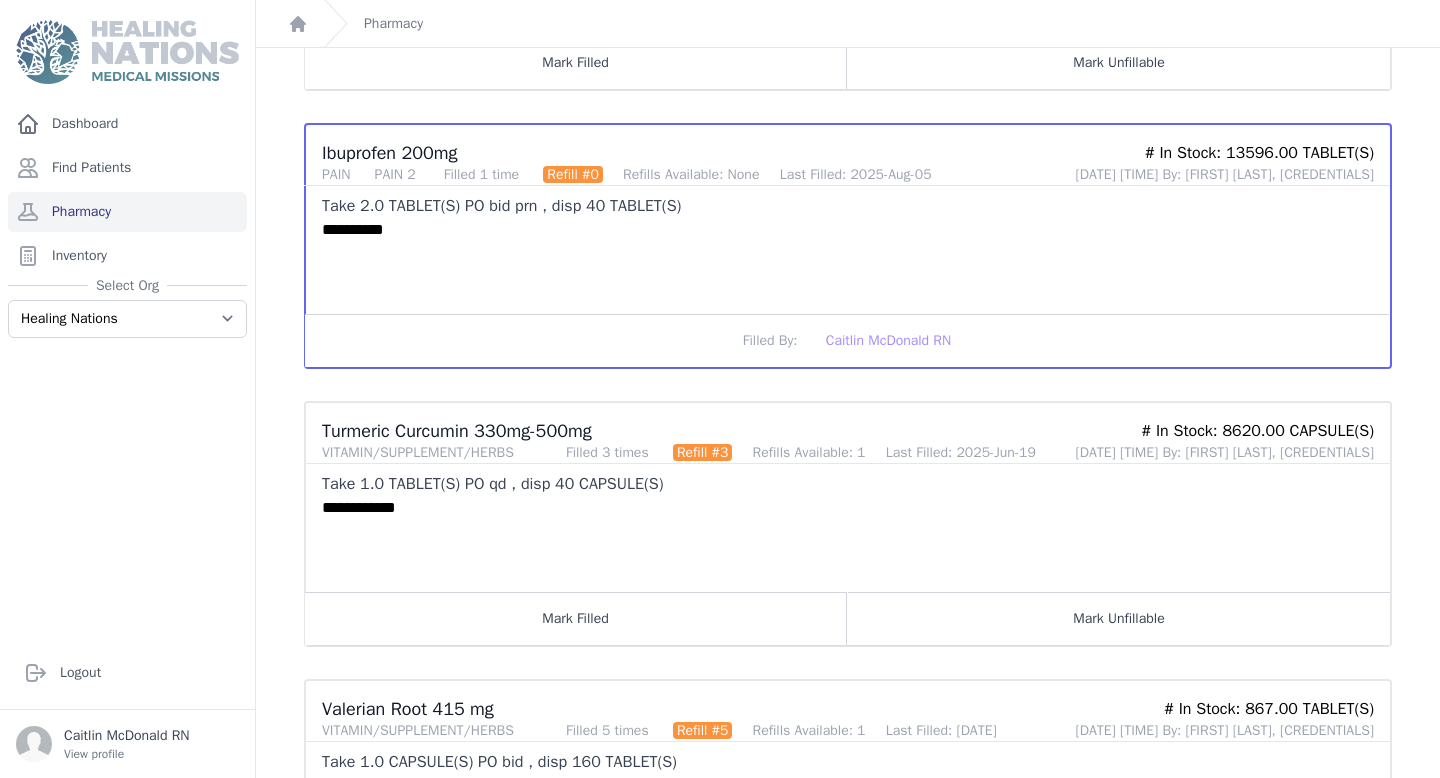 scroll, scrollTop: 1410, scrollLeft: 0, axis: vertical 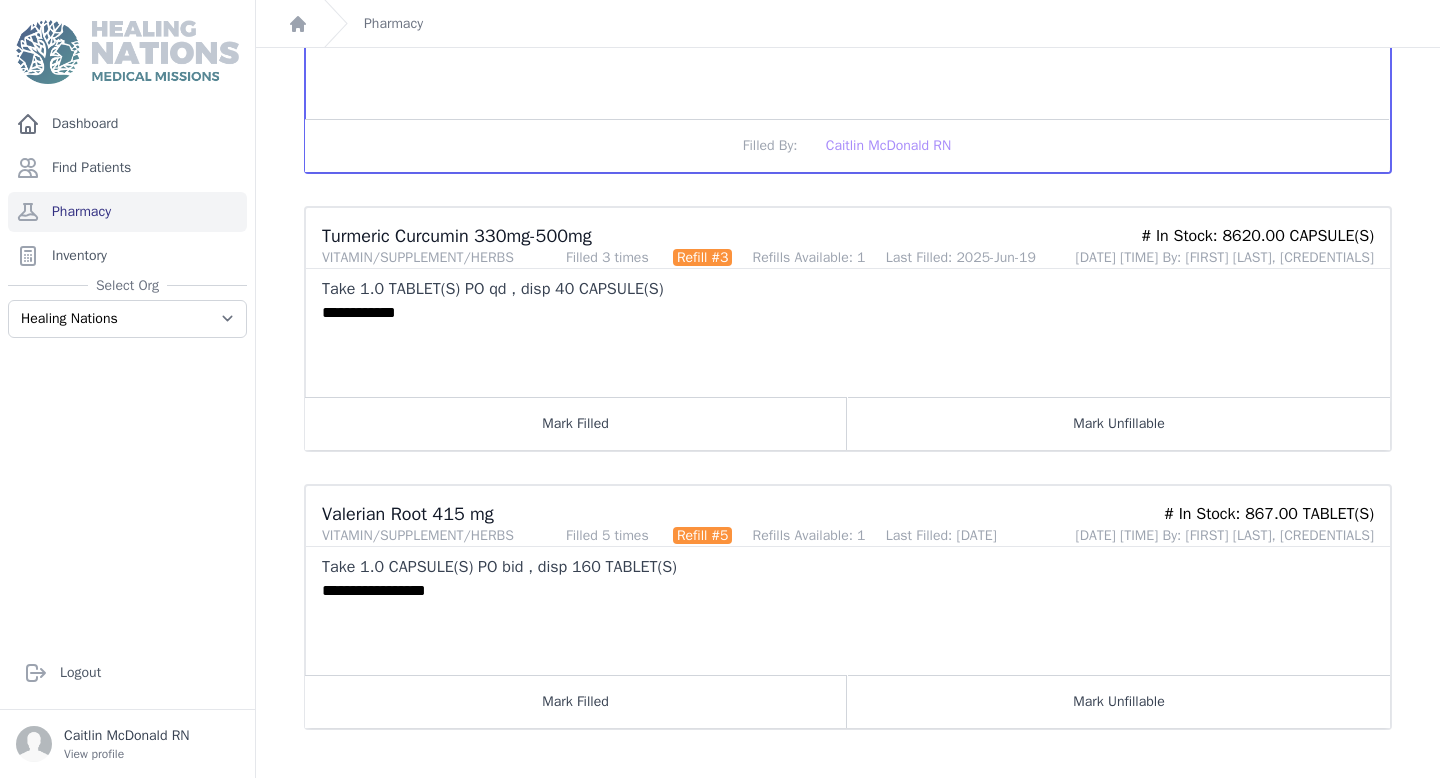 click on "**********" at bounding box center (848, 627) 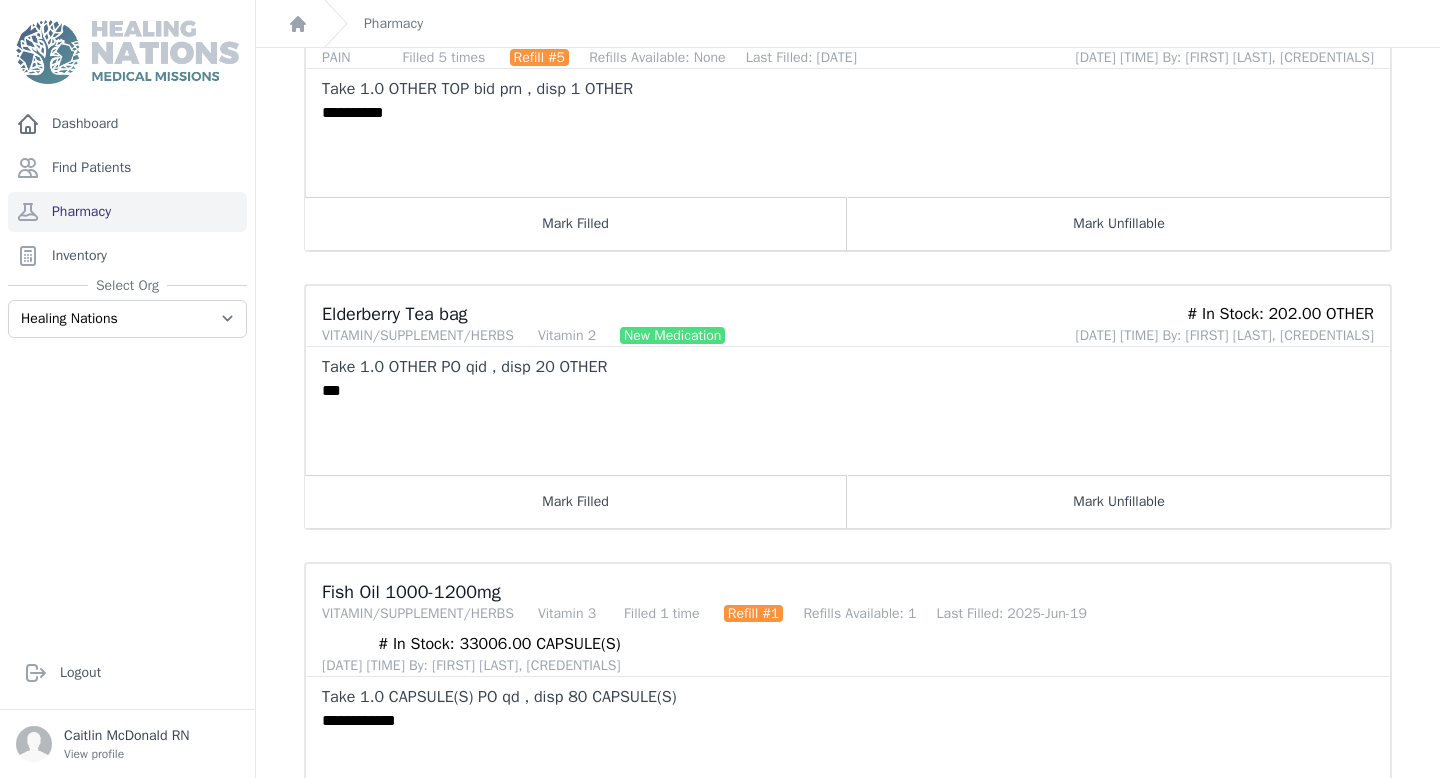 scroll, scrollTop: 379, scrollLeft: 0, axis: vertical 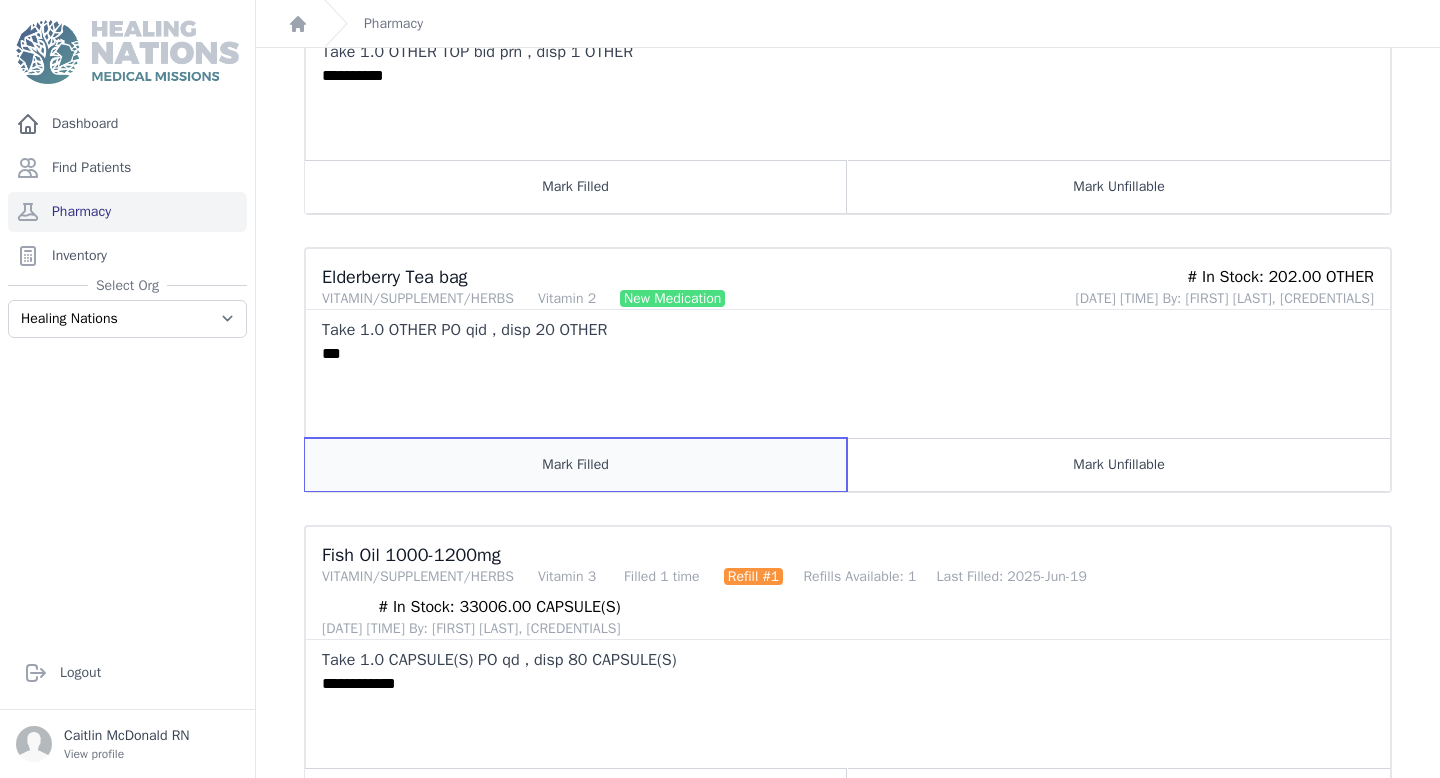 click on "Mark Filled" at bounding box center [576, 464] 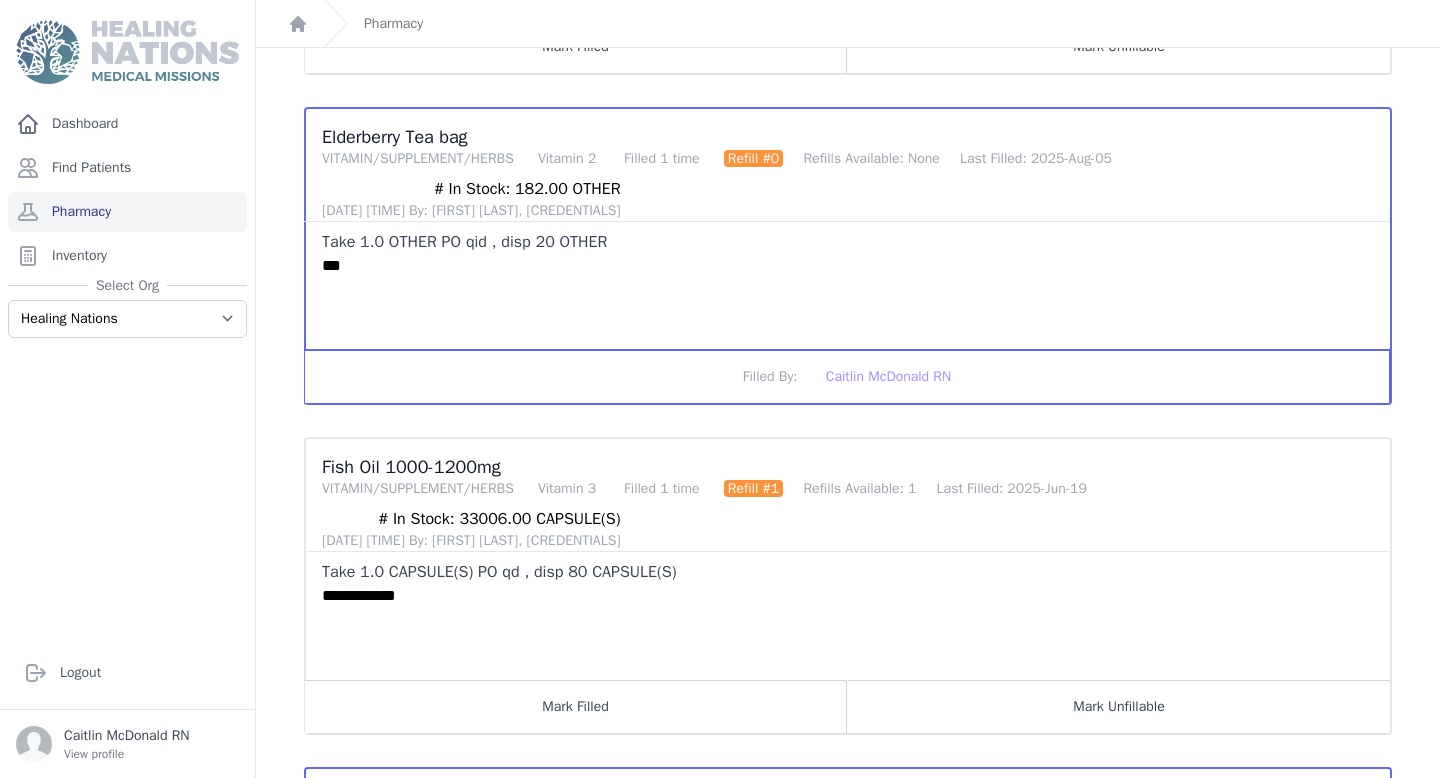 scroll, scrollTop: 527, scrollLeft: 0, axis: vertical 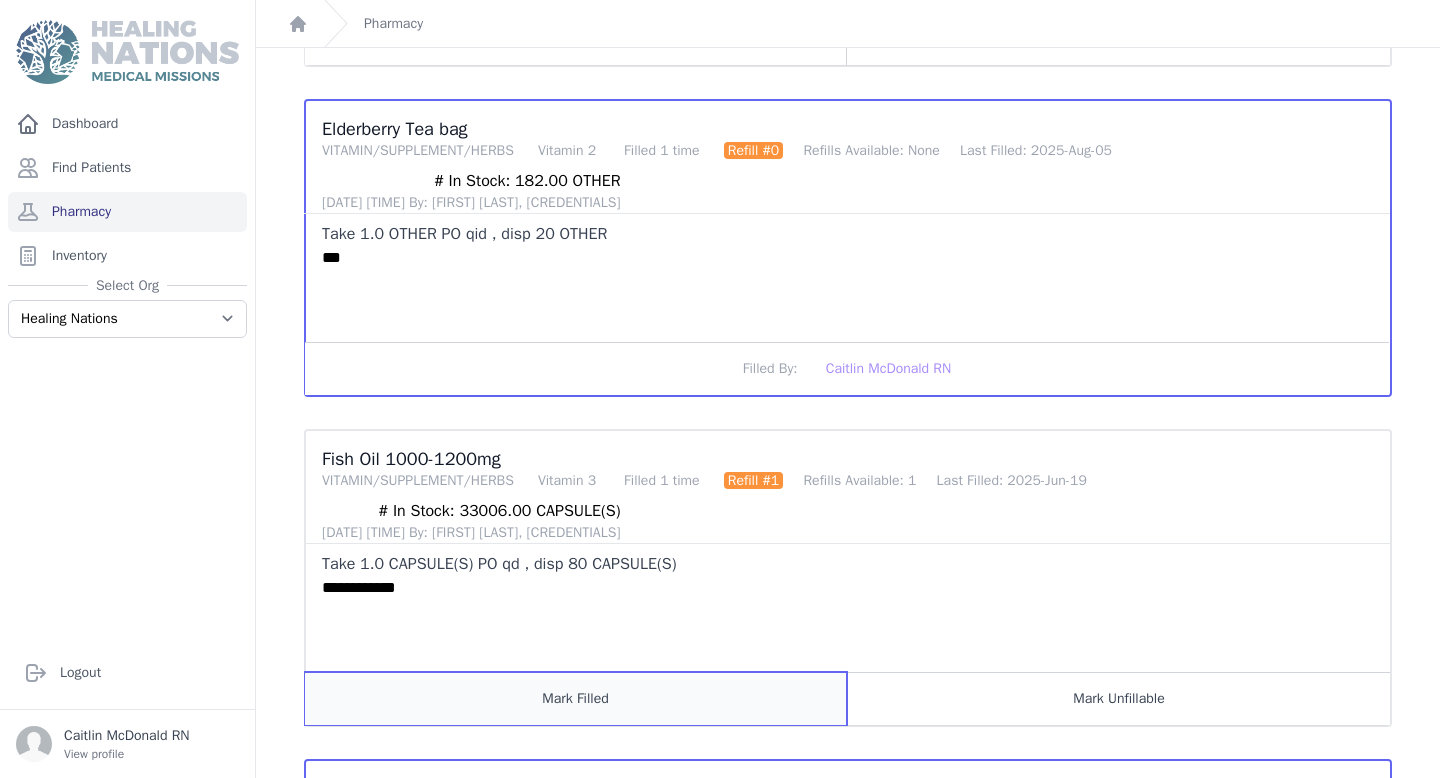 click on "Mark Filled" at bounding box center [576, 698] 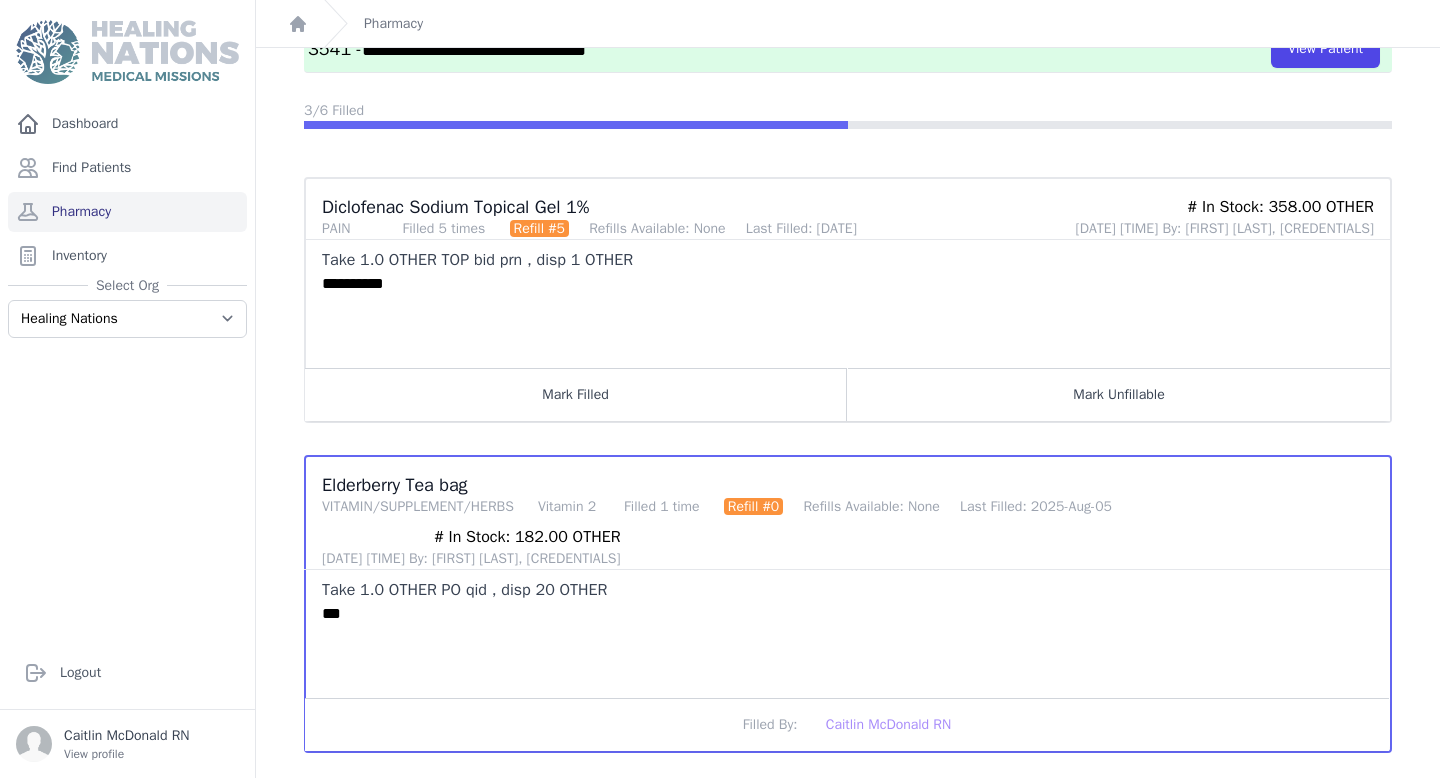 scroll, scrollTop: 0, scrollLeft: 0, axis: both 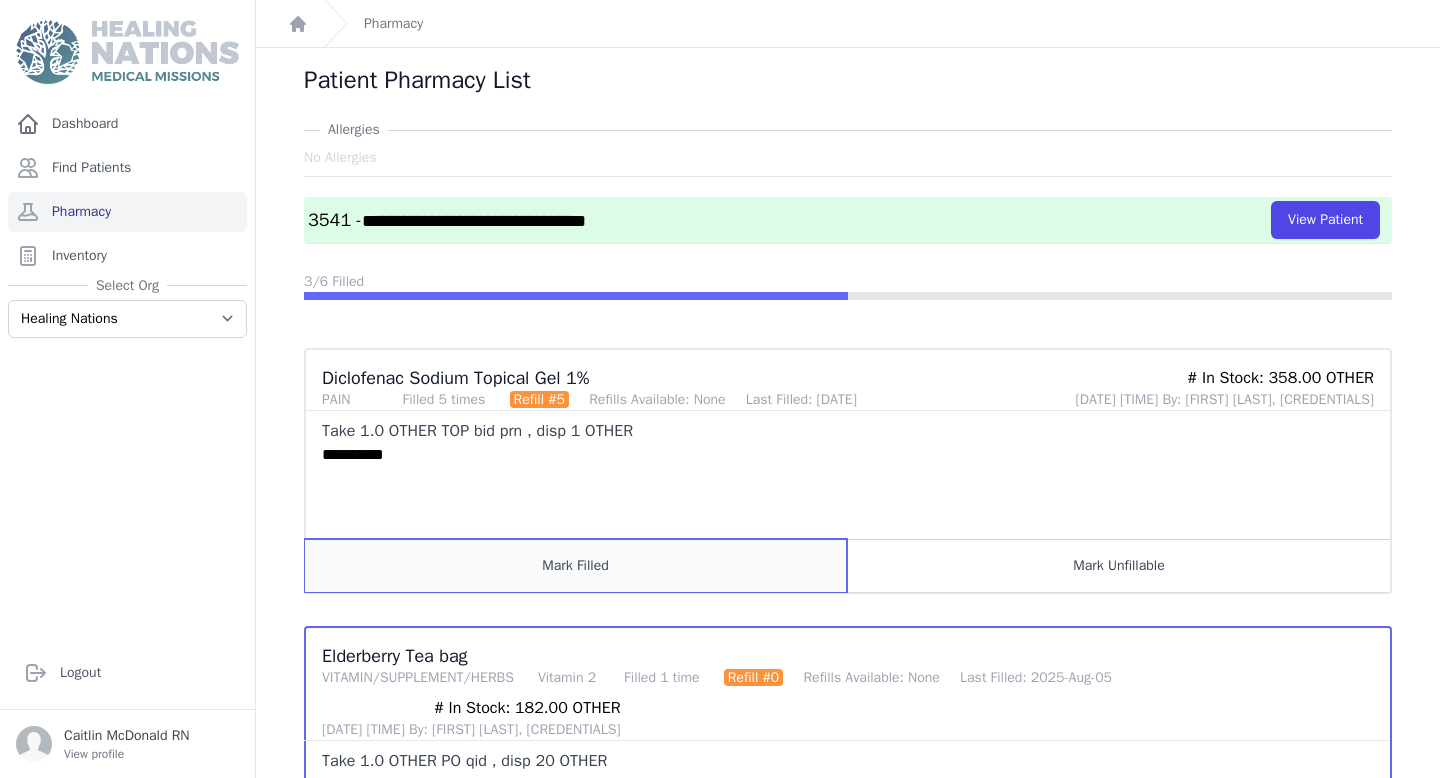 click on "Mark Filled" at bounding box center [576, 565] 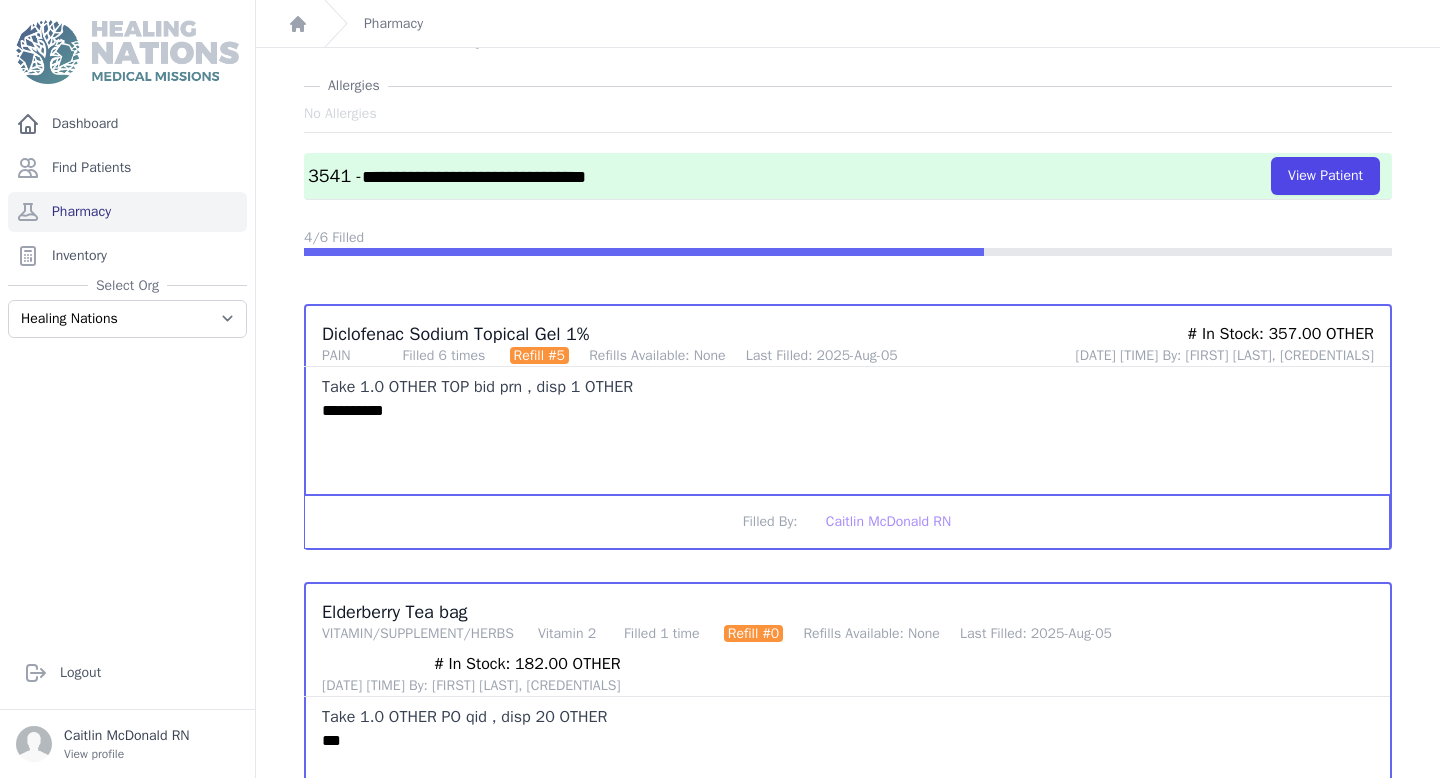 scroll, scrollTop: 0, scrollLeft: 0, axis: both 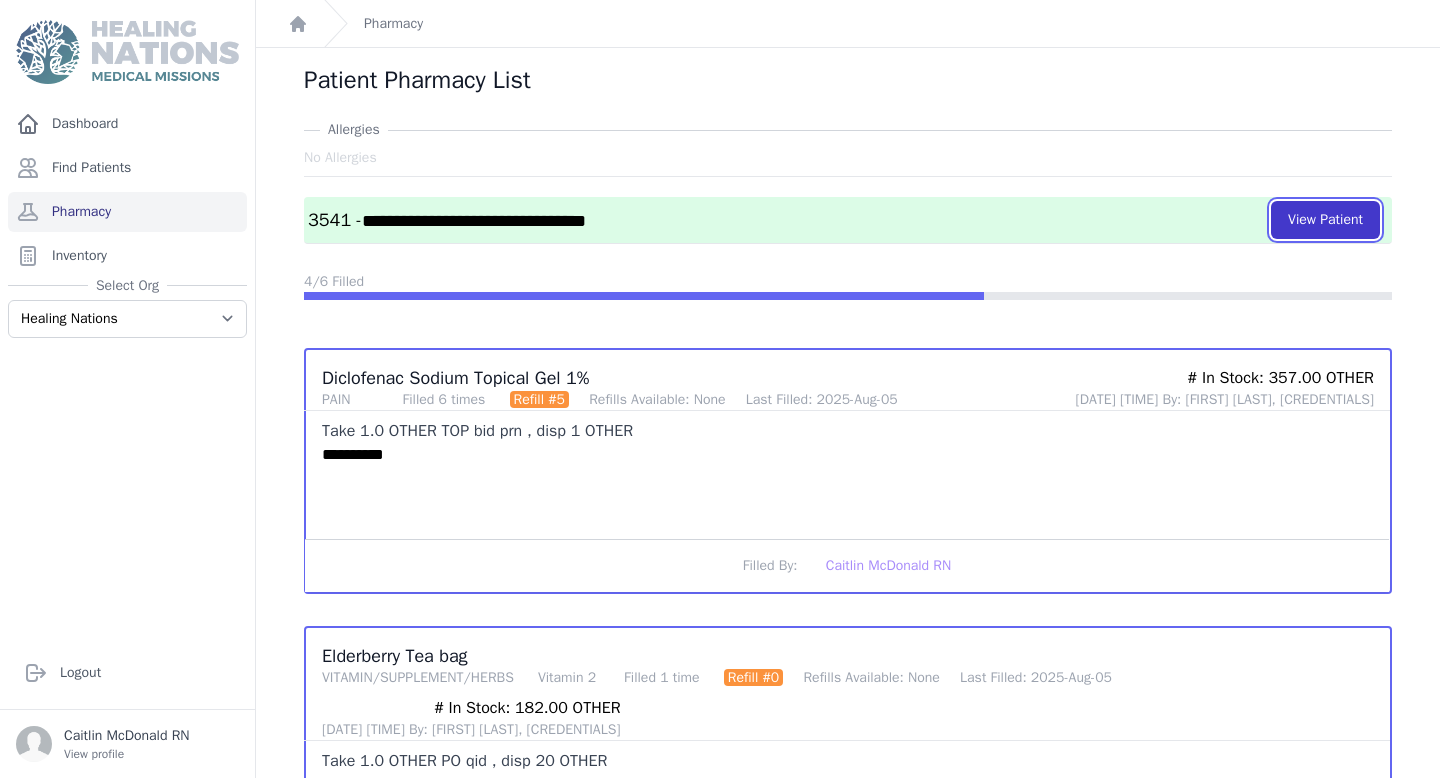 click on "View Patient" at bounding box center [1325, 220] 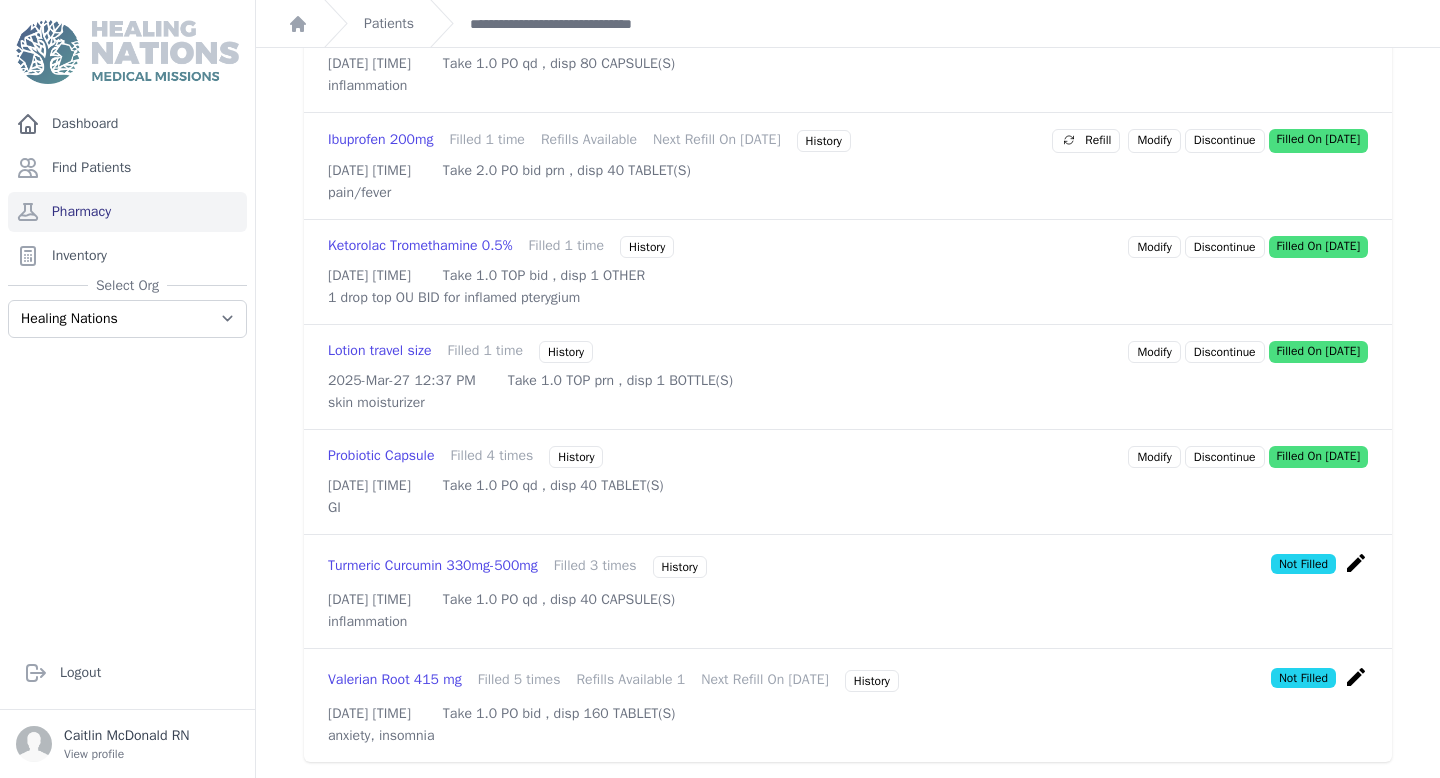 scroll, scrollTop: 1468, scrollLeft: 0, axis: vertical 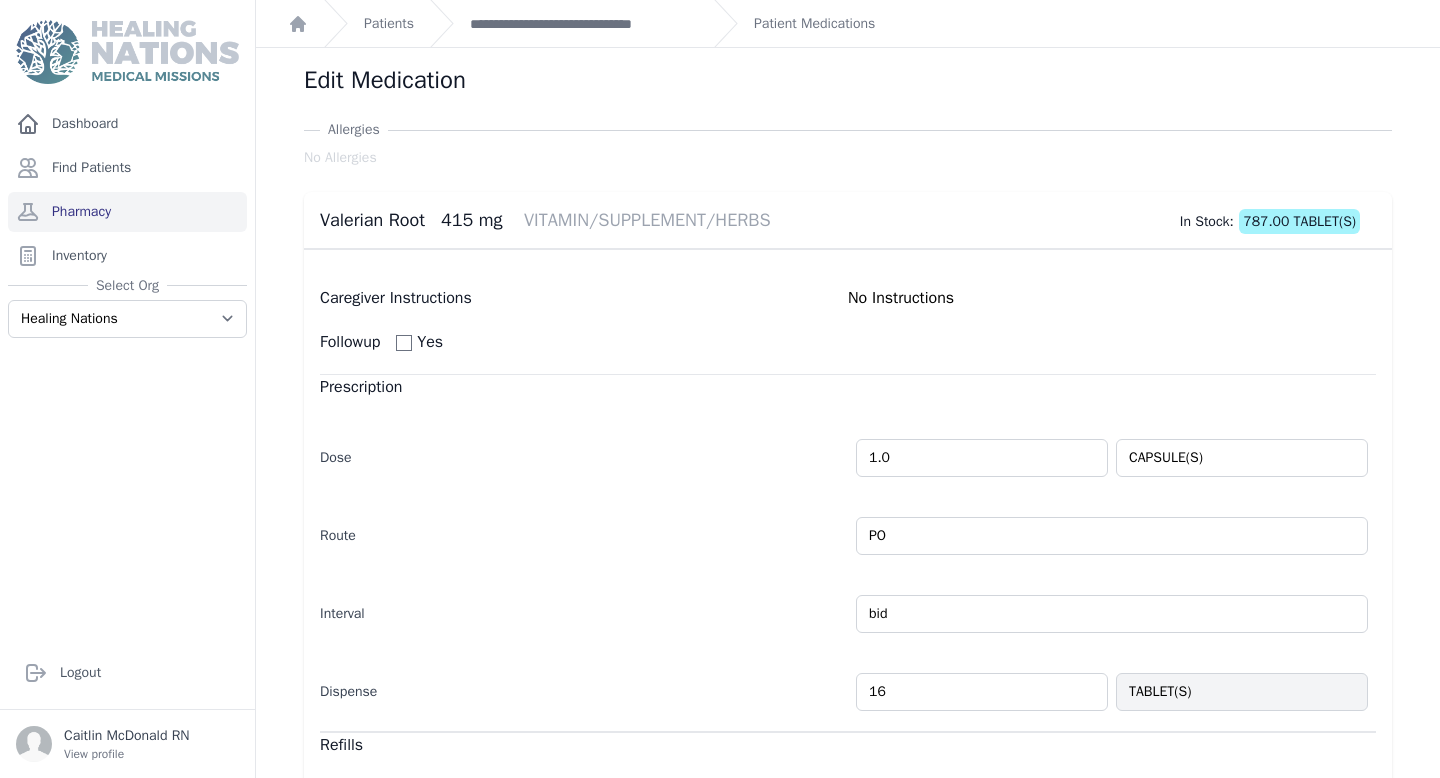 type on "1" 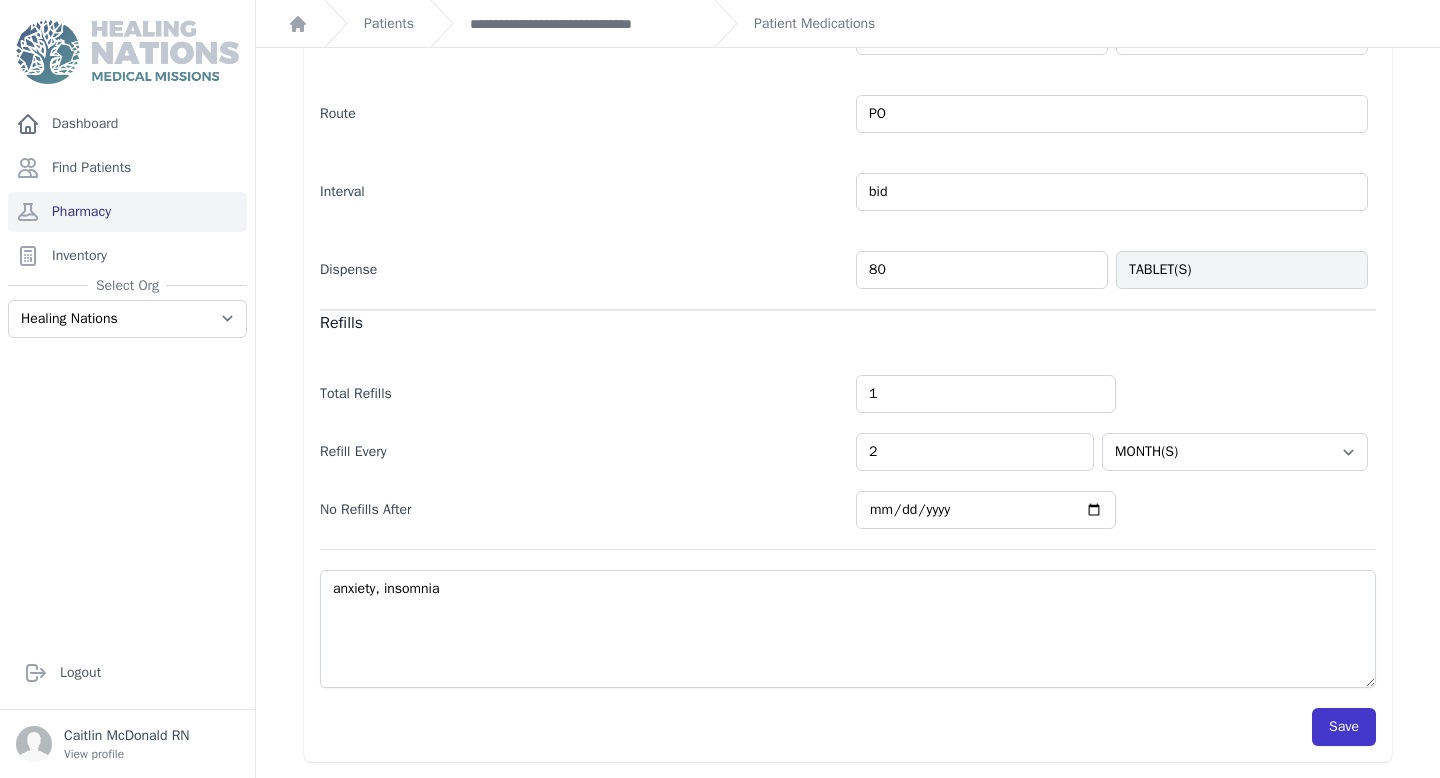 type on "80" 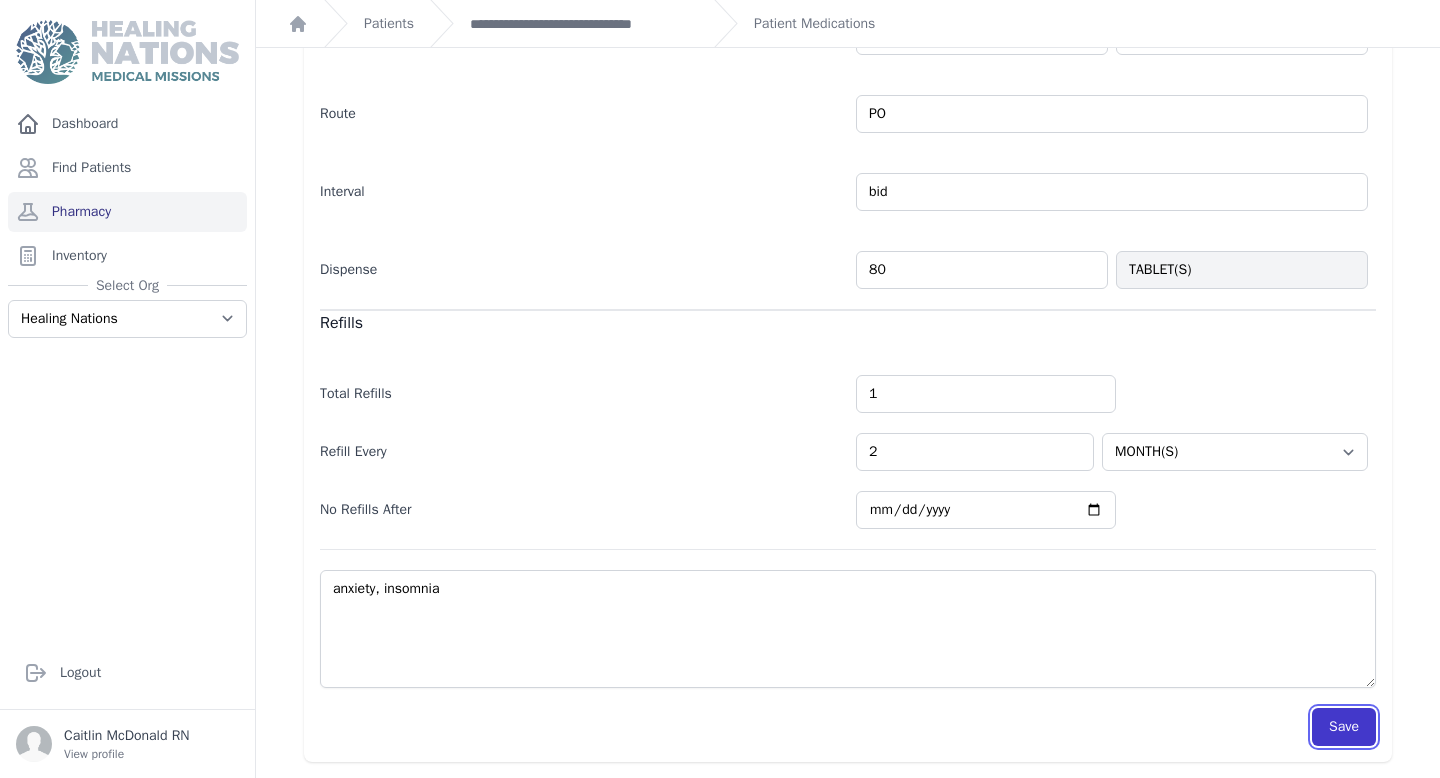 select on "MONTH(S)" 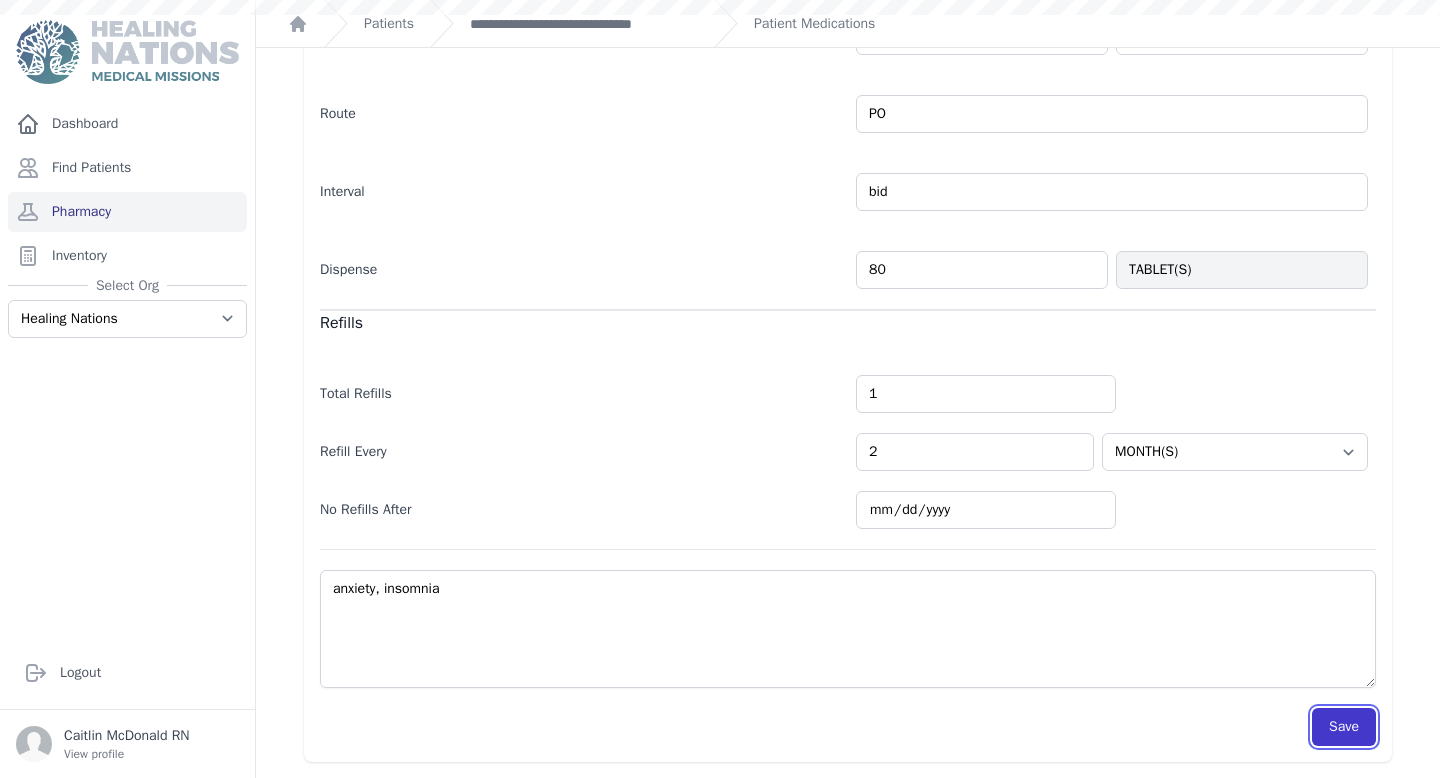 scroll, scrollTop: 422, scrollLeft: 0, axis: vertical 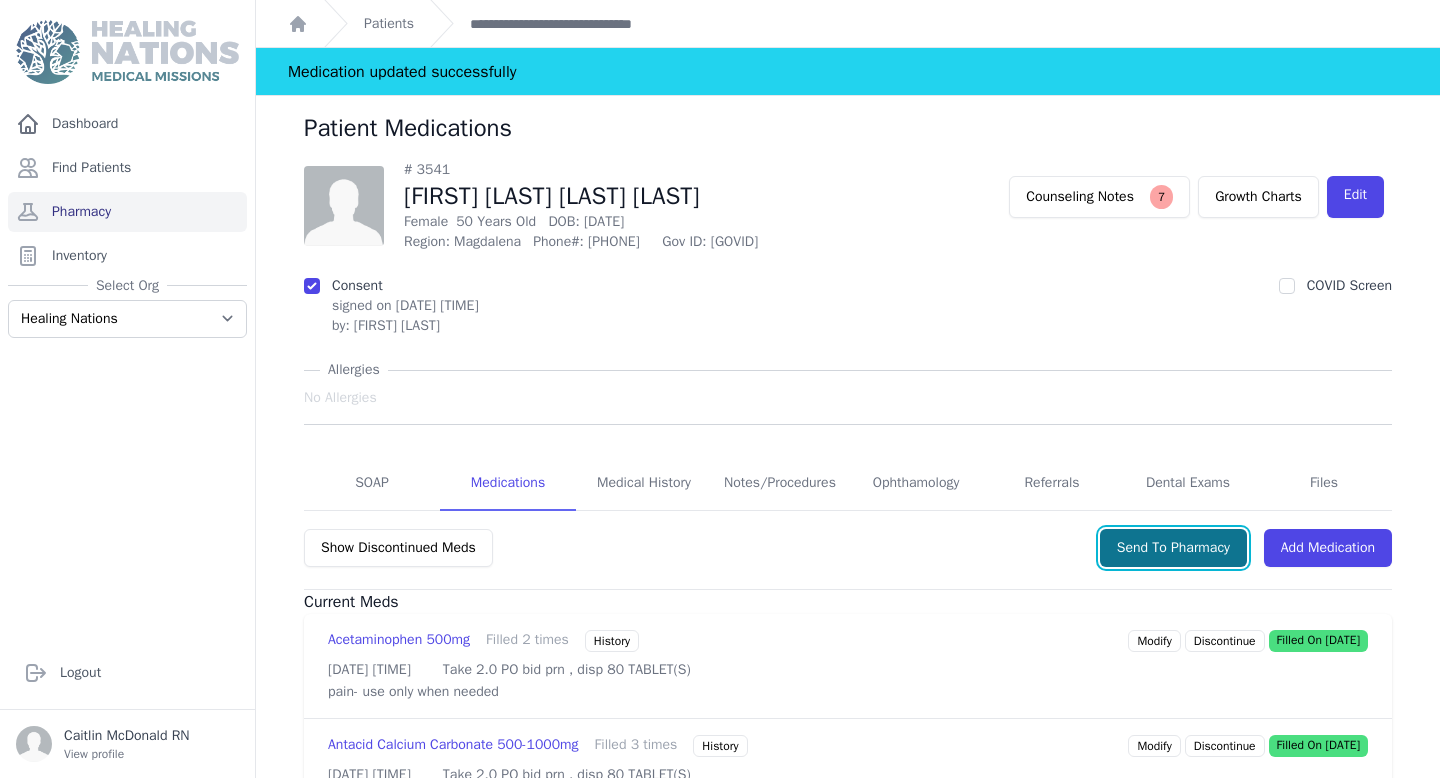 click on "Send To Pharmacy" at bounding box center [1173, 548] 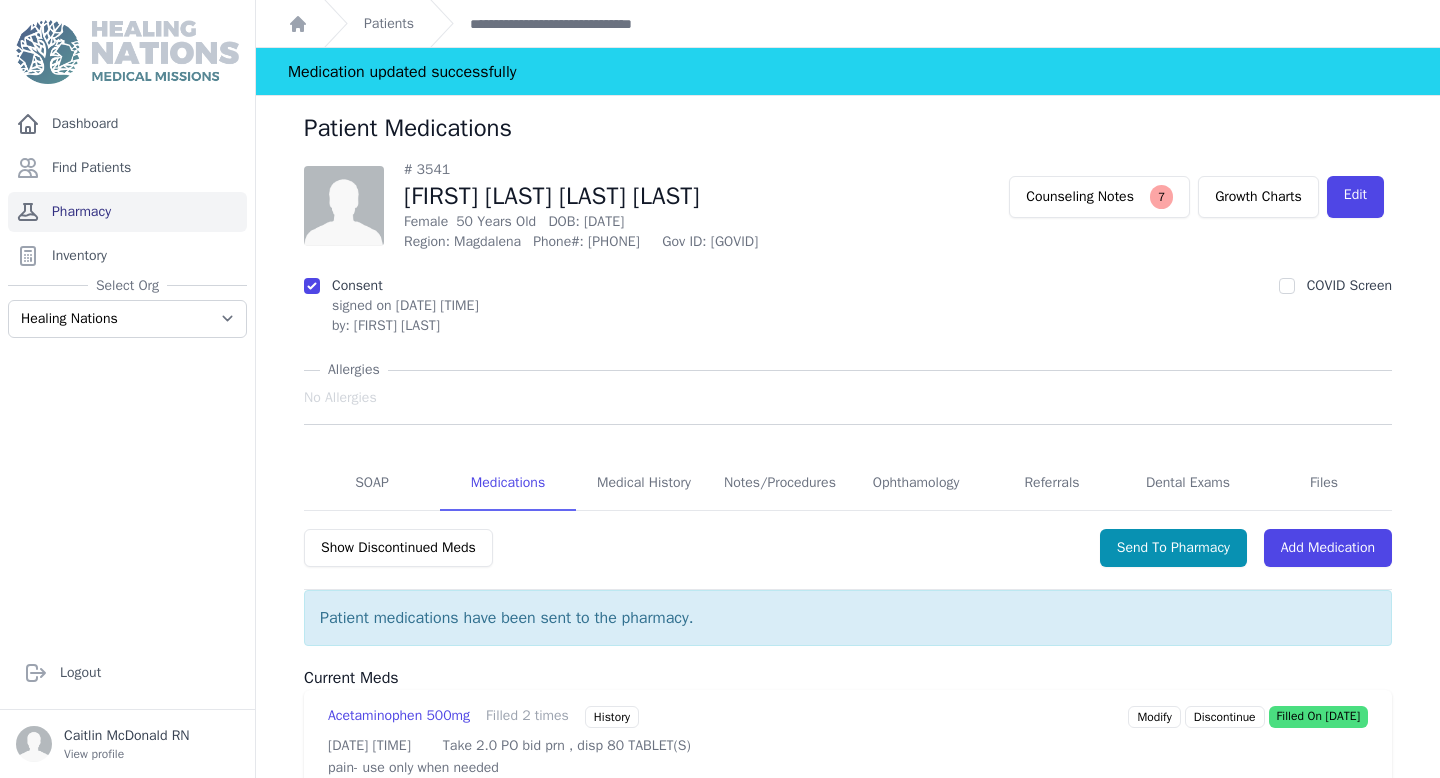 click on "Pharmacy" at bounding box center [127, 212] 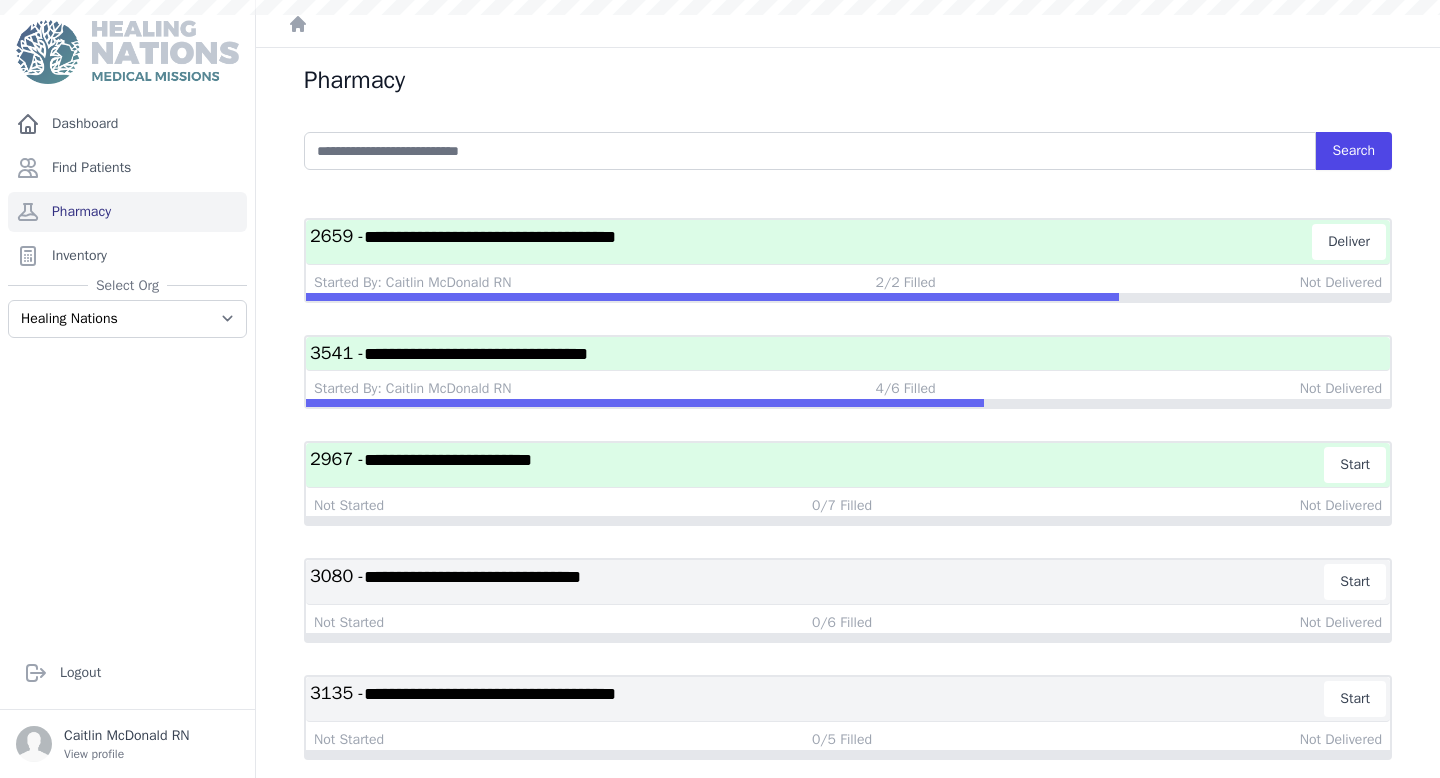scroll, scrollTop: 0, scrollLeft: 0, axis: both 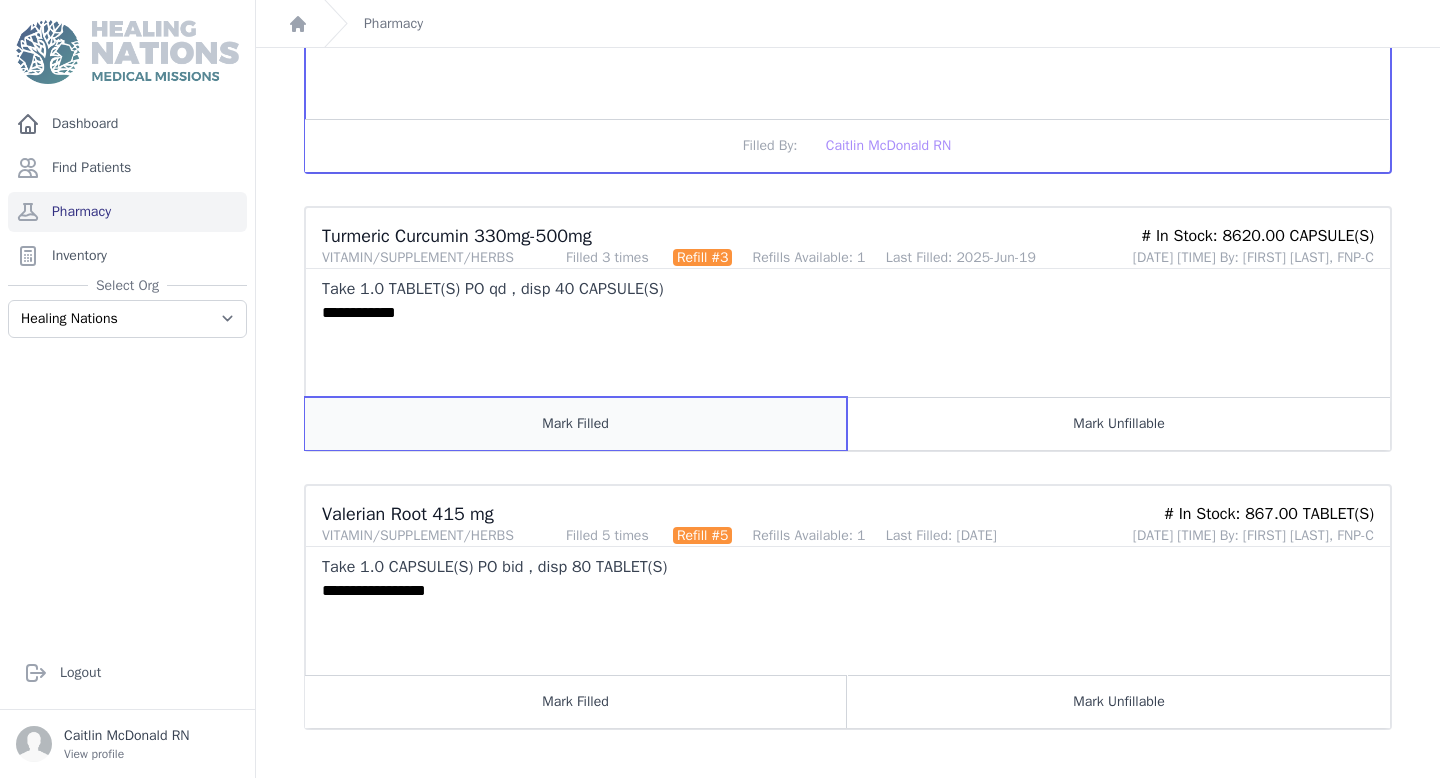 click on "Mark Filled" at bounding box center [576, 423] 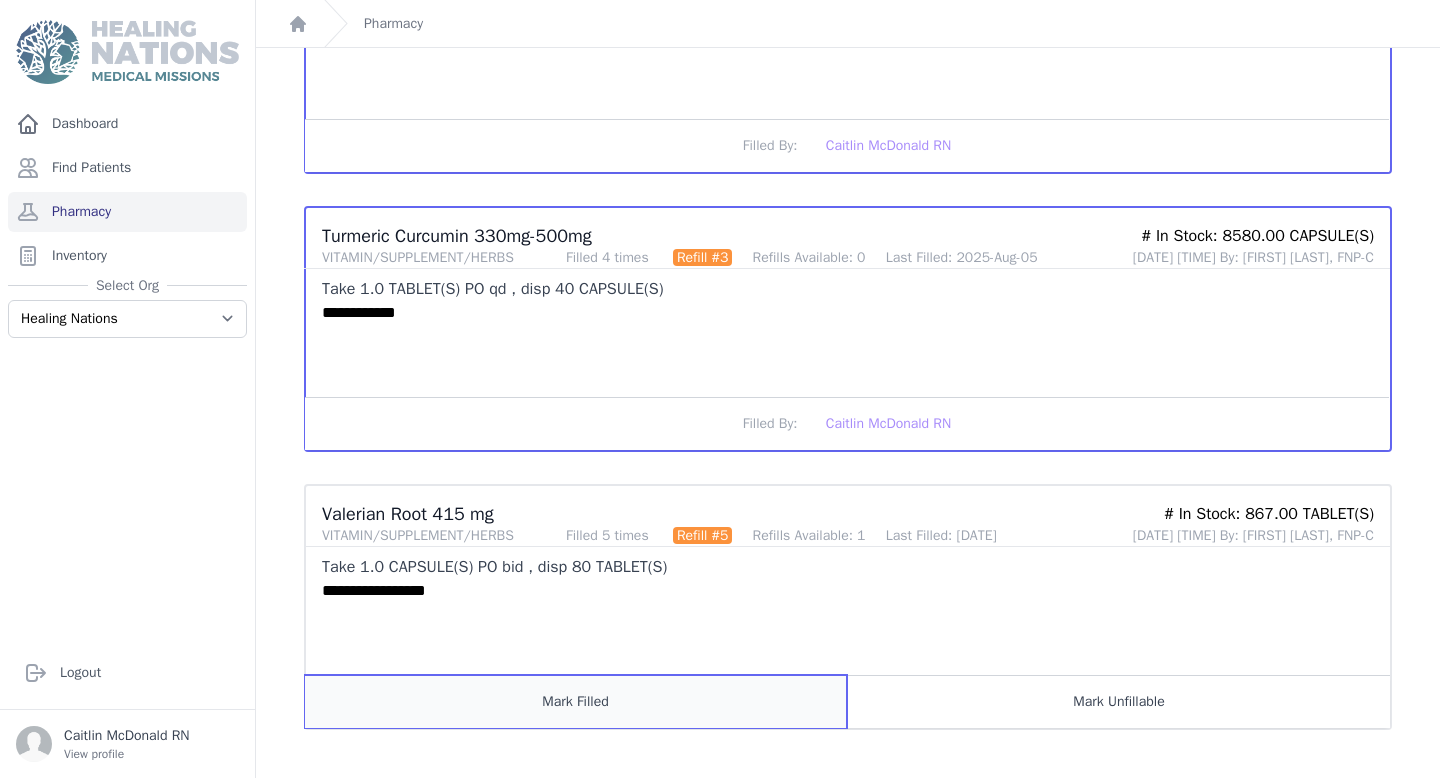 click on "Mark Filled" at bounding box center (576, 701) 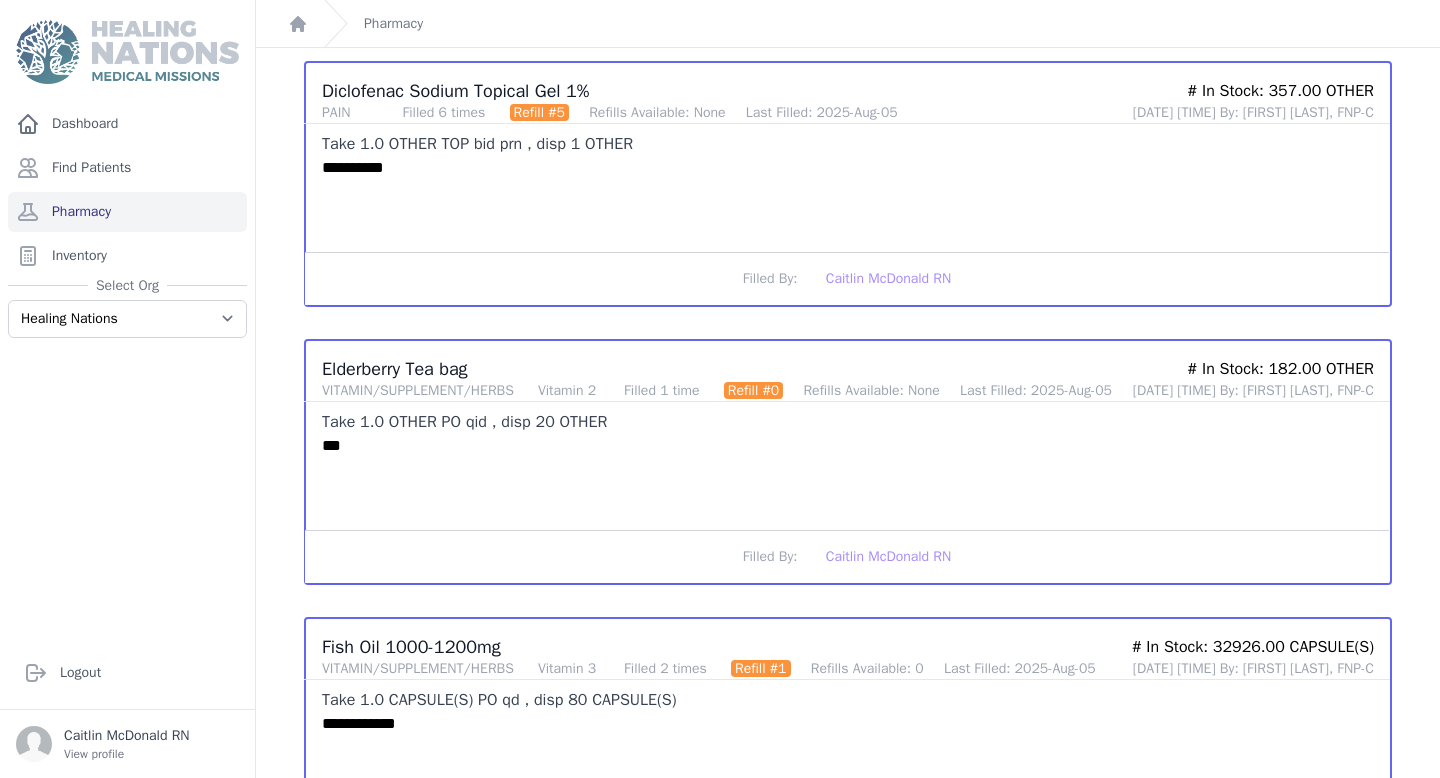 scroll, scrollTop: 0, scrollLeft: 0, axis: both 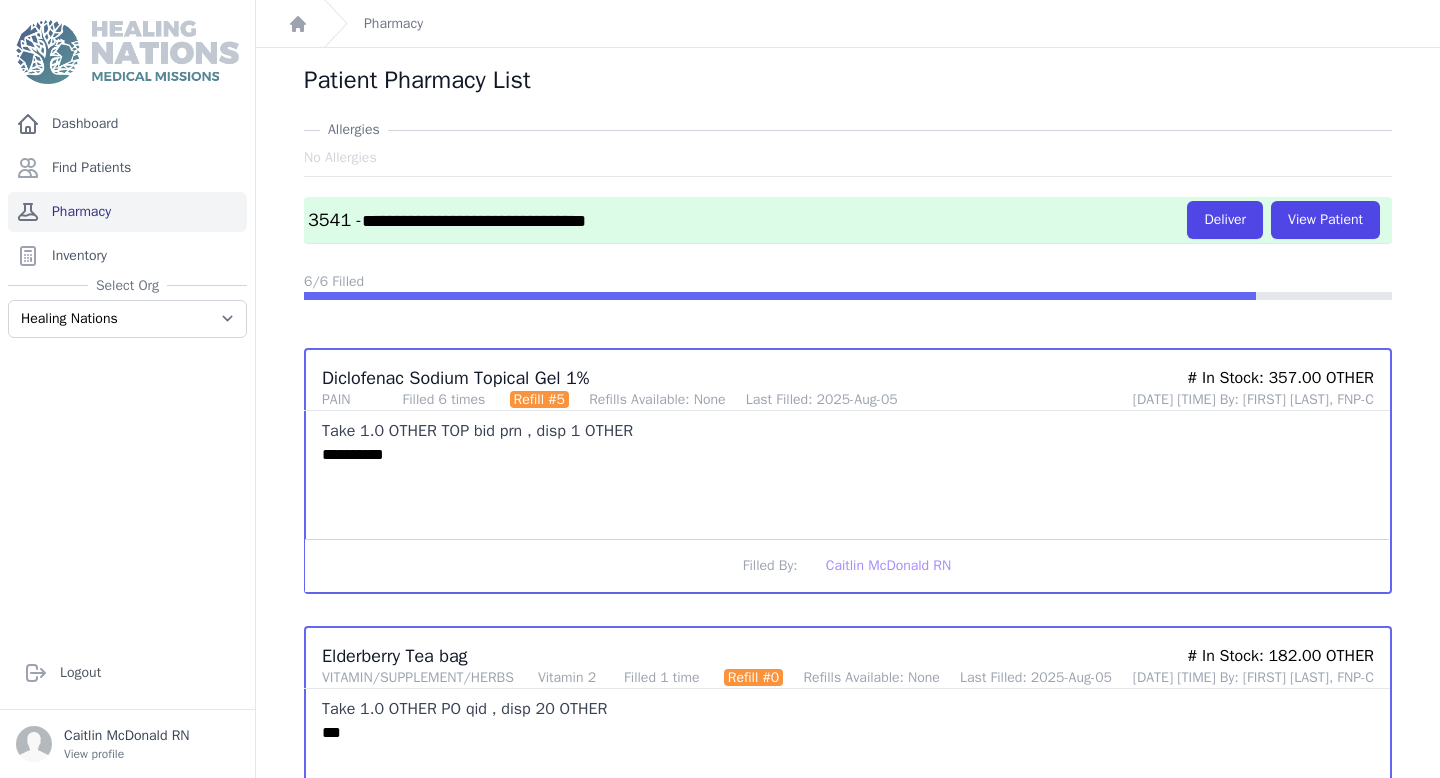 click on "Pharmacy" at bounding box center (127, 212) 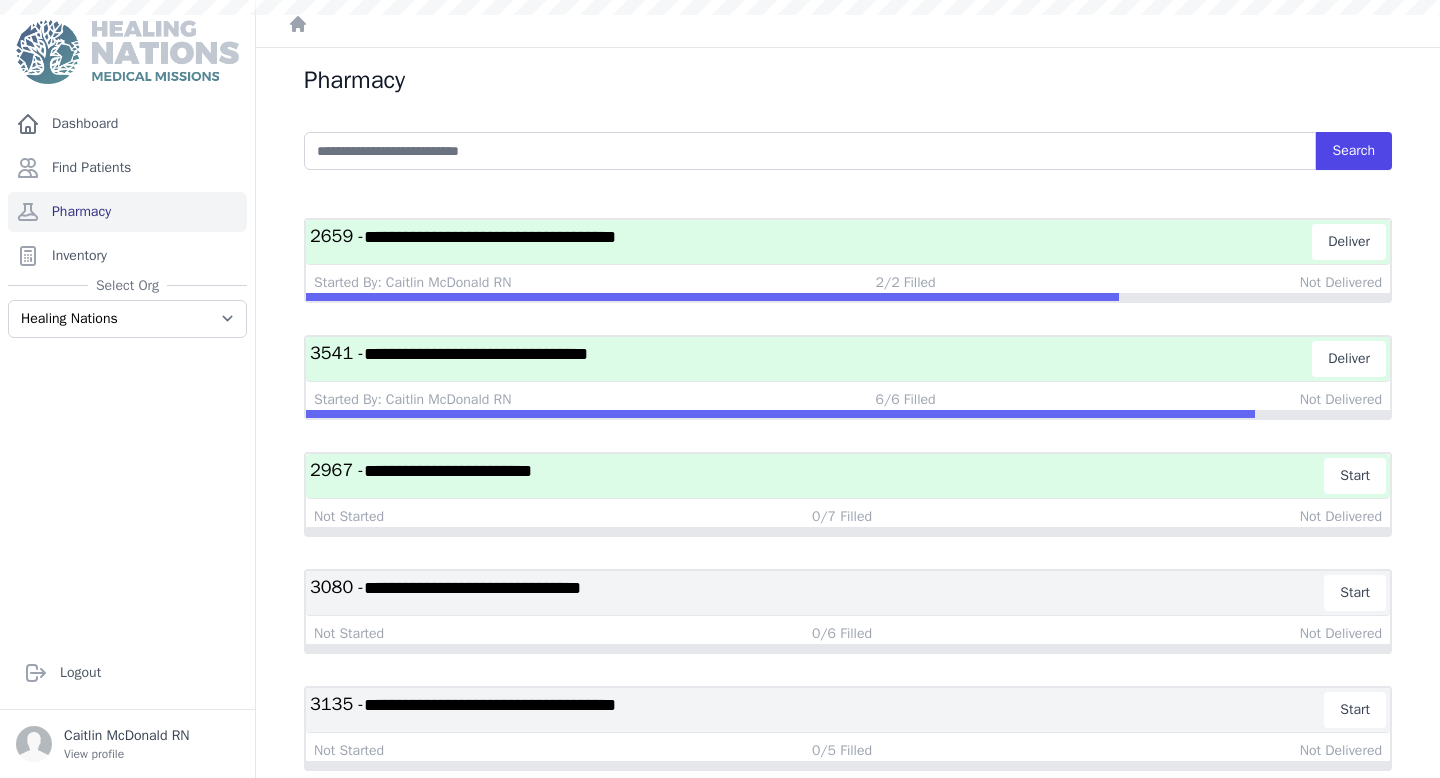 scroll, scrollTop: 0, scrollLeft: 0, axis: both 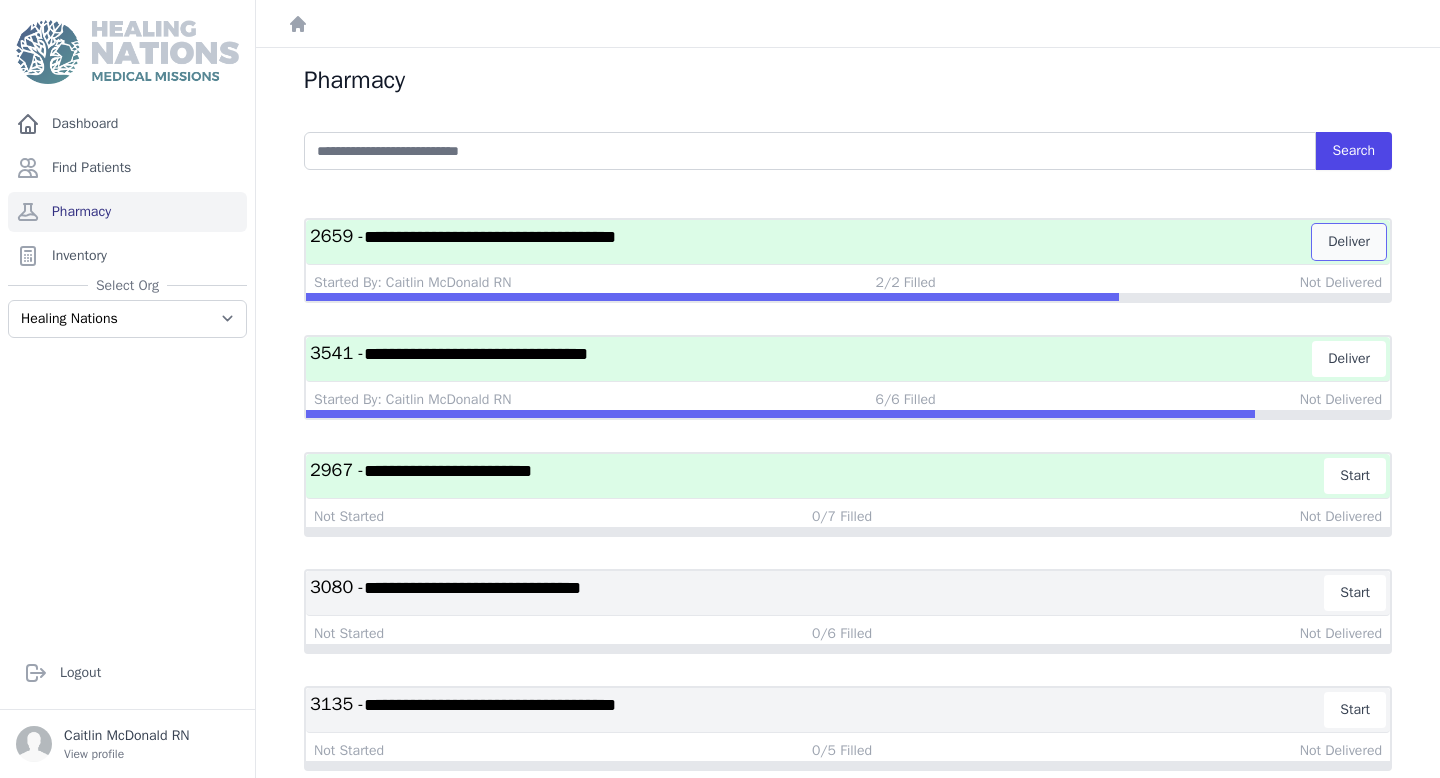click on "Deliver" at bounding box center (1349, 242) 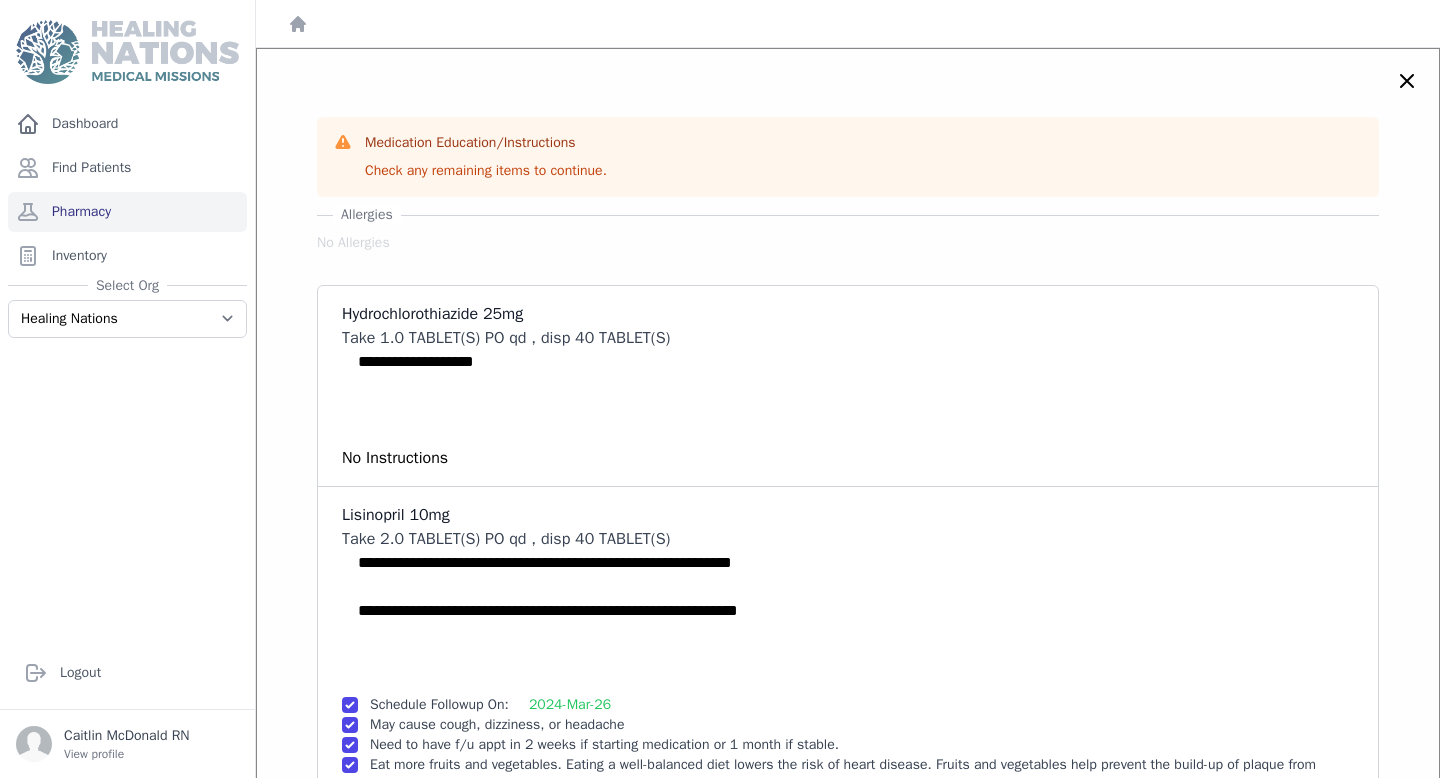 scroll, scrollTop: 275, scrollLeft: 0, axis: vertical 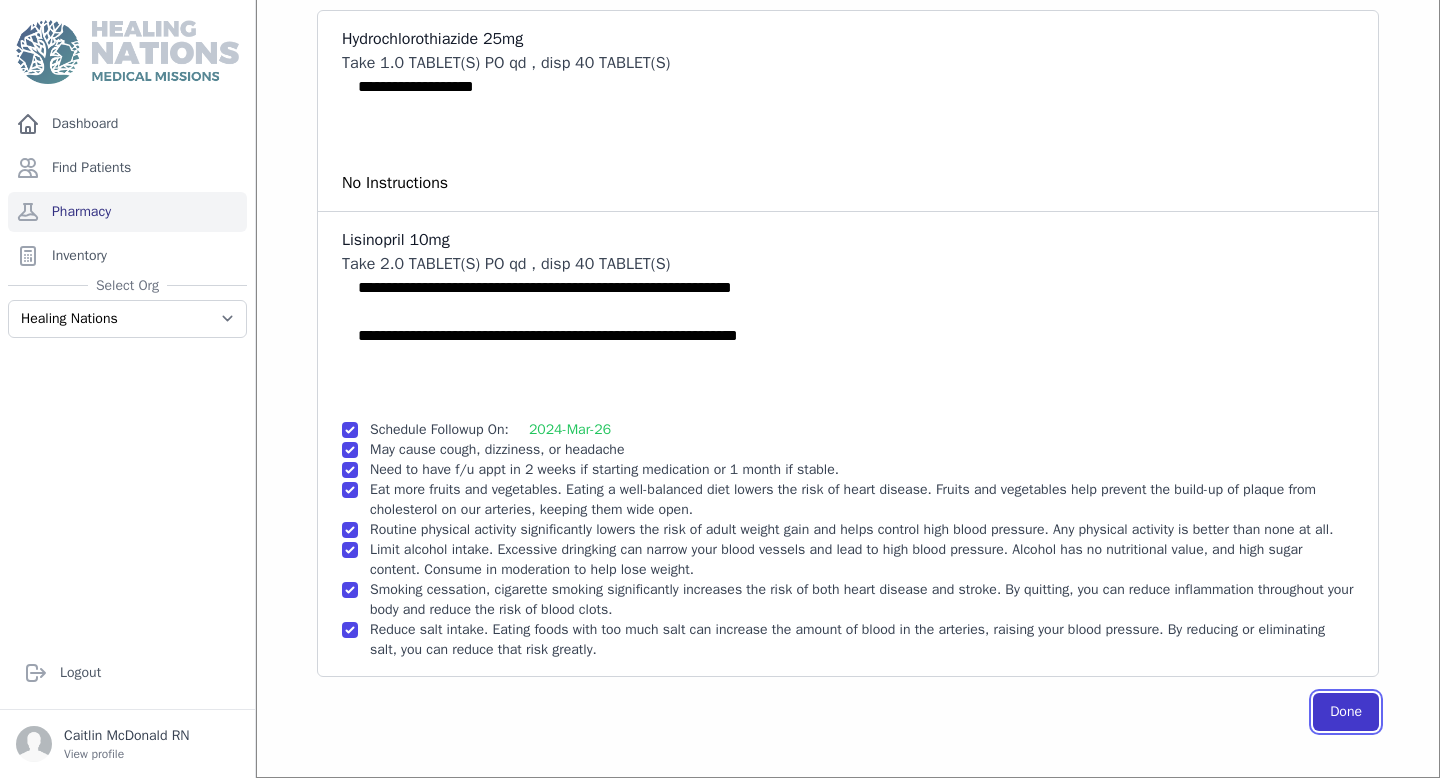 click on "Done" at bounding box center [1346, 712] 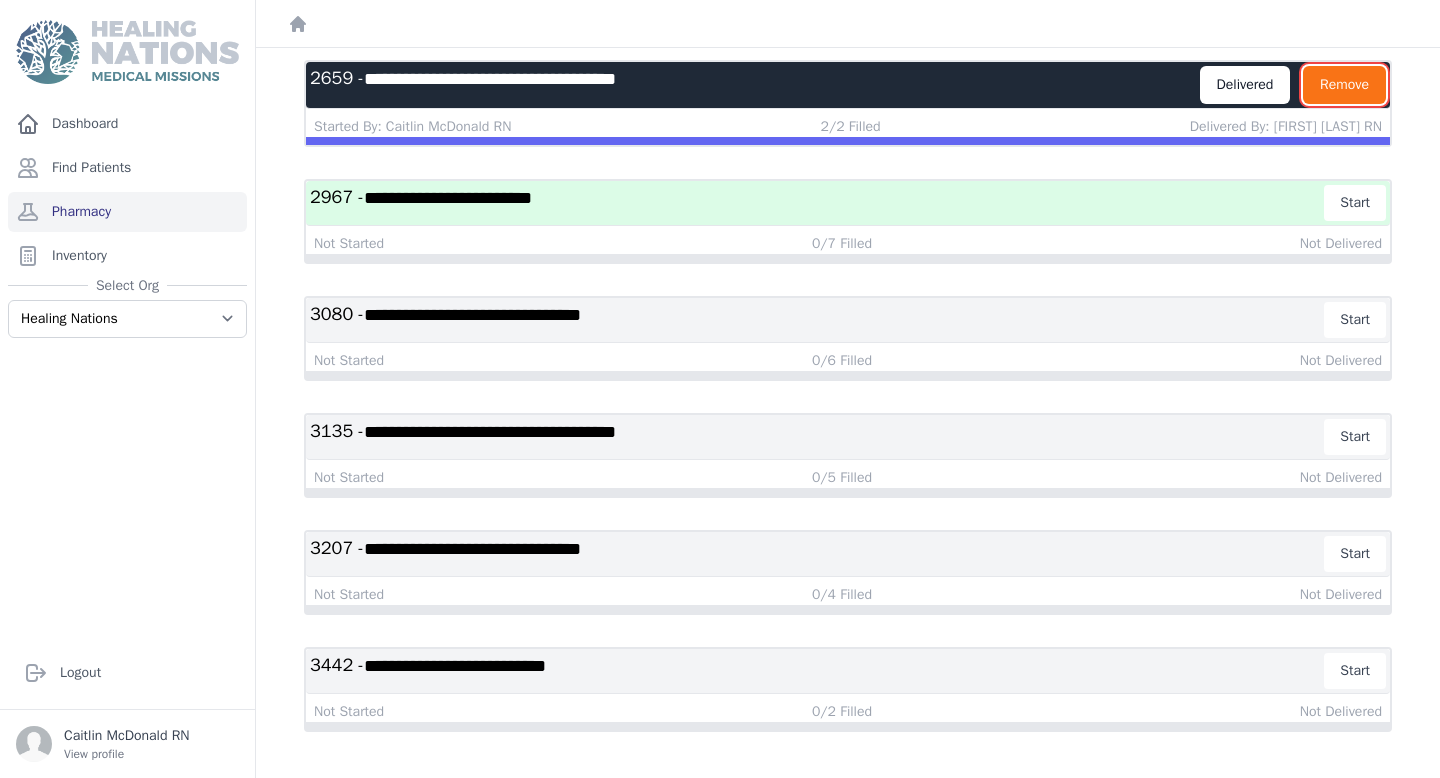 click on "Remove" at bounding box center [1344, 85] 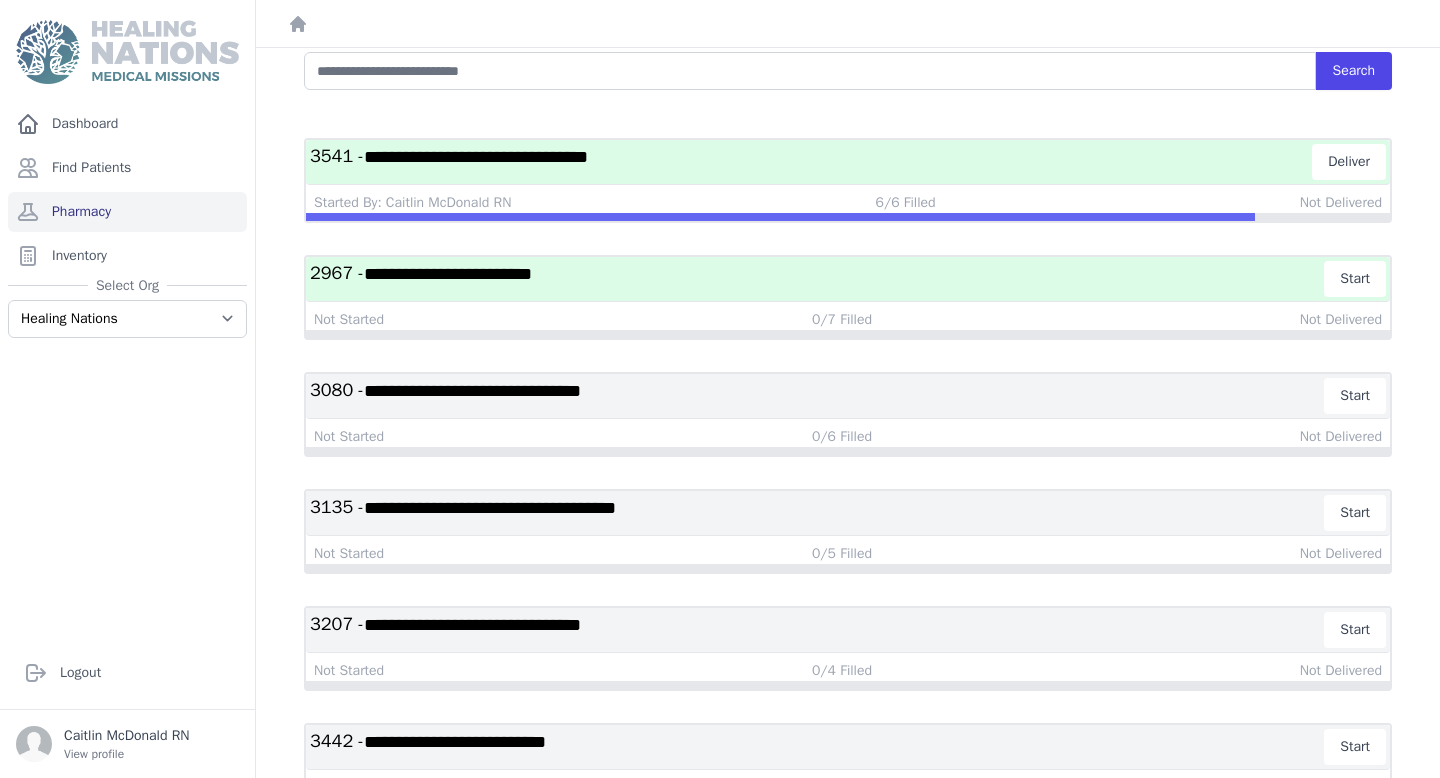 scroll, scrollTop: 120, scrollLeft: 0, axis: vertical 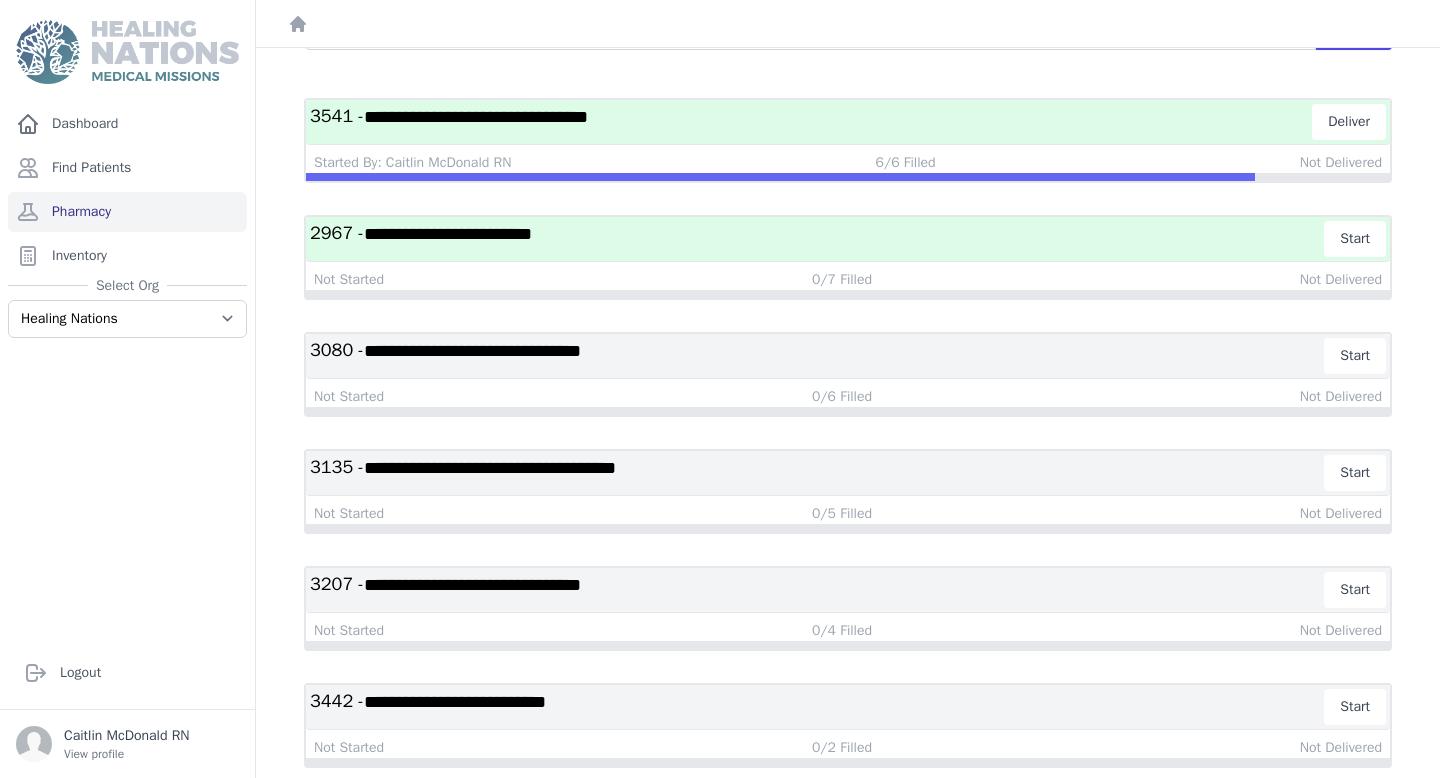 click on "**********" at bounding box center (811, 122) 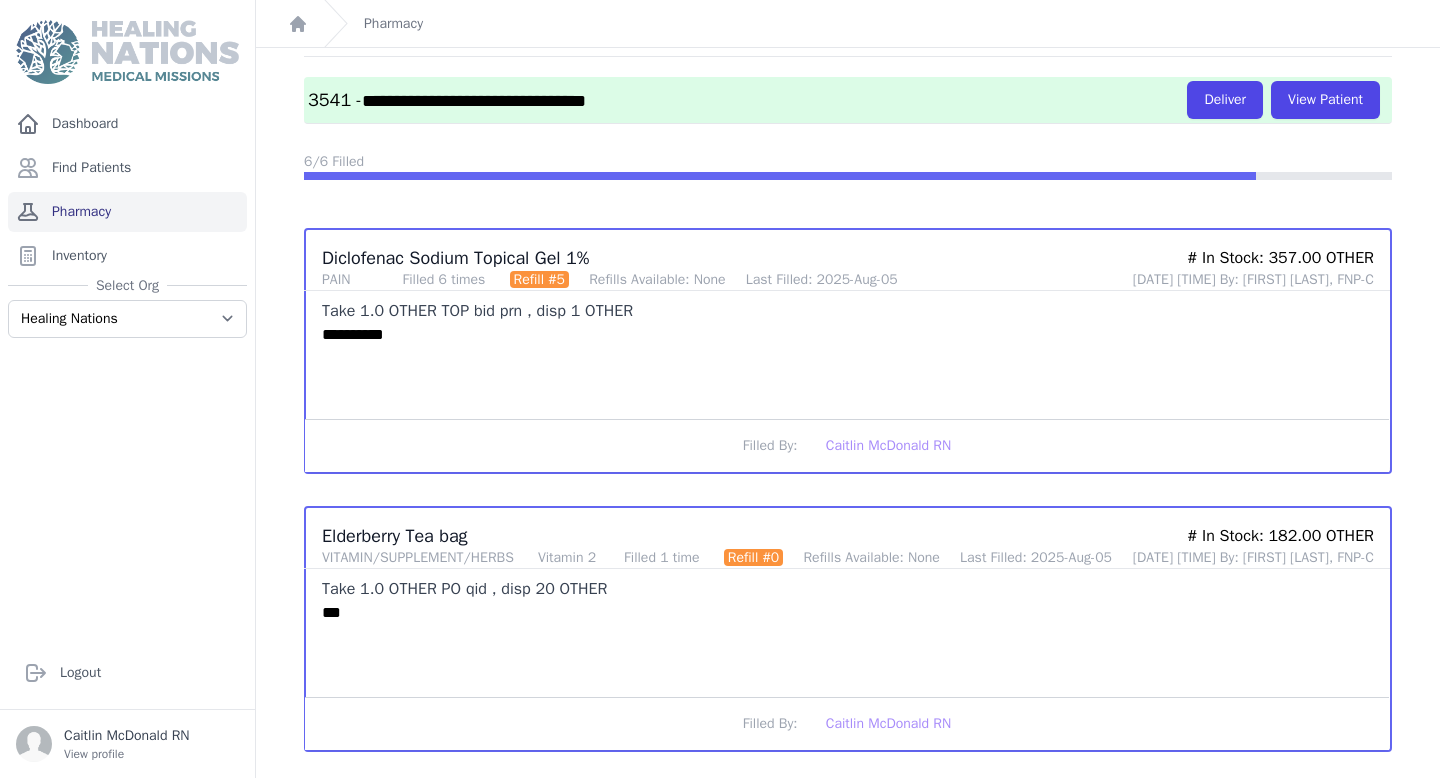 click on "Pharmacy" at bounding box center (127, 212) 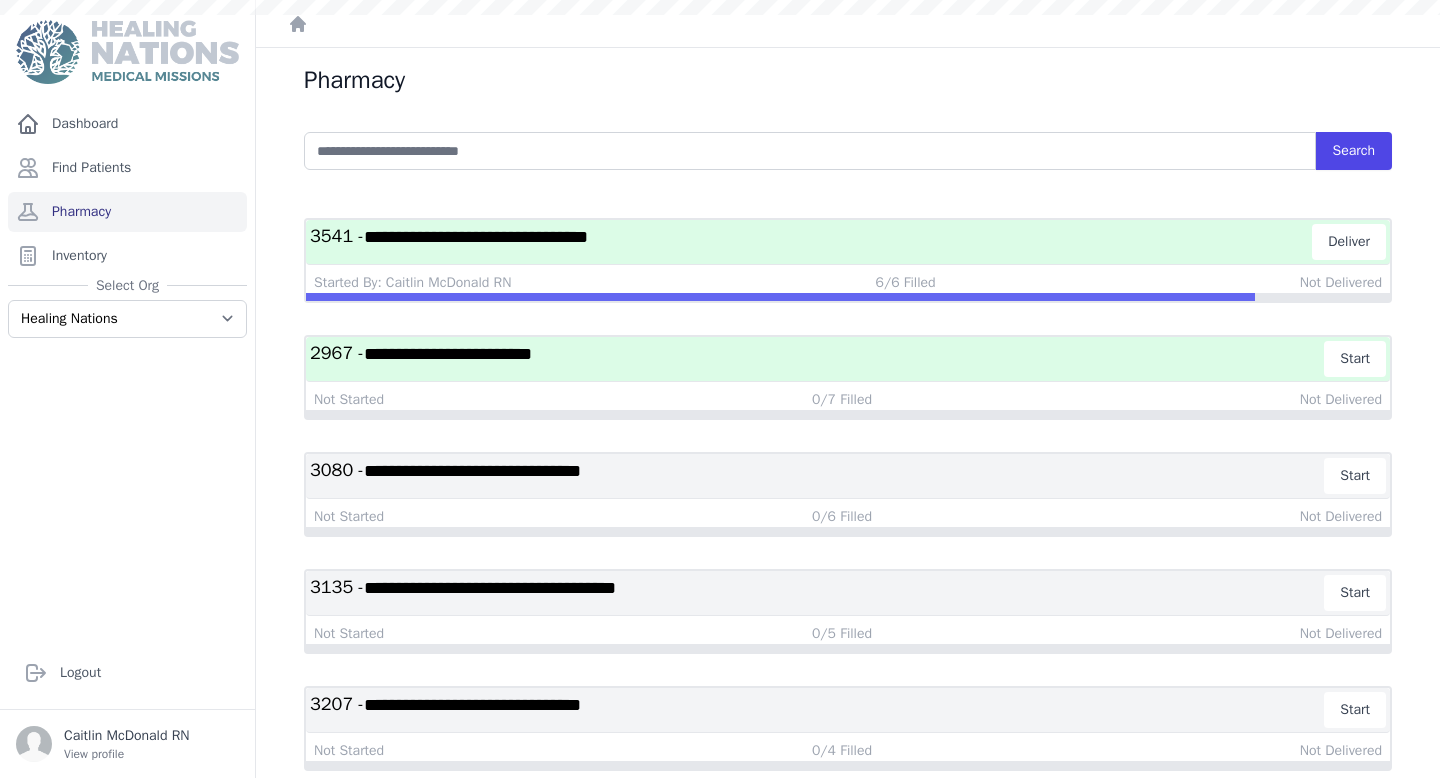 scroll, scrollTop: 0, scrollLeft: 0, axis: both 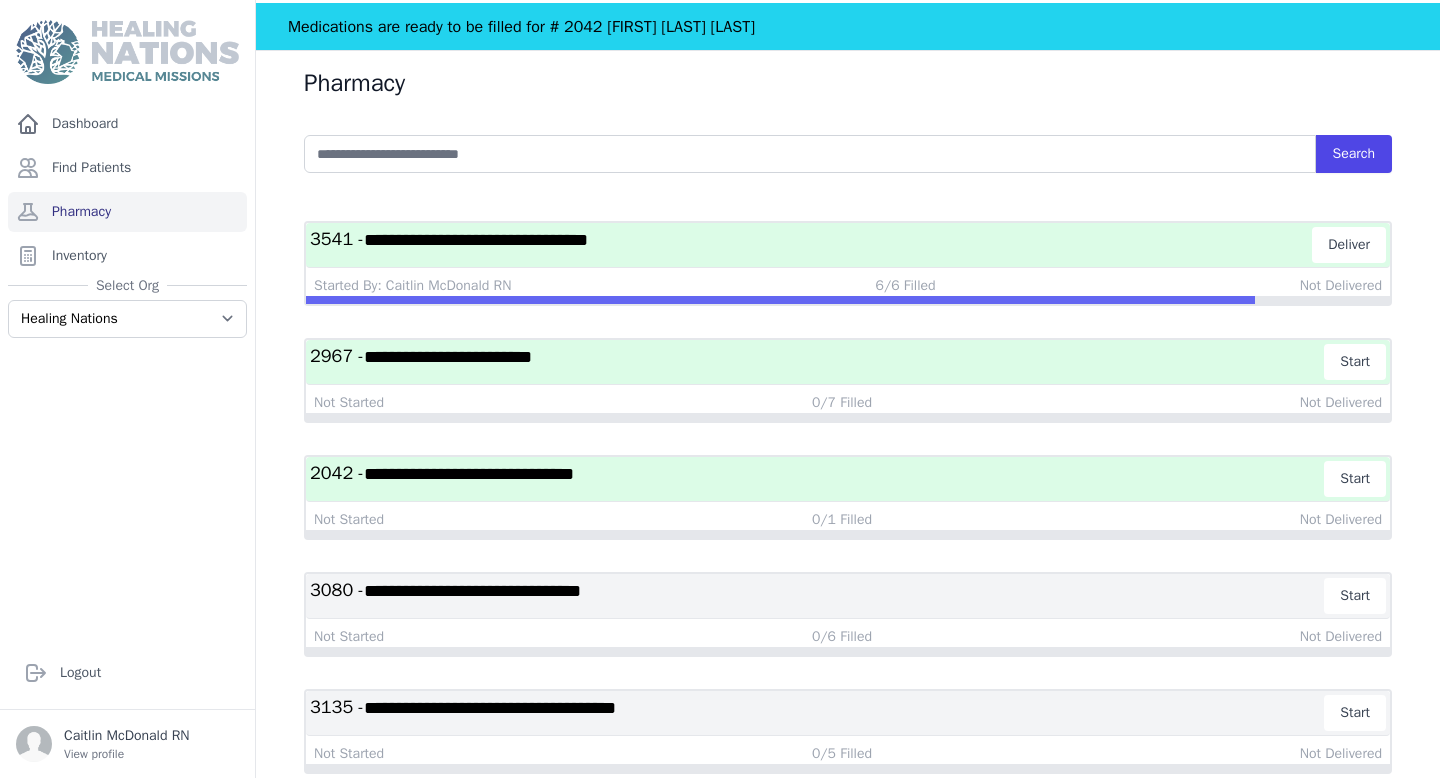 click on "**********" at bounding box center [469, 474] 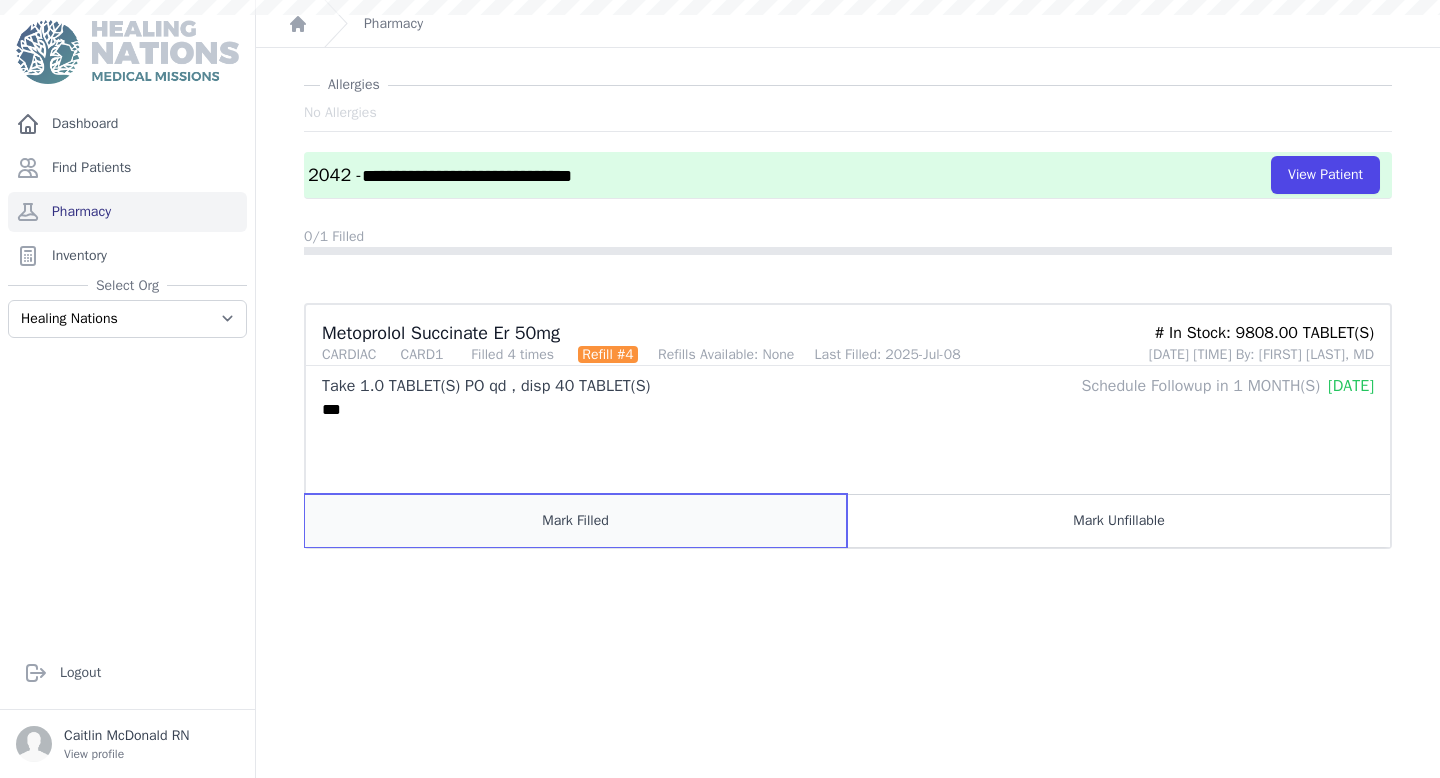 click on "Mark Filled" at bounding box center [576, 520] 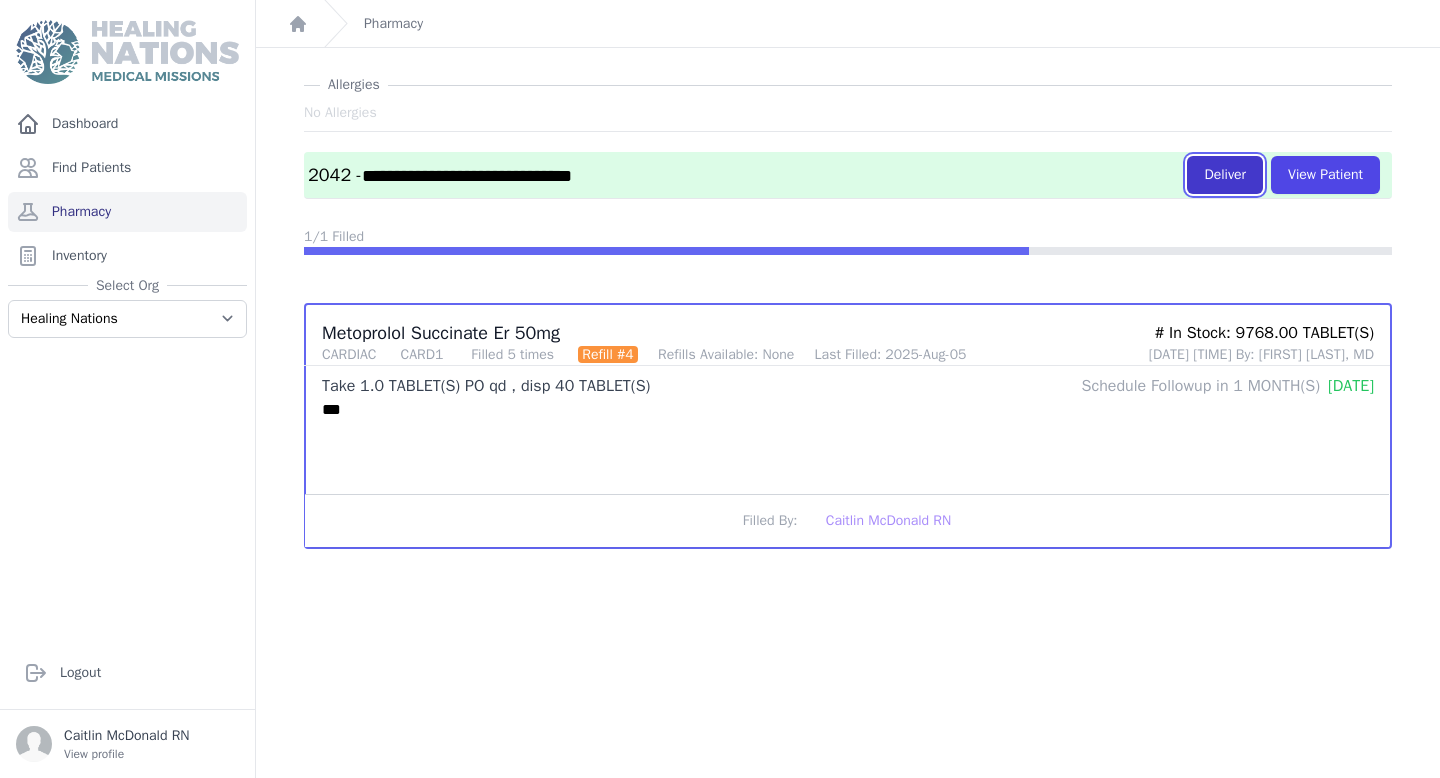 click on "Deliver" at bounding box center [1225, 175] 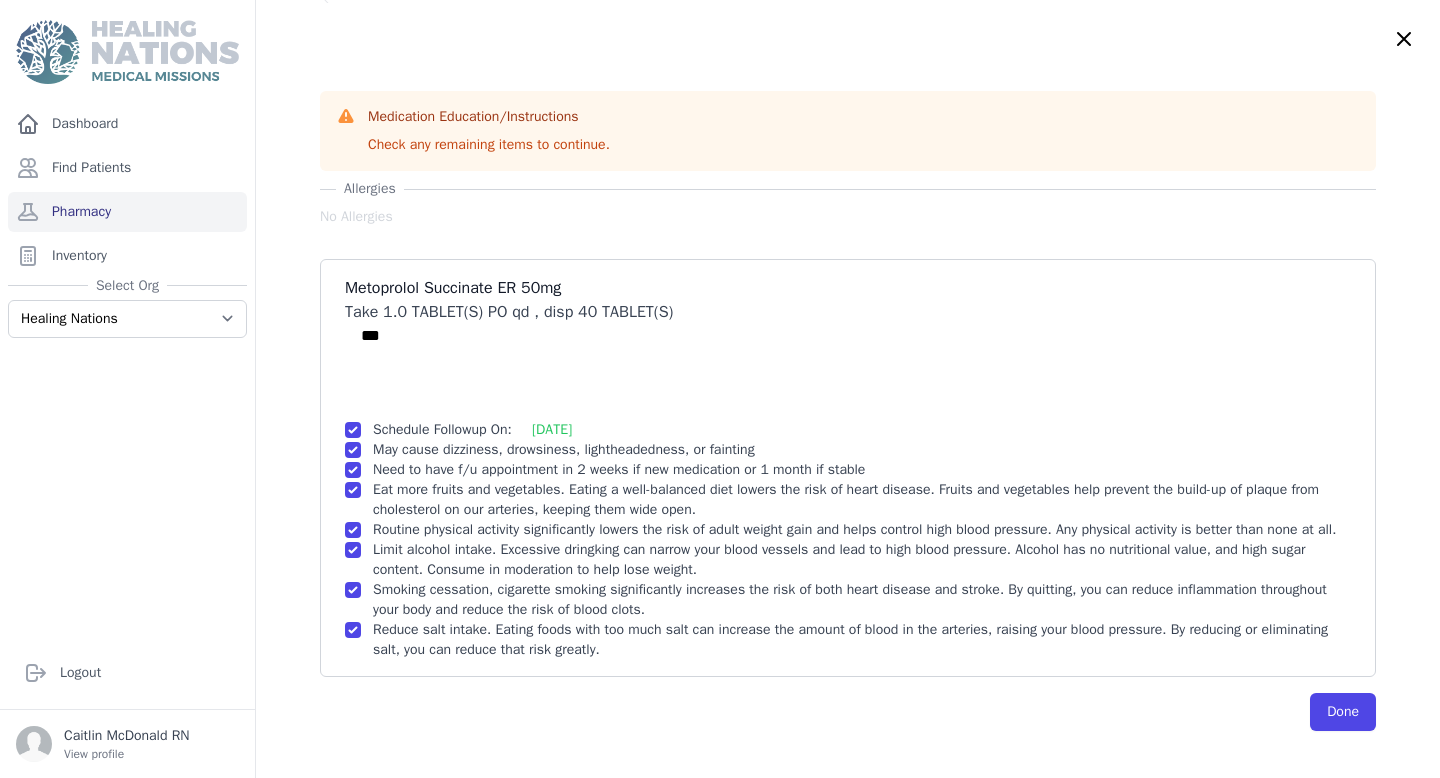 scroll, scrollTop: 0, scrollLeft: 0, axis: both 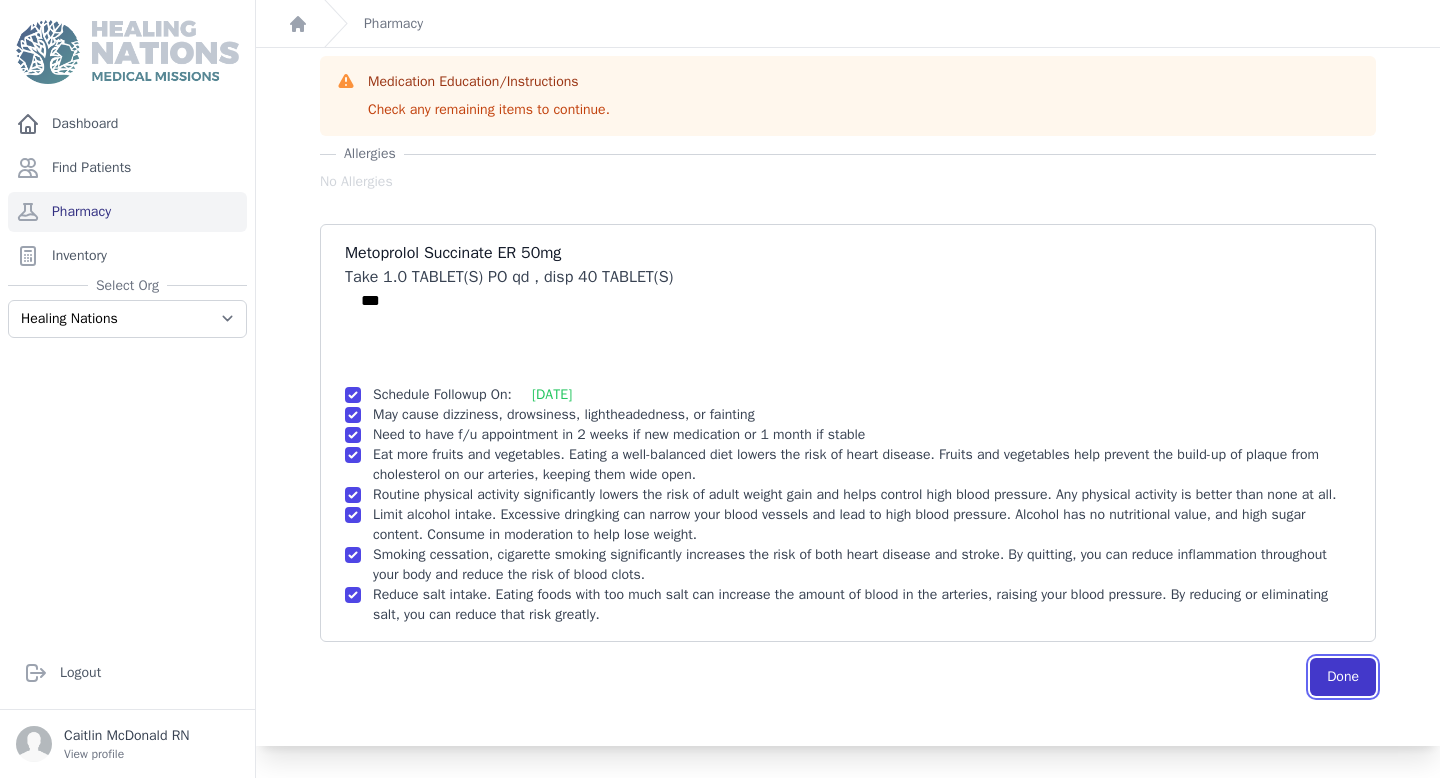 click on "Done" at bounding box center (1343, 677) 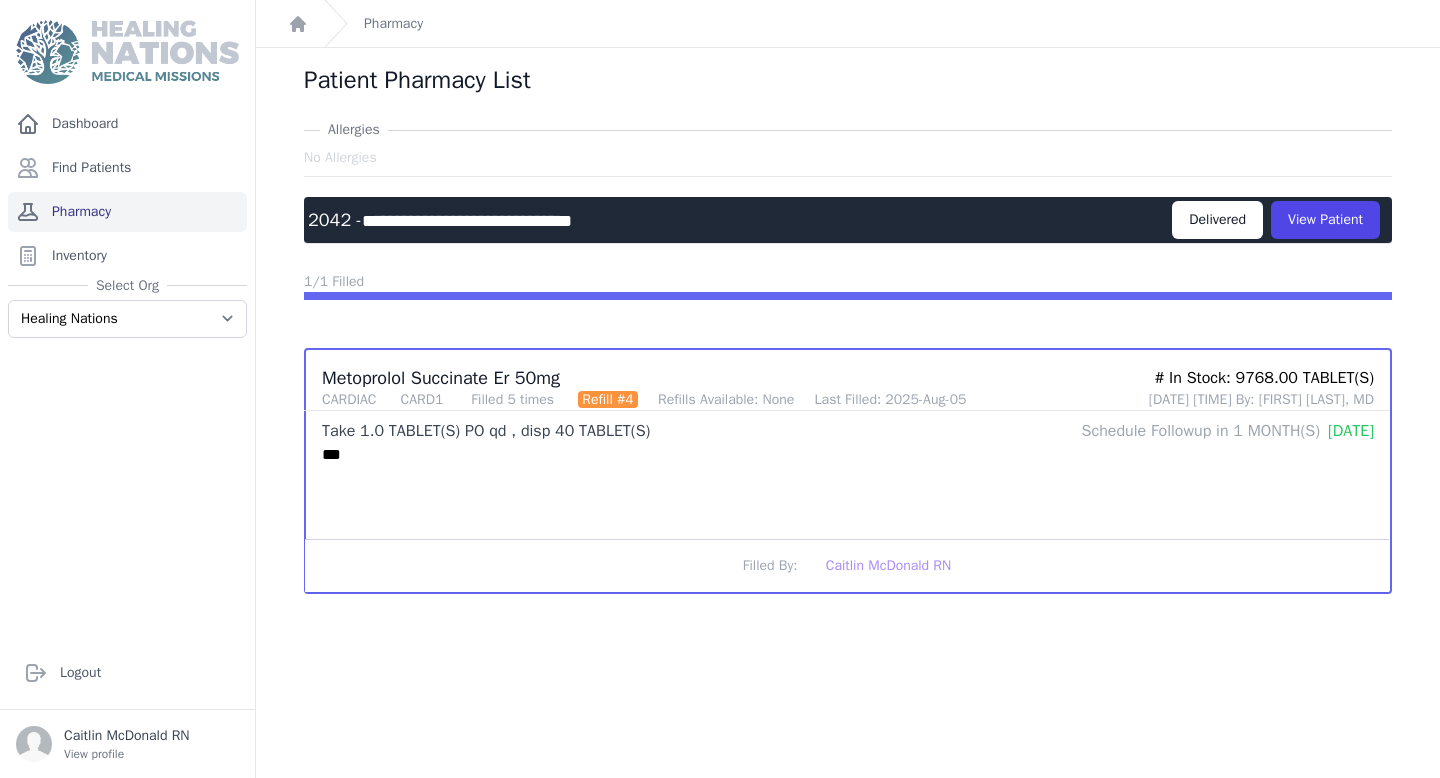 click on "Pharmacy" at bounding box center [127, 212] 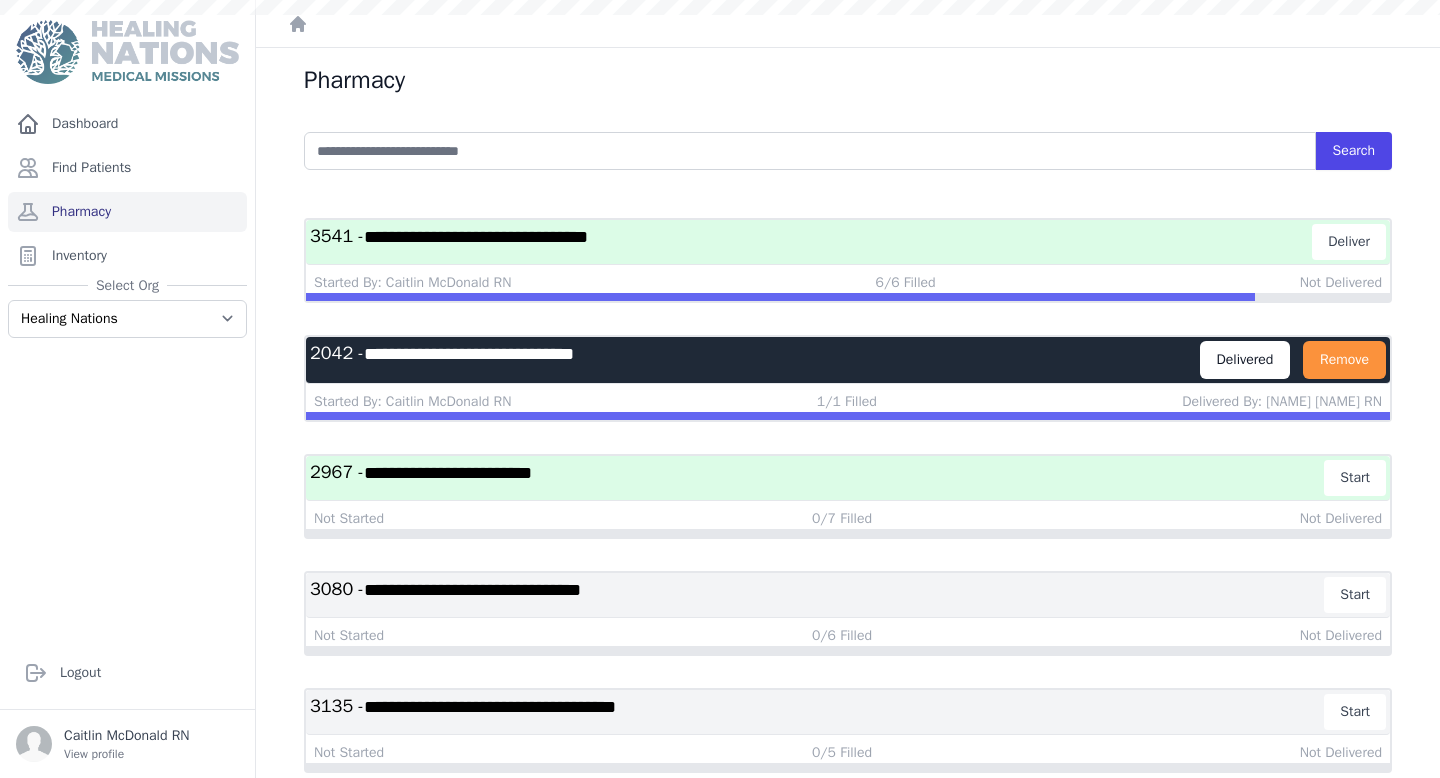 scroll, scrollTop: 0, scrollLeft: 0, axis: both 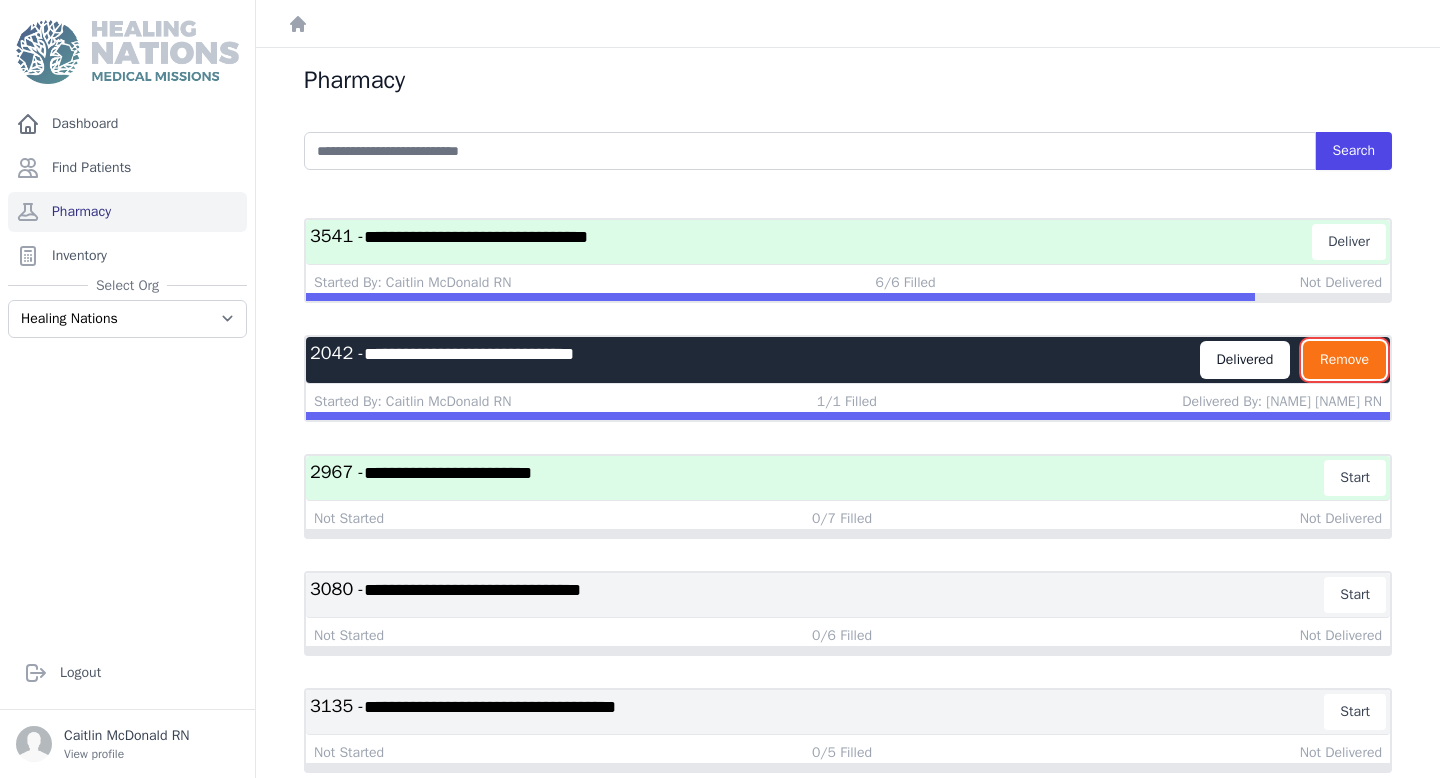 click on "Remove" at bounding box center [1344, 360] 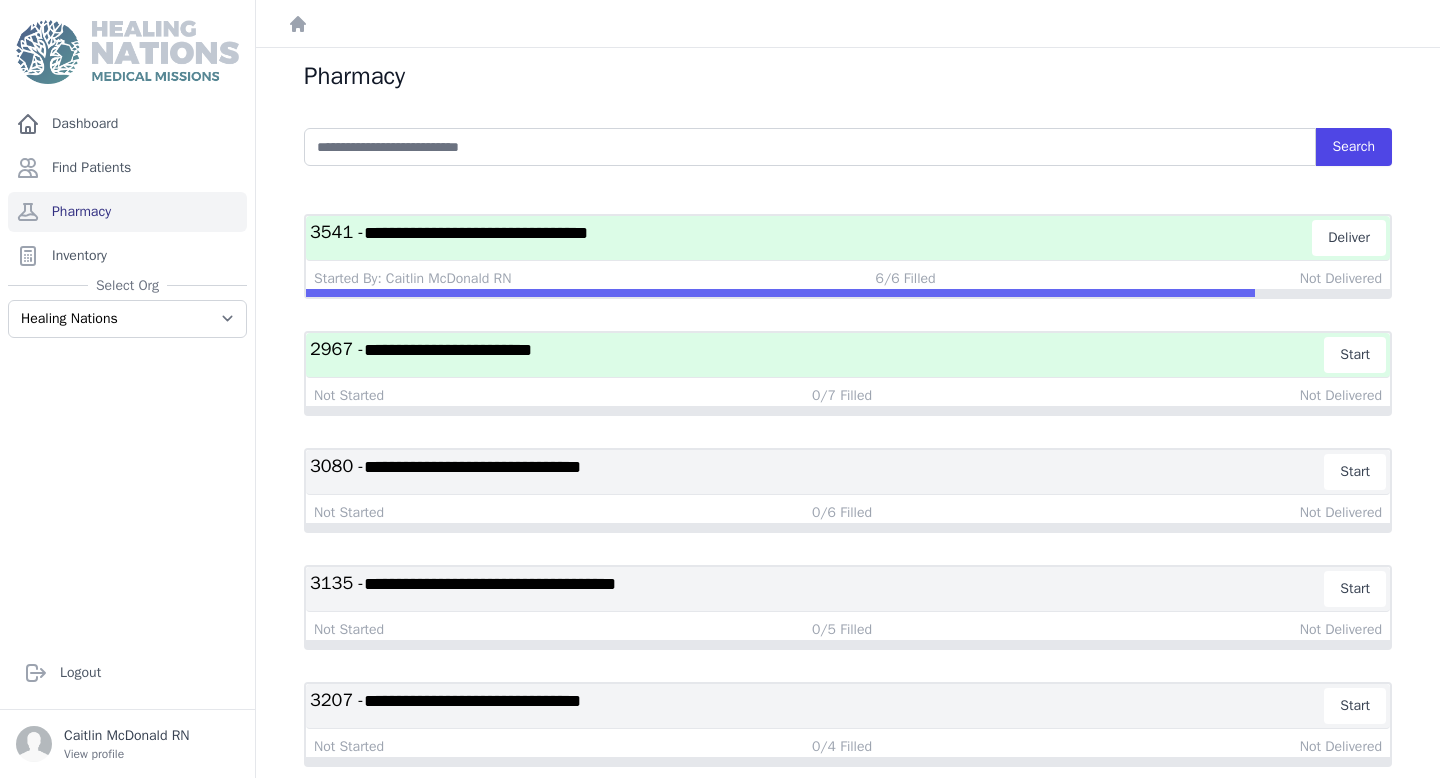 scroll, scrollTop: 0, scrollLeft: 0, axis: both 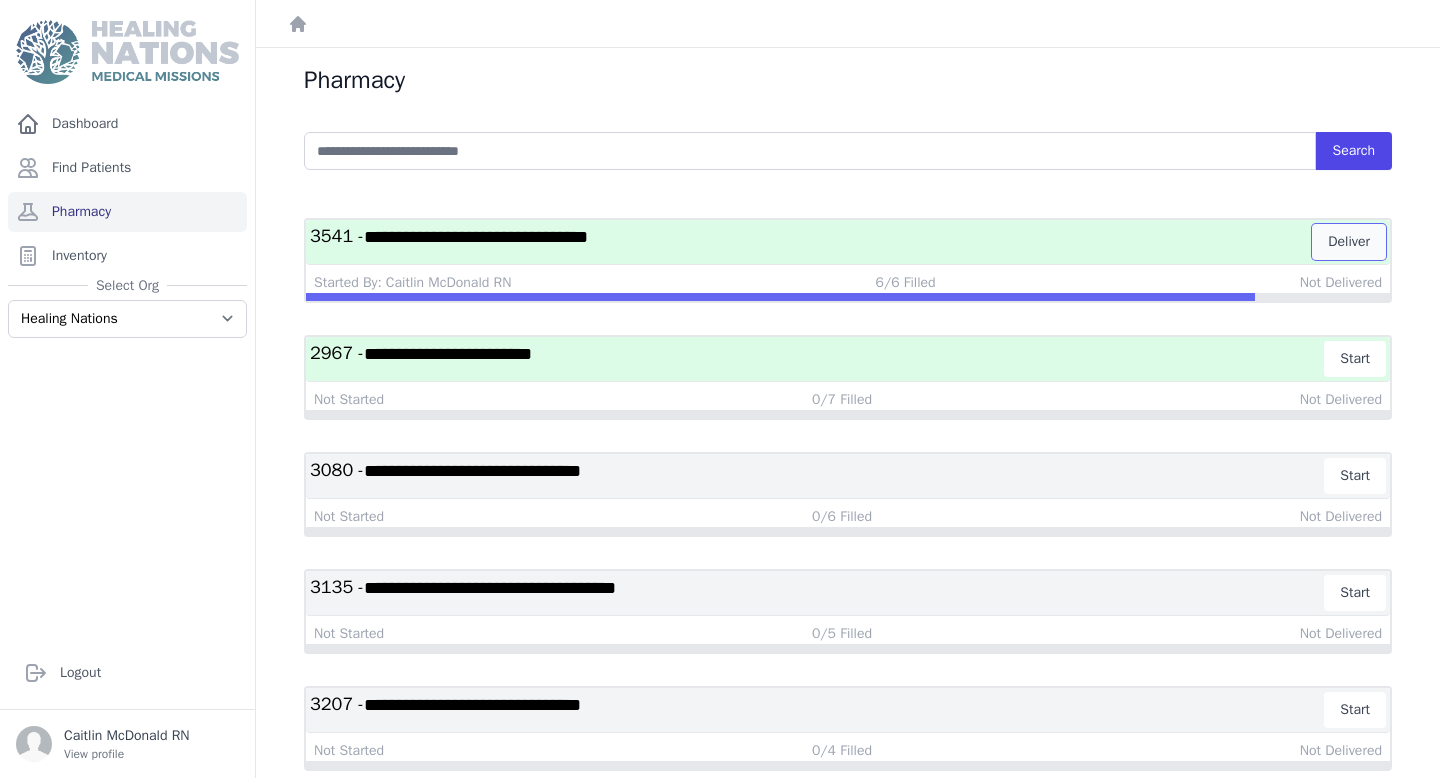 click on "Deliver" at bounding box center (1349, 242) 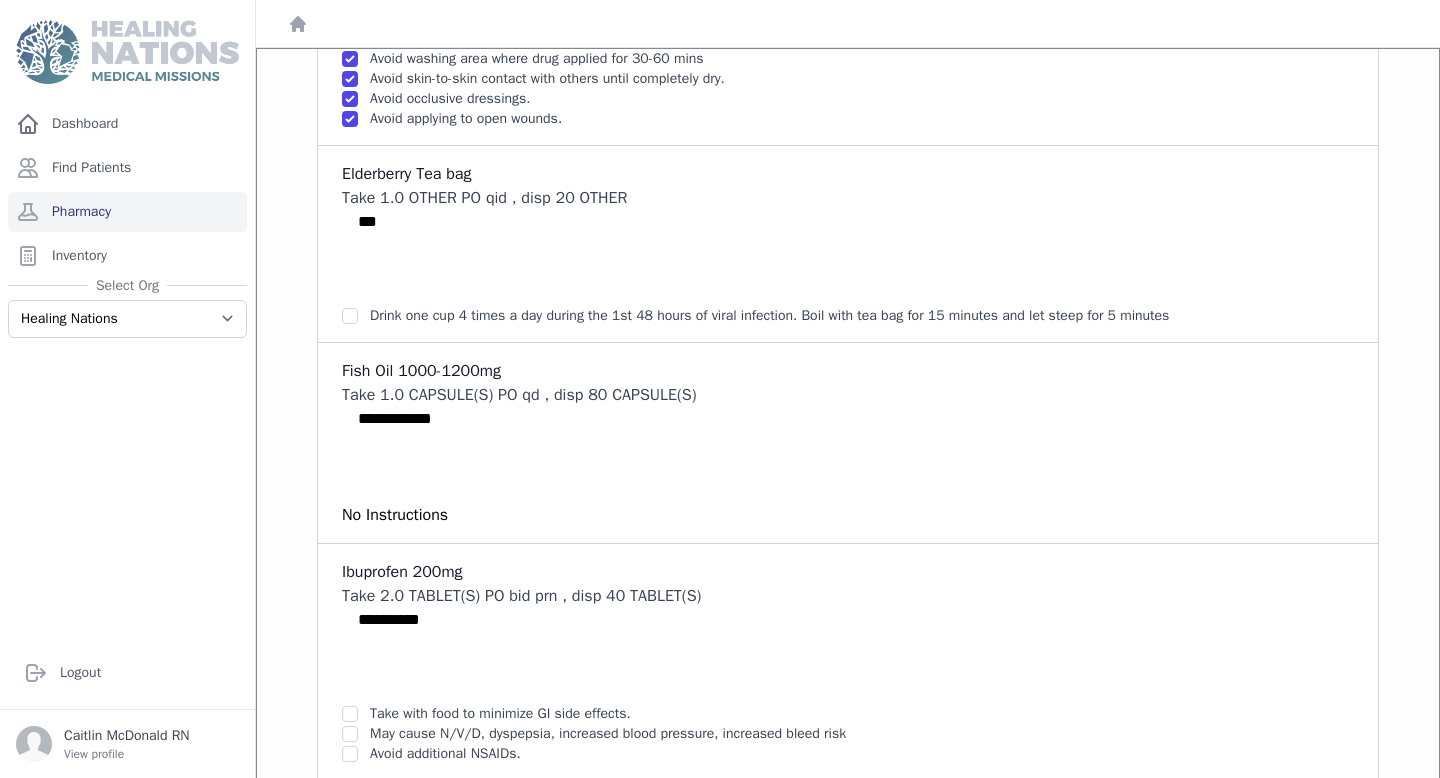 scroll, scrollTop: 427, scrollLeft: 0, axis: vertical 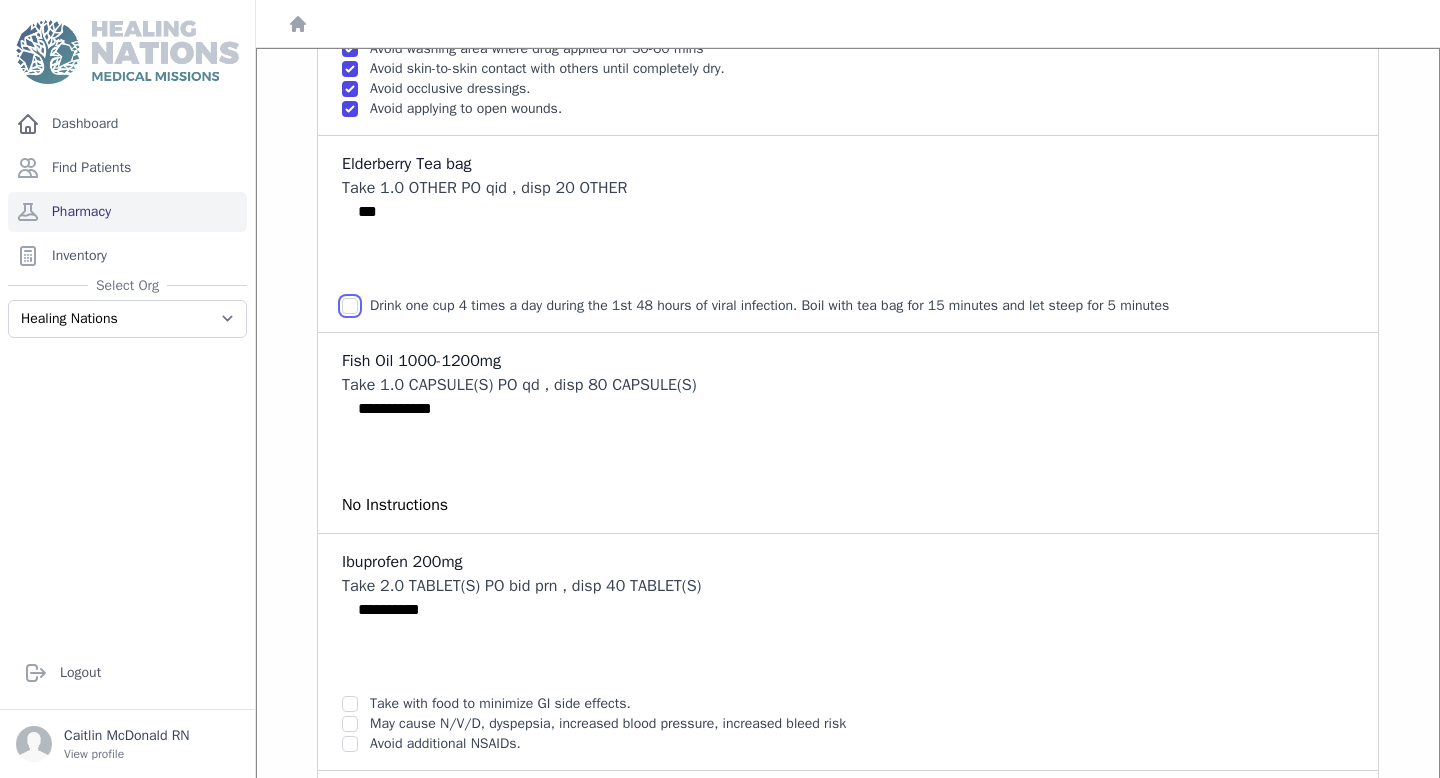 click at bounding box center (350, 29) 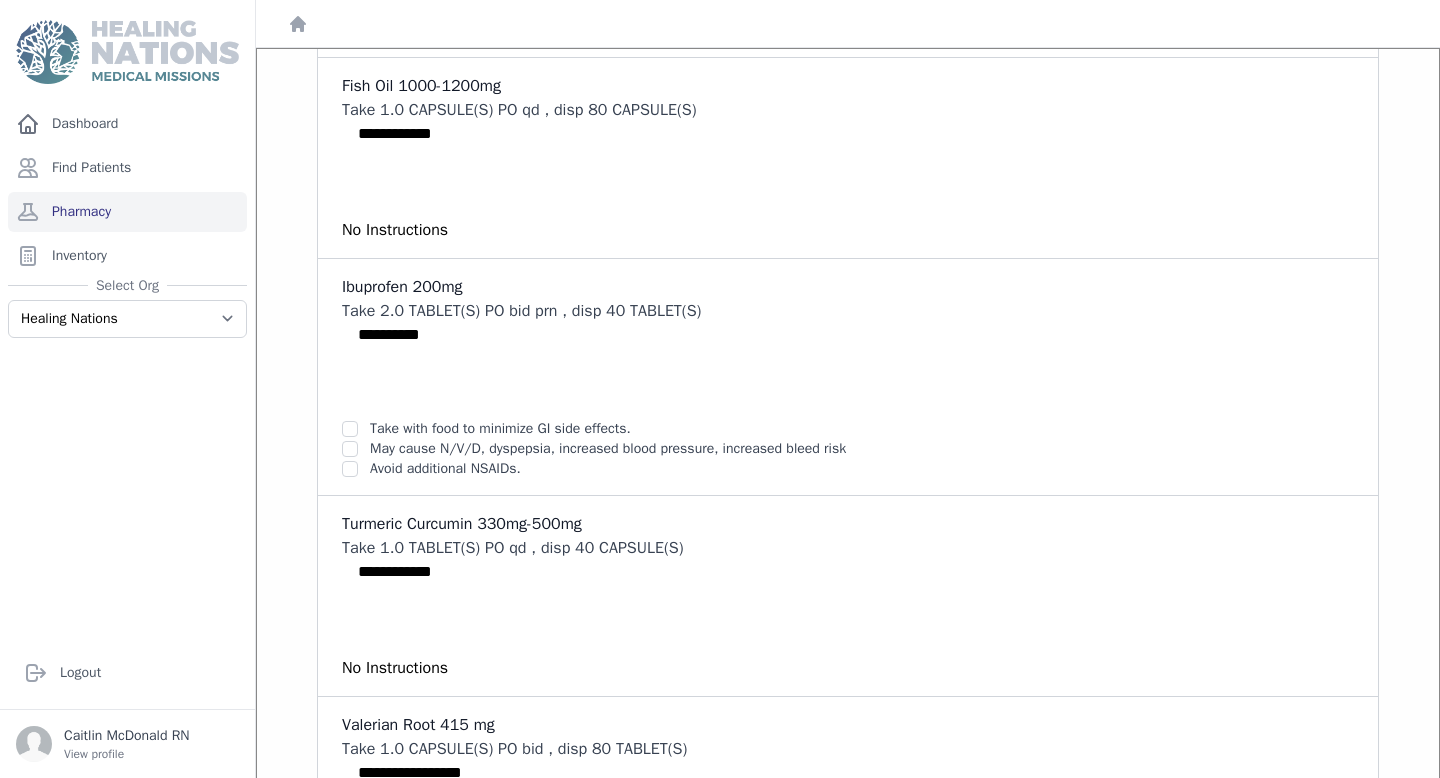 scroll, scrollTop: 739, scrollLeft: 0, axis: vertical 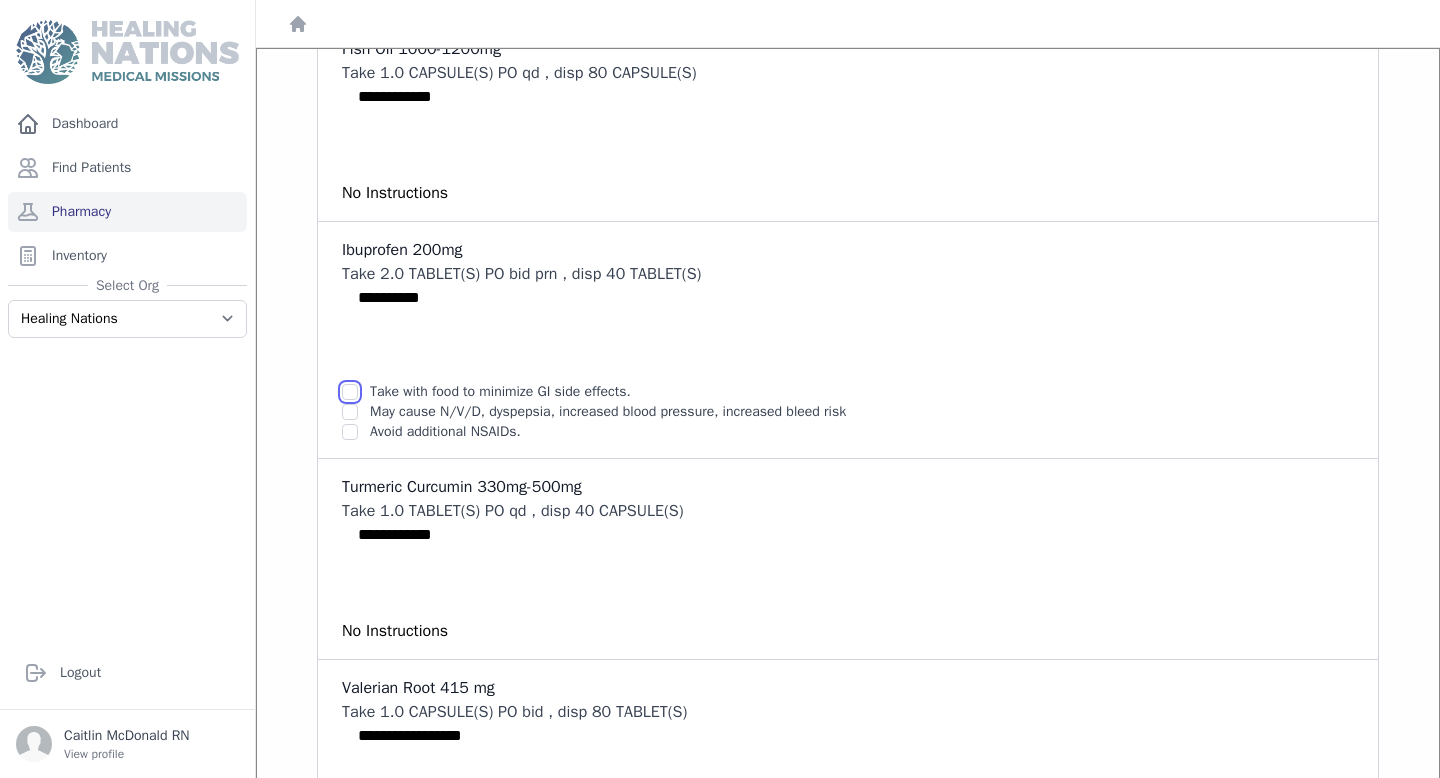 click at bounding box center [350, -283] 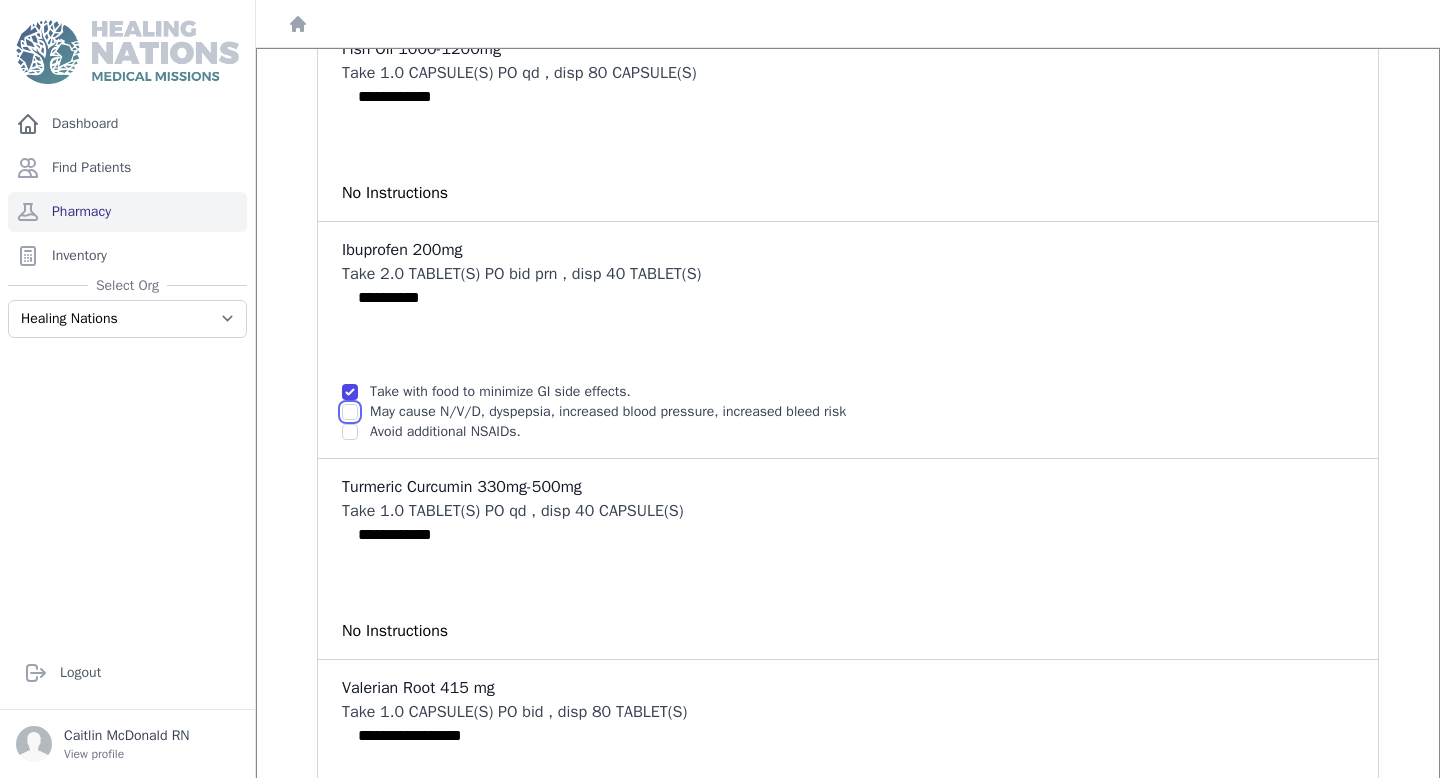 click at bounding box center (350, -283) 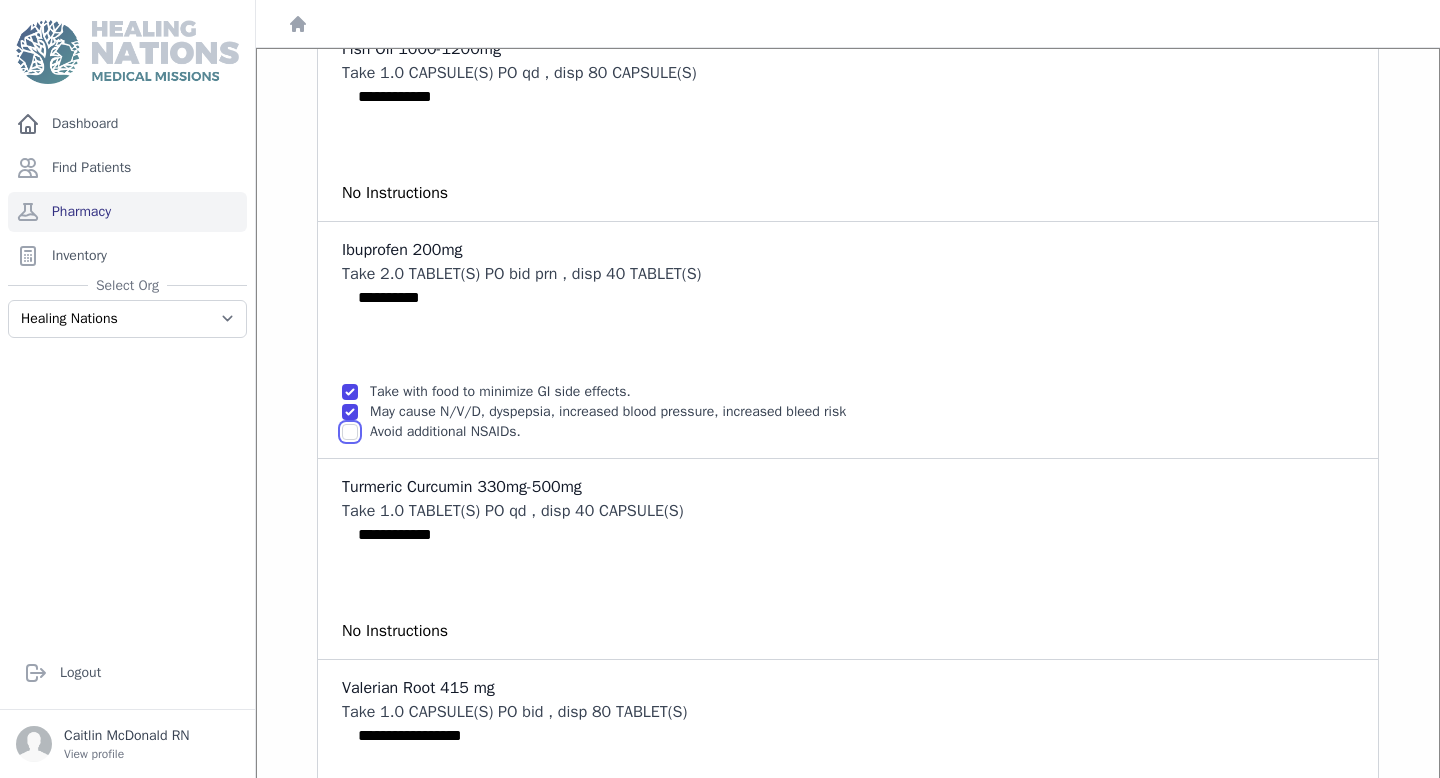 click at bounding box center (350, -283) 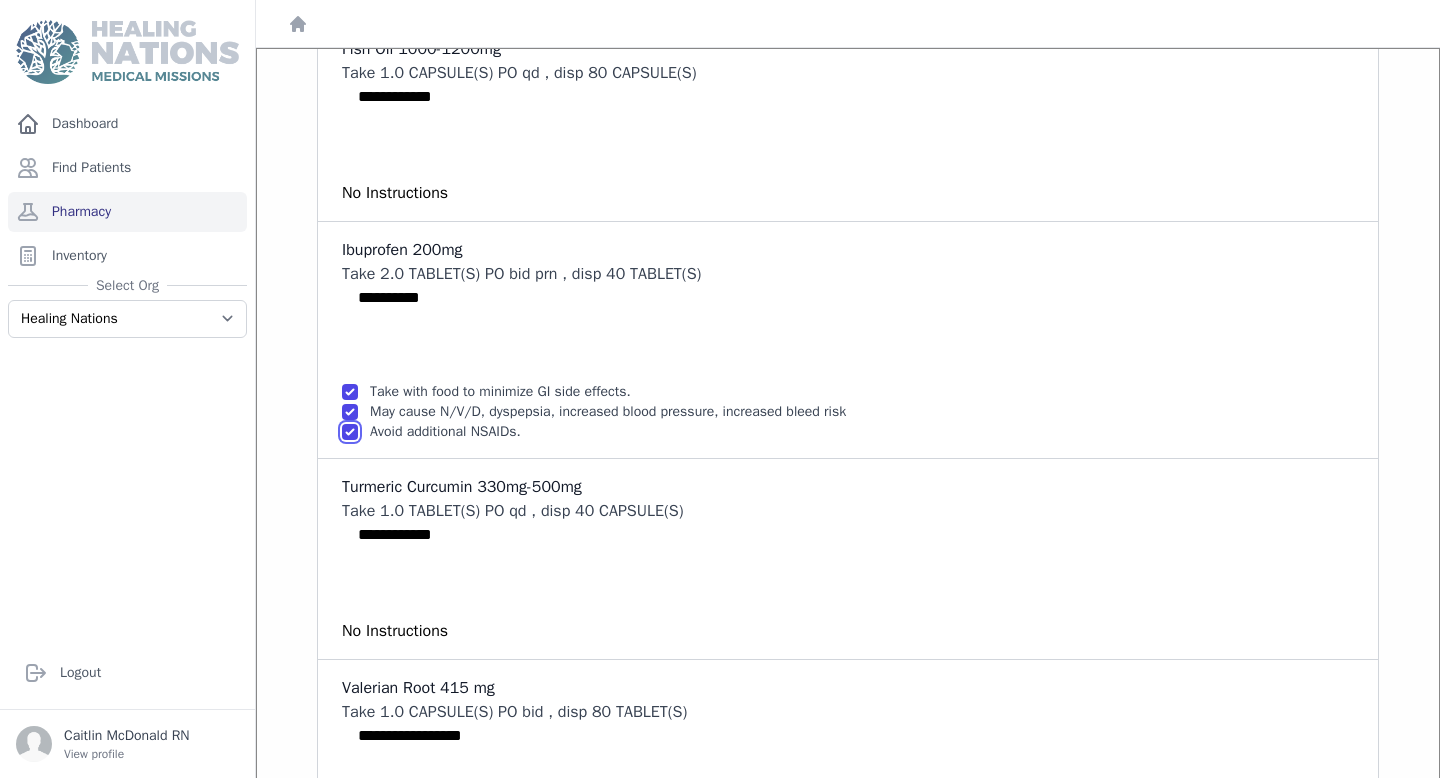 scroll, scrollTop: 158, scrollLeft: 0, axis: vertical 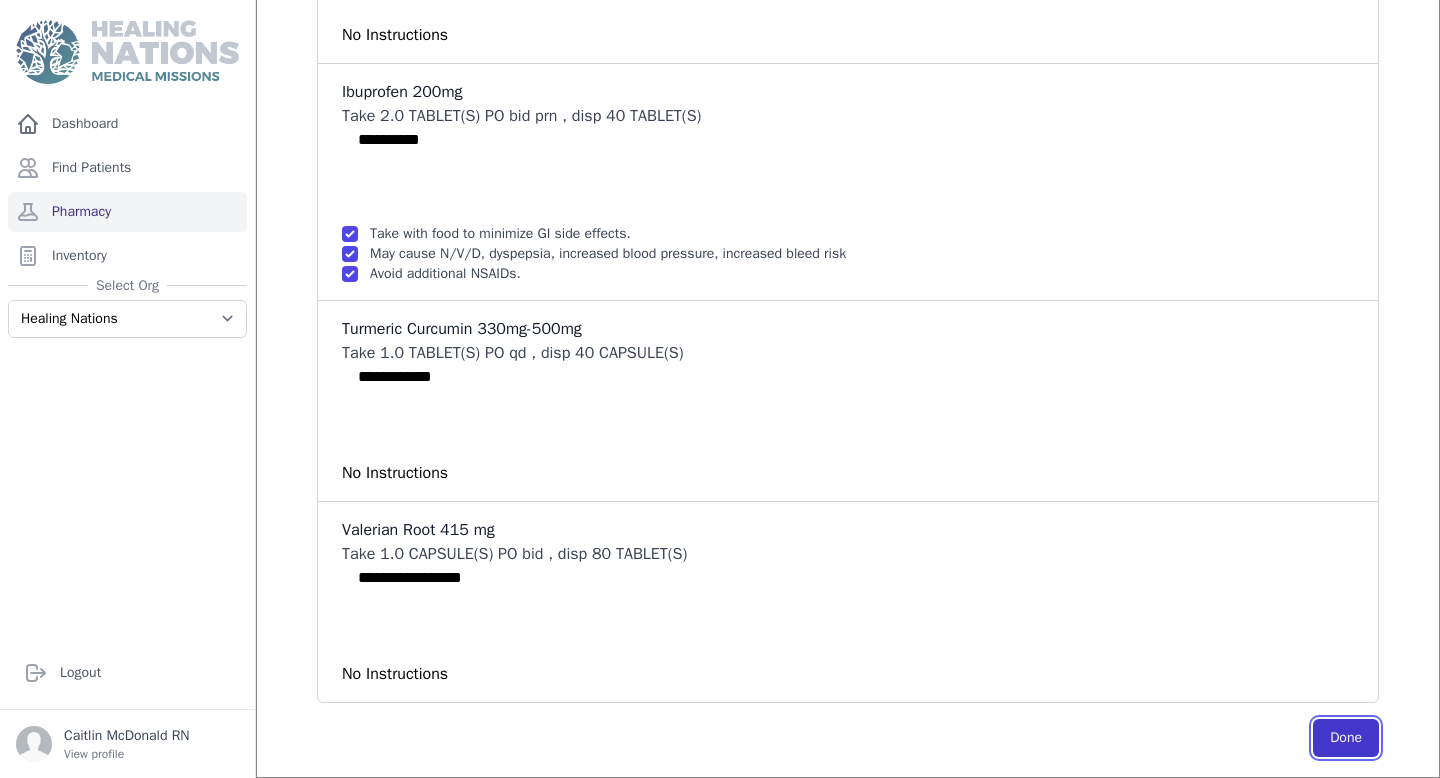 click on "Done" at bounding box center [1346, 738] 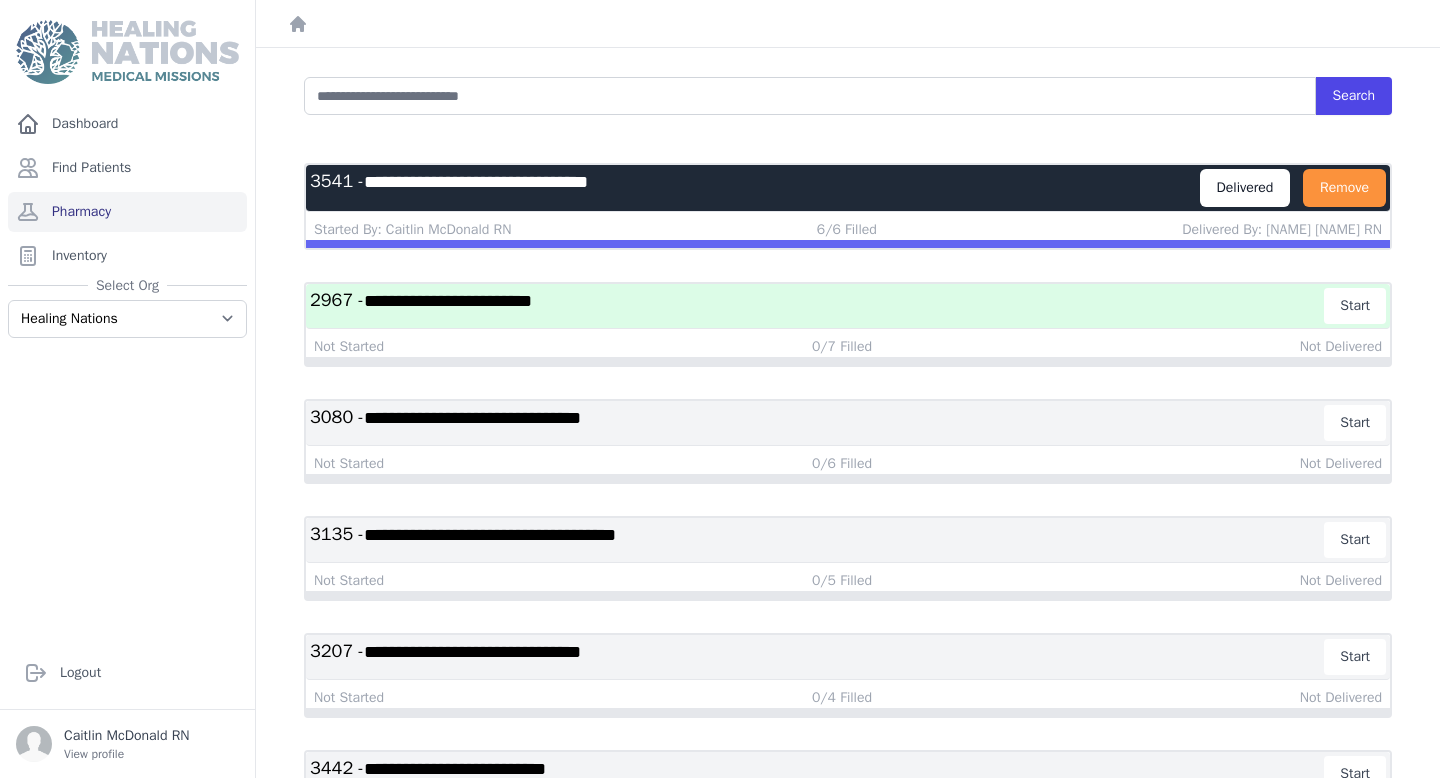 scroll, scrollTop: 0, scrollLeft: 0, axis: both 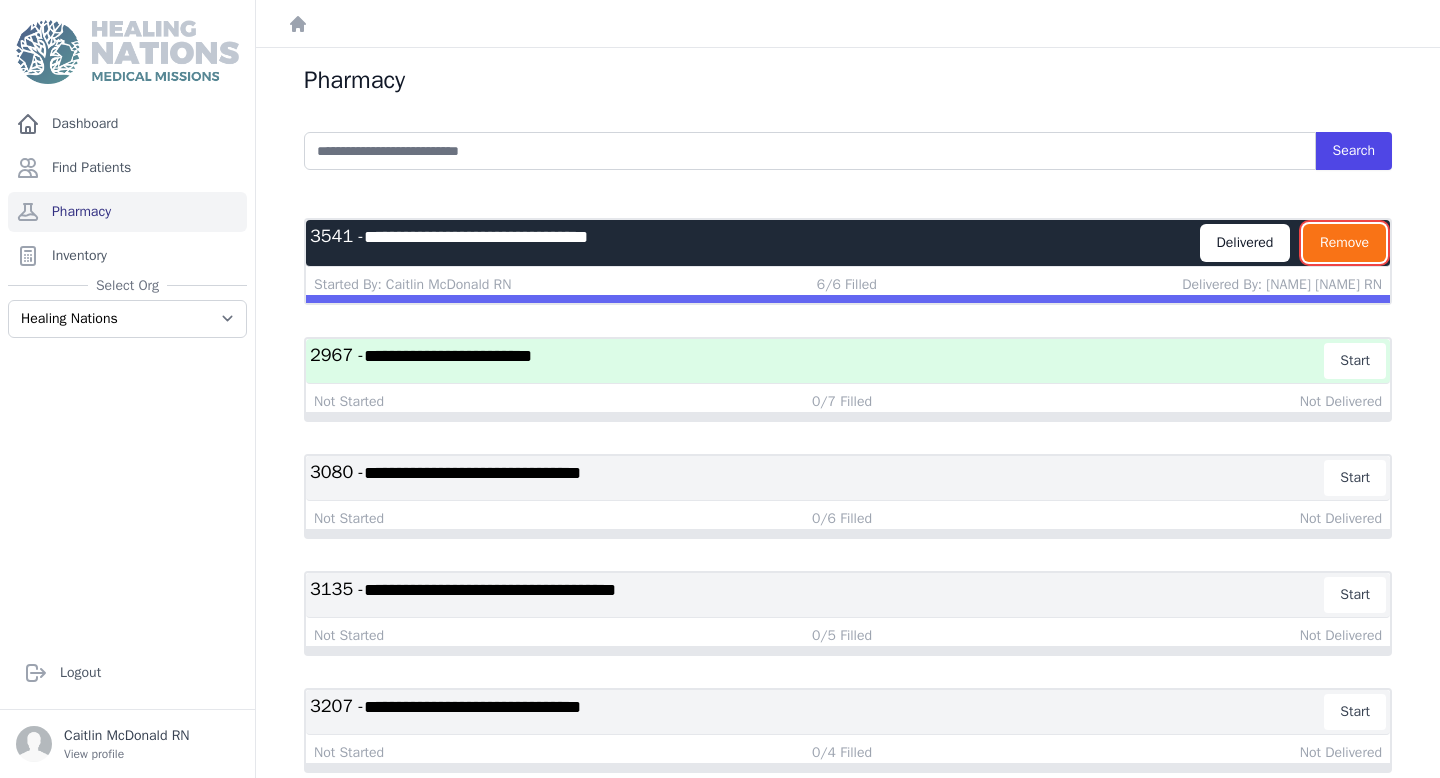 click on "Remove" at bounding box center [1344, 243] 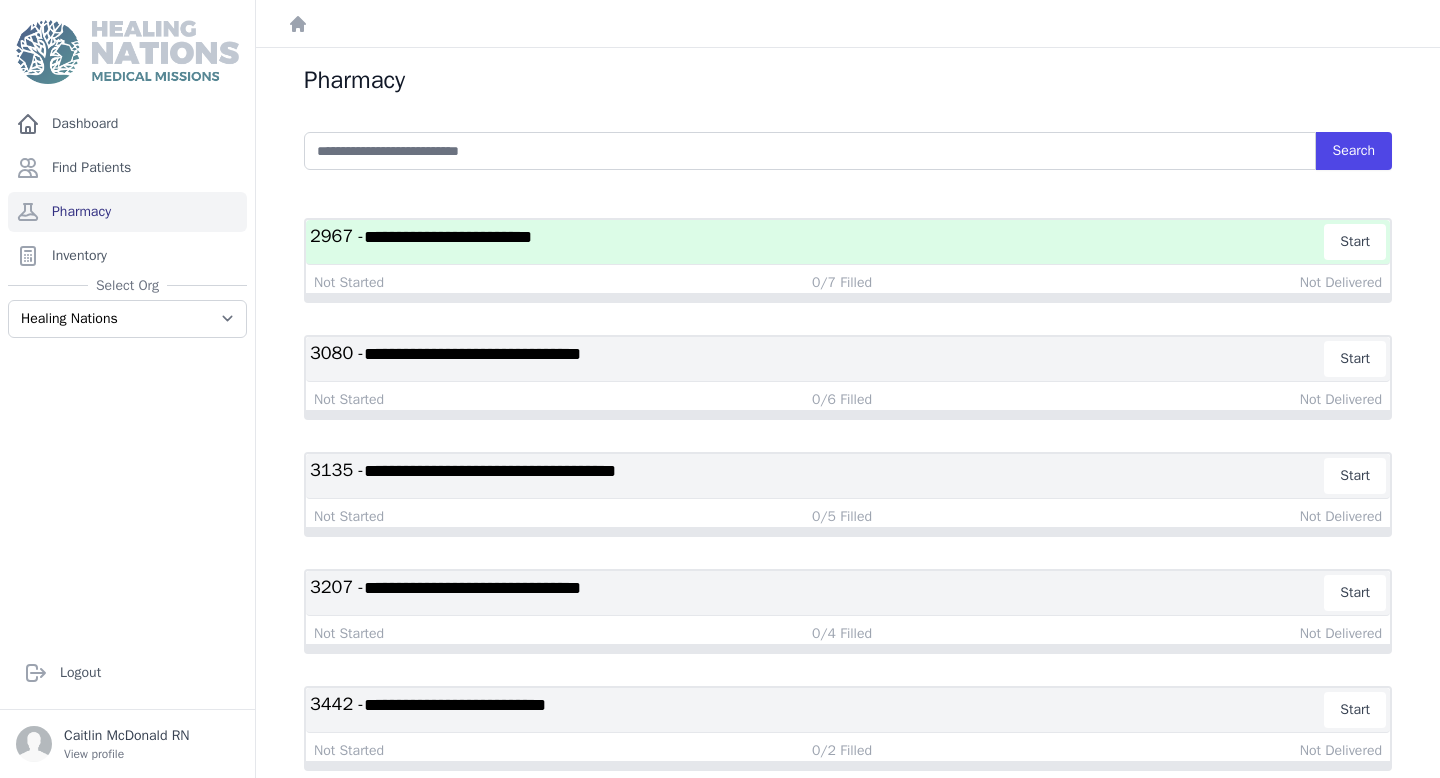 scroll, scrollTop: 48, scrollLeft: 0, axis: vertical 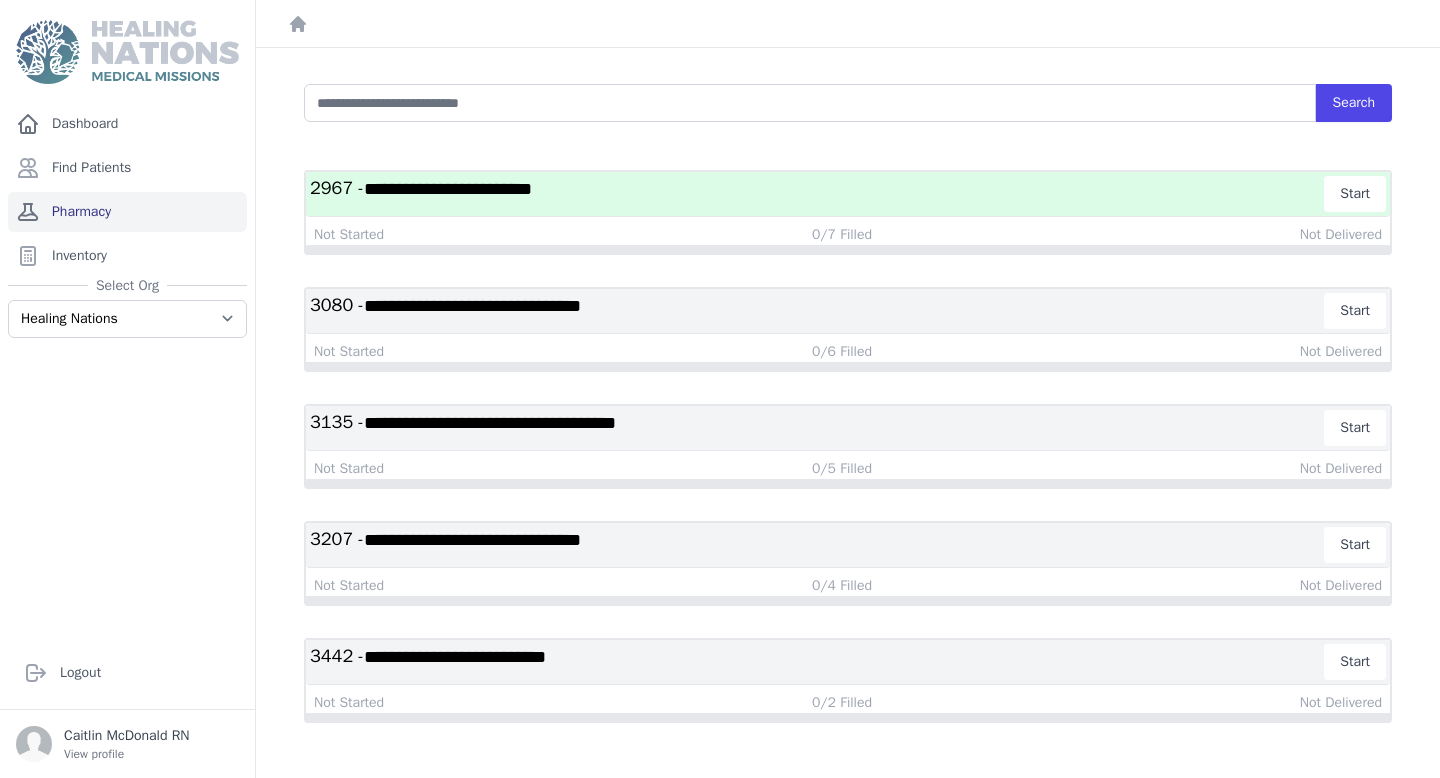 click on "Pharmacy" at bounding box center [127, 212] 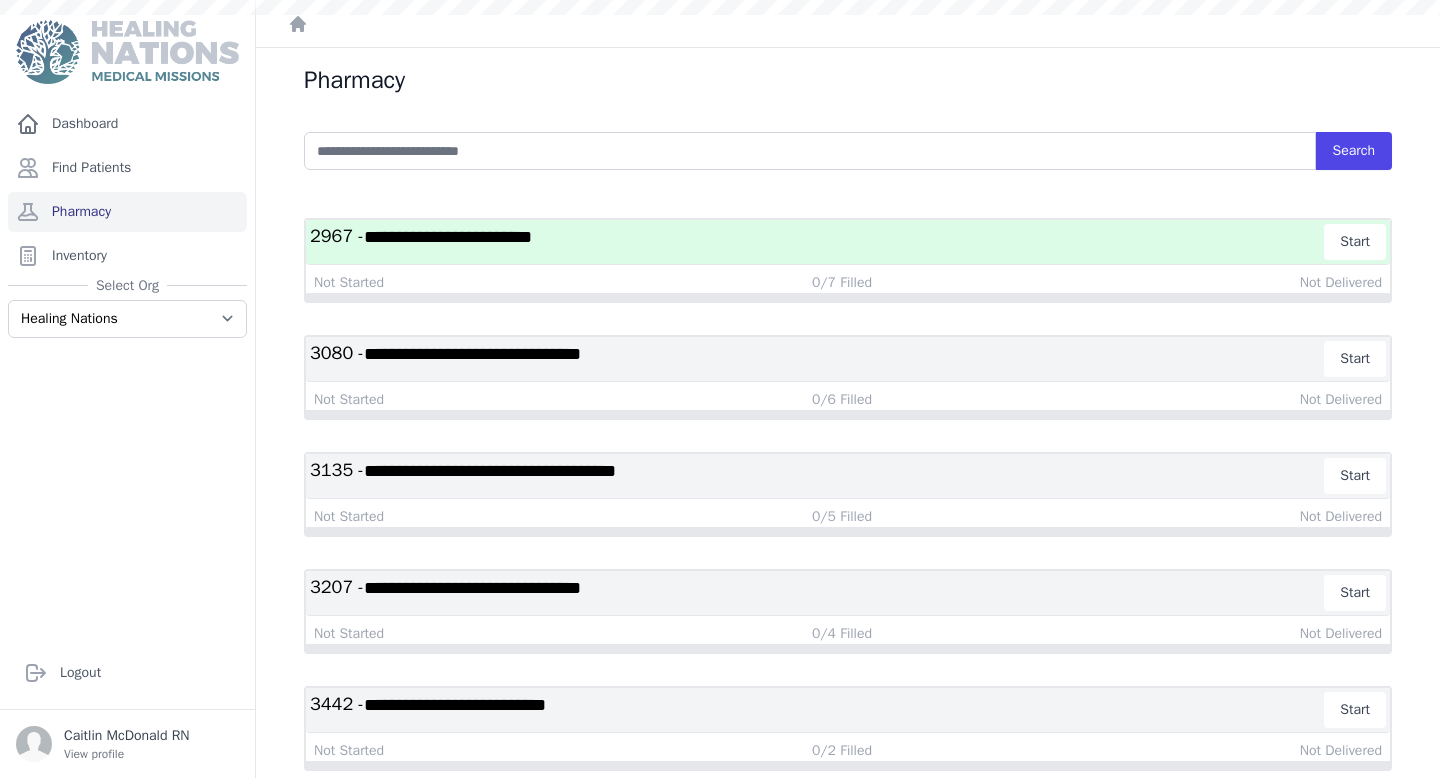 scroll, scrollTop: 0, scrollLeft: 0, axis: both 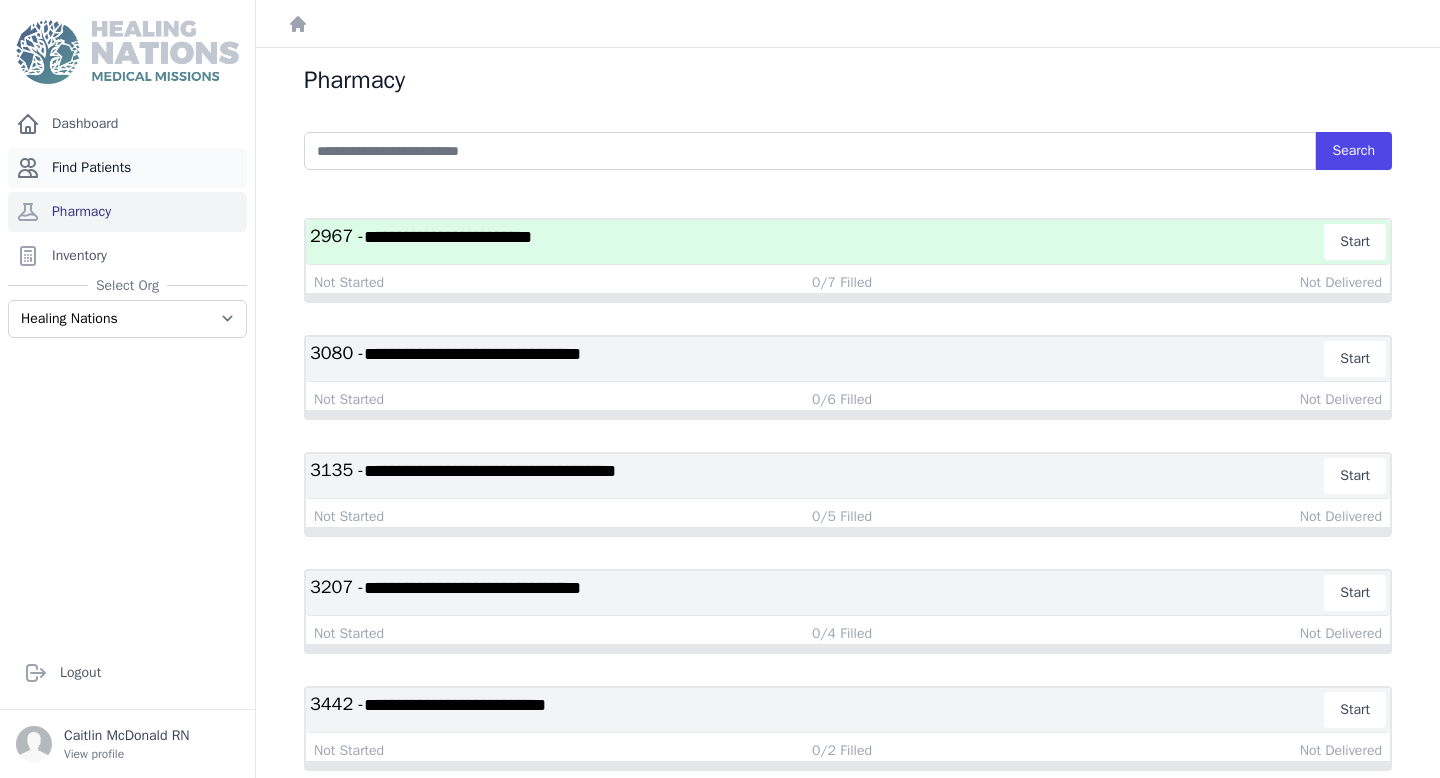 click on "Find Patients" at bounding box center [127, 168] 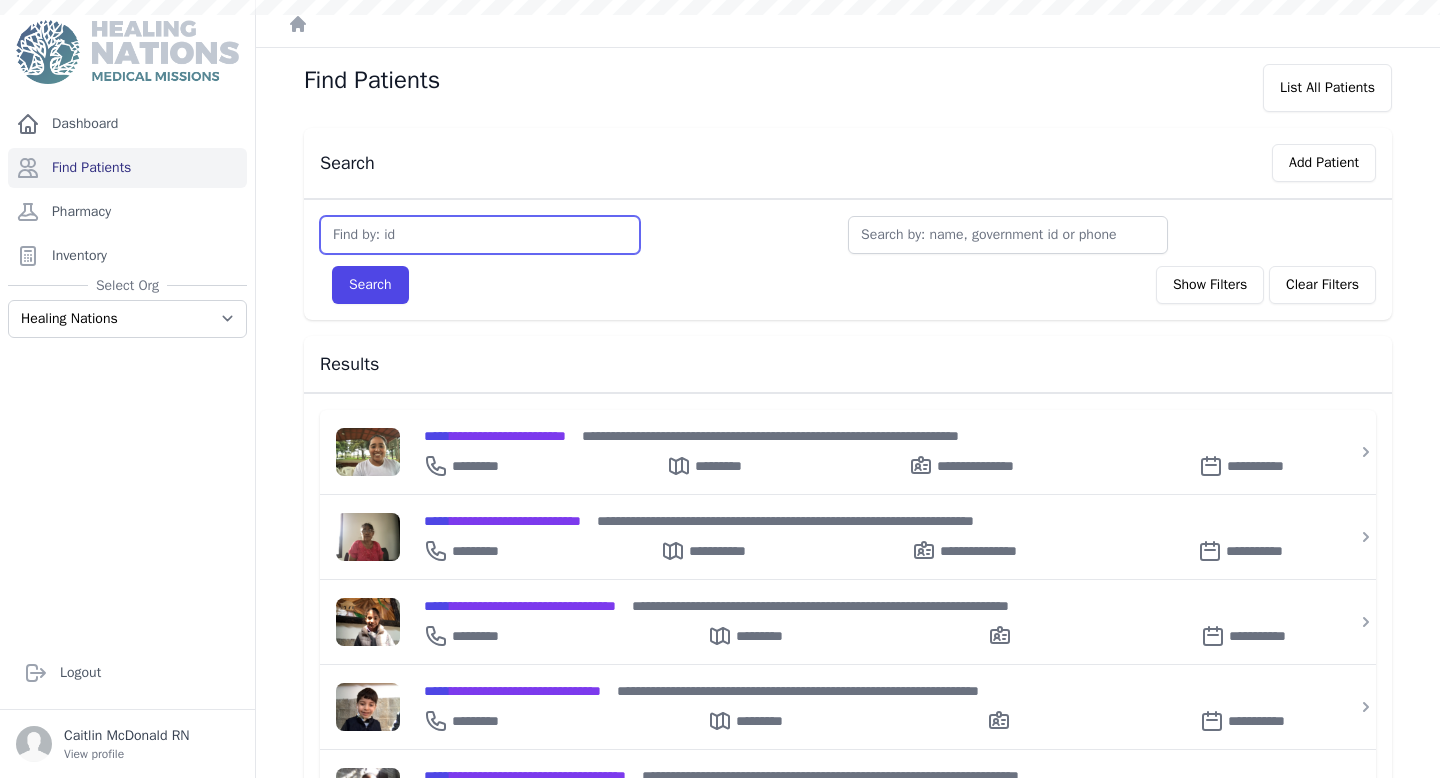 click at bounding box center (480, 235) 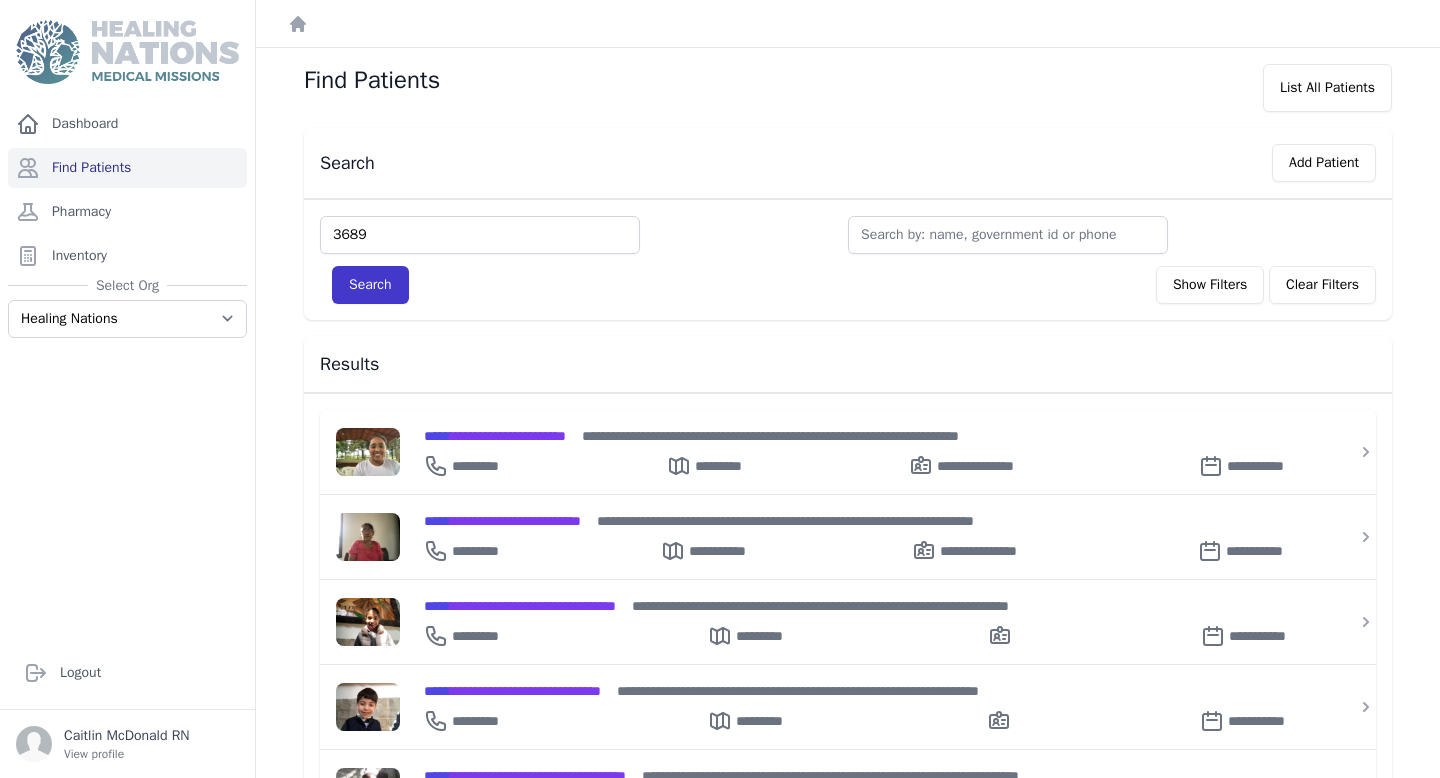 type on "3689" 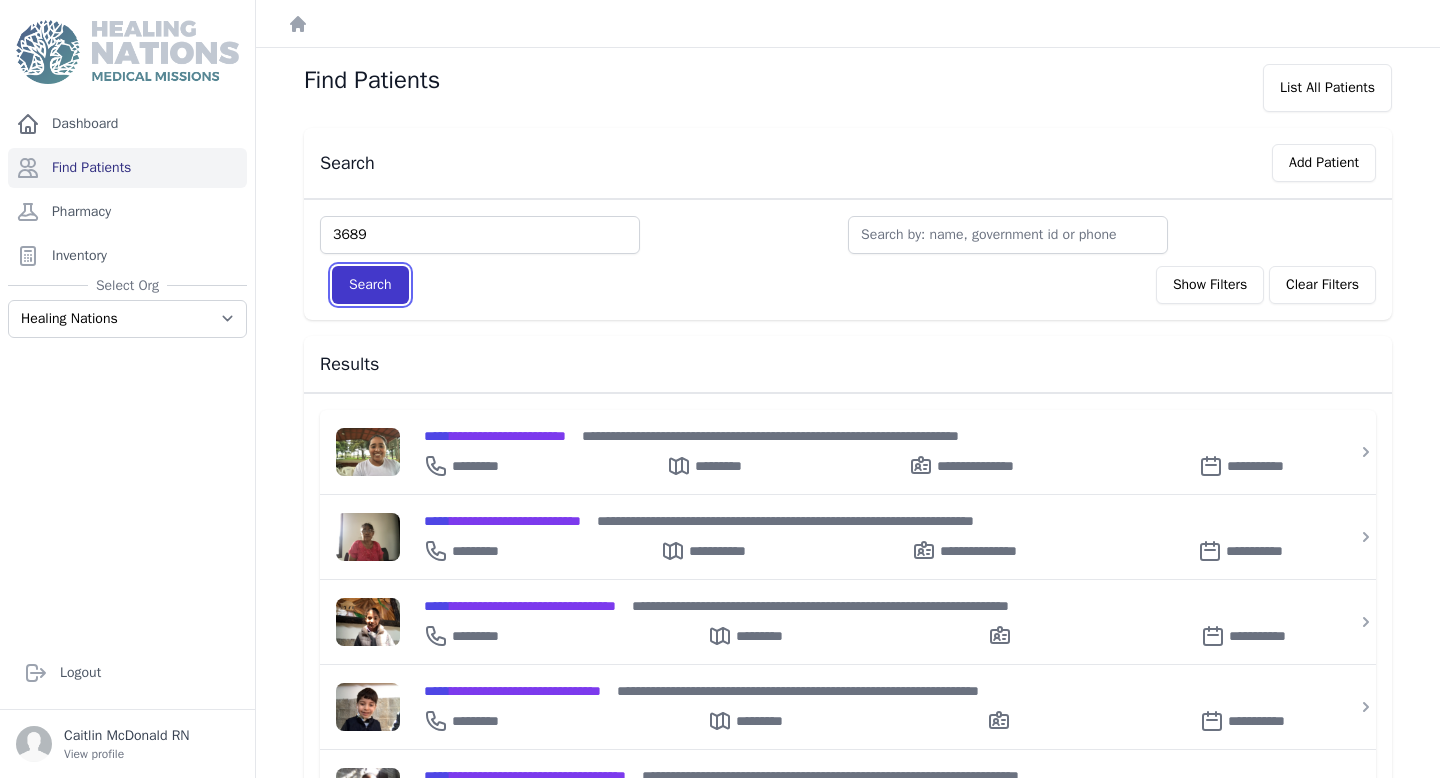 click on "Search" at bounding box center (370, 285) 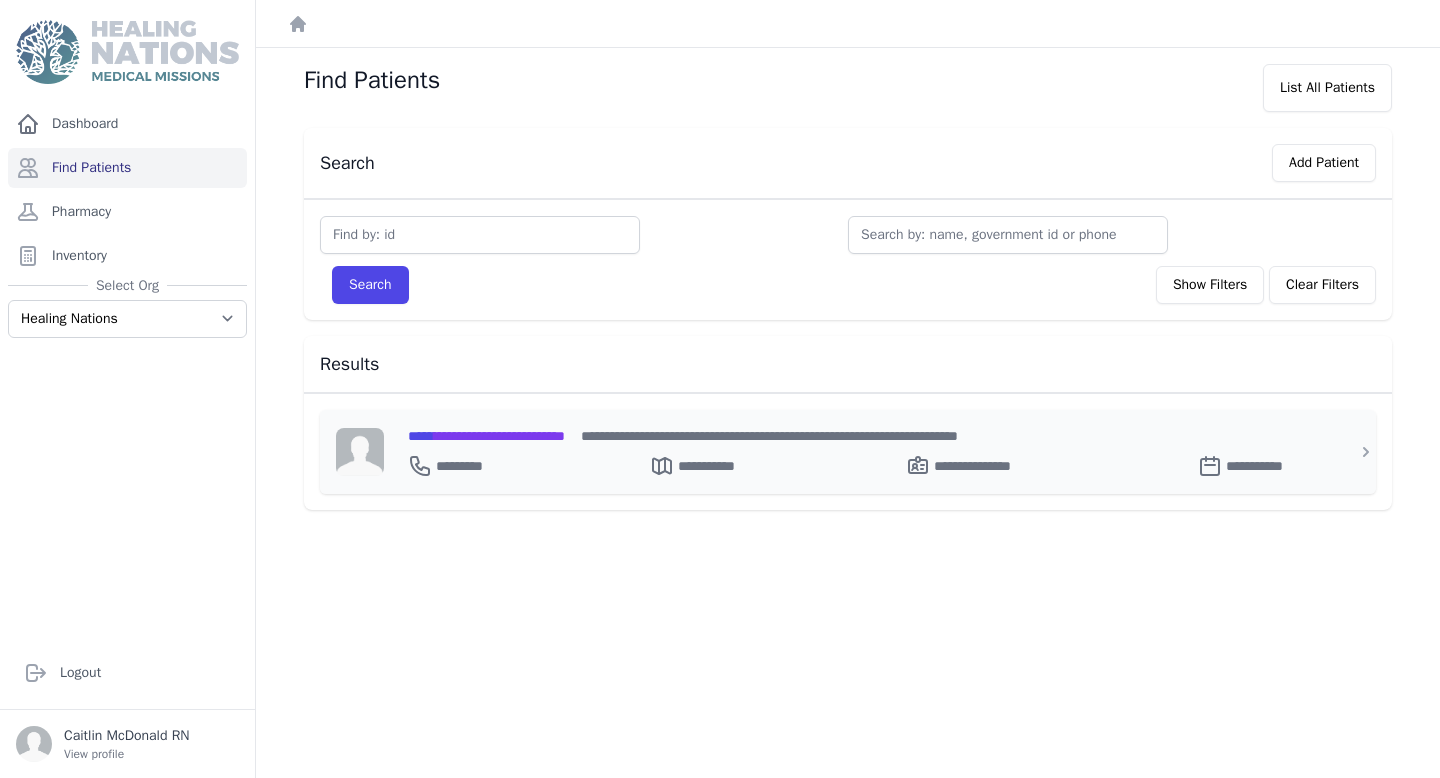 click on "**********" at bounding box center (486, 436) 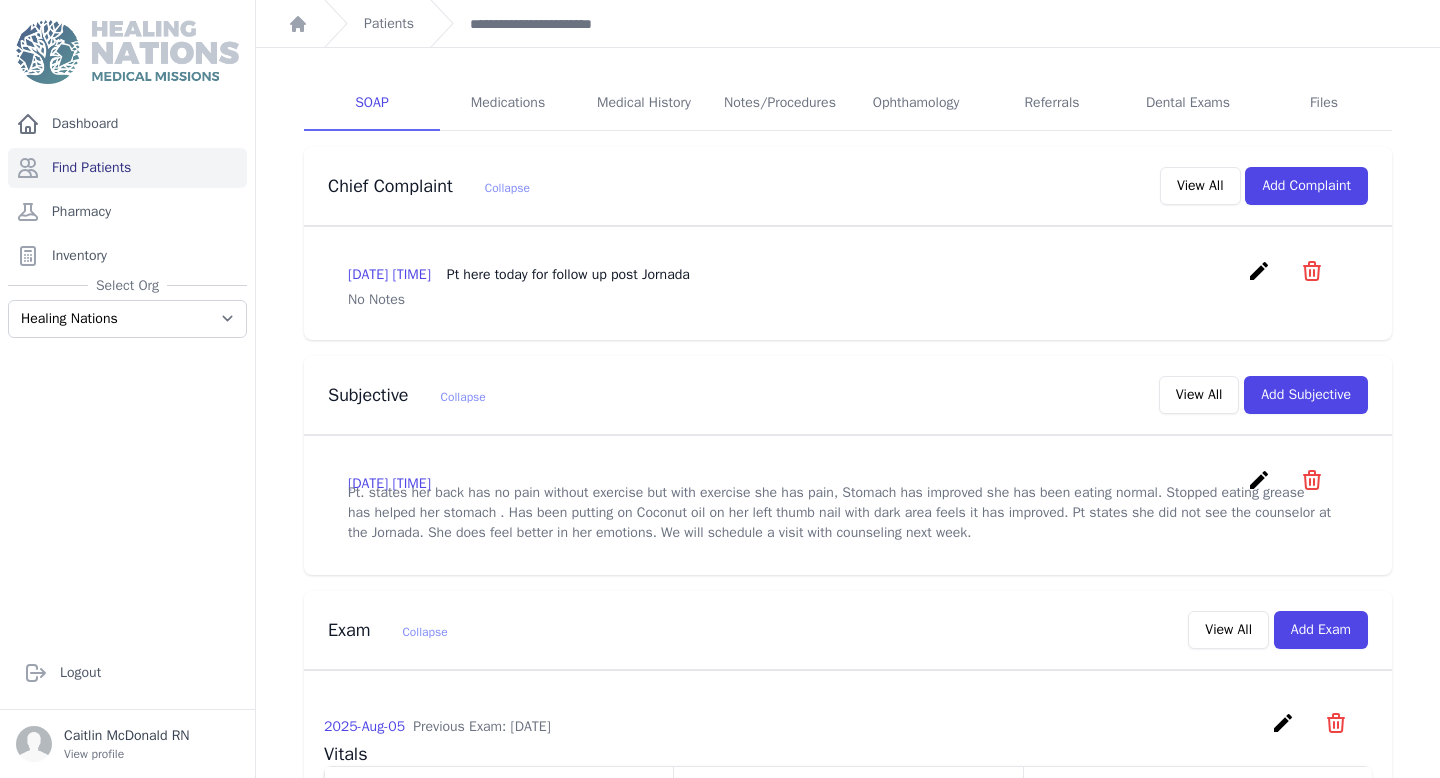 scroll, scrollTop: 316, scrollLeft: 0, axis: vertical 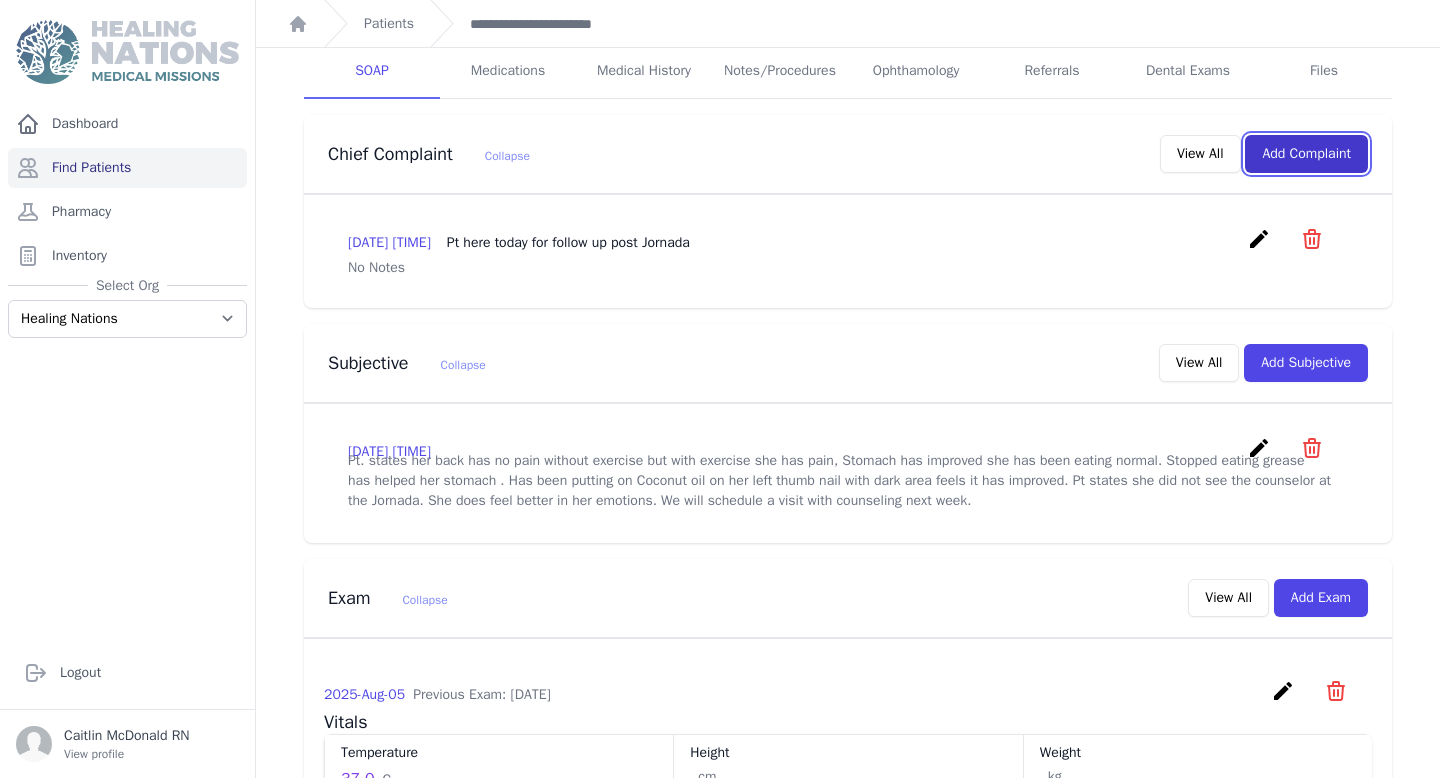 click on "Add Complaint" at bounding box center (1306, 154) 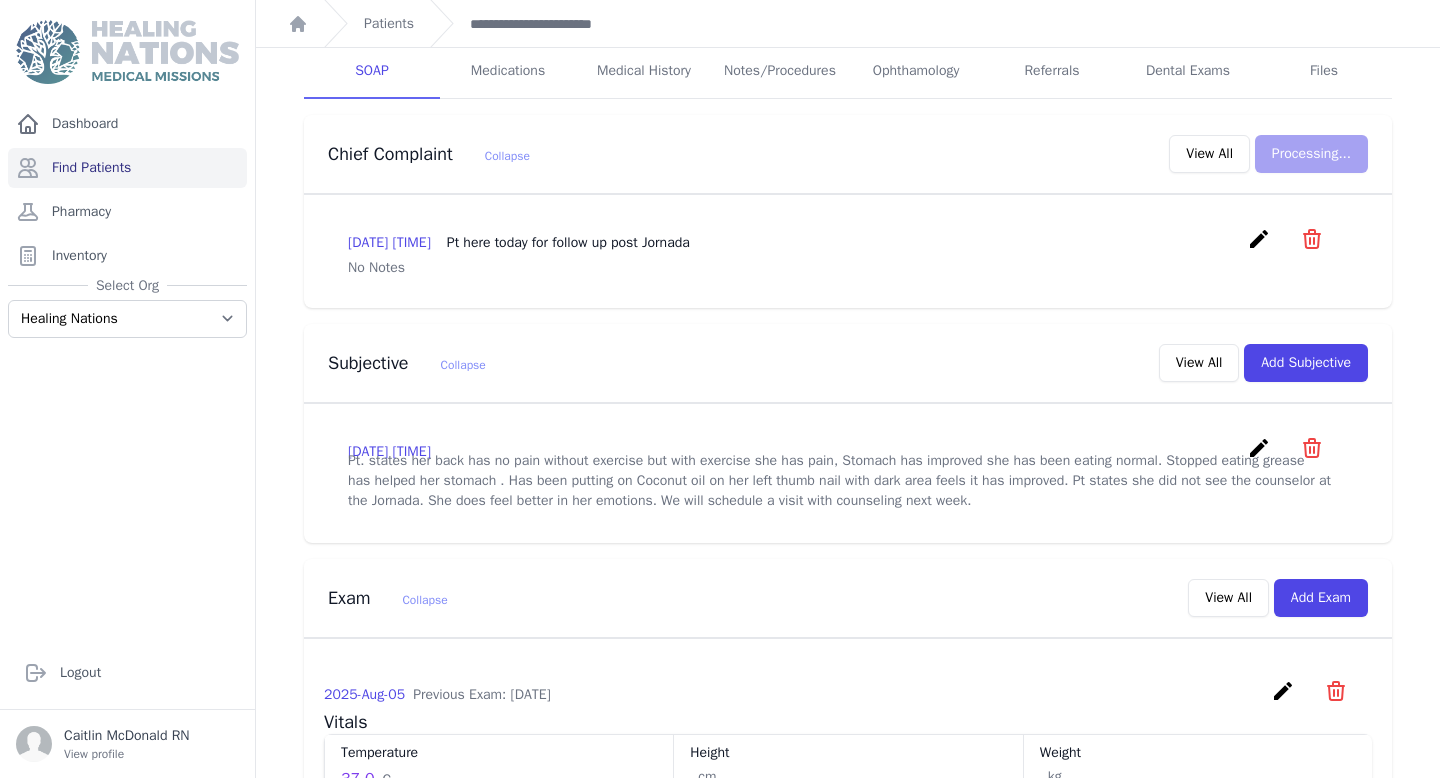scroll, scrollTop: 0, scrollLeft: 0, axis: both 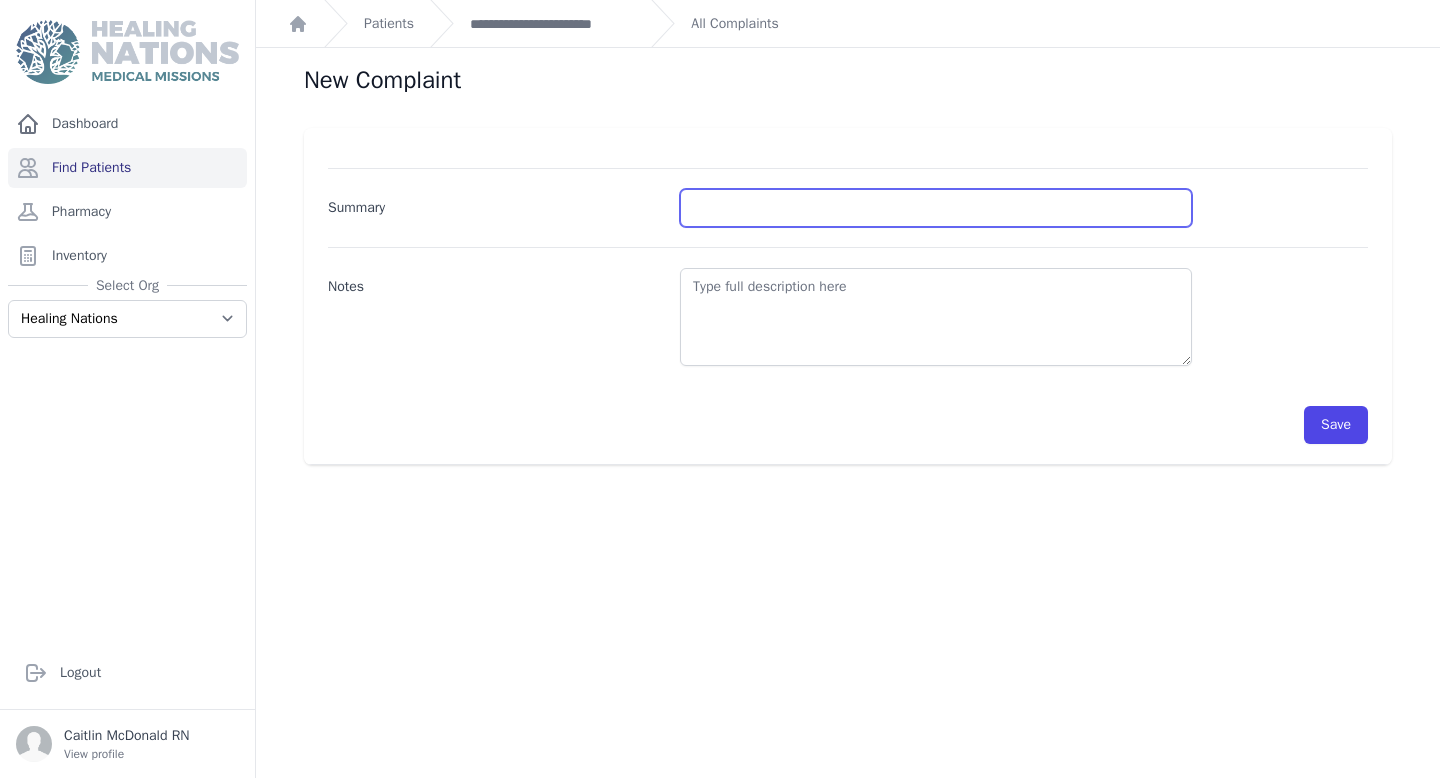 click on "Summary" at bounding box center (936, 208) 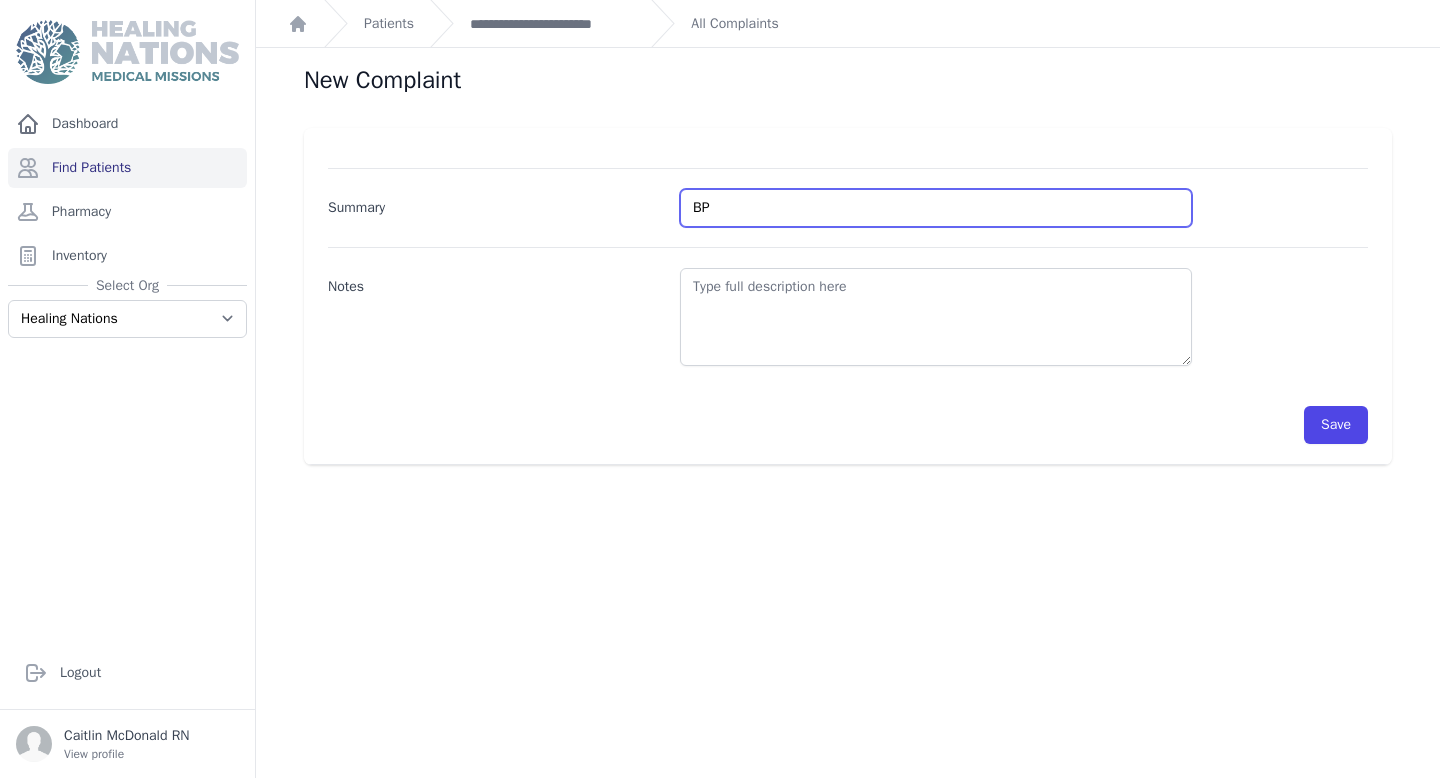 type on "B" 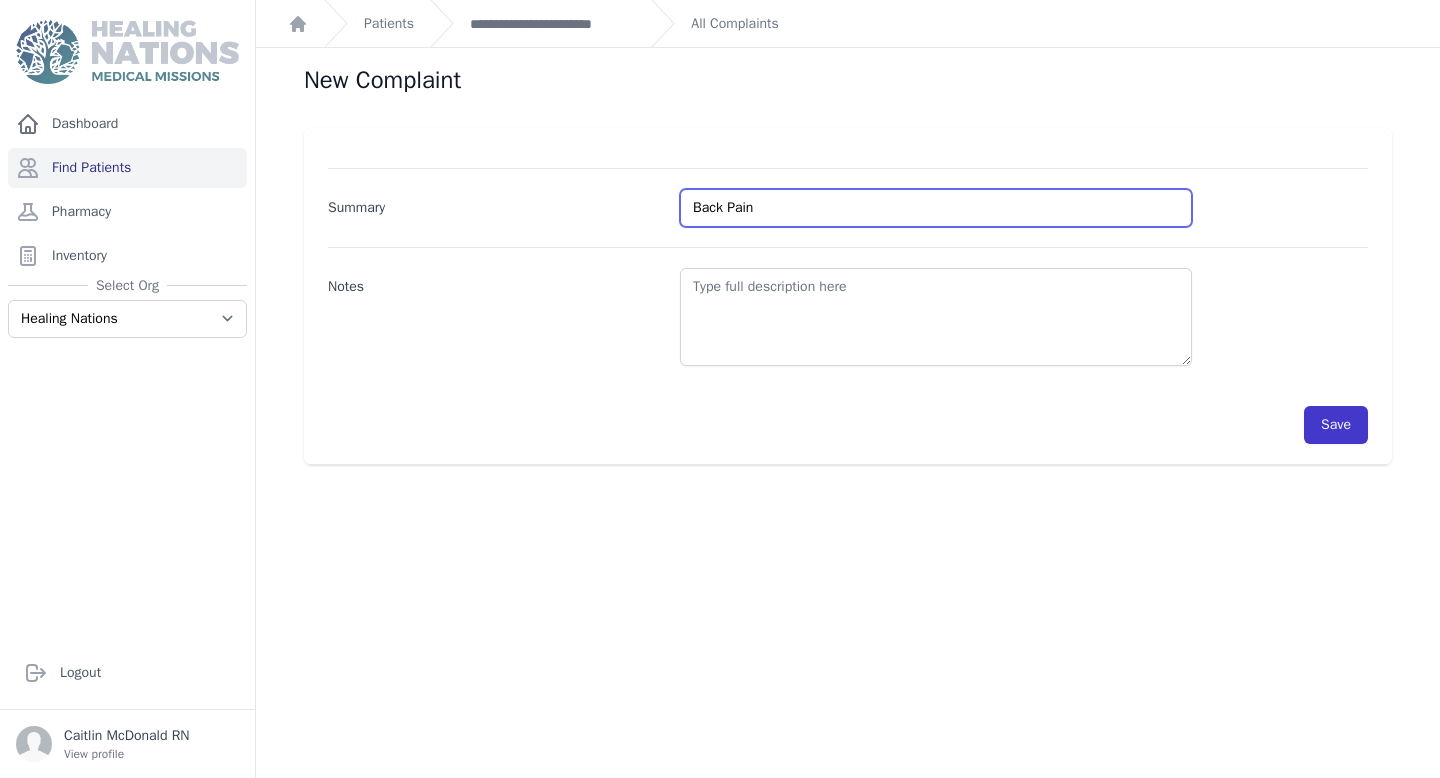 type on "Back Pain" 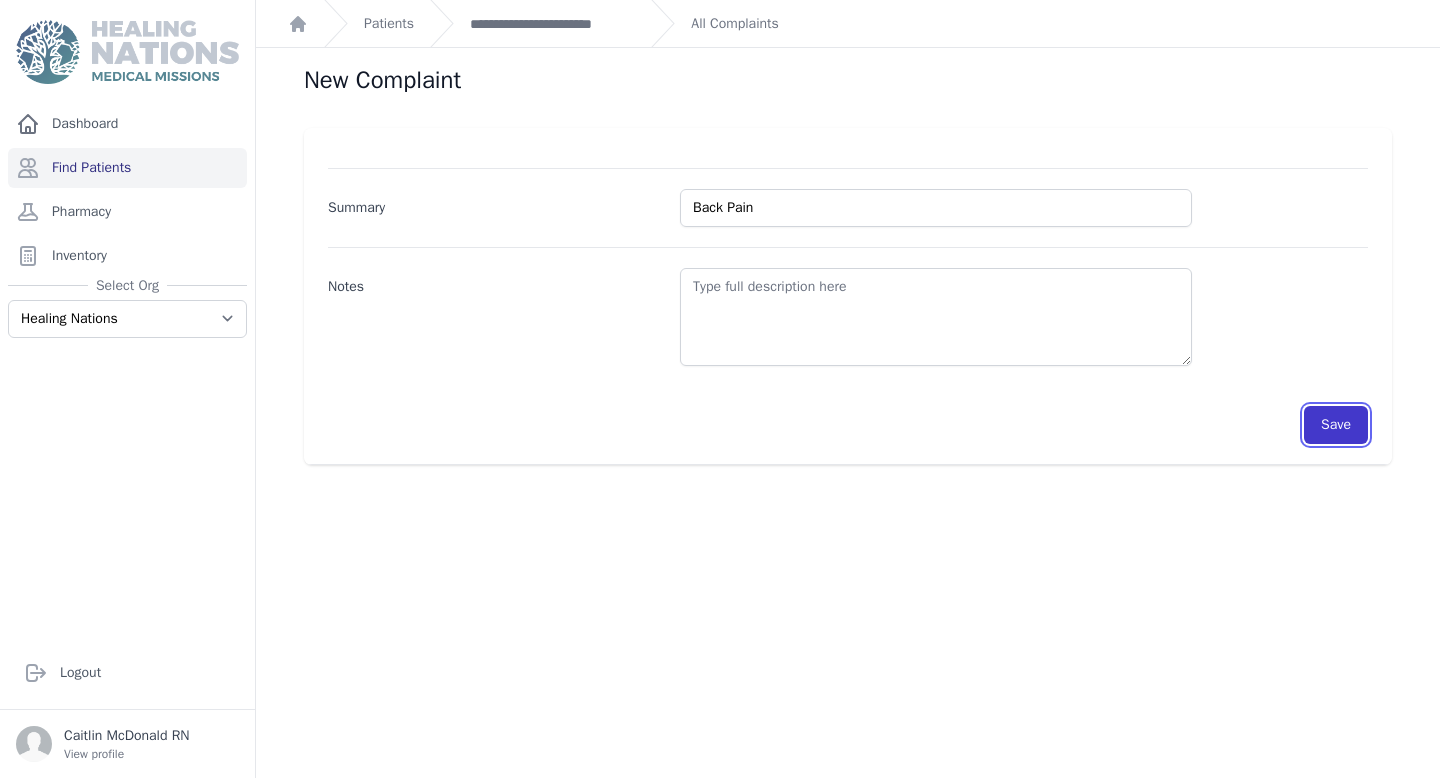 click on "Save" at bounding box center [1336, 425] 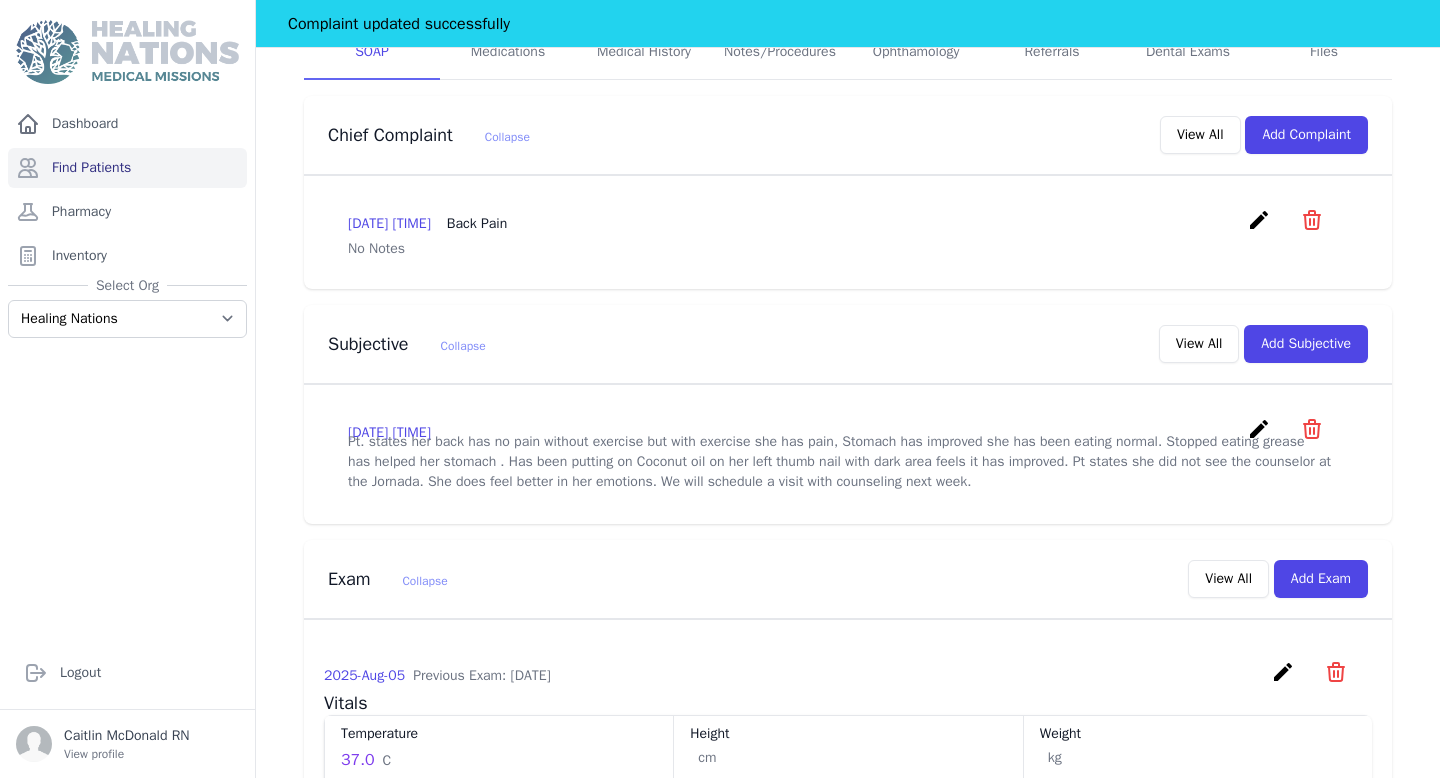 scroll, scrollTop: 411, scrollLeft: 0, axis: vertical 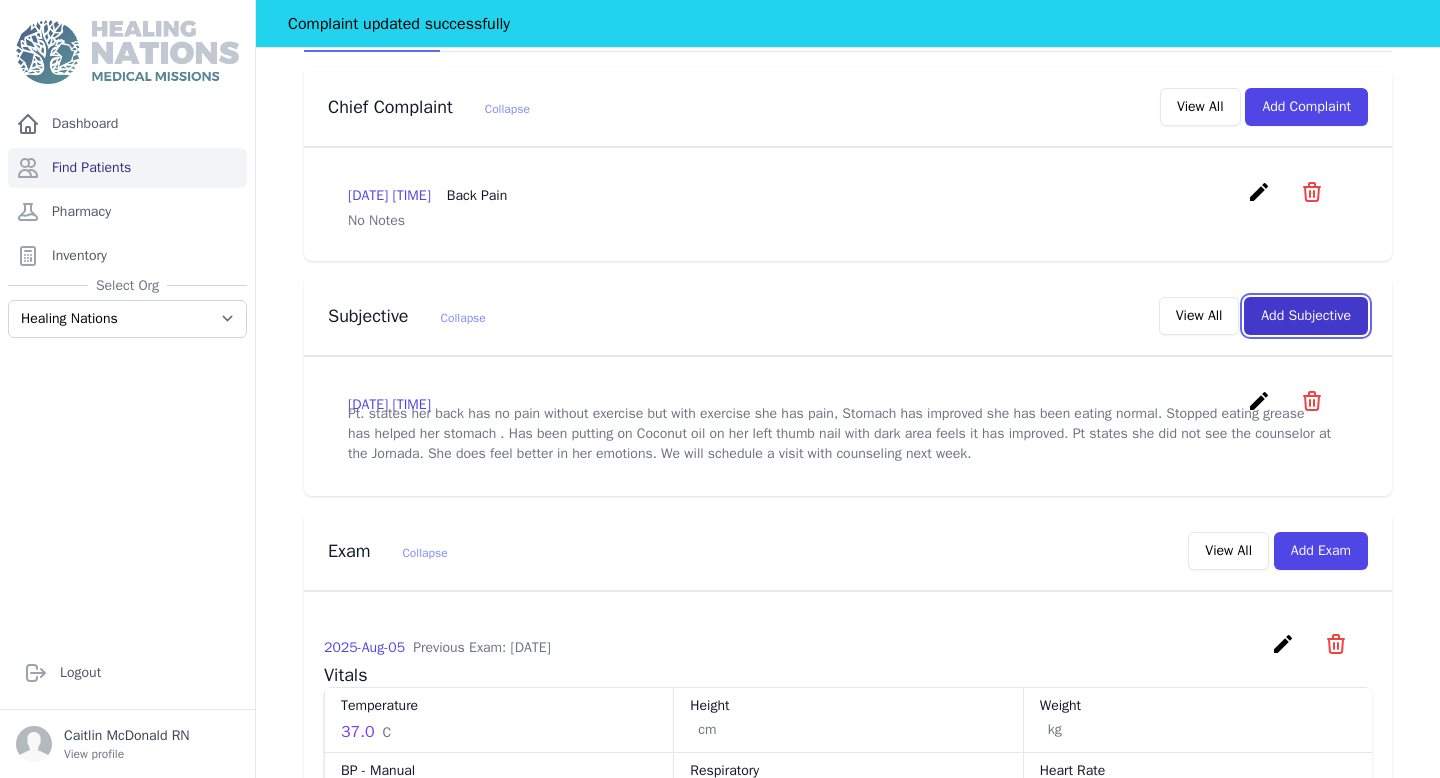click on "Add Subjective" at bounding box center (1306, 316) 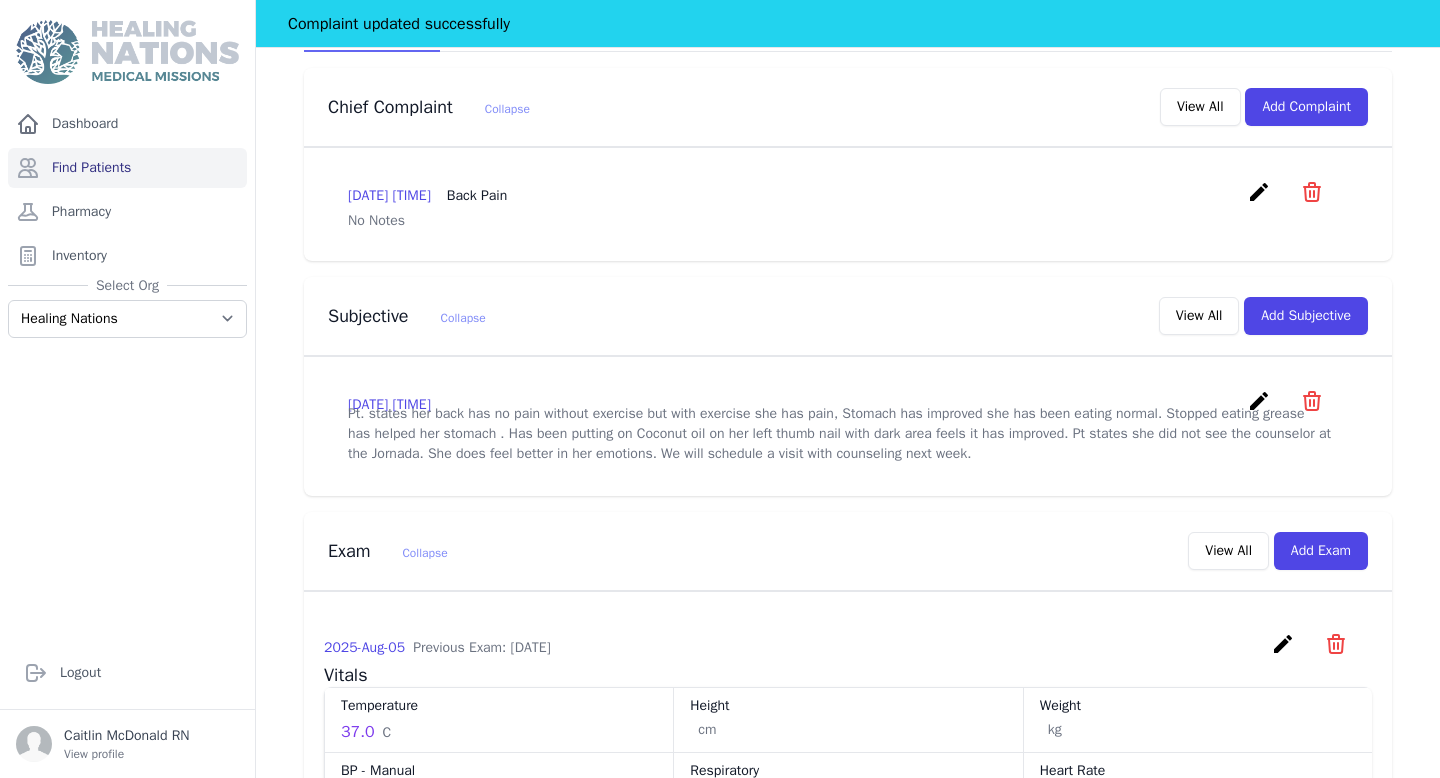 scroll, scrollTop: 0, scrollLeft: 0, axis: both 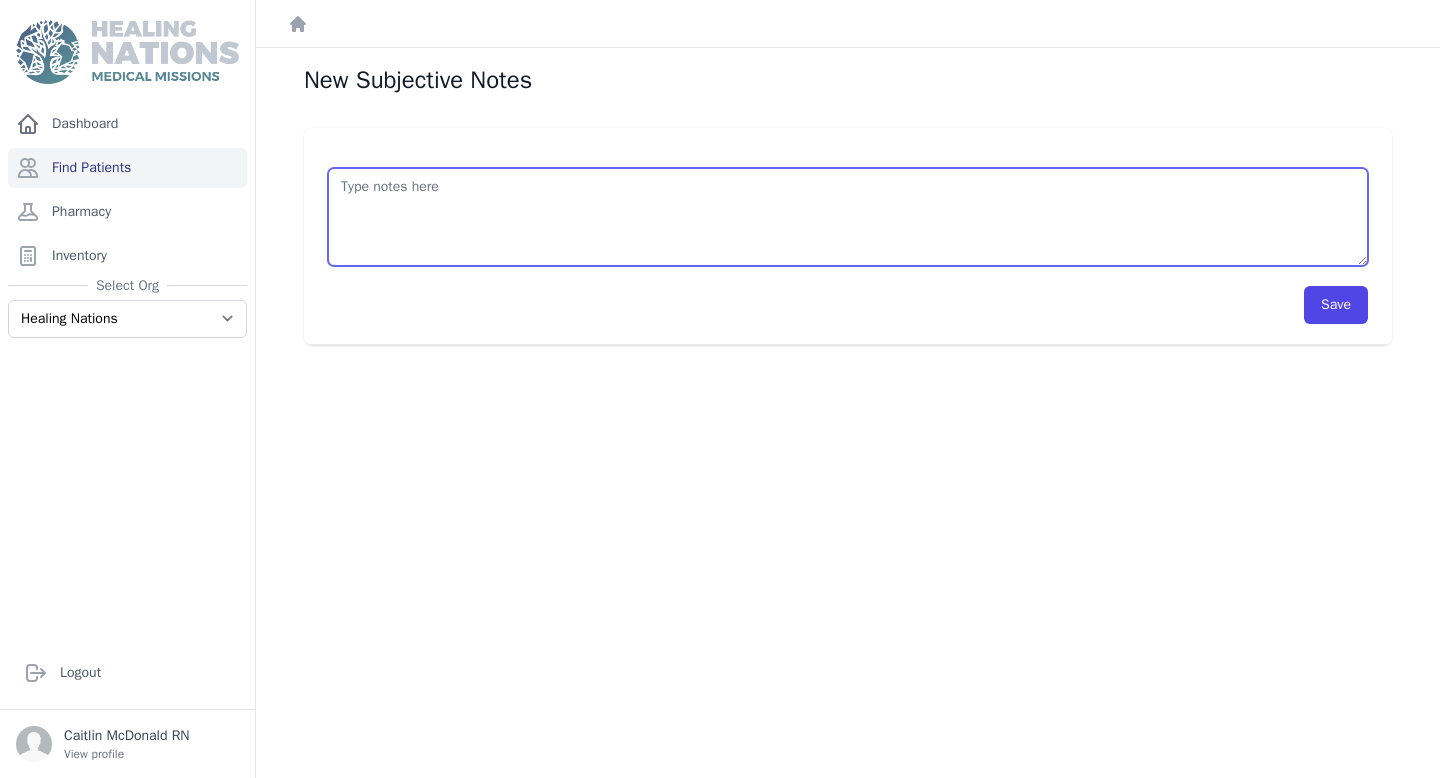 click at bounding box center [848, 217] 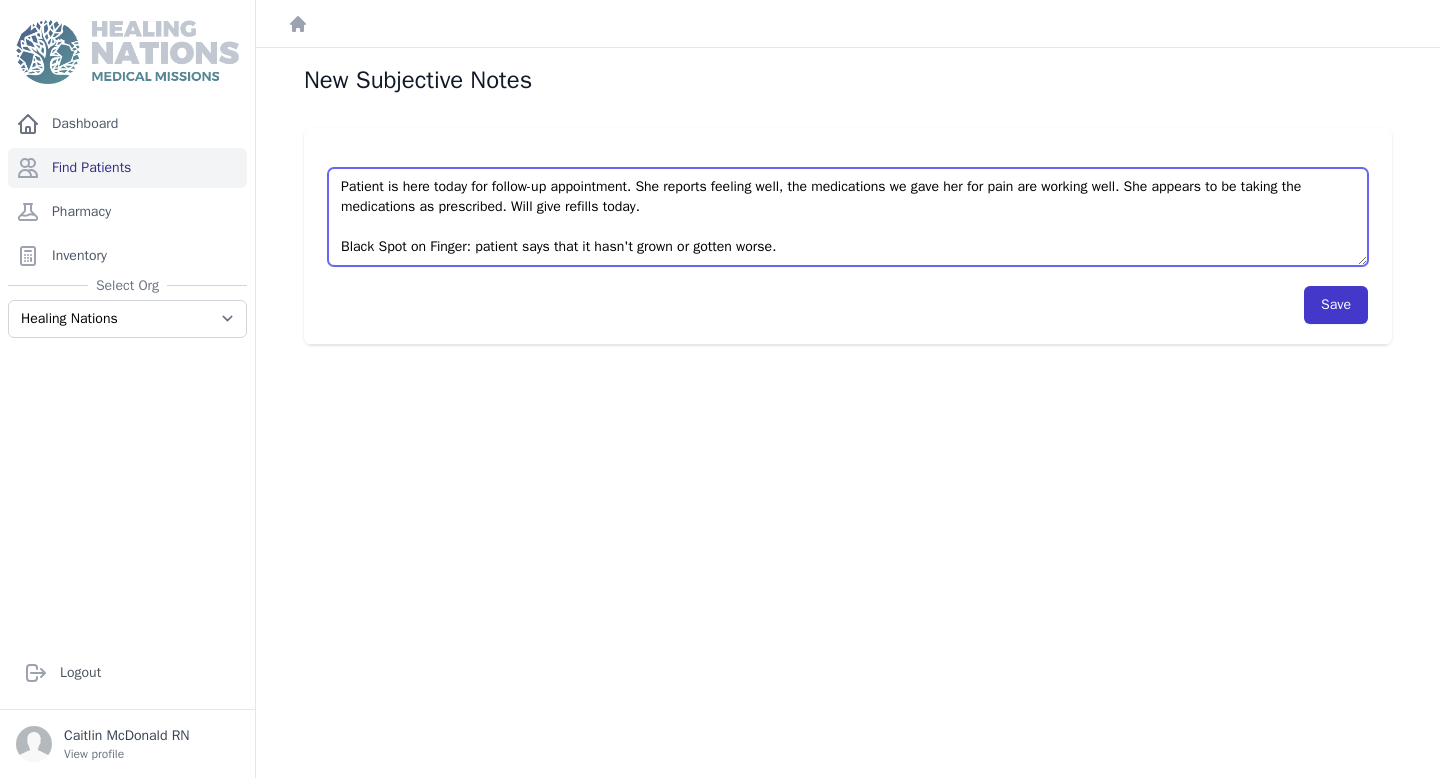 type on "Patient is here today for follow-up appointment. She reports feeling well, the medications we gave her for pain are working well. She appears to be taking the medications as prescribed. Will give refills today.
Black Spot on Finger: patient says that it hasn't grown or gotten worse." 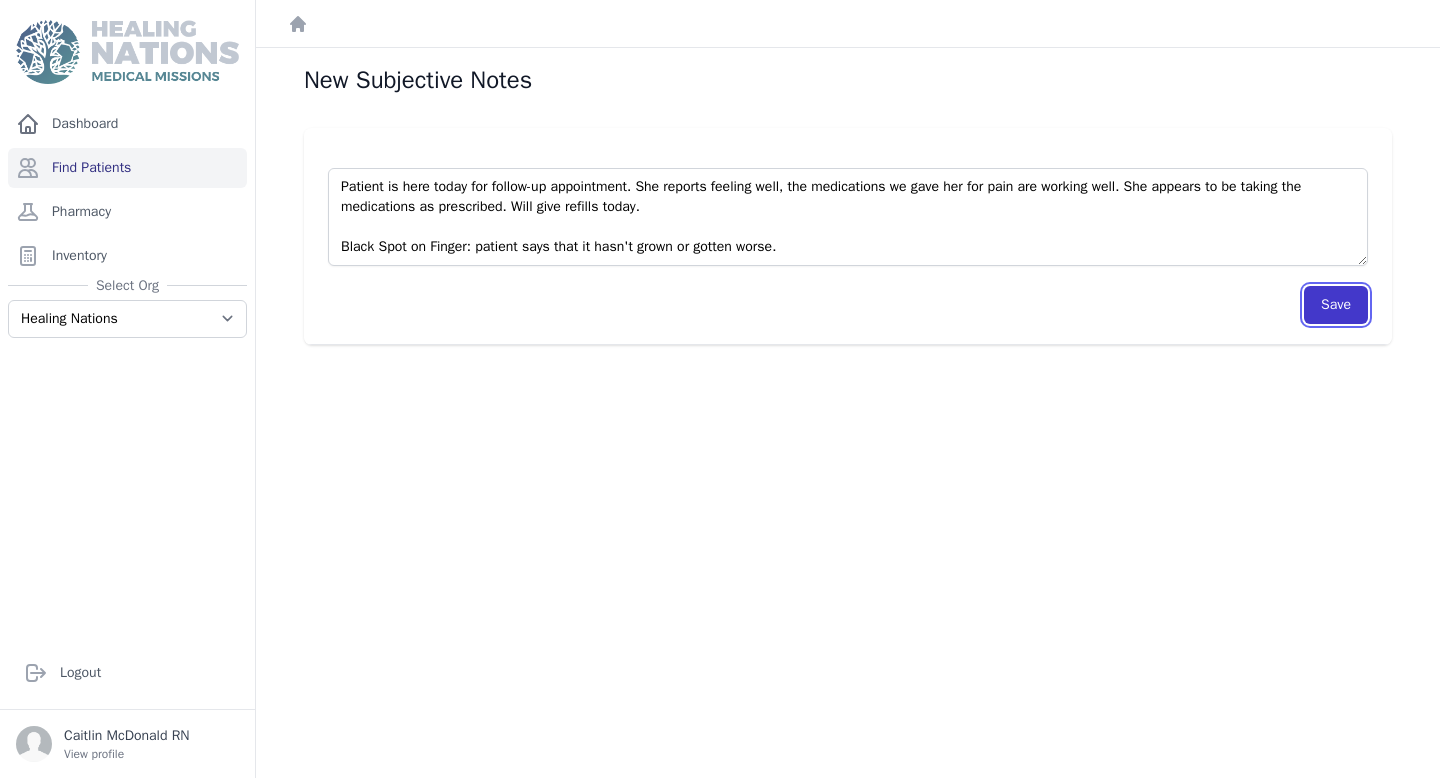click on "Save" at bounding box center [1336, 305] 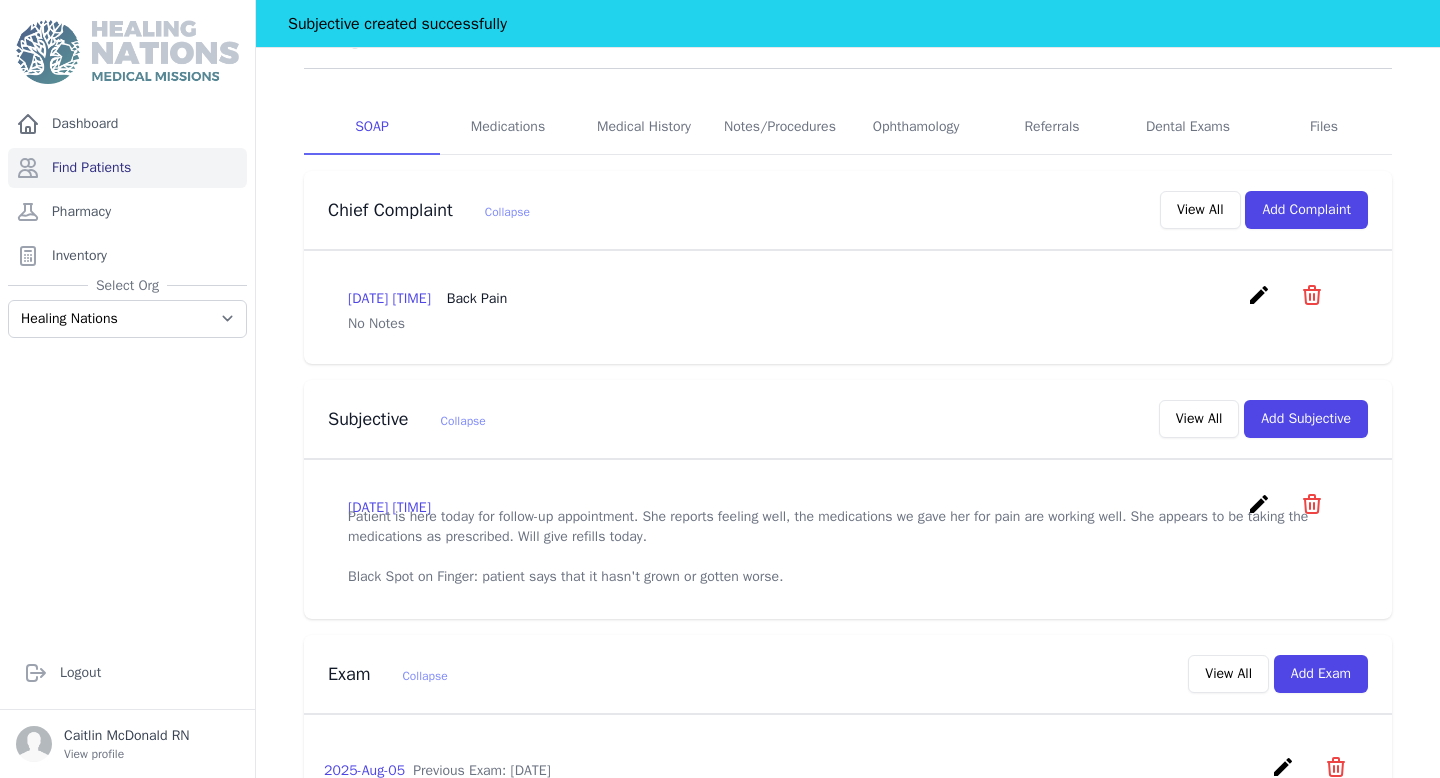 scroll, scrollTop: 0, scrollLeft: 0, axis: both 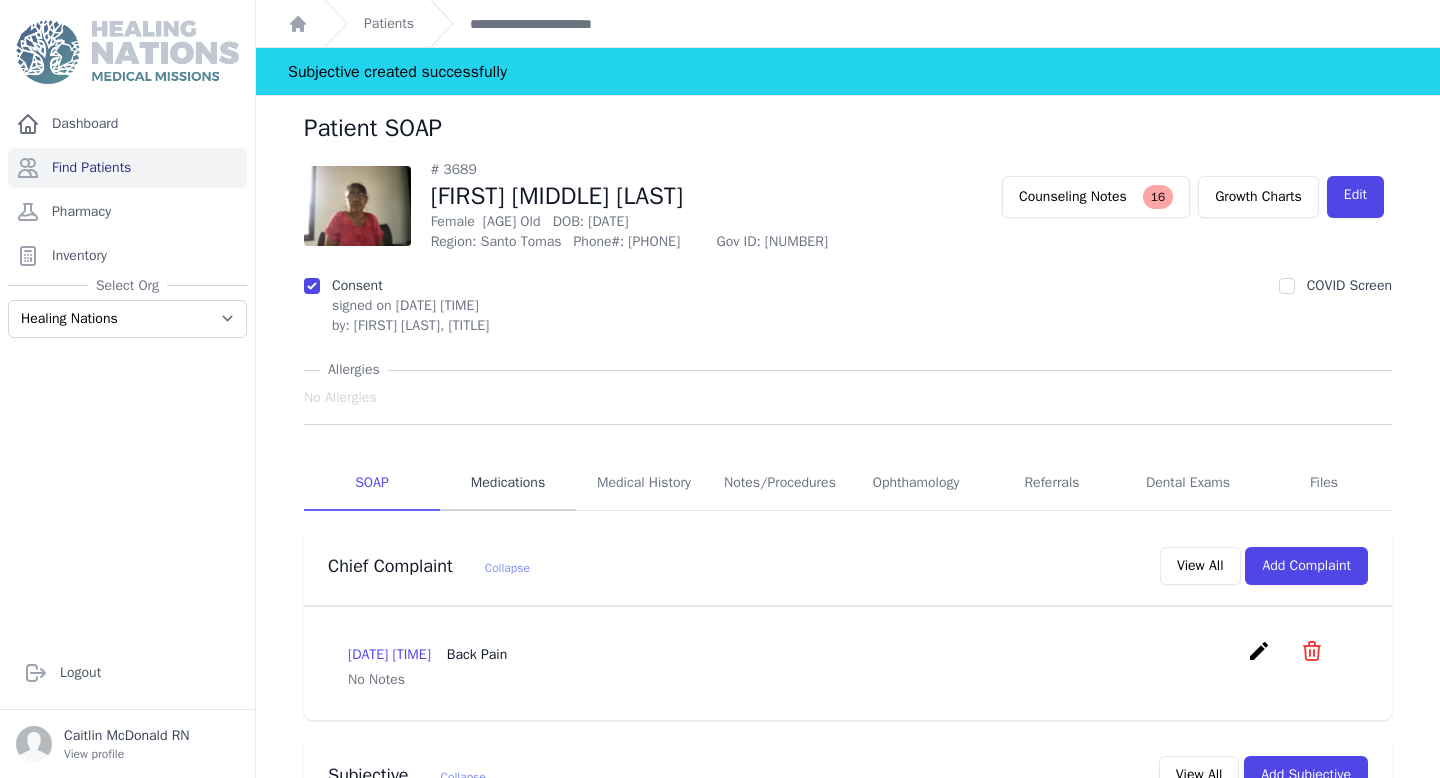 click on "Medications" at bounding box center [508, 484] 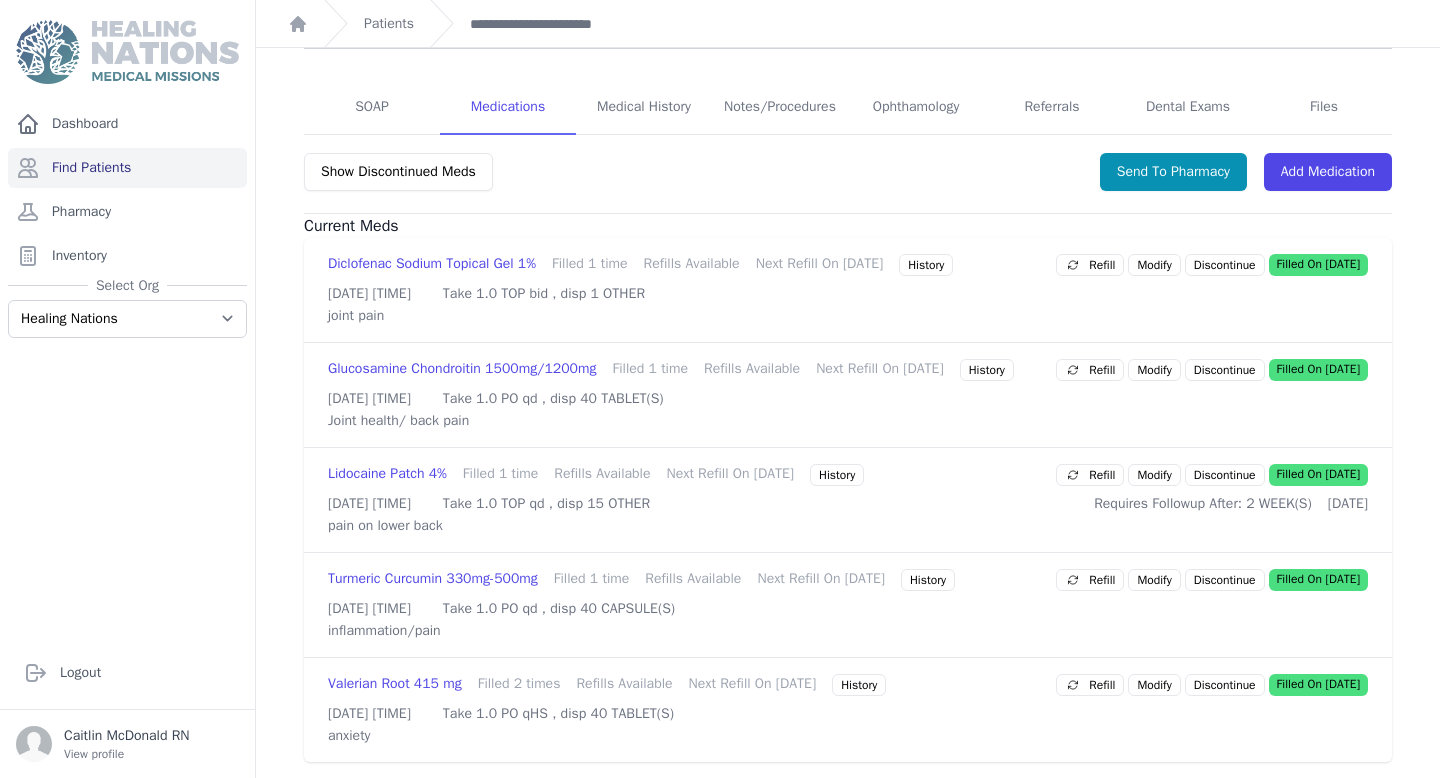 scroll, scrollTop: 390, scrollLeft: 0, axis: vertical 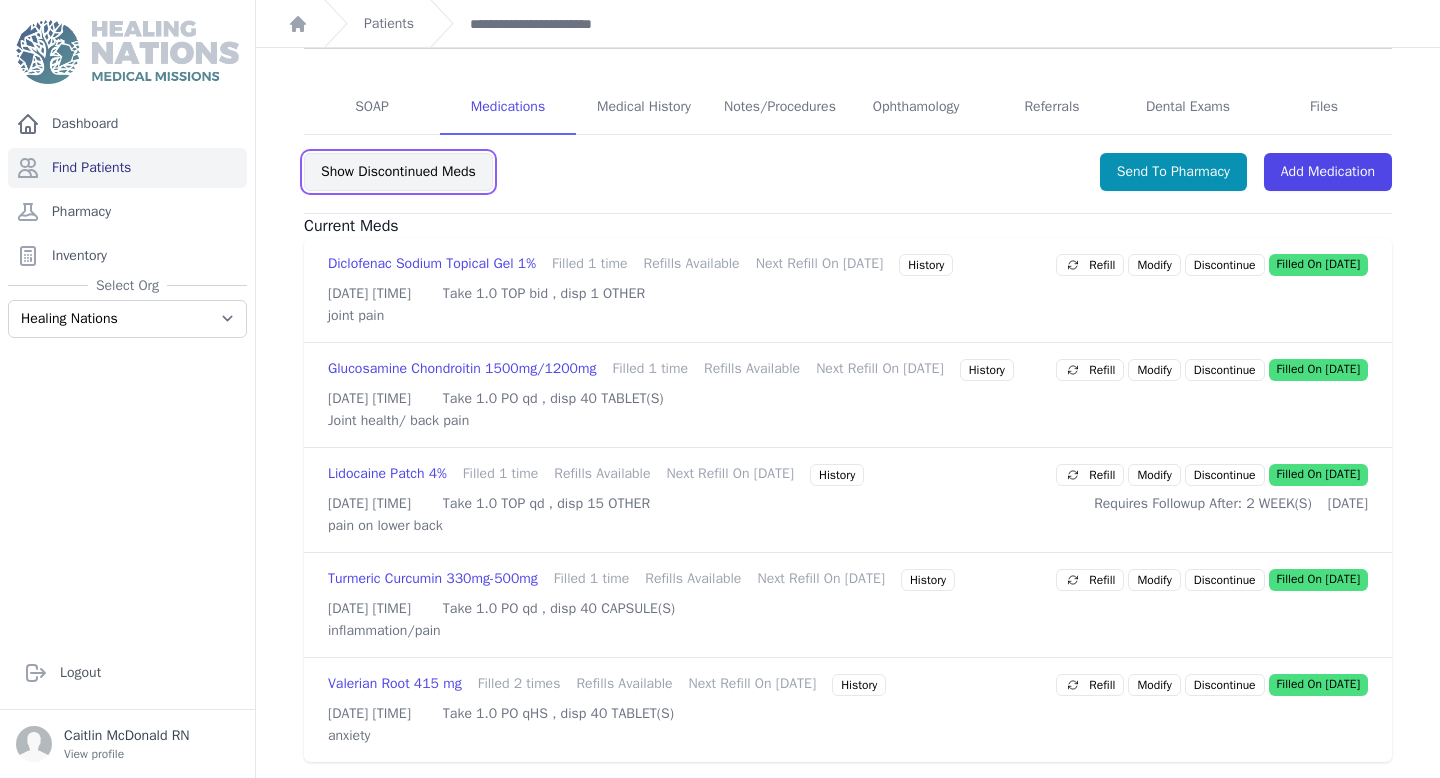 click on "Show Discontinued Meds" at bounding box center (398, 172) 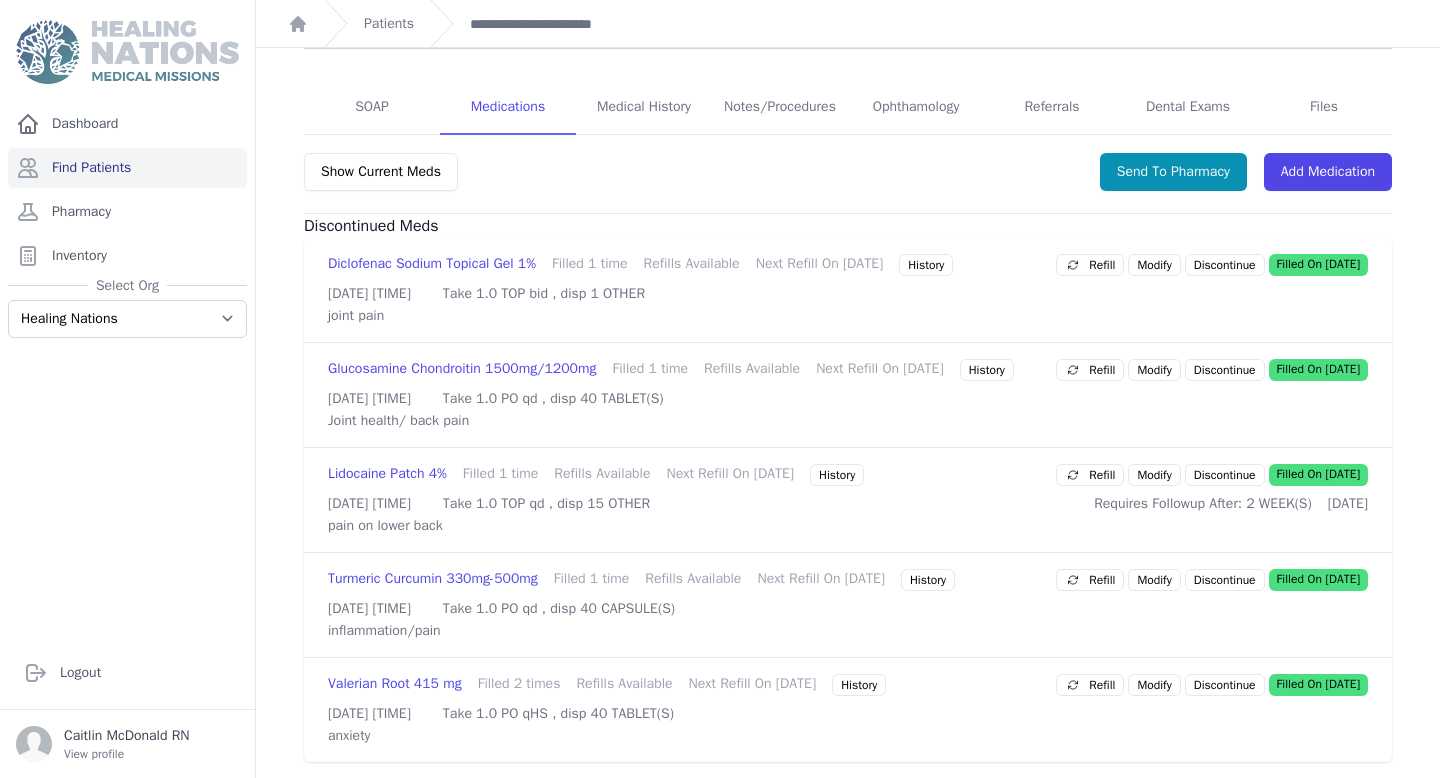 scroll, scrollTop: 381, scrollLeft: 0, axis: vertical 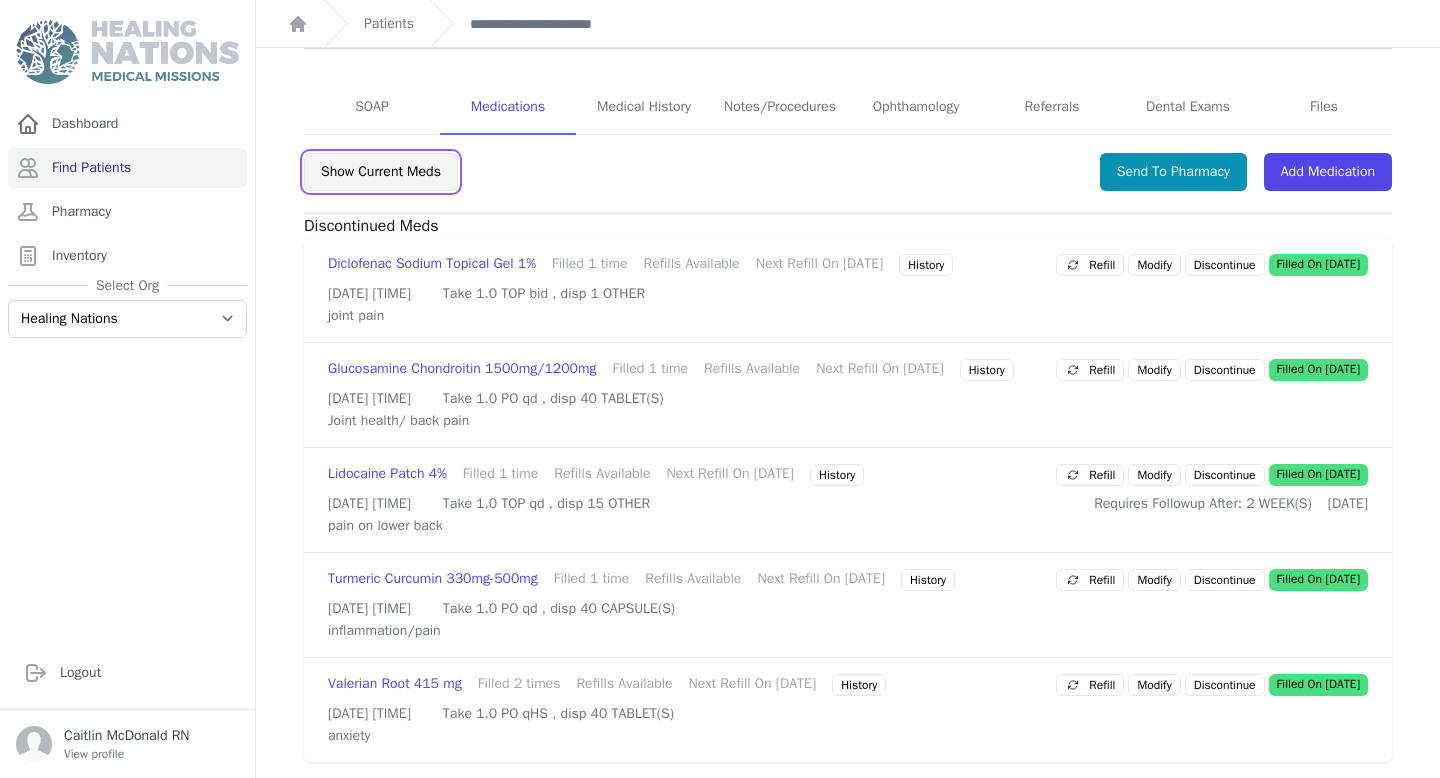 click on "Show Current Meds" at bounding box center [381, 172] 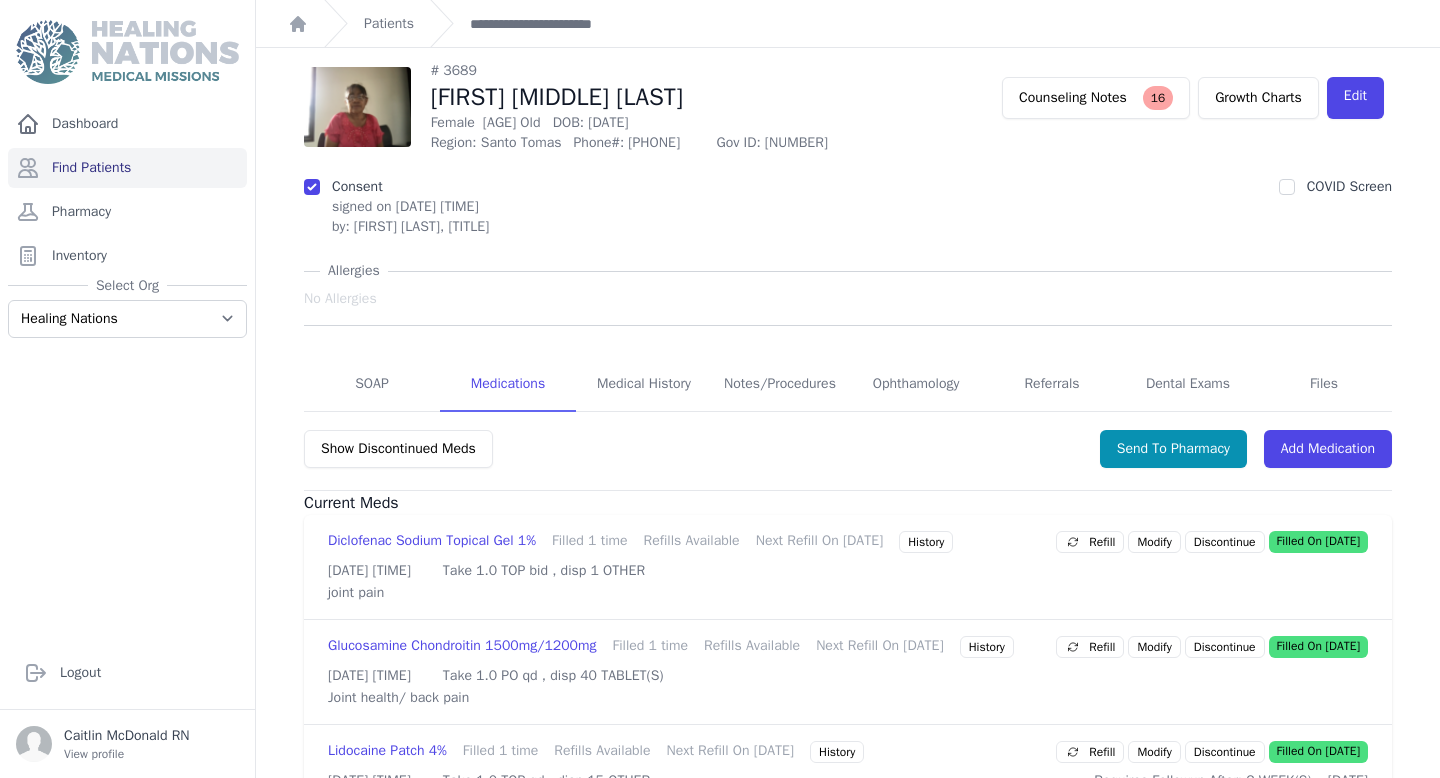 scroll, scrollTop: 24, scrollLeft: 0, axis: vertical 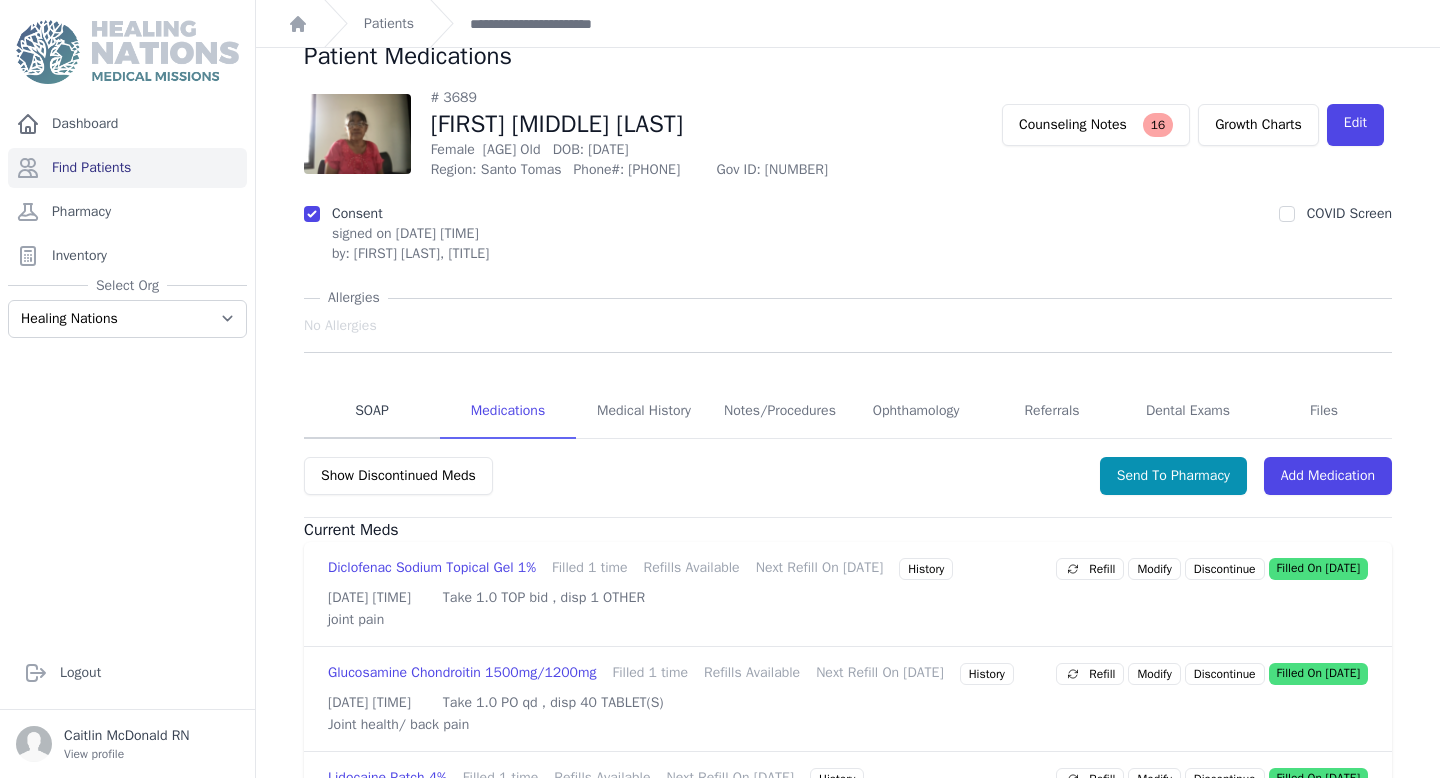 click on "SOAP" at bounding box center (372, 412) 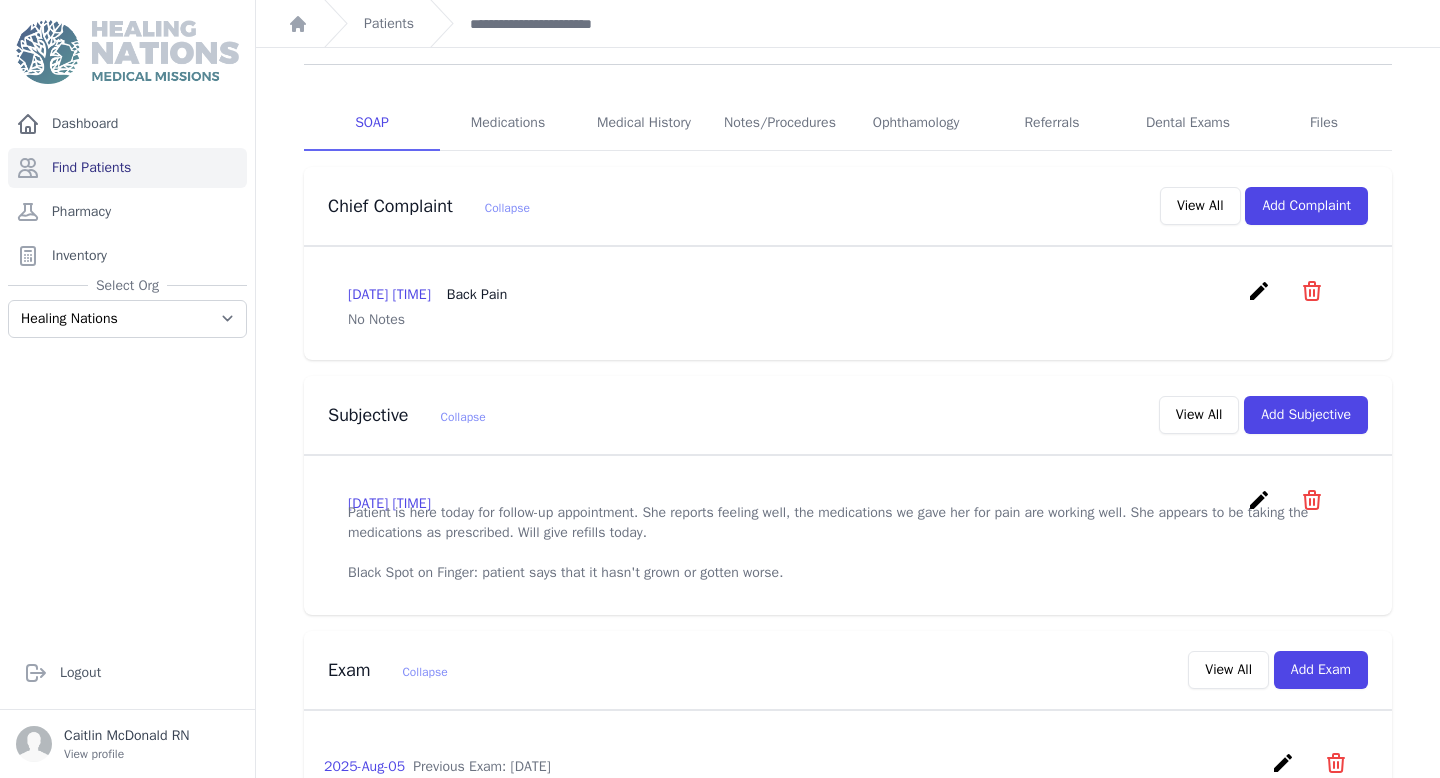 scroll, scrollTop: 315, scrollLeft: 0, axis: vertical 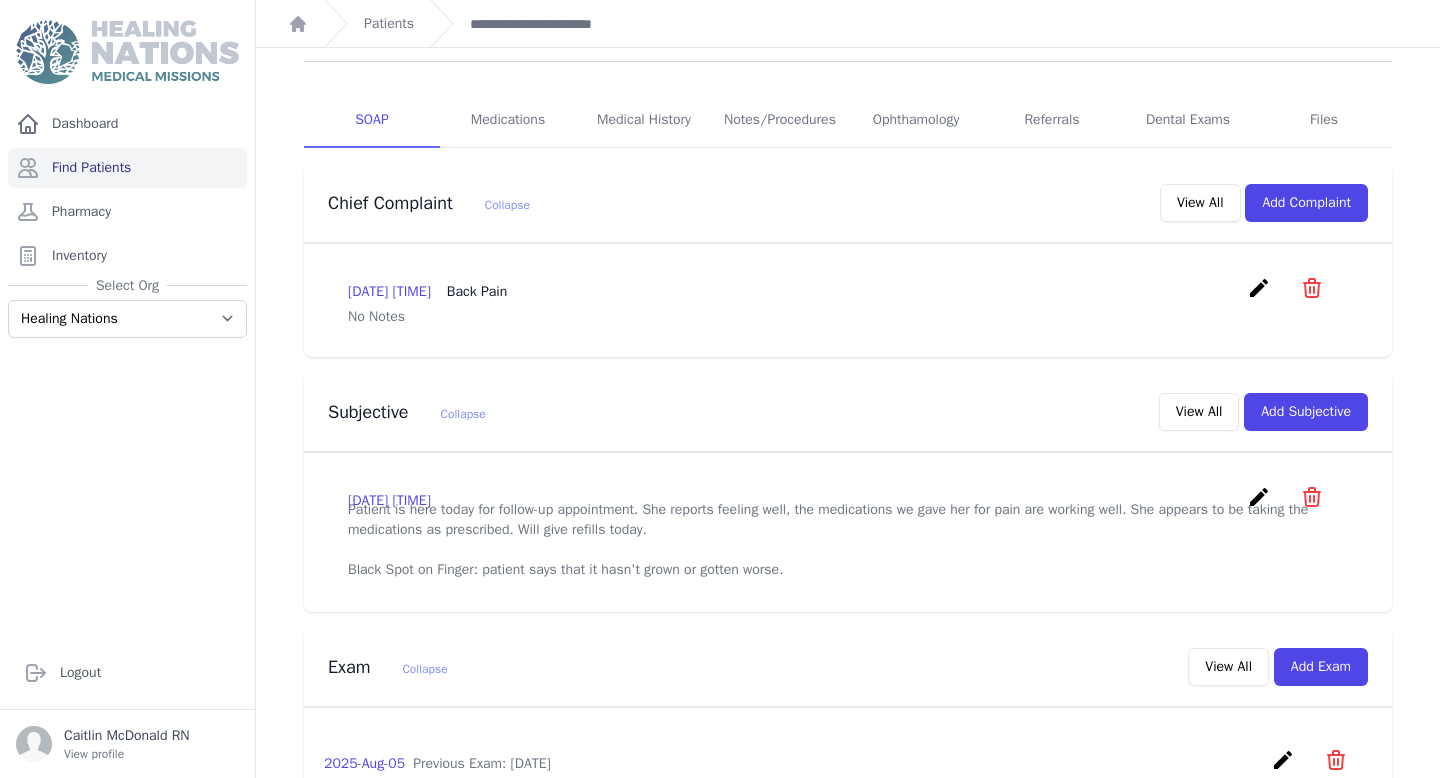 click on "create" at bounding box center [1259, 497] 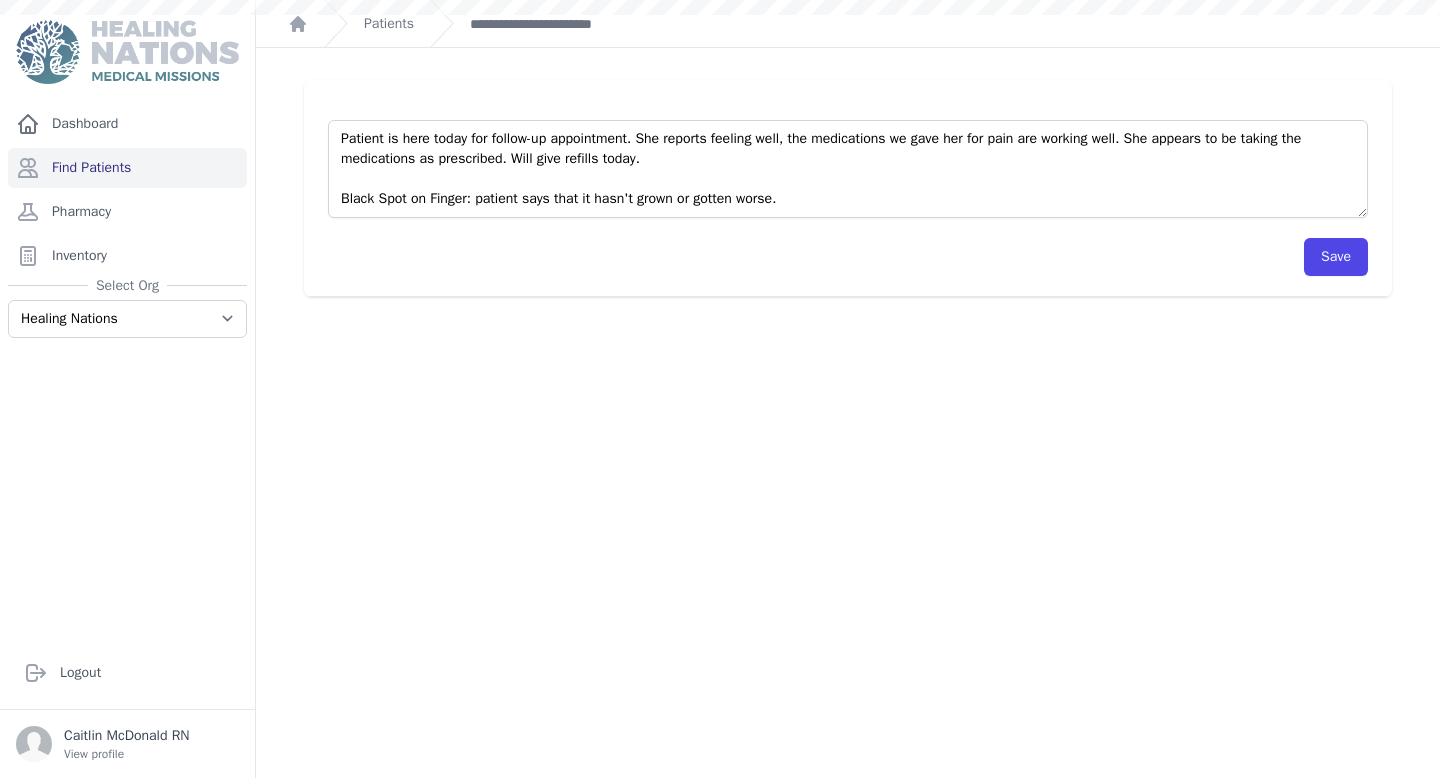 scroll, scrollTop: 0, scrollLeft: 0, axis: both 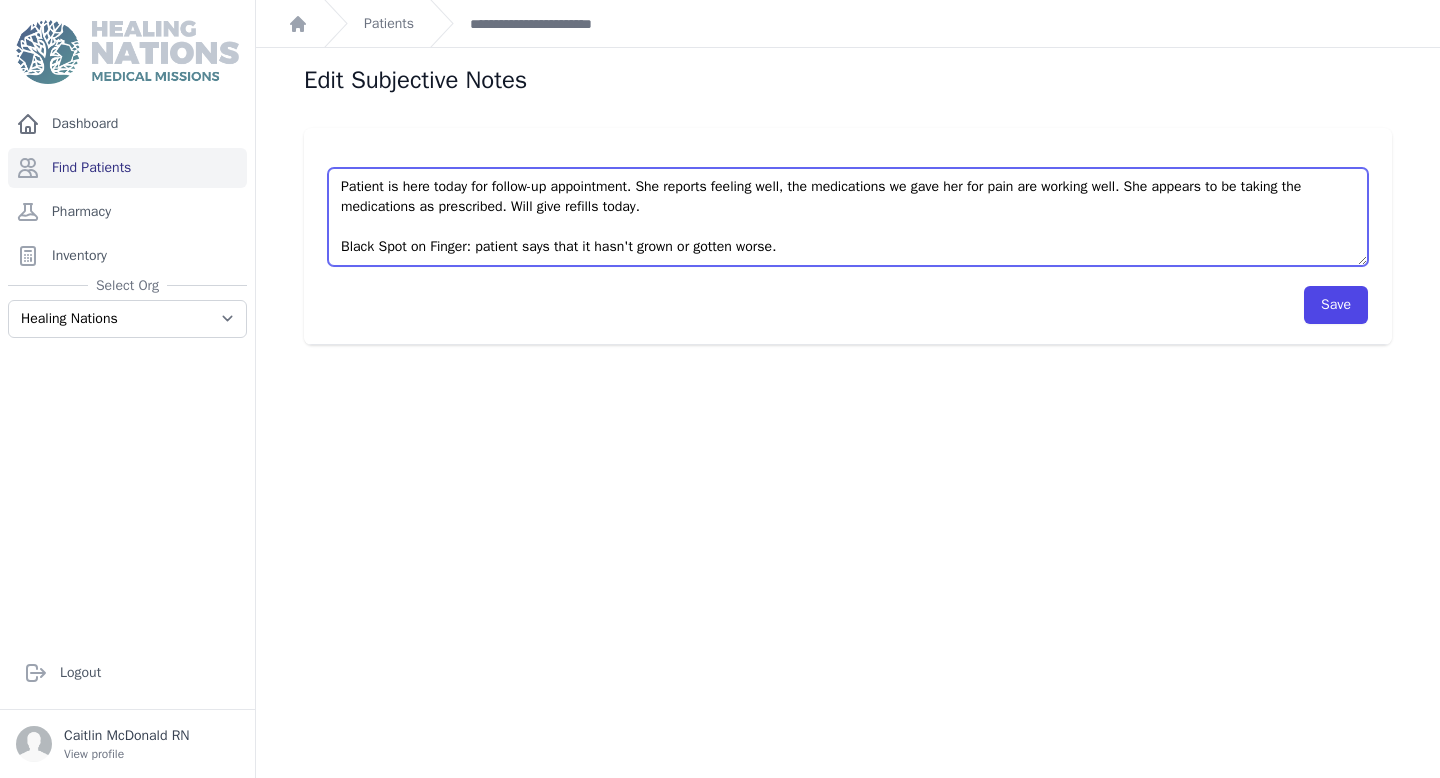 click on "Patient is here today for follow-up appointment. She reports feeling well, the medications we gave her for pain are working well. She appears to be taking the medications as prescribed. Will give refills today.
Black Spot on Finger: patient says that it hasn't grown or gotten worse." at bounding box center (848, 217) 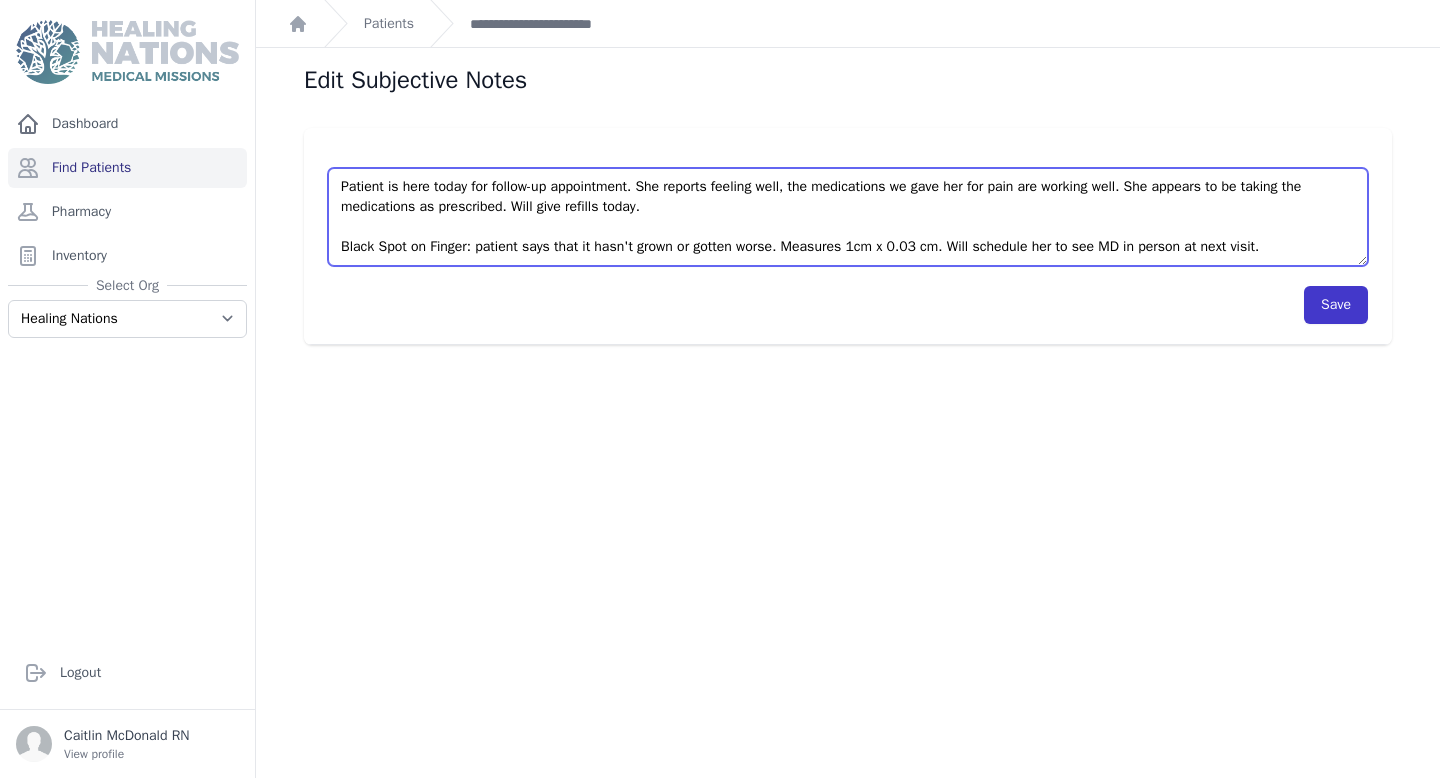type on "Patient is here today for follow-up appointment. She reports feeling well, the medications we gave her for pain are working well. She appears to be taking the medications as prescribed. Will give refills today.
Black Spot on Finger: patient says that it hasn't grown or gotten worse. Measures 1cm x 0.03 cm. Will schedule her to see MD in person at next visit." 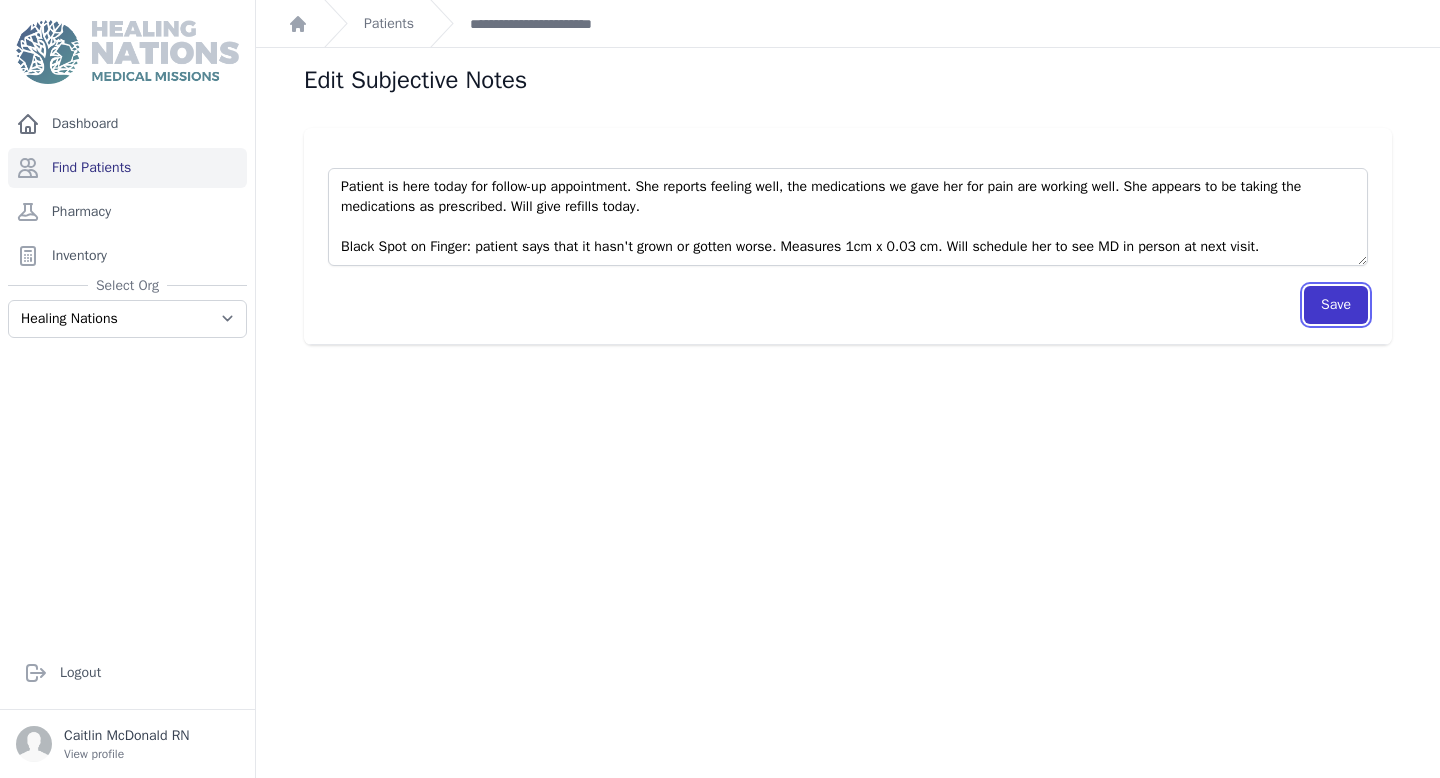 click on "Save" at bounding box center [1336, 305] 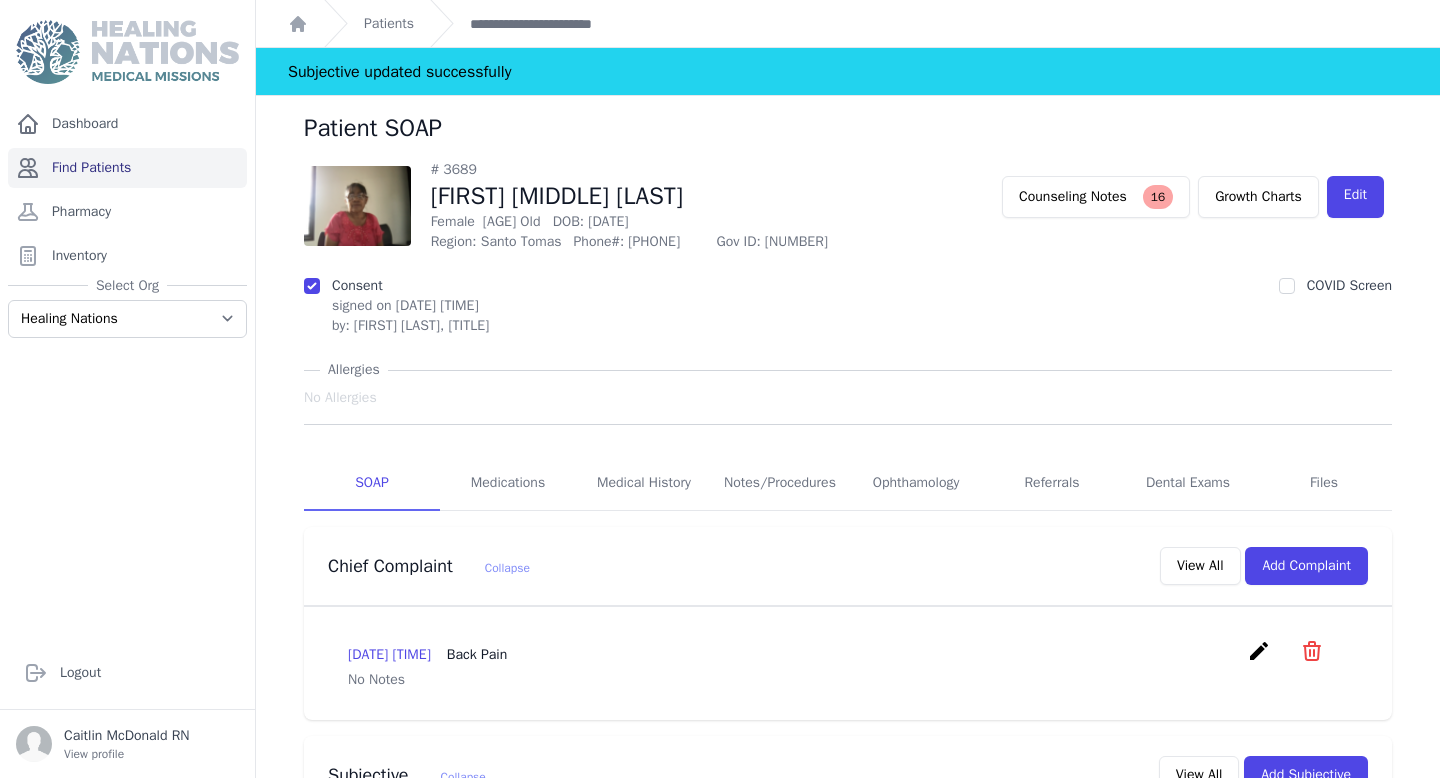 click on "Find Patients" at bounding box center [127, 168] 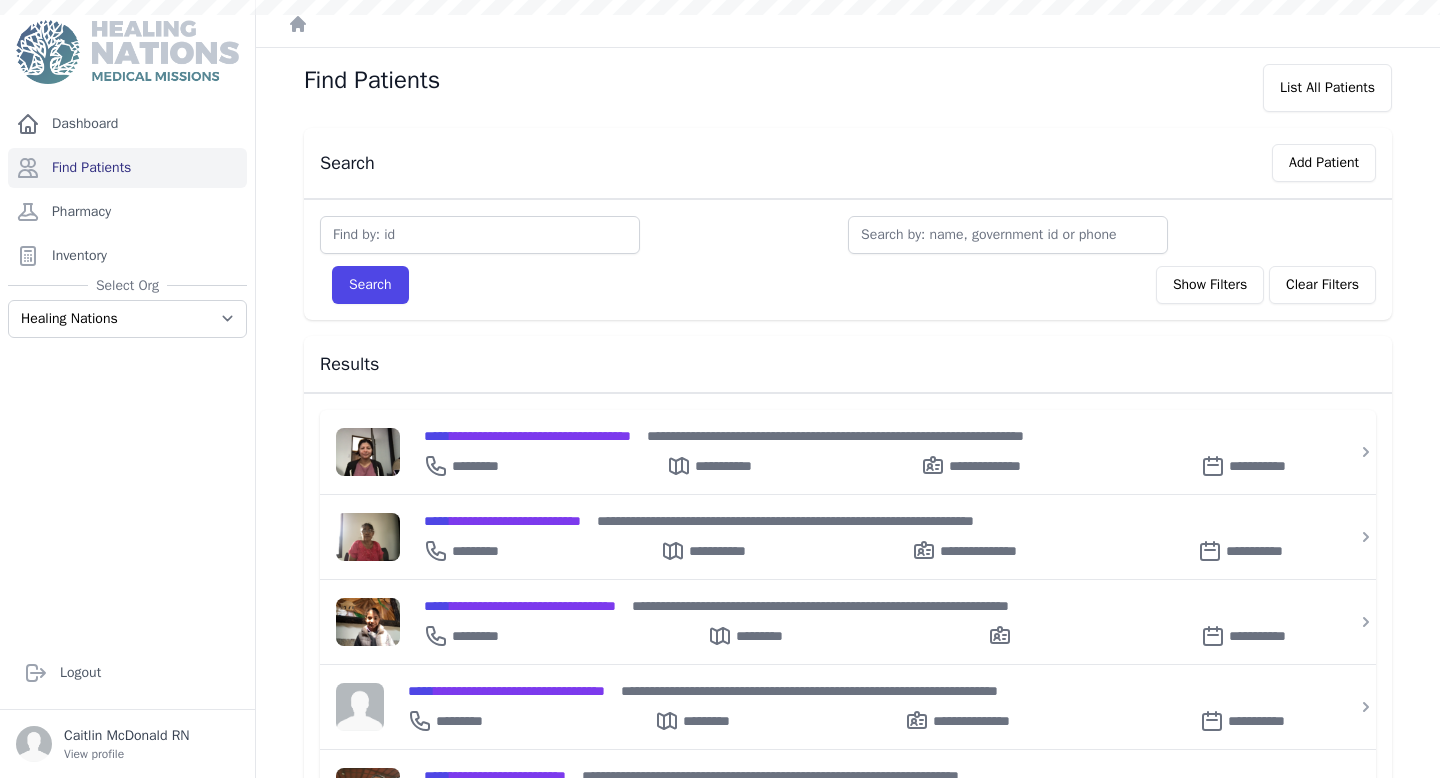 scroll, scrollTop: 0, scrollLeft: 0, axis: both 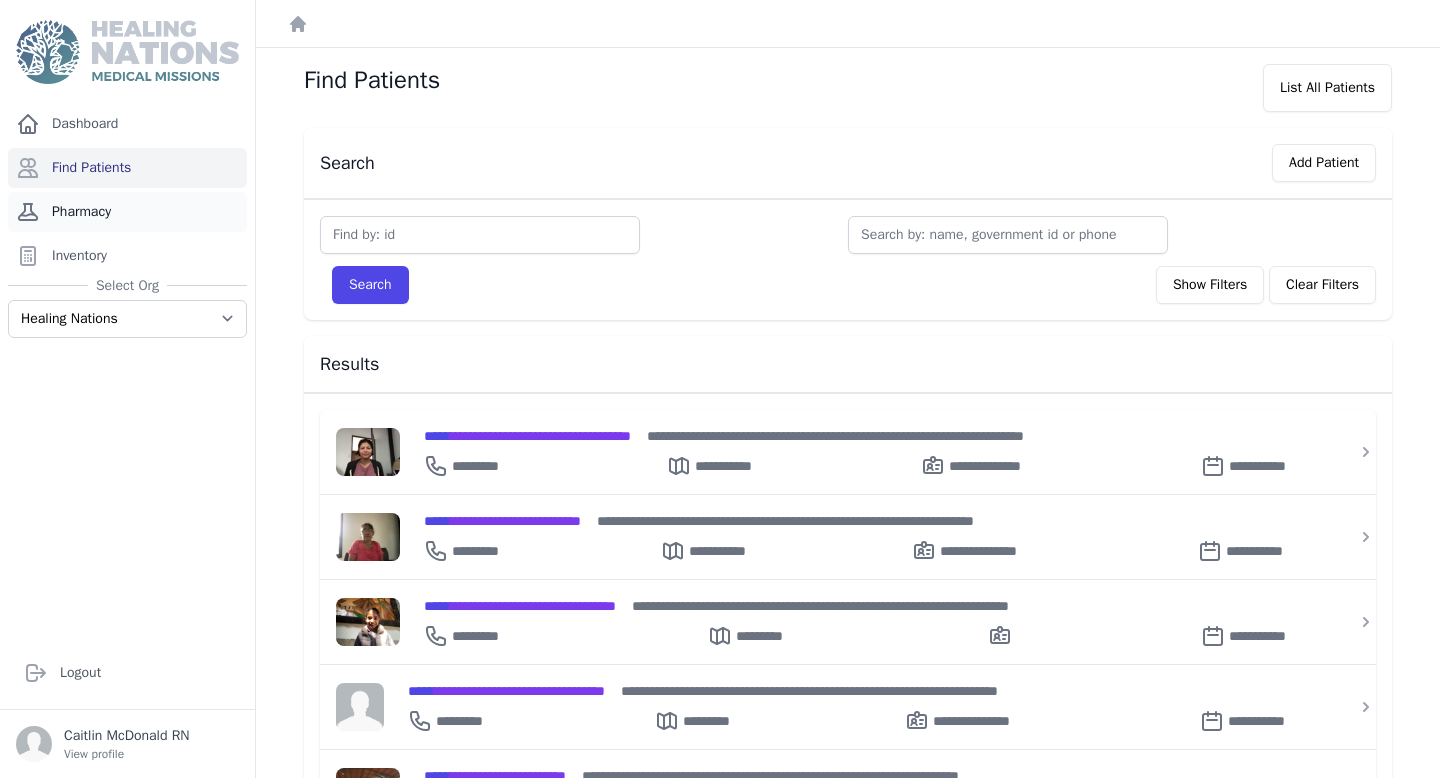 click on "Pharmacy" at bounding box center (127, 212) 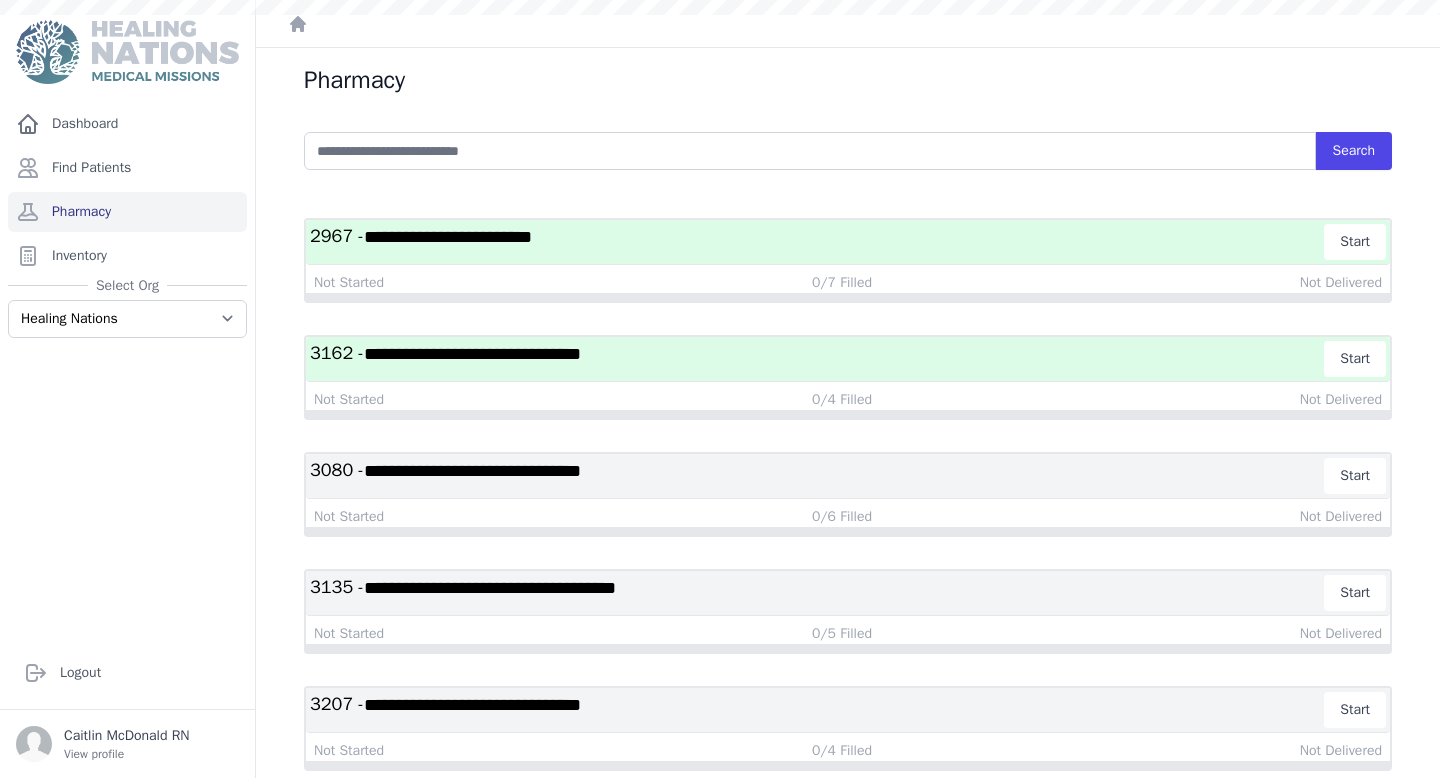 scroll, scrollTop: 0, scrollLeft: 0, axis: both 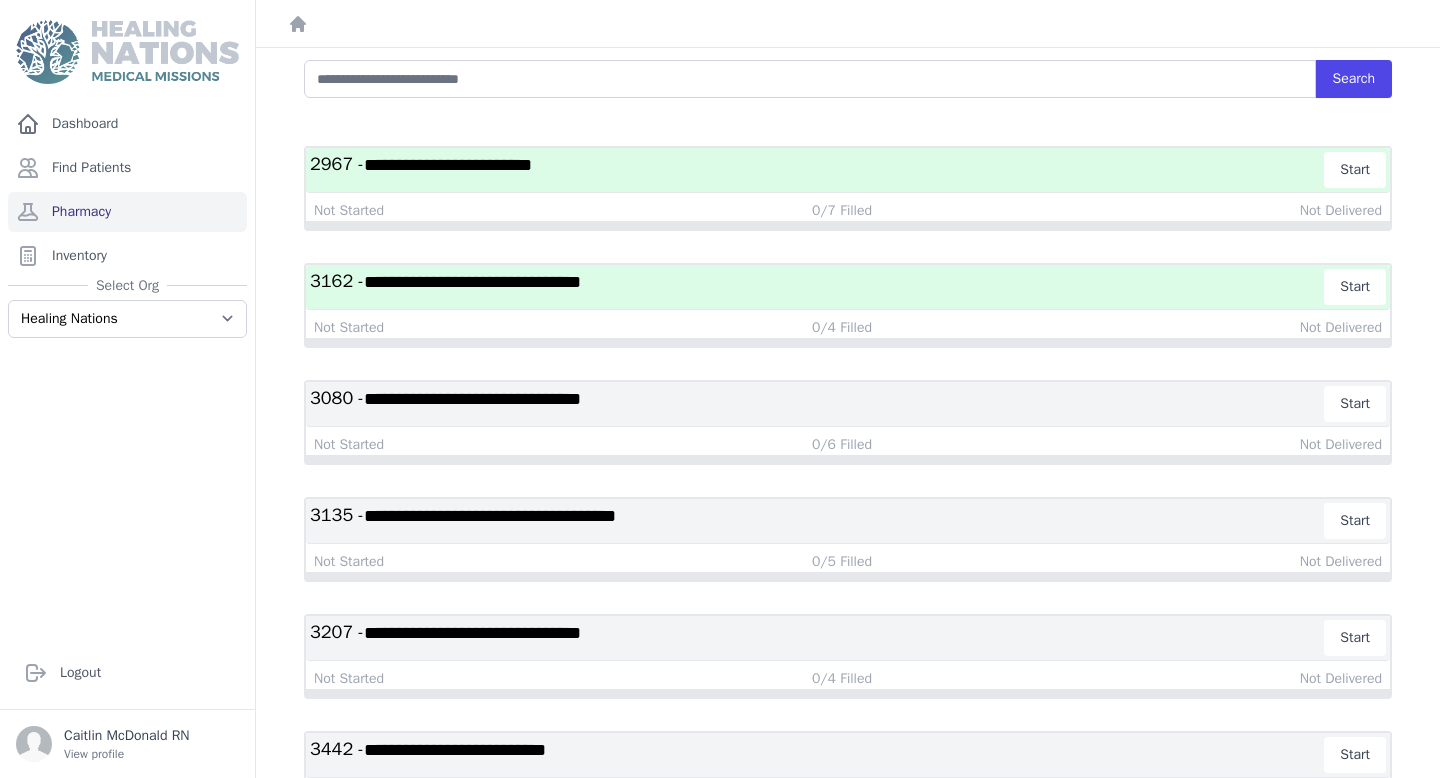 click on "**********" at bounding box center (817, 287) 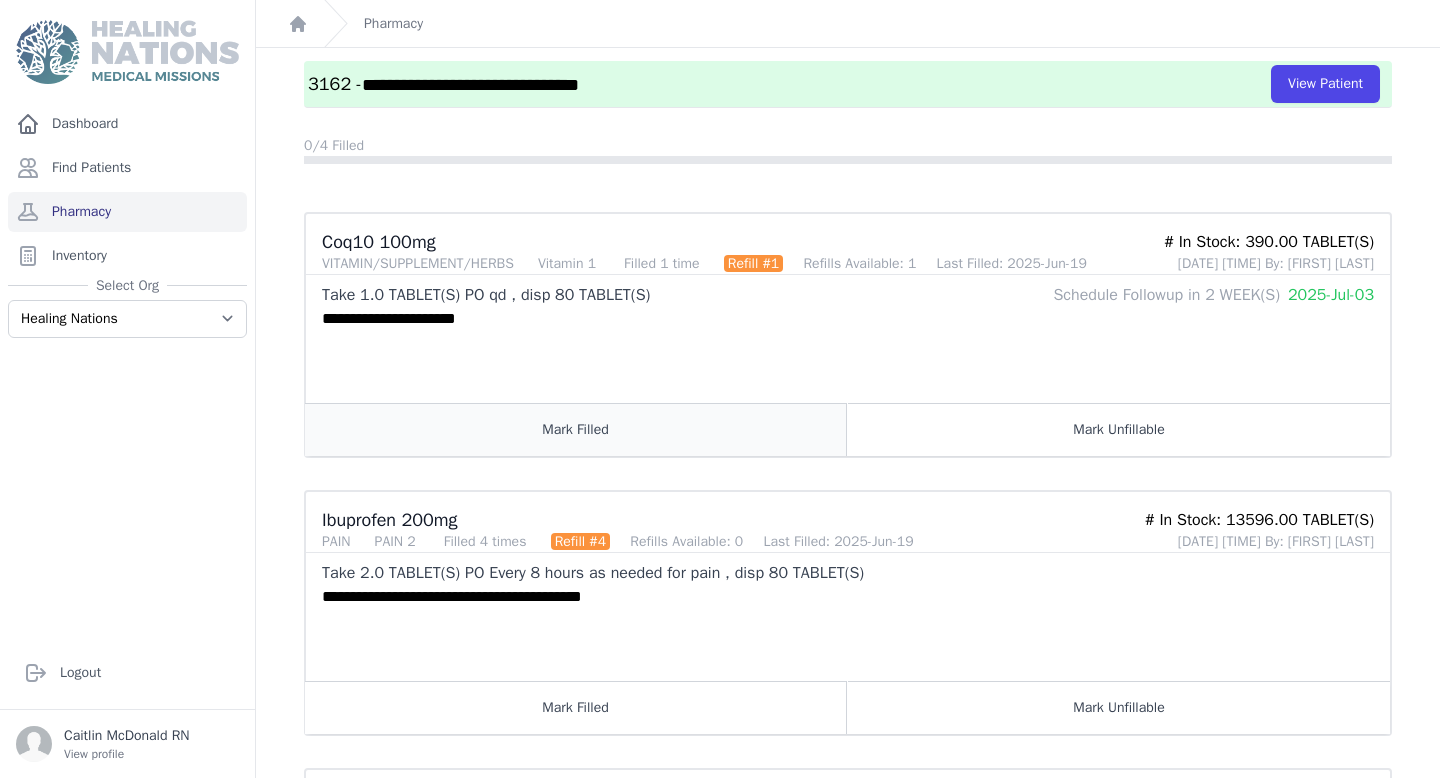 scroll, scrollTop: 0, scrollLeft: 0, axis: both 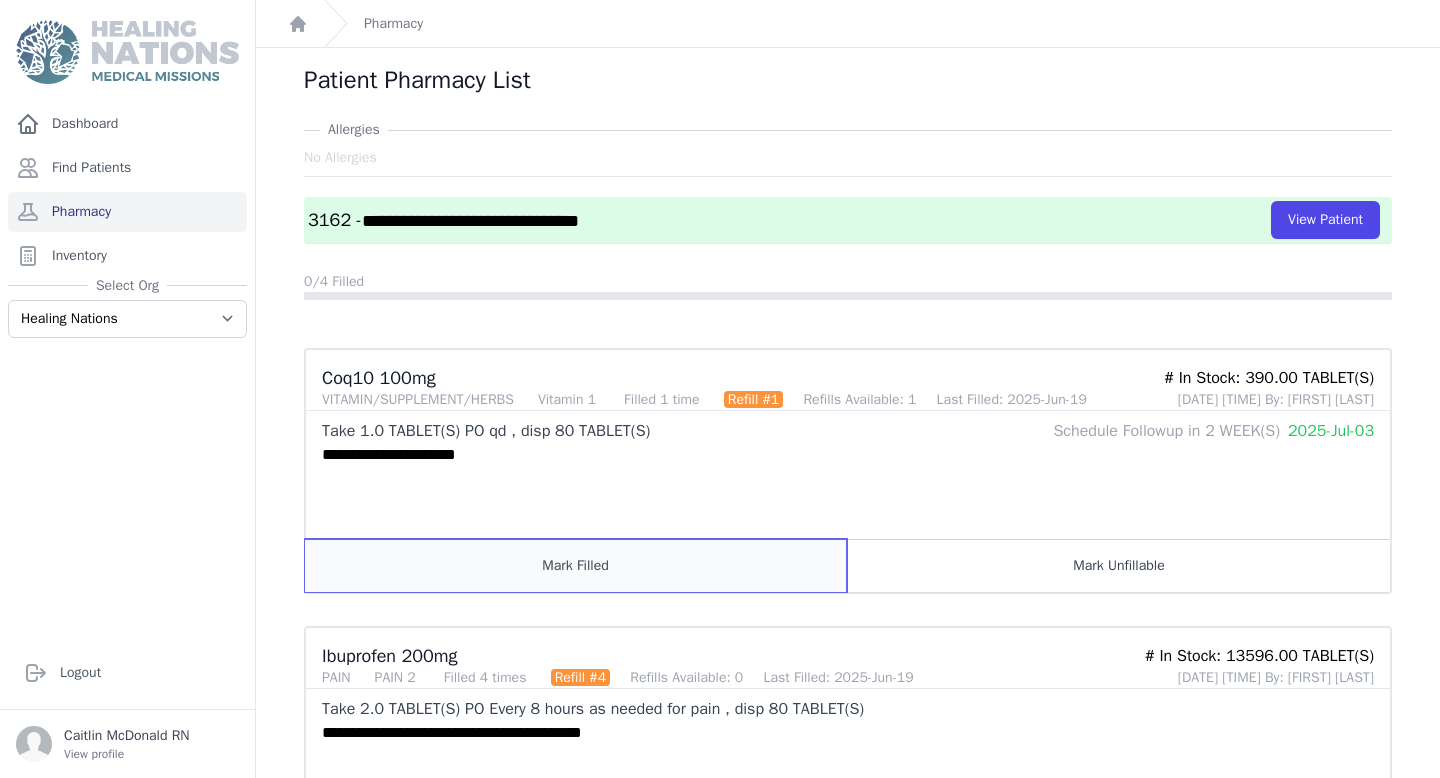 click on "Mark Filled" at bounding box center [576, 565] 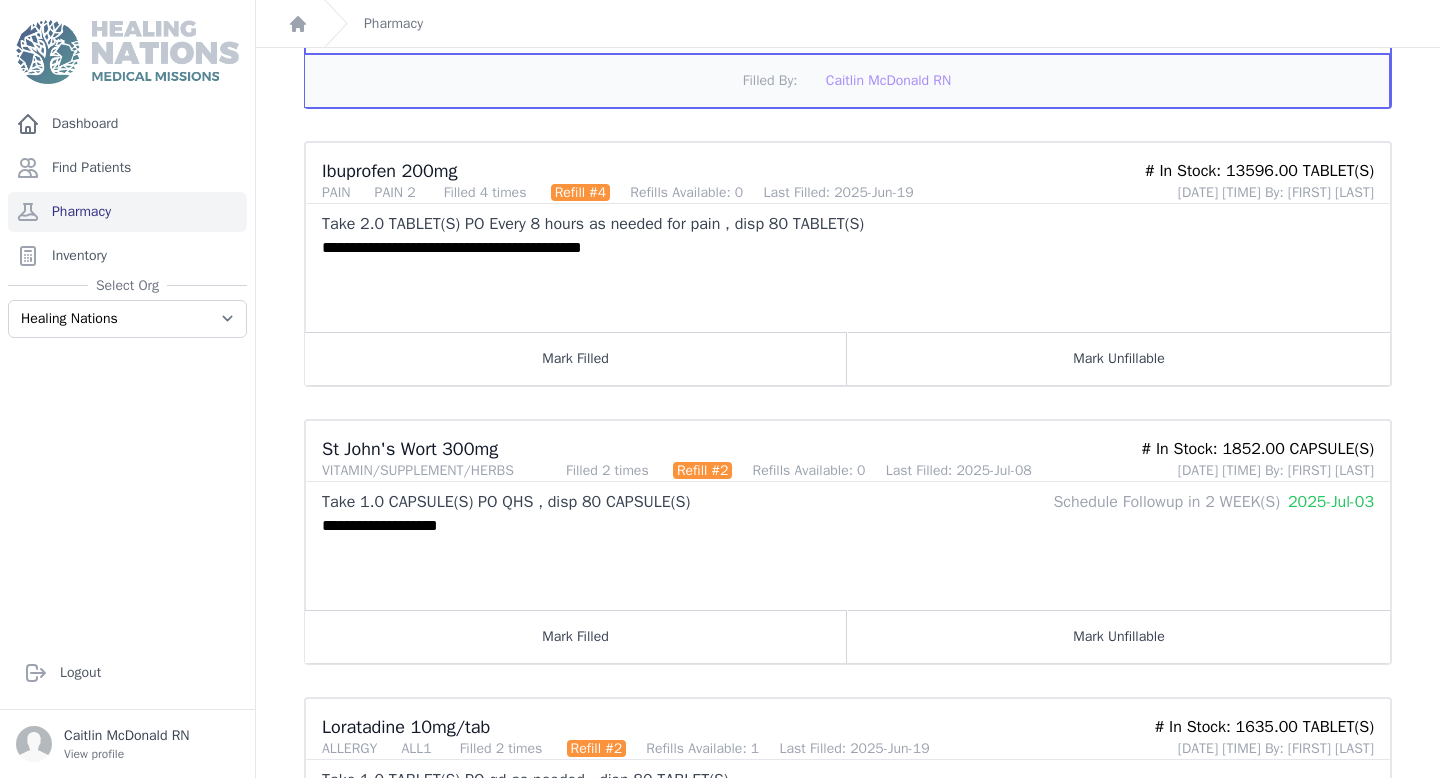 scroll, scrollTop: 489, scrollLeft: 0, axis: vertical 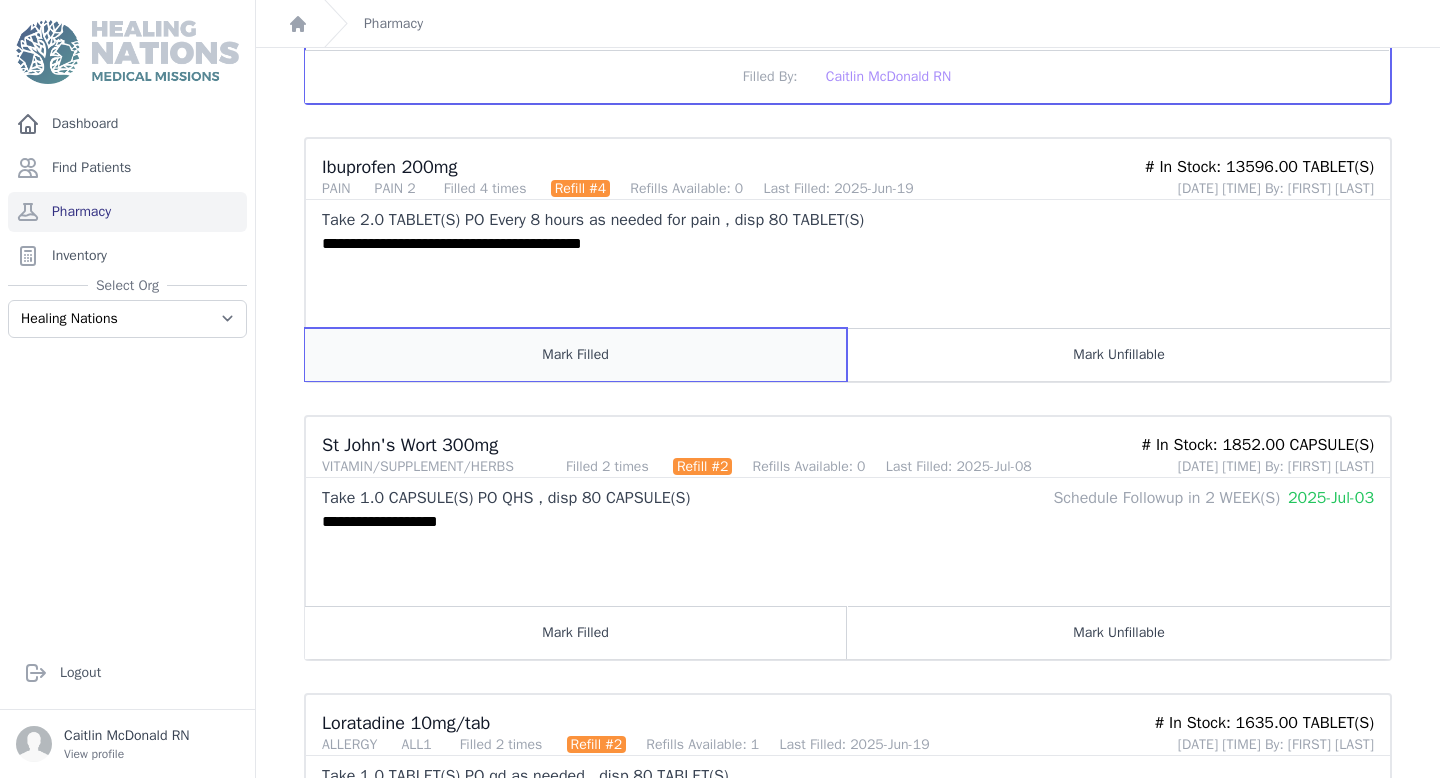 click on "Mark Filled" at bounding box center (576, 354) 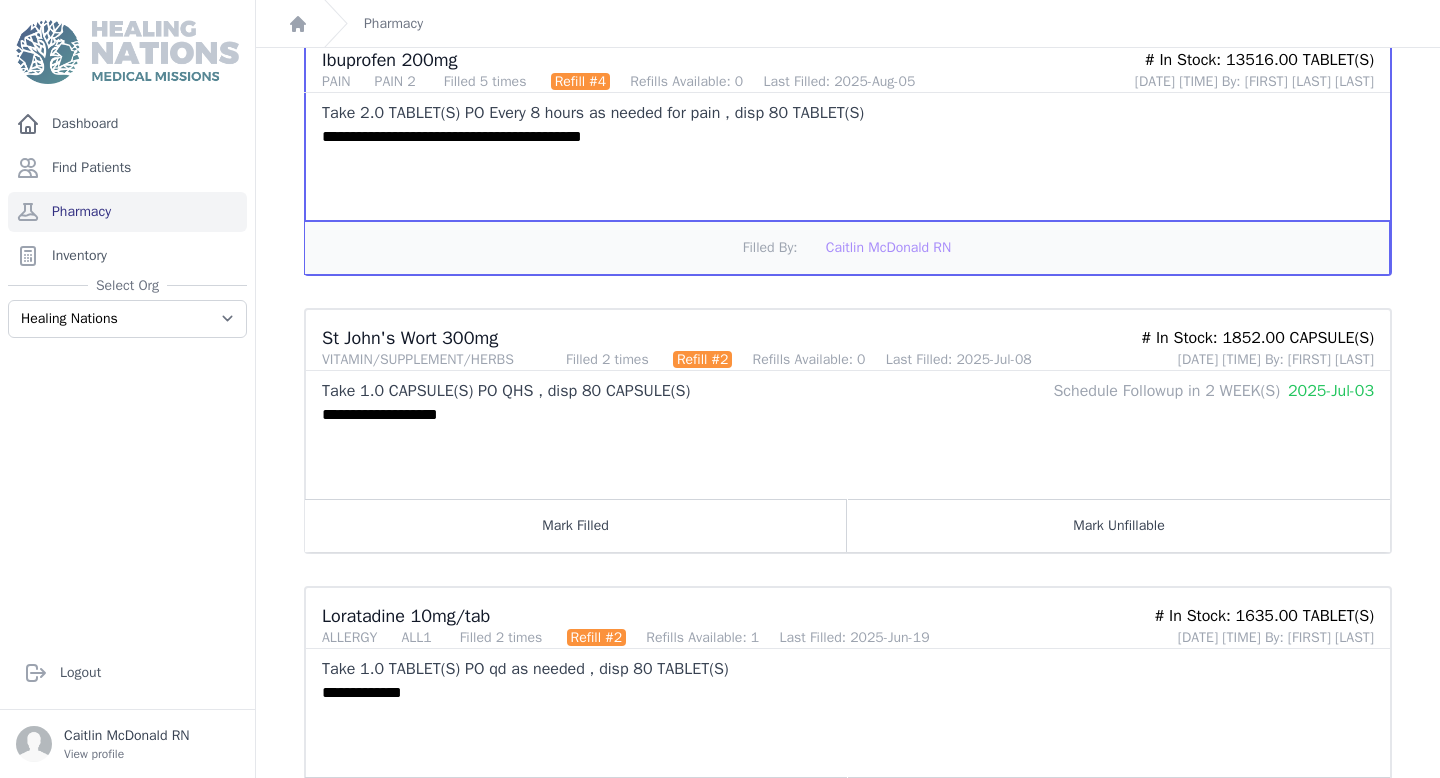 scroll, scrollTop: 599, scrollLeft: 0, axis: vertical 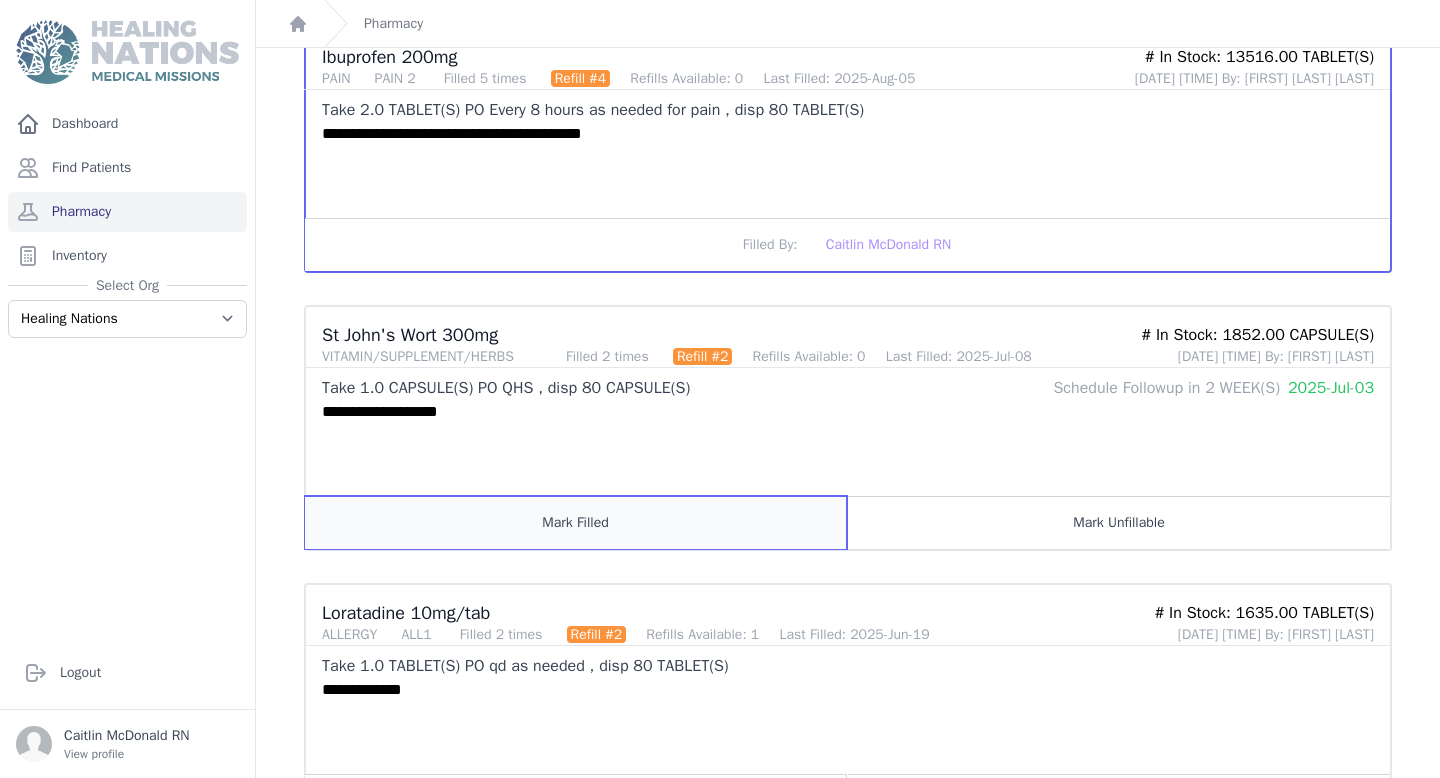 click on "Mark Filled" at bounding box center (576, 522) 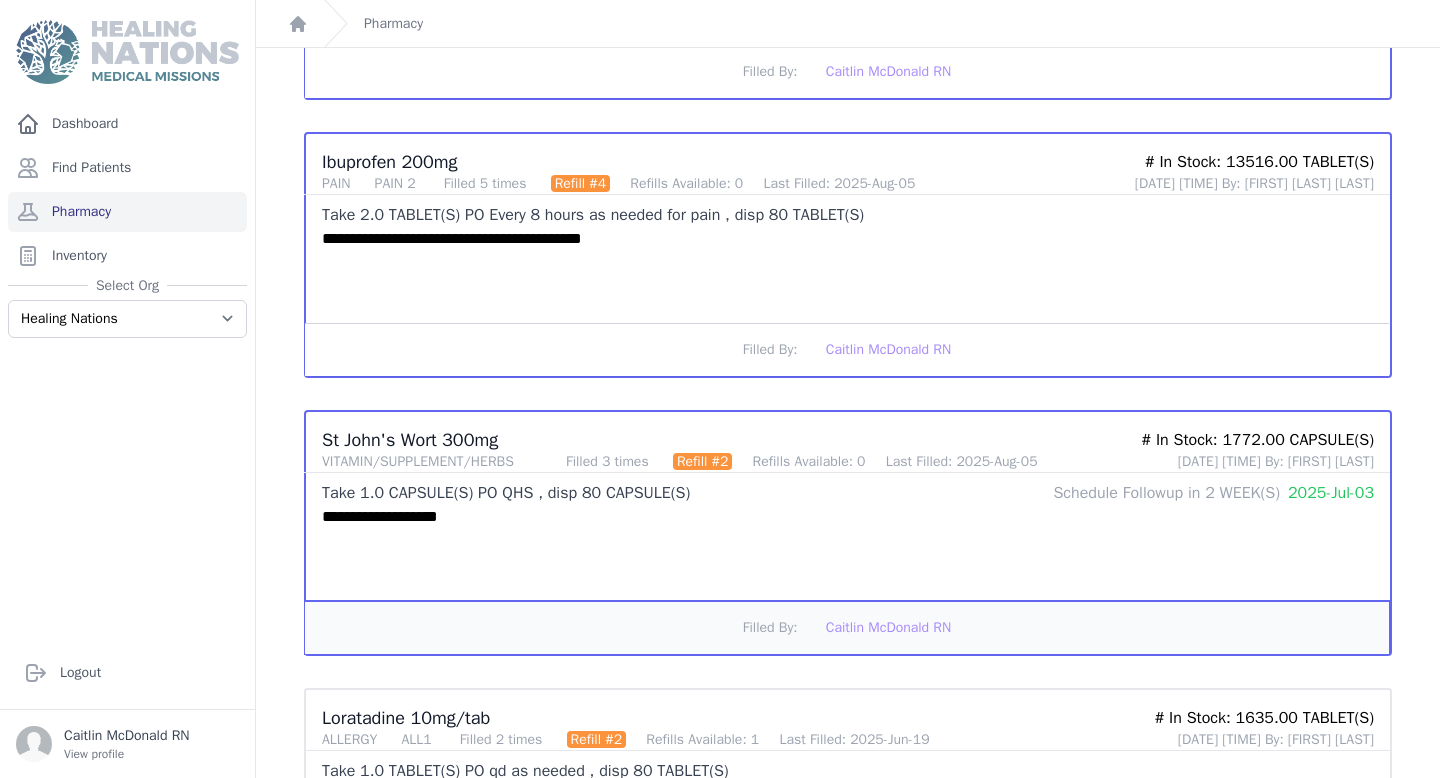 scroll, scrollTop: 750, scrollLeft: 0, axis: vertical 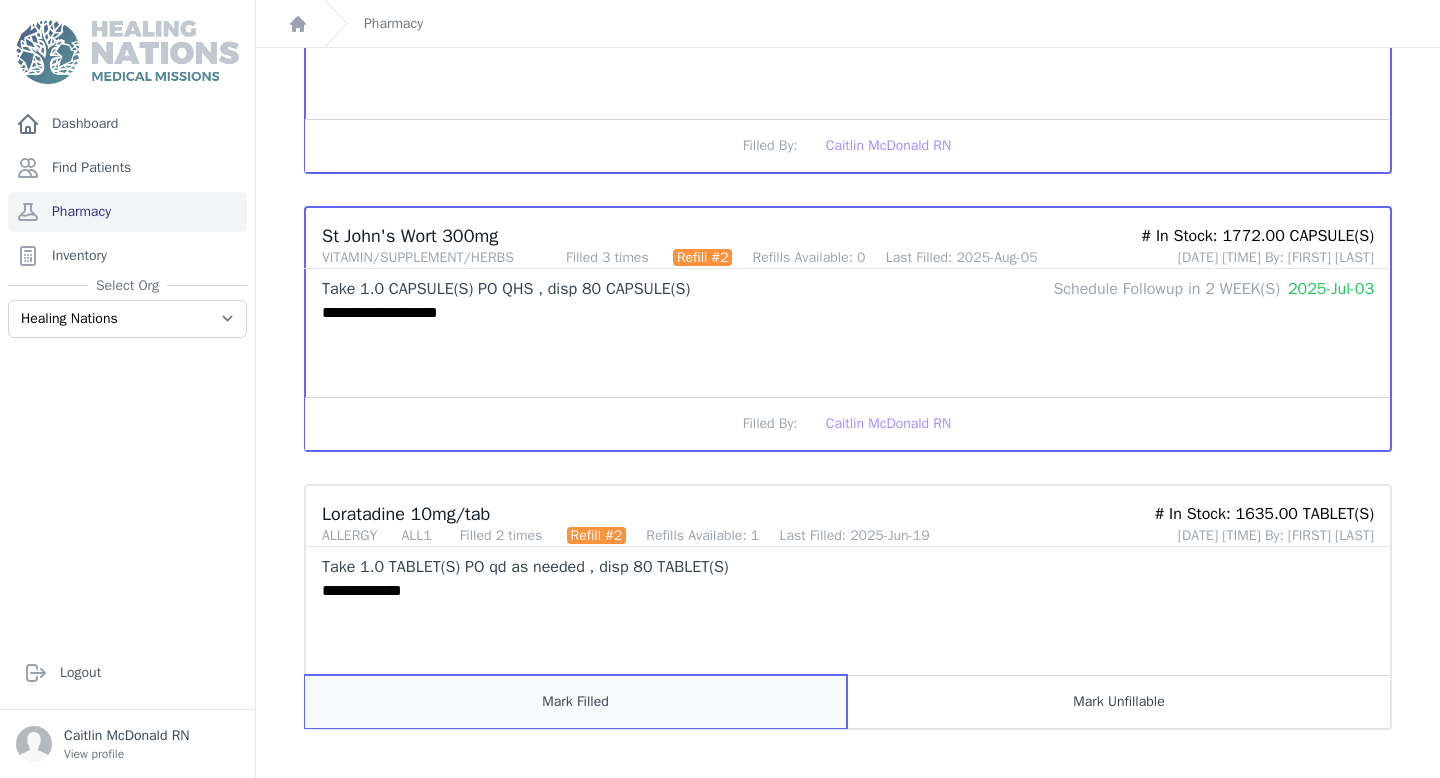 click on "Mark Filled" at bounding box center (576, 701) 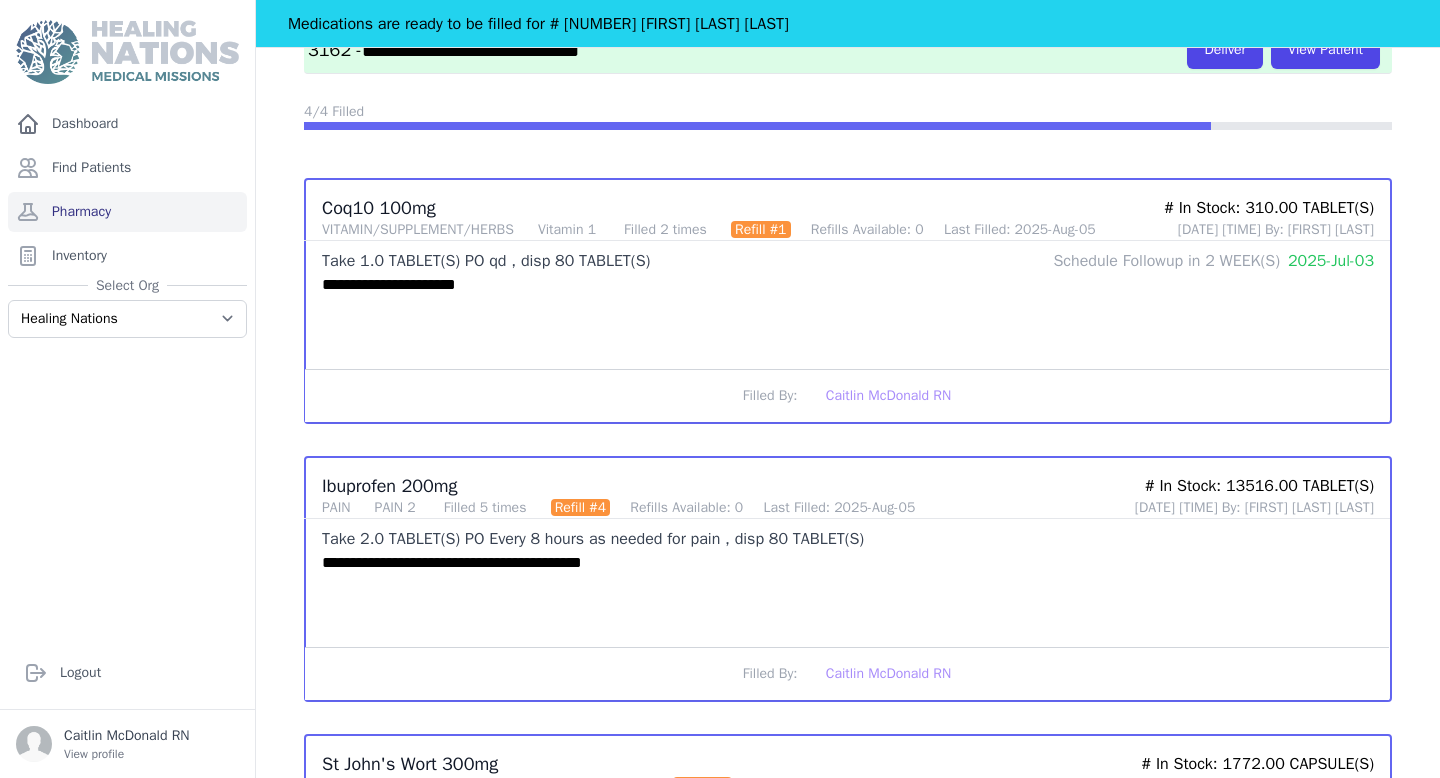scroll, scrollTop: 0, scrollLeft: 0, axis: both 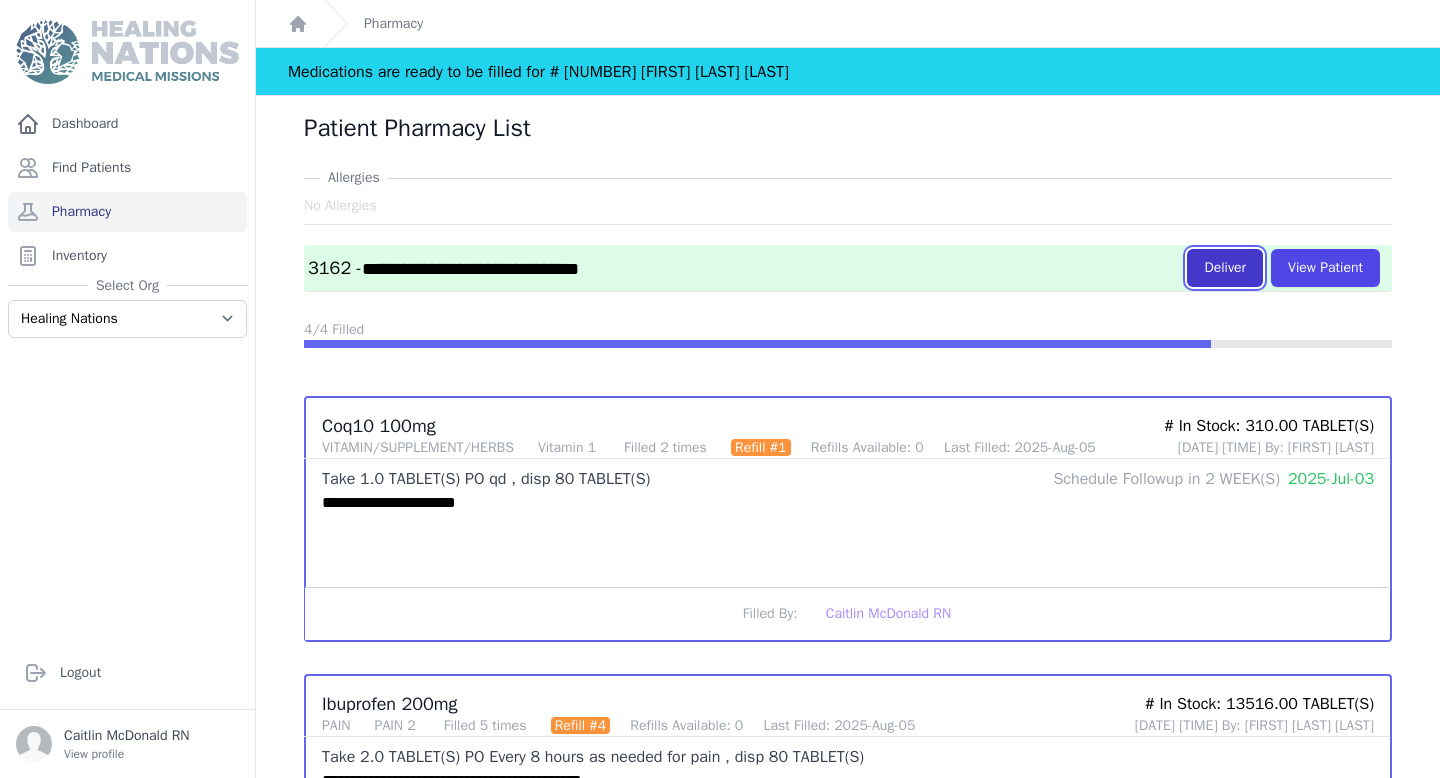 click on "Deliver" at bounding box center [1225, 268] 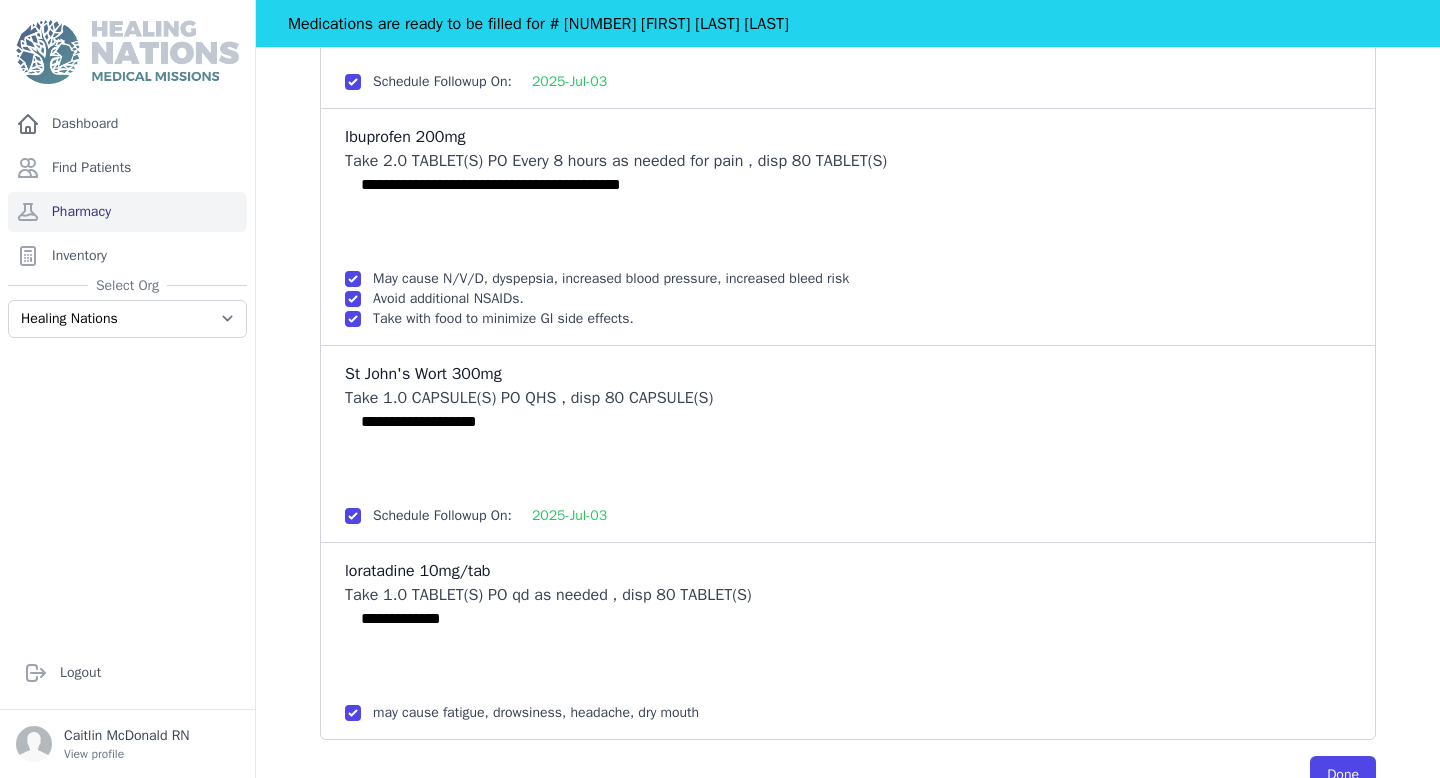 scroll, scrollTop: 798, scrollLeft: 0, axis: vertical 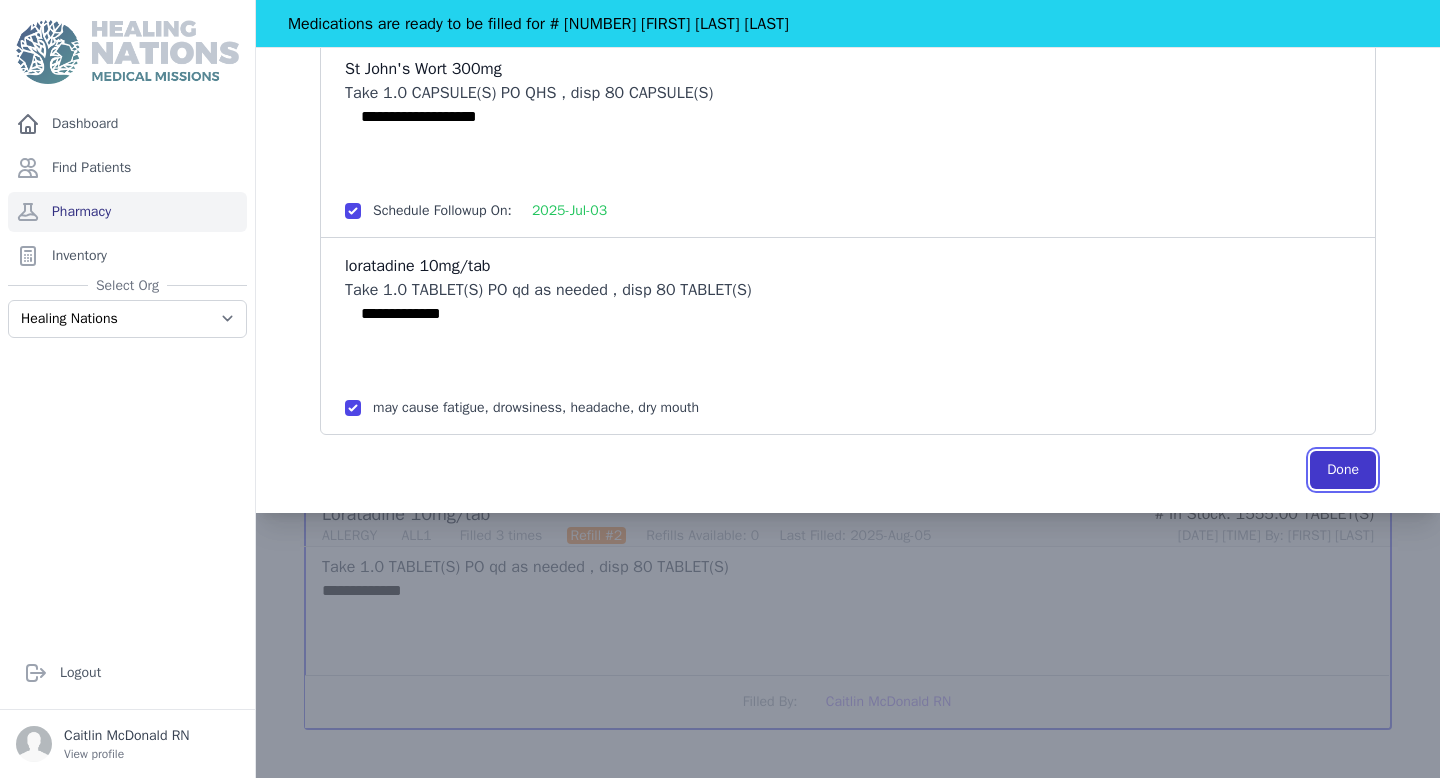 click on "Done" at bounding box center [1343, 470] 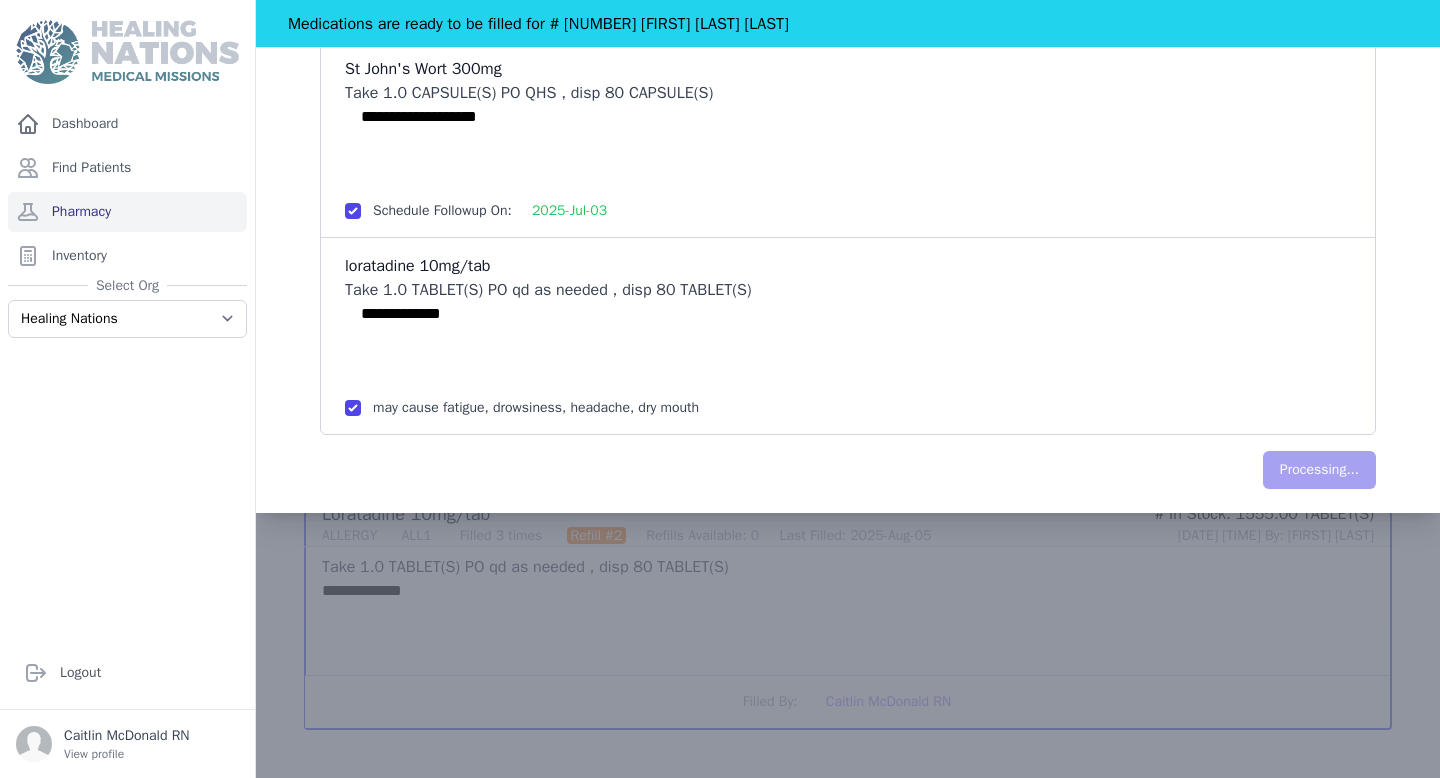 scroll, scrollTop: 0, scrollLeft: 0, axis: both 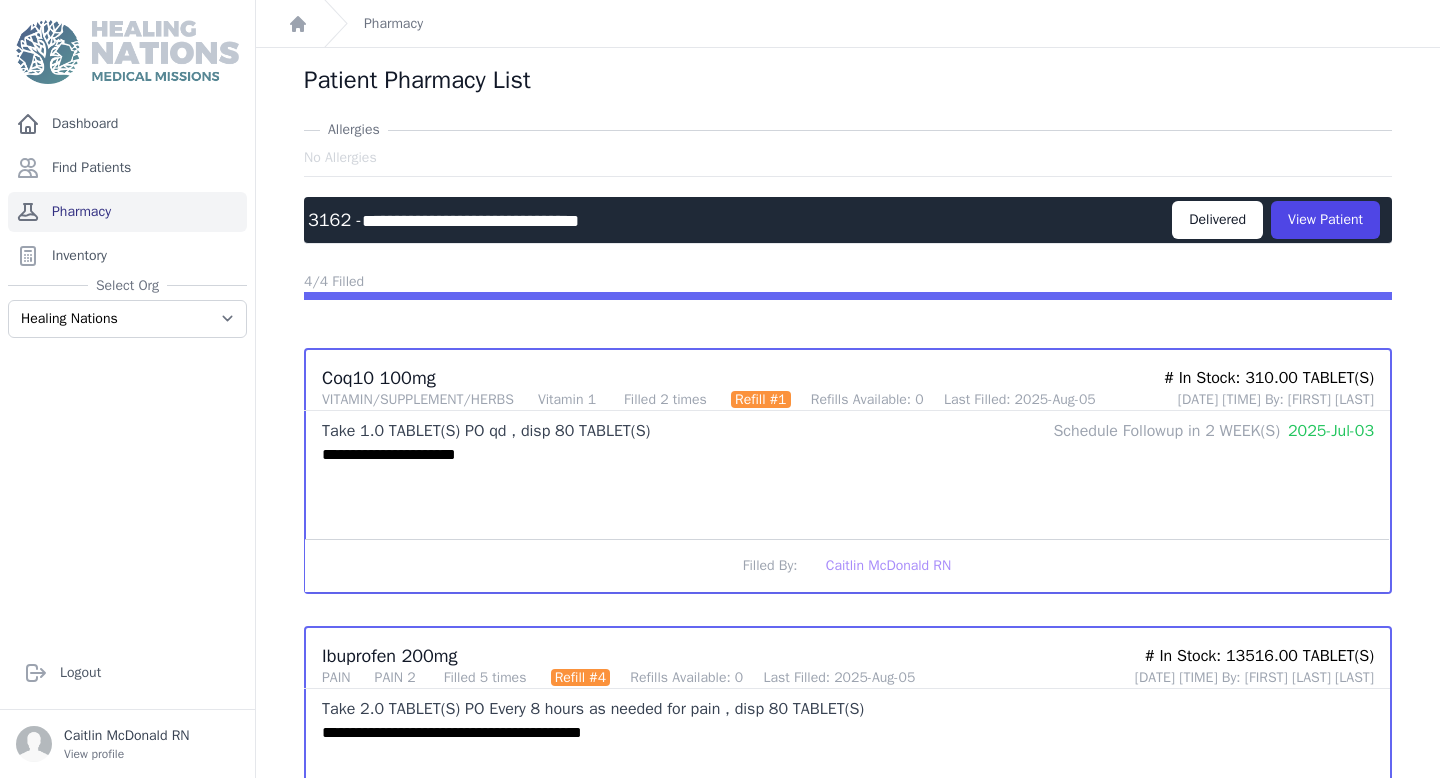 click on "Pharmacy" at bounding box center (127, 212) 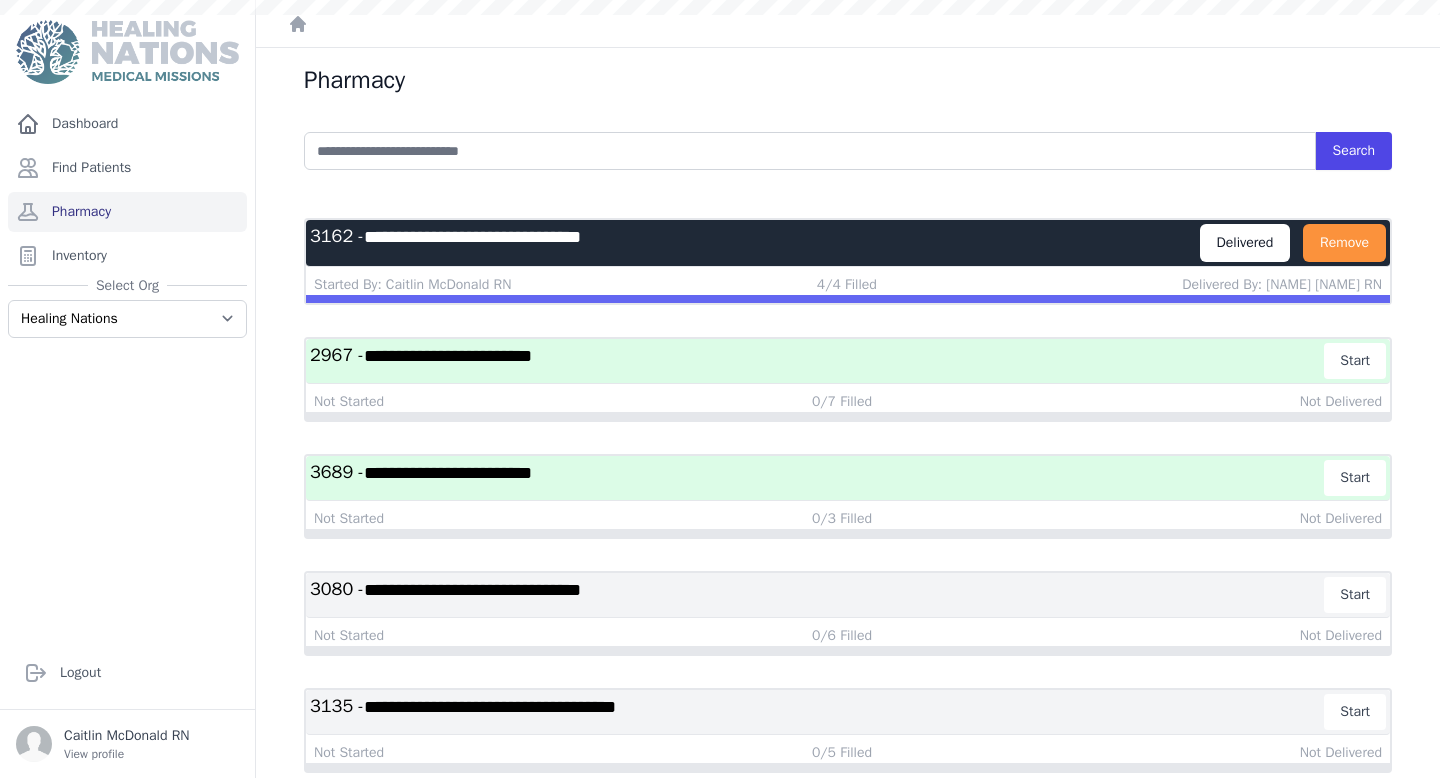 scroll, scrollTop: 0, scrollLeft: 0, axis: both 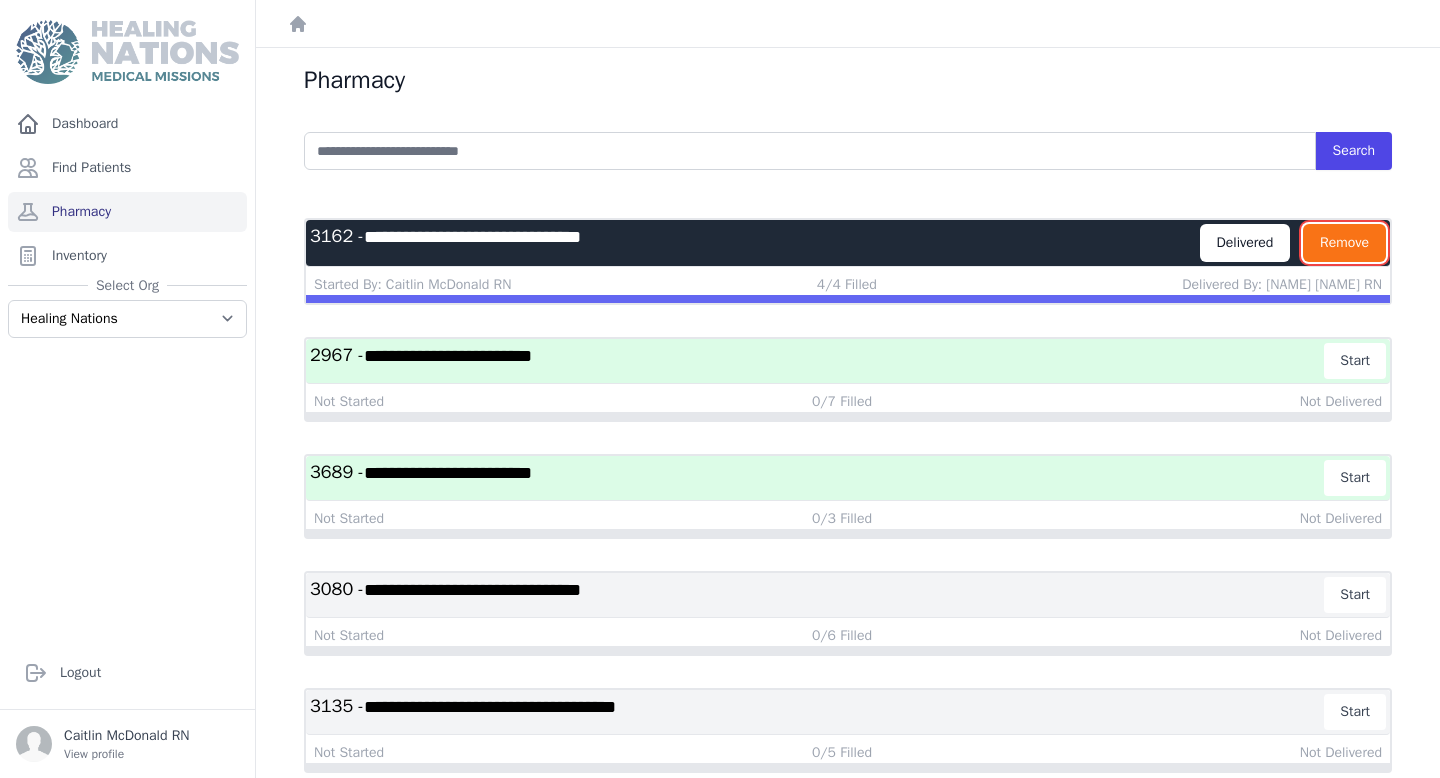click on "Remove" at bounding box center (1344, 243) 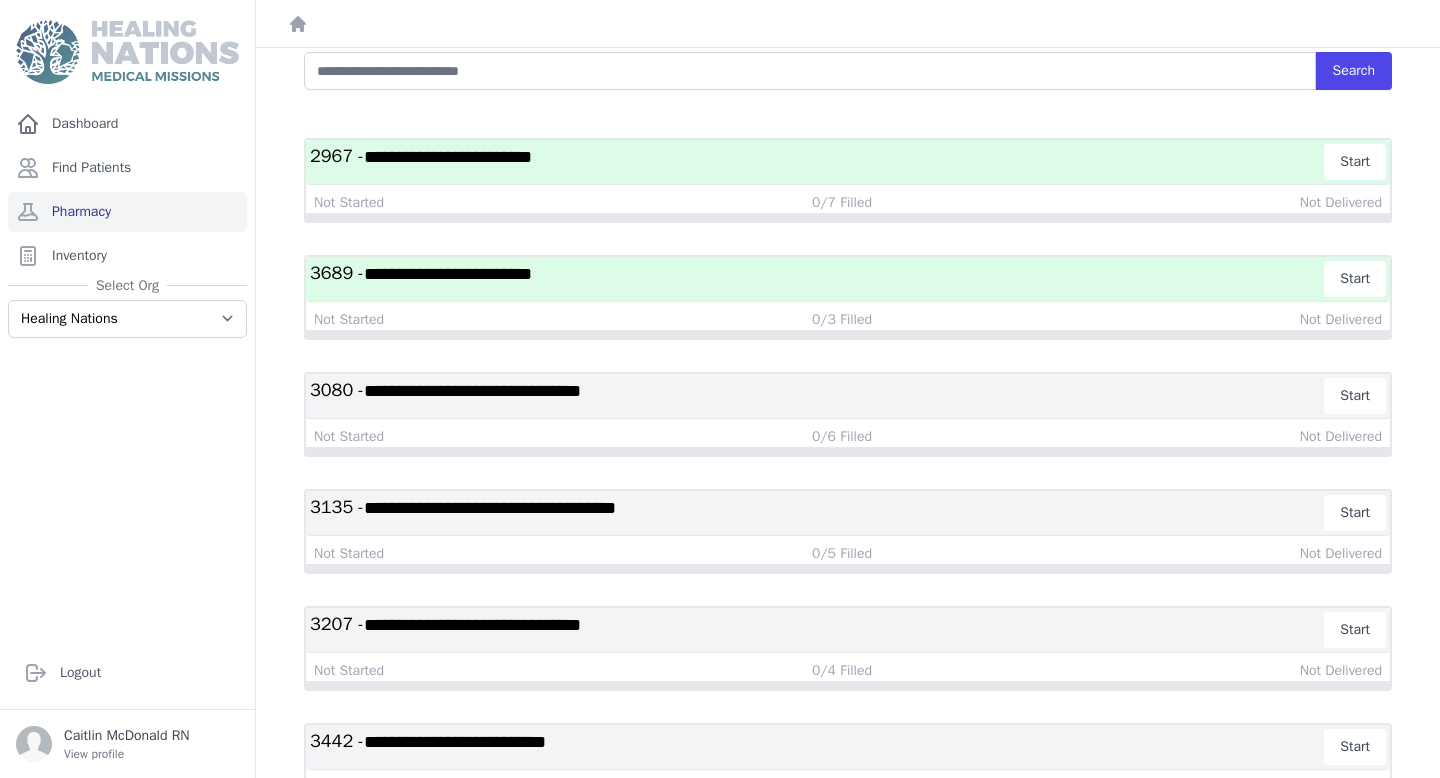 scroll, scrollTop: 0, scrollLeft: 0, axis: both 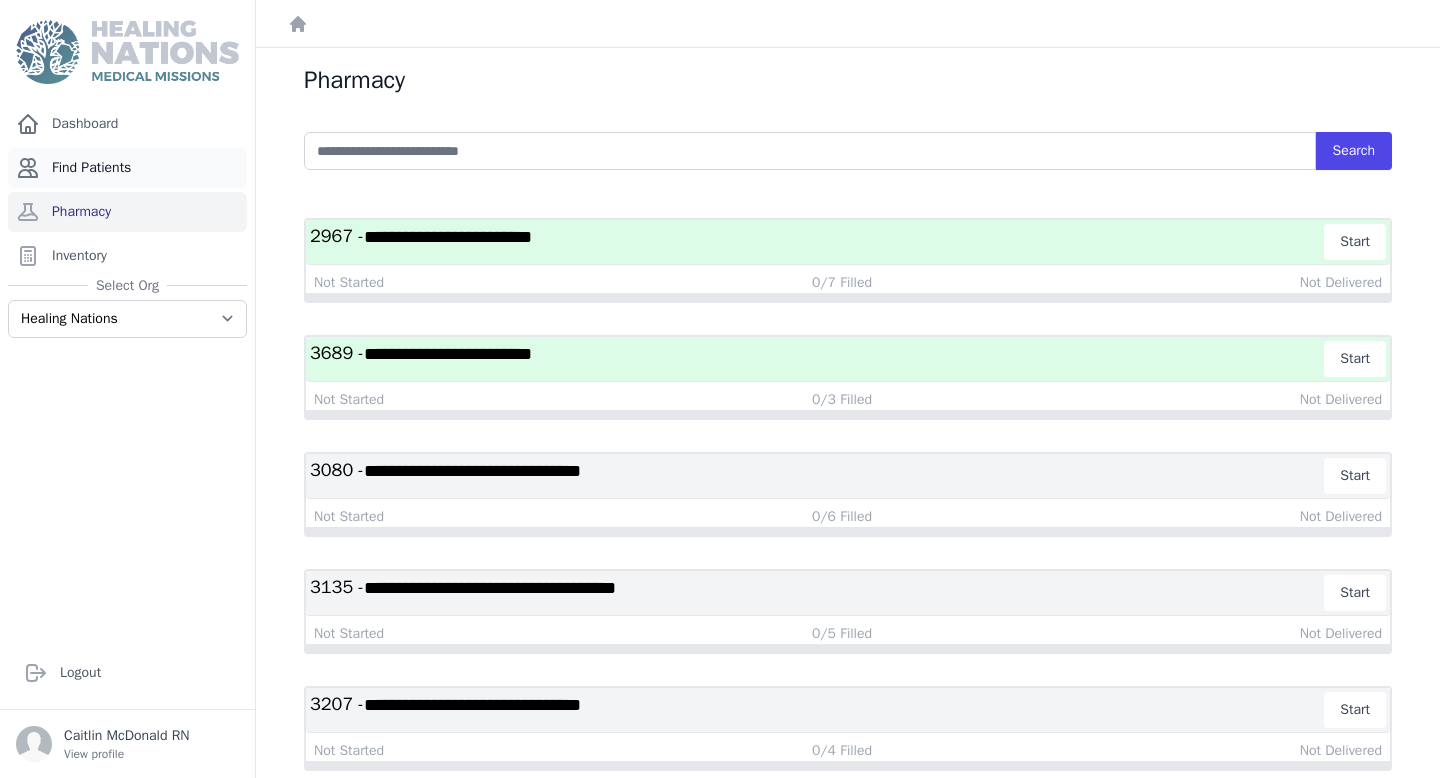 click on "Find Patients" at bounding box center (127, 168) 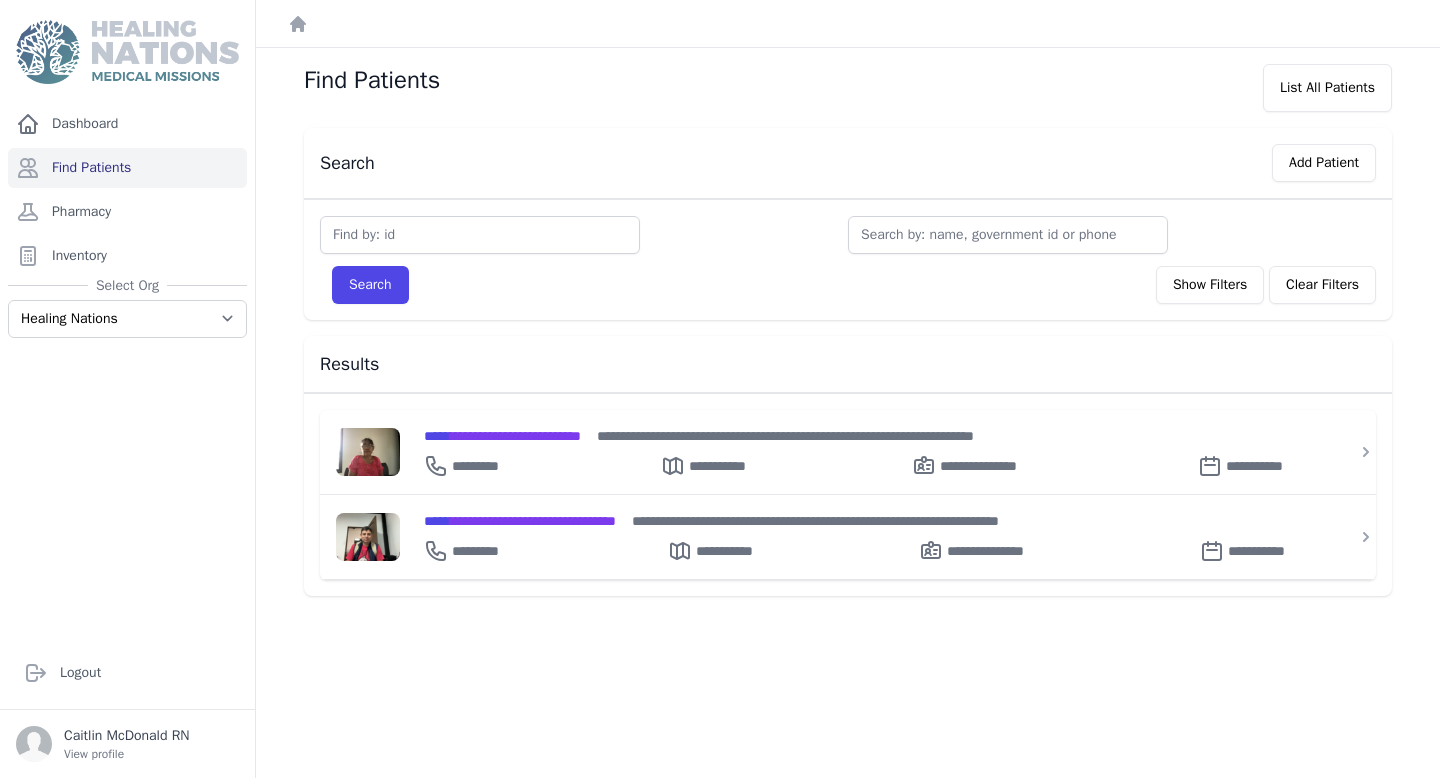 scroll, scrollTop: 0, scrollLeft: 0, axis: both 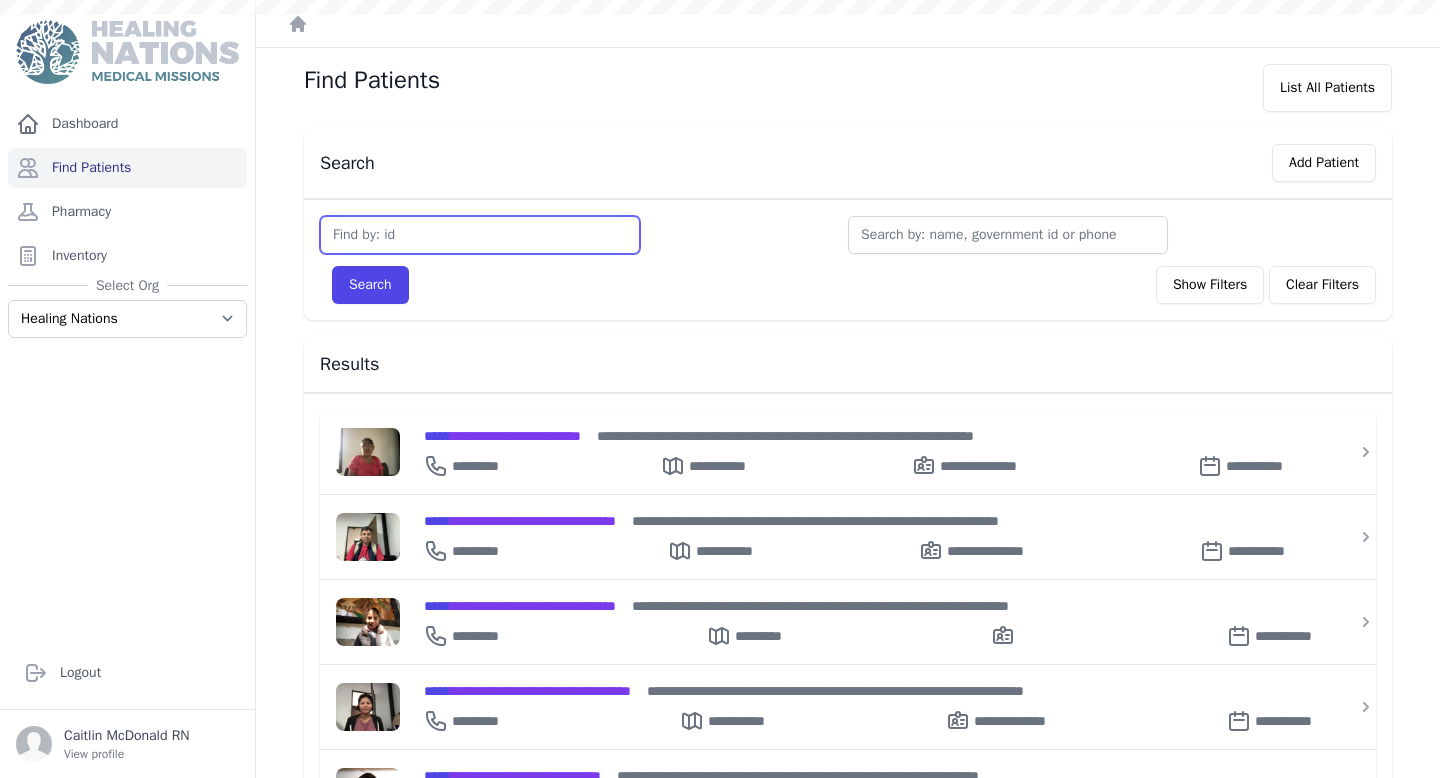 click at bounding box center (480, 235) 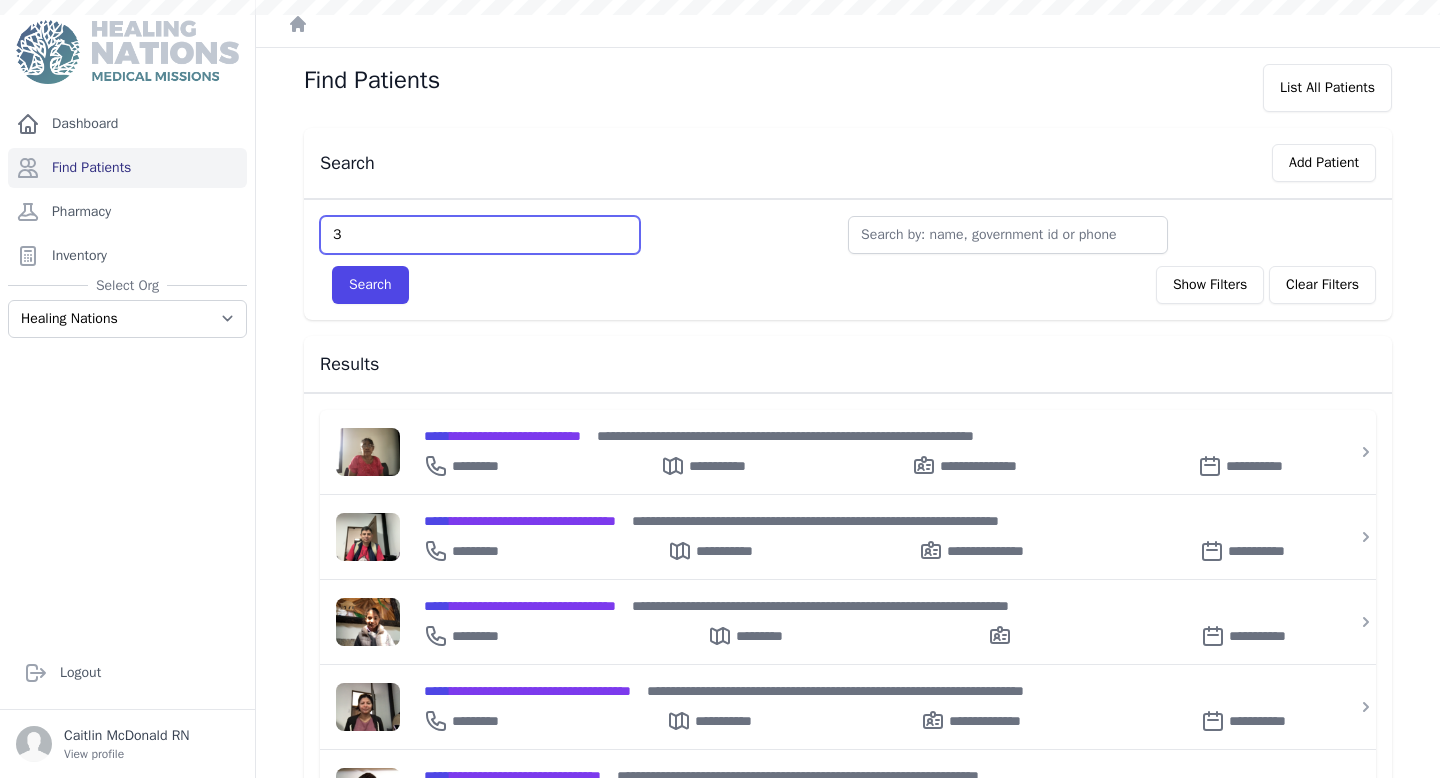 type on "31" 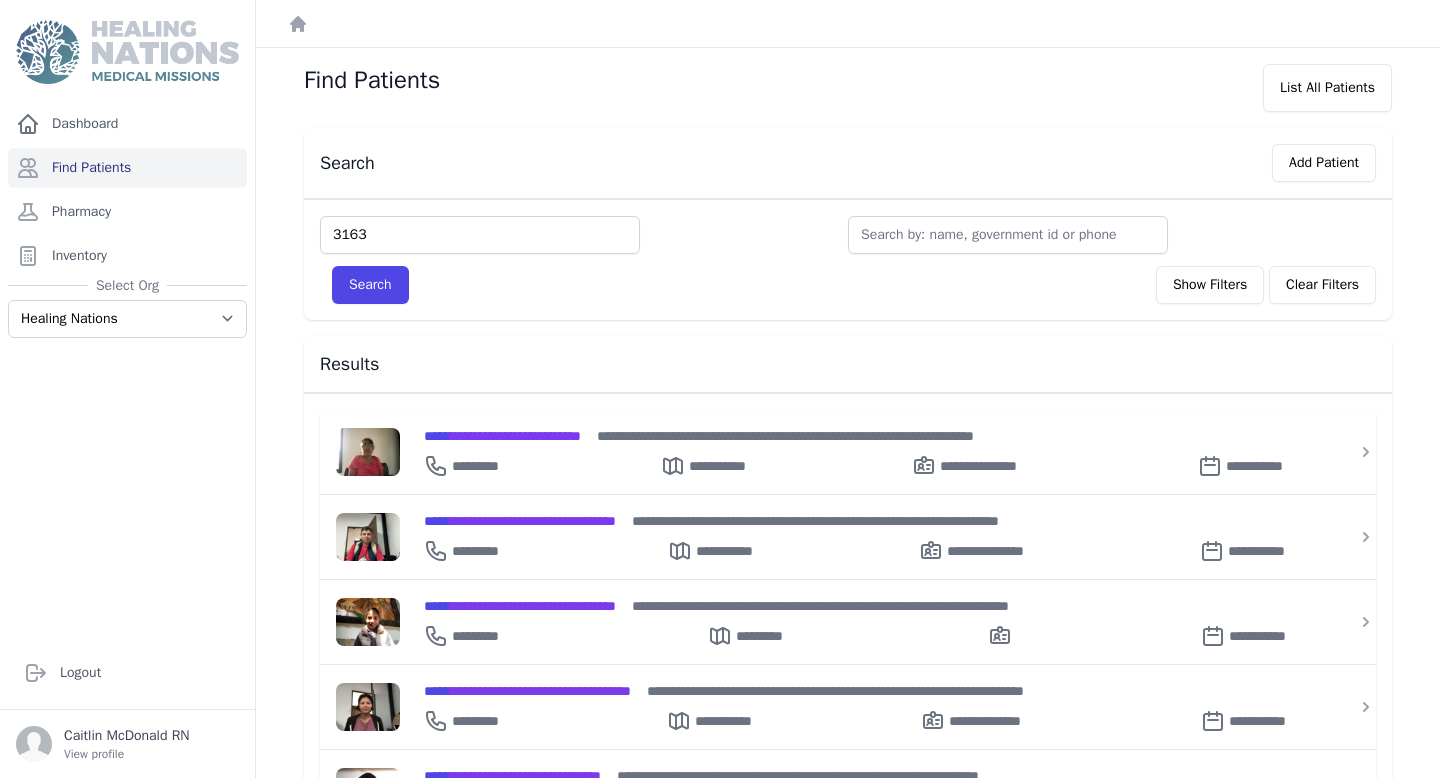 type on "3163" 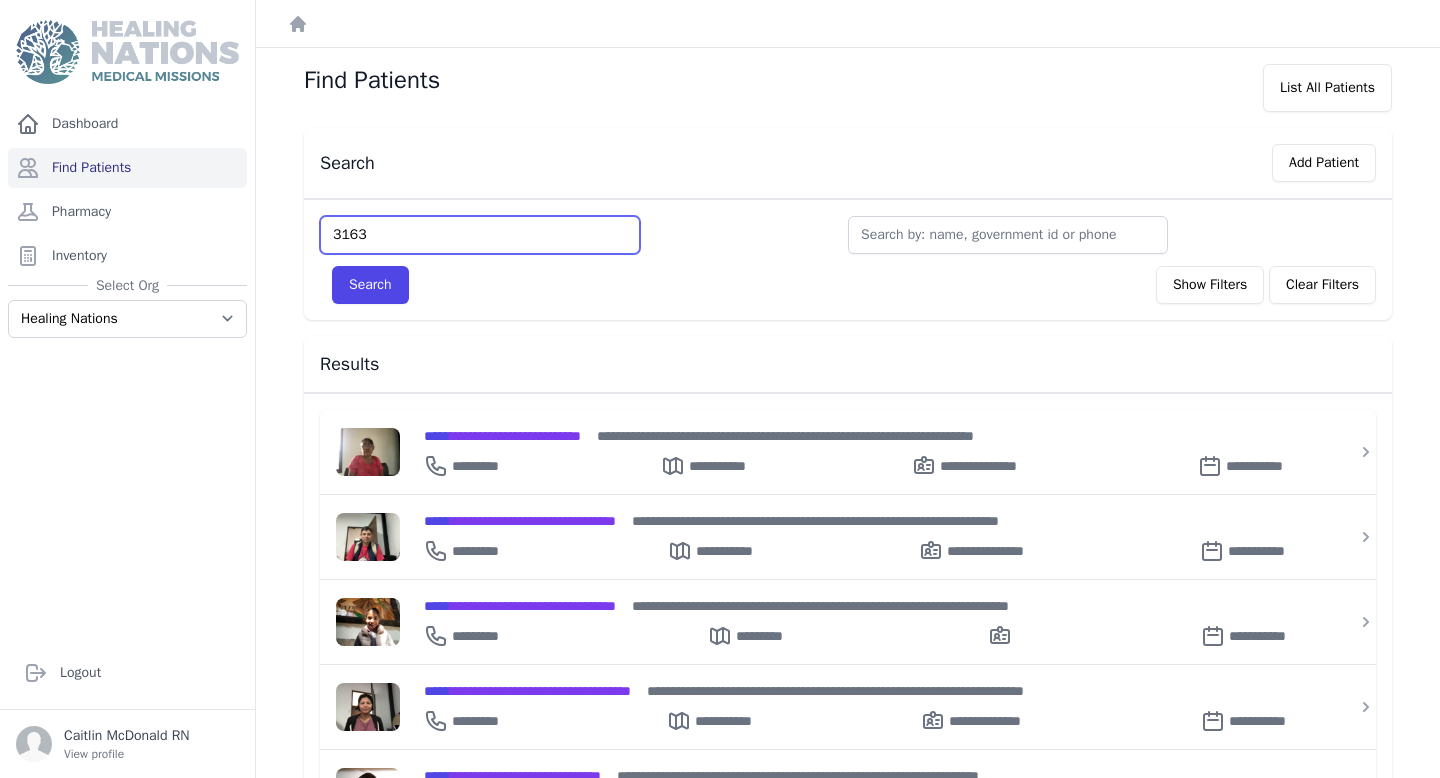 type 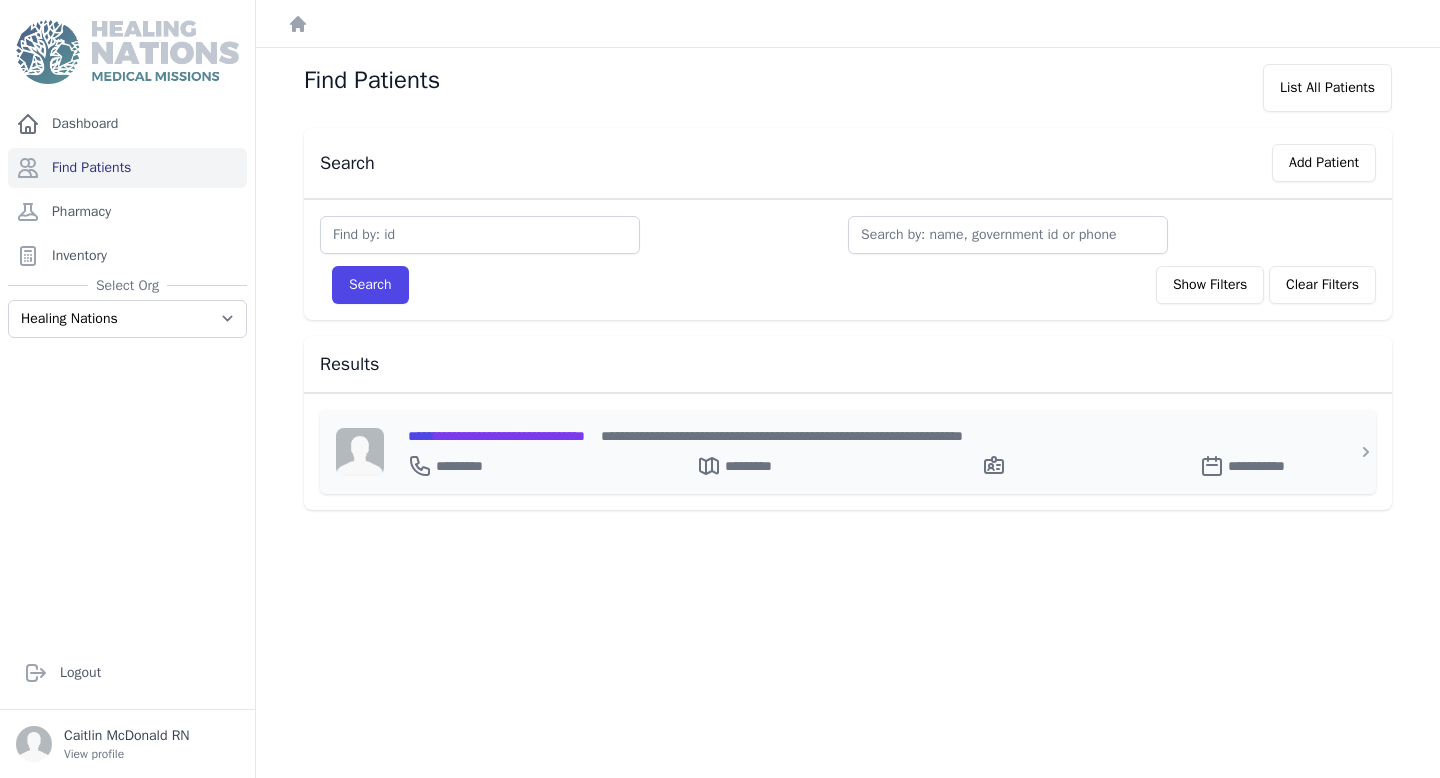 click on "**********" at bounding box center (496, 436) 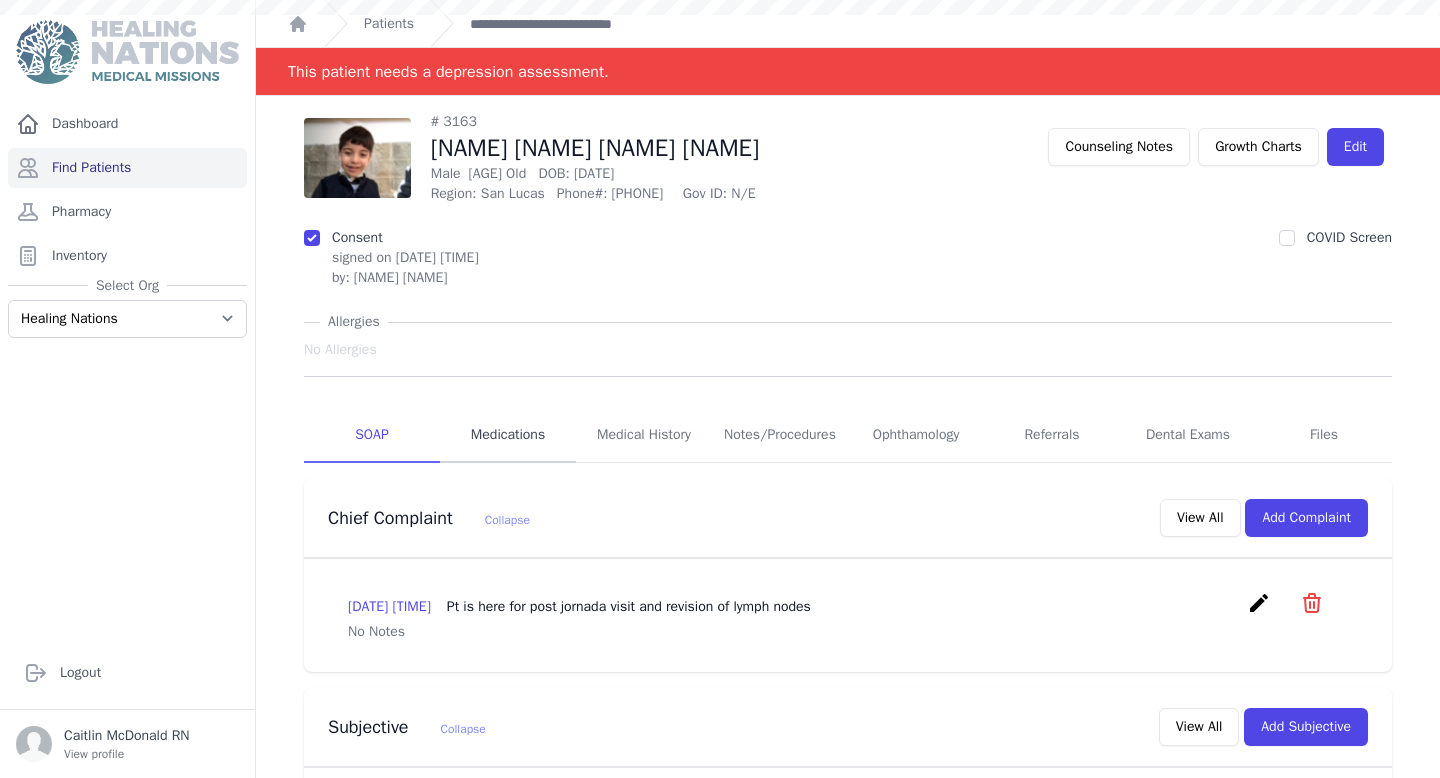 click on "Medications" at bounding box center (508, 436) 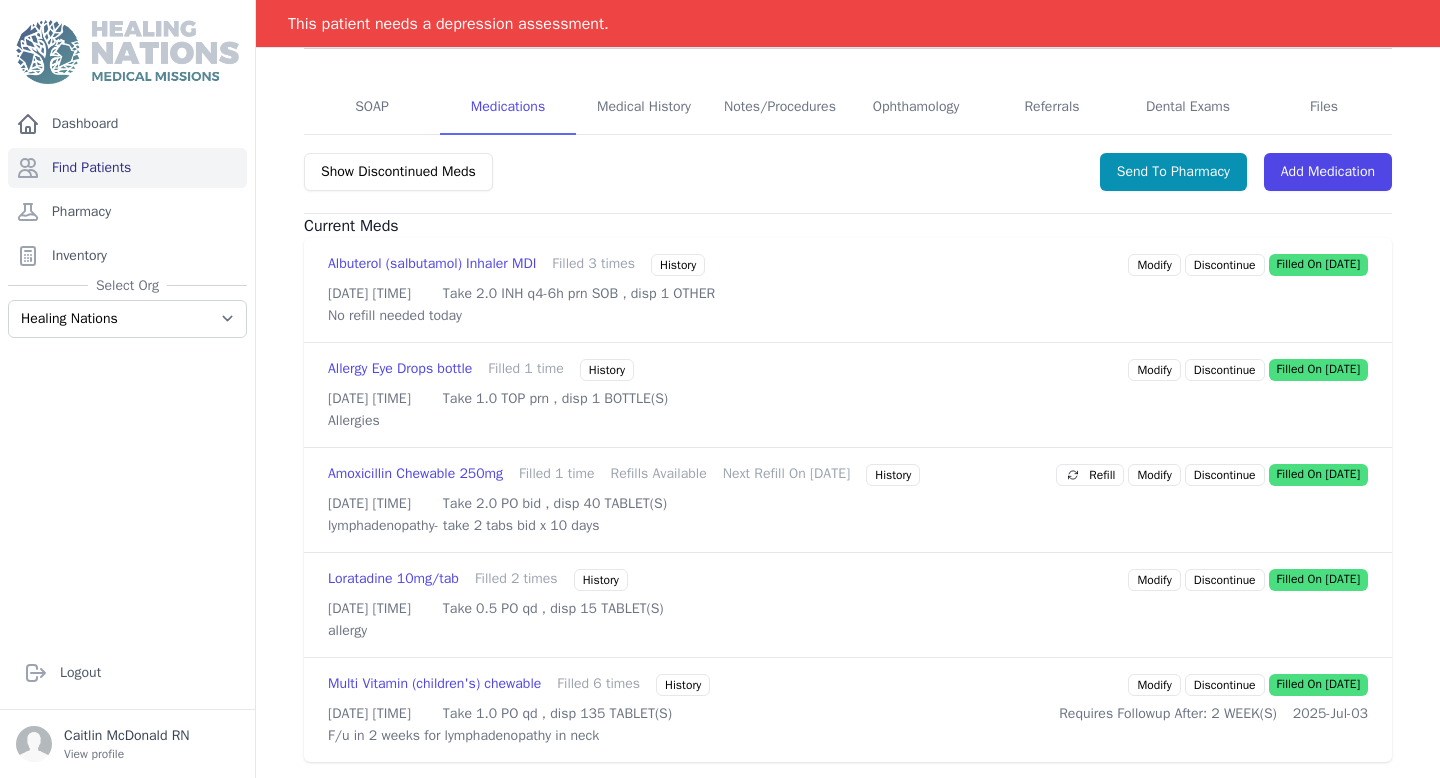 scroll, scrollTop: 449, scrollLeft: 0, axis: vertical 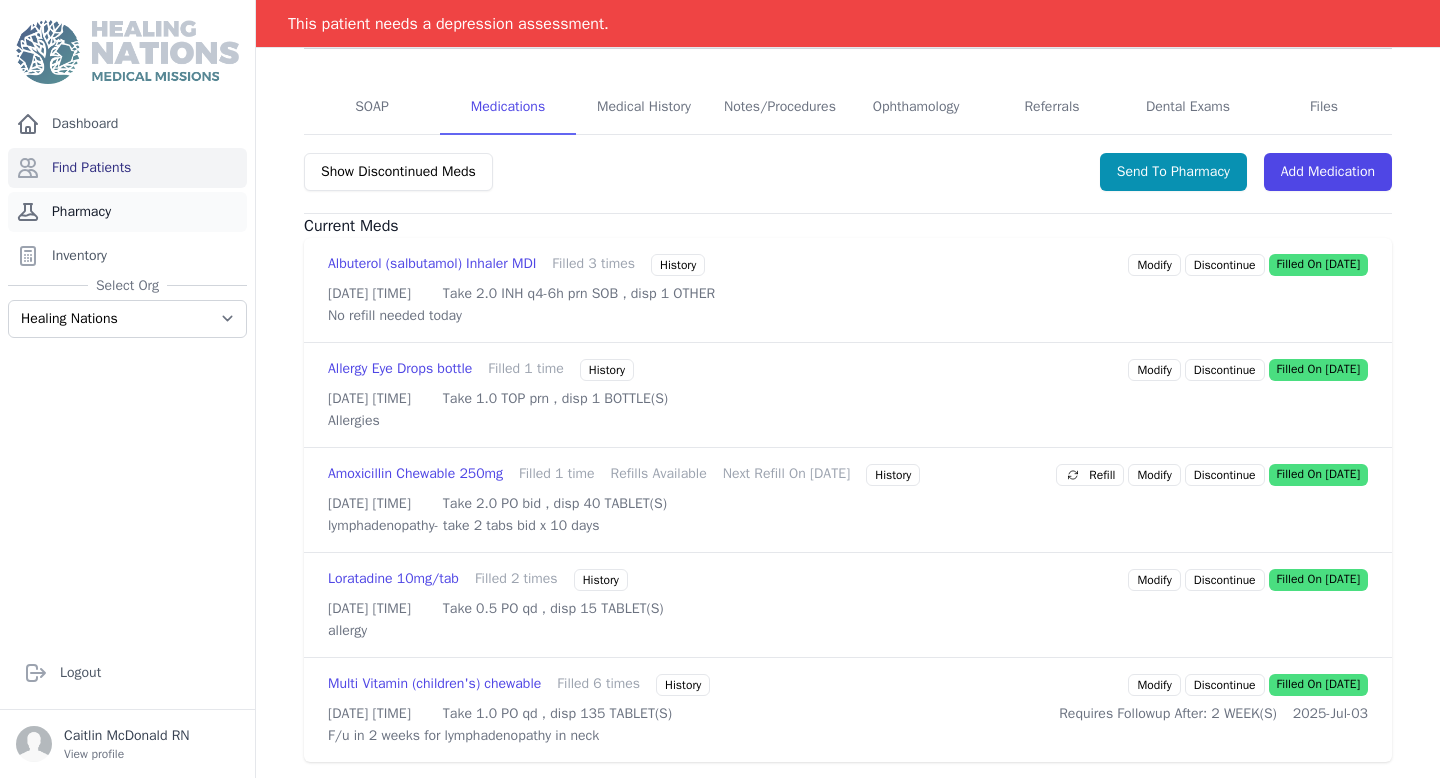 click on "Pharmacy" at bounding box center [127, 212] 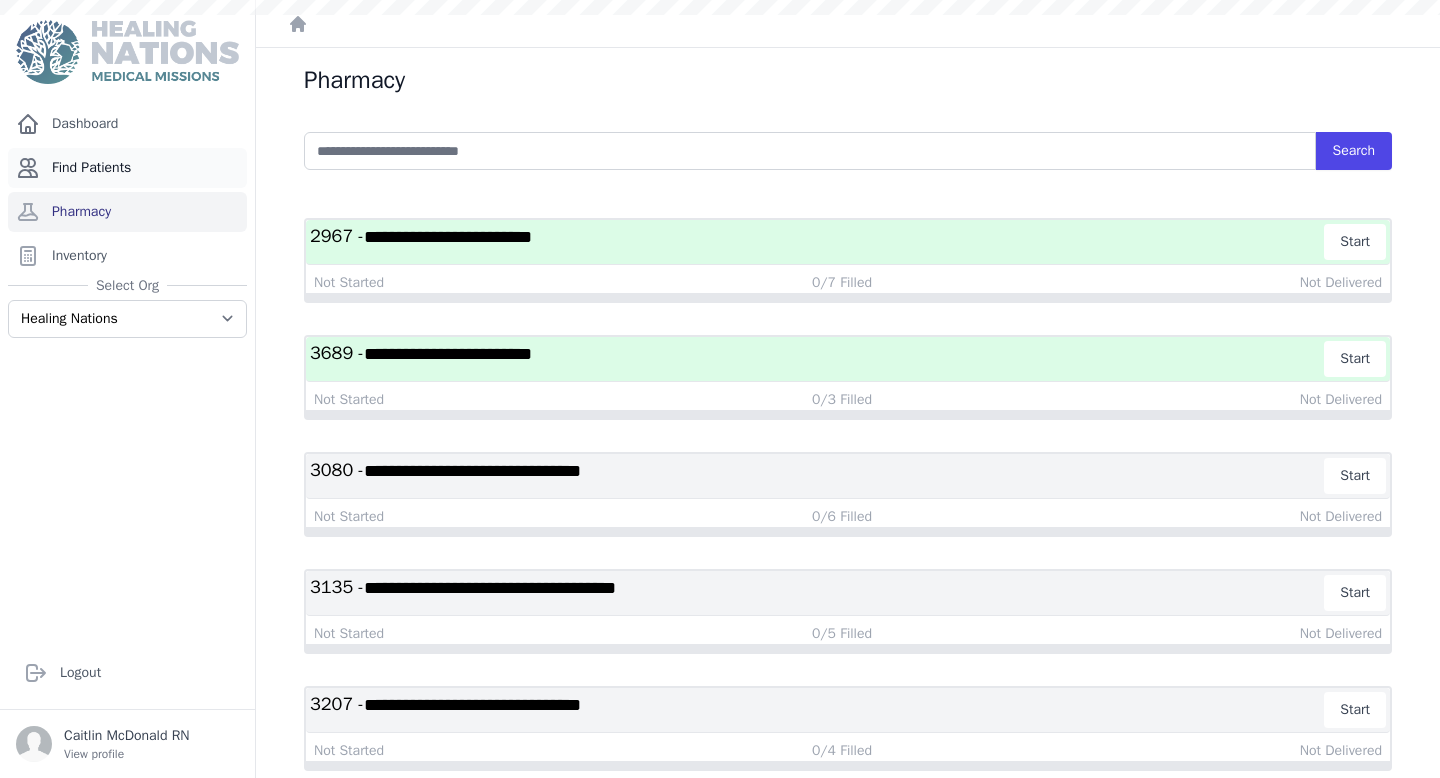 scroll, scrollTop: 0, scrollLeft: 0, axis: both 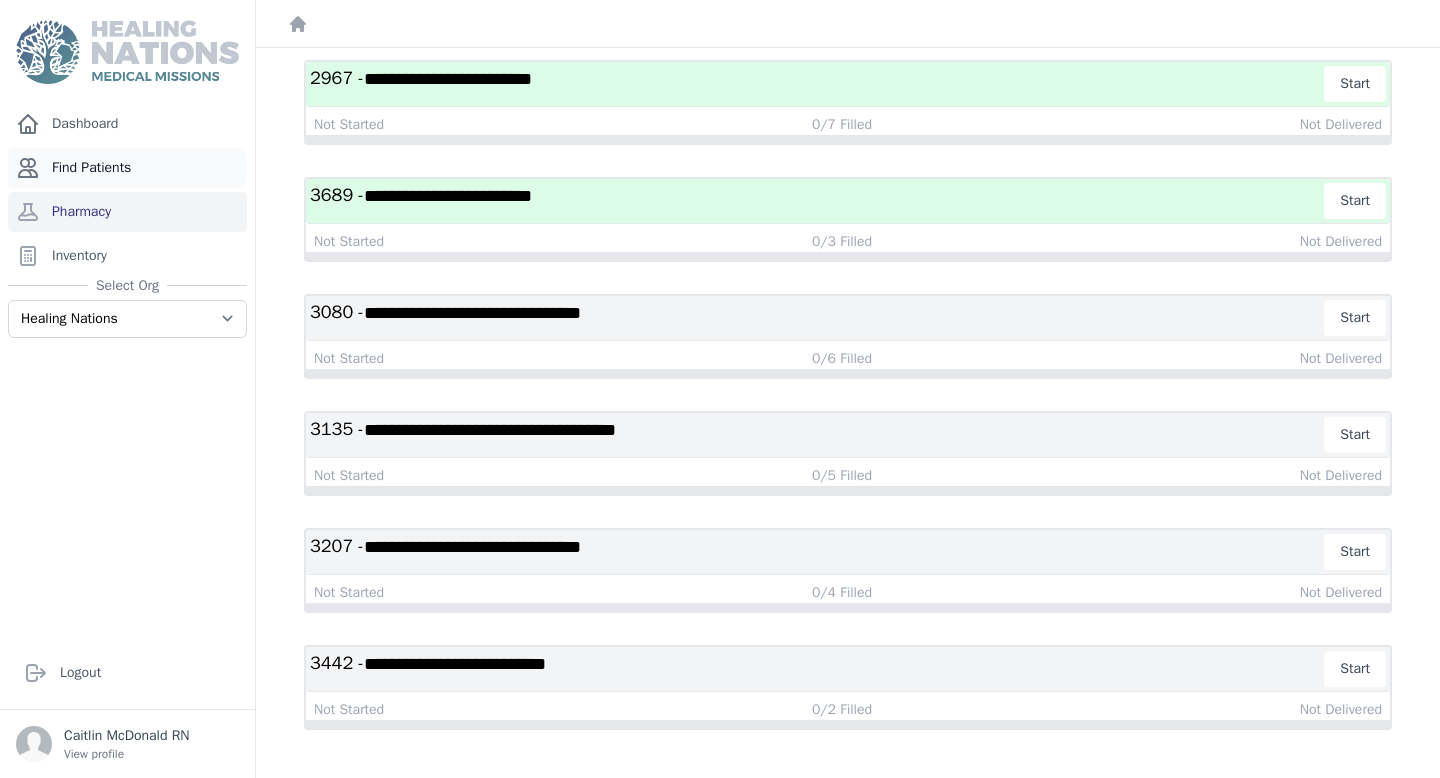 click on "Find Patients" at bounding box center (127, 168) 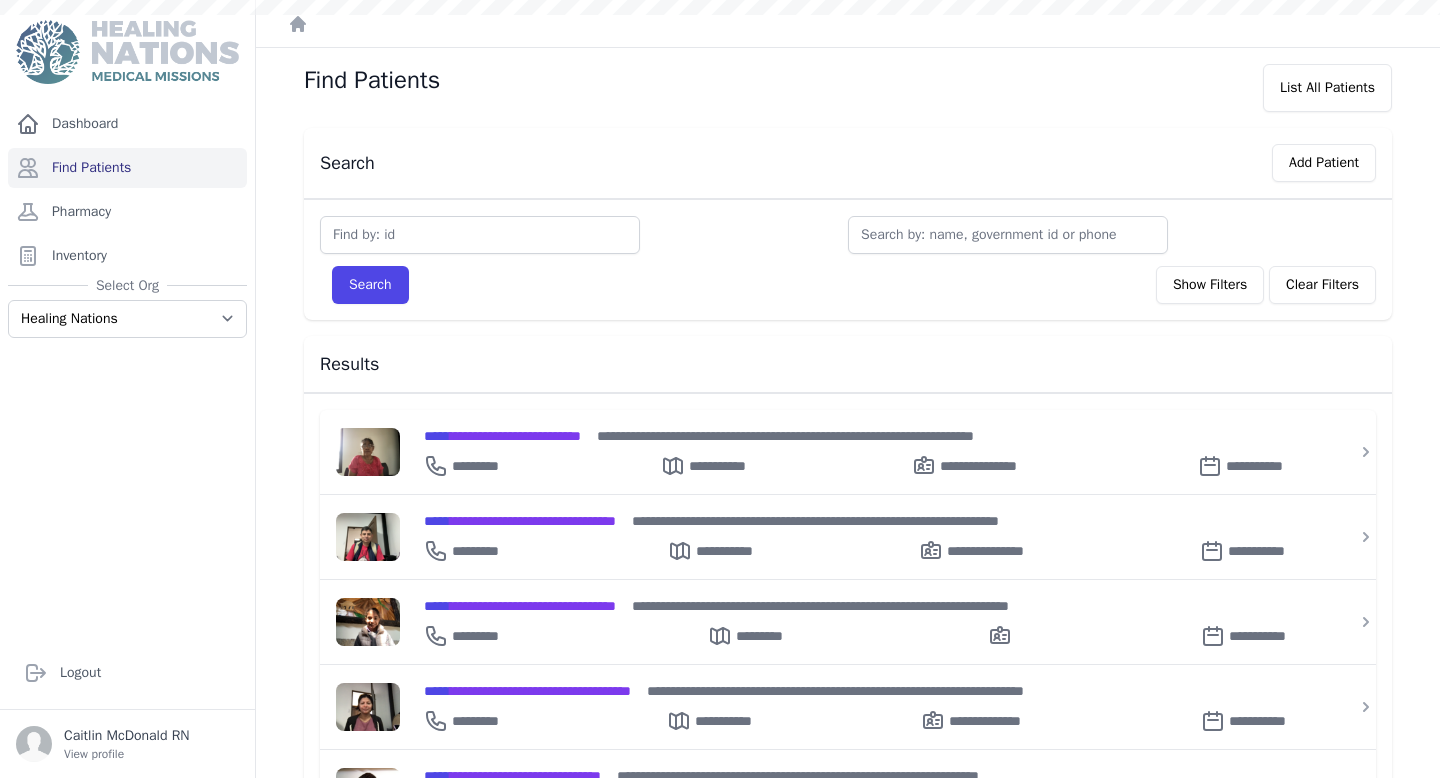 scroll, scrollTop: 0, scrollLeft: 0, axis: both 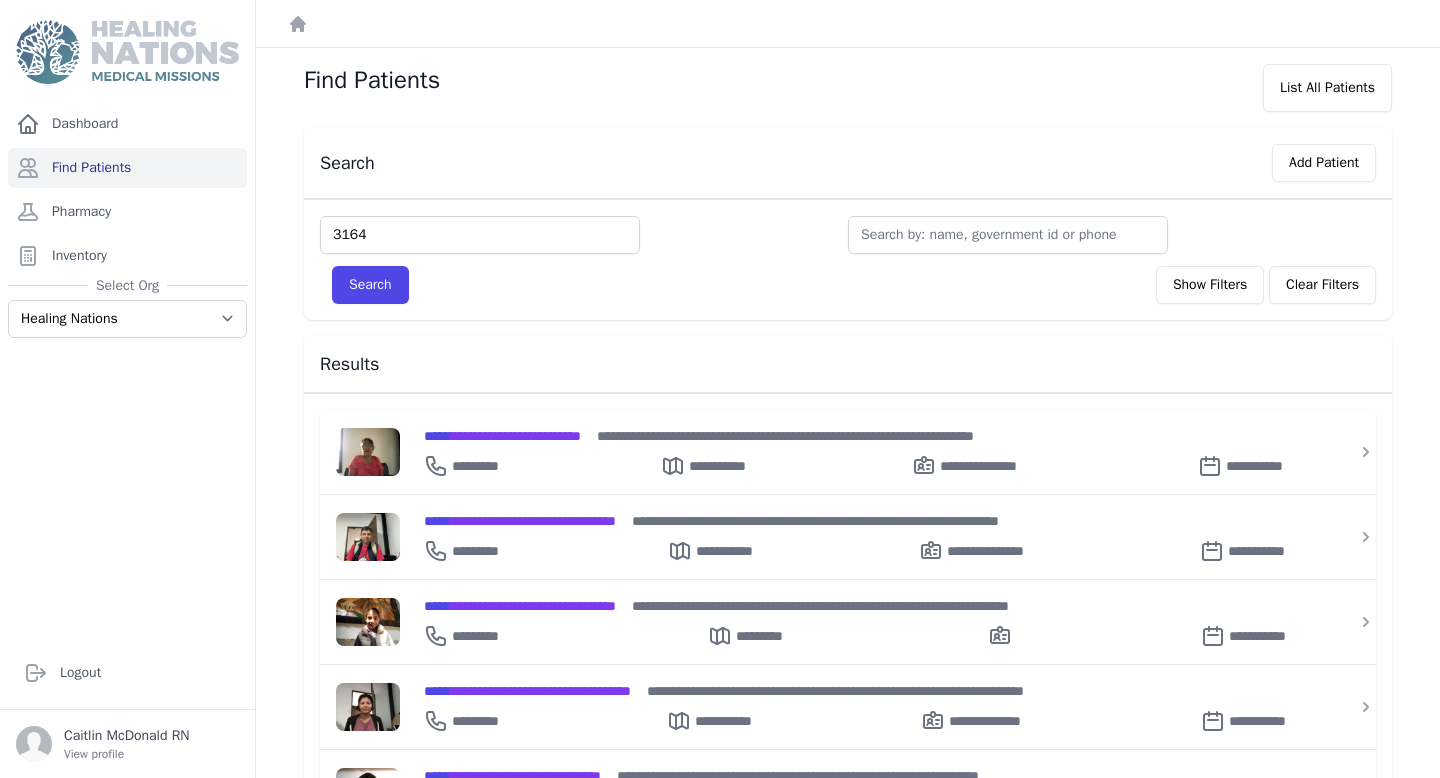 type on "3164" 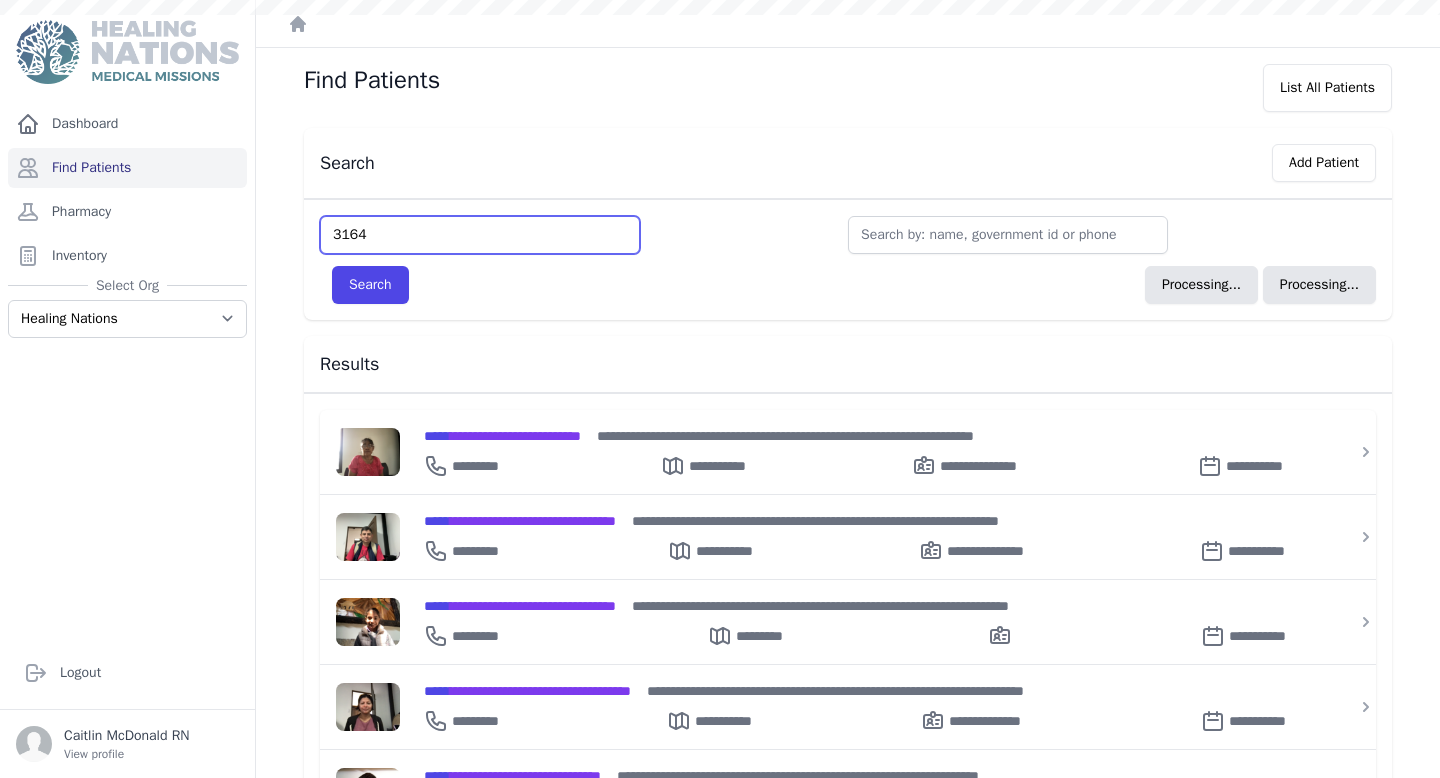 type 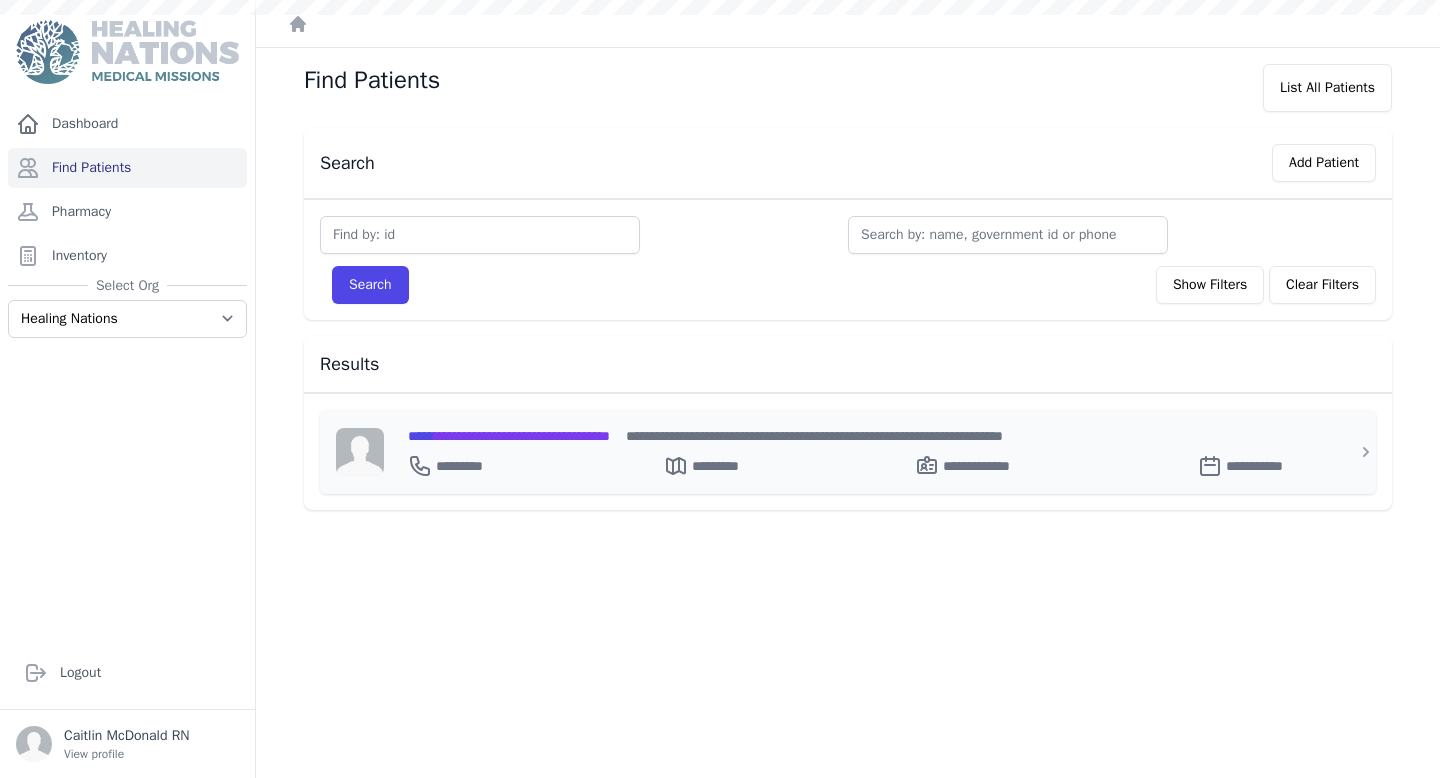 click on "**********" at bounding box center (860, 436) 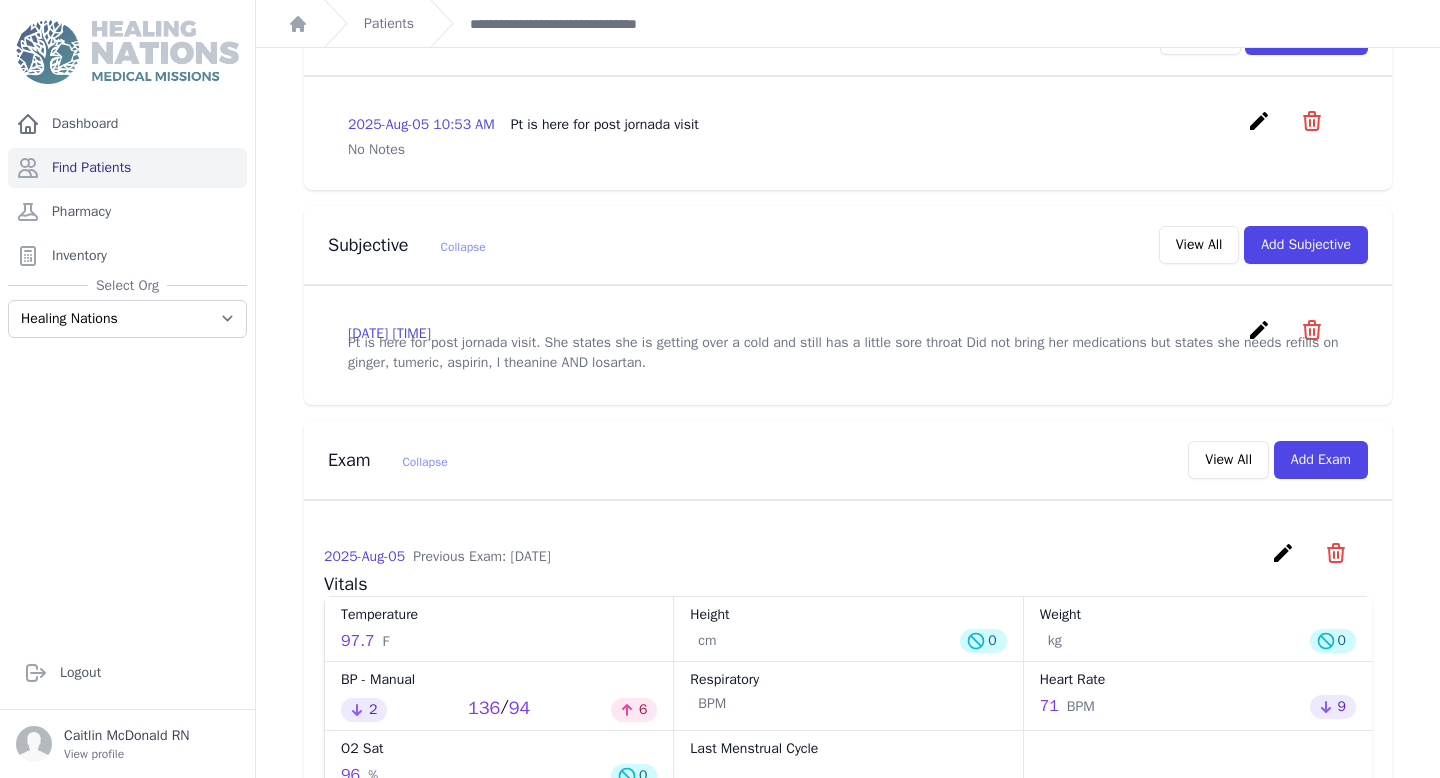 scroll, scrollTop: 0, scrollLeft: 0, axis: both 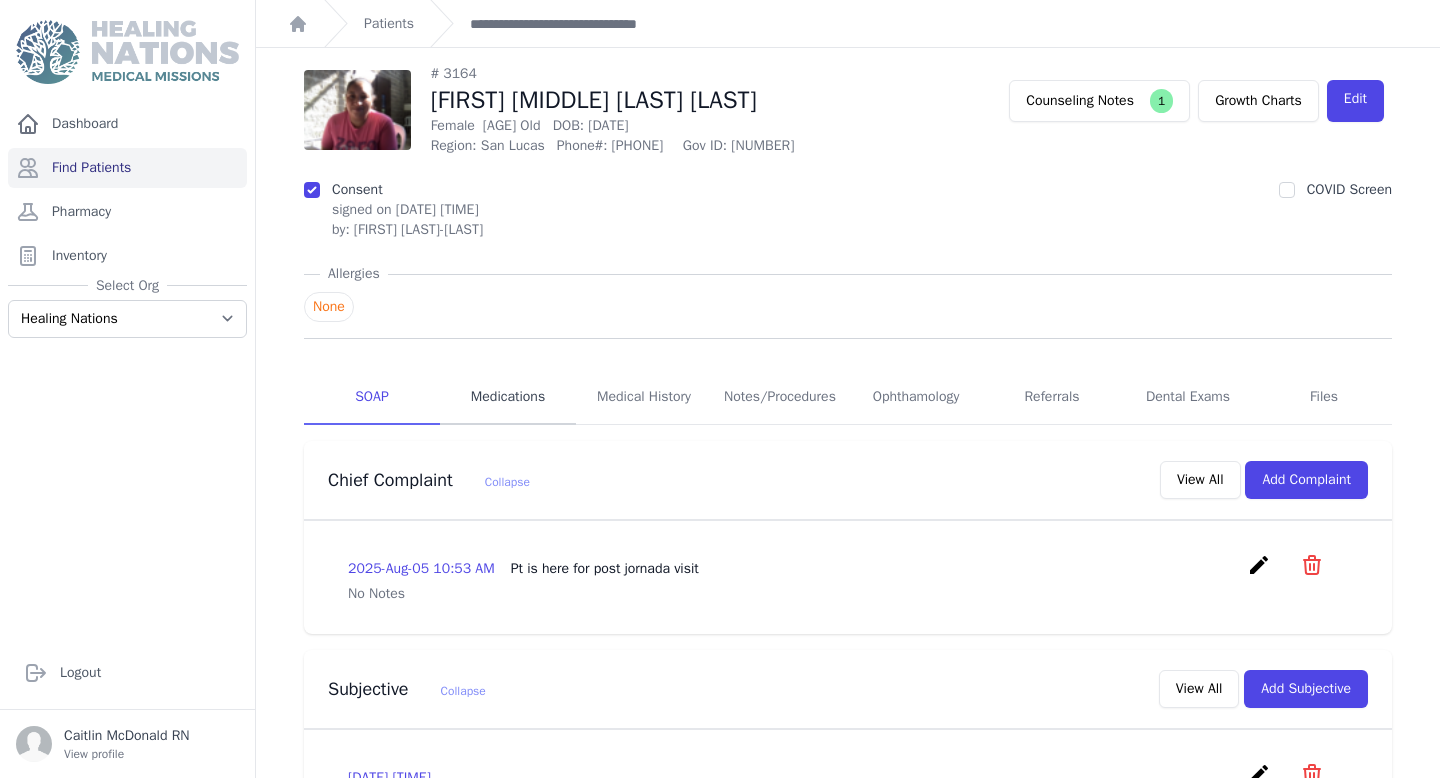 click on "Medications" at bounding box center [508, 398] 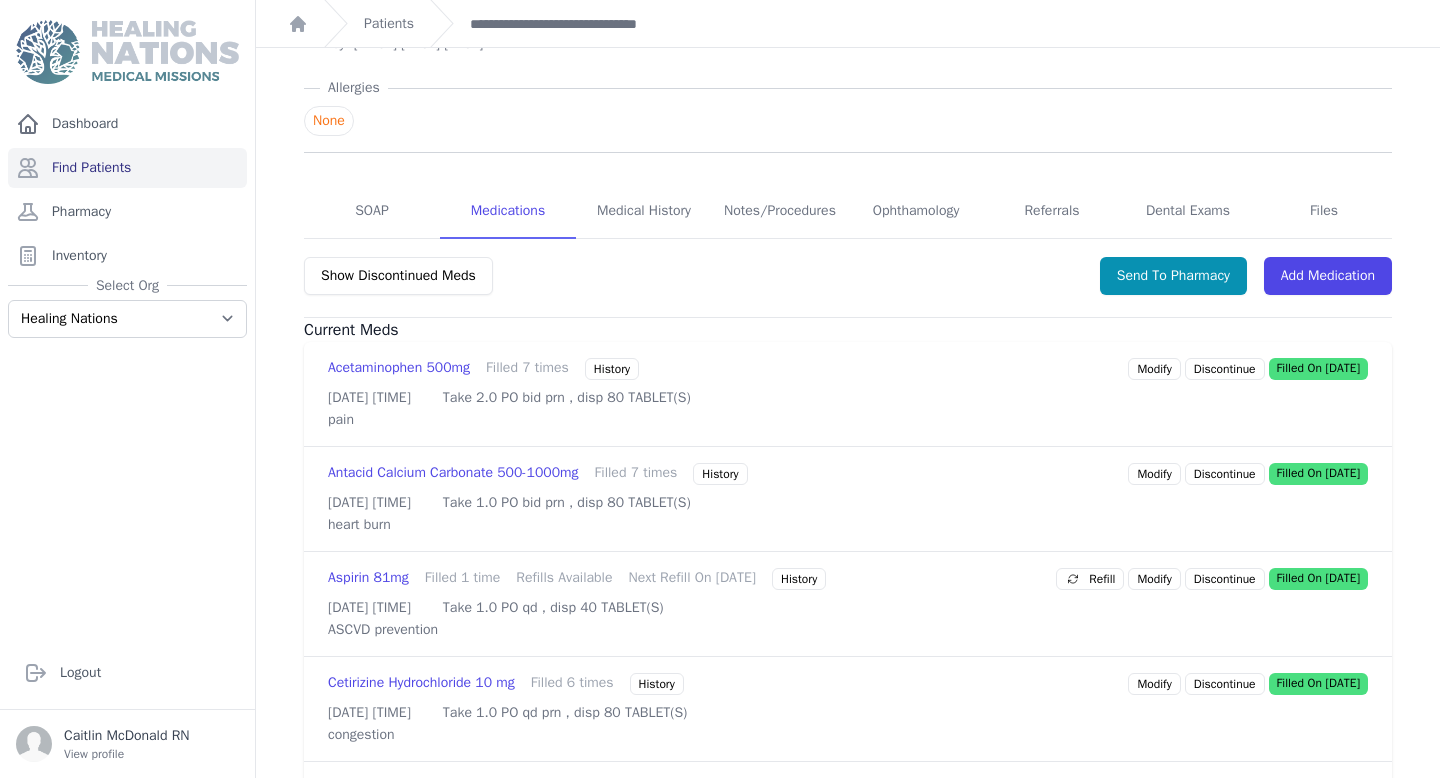 scroll, scrollTop: 225, scrollLeft: 0, axis: vertical 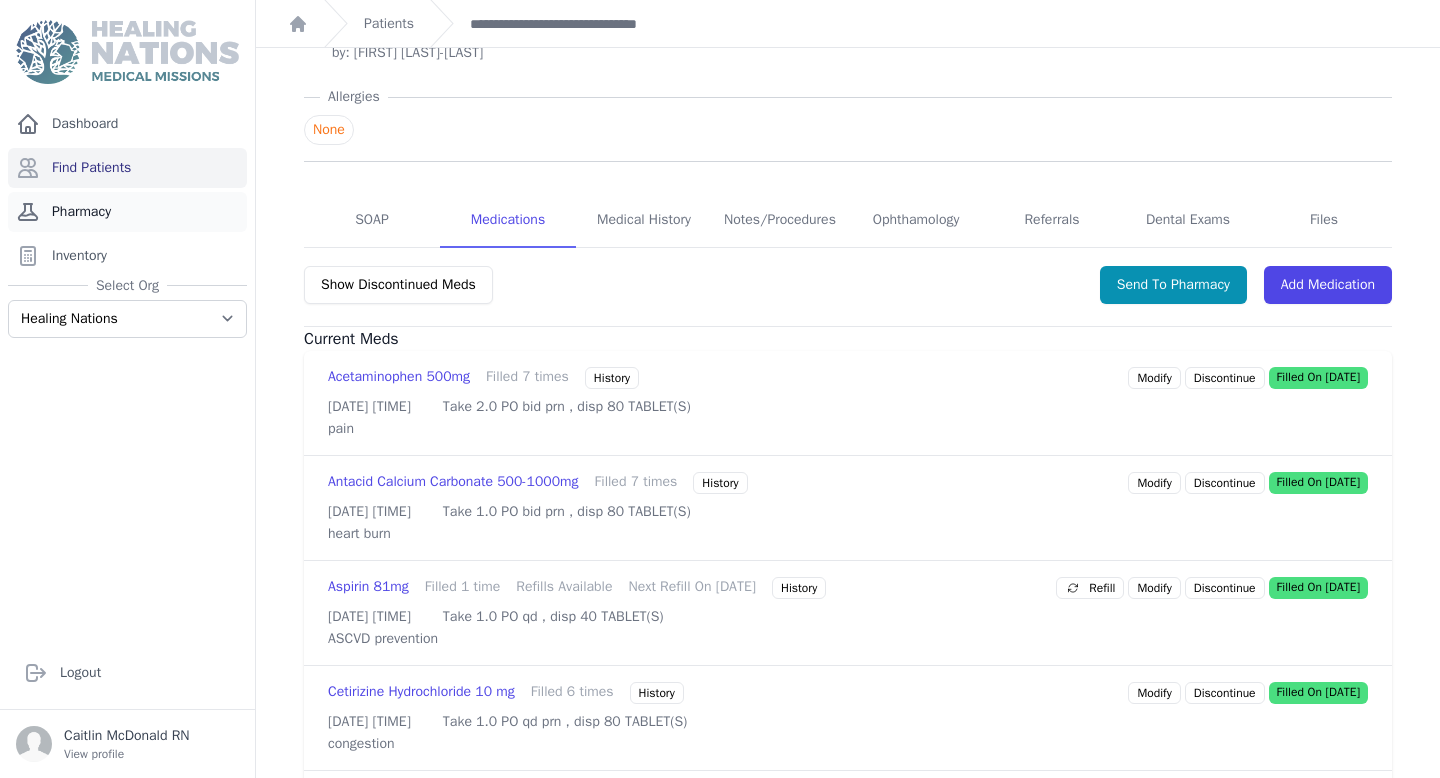 click on "Pharmacy" at bounding box center [127, 212] 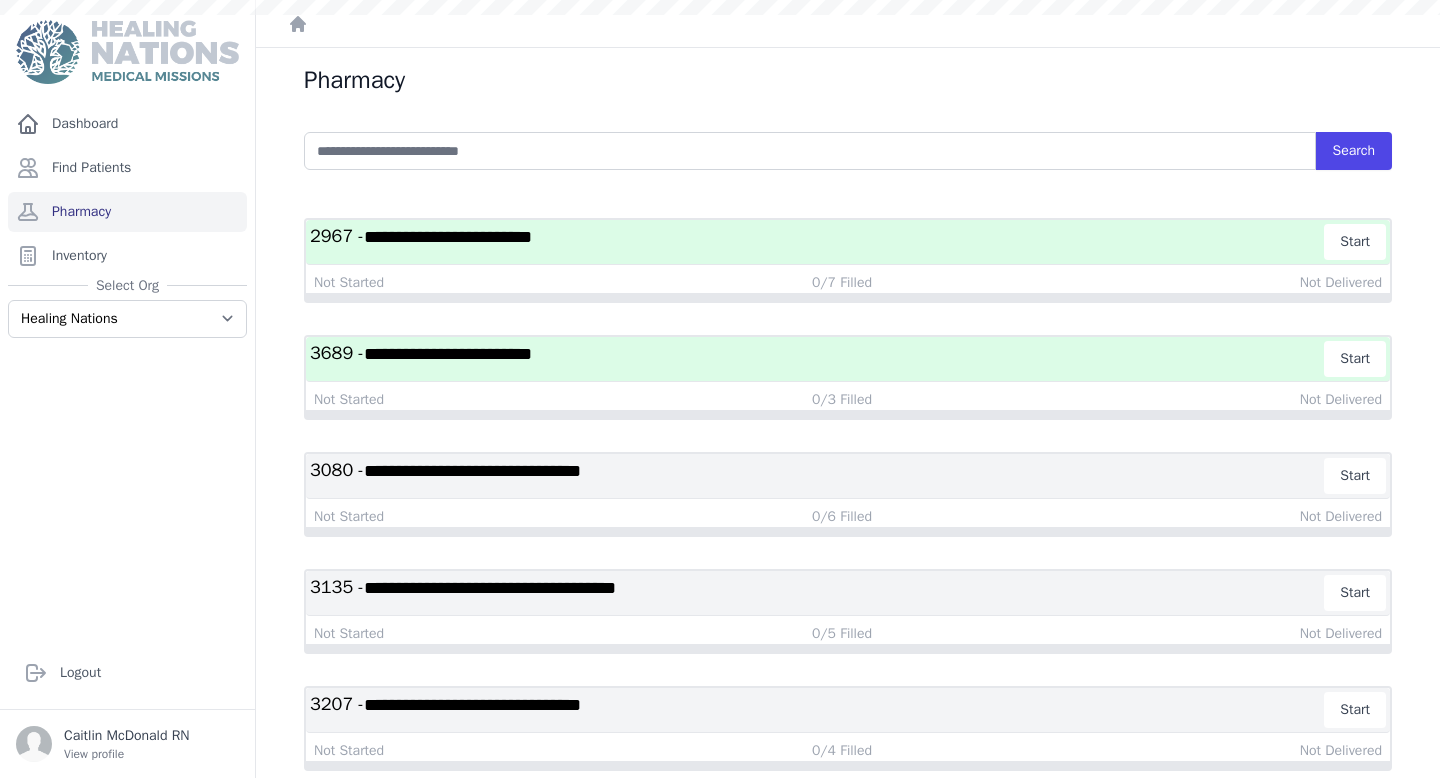 scroll, scrollTop: 0, scrollLeft: 0, axis: both 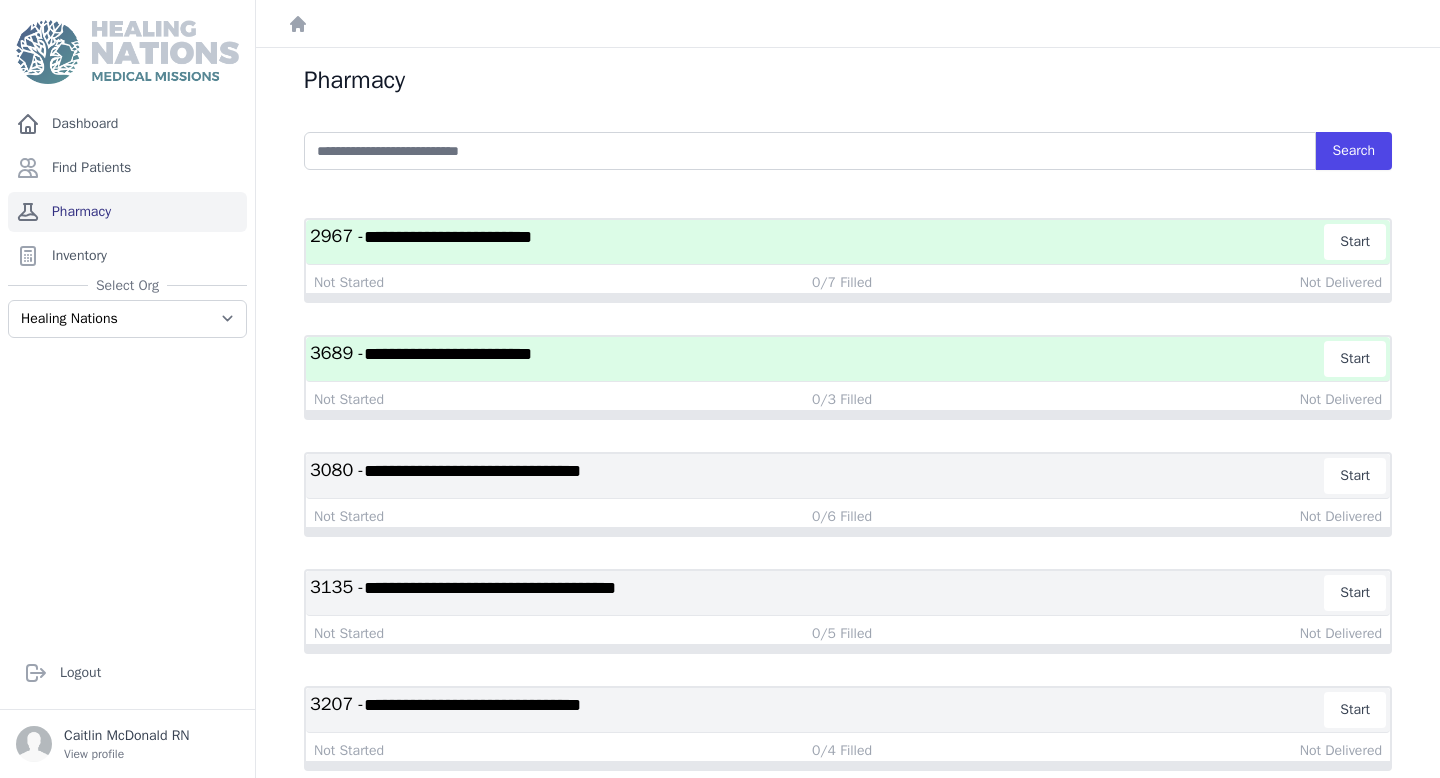 click on "Pharmacy" at bounding box center (127, 212) 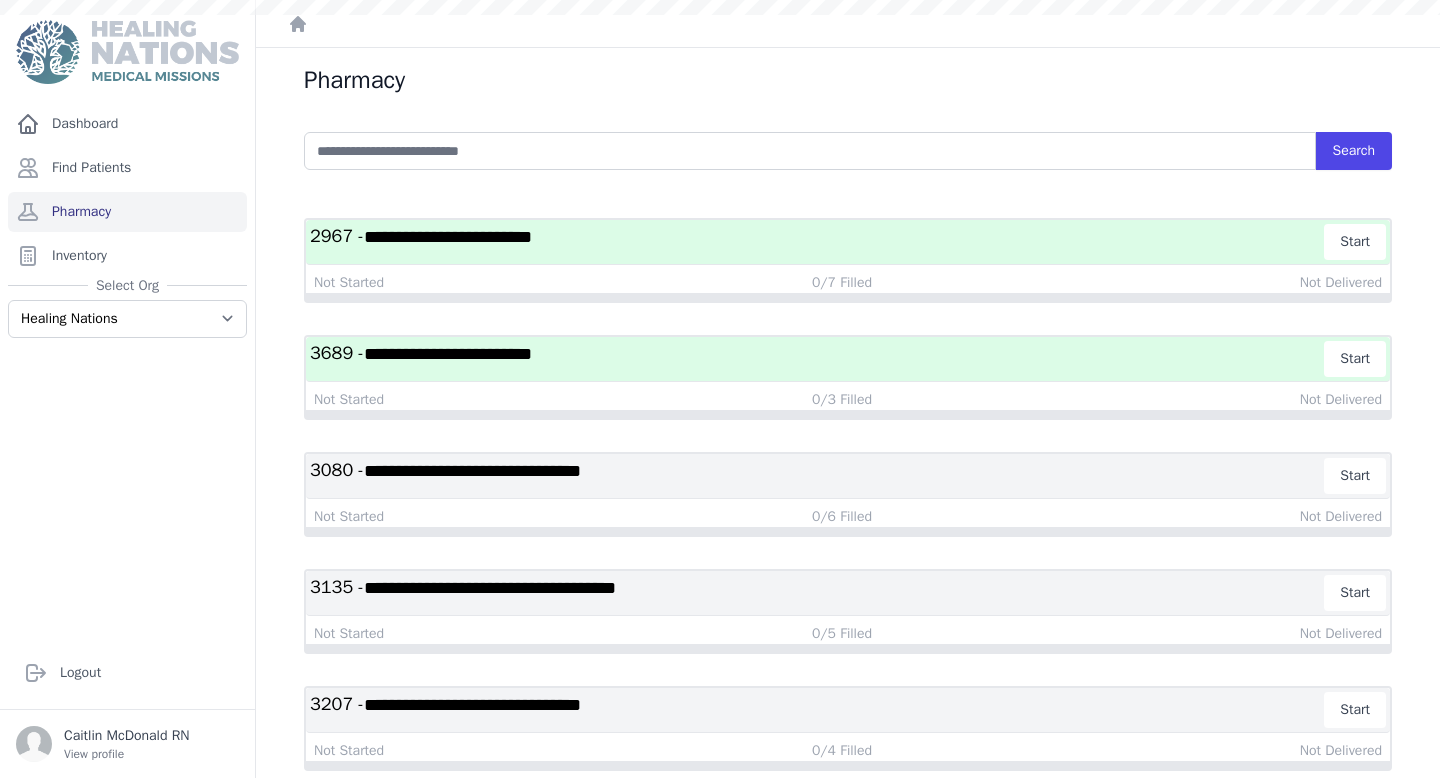 scroll, scrollTop: 0, scrollLeft: 0, axis: both 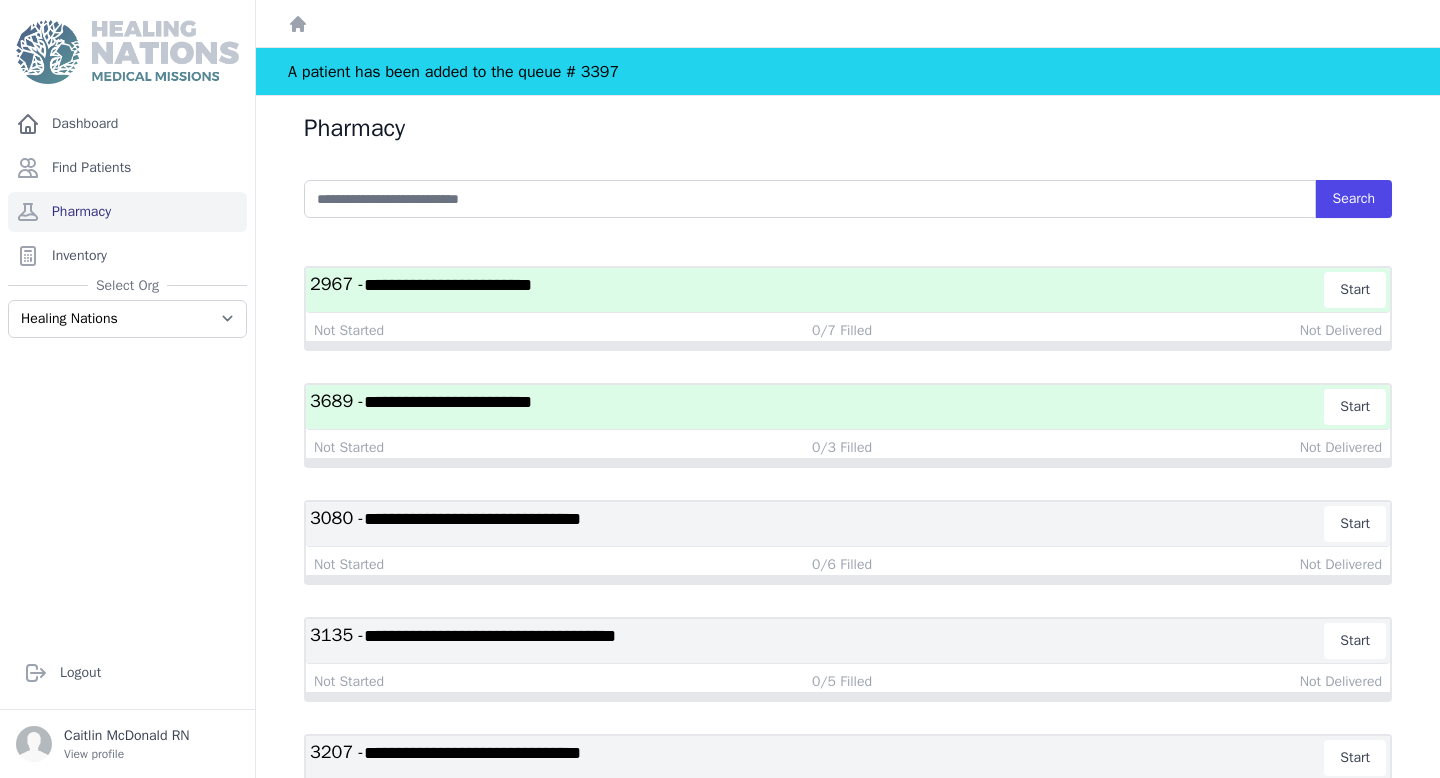 click on "**********" at bounding box center (817, 407) 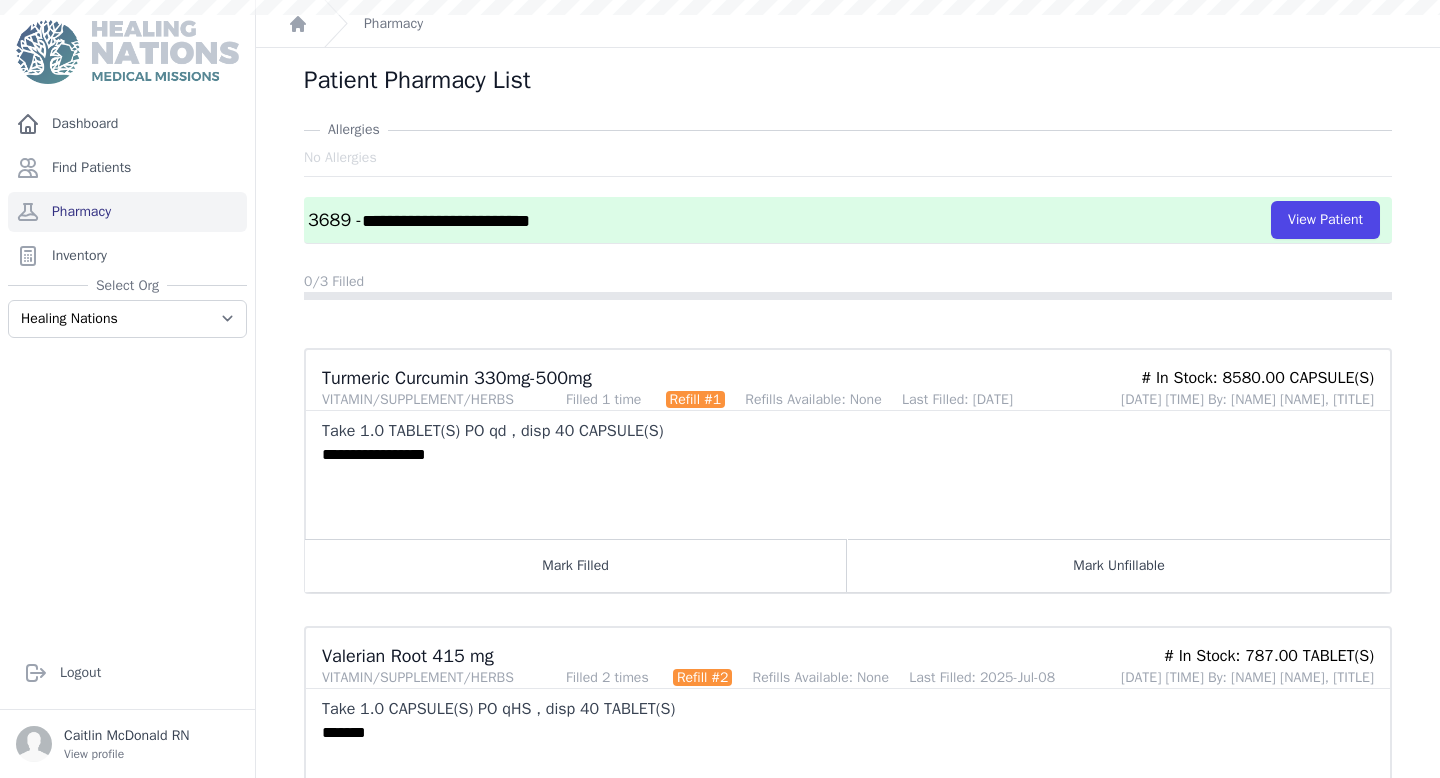 click on "Turmeric Curcumin 330mg-500mg
VITAMIN/SUPPLEMENT/HERBS
Filled 1 time
Refill #1
Refills Available: None
Last Filled: 2025-Jun-20
# In Stock: 8580.00 CAPSULE(S)
2025-Aug-05 11:42 AM By: Sofia Menendez, MD" at bounding box center [840, 376] 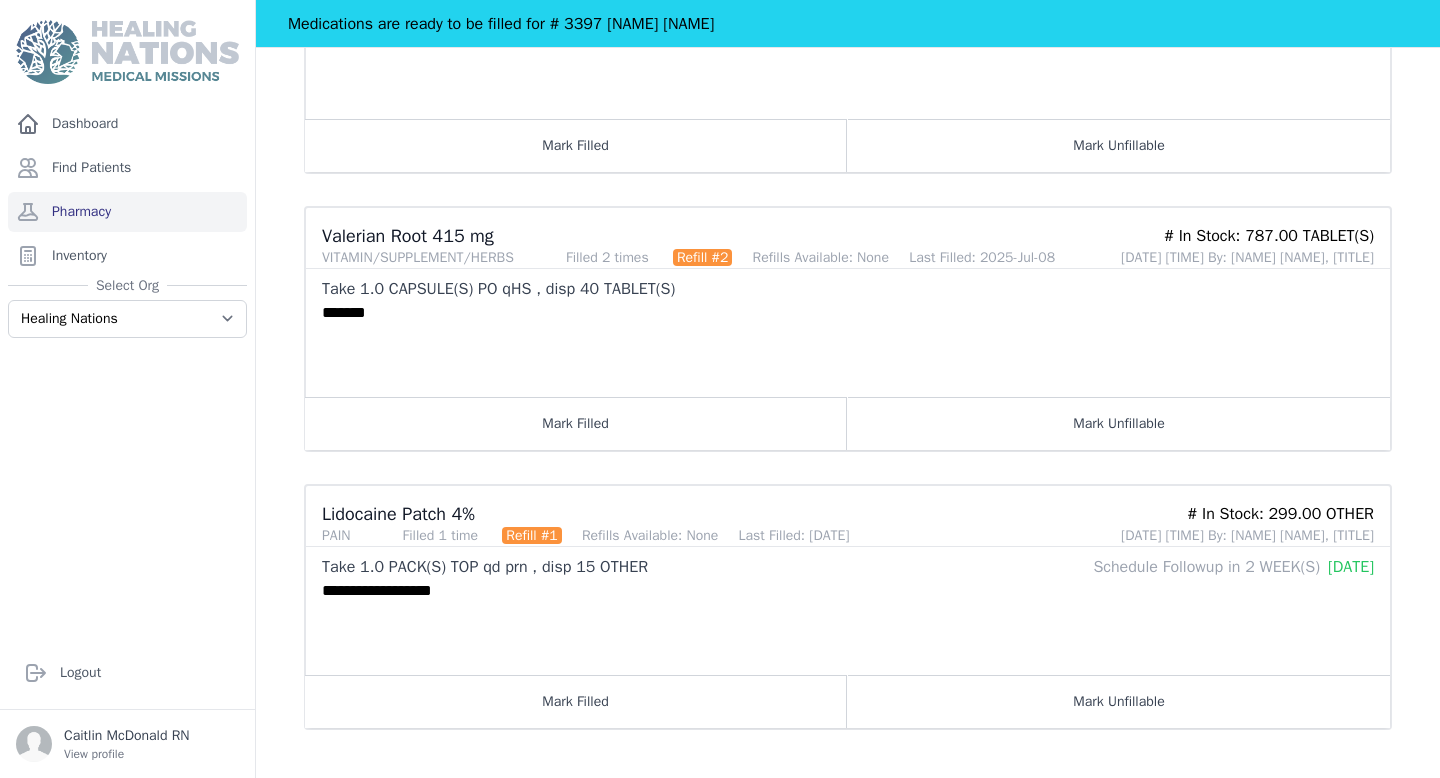 scroll, scrollTop: 572, scrollLeft: 0, axis: vertical 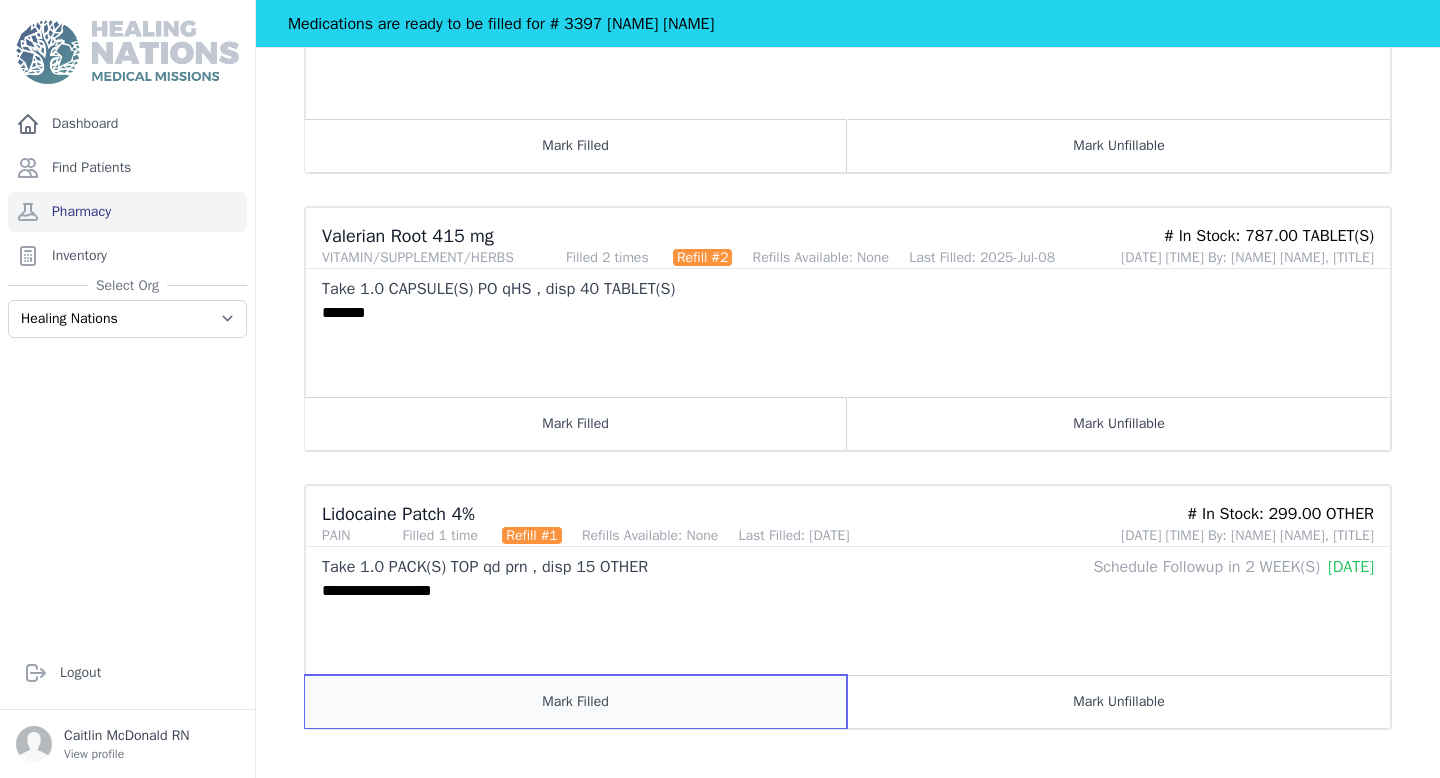 click on "Mark Filled" at bounding box center (576, 701) 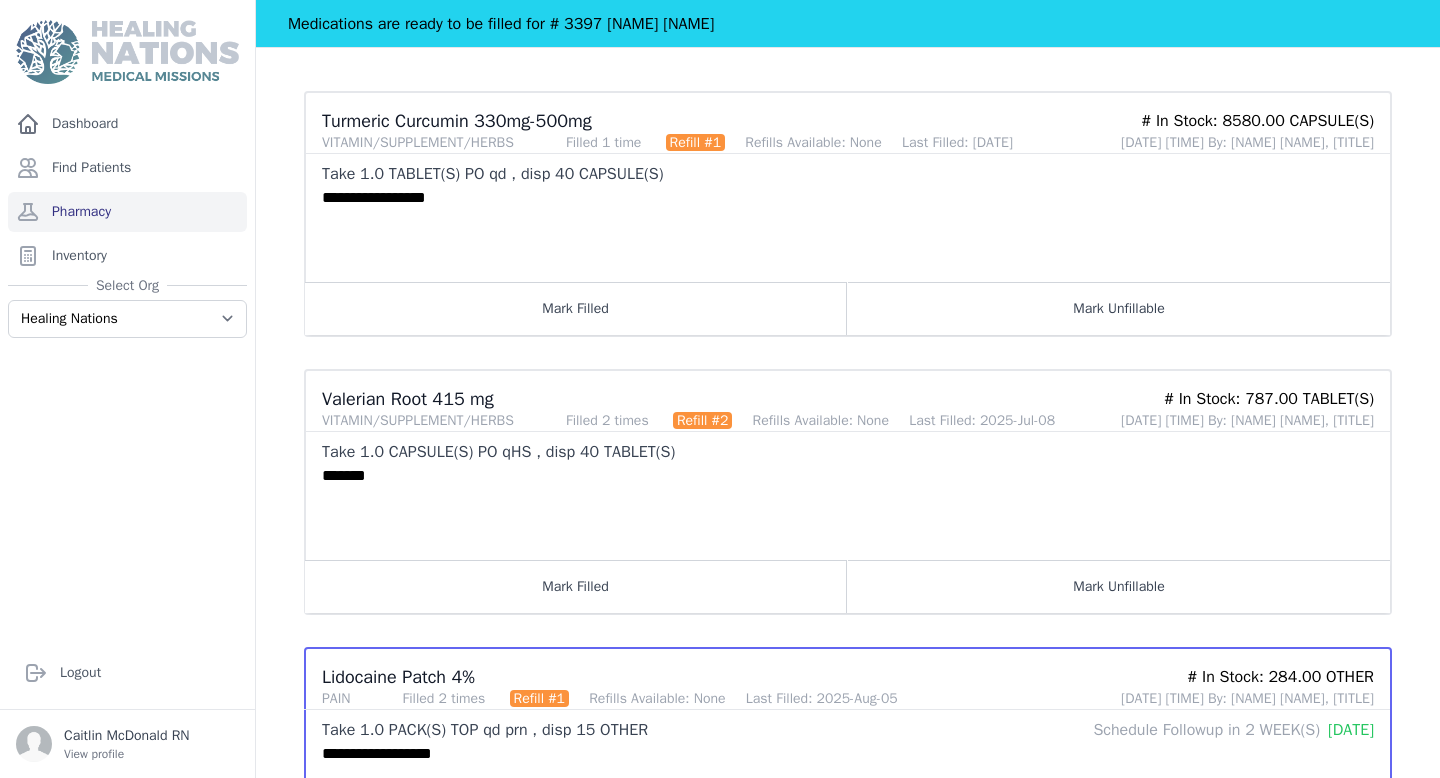 scroll, scrollTop: 308, scrollLeft: 0, axis: vertical 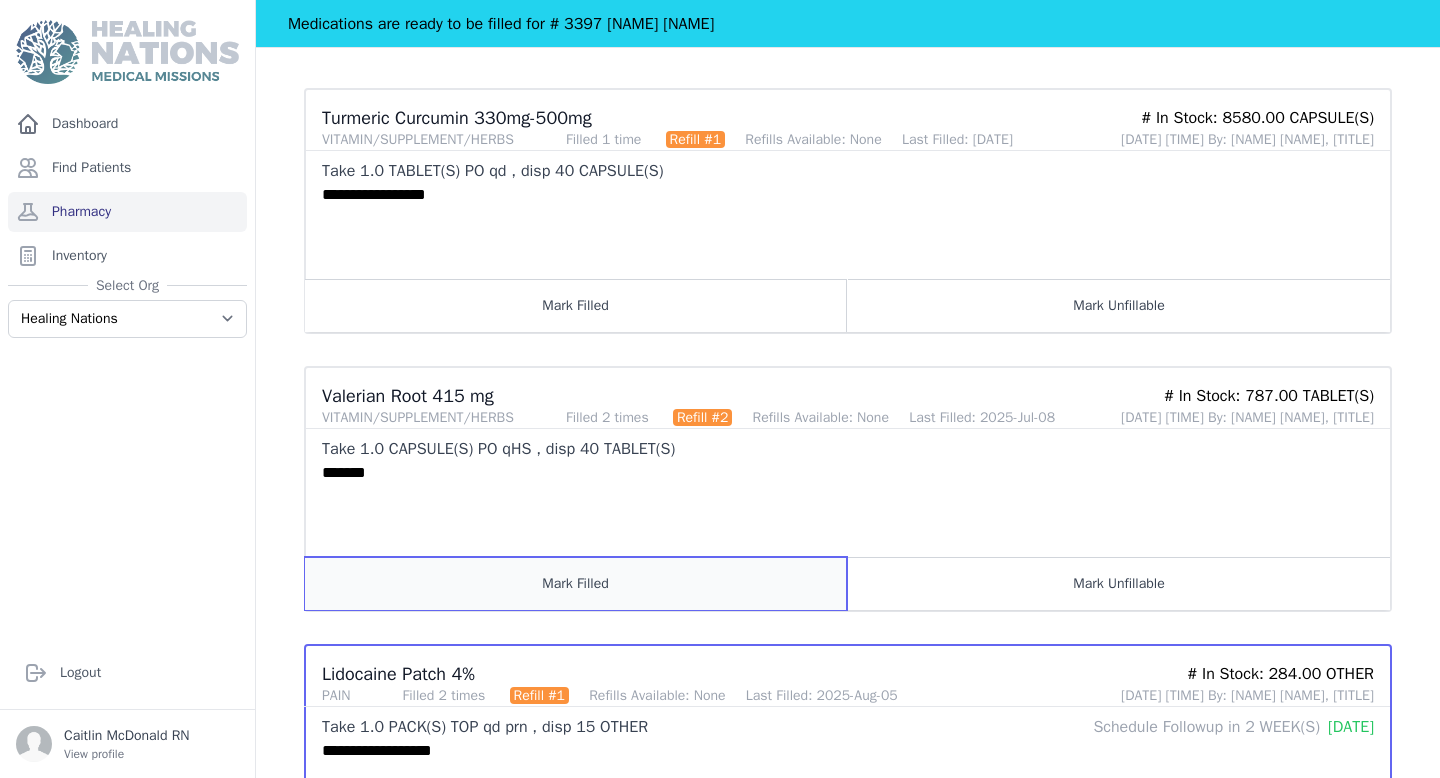 click on "Mark Filled" at bounding box center [576, 583] 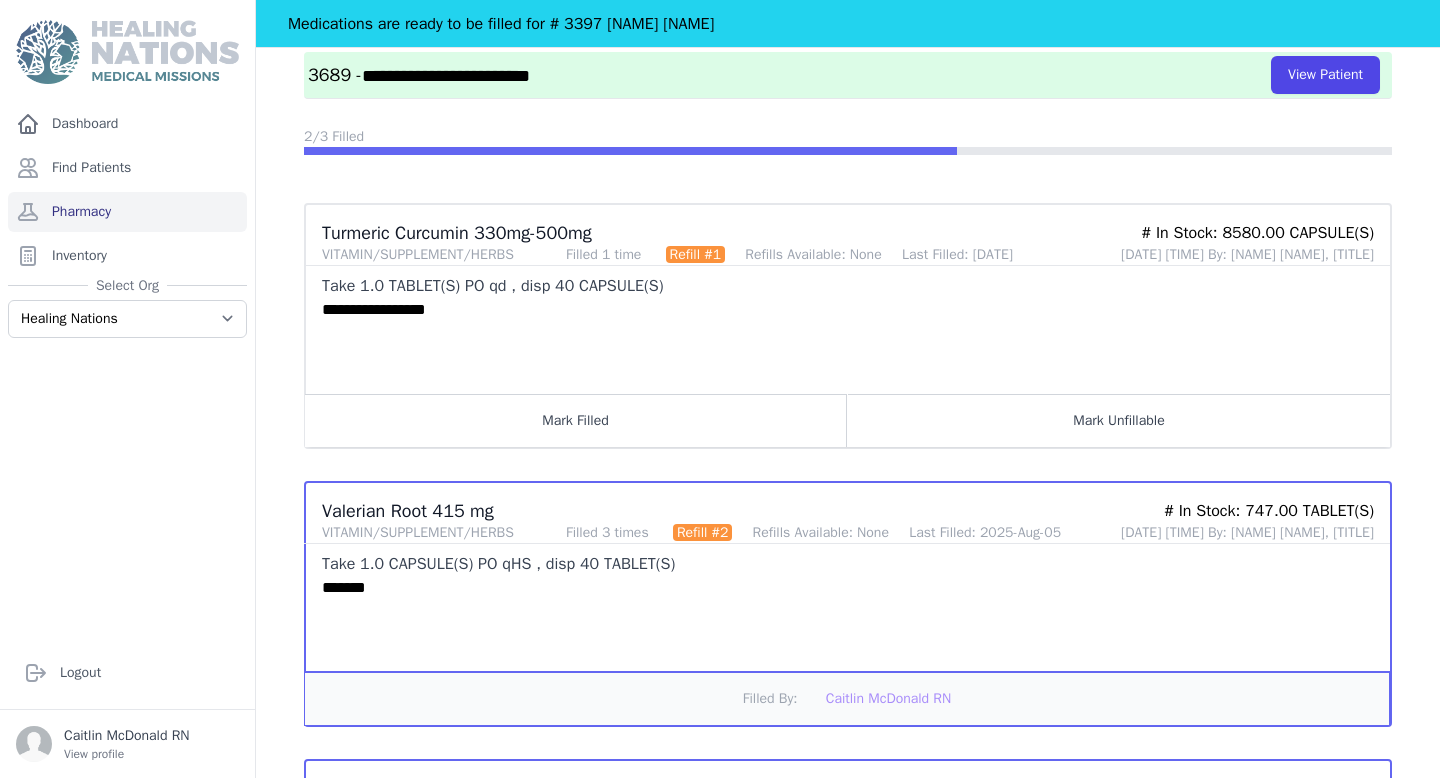 scroll, scrollTop: 192, scrollLeft: 0, axis: vertical 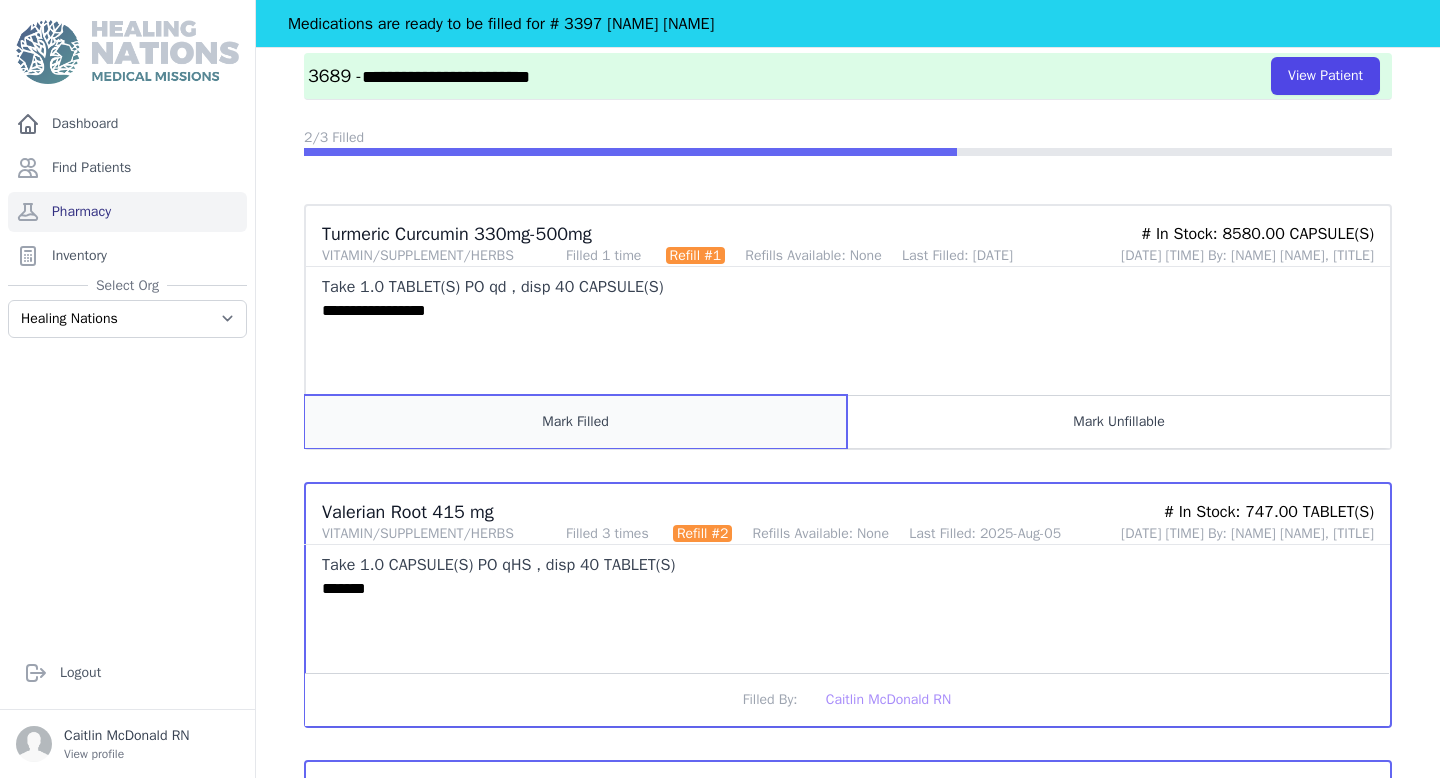 click on "Mark Filled" at bounding box center [576, 421] 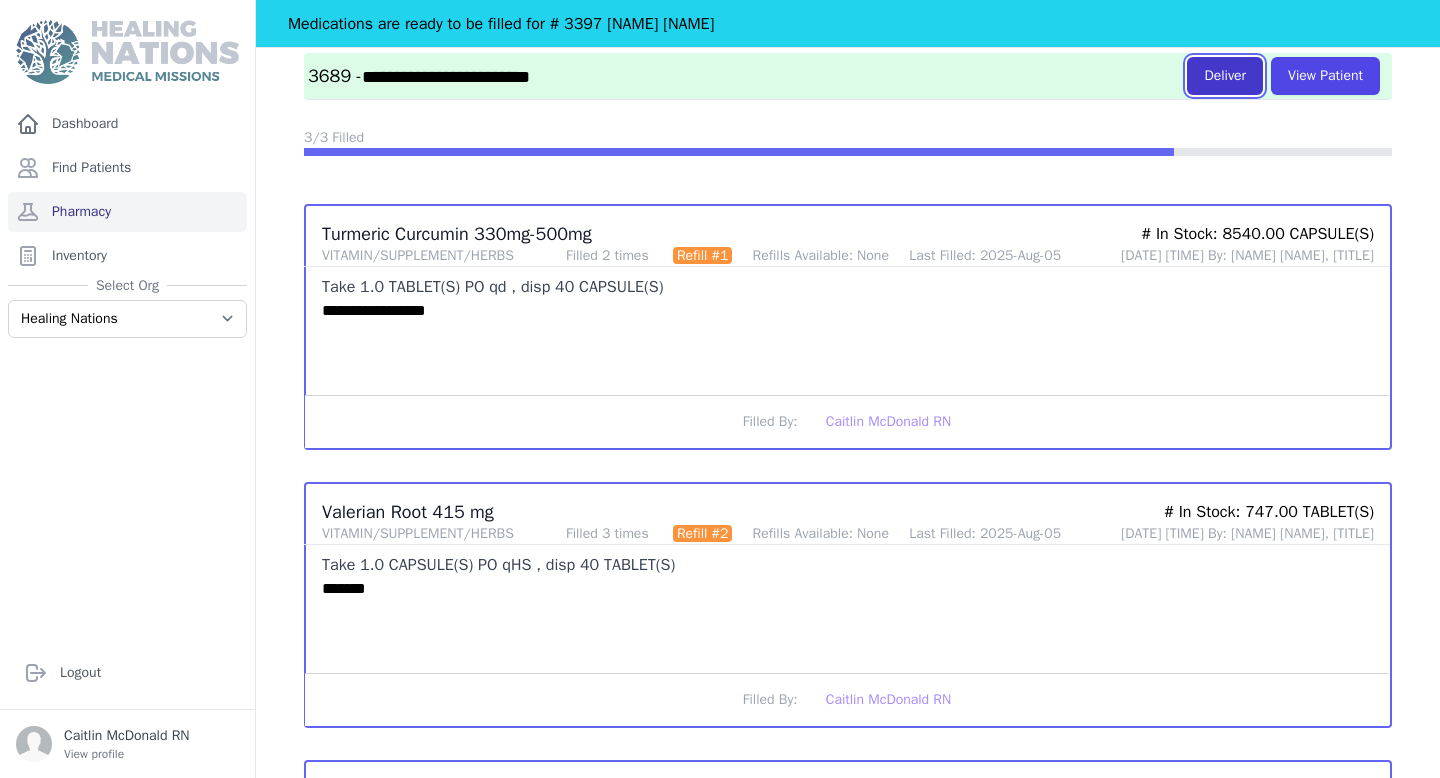 click on "Deliver" at bounding box center (1225, 76) 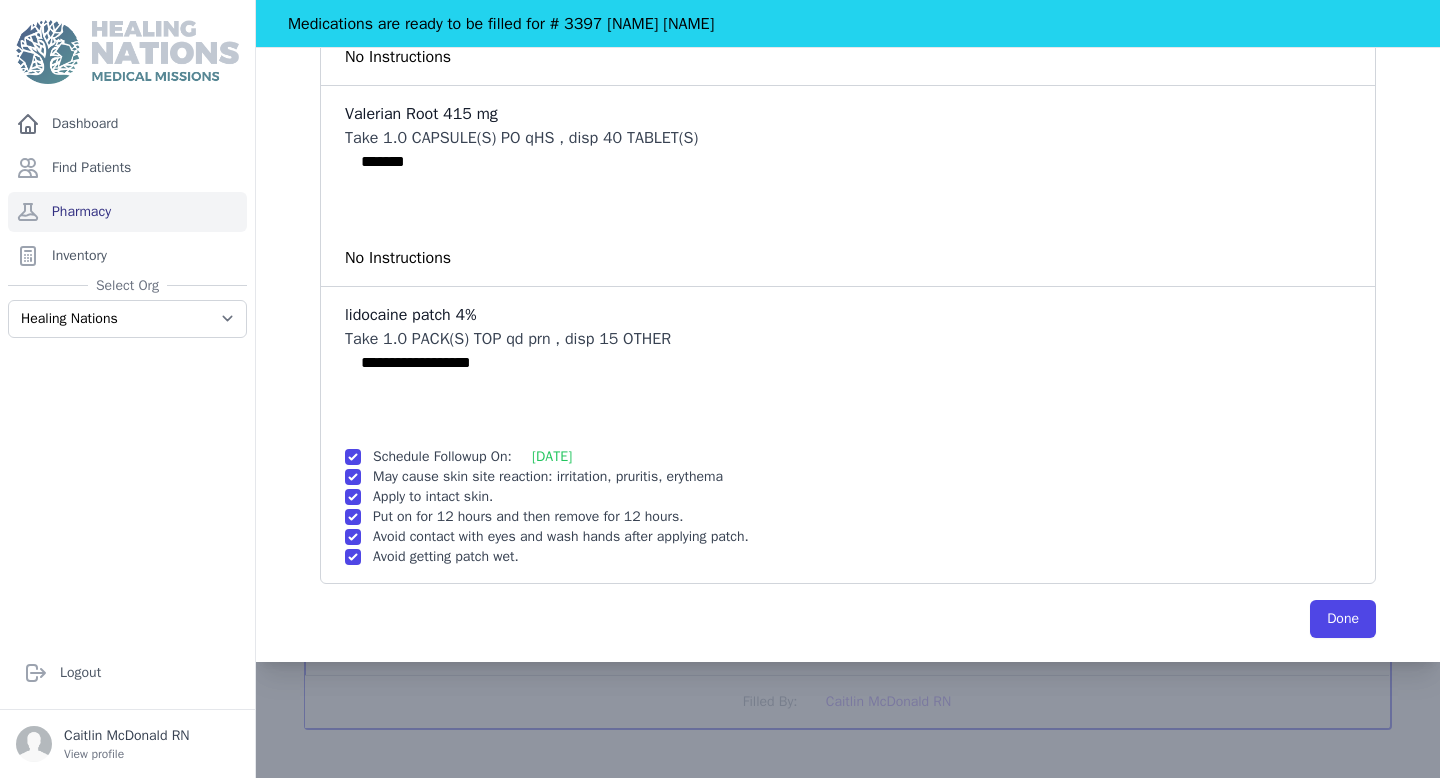 scroll, scrollTop: 572, scrollLeft: 0, axis: vertical 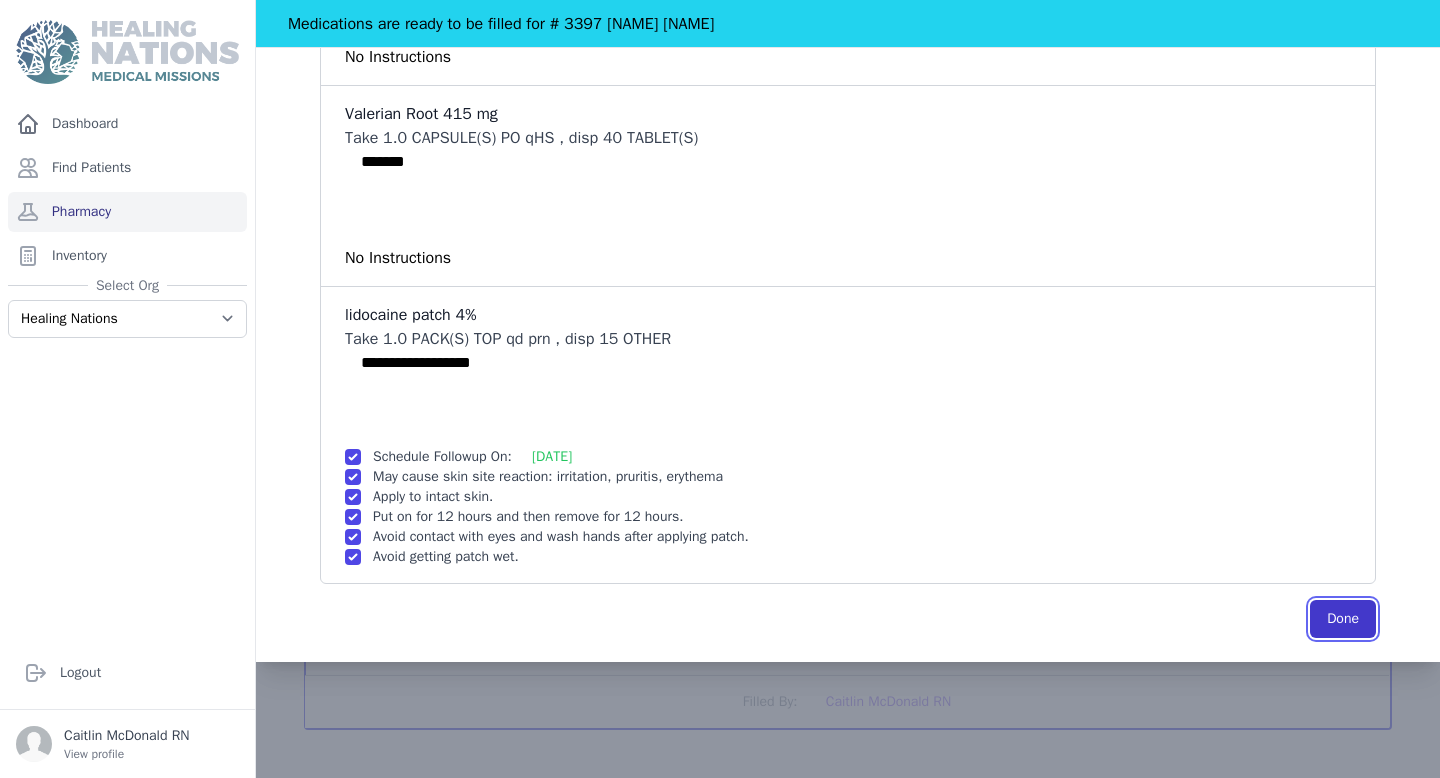 click on "Done" at bounding box center (1343, 619) 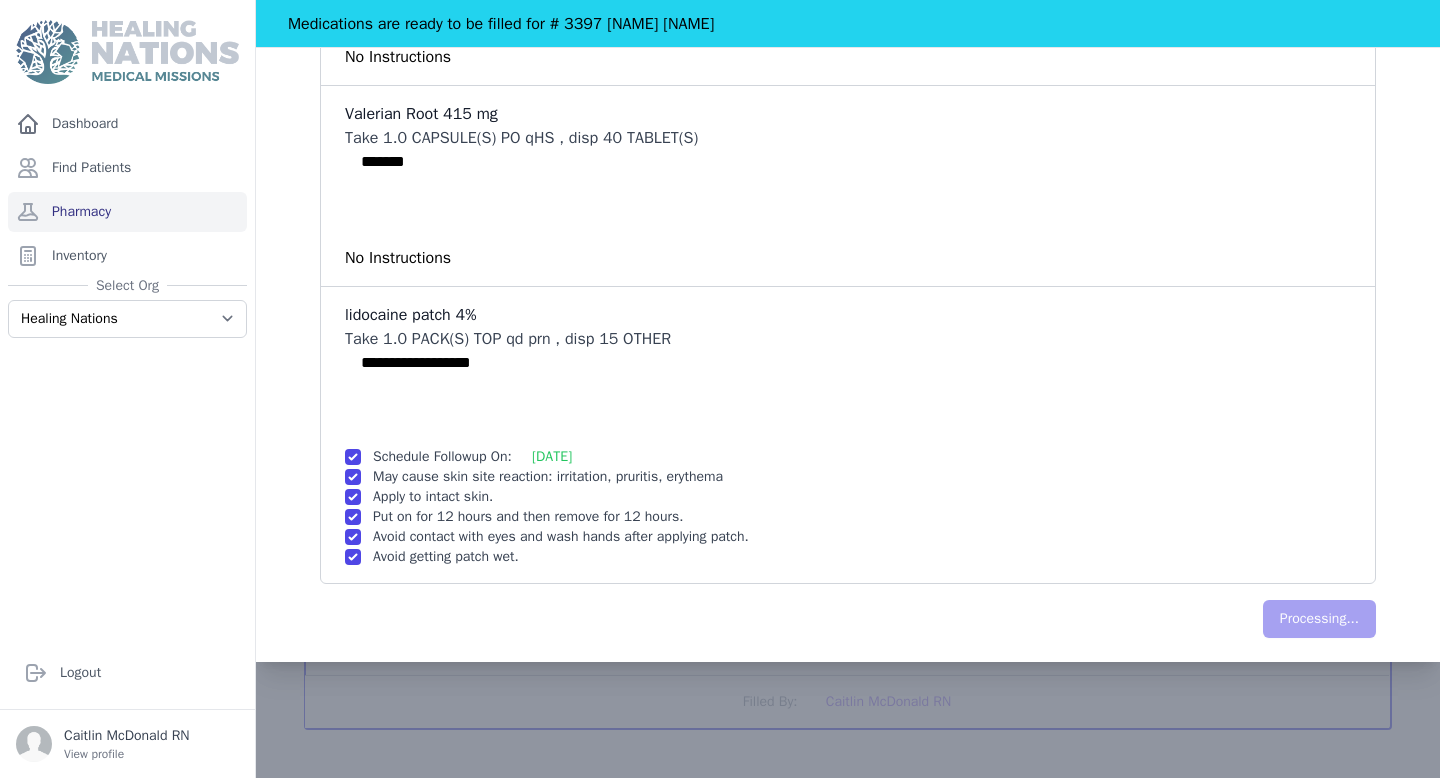 scroll, scrollTop: 0, scrollLeft: 0, axis: both 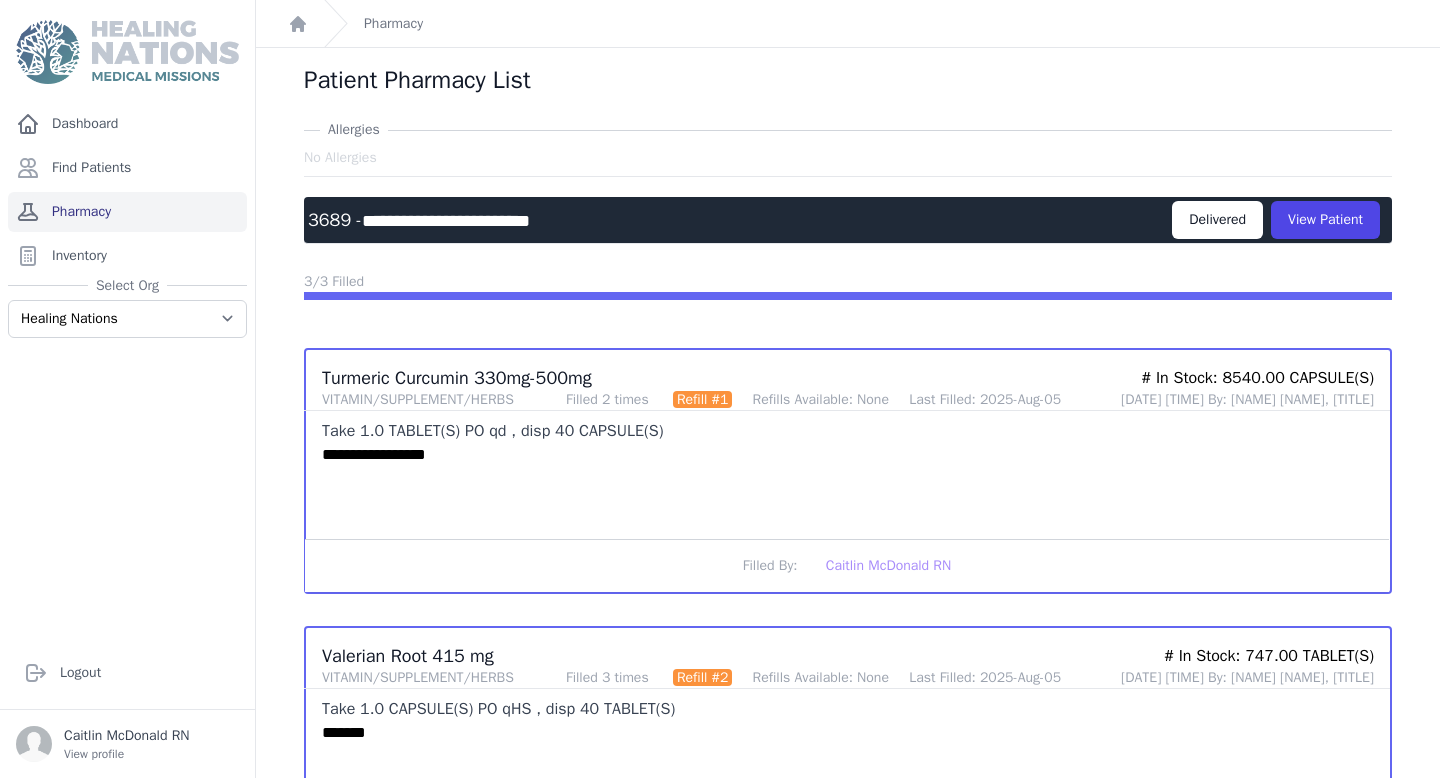 click on "Pharmacy" at bounding box center [127, 212] 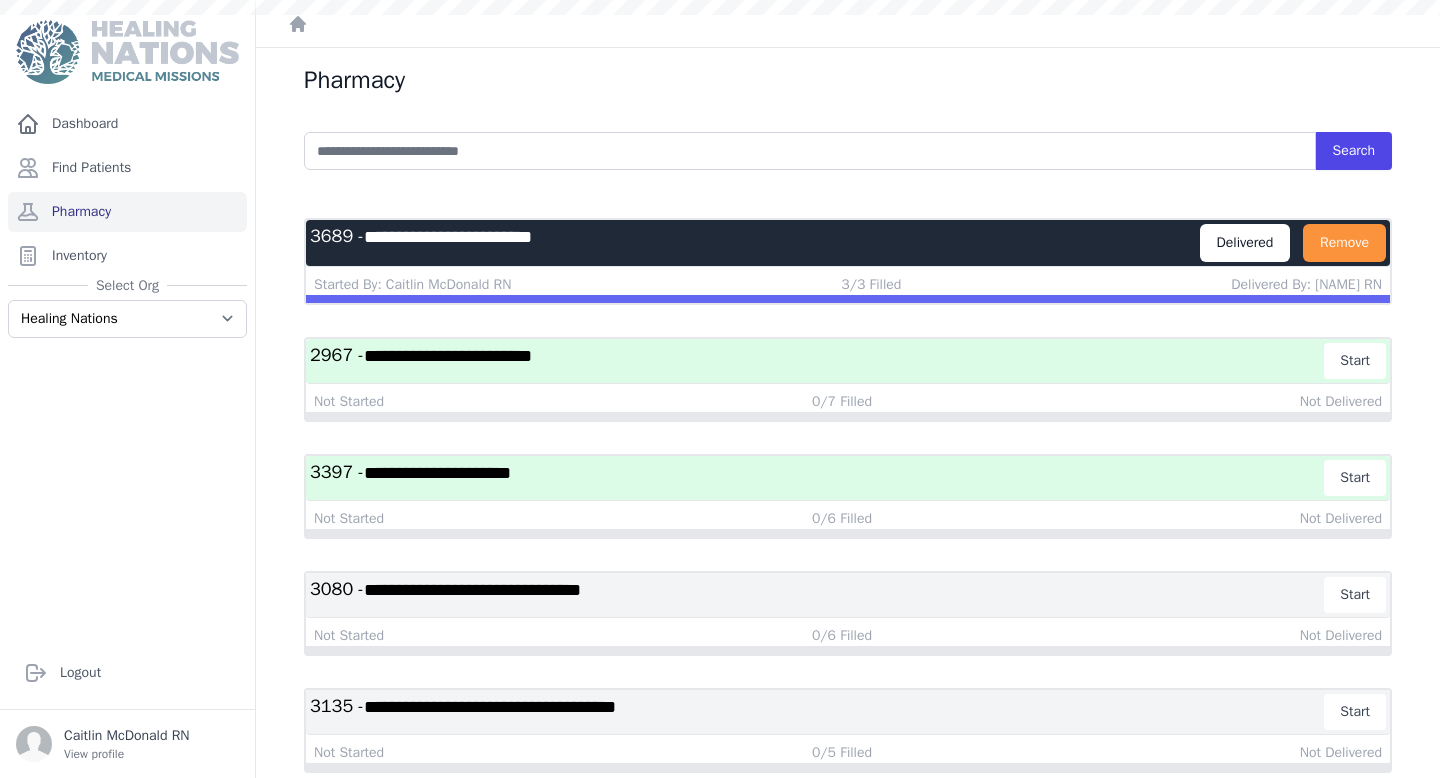scroll, scrollTop: 0, scrollLeft: 0, axis: both 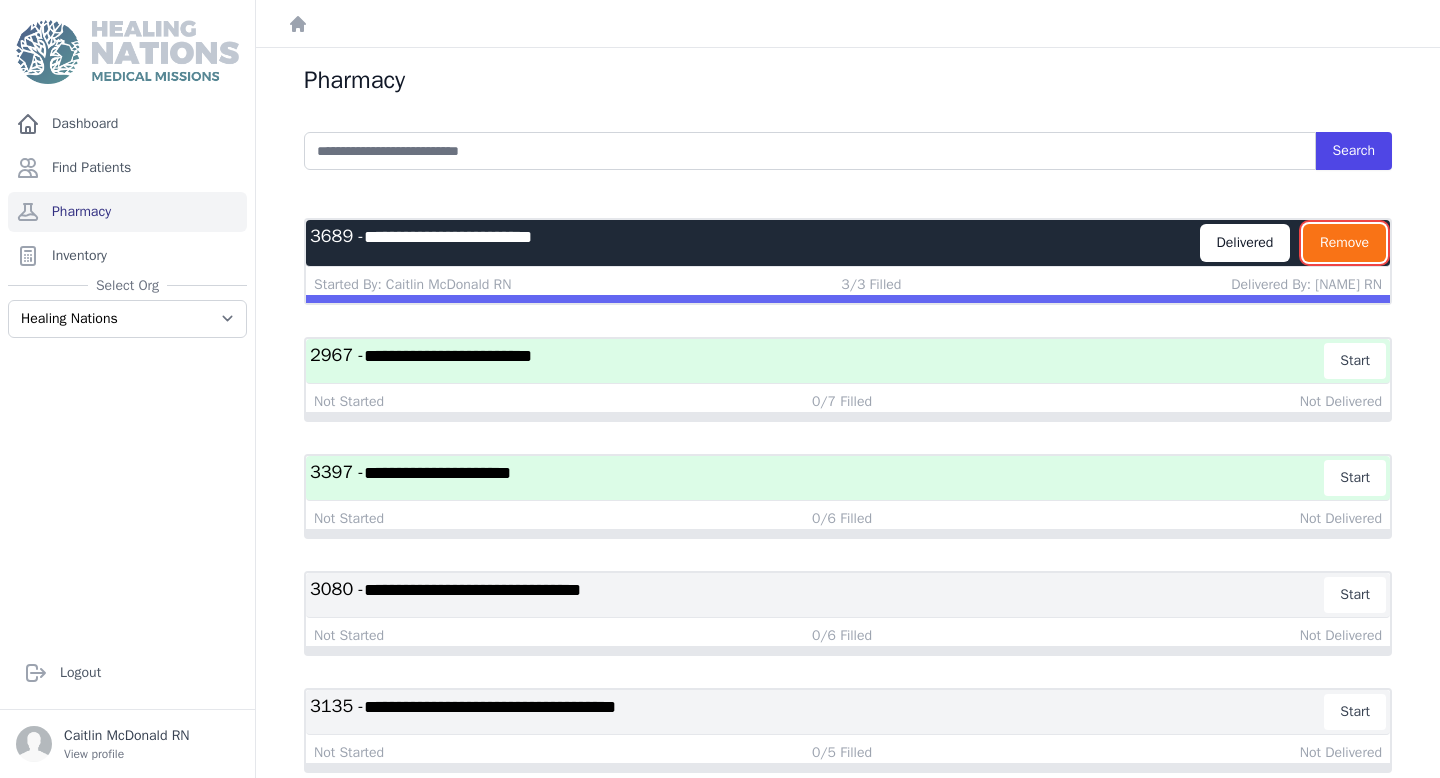 click on "Remove" at bounding box center [1344, 243] 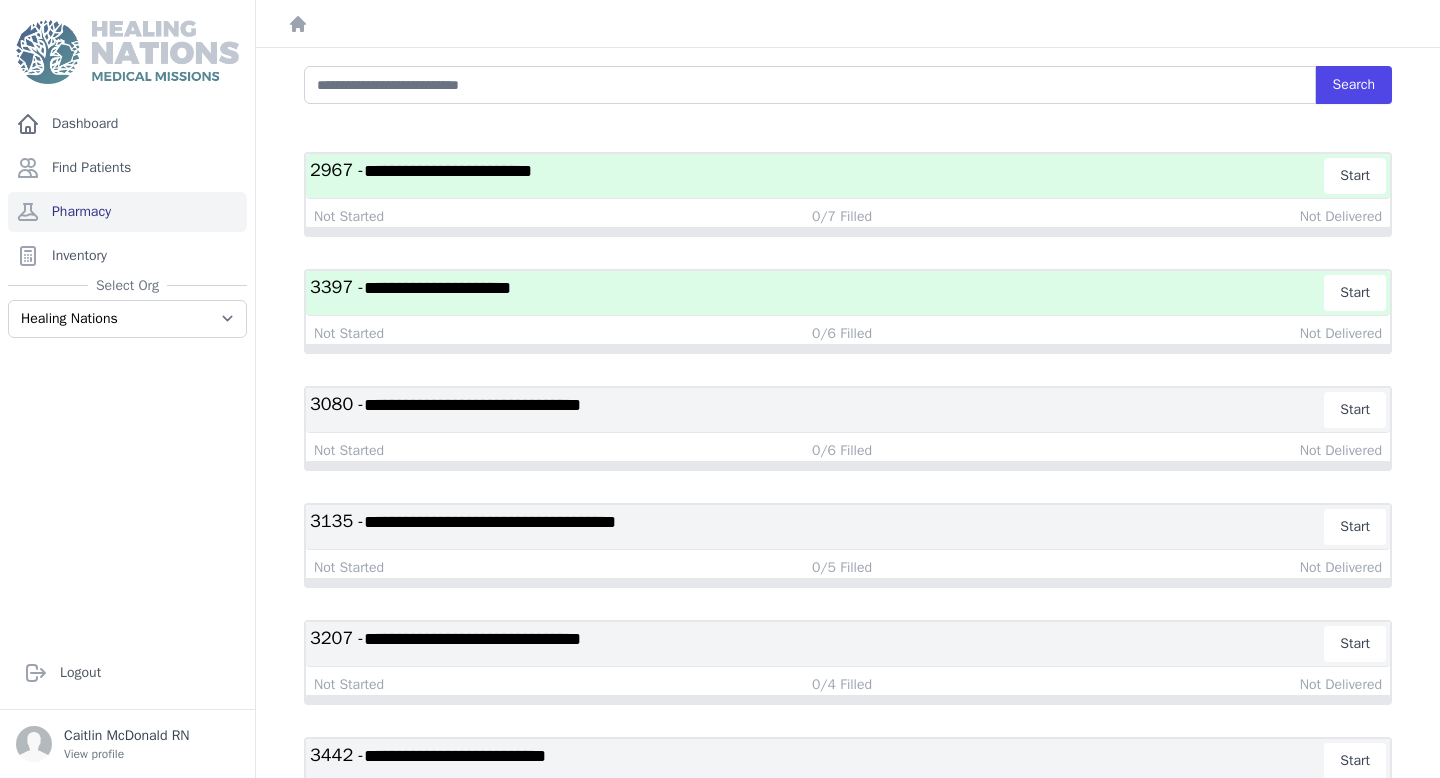 scroll, scrollTop: 0, scrollLeft: 0, axis: both 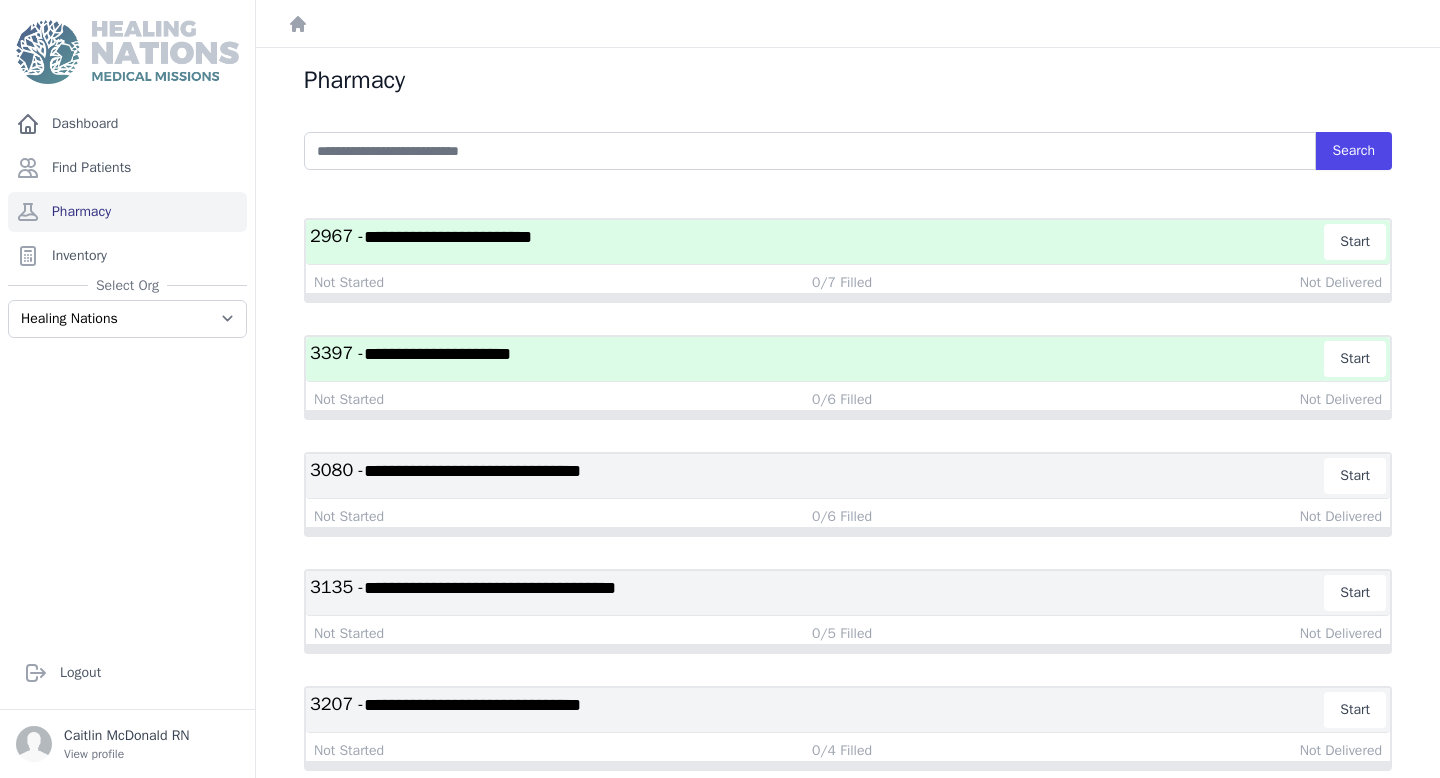 click on "**********" at bounding box center (817, 359) 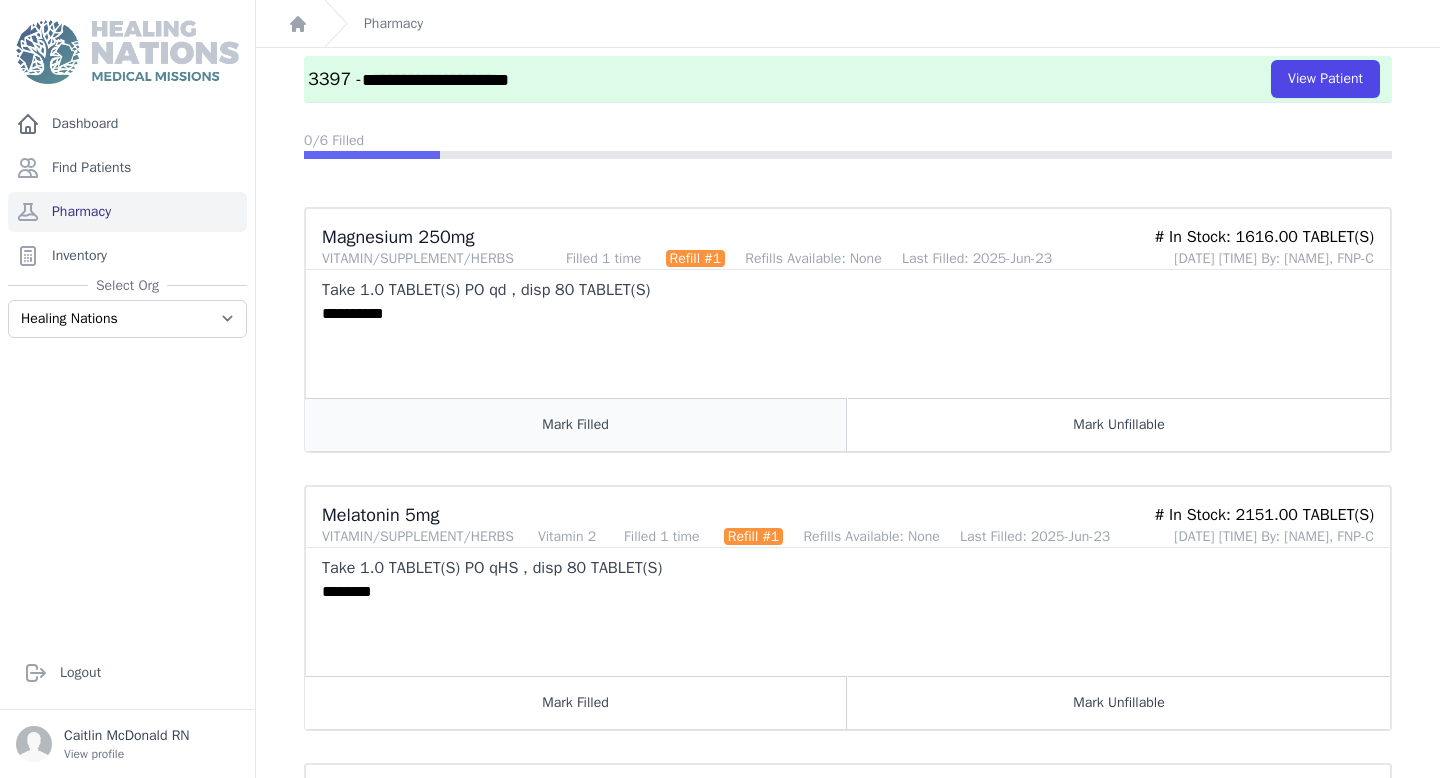 scroll, scrollTop: 0, scrollLeft: 0, axis: both 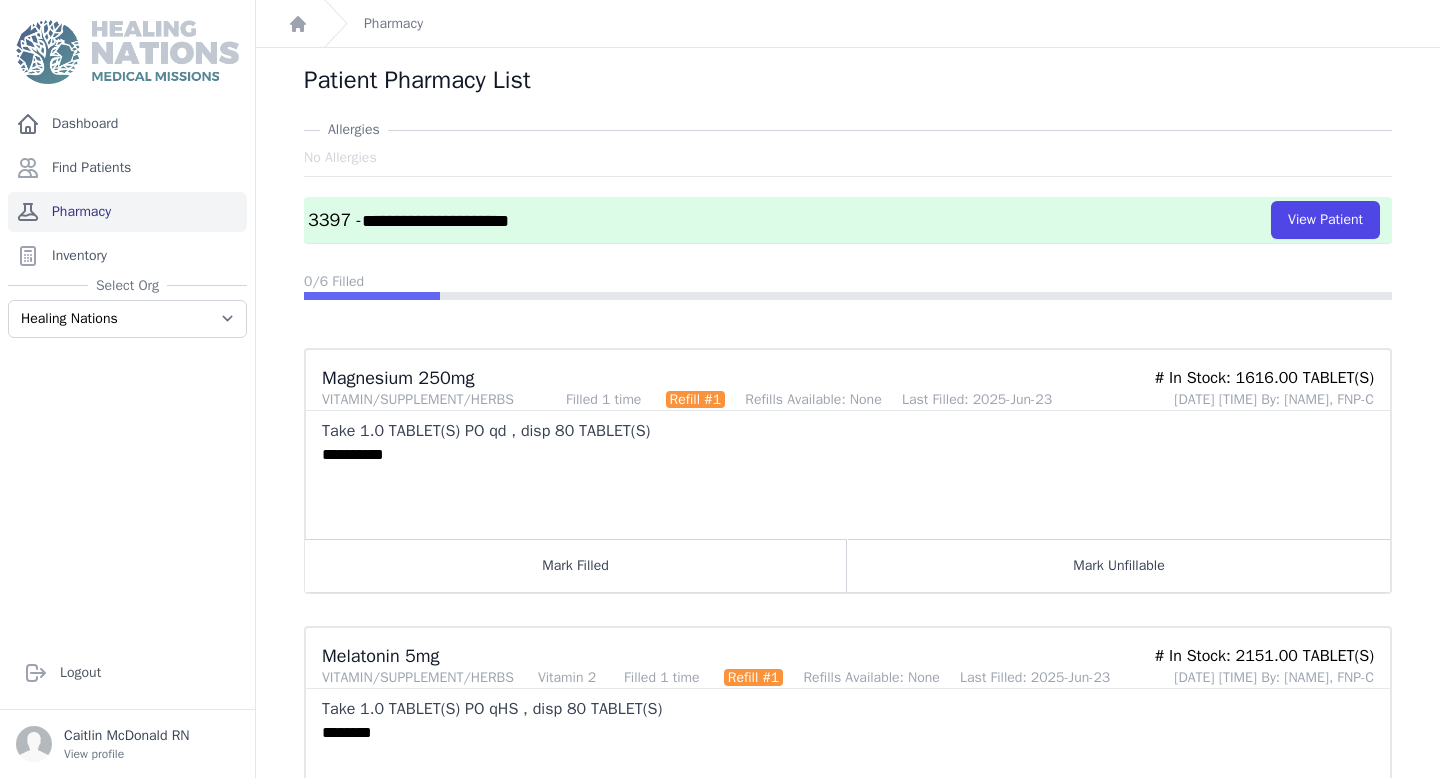 click on "Pharmacy" at bounding box center [127, 212] 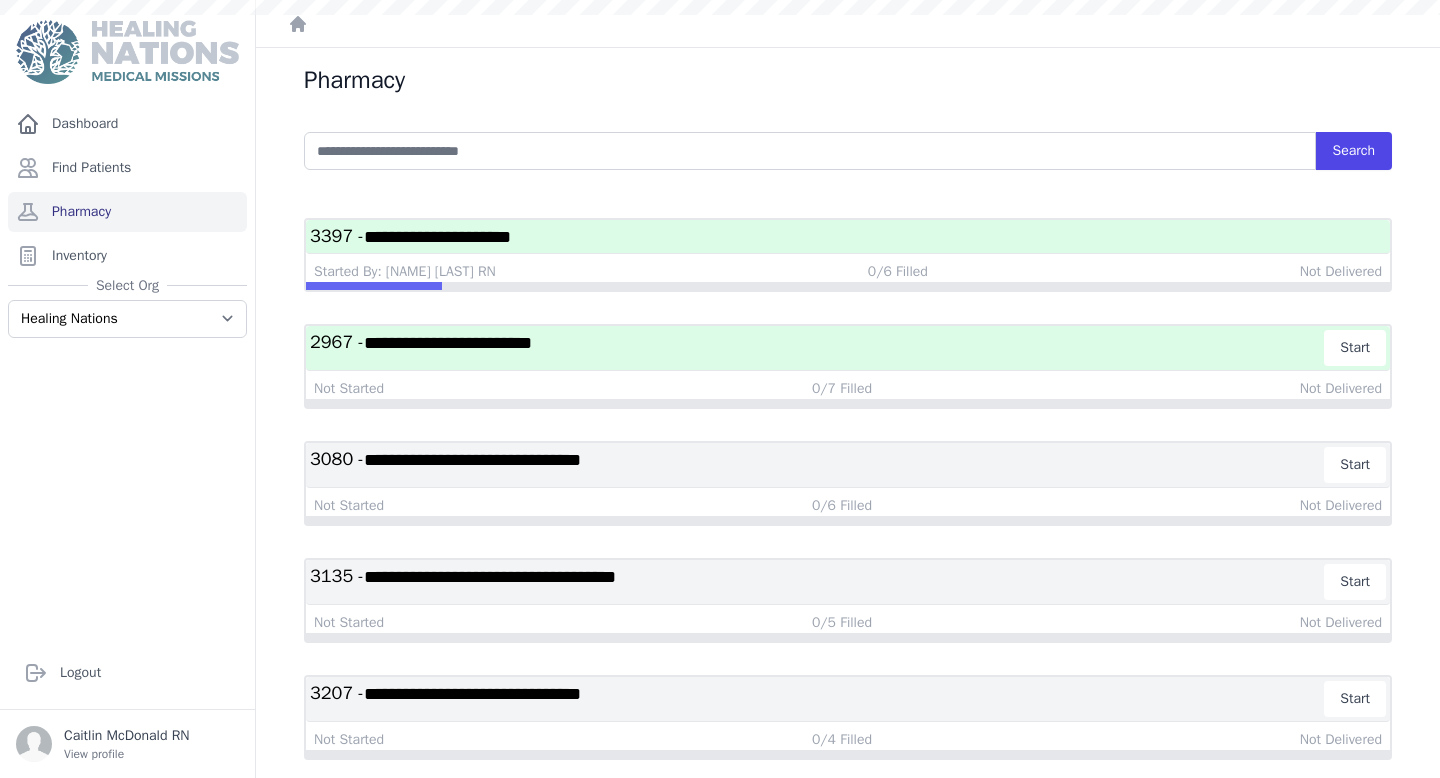 scroll, scrollTop: 0, scrollLeft: 0, axis: both 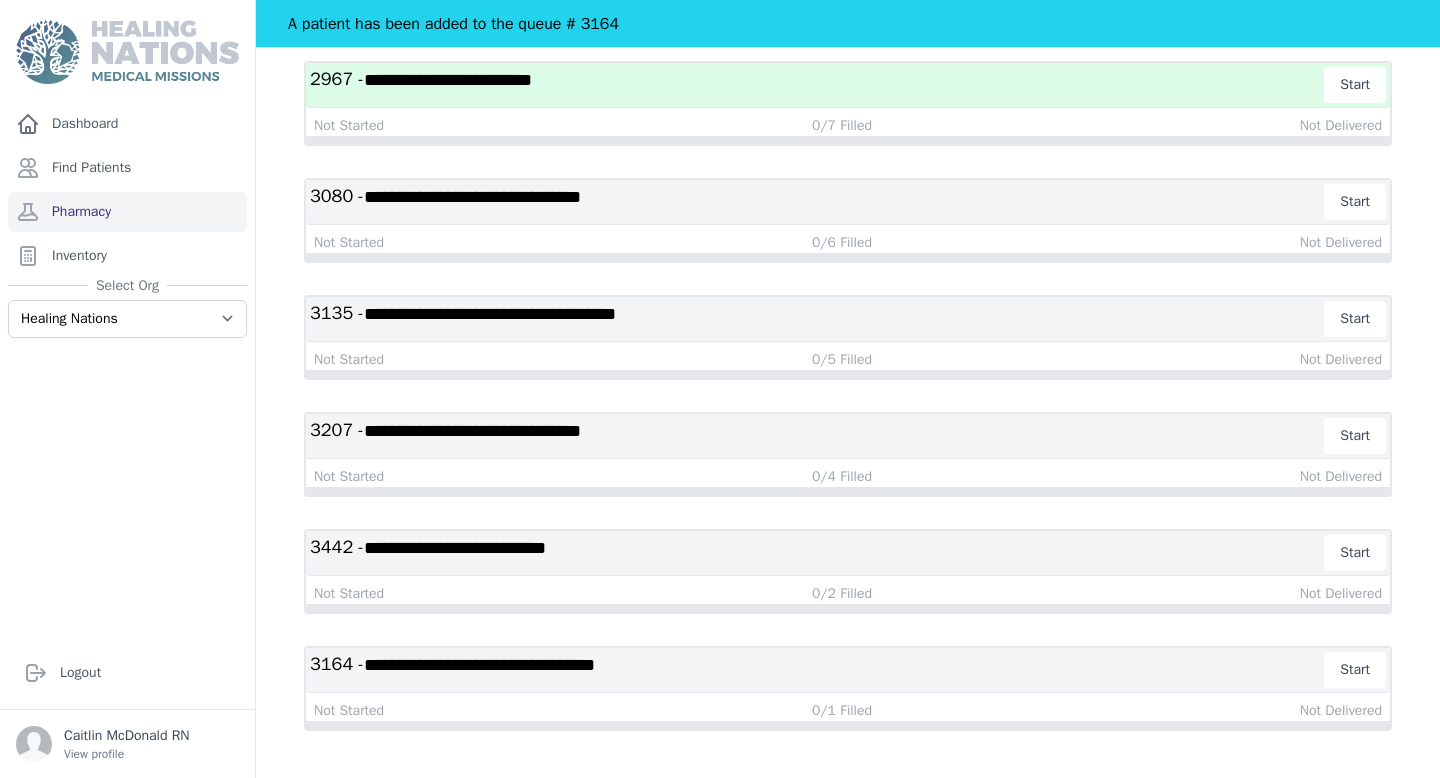 click on "**********" at bounding box center [817, 670] 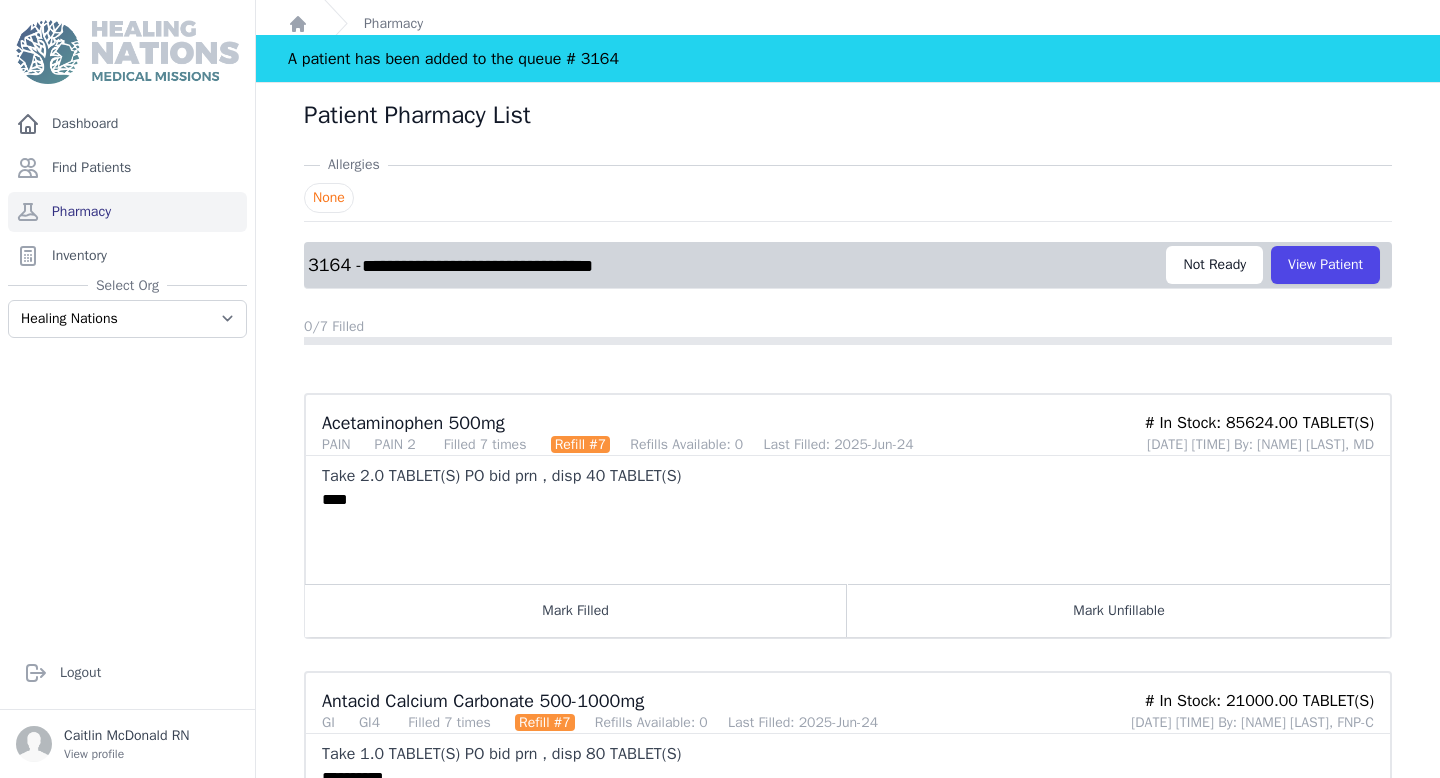 scroll, scrollTop: 0, scrollLeft: 0, axis: both 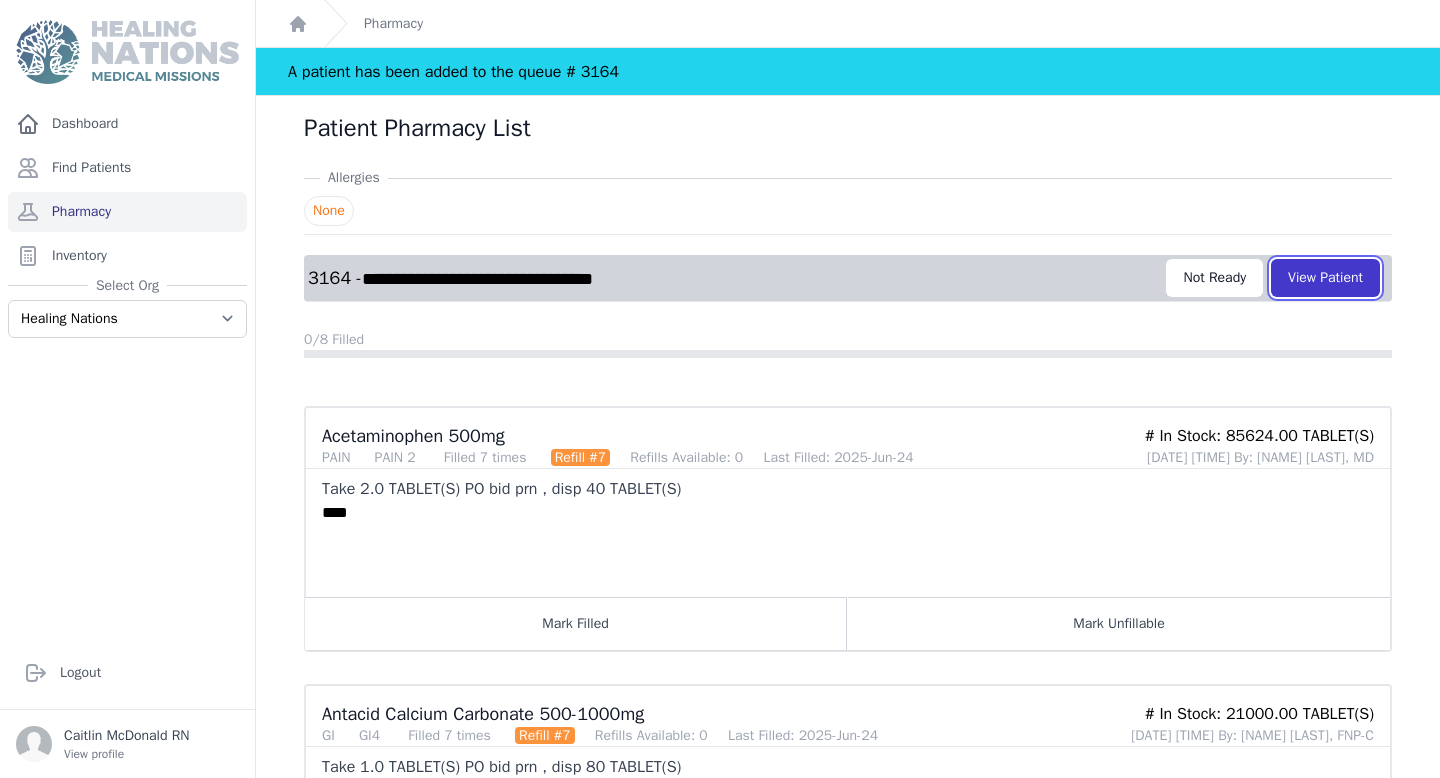 click on "View Patient" at bounding box center (1325, 278) 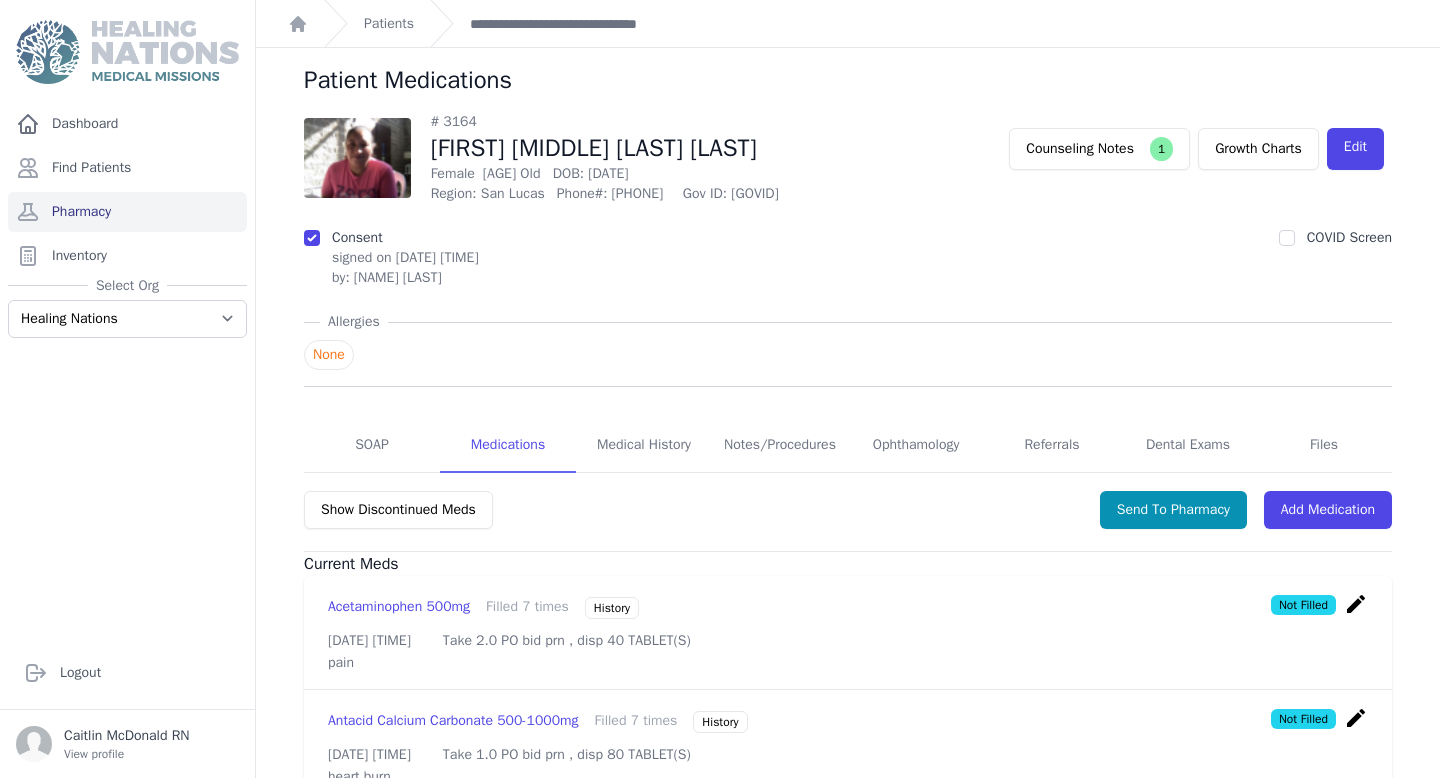 click on "create" at bounding box center (1356, 604) 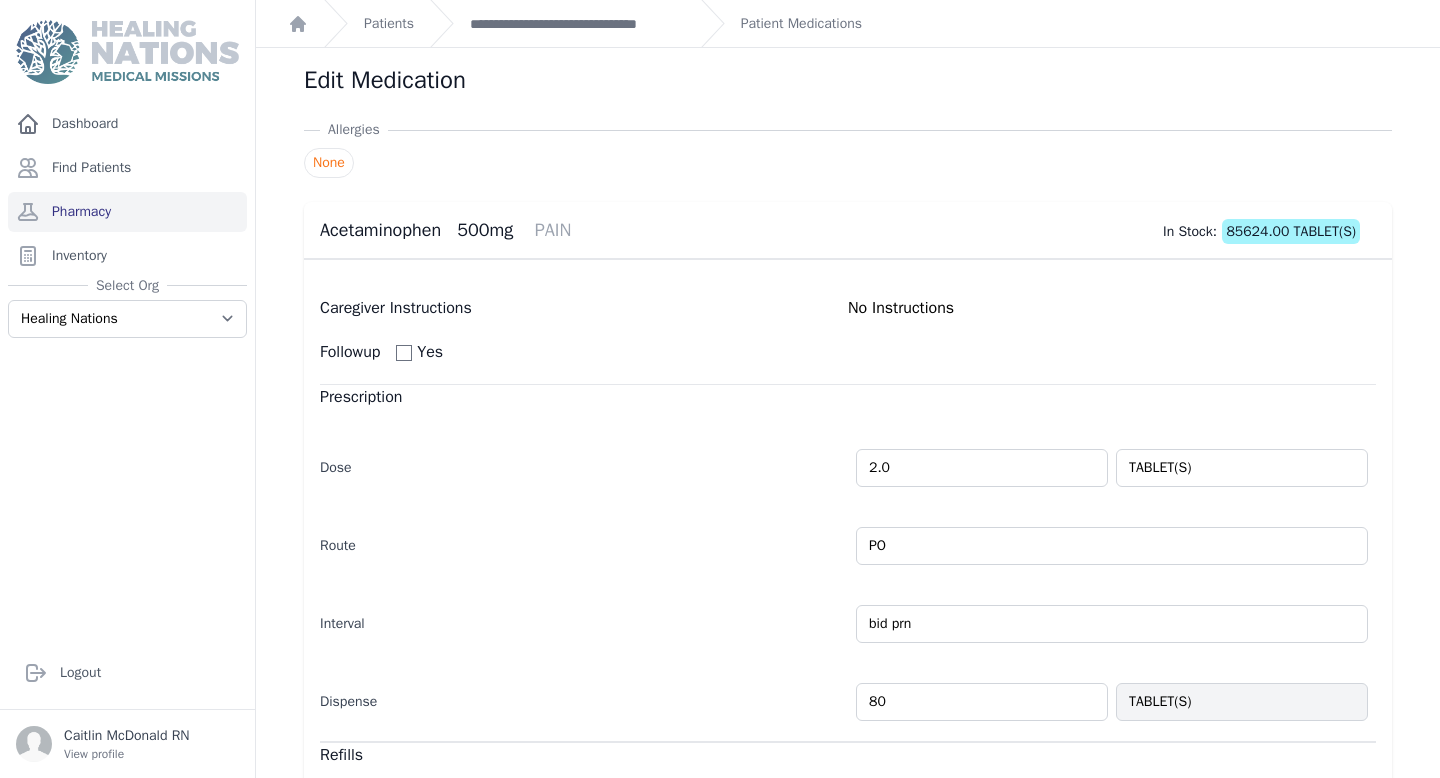 scroll, scrollTop: 432, scrollLeft: 0, axis: vertical 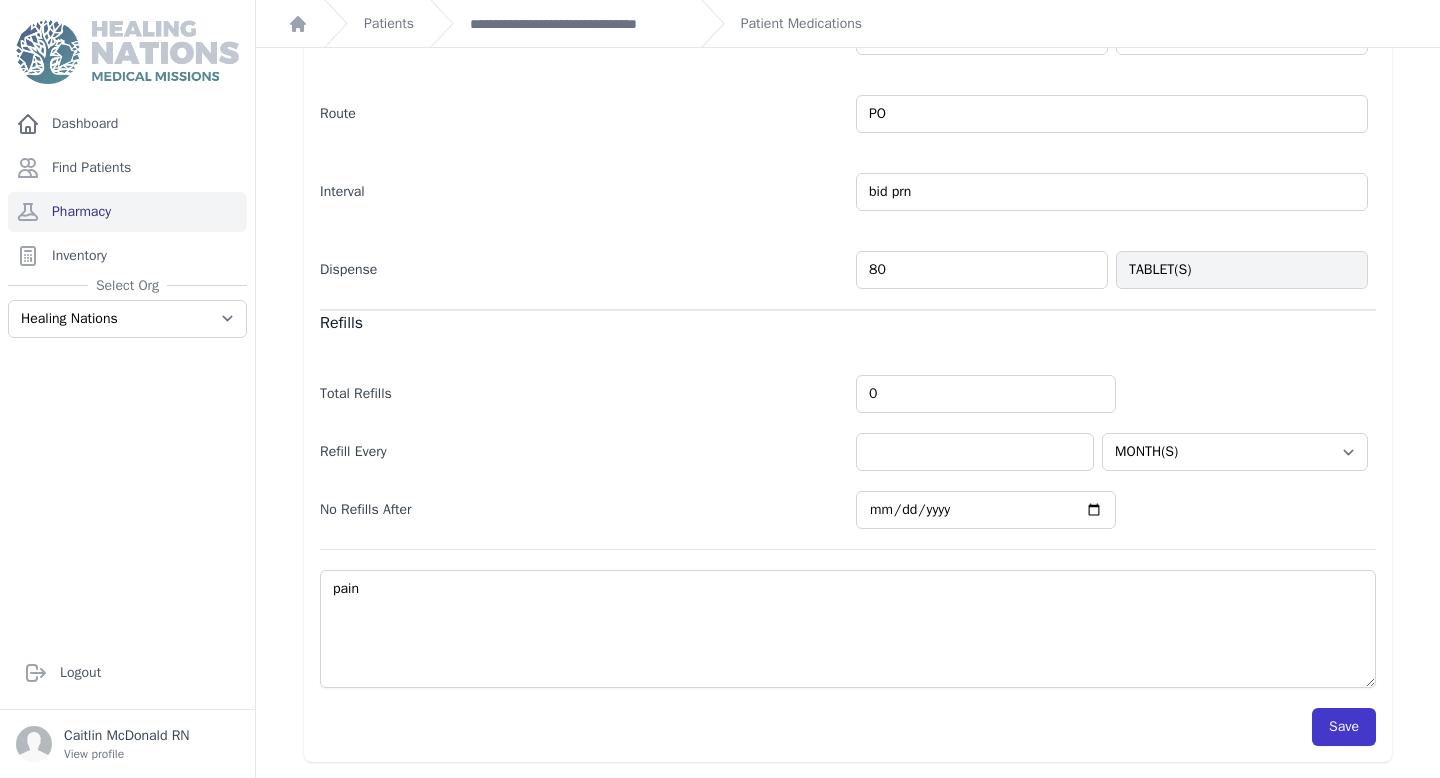 type on "80" 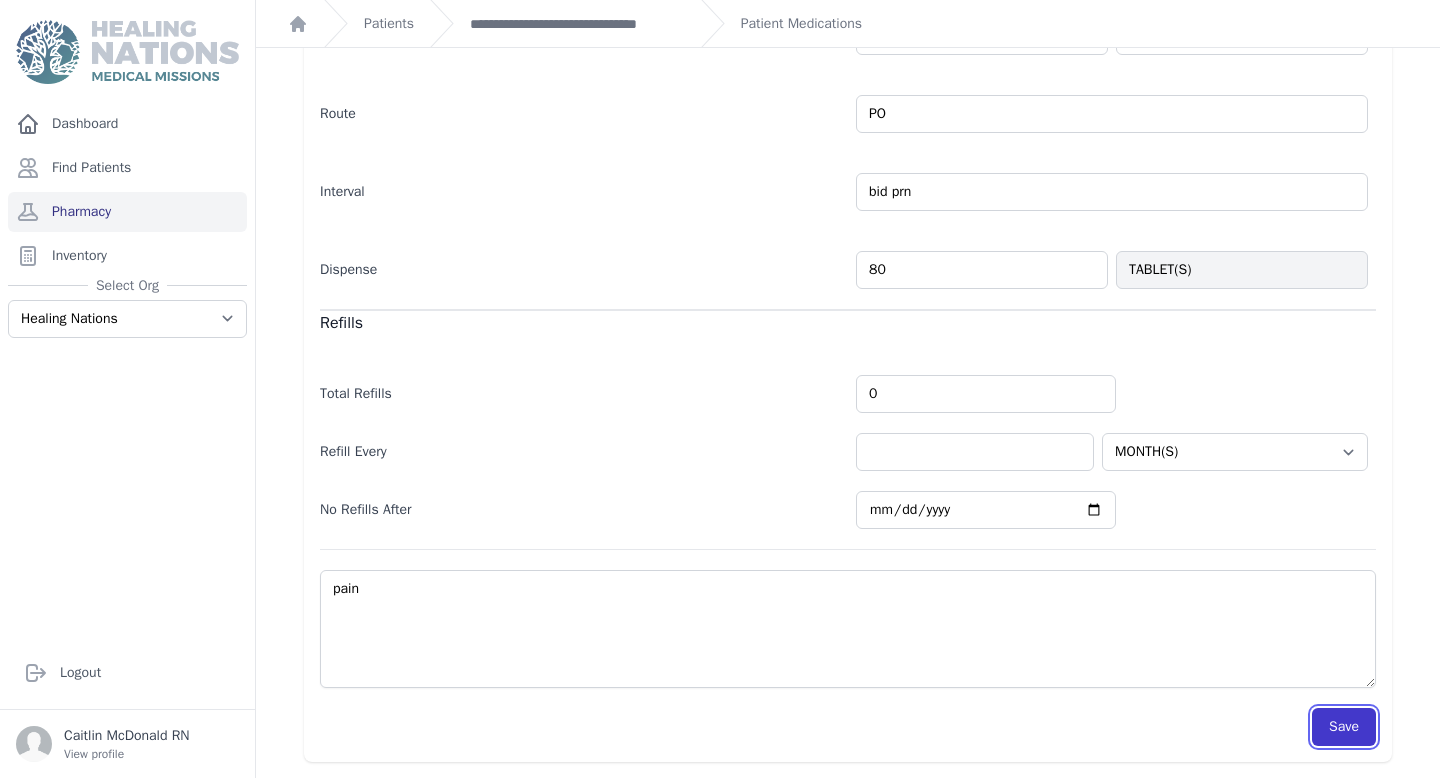 select on "MONTH(S)" 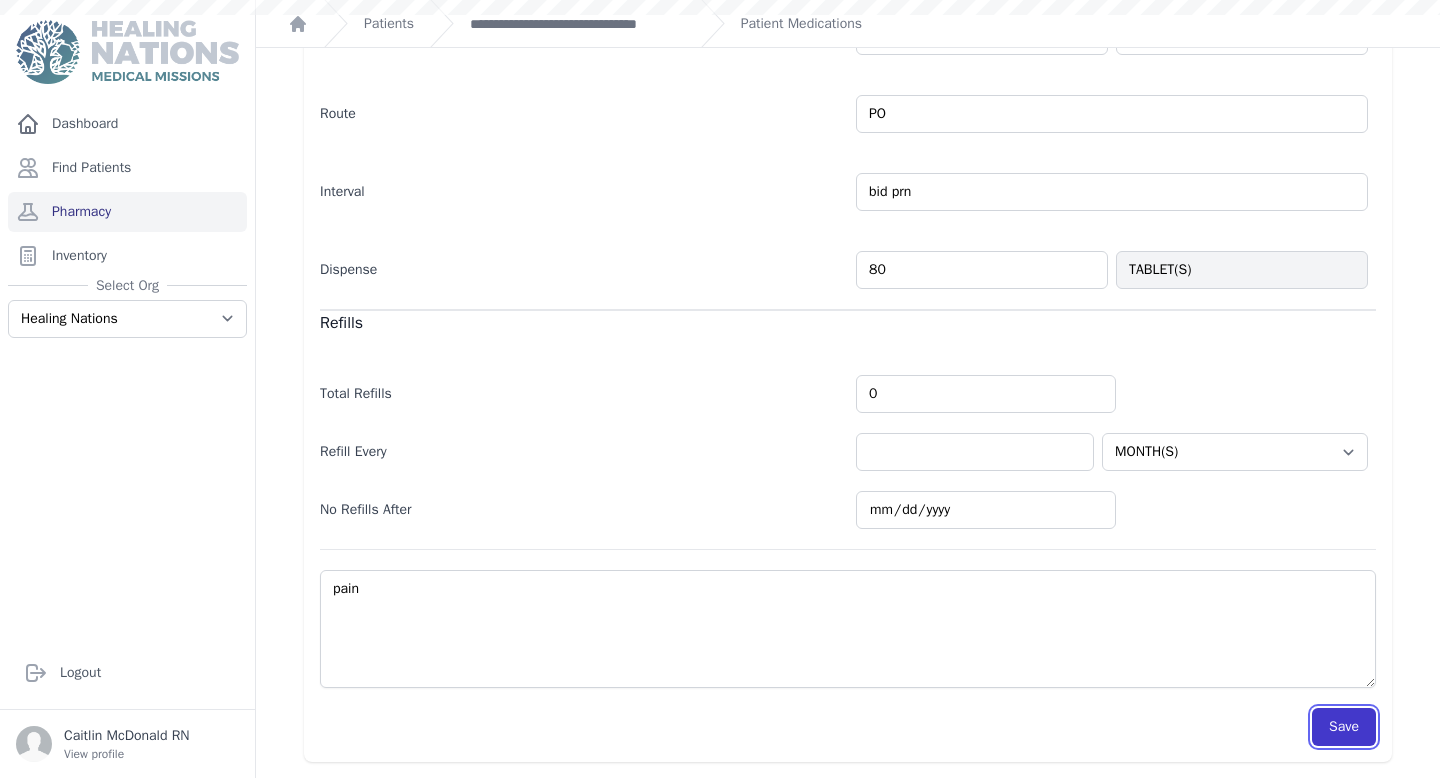 scroll, scrollTop: 432, scrollLeft: 0, axis: vertical 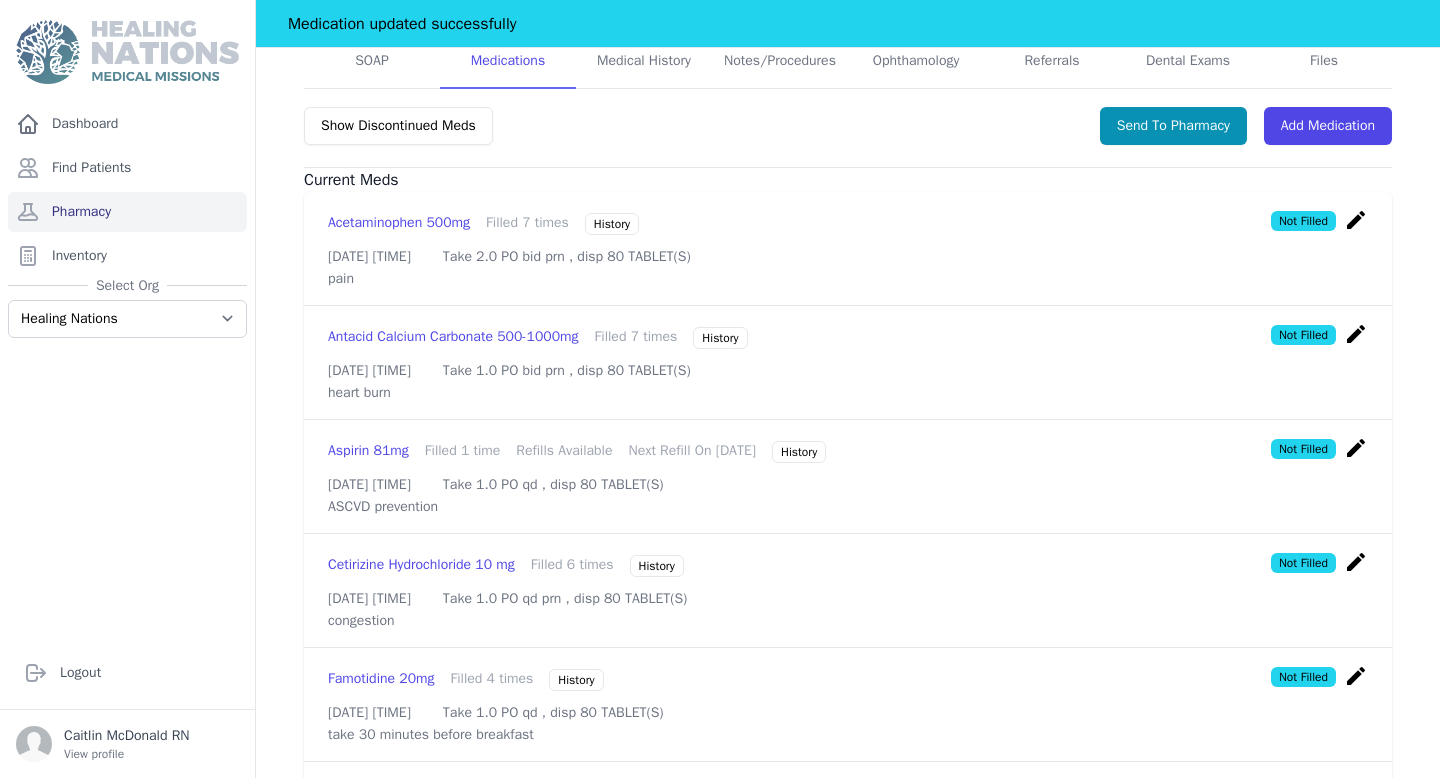 click on "Show Discontinued Meds
Send To Pharmacy
Add Medication" at bounding box center (848, 136) 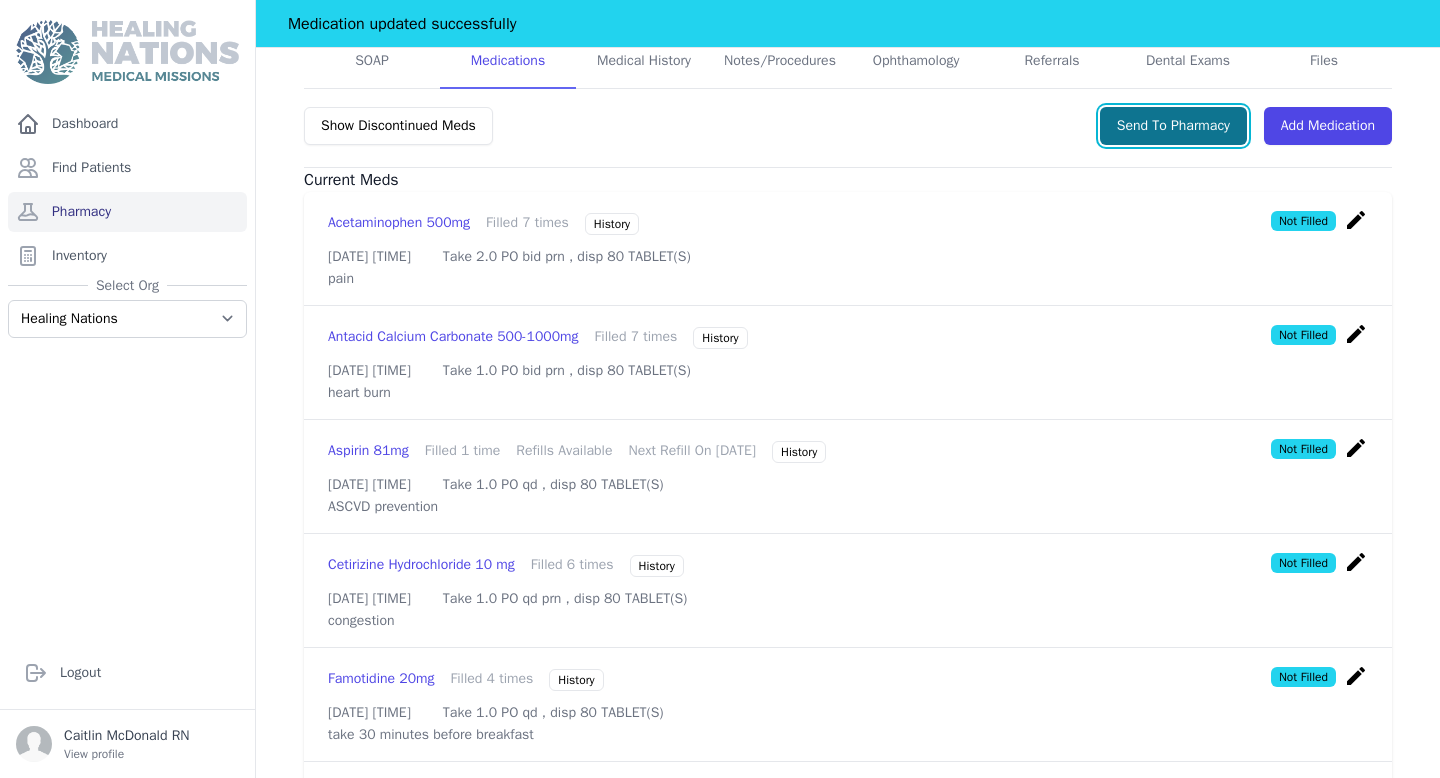 click on "Send To Pharmacy" at bounding box center (1173, 126) 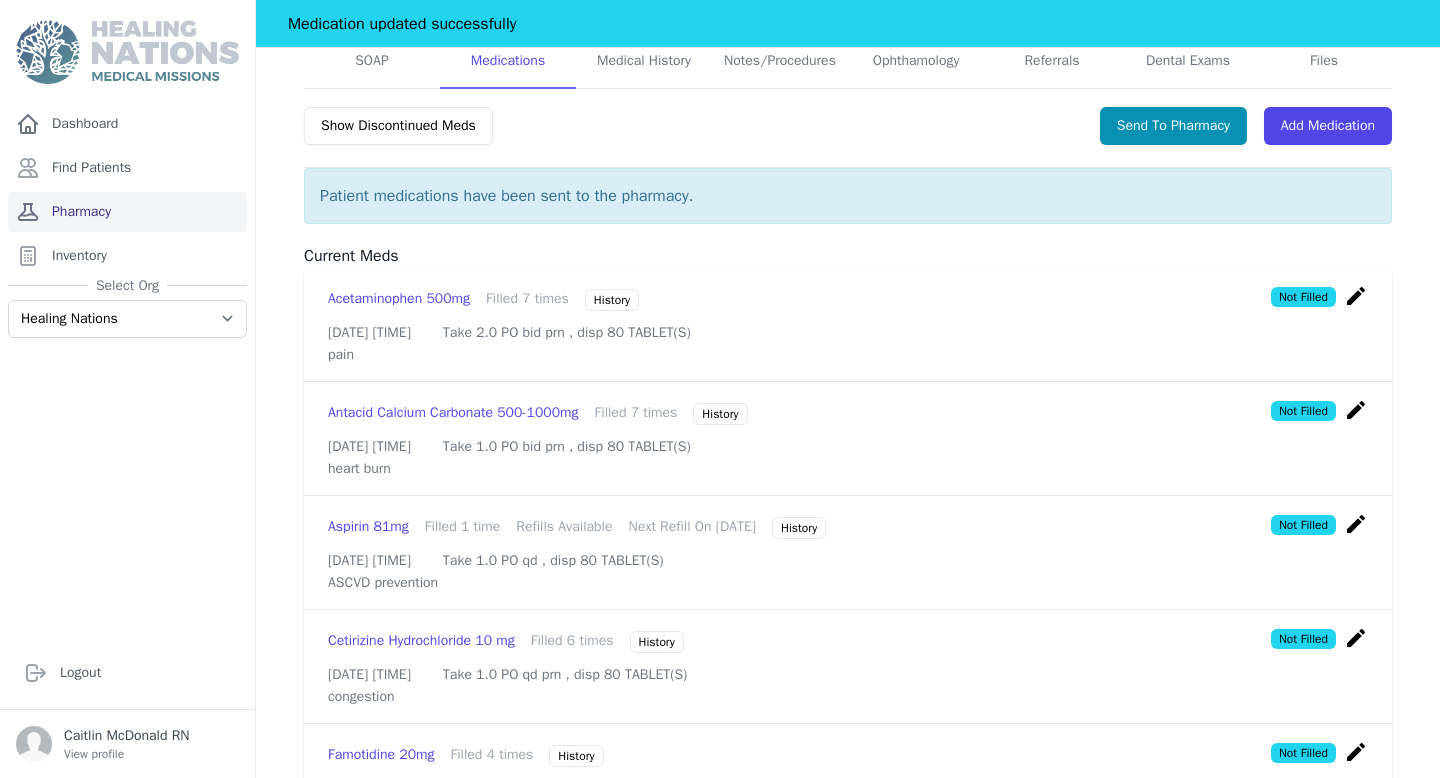 click on "Pharmacy" at bounding box center [127, 212] 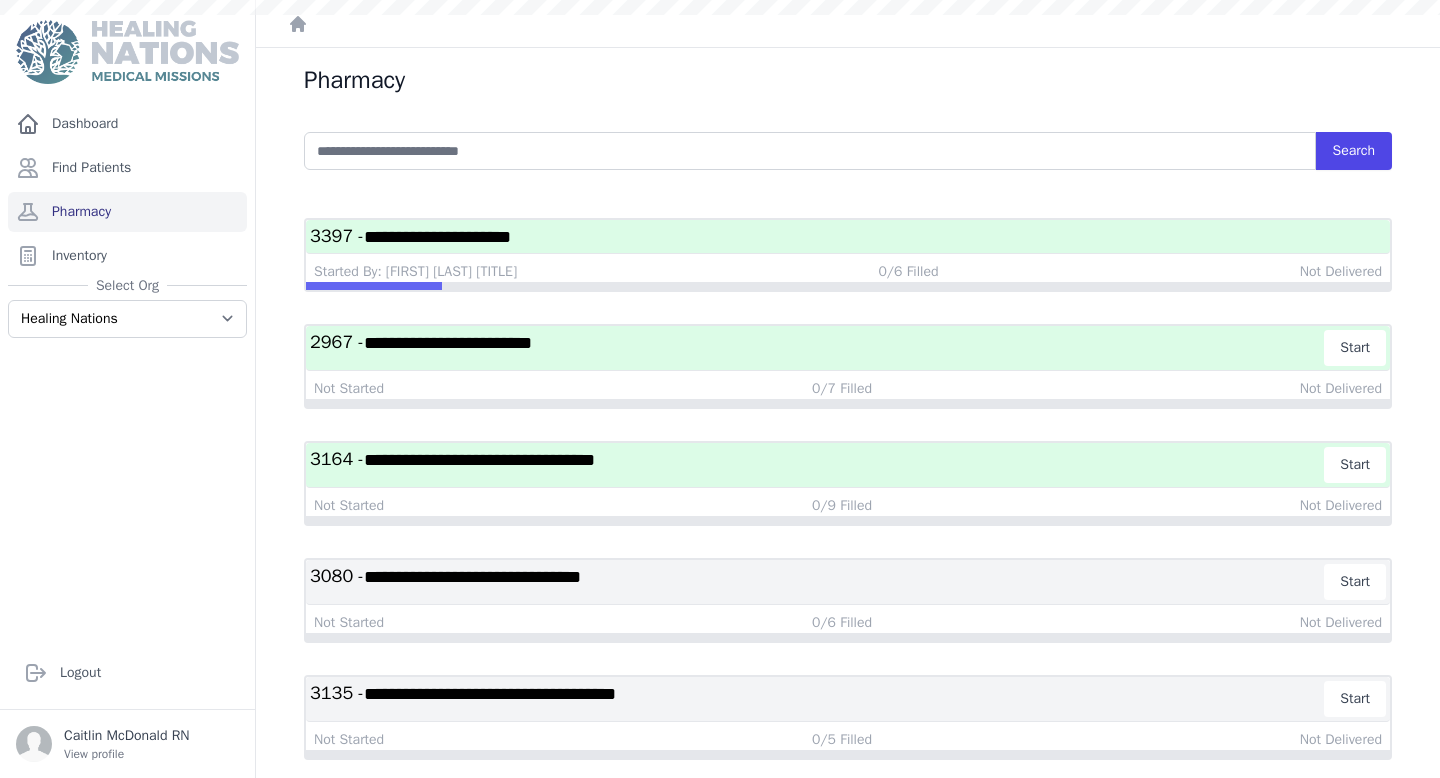 scroll, scrollTop: 0, scrollLeft: 0, axis: both 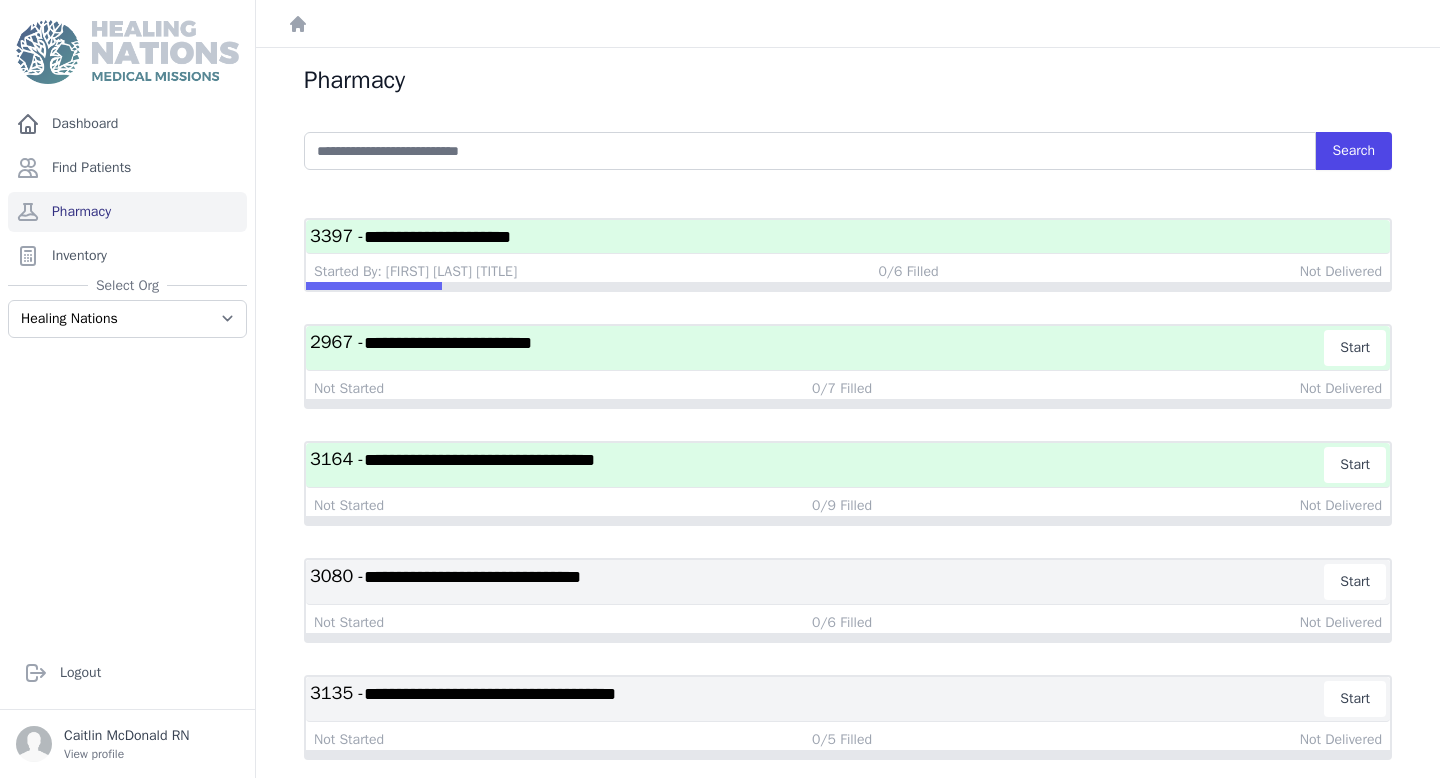 click on "**********" at bounding box center (817, 465) 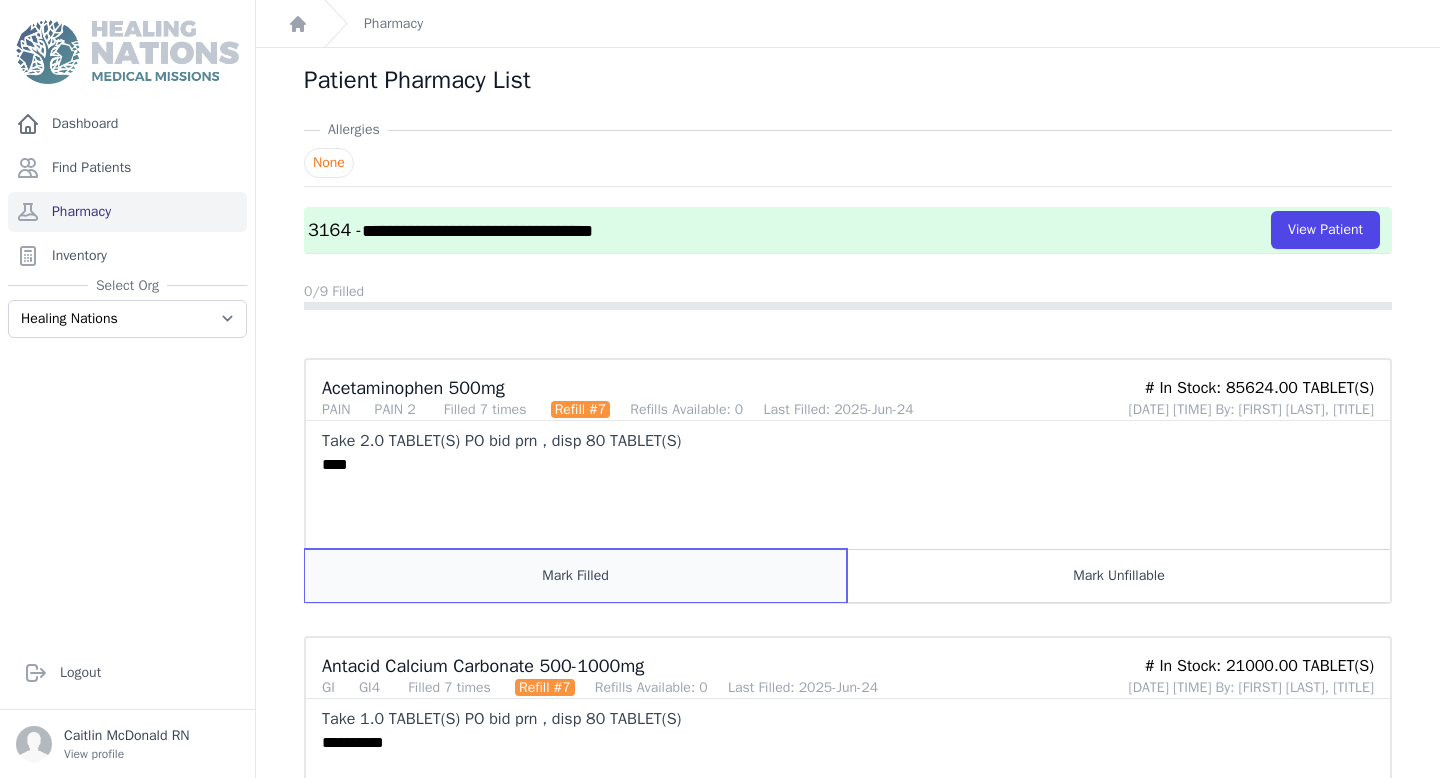 click on "Mark Filled" at bounding box center (576, 575) 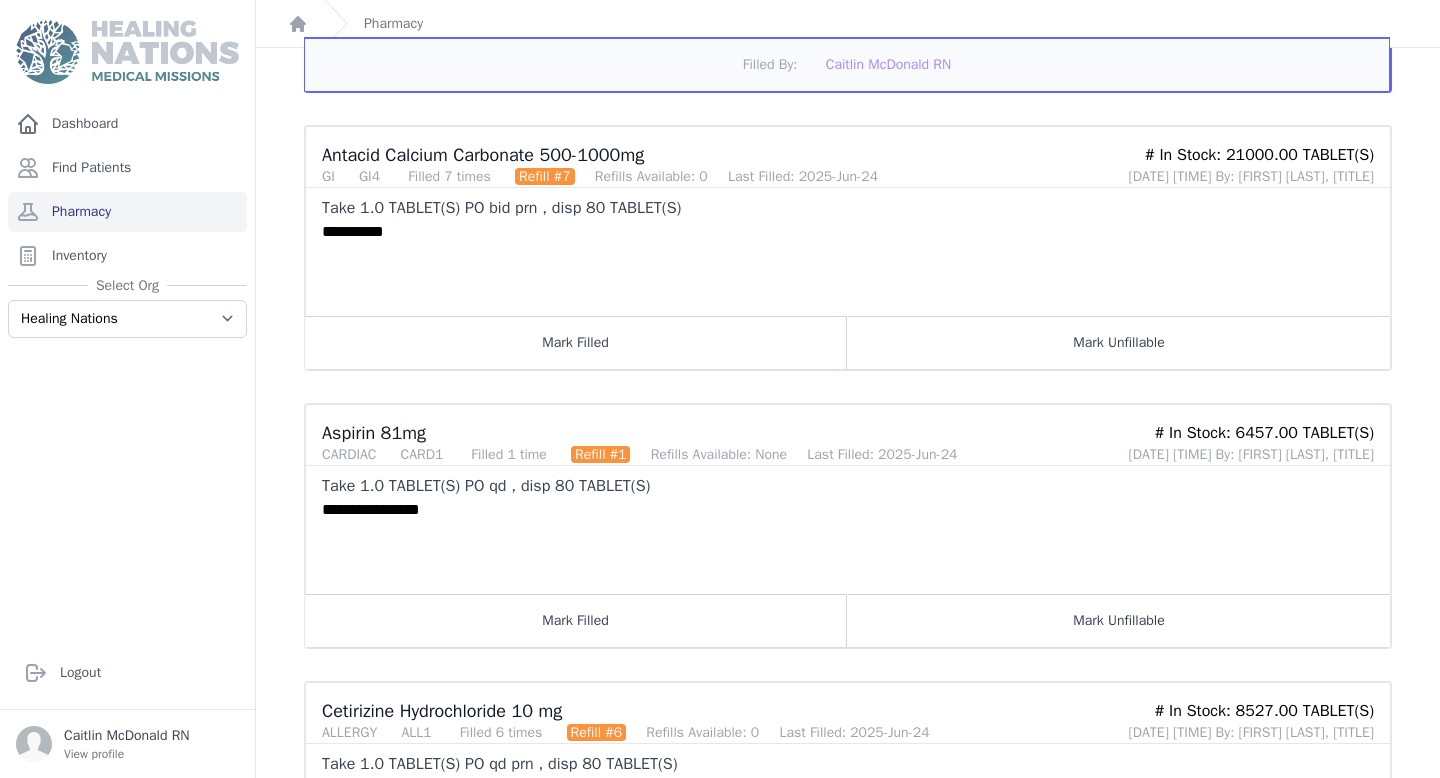 scroll, scrollTop: 518, scrollLeft: 0, axis: vertical 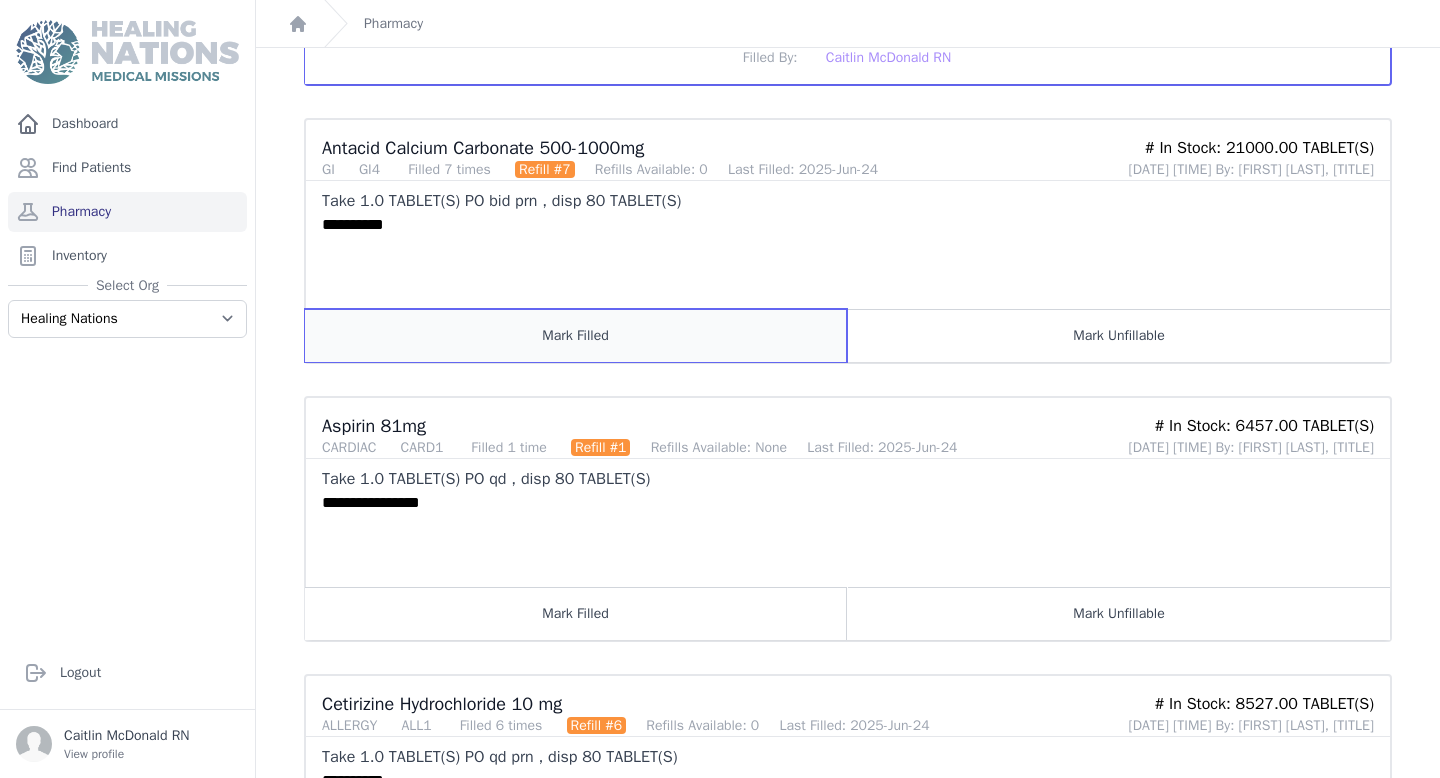 click on "Mark Filled" at bounding box center [576, 335] 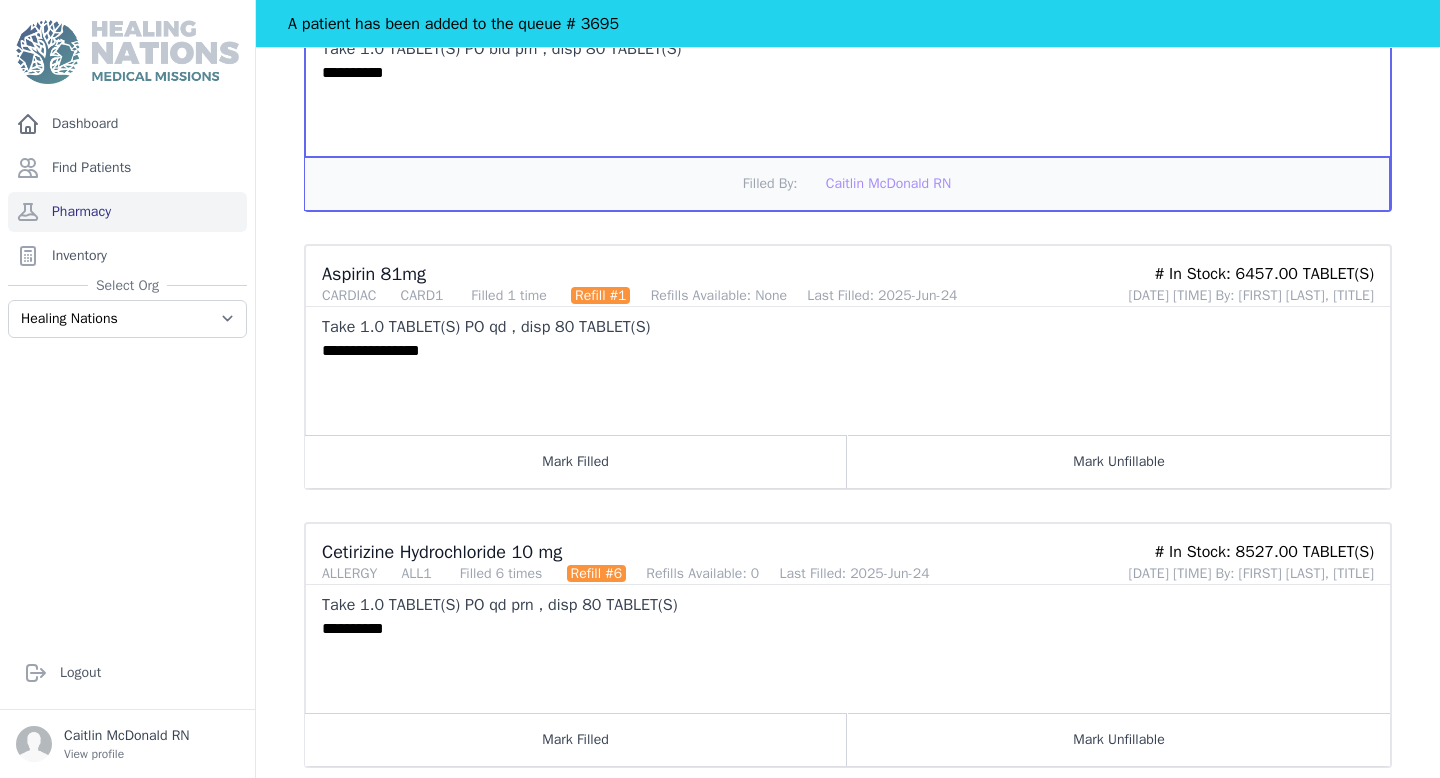 scroll, scrollTop: 766, scrollLeft: 0, axis: vertical 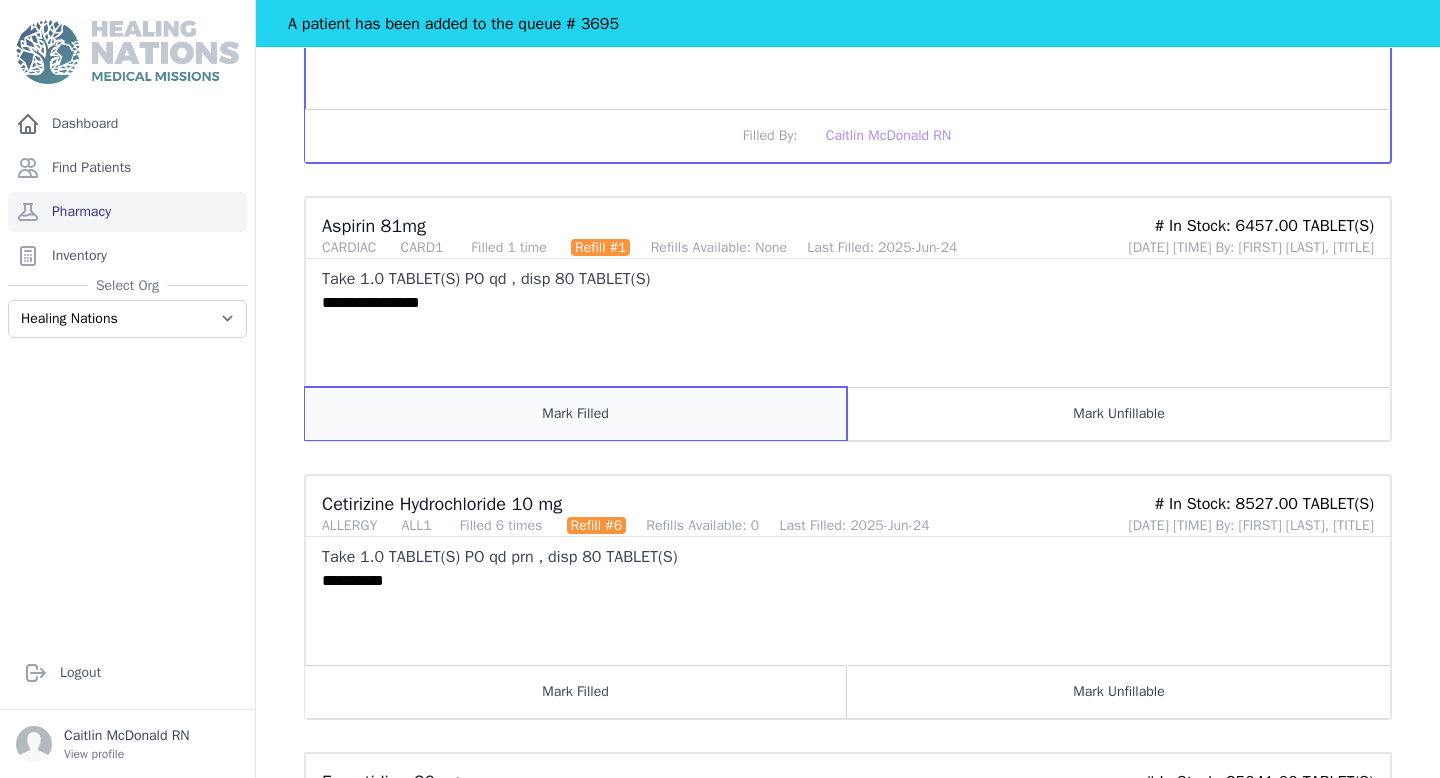 click on "Mark Filled" at bounding box center (576, 413) 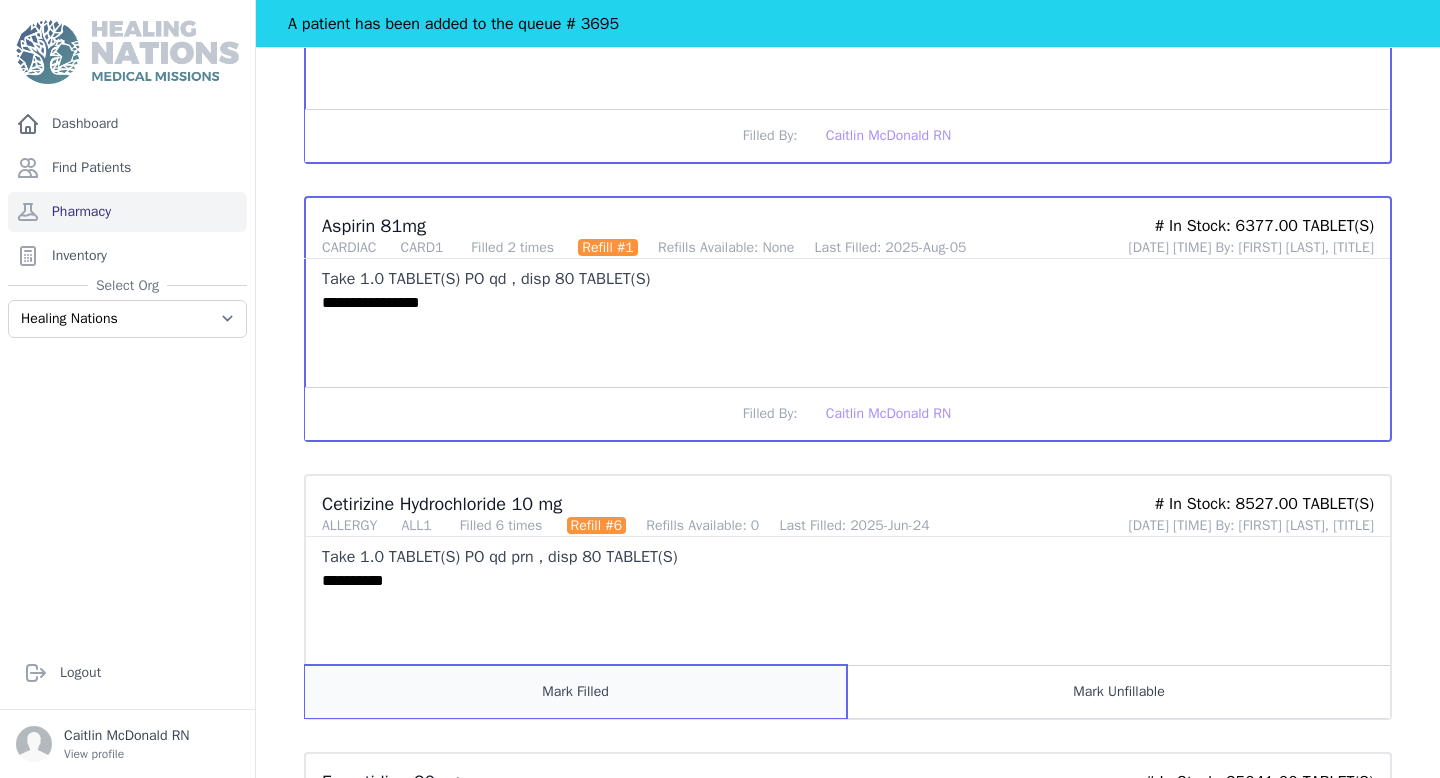 click on "Mark Filled" at bounding box center [576, 691] 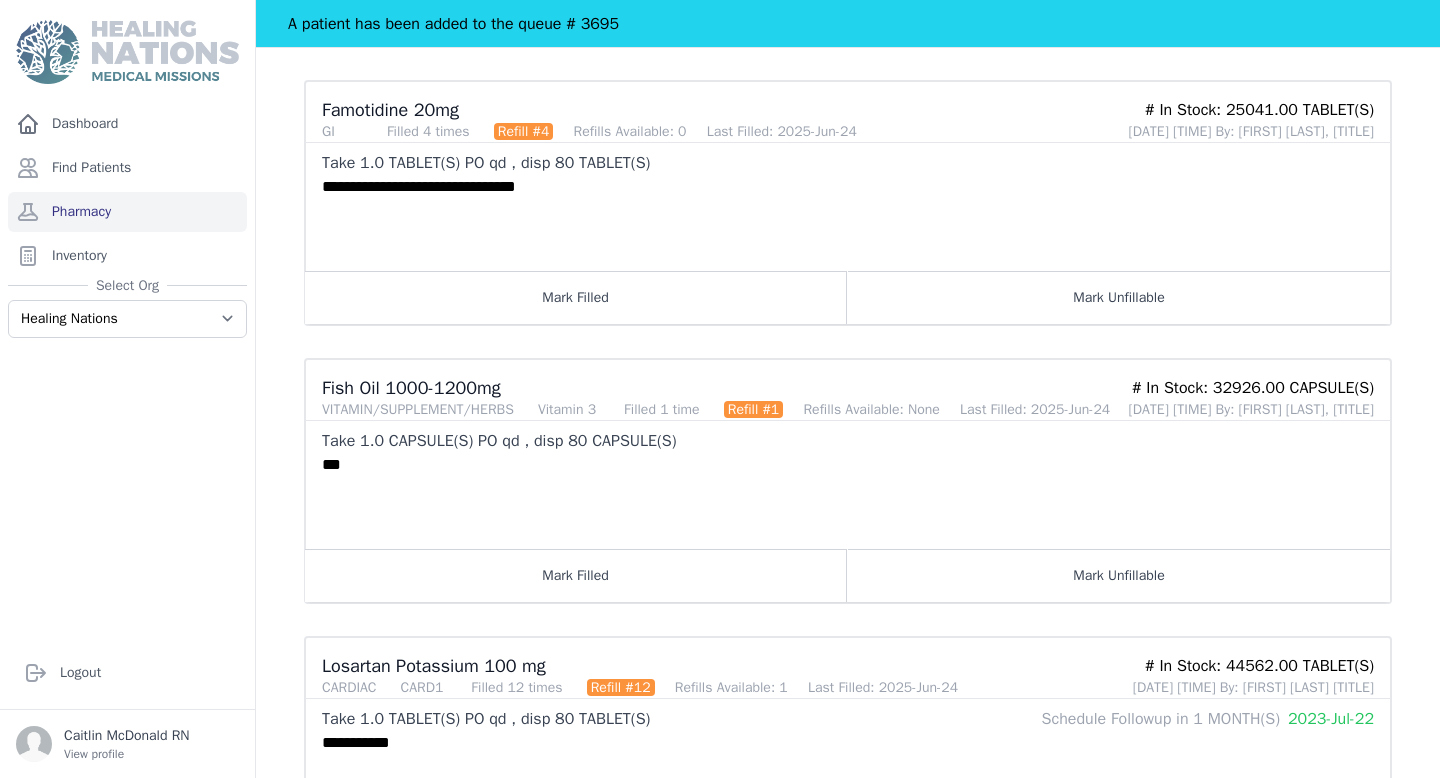 scroll, scrollTop: 1439, scrollLeft: 0, axis: vertical 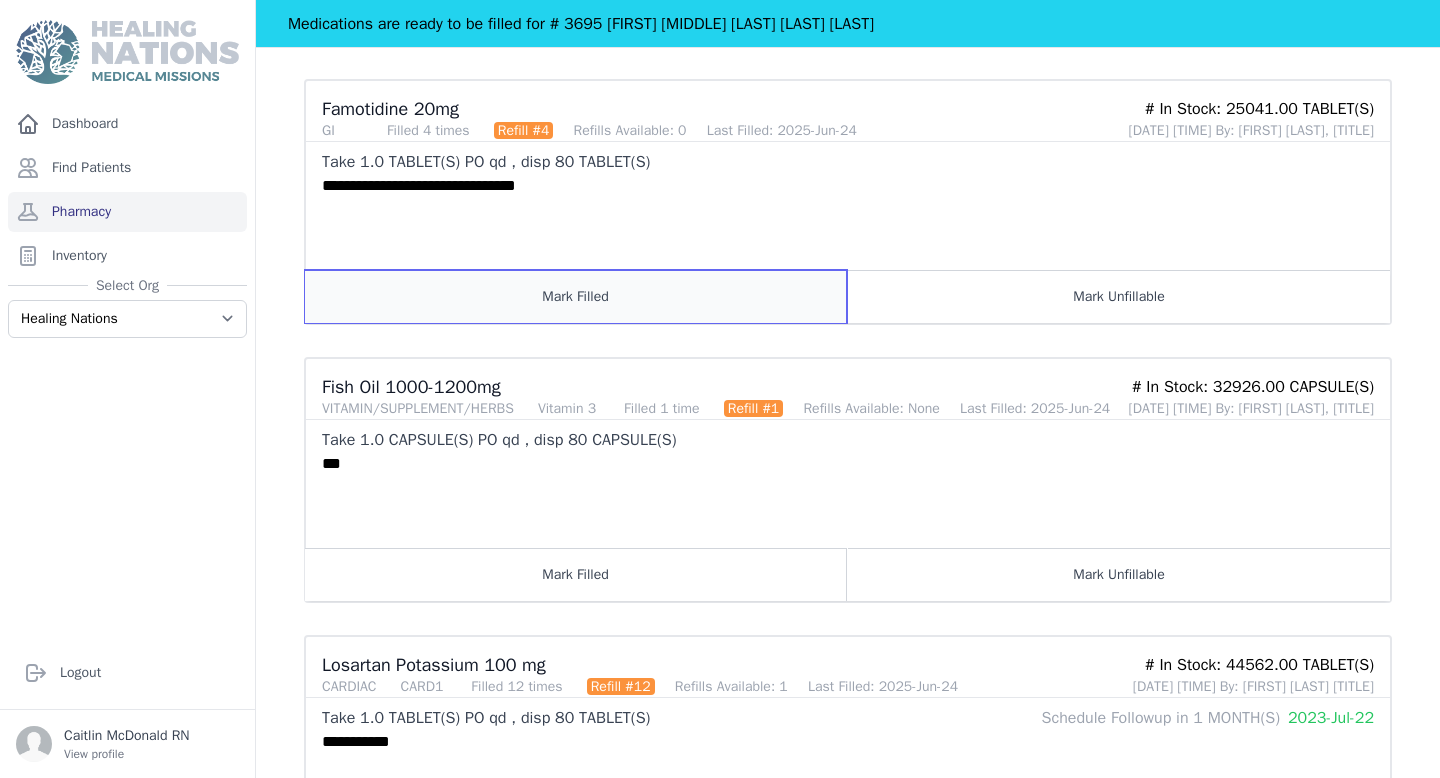 click on "Mark Filled" at bounding box center [576, 296] 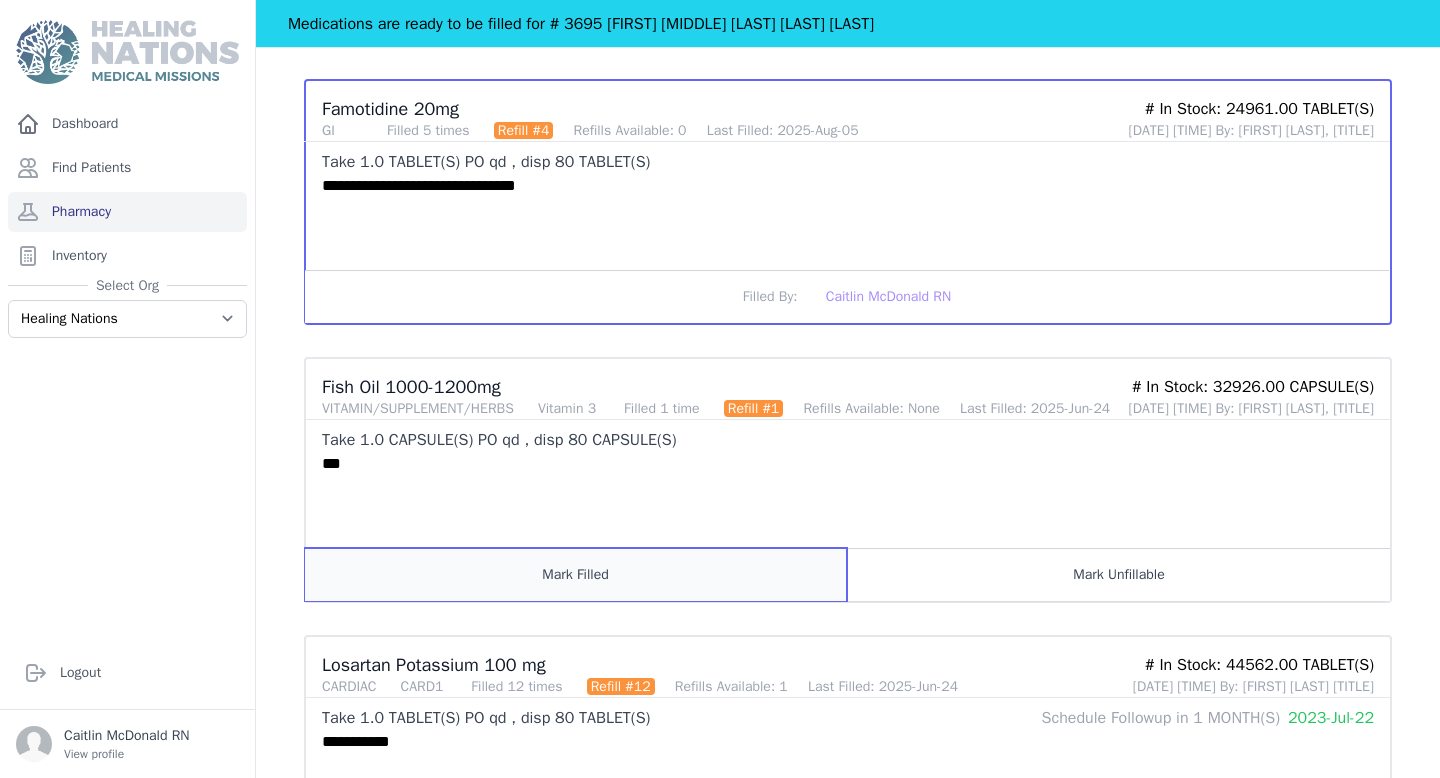 click on "Mark Filled" at bounding box center (576, 574) 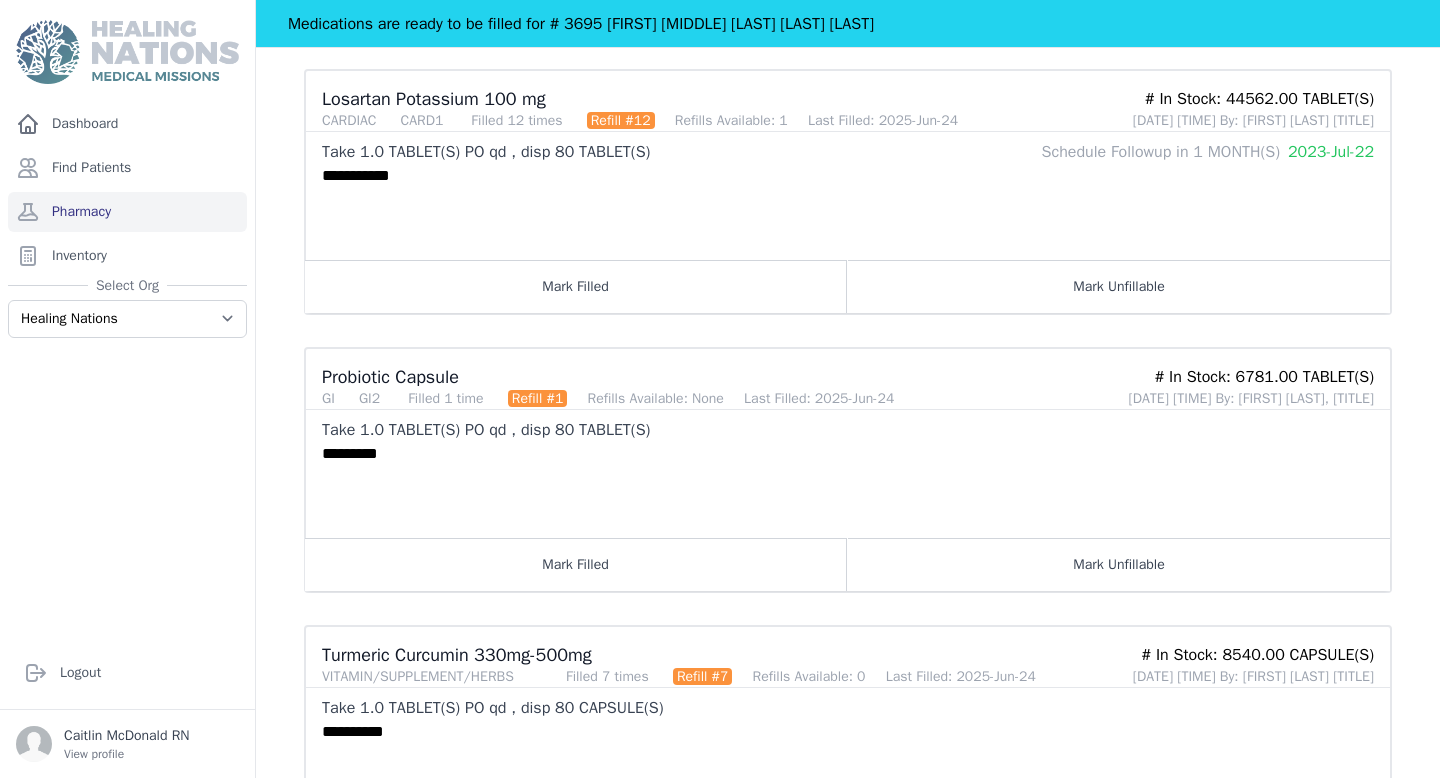 scroll, scrollTop: 2050, scrollLeft: 0, axis: vertical 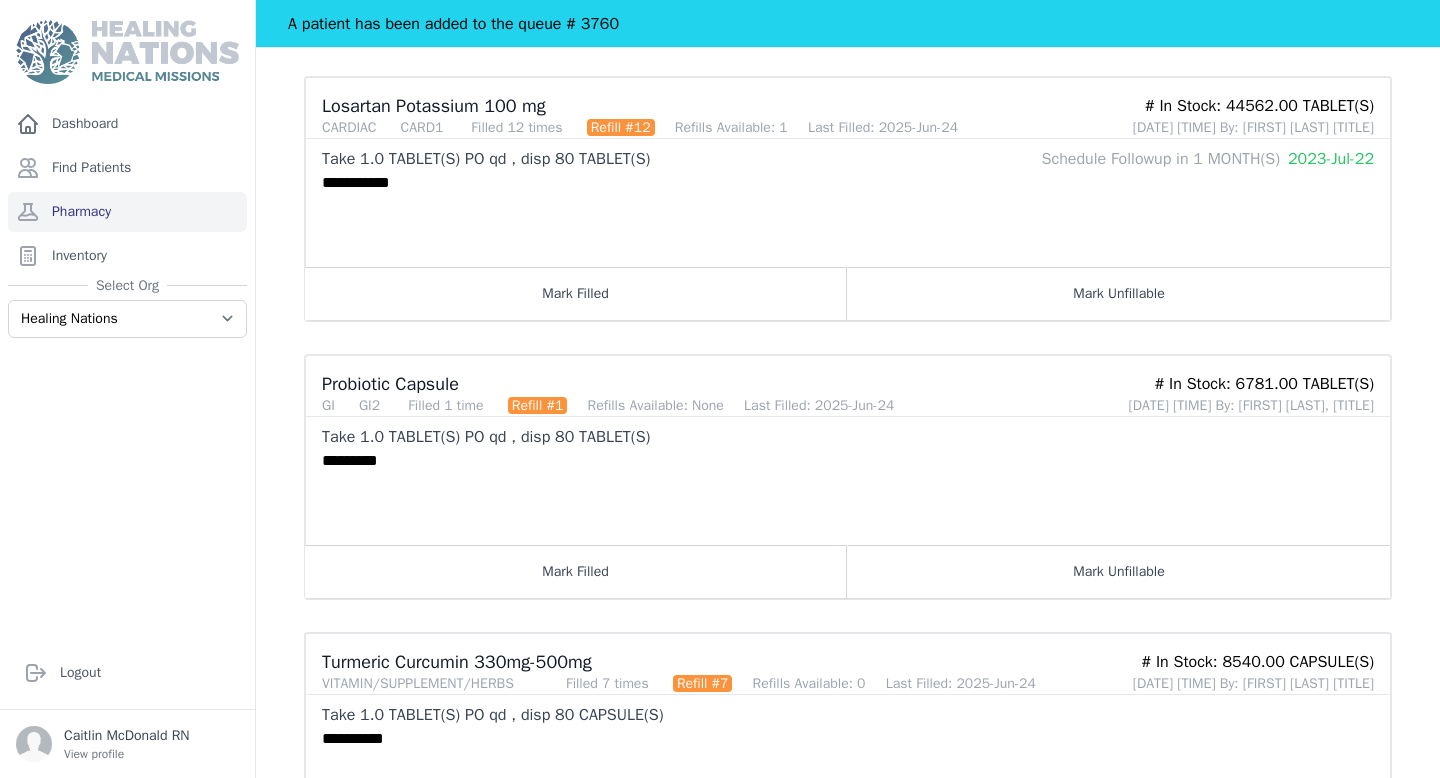 click on "Acetaminophen 500mg
PAIN
PAIN 2
Filled 8 times
Refill #7
Refills Available: 0
Last Filled: 2025-Aug-05
# In Stock: 85544.00 TABLET(S)
2025-Aug-05 12:04 PM By: Willy Menendez, MD
Take
2.0
TABLET(S)
PO
bid prn
, disp
80
TABLET(S)
****
Filled By:
Caitlin McDonald RN
Antacid Calcium Carbonate 500-1000mg
GI
GI4
Refill #7" at bounding box center (848, -383) 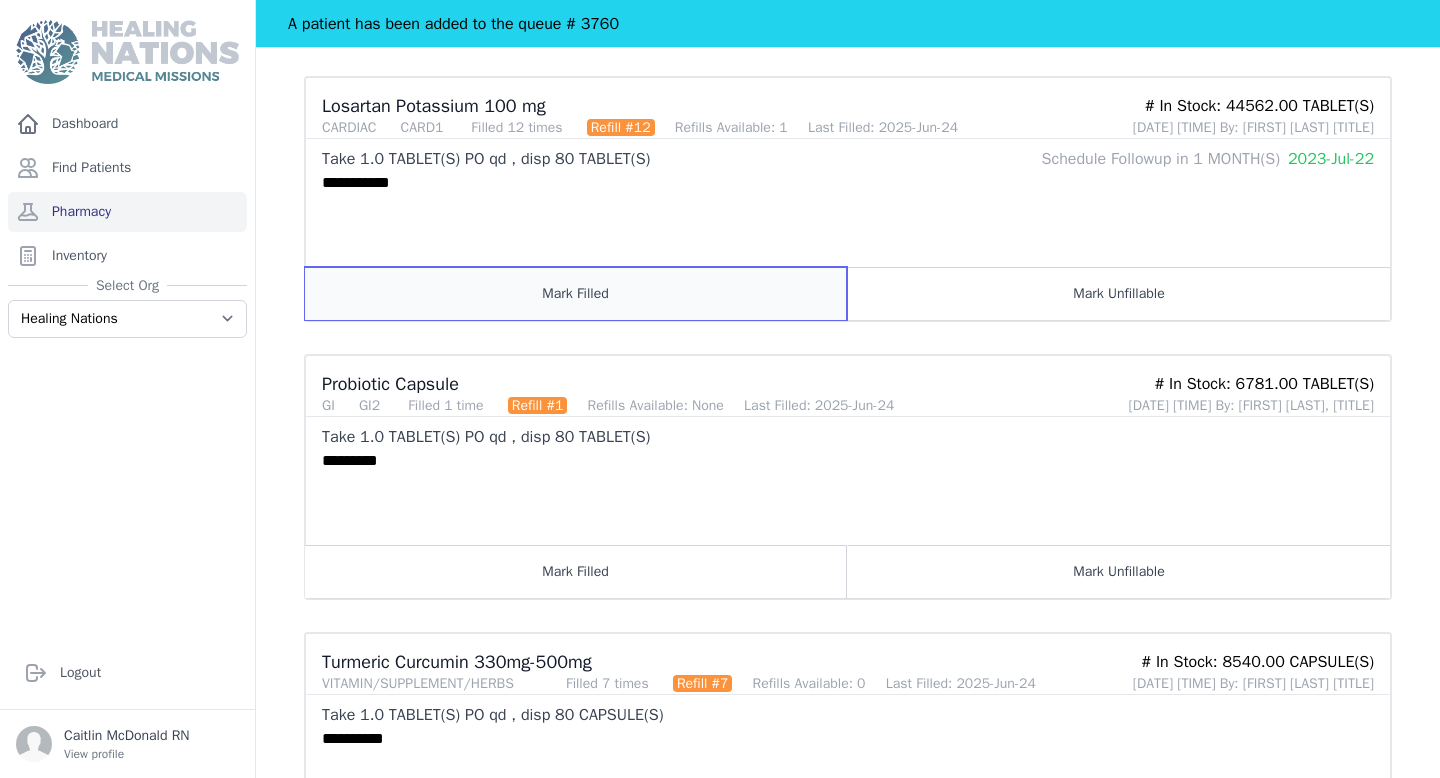 click on "Mark Filled" at bounding box center (576, 293) 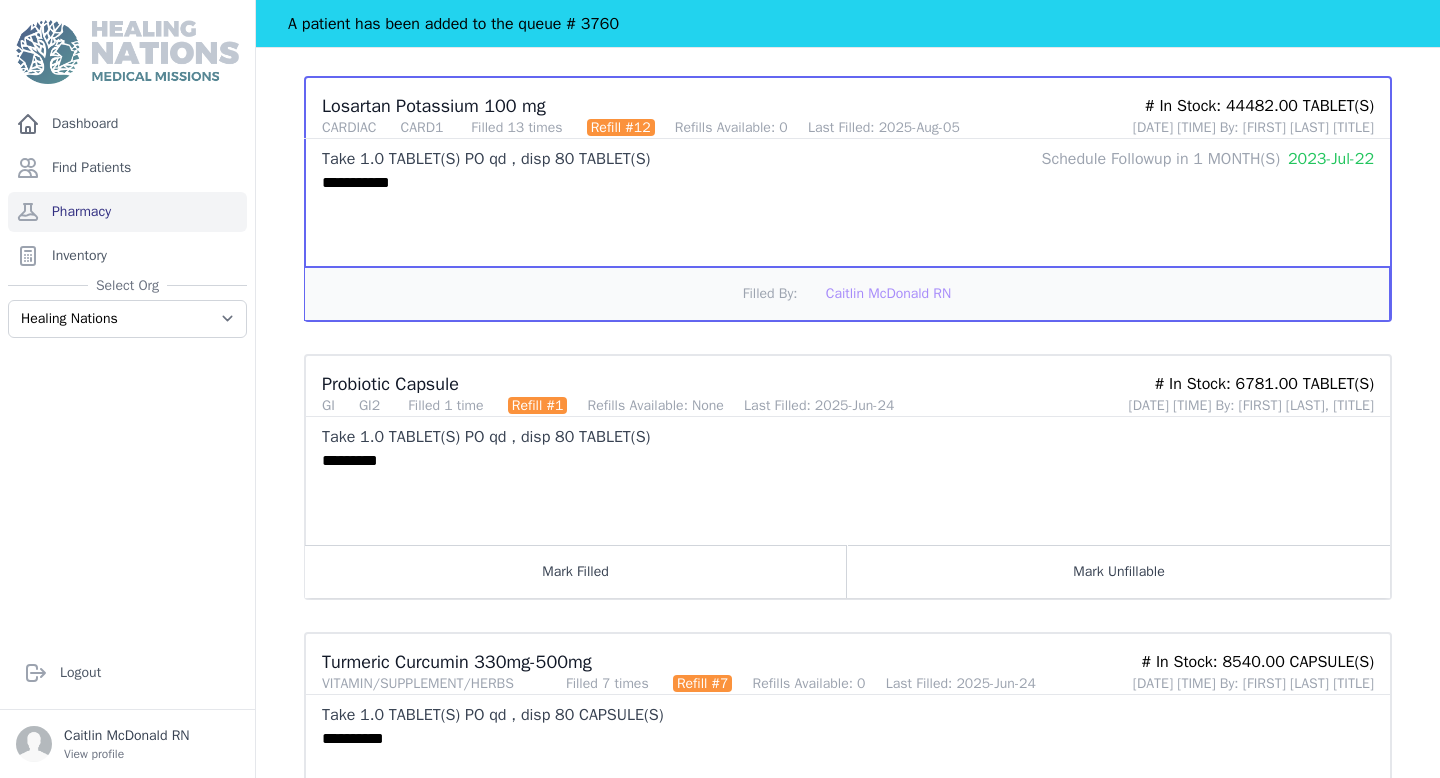 scroll, scrollTop: 2198, scrollLeft: 0, axis: vertical 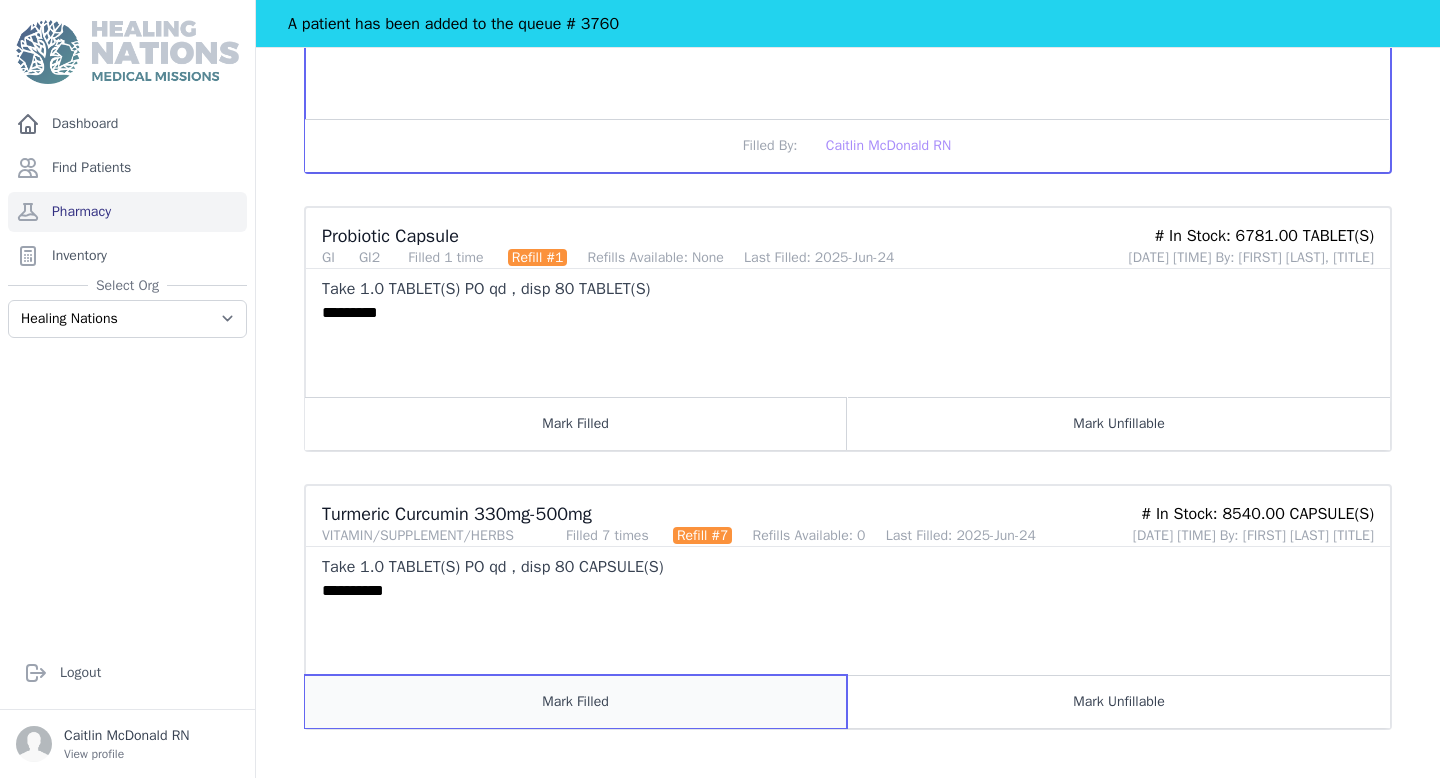click on "Mark Filled" at bounding box center [576, 701] 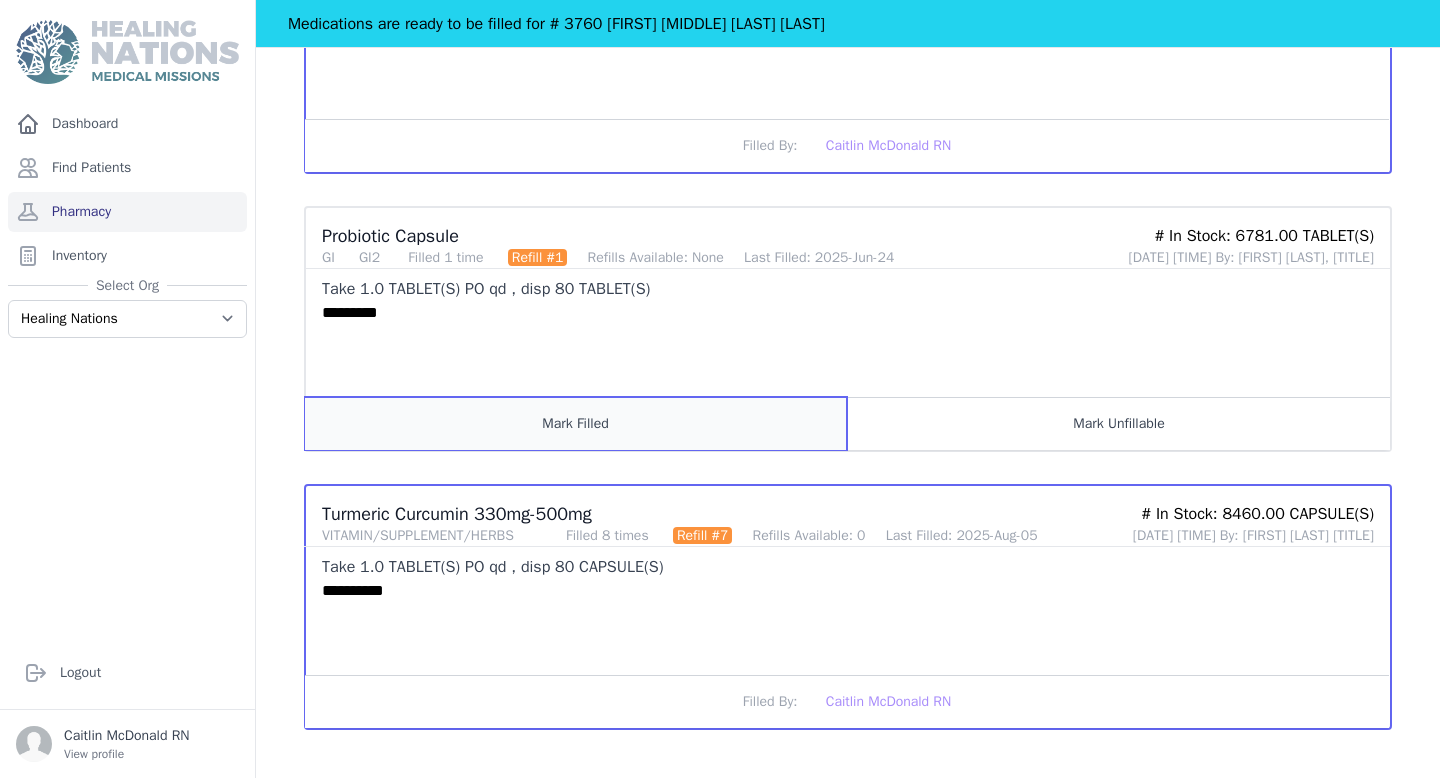 click on "Mark Filled" at bounding box center [576, 423] 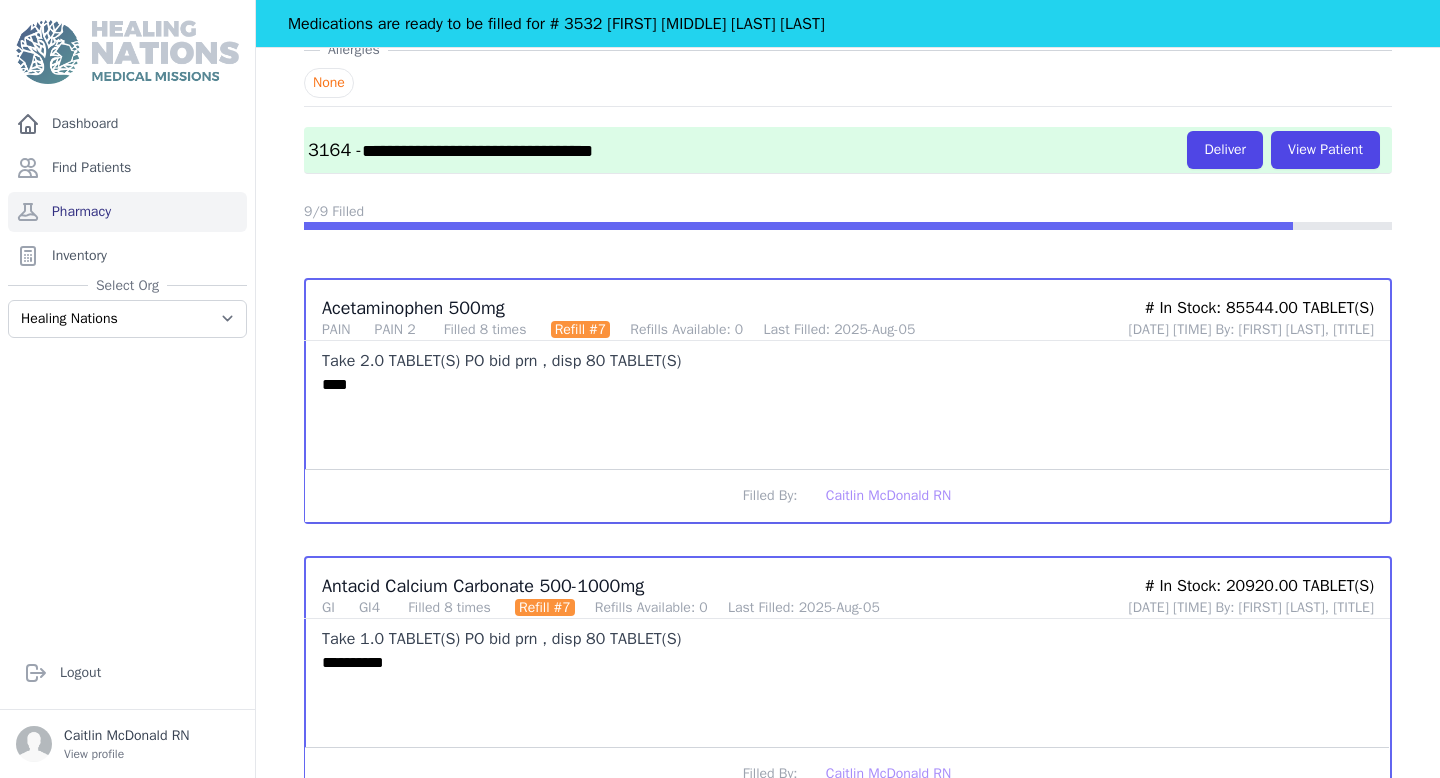 scroll, scrollTop: 0, scrollLeft: 0, axis: both 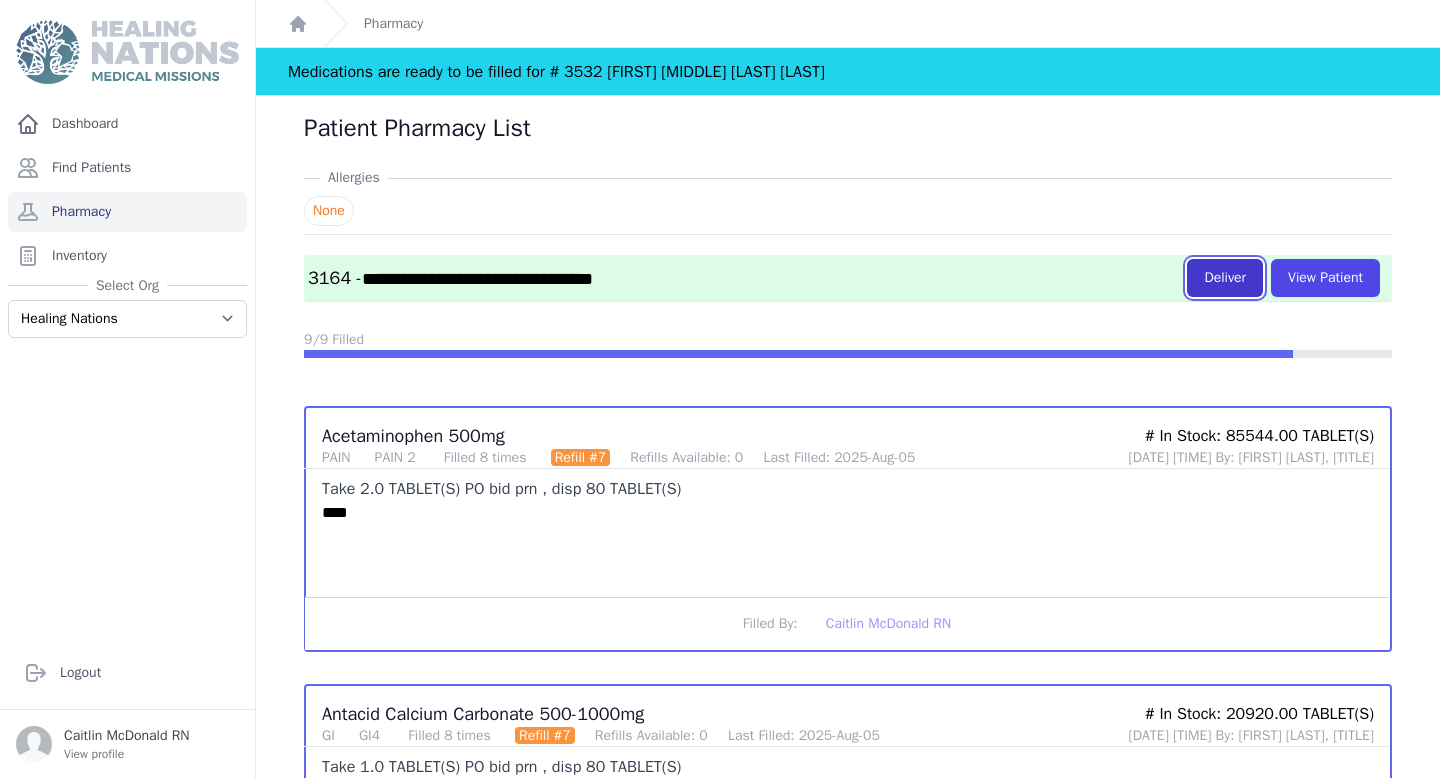 click on "Deliver" at bounding box center (1225, 278) 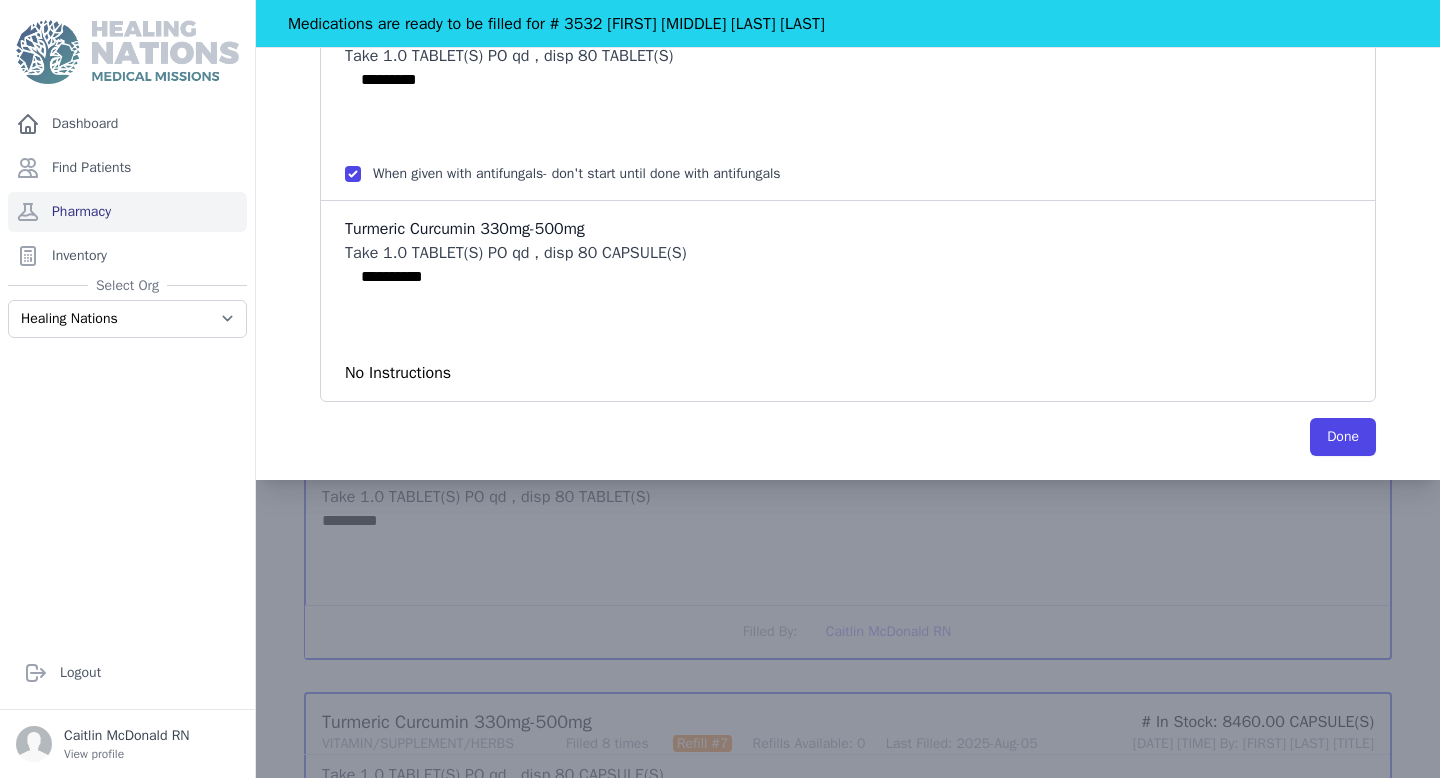 scroll, scrollTop: 1997, scrollLeft: 0, axis: vertical 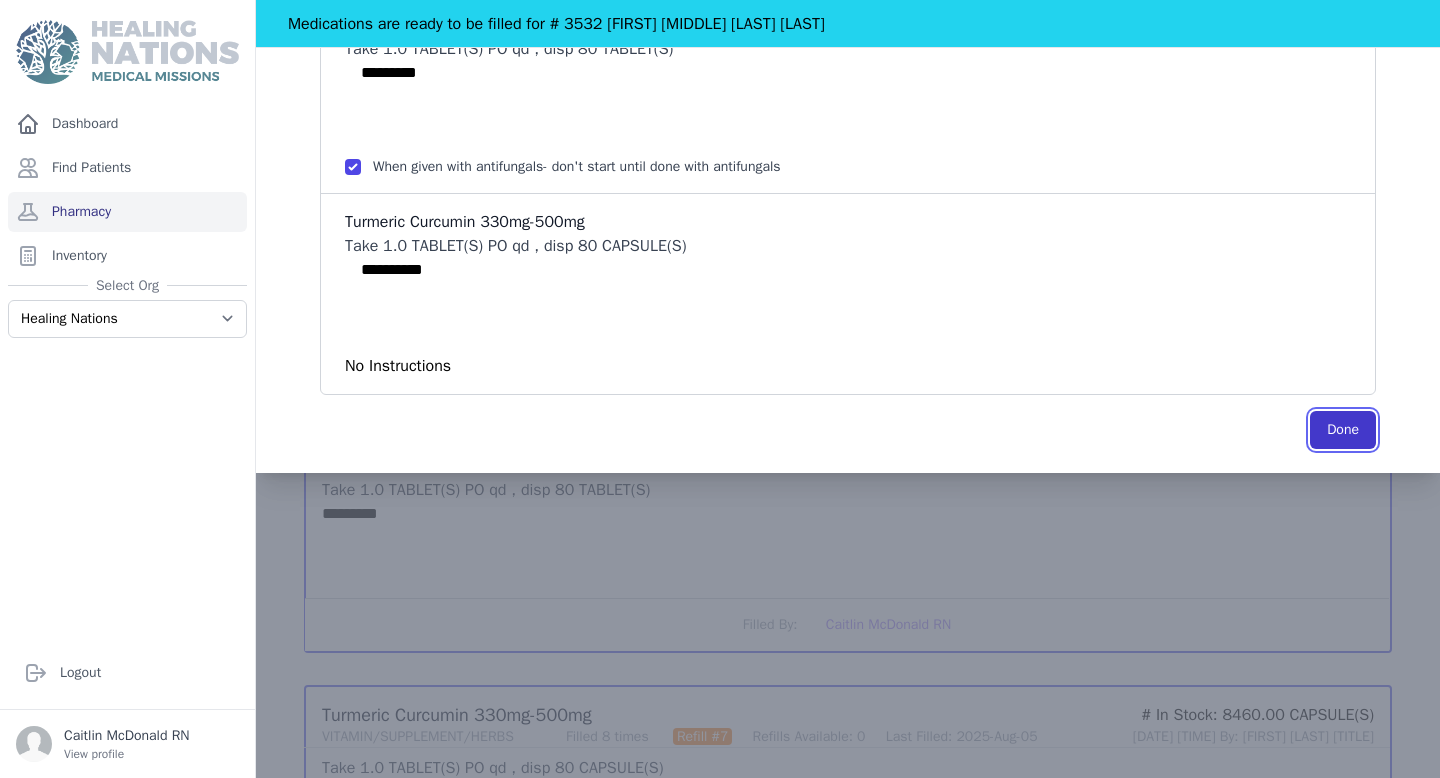click on "Done" at bounding box center (1343, 430) 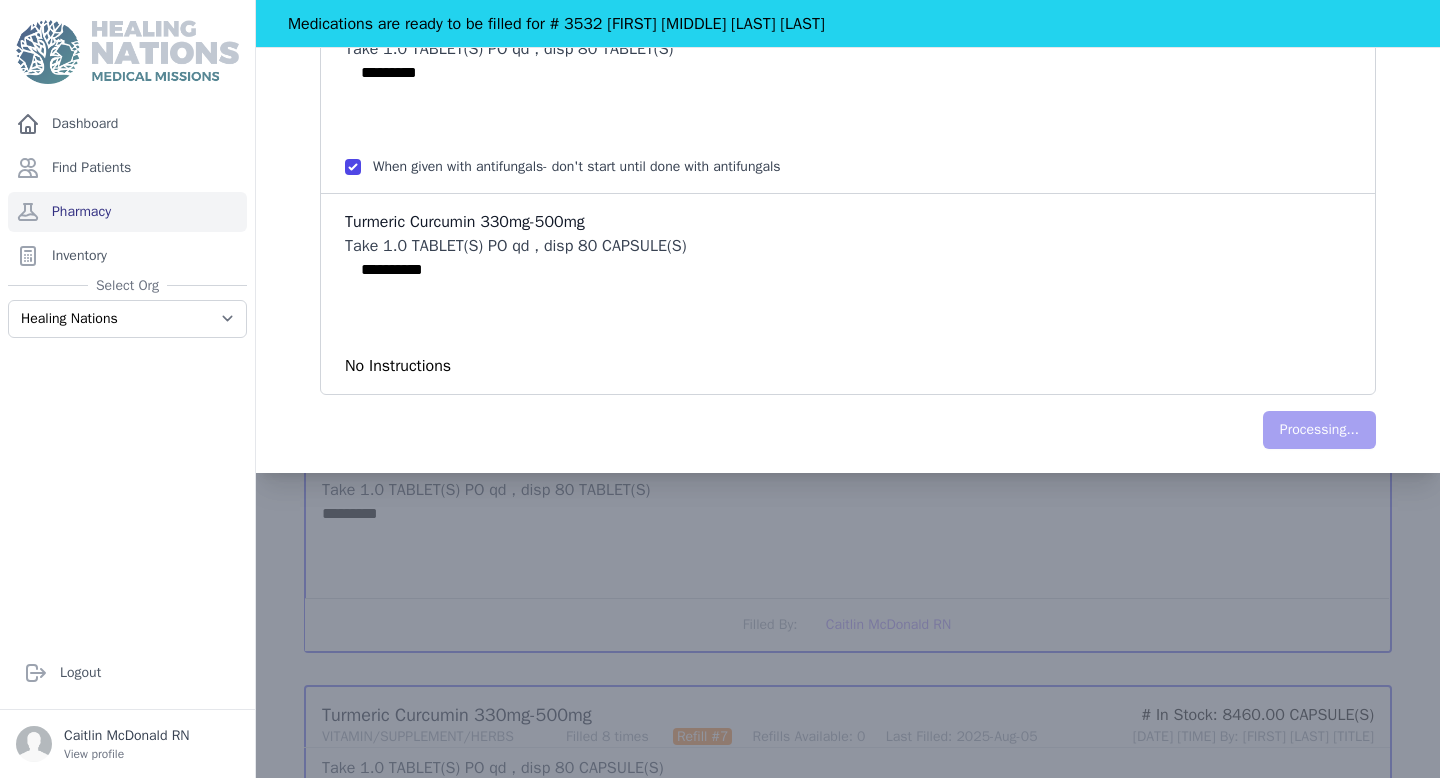 scroll, scrollTop: 0, scrollLeft: 0, axis: both 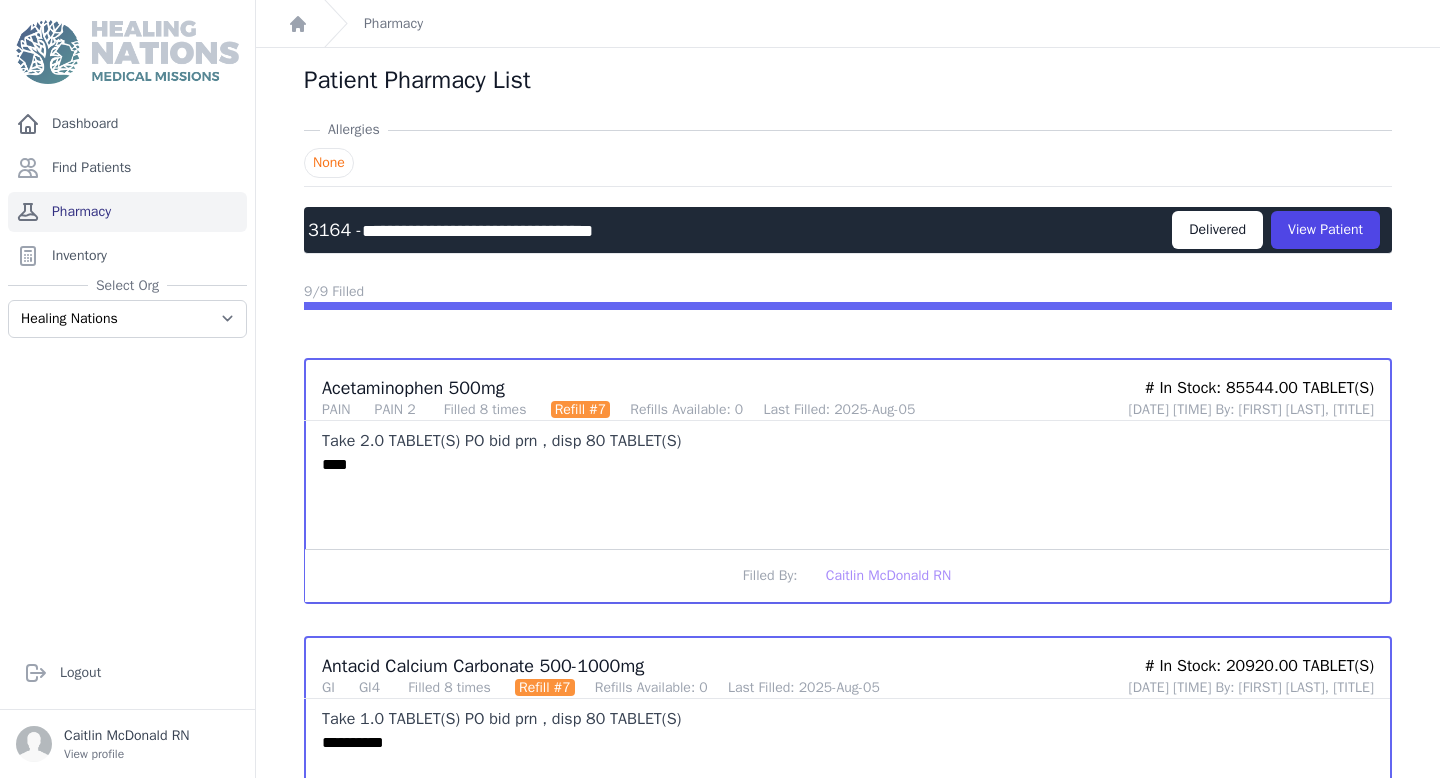 click on "Pharmacy" at bounding box center (127, 212) 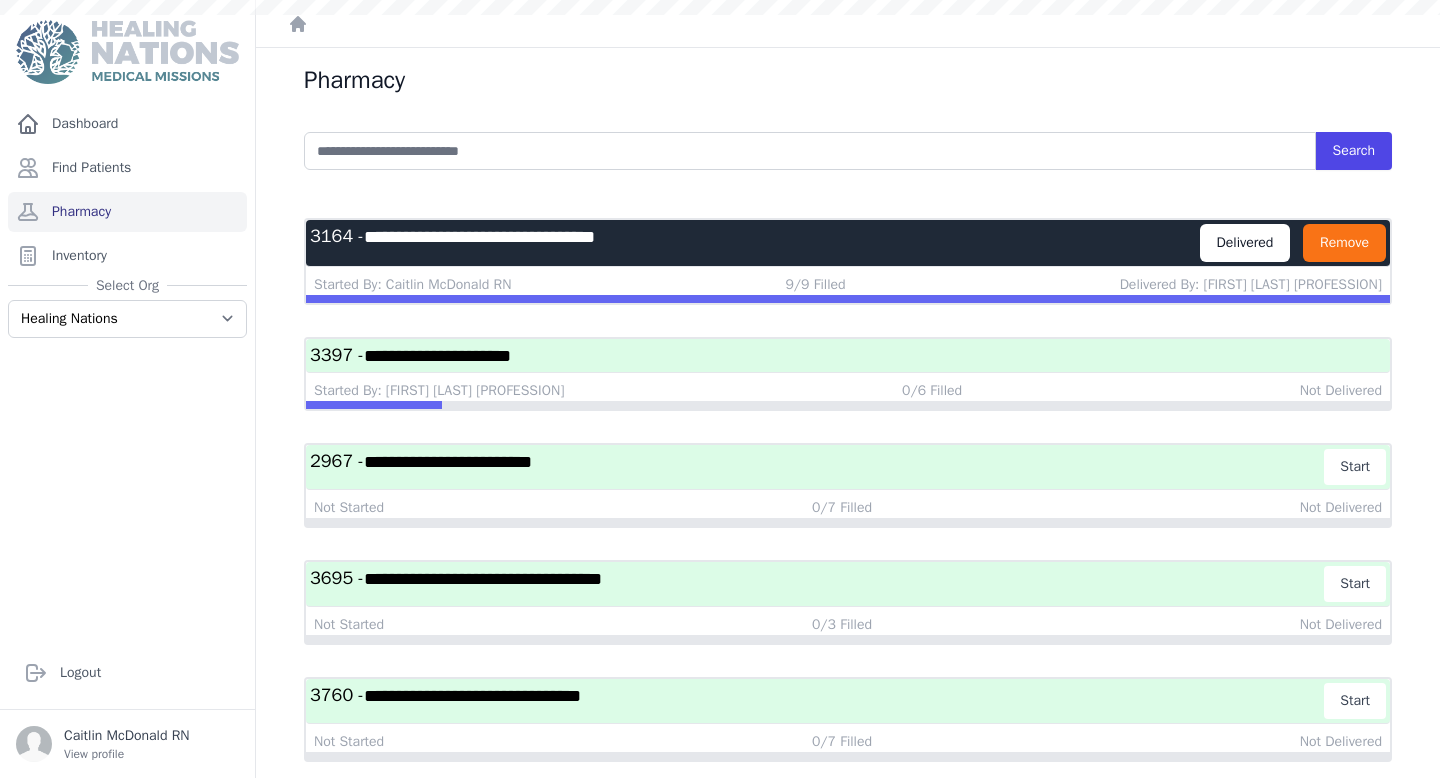 scroll, scrollTop: 0, scrollLeft: 0, axis: both 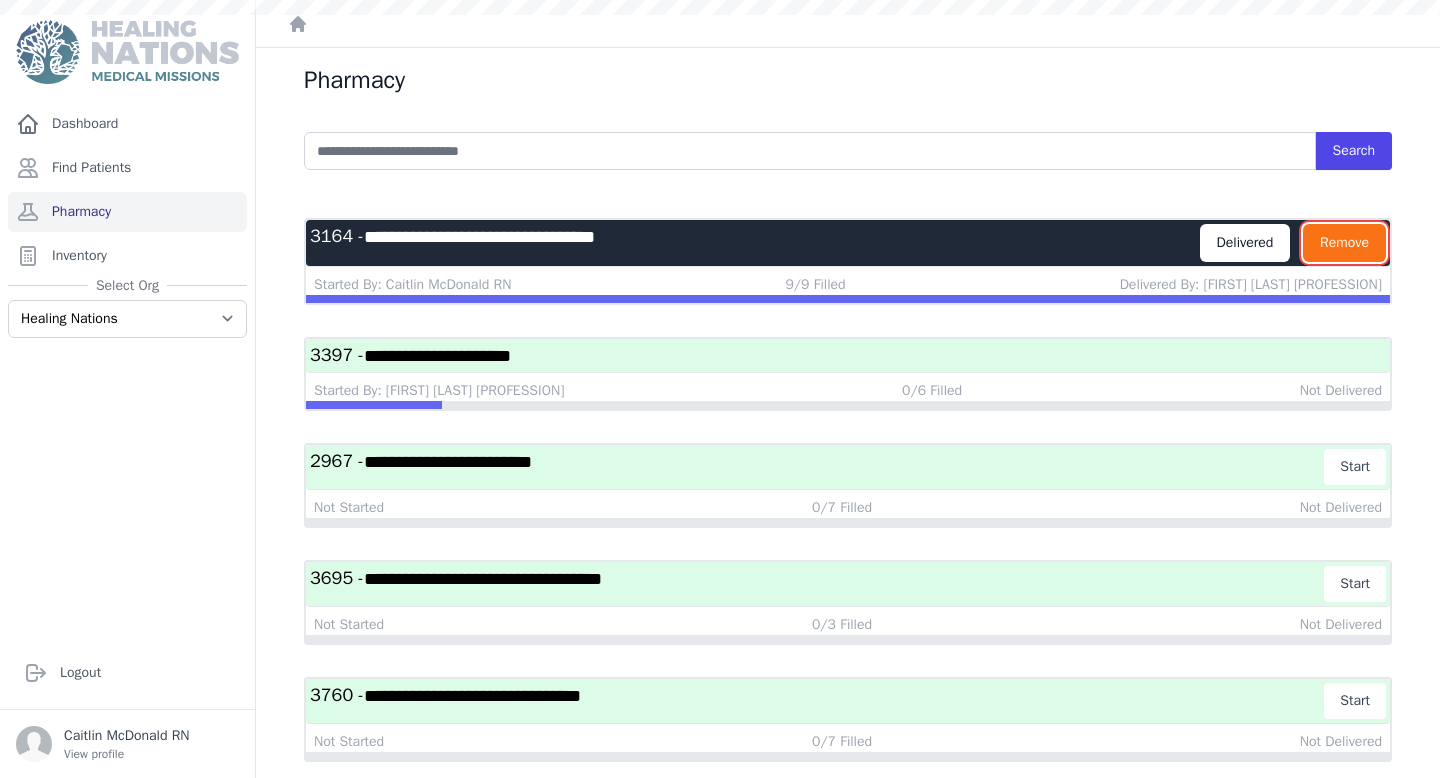 click on "Remove" at bounding box center (1344, 243) 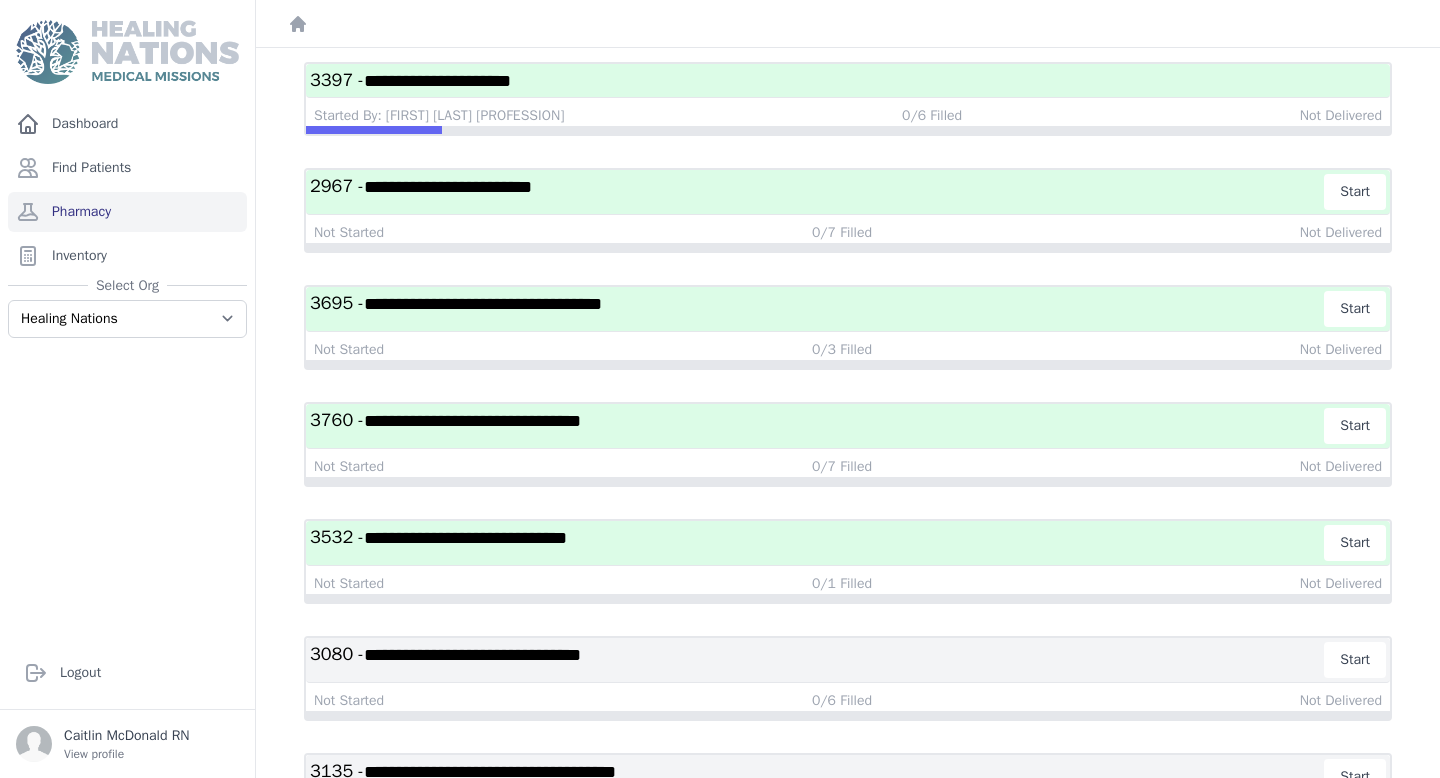 click on "**********" at bounding box center [817, 543] 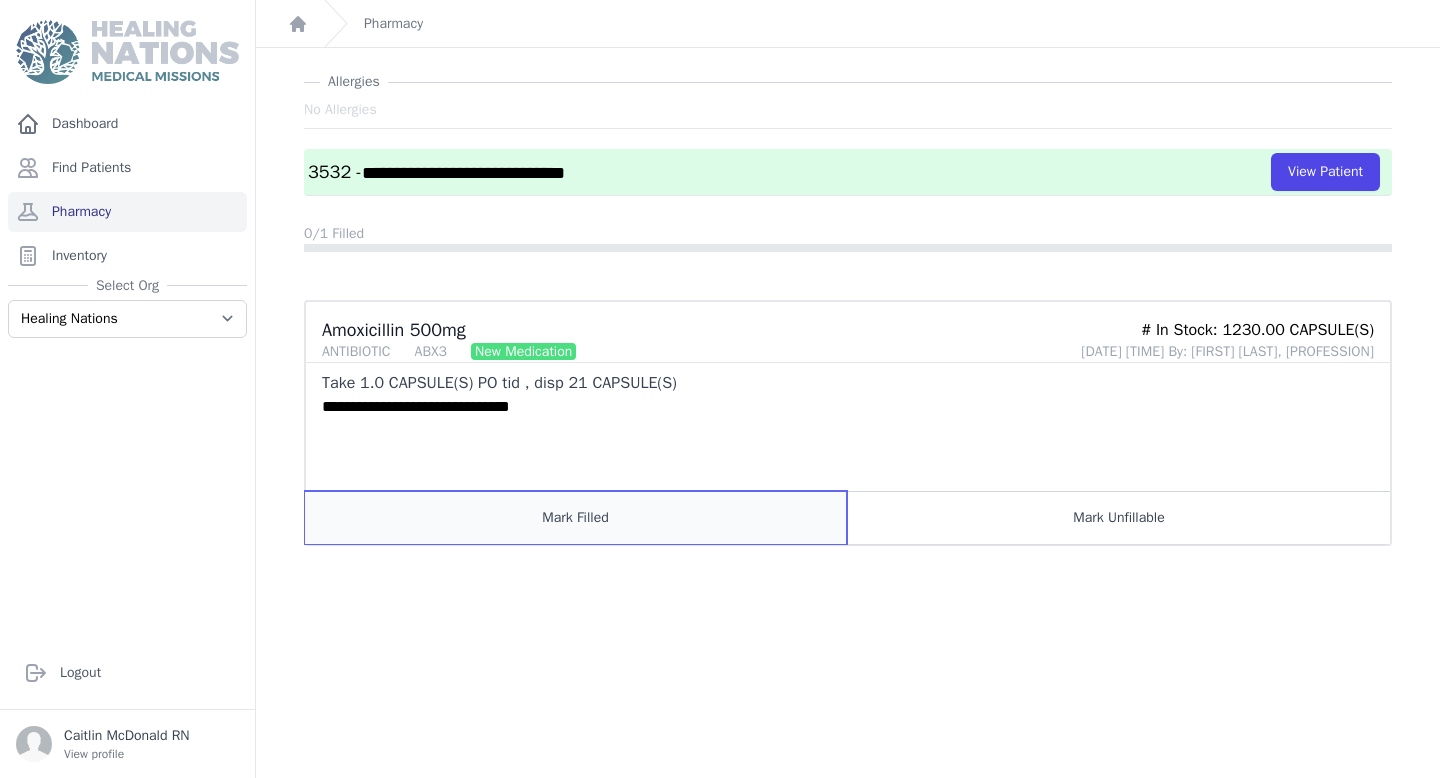 click on "Mark Filled" at bounding box center [576, 517] 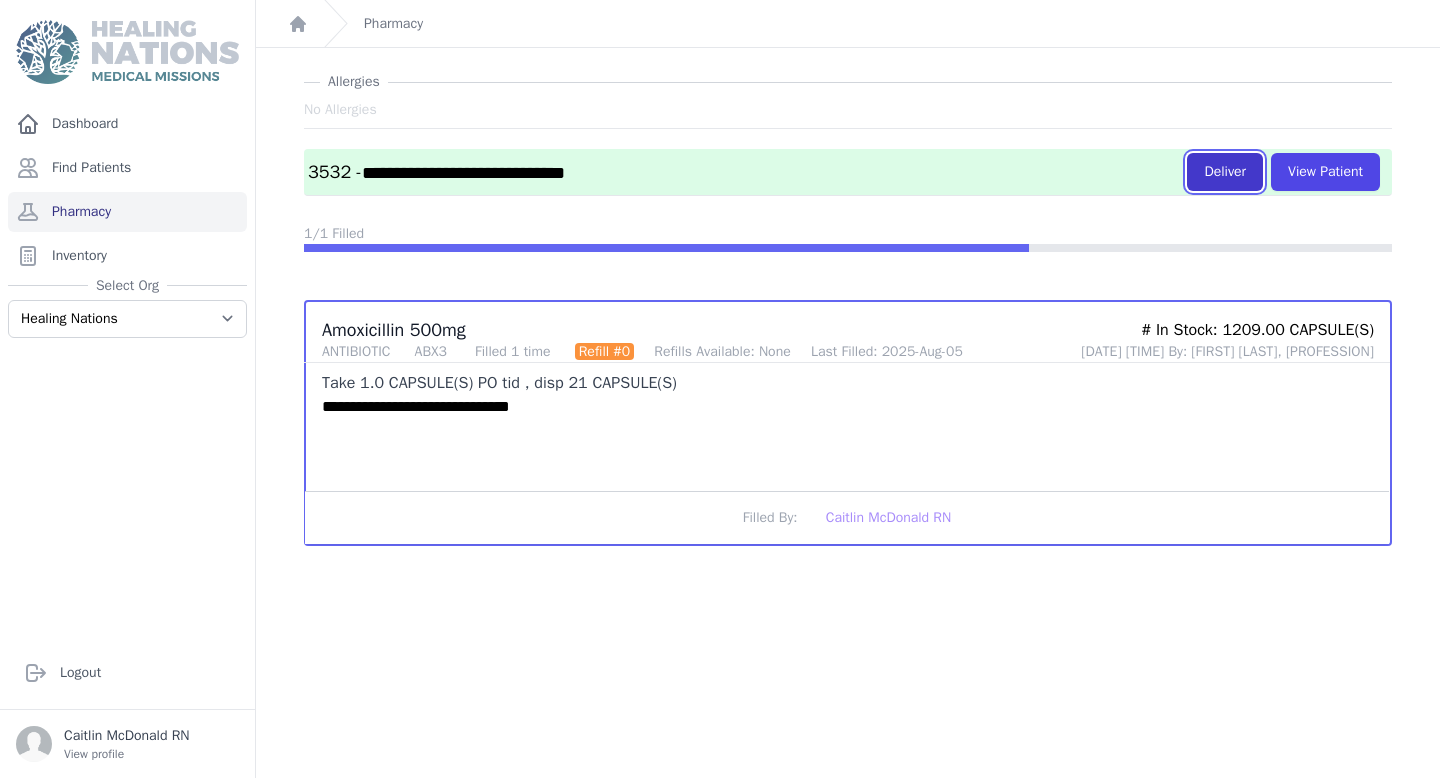 click on "Deliver" at bounding box center [1225, 172] 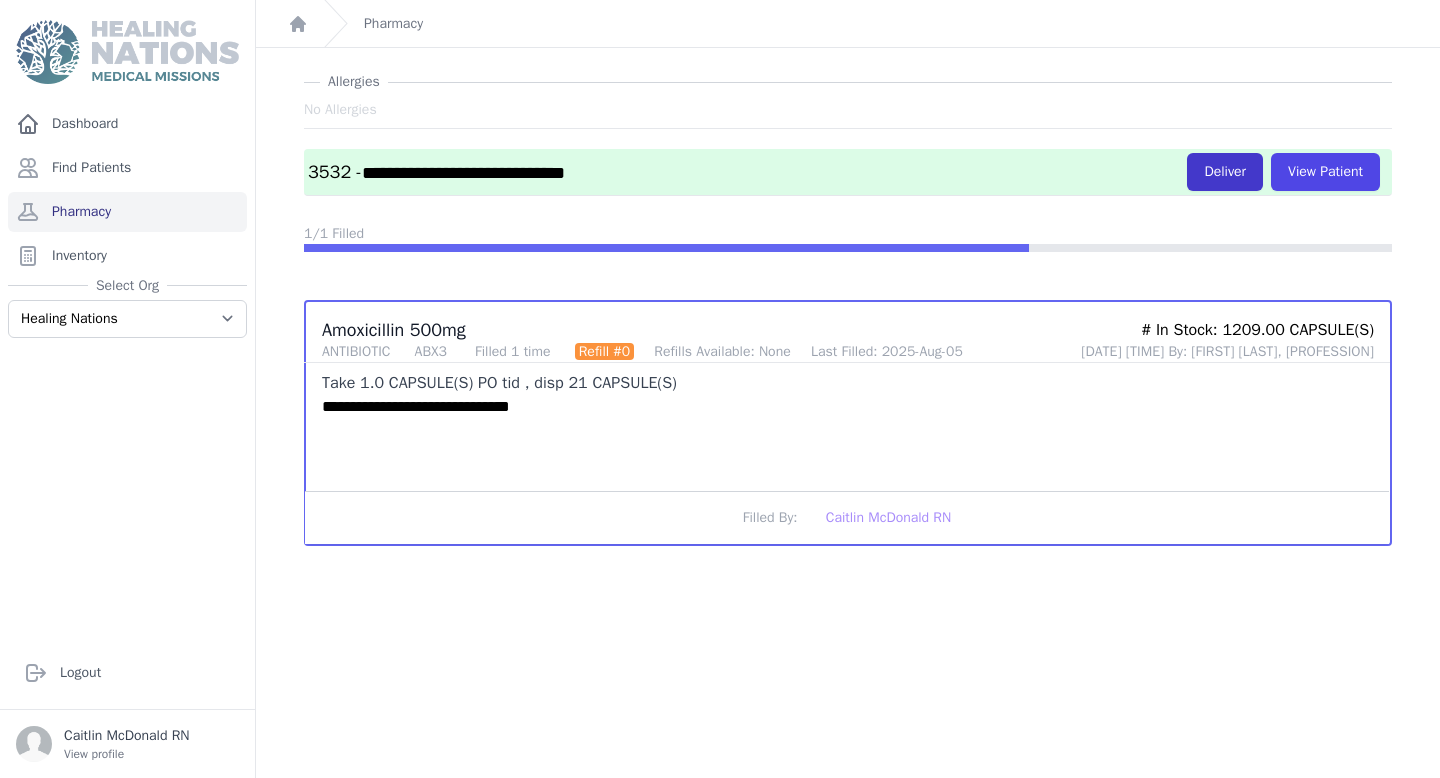 scroll, scrollTop: 0, scrollLeft: 0, axis: both 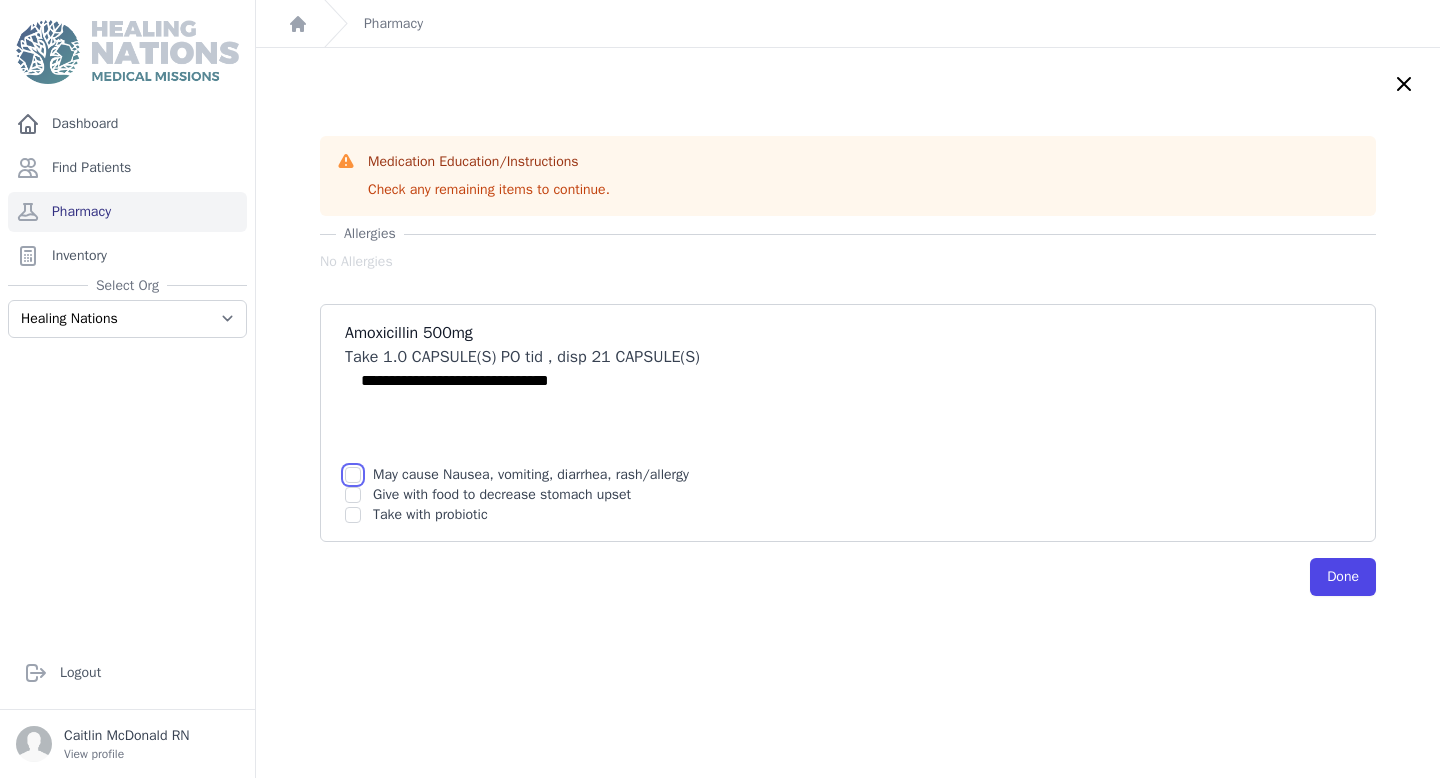 click at bounding box center [353, 475] 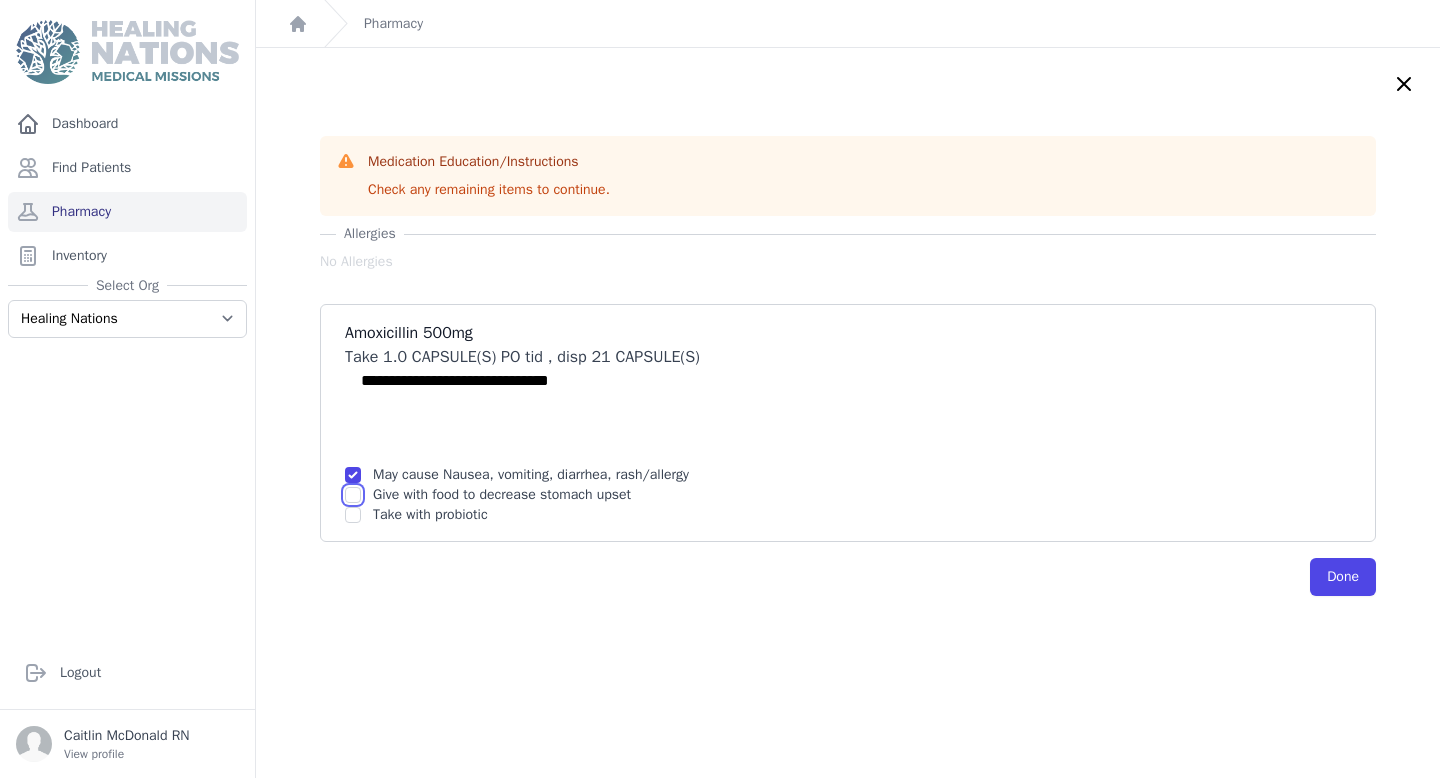 click at bounding box center [353, 475] 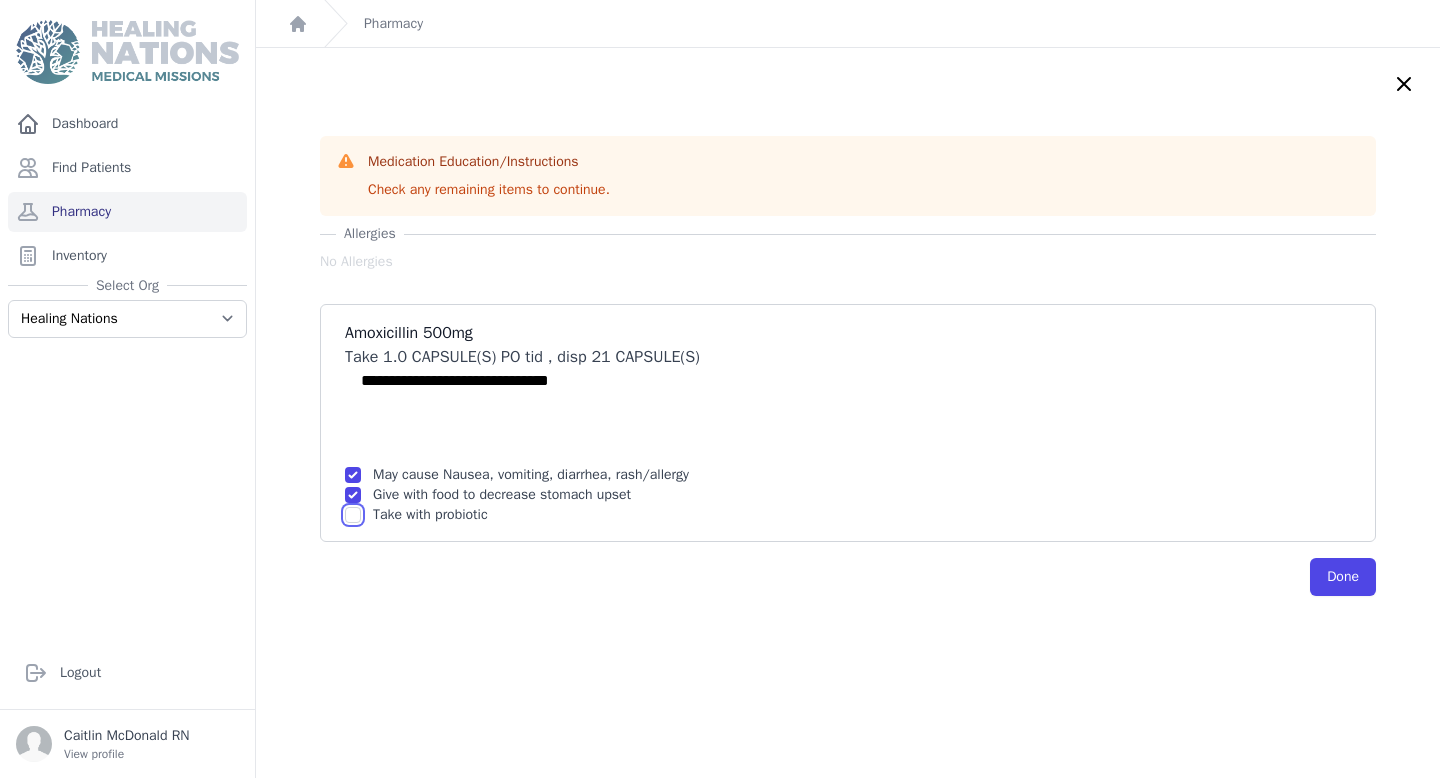click at bounding box center [353, 475] 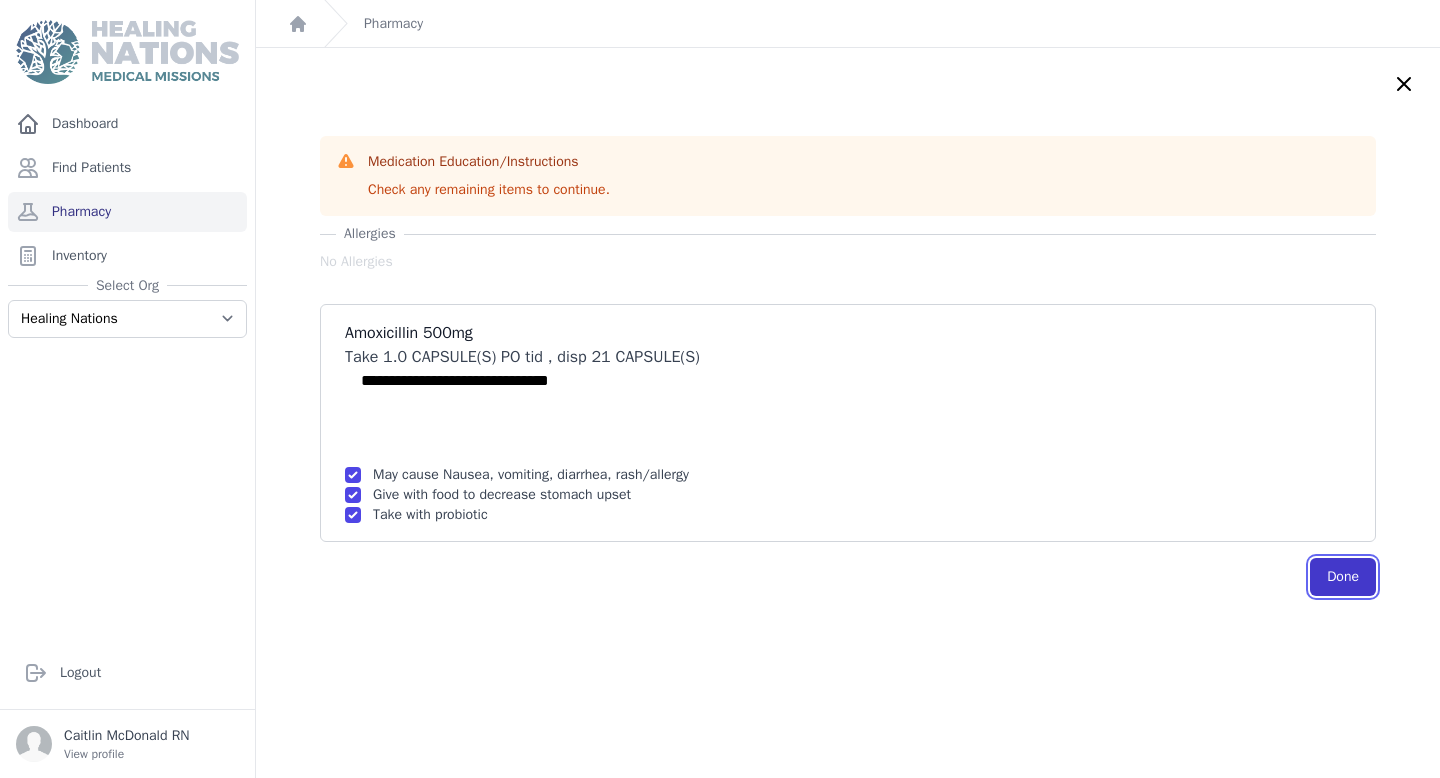 click on "Done" at bounding box center (1343, 577) 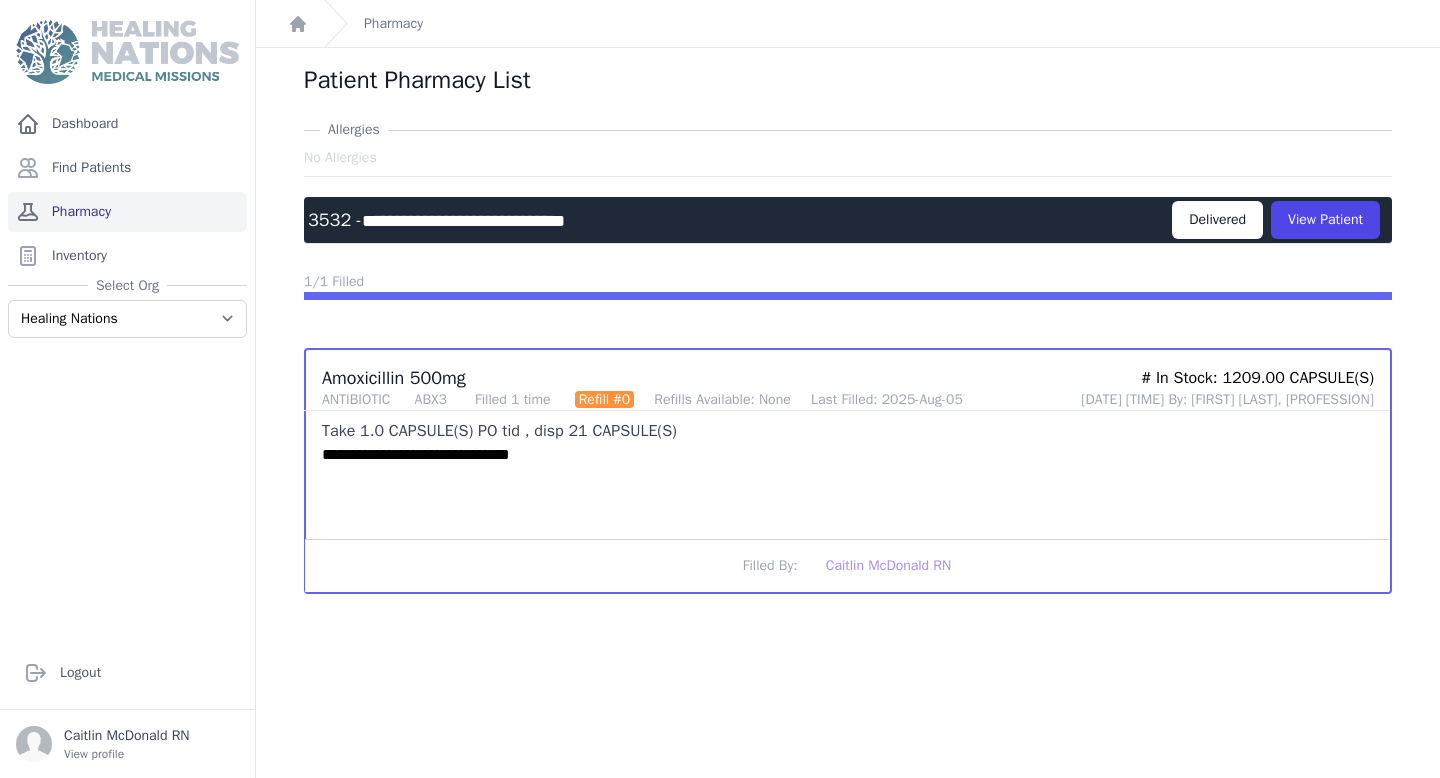 click on "Pharmacy" at bounding box center [127, 212] 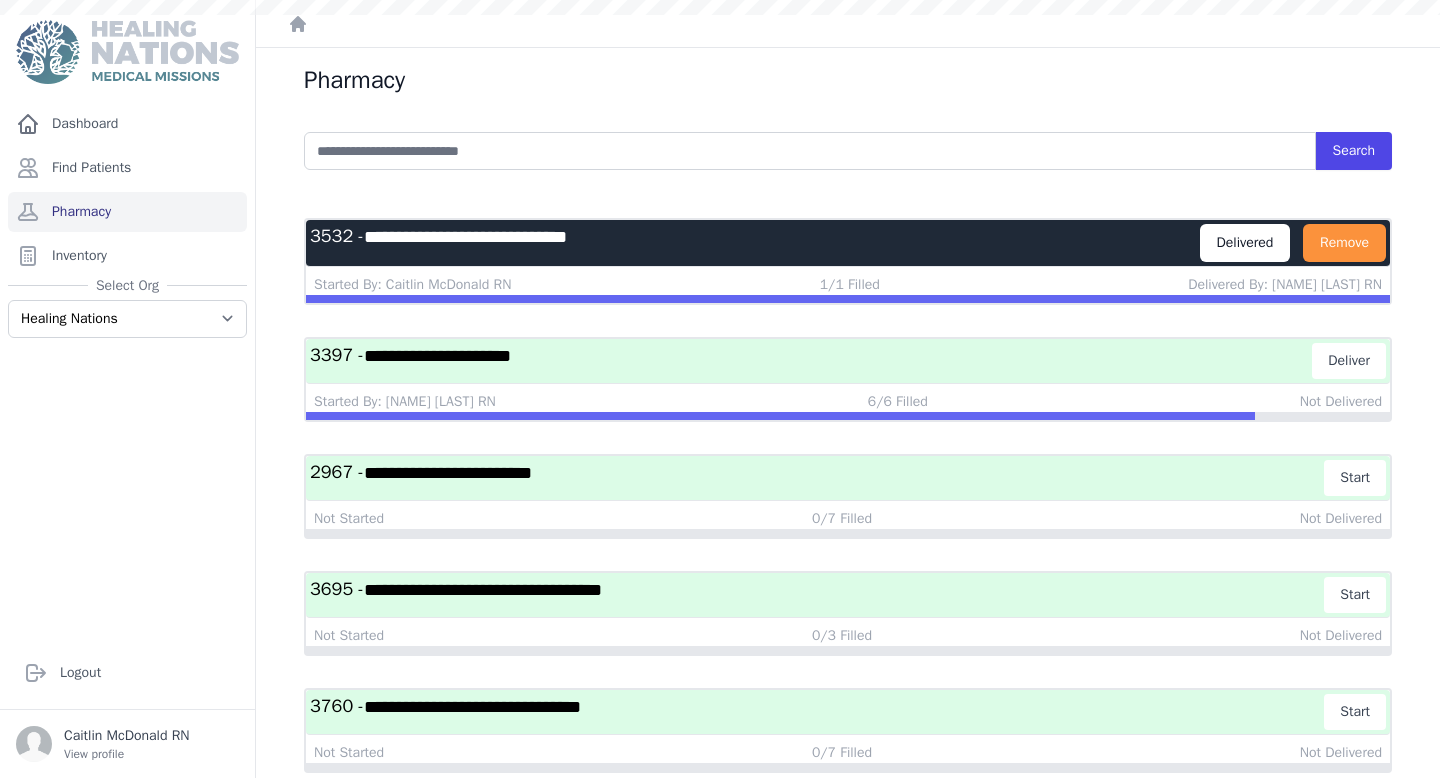 scroll, scrollTop: 0, scrollLeft: 0, axis: both 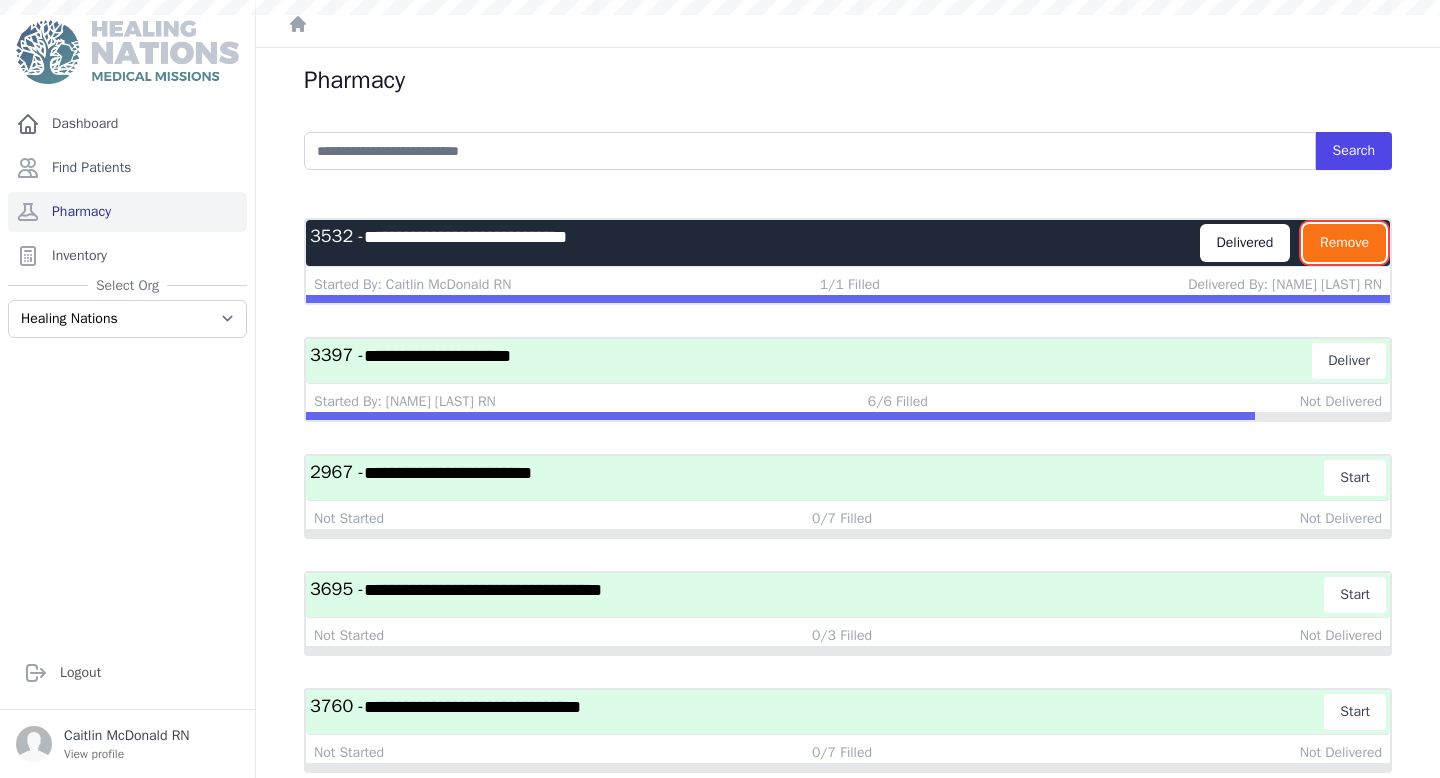 click on "Remove" at bounding box center (1344, 243) 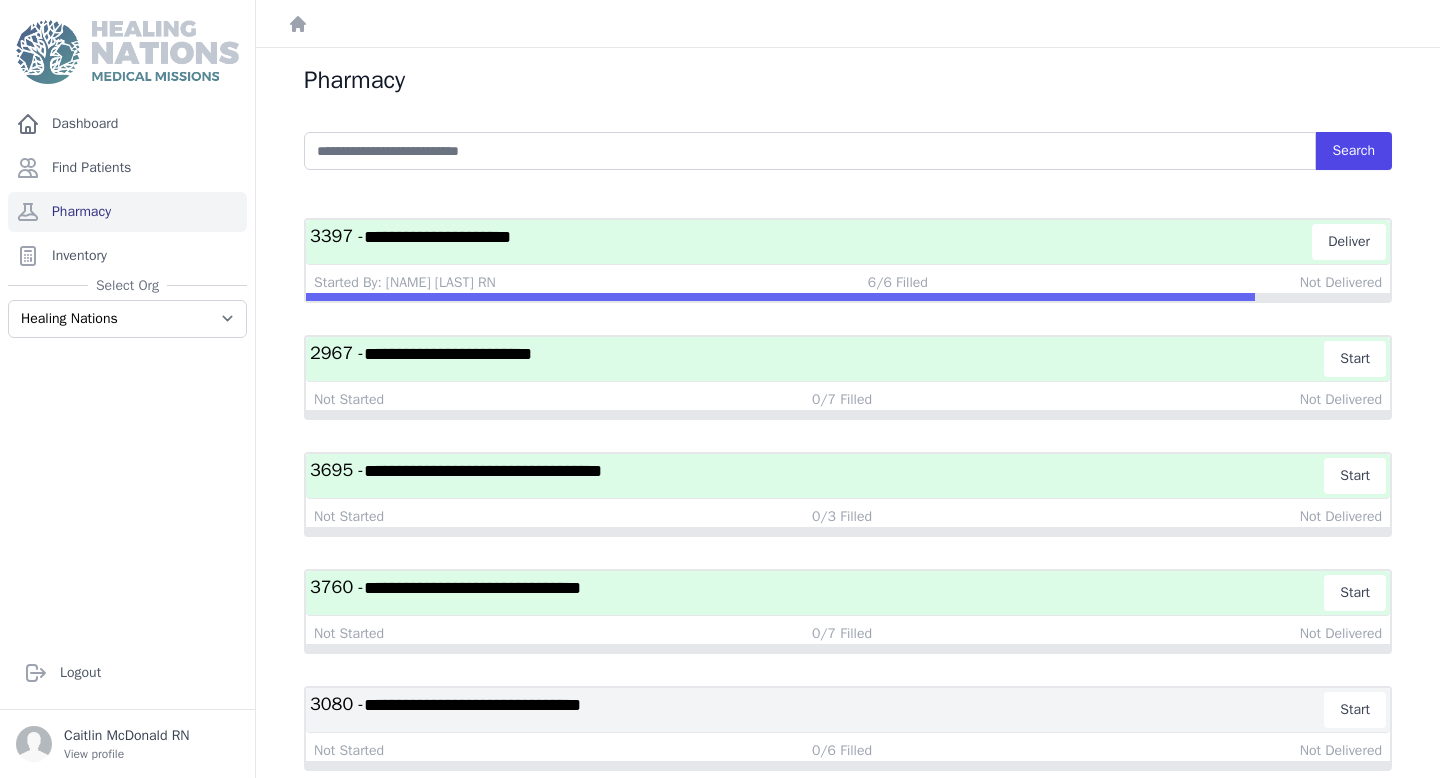 click on "**********" at bounding box center (817, 593) 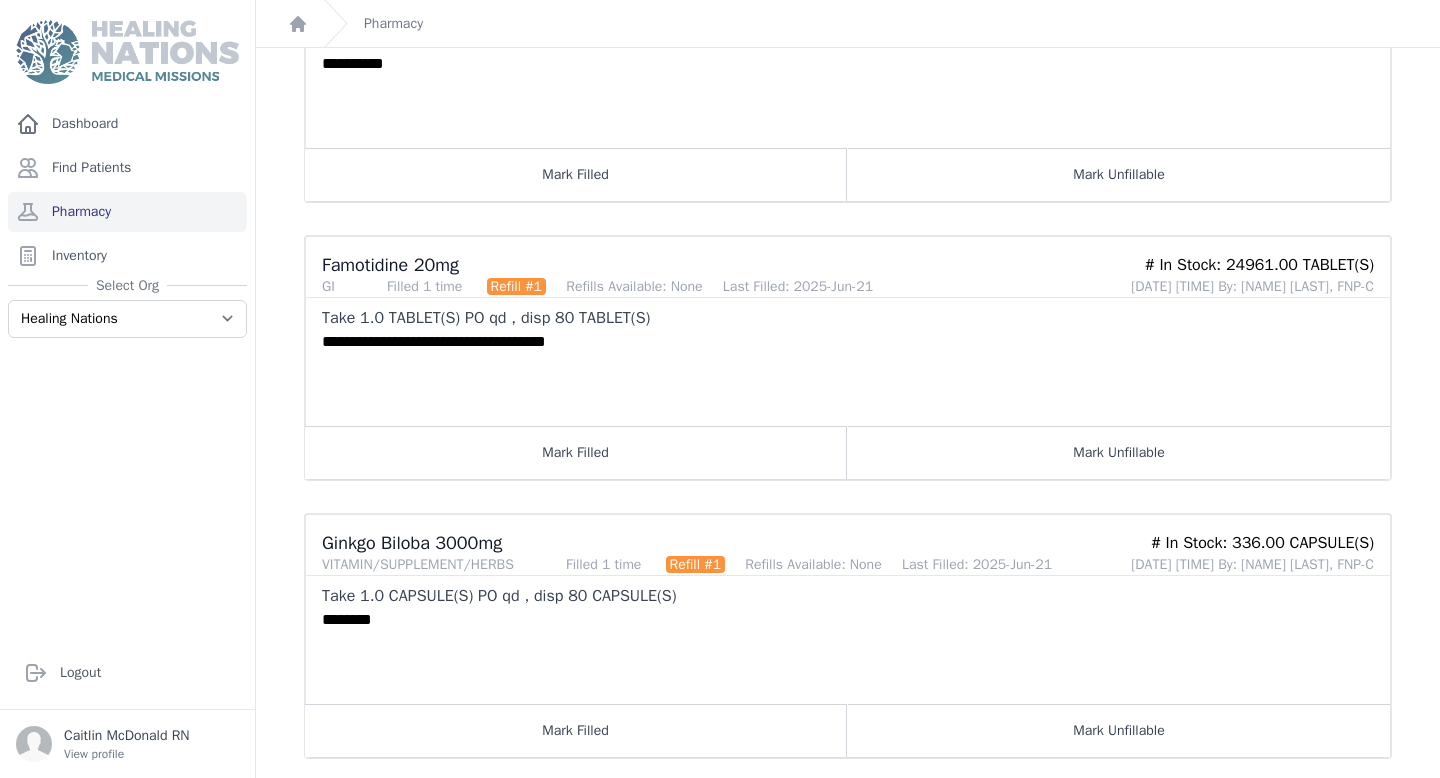 scroll, scrollTop: 0, scrollLeft: 0, axis: both 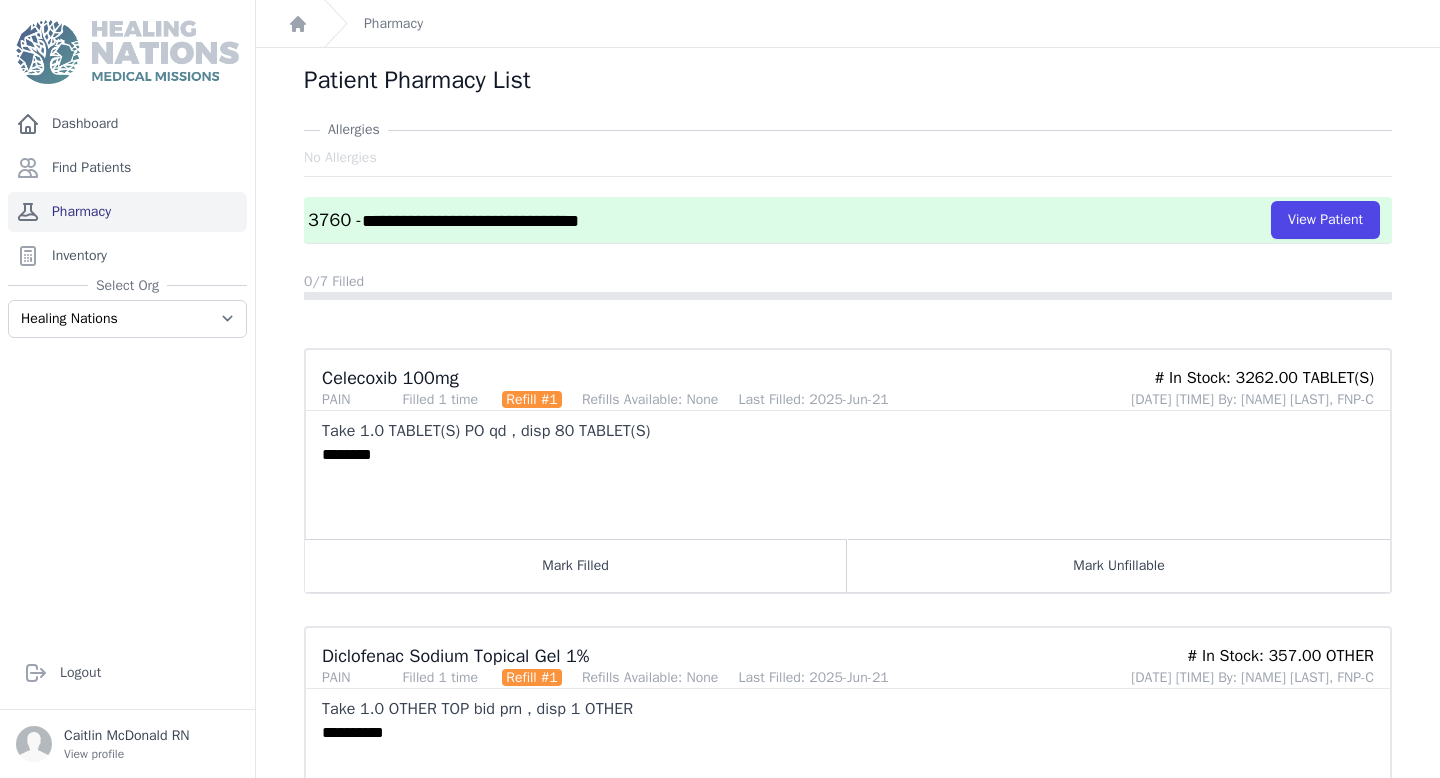 click on "Pharmacy" at bounding box center (127, 212) 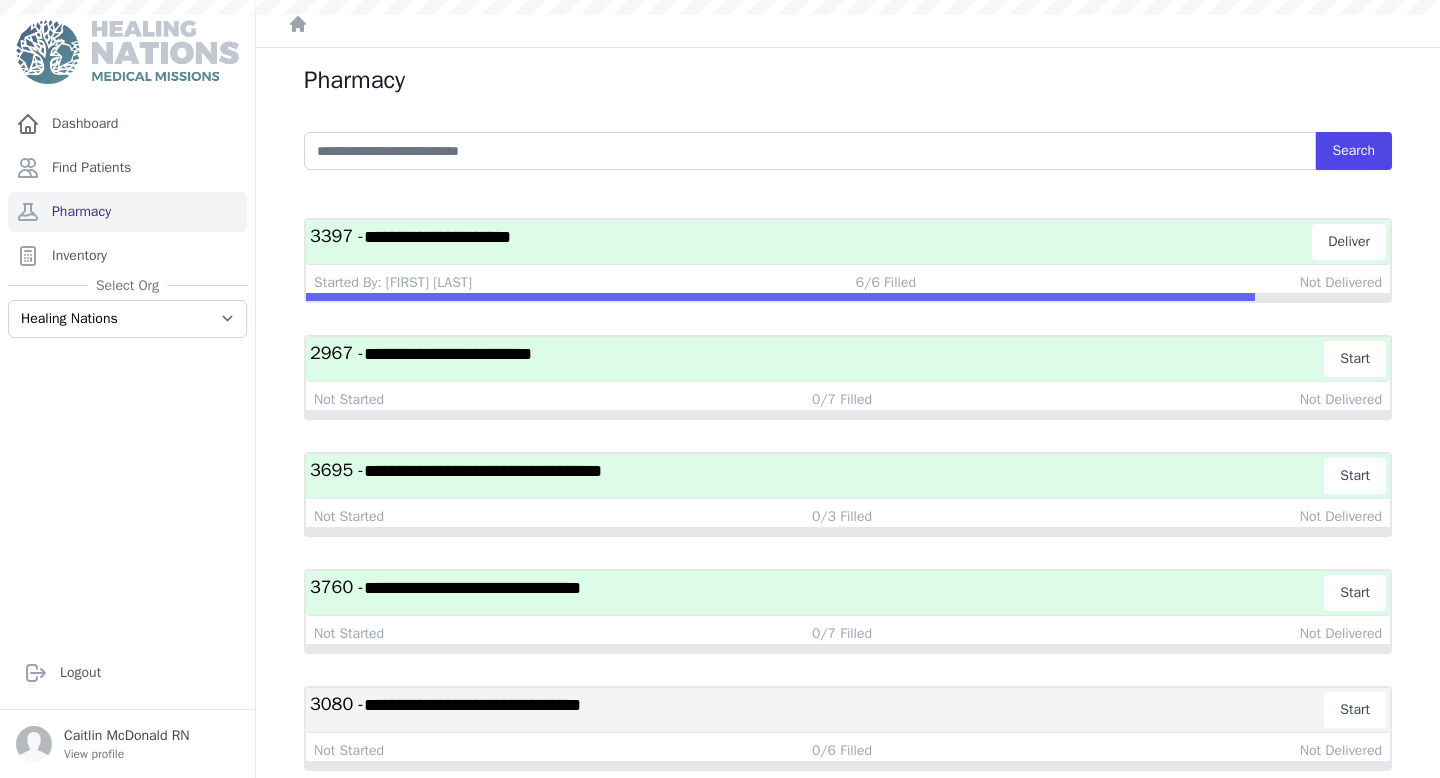 scroll, scrollTop: 0, scrollLeft: 0, axis: both 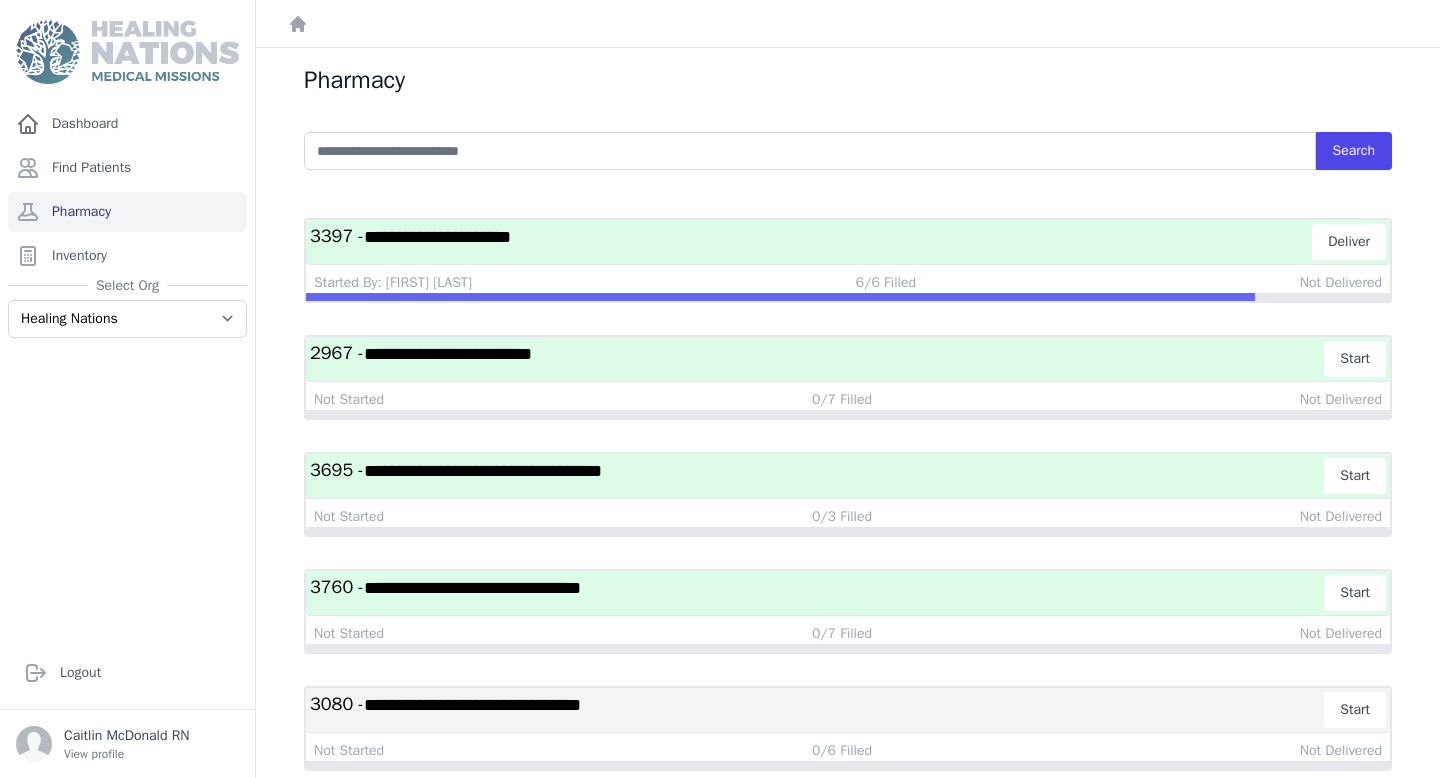click on "**********" at bounding box center (483, 471) 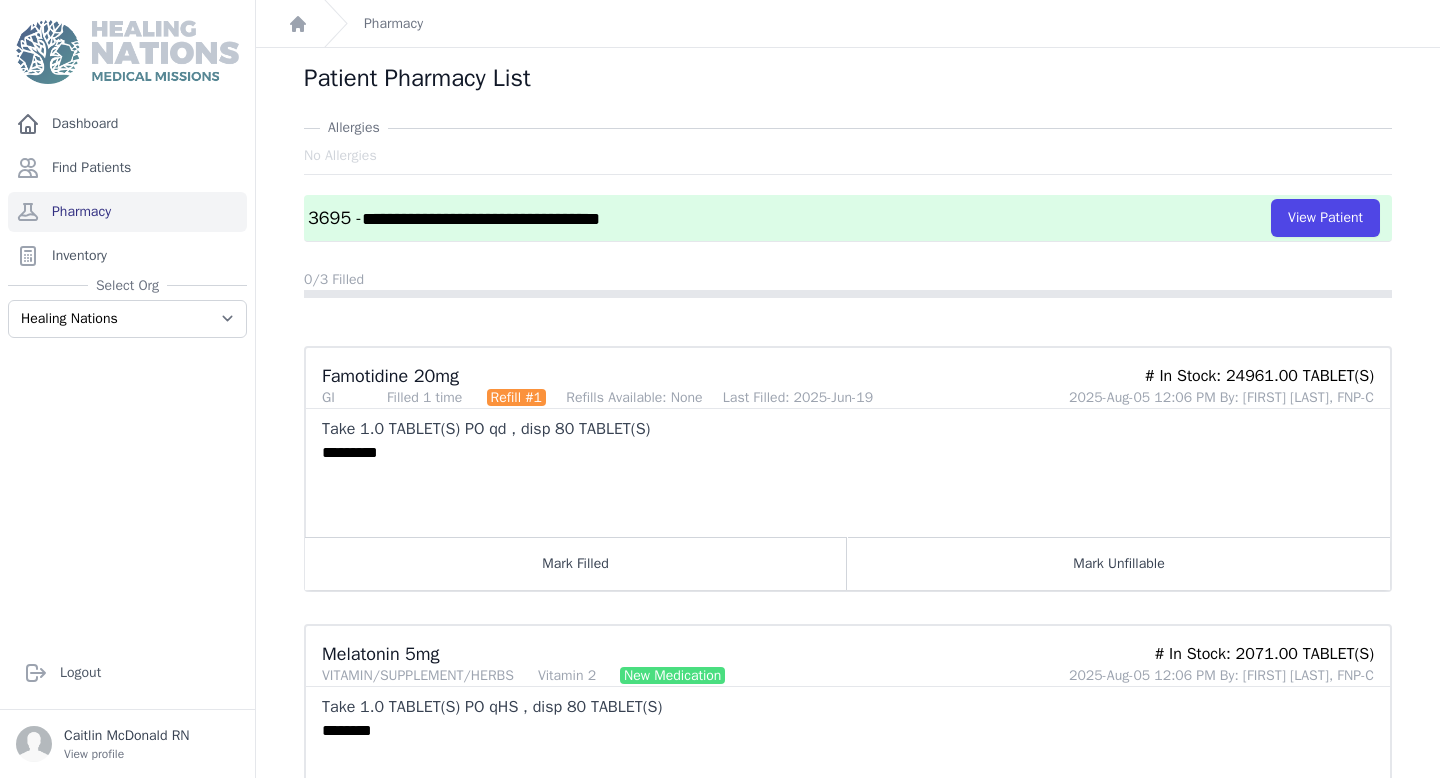 scroll, scrollTop: 0, scrollLeft: 0, axis: both 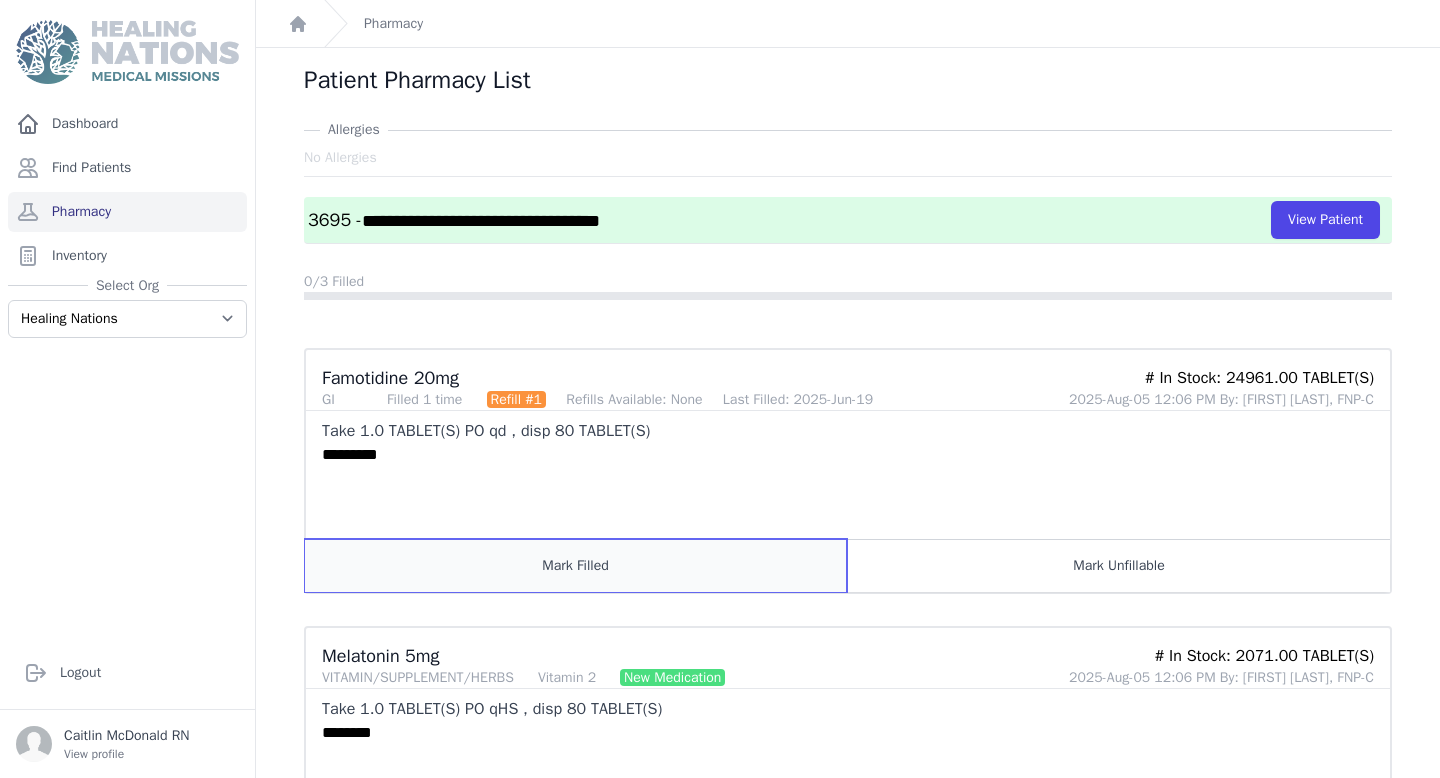 click on "Mark Filled" at bounding box center (576, 565) 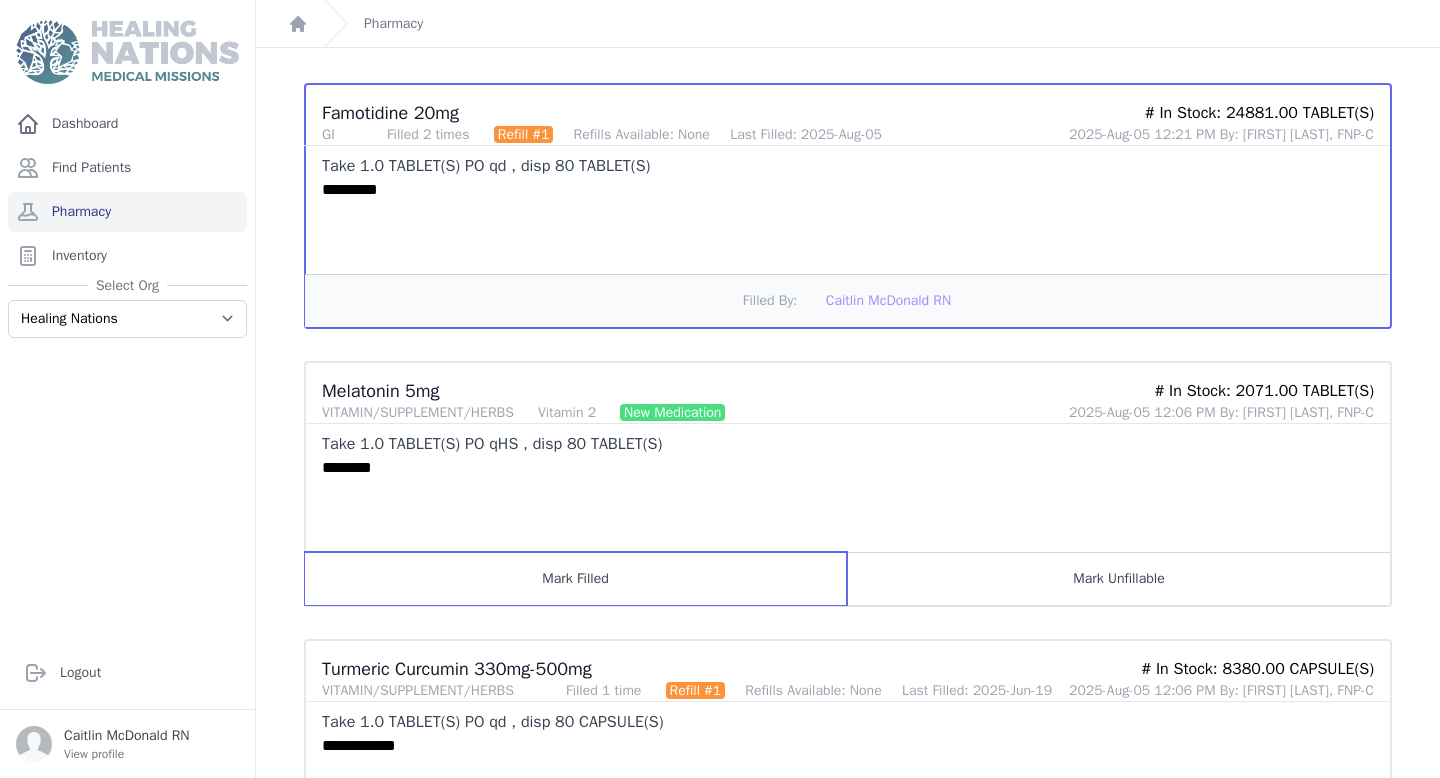 click on "Mark Filled" at bounding box center (576, 578) 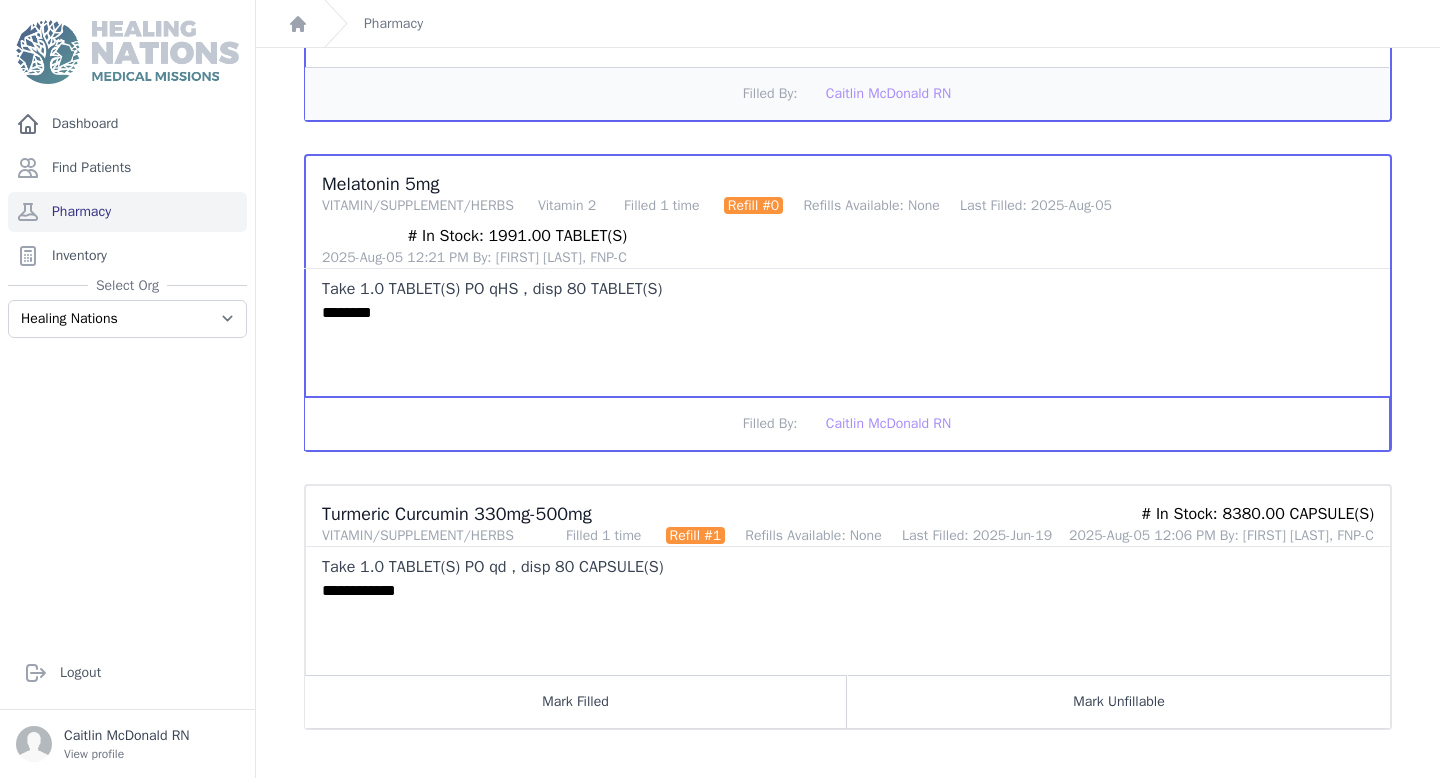 scroll, scrollTop: 524, scrollLeft: 0, axis: vertical 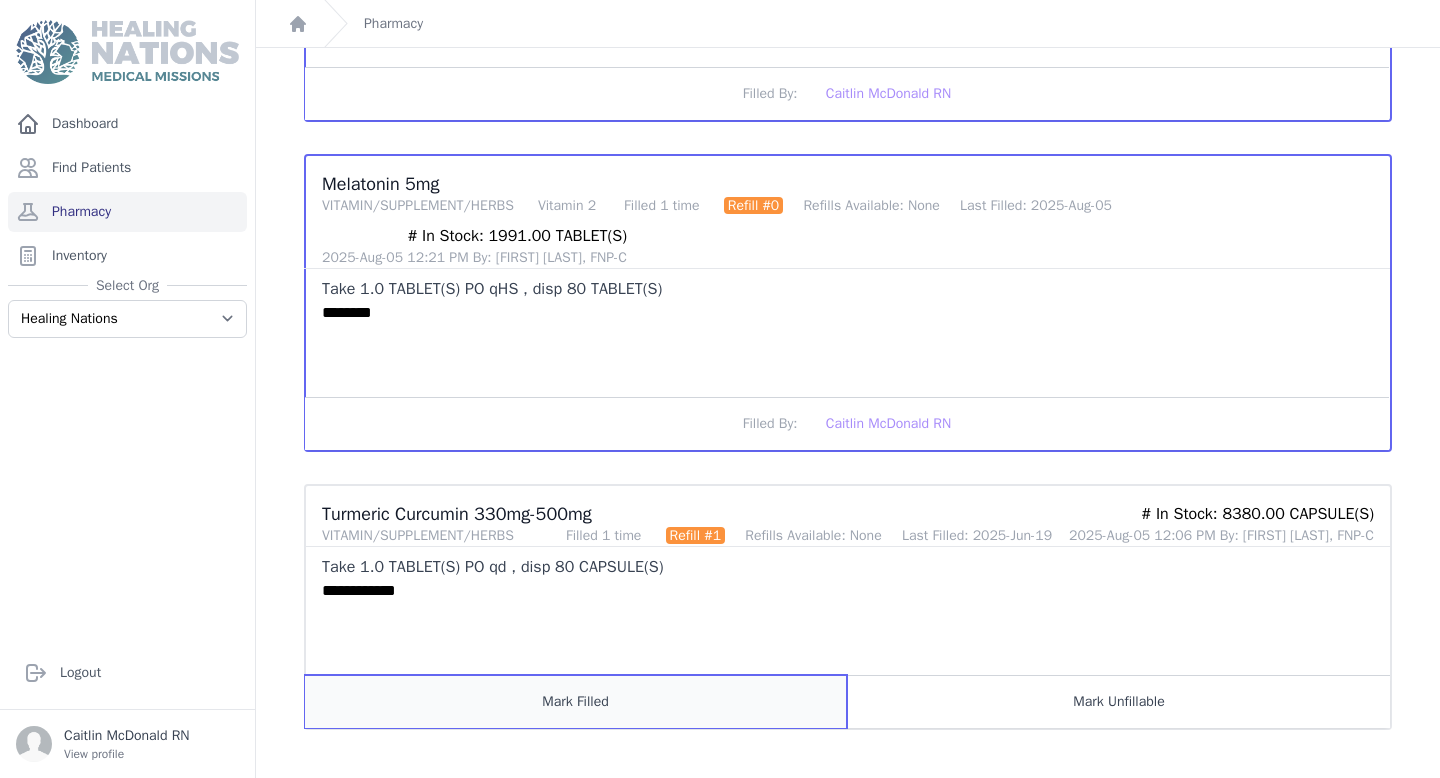 click on "Mark Filled" at bounding box center [576, 701] 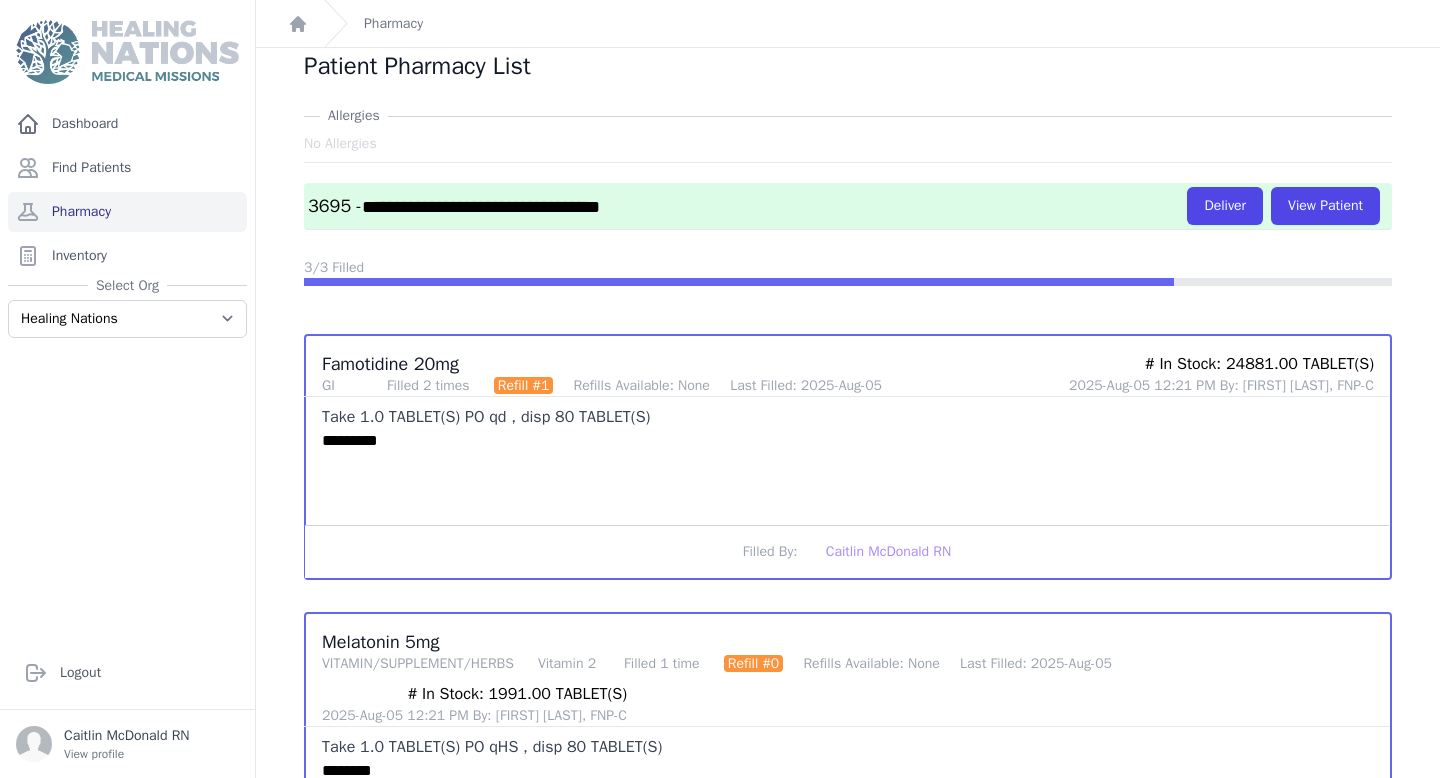 scroll, scrollTop: 0, scrollLeft: 0, axis: both 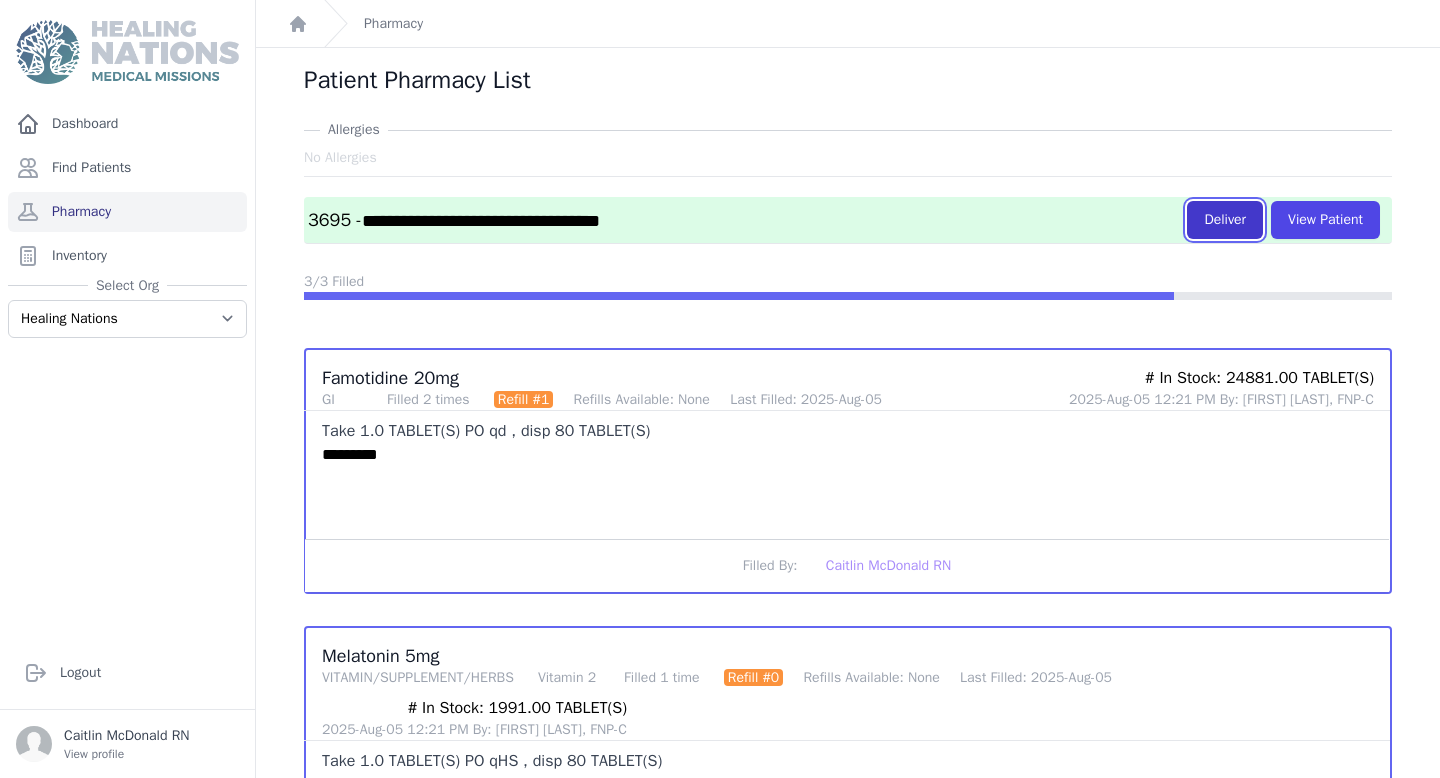 click on "Deliver" at bounding box center [1225, 220] 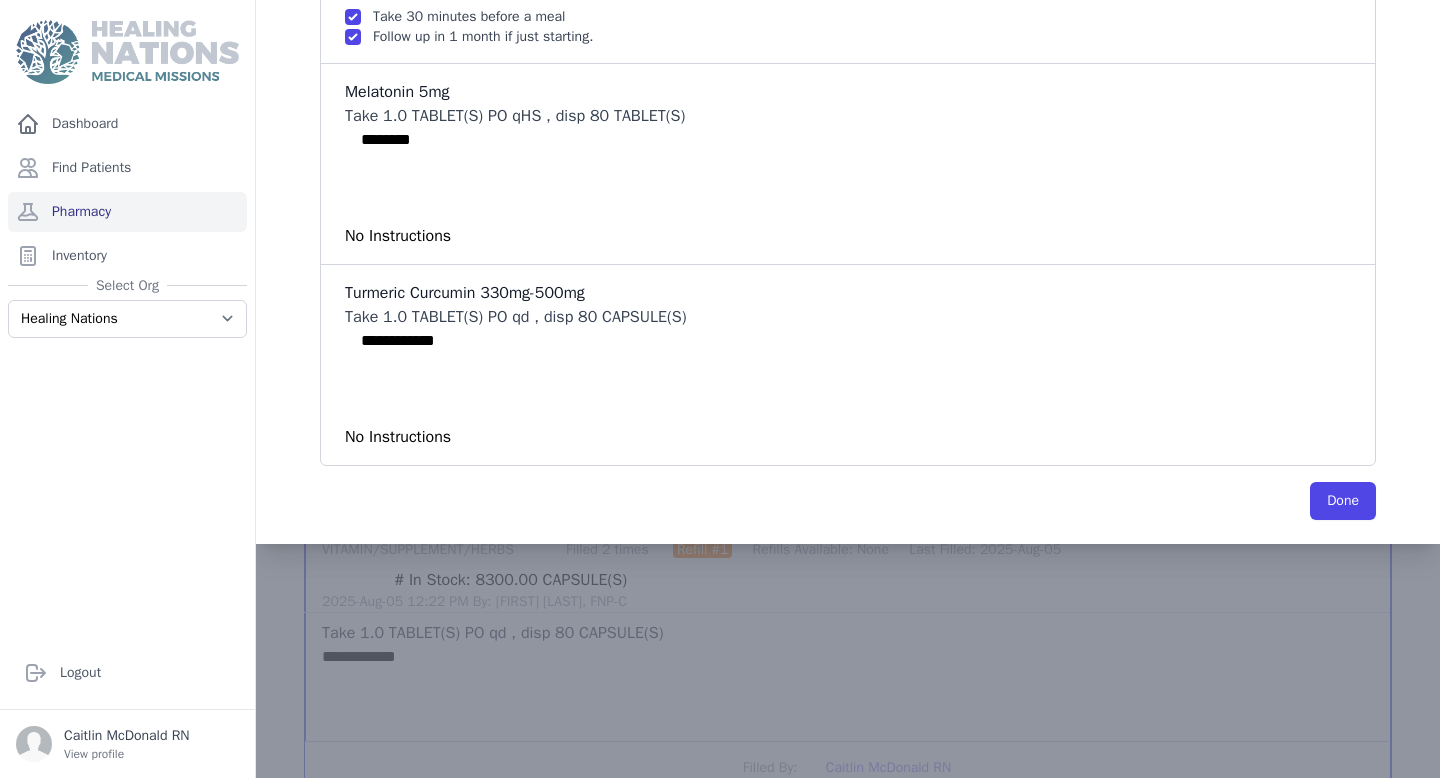 scroll, scrollTop: 524, scrollLeft: 0, axis: vertical 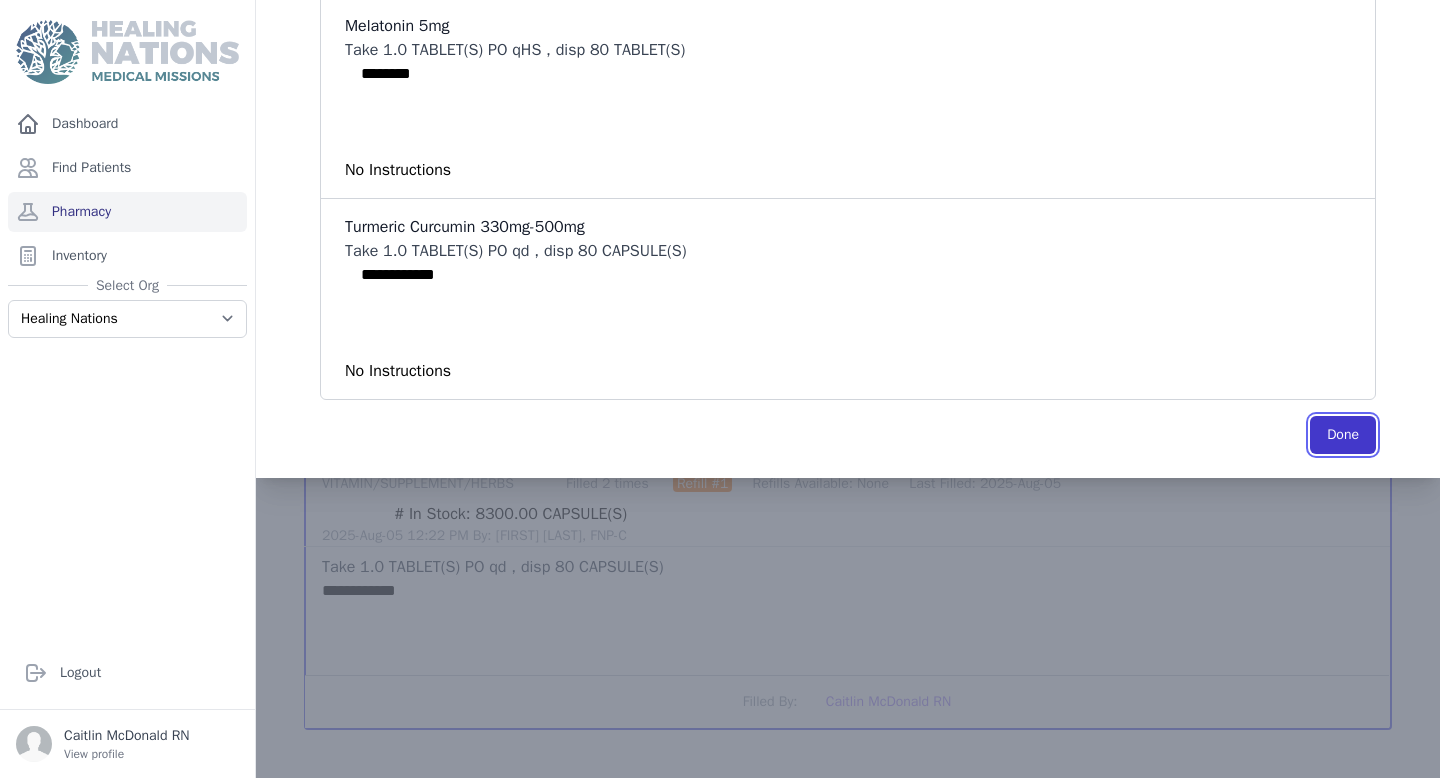 click on "Done" at bounding box center (1343, 435) 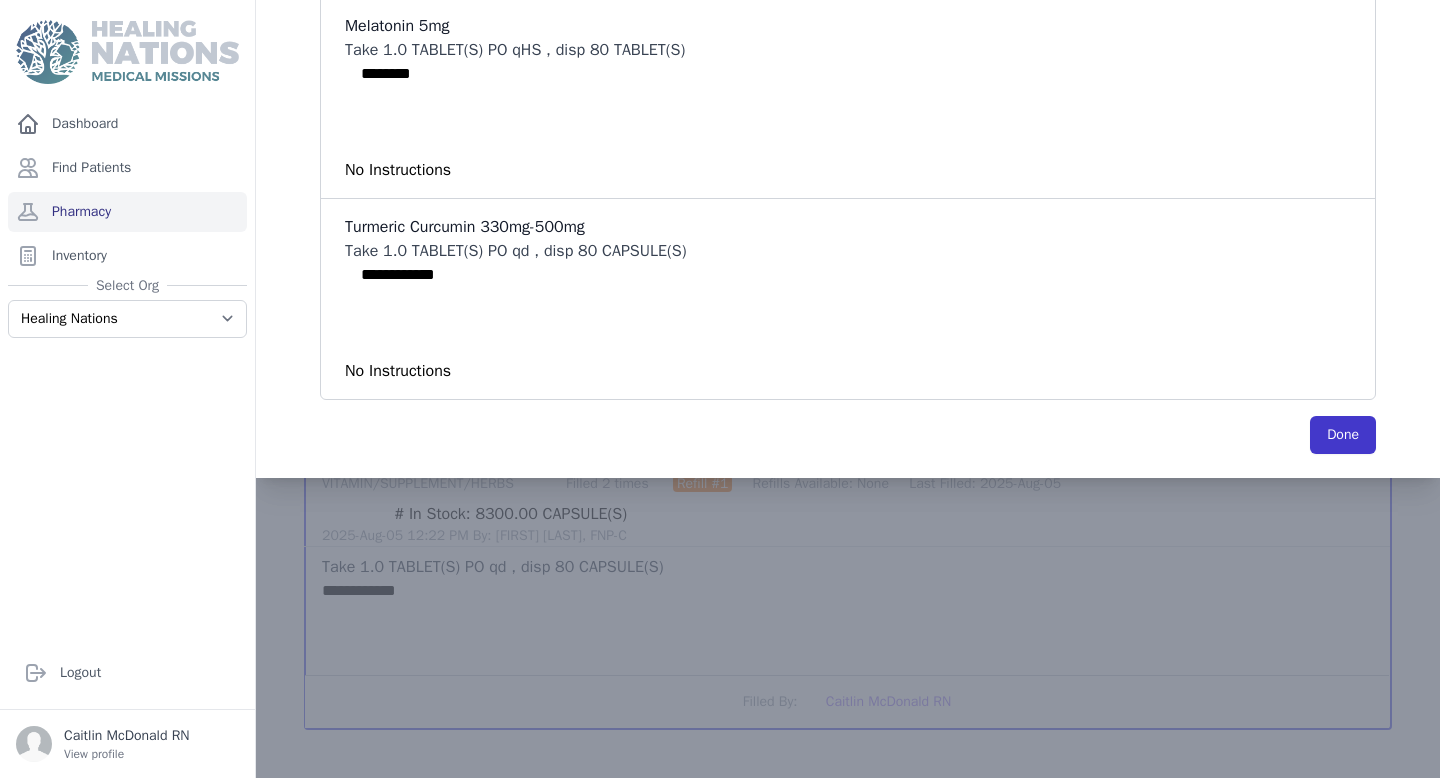 scroll, scrollTop: 0, scrollLeft: 0, axis: both 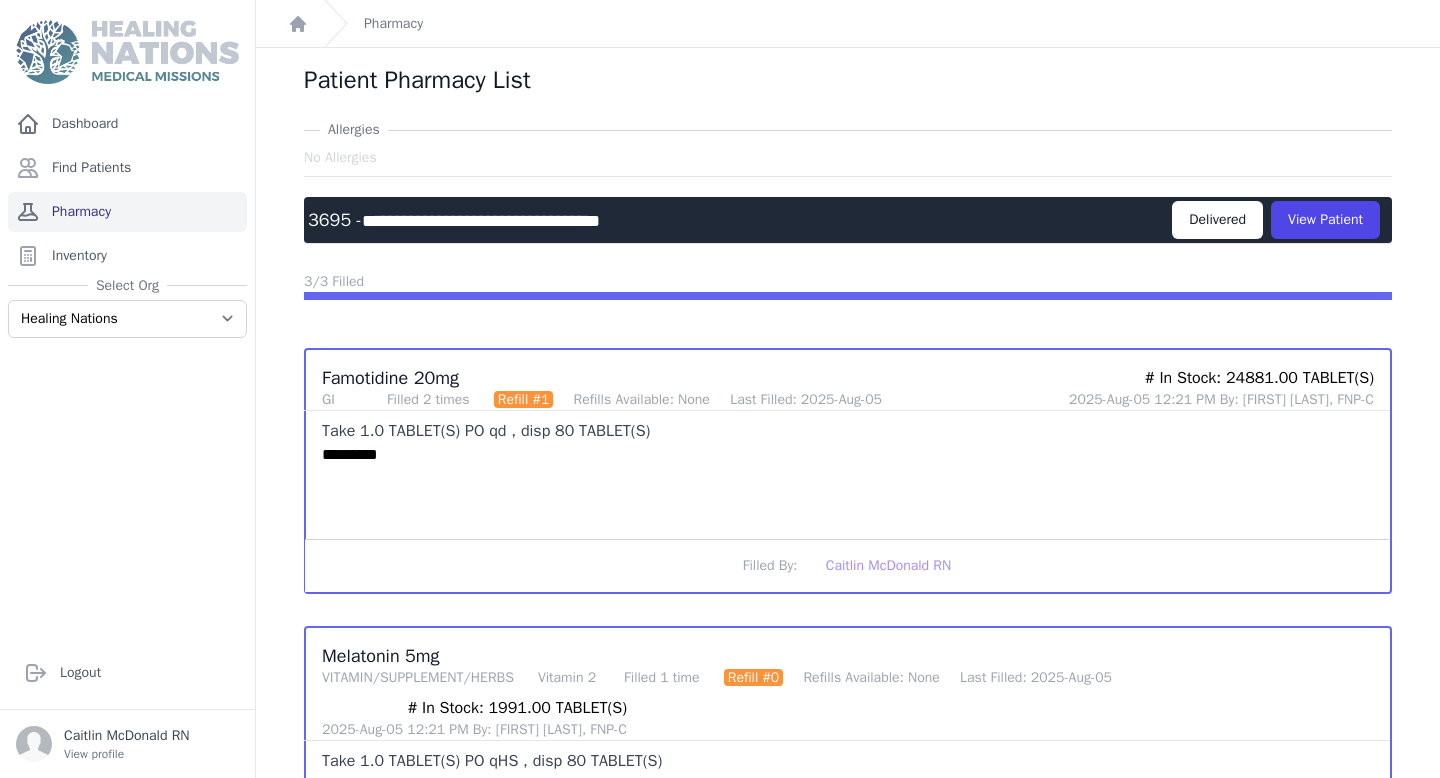 click on "Pharmacy" at bounding box center [127, 212] 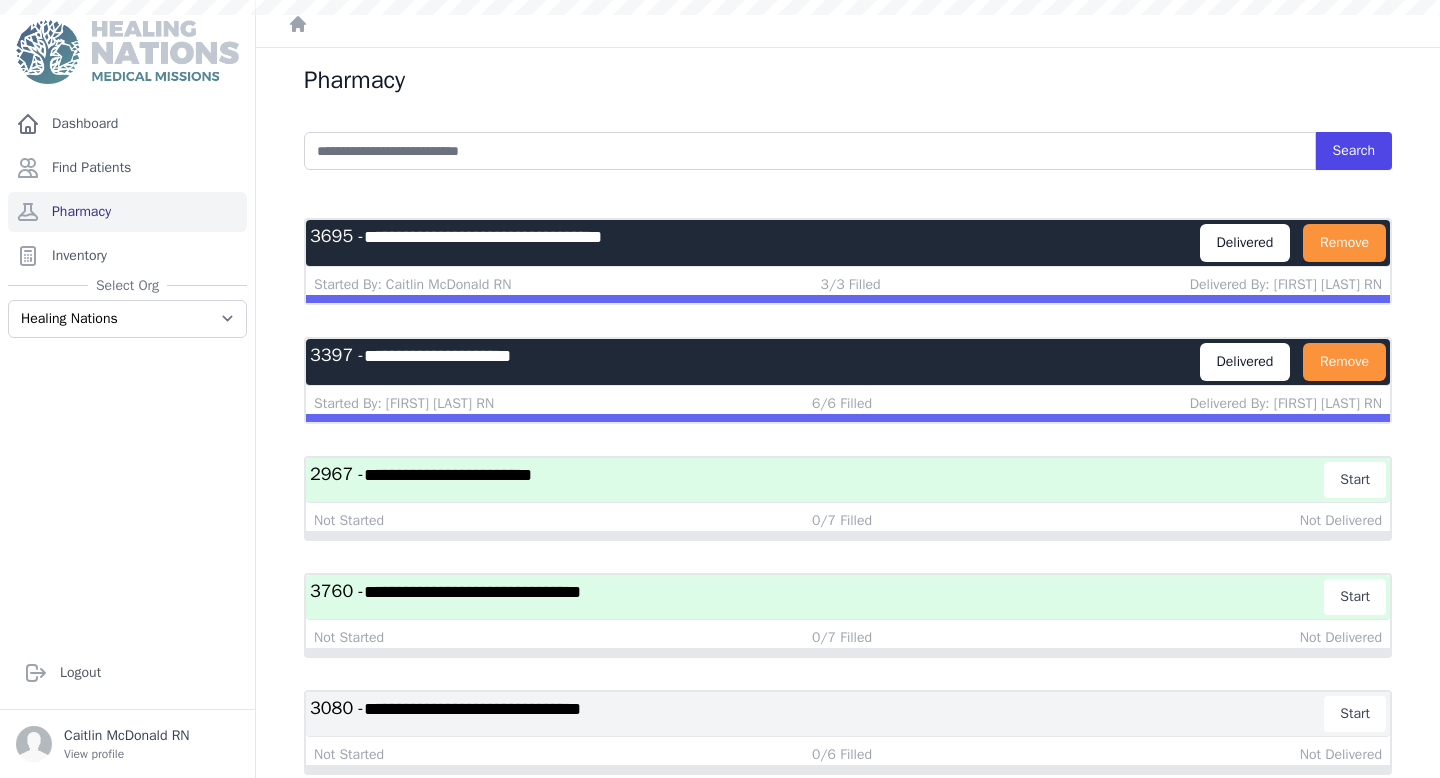 scroll, scrollTop: 0, scrollLeft: 0, axis: both 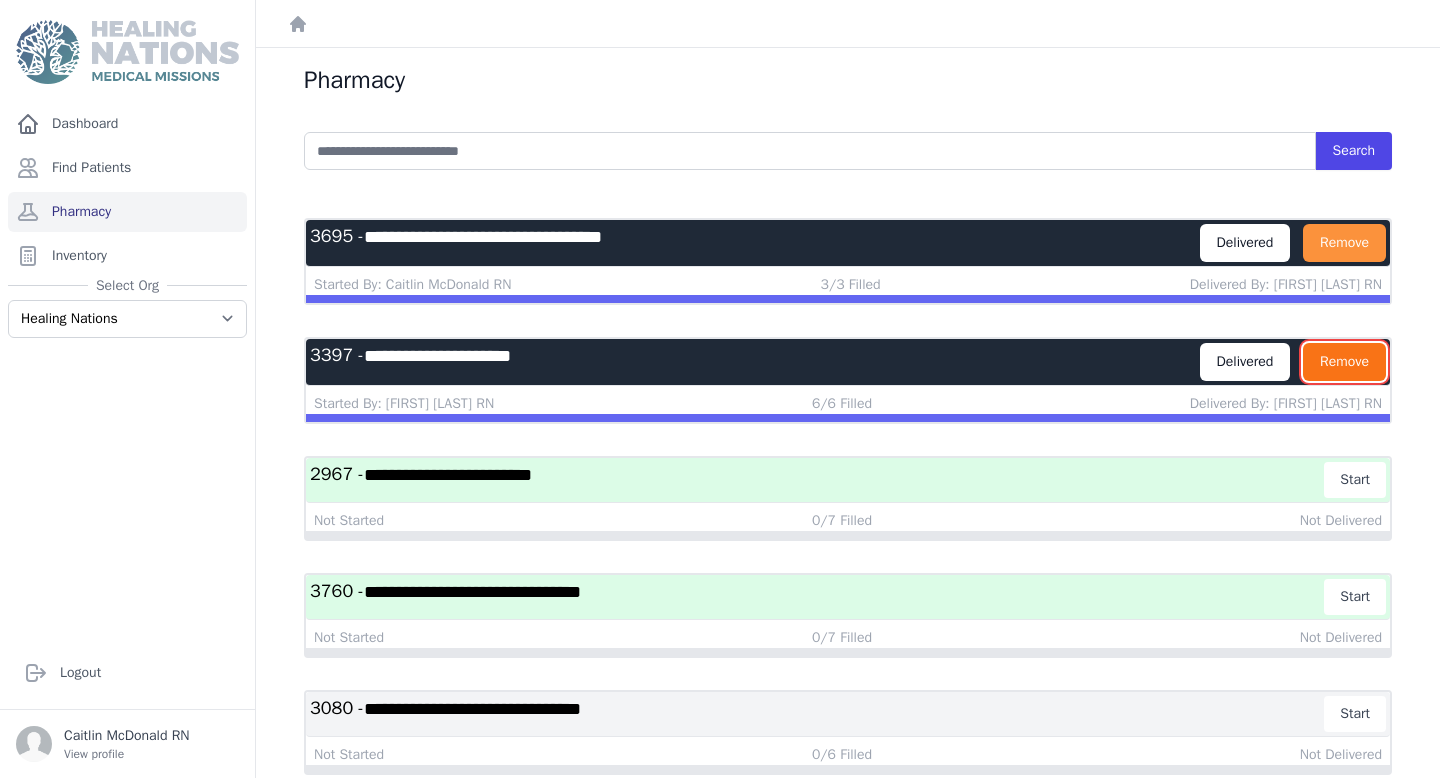 click on "Remove" at bounding box center [1344, 362] 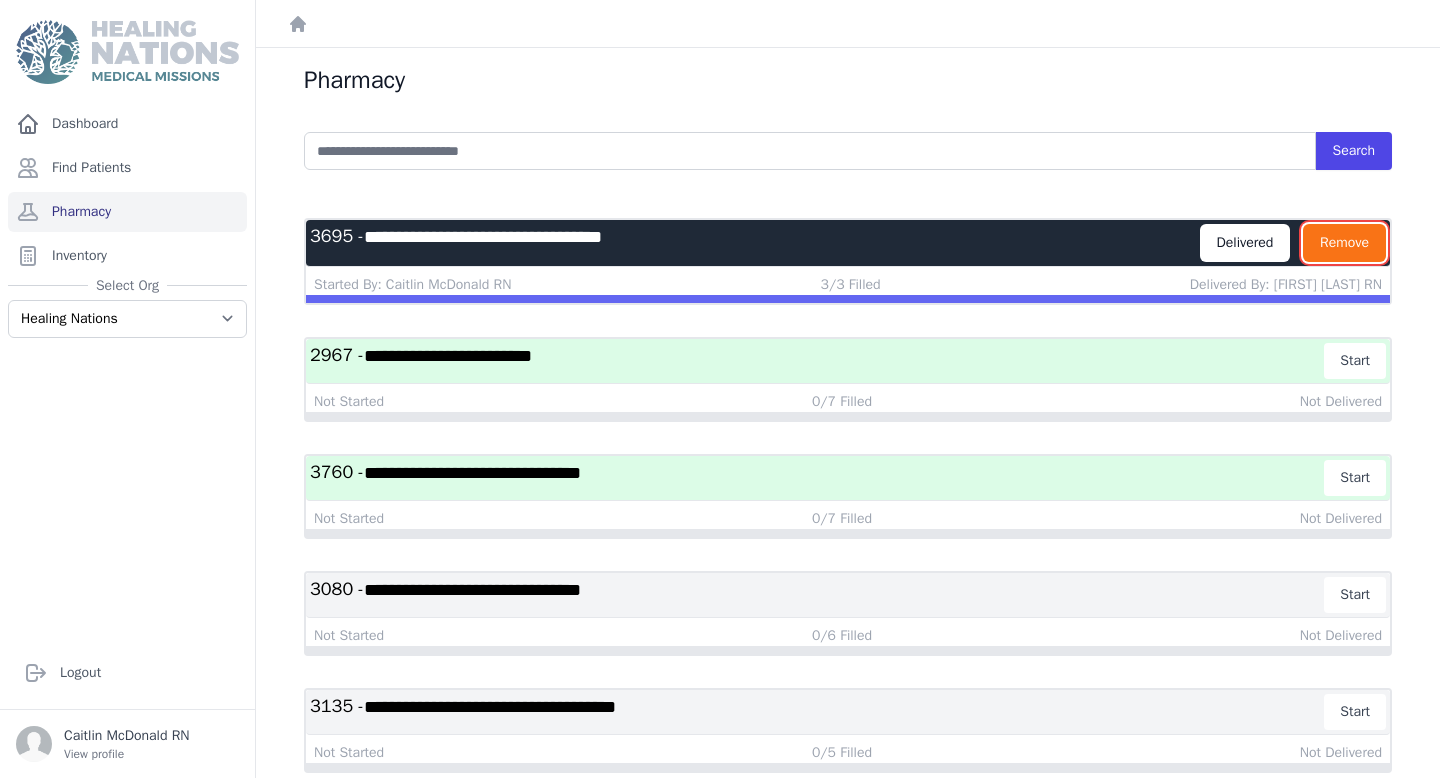 click on "Remove" at bounding box center (1344, 243) 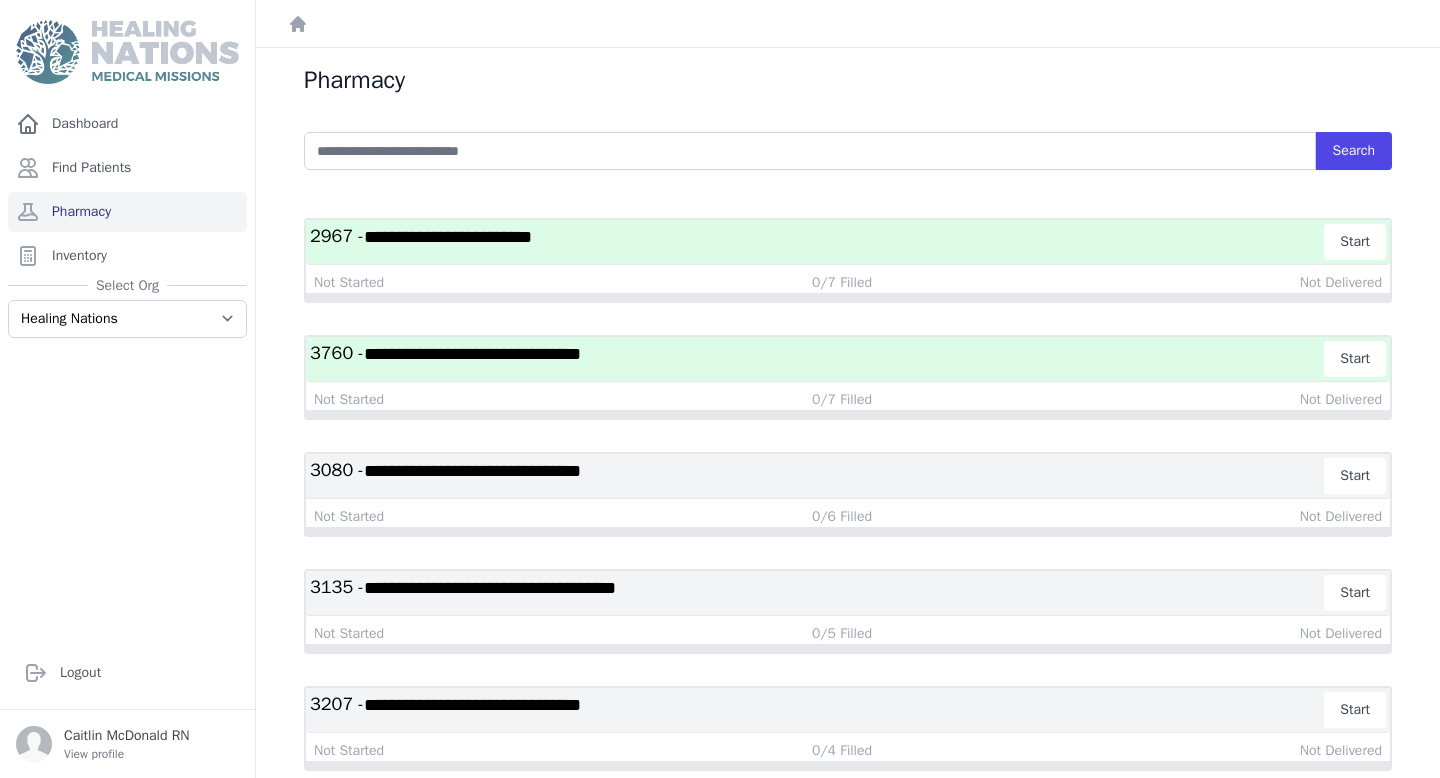 click on "**********" at bounding box center [817, 359] 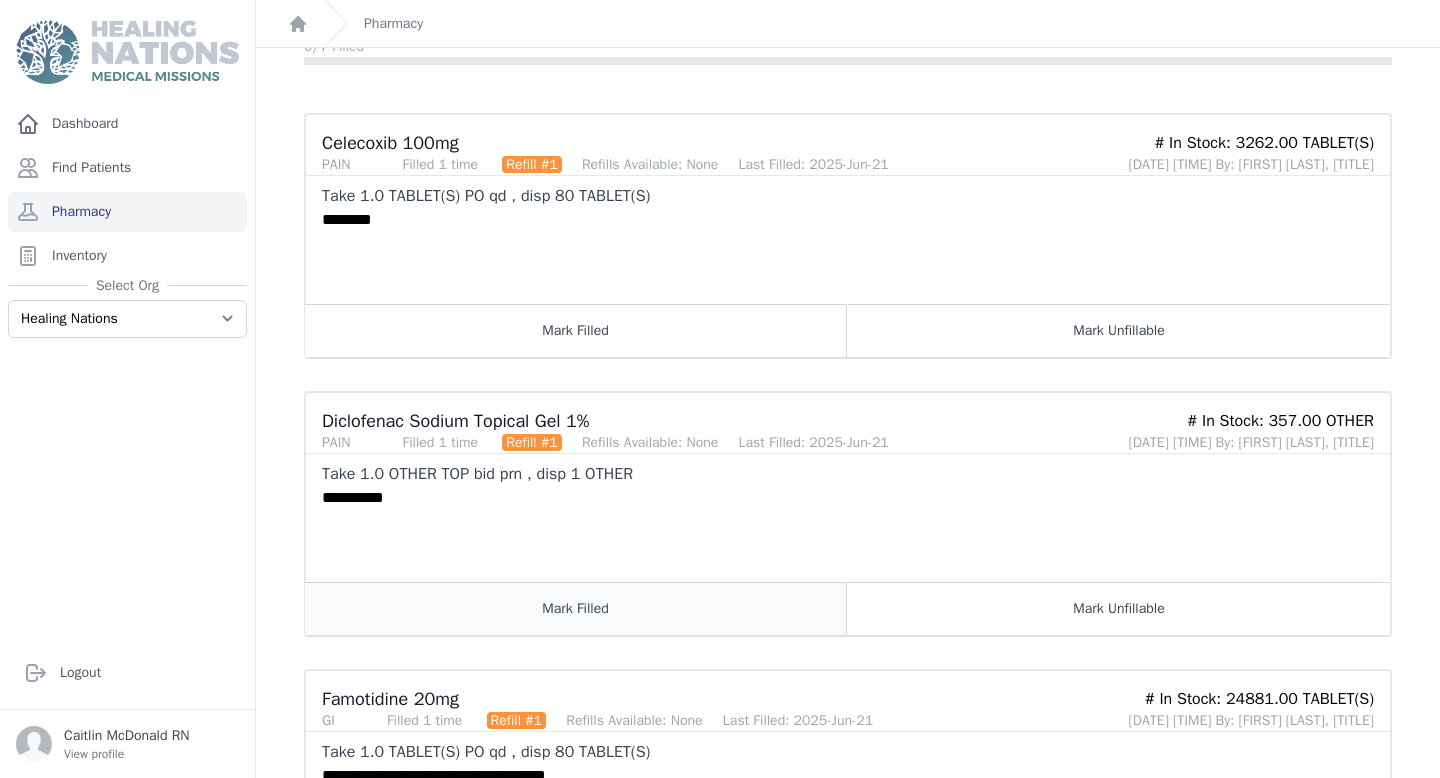 scroll, scrollTop: 242, scrollLeft: 0, axis: vertical 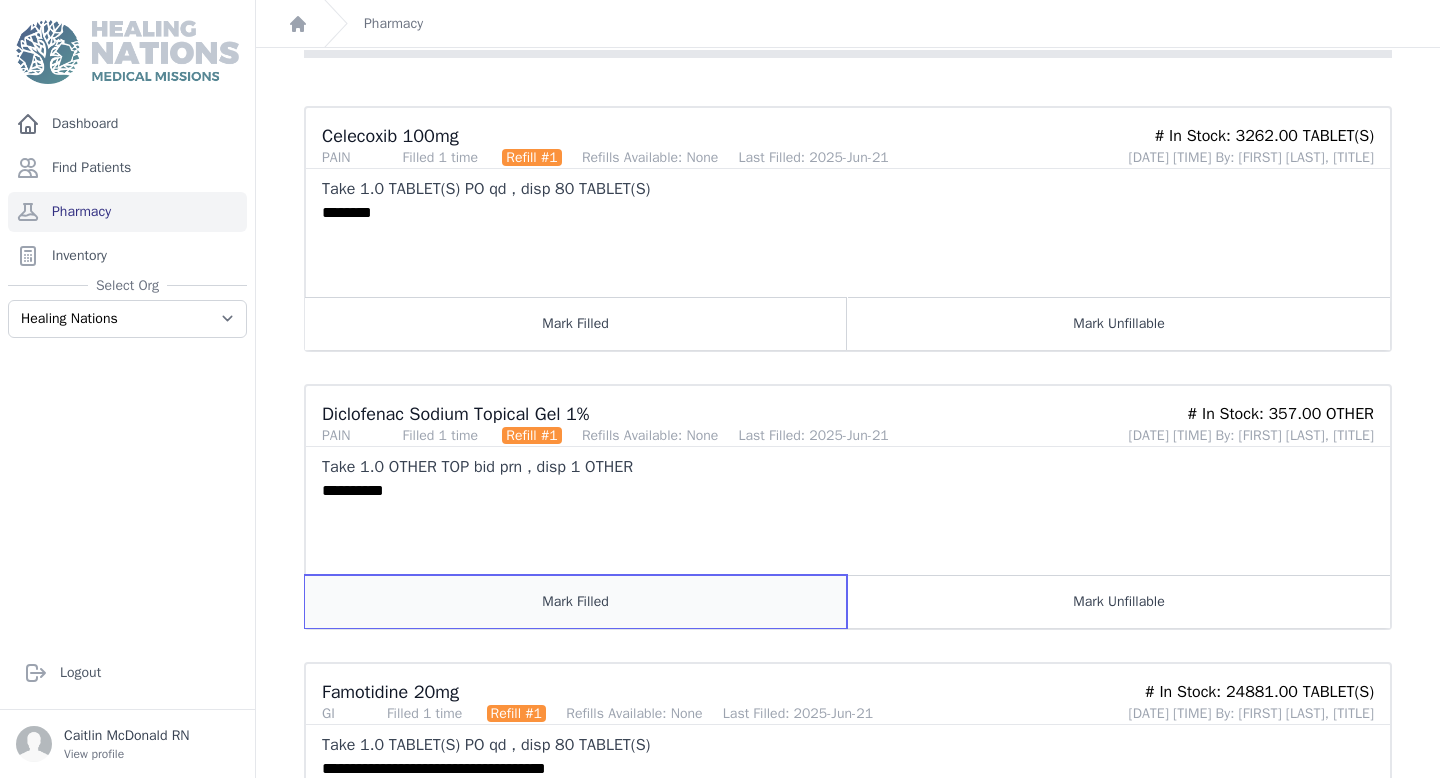 click on "Mark Filled" at bounding box center [576, 601] 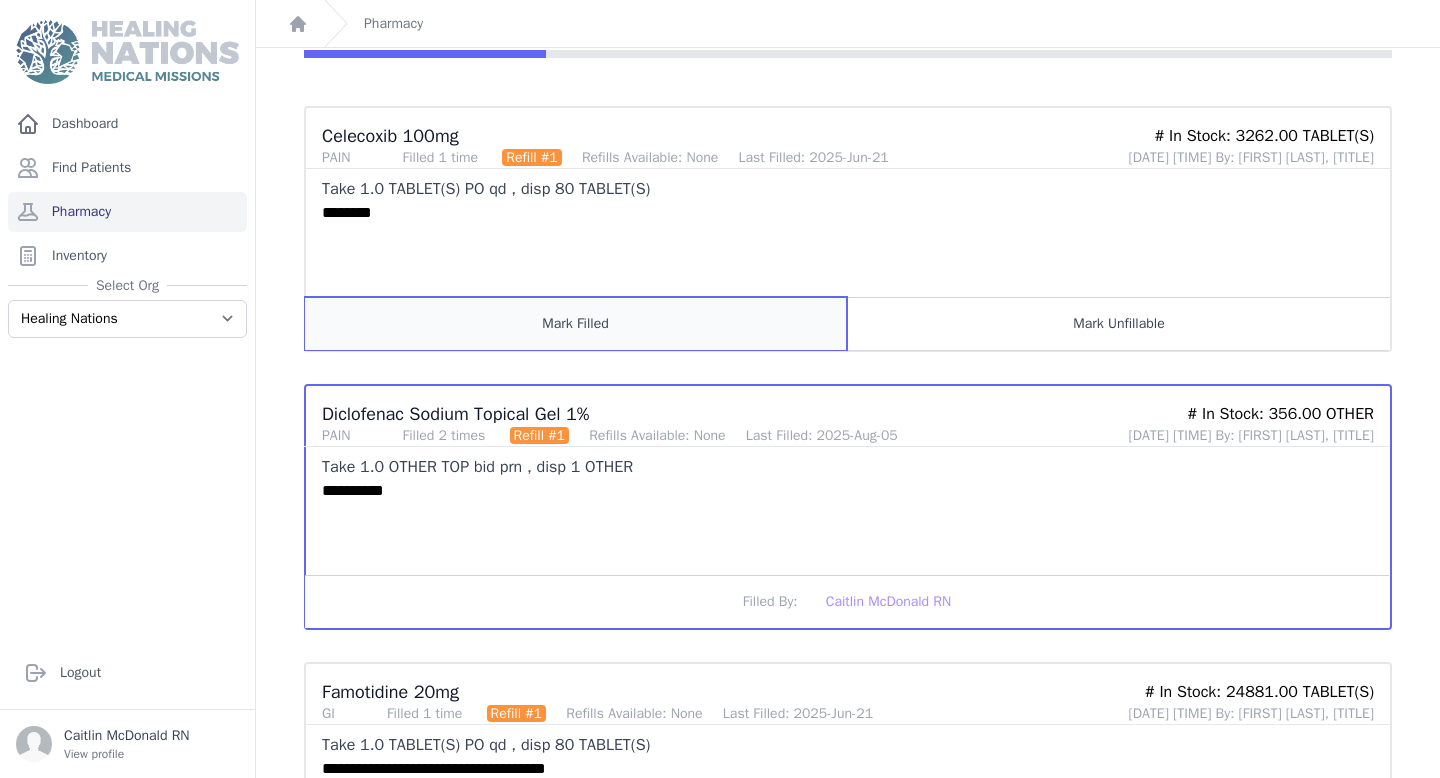 click on "Mark Filled" at bounding box center [576, 323] 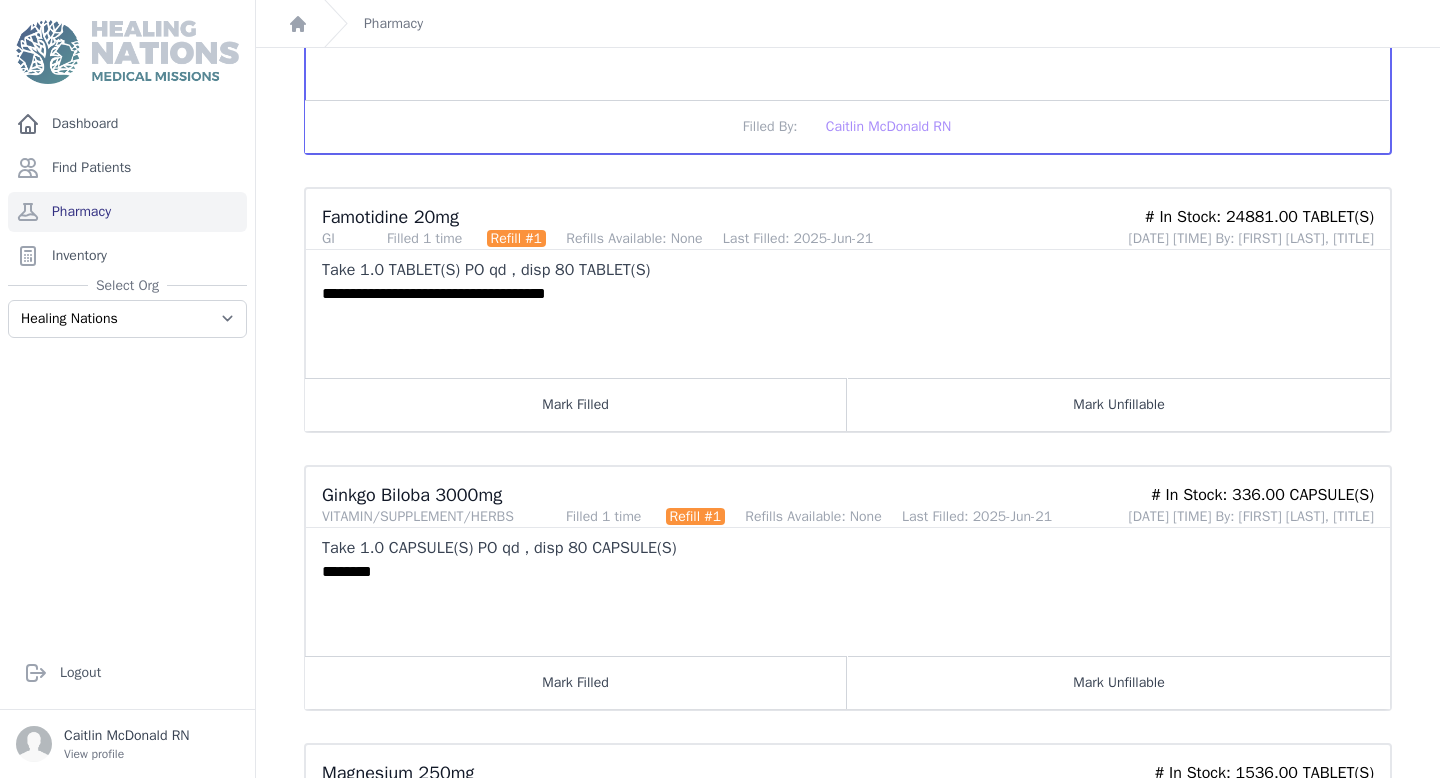 scroll, scrollTop: 720, scrollLeft: 0, axis: vertical 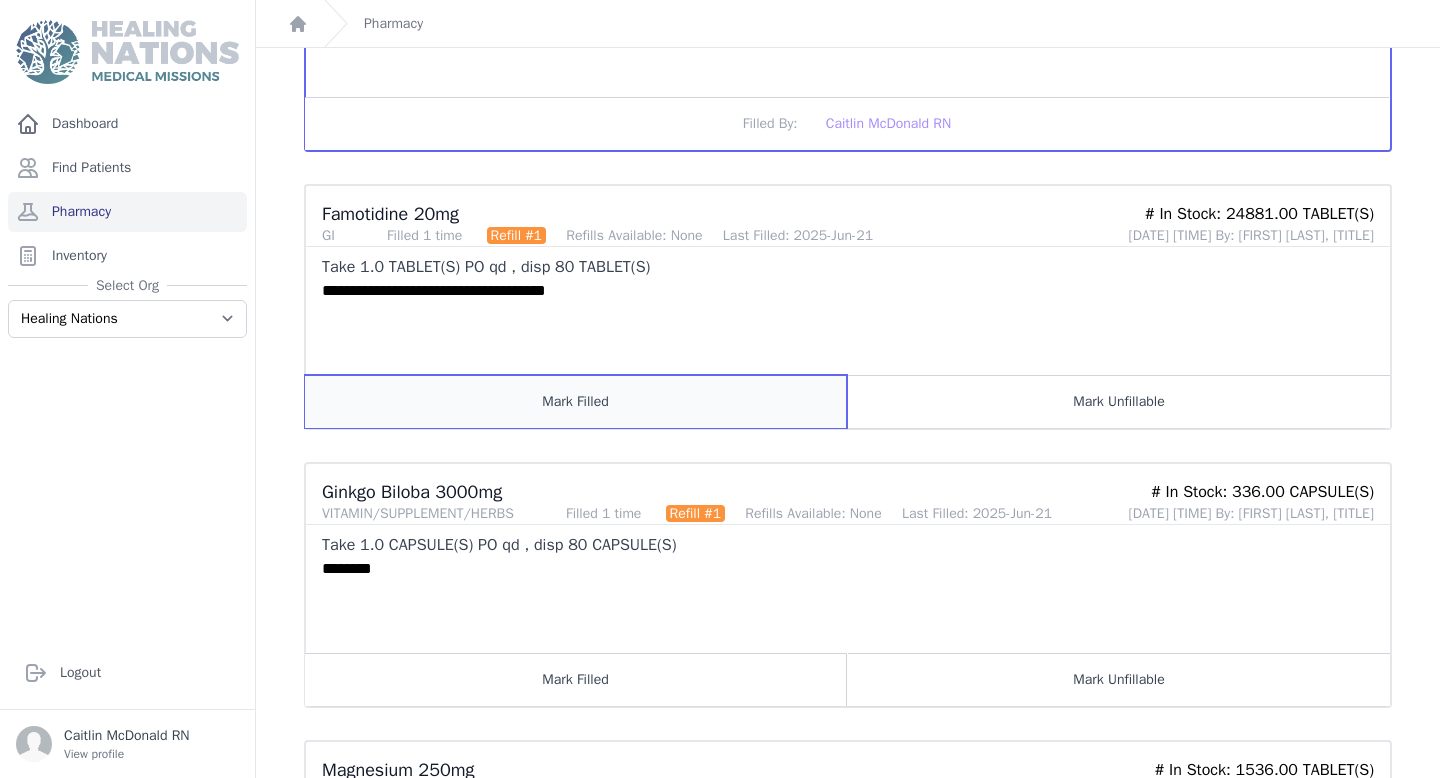 click on "Mark Filled" at bounding box center (576, 401) 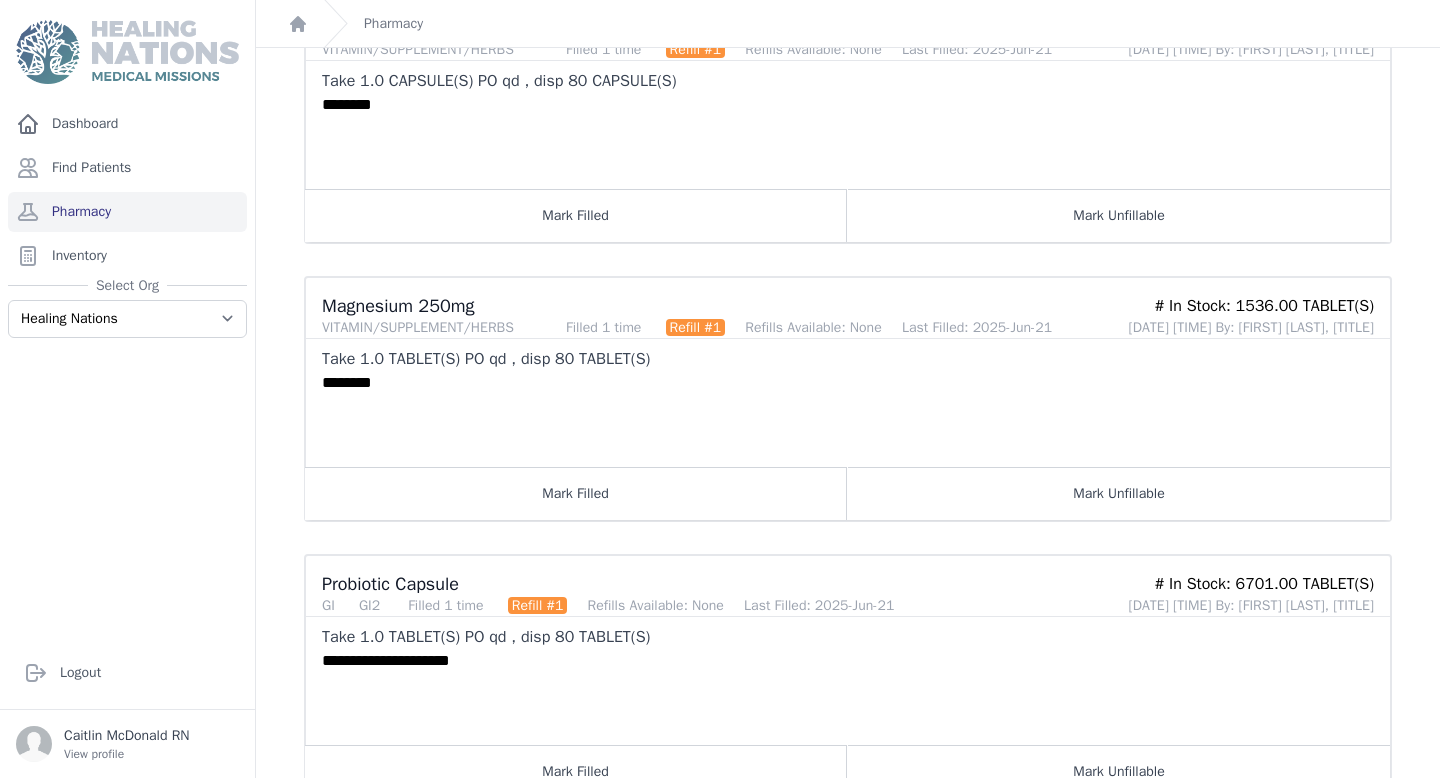 scroll, scrollTop: 1198, scrollLeft: 0, axis: vertical 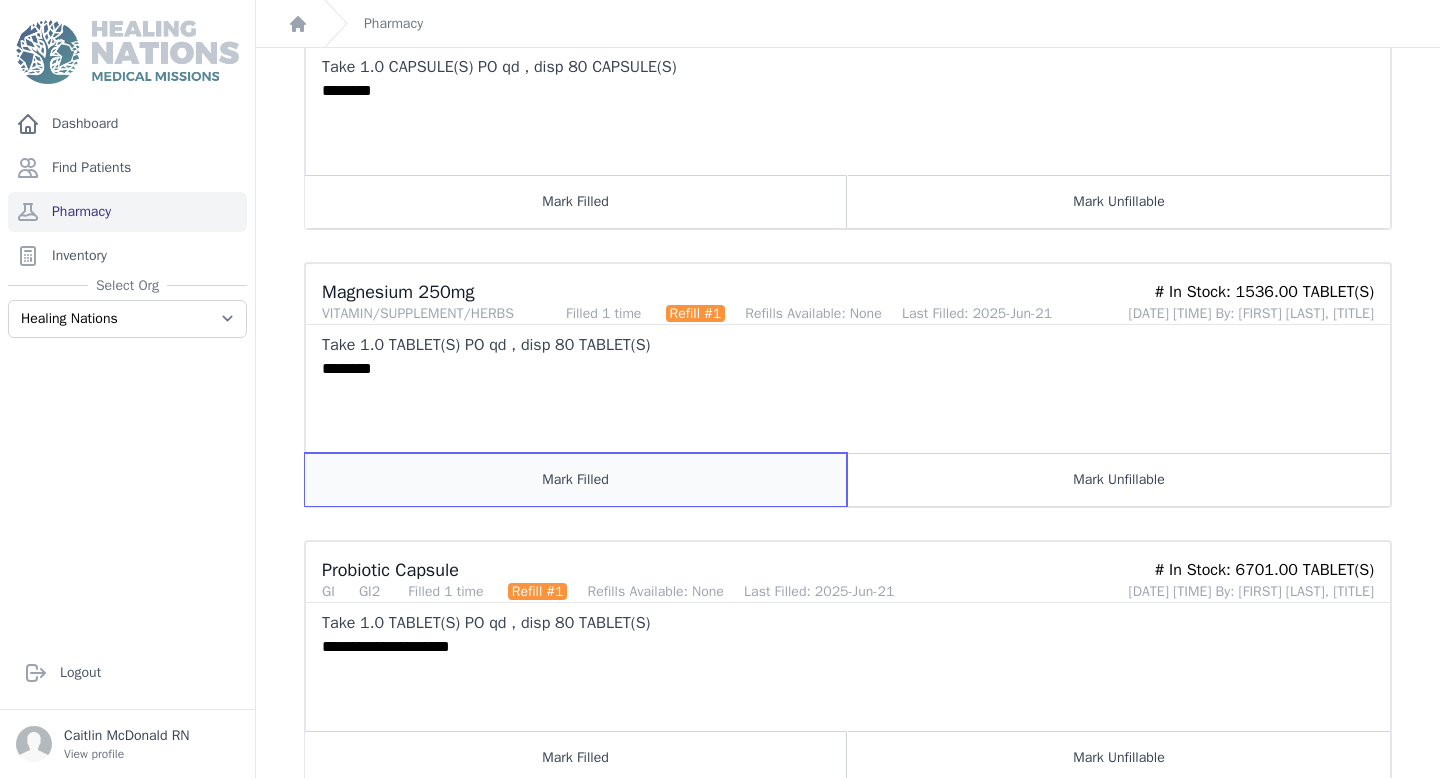 click on "Mark Filled" at bounding box center (576, 479) 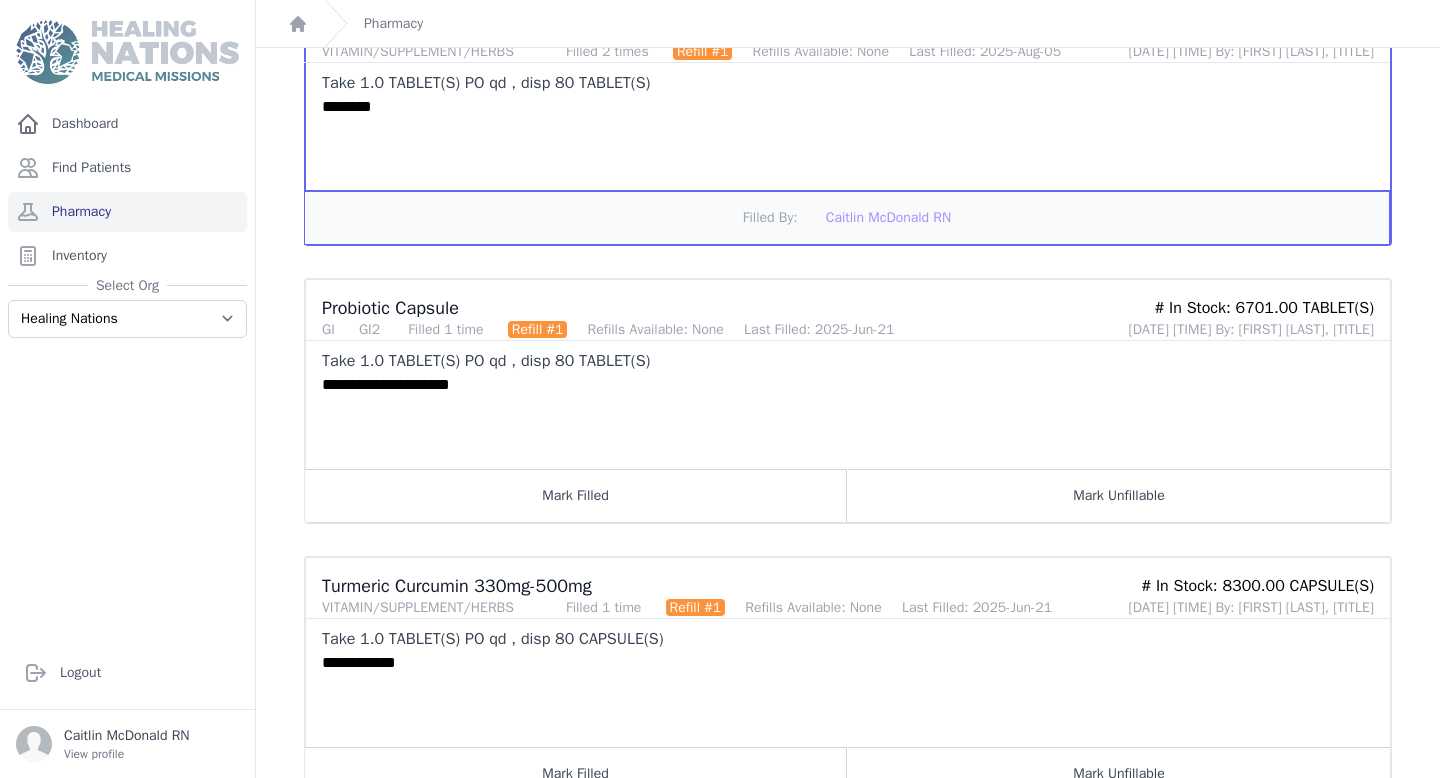 scroll, scrollTop: 1468, scrollLeft: 0, axis: vertical 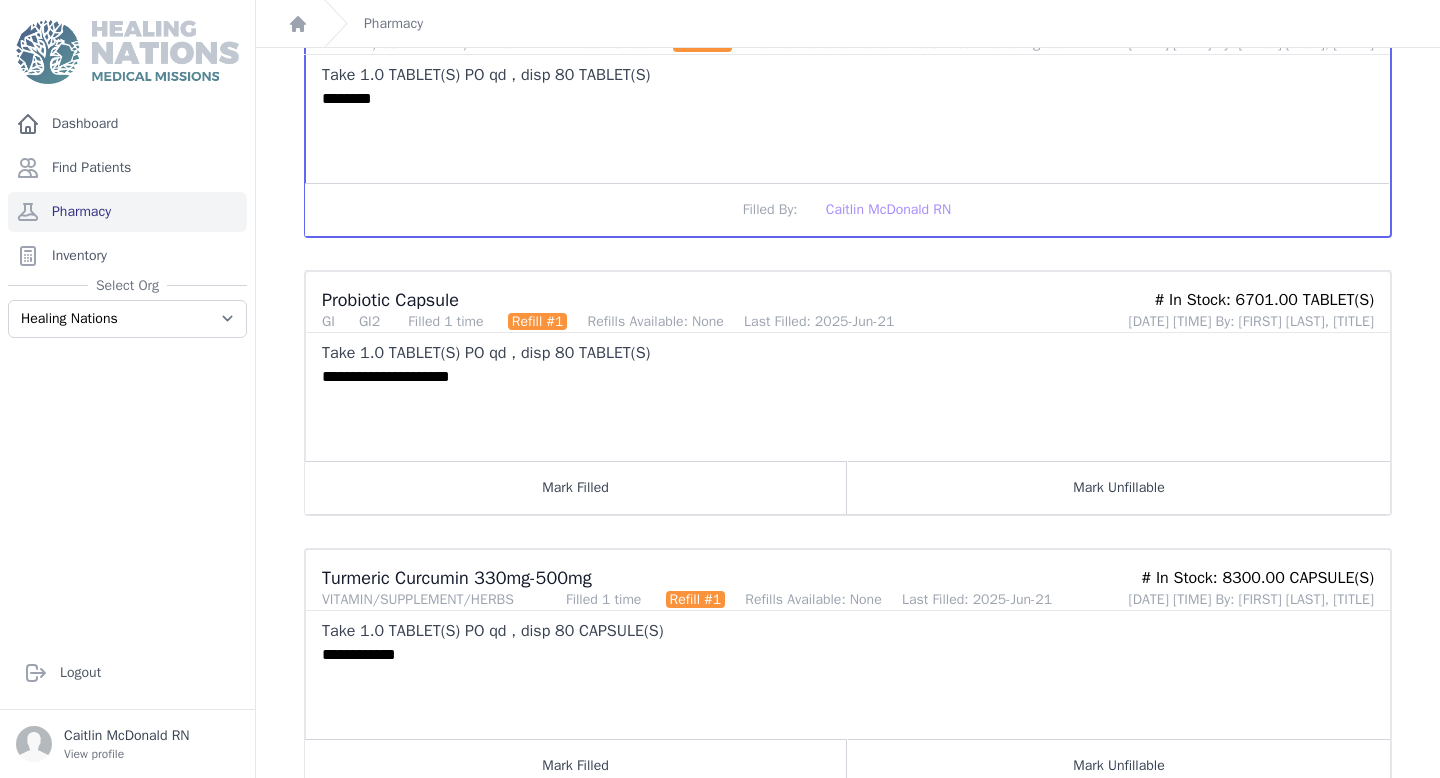 click on "Celecoxib  100mg
PAIN
Filled 2 times
Refill #1
Refills Available: None
Last Filled: 2025-Aug-05
# In Stock: 3182.00 TABLET(S)
2025-Aug-05 12:27 PM By: Sharon Myers, FNP-C
Take
1.0
TABLET(S)
PO
qd
, disp
80
TABLET(S)
********
Filled By:
Caitlin McDonald RN
Diclofenac Sodium Topical Gel 1%
PAIN" at bounding box center (848, -163) 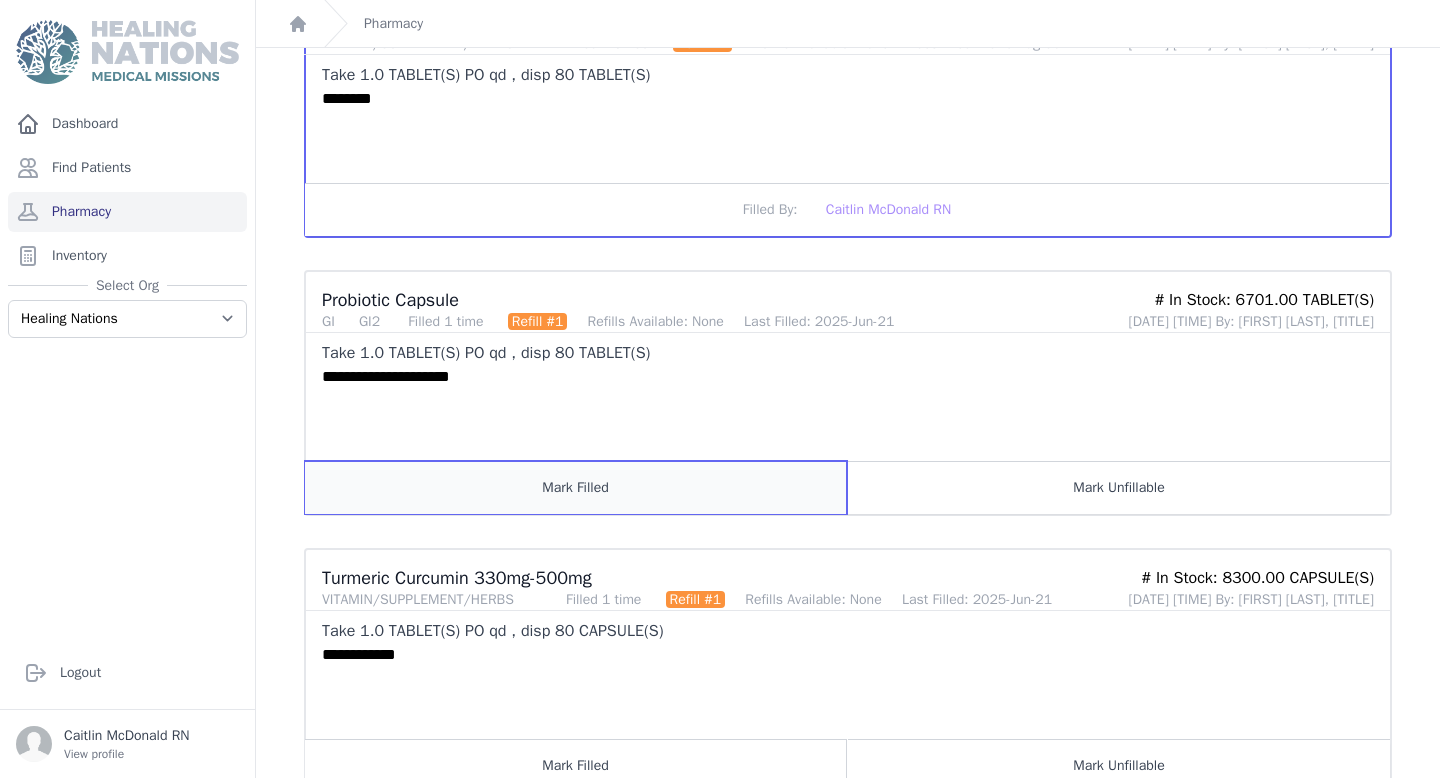 click on "Mark Filled" at bounding box center [576, 487] 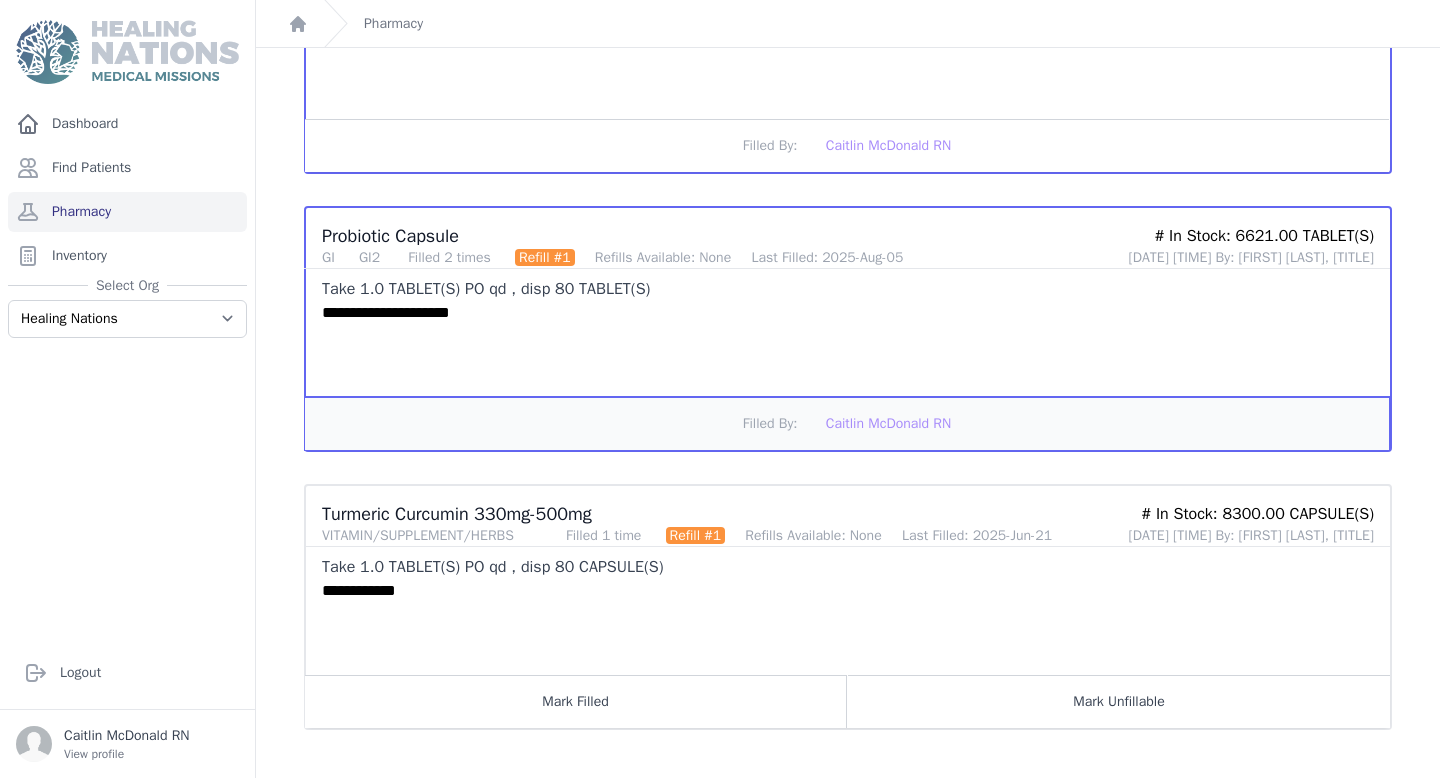 scroll, scrollTop: 1688, scrollLeft: 0, axis: vertical 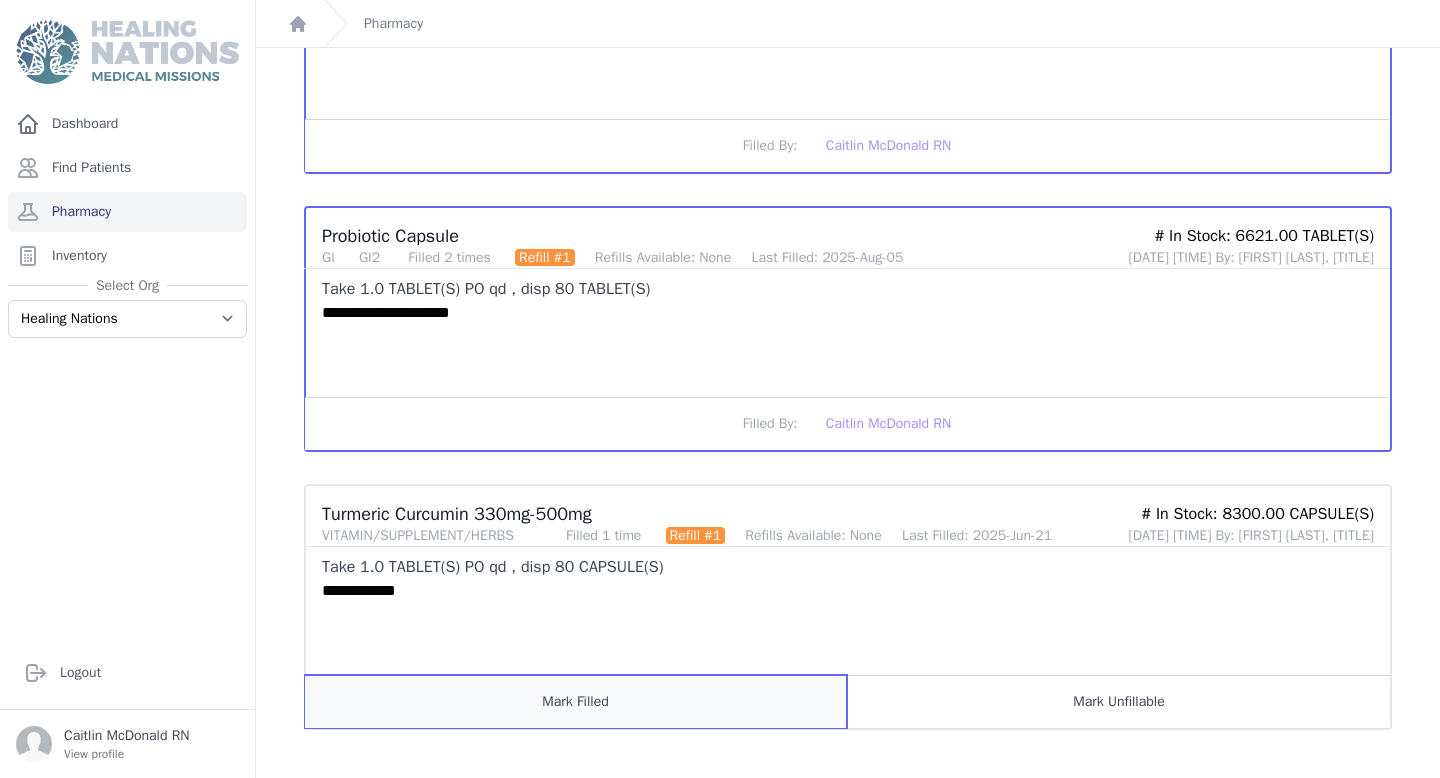 click on "Mark Filled" at bounding box center [576, 701] 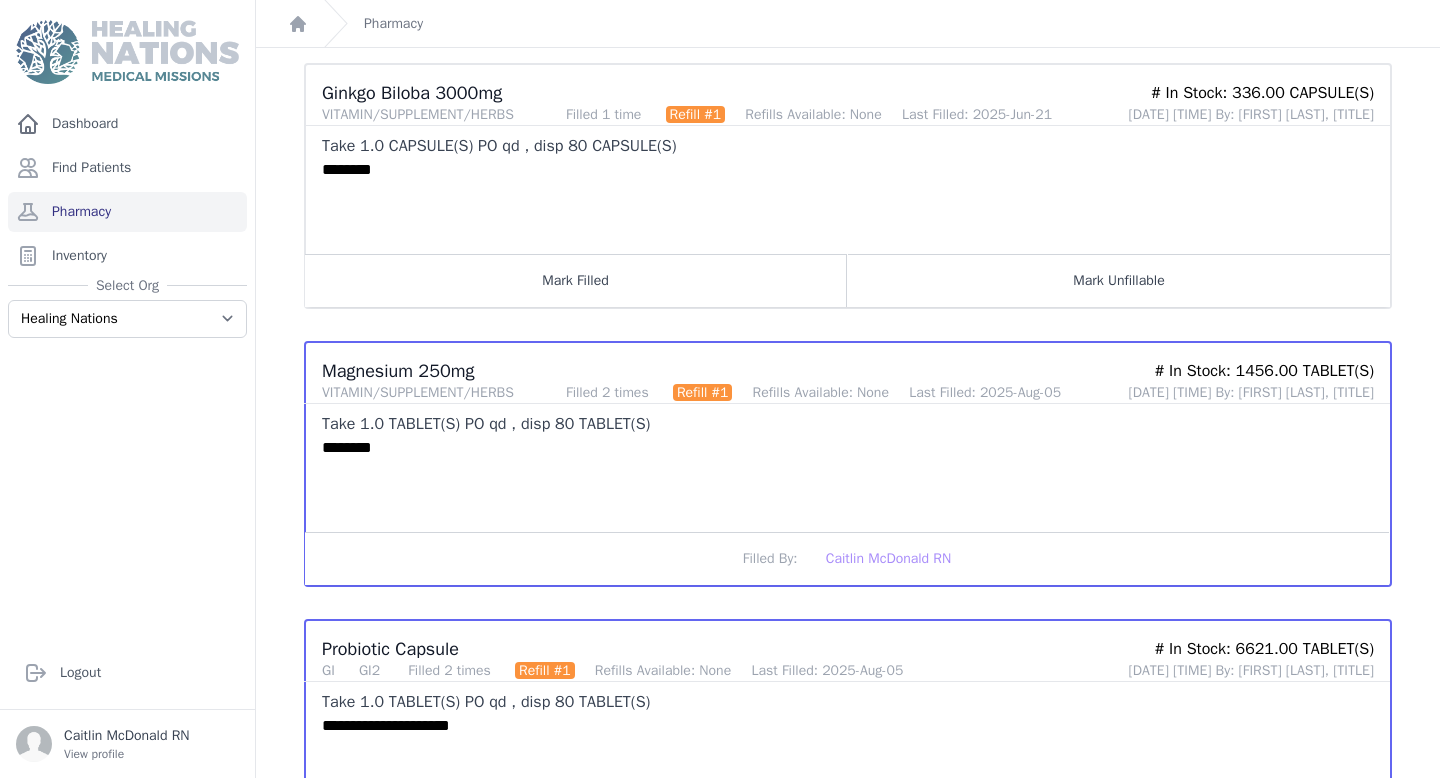scroll, scrollTop: 1098, scrollLeft: 0, axis: vertical 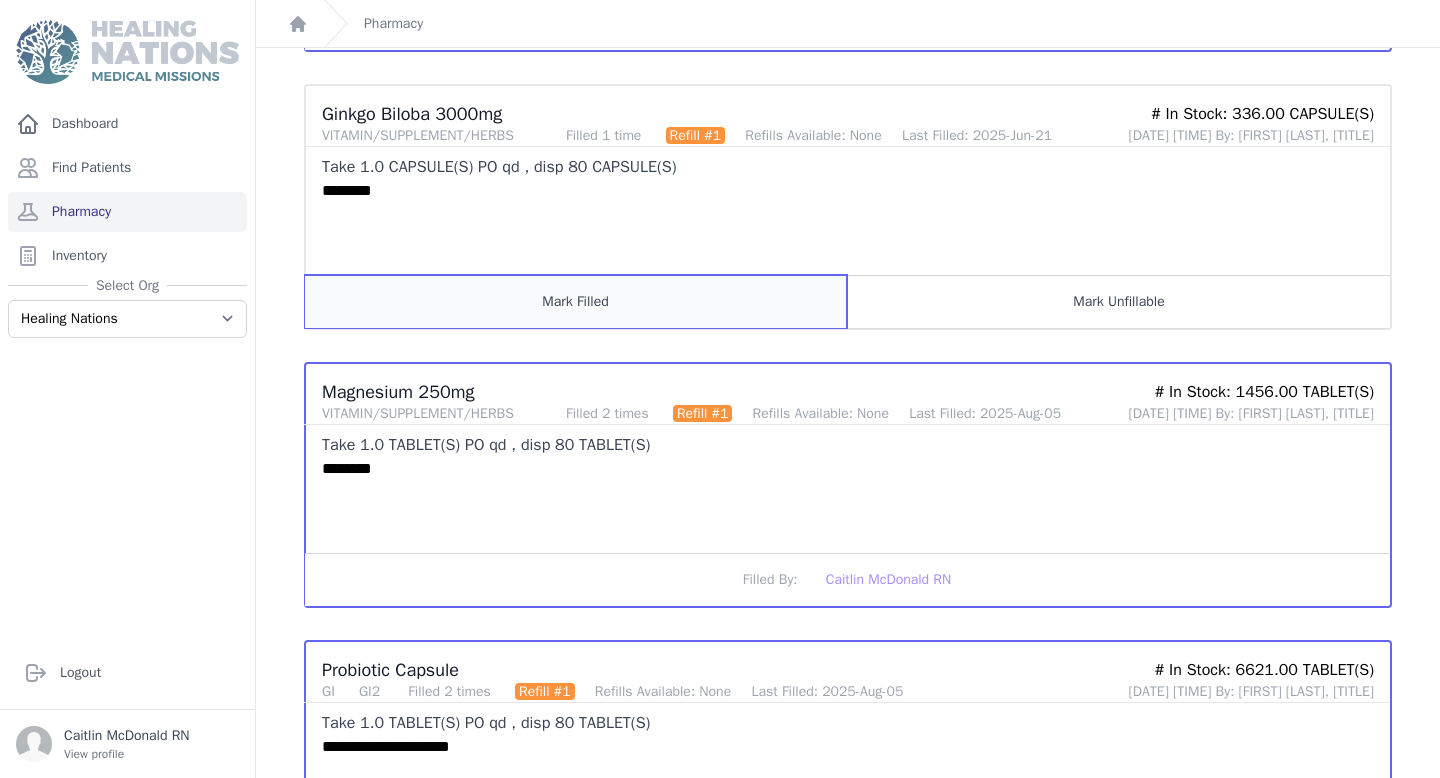 click on "Mark Filled" at bounding box center [576, 301] 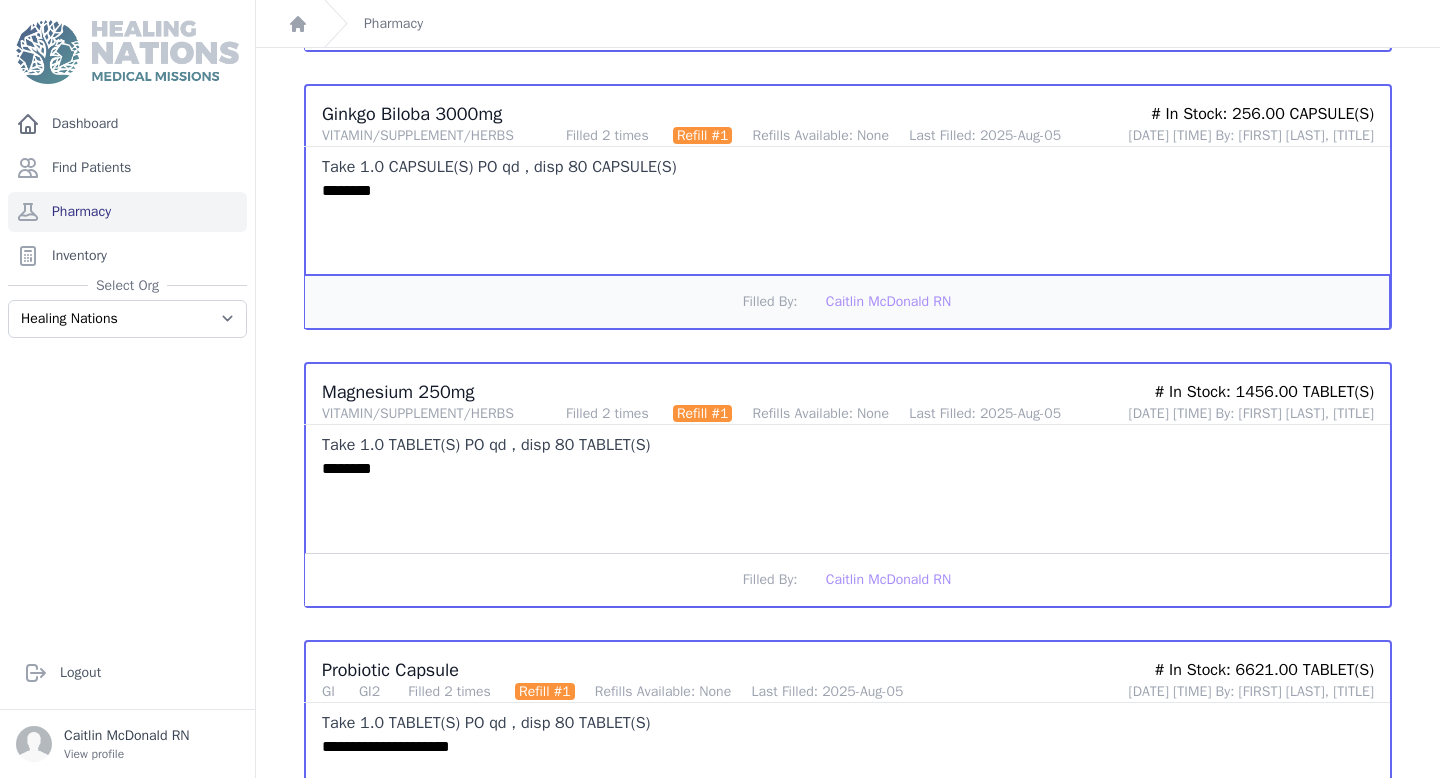 click on "Filled By:
Caitlin McDonald RN" at bounding box center [847, 301] 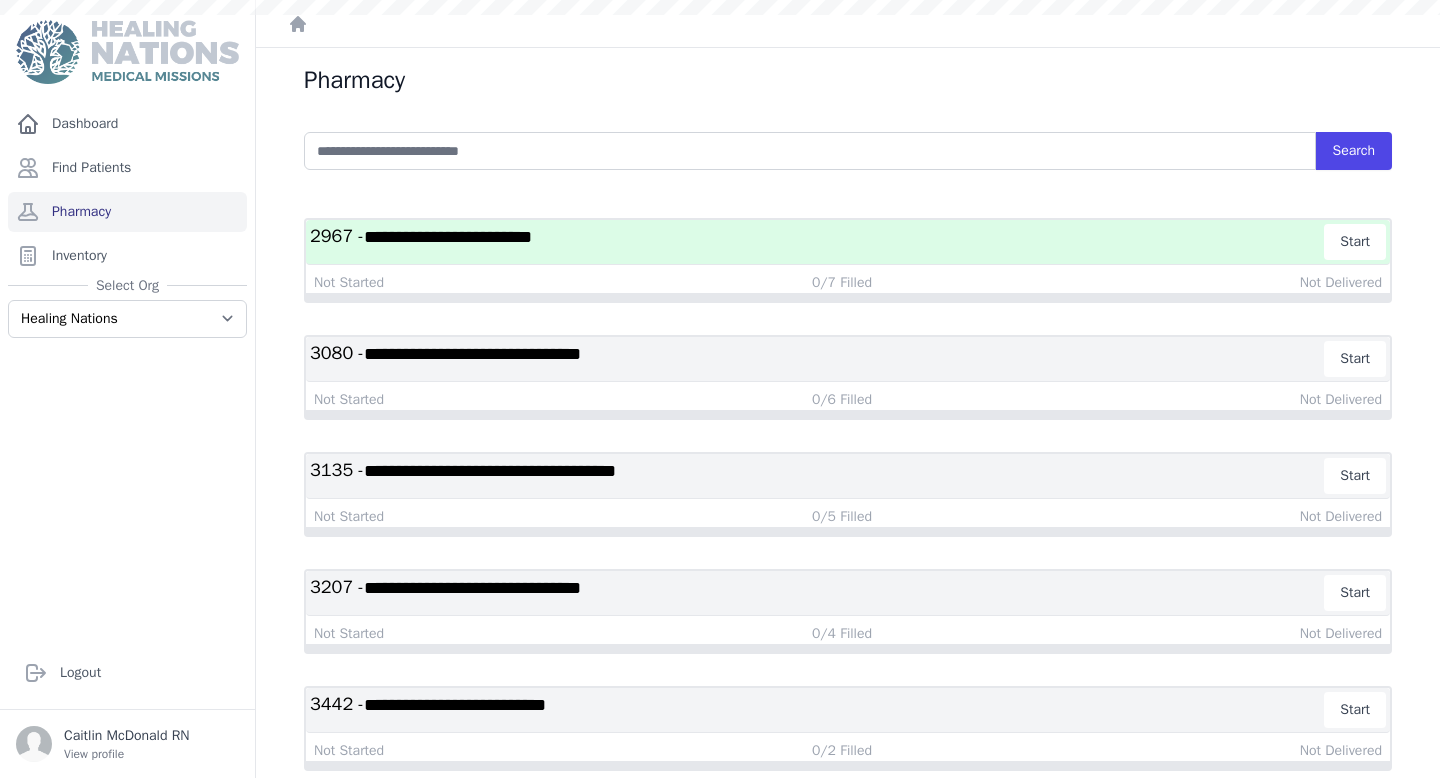 scroll, scrollTop: 0, scrollLeft: 0, axis: both 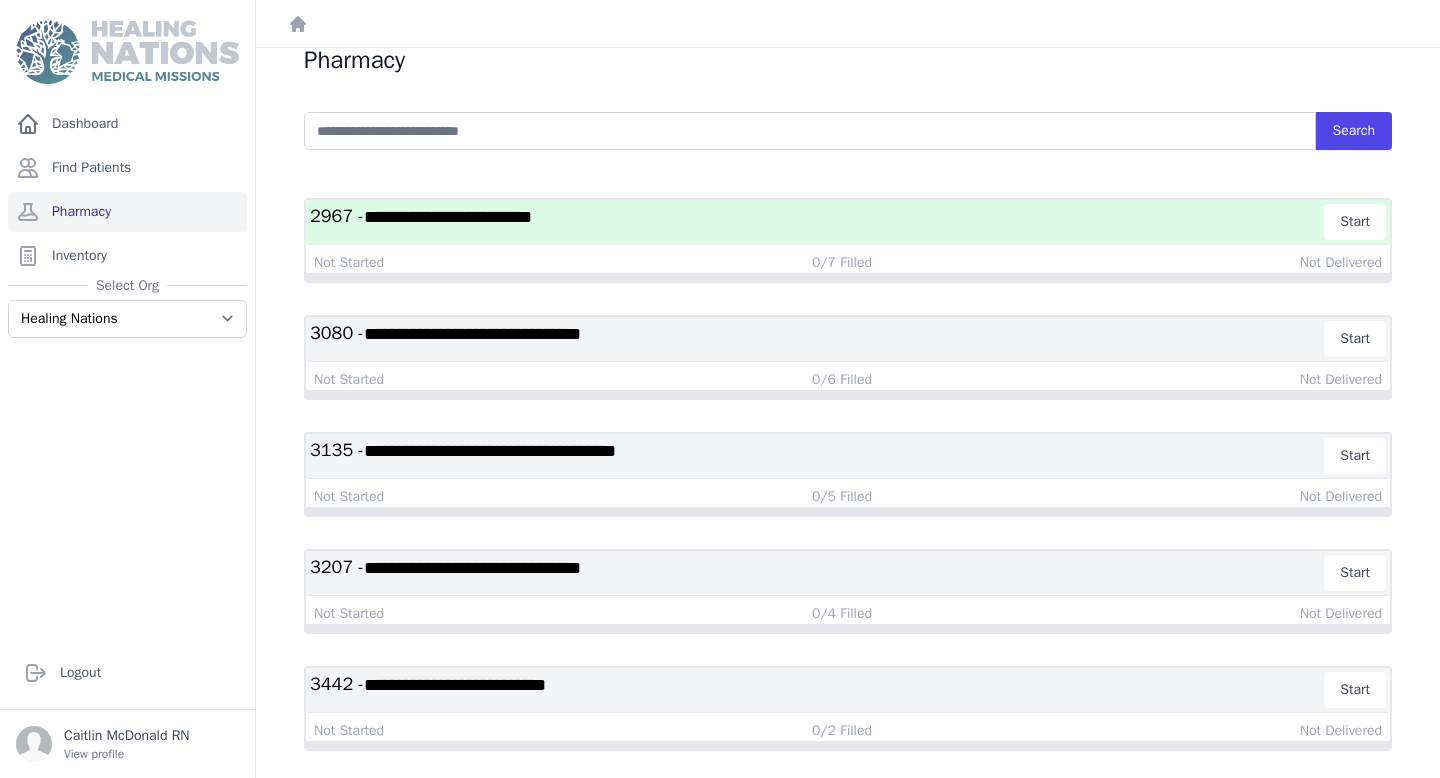 click on "**********" at bounding box center [817, 690] 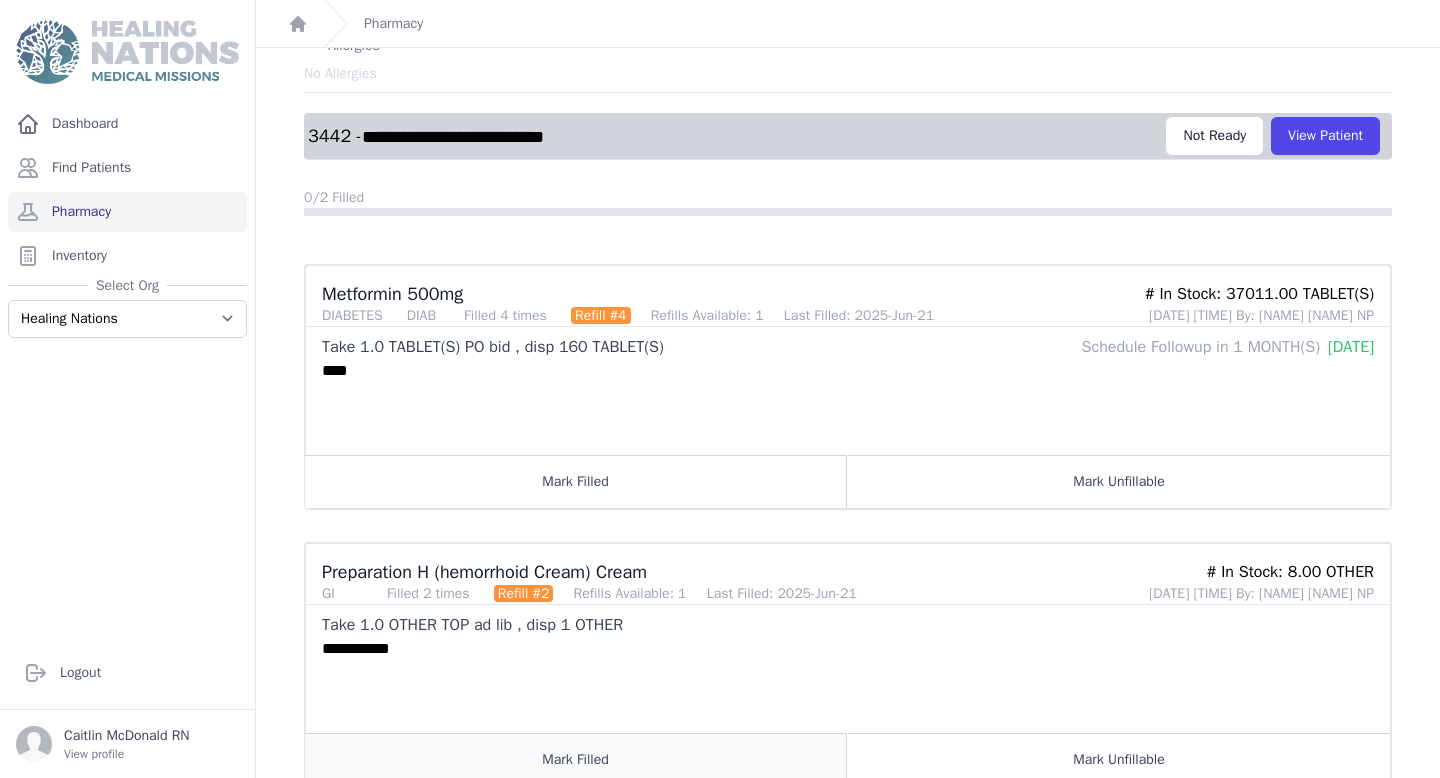 scroll, scrollTop: 0, scrollLeft: 0, axis: both 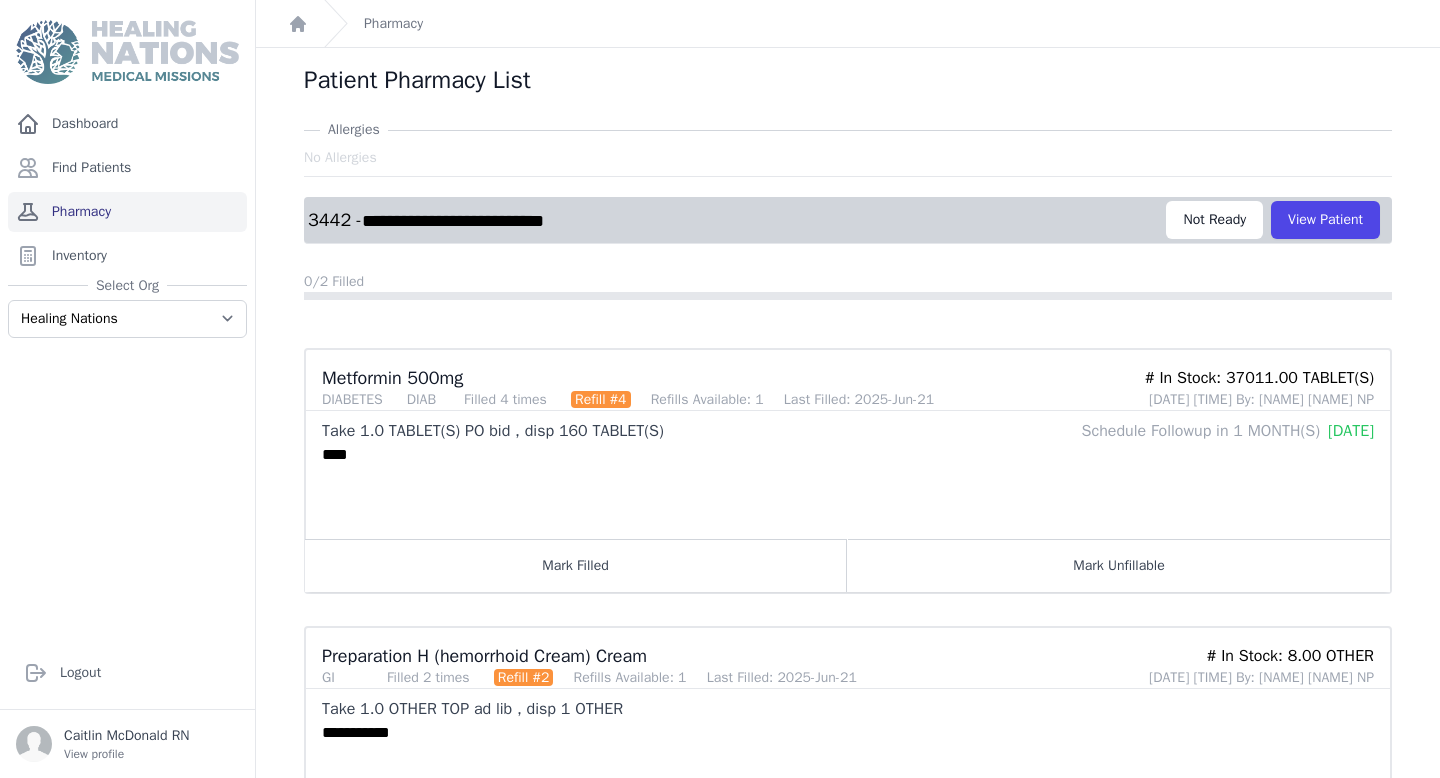click on "Pharmacy" at bounding box center [127, 212] 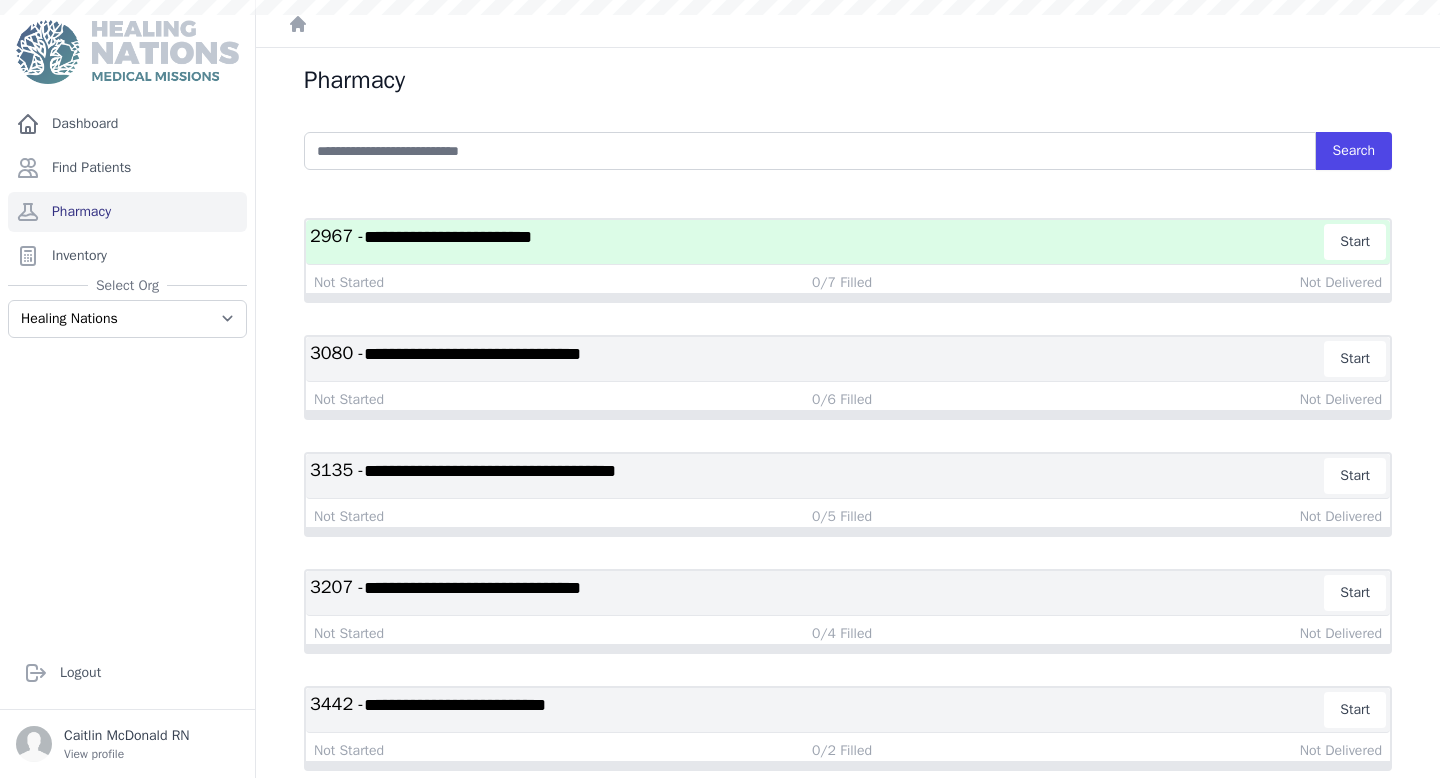 scroll, scrollTop: 0, scrollLeft: 0, axis: both 